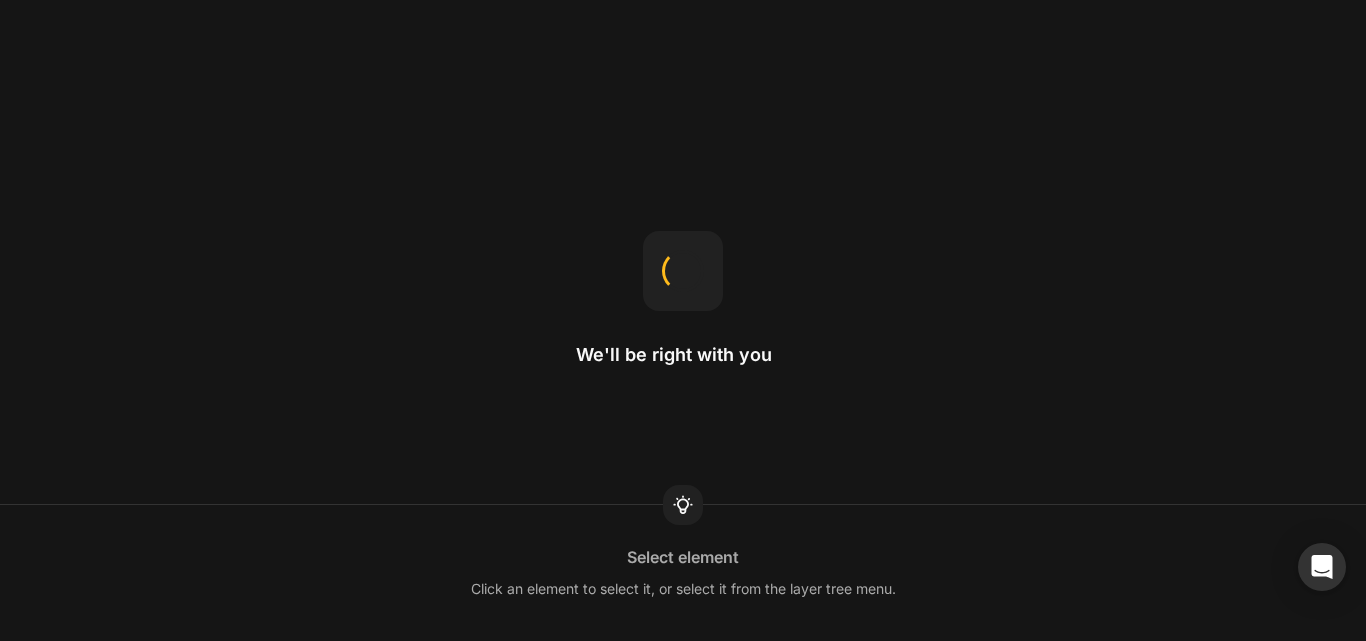 scroll, scrollTop: 0, scrollLeft: 0, axis: both 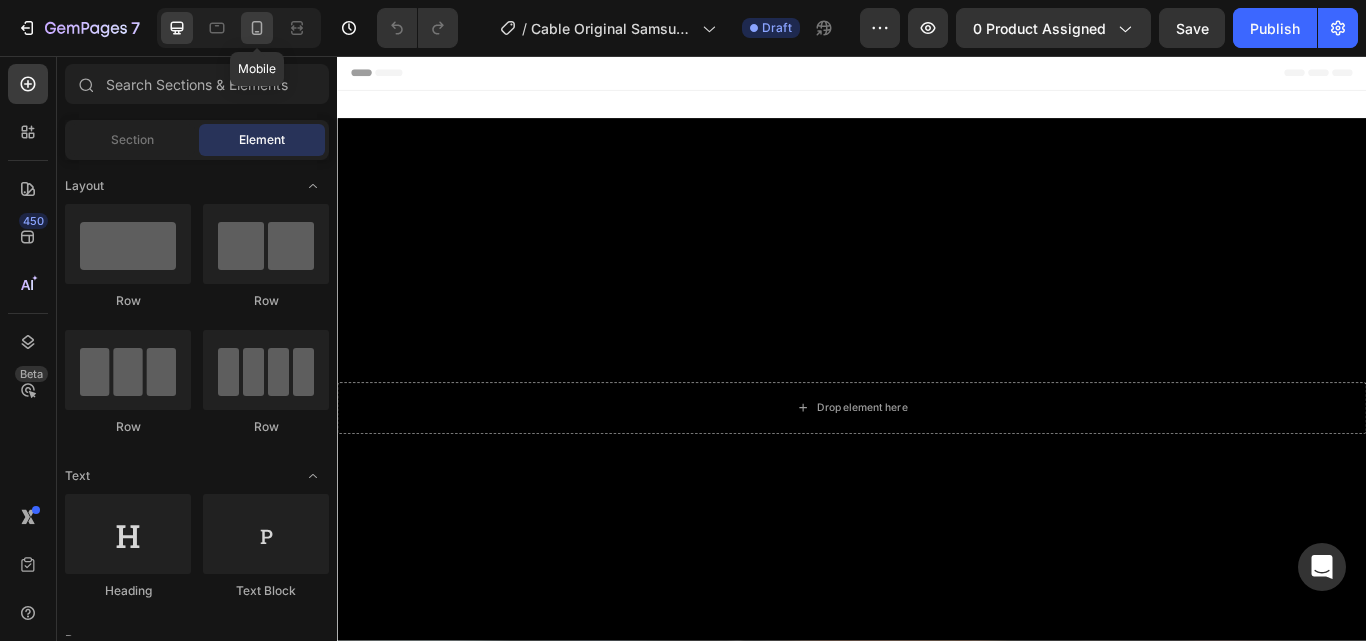 click 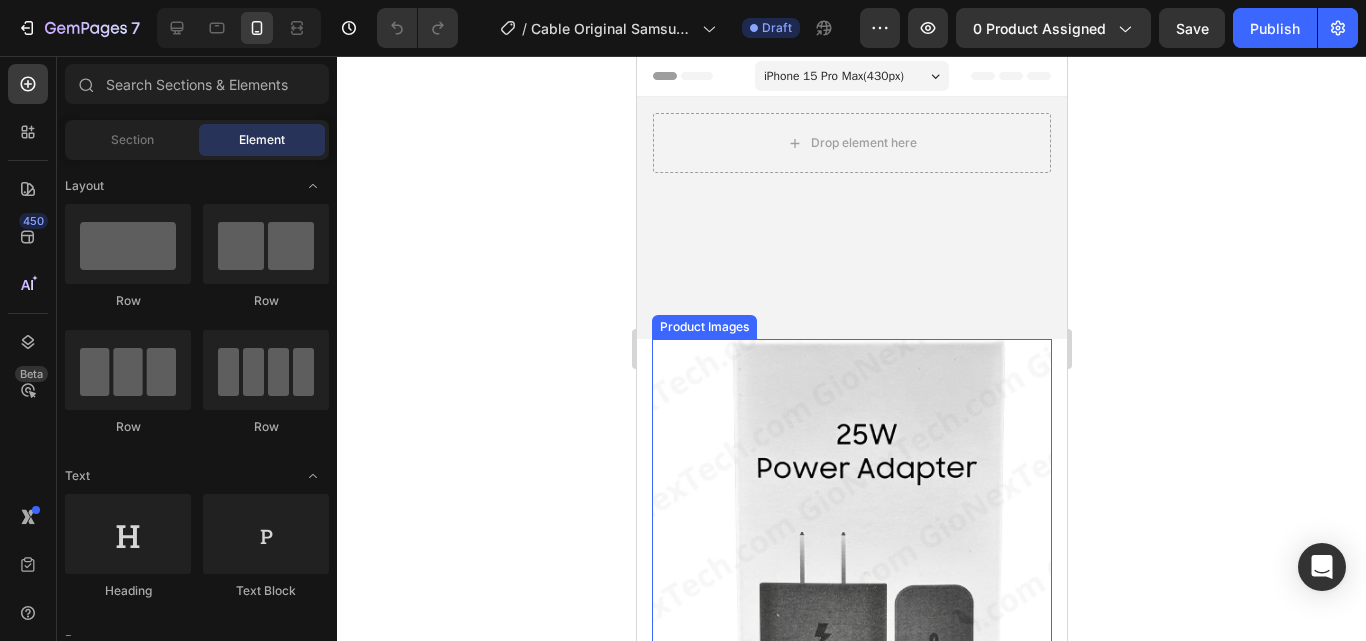 click at bounding box center [851, 539] 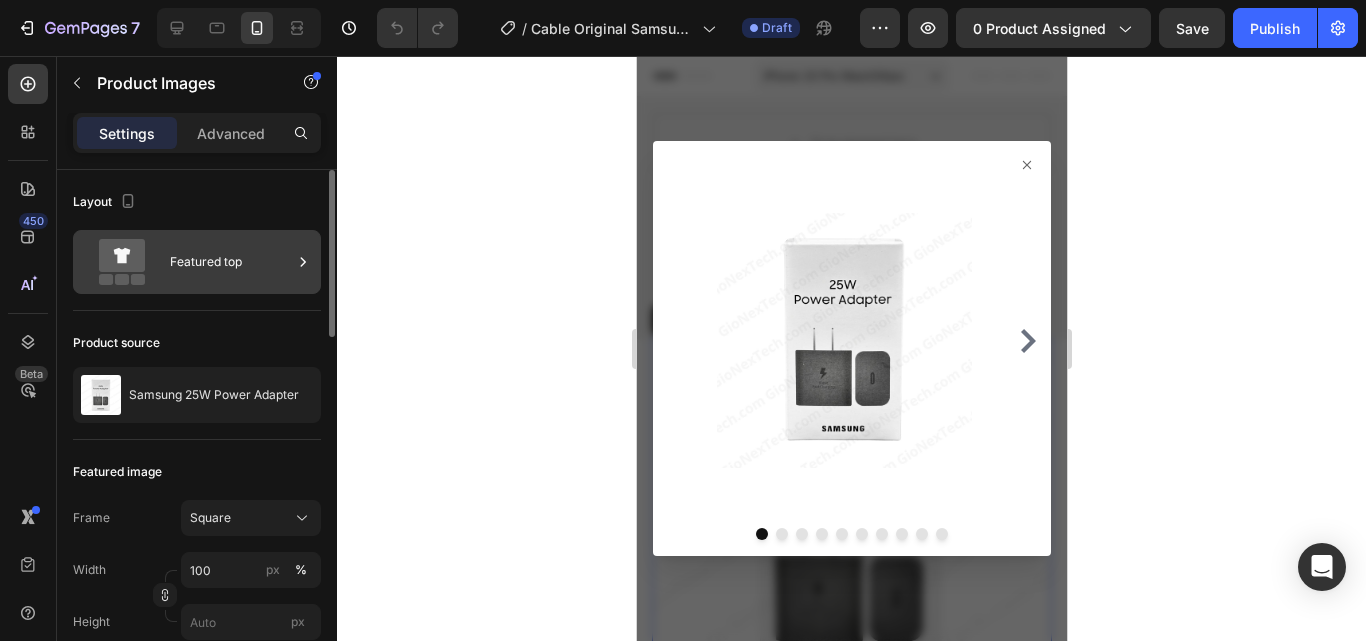click on "Featured top" at bounding box center [231, 262] 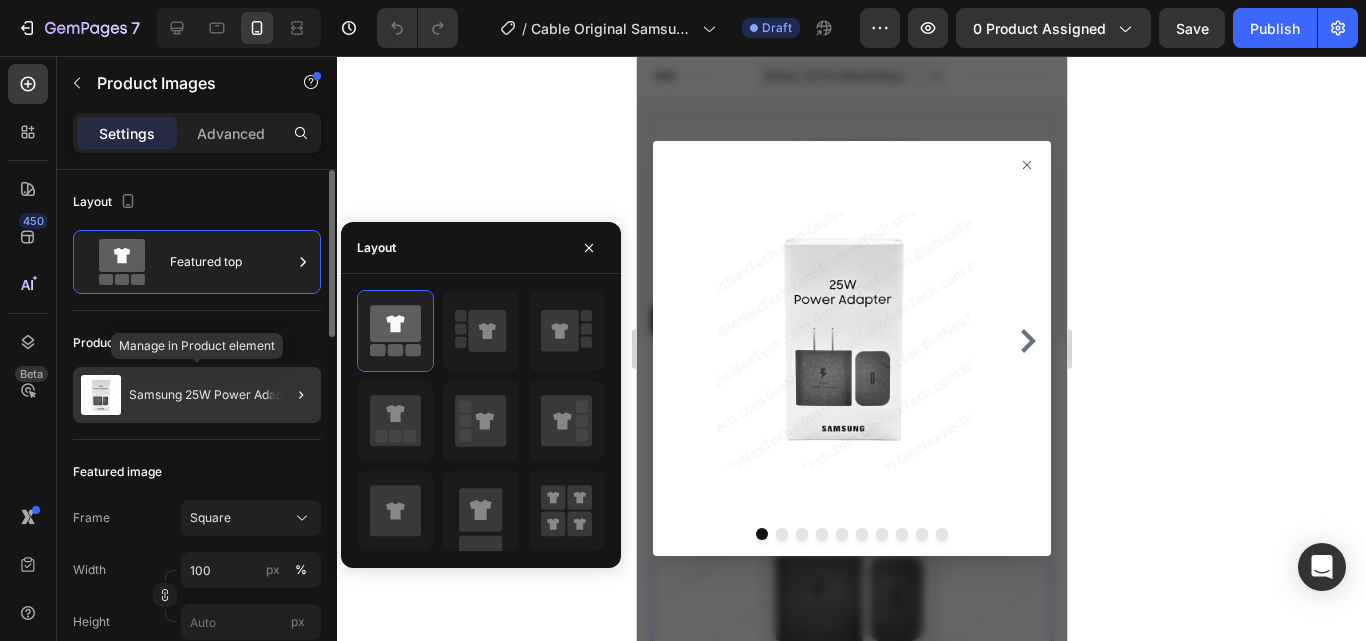 click on "Samsung 25W Power Adapter" at bounding box center [214, 395] 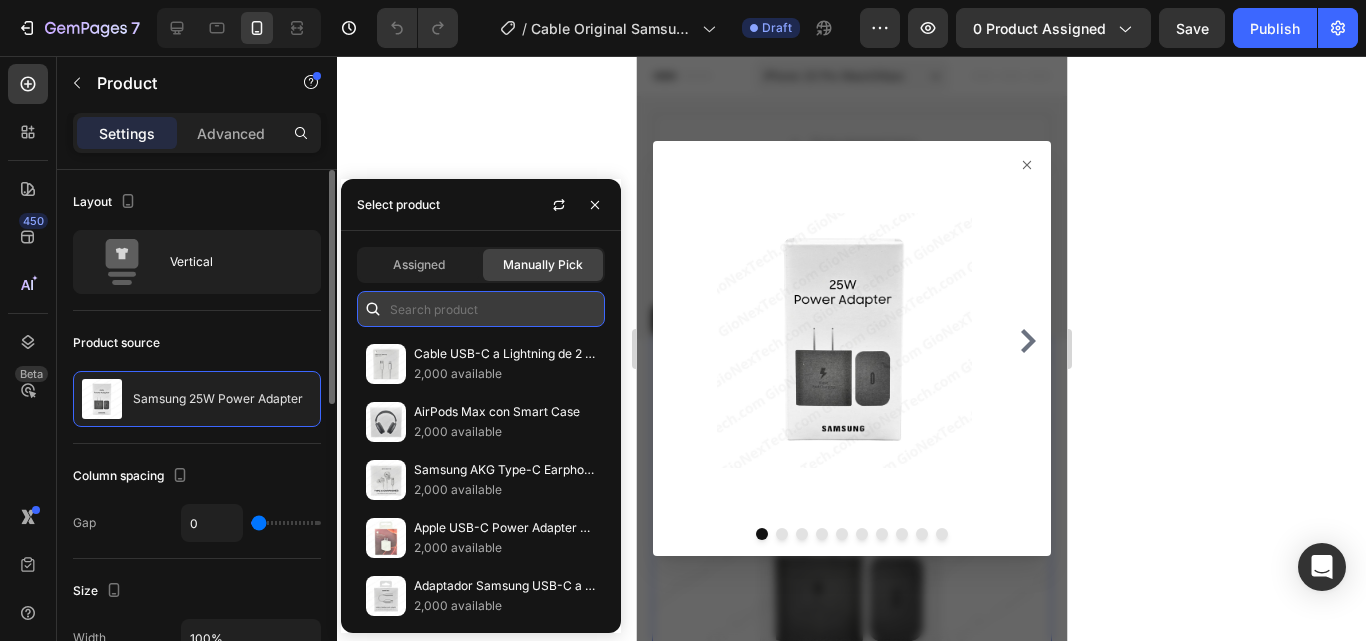 paste on "Cable Original Samsung USB-C a USB-C (5A, 1.8m)" 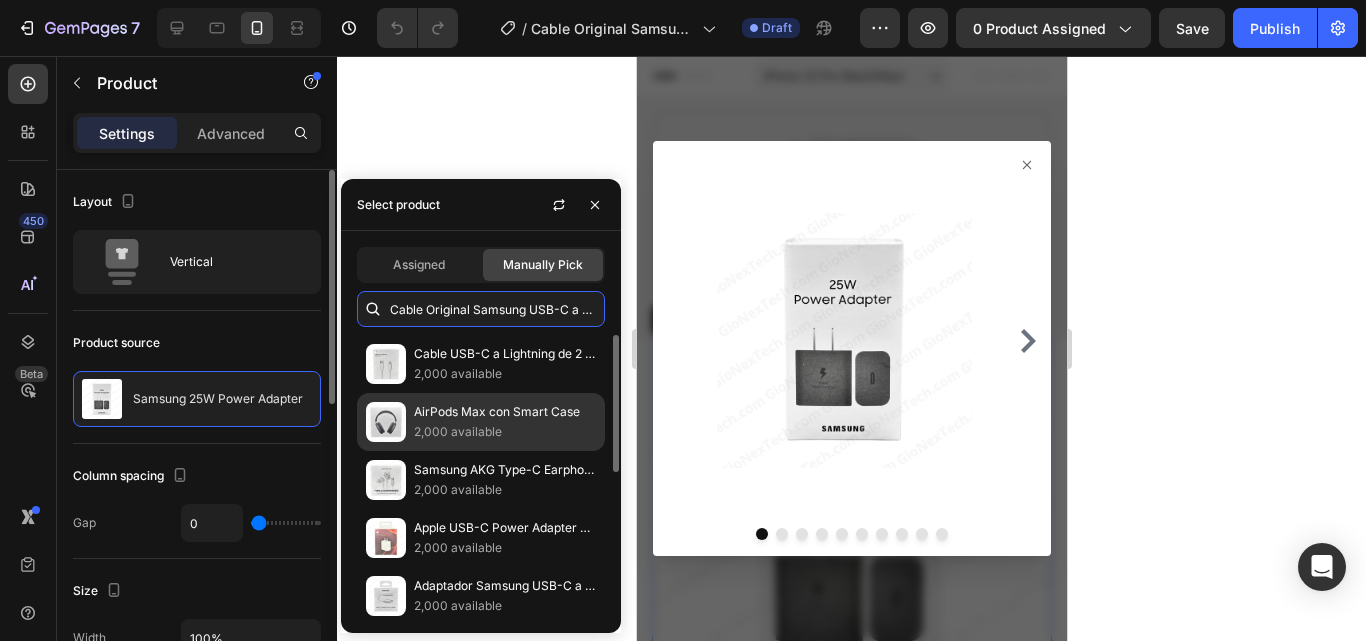 scroll, scrollTop: 0, scrollLeft: 84, axis: horizontal 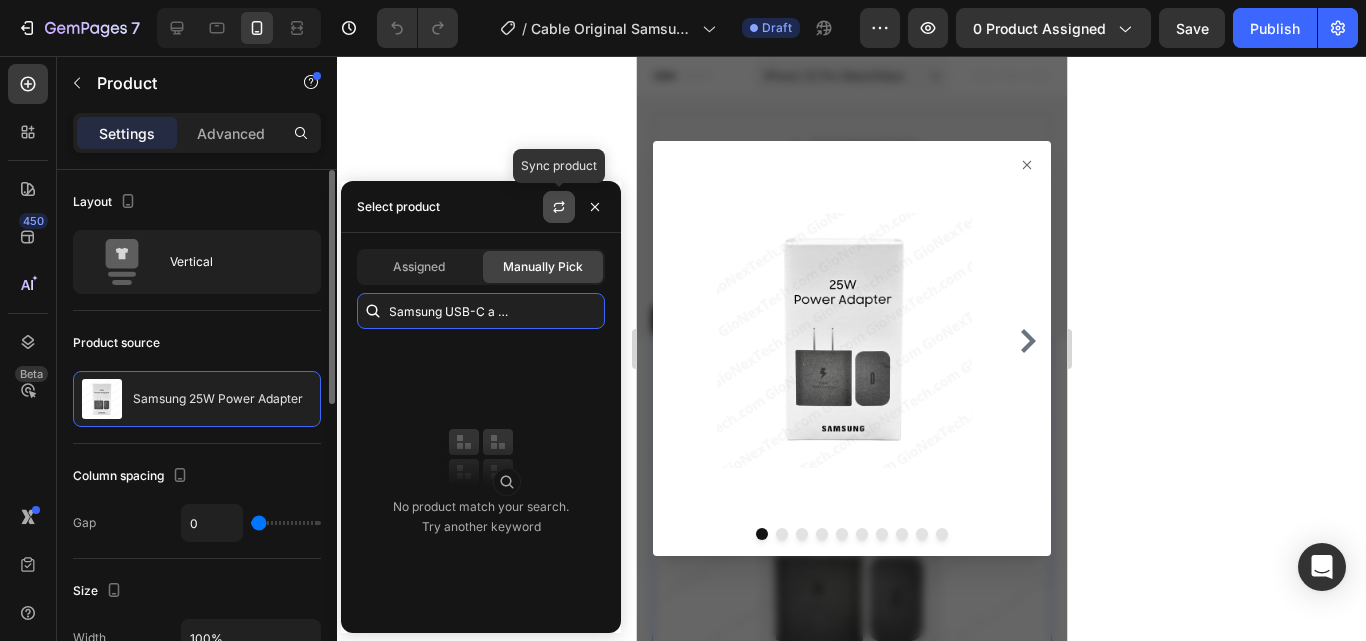 type on "Cable Original Samsung USB-C a USB-C (5A, 1.8m)" 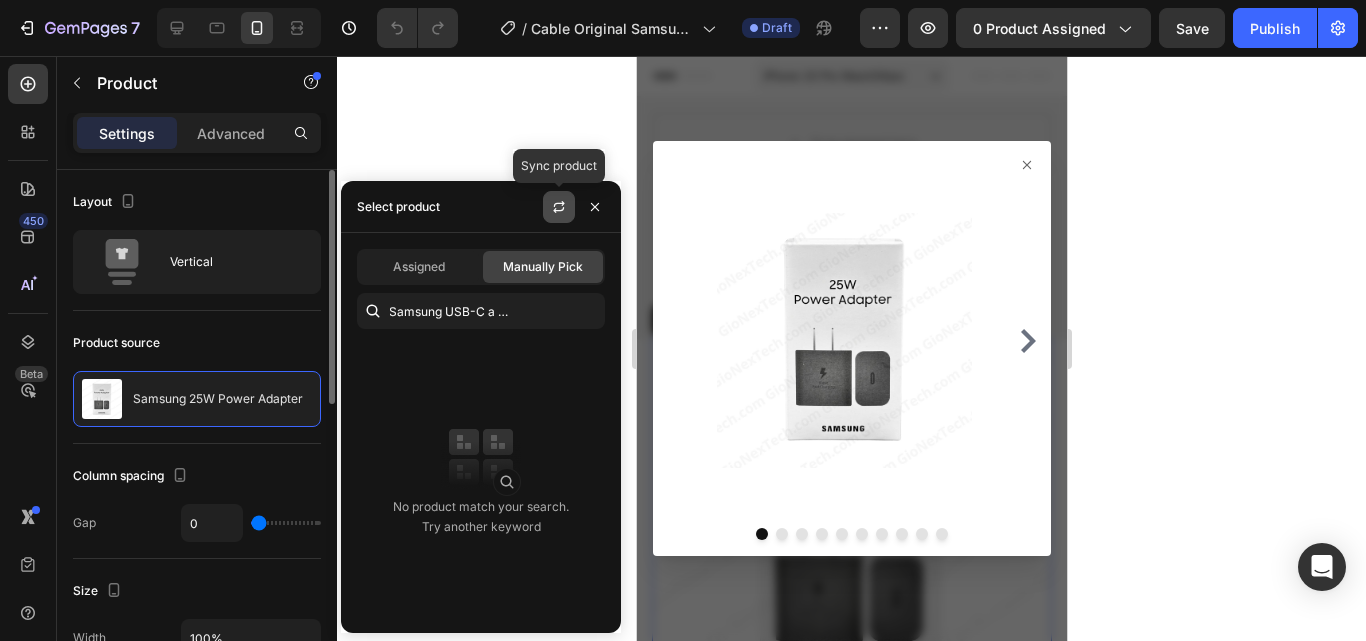 click 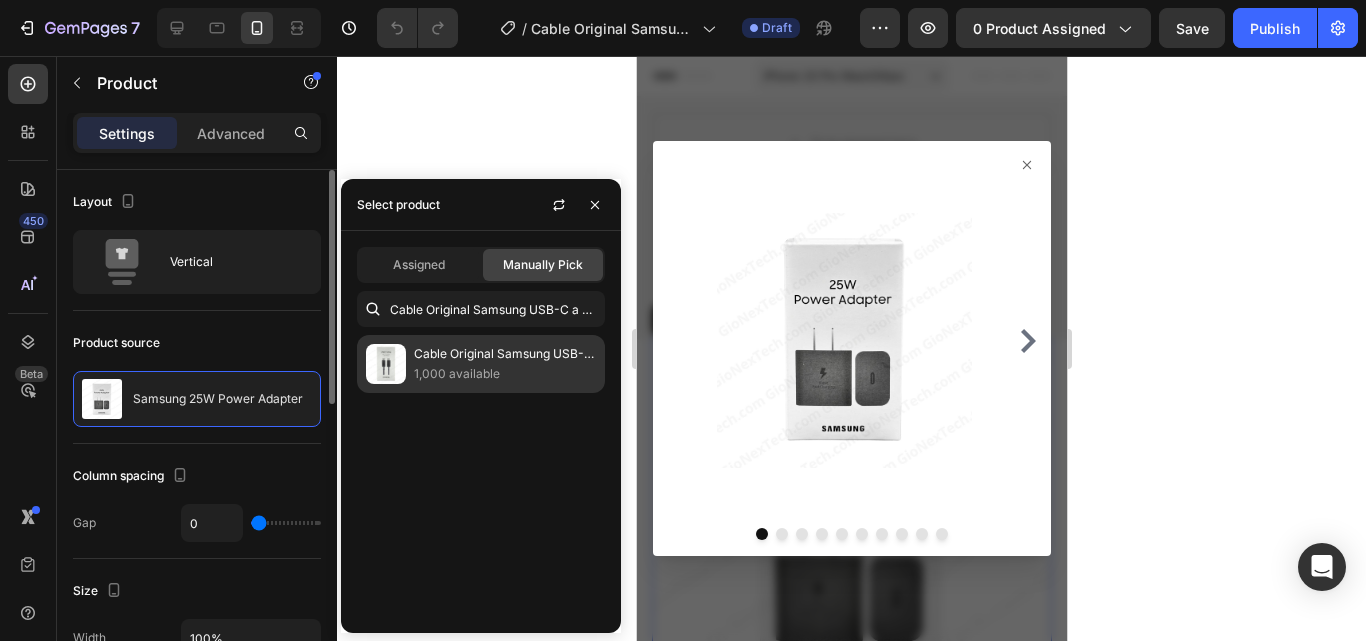 click on "1,000 available" at bounding box center (505, 374) 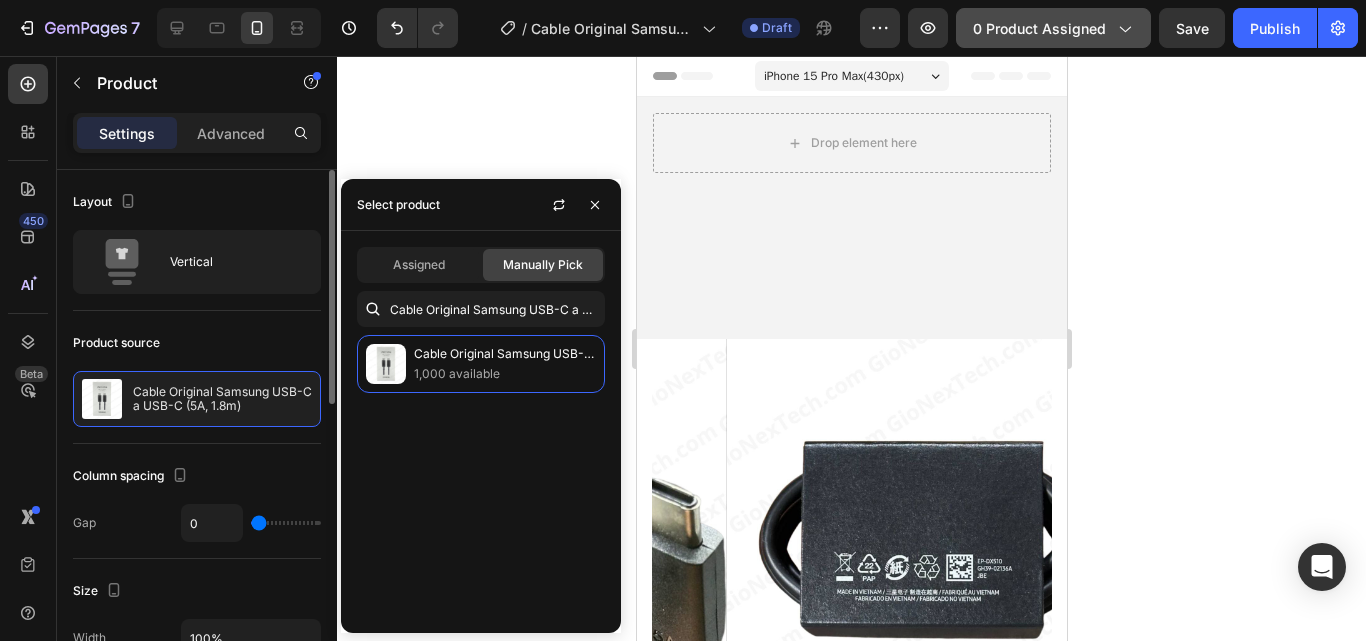 click on "0 product assigned" 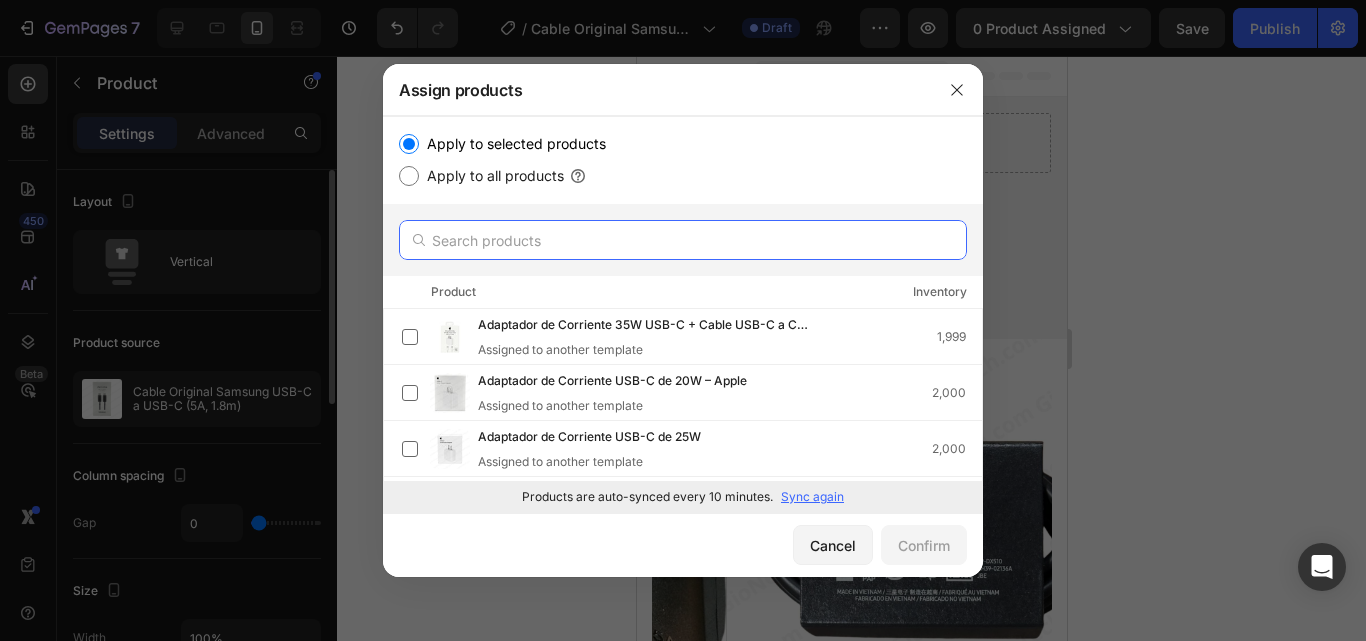 click at bounding box center (683, 240) 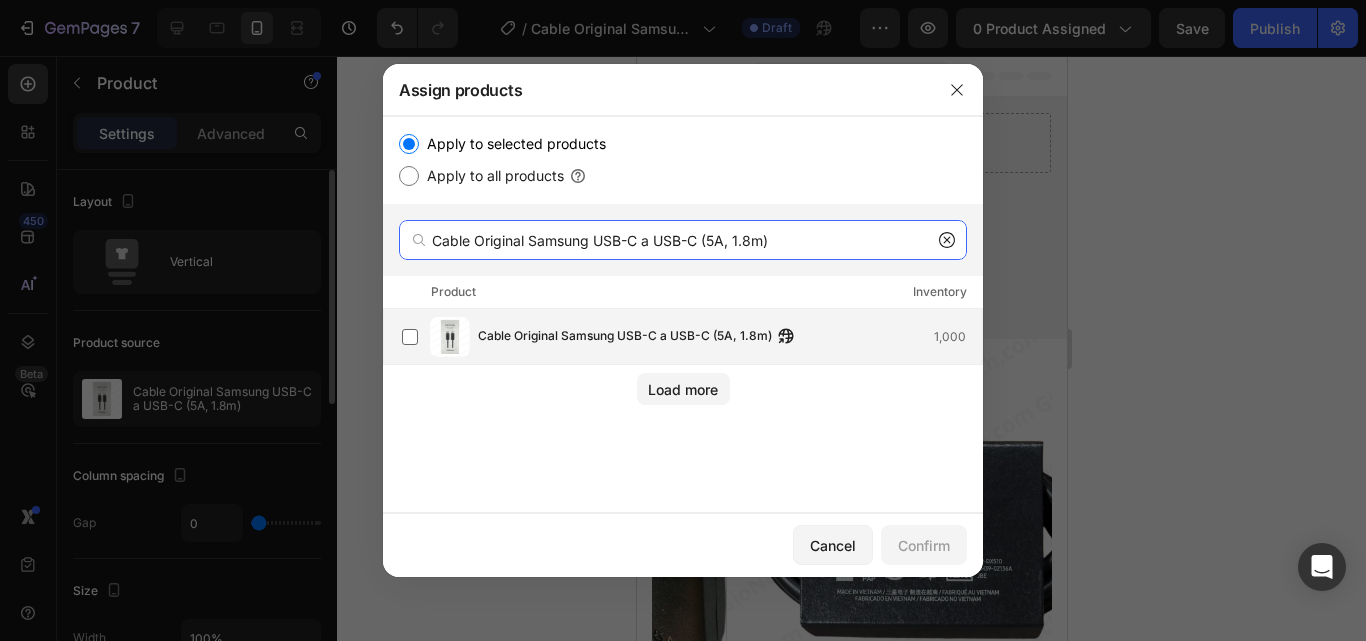 type on "Cable Original Samsung USB-C a USB-C (5A, 1.8m)" 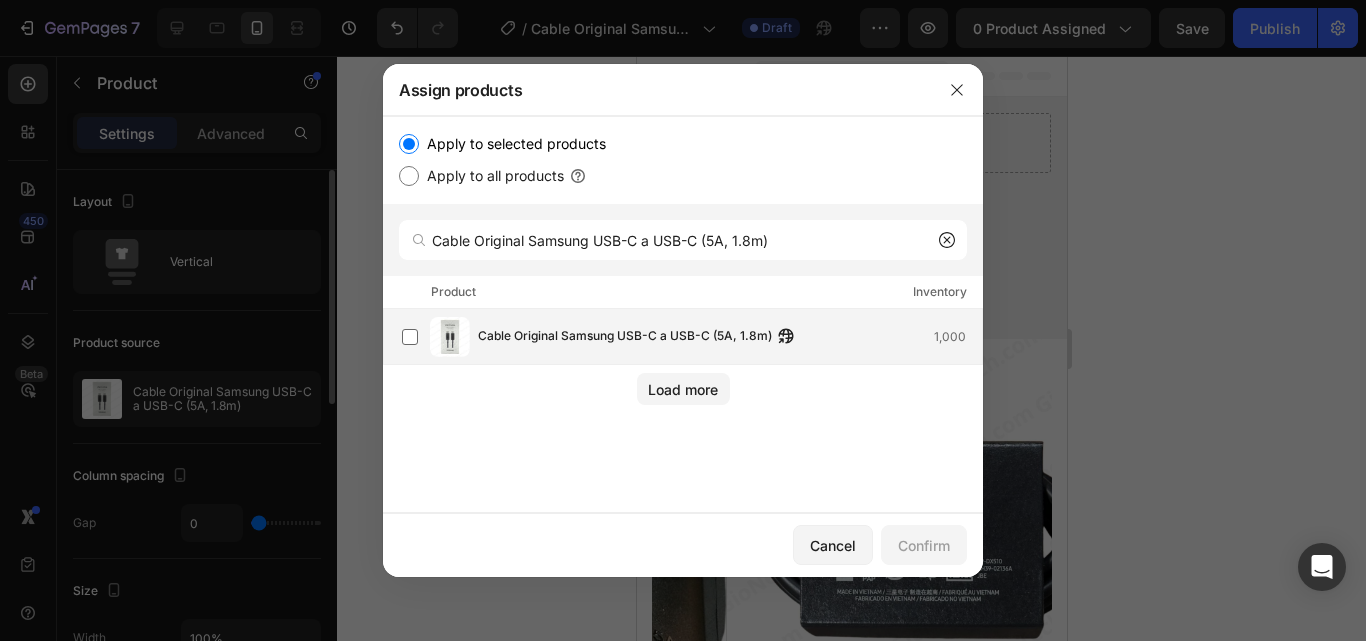 click on "Cable Original Samsung USB-C a USB-C (5A, 1.8m) 1,000" at bounding box center [692, 337] 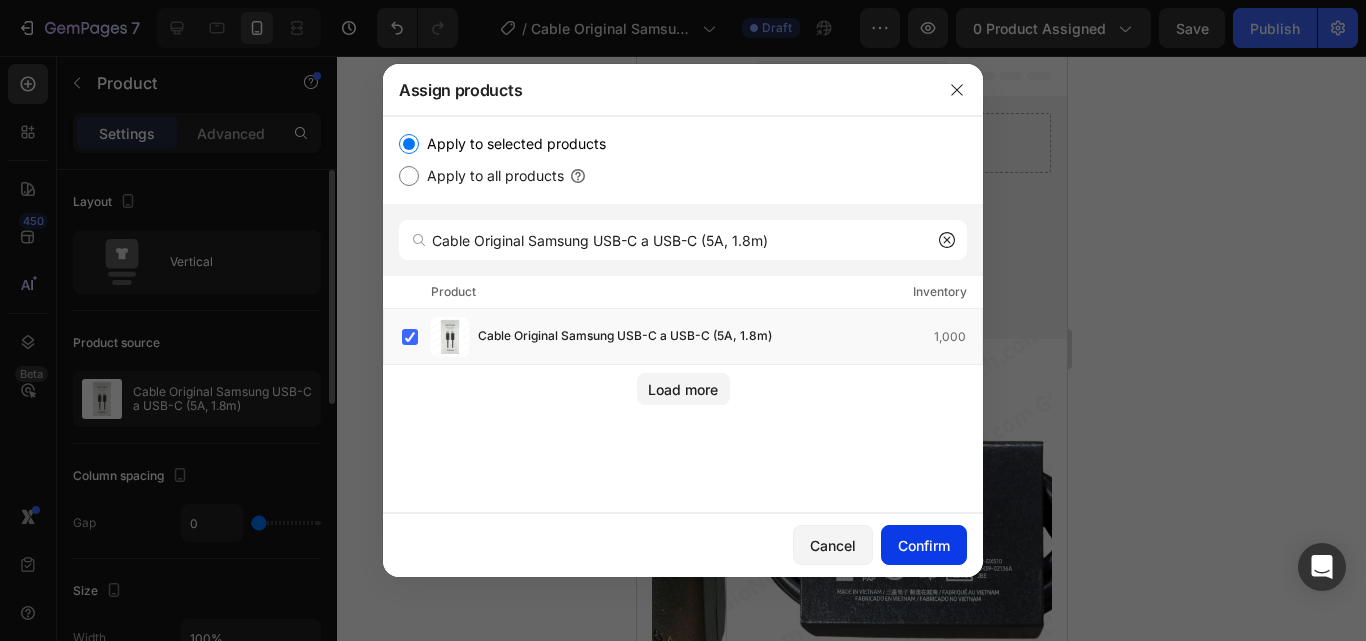 click on "Confirm" at bounding box center (924, 545) 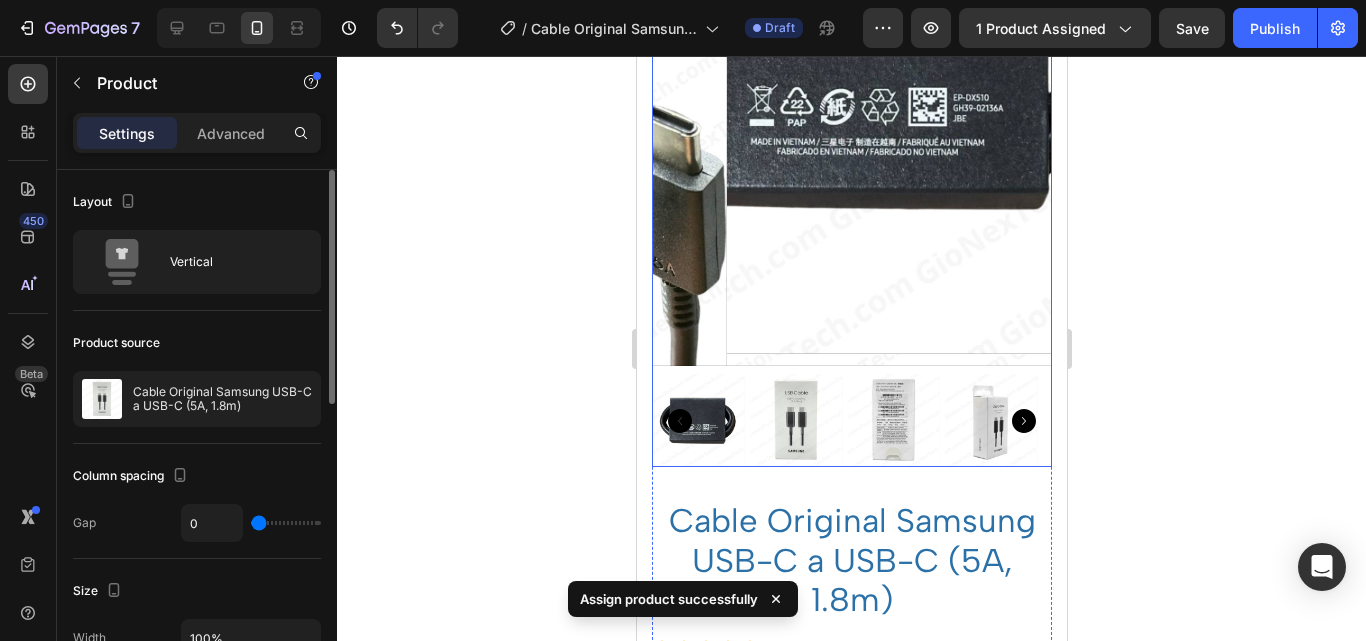 scroll, scrollTop: 400, scrollLeft: 0, axis: vertical 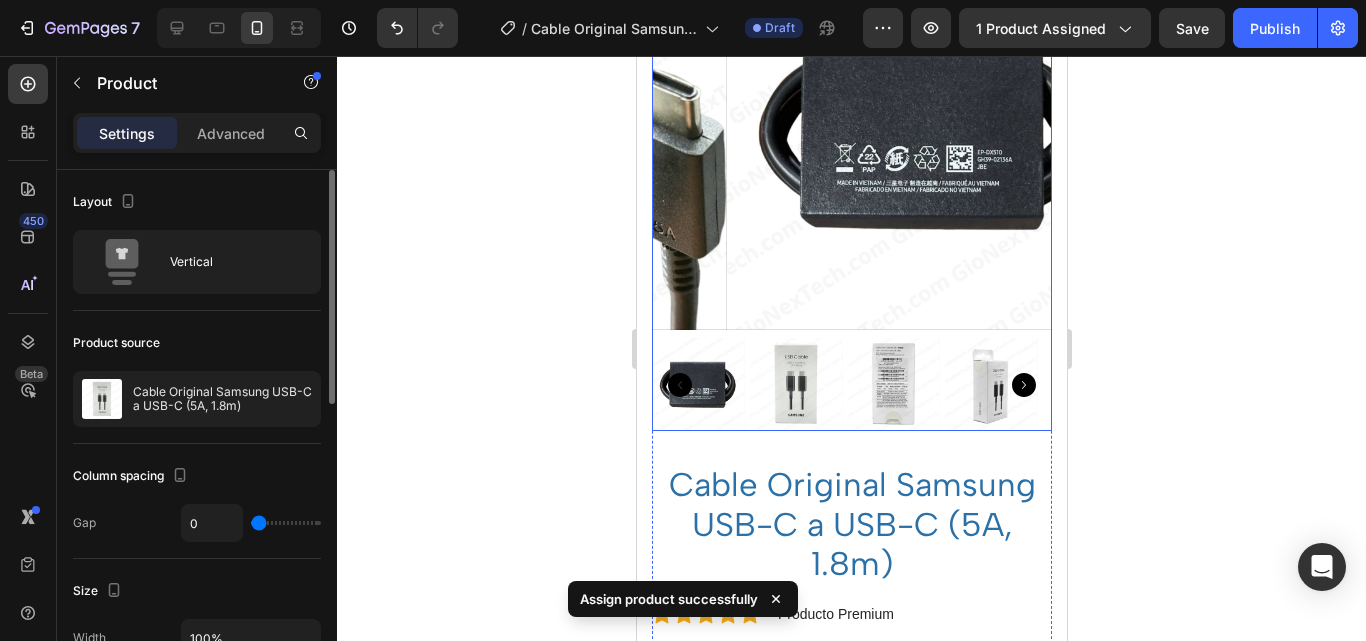 click at bounding box center [794, 384] 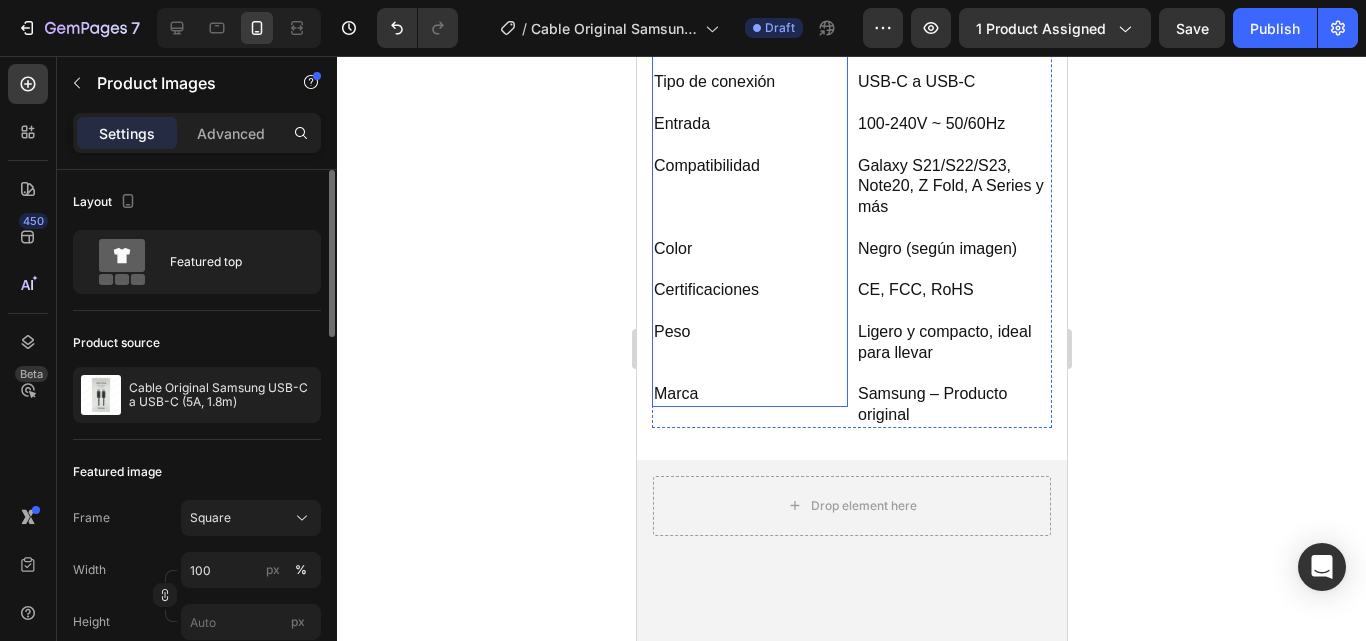 scroll, scrollTop: 1300, scrollLeft: 0, axis: vertical 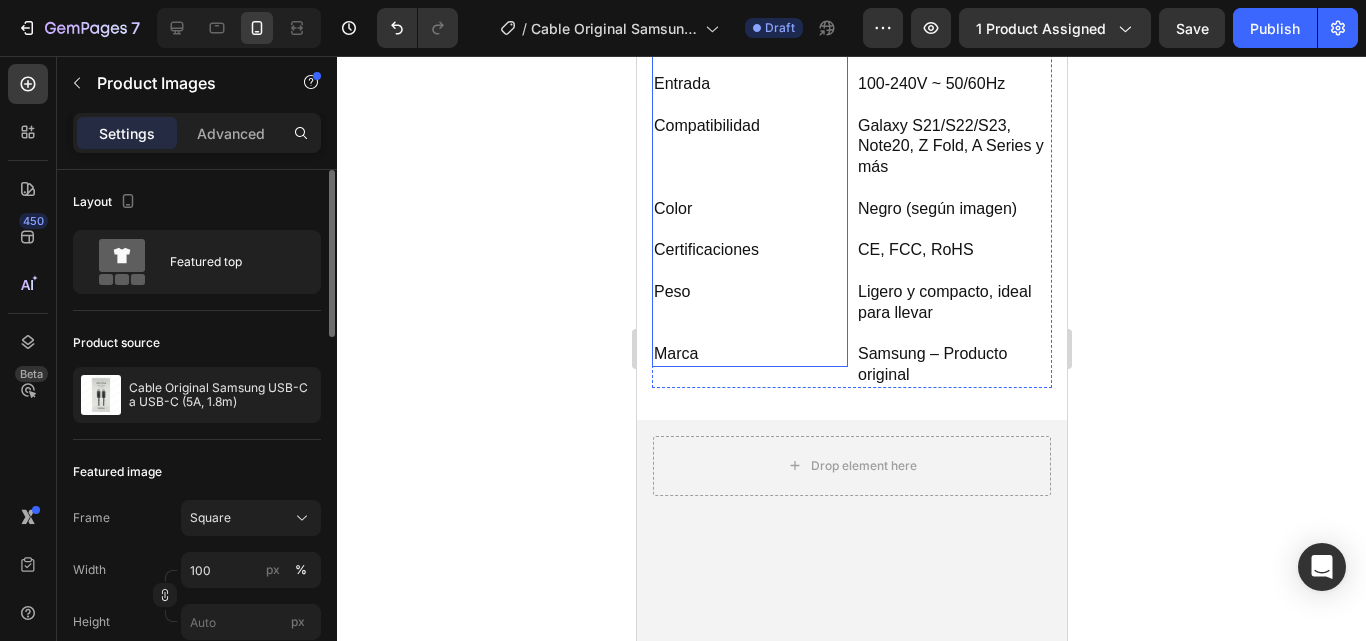 click on "Modelo Potencia de salida Tecnología de carga Tipo de conexión Entrada Compatibilidad Color Certificaciones Peso Marca" at bounding box center [749, 115] 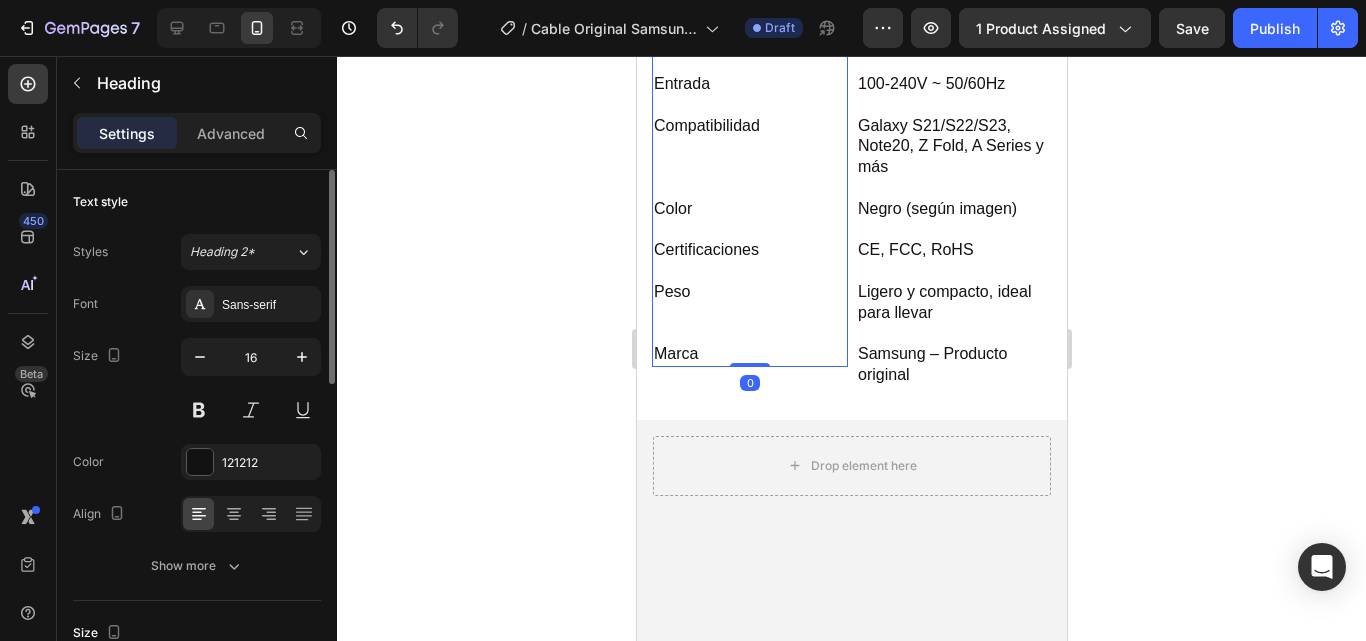 click on "Modelo Potencia de salida Tecnología de carga Tipo de conexión Entrada Compatibilidad Color Certificaciones Peso Marca" at bounding box center [749, 115] 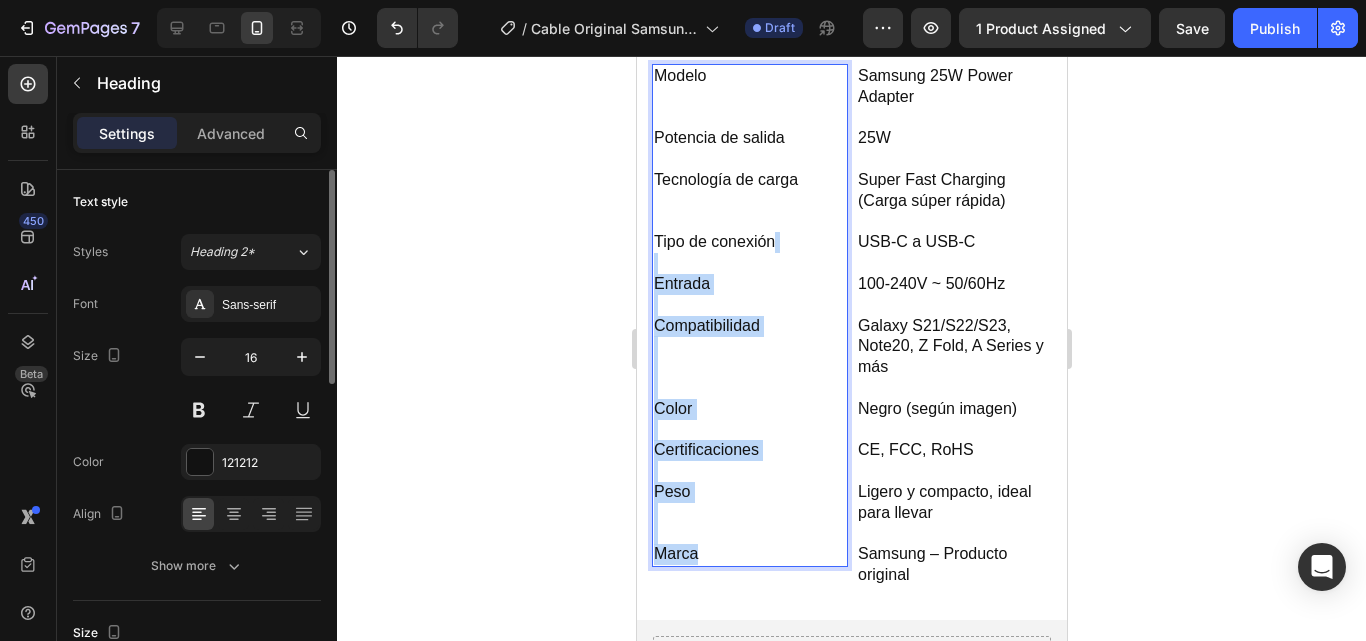 scroll, scrollTop: 800, scrollLeft: 0, axis: vertical 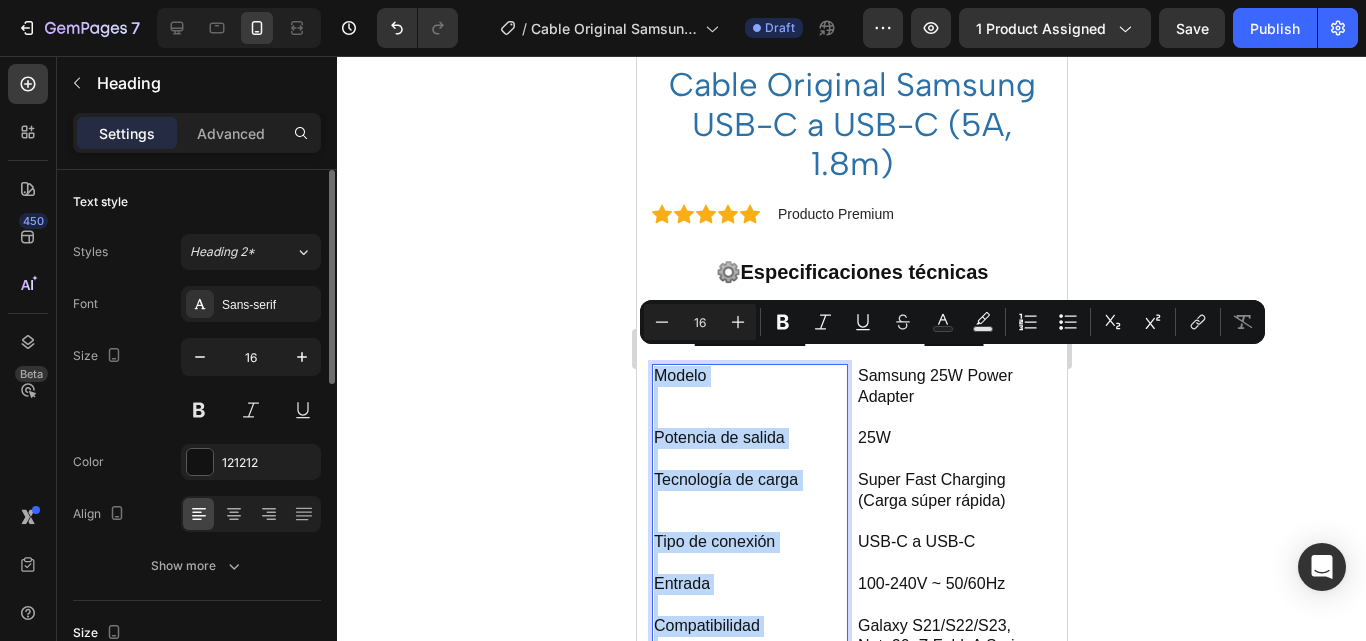 drag, startPoint x: 727, startPoint y: 340, endPoint x: 652, endPoint y: 368, distance: 80.05623 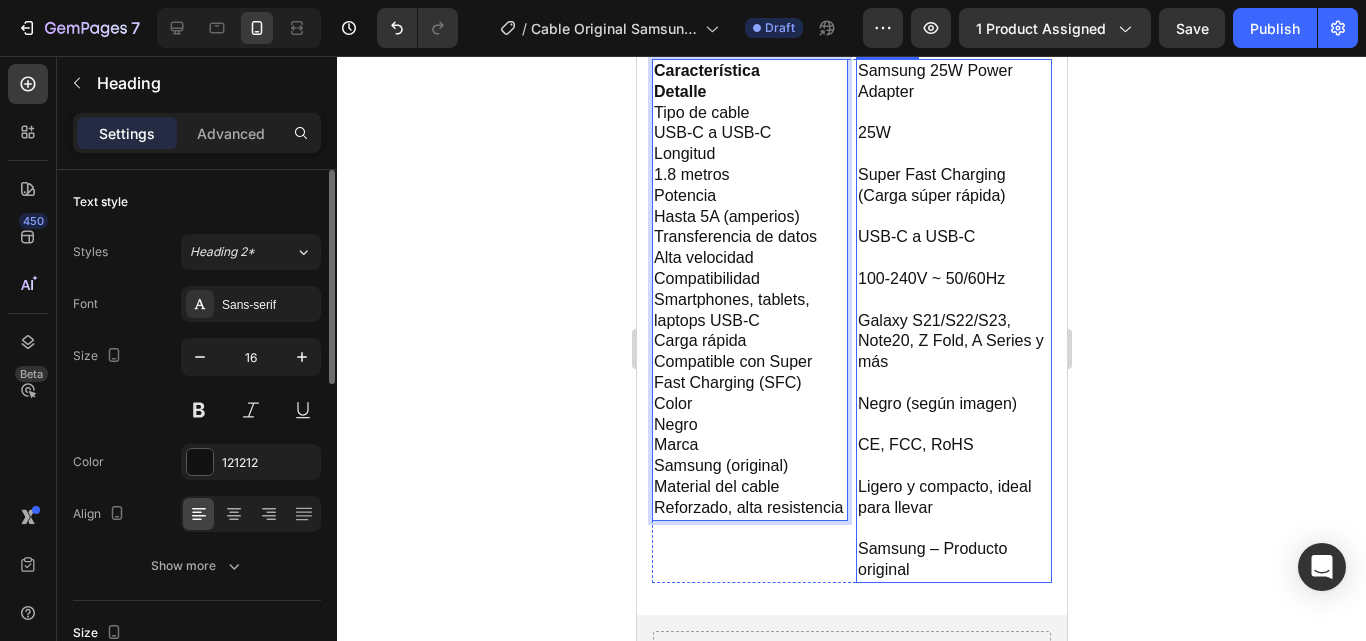 scroll, scrollTop: 1106, scrollLeft: 0, axis: vertical 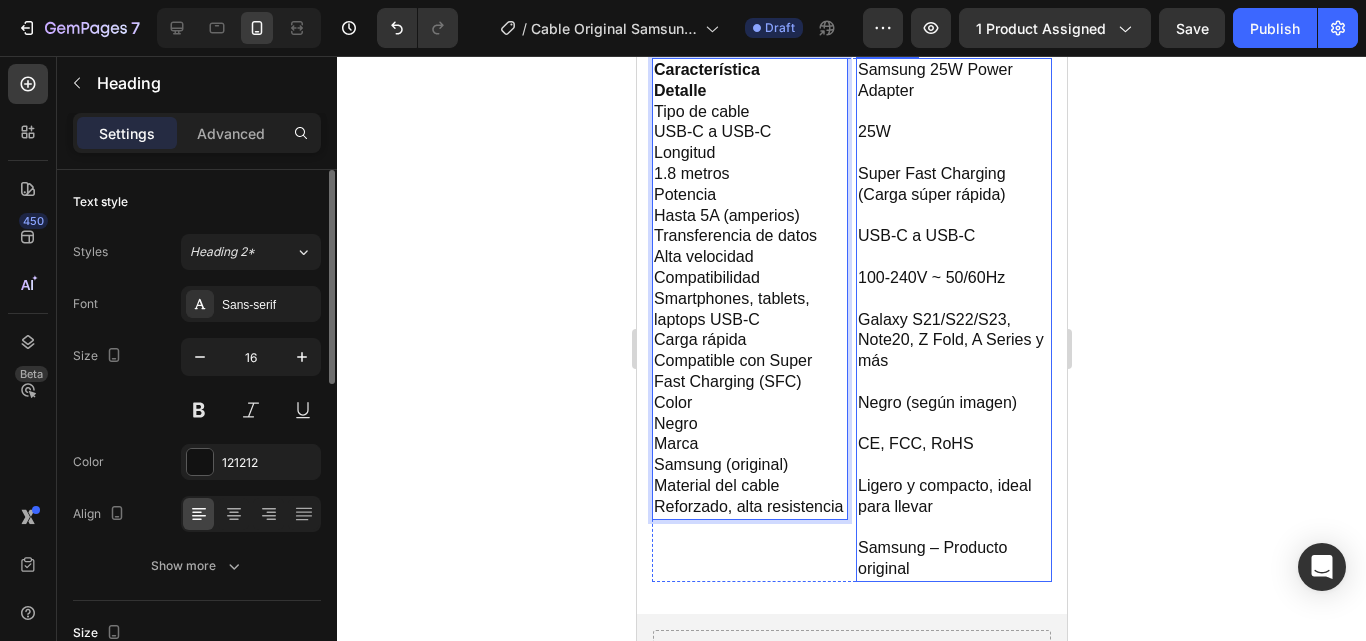 click on "Samsung 25W Power Adapter 25W Super Fast Charging (Carga súper rápida) USB-C a USB-C 100-240V ~ 50/60Hz Galaxy S21/S22/S23, Note20, Z Fold, A Series y más Negro (según imagen) CE, FCC, RoHS Ligero y compacto, ideal para llevar Samsung – Producto original" at bounding box center (953, 320) 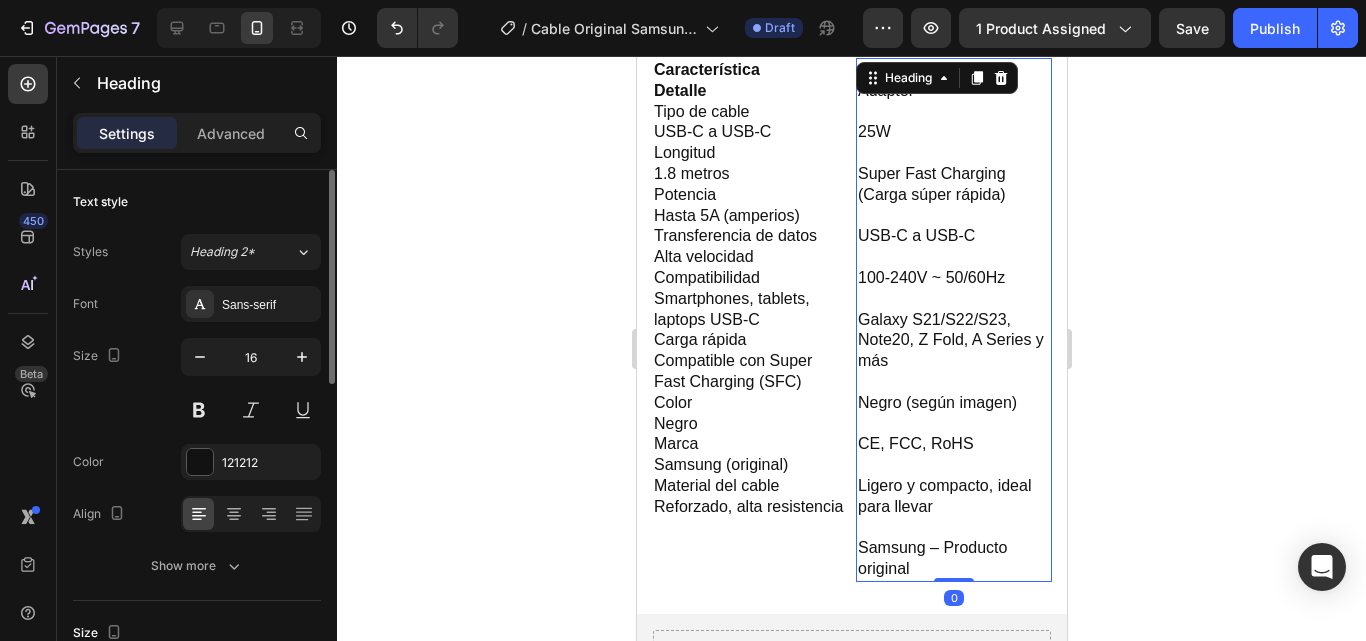 click on "Samsung 25W Power Adapter 25W Super Fast Charging (Carga súper rápida) USB-C a USB-C 100-240V ~ 50/60Hz Galaxy S21/S22/S23, Note20, Z Fold, A Series y más Negro (según imagen) CE, FCC, RoHS Ligero y compacto, ideal para llevar Samsung – Producto original" at bounding box center (953, 320) 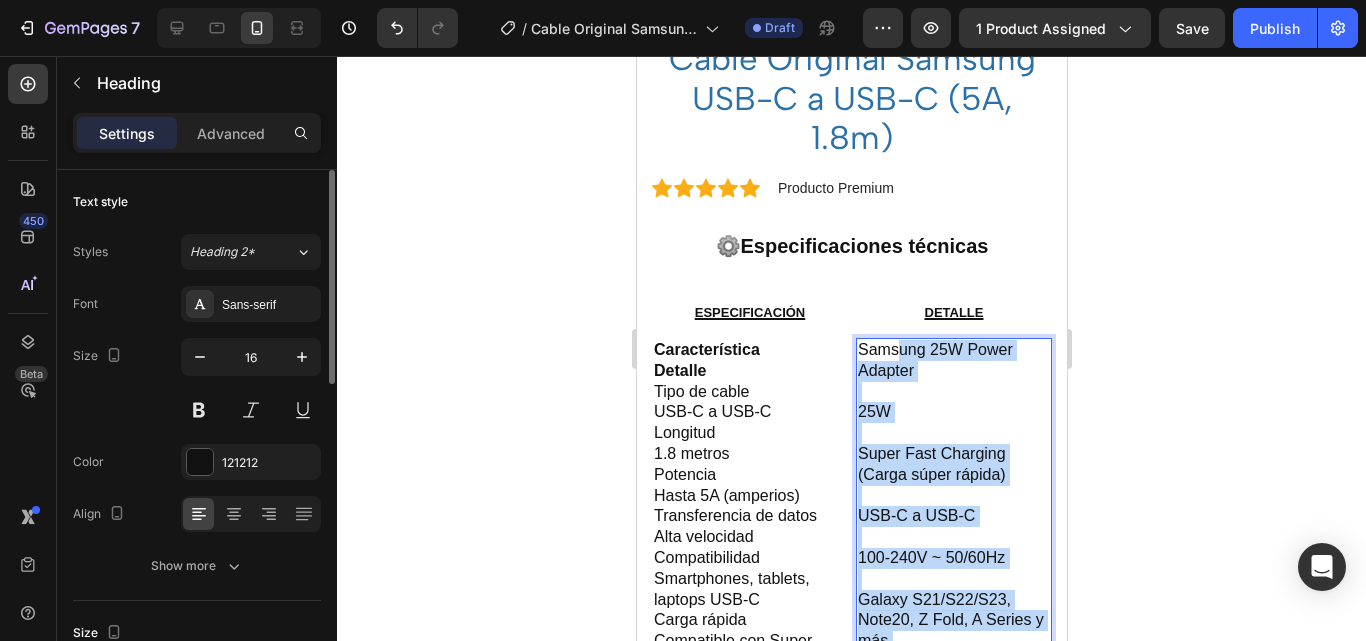 scroll, scrollTop: 806, scrollLeft: 0, axis: vertical 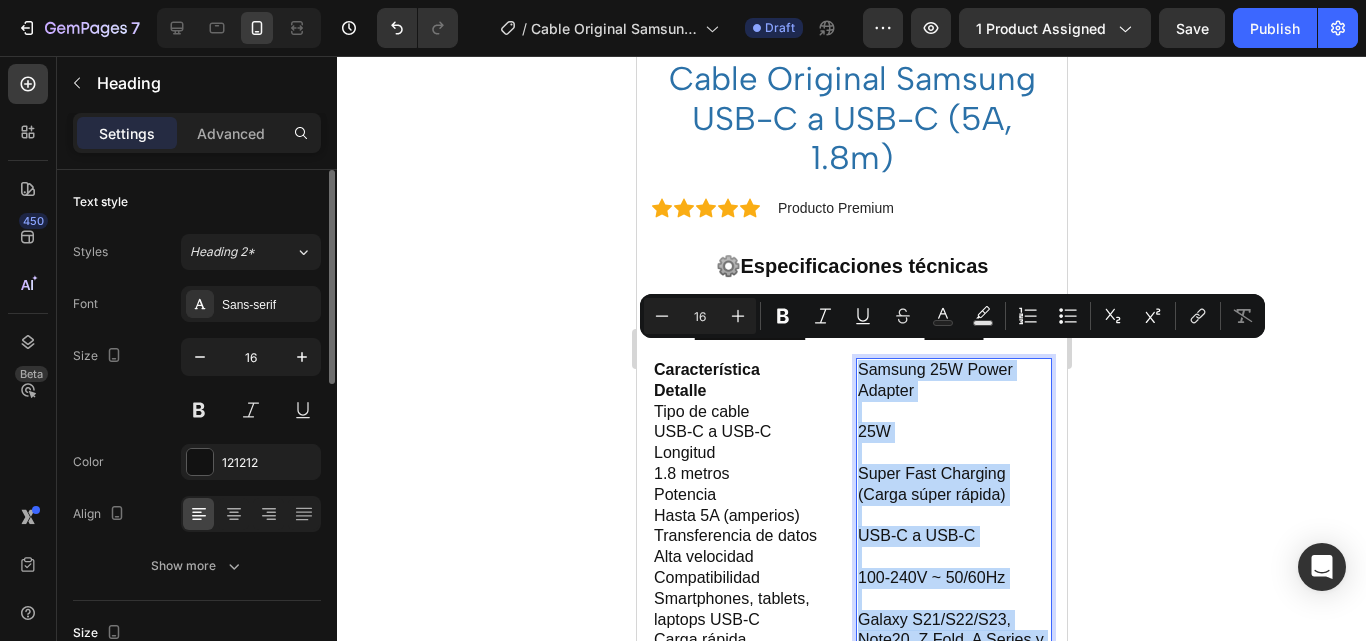 drag, startPoint x: 935, startPoint y: 550, endPoint x: 849, endPoint y: 363, distance: 205.82759 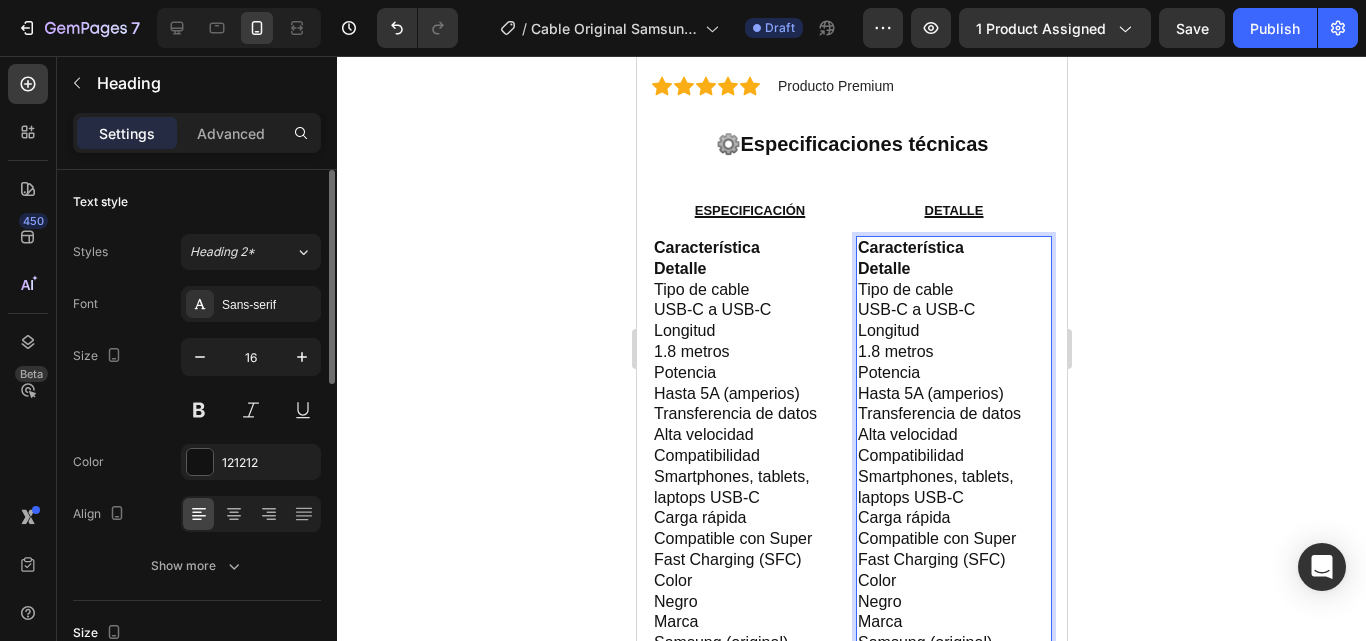 scroll, scrollTop: 1006, scrollLeft: 0, axis: vertical 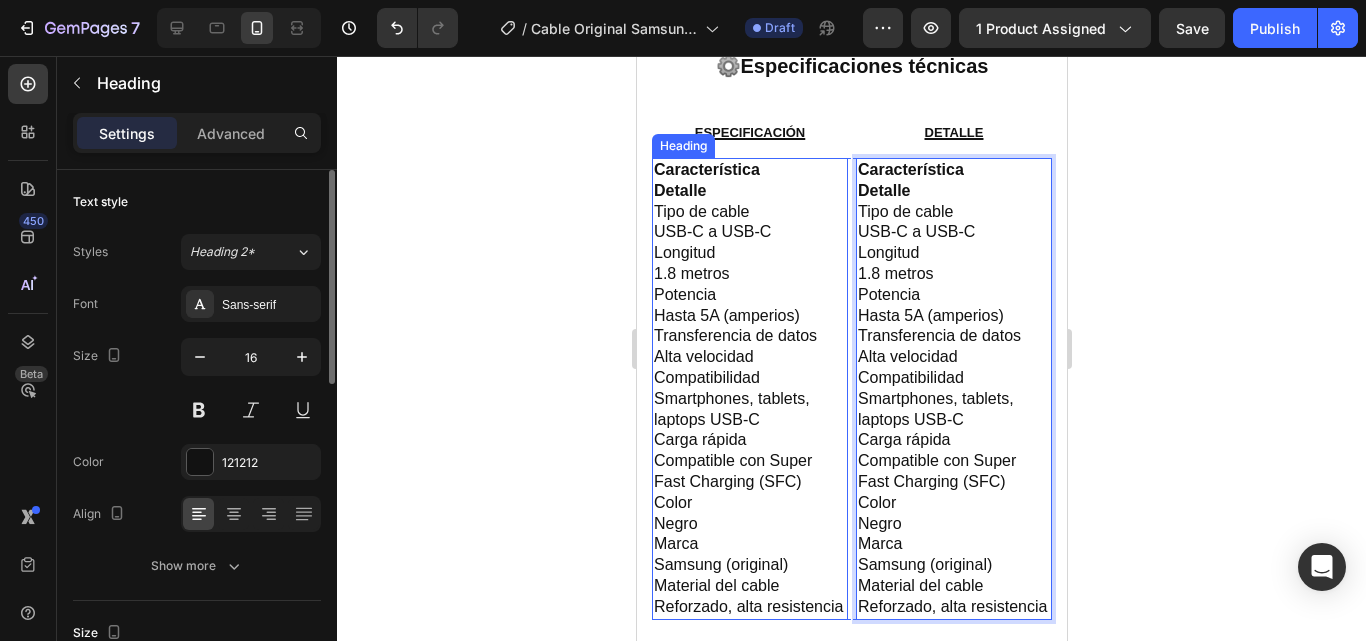 click on "⁠⁠⁠⁠⁠⁠⁠ Característica Detalle Tipo de cable USB-C a USB-C Longitud 1.8 metros Potencia Hasta 5A (amperios) Transferencia de datos Alta velocidad Compatibilidad Smartphones, tablets, laptops USB-C Carga rápida Compatible con Super Fast Charging (SFC) Color Negro Marca Samsung (original) Material del cable Reforzado, alta resistencia" at bounding box center (749, 389) 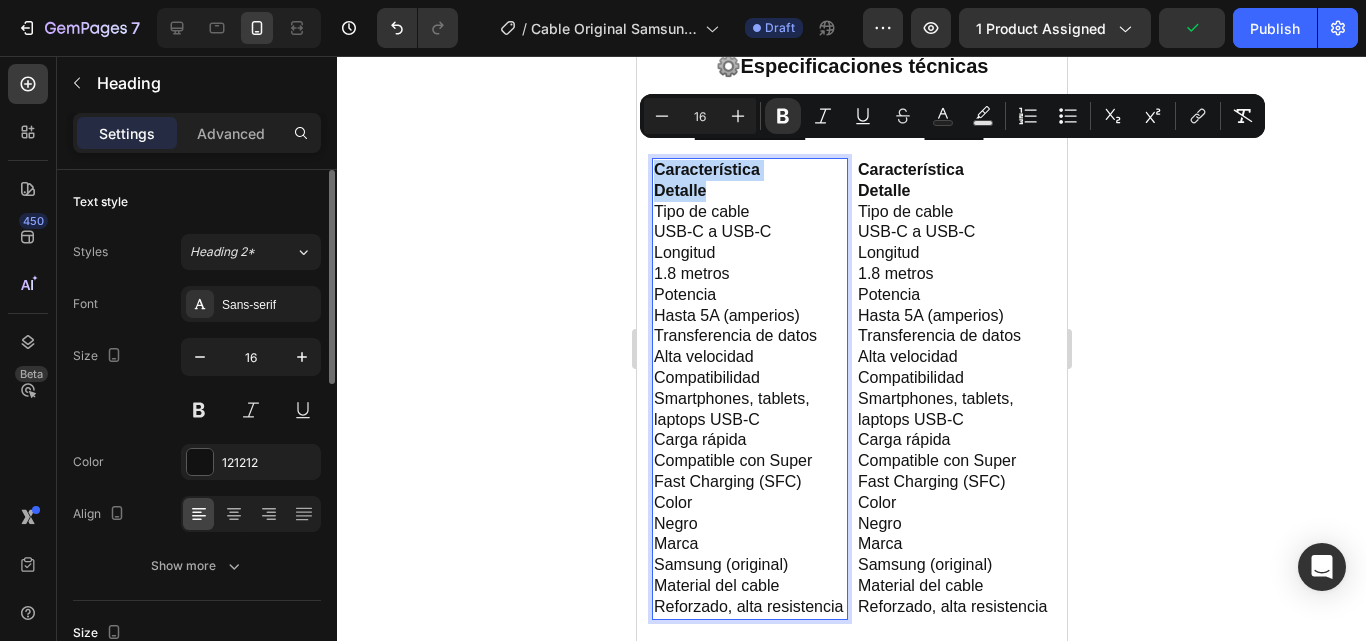 drag, startPoint x: 717, startPoint y: 176, endPoint x: 651, endPoint y: 148, distance: 71.693794 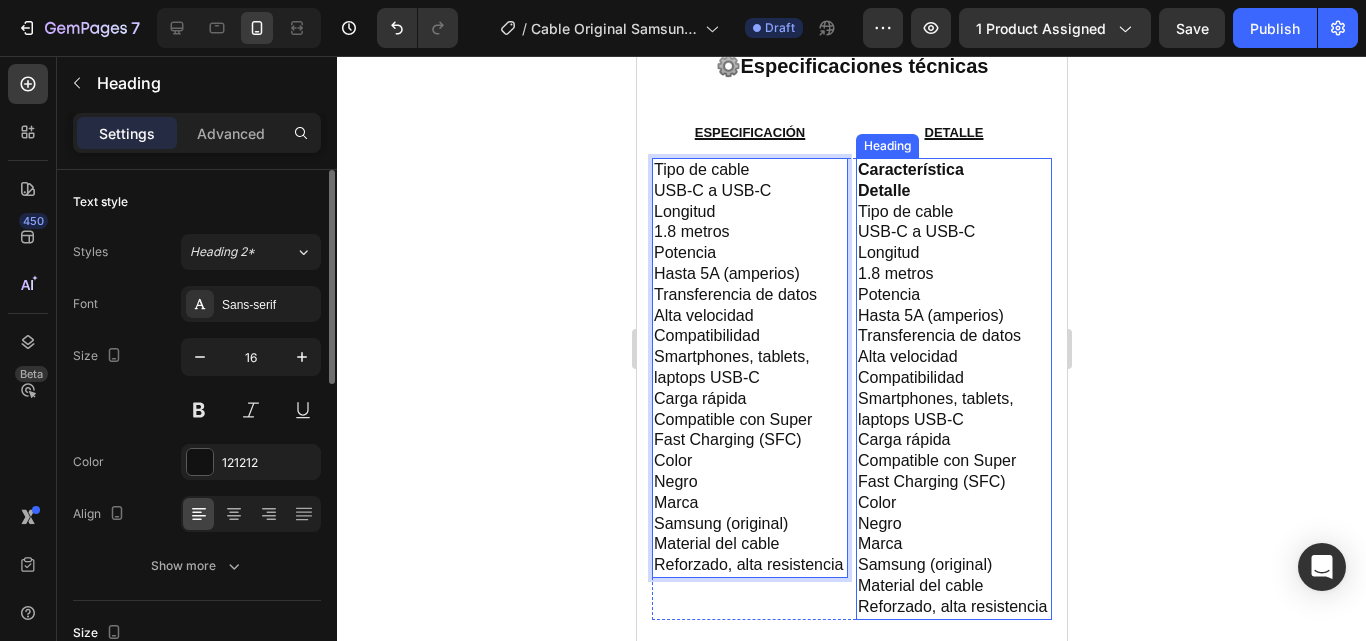 click on "⁠⁠⁠⁠⁠⁠⁠ Característica Detalle Tipo de cable USB-C a USB-C Longitud 1.8 metros Potencia Hasta 5A (amperios) Transferencia de datos Alta velocidad Compatibilidad Smartphones, tablets, laptops USB-C Carga rápida Compatible con Super Fast Charging (SFC) Color Negro Marca Samsung (original) Material del cable Reforzado, alta resistencia" at bounding box center [953, 389] 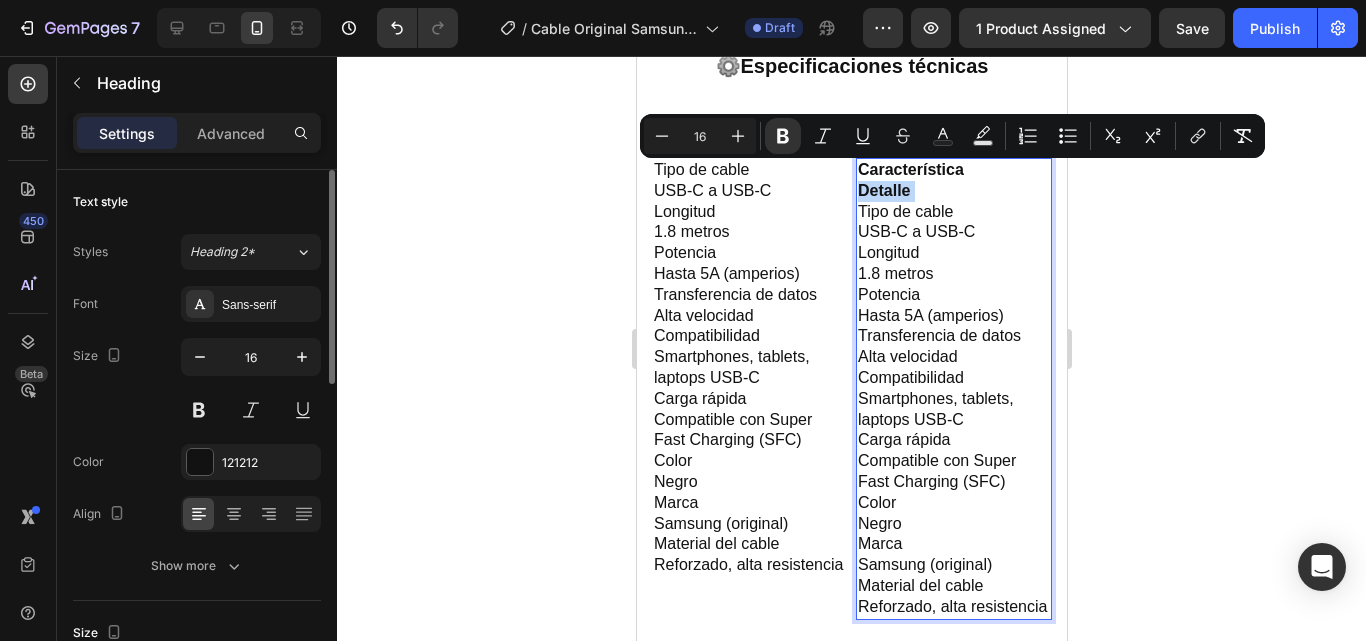 drag, startPoint x: 916, startPoint y: 177, endPoint x: 889, endPoint y: 176, distance: 27.018513 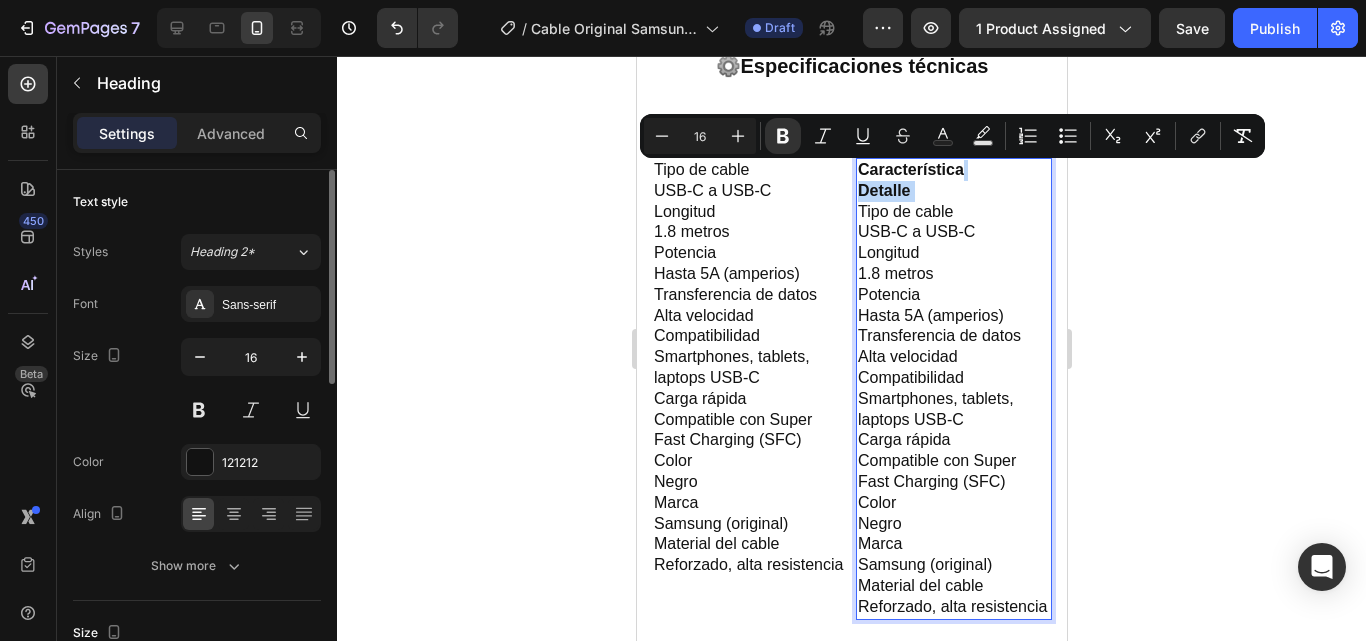click on "Detalle" at bounding box center (883, 190) 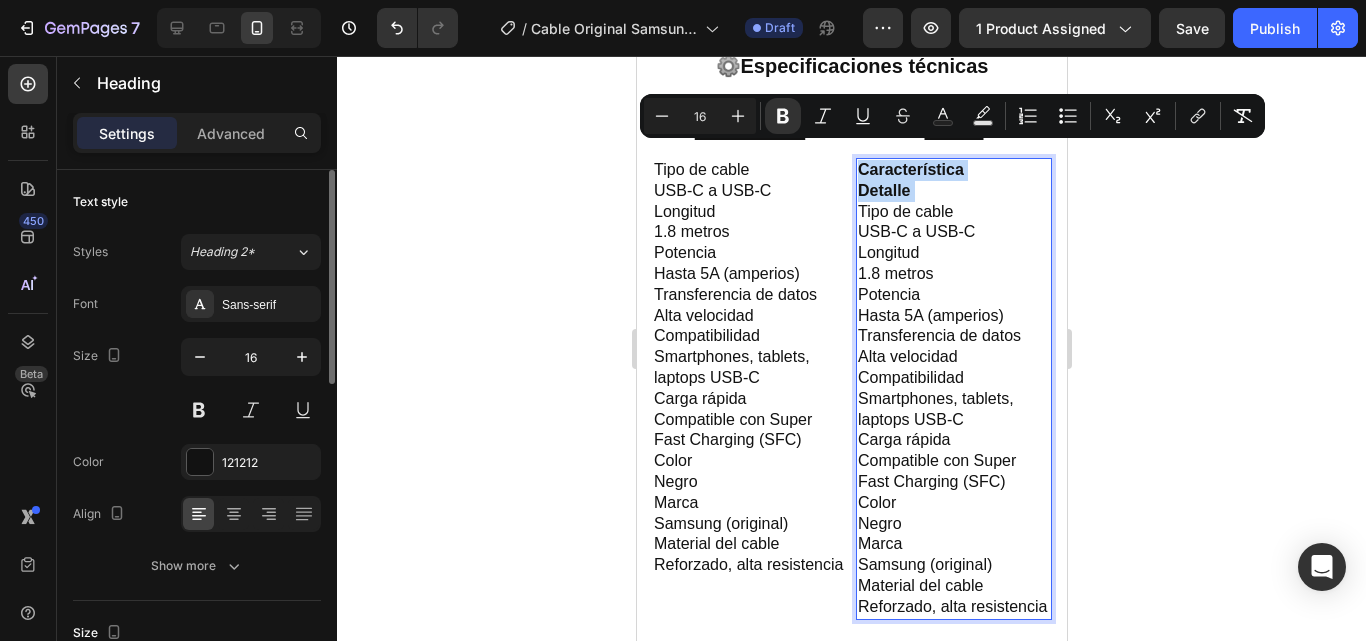 drag, startPoint x: 908, startPoint y: 174, endPoint x: 865, endPoint y: 151, distance: 48.76474 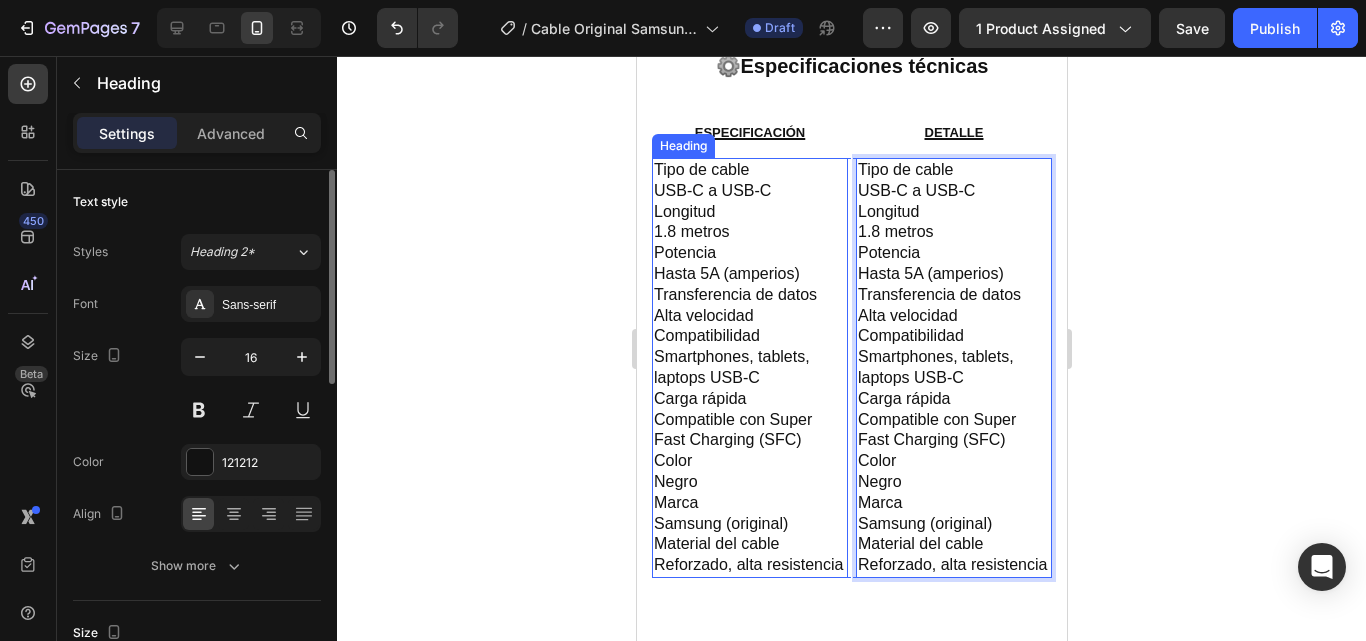 click on "Tipo de cable USB-C a USB-C Longitud 1.8 metros Potencia Hasta 5A (amperios) Transferencia de datos Alta velocidad Compatibilidad Smartphones, tablets, laptops USB-C Carga rápida Compatible con Super Fast Charging (SFC) Color Negro Marca Samsung (original) Material del cable Reforzado, alta resistencia" at bounding box center (749, 368) 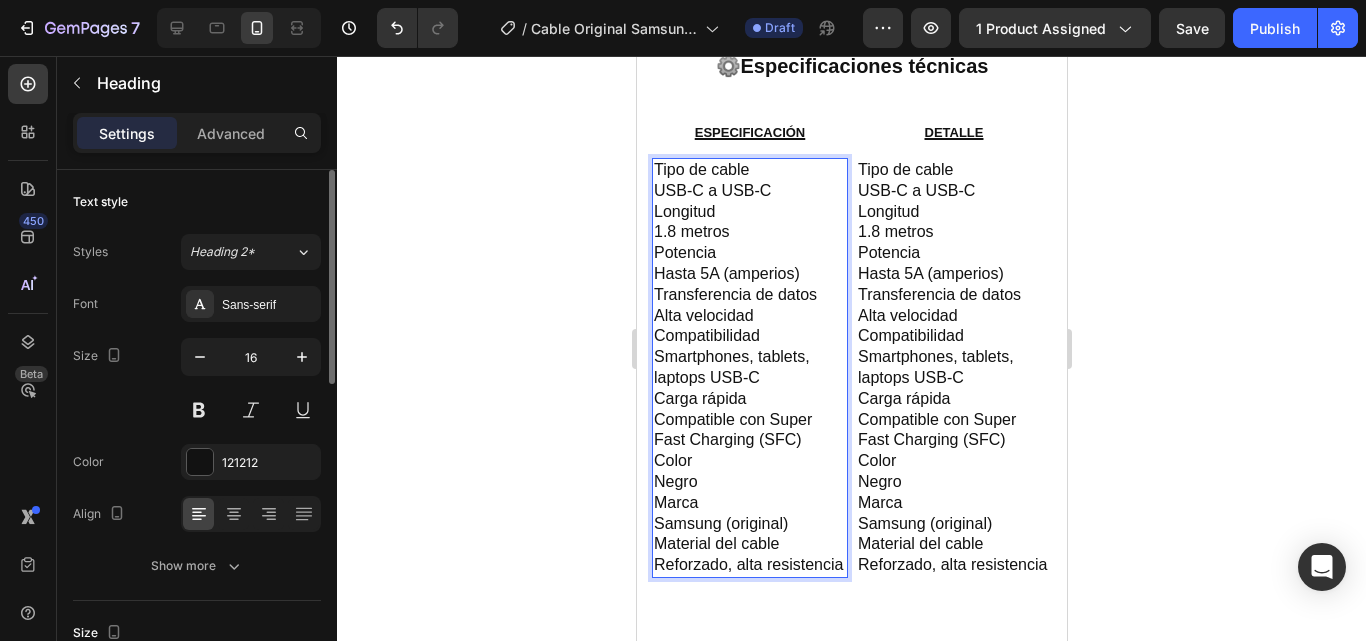 click on "Tipo de cable USB-C a USB-C Longitud 1.8 metros Potencia Hasta 5A (amperios) Transferencia de datos Alta velocidad Compatibilidad Smartphones, tablets, laptops USB-C Carga rápida Compatible con Super Fast Charging (SFC) Color Negro Marca Samsung (original) Material del cable Reforzado, alta resistencia" at bounding box center (749, 368) 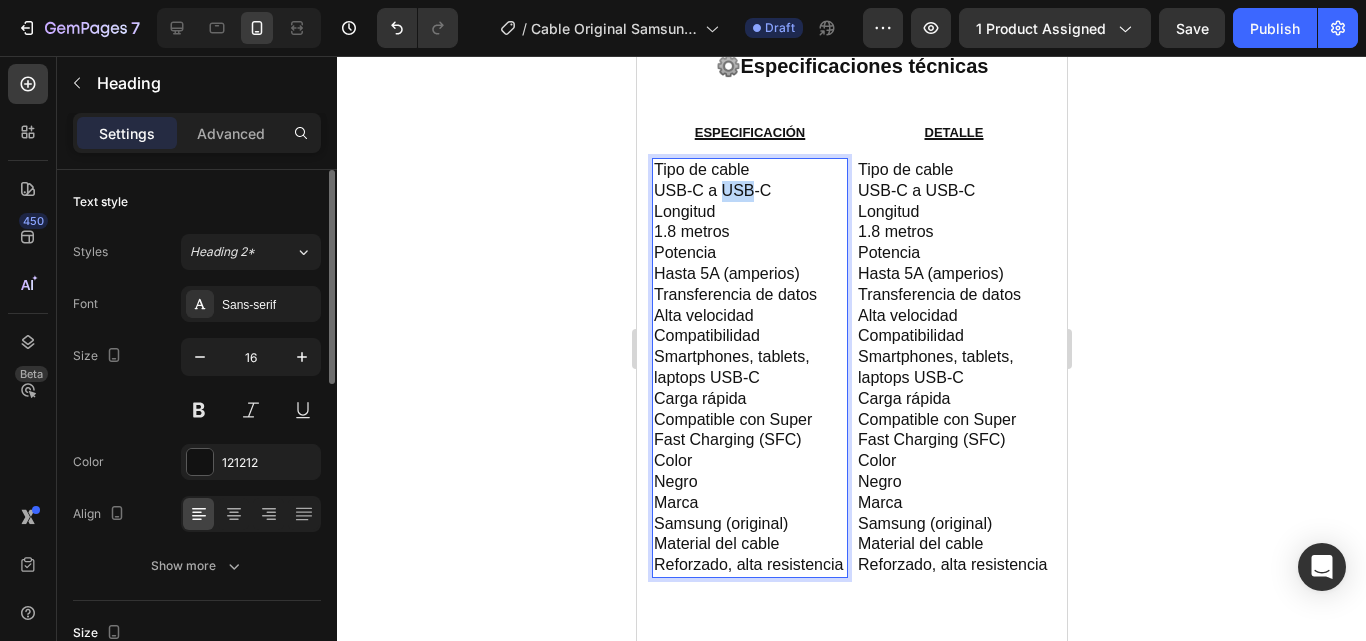 click on "Tipo de cable USB-C a USB-C Longitud 1.8 metros Potencia Hasta 5A (amperios) Transferencia de datos Alta velocidad Compatibilidad Smartphones, tablets, laptops USB-C Carga rápida Compatible con Super Fast Charging (SFC) Color Negro Marca Samsung (original) Material del cable Reforzado, alta resistencia" at bounding box center [749, 368] 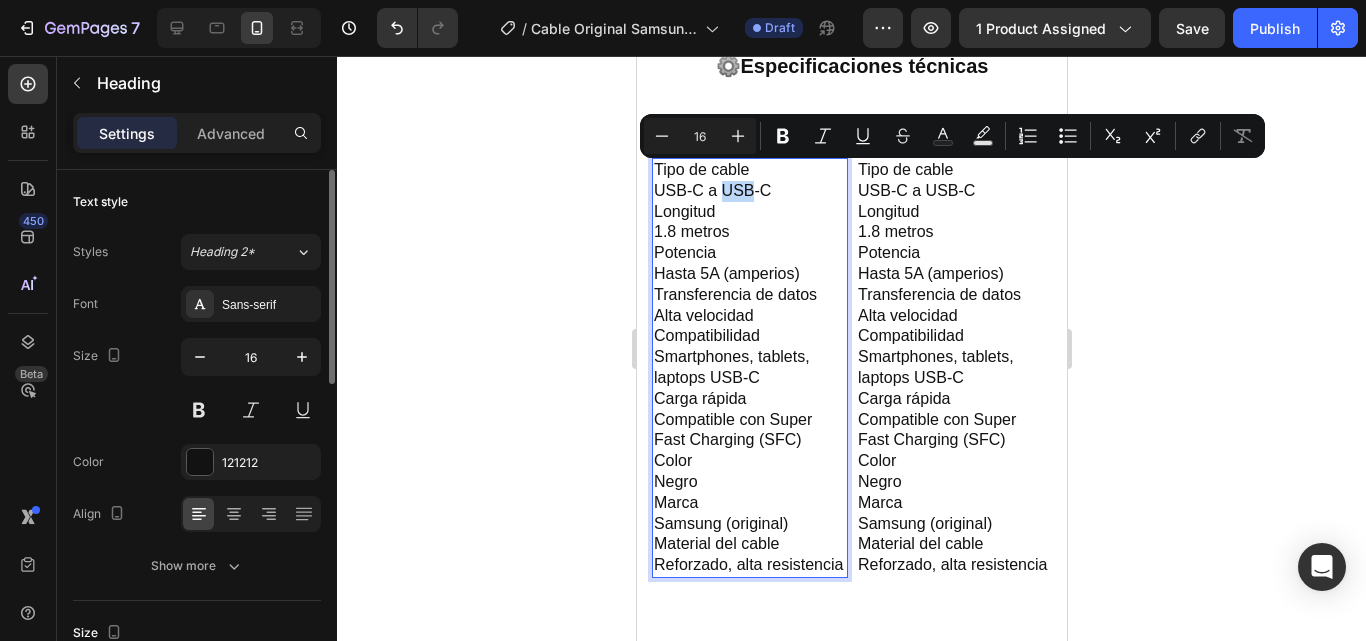 click on "Tipo de cable USB-C a USB-C Longitud 1.8 metros Potencia Hasta 5A (amperios) Transferencia de datos Alta velocidad Compatibilidad Smartphones, tablets, laptops USB-C Carga rápida Compatible con Super Fast Charging (SFC) Color Negro Marca Samsung (original) Material del cable Reforzado, alta resistencia" at bounding box center (749, 368) 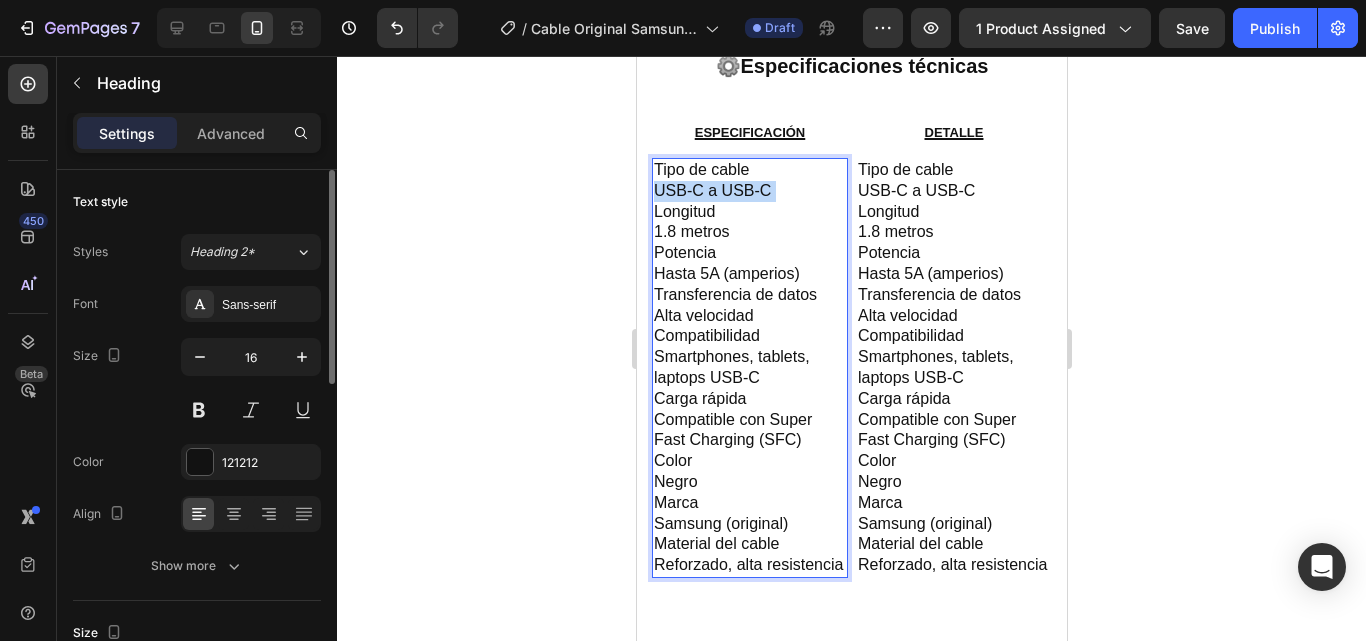 click on "Tipo de cable USB-C a USB-C Longitud 1.8 metros Potencia Hasta 5A (amperios) Transferencia de datos Alta velocidad Compatibilidad Smartphones, tablets, laptops USB-C Carga rápida Compatible con Super Fast Charging (SFC) Color Negro Marca Samsung (original) Material del cable Reforzado, alta resistencia" at bounding box center (749, 368) 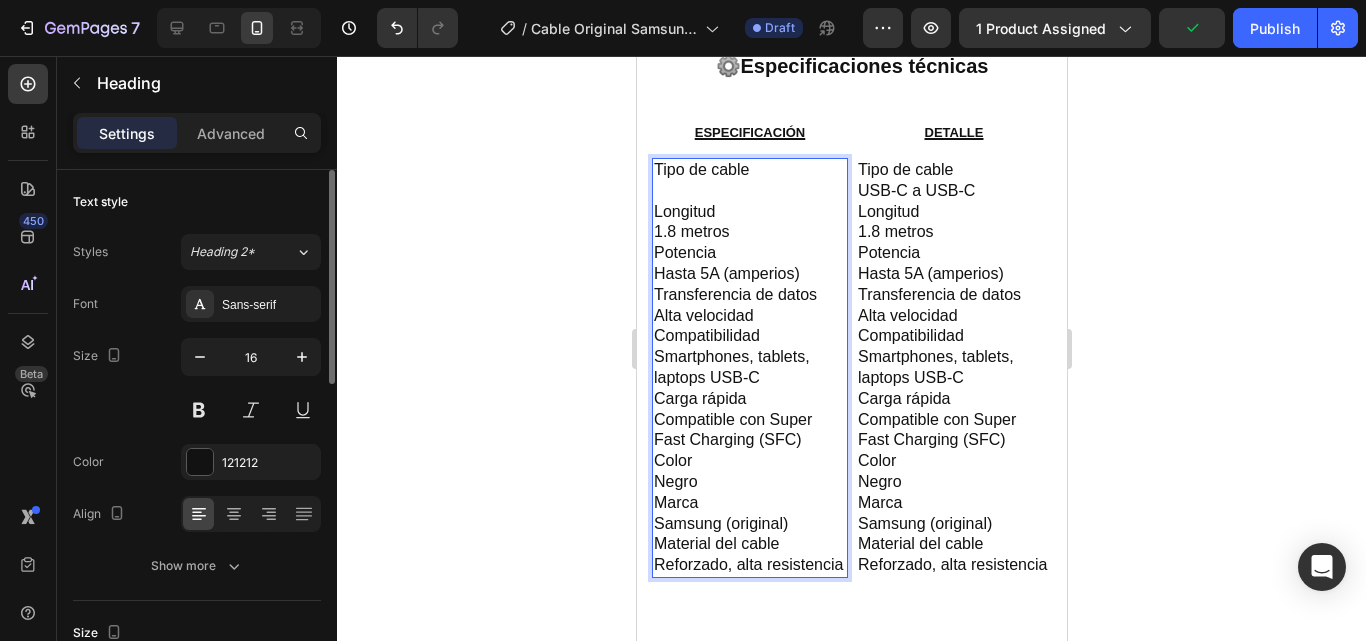 click on "Tipo de cable Longitud 1.8 metros Potencia Hasta 5A (amperios) Transferencia de datos Alta velocidad Compatibilidad Smartphones, tablets, laptops USB-C Carga rápida Compatible con Super Fast Charging (SFC) Color Negro Marca Samsung (original) Material del cable Reforzado, alta resistencia" at bounding box center (749, 368) 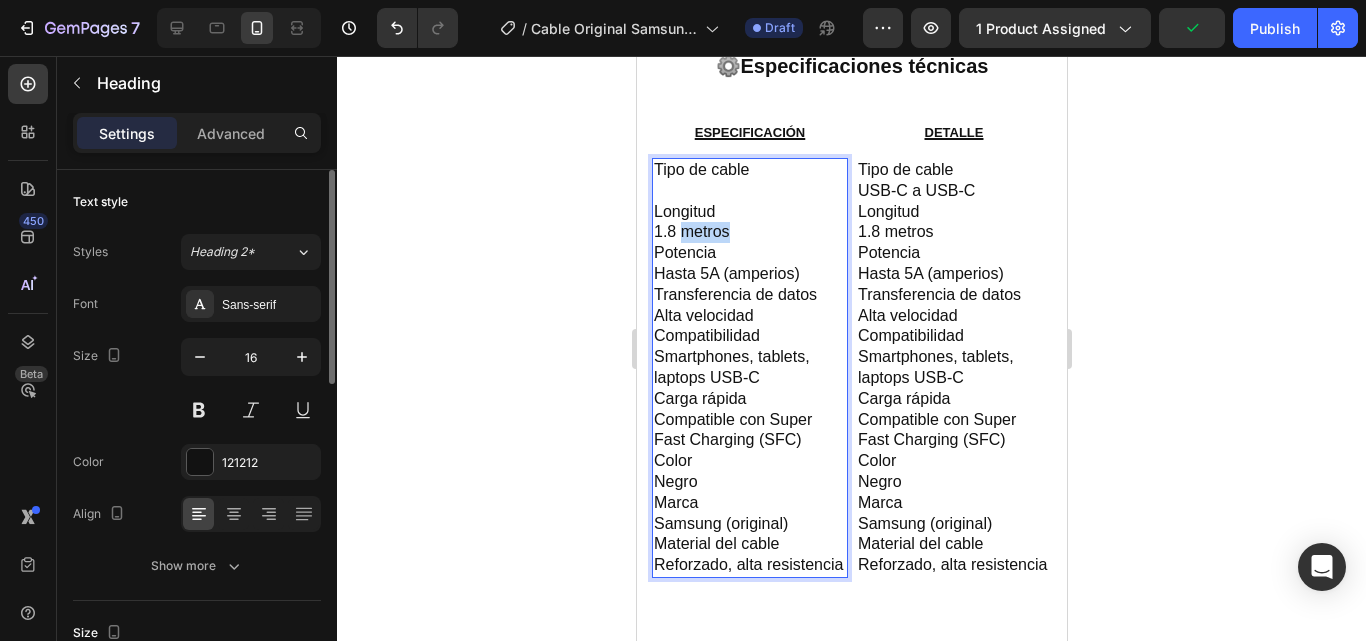 click on "Tipo de cable Longitud 1.8 metros Potencia Hasta 5A (amperios) Transferencia de datos Alta velocidad Compatibilidad Smartphones, tablets, laptops USB-C Carga rápida Compatible con Super Fast Charging (SFC) Color Negro Marca Samsung (original) Material del cable Reforzado, alta resistencia" at bounding box center [749, 368] 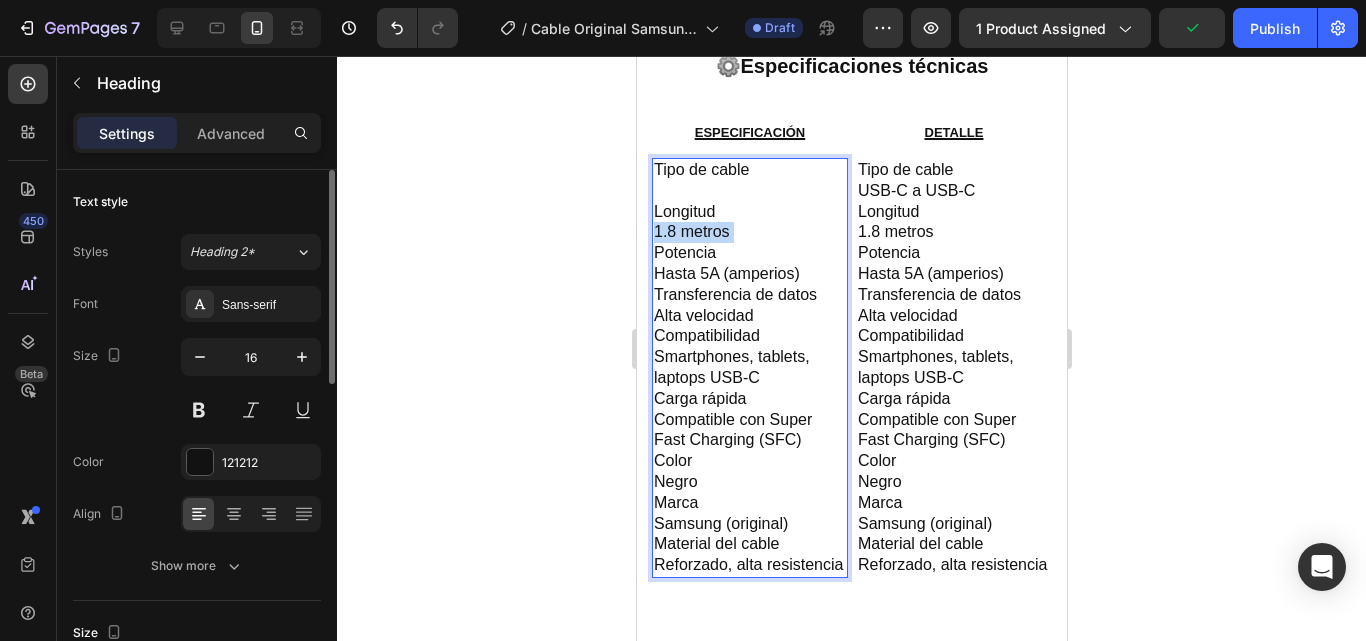 click on "Tipo de cable Longitud 1.8 metros Potencia Hasta 5A (amperios) Transferencia de datos Alta velocidad Compatibilidad Smartphones, tablets, laptops USB-C Carga rápida Compatible con Super Fast Charging (SFC) Color Negro Marca Samsung (original) Material del cable Reforzado, alta resistencia" at bounding box center [749, 368] 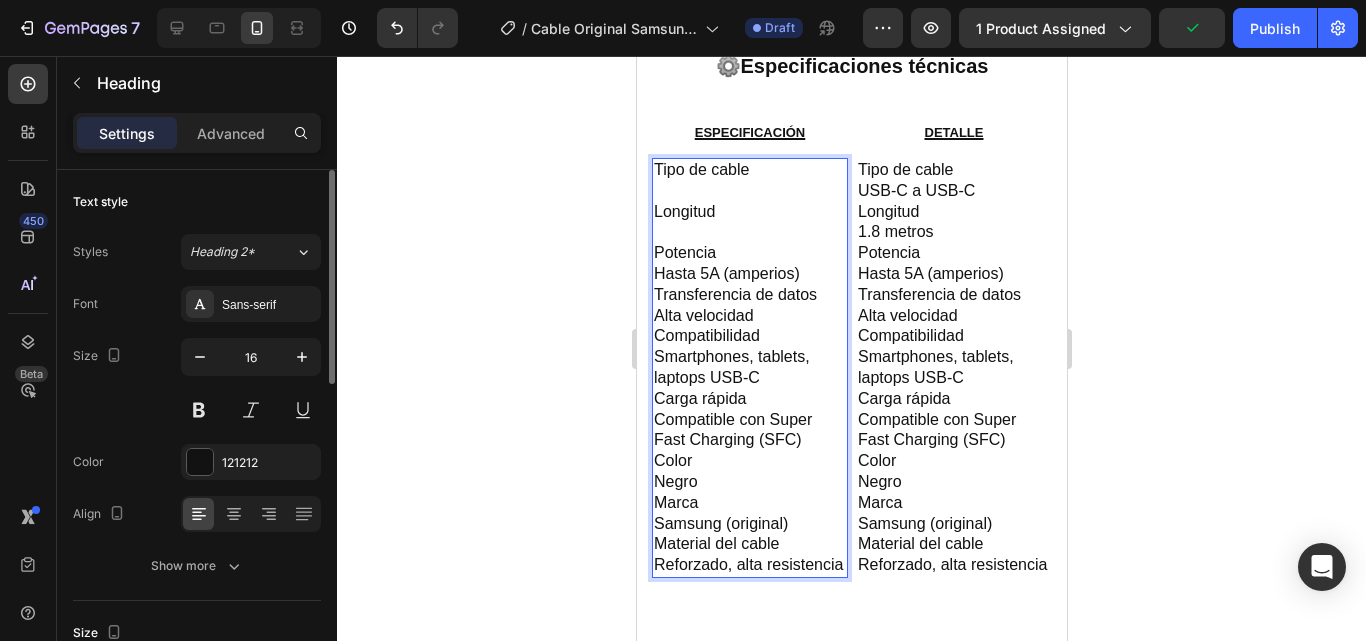 click on "Tipo de cable Longitud Potencia Hasta 5A (amperios) Transferencia de datos Alta velocidad Compatibilidad Smartphones, tablets, laptops USB-C Carga rápida Compatible con Super Fast Charging (SFC) Color Negro Marca Samsung (original) Material del cable Reforzado, alta resistencia" at bounding box center (749, 368) 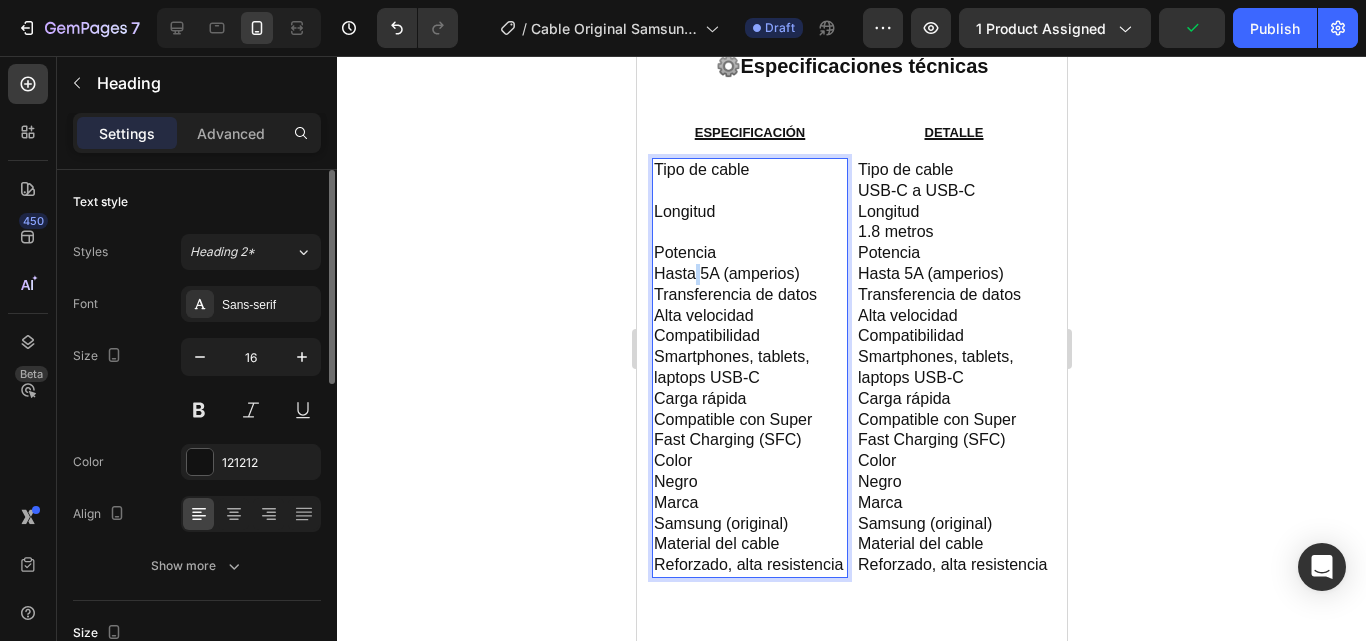 click on "Tipo de cable Longitud Potencia Hasta 5A (amperios) Transferencia de datos Alta velocidad Compatibilidad Smartphones, tablets, laptops USB-C Carga rápida Compatible con Super Fast Charging (SFC) Color Negro Marca Samsung (original) Material del cable Reforzado, alta resistencia" at bounding box center (749, 368) 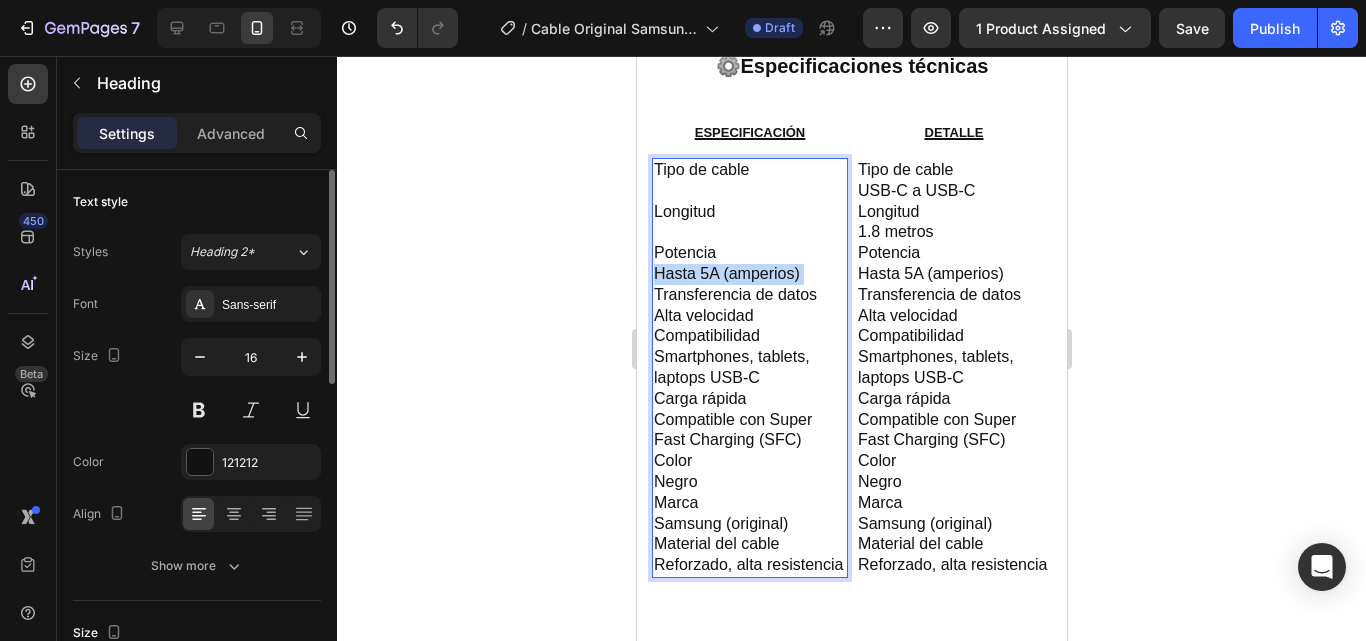 click on "Tipo de cable Longitud Potencia Hasta 5A (amperios) Transferencia de datos Alta velocidad Compatibilidad Smartphones, tablets, laptops USB-C Carga rápida Compatible con Super Fast Charging (SFC) Color Negro Marca Samsung (original) Material del cable Reforzado, alta resistencia" at bounding box center (749, 368) 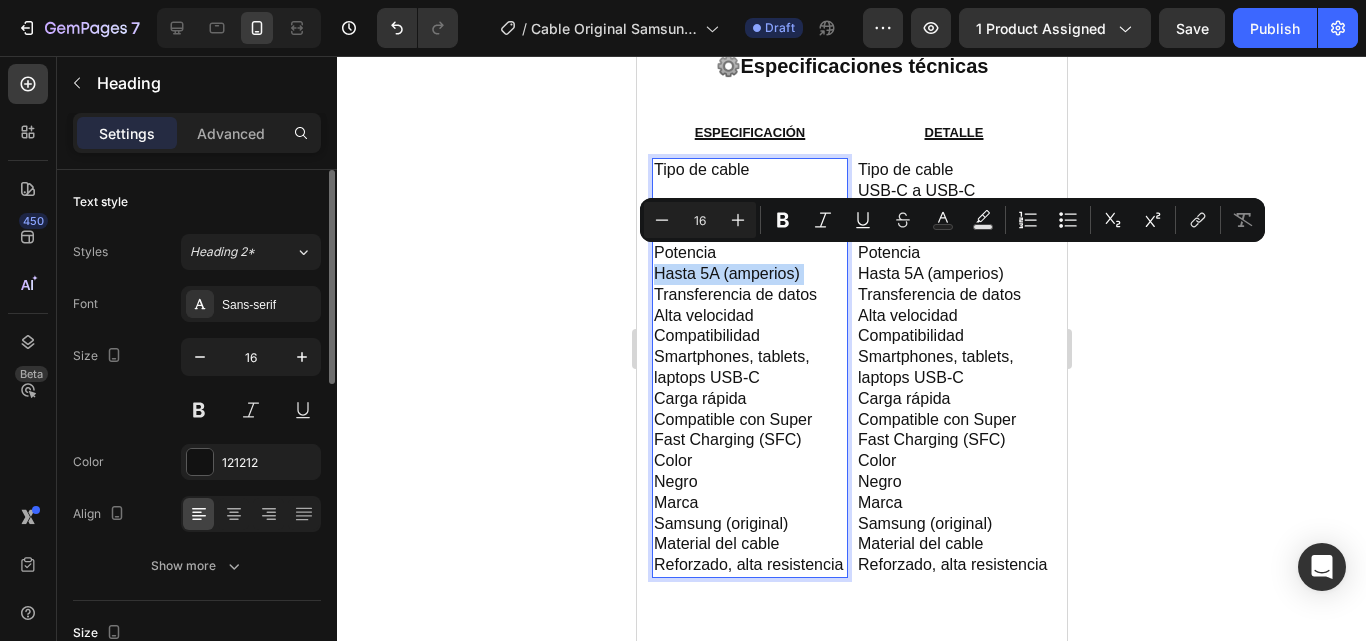 click on "Tipo de cable Longitud Potencia Hasta 5A (amperios) Transferencia de datos Alta velocidad Compatibilidad Smartphones, tablets, laptops USB-C Carga rápida Compatible con Super Fast Charging (SFC) Color Negro Marca Samsung (original) Material del cable Reforzado, alta resistencia" at bounding box center [749, 368] 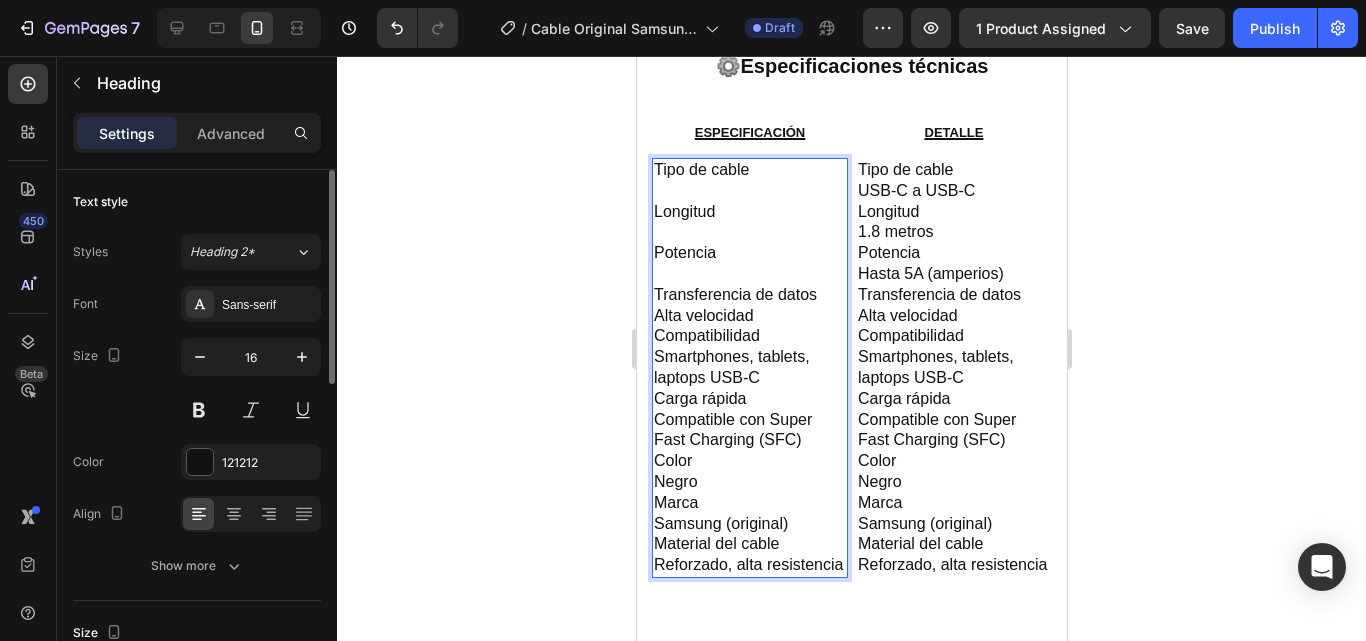 click on "Tipo de cable Longitud Potencia Transferencia de datos Alta velocidad Compatibilidad Smartphones, tablets, laptops USB-C Carga rápida Compatible con Super Fast Charging (SFC) Color Negro Marca Samsung (original) Material del cable Reforzado, alta resistencia" at bounding box center (749, 368) 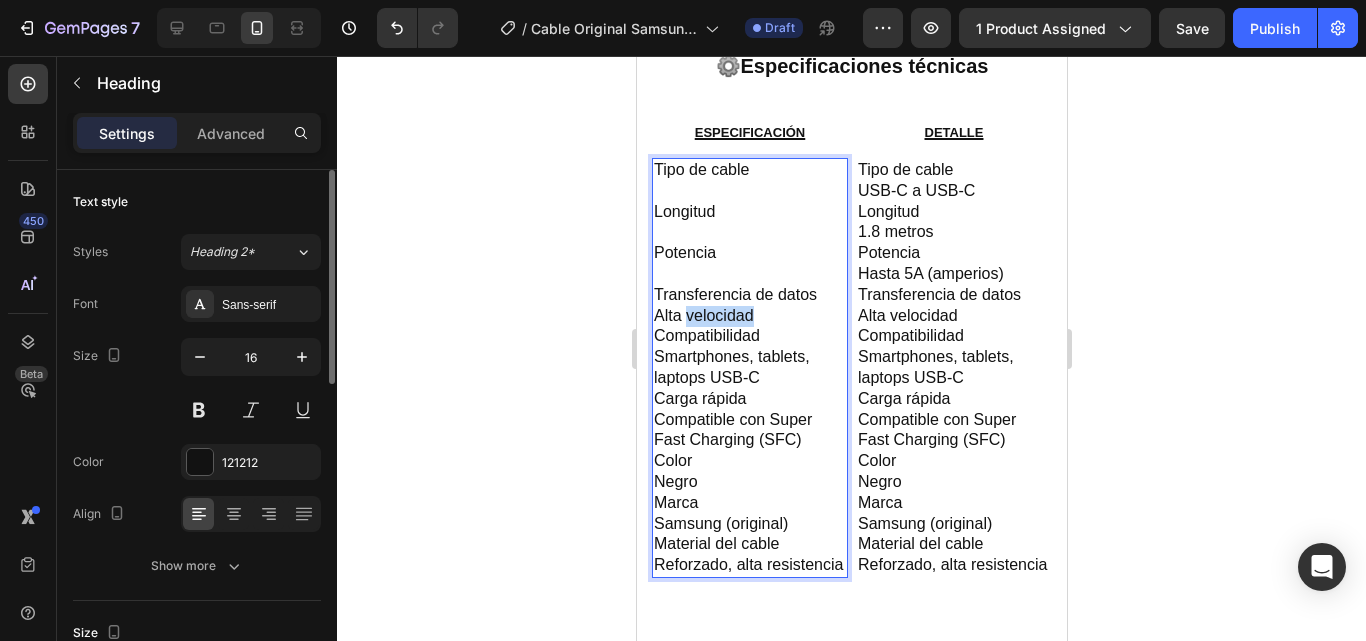 click on "Tipo de cable Longitud Potencia Transferencia de datos Alta velocidad Compatibilidad Smartphones, tablets, laptops USB-C Carga rápida Compatible con Super Fast Charging (SFC) Color Negro Marca Samsung (original) Material del cable Reforzado, alta resistencia" at bounding box center [749, 368] 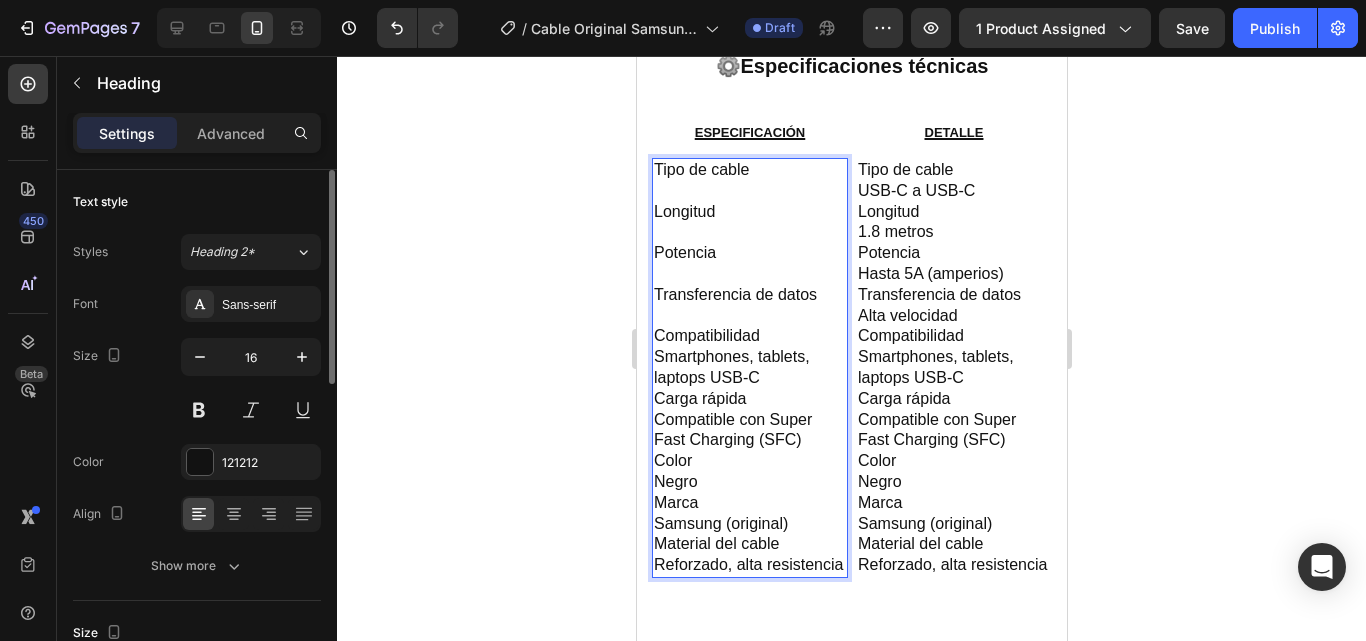 click on "Tipo de cable Longitud Potencia Transferencia de datos Compatibilidad Smartphones, tablets, laptops USB-C Carga rápida Compatible con Super Fast Charging (SFC) Color Negro Marca Samsung (original) Material del cable Reforzado, alta resistencia" at bounding box center (749, 368) 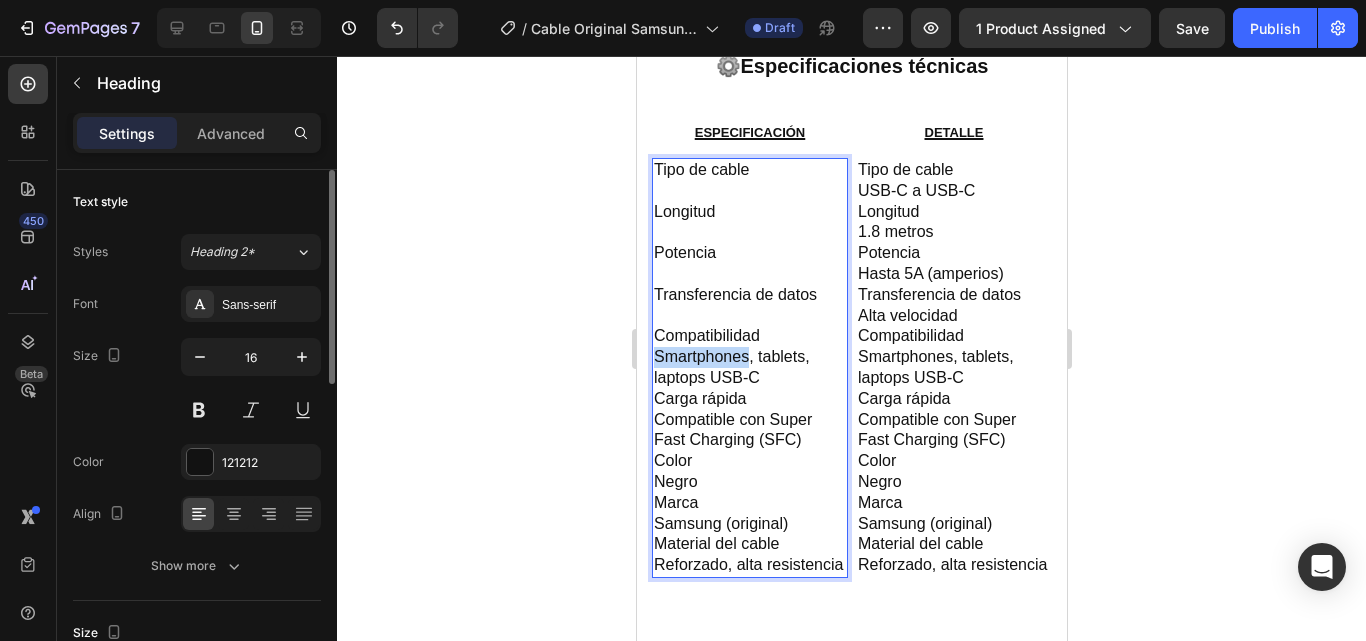 click on "Tipo de cable Longitud Potencia Transferencia de datos Compatibilidad Smartphones, tablets, laptops USB-C Carga rápida Compatible con Super Fast Charging (SFC) Color Negro Marca Samsung (original) Material del cable Reforzado, alta resistencia" at bounding box center [749, 368] 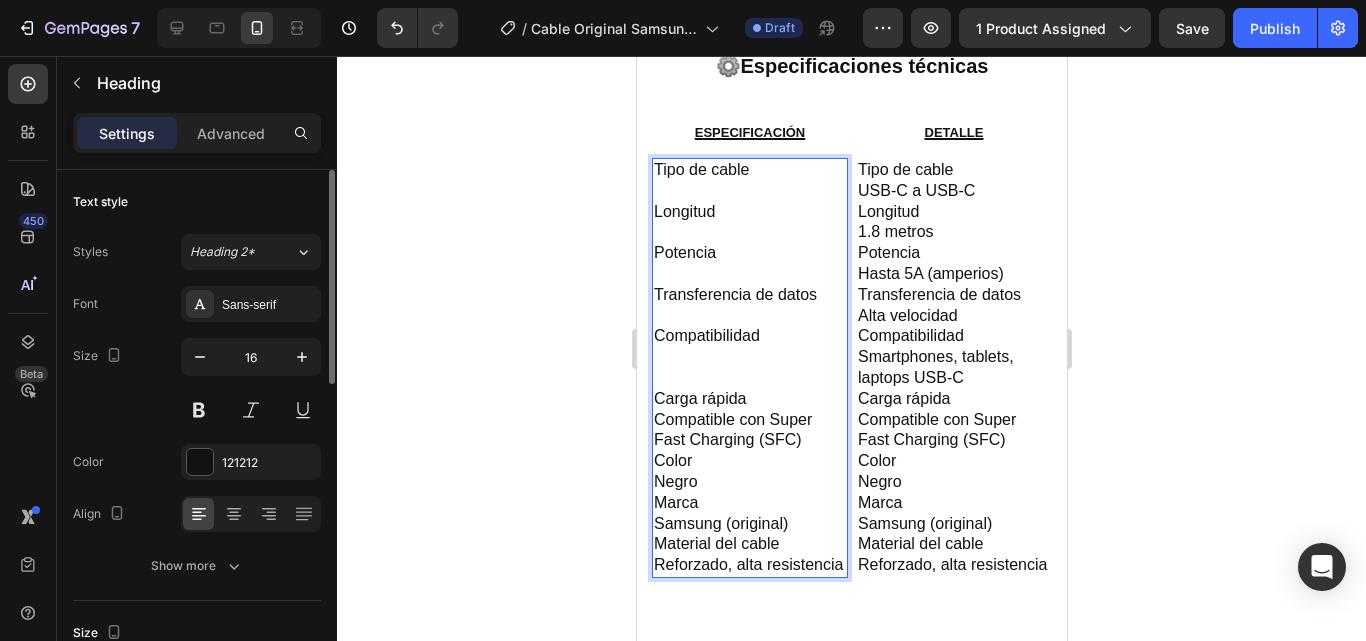click on "Tipo de cable Longitud Potencia Transferencia de datos Compatibilidad Carga rápida Compatible con Super Fast Charging (SFC) Color Negro Marca Samsung (original) Material del cable Reforzado, alta resistencia" at bounding box center (749, 368) 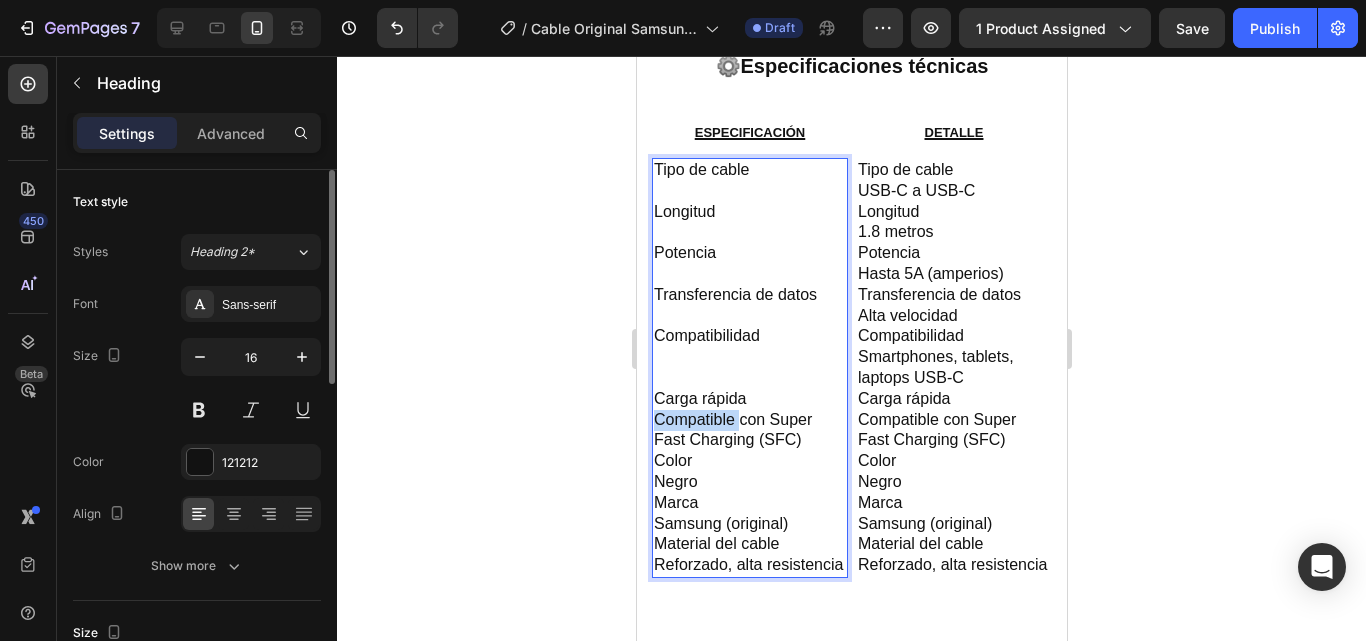 click on "Tipo de cable Longitud Potencia Transferencia de datos Compatibilidad Carga rápida Compatible con Super Fast Charging (SFC) Color Negro Marca Samsung (original) Material del cable Reforzado, alta resistencia" at bounding box center [749, 368] 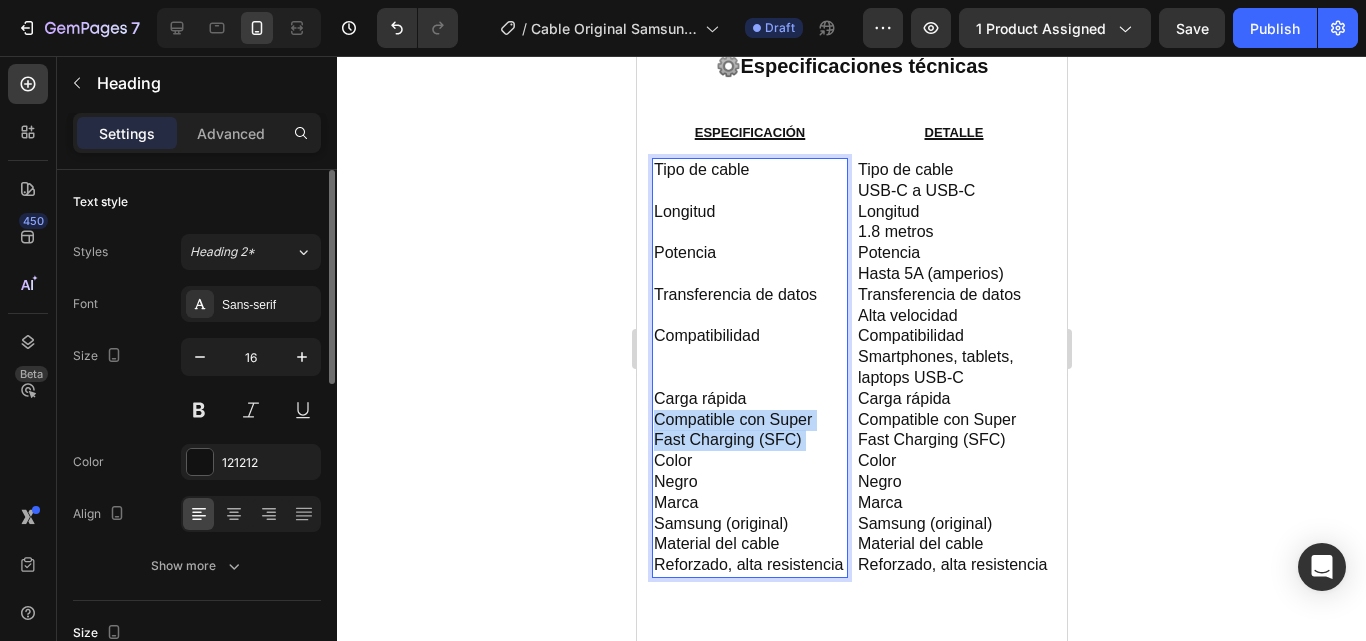 click on "Tipo de cable Longitud Potencia Transferencia de datos Compatibilidad Carga rápida Compatible con Super Fast Charging (SFC) Color Negro Marca Samsung (original) Material del cable Reforzado, alta resistencia" at bounding box center (749, 368) 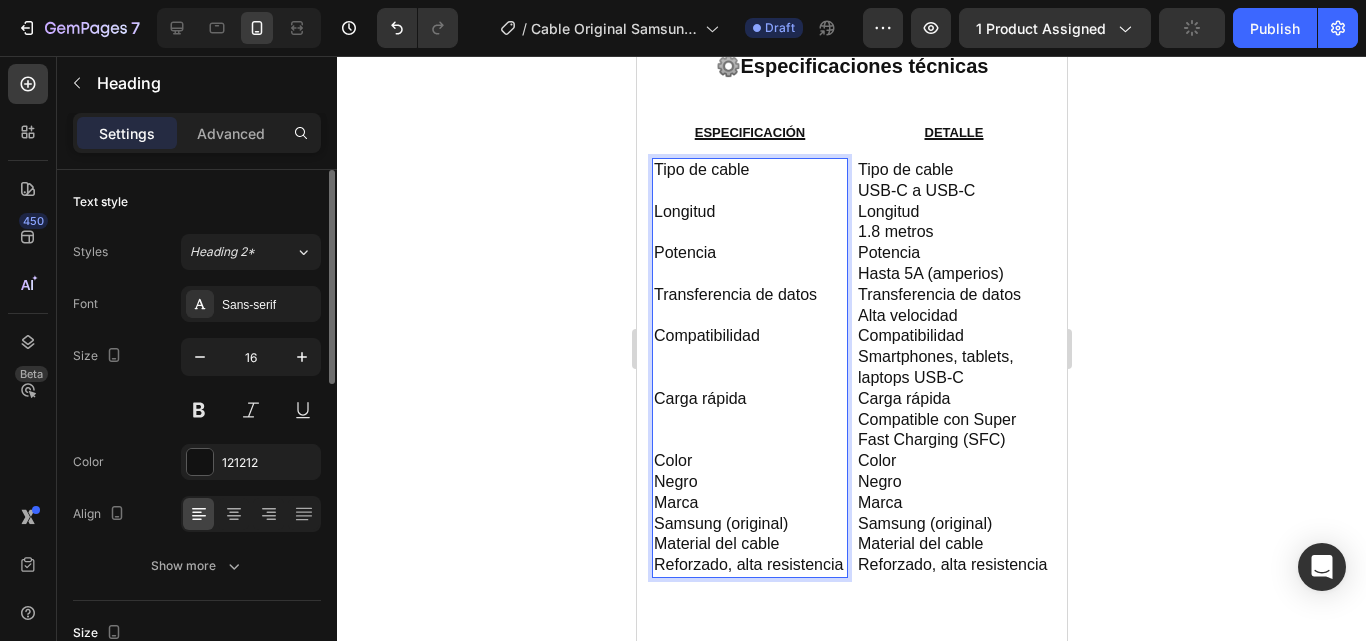 click on "Tipo de cable Longitud Potencia Transferencia de datos Compatibilidad Carga rápida Color Negro Marca Samsung (original) Material del cable Reforzado, alta resistencia" at bounding box center (749, 368) 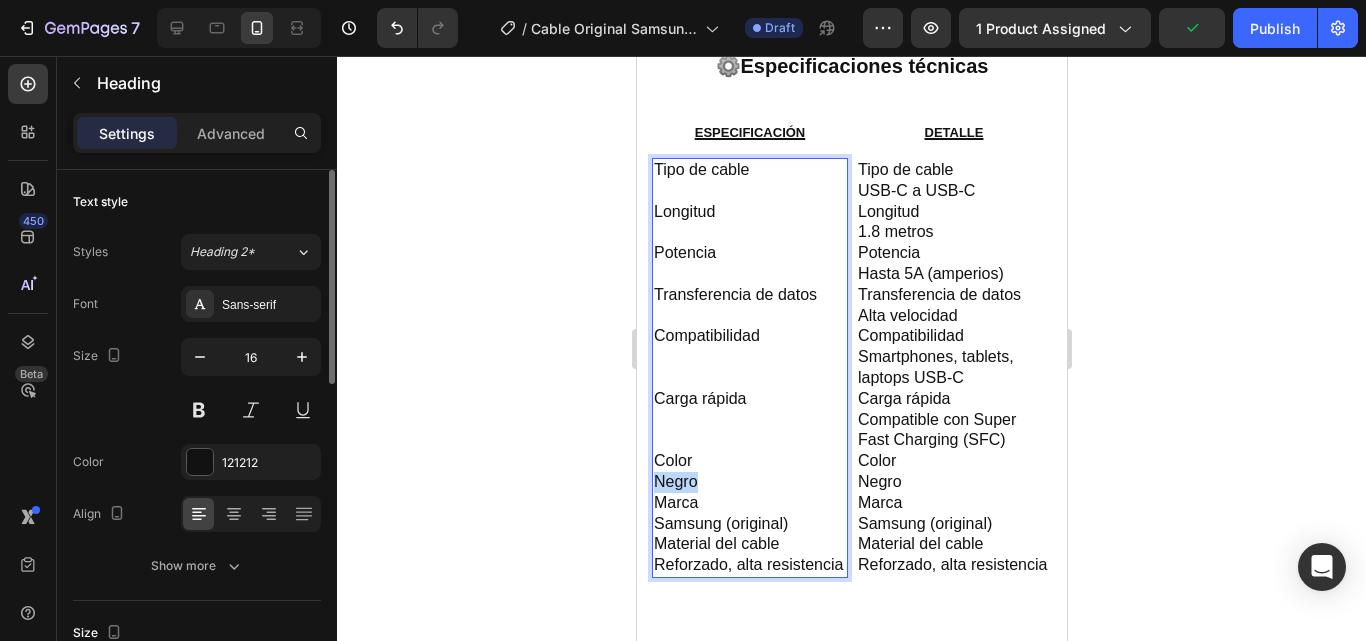 click on "Tipo de cable Longitud Potencia Transferencia de datos Compatibilidad Carga rápida Color Negro Marca Samsung (original) Material del cable Reforzado, alta resistencia" at bounding box center (749, 368) 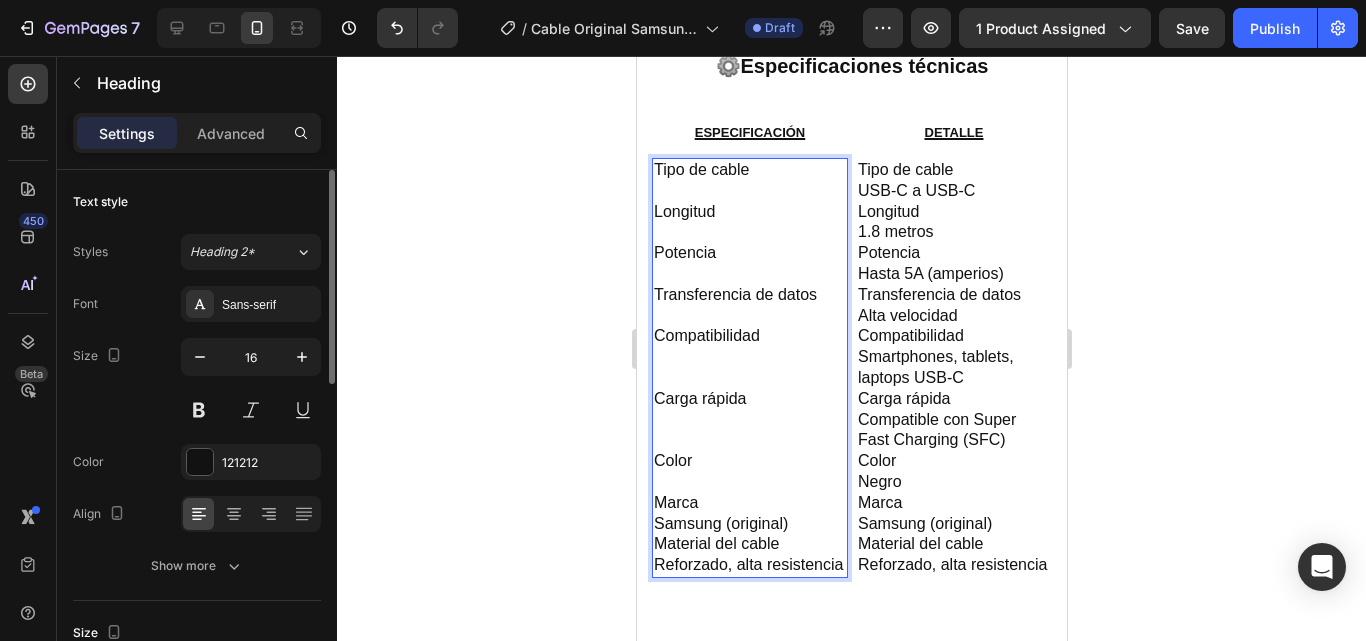 click on "Tipo de cable Longitud Potencia Transferencia de datos Compatibilidad Carga rápida Color Marca Samsung (original) Material del cable Reforzado, alta resistencia" at bounding box center (749, 368) 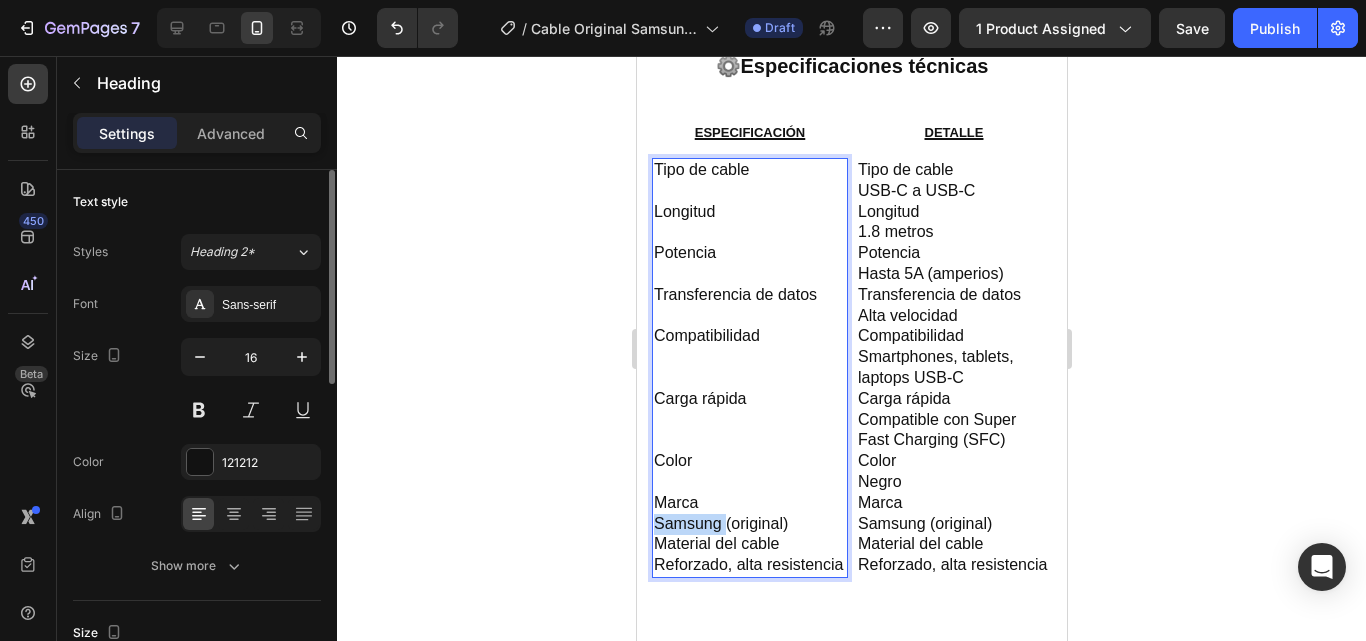 click on "Tipo de cable Longitud Potencia Transferencia de datos Compatibilidad Carga rápida Color Marca Samsung (original) Material del cable Reforzado, alta resistencia" at bounding box center [749, 368] 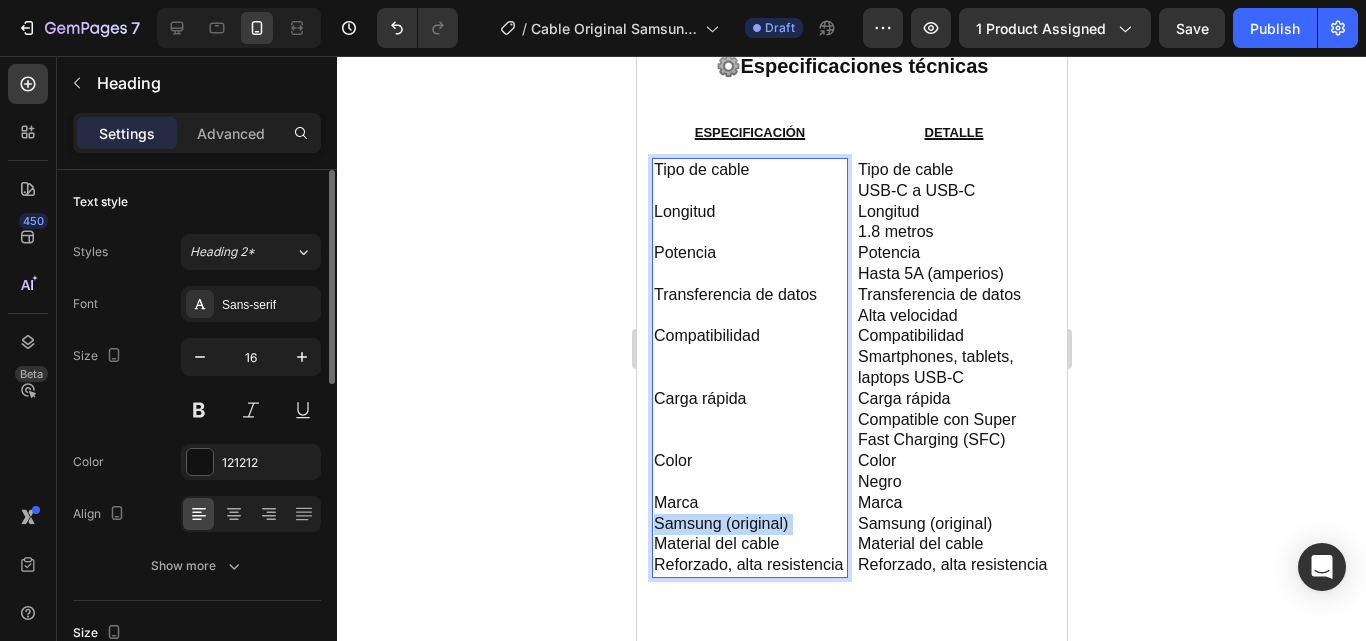 click on "Tipo de cable Longitud Potencia Transferencia de datos Compatibilidad Carga rápida Color Marca Samsung (original) Material del cable Reforzado, alta resistencia" at bounding box center (749, 368) 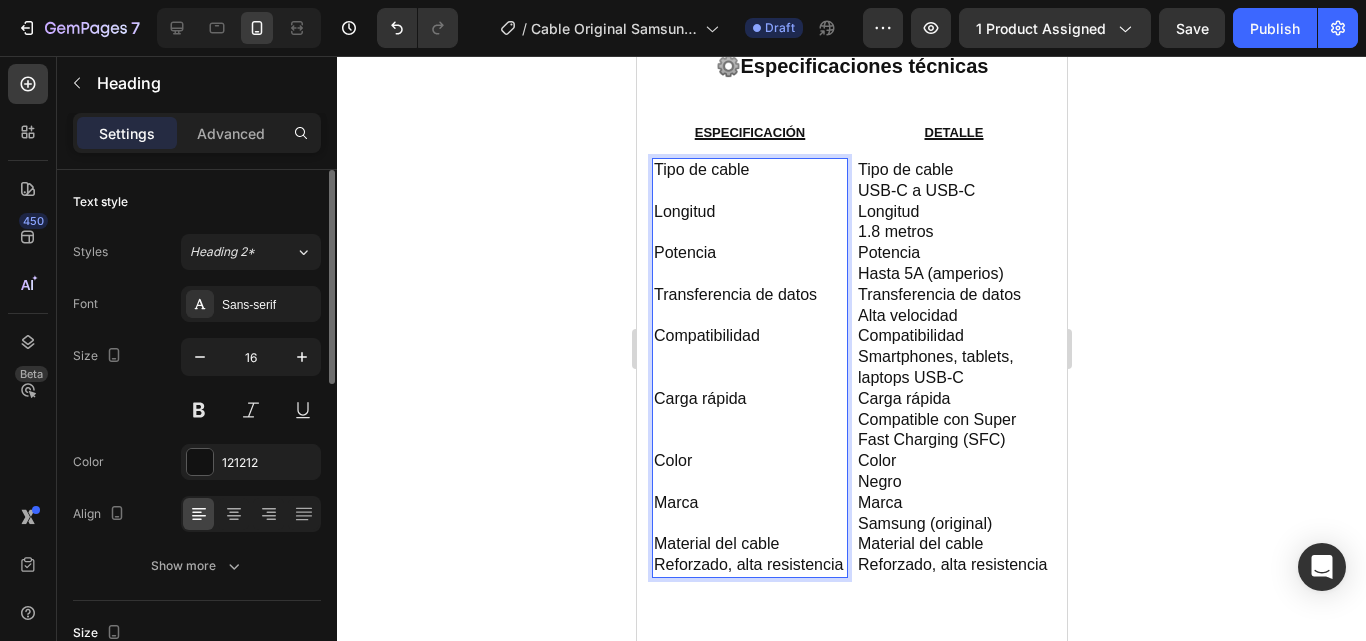 click on "Tipo de cable Longitud Potencia Transferencia de datos Compatibilidad Carga rápida Color Marca Material del cable Reforzado, alta resistencia" at bounding box center [749, 368] 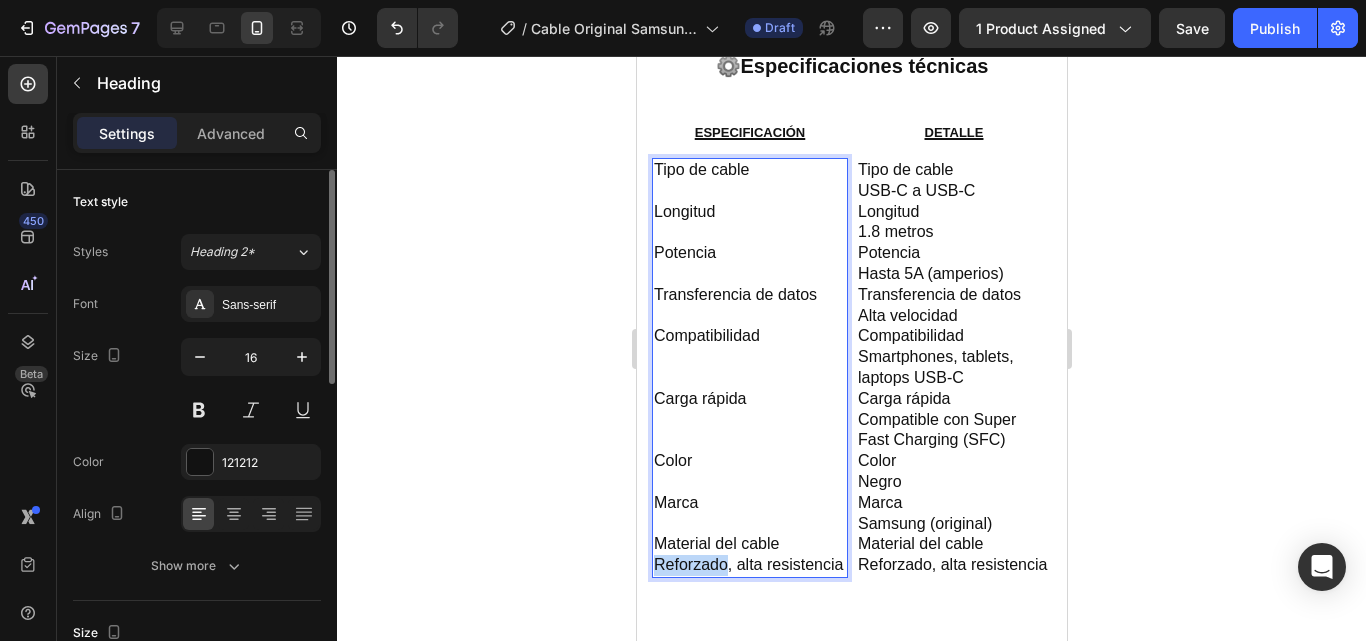 click on "Tipo de cable Longitud Potencia Transferencia de datos Compatibilidad Carga rápida Color Marca Material del cable Reforzado, alta resistencia" at bounding box center (749, 368) 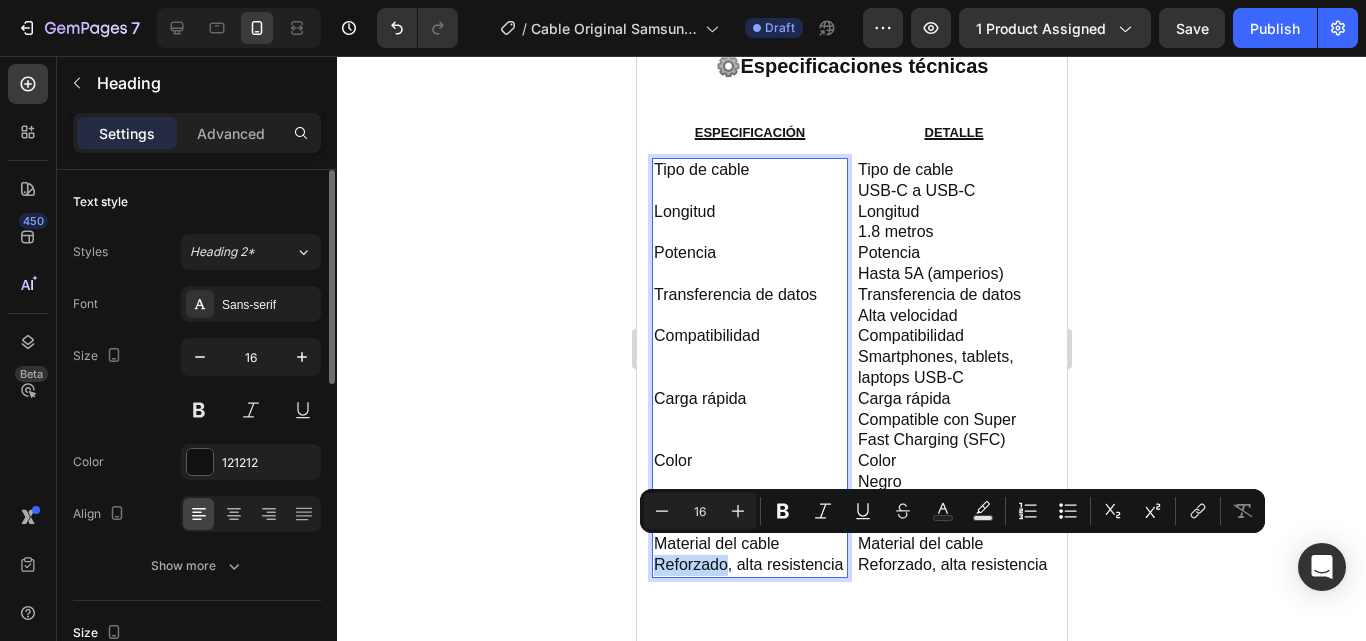 click on "Tipo de cable Longitud Potencia Transferencia de datos Compatibilidad Carga rápida Color Marca Material del cable Reforzado, alta resistencia" at bounding box center [749, 368] 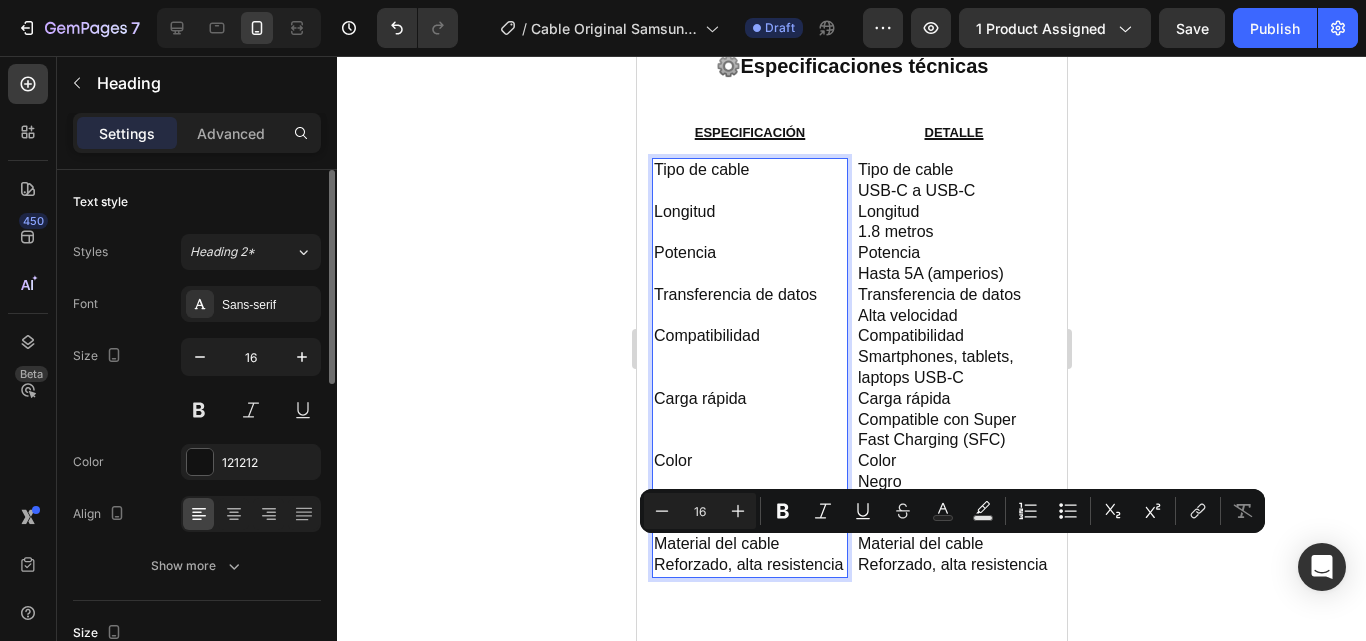 click on "Tipo de cable Longitud Potencia Transferencia de datos Compatibilidad Carga rápida Color Marca Material del cable Reforzado, alta resistencia" at bounding box center (749, 368) 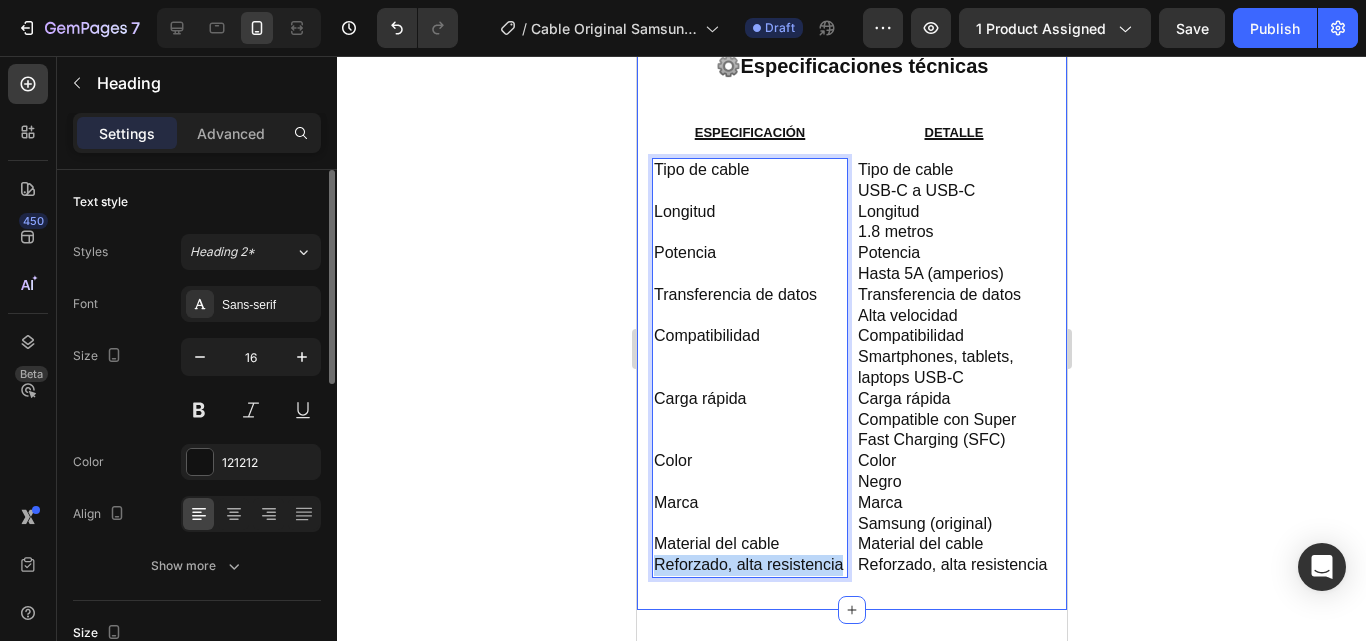 drag, startPoint x: 740, startPoint y: 570, endPoint x: 640, endPoint y: 551, distance: 101.788994 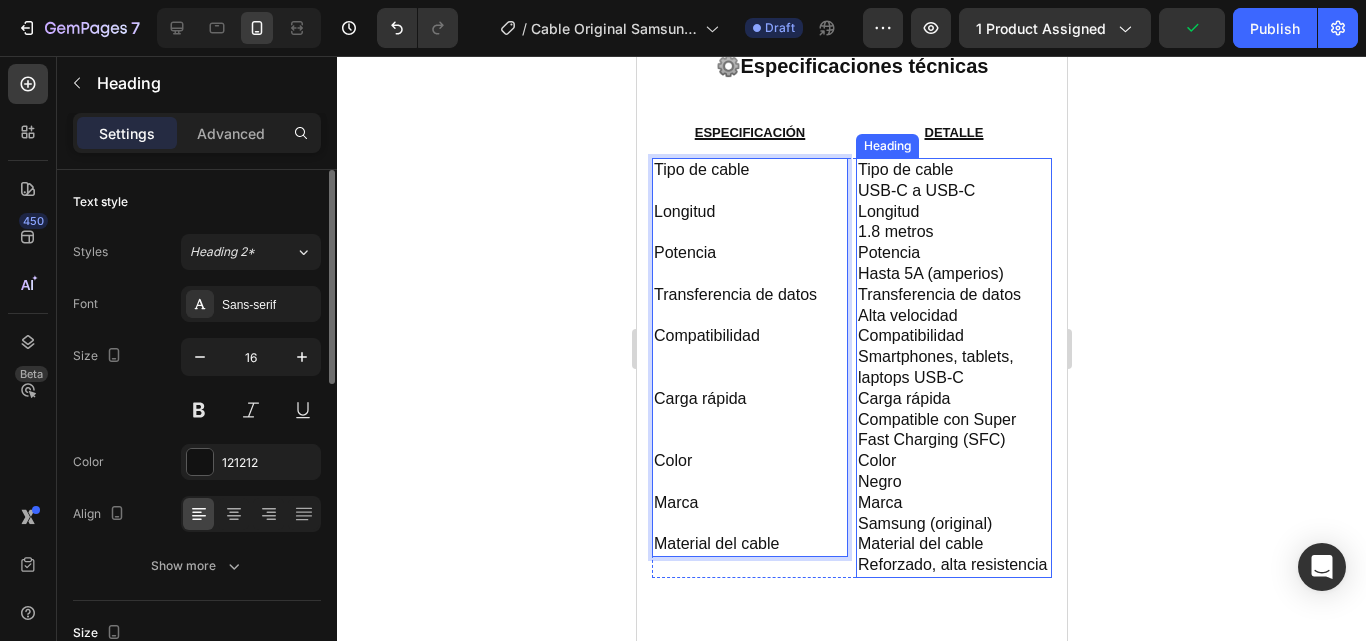 click on "Tipo de cable USB-C a USB-C Longitud 1.8 metros Potencia Hasta 5A (amperios) Transferencia de datos Alta velocidad Compatibilidad Smartphones, tablets, laptops USB-C Carga rápida Compatible con Super Fast Charging (SFC) Color Negro Marca Samsung (original) Material del cable Reforzado, alta resistencia" at bounding box center (953, 368) 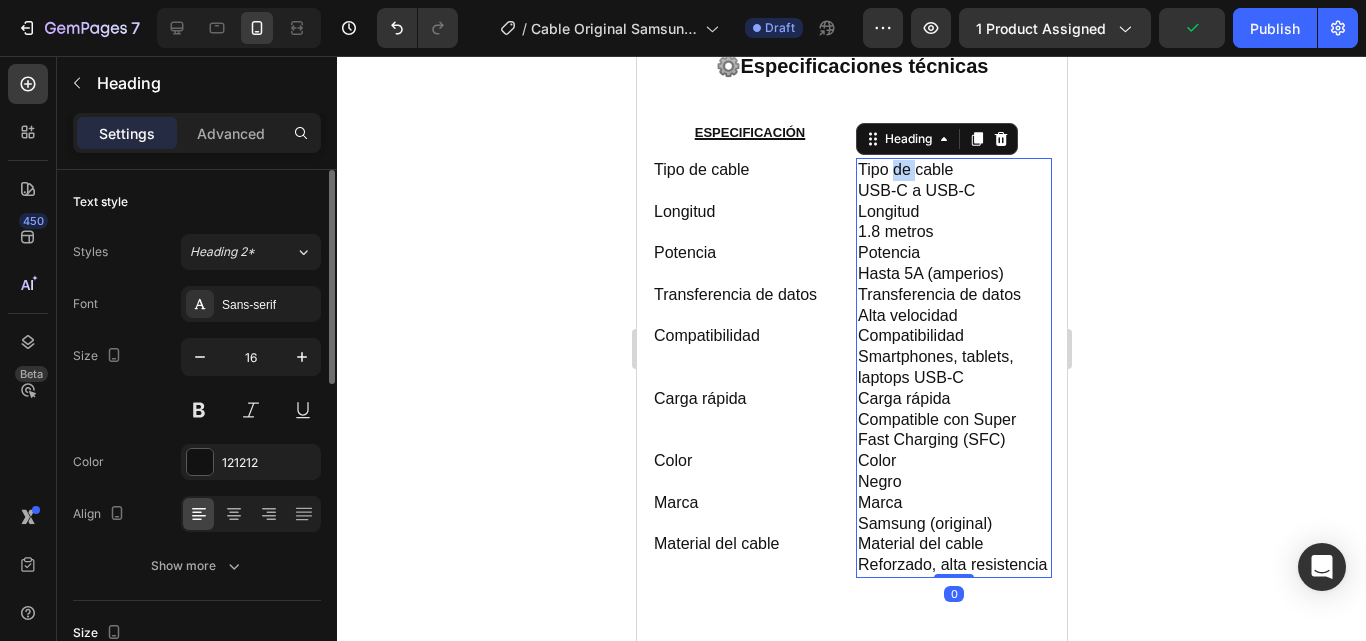 click on "Tipo de cable USB-C a USB-C Longitud 1.8 metros Potencia Hasta 5A (amperios) Transferencia de datos Alta velocidad Compatibilidad Smartphones, tablets, laptops USB-C Carga rápida Compatible con Super Fast Charging (SFC) Color Negro Marca Samsung (original) Material del cable Reforzado, alta resistencia" at bounding box center (953, 368) 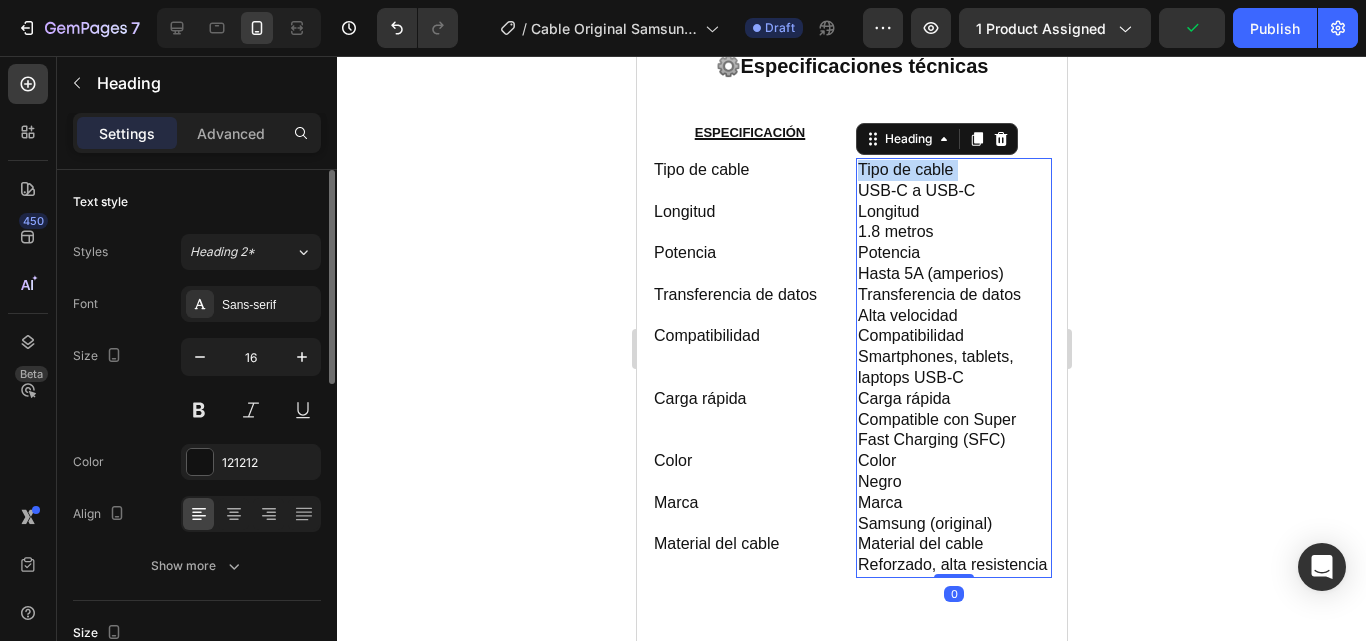 click on "Tipo de cable USB-C a USB-C Longitud 1.8 metros Potencia Hasta 5A (amperios) Transferencia de datos Alta velocidad Compatibilidad Smartphones, tablets, laptops USB-C Carga rápida Compatible con Super Fast Charging (SFC) Color Negro Marca Samsung (original) Material del cable Reforzado, alta resistencia" at bounding box center (953, 368) 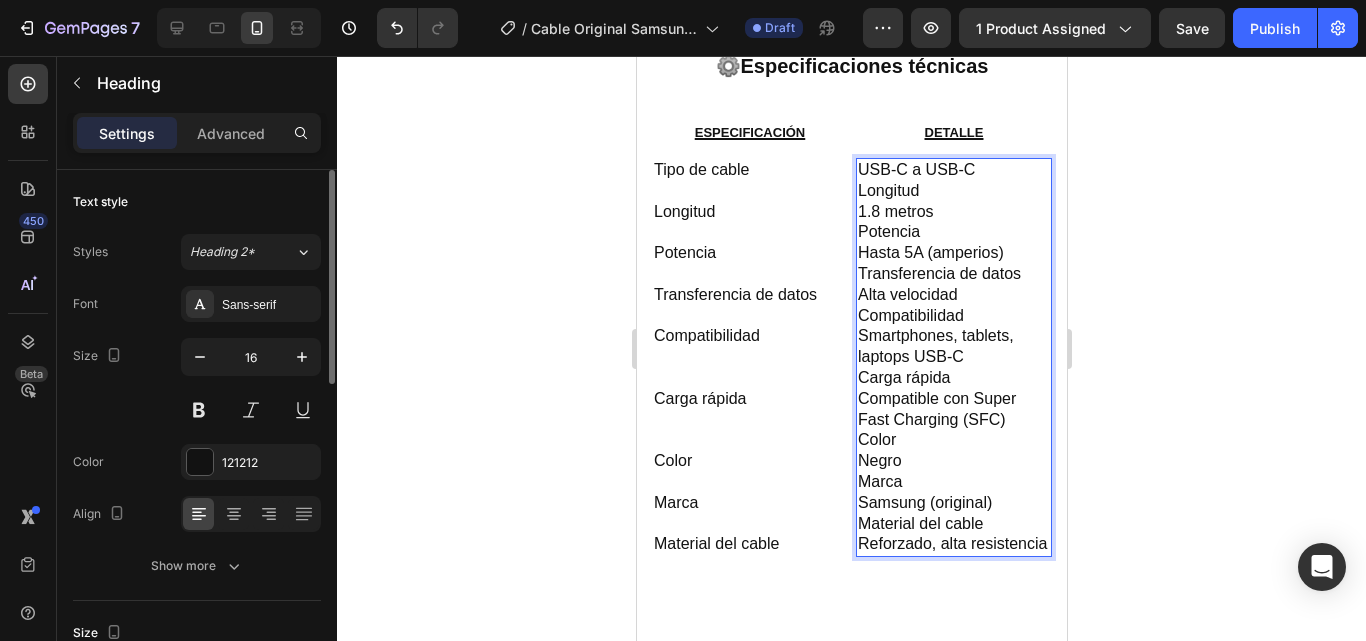 click on "USB-C a USB-C Longitud 1.8 metros Potencia Hasta 5A (amperios) Transferencia de datos Alta velocidad Compatibilidad Smartphones, tablets, laptops USB-C Carga rápida Compatible con Super Fast Charging (SFC) Color Negro Marca Samsung (original) Material del cable Reforzado, alta resistencia" at bounding box center (953, 357) 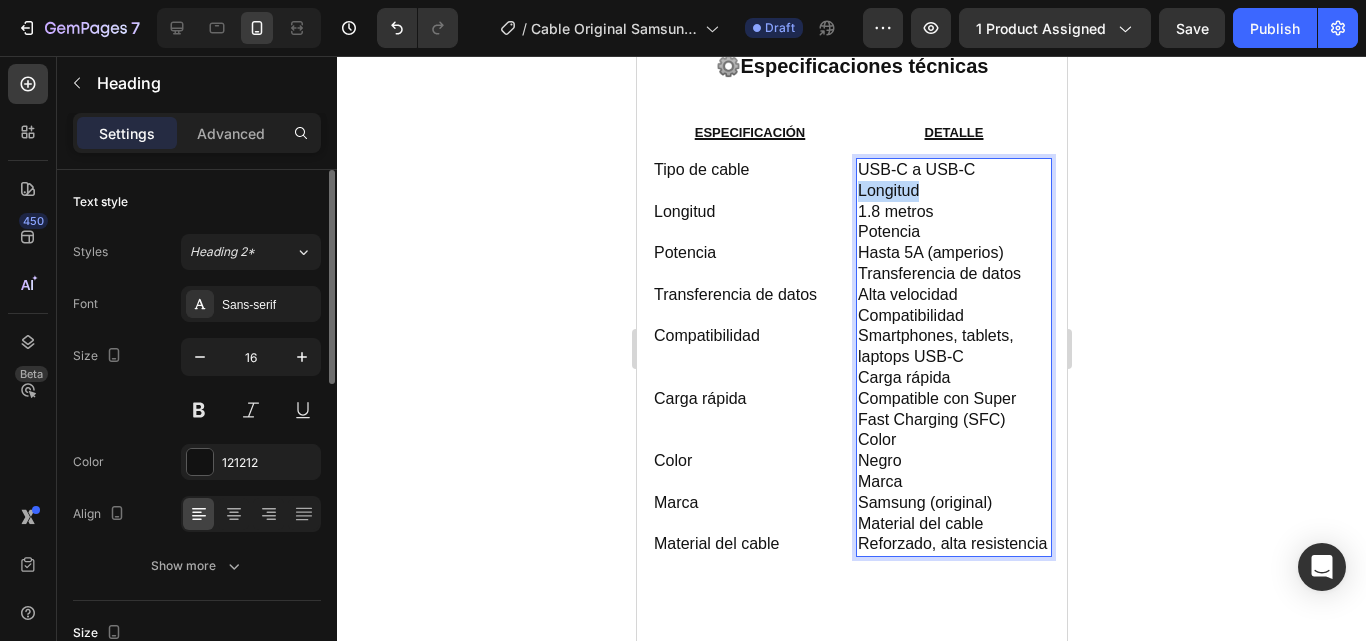 click on "USB-C a USB-C Longitud 1.8 metros Potencia Hasta 5A (amperios) Transferencia de datos Alta velocidad Compatibilidad Smartphones, tablets, laptops USB-C Carga rápida Compatible con Super Fast Charging (SFC) Color Negro Marca Samsung (original) Material del cable Reforzado, alta resistencia" at bounding box center (953, 357) 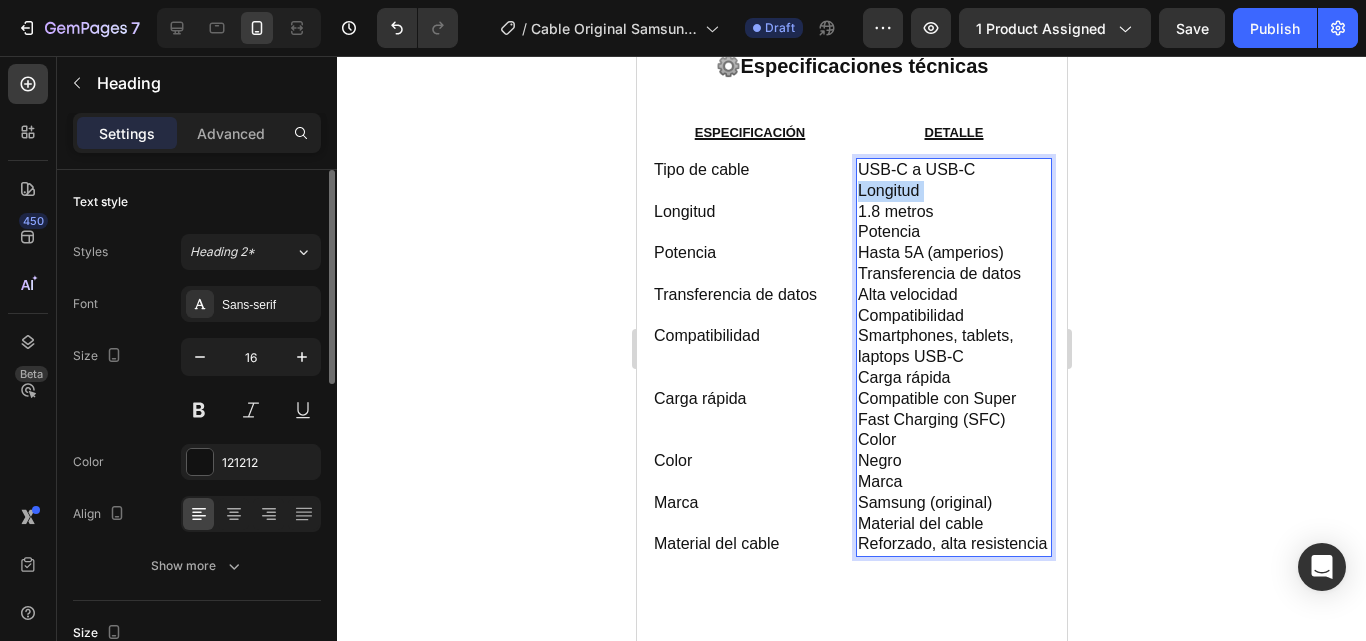 click on "USB-C a USB-C Longitud 1.8 metros Potencia Hasta 5A (amperios) Transferencia de datos Alta velocidad Compatibilidad Smartphones, tablets, laptops USB-C Carga rápida Compatible con Super Fast Charging (SFC) Color Negro Marca Samsung (original) Material del cable Reforzado, alta resistencia" at bounding box center [953, 357] 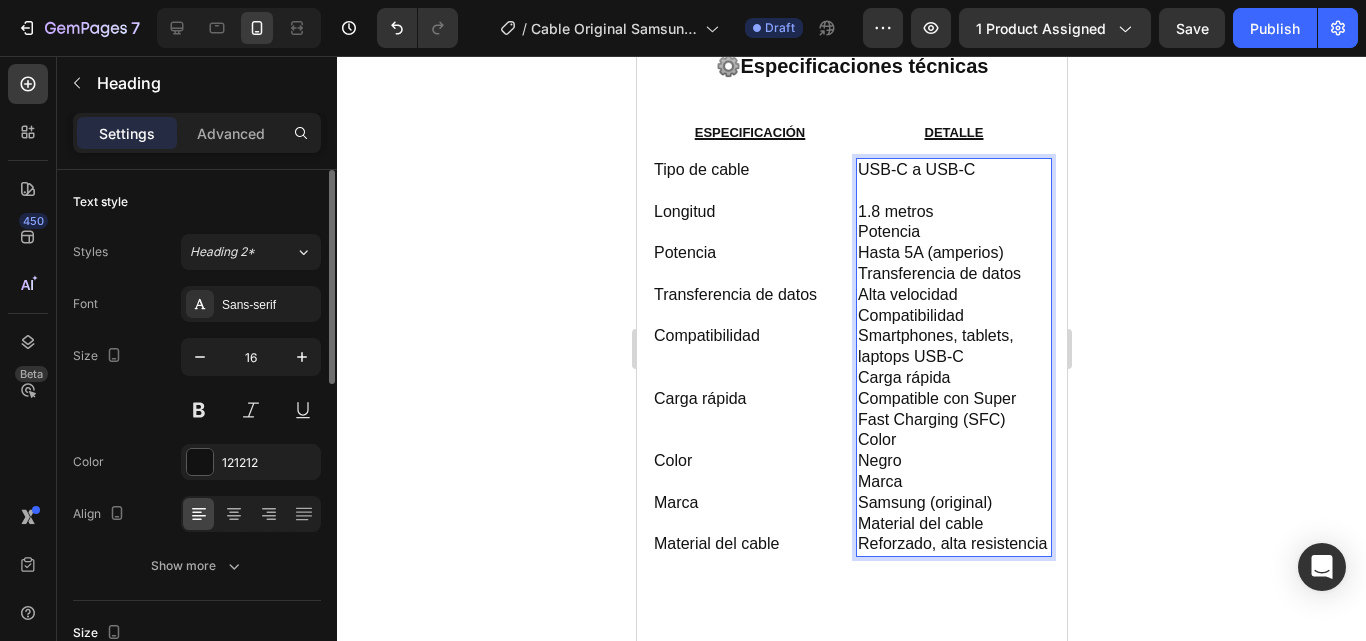 click on "USB-C a USB-C 1.8 metros Potencia Hasta 5A (amperios) Transferencia de datos Alta velocidad Compatibilidad Smartphones, tablets, laptops USB-C Carga rápida Compatible con Super Fast Charging (SFC) Color Negro Marca Samsung (original) Material del cable Reforzado, alta resistencia" at bounding box center (953, 357) 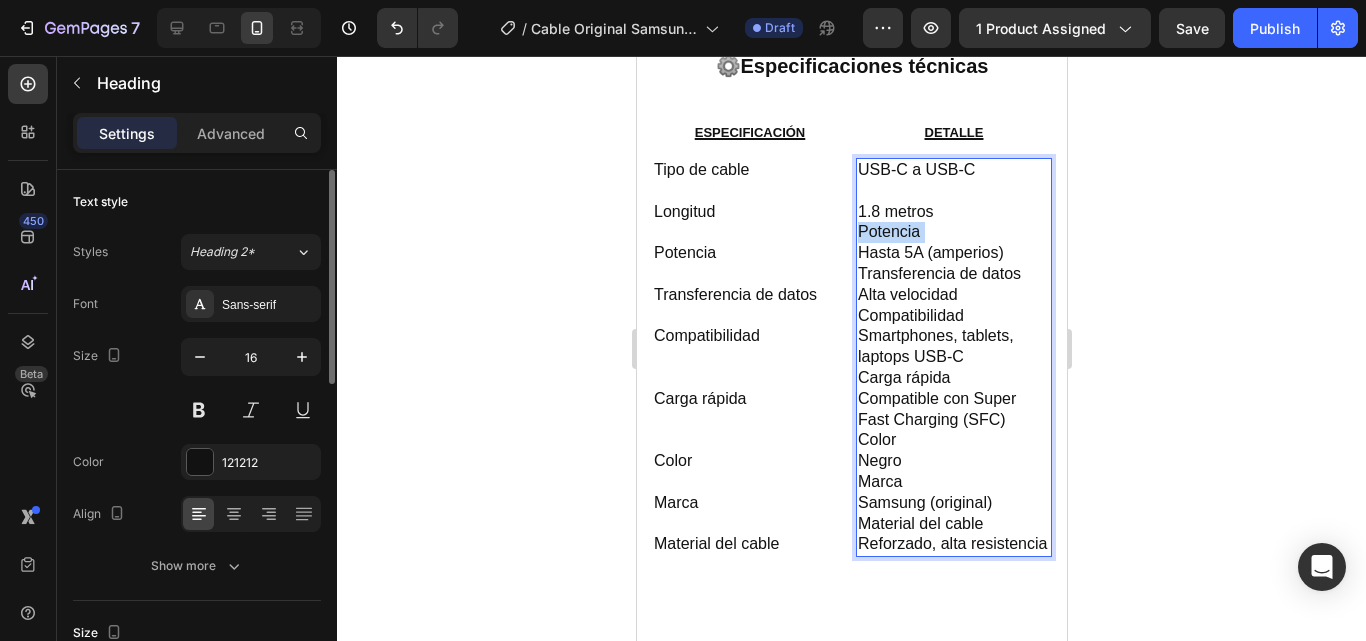click on "USB-C a USB-C 1.8 metros Potencia Hasta 5A (amperios) Transferencia de datos Alta velocidad Compatibilidad Smartphones, tablets, laptops USB-C Carga rápida Compatible con Super Fast Charging (SFC) Color Negro Marca Samsung (original) Material del cable Reforzado, alta resistencia" at bounding box center (953, 357) 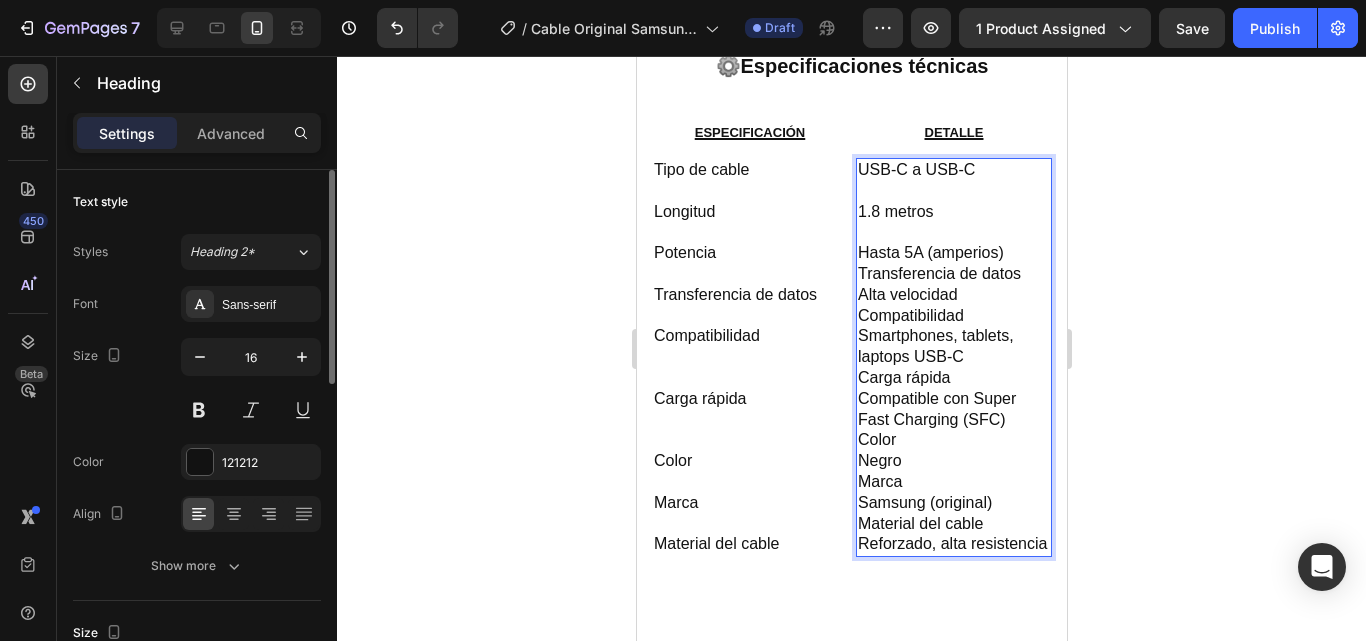 click on "USB-C a USB-C 1.8 metros Hasta 5A (amperios) Transferencia de datos Alta velocidad Compatibilidad Smartphones, tablets, laptops USB-C Carga rápida Compatible con Super Fast Charging (SFC) Color Negro Marca Samsung (original) Material del cable Reforzado, alta resistencia" at bounding box center (953, 357) 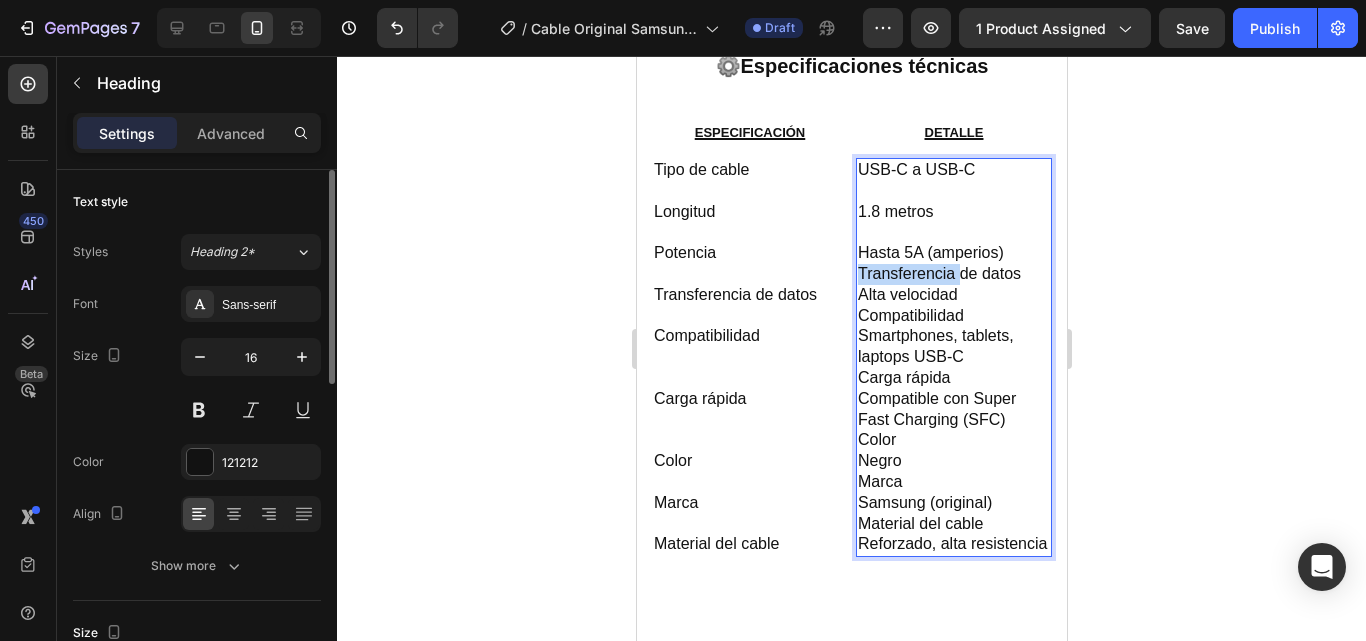 click on "USB-C a USB-C 1.8 metros Hasta 5A (amperios) Transferencia de datos Alta velocidad Compatibilidad Smartphones, tablets, laptops USB-C Carga rápida Compatible con Super Fast Charging (SFC) Color Negro Marca Samsung (original) Material del cable Reforzado, alta resistencia" at bounding box center [953, 357] 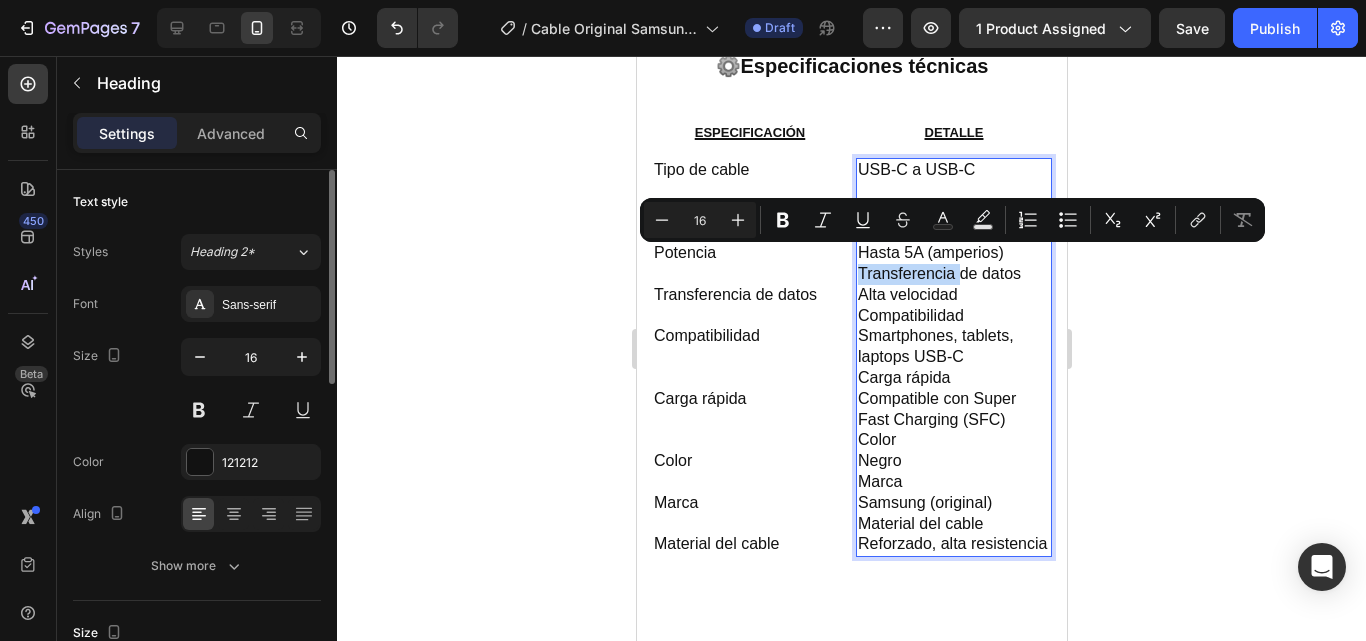 click on "USB-C a USB-C 1.8 metros Hasta 5A (amperios) Transferencia de datos Alta velocidad Compatibilidad Smartphones, tablets, laptops USB-C Carga rápida Compatible con Super Fast Charging (SFC) Color Negro Marca Samsung (original) Material del cable Reforzado, alta resistencia" at bounding box center (953, 357) 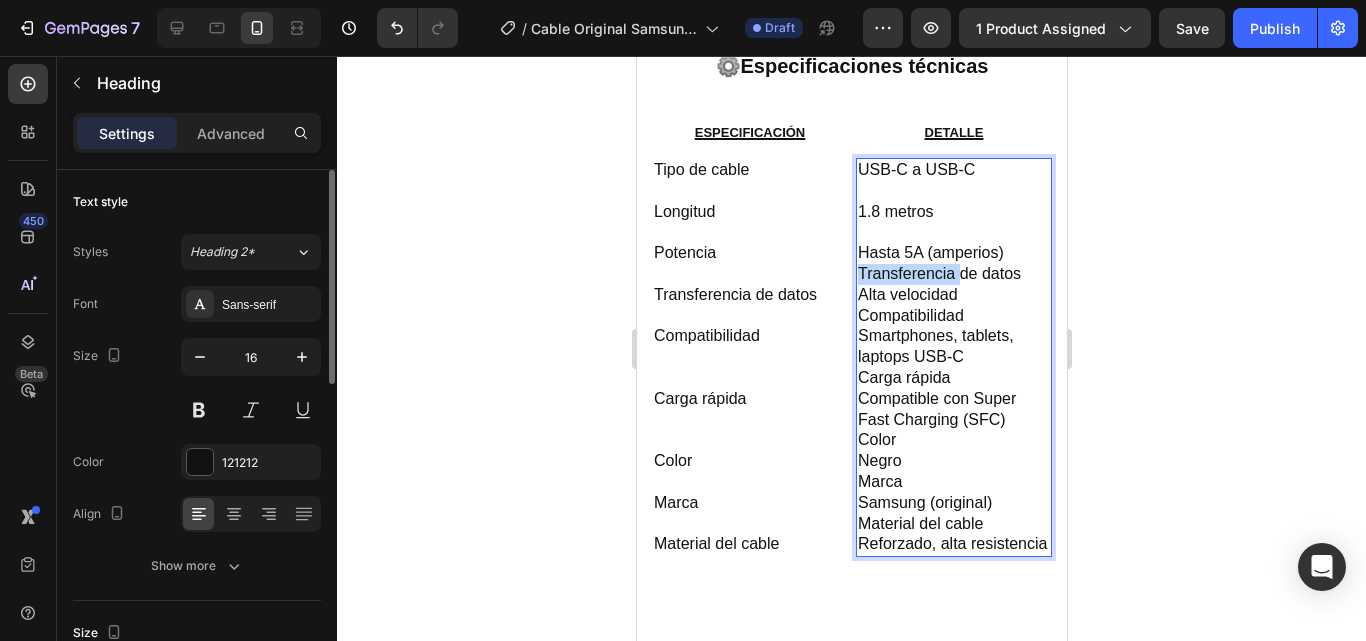 click on "USB-C a USB-C 1.8 metros Hasta 5A (amperios) Transferencia de datos Alta velocidad Compatibilidad Smartphones, tablets, laptops USB-C Carga rápida Compatible con Super Fast Charging (SFC) Color Negro Marca Samsung (original) Material del cable Reforzado, alta resistencia" at bounding box center (953, 357) 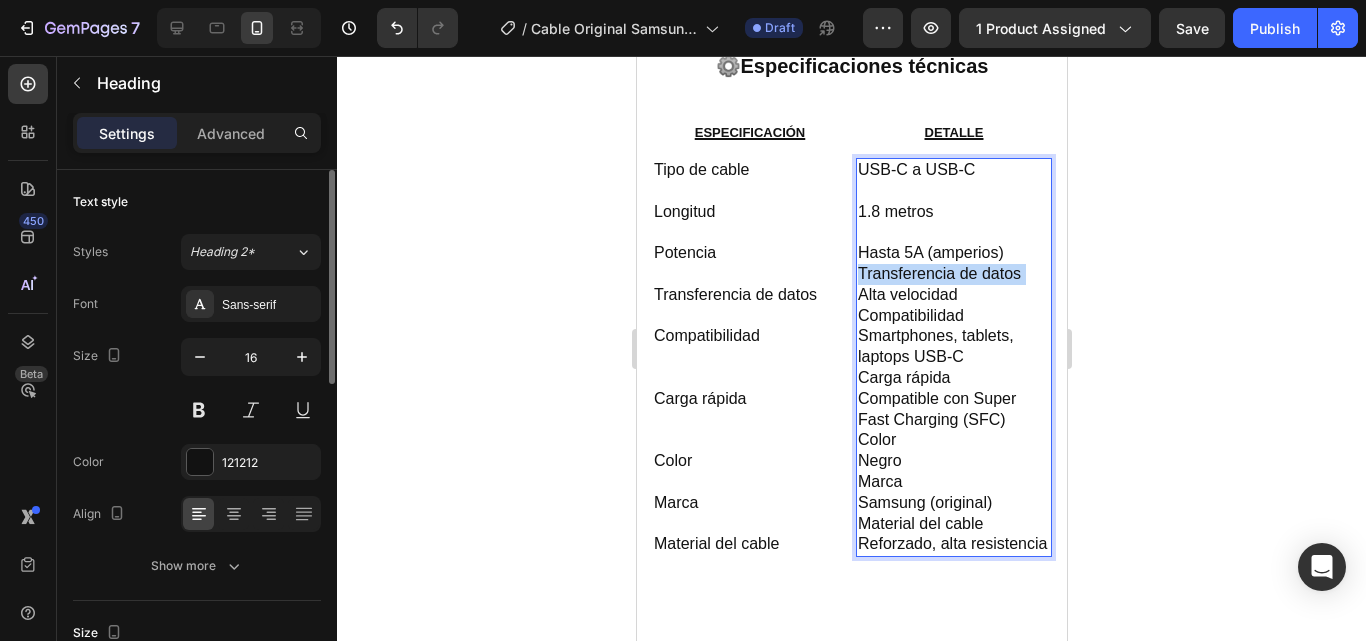 click on "USB-C a USB-C 1.8 metros Hasta 5A (amperios) Transferencia de datos Alta velocidad Compatibilidad Smartphones, tablets, laptops USB-C Carga rápida Compatible con Super Fast Charging (SFC) Color Negro Marca Samsung (original) Material del cable Reforzado, alta resistencia" at bounding box center (953, 357) 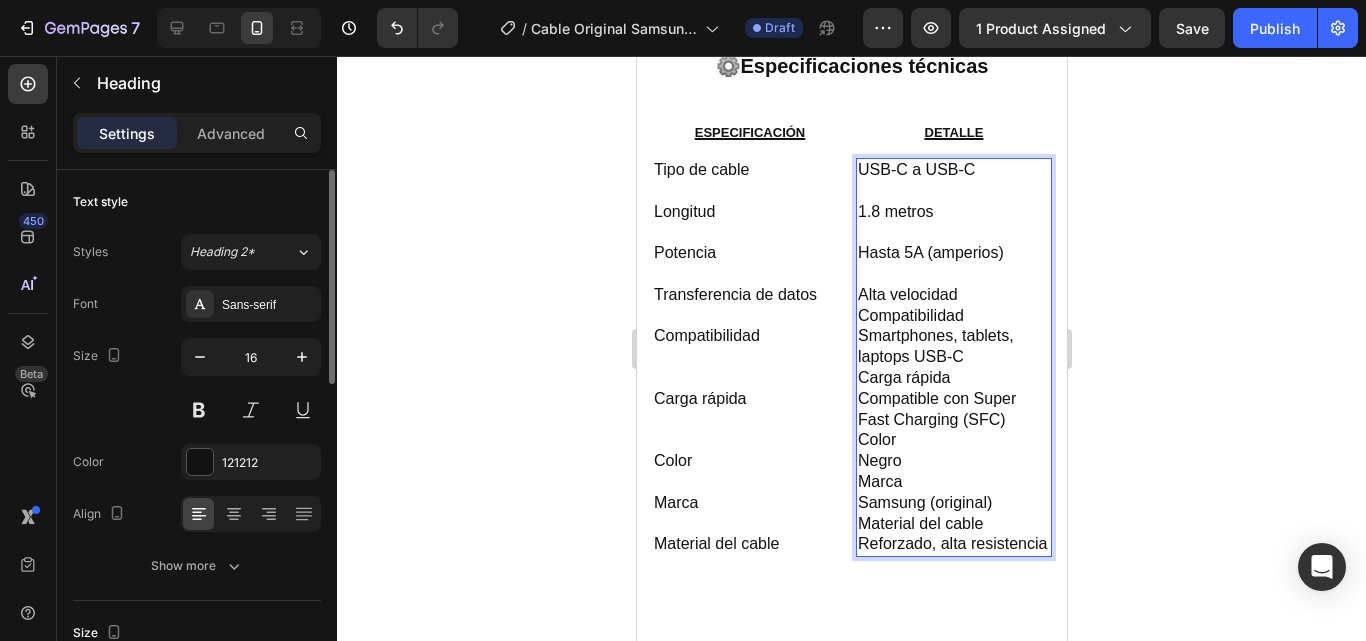 click on "USB-C a USB-C 1.8 metros Hasta 5A (amperios) Alta velocidad Compatibilidad Smartphones, tablets, laptops USB-C Carga rápida Compatible con Super Fast Charging (SFC) Color Negro Marca Samsung (original) Material del cable Reforzado, alta resistencia" at bounding box center (953, 357) 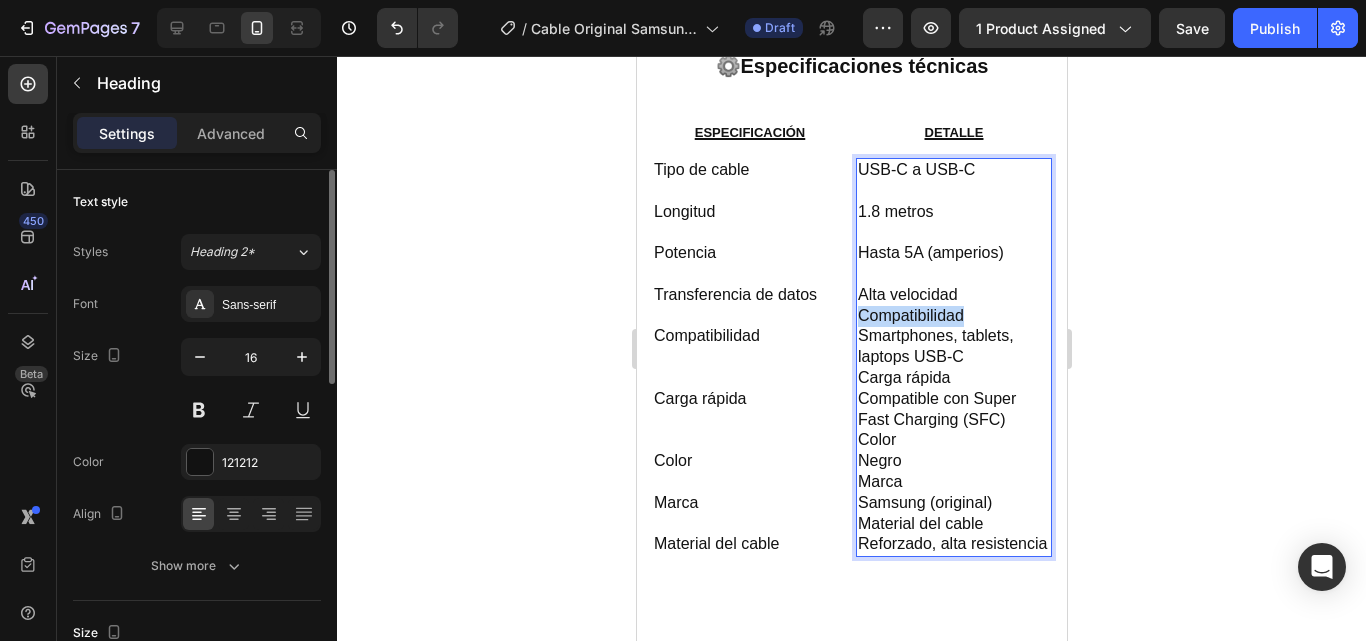 click on "USB-C a USB-C 1.8 metros Hasta 5A (amperios) Alta velocidad Compatibilidad Smartphones, tablets, laptops USB-C Carga rápida Compatible con Super Fast Charging (SFC) Color Negro Marca Samsung (original) Material del cable Reforzado, alta resistencia" at bounding box center (953, 357) 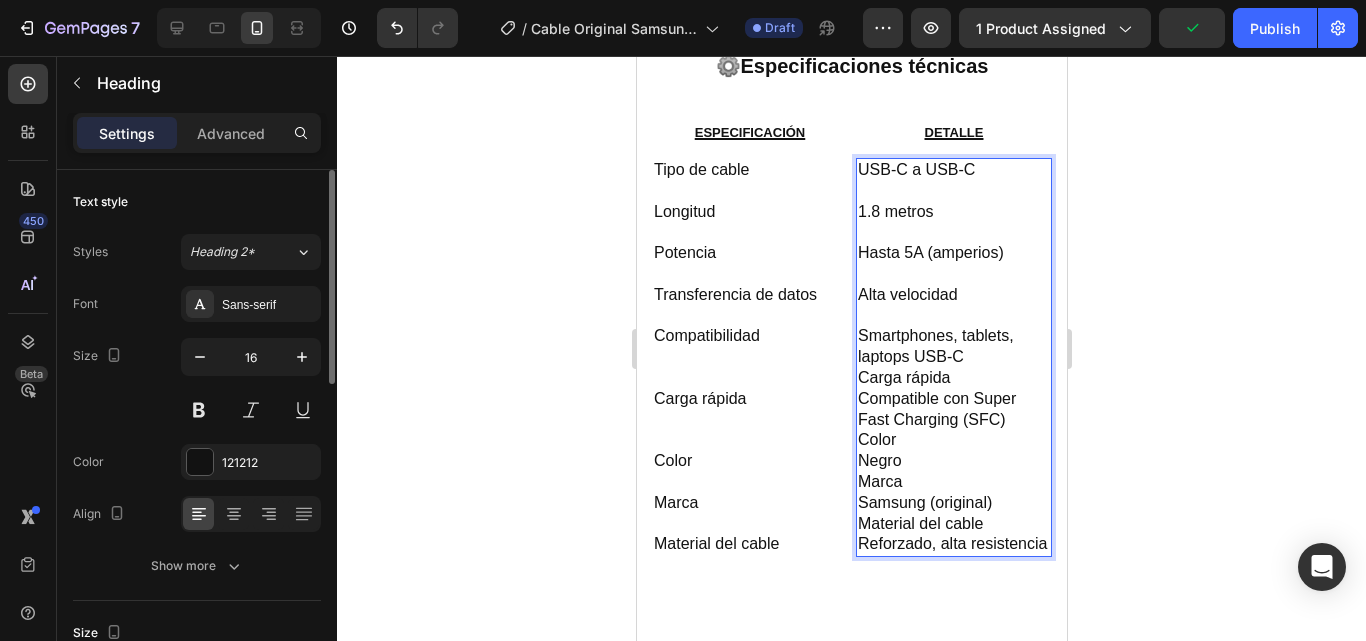 click on "USB-C a USB-C 1.8 metros Hasta 5A (amperios) Alta velocidad Smartphones, tablets, laptops USB-C Carga rápida Compatible con Super Fast Charging (SFC) Color Negro Marca Samsung (original) Material del cable Reforzado, alta resistencia" at bounding box center [953, 357] 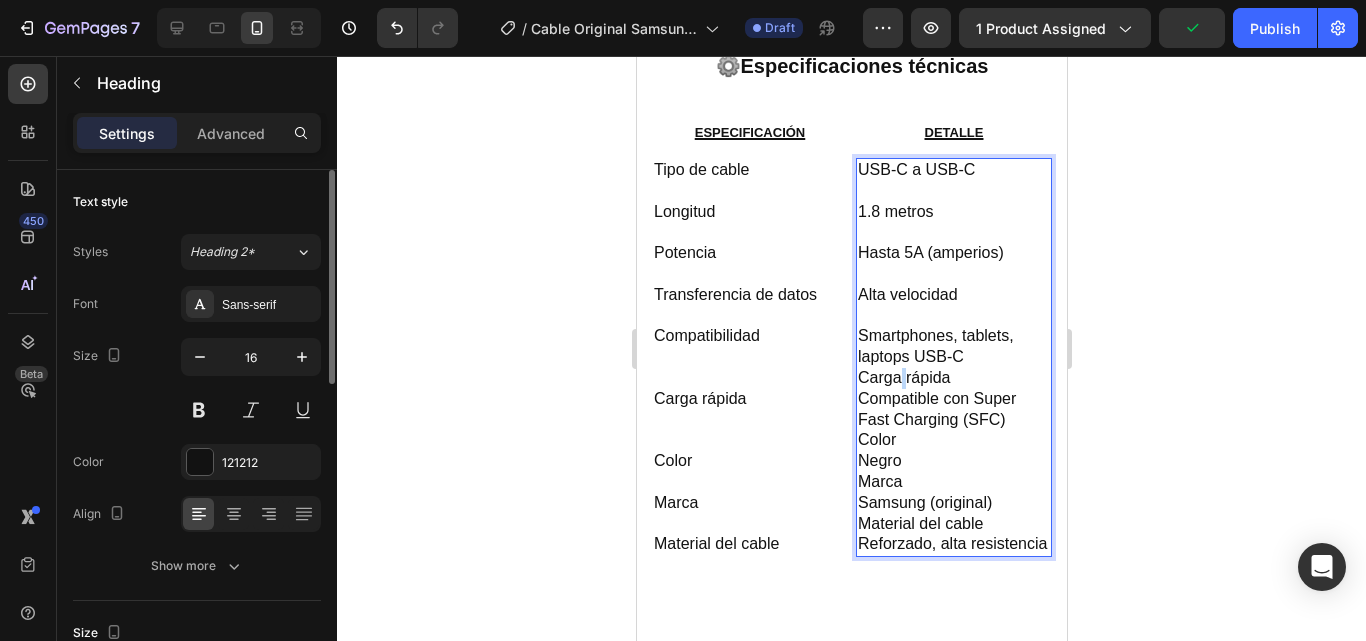 click on "USB-C a USB-C 1.8 metros Hasta 5A (amperios) Alta velocidad Smartphones, tablets, laptops USB-C Carga rápida Compatible con Super Fast Charging (SFC) Color Negro Marca Samsung (original) Material del cable Reforzado, alta resistencia" at bounding box center (953, 357) 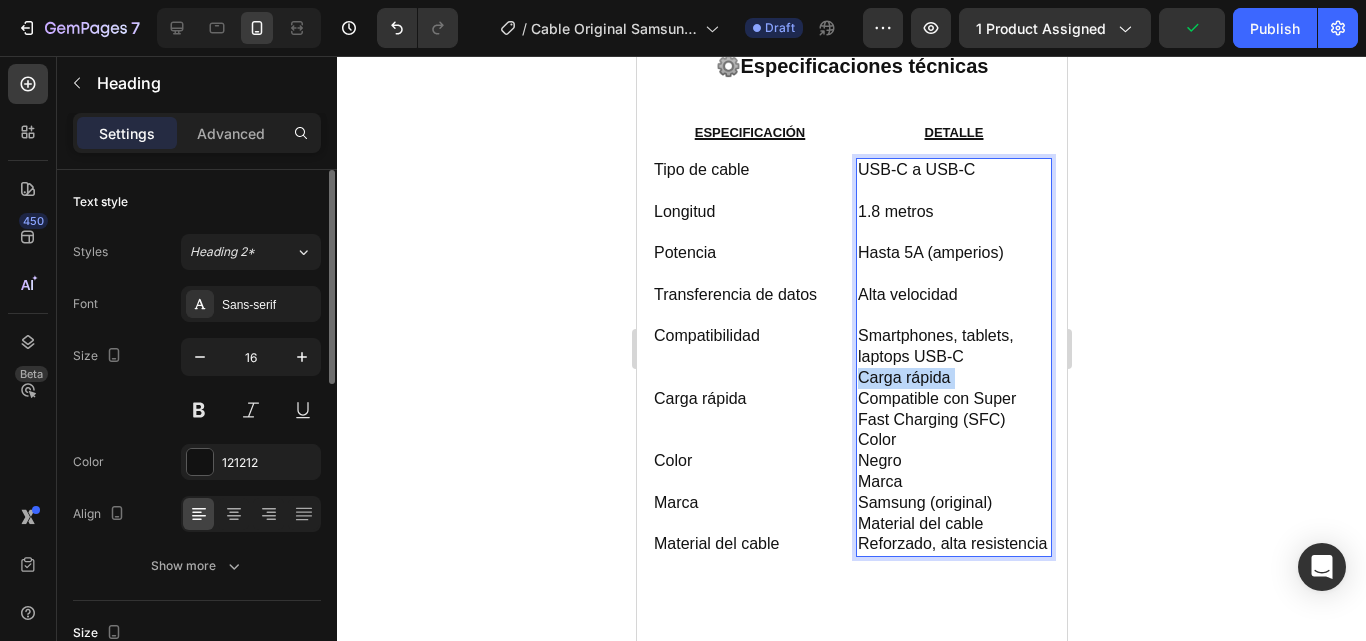click on "USB-C a USB-C 1.8 metros Hasta 5A (amperios) Alta velocidad Smartphones, tablets, laptops USB-C Carga rápida Compatible con Super Fast Charging (SFC) Color Negro Marca Samsung (original) Material del cable Reforzado, alta resistencia" at bounding box center [953, 357] 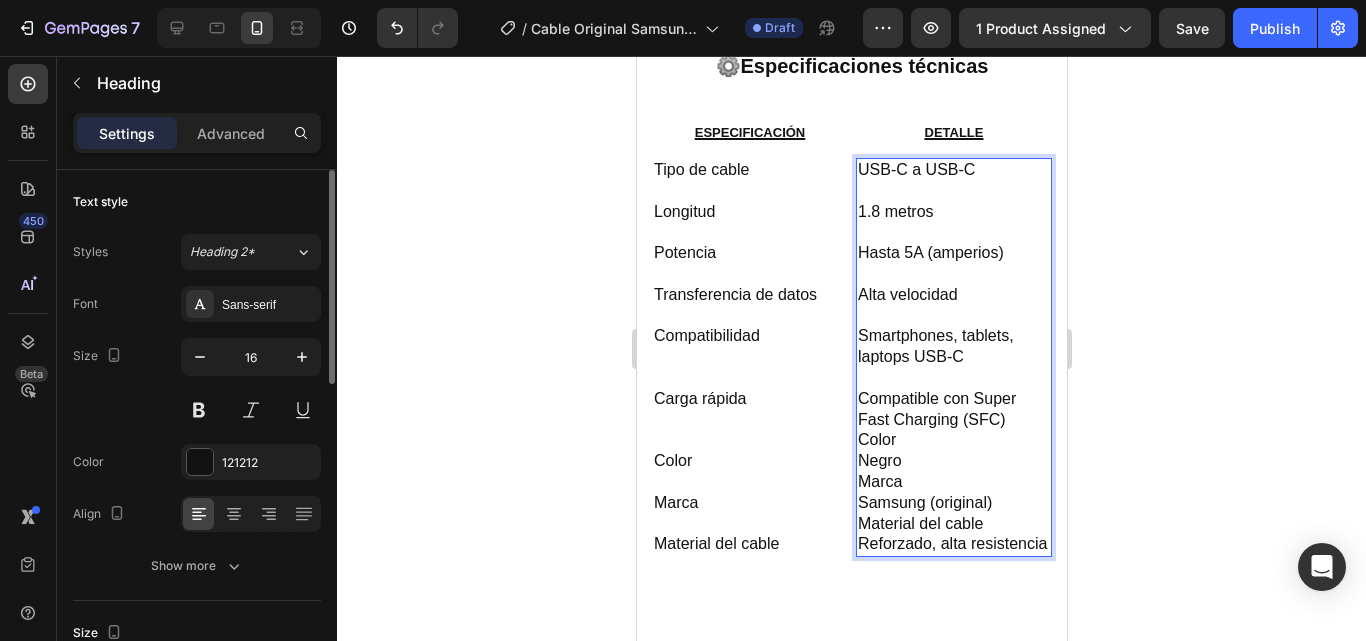 click on "USB-C a USB-C 1.8 metros Hasta 5A (amperios) Alta velocidad Smartphones, tablets, laptops USB-C Compatible con Super Fast Charging (SFC) Color Negro Marca Samsung (original) Material del cable Reforzado, alta resistencia" at bounding box center [953, 357] 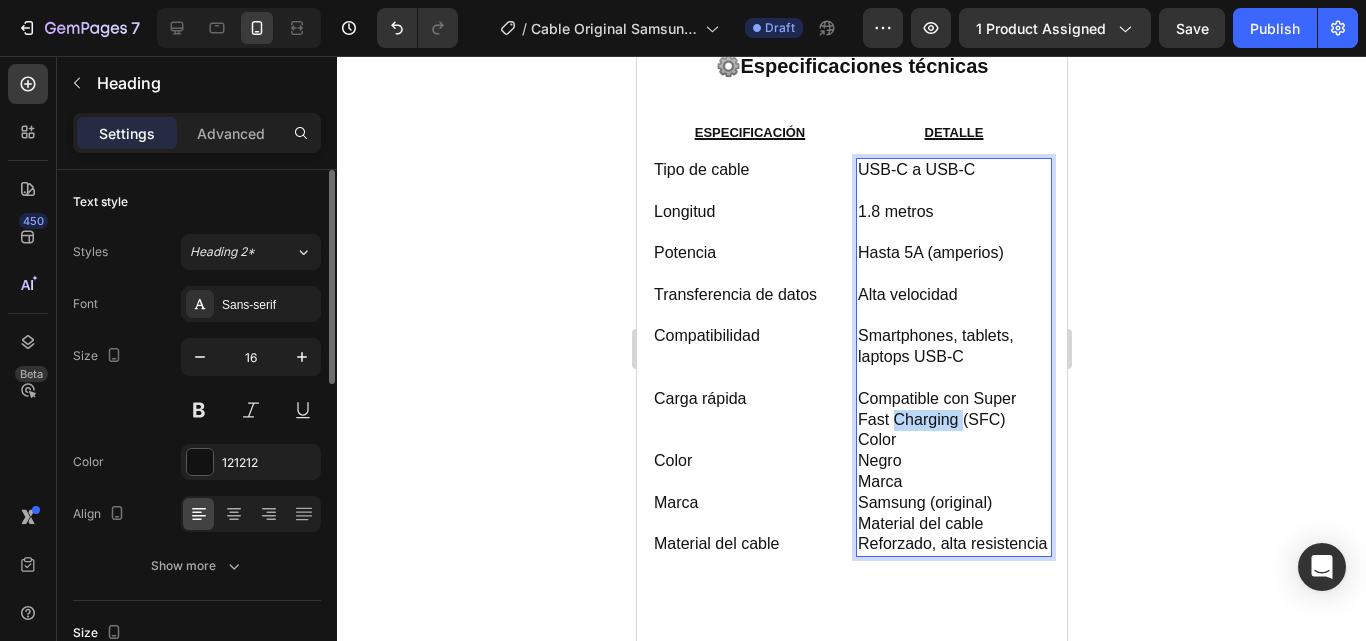 click on "USB-C a USB-C 1.8 metros Hasta 5A (amperios) Alta velocidad Smartphones, tablets, laptops USB-C Compatible con Super Fast Charging (SFC) Color Negro Marca Samsung (original) Material del cable Reforzado, alta resistencia" at bounding box center (953, 357) 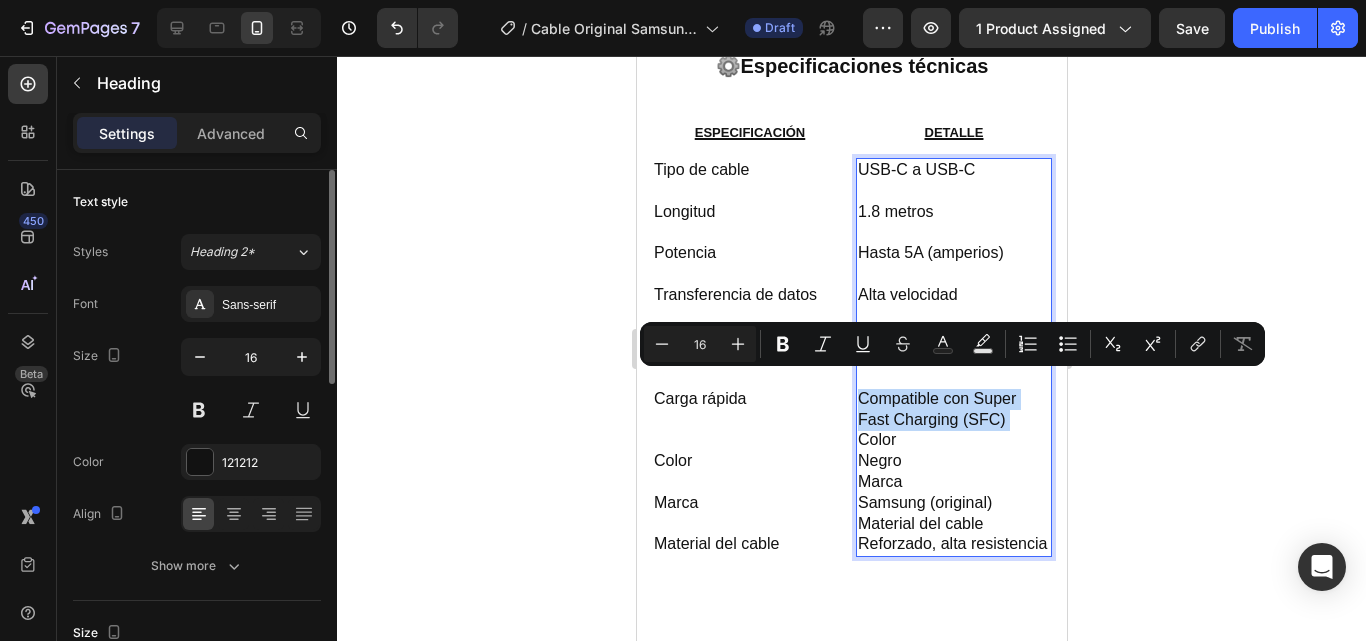 click on "USB-C a USB-C 1.8 metros Hasta 5A (amperios) Alta velocidad Smartphones, tablets, laptops USB-C Compatible con Super Fast Charging (SFC) Color Negro Marca Samsung (original) Material del cable Reforzado, alta resistencia" at bounding box center [953, 357] 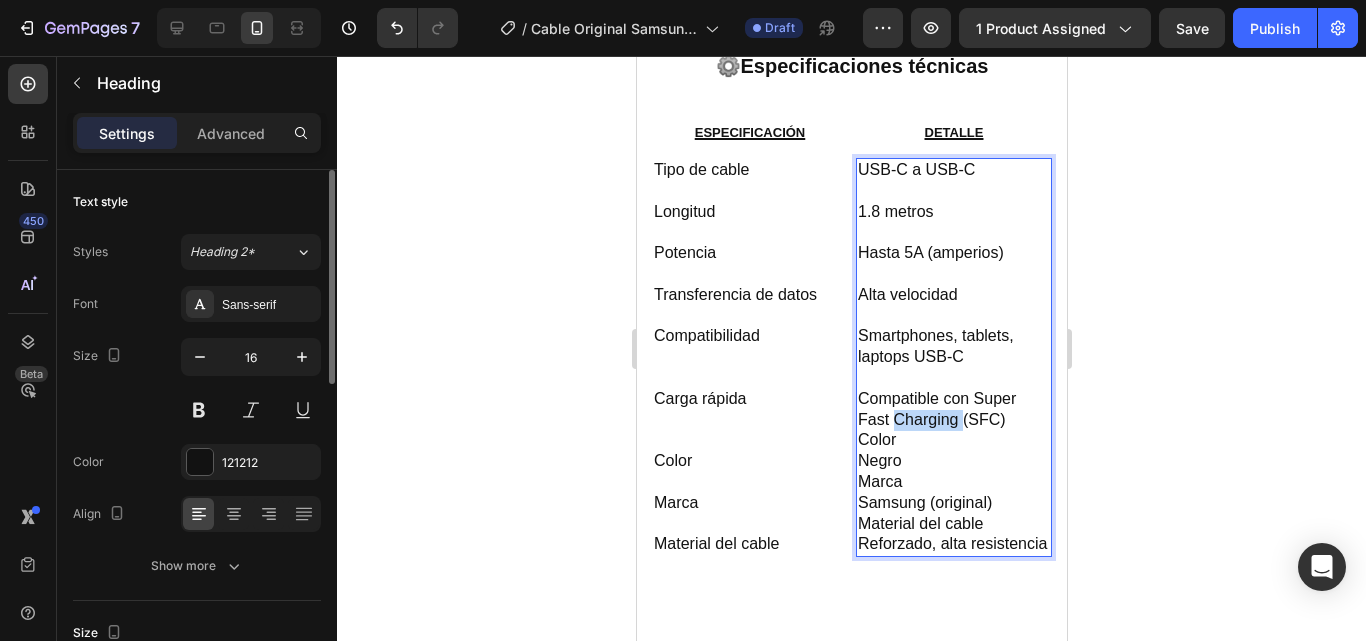 click on "USB-C a USB-C 1.8 metros Hasta 5A (amperios) Alta velocidad Smartphones, tablets, laptops USB-C Compatible con Super Fast Charging (SFC) Color Negro Marca Samsung (original) Material del cable Reforzado, alta resistencia" at bounding box center [953, 357] 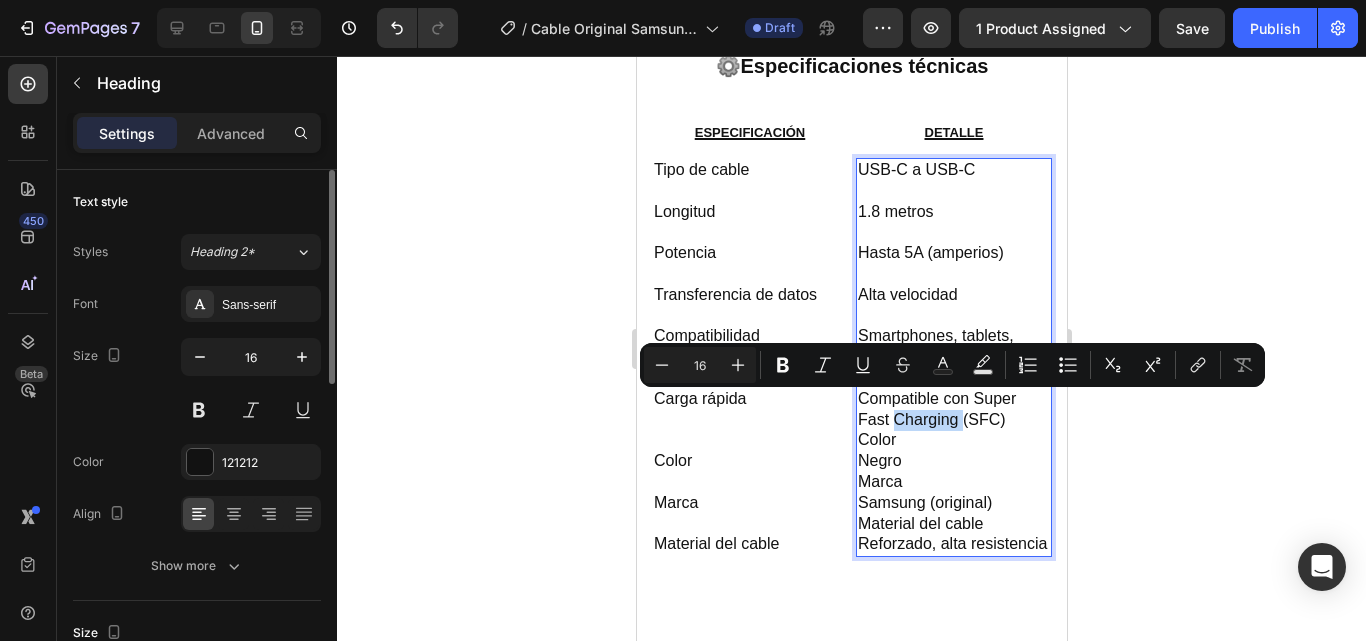click on "USB-C a USB-C 1.8 metros Hasta 5A (amperios) Alta velocidad Smartphones, tablets, laptops USB-C Compatible con Super Fast Charging (SFC) Color Negro Marca Samsung (original) Material del cable Reforzado, alta resistencia" at bounding box center (953, 357) 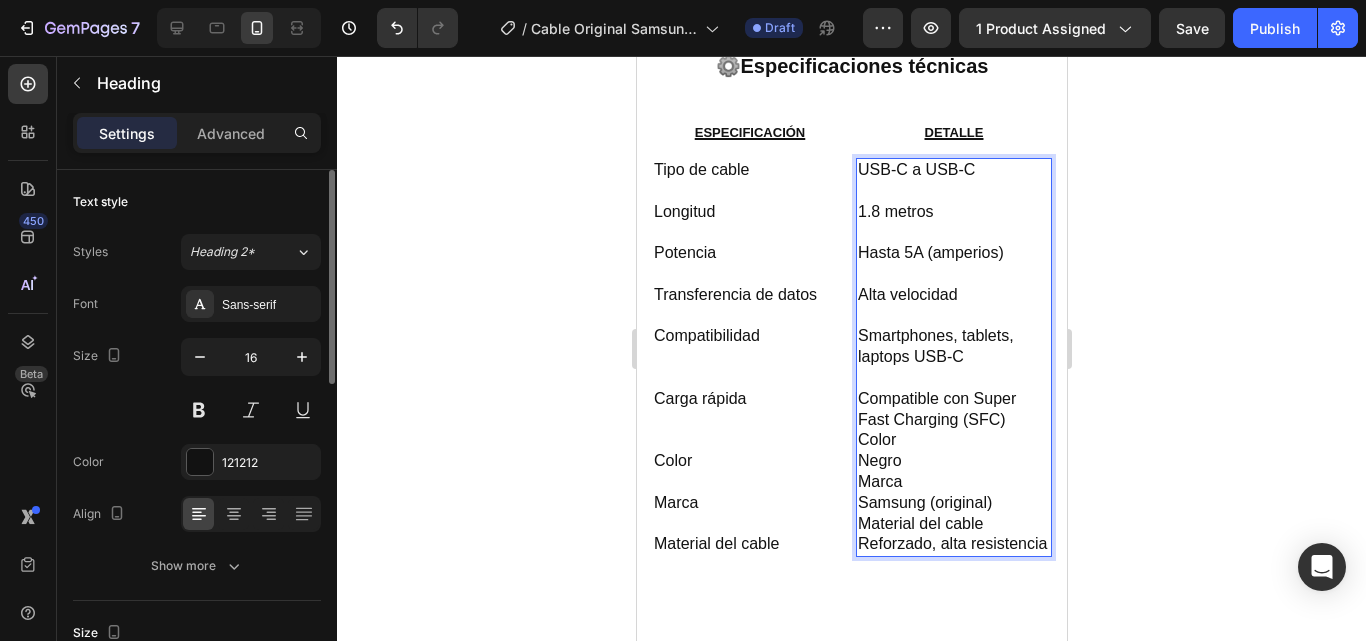 click on "USB-C a USB-C 1.8 metros Hasta 5A (amperios) Alta velocidad Smartphones, tablets, laptops USB-C Compatible con Super Fast Charging (SFC) Color Negro Marca Samsung (original) Material del cable Reforzado, alta resistencia" at bounding box center (953, 357) 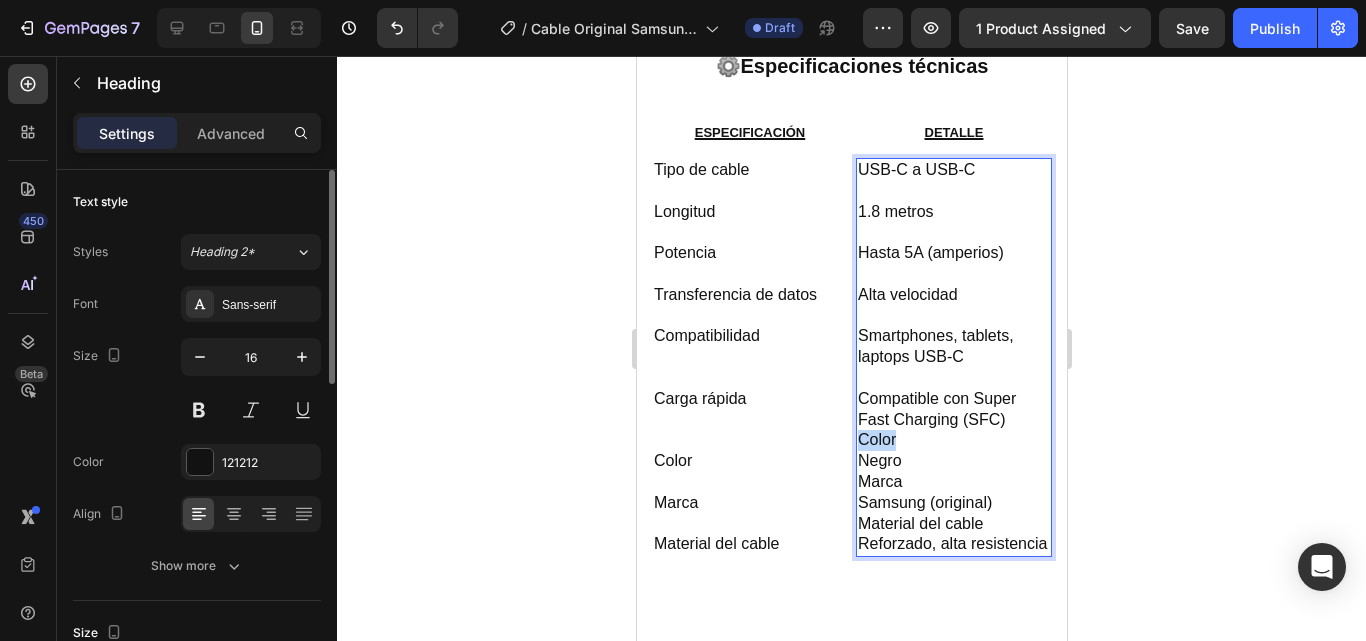 click on "USB-C a USB-C 1.8 metros Hasta 5A (amperios) Alta velocidad Smartphones, tablets, laptops USB-C Compatible con Super Fast Charging (SFC) Color Negro Marca Samsung (original) Material del cable Reforzado, alta resistencia" at bounding box center (953, 357) 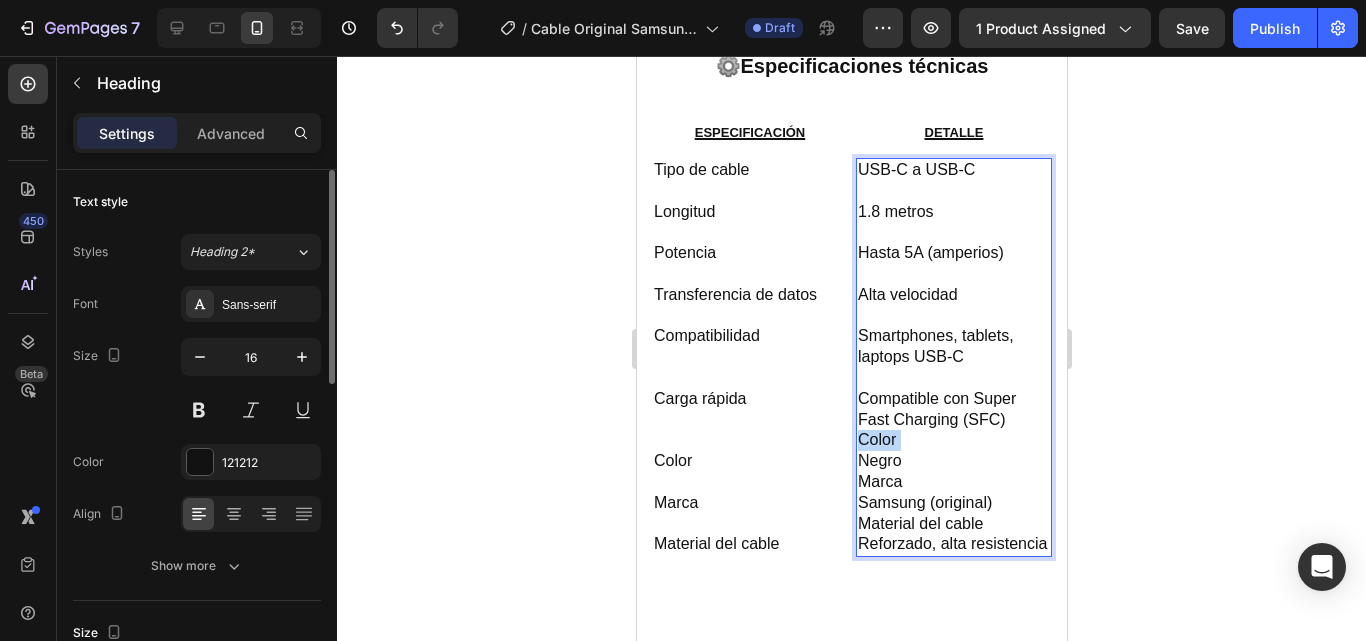 click on "USB-C a USB-C 1.8 metros Hasta 5A (amperios) Alta velocidad Smartphones, tablets, laptops USB-C Compatible con Super Fast Charging (SFC) Color Negro Marca Samsung (original) Material del cable Reforzado, alta resistencia" at bounding box center (953, 357) 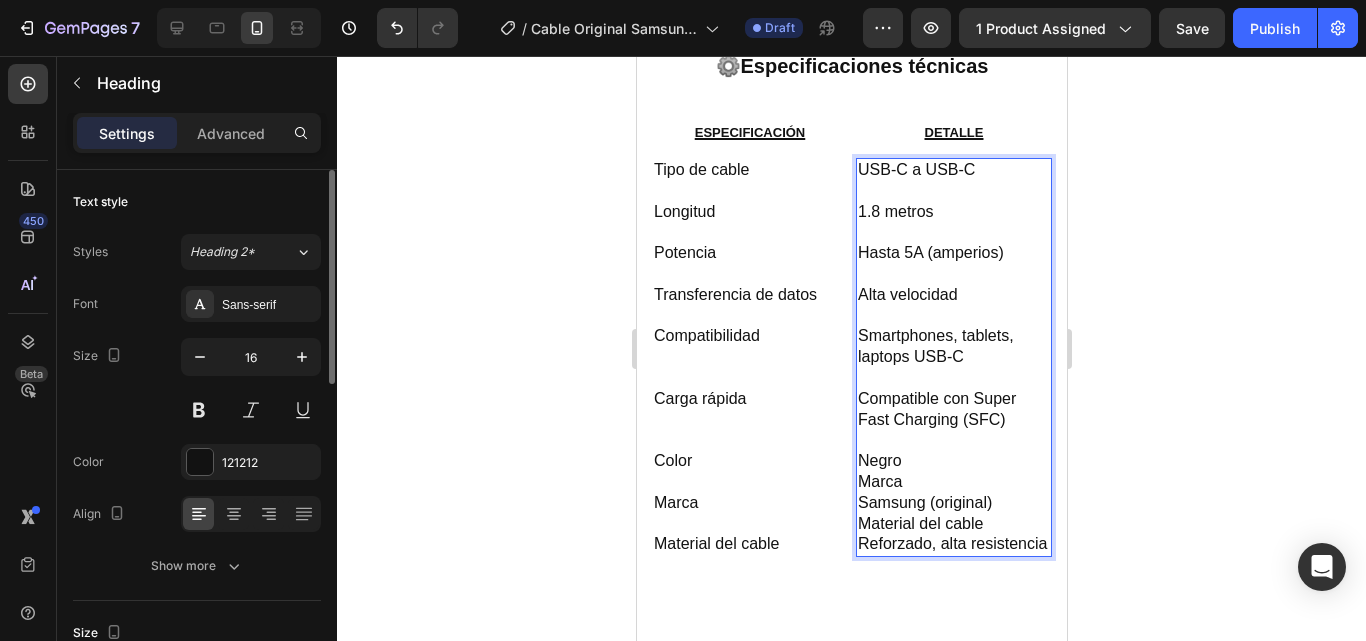 click on "USB-C a USB-C 1.8 metros Hasta 5A (amperios) Alta velocidad Smartphones, tablets, laptops USB-C Compatible con Super Fast Charging (SFC) Negro Marca Samsung (original) Material del cable Reforzado, alta resistencia" at bounding box center [953, 357] 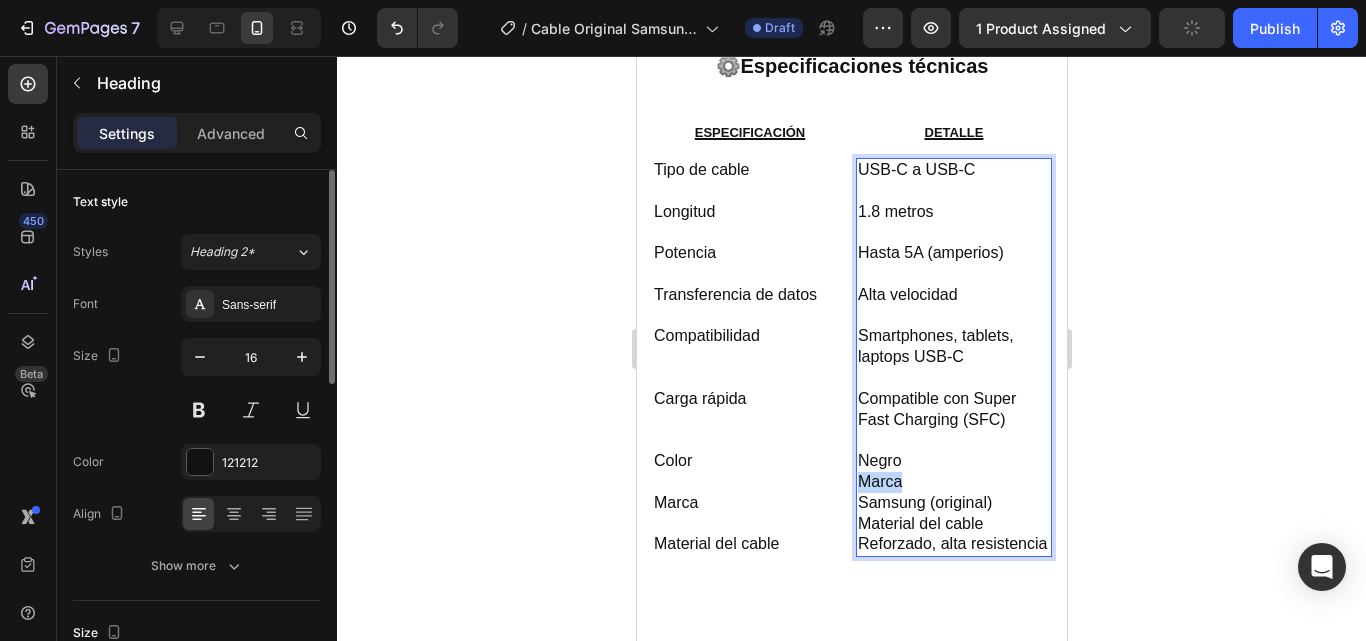 click on "USB-C a USB-C 1.8 metros Hasta 5A (amperios) Alta velocidad Smartphones, tablets, laptops USB-C Compatible con Super Fast Charging (SFC) Negro Marca Samsung (original) Material del cable Reforzado, alta resistencia" at bounding box center (953, 357) 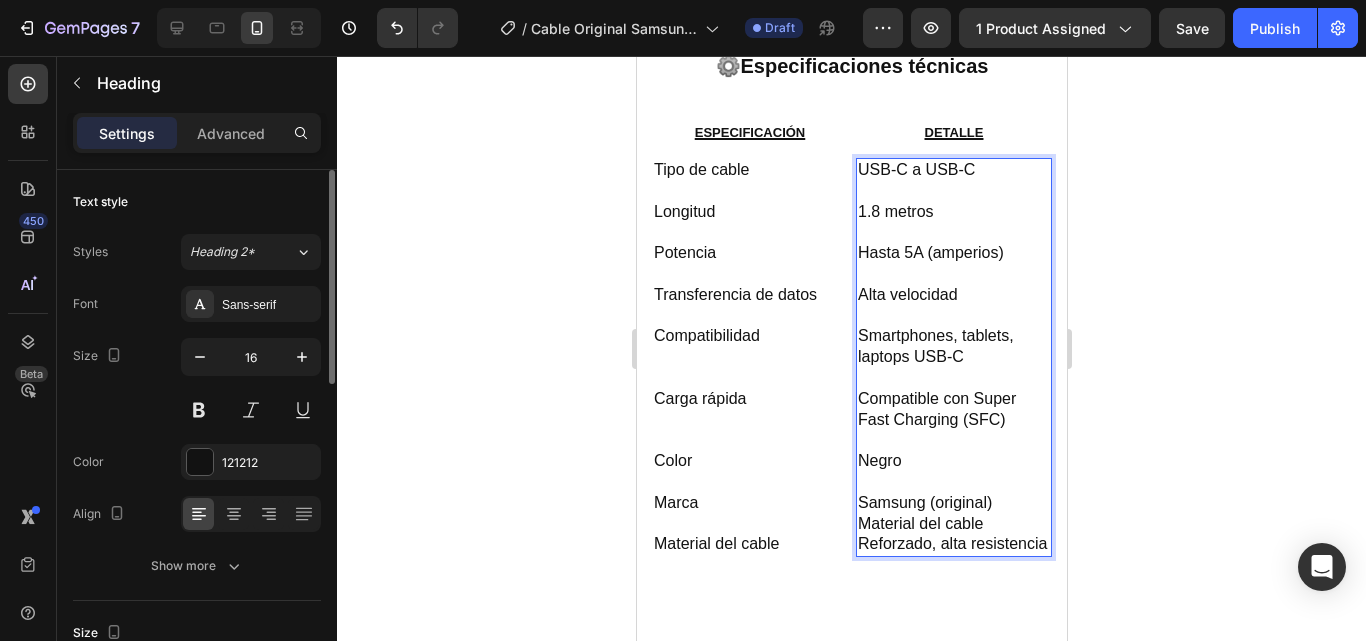 click on "USB-C a USB-C 1.8 metros Hasta 5A (amperios) Alta velocidad Smartphones, tablets, laptops USB-C Compatible con Super Fast Charging (SFC) Negro ⁠⁠⁠⁠⁠⁠⁠ Samsung (original) Material del cable Reforzado, alta resistencia" at bounding box center [953, 357] 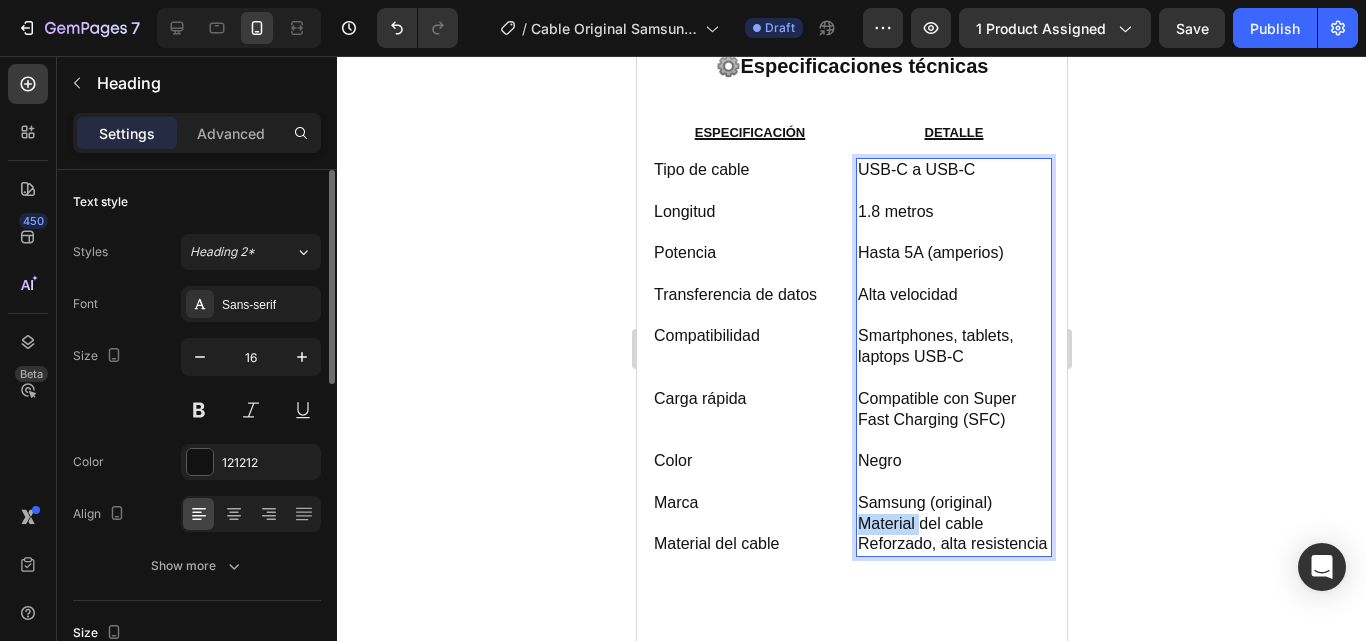 click on "USB-C a USB-C 1.8 metros Hasta 5A (amperios) Alta velocidad Smartphones, tablets, laptops USB-C Compatible con Super Fast Charging (SFC) Negro Samsung (original) Material del cable Reforzado, alta resistencia" at bounding box center (953, 357) 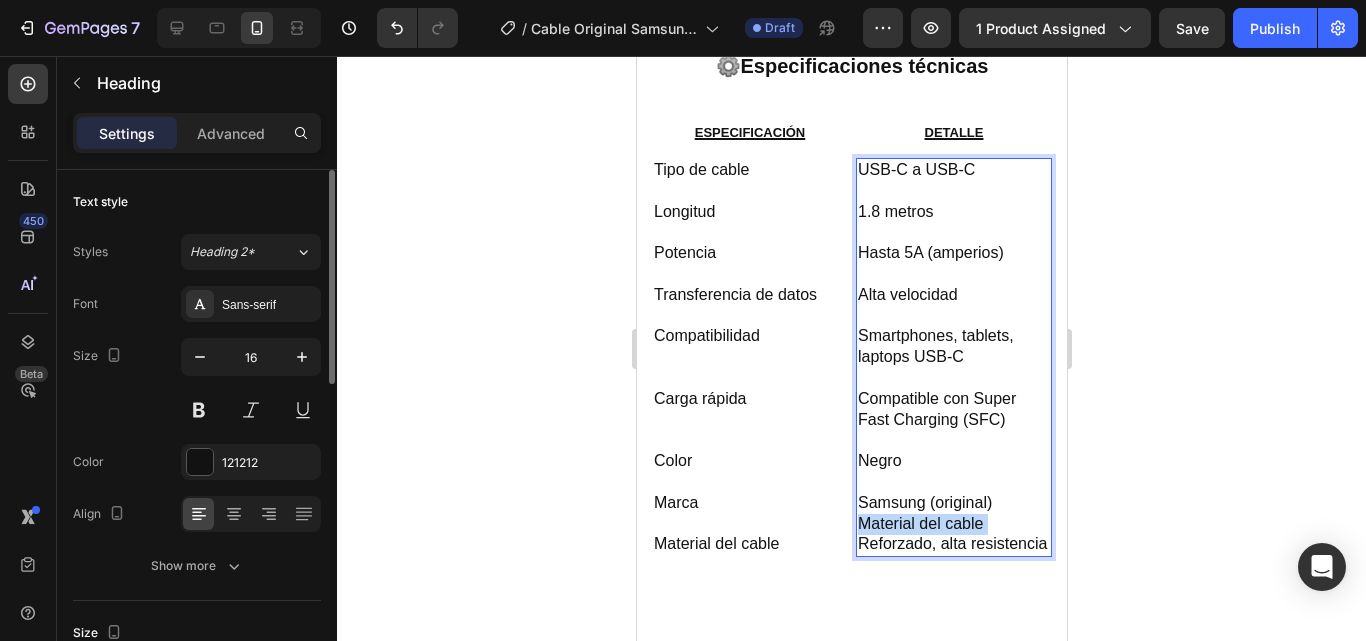 click on "USB-C a USB-C 1.8 metros Hasta 5A (amperios) Alta velocidad Smartphones, tablets, laptops USB-C Compatible con Super Fast Charging (SFC) Negro Samsung (original) Material del cable Reforzado, alta resistencia" at bounding box center (953, 357) 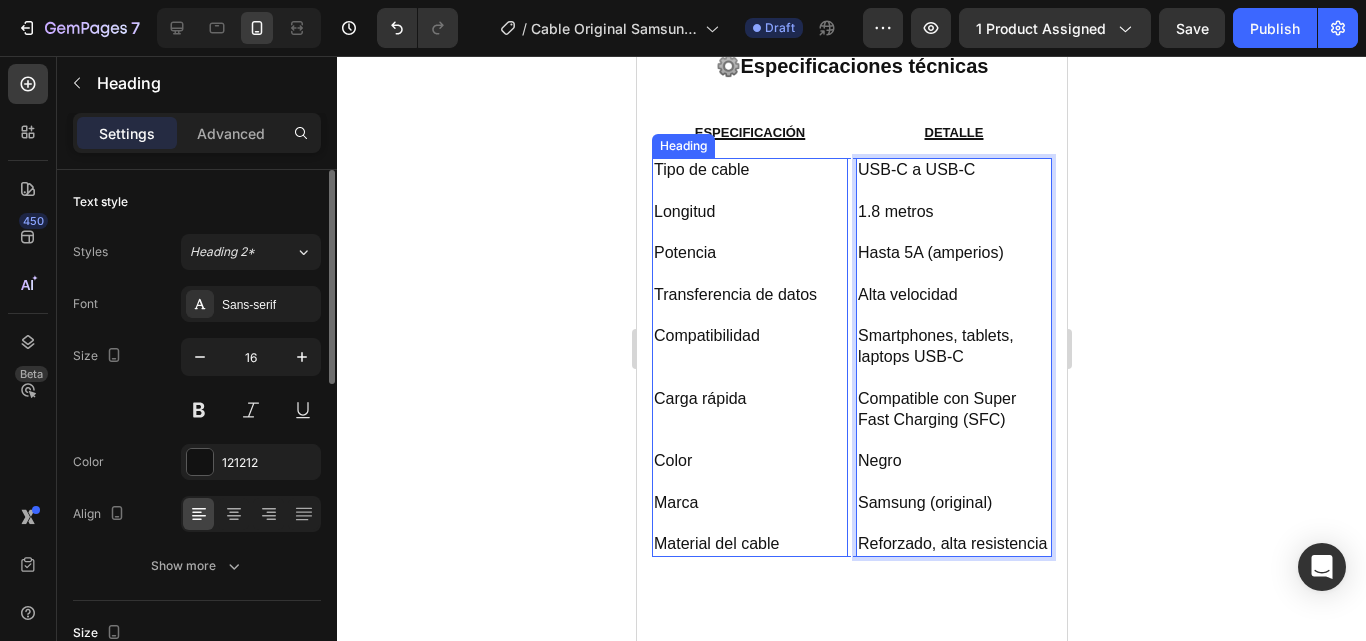 click on "Tipo de cable Longitud Potencia Transferencia de datos Compatibilidad Carga rápida Color Marca Material del cable" at bounding box center [749, 357] 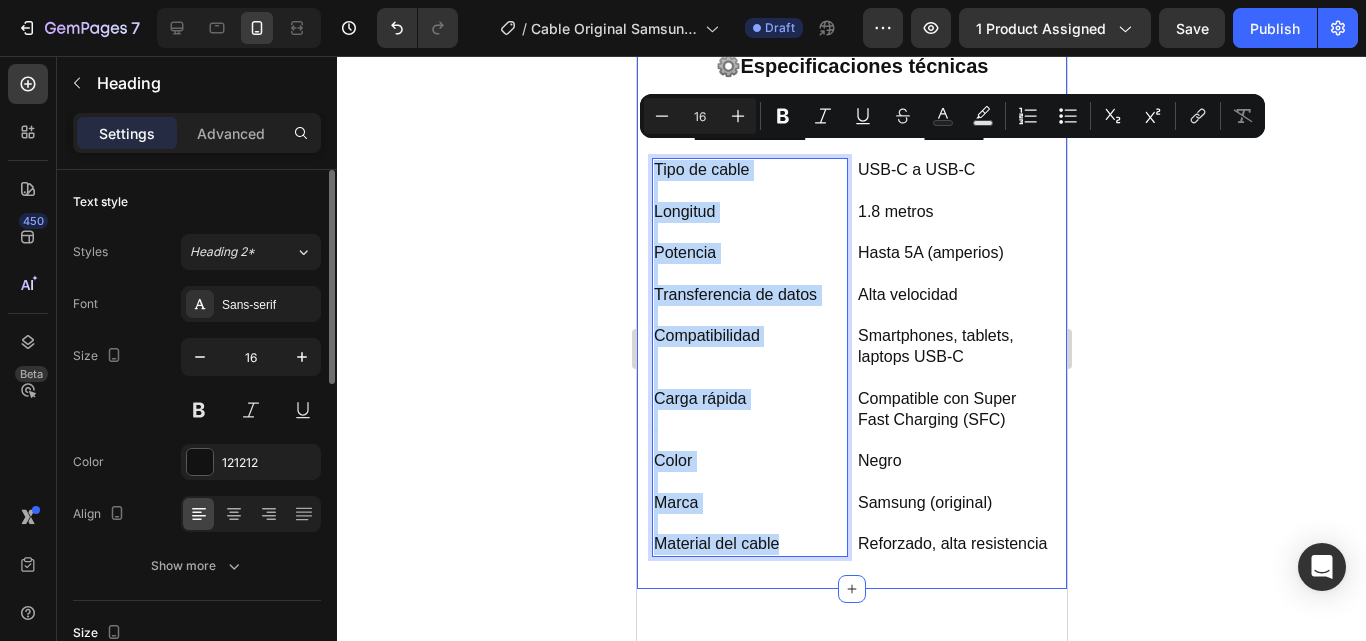 drag, startPoint x: 790, startPoint y: 526, endPoint x: 651, endPoint y: 156, distance: 395.24802 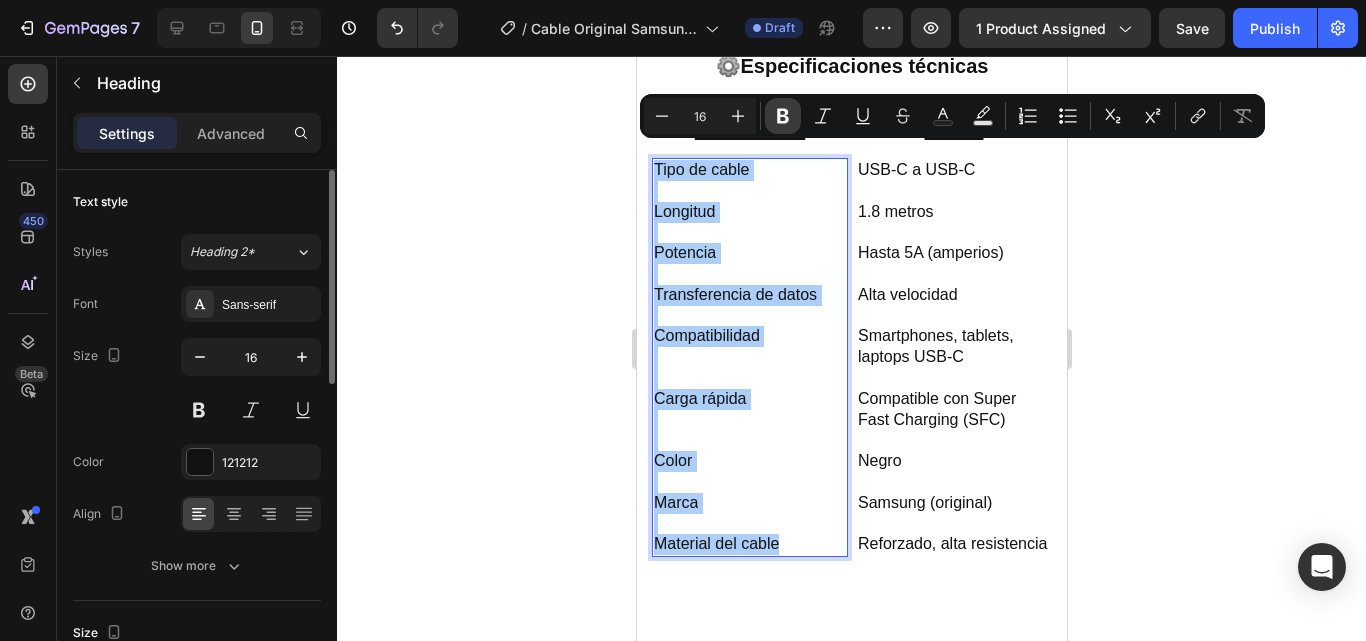 click on "Bold" at bounding box center [783, 116] 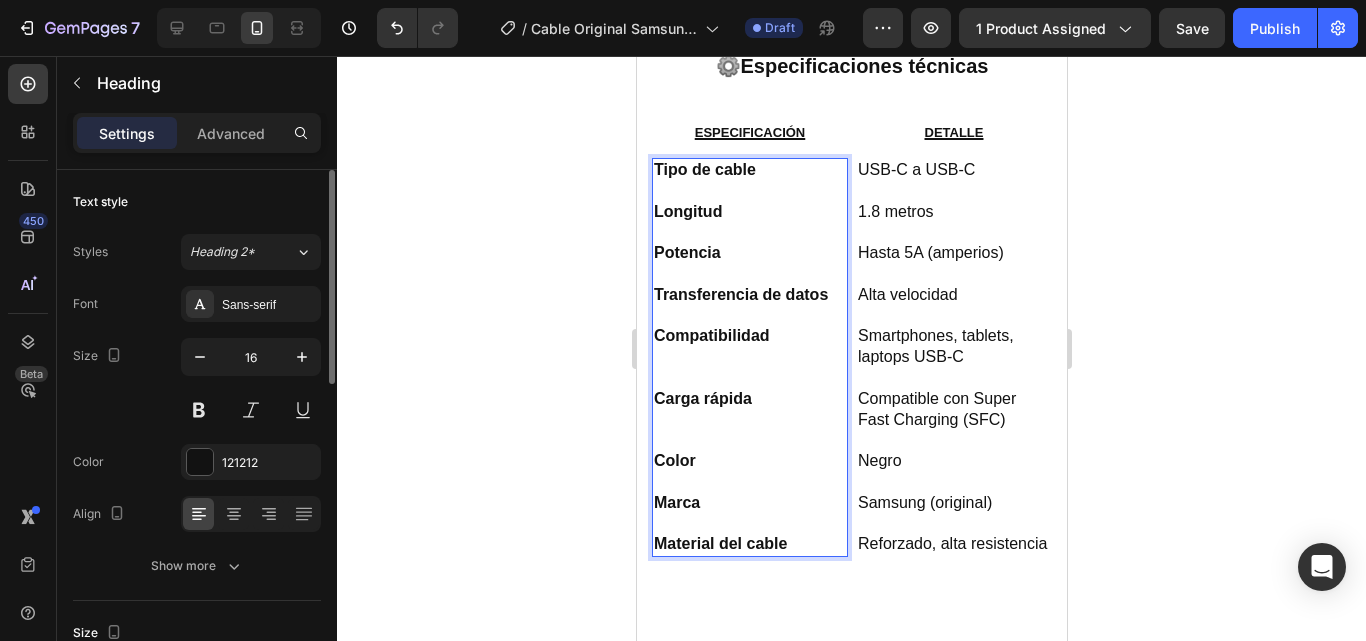 click 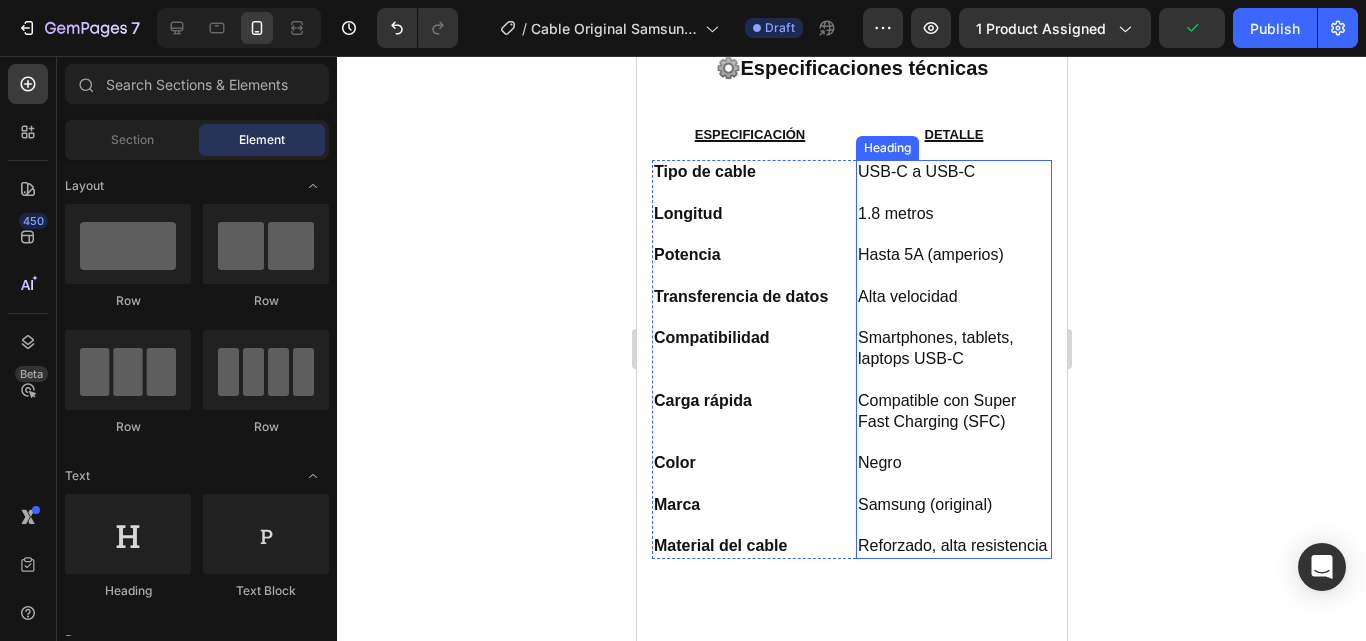 scroll, scrollTop: 1006, scrollLeft: 0, axis: vertical 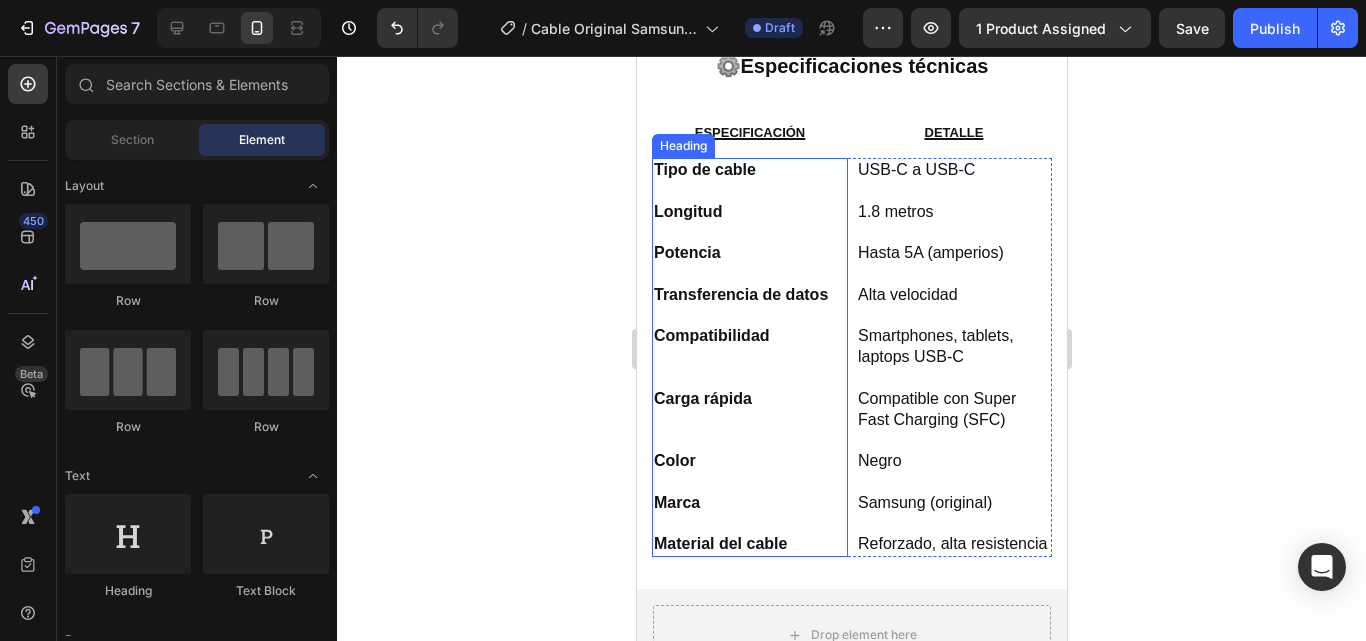 click on "⁠⁠⁠⁠⁠⁠⁠ Tipo de cable Longitud Potencia Transferencia de datos Compatibilidad Carga rápida Color Marca Material del cable" at bounding box center [749, 357] 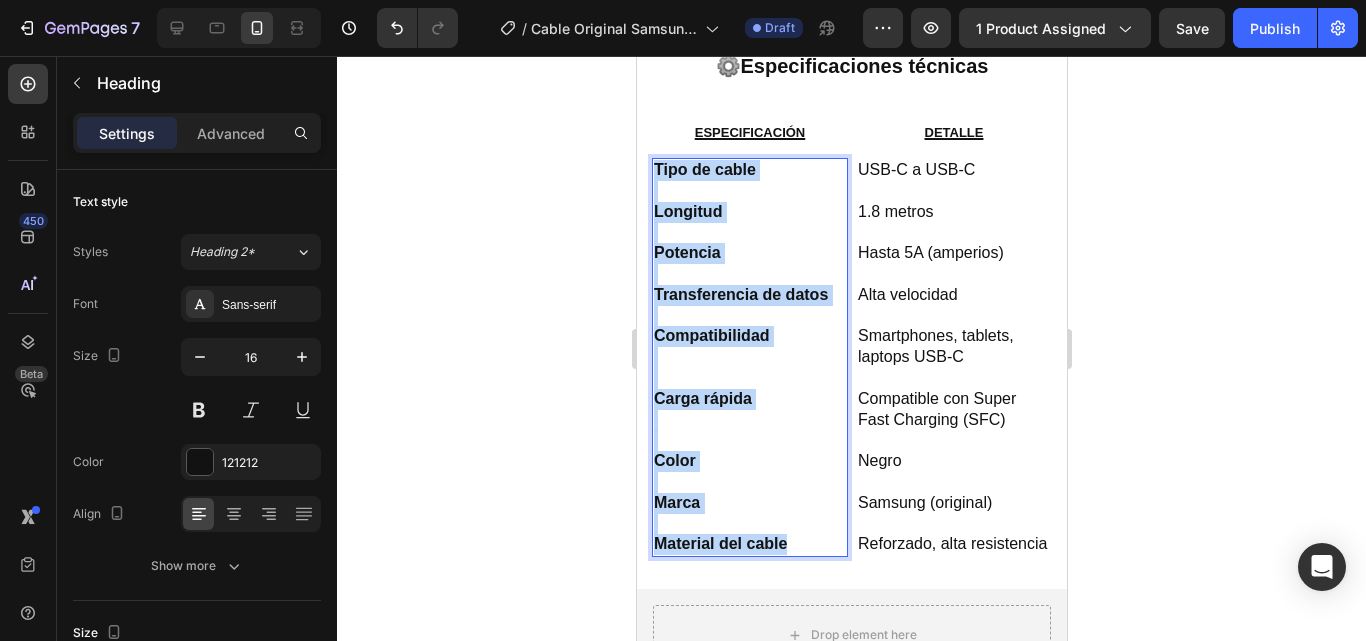 drag, startPoint x: 729, startPoint y: 487, endPoint x: 656, endPoint y: 154, distance: 340.90762 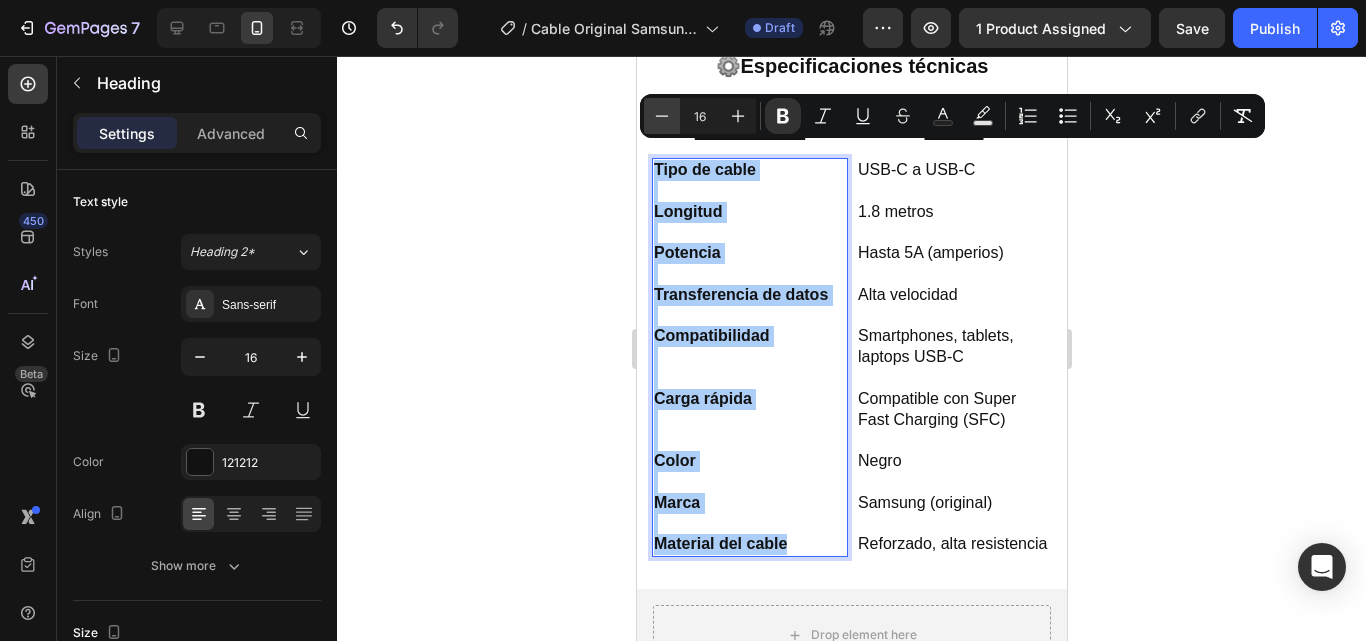click 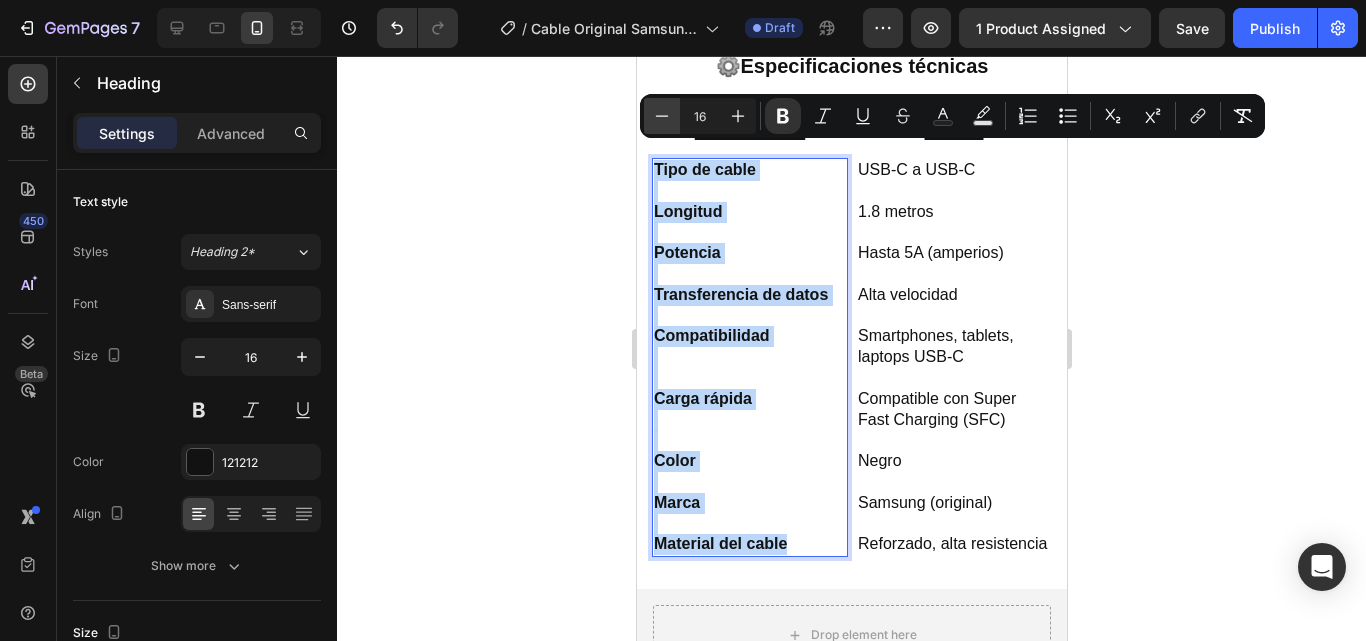 type on "15" 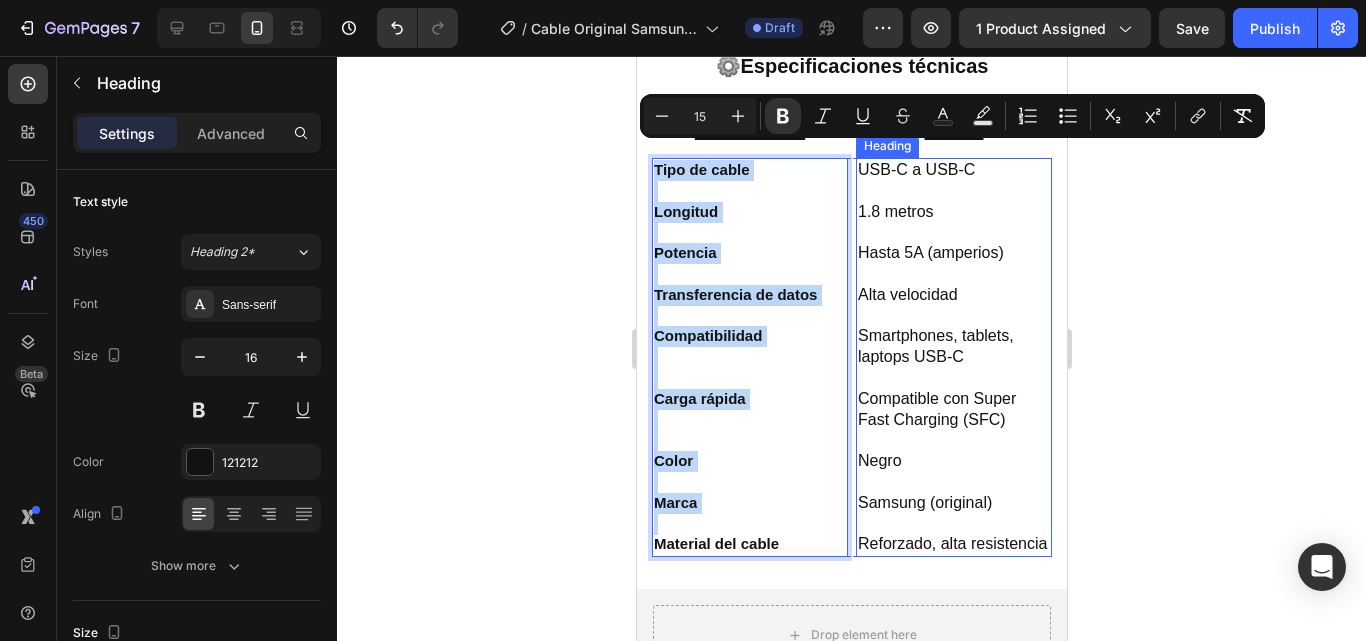 click on "USB-C a USB-C 1.8 metros Hasta 5A (amperios) Alta velocidad Smartphones, tablets, laptops USB-C Compatible con Super Fast Charging (SFC) Negro Samsung (original) Reforzado, alta resistencia" at bounding box center (953, 357) 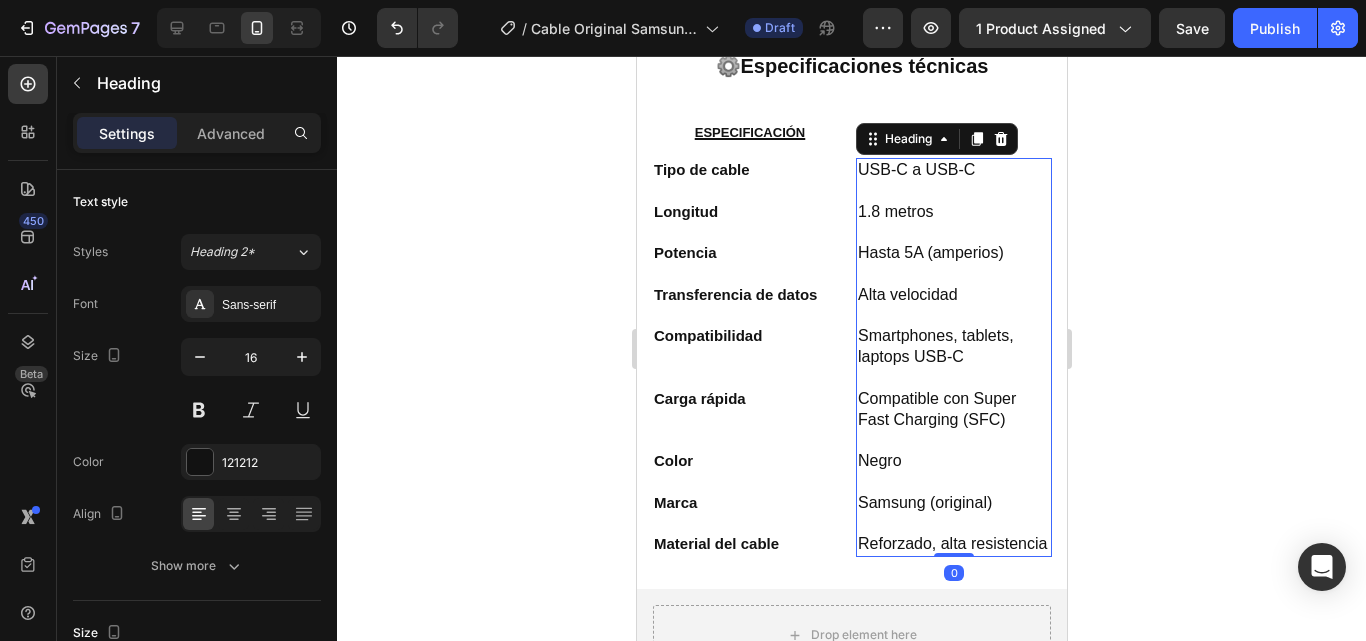 click on "USB-C a USB-C 1.8 metros Hasta 5A (amperios) Alta velocidad Smartphones, tablets, laptops USB-C Compatible con Super Fast Charging (SFC) Negro Samsung (original) Reforzado, alta resistencia" at bounding box center (953, 357) 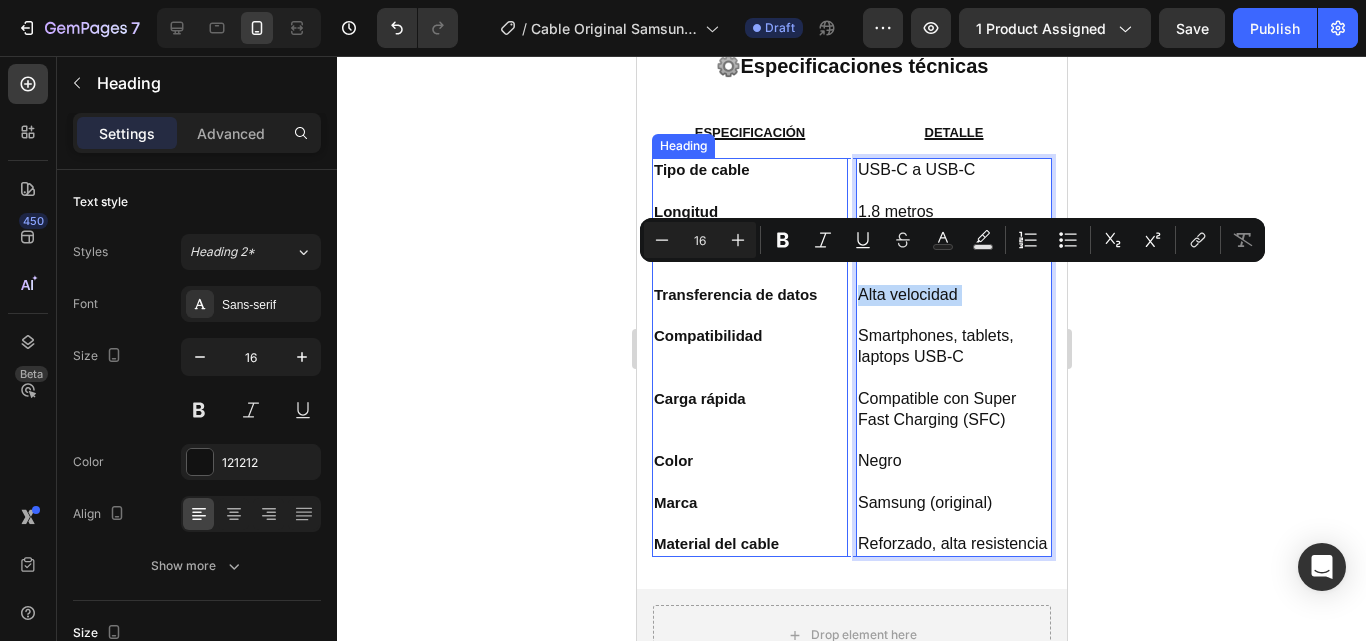 click on "⁠⁠⁠⁠⁠⁠⁠ Tipo de cable Longitud Potencia Transferencia de datos Compatibilidad Carga rápida Color Marca Material del cable" at bounding box center [749, 357] 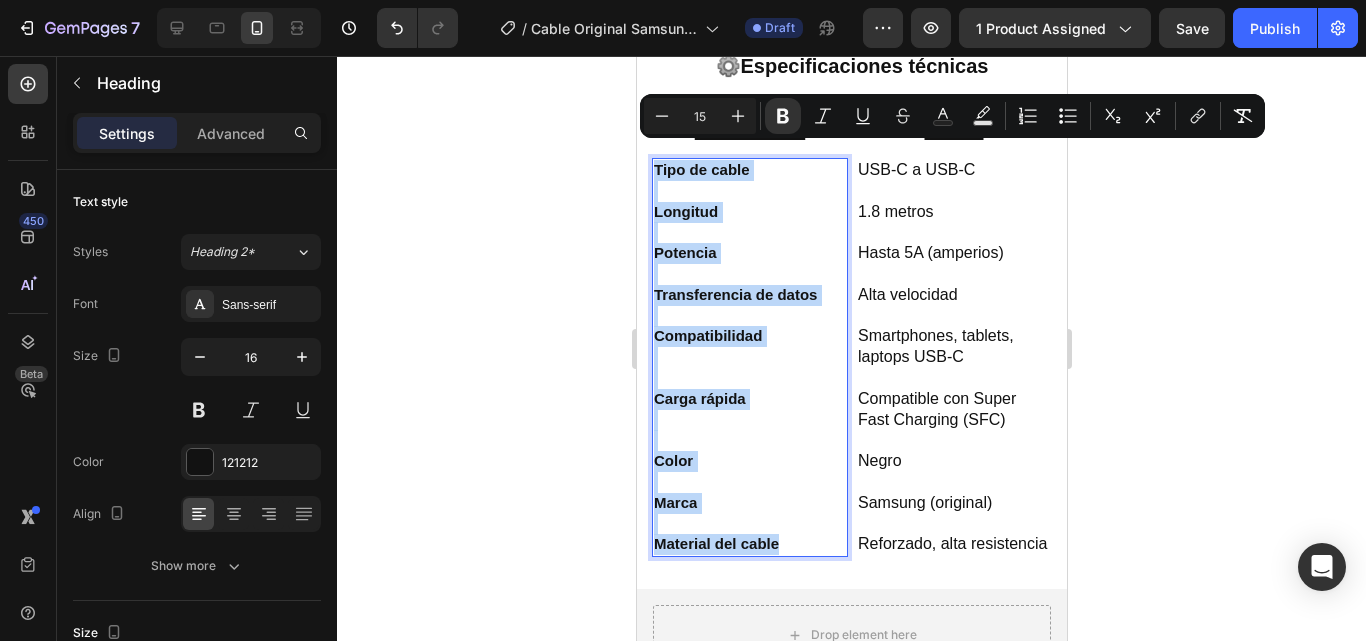 drag, startPoint x: 786, startPoint y: 528, endPoint x: 654, endPoint y: 153, distance: 397.55377 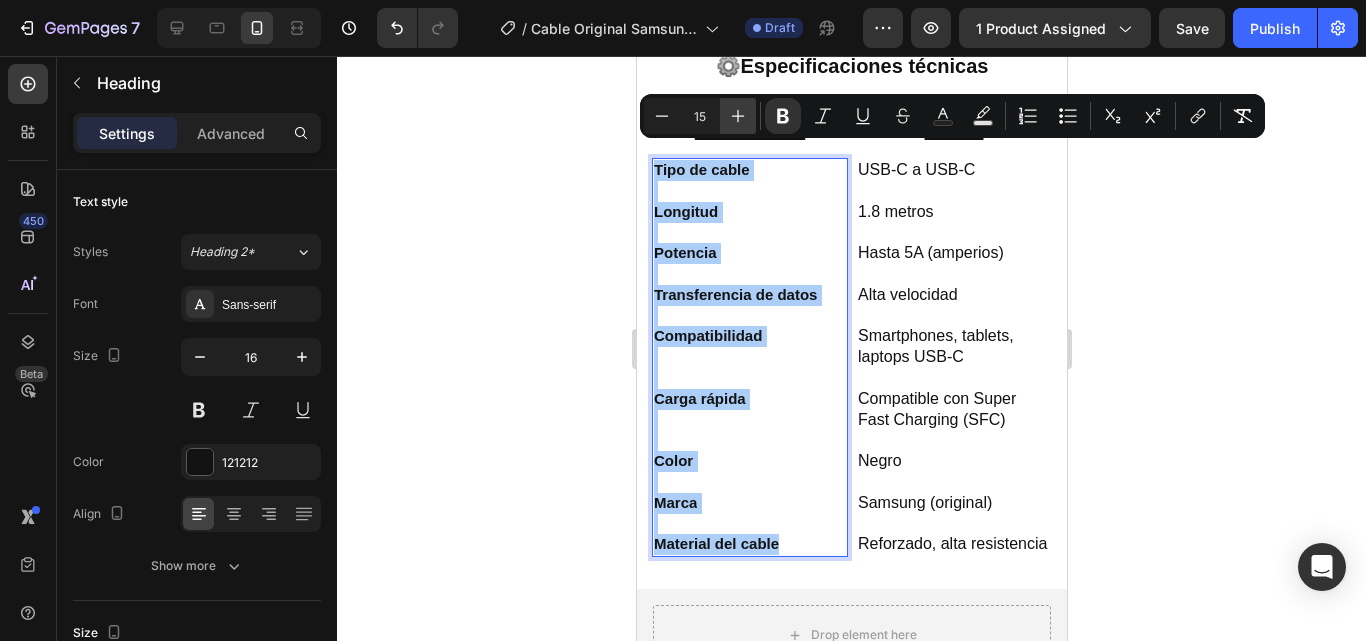 click 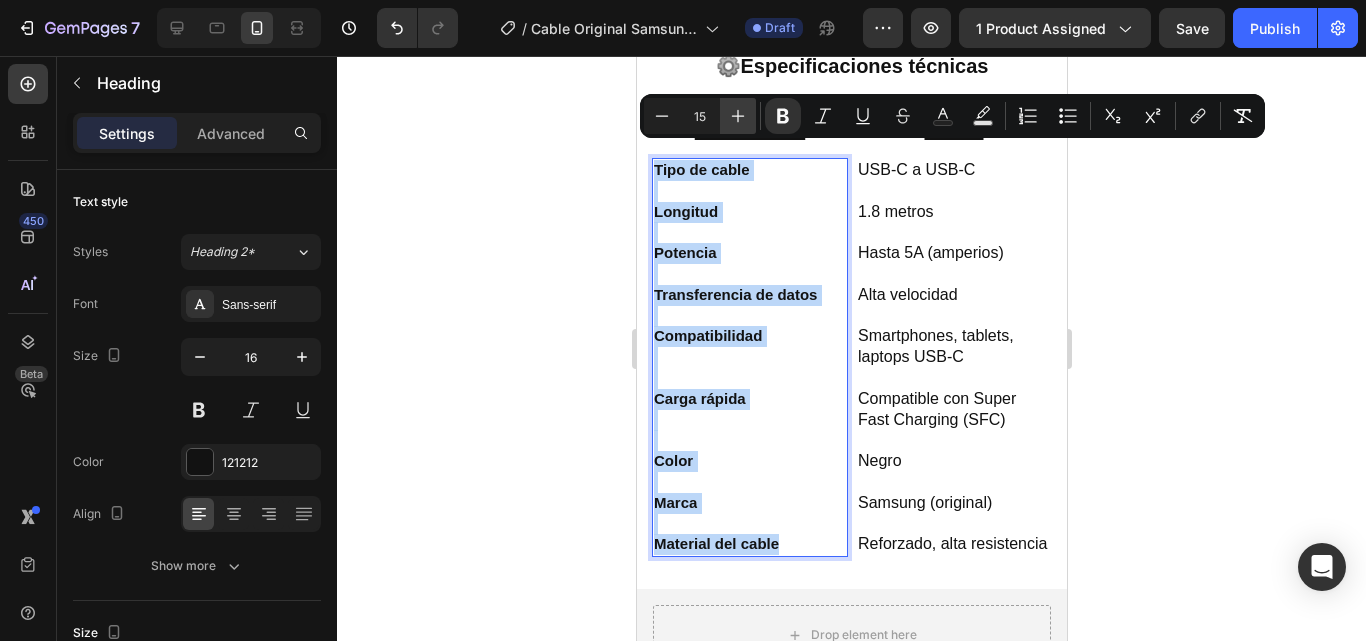 type on "16" 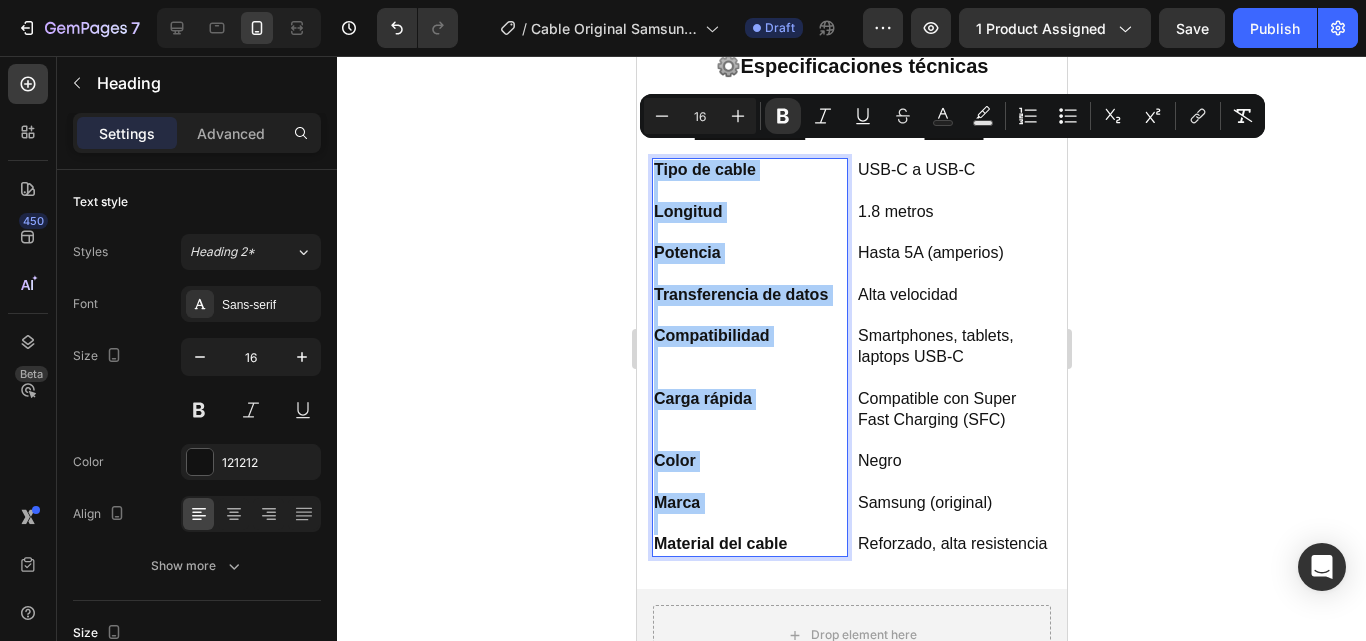 click 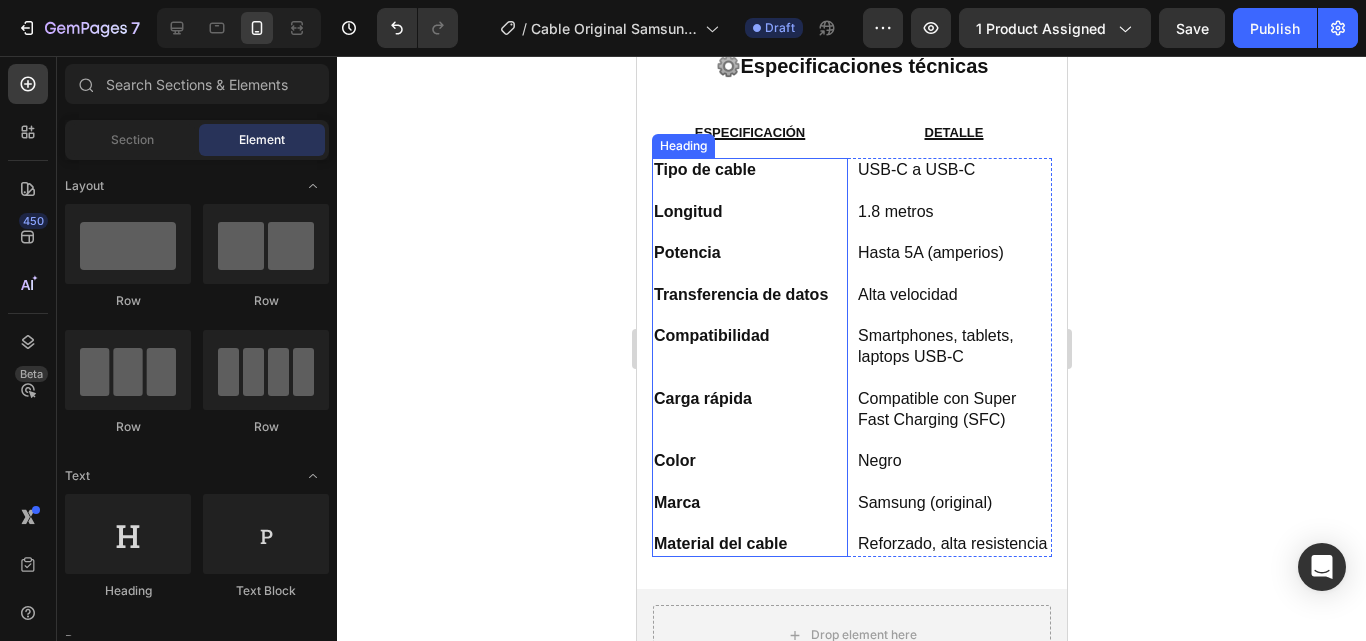 click on "Tipo de cable" at bounding box center (704, 169) 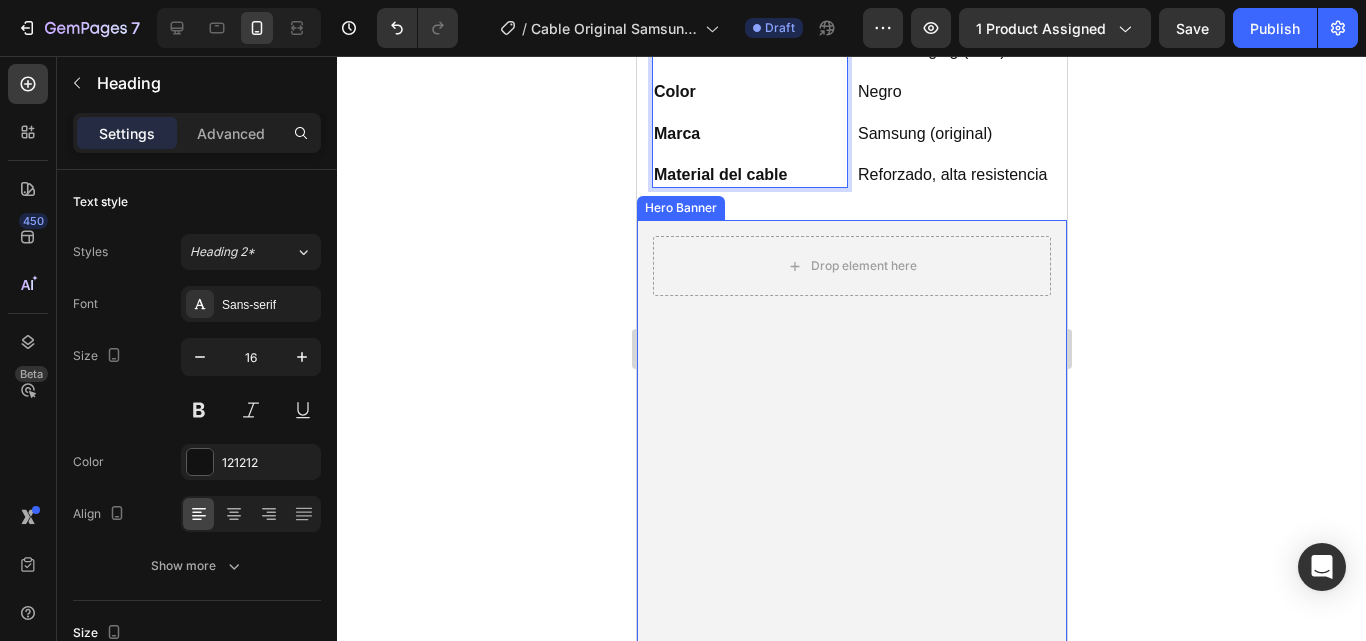 scroll, scrollTop: 1406, scrollLeft: 0, axis: vertical 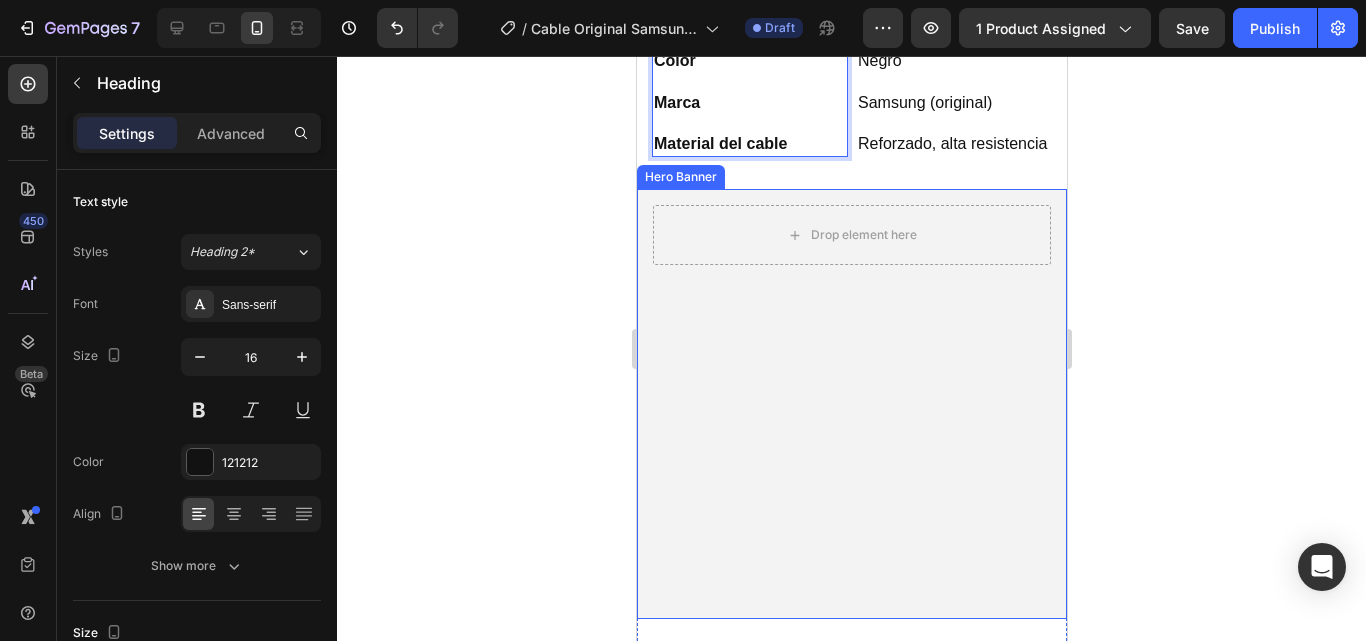click at bounding box center (851, 404) 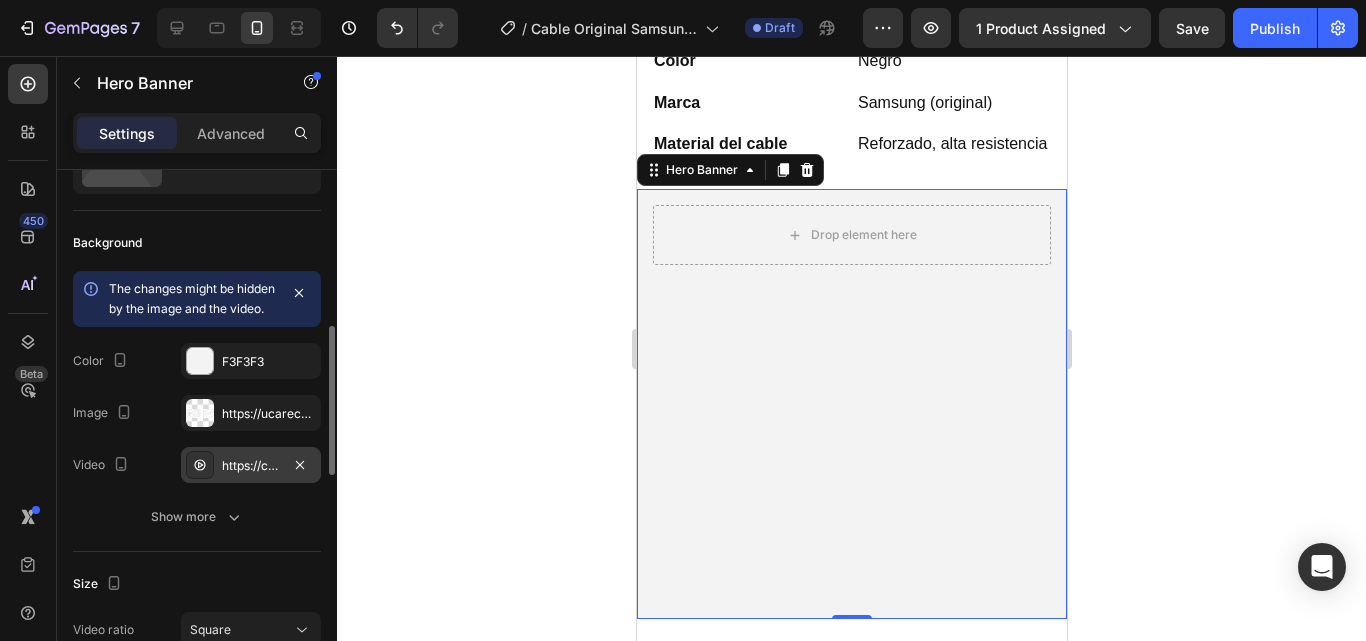 scroll, scrollTop: 200, scrollLeft: 0, axis: vertical 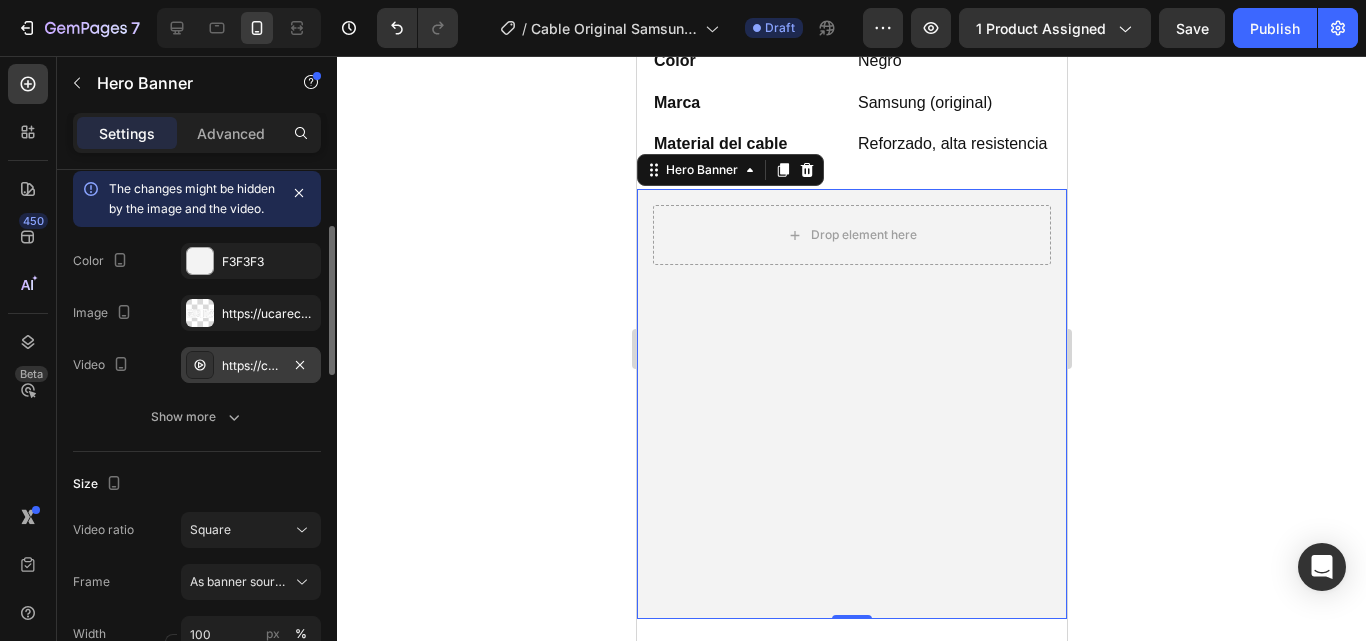 click on "https://cdn.shopify.com/videos/c/o/v/84d9ae2e86b146869d2e1ff580f4f03e.mp4" at bounding box center (251, 366) 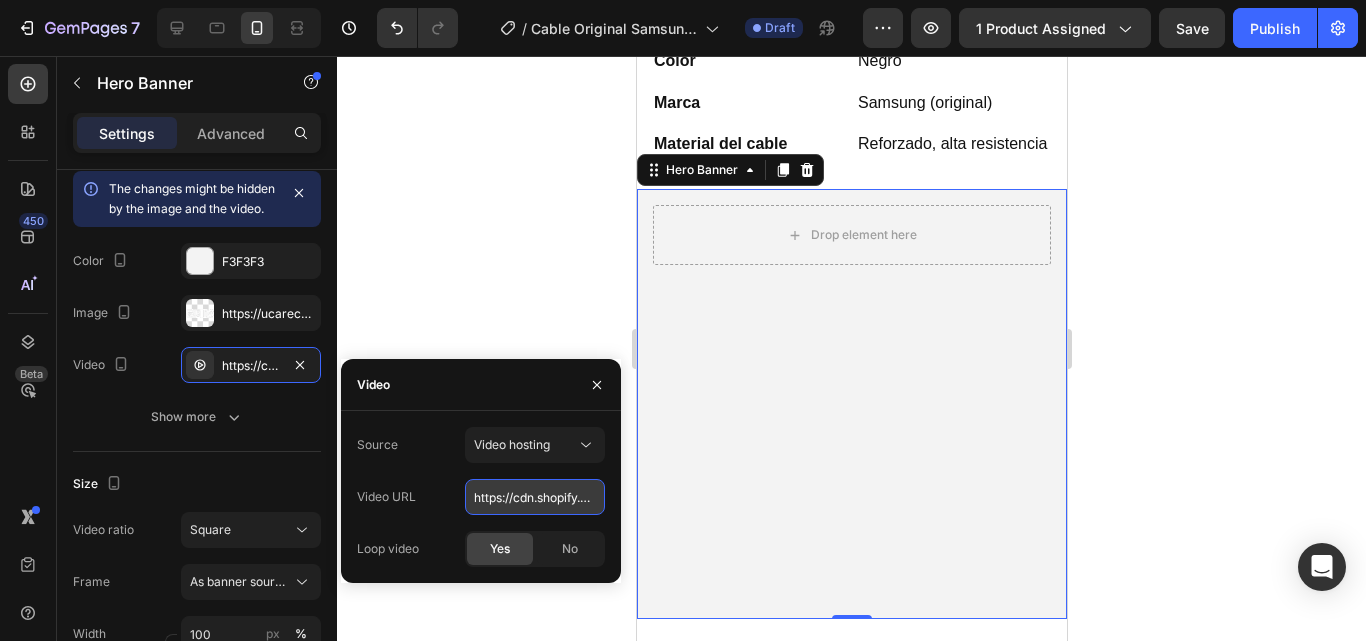 click on "https://cdn.shopify.com/videos/c/o/v/84d9ae2e86b146869d2e1ff580f4f03e.mp4" at bounding box center [535, 497] 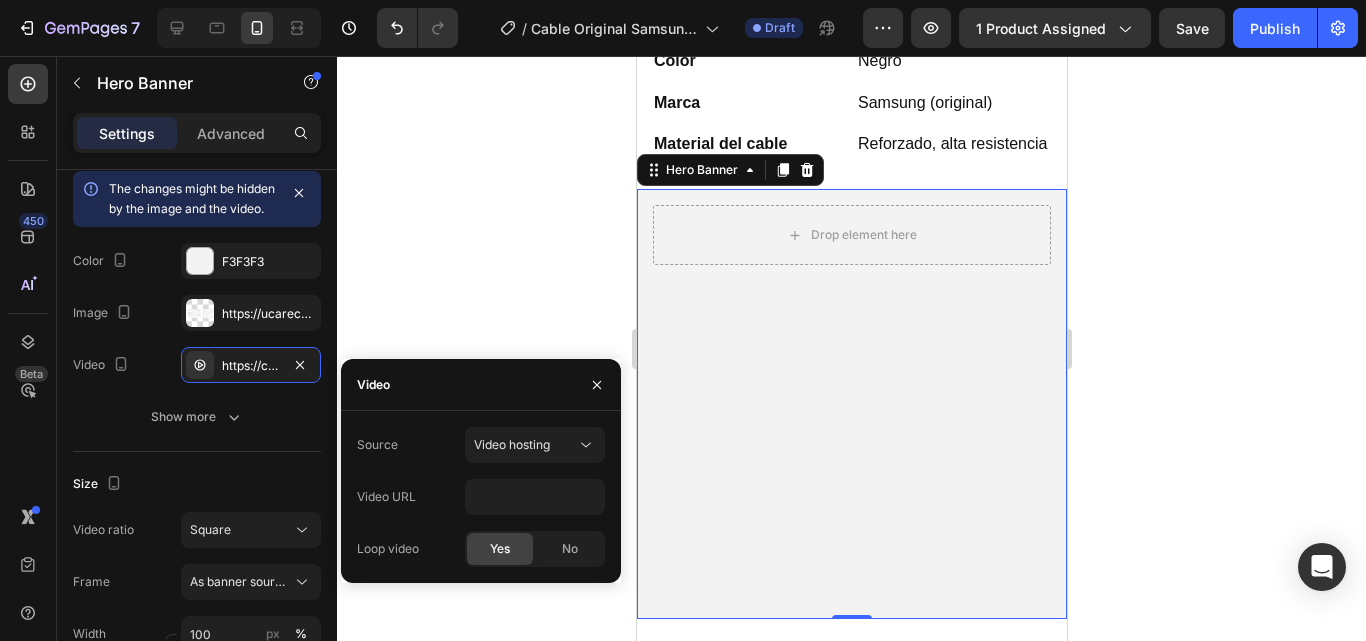 click 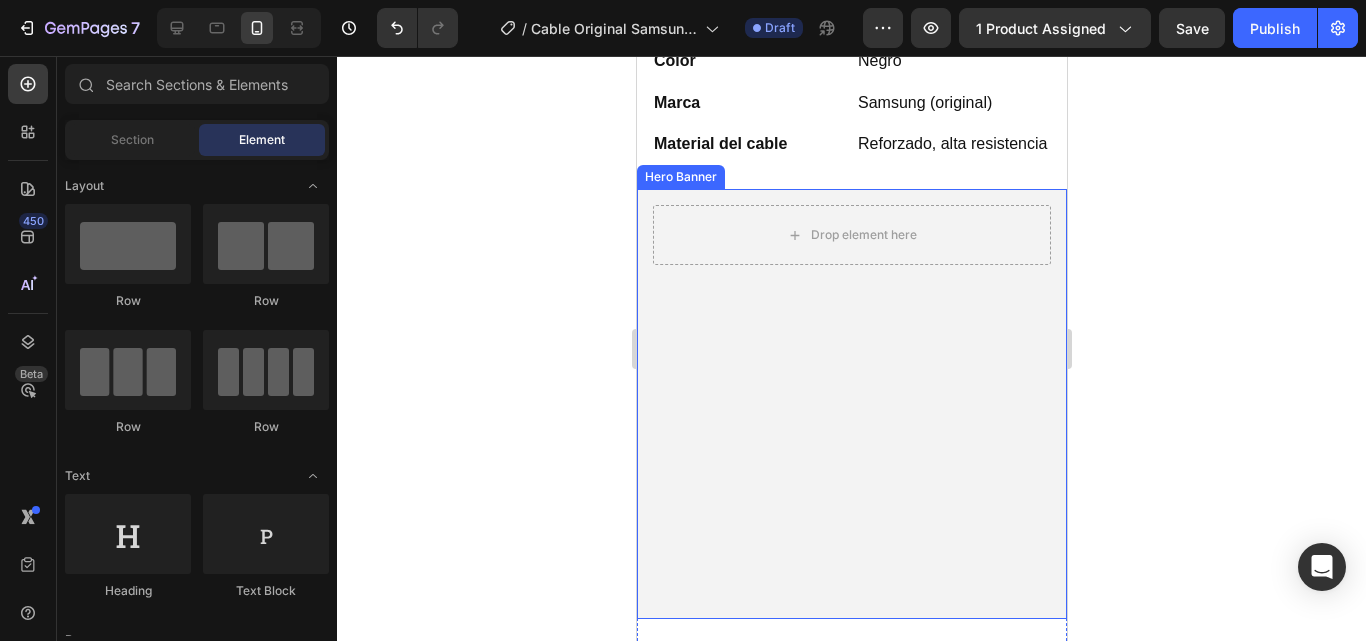 click at bounding box center (851, 404) 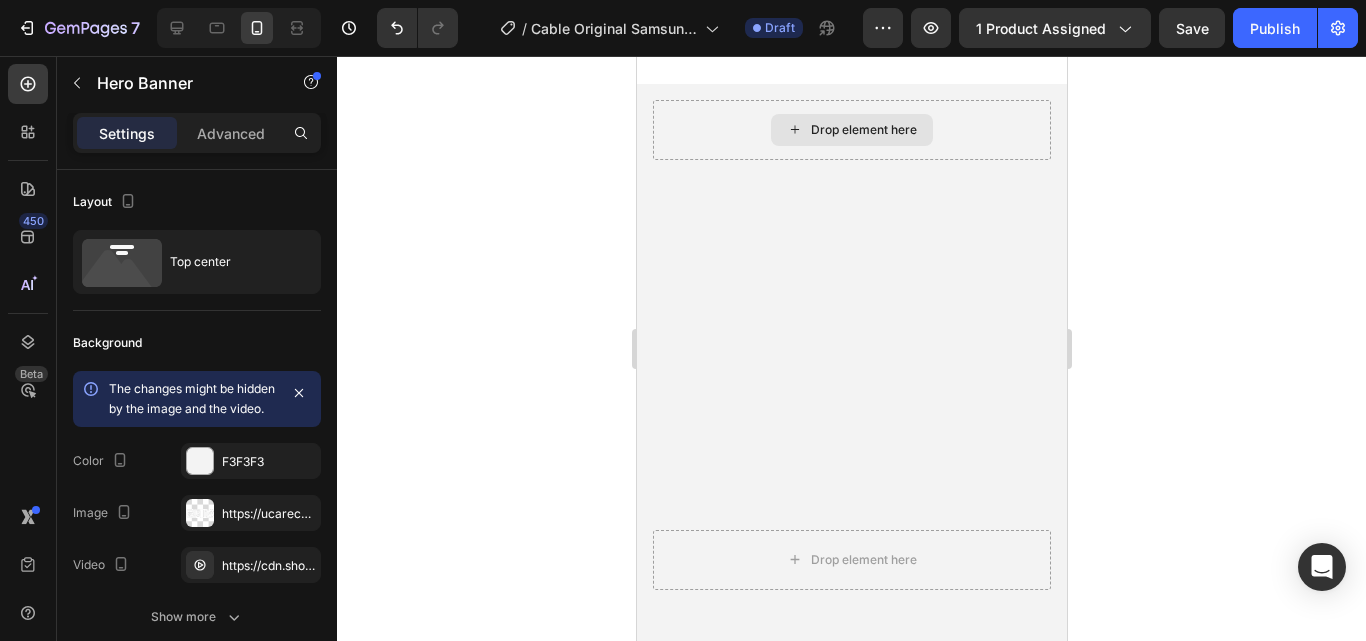 scroll, scrollTop: 4106, scrollLeft: 0, axis: vertical 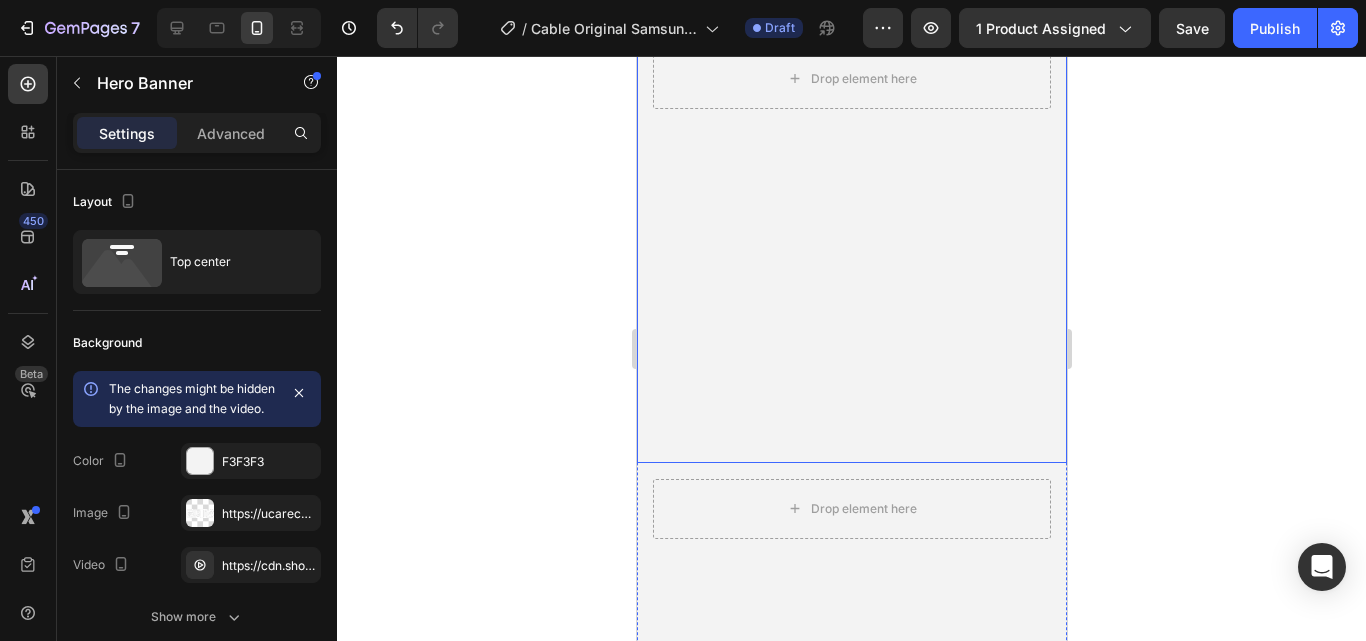 click at bounding box center (851, 248) 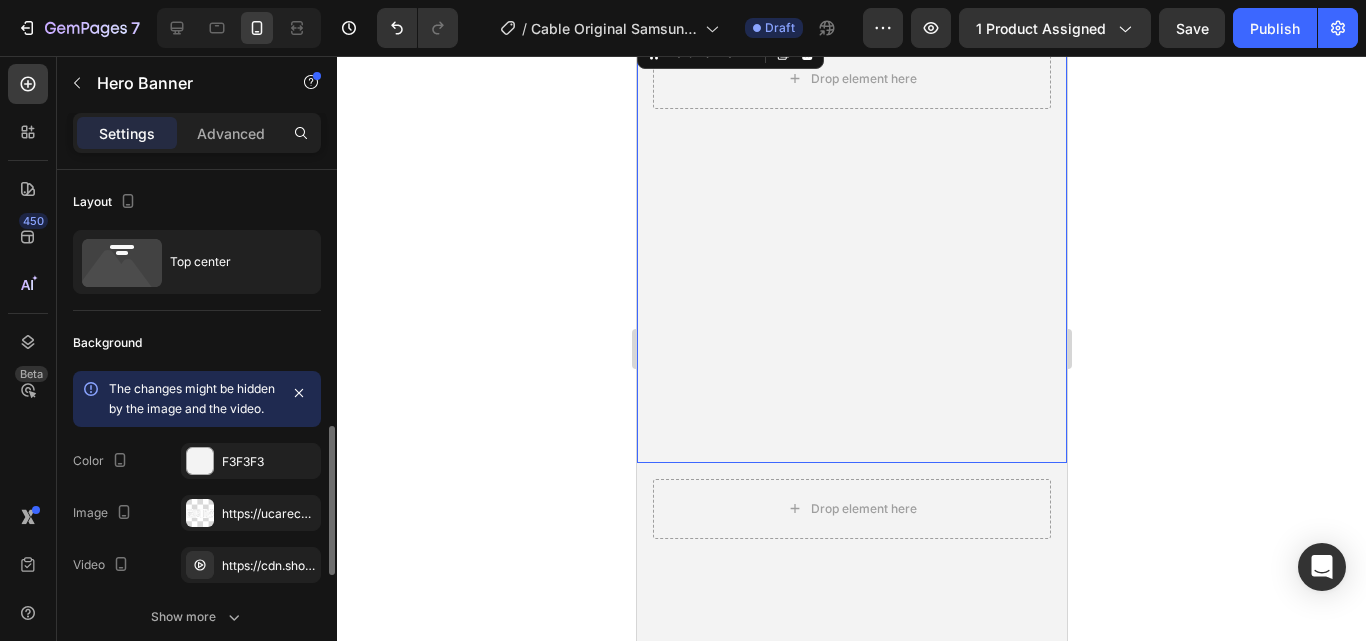 scroll, scrollTop: 200, scrollLeft: 0, axis: vertical 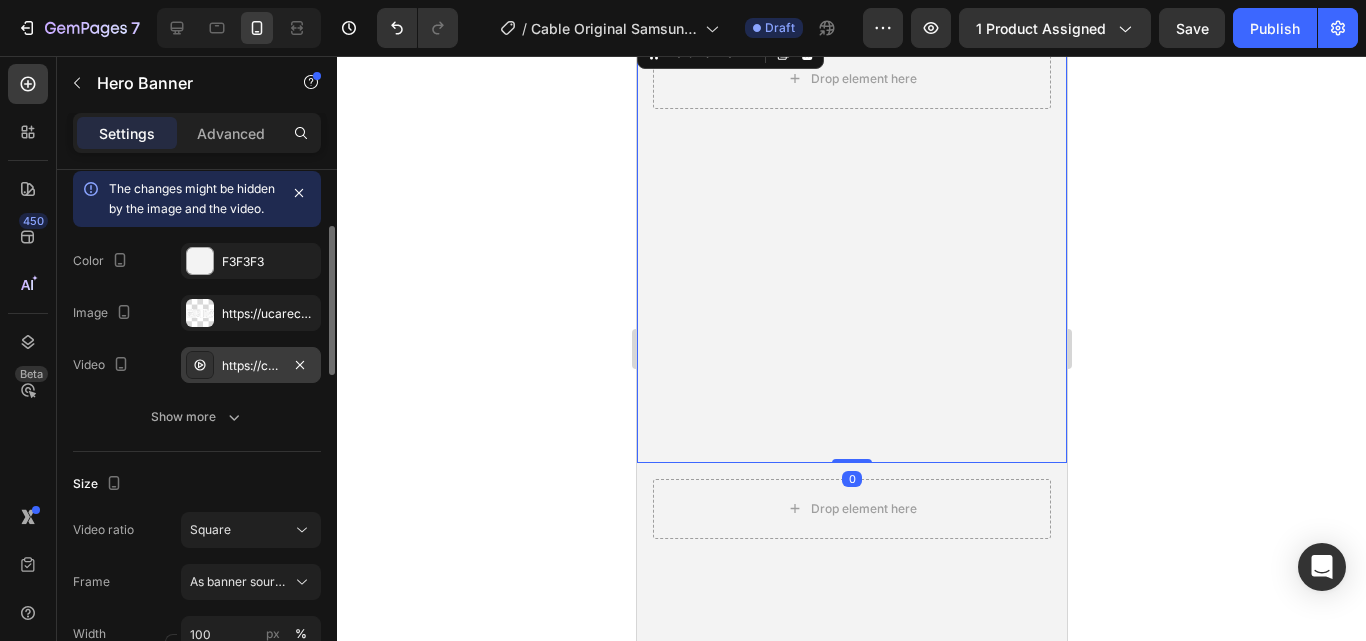 click on "https://cdn.shopify.com/videos/c/o/v/84d9ae2e86b146869d2e1ff580f4f03e.mp4" at bounding box center [251, 366] 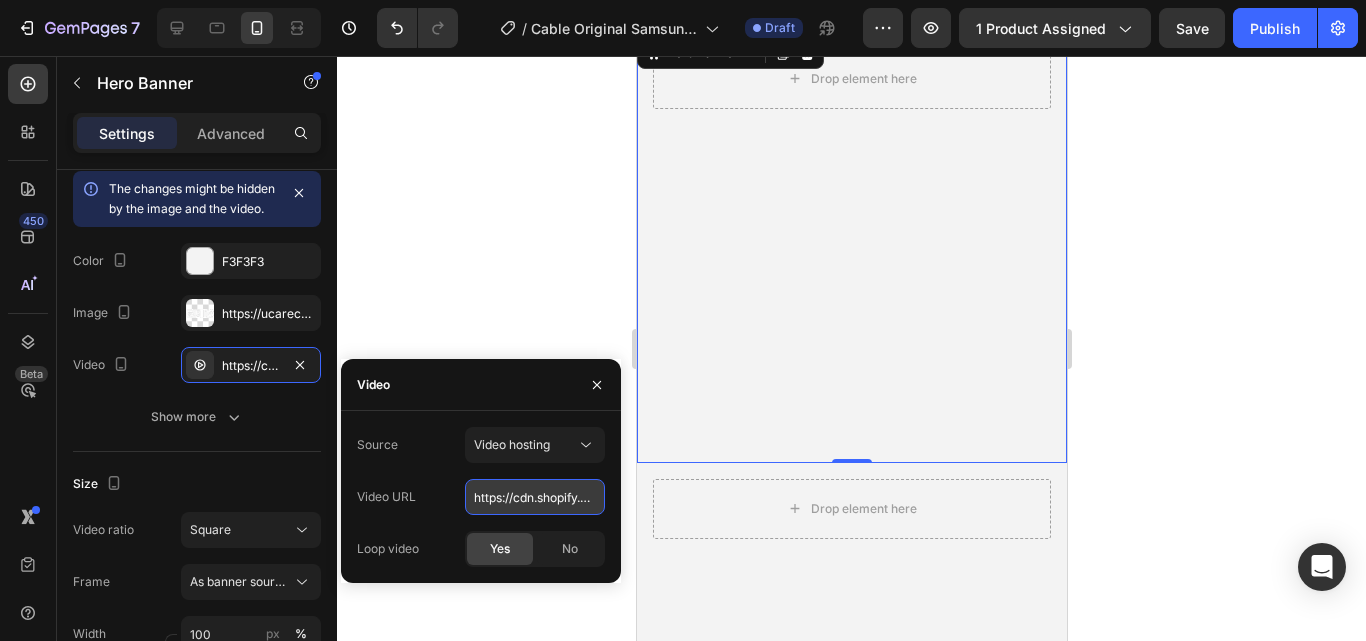 click on "https://cdn.shopify.com/videos/c/o/v/84d9ae2e86b146869d2e1ff580f4f03e.mp4" at bounding box center (535, 497) 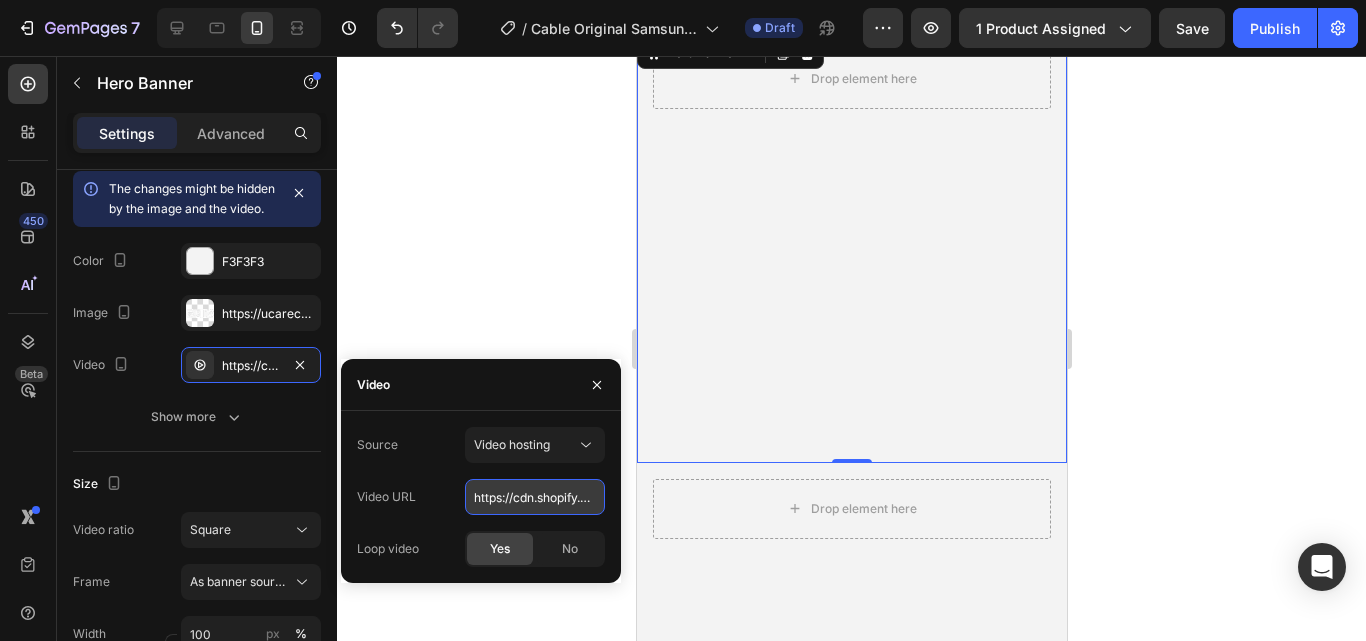 paste on "3df3799c02634c5598a67ee3276cf025" 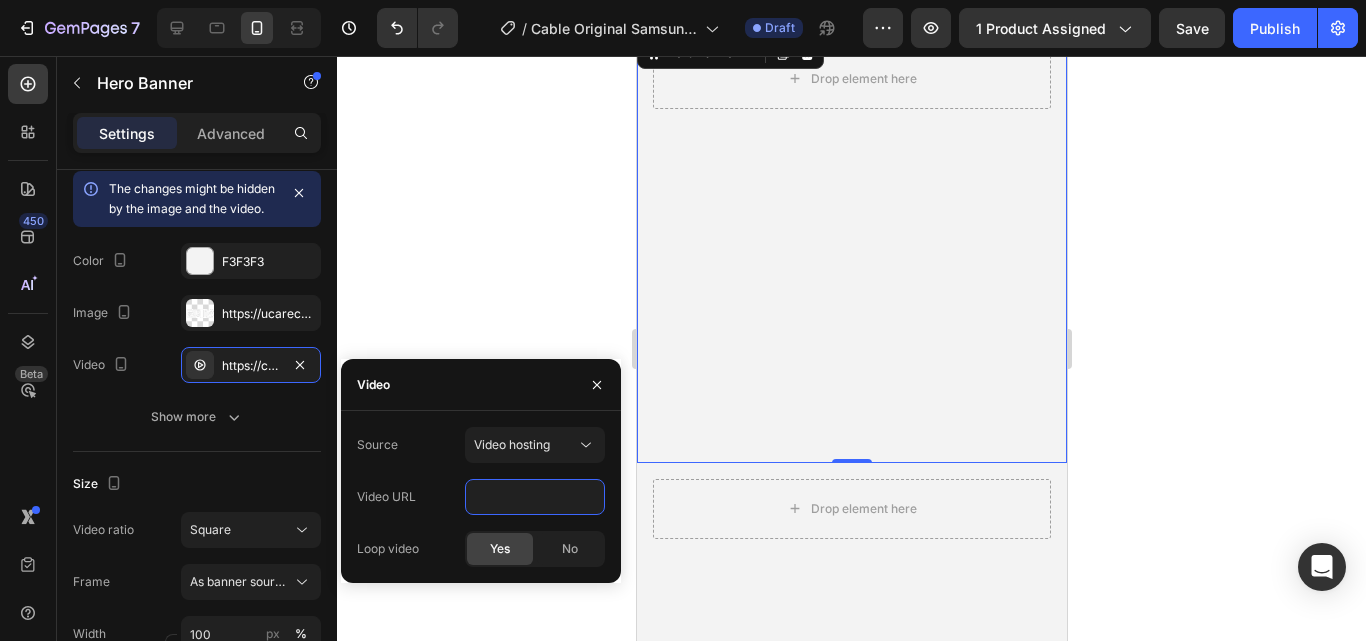 type on "https://cdn.shopify.com/videos/c/o/v/3df3799c02634c5598a67ee3276cf025.mp4" 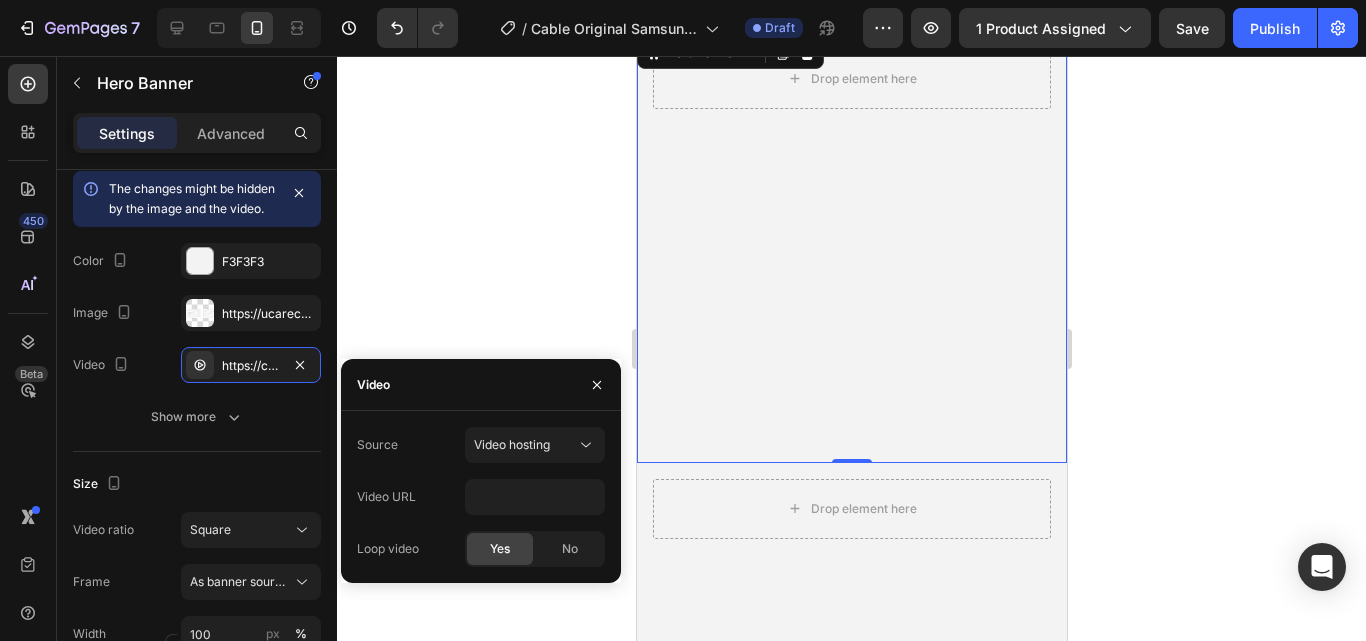 click on "Yes" 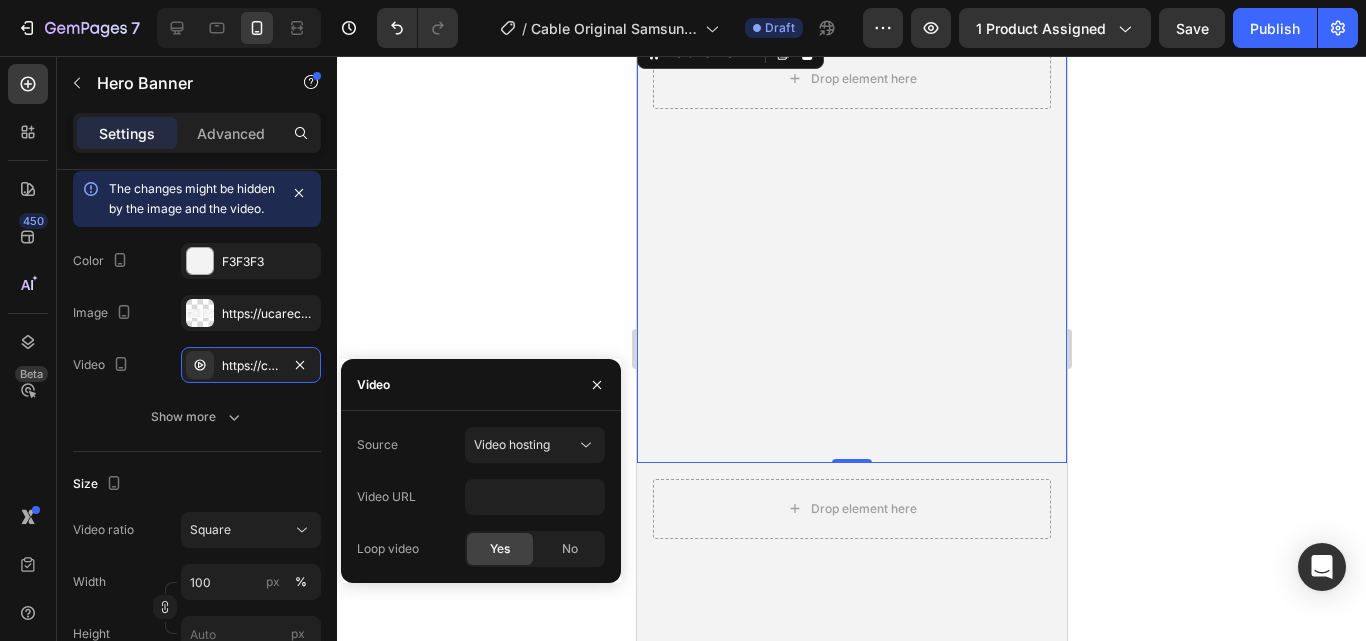 scroll, scrollTop: 0, scrollLeft: 0, axis: both 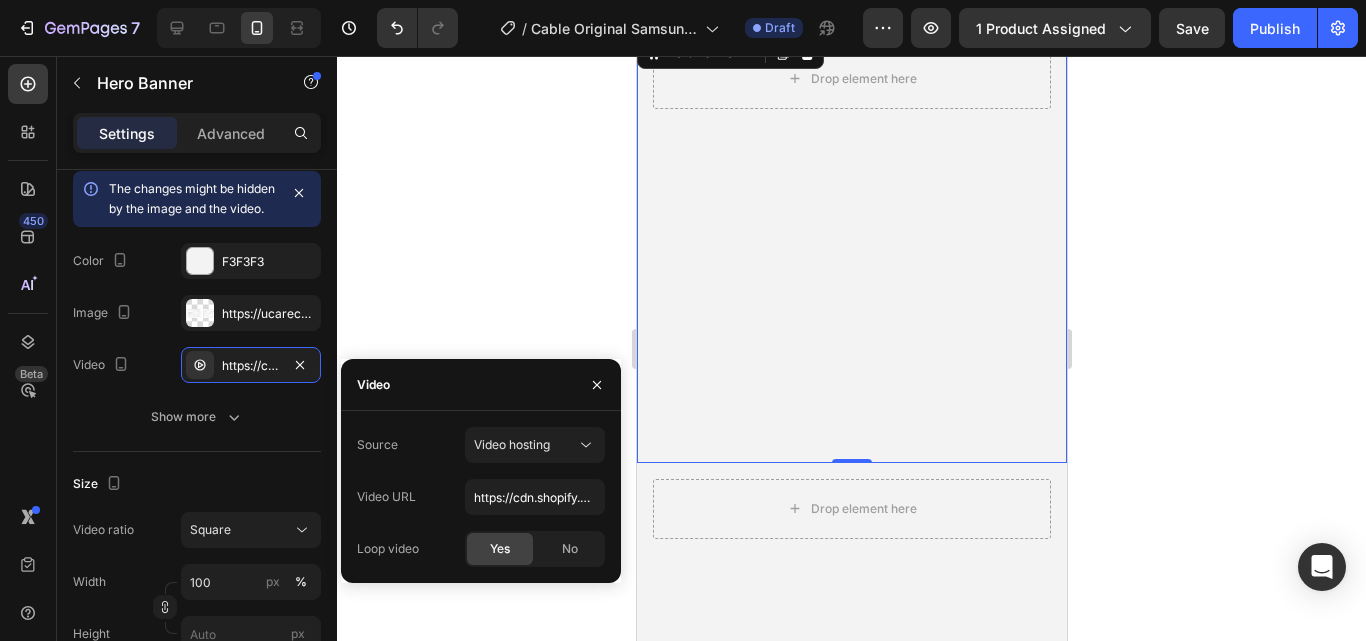 click on "Yes" 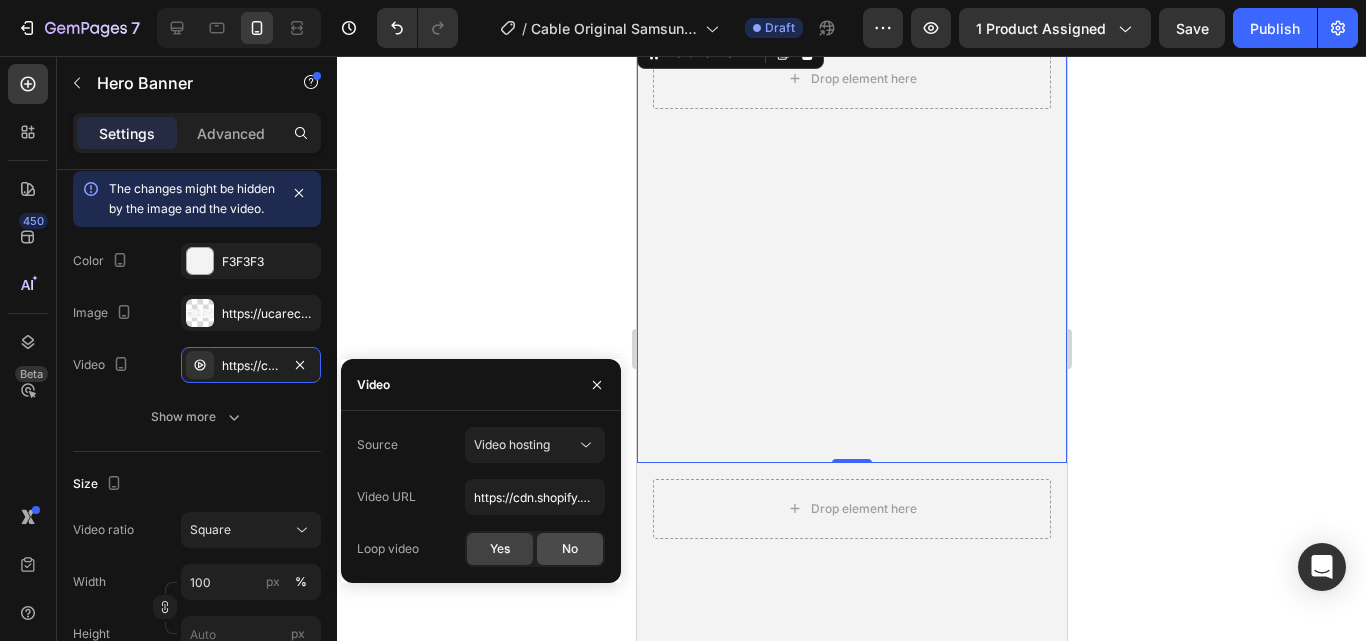 click on "No" 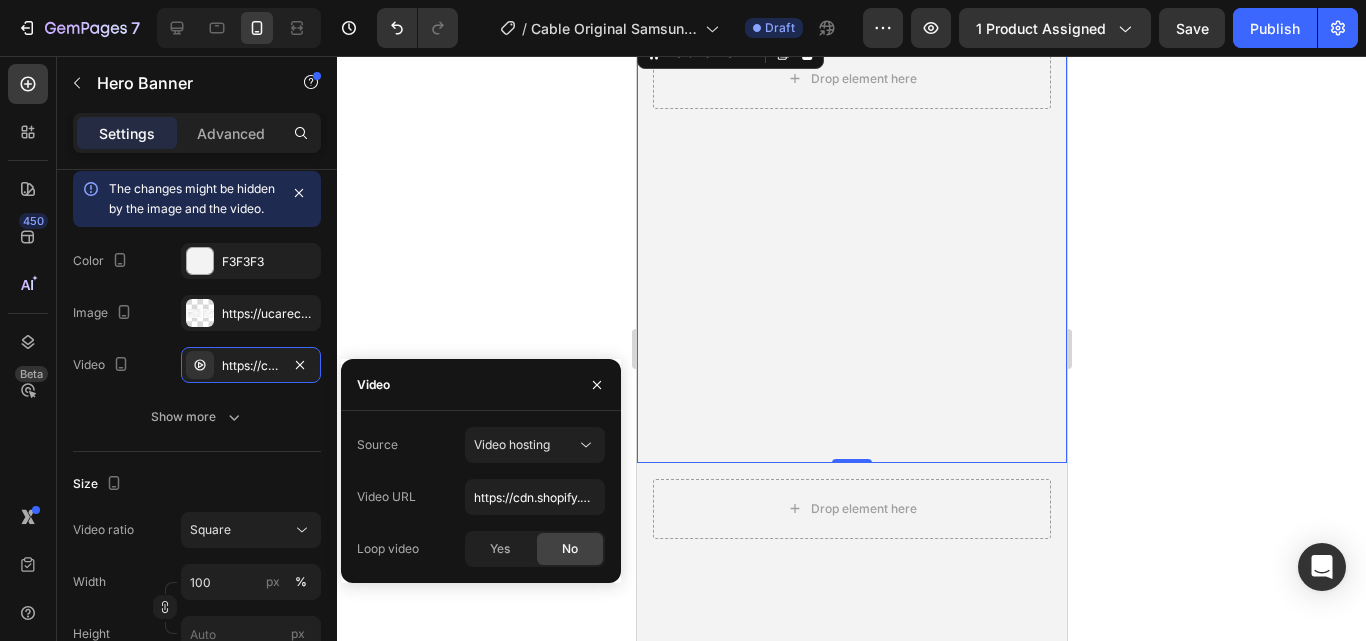 click 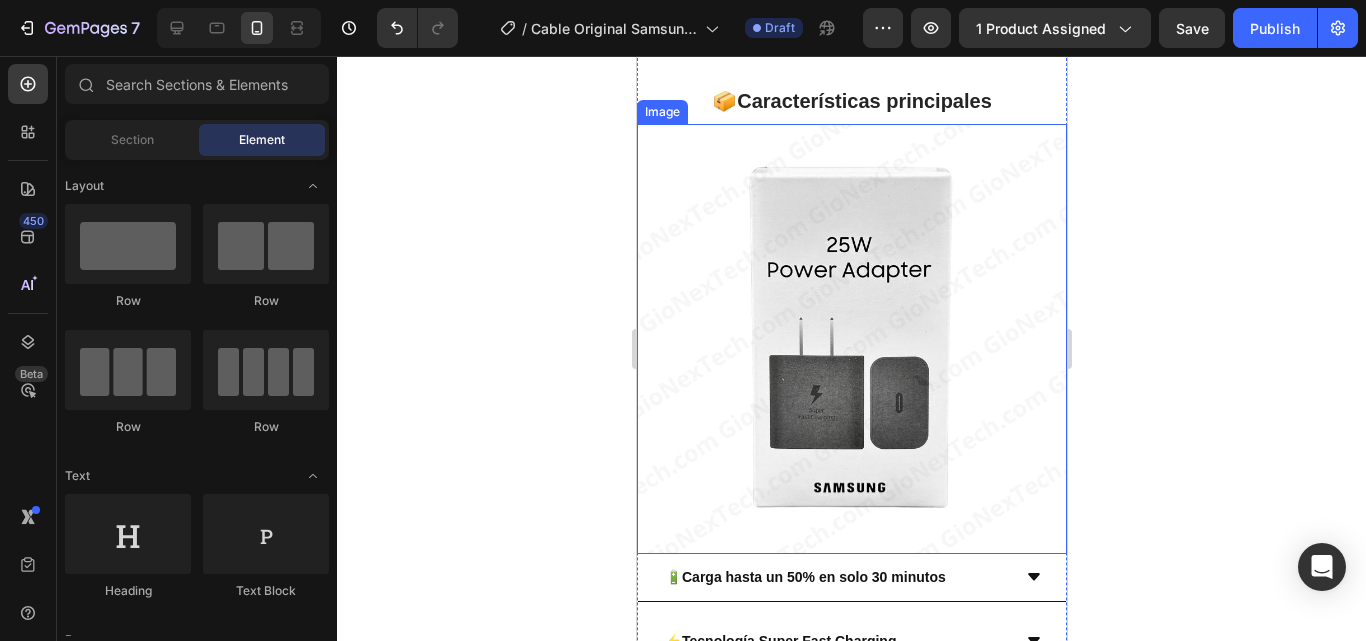 scroll, scrollTop: 2006, scrollLeft: 0, axis: vertical 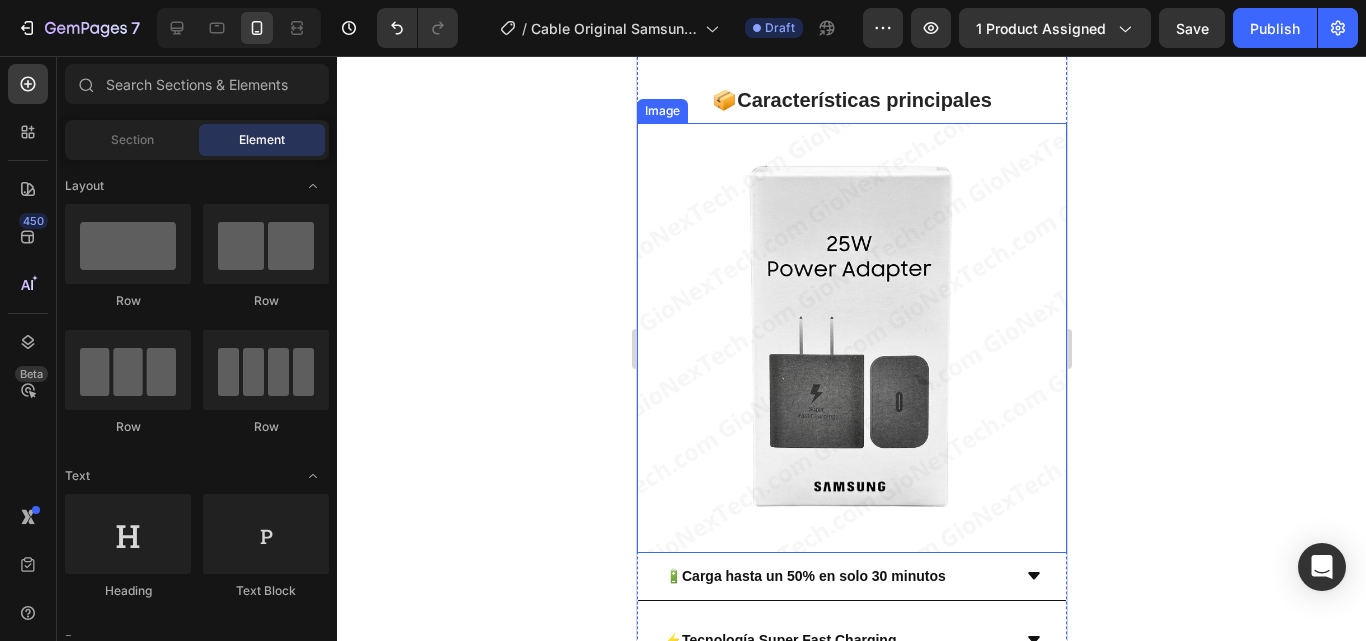 click at bounding box center [851, 338] 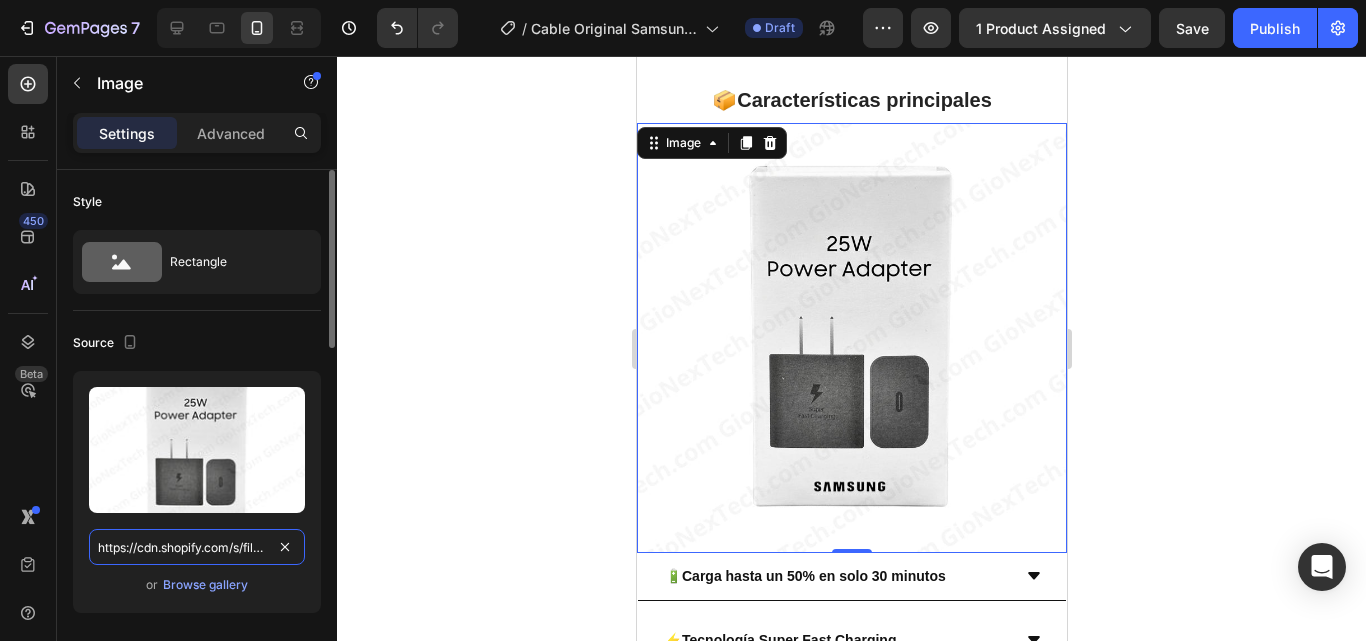 click on "https://cdn.shopify.com/s/files/1/0699/8304/3773/files/photo_5069356947966373437_y.jpg?v=1749779865" at bounding box center (197, 547) 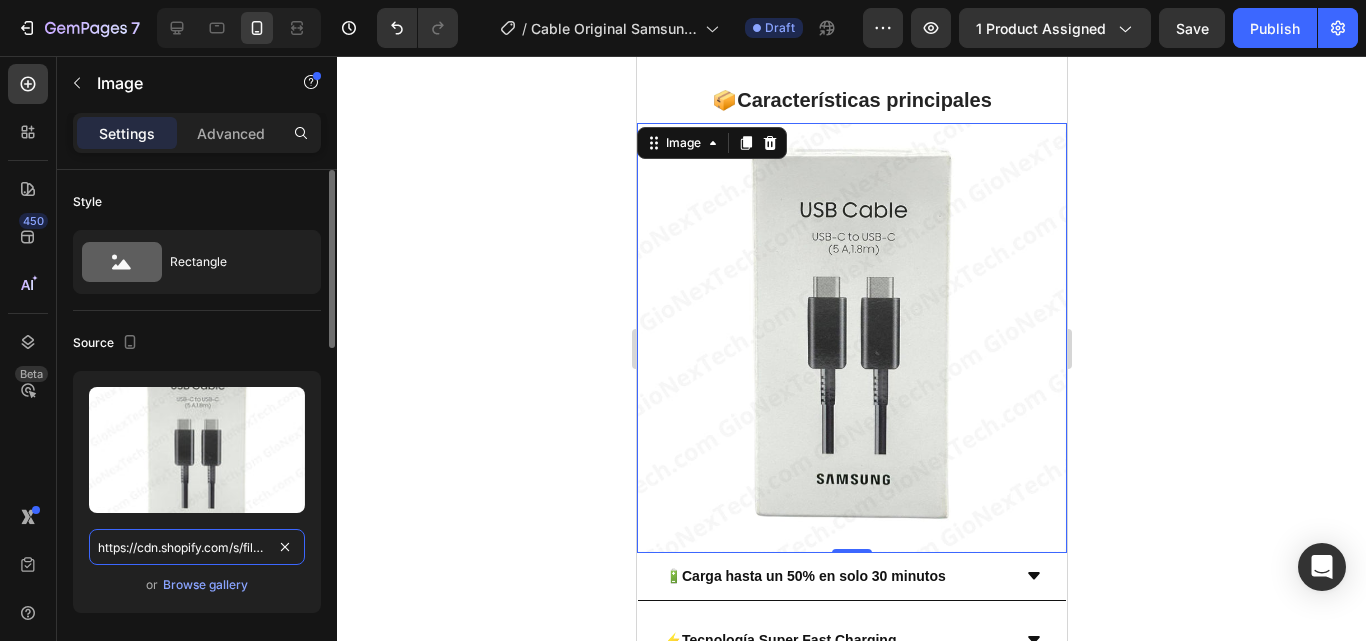 scroll, scrollTop: 0, scrollLeft: 441, axis: horizontal 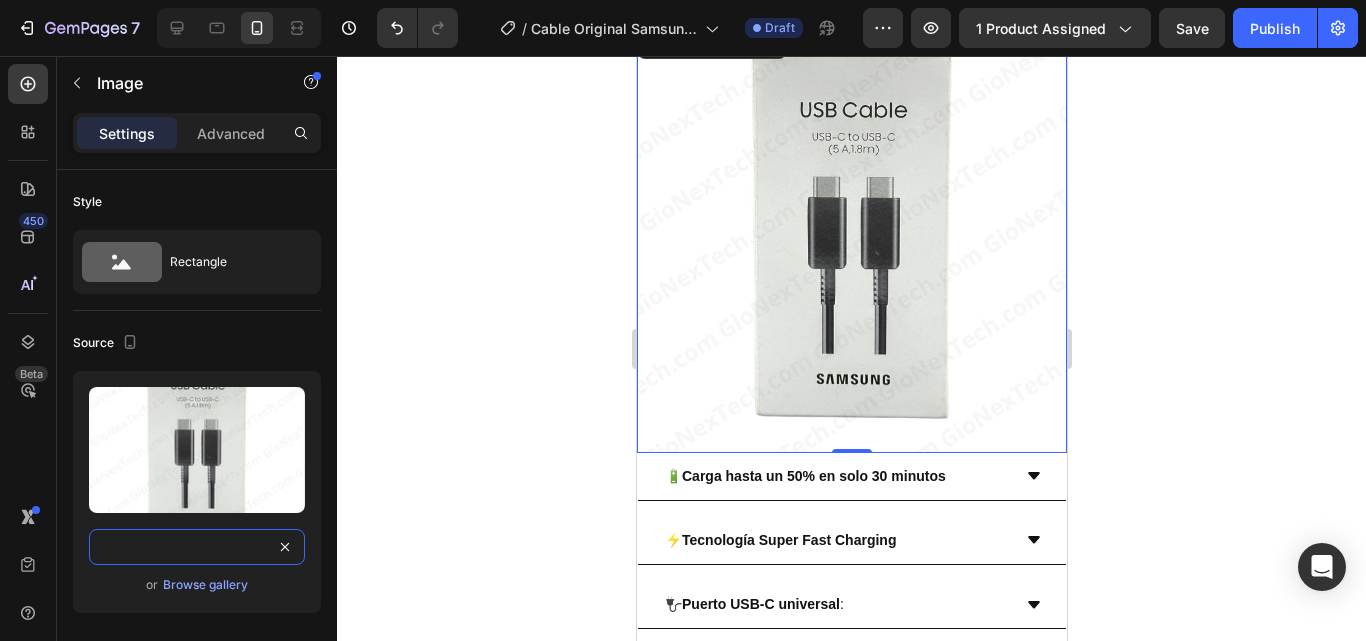 type on "https://cdn.shopify.com/s/files/1/0699/8304/3773/files/photo_4931918076098752690_y.jpg?v=1754167987" 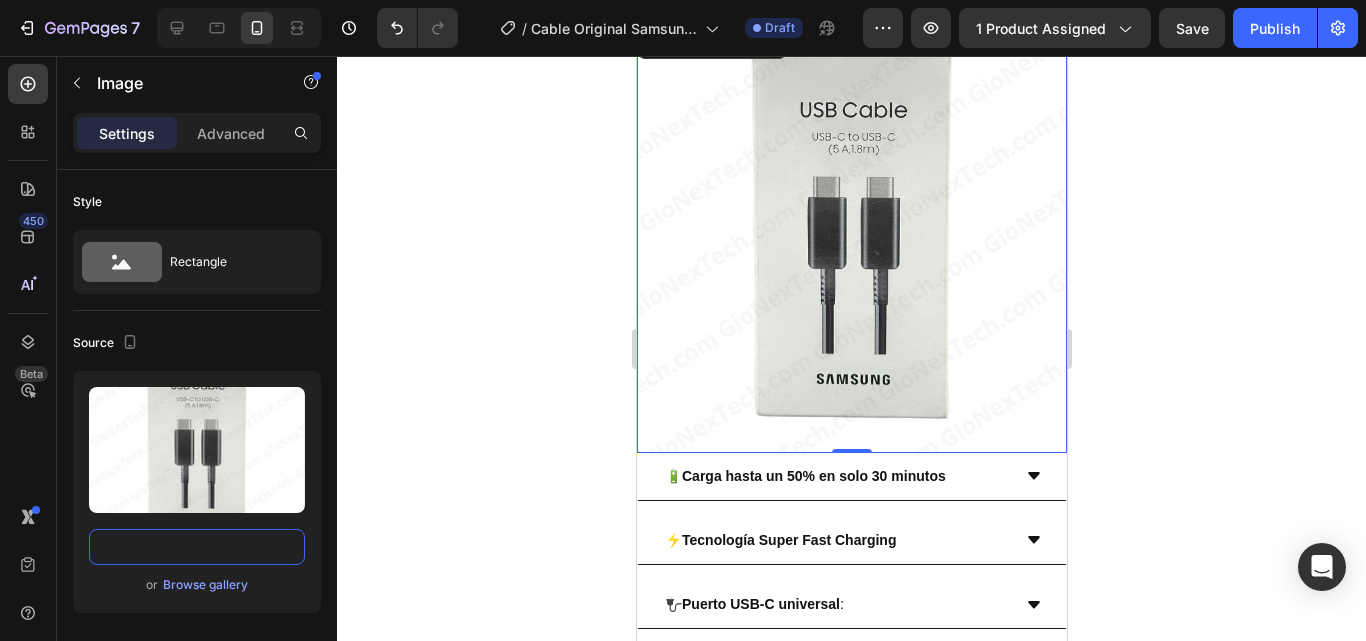 scroll, scrollTop: 0, scrollLeft: 0, axis: both 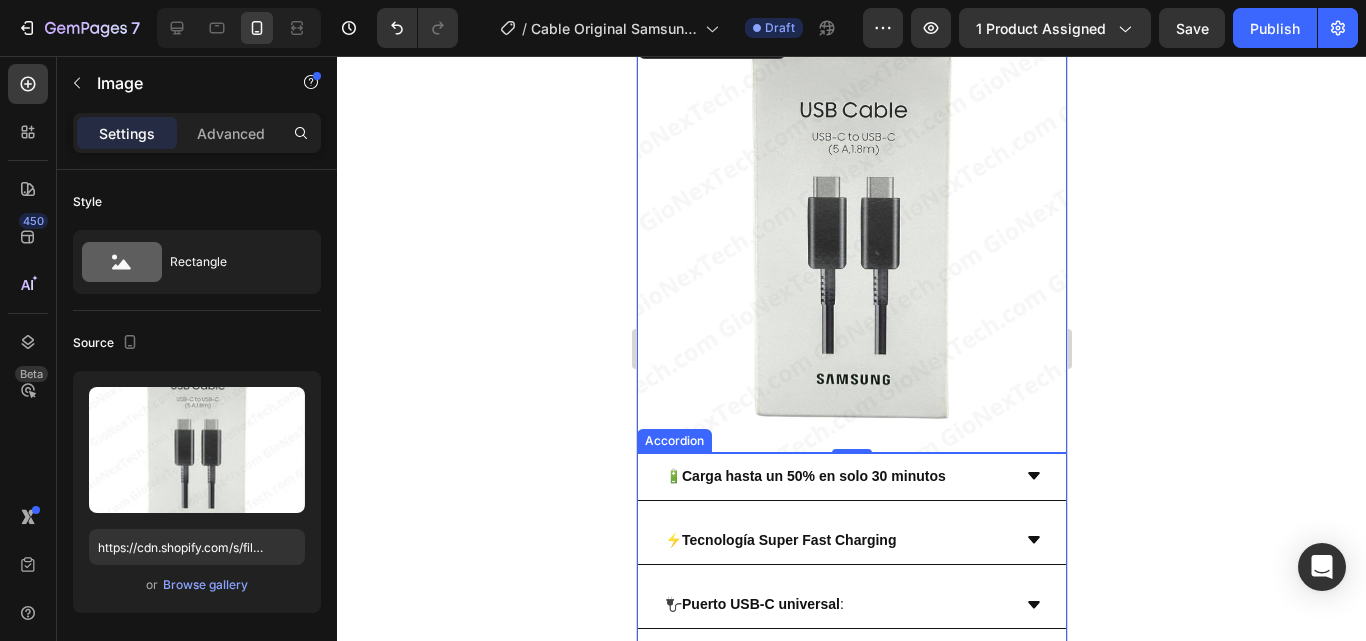 click on "🔋  Carga hasta un 50% en solo 30 minutos" at bounding box center [806, 476] 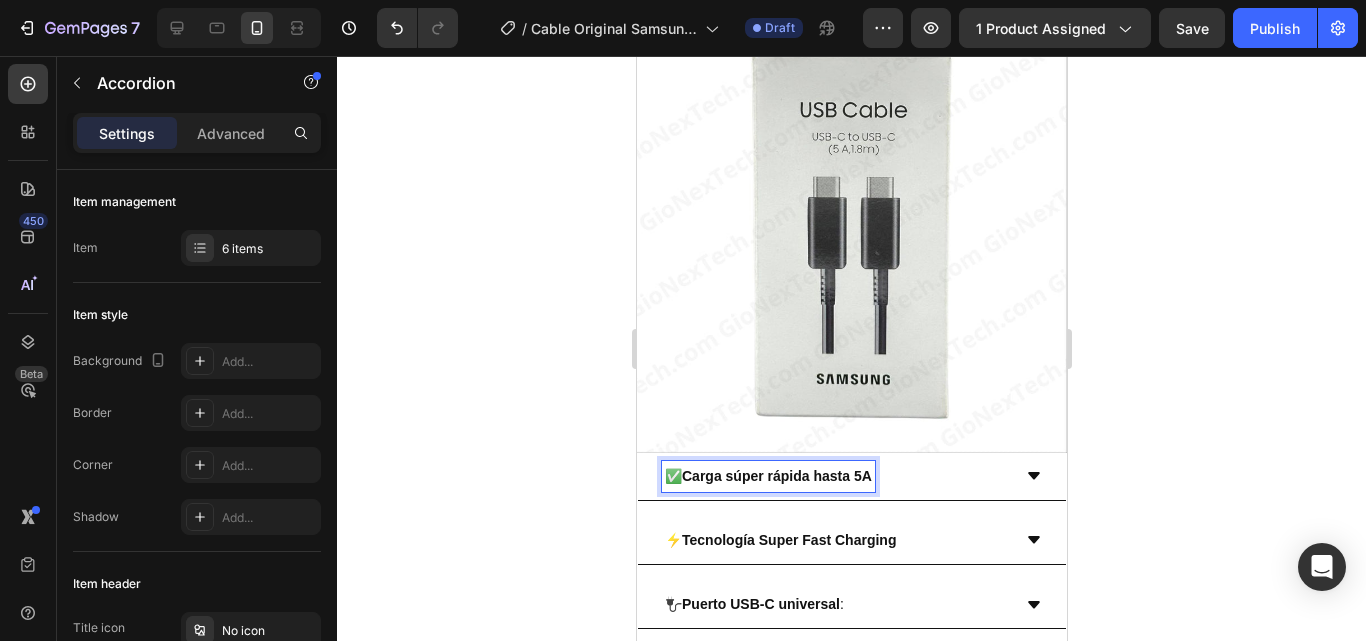 click on "✅  Carga súper rápida hasta 5A" at bounding box center (851, 477) 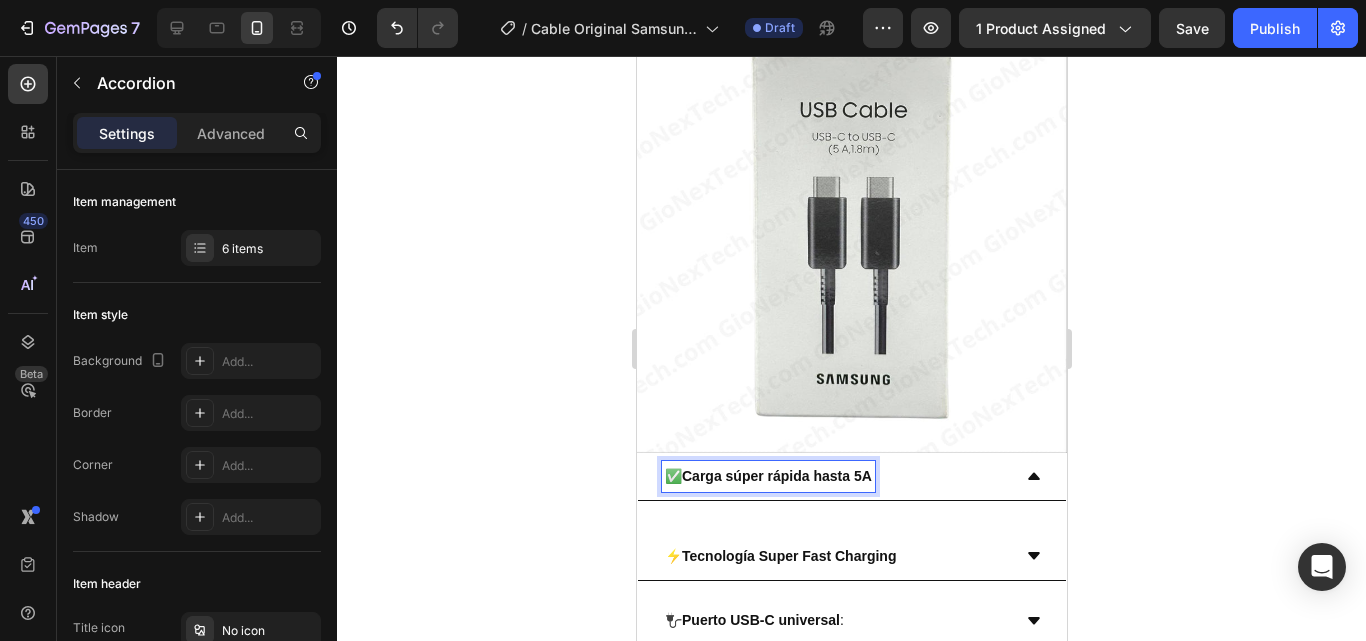 click 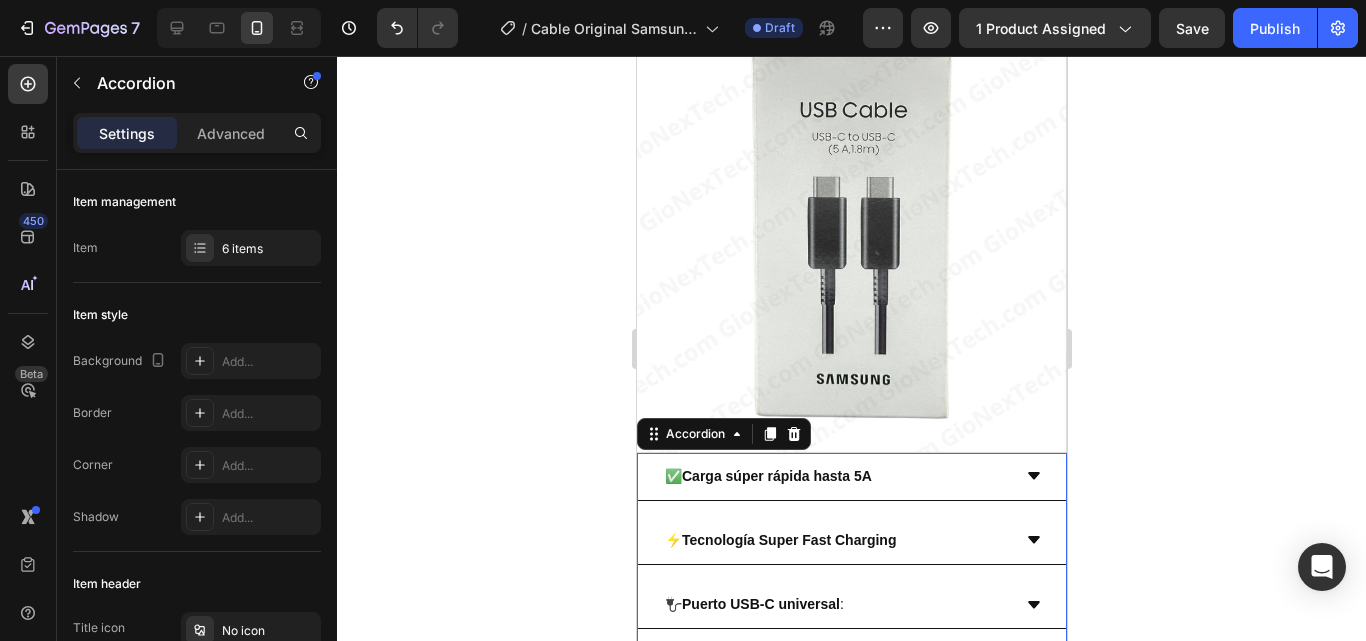 click 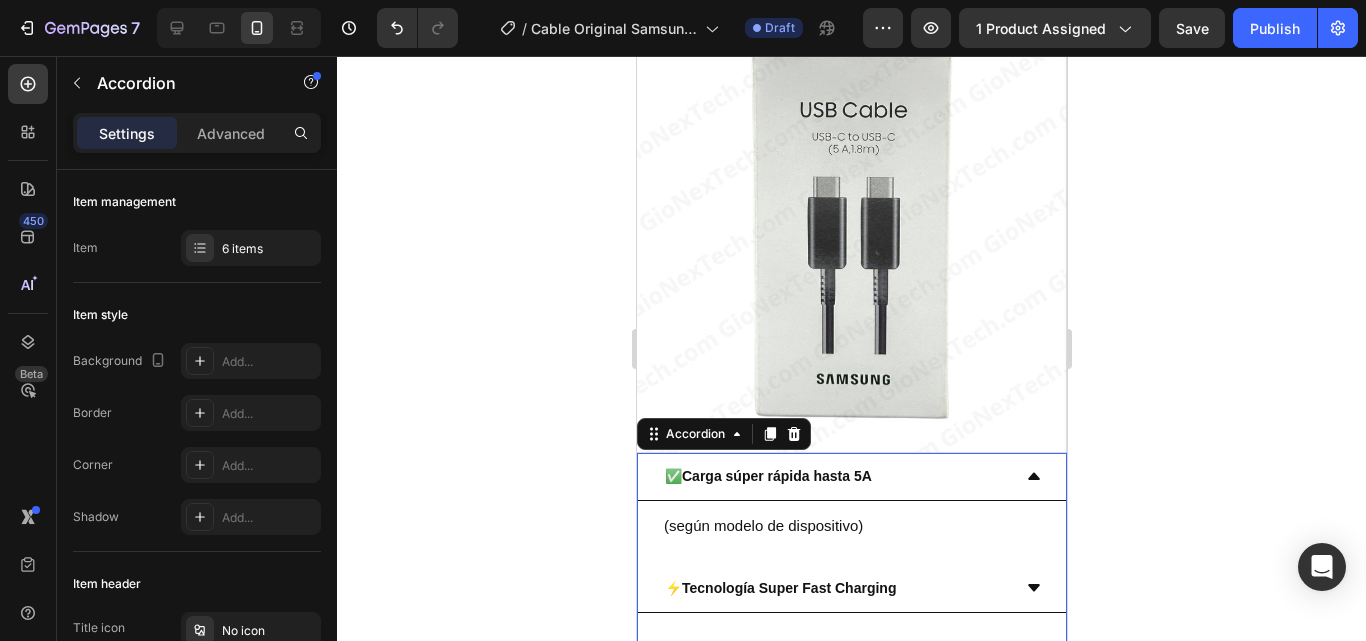 click on "✅  Carga súper rápida hasta 5A" at bounding box center (851, 477) 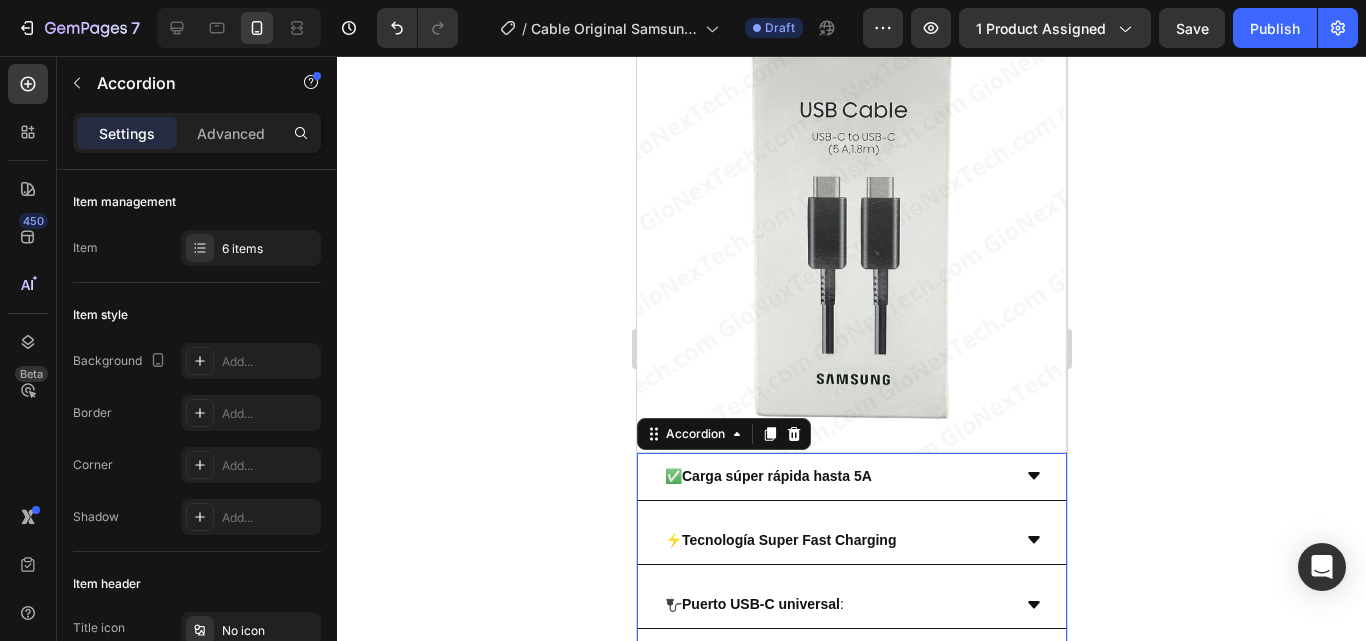 click on "Tecnología Super Fast Charging" at bounding box center [788, 540] 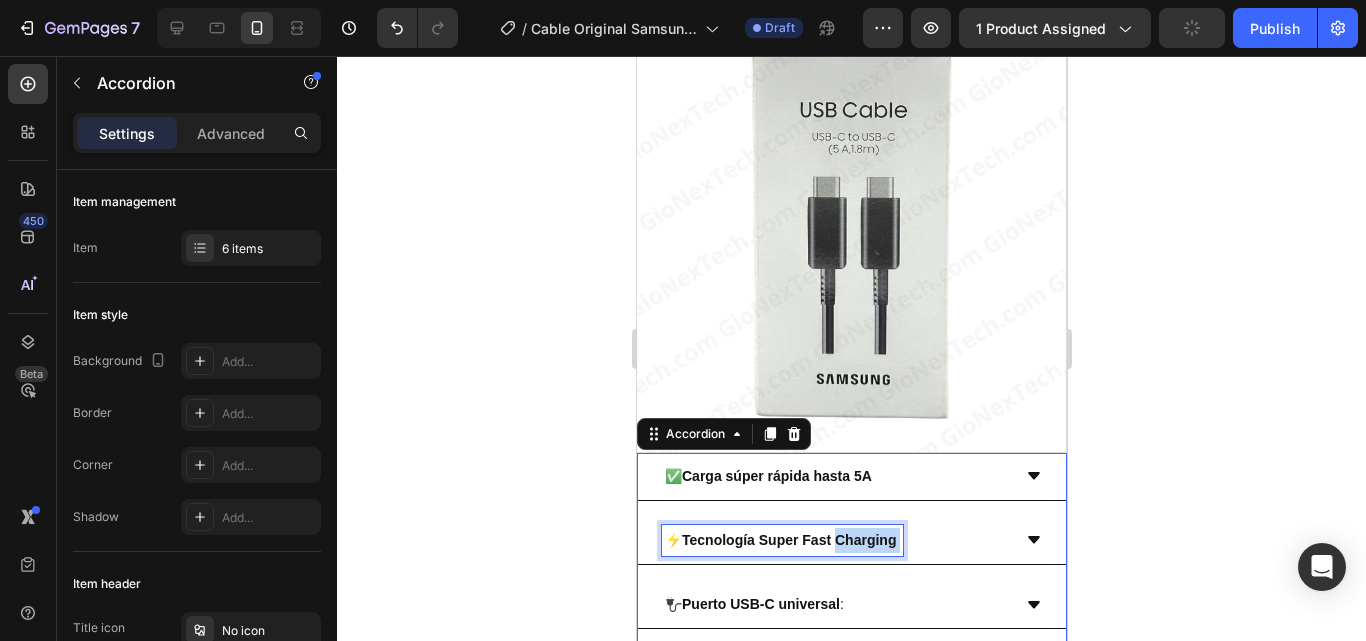 click on "Tecnología Super Fast Charging" at bounding box center (788, 540) 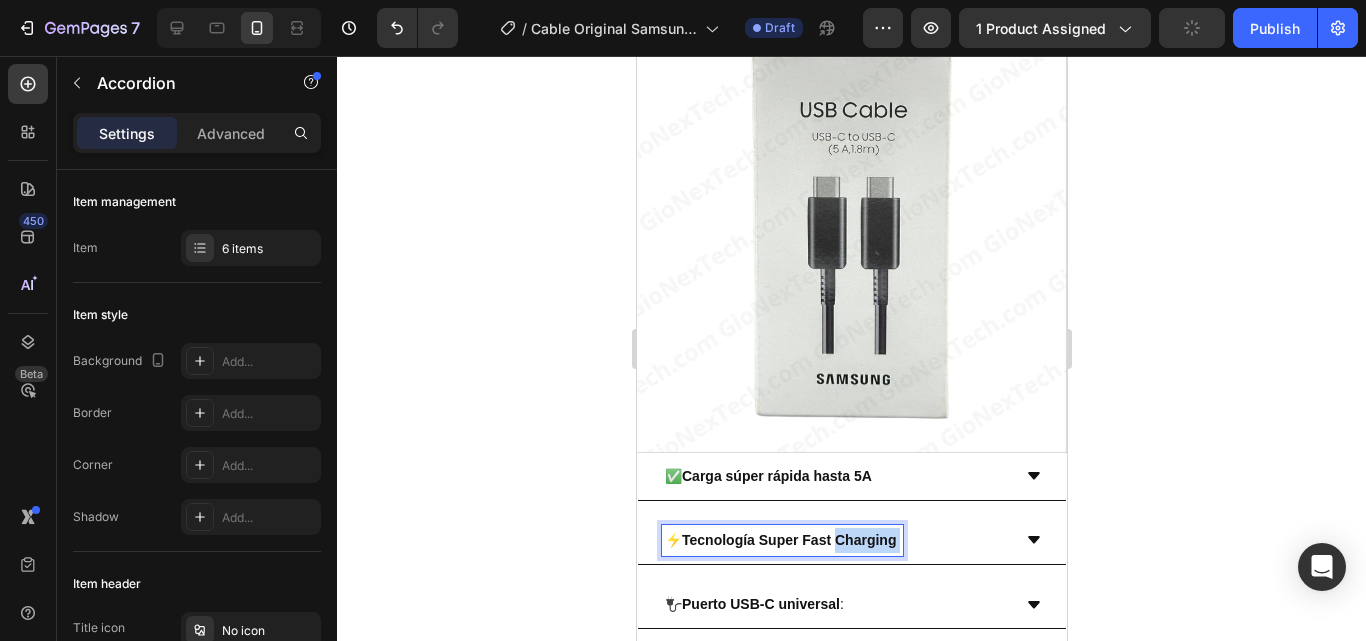 click on "Tecnología Super Fast Charging" at bounding box center [788, 540] 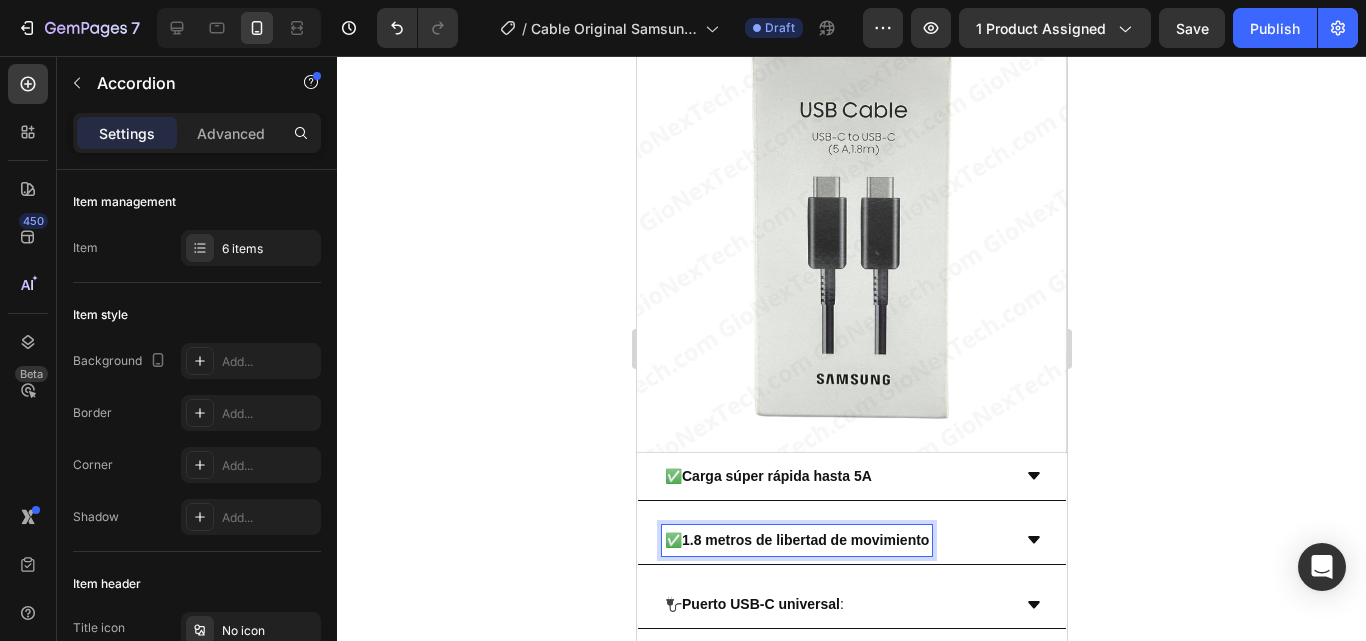 click on "✅  1.8 metros de libertad de movimiento" at bounding box center [851, 541] 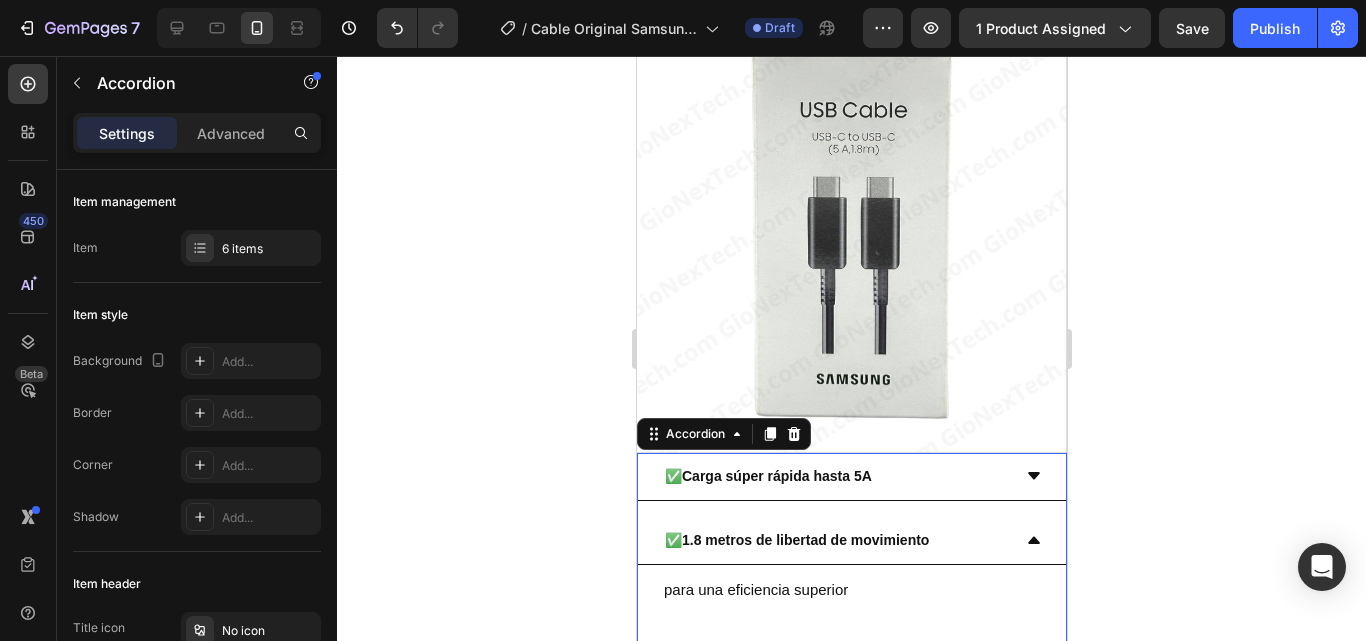 click 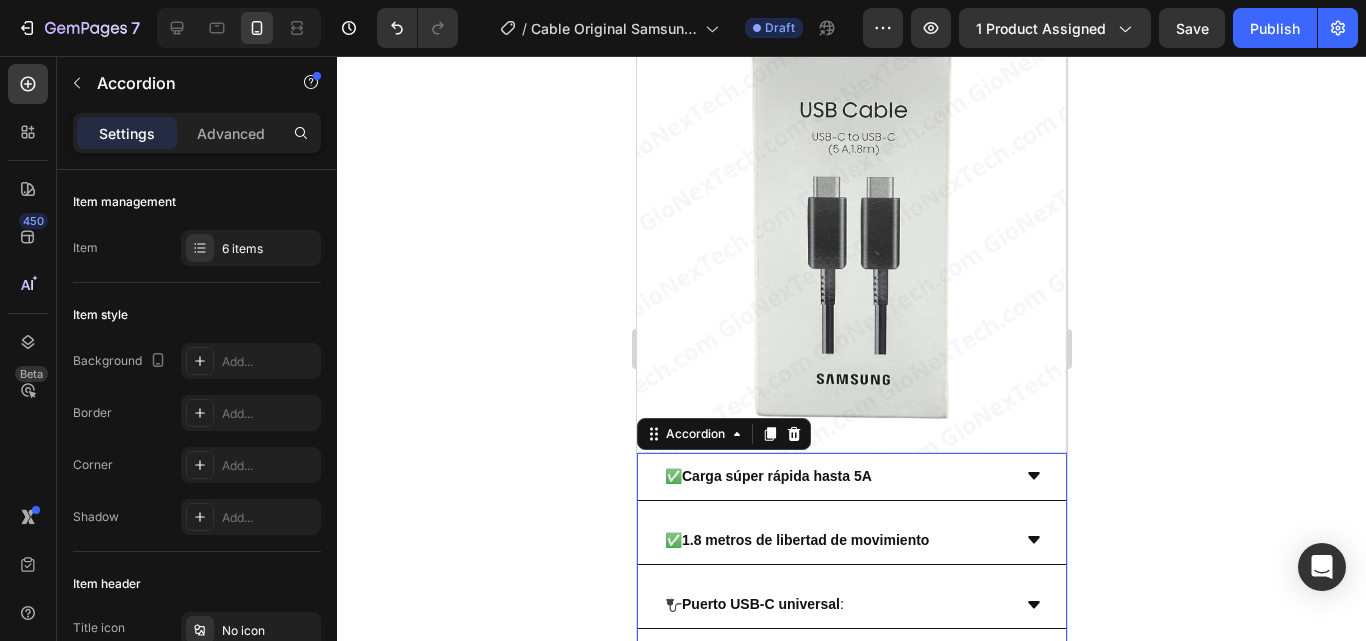 click 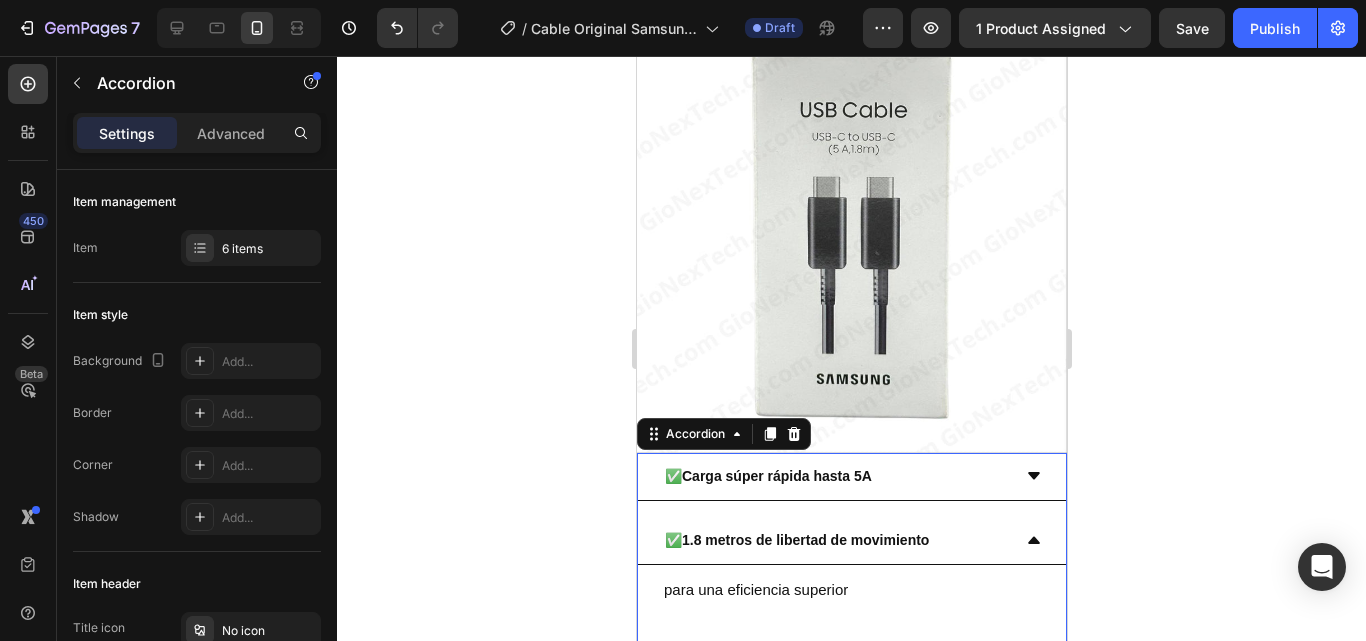 click 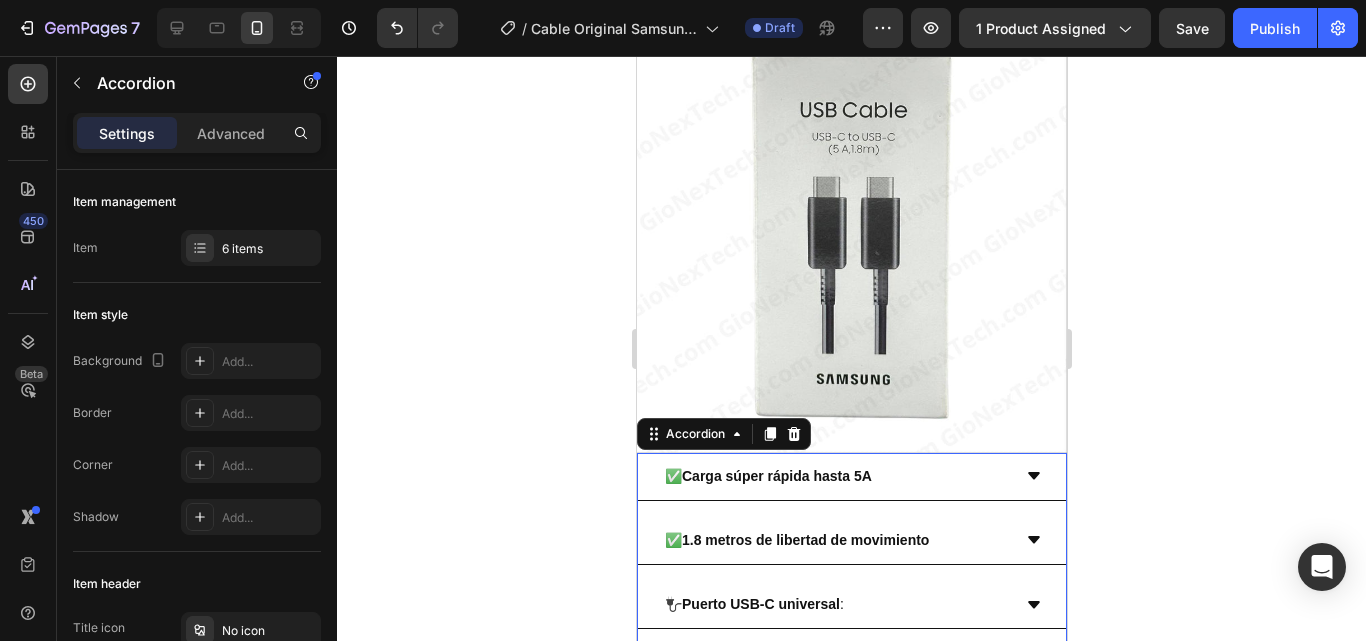 click 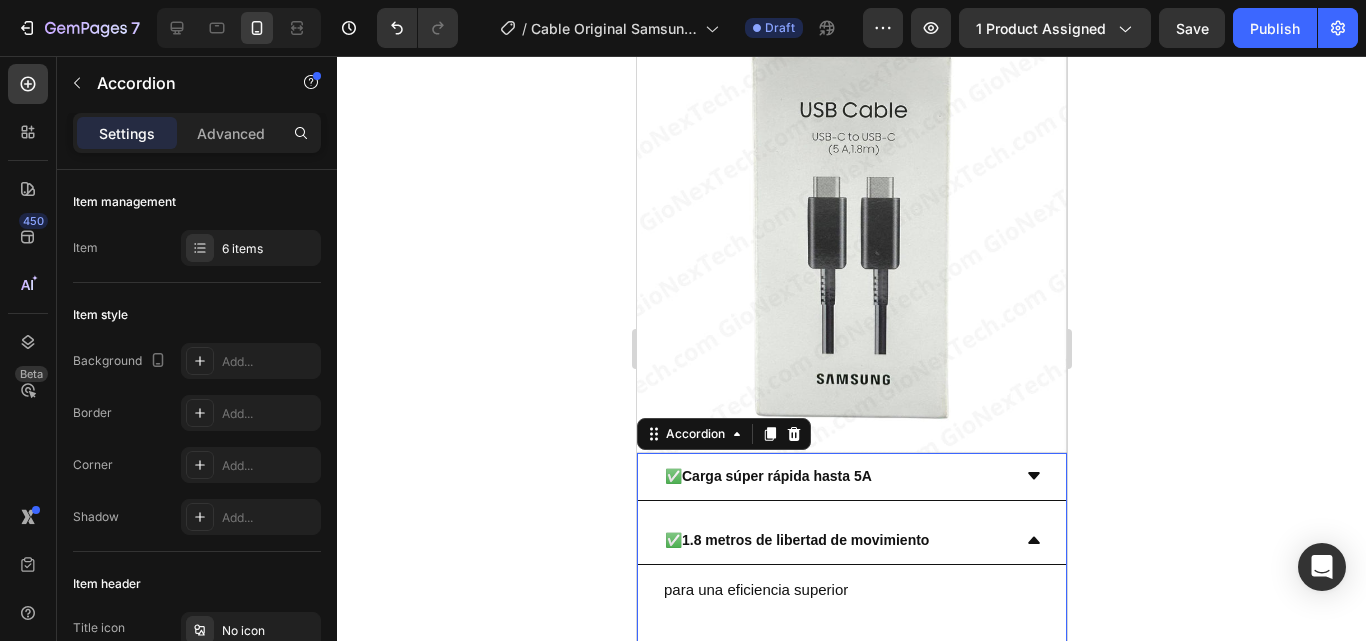 click 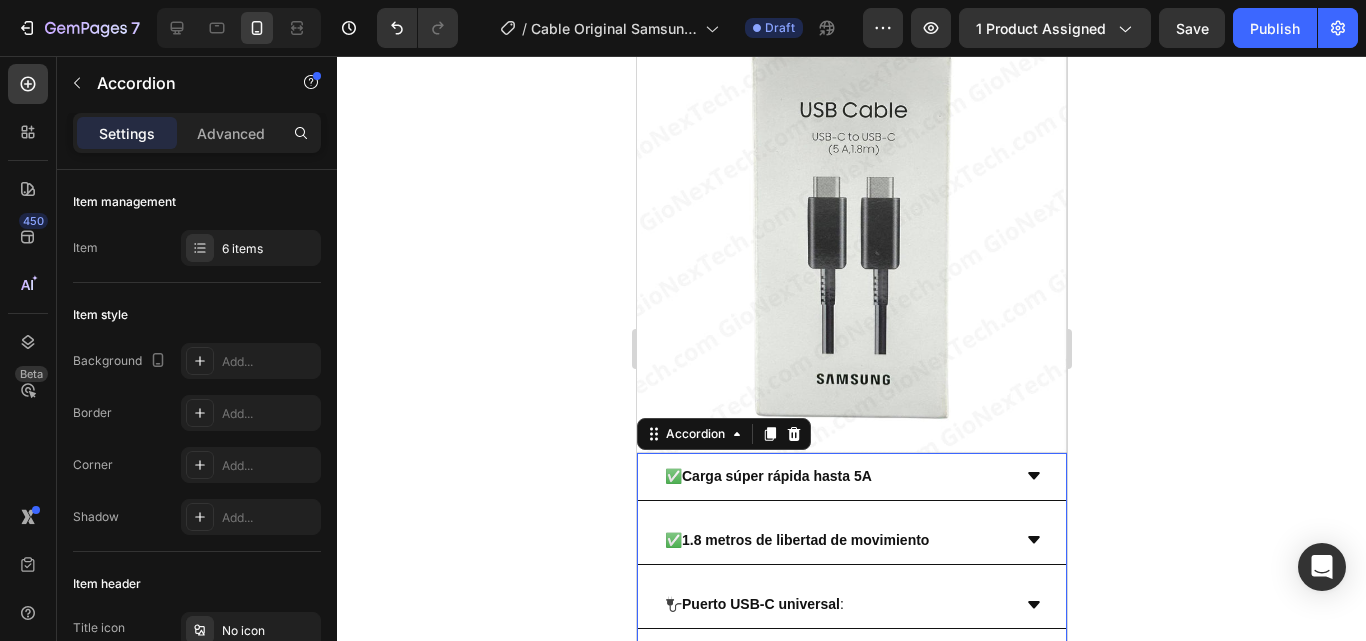 click 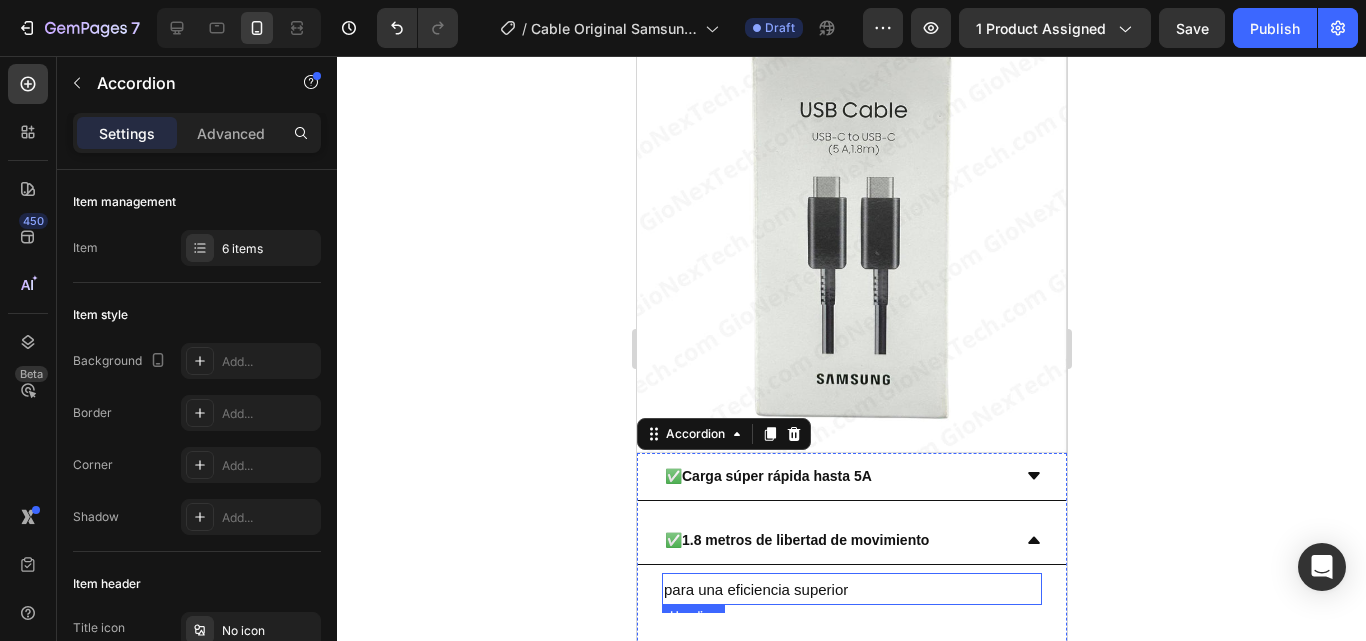 click on "para una eficiencia superior" at bounding box center [755, 589] 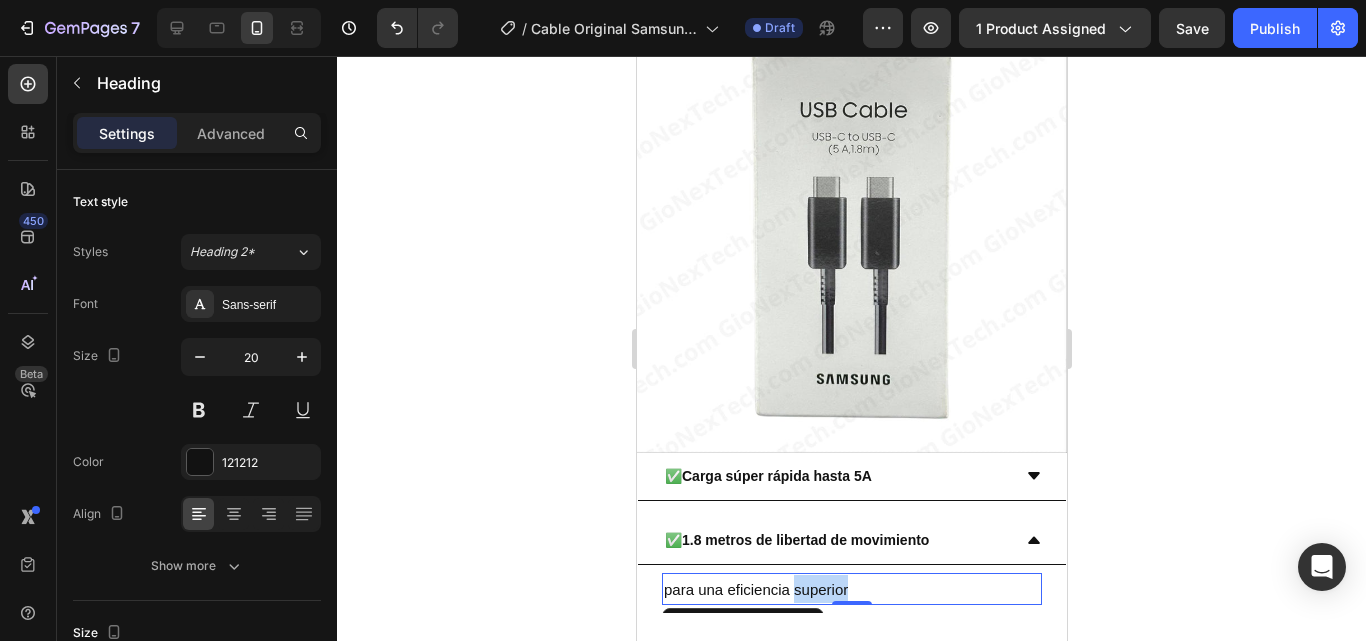 click on "para una eficiencia superior" at bounding box center (755, 589) 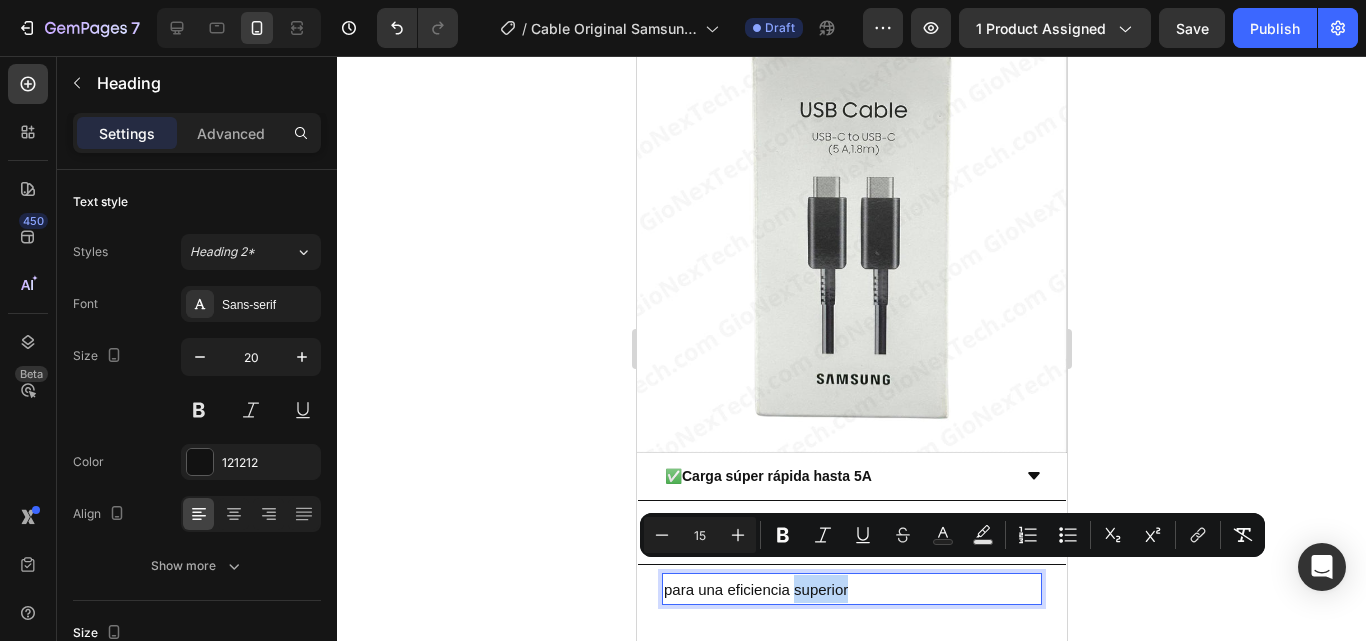 click on "para una eficiencia superior" at bounding box center [755, 589] 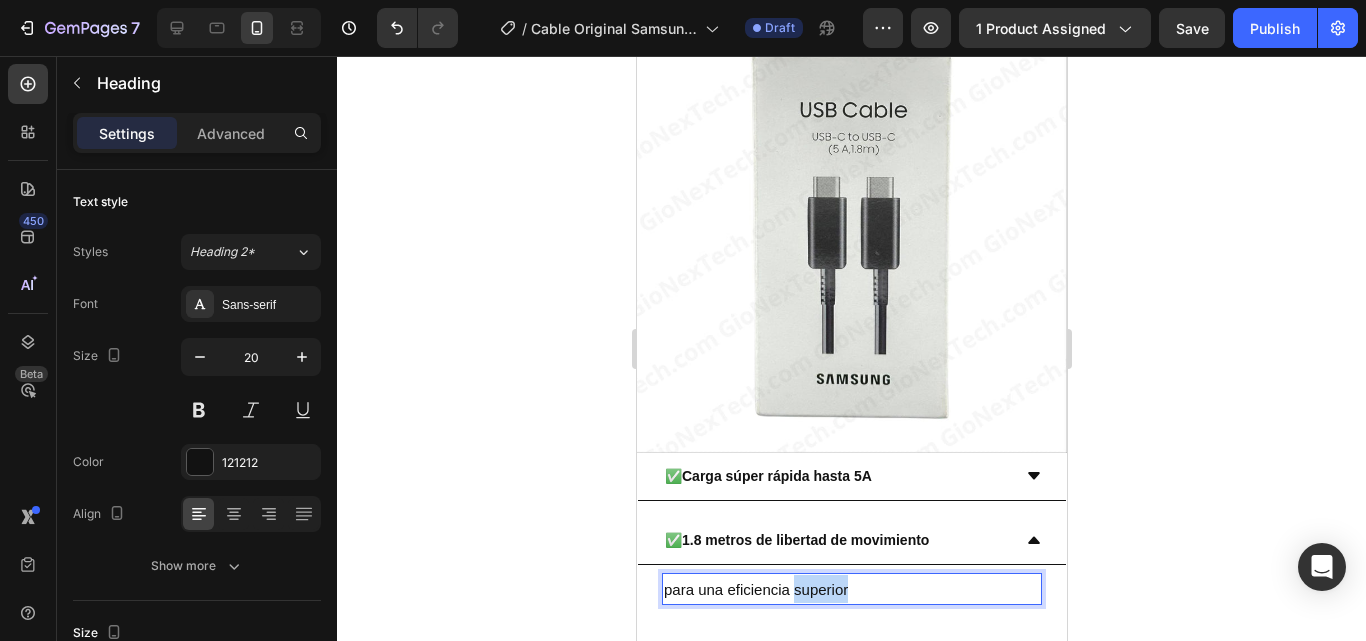 click on "para una eficiencia superior" at bounding box center (755, 589) 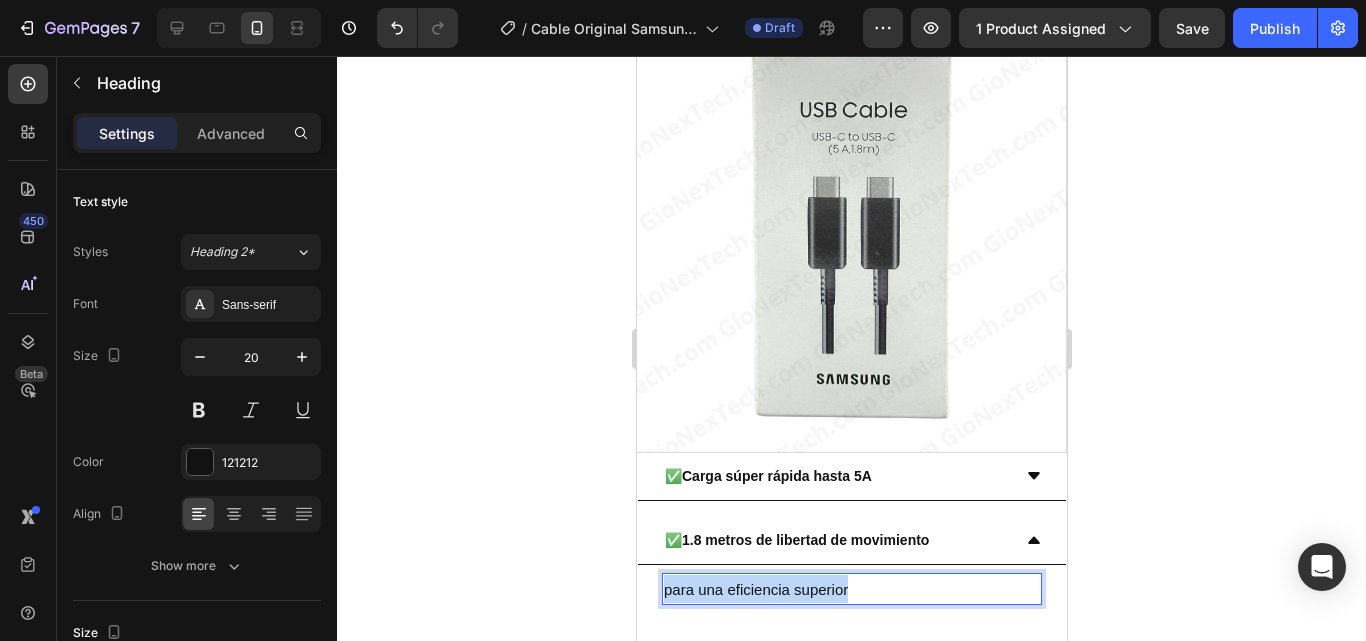 click on "para una eficiencia superior" at bounding box center [755, 589] 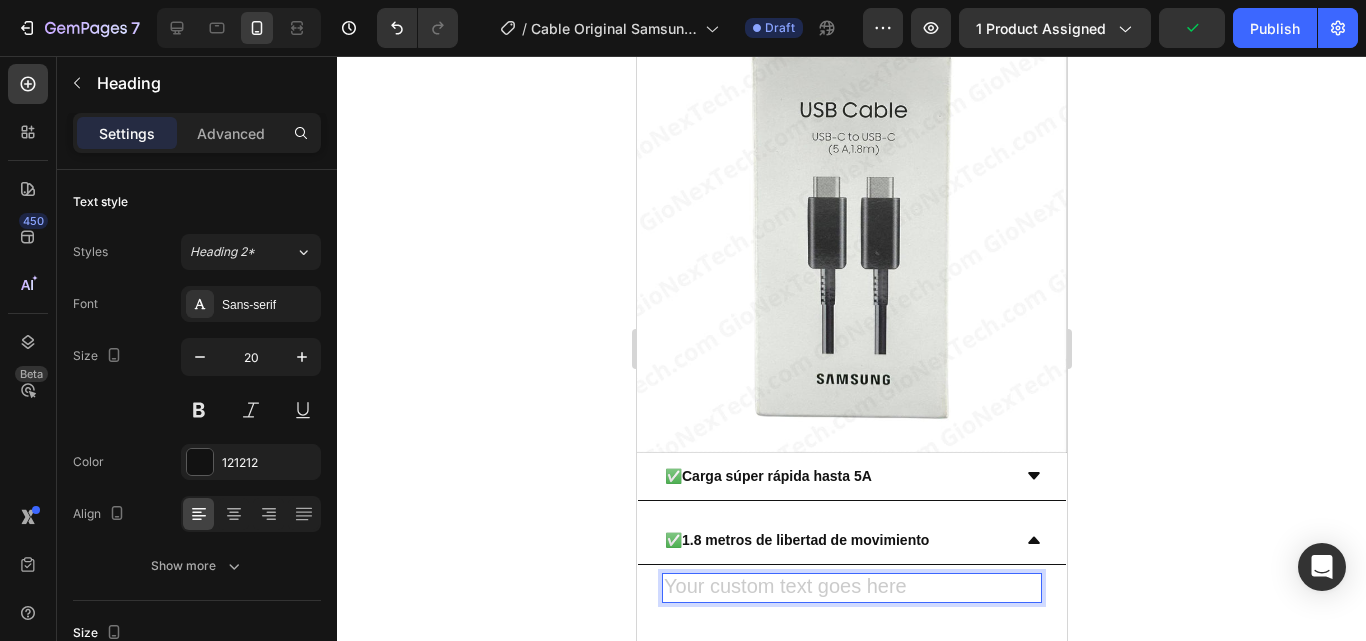 click 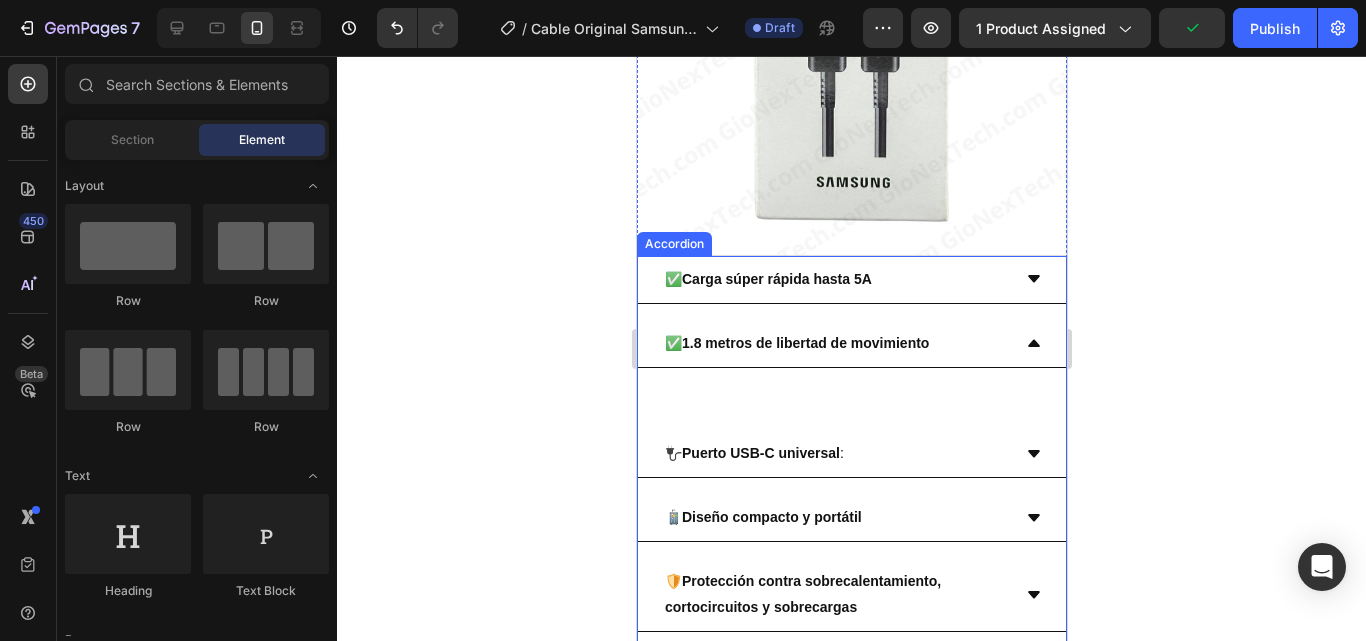scroll, scrollTop: 2306, scrollLeft: 0, axis: vertical 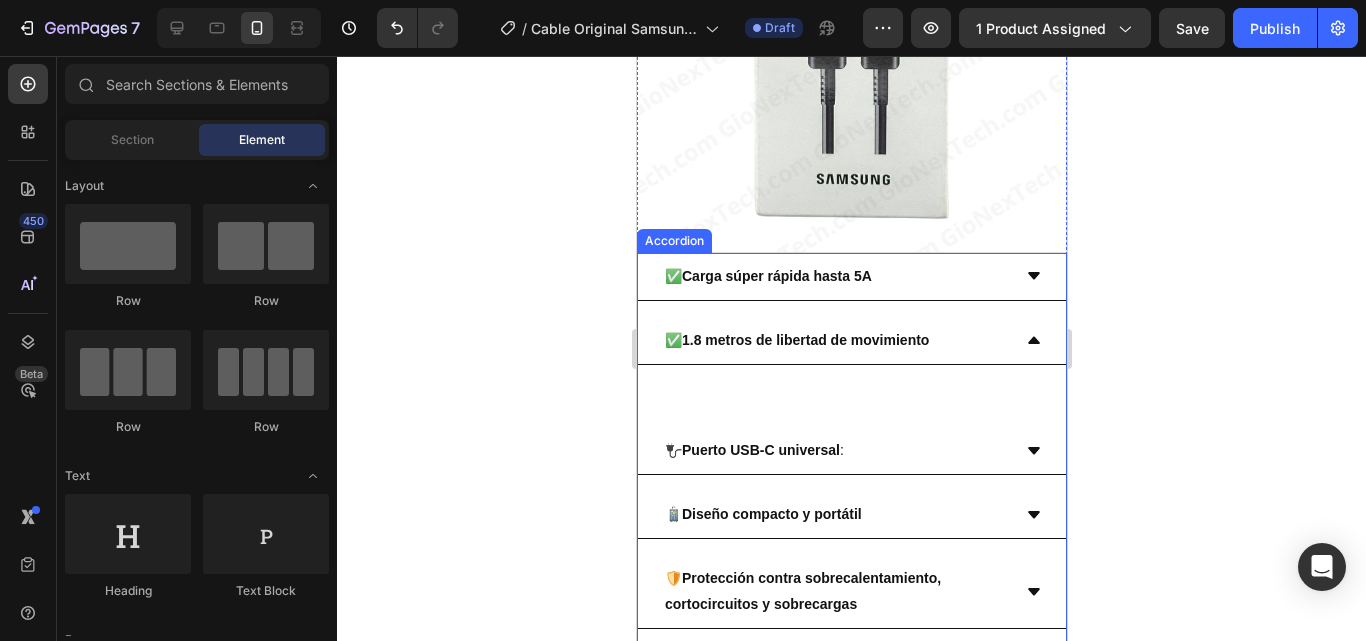click on "🔌  Puerto USB-C universal :" at bounding box center (753, 450) 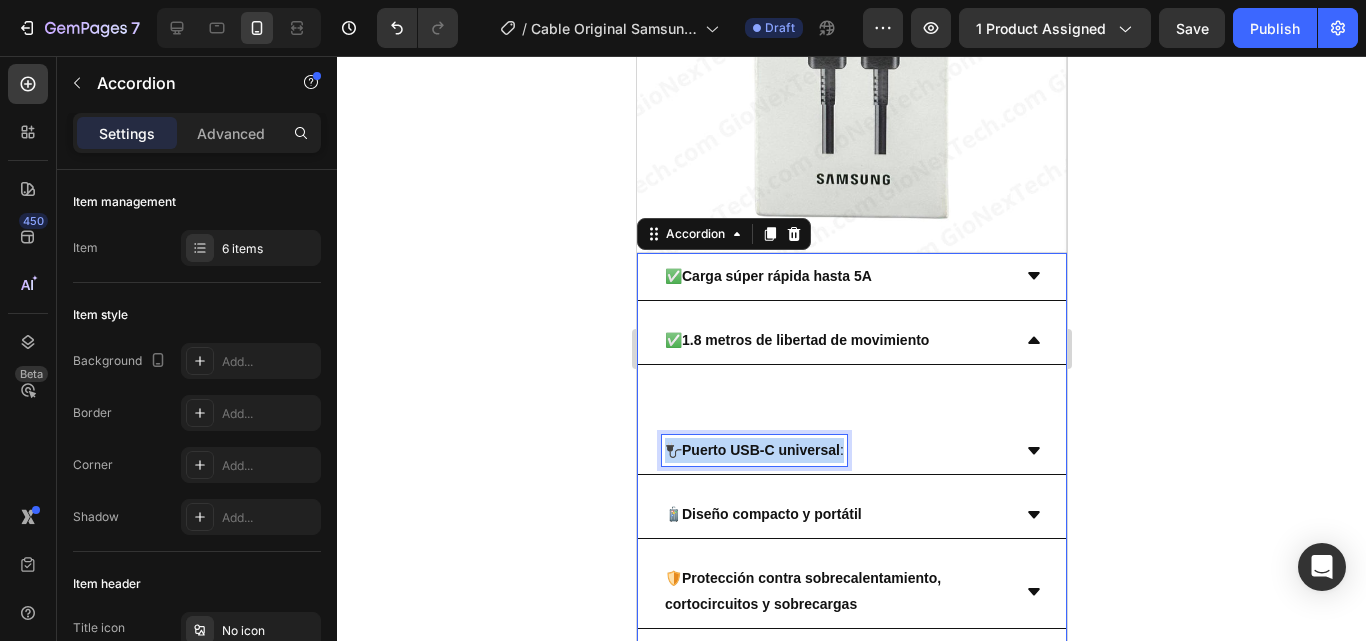 click on "Puerto USB-C universal" at bounding box center (760, 450) 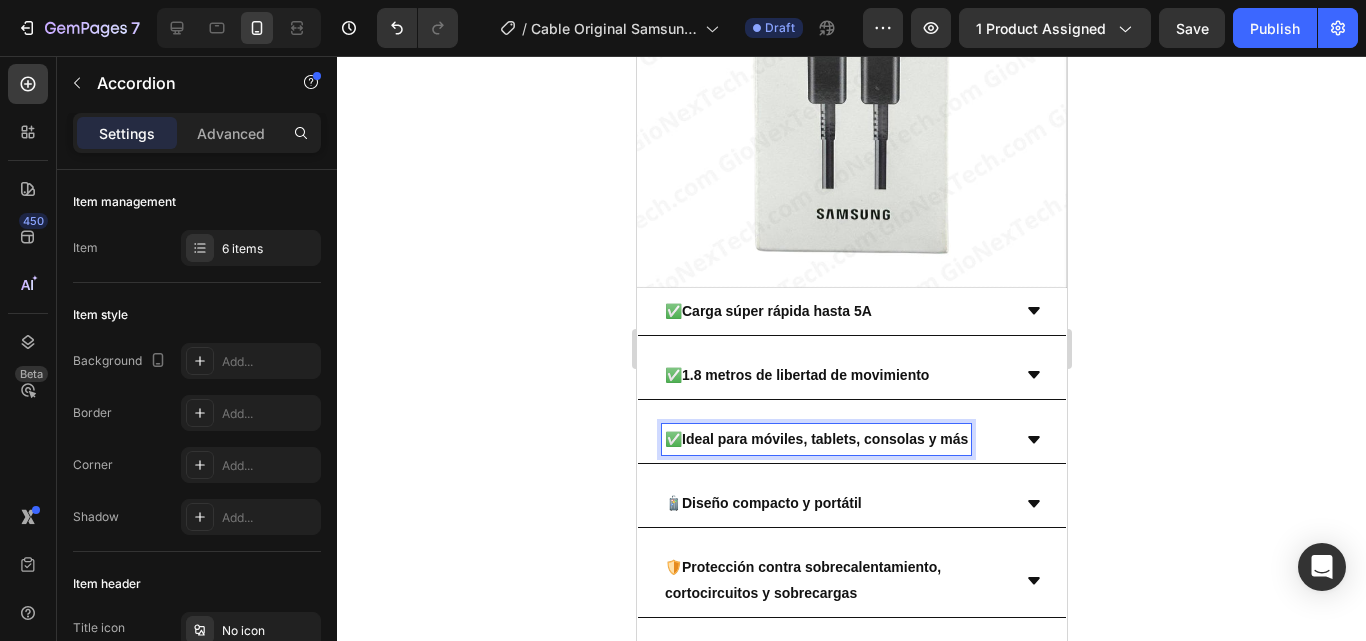 scroll, scrollTop: 2260, scrollLeft: 0, axis: vertical 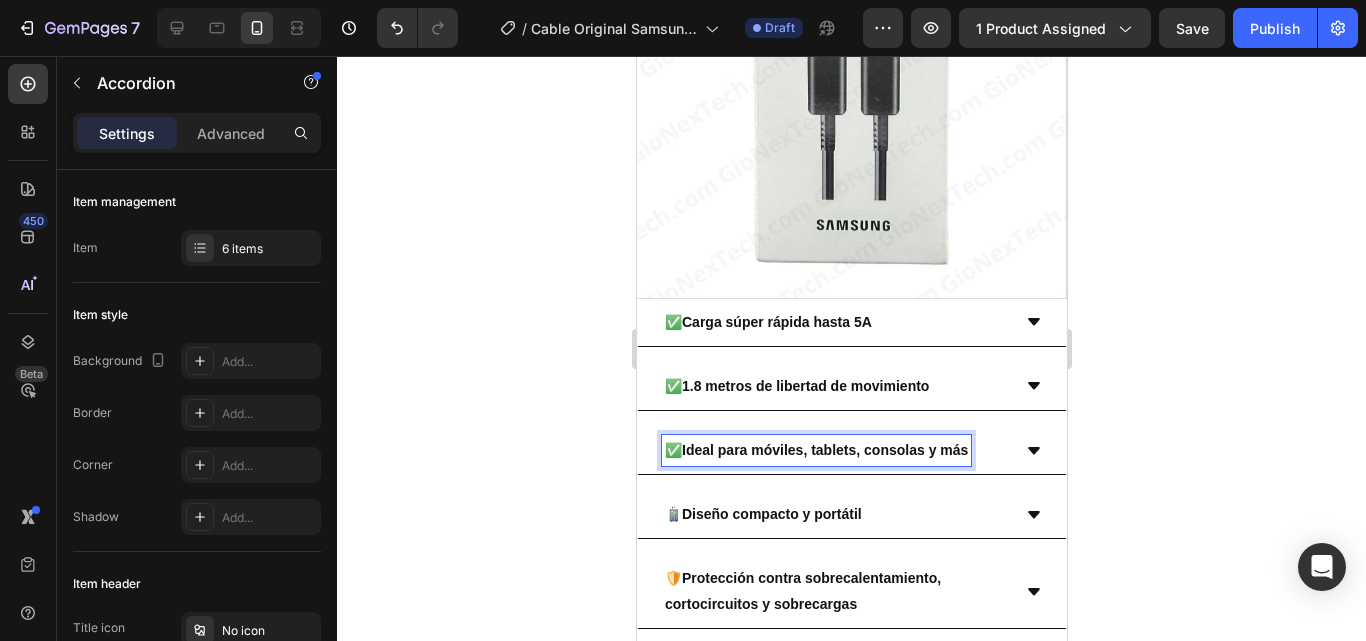 click 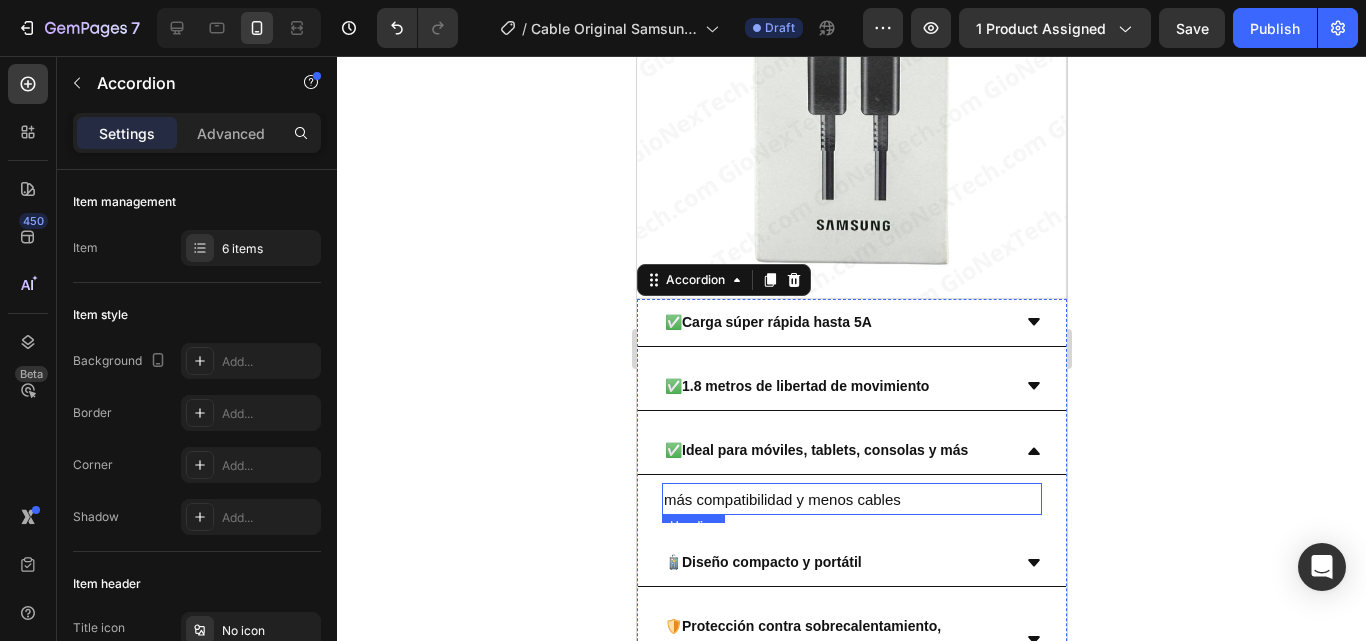 click on "más compatibilidad y menos cables" at bounding box center (781, 499) 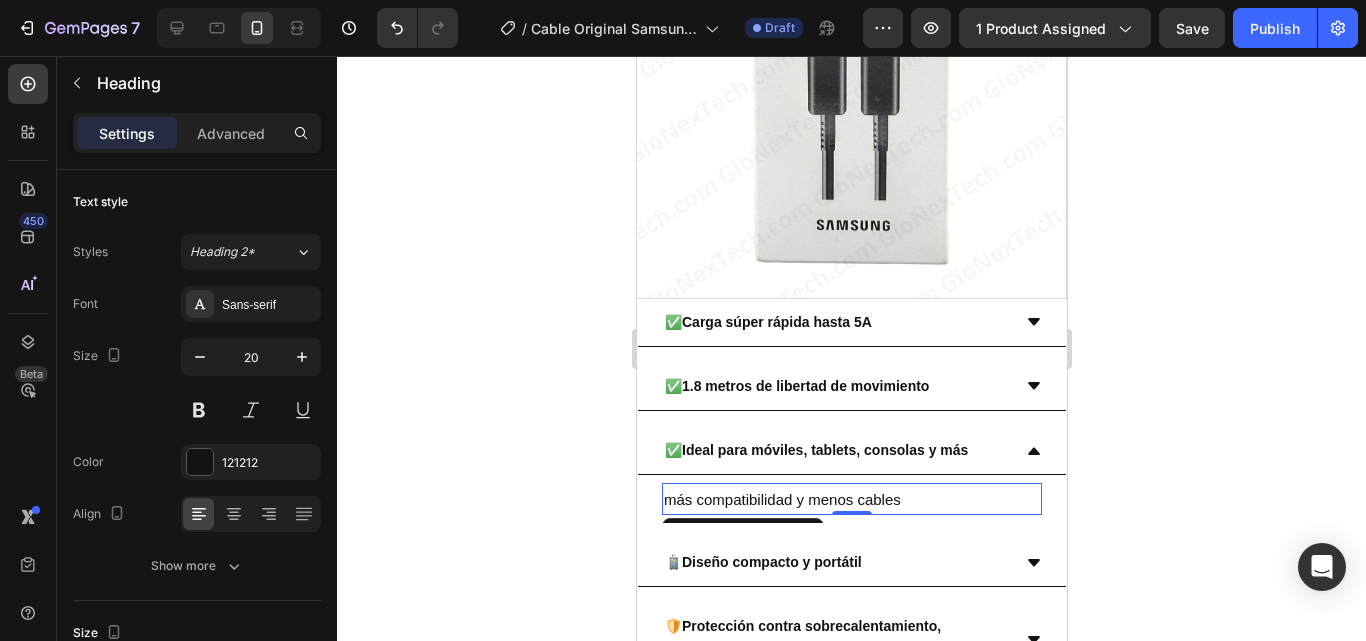 click on "más compatibilidad y menos cables" at bounding box center (781, 499) 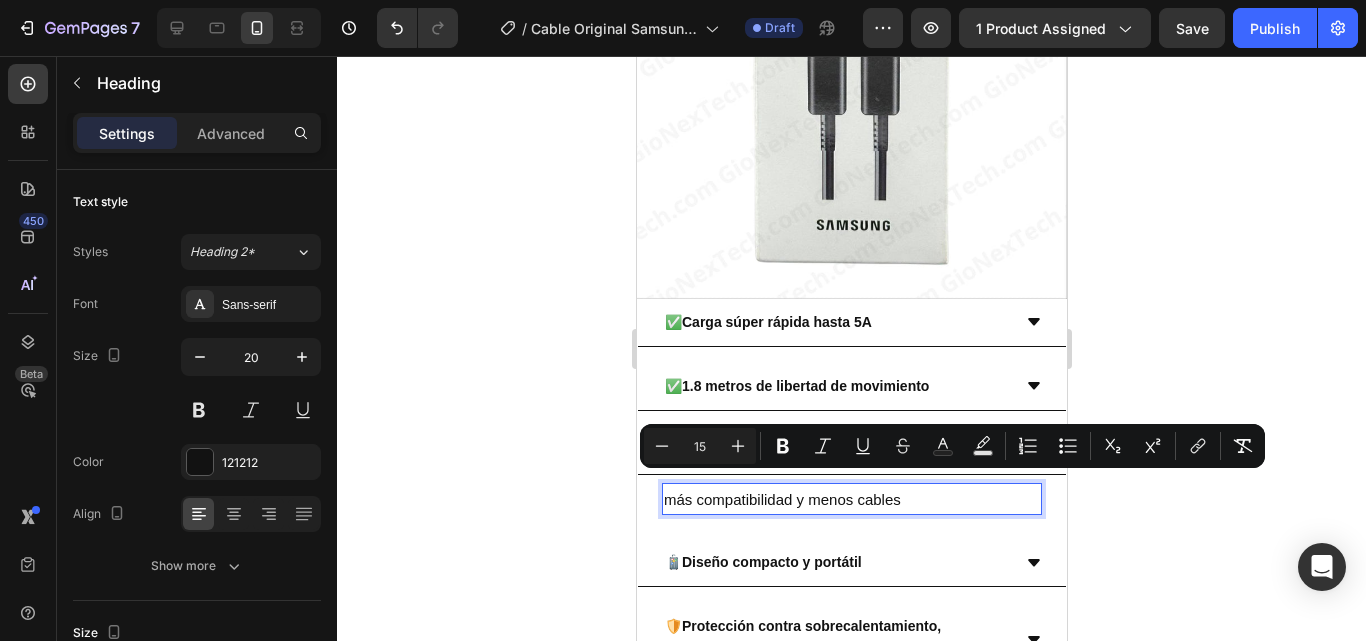 click on "más compatibilidad y menos cables" at bounding box center (851, 499) 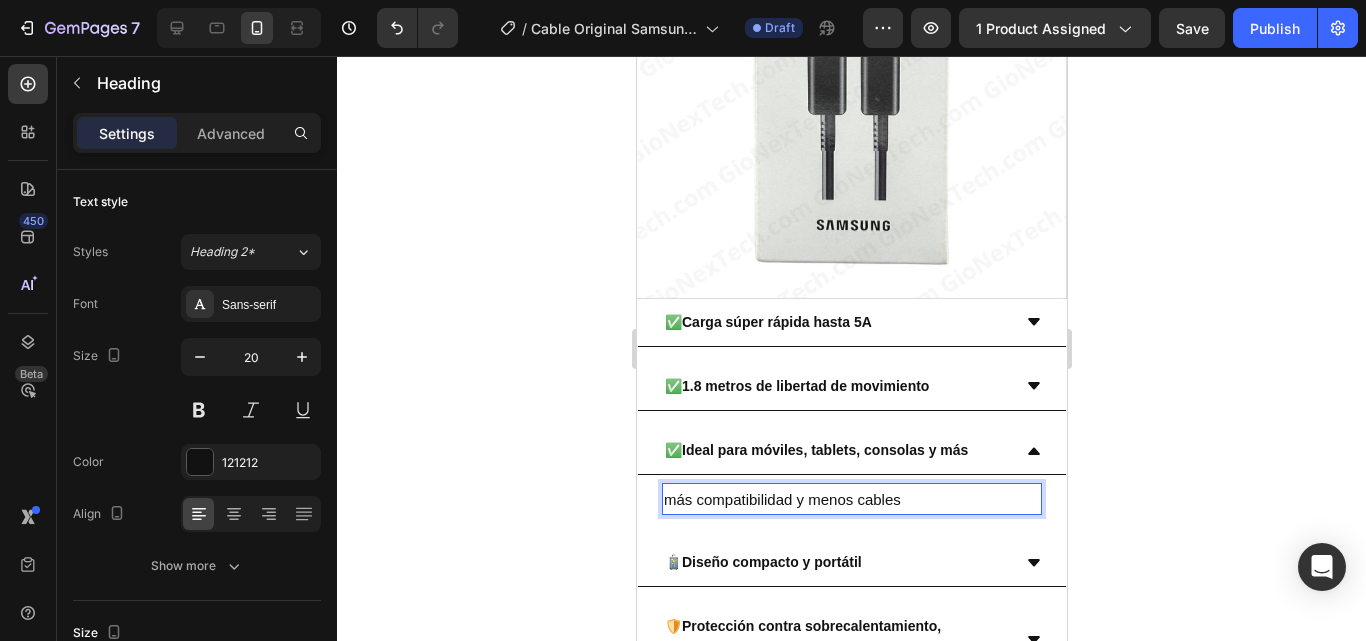 click on "más compatibilidad y menos cables" at bounding box center [781, 499] 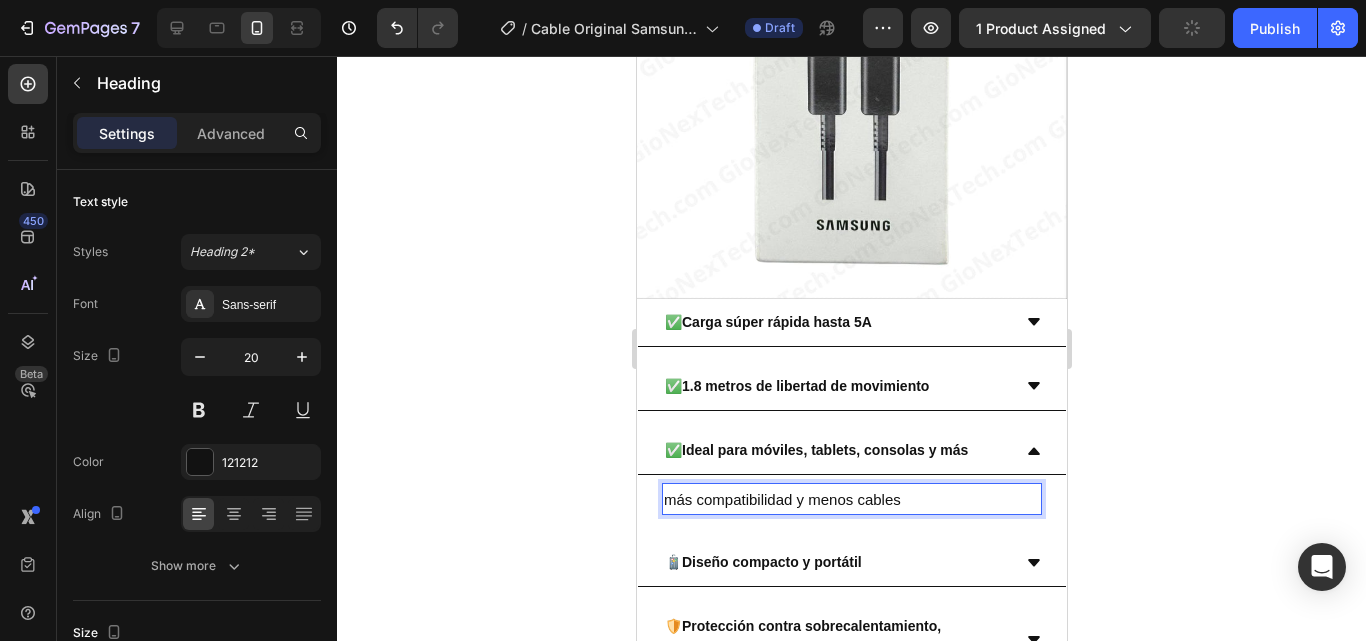 click on "más compatibilidad y menos cables" at bounding box center (781, 499) 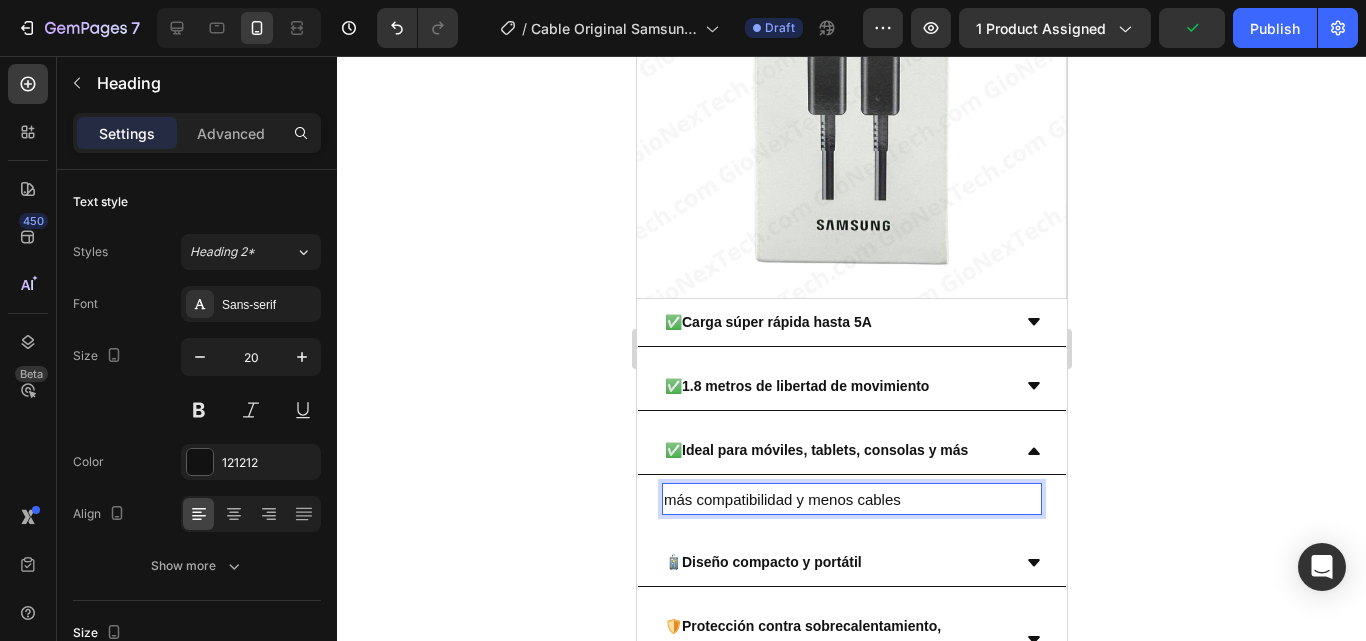 click on "más compatibilidad y menos cables" at bounding box center [781, 499] 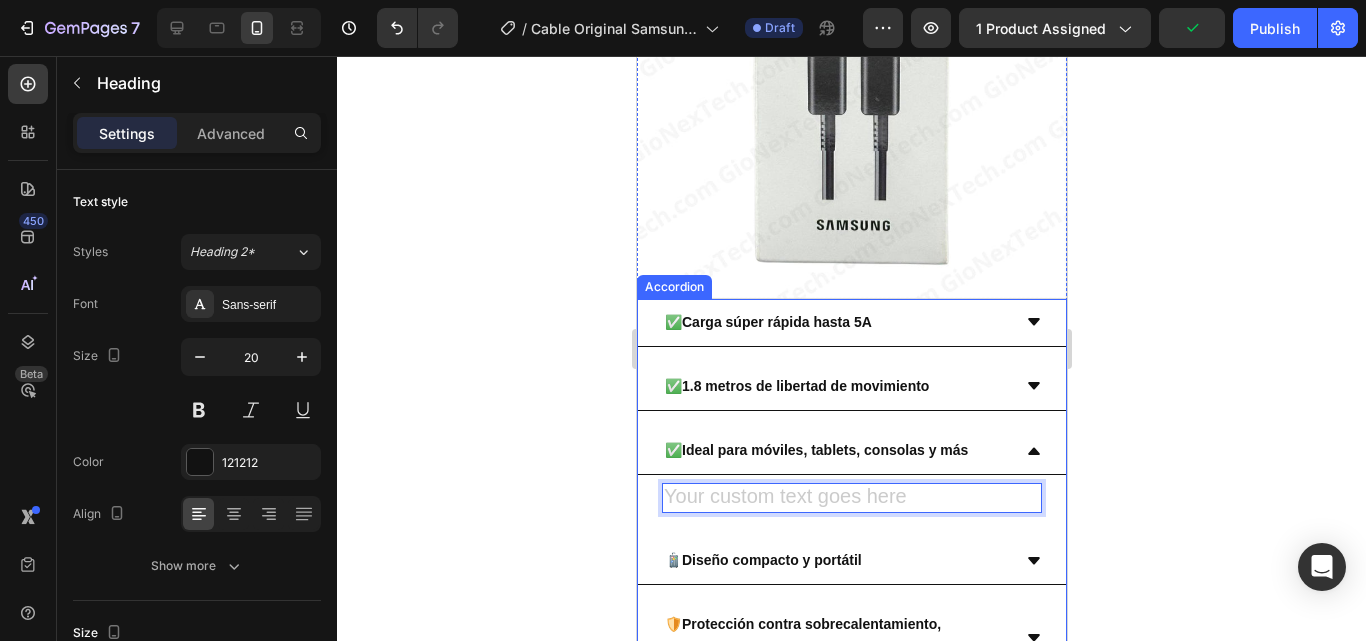 click on "Diseño compacto y portátil" at bounding box center [771, 560] 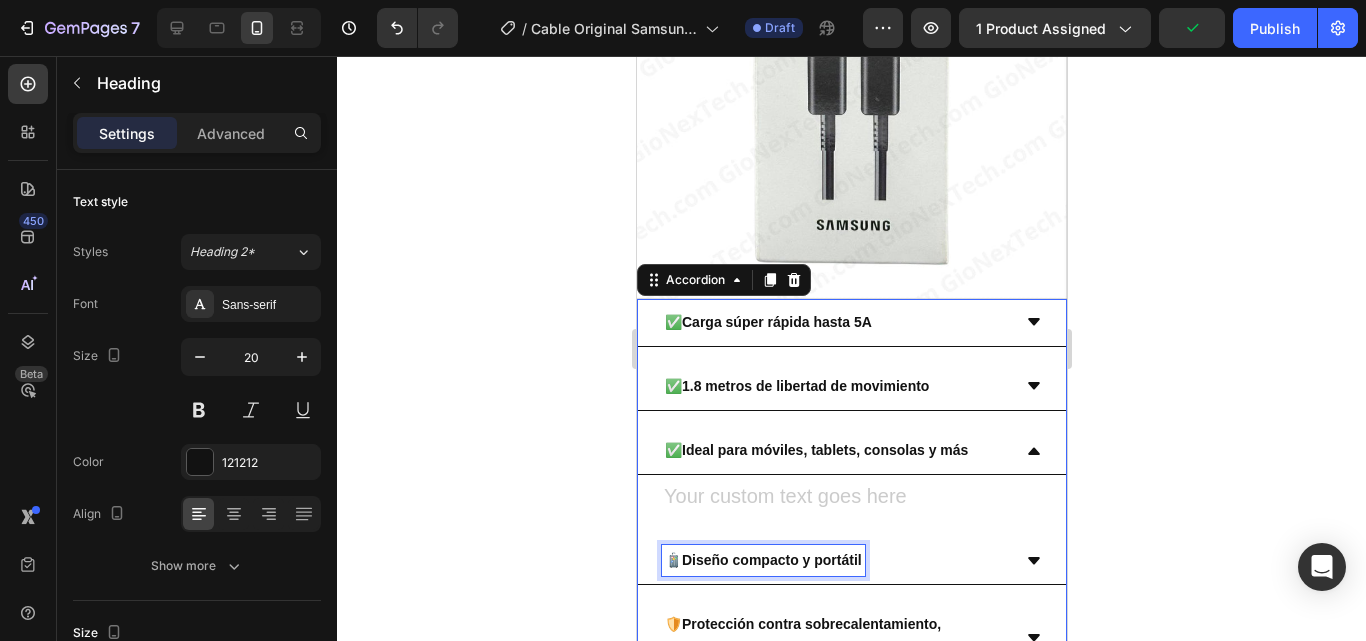 click on "Diseño compacto y portátil" at bounding box center (771, 560) 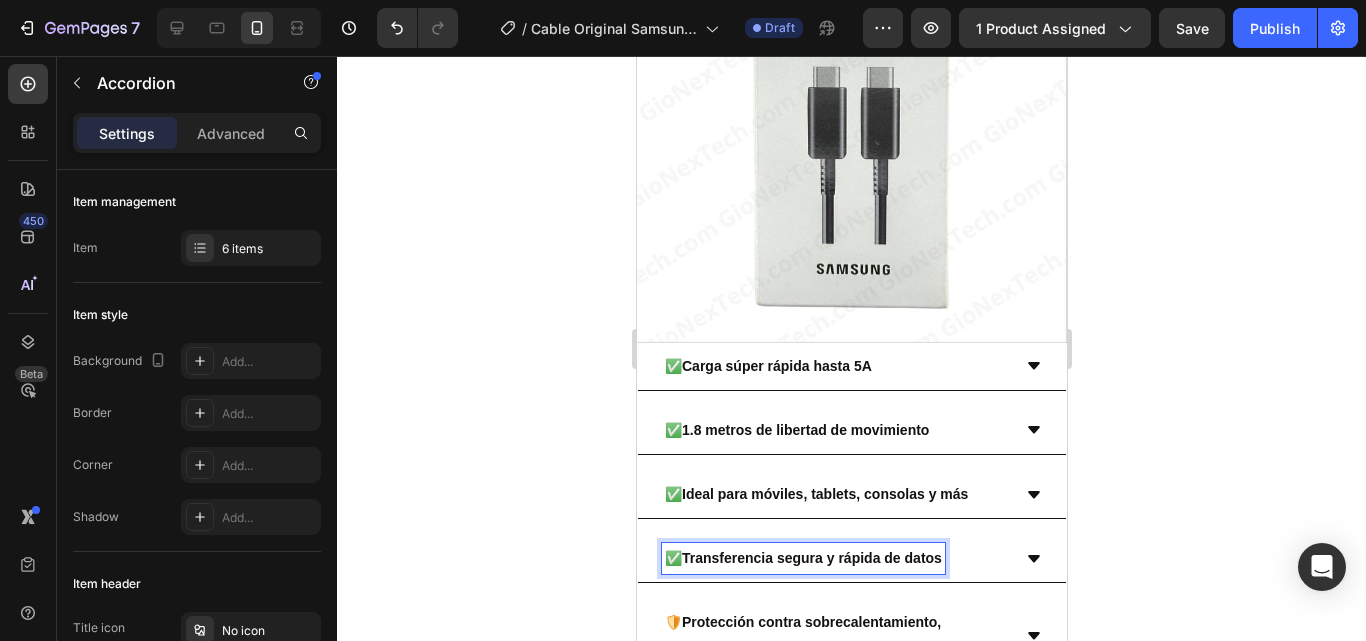 click 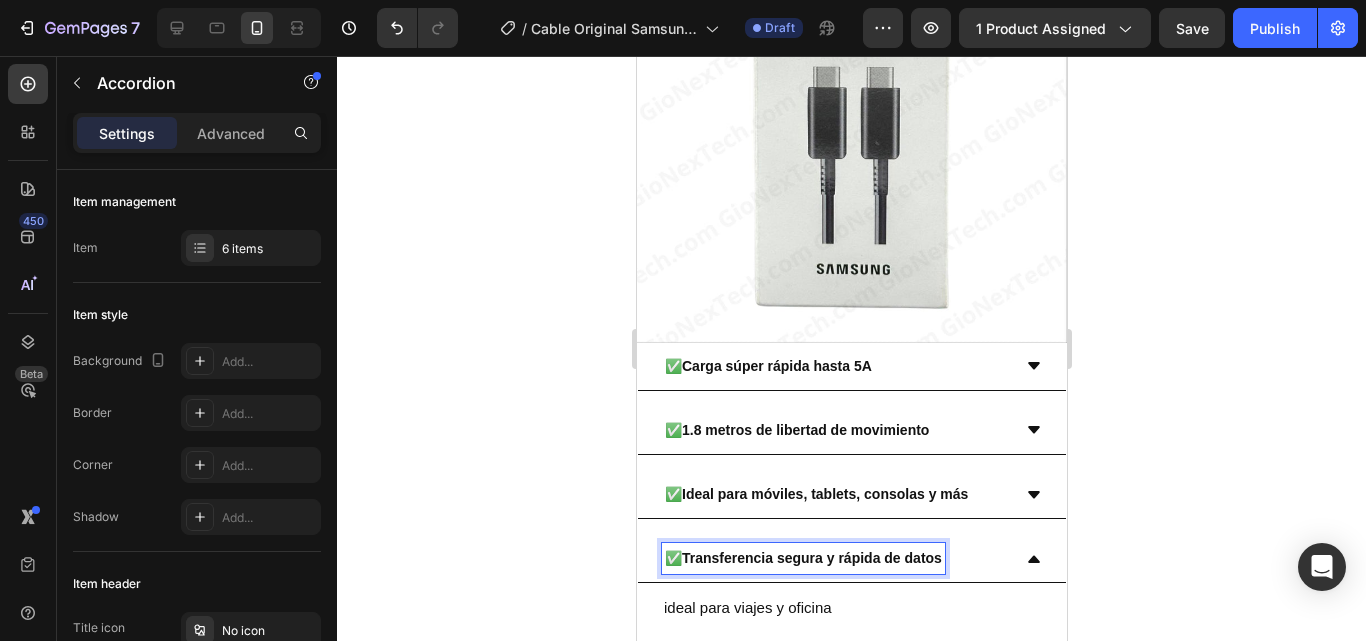 scroll, scrollTop: 2214, scrollLeft: 0, axis: vertical 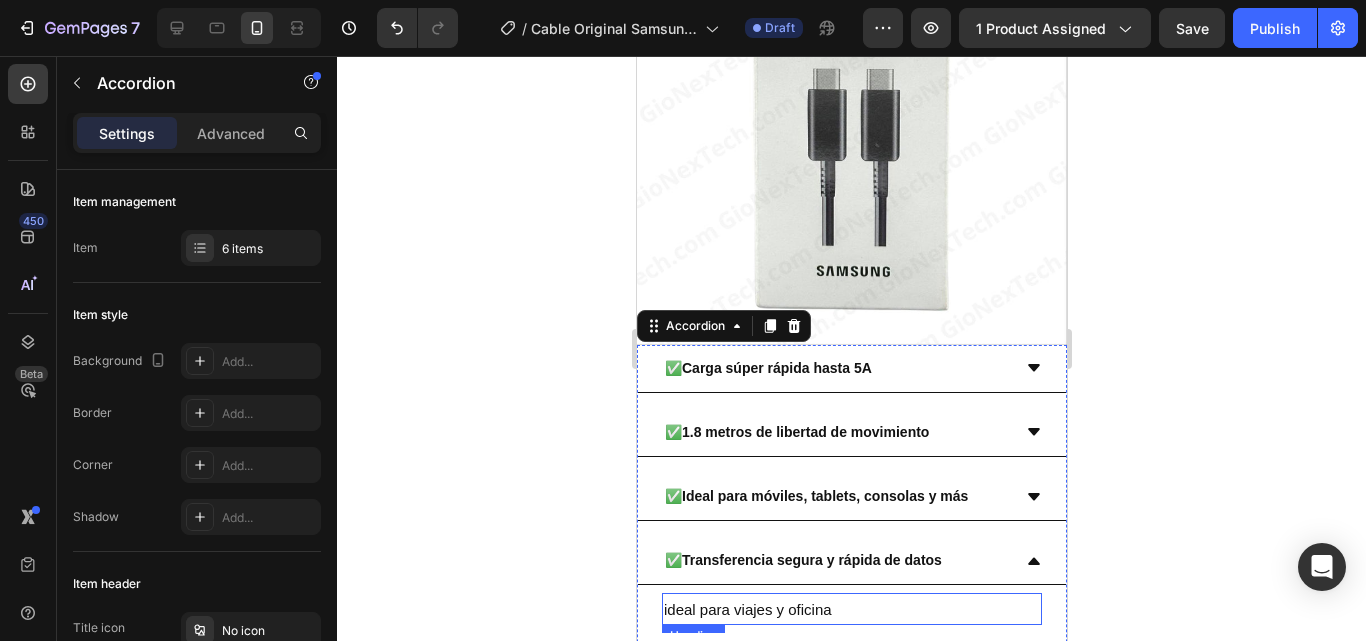 click on "ideal para viajes y oficina" at bounding box center (747, 609) 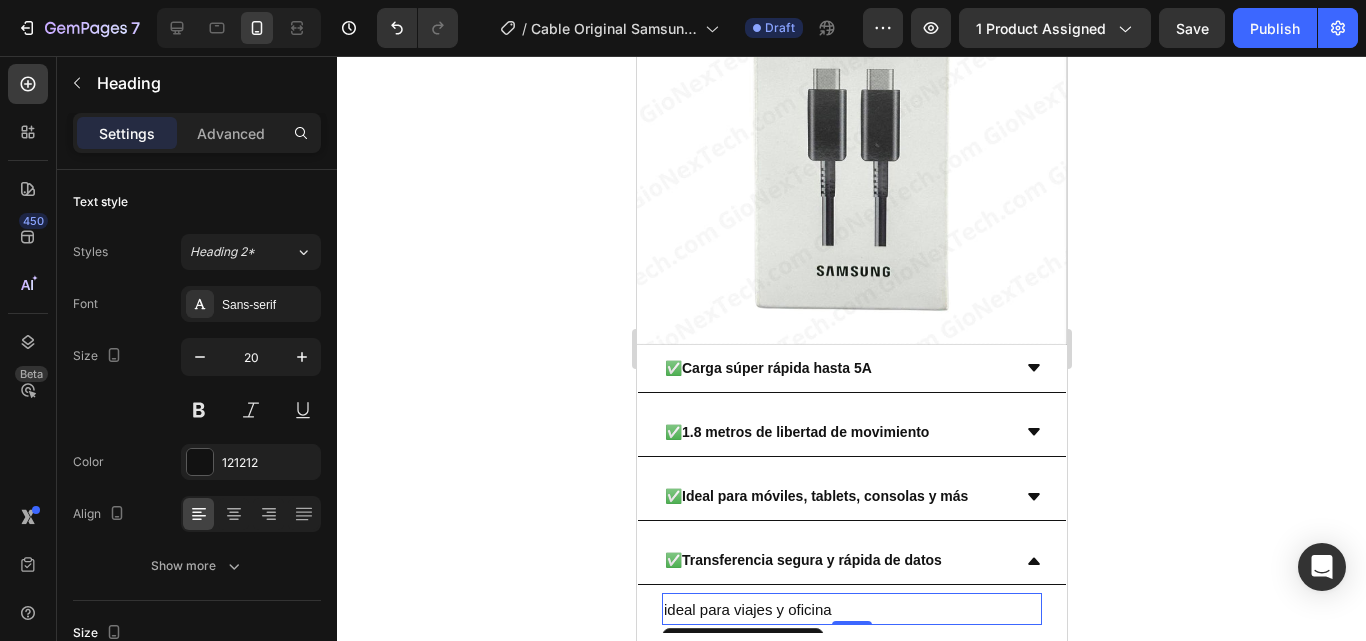 click on "ideal para viajes y oficina" at bounding box center (747, 609) 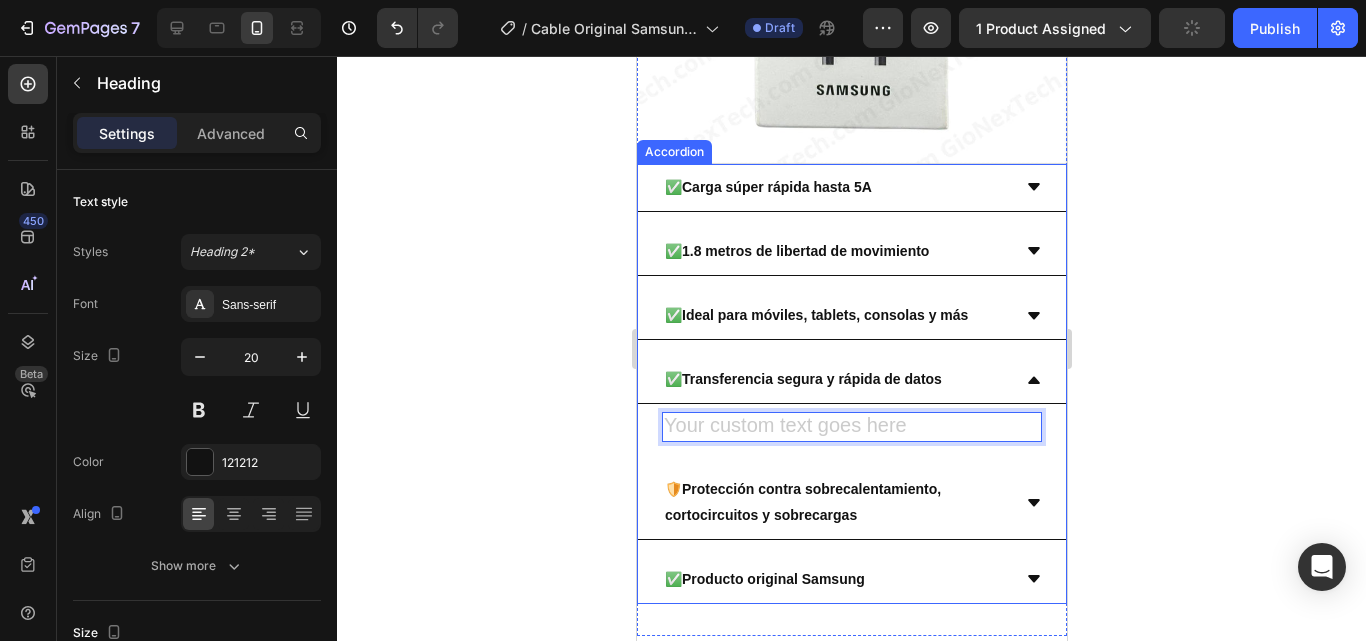 scroll, scrollTop: 2414, scrollLeft: 0, axis: vertical 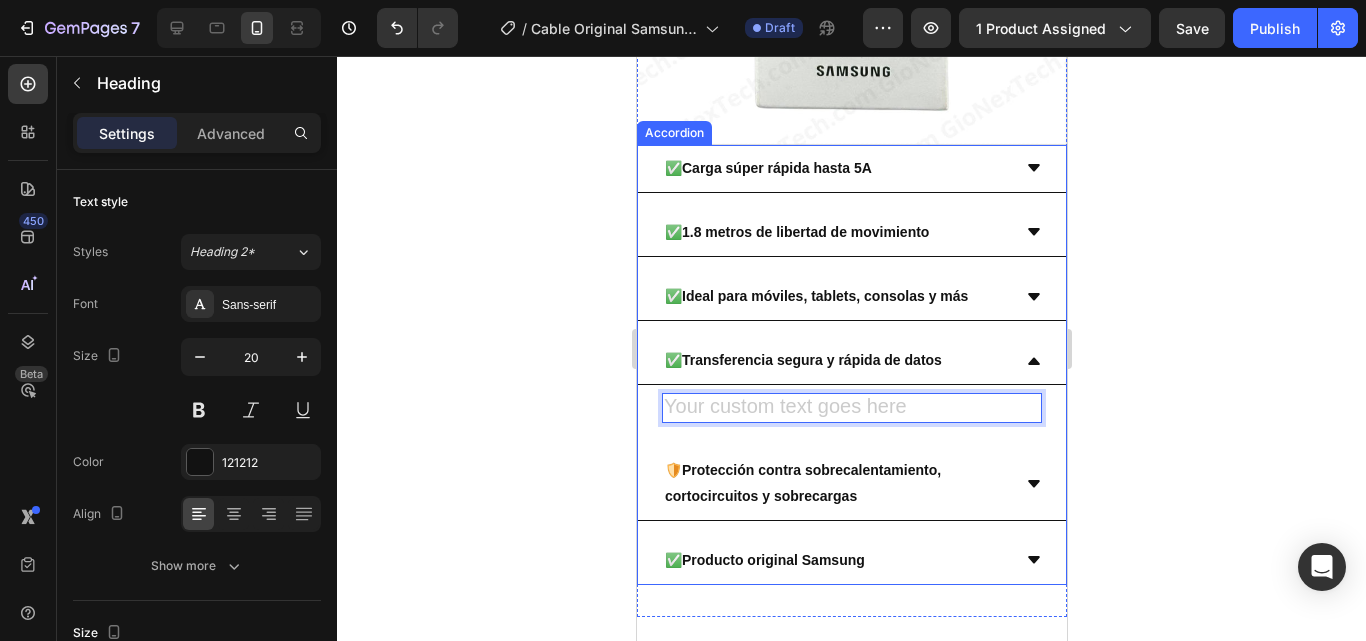 click on "Protección contra sobrecalentamiento, cortocircuitos y sobrecargas" at bounding box center (802, 482) 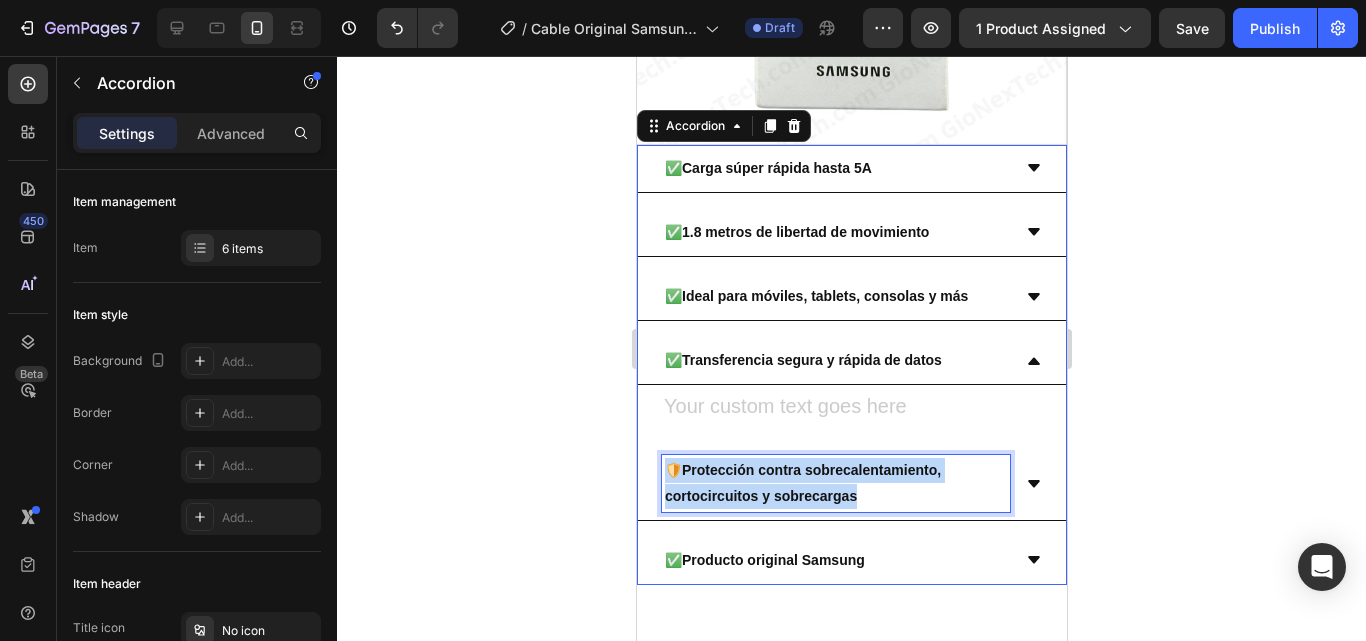 click on "Protección contra sobrecalentamiento, cortocircuitos y sobrecargas" at bounding box center (802, 482) 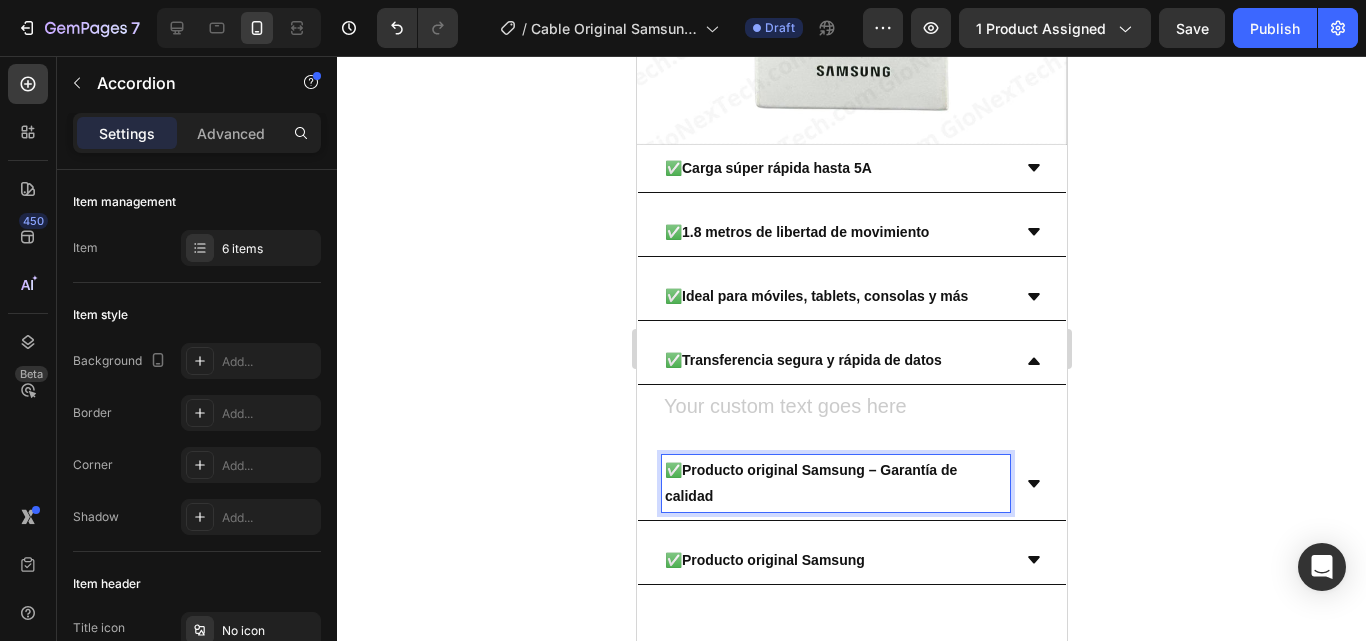 click 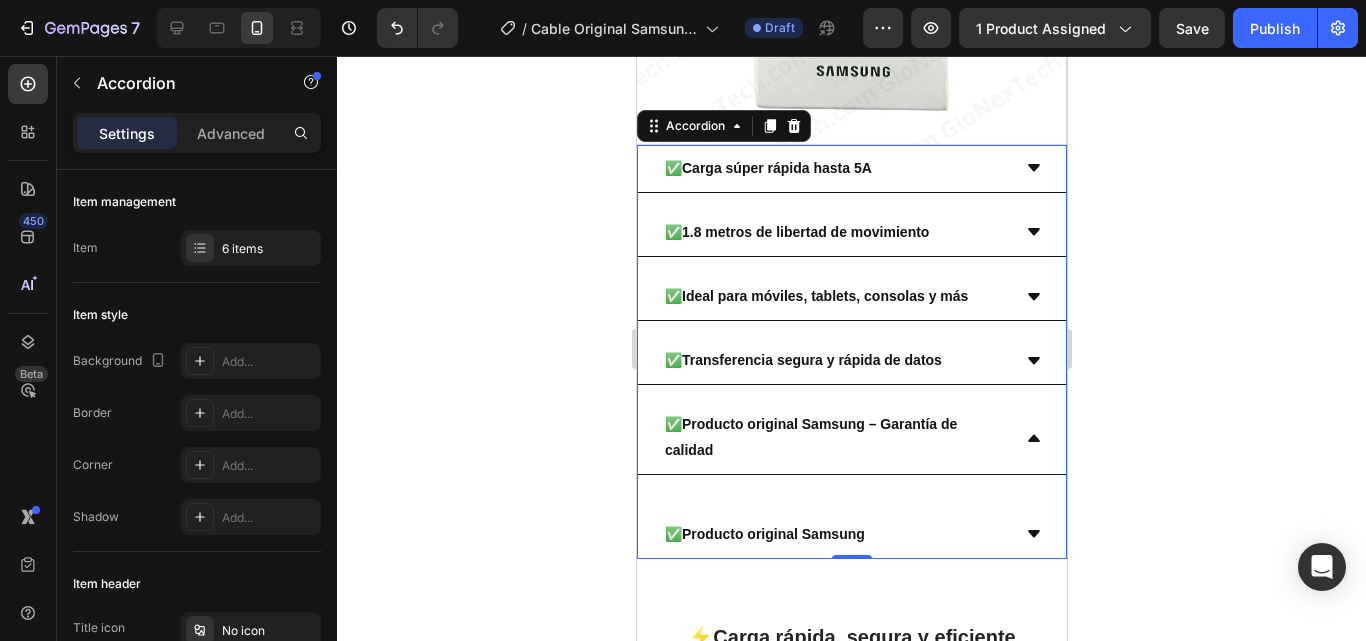 click on "✅  Producto original Samsung – Garantía de calidad" at bounding box center [851, 437] 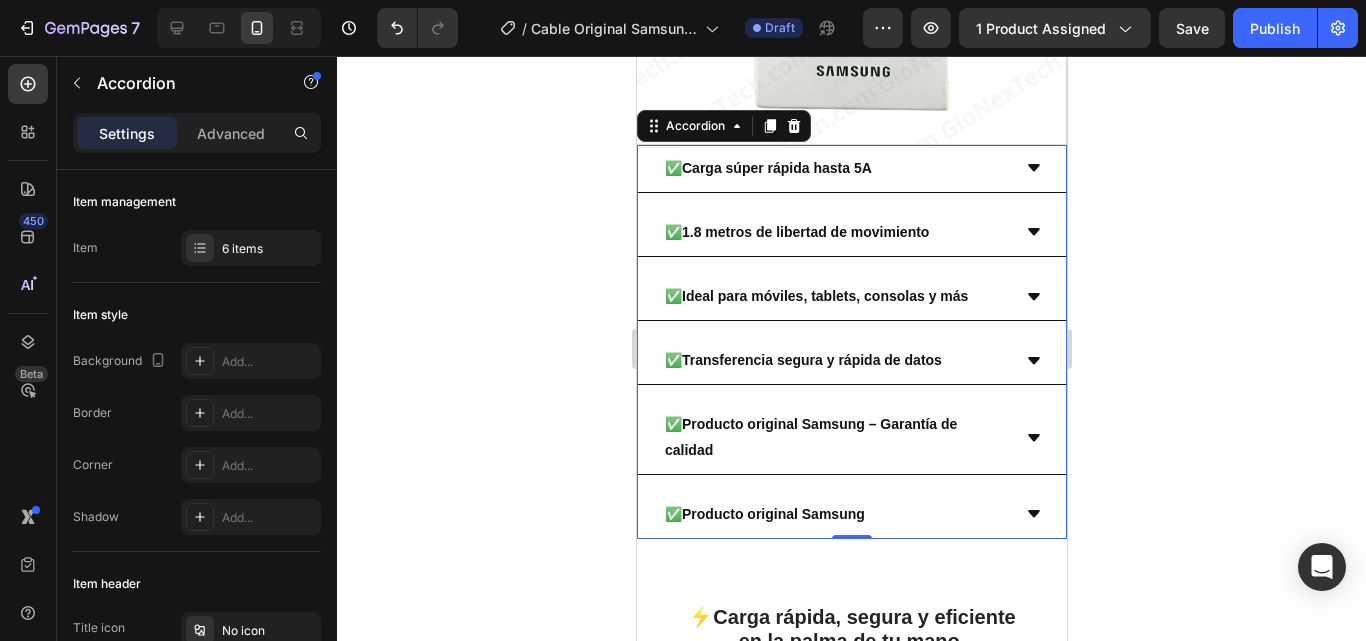 click on "✅  Producto original Samsung – Garantía de calidad" at bounding box center (851, 437) 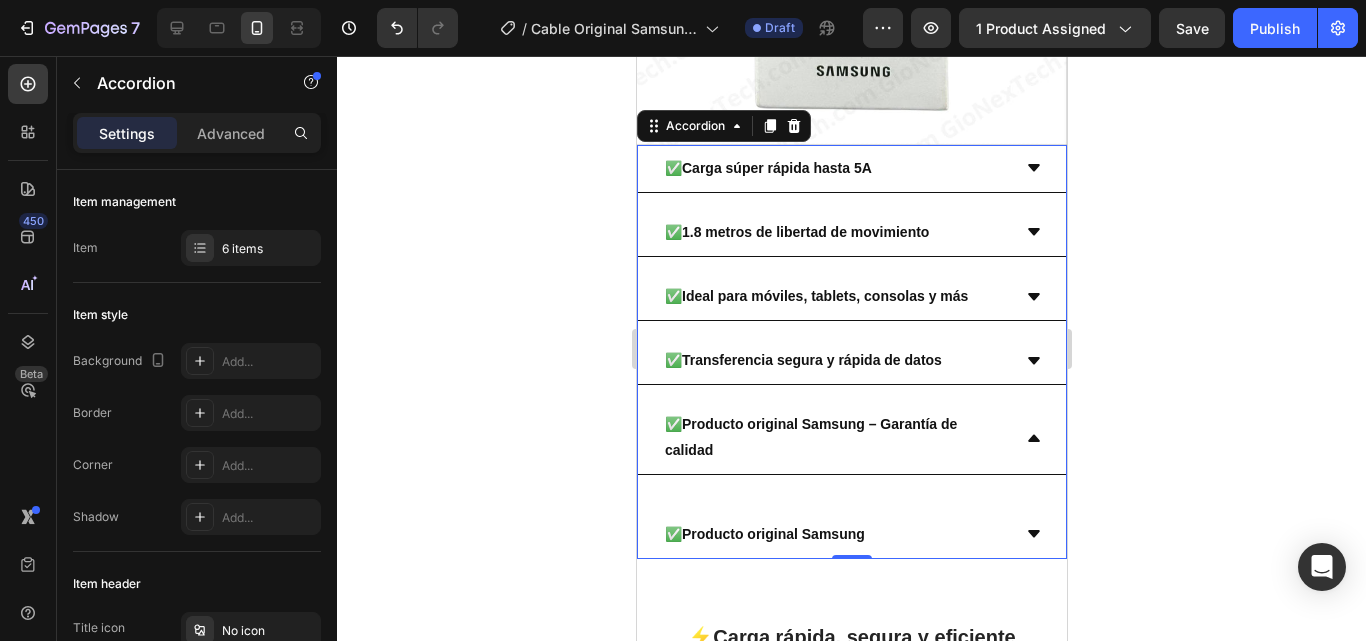 click on "✅  Producto original Samsung – Garantía de calidad" at bounding box center [851, 437] 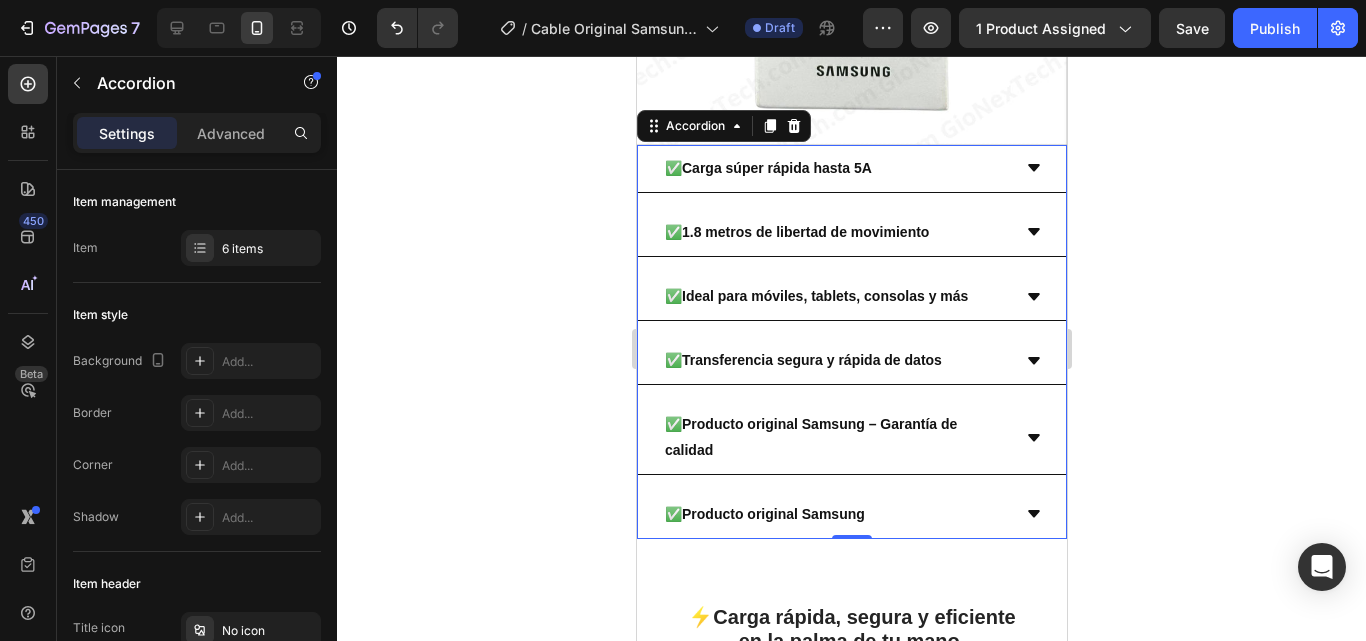 click on "✅  Producto original Samsung" at bounding box center [851, 515] 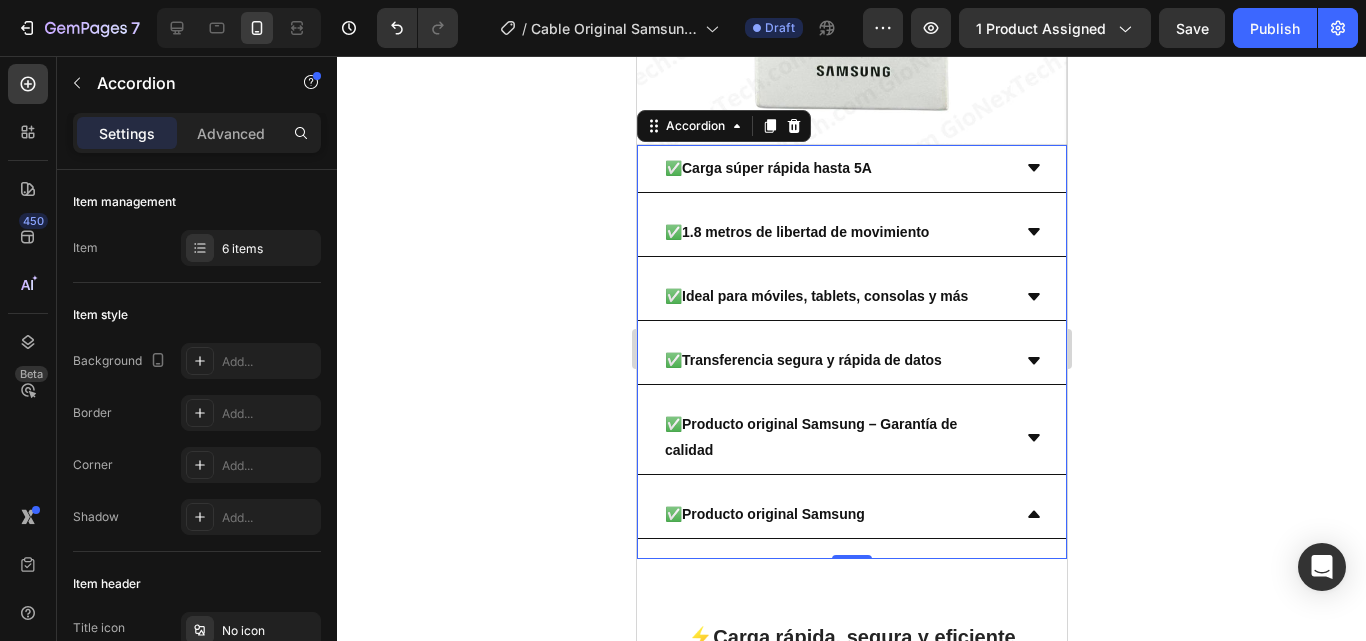click on "✅  Producto original Samsung" at bounding box center [835, 514] 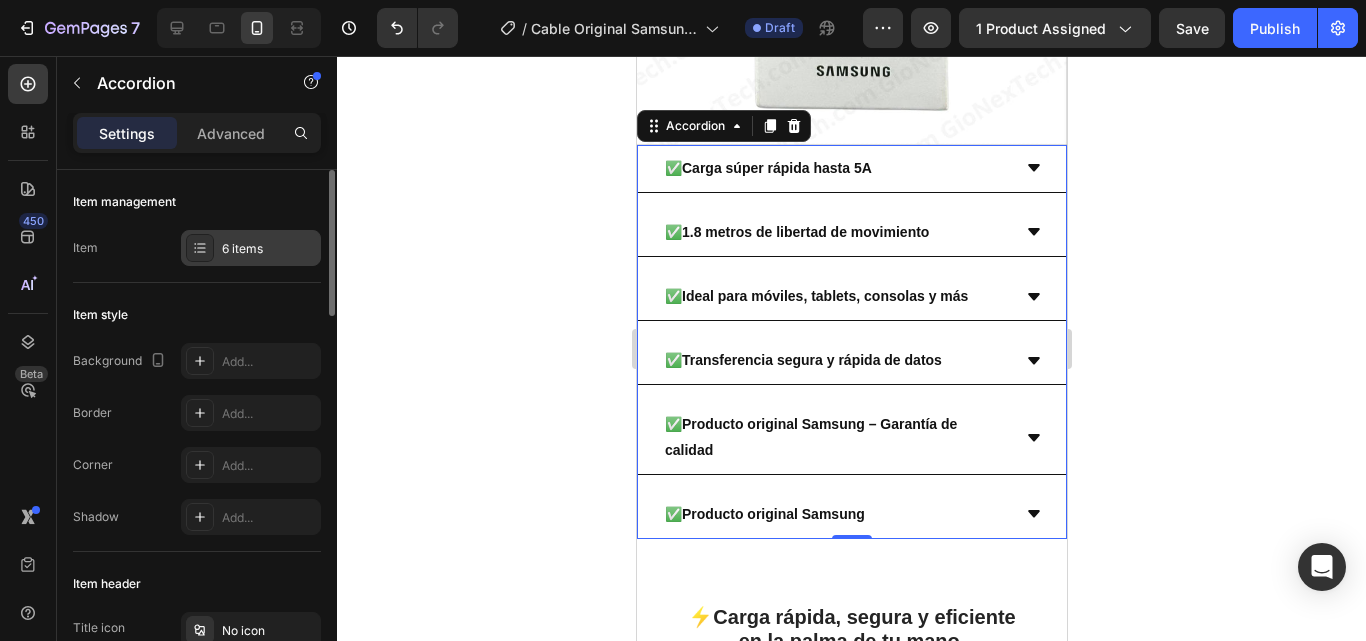 click on "6 items" at bounding box center [269, 249] 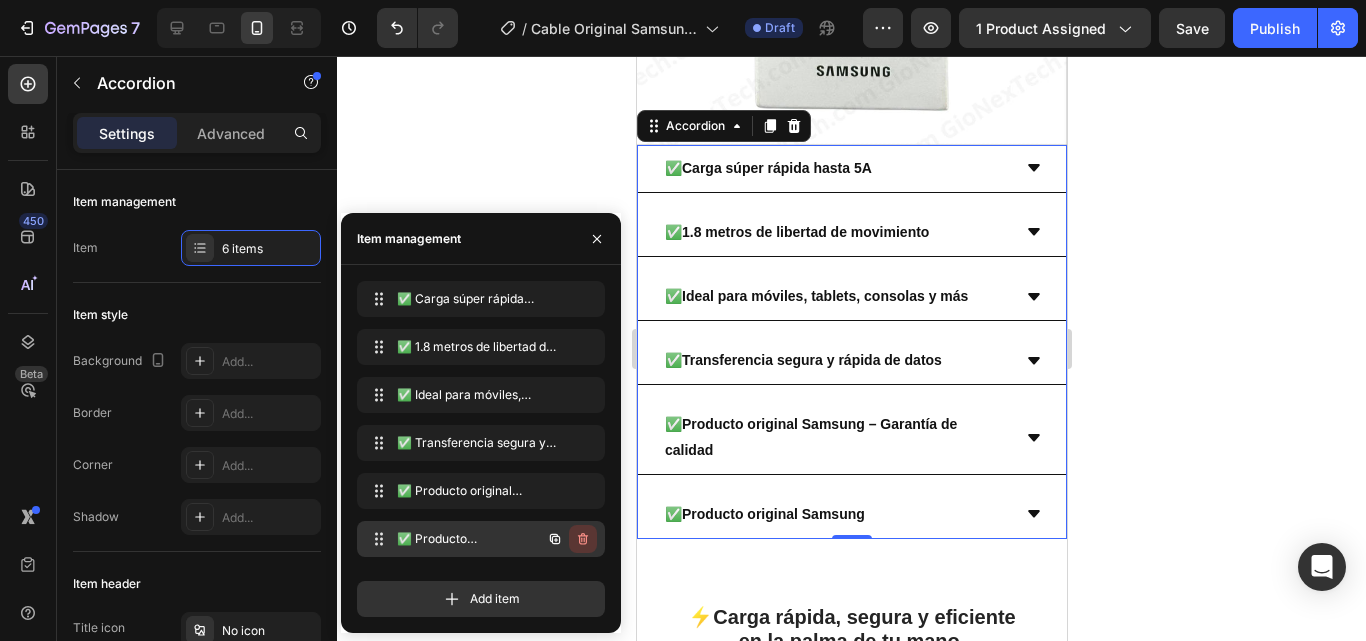 click 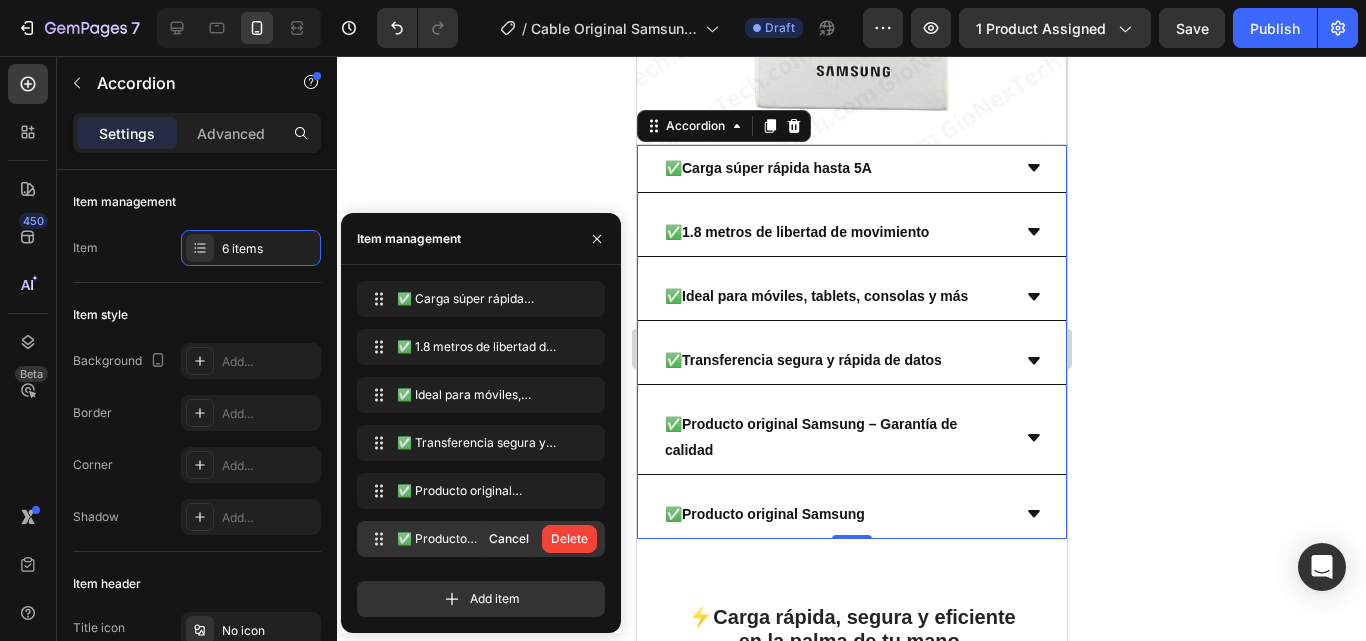click on "Delete" at bounding box center (569, 539) 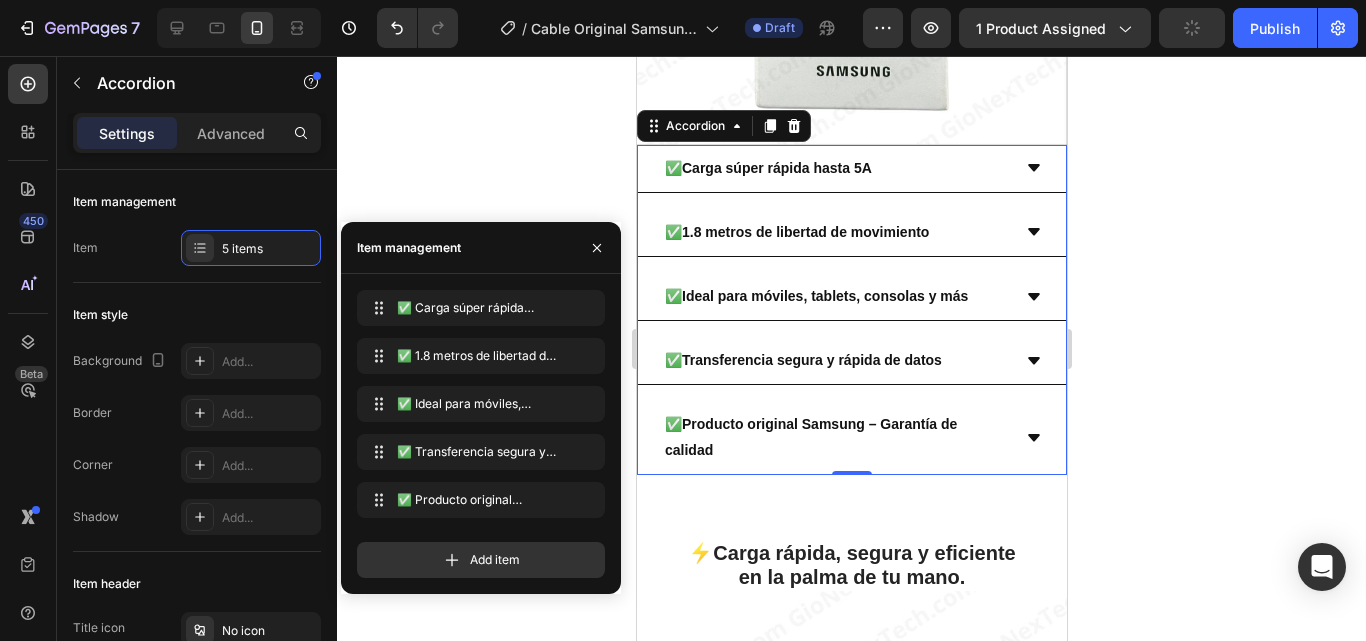 click 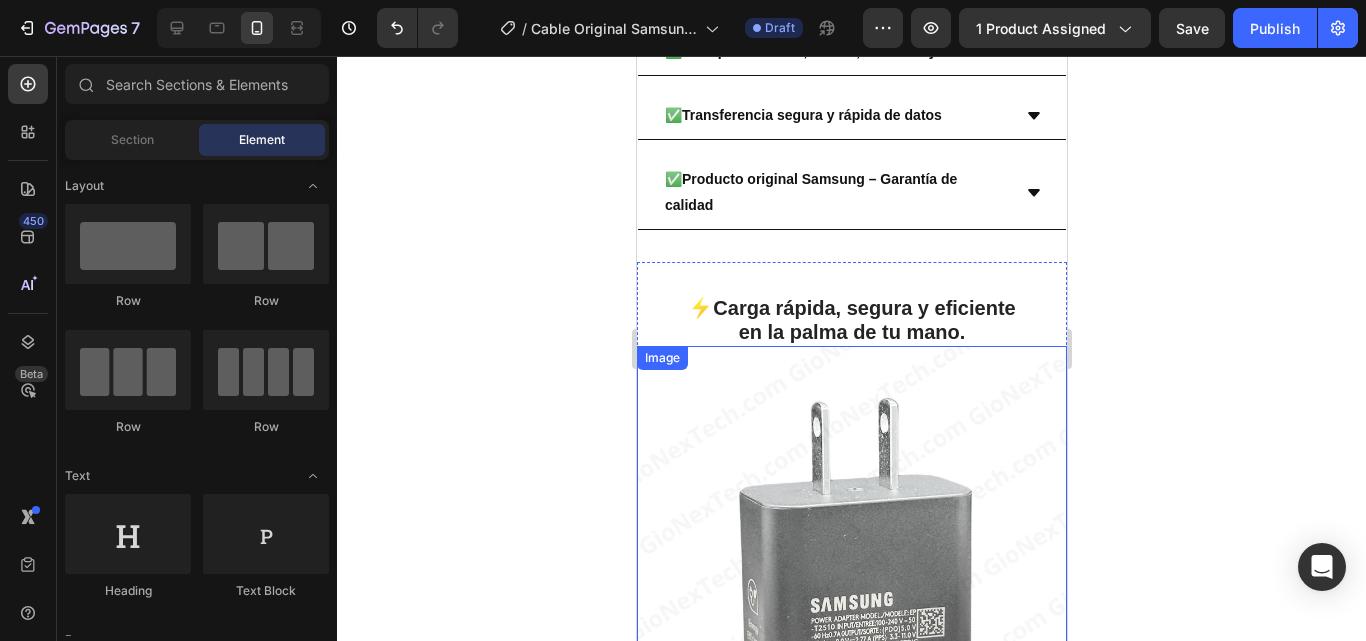 scroll, scrollTop: 2614, scrollLeft: 0, axis: vertical 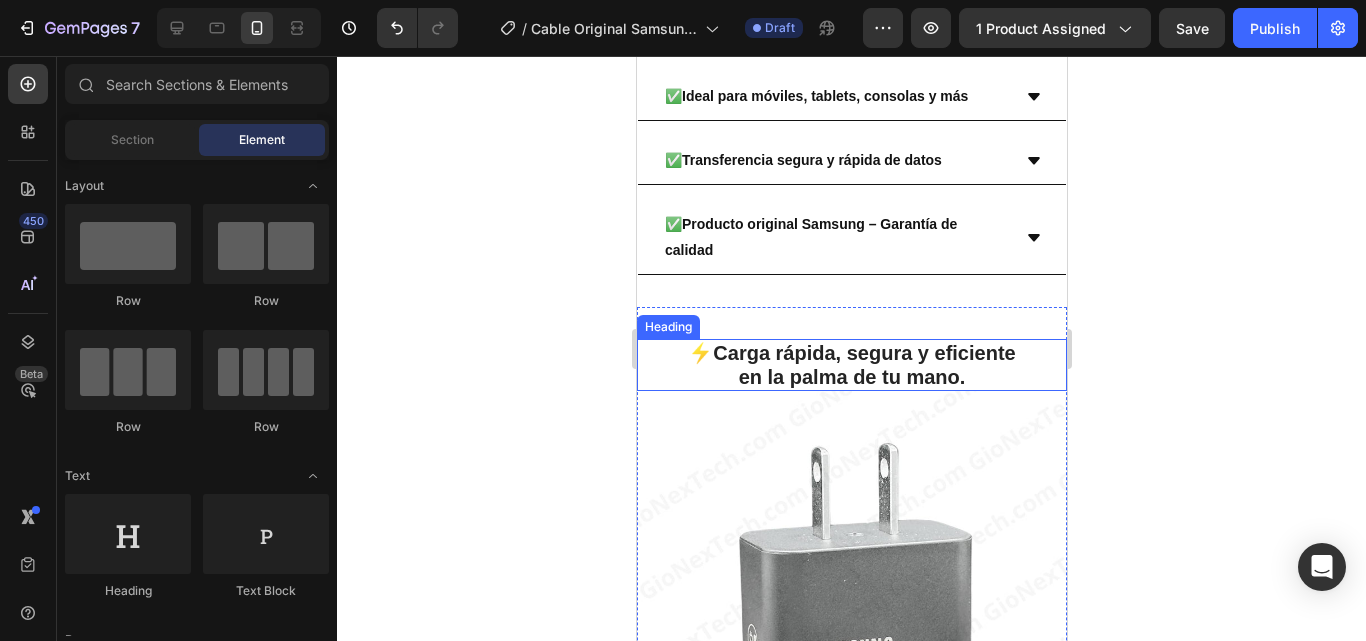 click on "⚡  Carga rápida, segura y eficiente  en la palma de tu mano." at bounding box center [851, 365] 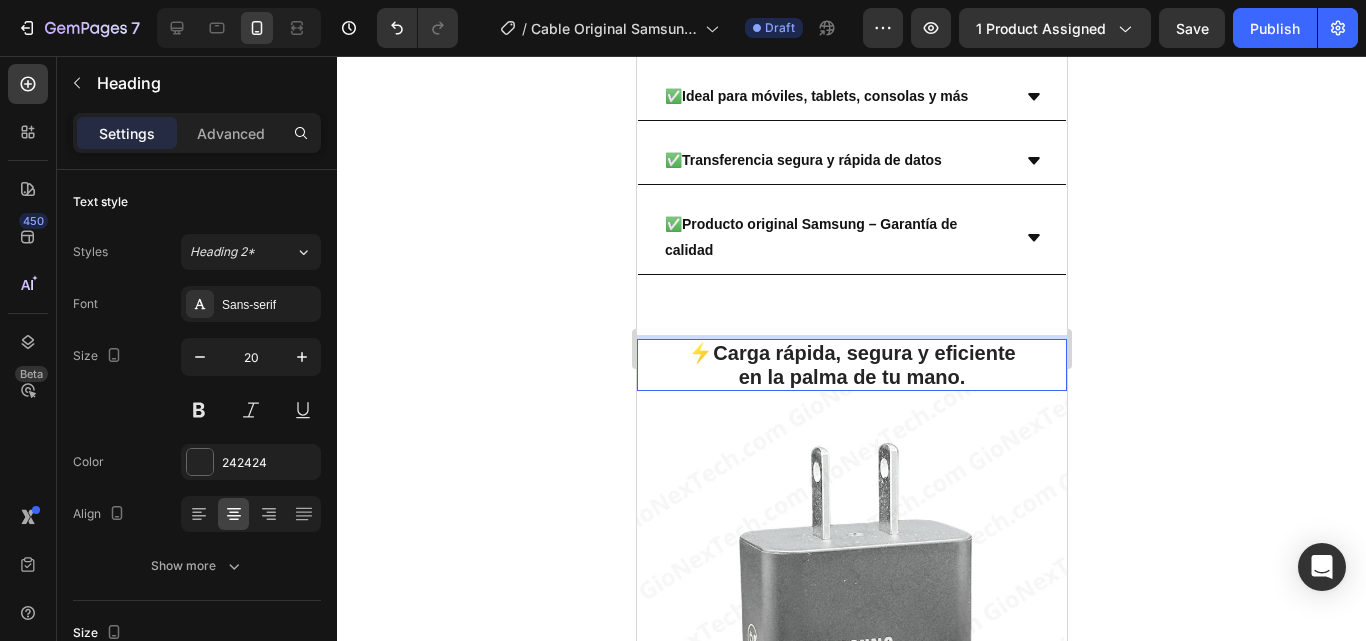 click on "⚡  Carga rápida, segura y eficiente  en la palma de tu mano." at bounding box center (851, 365) 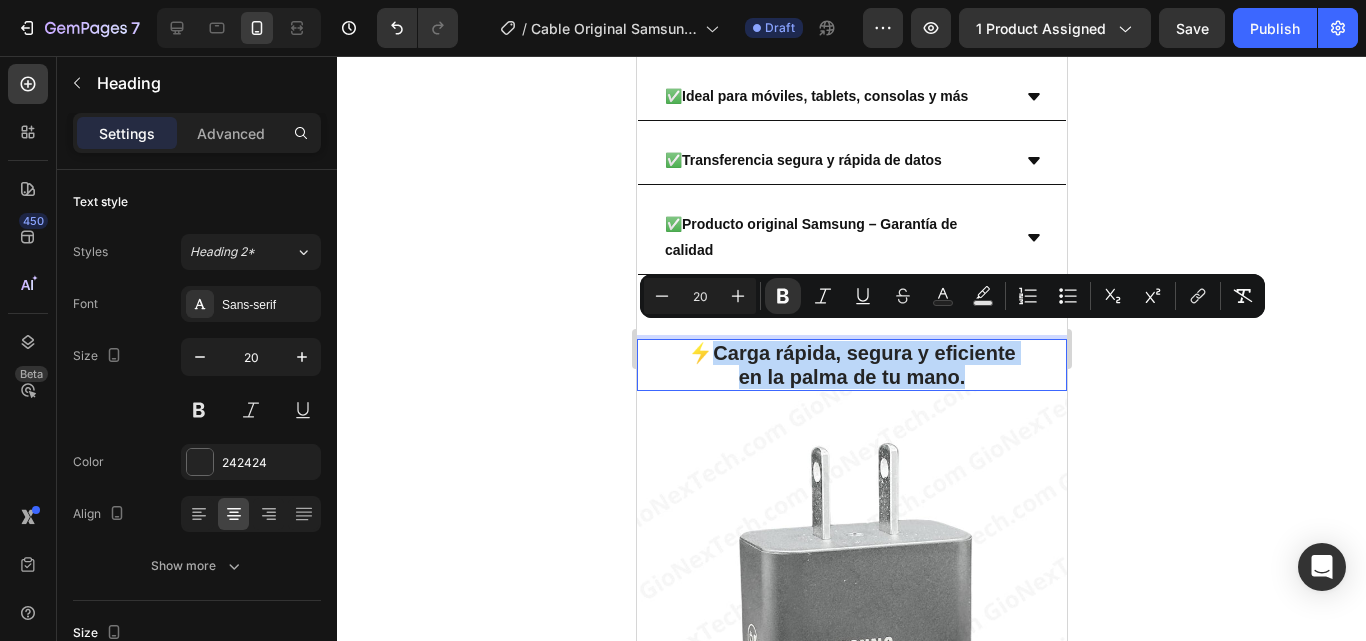 drag, startPoint x: 973, startPoint y: 367, endPoint x: 711, endPoint y: 335, distance: 263.94696 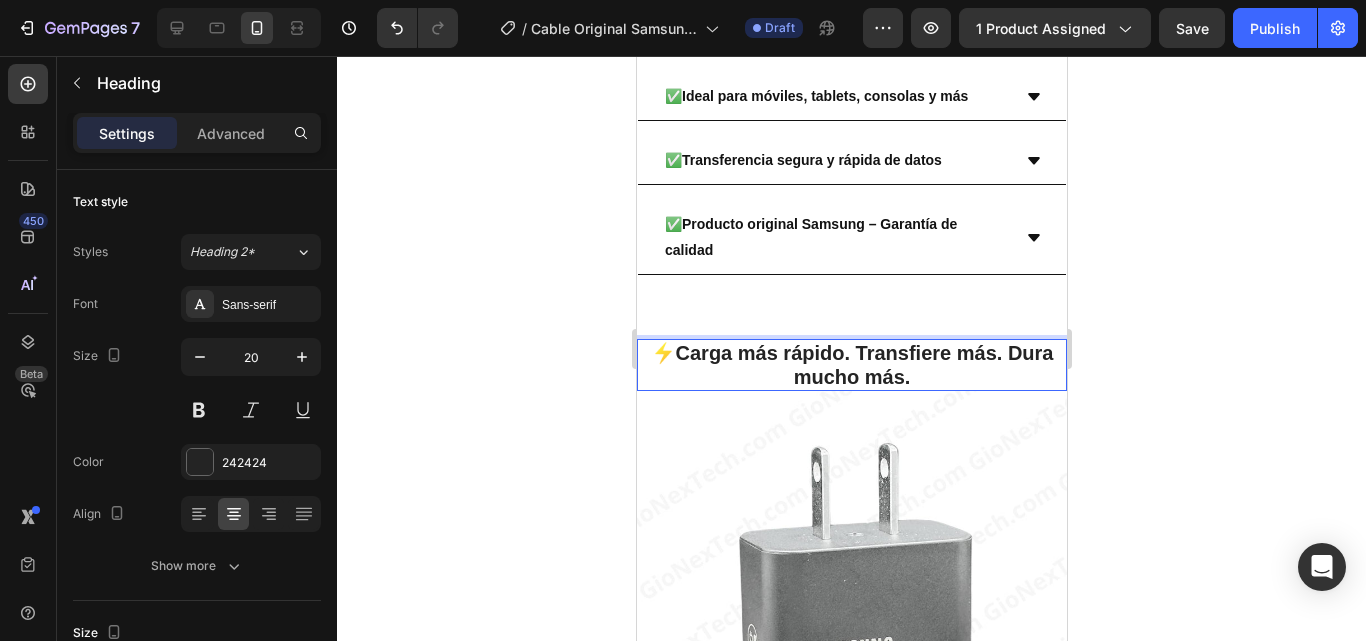 click on "Carga más rápido. Transfiere más. Dura mucho más." at bounding box center (864, 365) 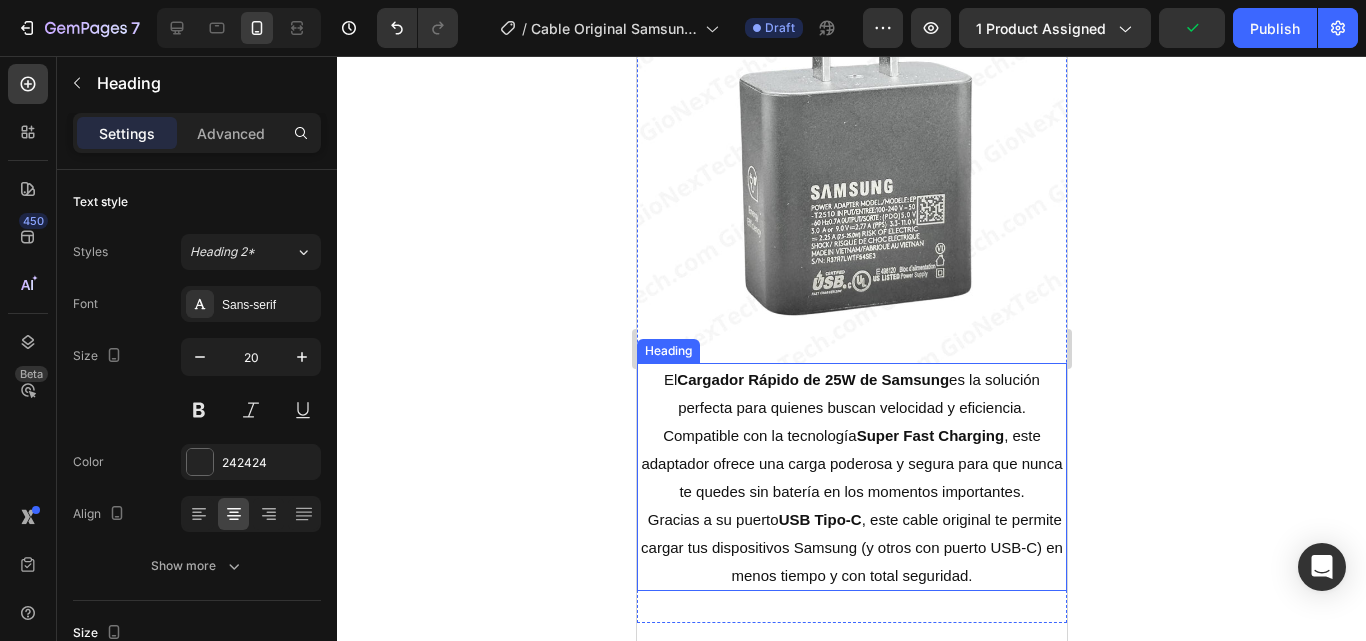 scroll, scrollTop: 3214, scrollLeft: 0, axis: vertical 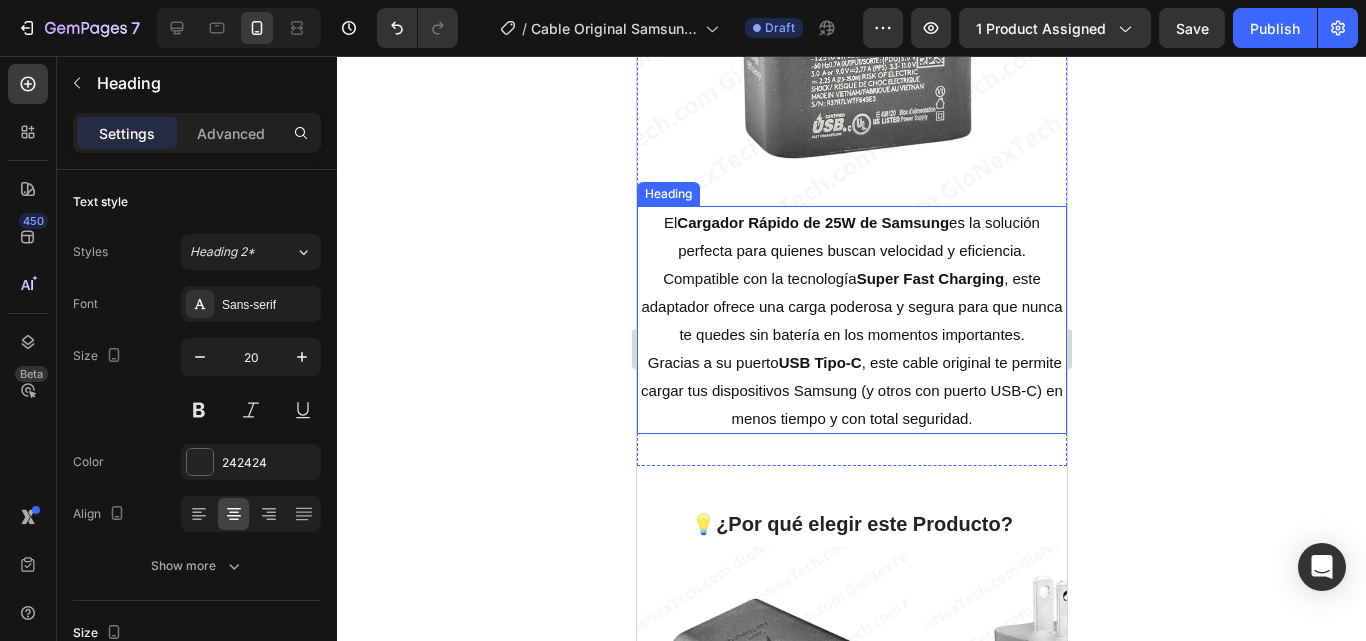 click on "Gracias a su puerto  USB Tipo-C , garantiza compatibilidad con una gran variedad de dispositivos, incluyendo smartphones Galaxy, tablets, e incluso otros dispositivos compatibles con carga rápida." at bounding box center (851, 390) 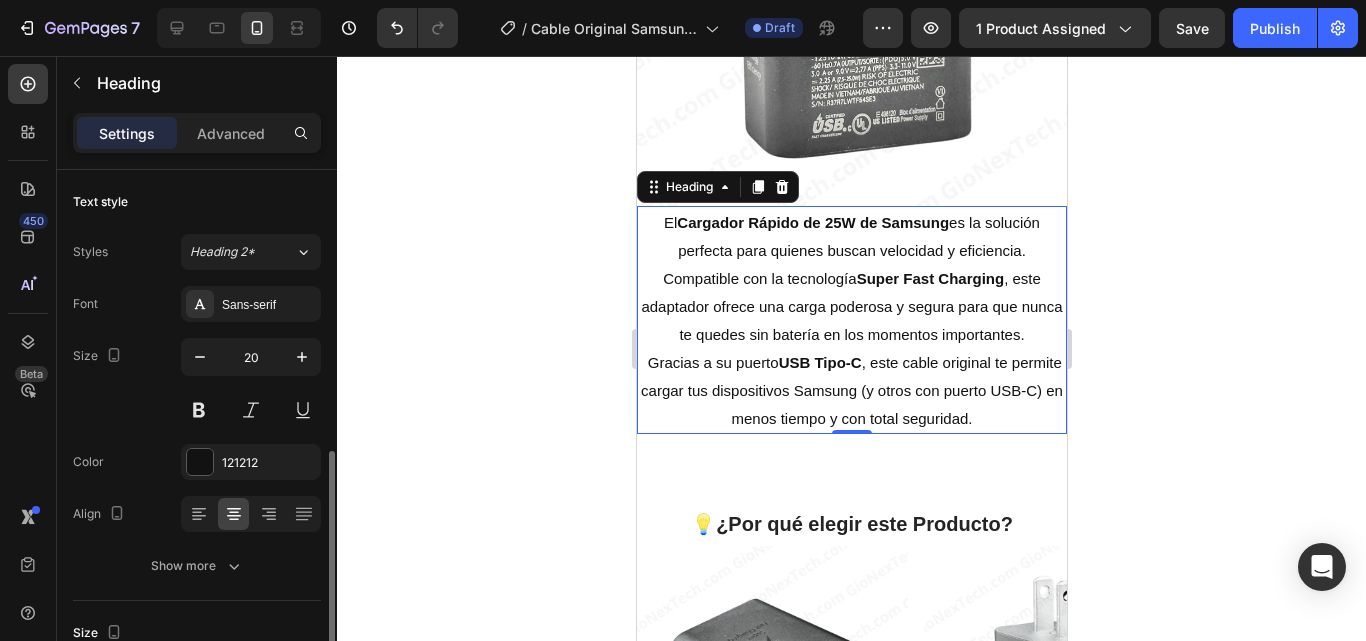 scroll, scrollTop: 200, scrollLeft: 0, axis: vertical 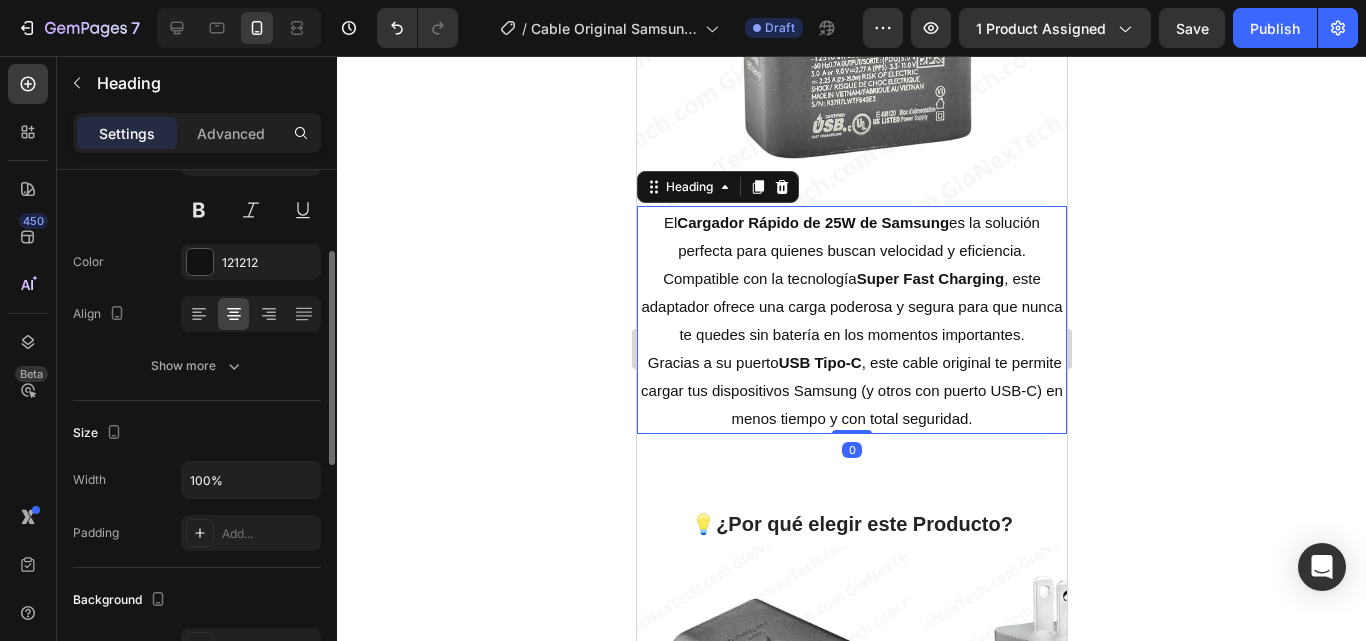 click on "El  Cargador Rápido de 25W de Samsung  es la solución perfecta para quienes buscan velocidad y eficiencia. Compatible con la tecnología  Super Fast Charging , este adaptador ofrece una carga poderosa y segura para que nunca te quedes sin batería en los momentos importantes.   Gracias a su puerto  USB Tipo-C , garantiza compatibilidad con una gran variedad de dispositivos, incluyendo smartphones Galaxy, tablets, e incluso otros dispositivos compatibles con carga rápida." at bounding box center (851, 320) 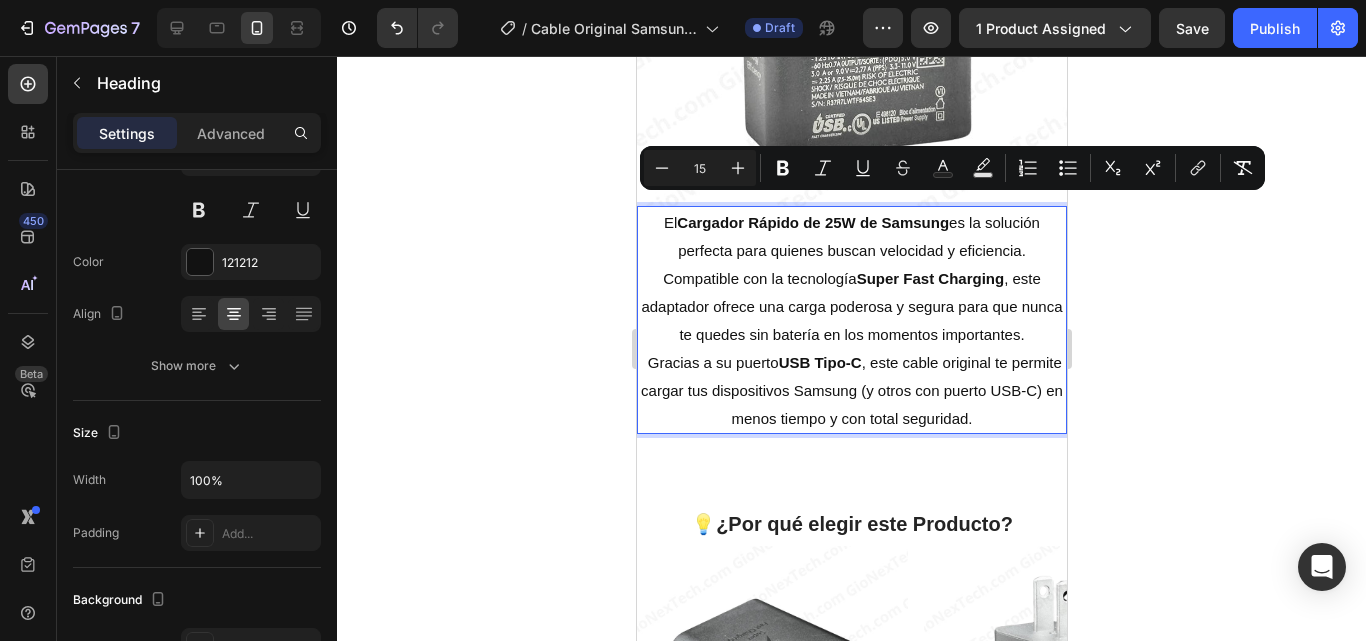 drag, startPoint x: 951, startPoint y: 432, endPoint x: 641, endPoint y: 212, distance: 380.13156 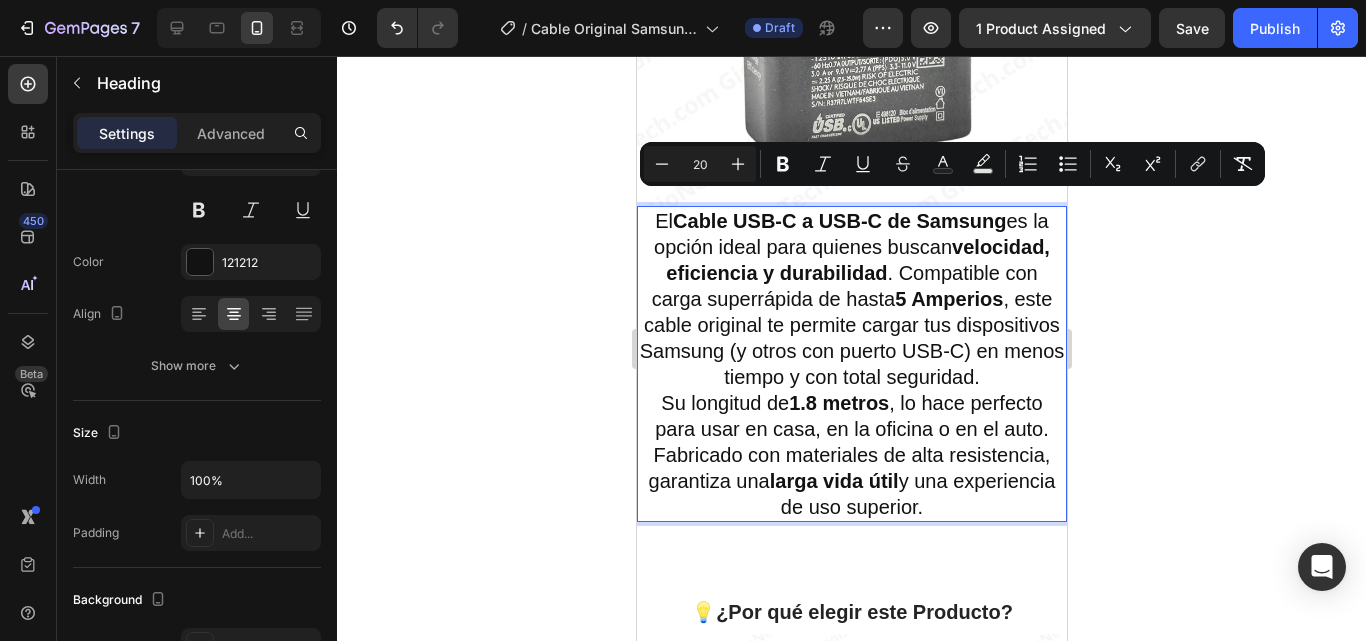 drag, startPoint x: 985, startPoint y: 514, endPoint x: 644, endPoint y: 216, distance: 452.86313 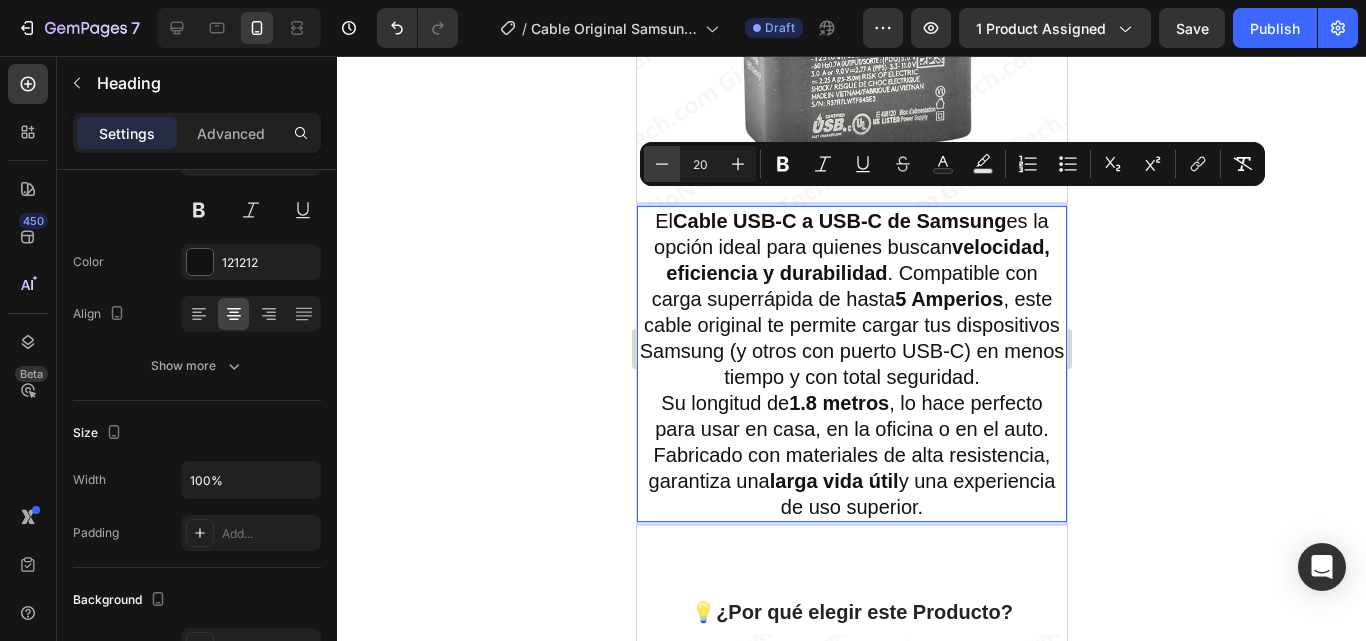 click 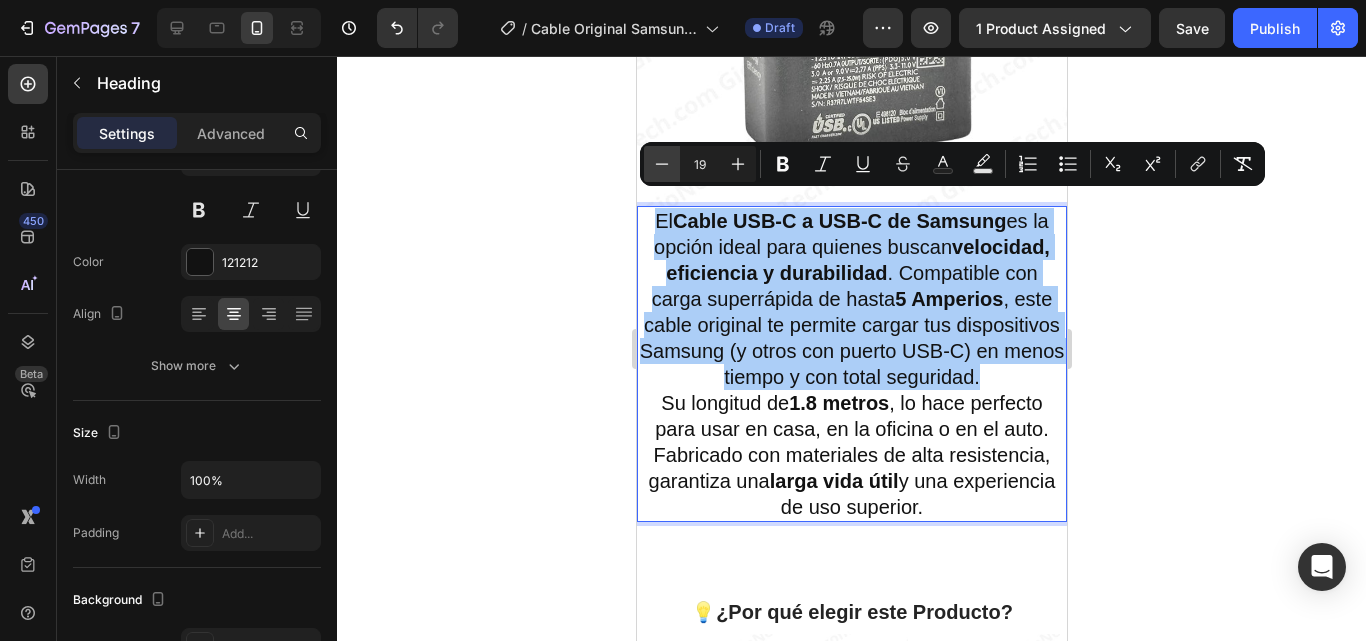 click 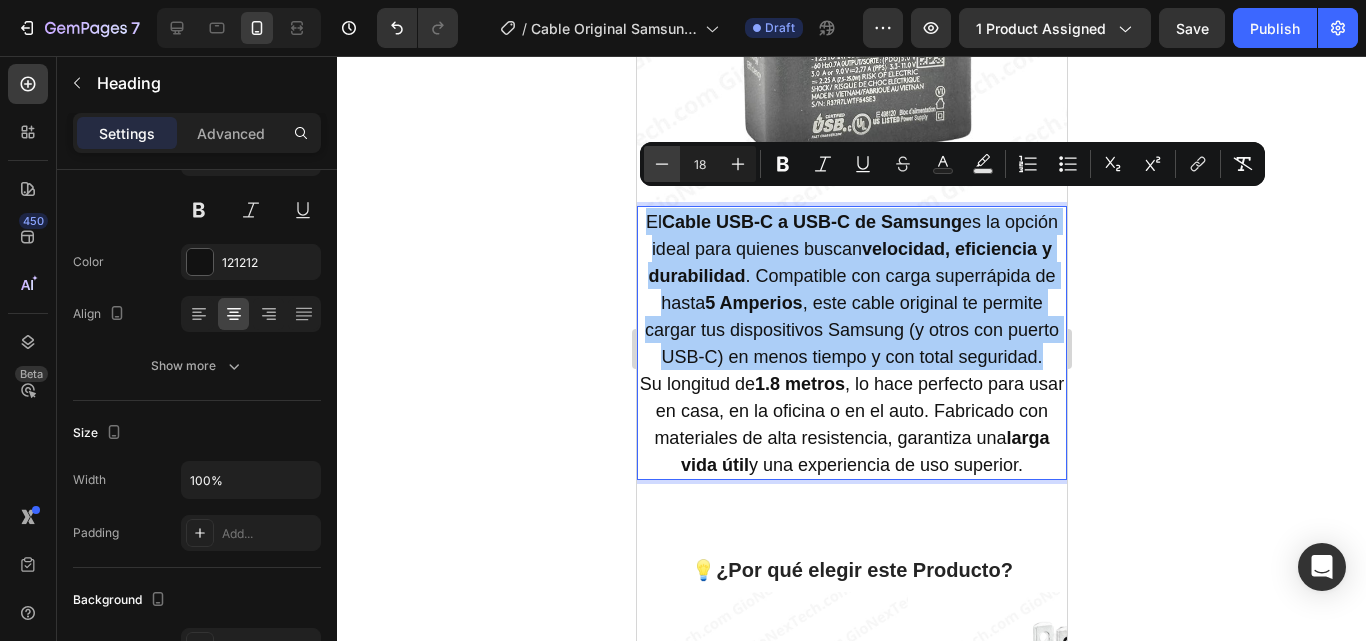 click 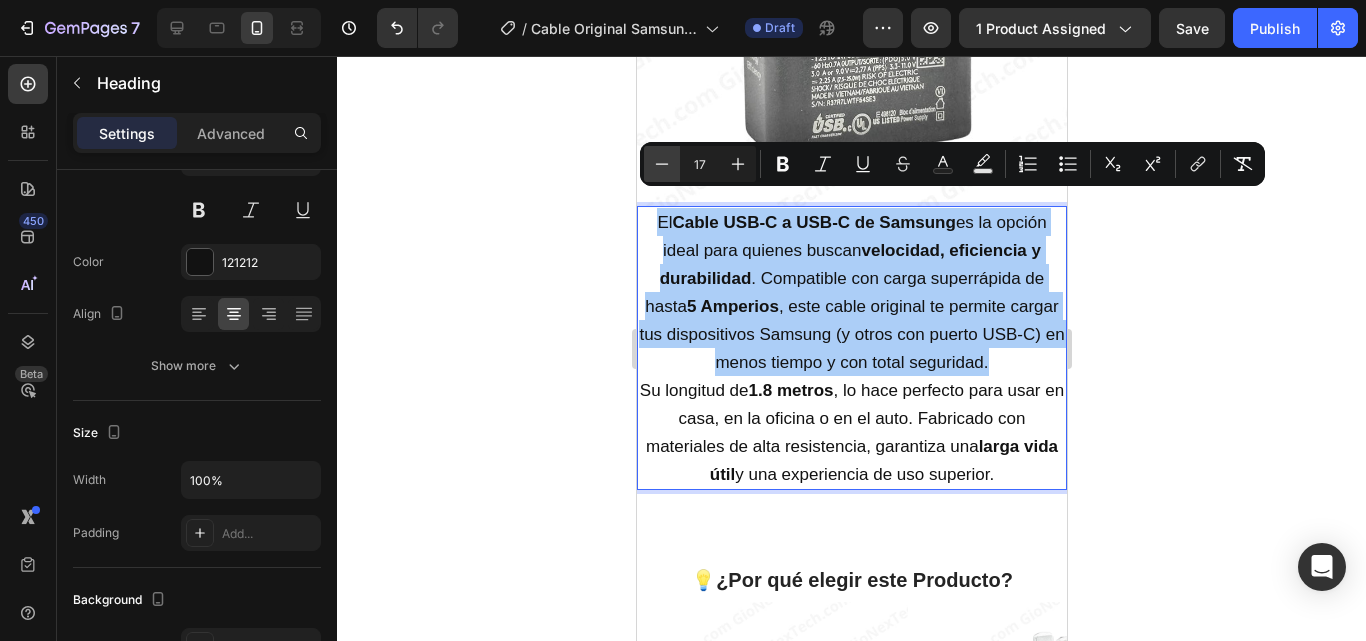 click 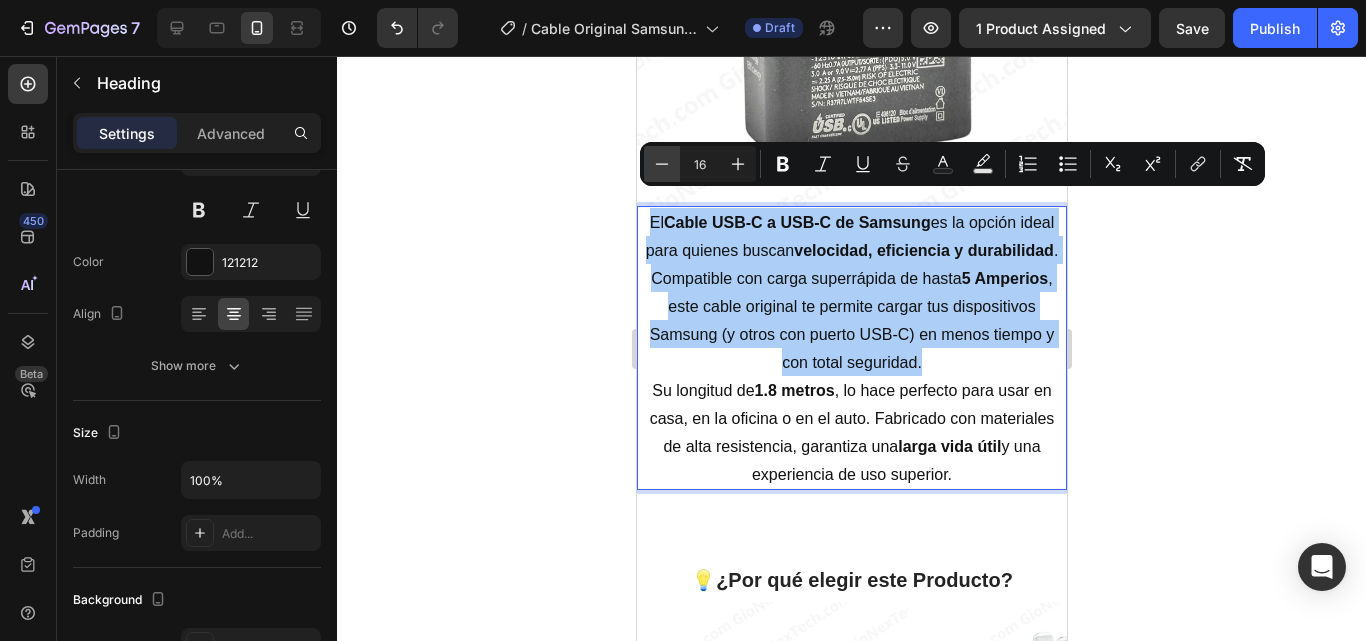 click 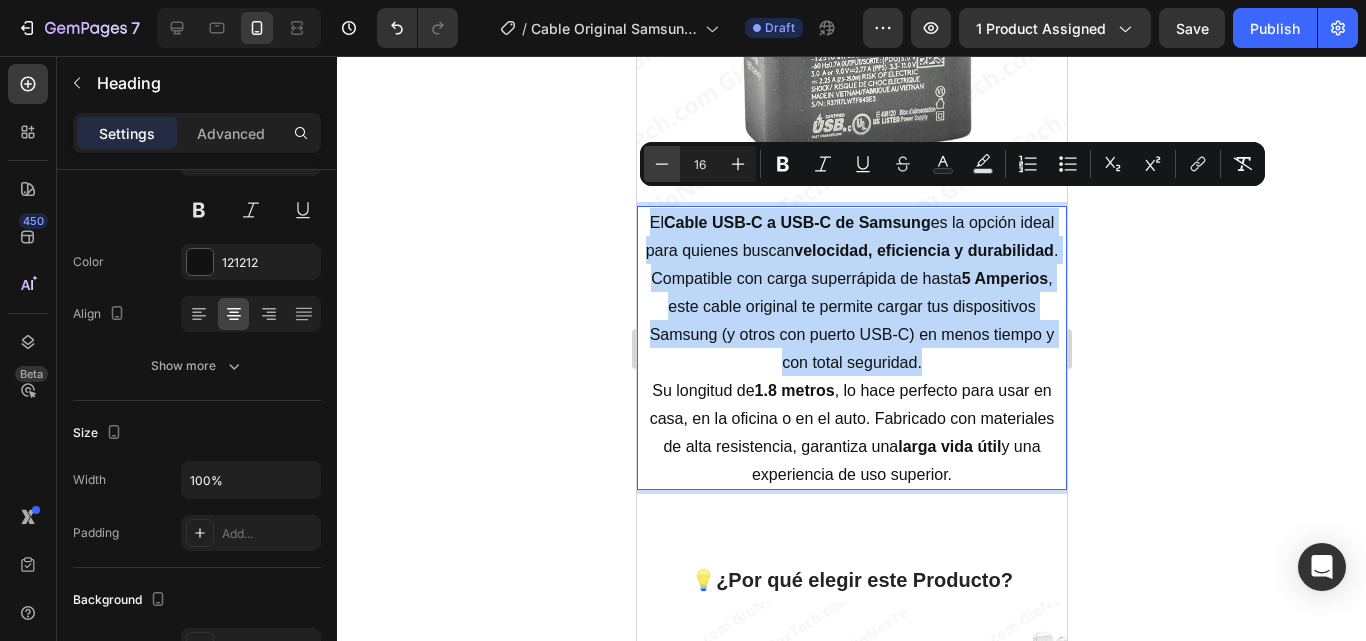 type on "15" 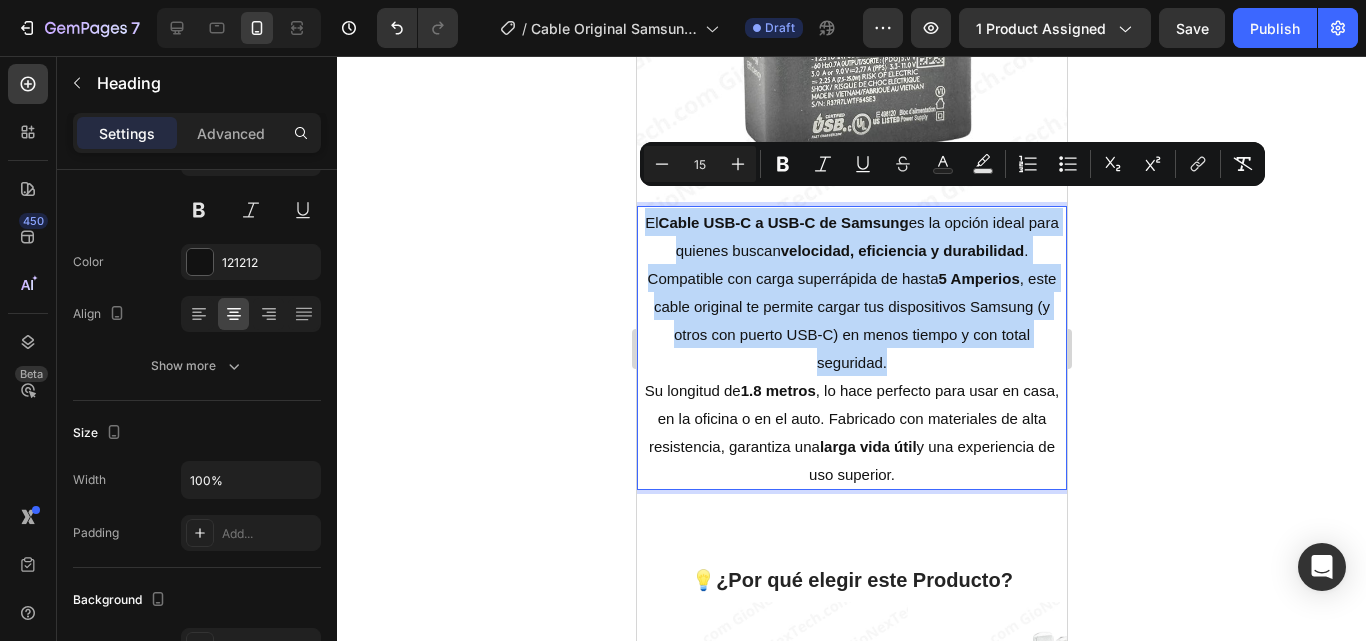 click on "El  Cable USB-C a USB-C de Samsung  es la opción ideal para quienes buscan  velocidad, eficiencia y durabilidad . Compatible con carga superrápida de hasta  5 Amperios , este cable original te permite cargar tus dispositivos Samsung (y otros con puerto USB-C) en menos tiempo y con total seguridad." at bounding box center (851, 292) 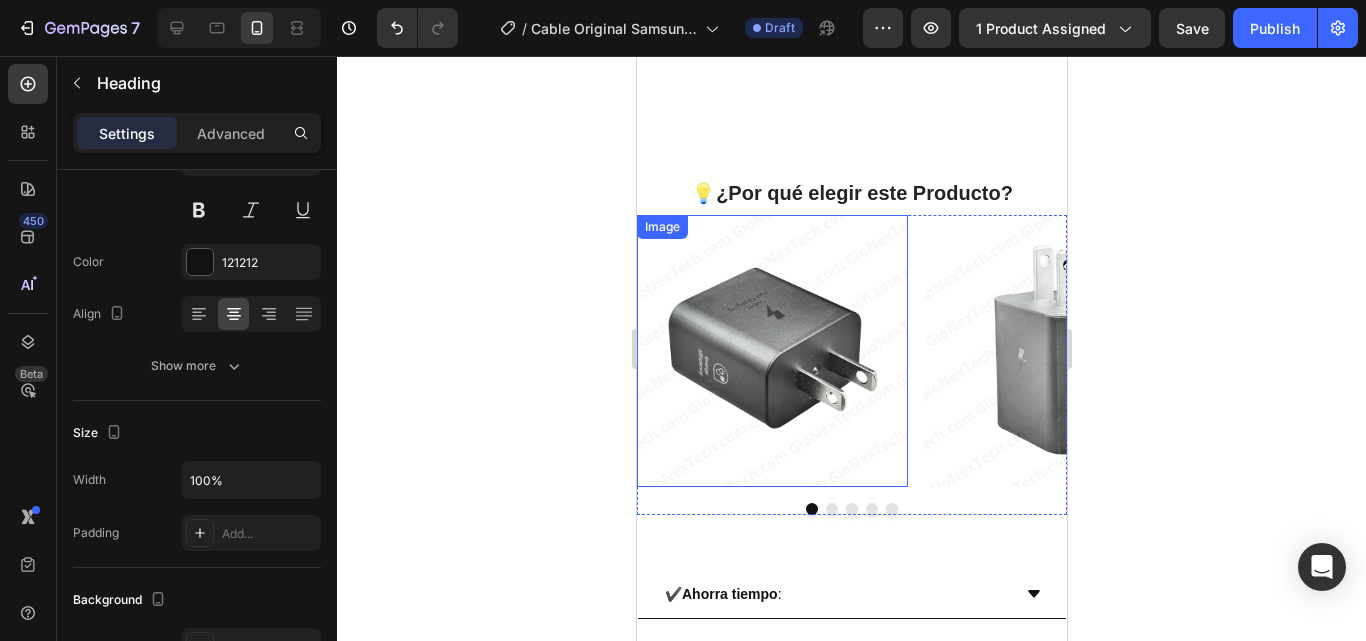 scroll, scrollTop: 3814, scrollLeft: 0, axis: vertical 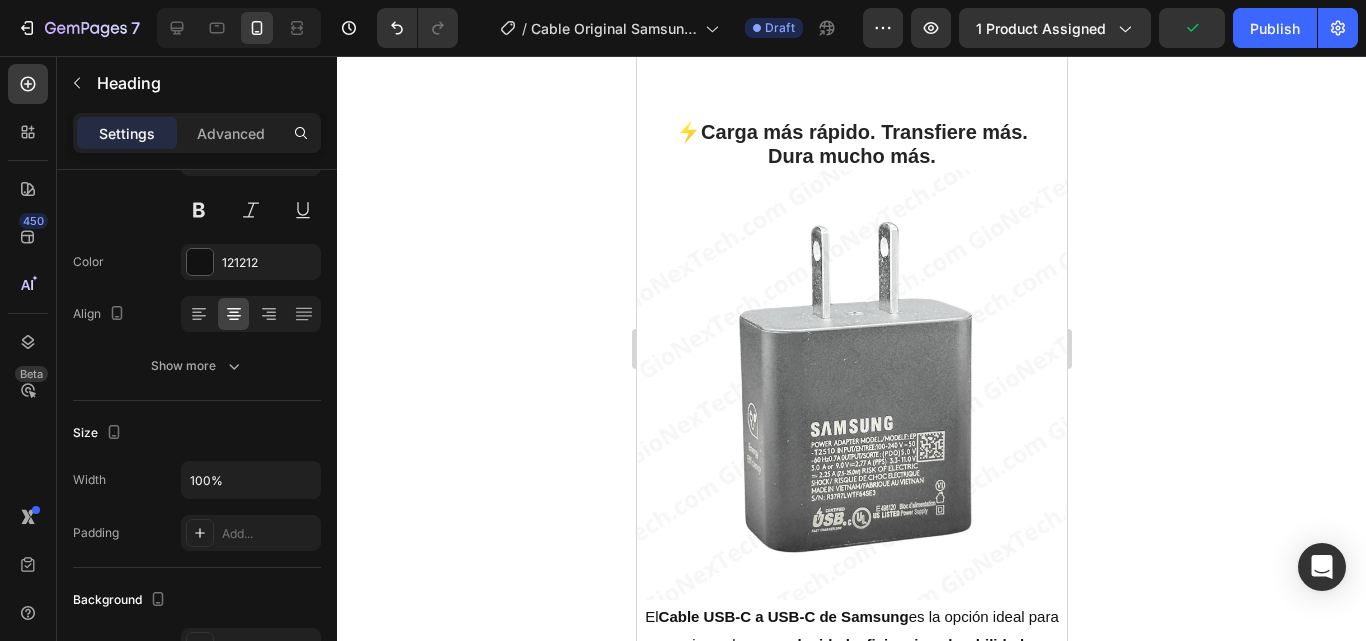 click at bounding box center (851, 385) 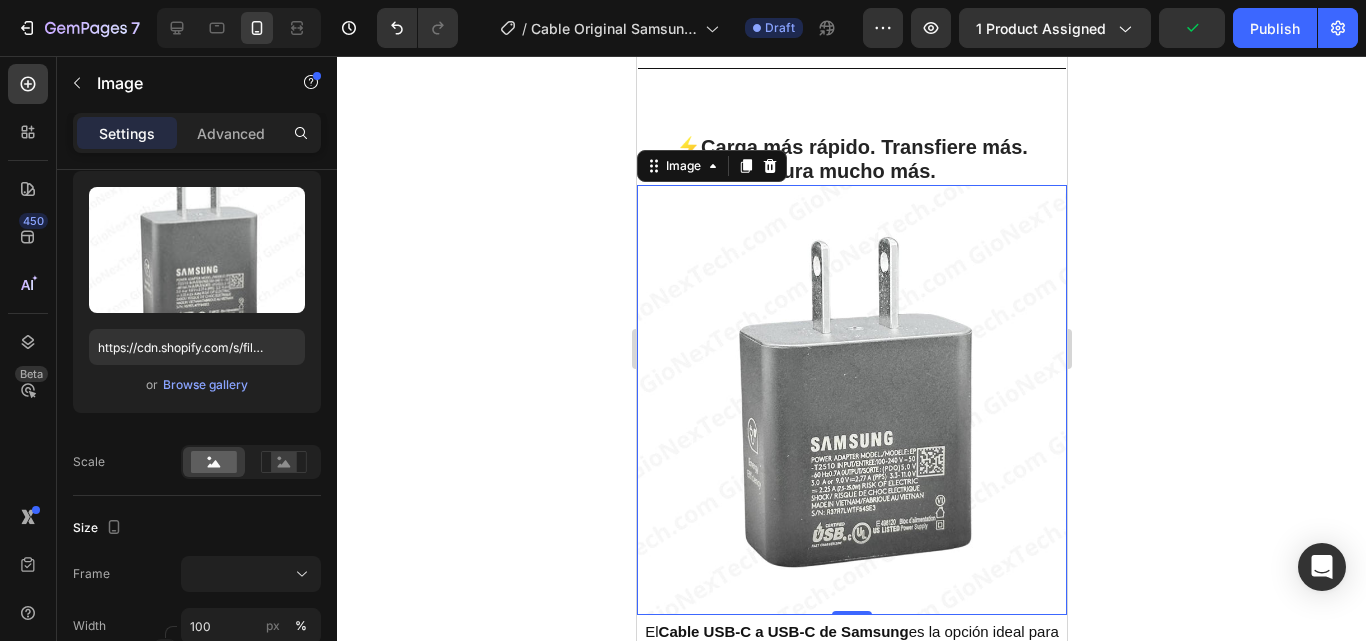 scroll, scrollTop: 2814, scrollLeft: 0, axis: vertical 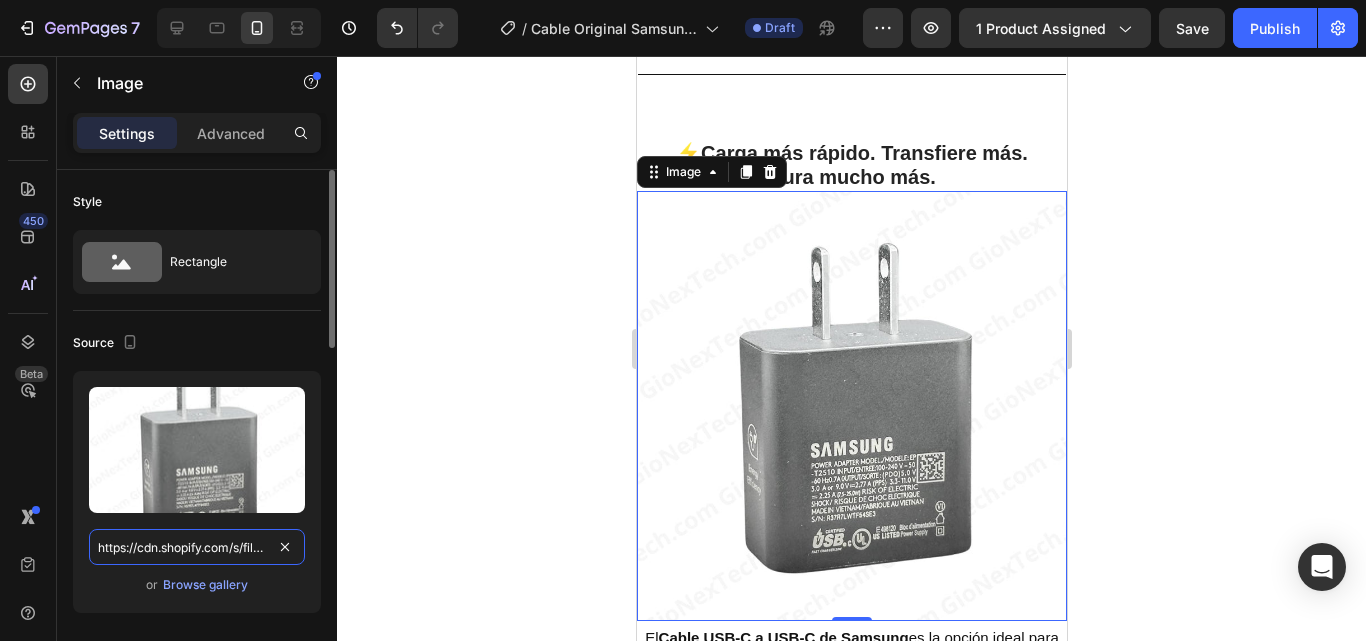click on "https://cdn.shopify.com/s/files/1/0699/8304/3773/files/photo_5069356947966373432_y.jpg?v=1749779866" at bounding box center (197, 547) 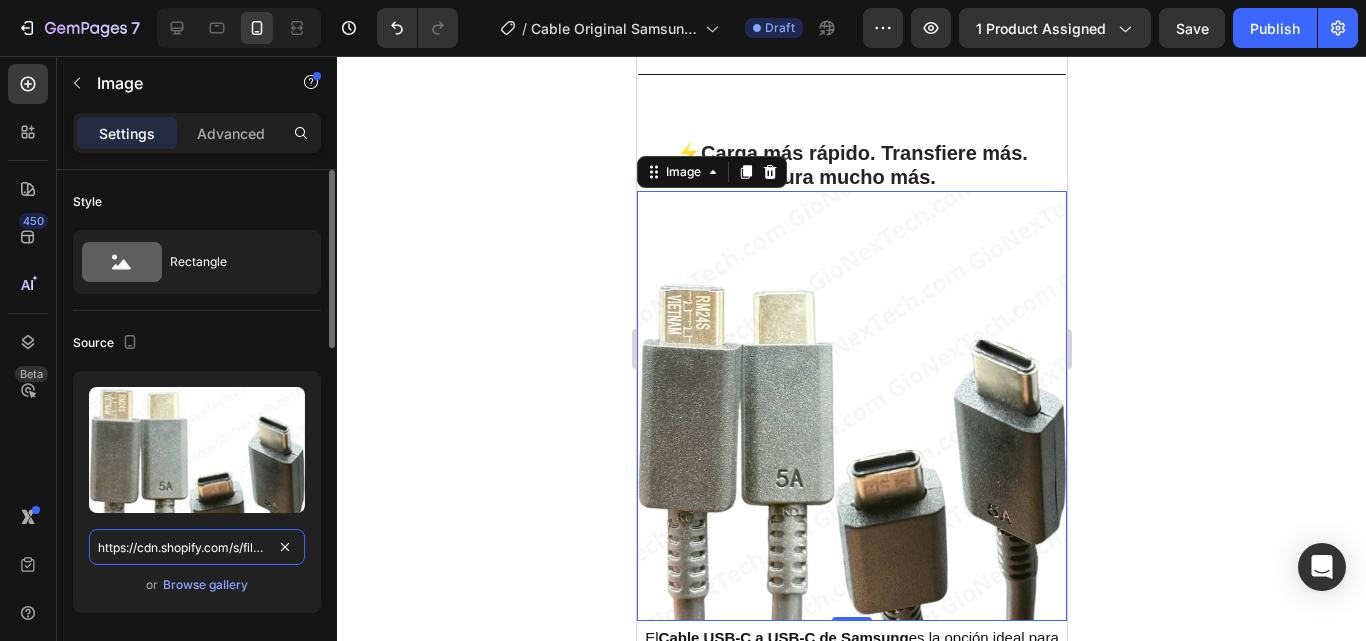scroll, scrollTop: 0, scrollLeft: 439, axis: horizontal 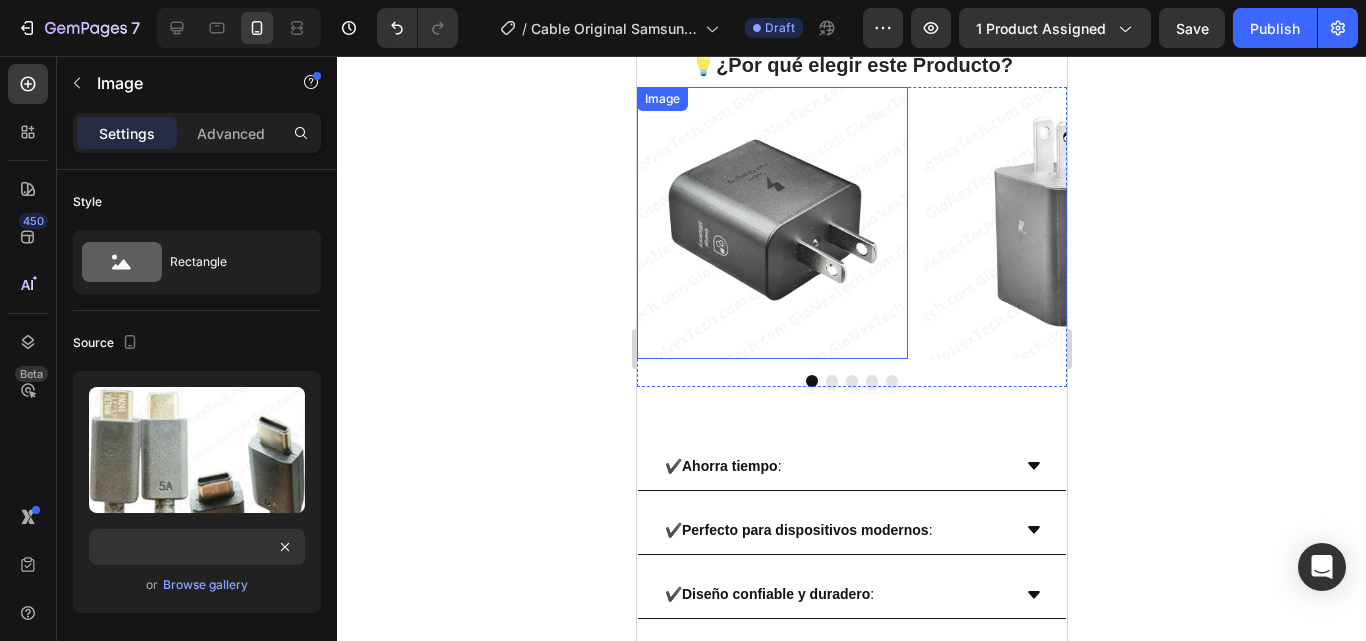 click at bounding box center [771, 222] 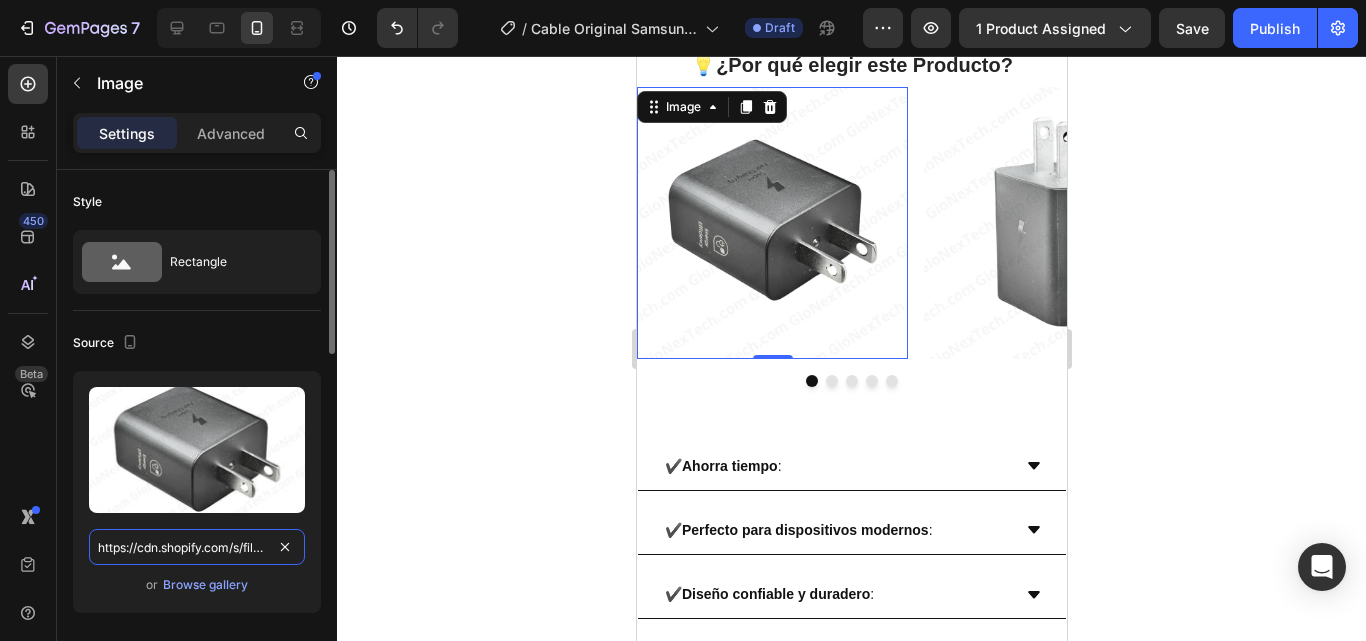 click on "https://cdn.shopify.com/s/files/1/0699/8304/3773/files/photo_5069356947966373433_y.jpg?v=1749779866" at bounding box center [197, 547] 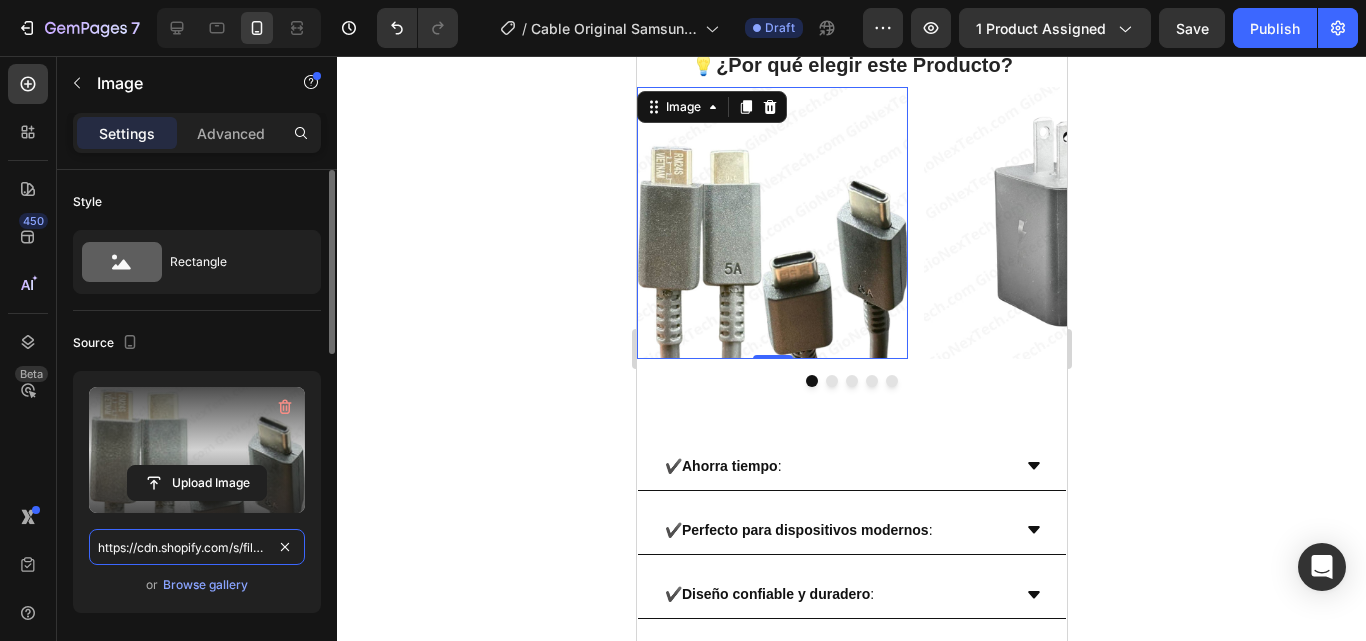 scroll, scrollTop: 0, scrollLeft: 439, axis: horizontal 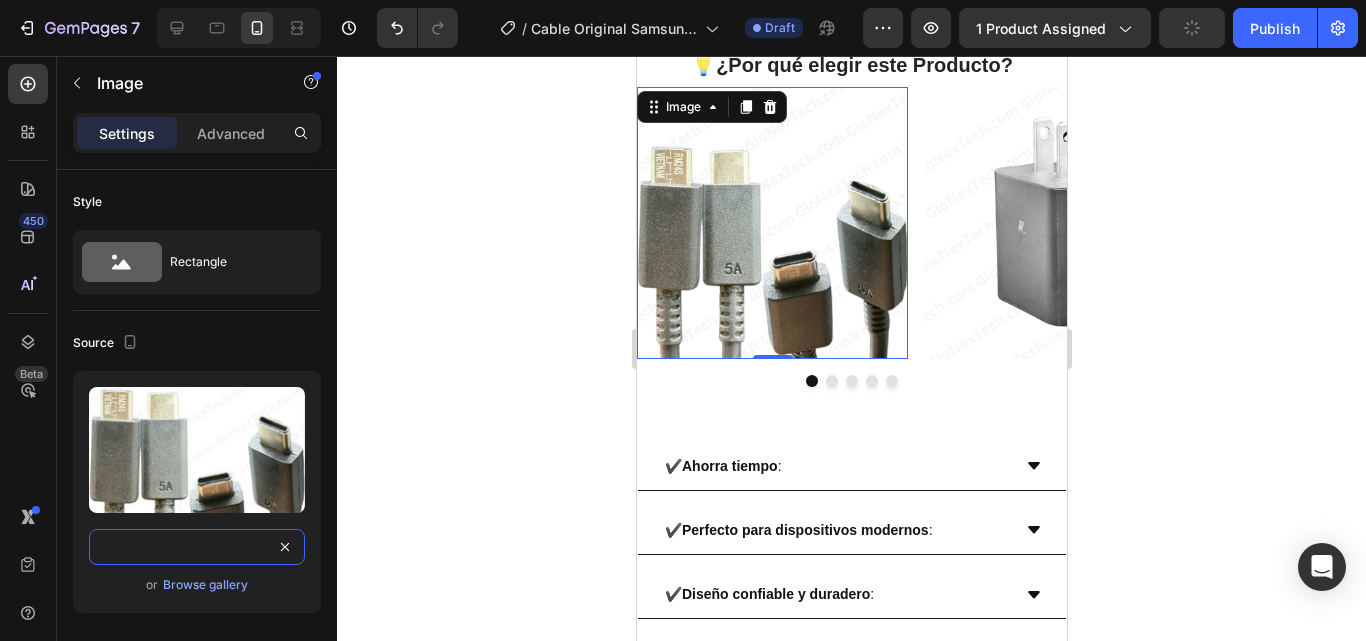 type on "https://cdn.shopify.com/s/files/1/0699/8304/3773/files/photo_4931918076098752687_y.jpg?v=1754167986" 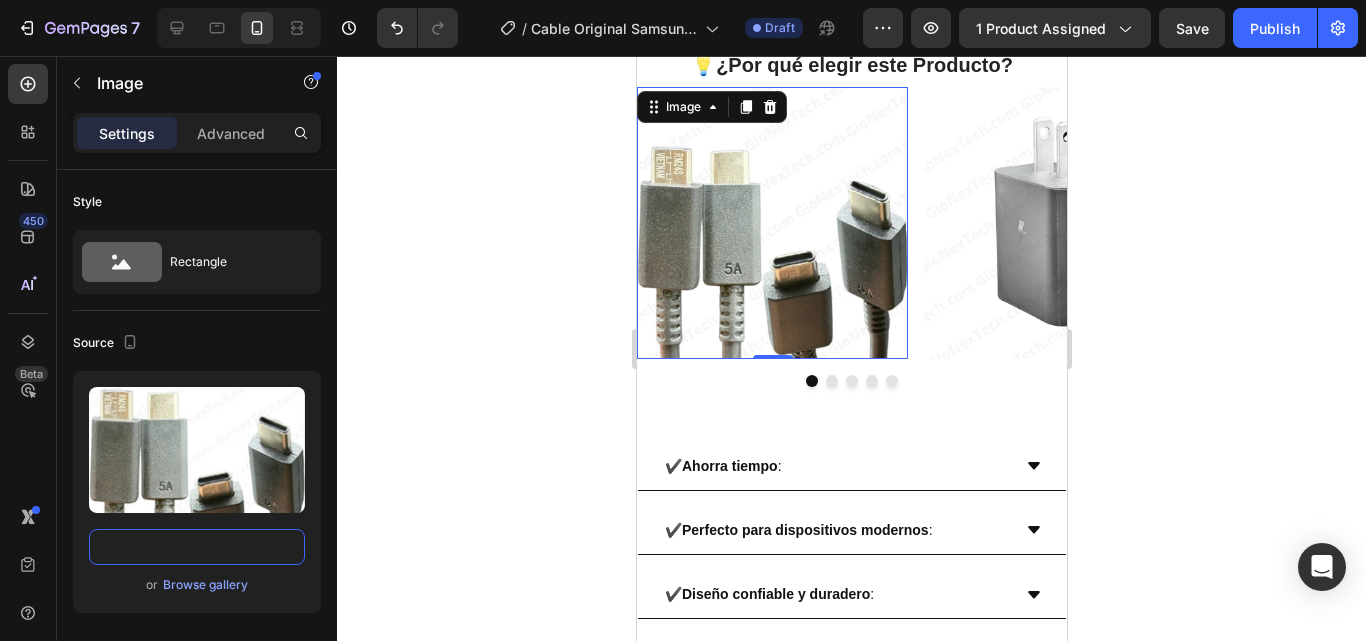scroll, scrollTop: 0, scrollLeft: 0, axis: both 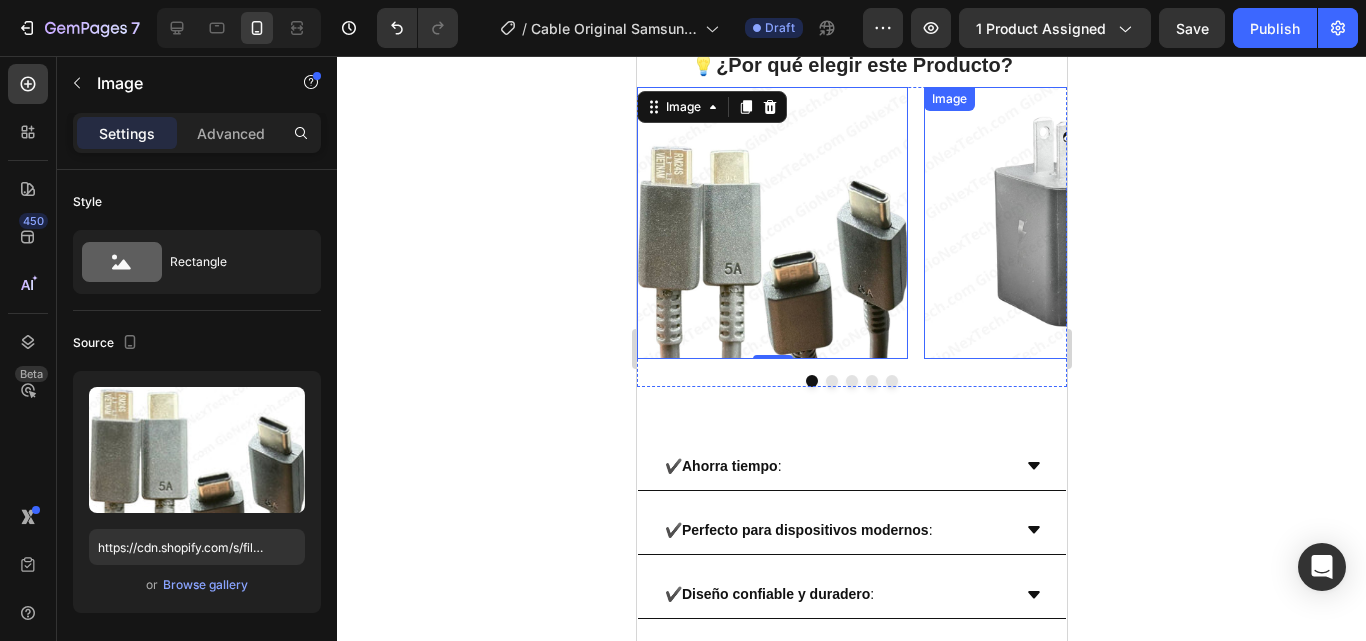 click at bounding box center (1058, 222) 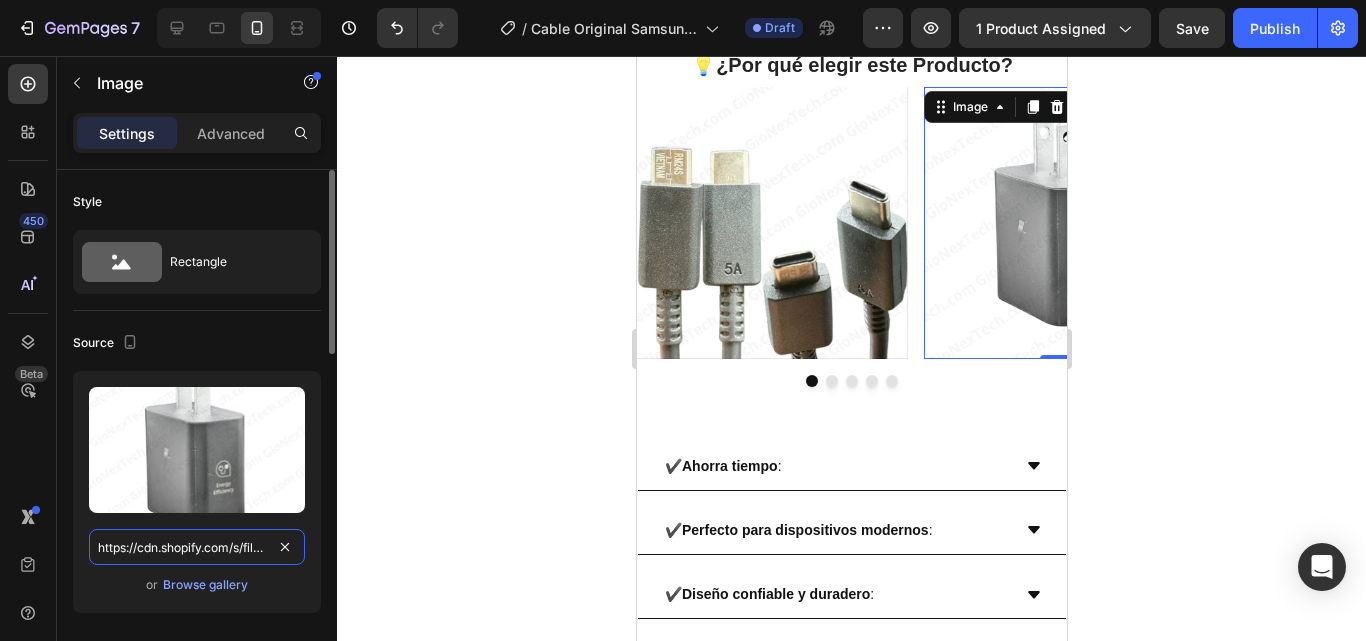click on "https://cdn.shopify.com/s/files/1/0699/8304/3773/files/photo_5069356947966373431_y.jpg?v=1749779865" at bounding box center [197, 547] 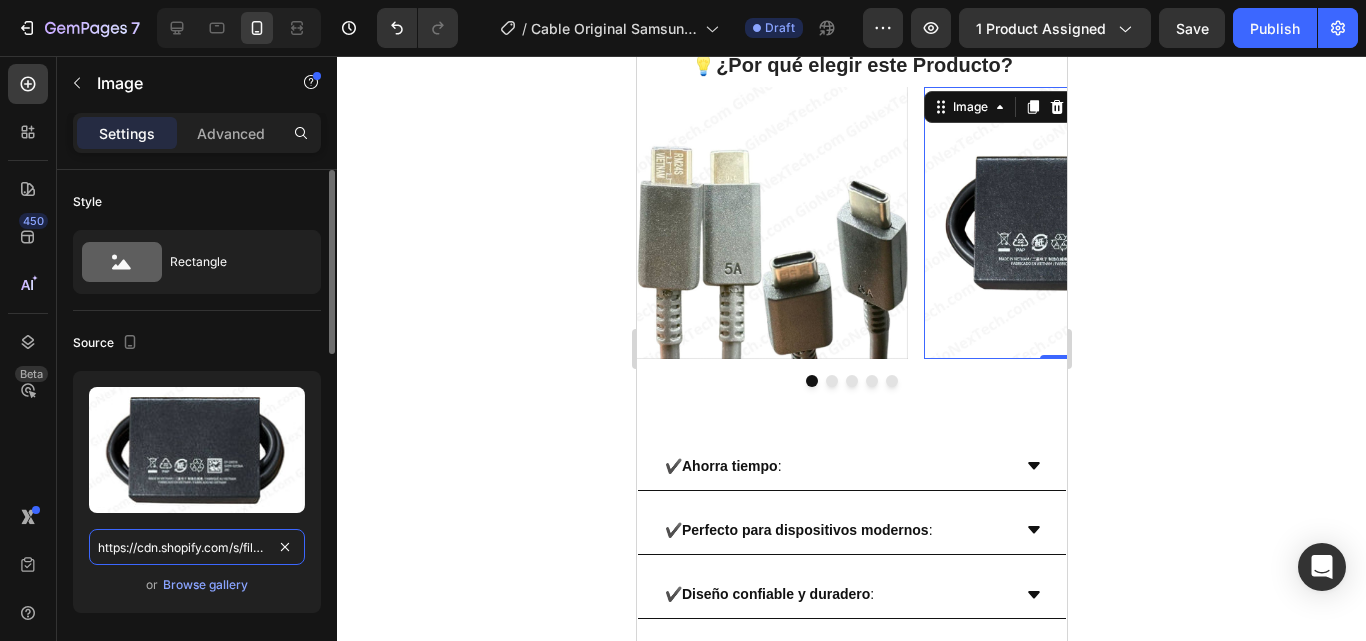 scroll, scrollTop: 0, scrollLeft: 440, axis: horizontal 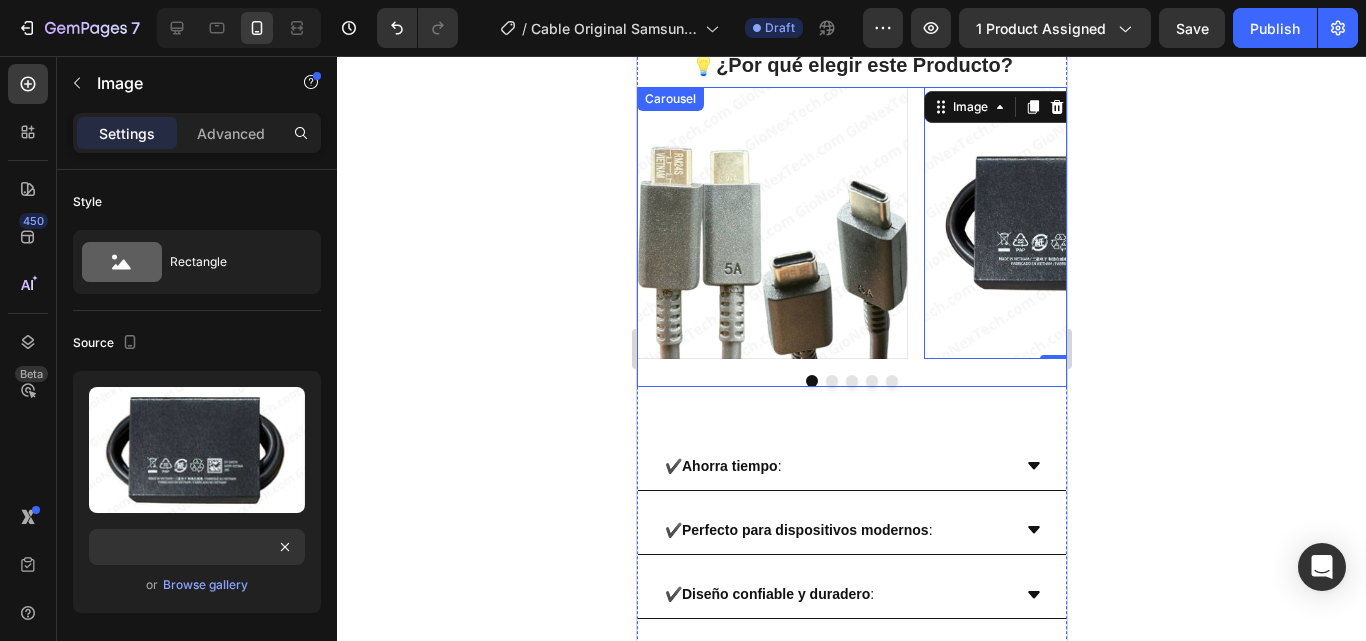click at bounding box center (831, 381) 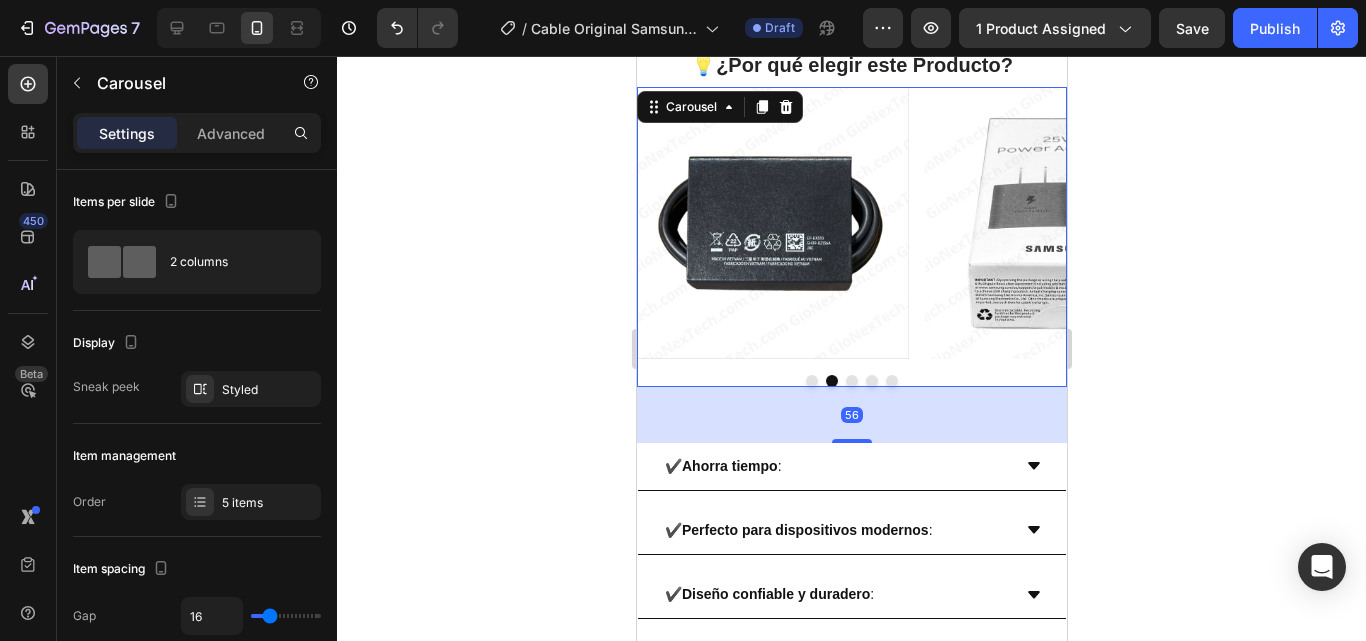 click at bounding box center (851, 381) 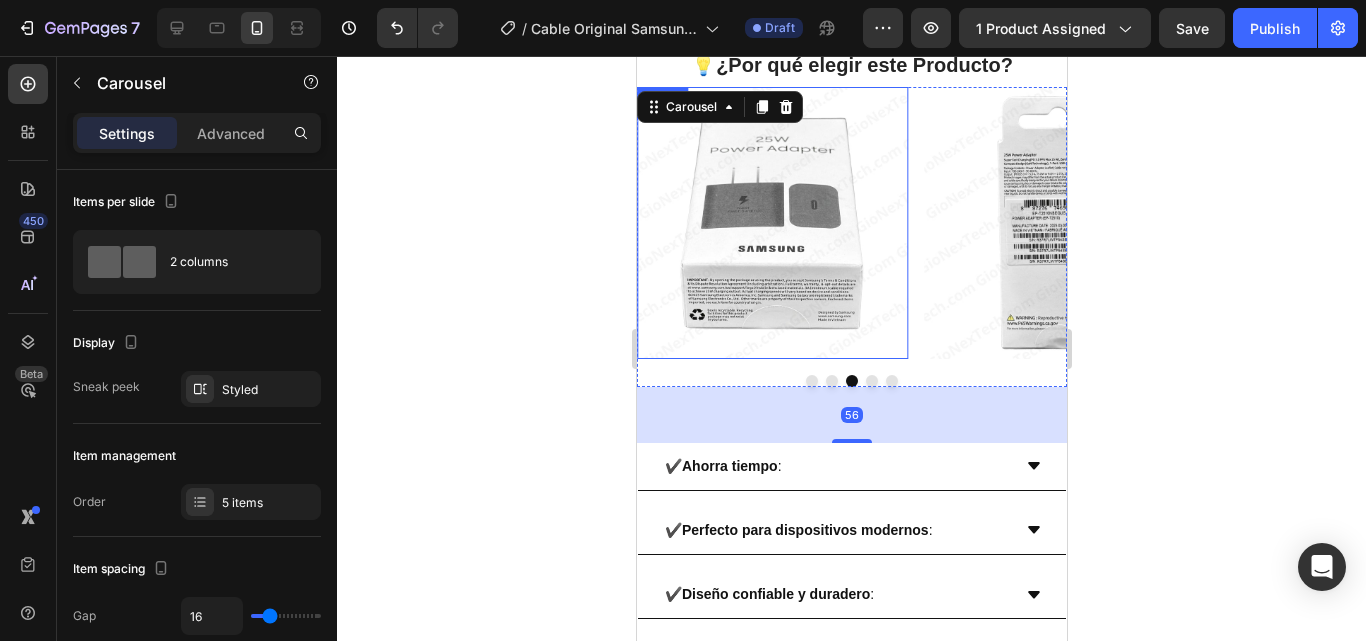 drag, startPoint x: 750, startPoint y: 237, endPoint x: 749, endPoint y: 295, distance: 58.00862 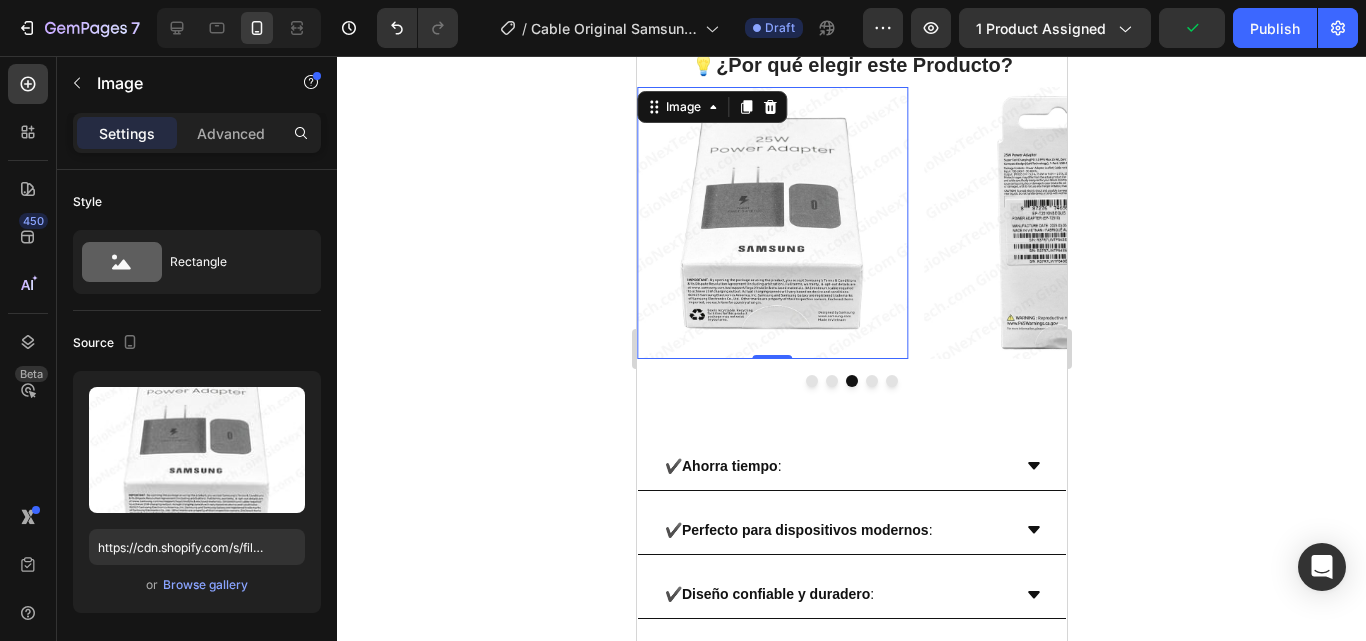 click at bounding box center [771, 222] 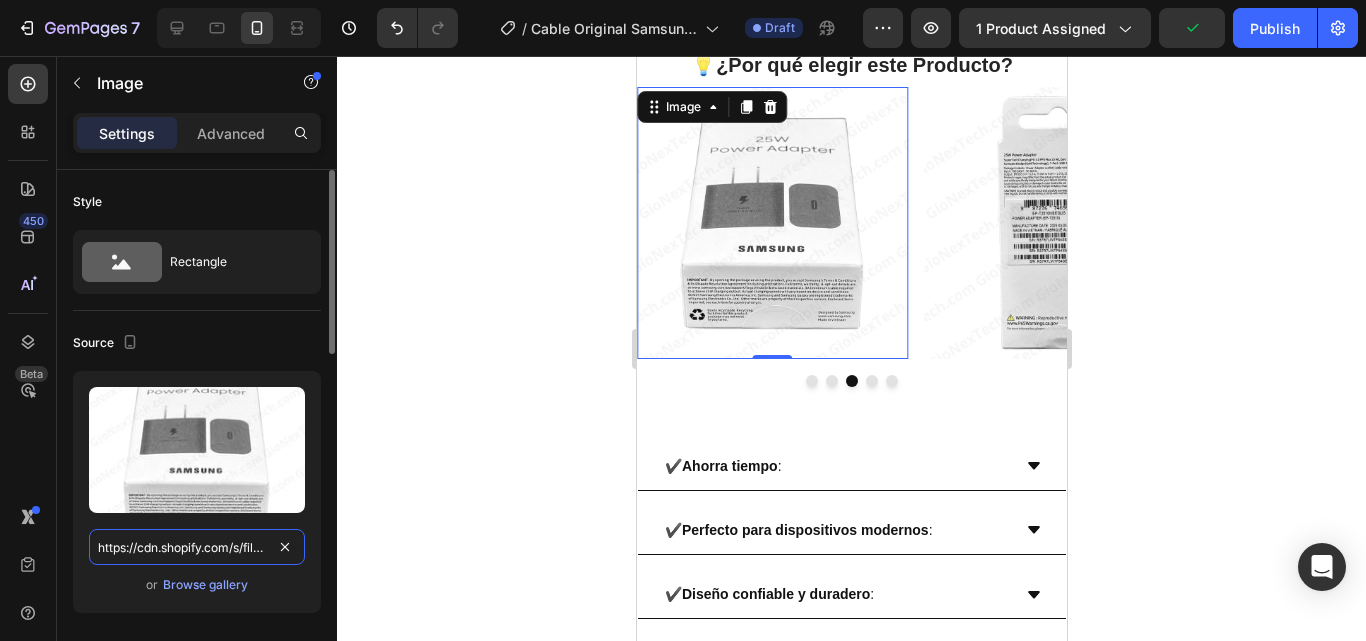 click on "https://cdn.shopify.com/s/files/1/0699/8304/3773/files/photo_5069356947966373434_y.jpg?v=1749779866" at bounding box center [197, 547] 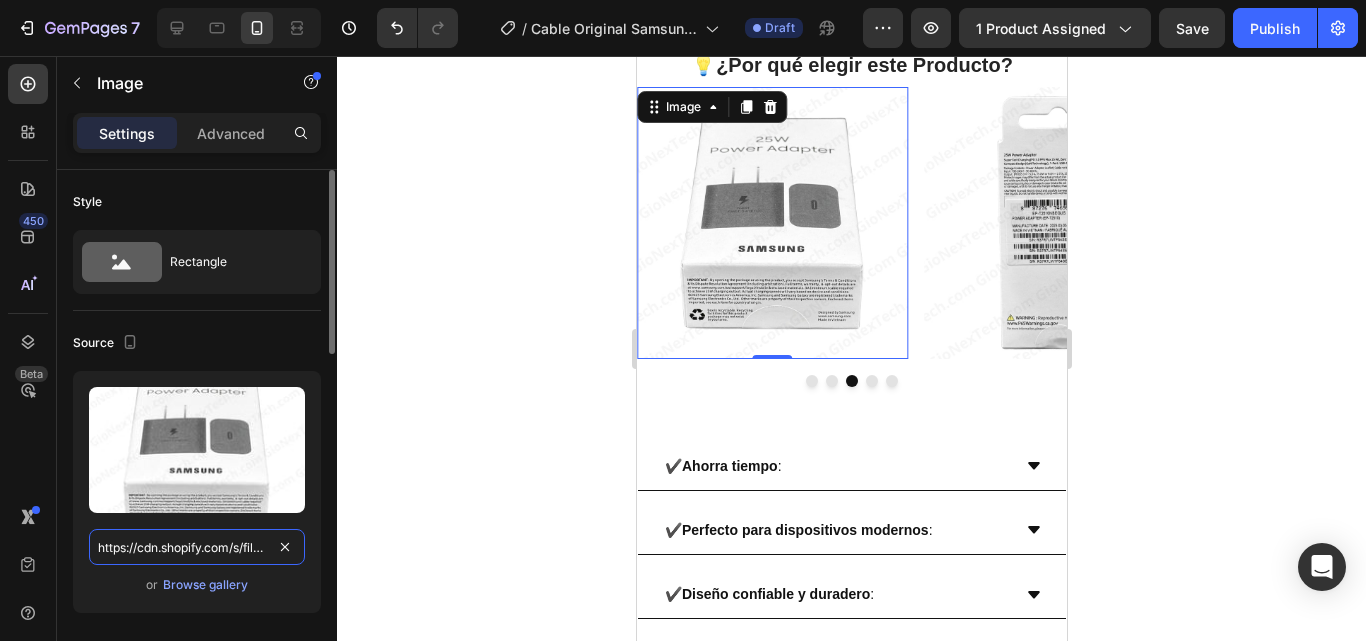 paste on "4931918076098752691_y.jpg?v=175416798" 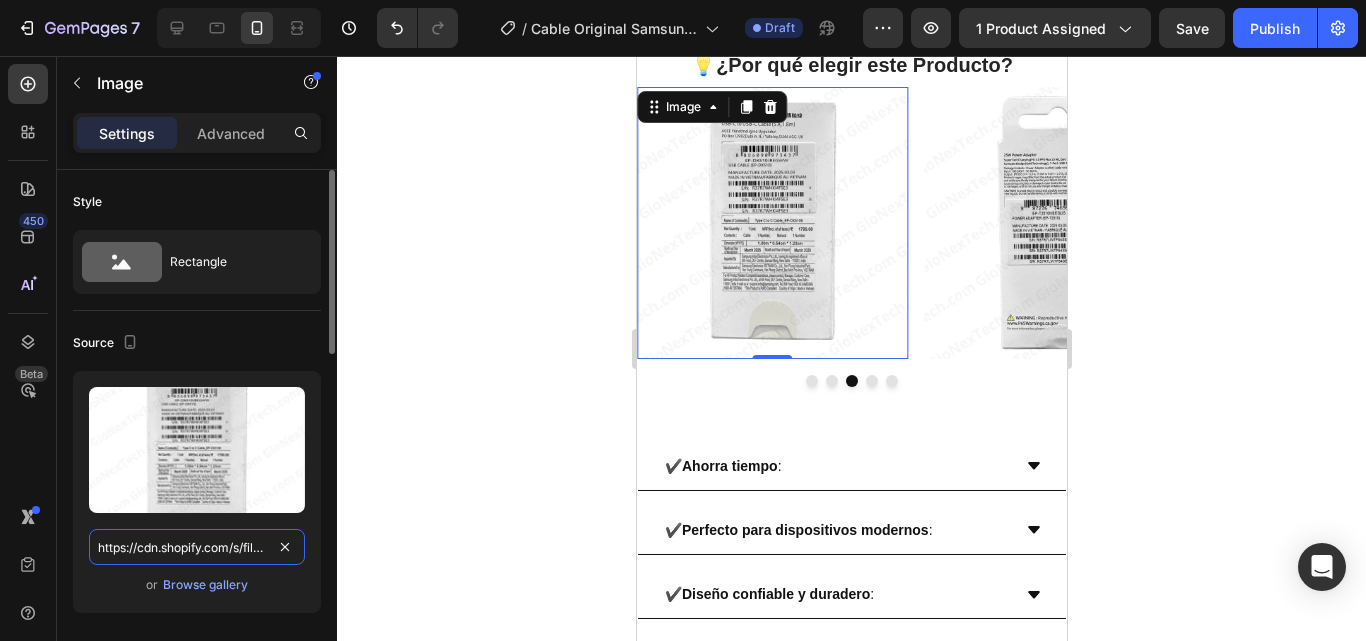 scroll, scrollTop: 0, scrollLeft: 439, axis: horizontal 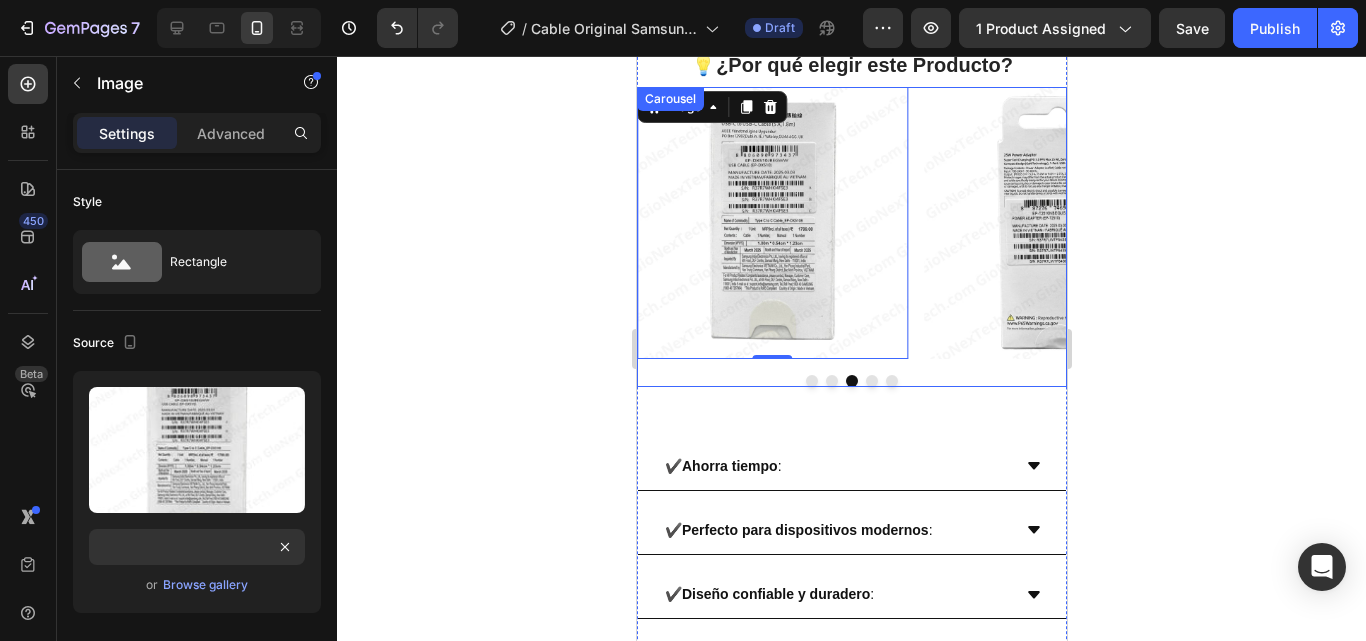 click at bounding box center [871, 381] 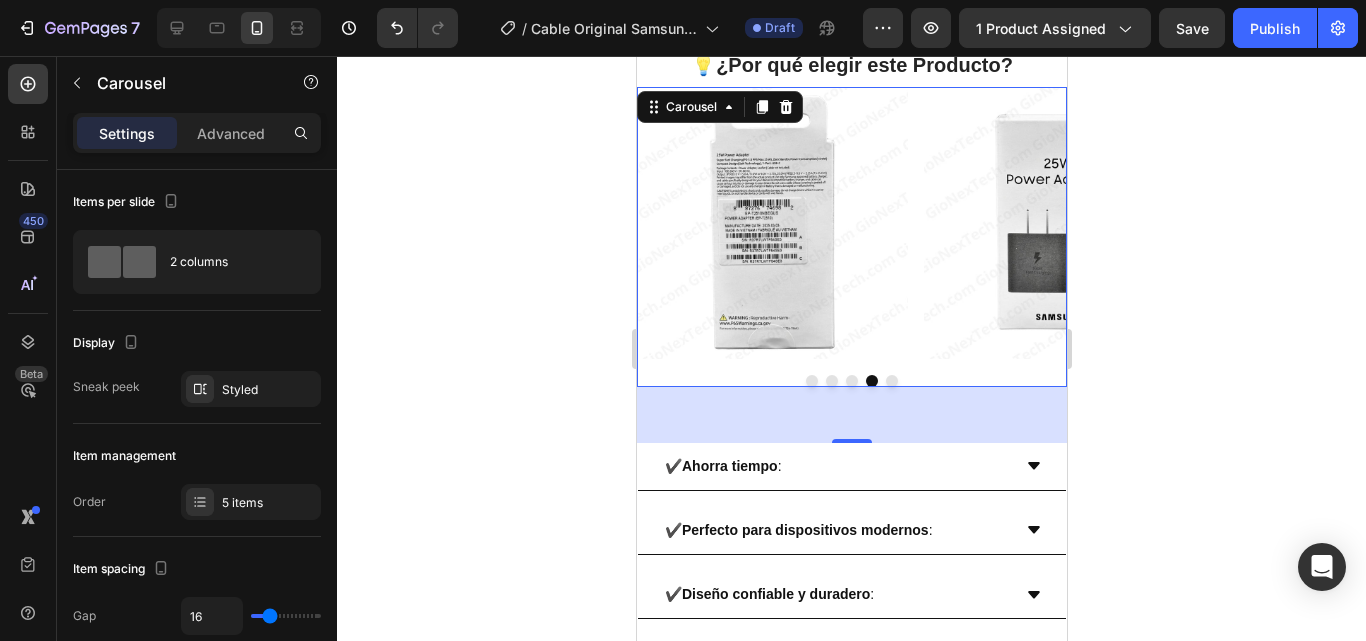 click at bounding box center [851, 381] 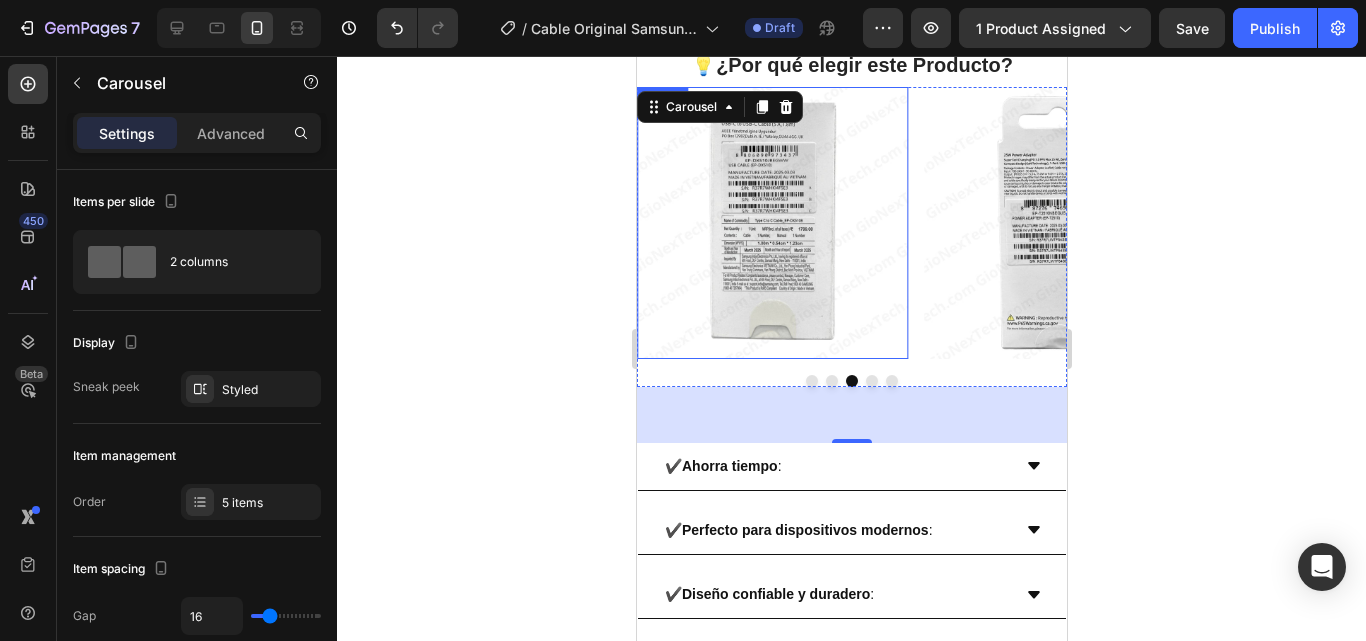 click at bounding box center (771, 222) 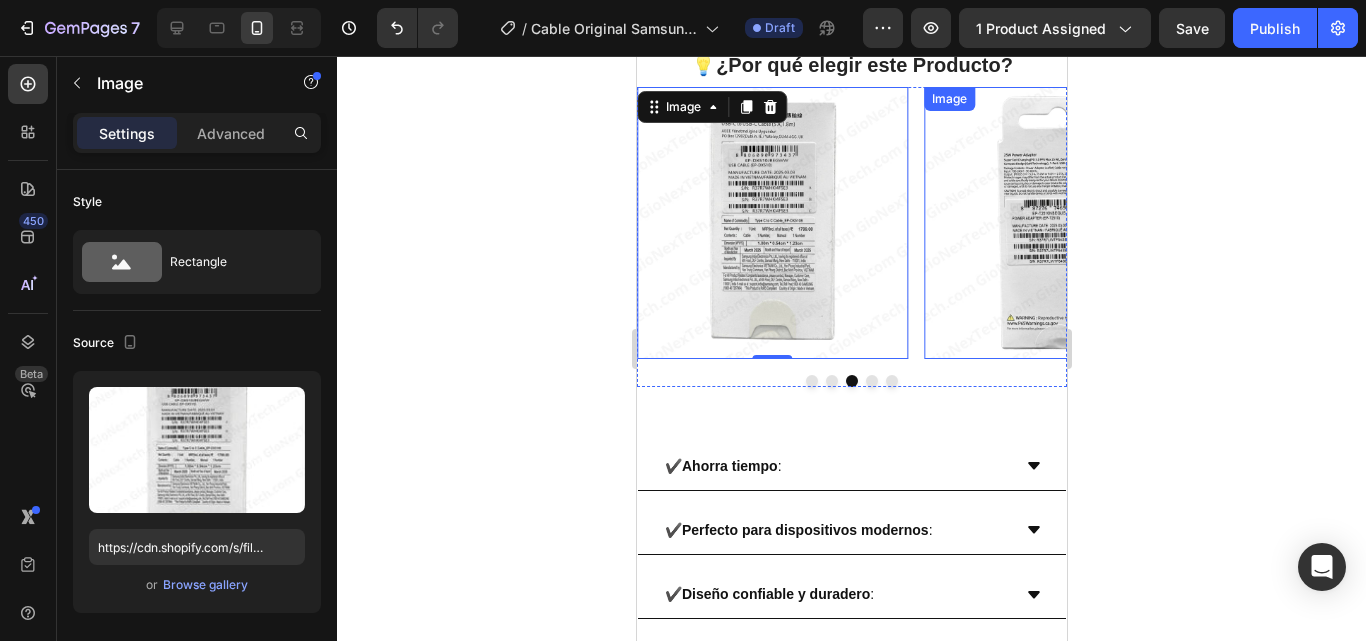 click at bounding box center (1058, 222) 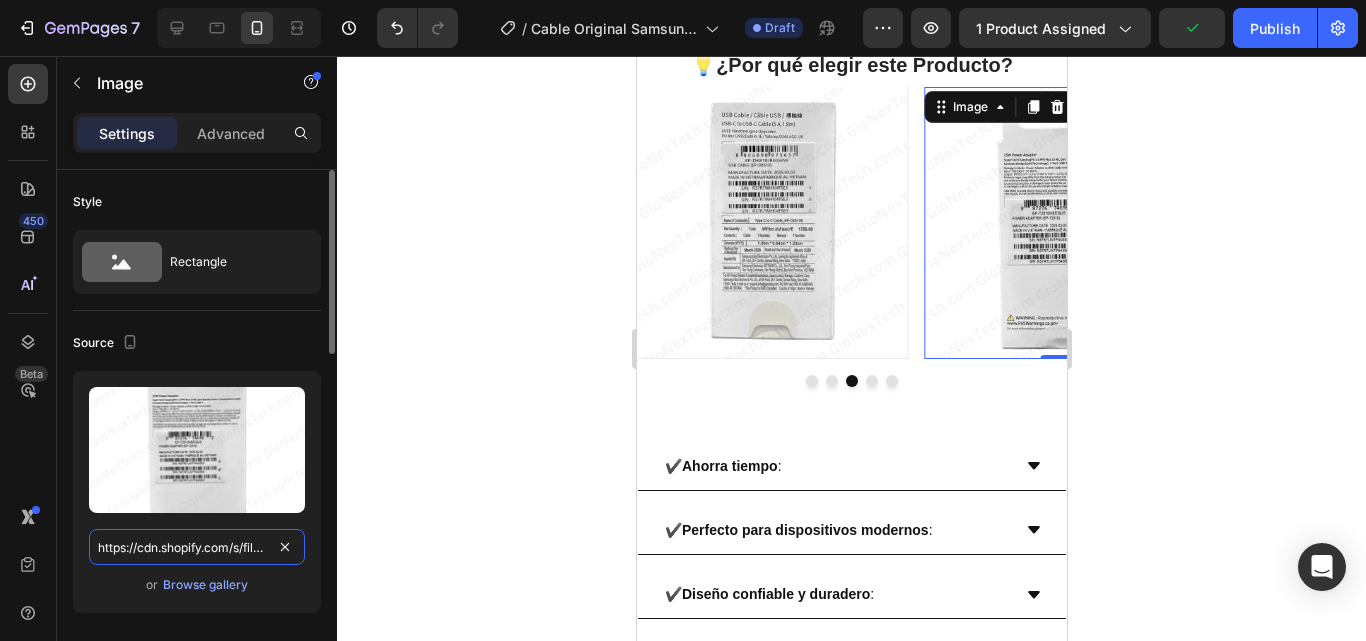 click on "https://cdn.shopify.com/s/files/1/0699/8304/3773/files/photo_5071534925882175088_y.jpg?v=1749779866" at bounding box center (197, 547) 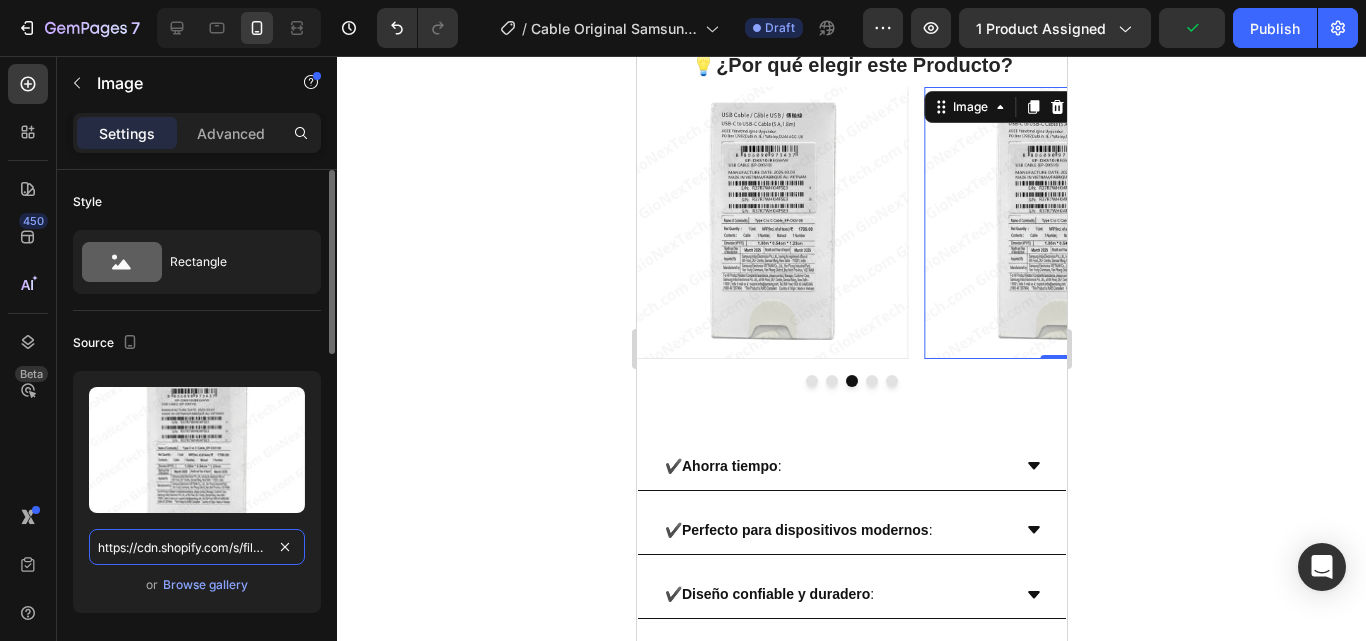 scroll, scrollTop: 0, scrollLeft: 439, axis: horizontal 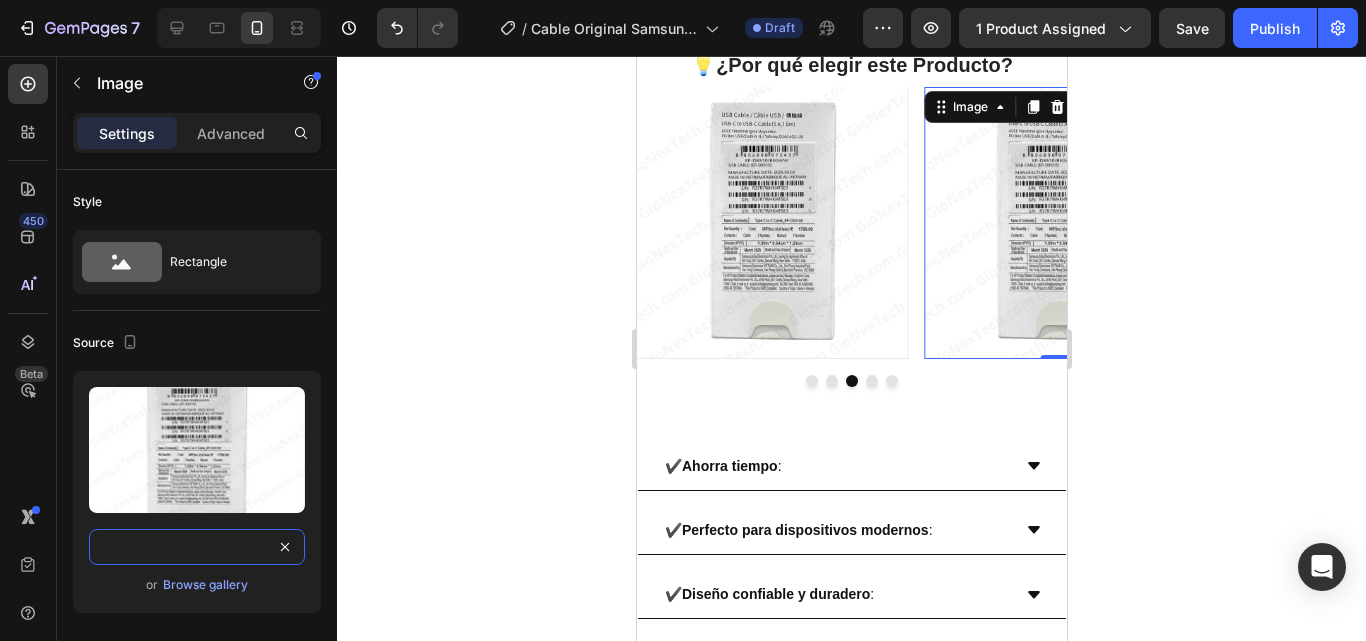 type on "https://cdn.shopify.com/s/files/1/0699/8304/3773/files/photo_4931918076098752691_y.jpg?v=1754167986" 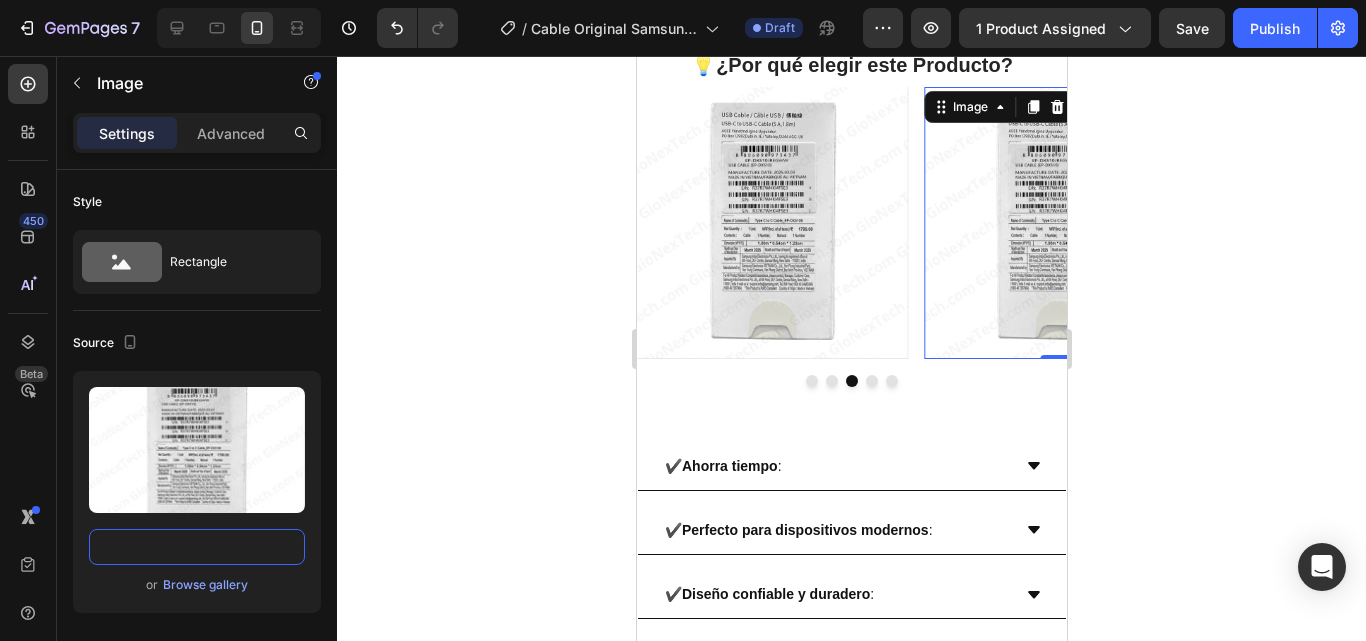 scroll, scrollTop: 0, scrollLeft: 0, axis: both 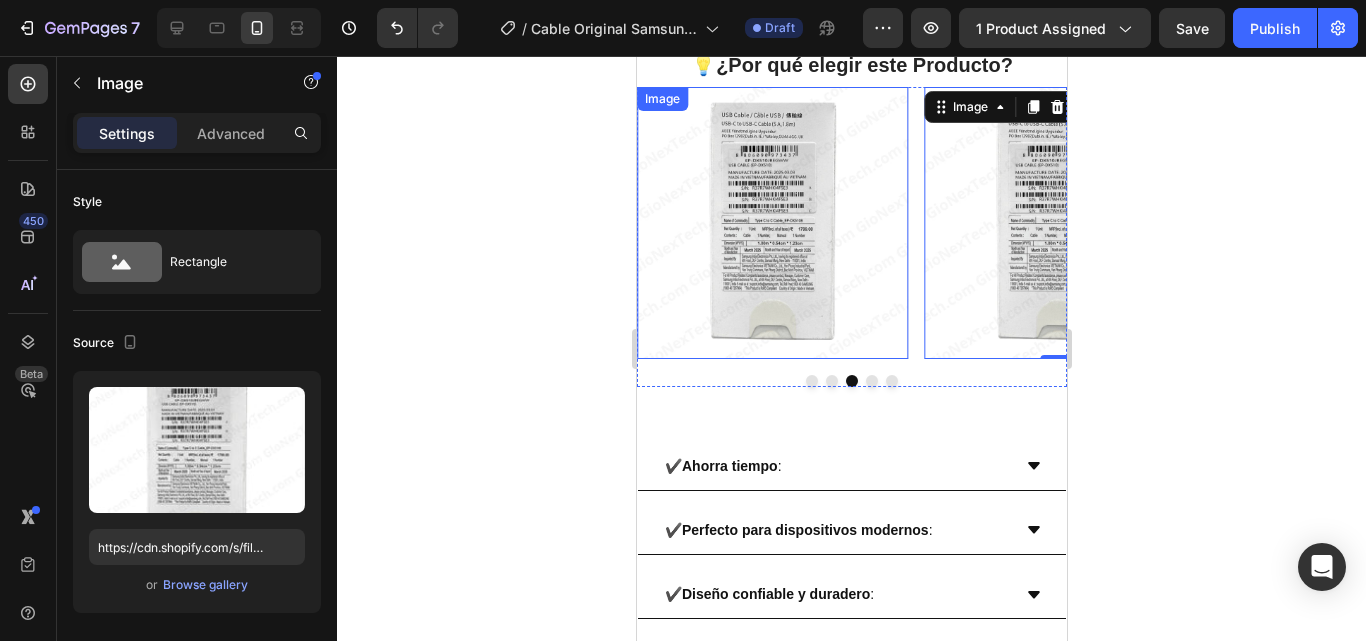 click at bounding box center (771, 222) 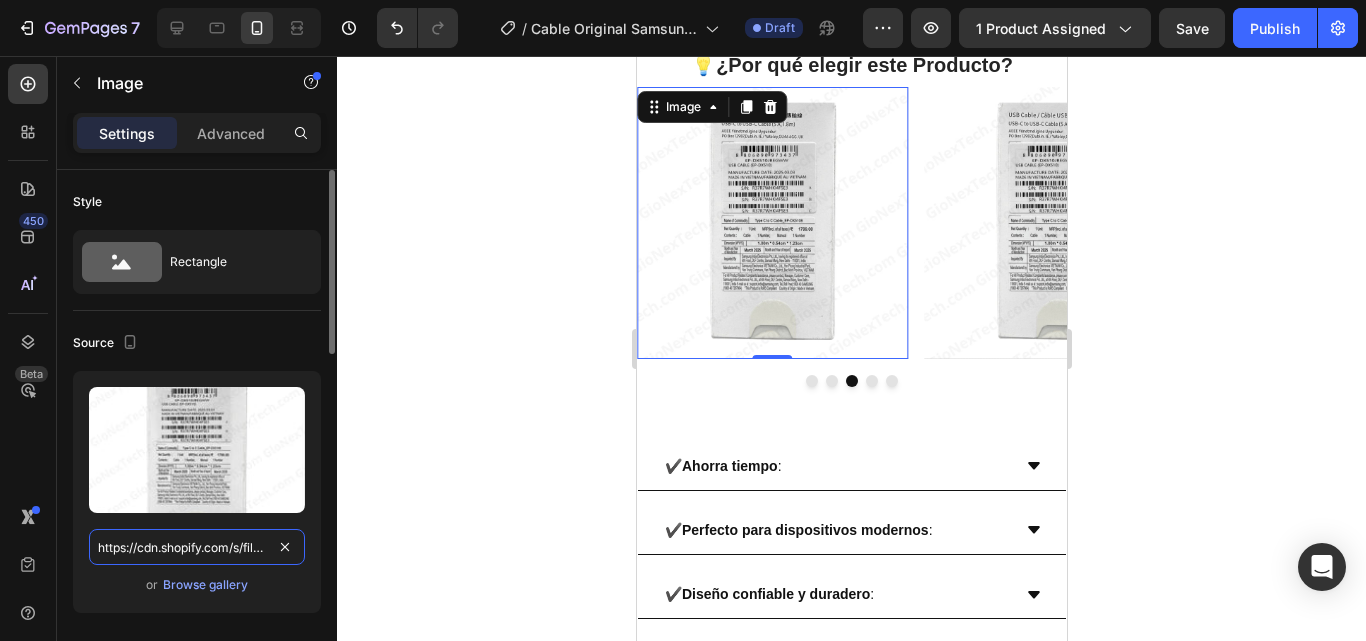 click on "https://cdn.shopify.com/s/files/1/0699/8304/3773/files/photo_4931918076098752691_y.jpg?v=1754167986" at bounding box center (197, 547) 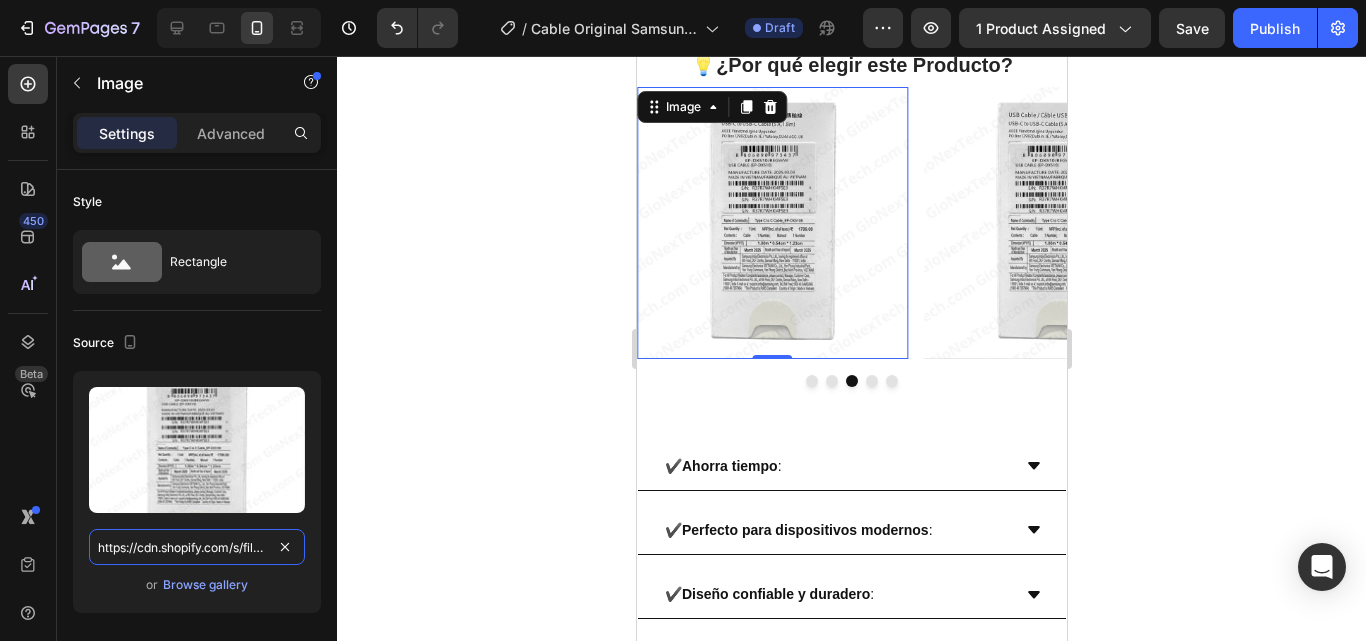 paste on "89_y.jpg?v=1754167987" 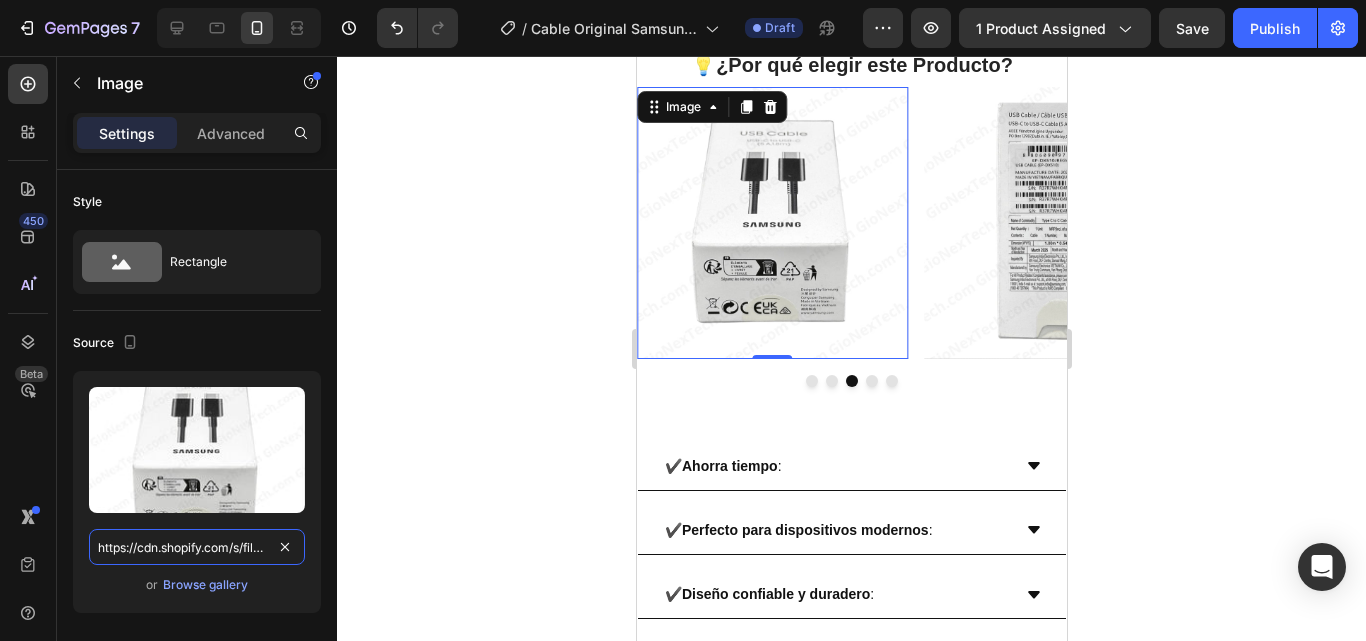 scroll, scrollTop: 0, scrollLeft: 440, axis: horizontal 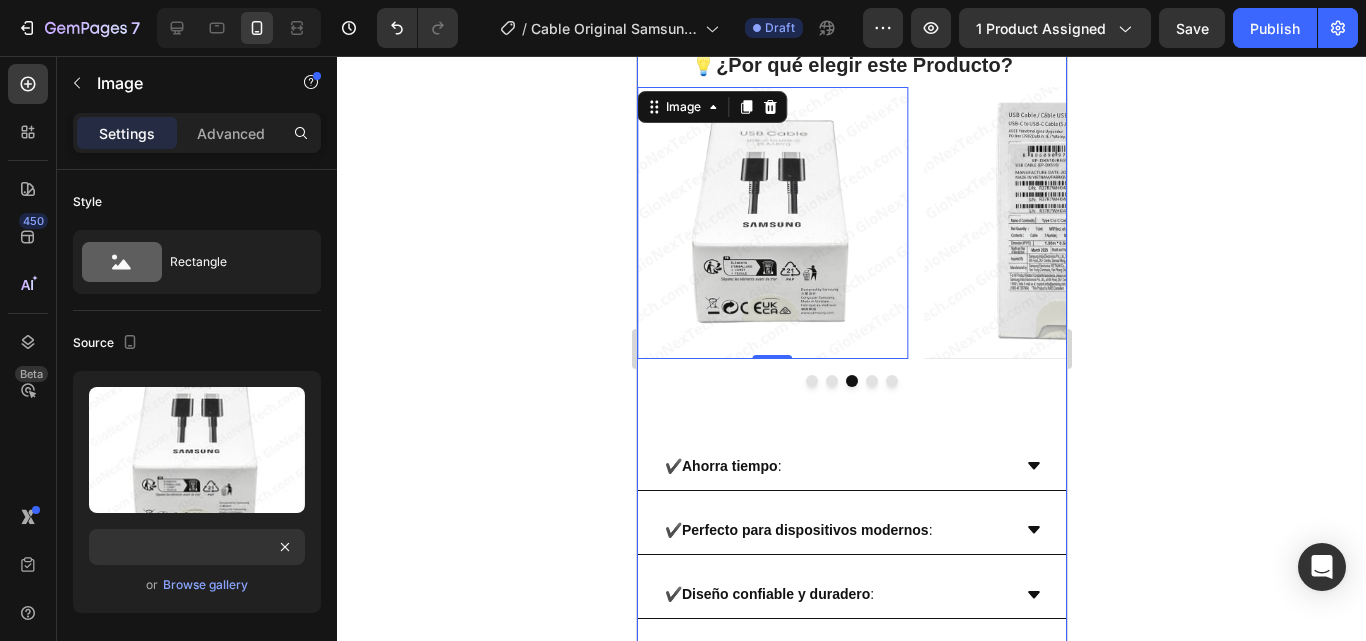 click at bounding box center (891, 381) 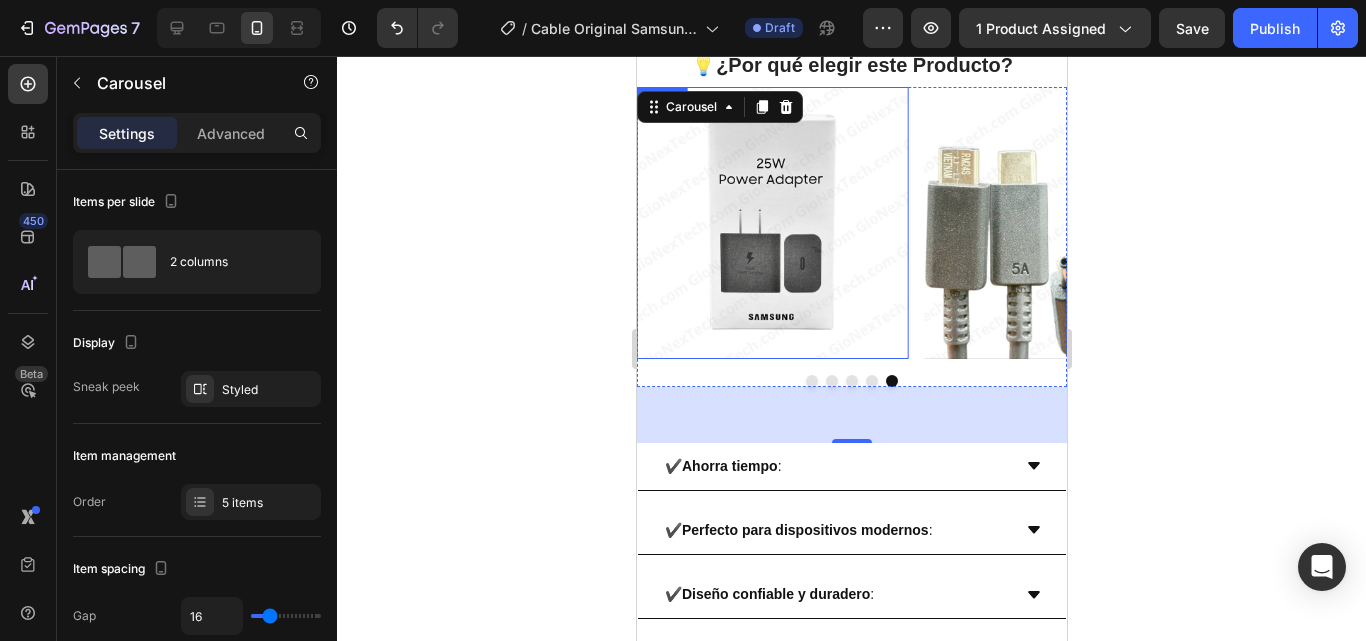 click at bounding box center (771, 222) 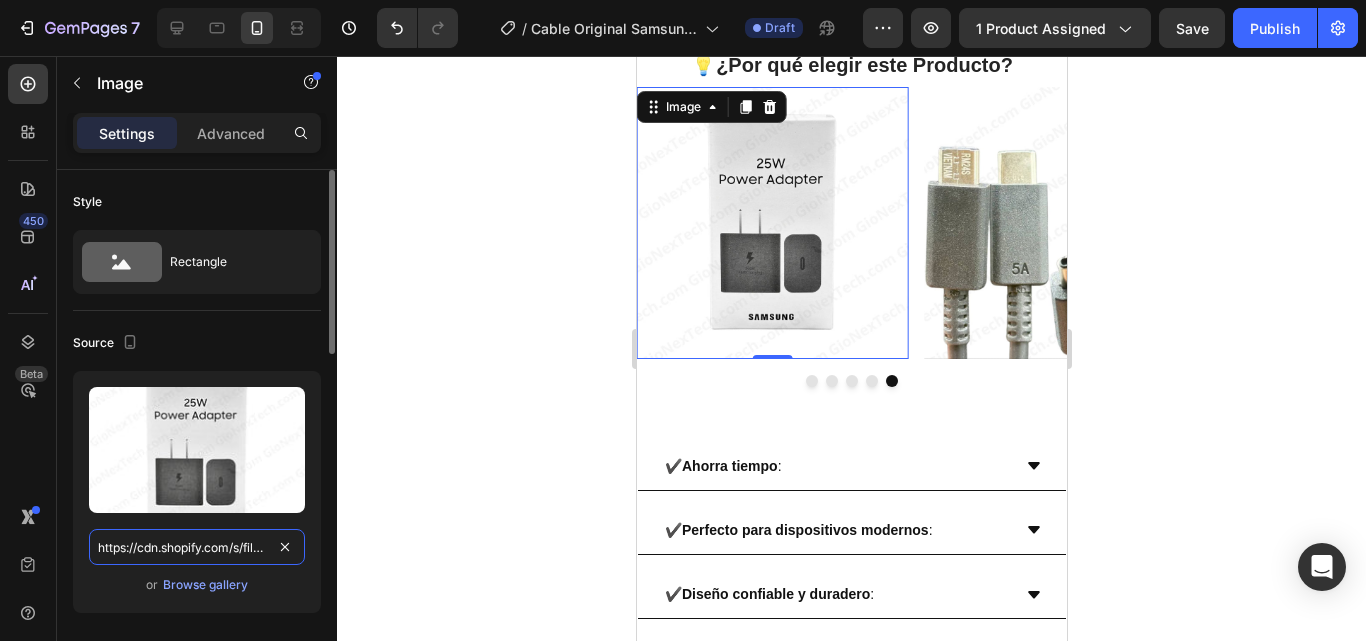 click on "https://cdn.shopify.com/s/files/1/0699/8304/3773/files/photo_5069356947966373437_y.jpg?v=1749779865" at bounding box center (197, 547) 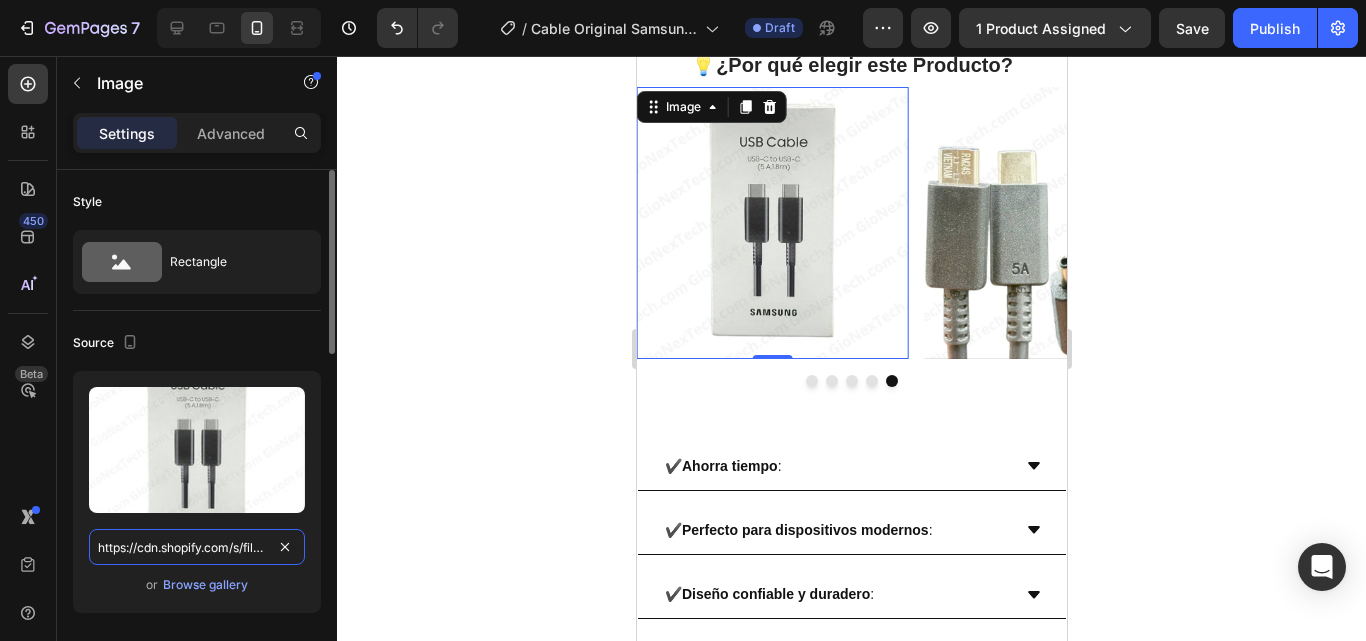 scroll, scrollTop: 0, scrollLeft: 441, axis: horizontal 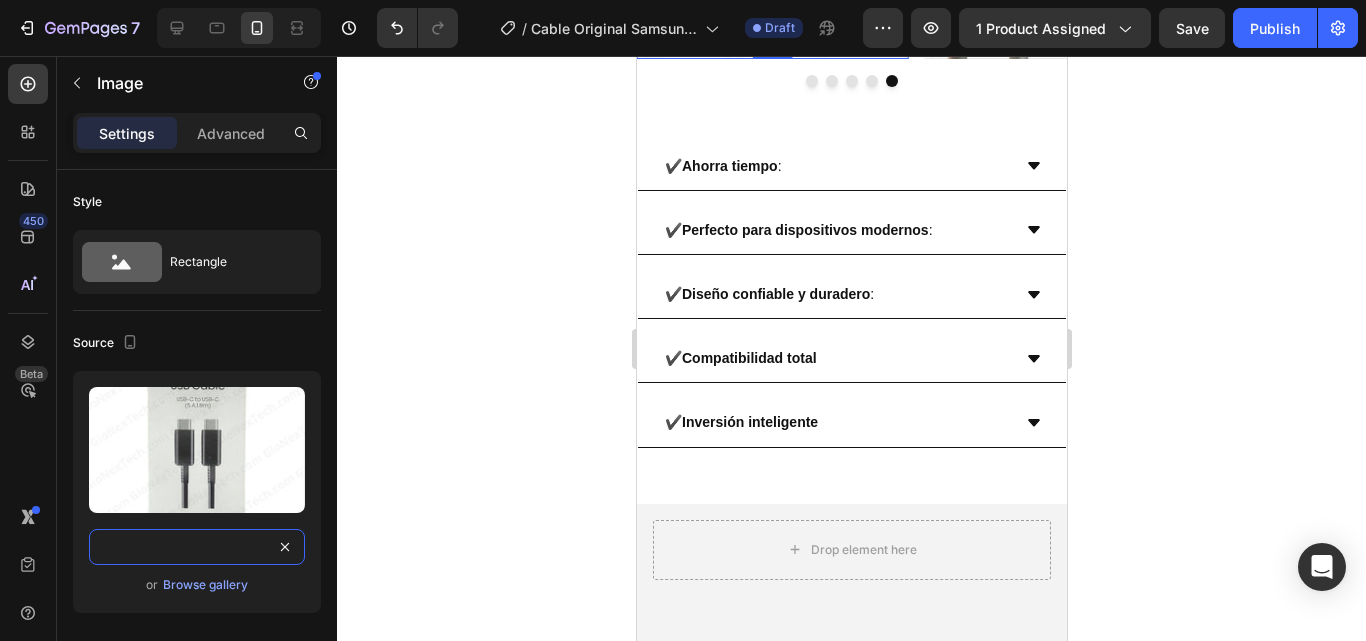 type on "https://cdn.shopify.com/s/files/1/0699/8304/3773/files/photo_4931918076098752690_y.jpg?v=1754167987" 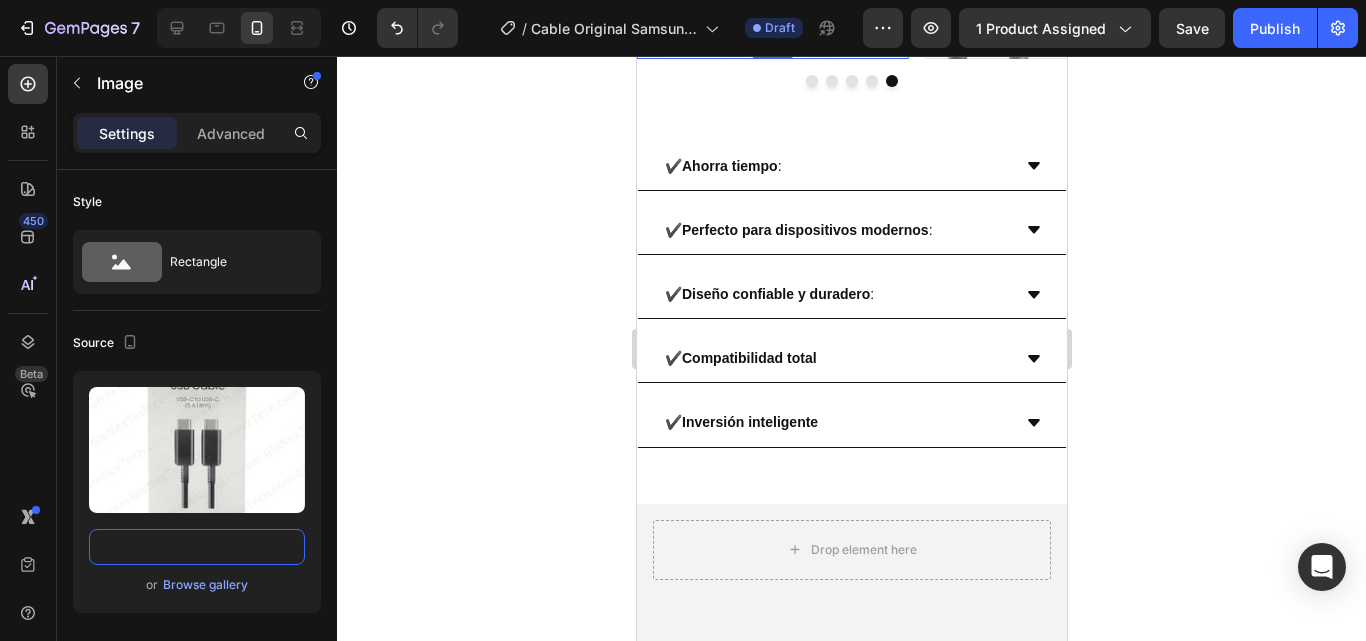 scroll, scrollTop: 0, scrollLeft: 0, axis: both 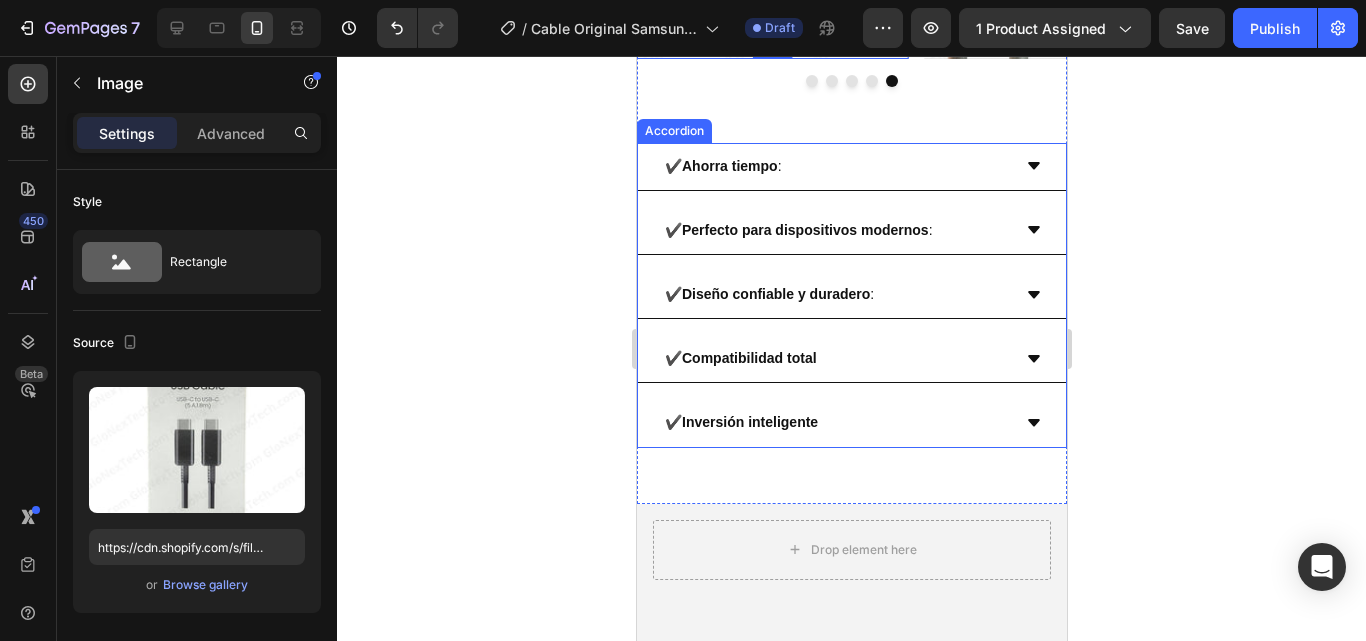 click on "Ahorra tiempo" at bounding box center [729, 166] 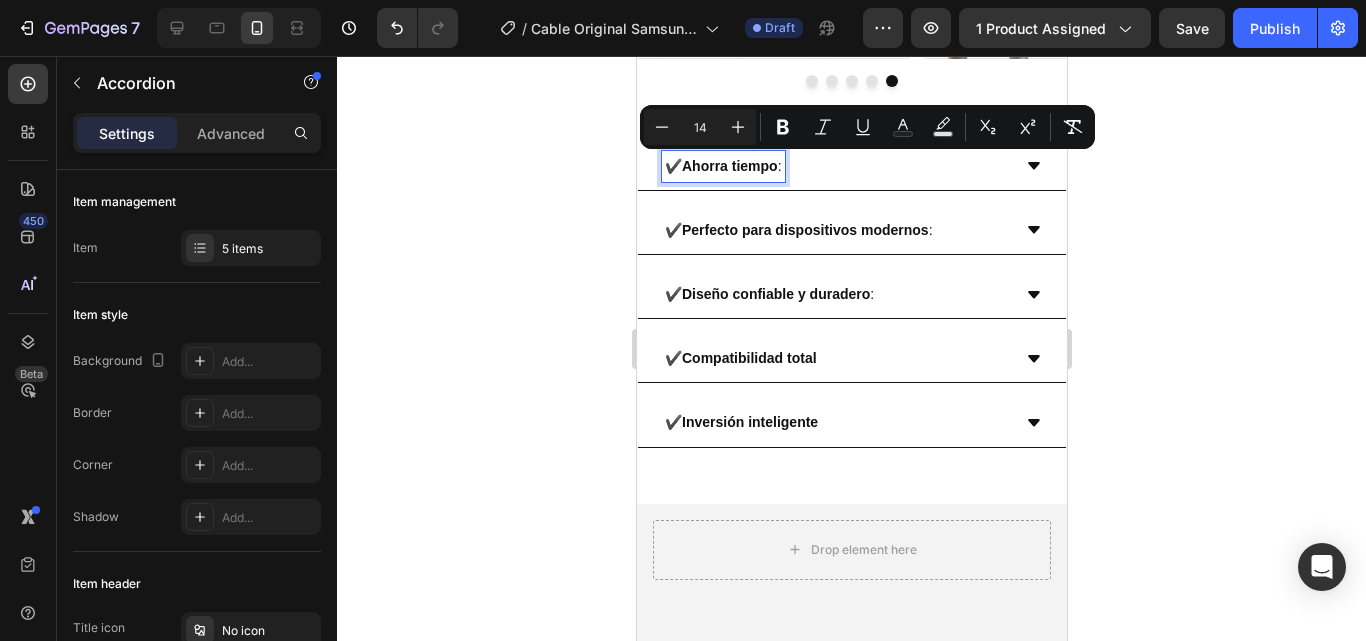 click on "Ahorra tiempo" at bounding box center [729, 166] 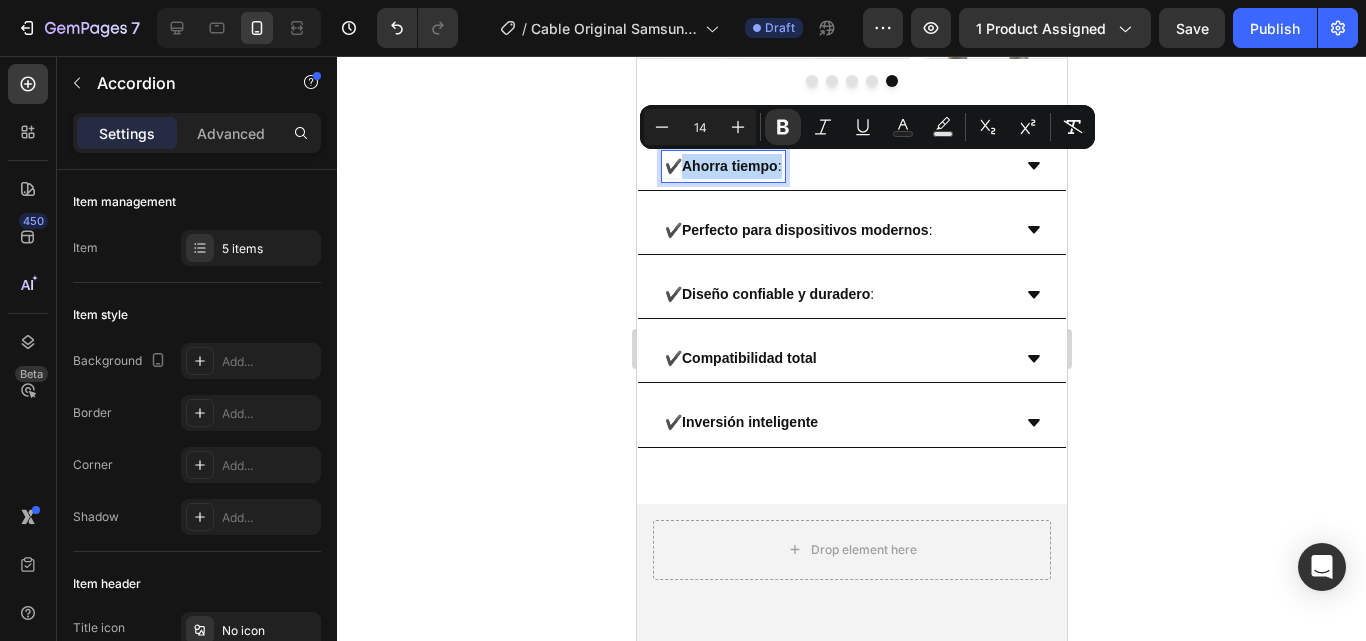 drag, startPoint x: 786, startPoint y: 169, endPoint x: 687, endPoint y: 168, distance: 99.00505 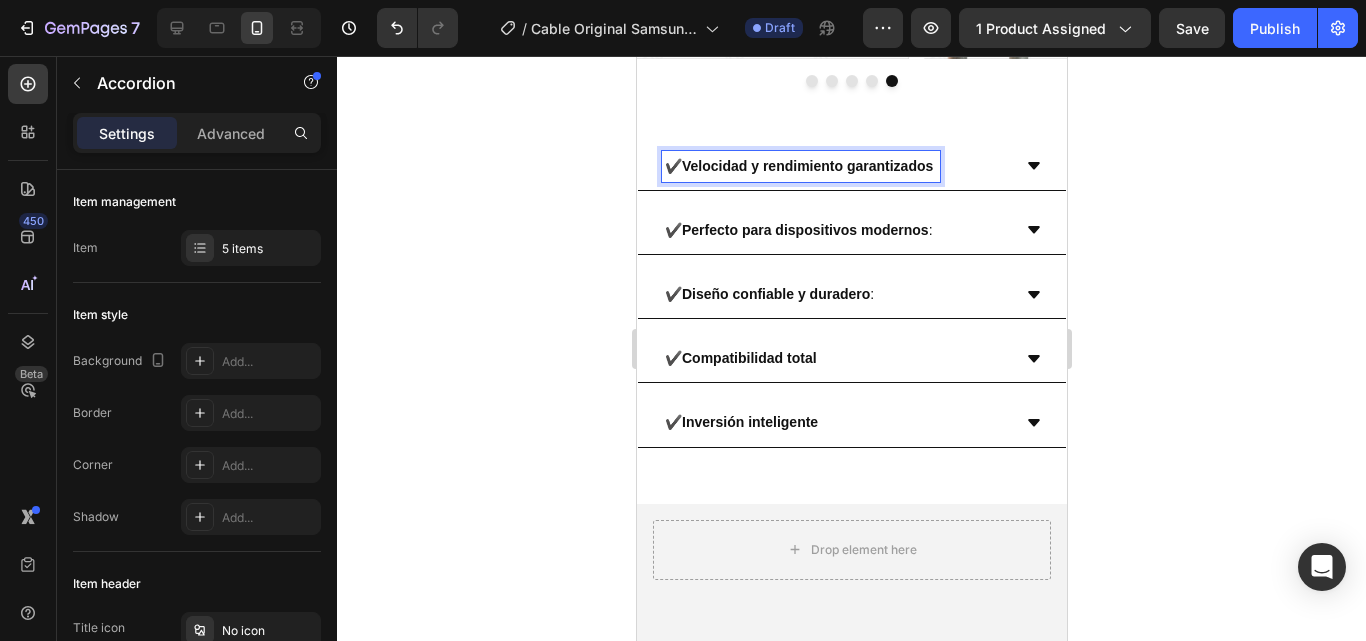 click on "✔️  Velocidad y rendimiento garantizados" at bounding box center (851, 167) 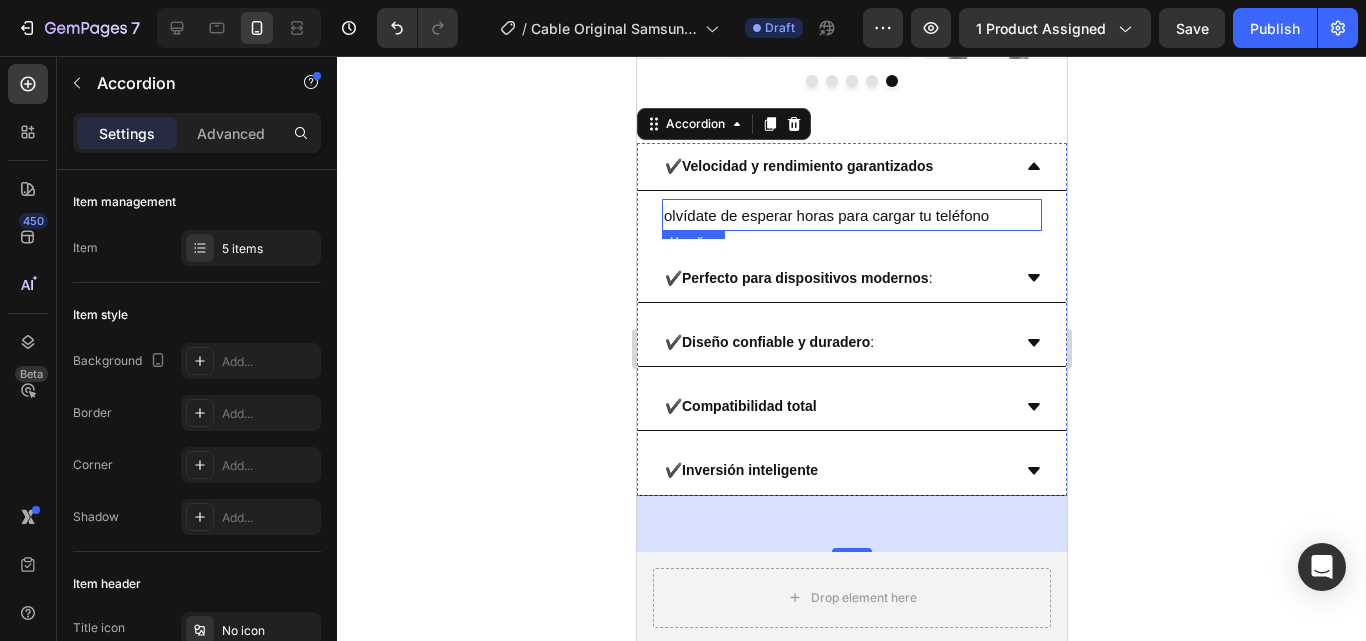 click on "olvídate de esperar horas para cargar tu teléfono" at bounding box center [851, 215] 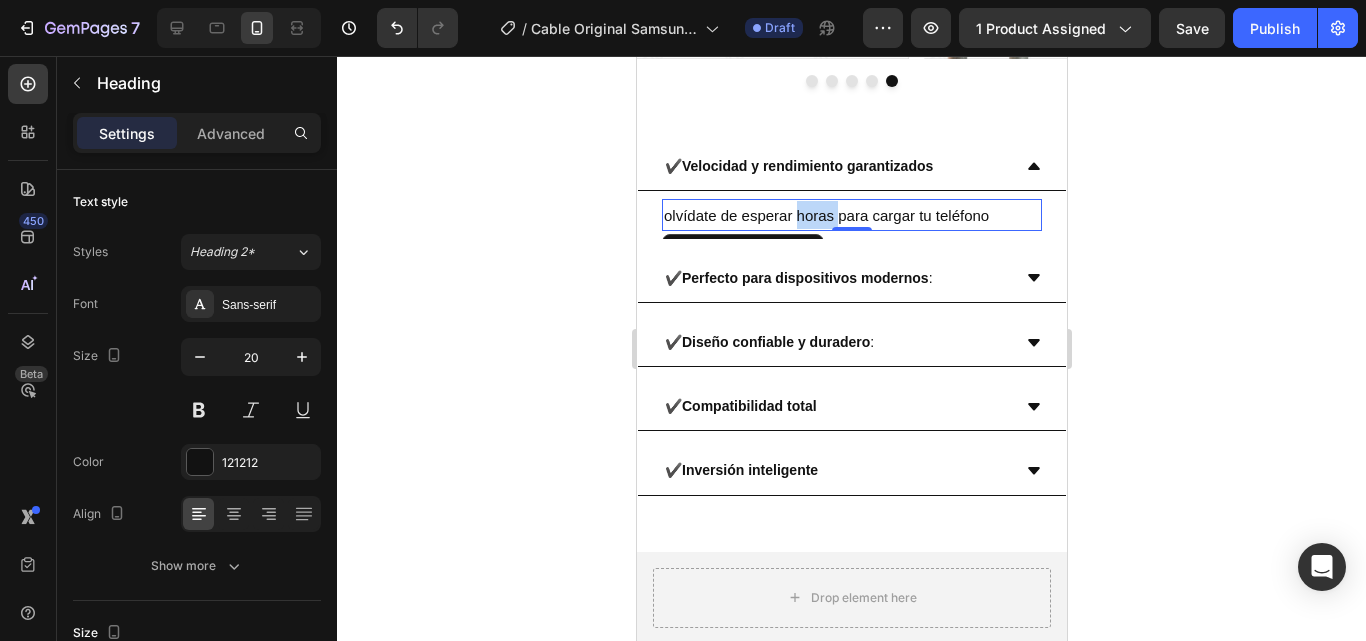 click on "olvídate de esperar horas para cargar tu teléfono" at bounding box center [825, 215] 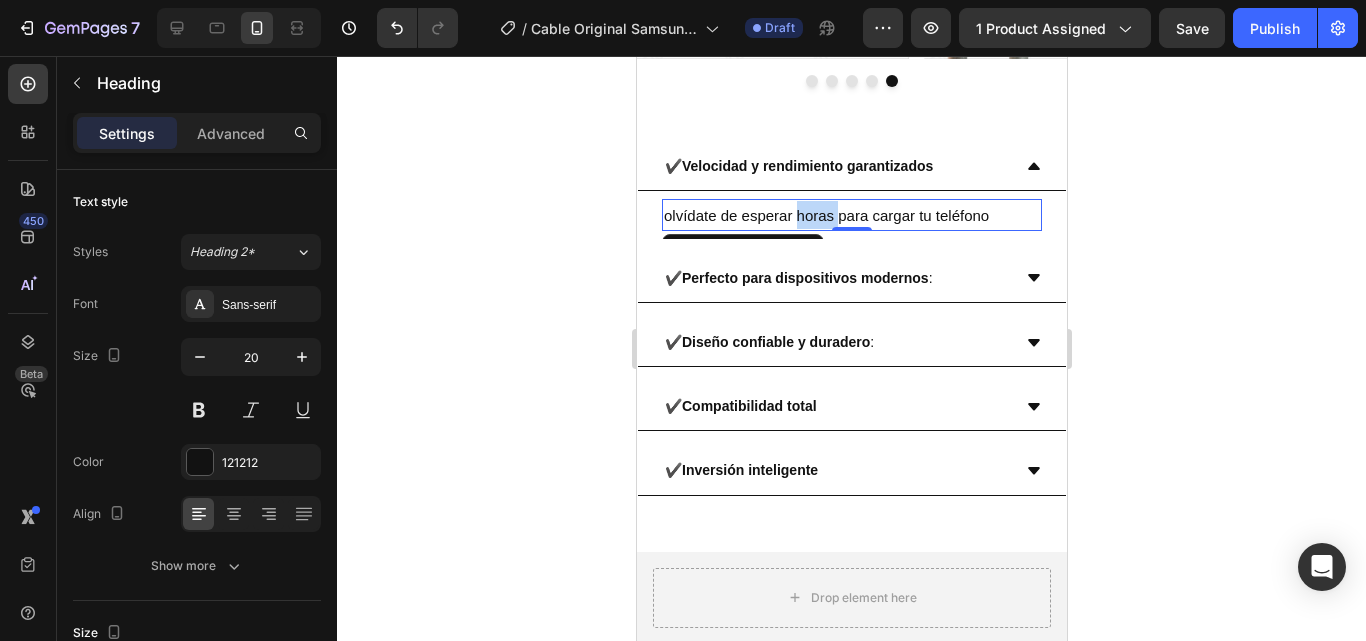 click on "olvídate de esperar horas para cargar tu teléfono" at bounding box center [825, 215] 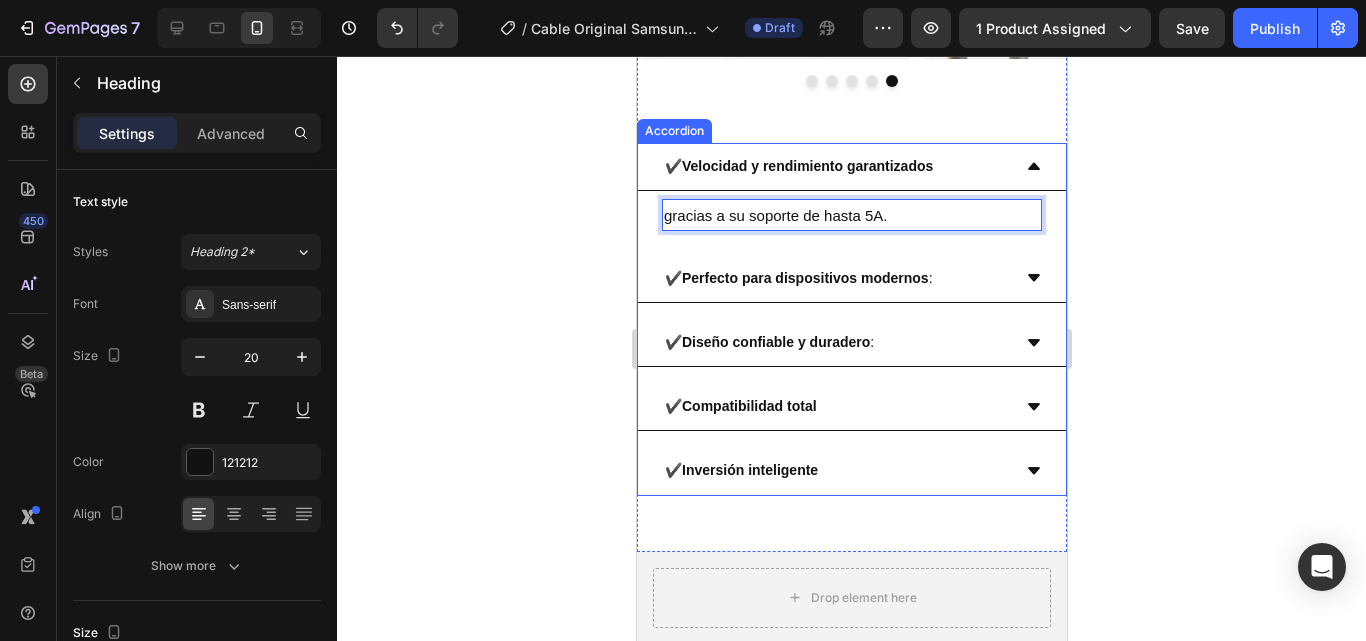 click on "Perfecto para dispositivos modernos" at bounding box center [804, 278] 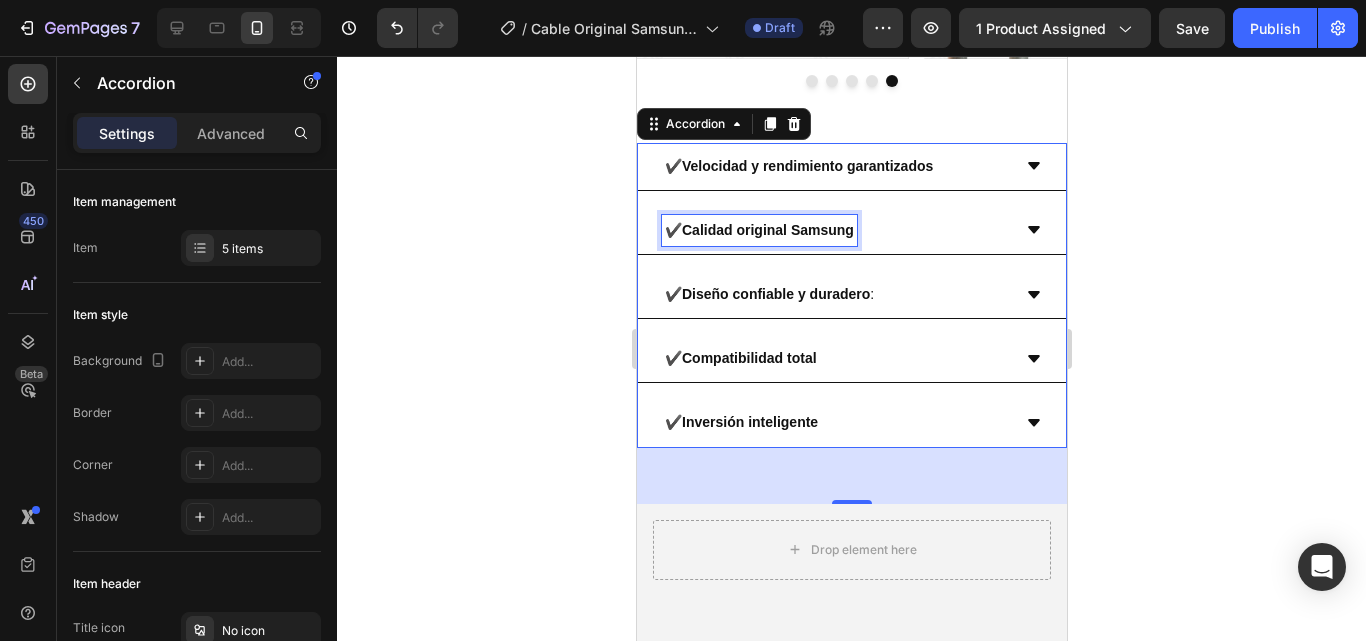 scroll, scrollTop: 3966, scrollLeft: 0, axis: vertical 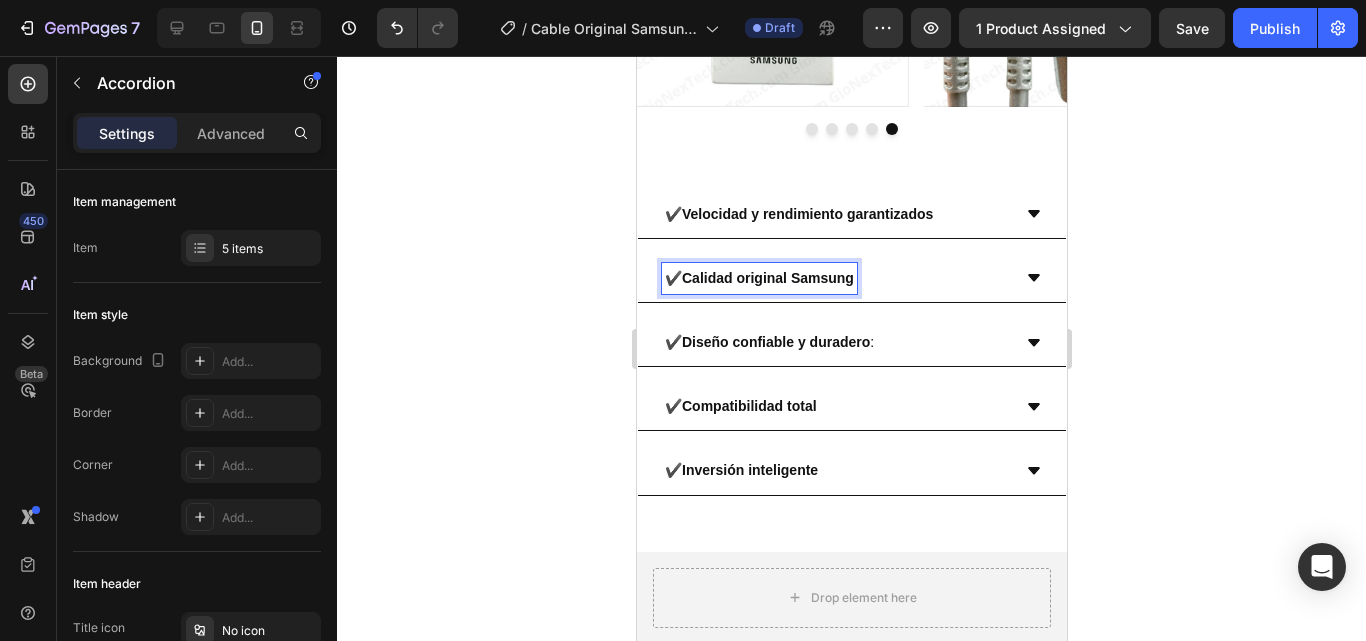 click on "✔️  Calidad original Samsung" at bounding box center [835, 278] 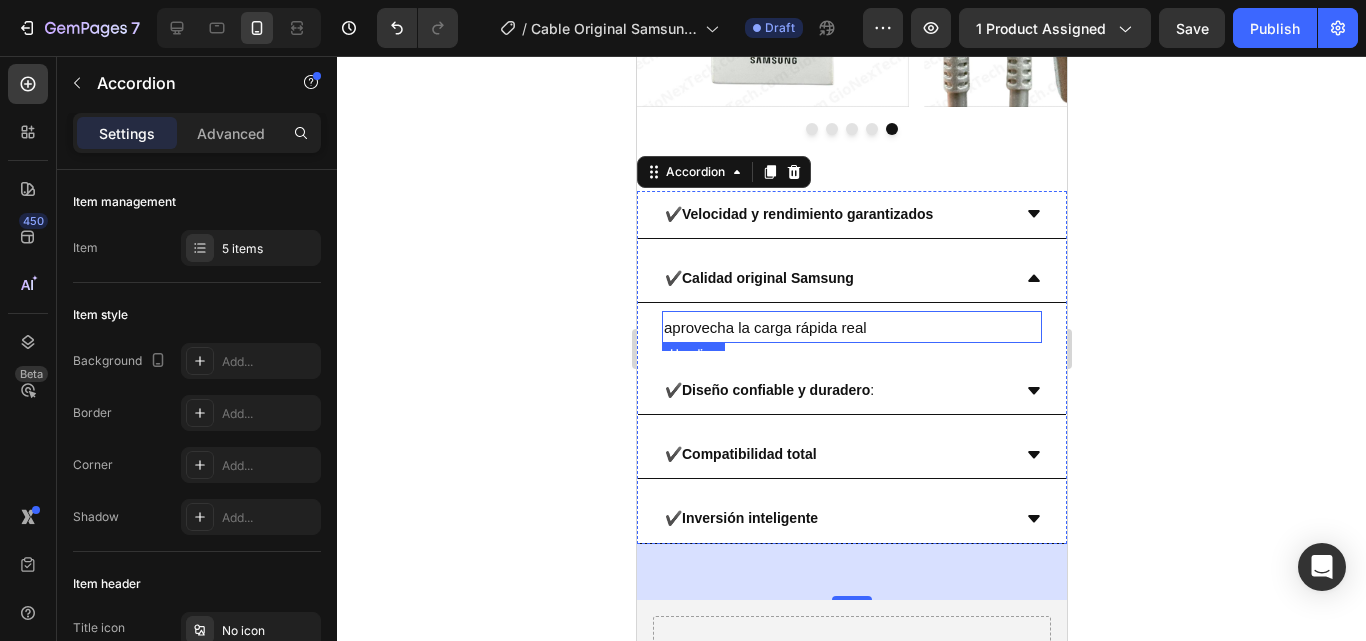 click on "aprovecha la carga rápida real" at bounding box center (764, 327) 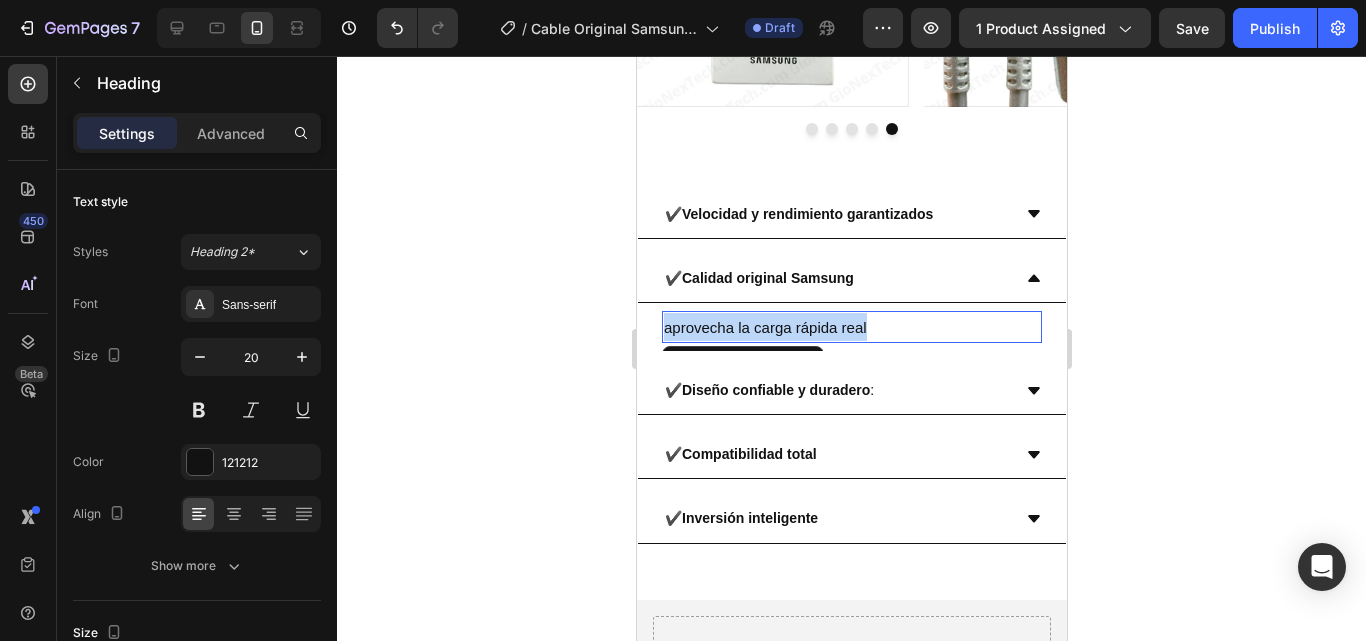click on "aprovecha la carga rápida real" at bounding box center (764, 327) 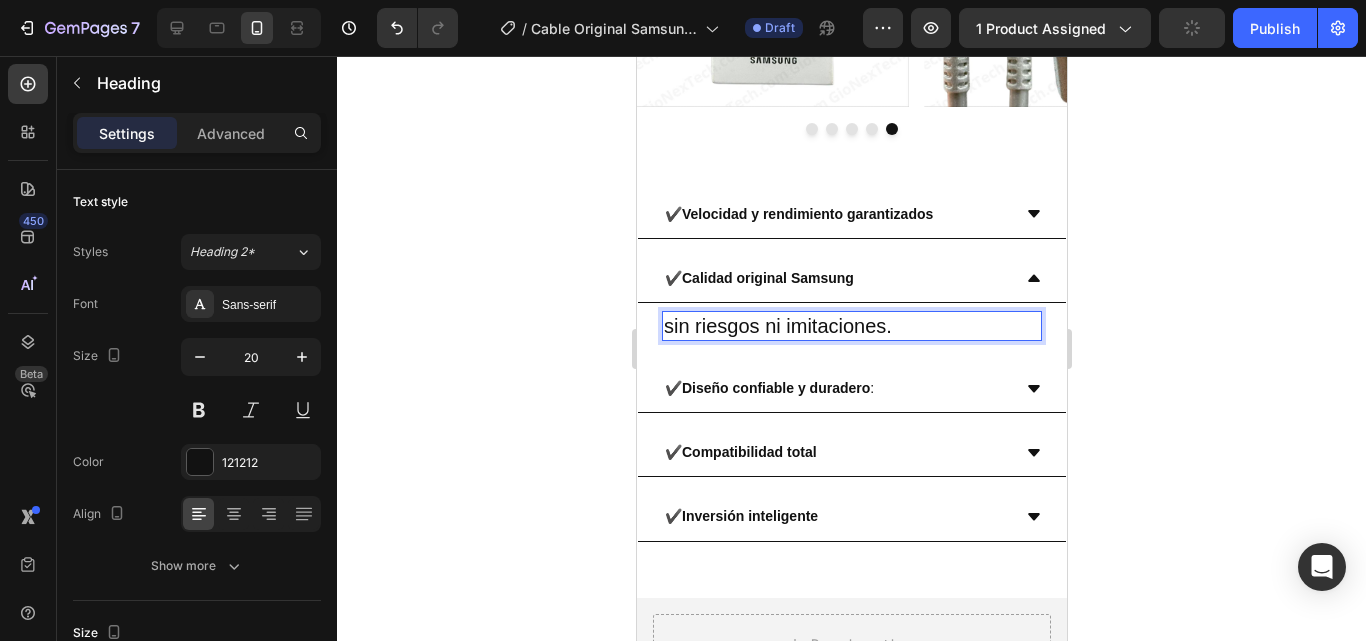 click on "sin riesgos ni imitaciones." at bounding box center (851, 326) 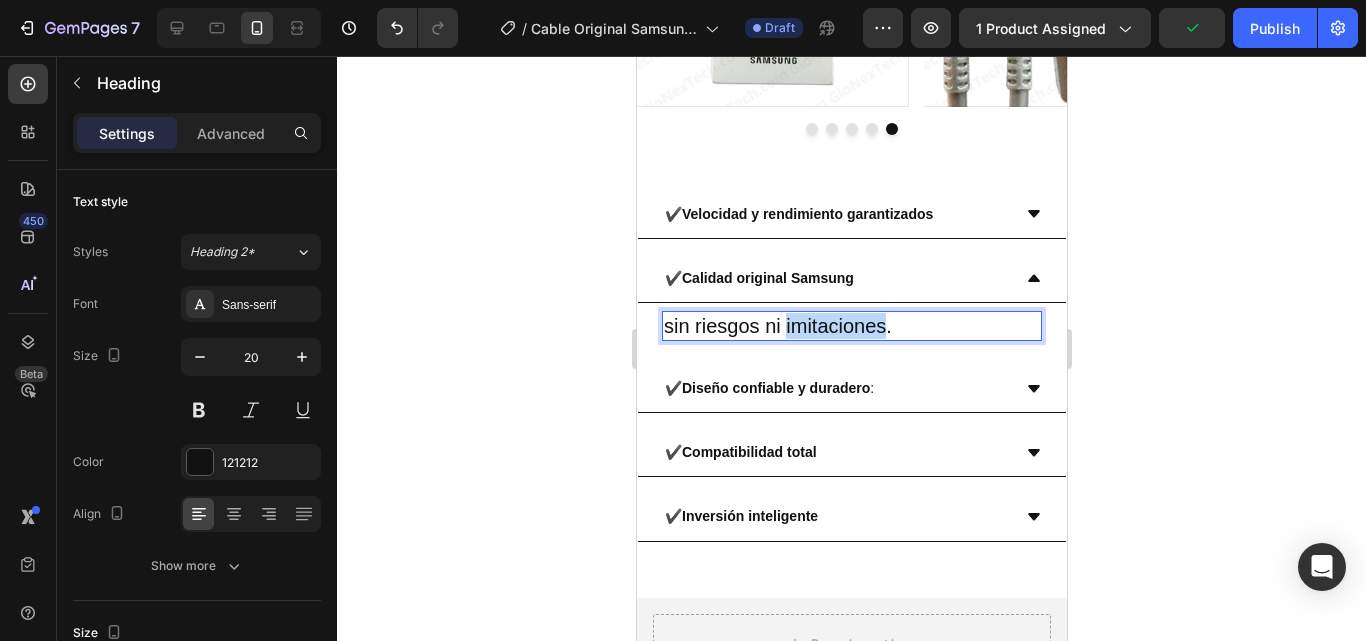 click on "sin riesgos ni imitaciones." at bounding box center [851, 326] 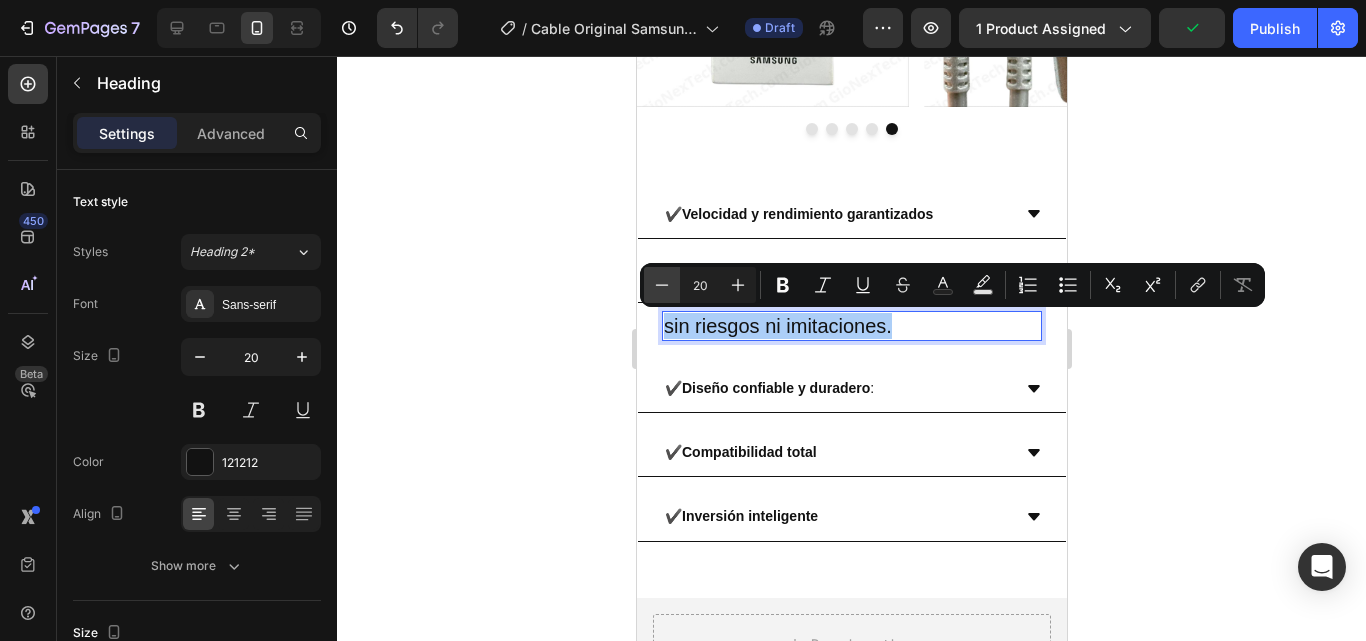 click 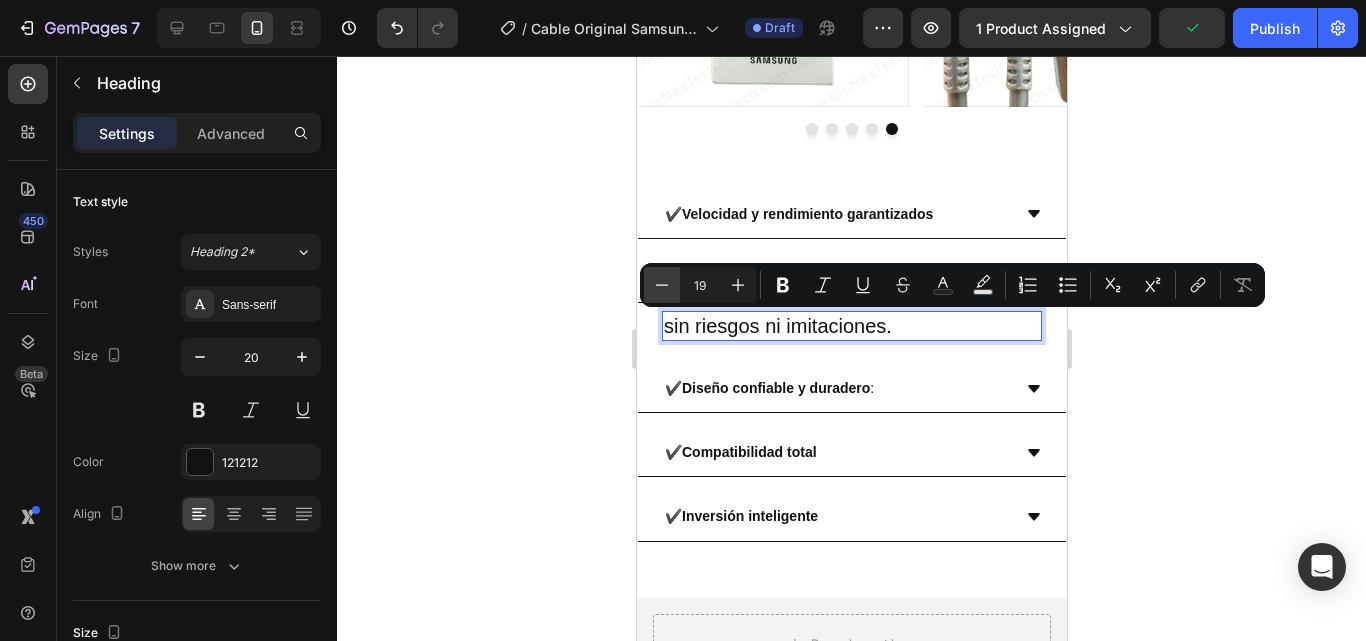 click 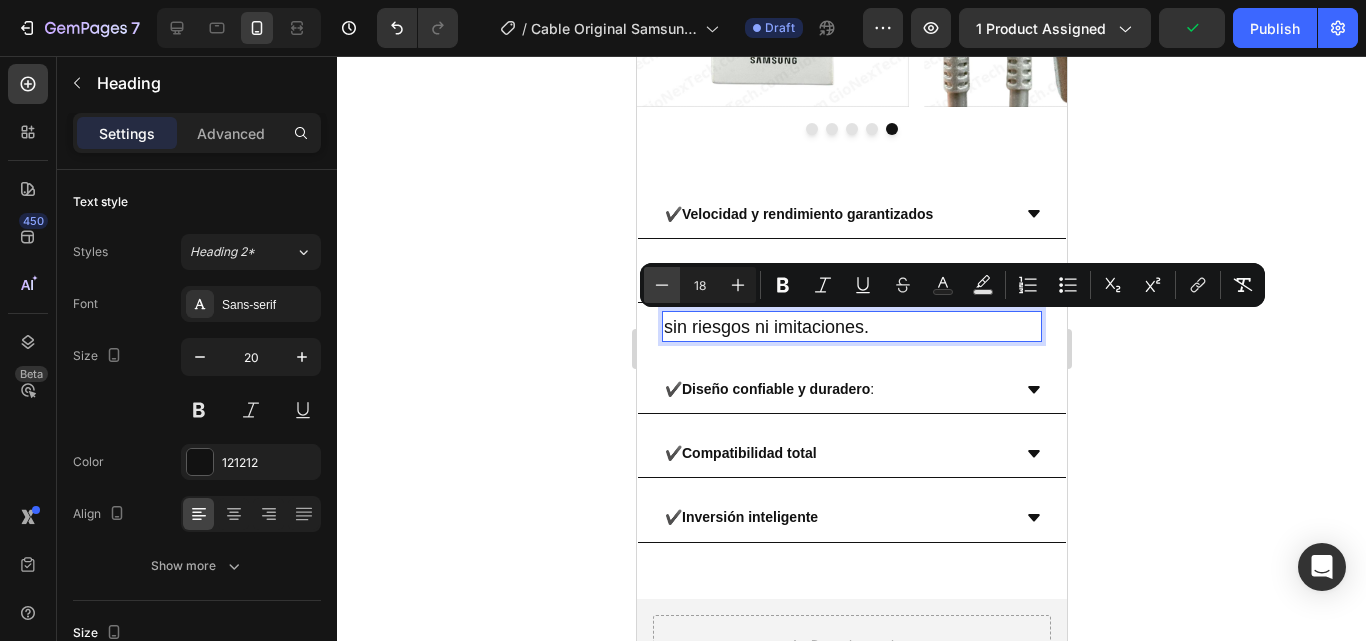click 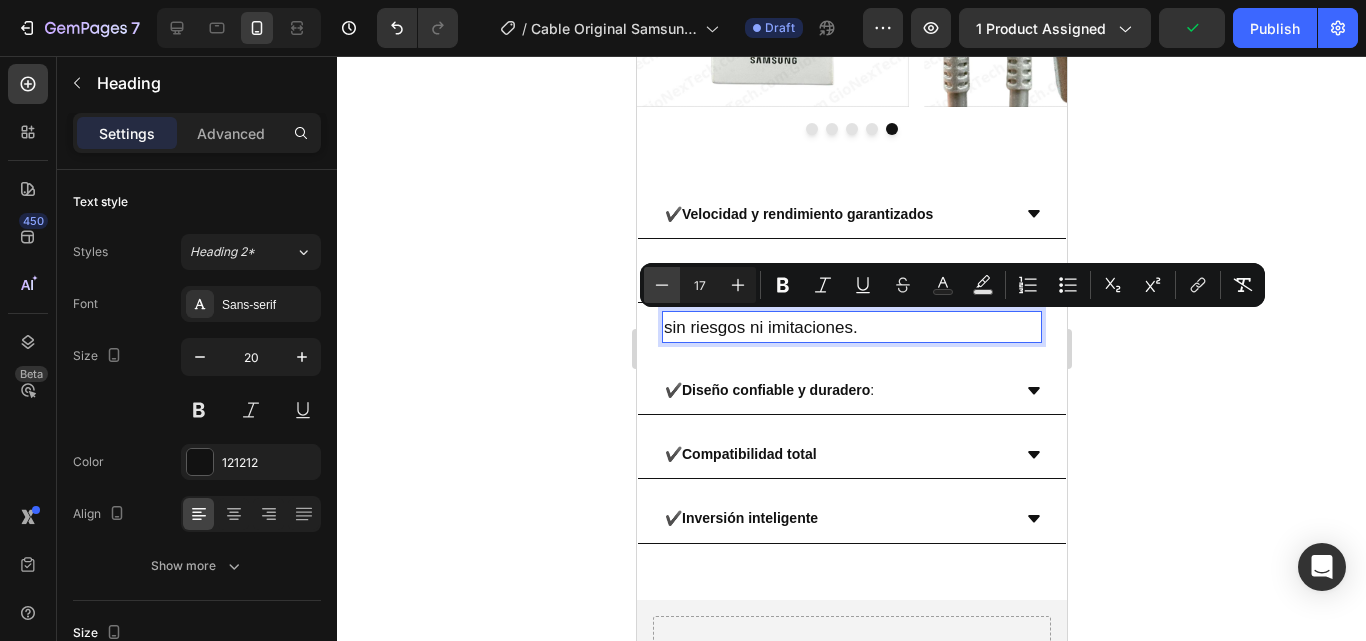 click 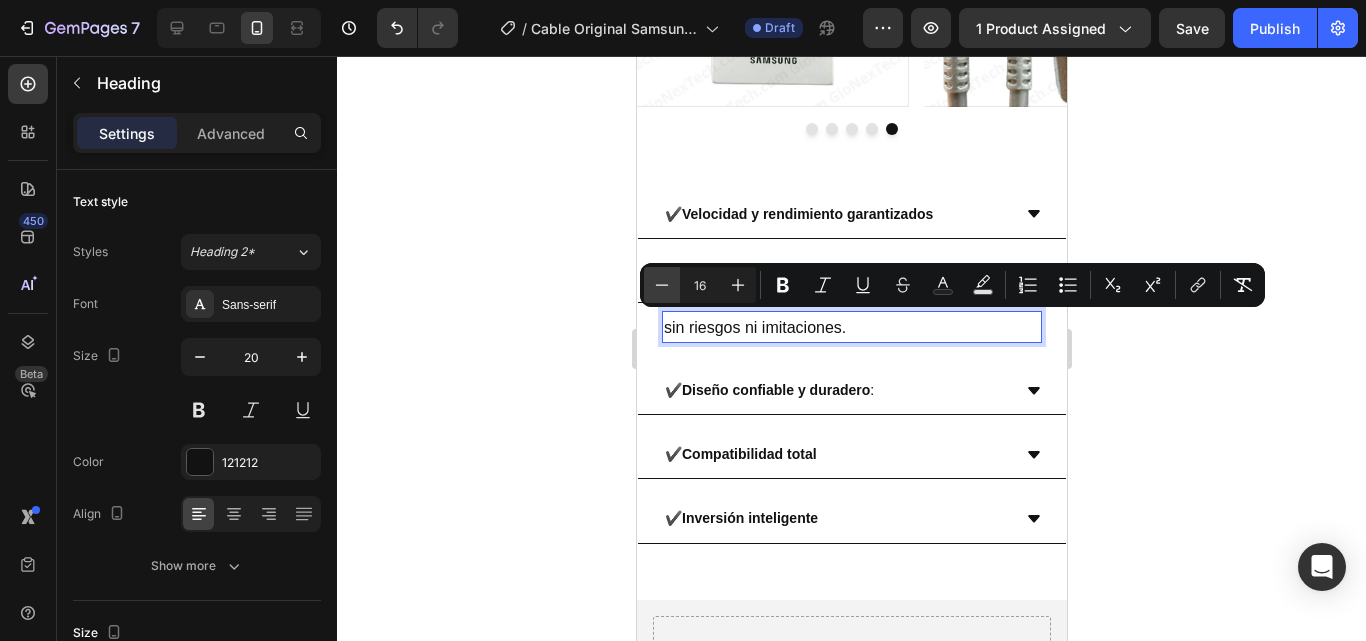 click 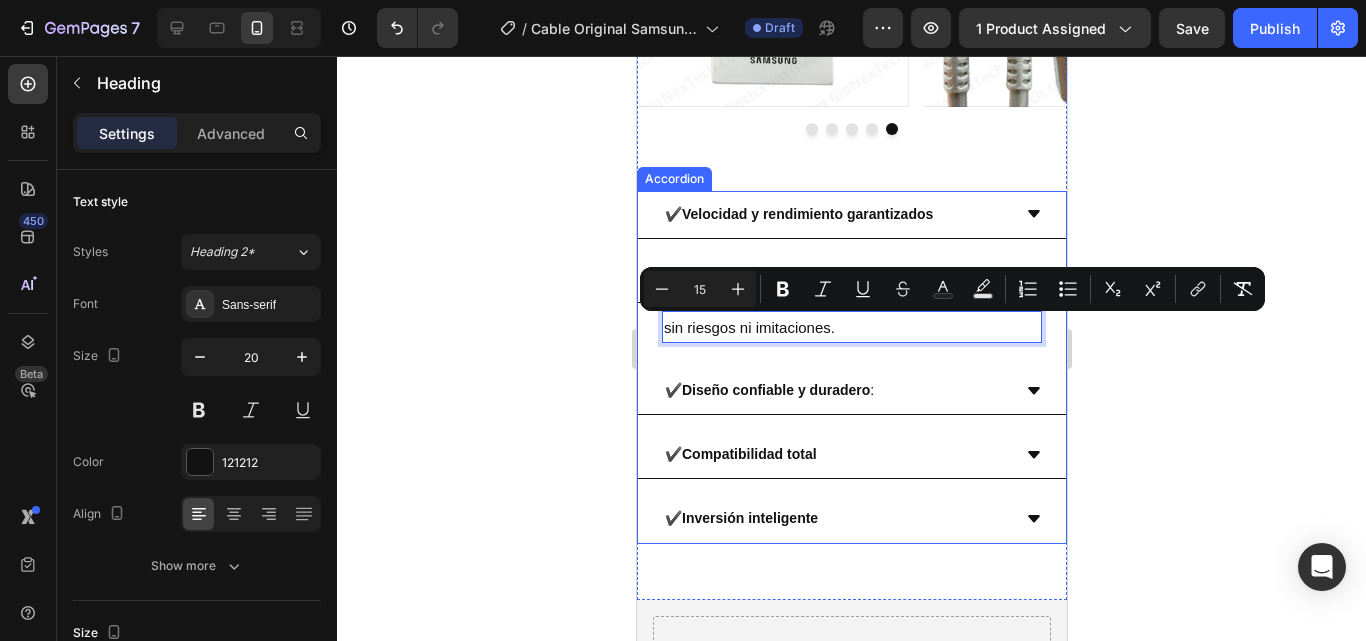 click on "✔️  Diseño confiable y duradero :" at bounding box center [768, 390] 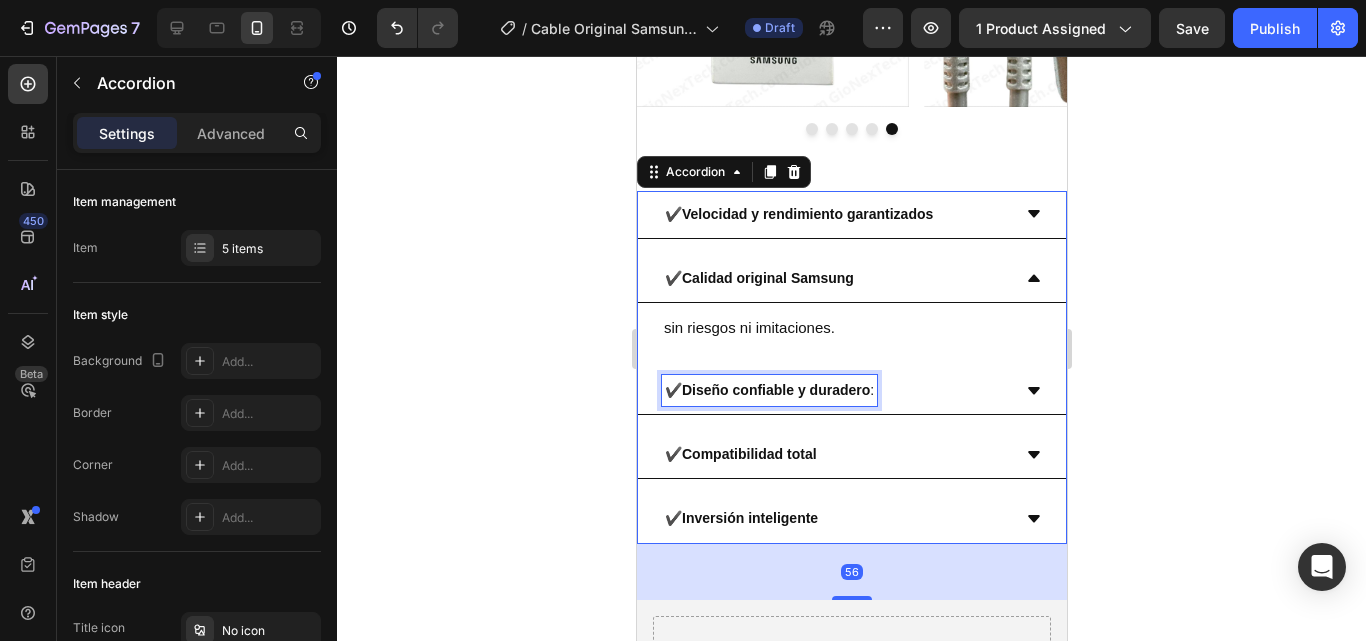 click on "Diseño confiable y duradero" at bounding box center [775, 390] 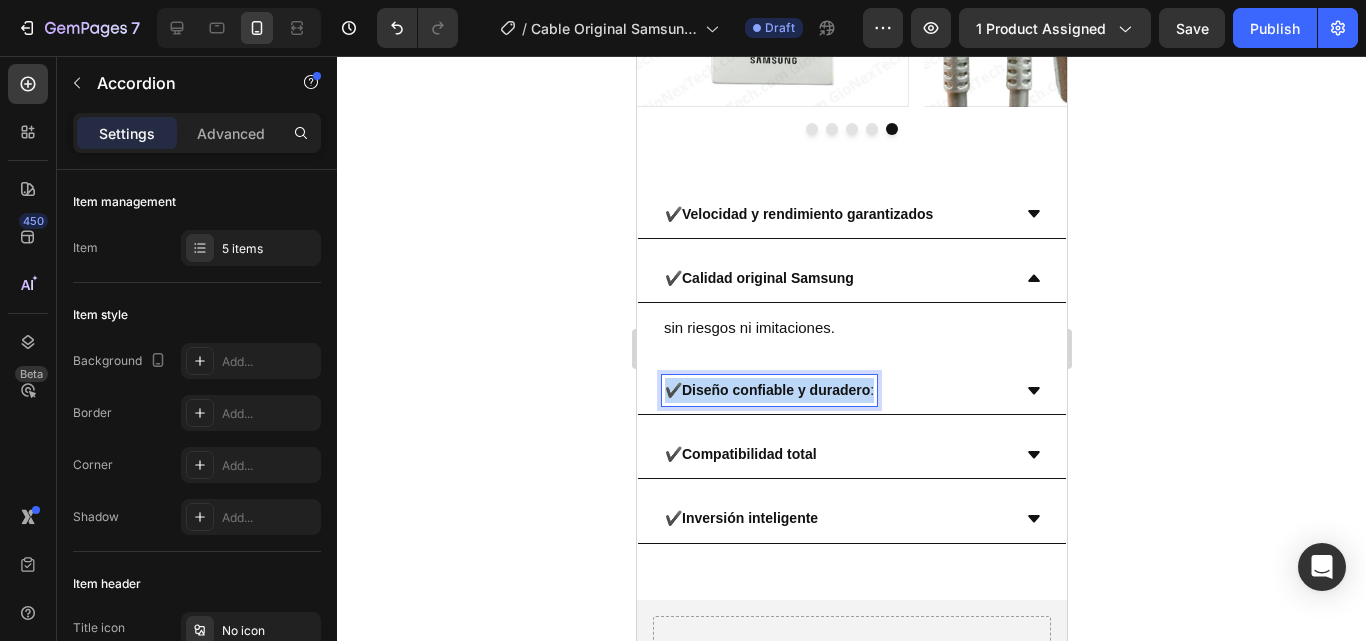 click on "Diseño confiable y duradero" at bounding box center [775, 390] 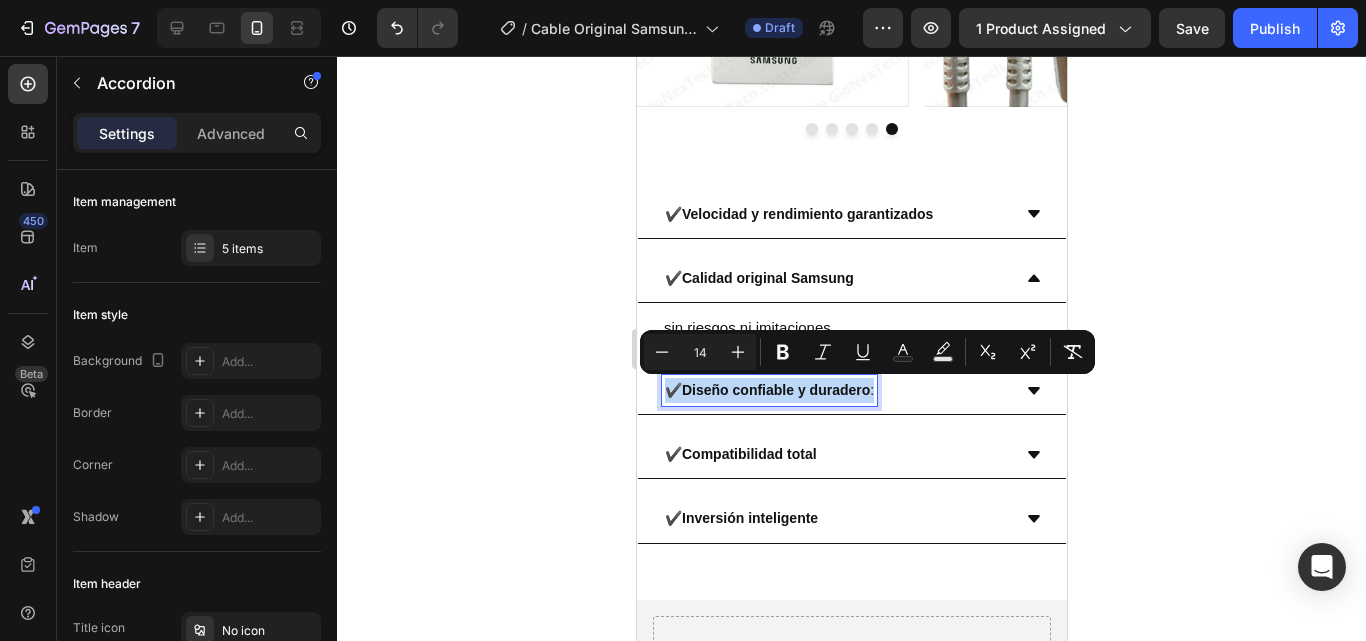 click 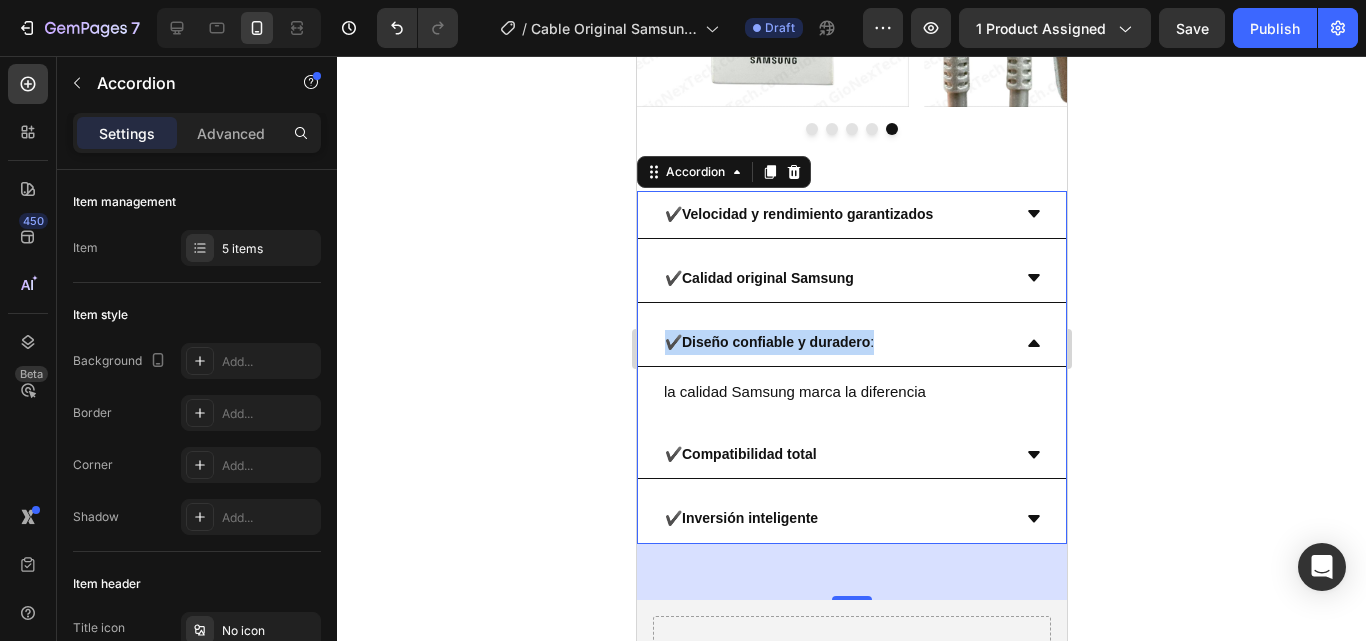 click on "✔️  Diseño confiable y duradero :" at bounding box center [835, 342] 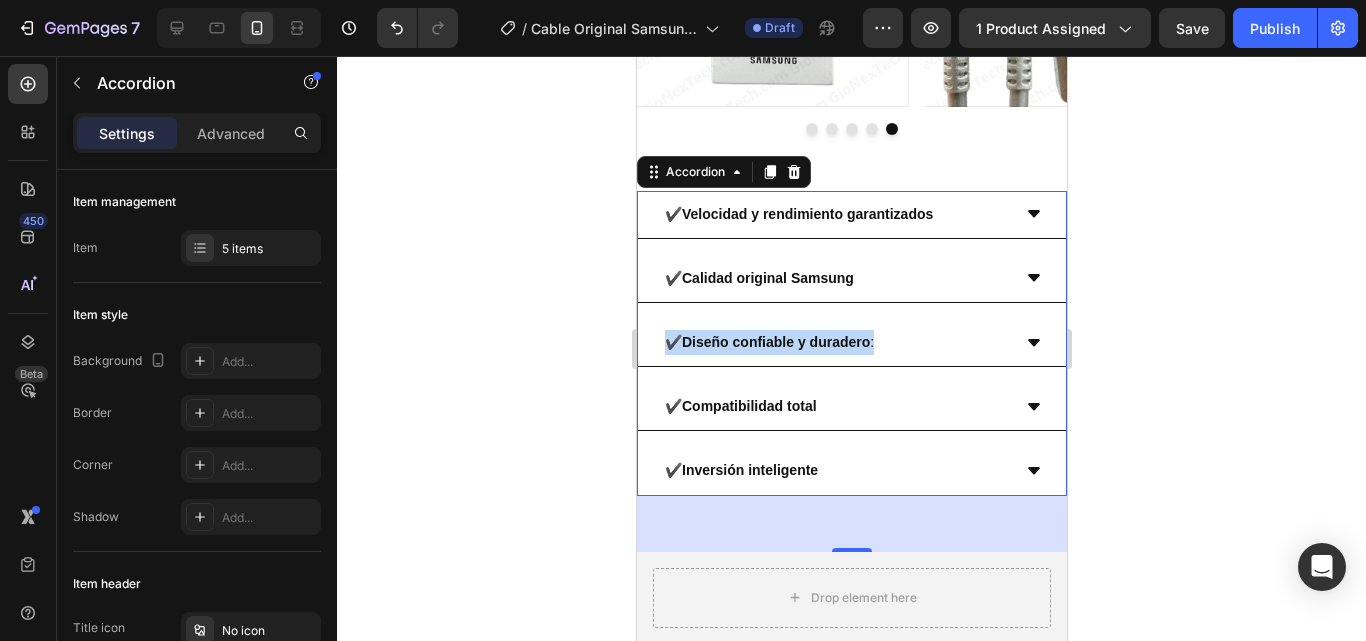 click on "Compatibilidad total" at bounding box center [748, 406] 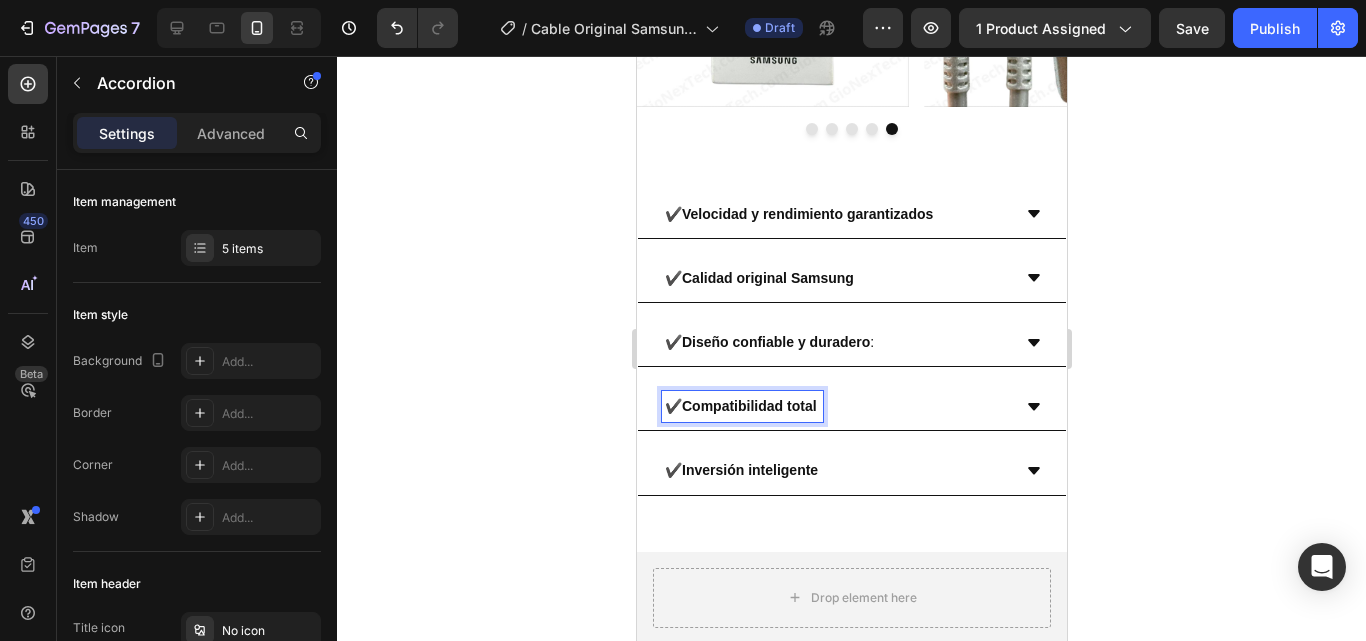 click on "✔️  Compatibilidad total" at bounding box center [835, 406] 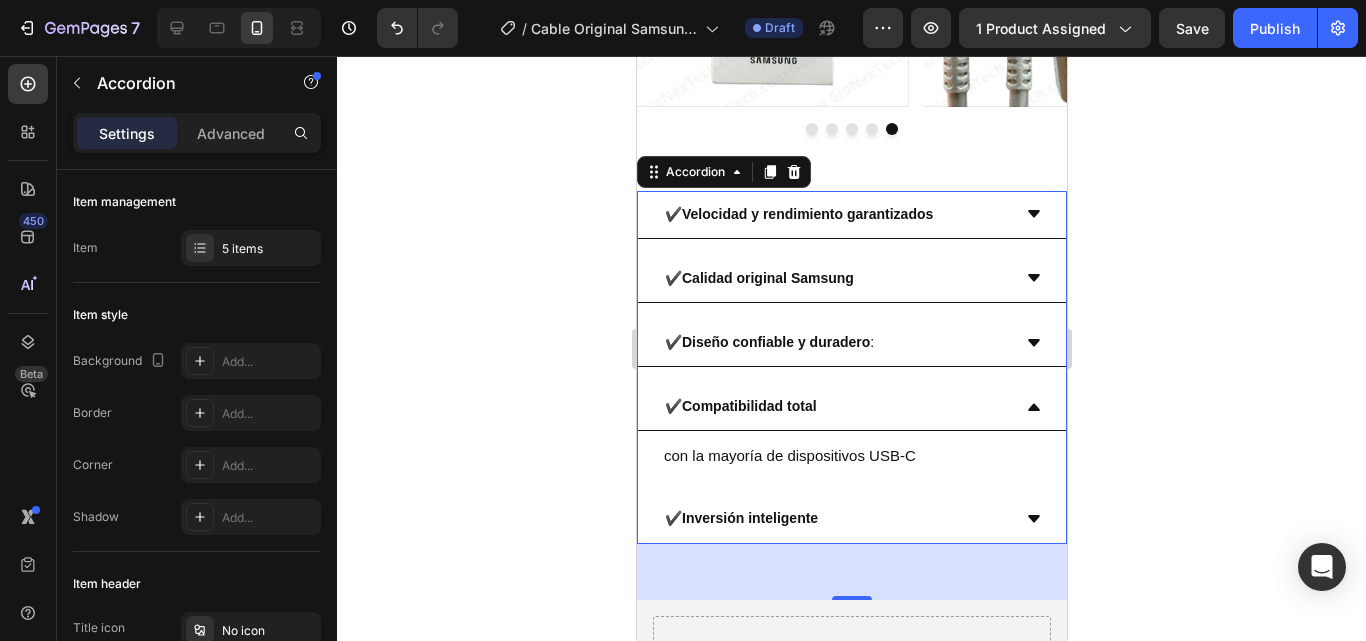 click on "Compatibilidad total" at bounding box center (748, 406) 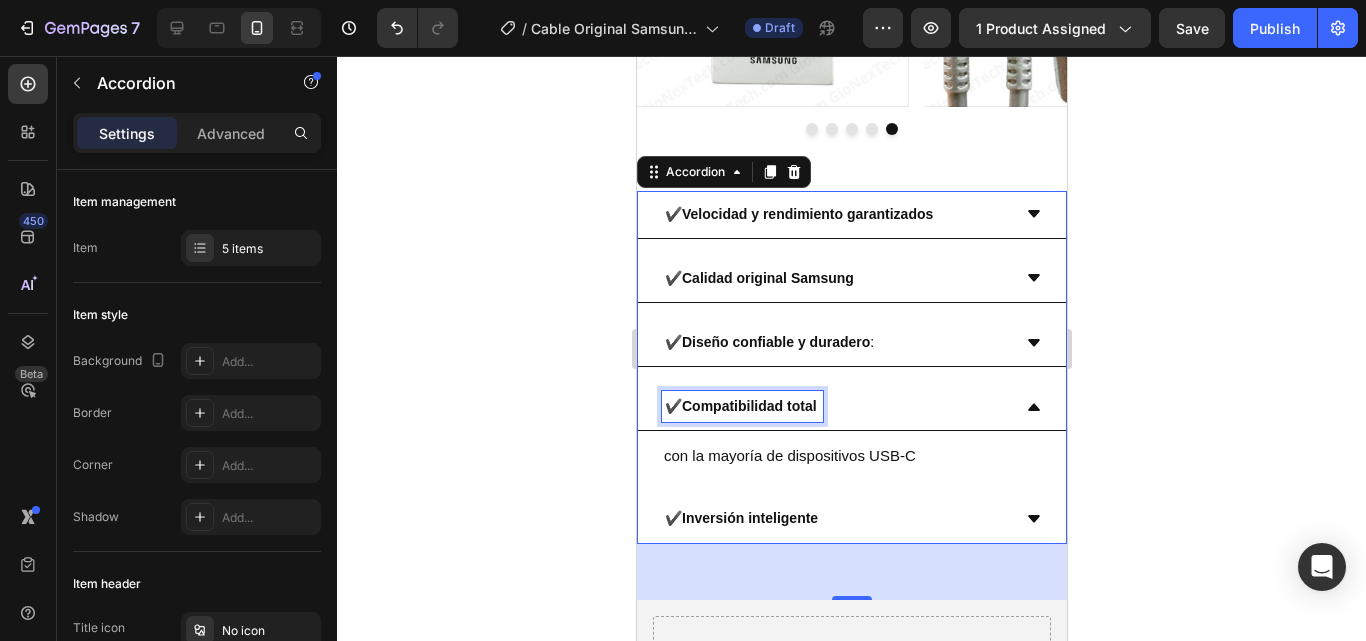 click on "Compatibilidad total" at bounding box center (748, 406) 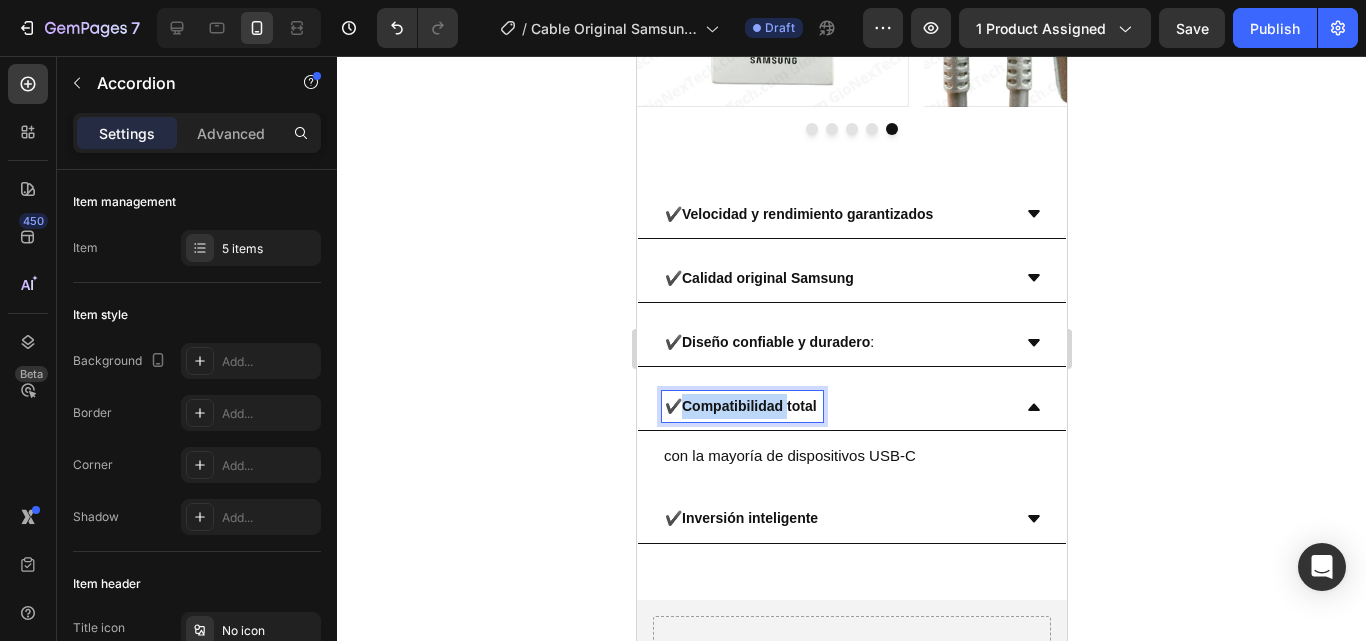 click on "Compatibilidad total" at bounding box center (748, 406) 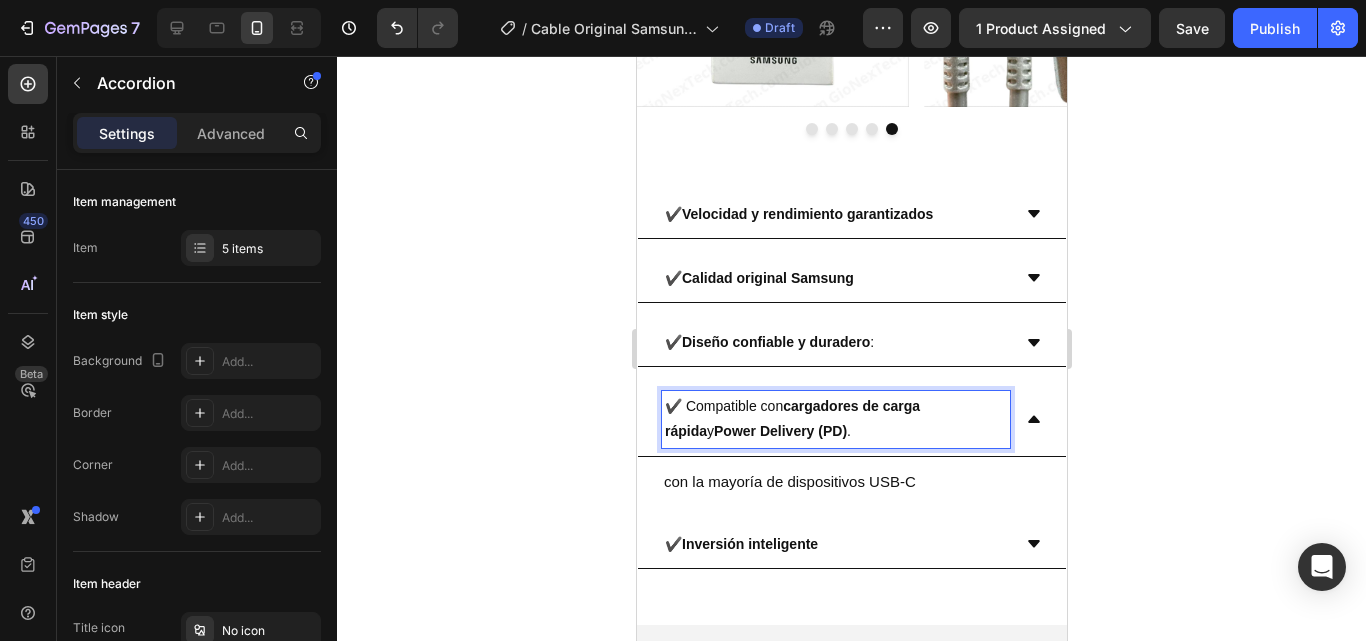click on "✔️ Compatible con  cargadores de carga rápida  y  Power Delivery (PD) ." at bounding box center [835, 419] 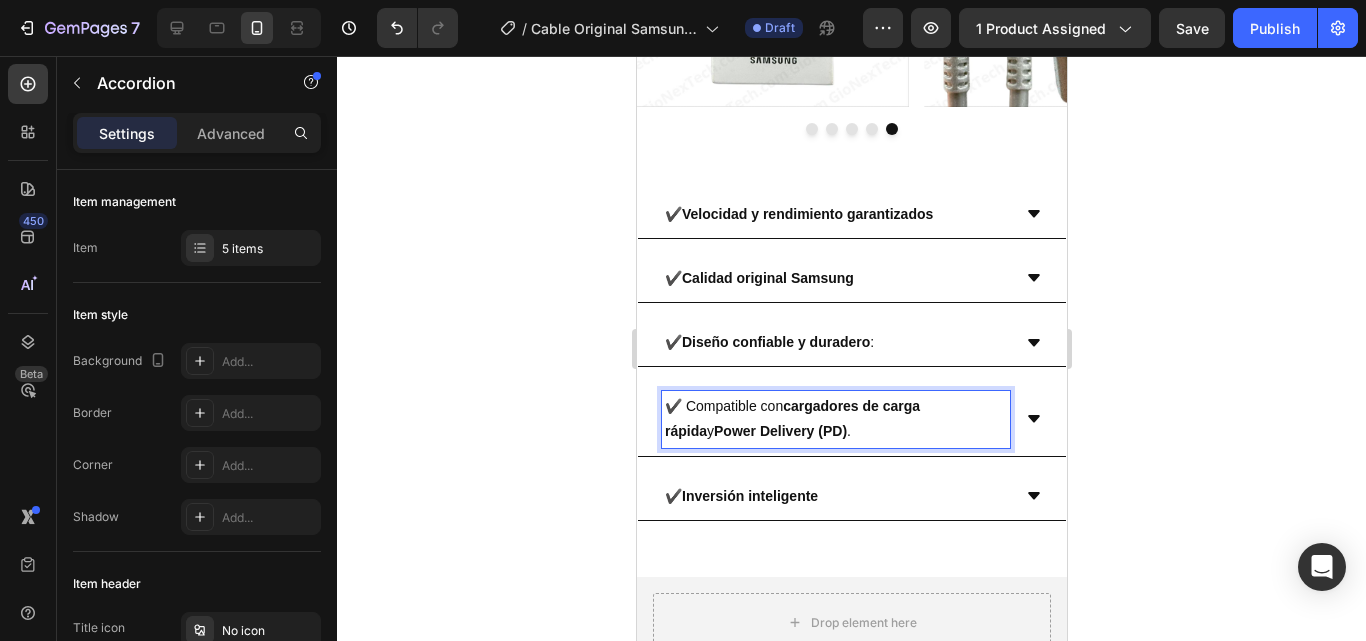 click on "✔️ Compatible con  cargadores de carga rápida  y  Power Delivery (PD) ." at bounding box center (835, 419) 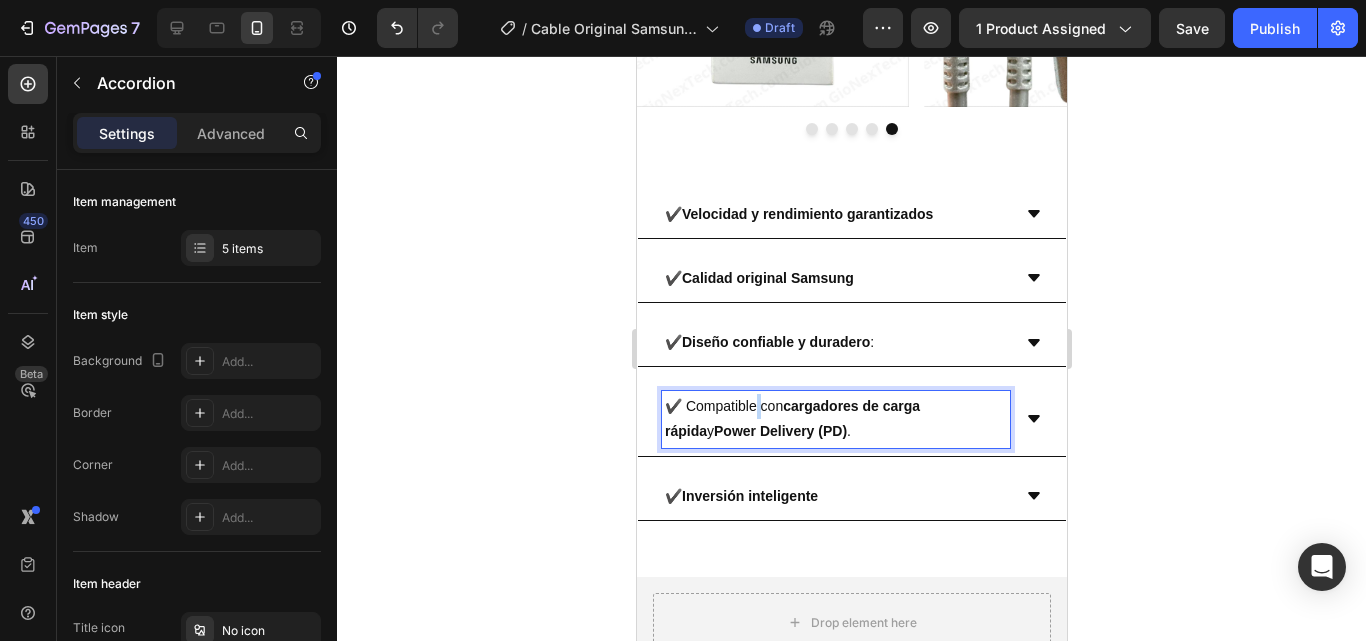 click on "✔️ Compatible con  cargadores de carga rápida  y  Power Delivery (PD) ." at bounding box center (835, 419) 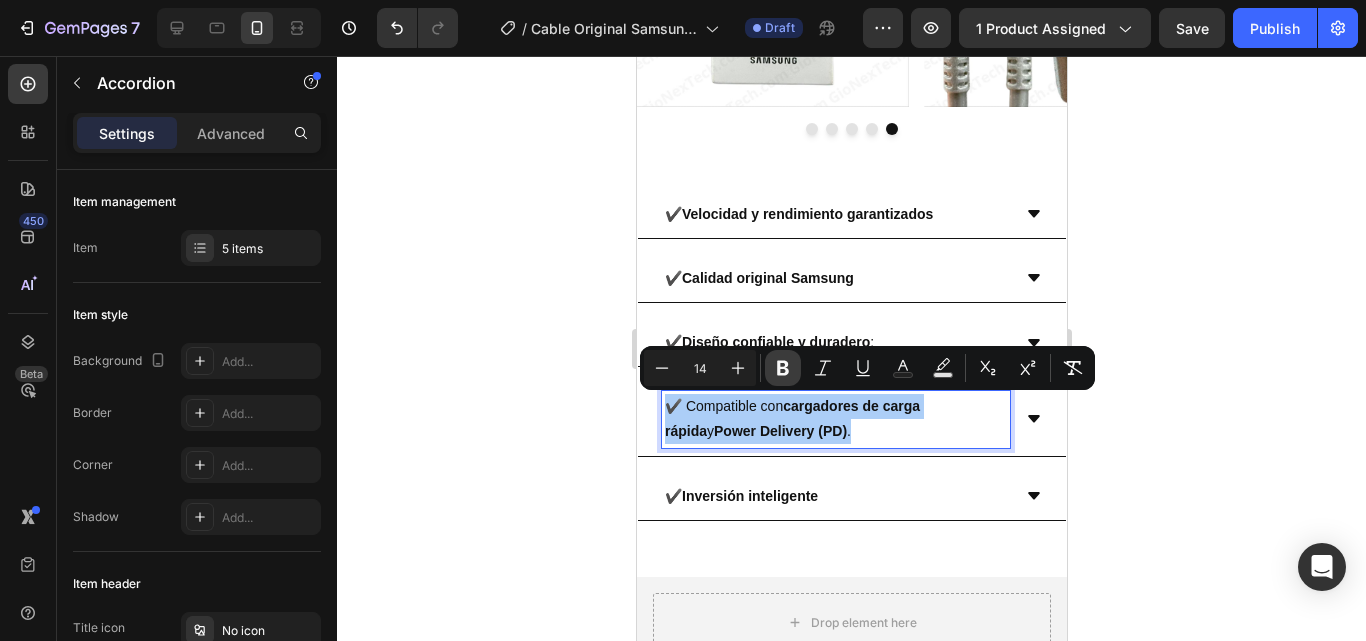 click 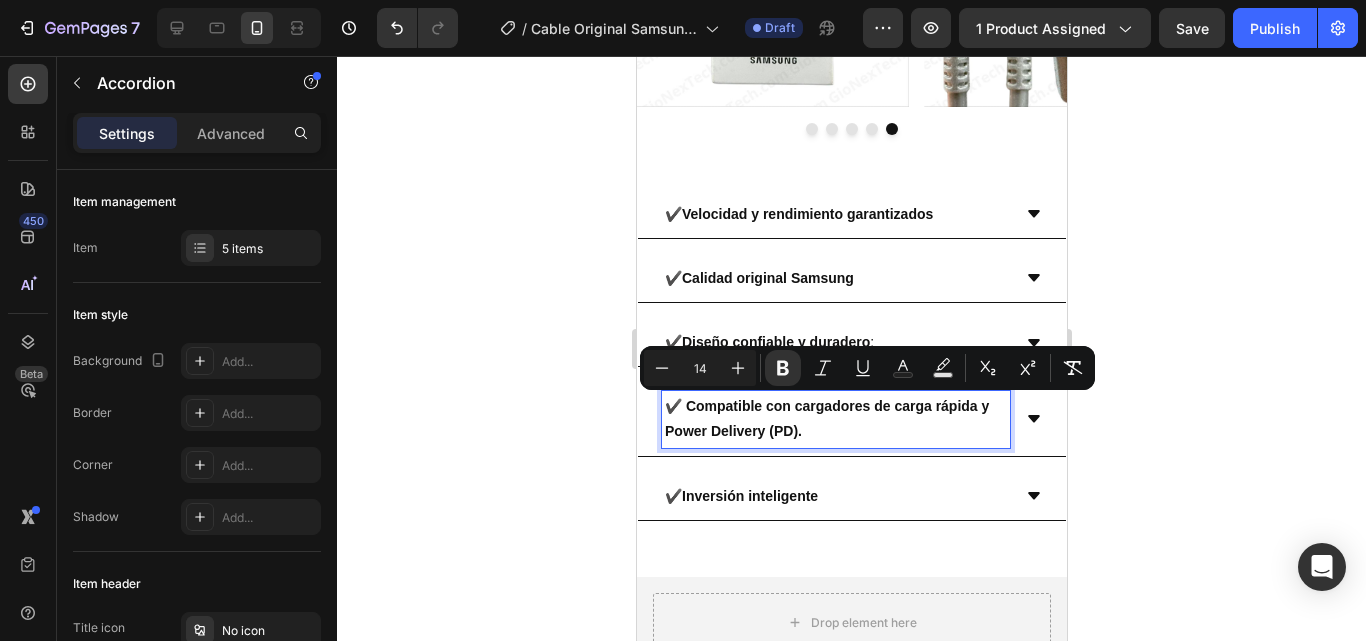 click on "✔️ Compatible con cargadores de carga rápida y Power Delivery (PD)." at bounding box center [835, 419] 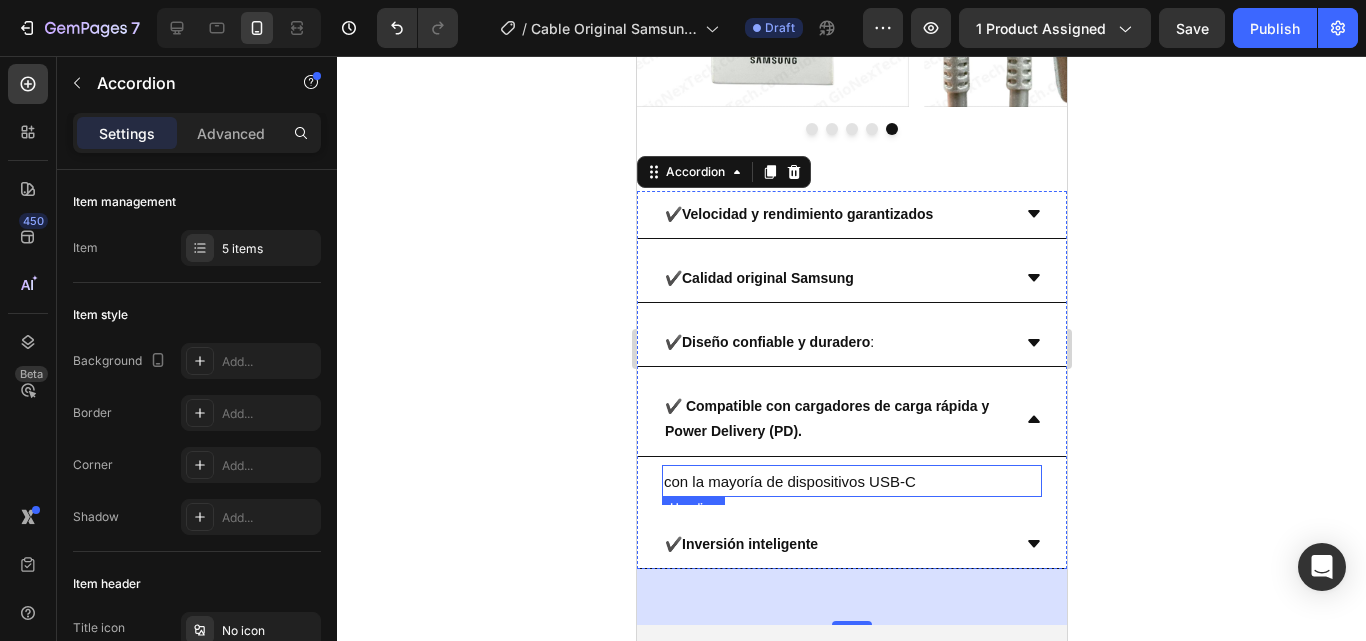 click on "con la mayoría de dispositivos USB-C" at bounding box center [789, 481] 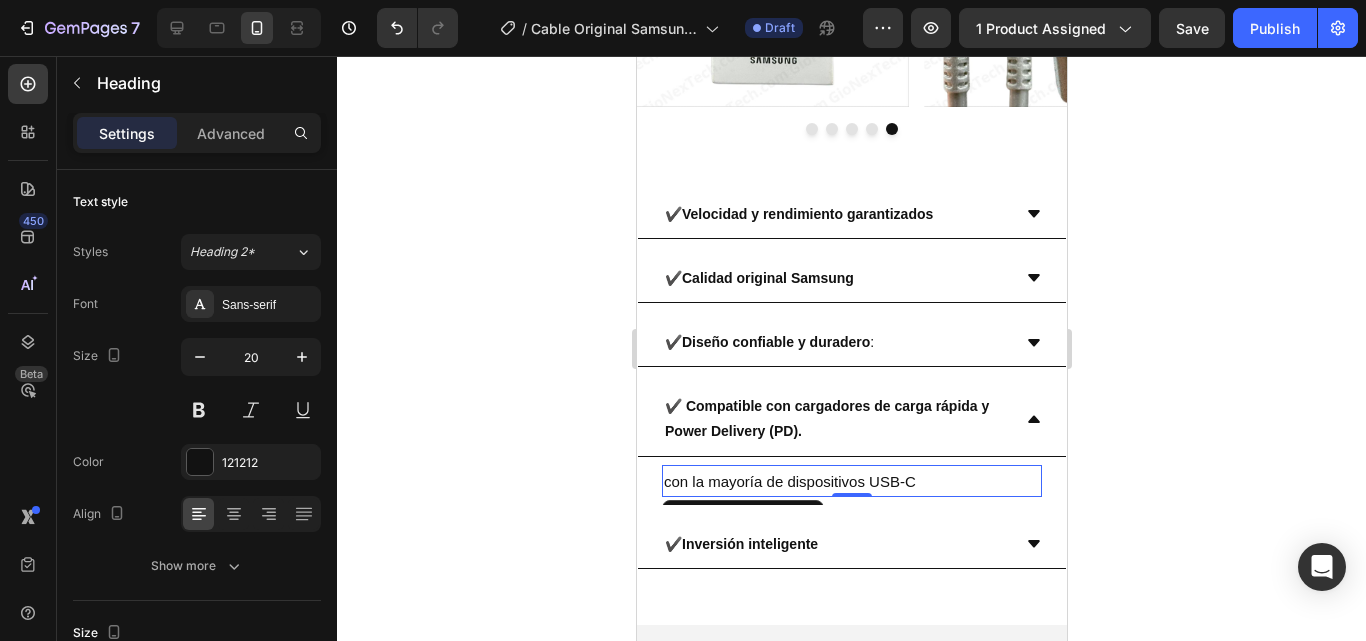 click on "con la mayoría de dispositivos USB-C" at bounding box center (789, 481) 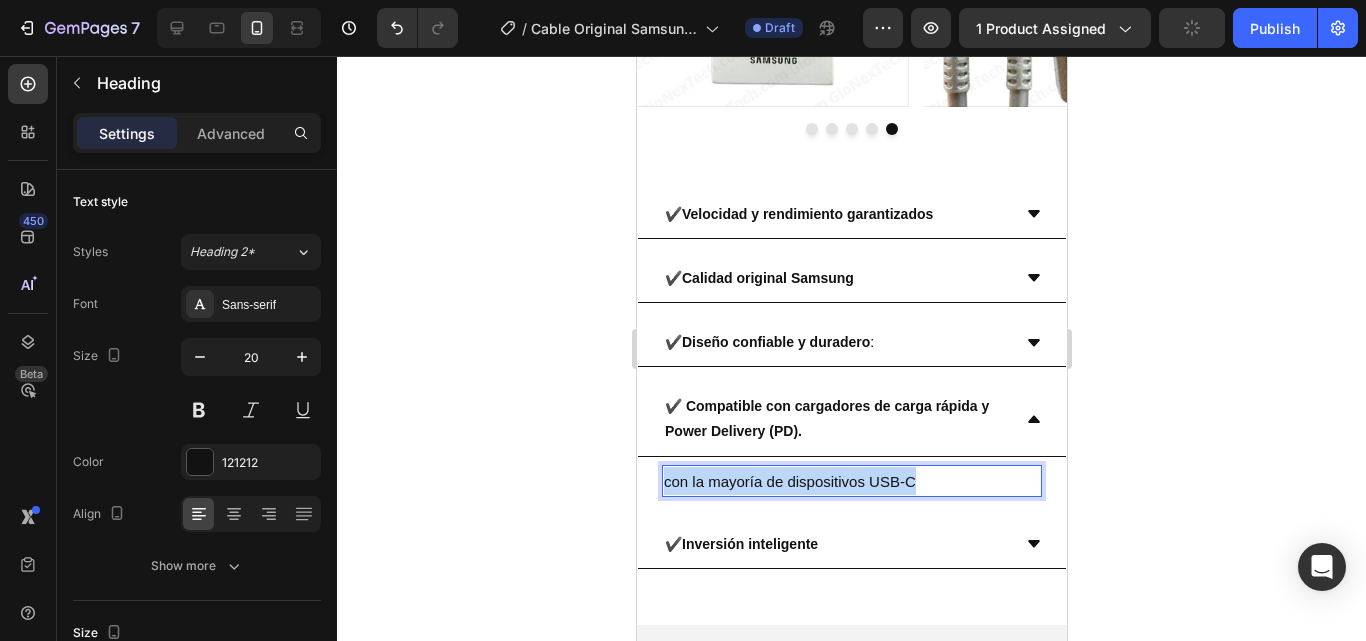 click on "con la mayoría de dispositivos USB-C" at bounding box center [789, 481] 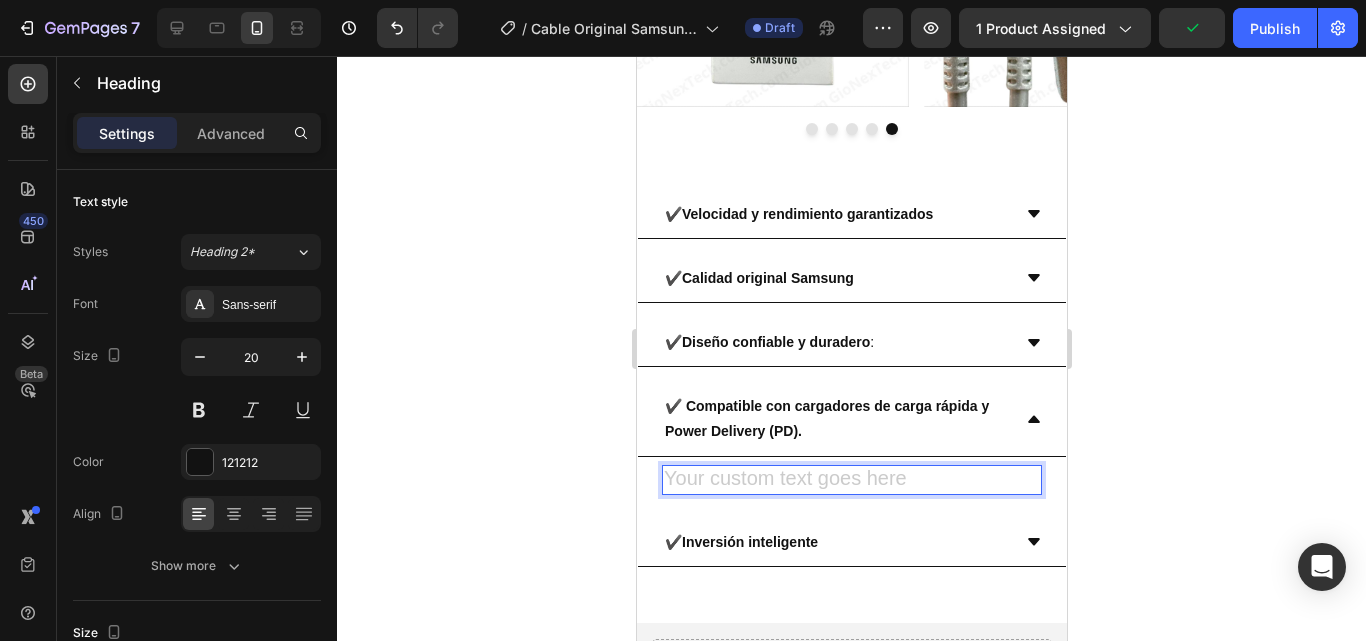 click 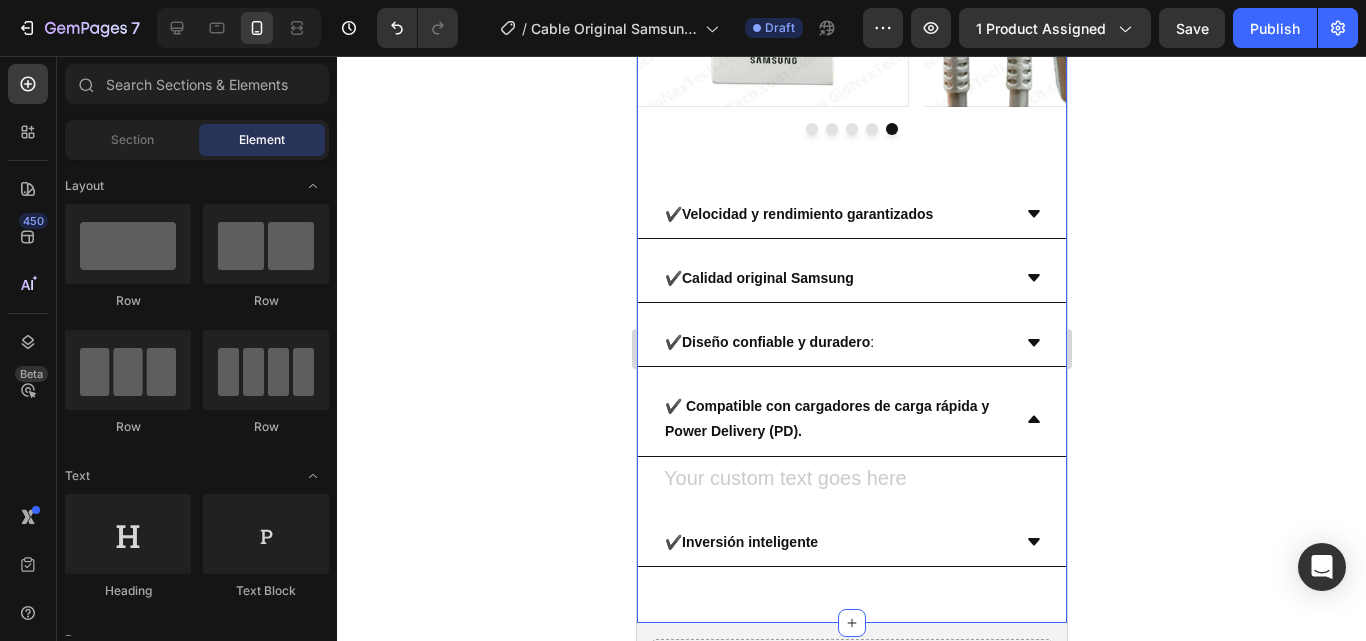 click on "✔️  Inversión inteligente" at bounding box center (835, 542) 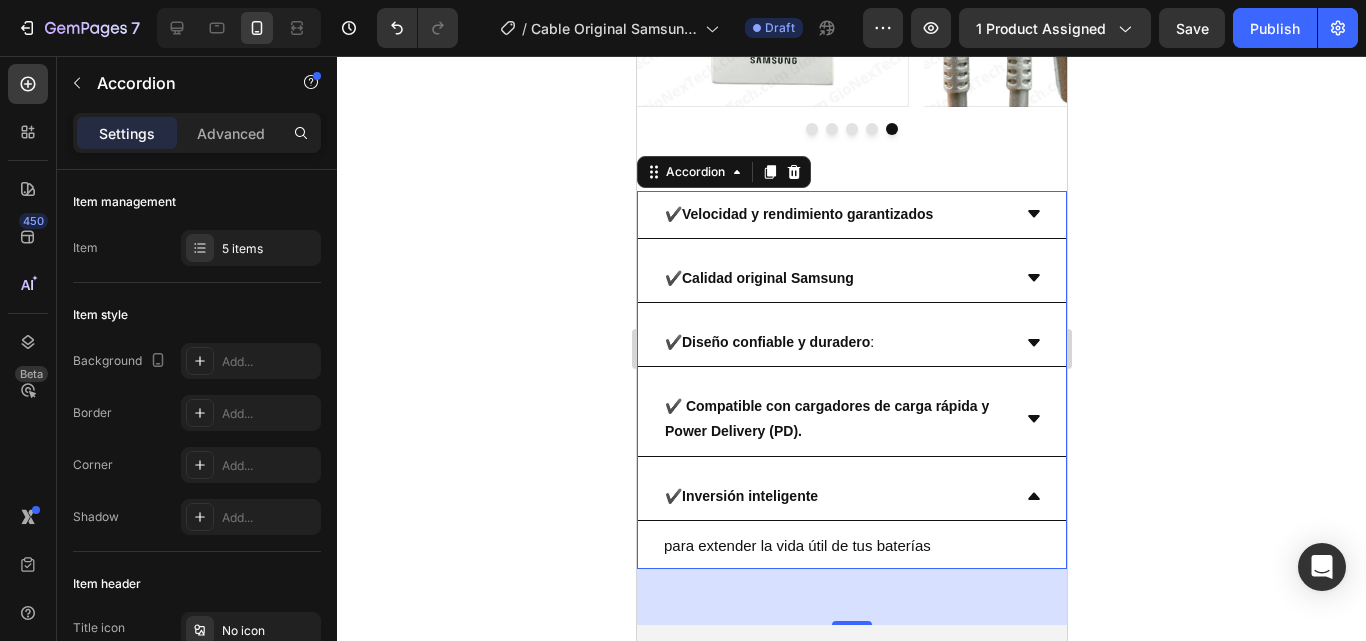 click 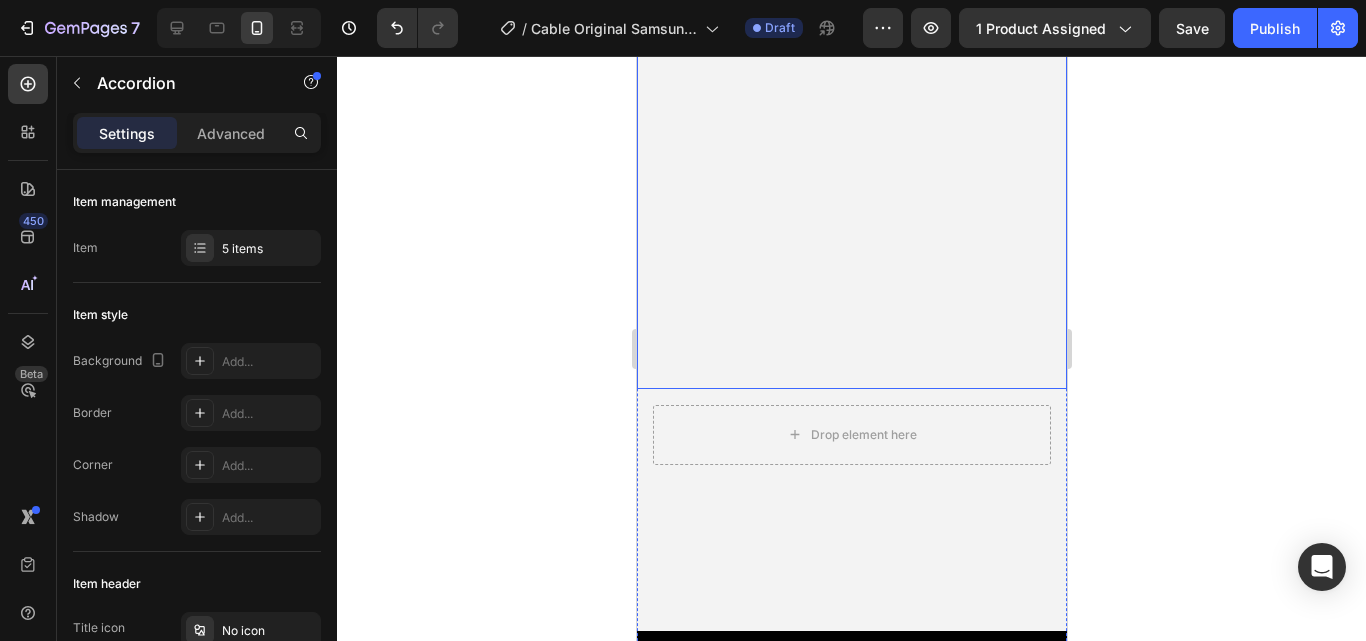 scroll, scrollTop: 4517, scrollLeft: 0, axis: vertical 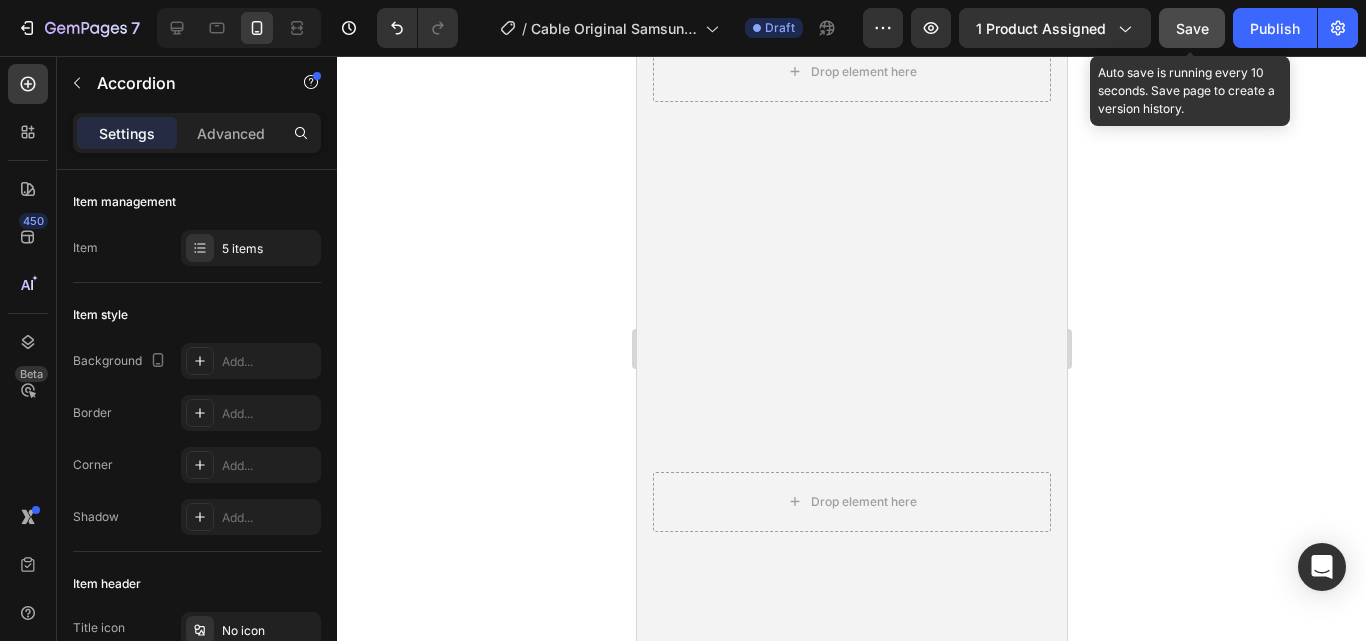 click on "Save" at bounding box center [1192, 28] 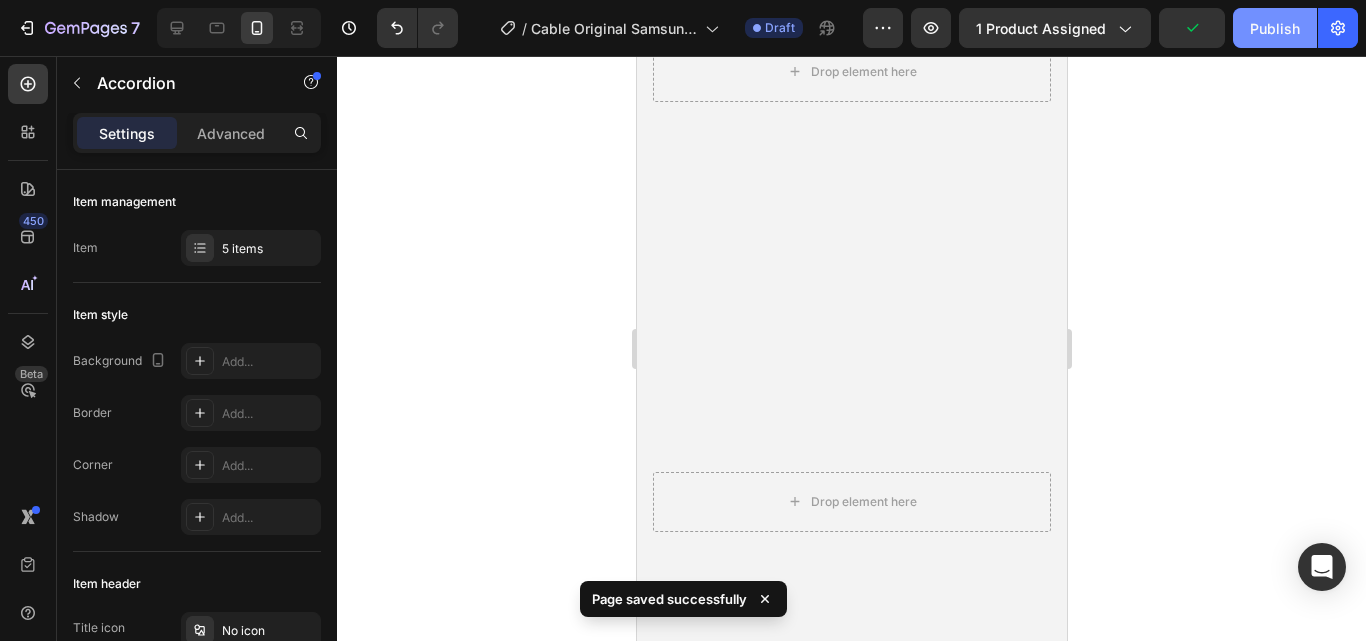 click on "Publish" at bounding box center (1275, 28) 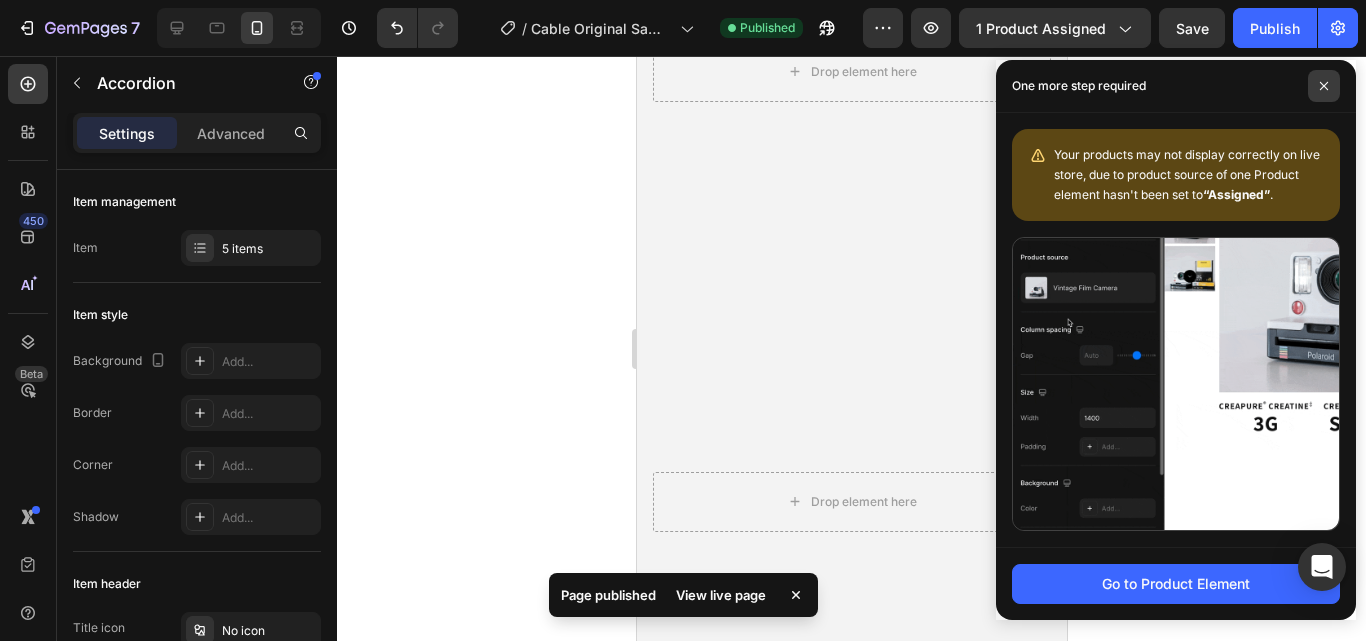 click at bounding box center [1324, 86] 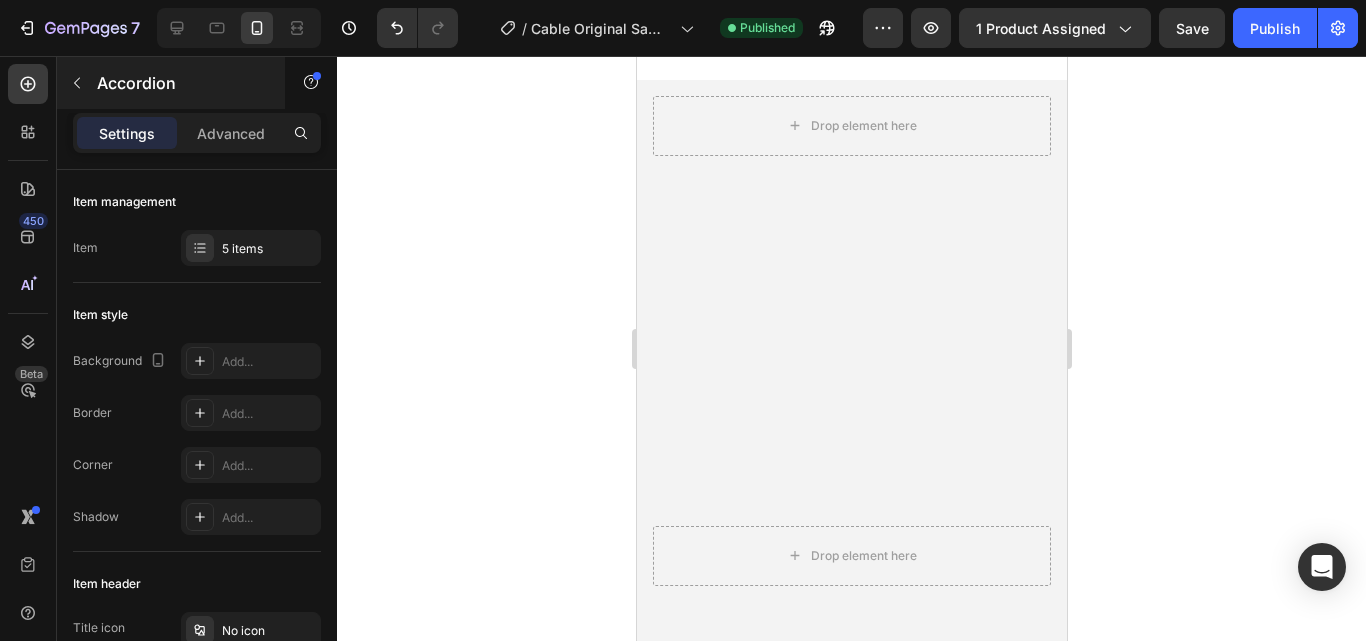 scroll, scrollTop: 4417, scrollLeft: 0, axis: vertical 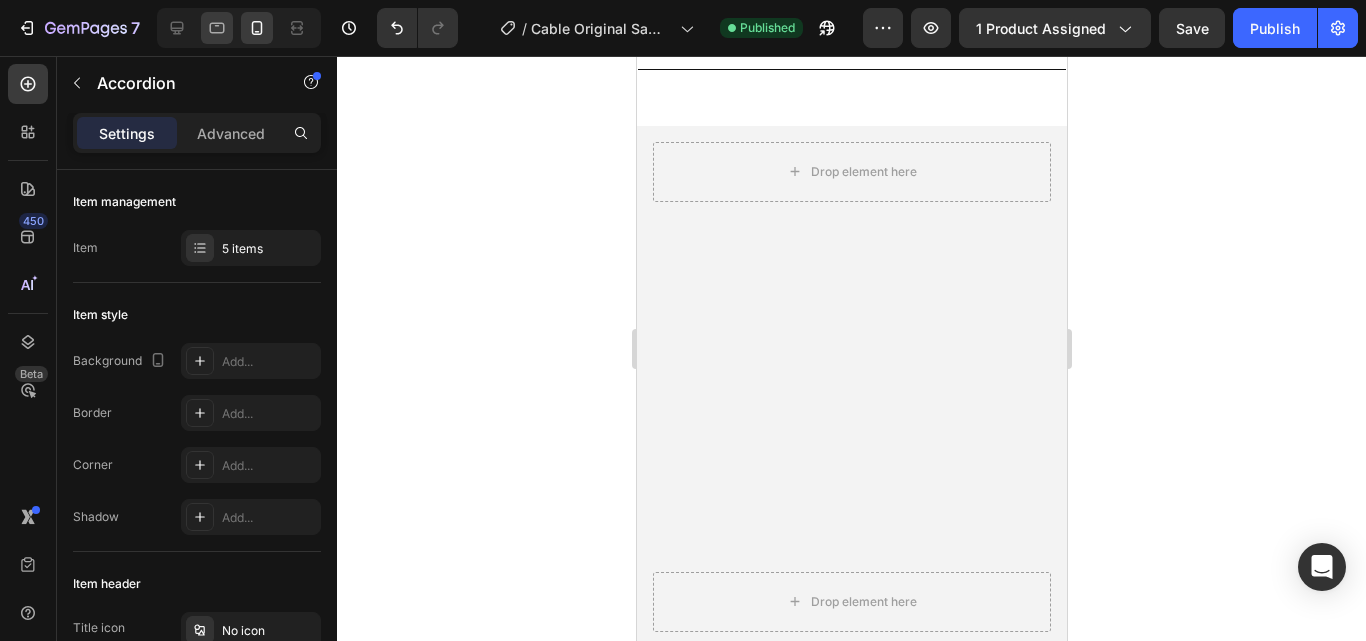 click 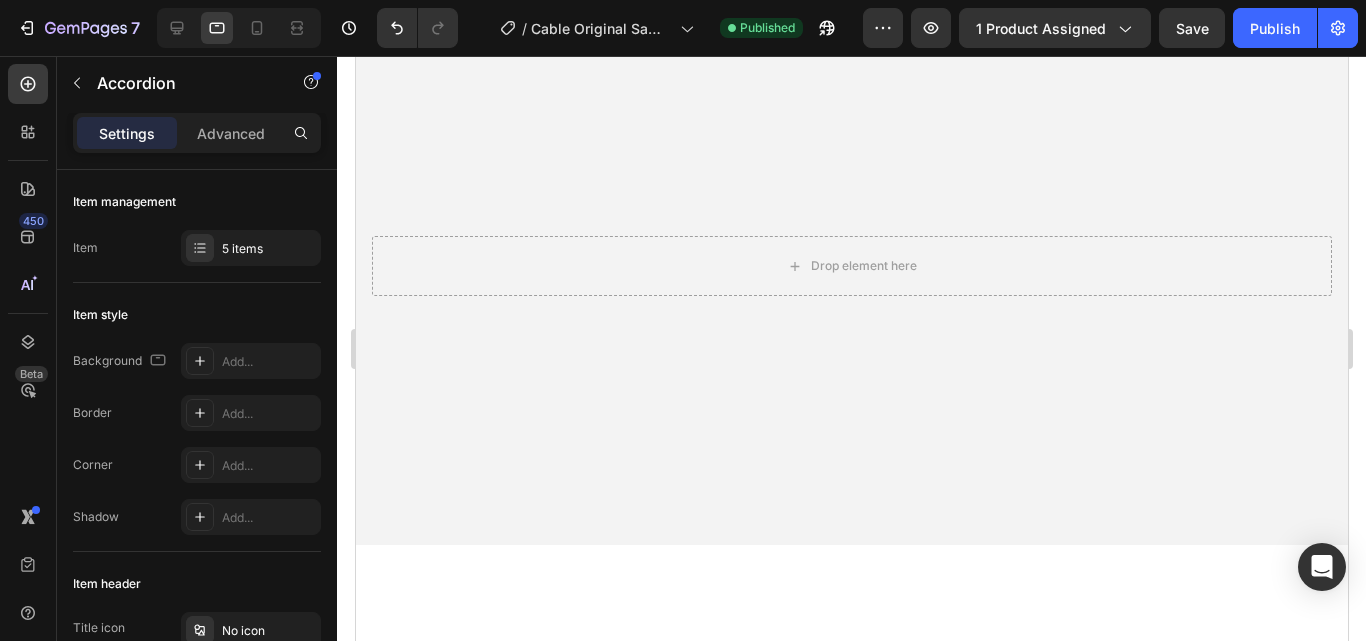 scroll, scrollTop: 0, scrollLeft: 0, axis: both 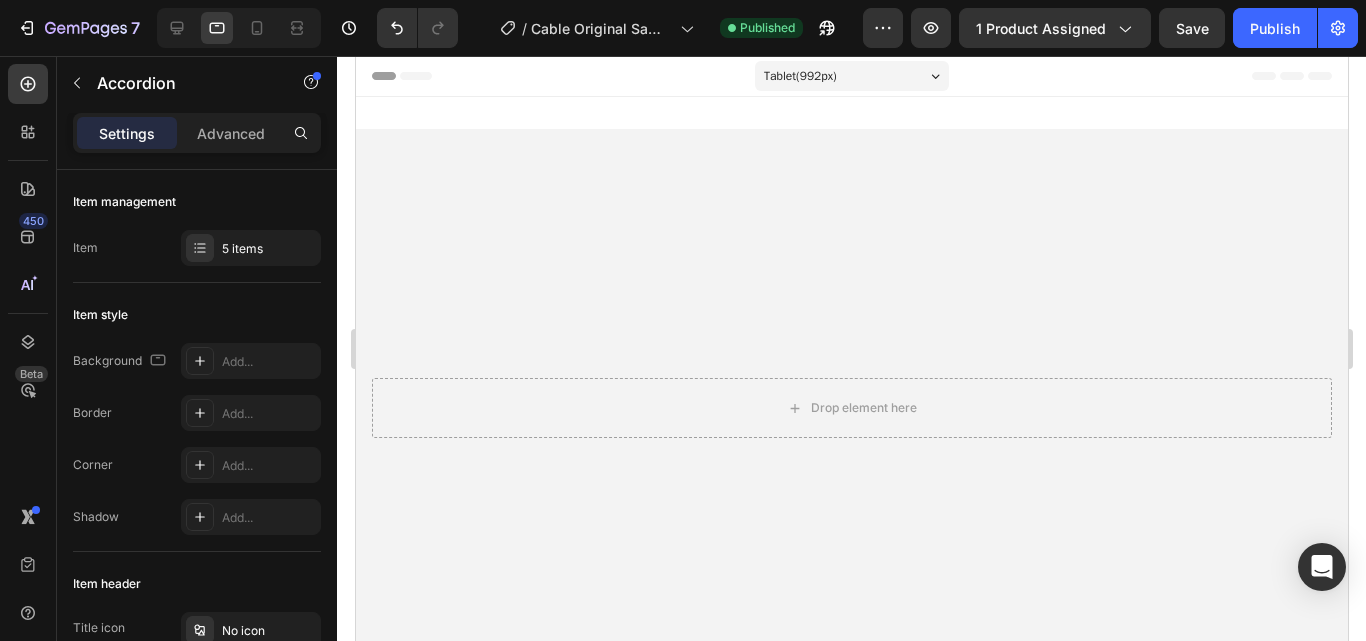 click on "Tablet  ( 992 px)" at bounding box center [851, 76] 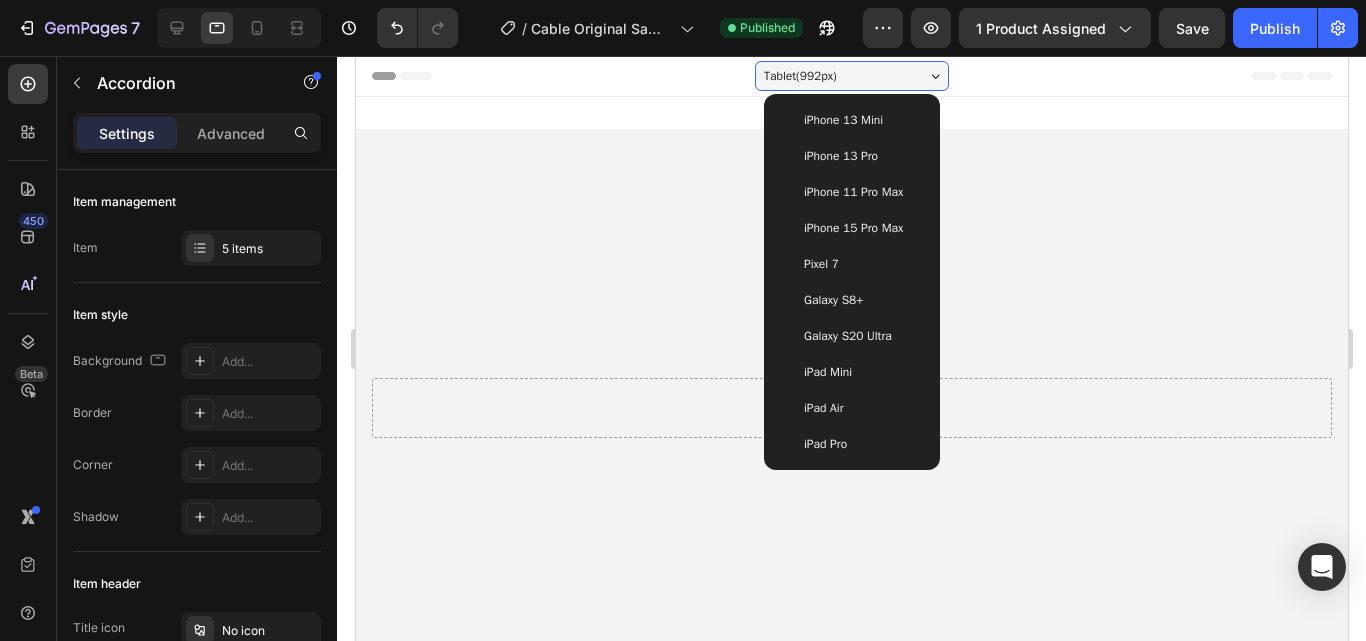 click on "iPad Mini" at bounding box center (851, 372) 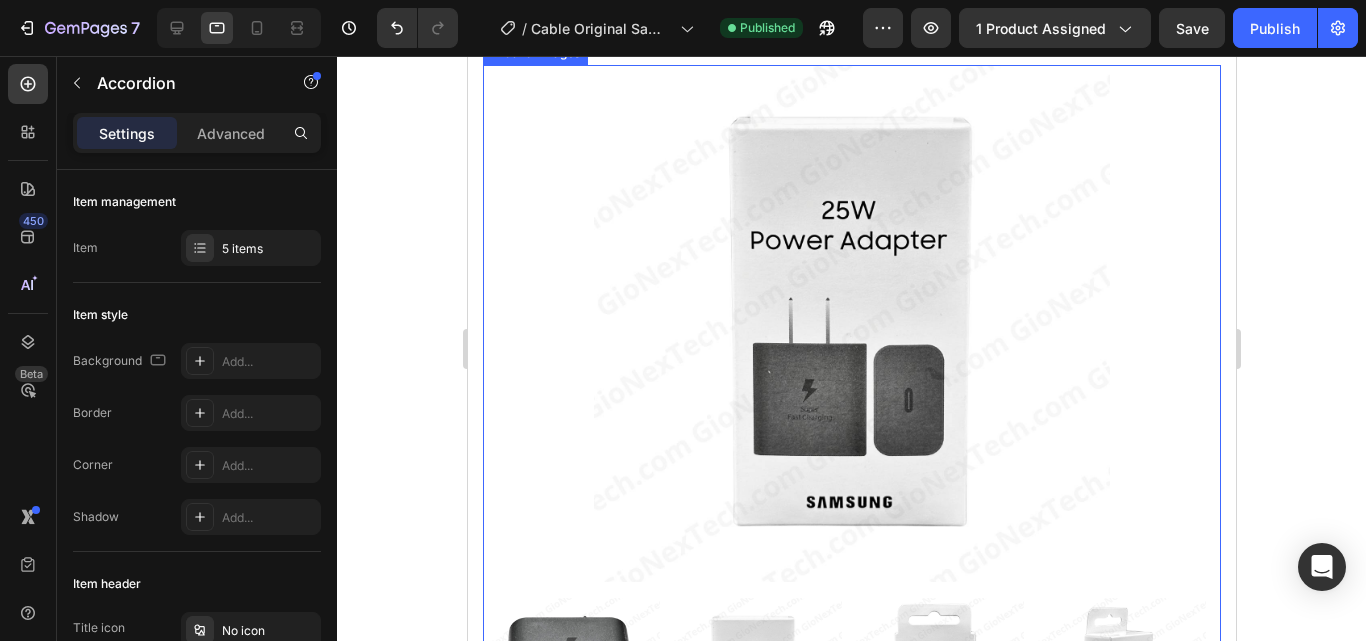 scroll, scrollTop: 300, scrollLeft: 0, axis: vertical 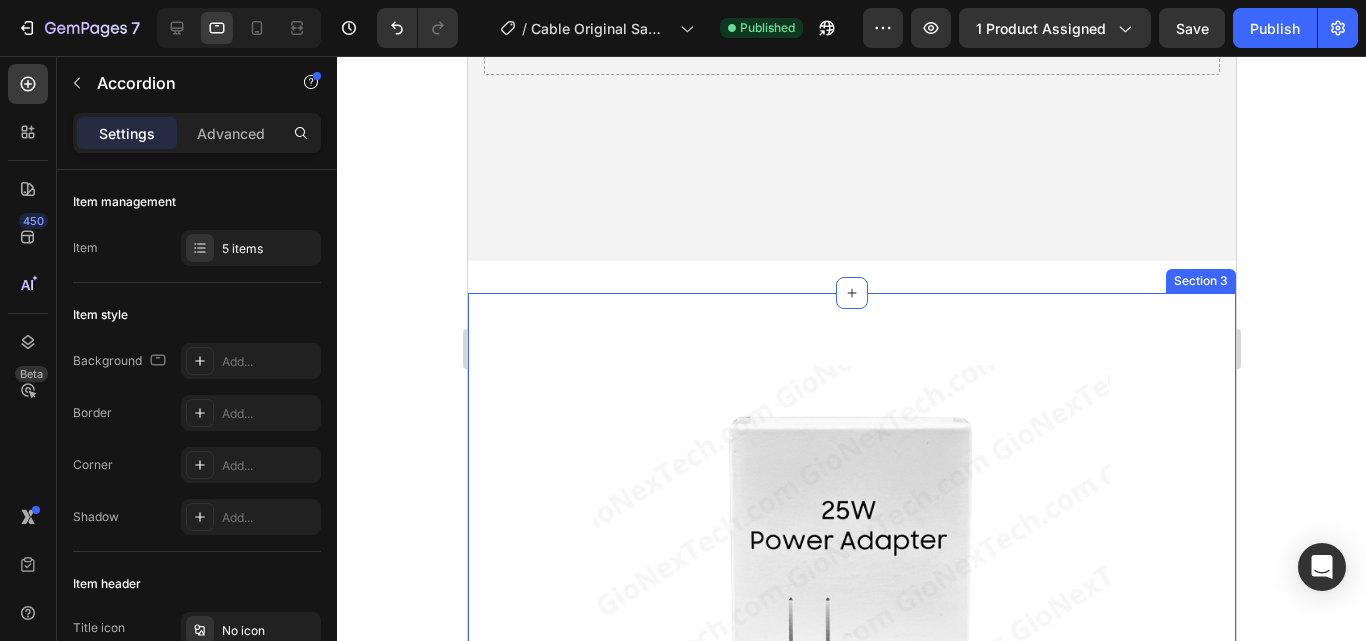 click on "Section 3" at bounding box center (1200, 281) 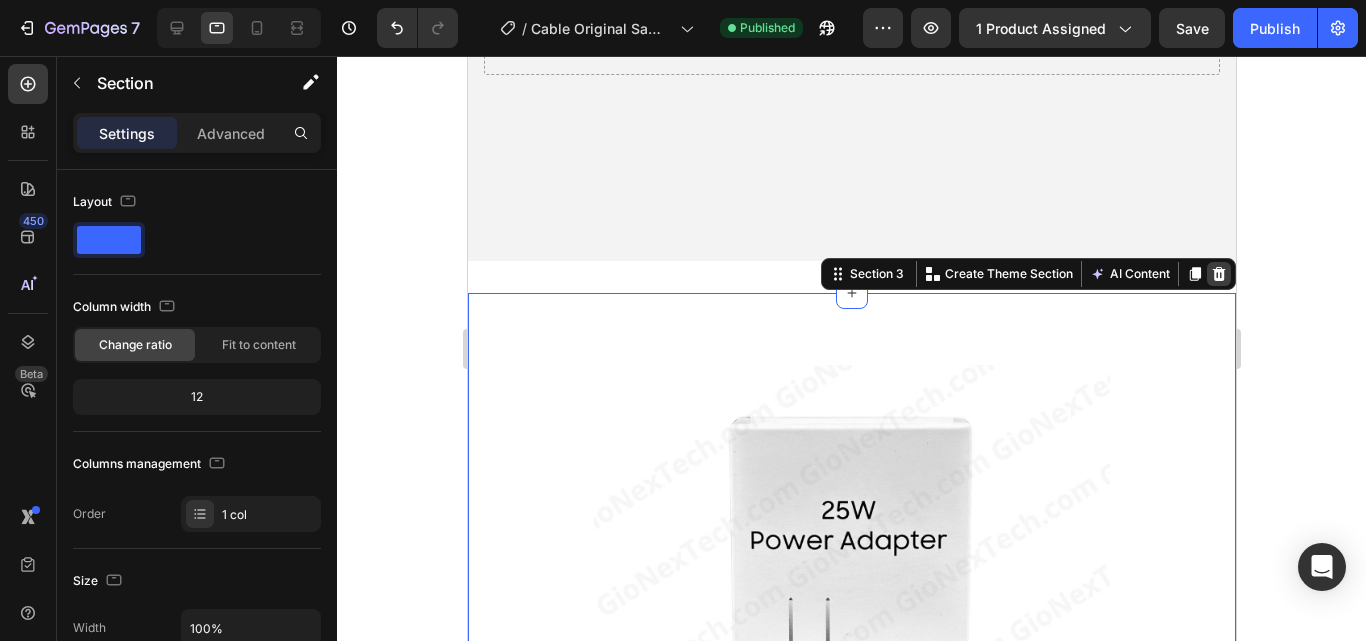 click 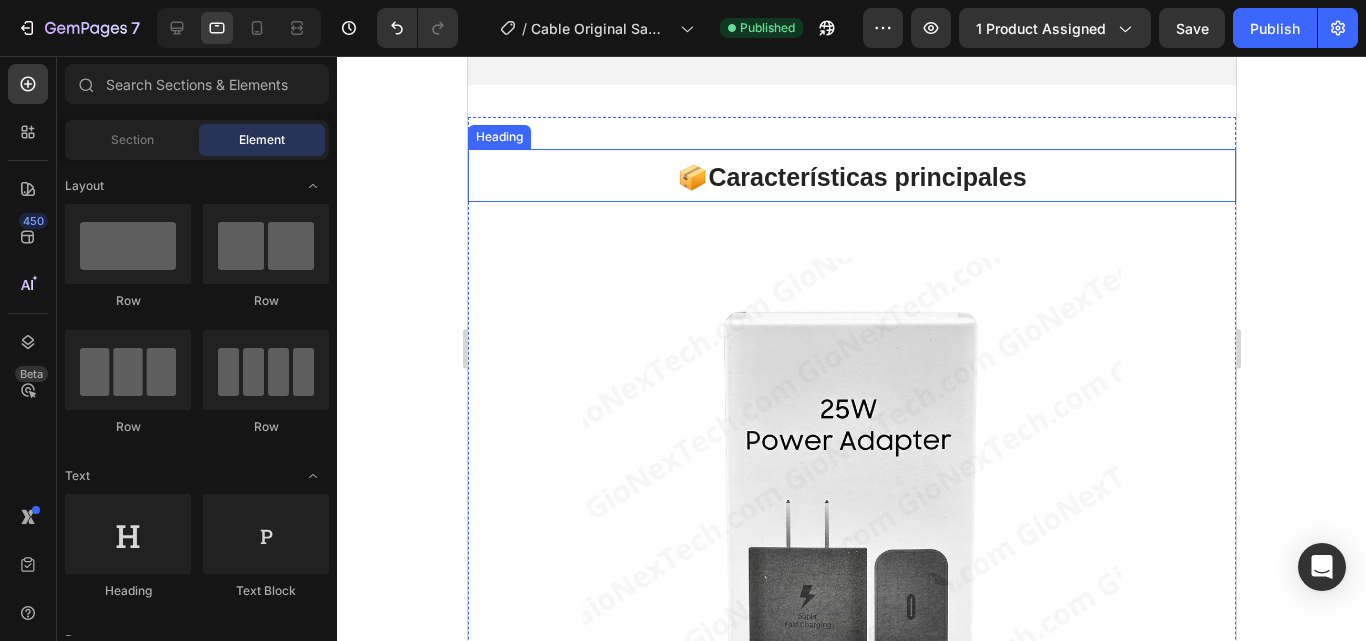 scroll, scrollTop: 1100, scrollLeft: 0, axis: vertical 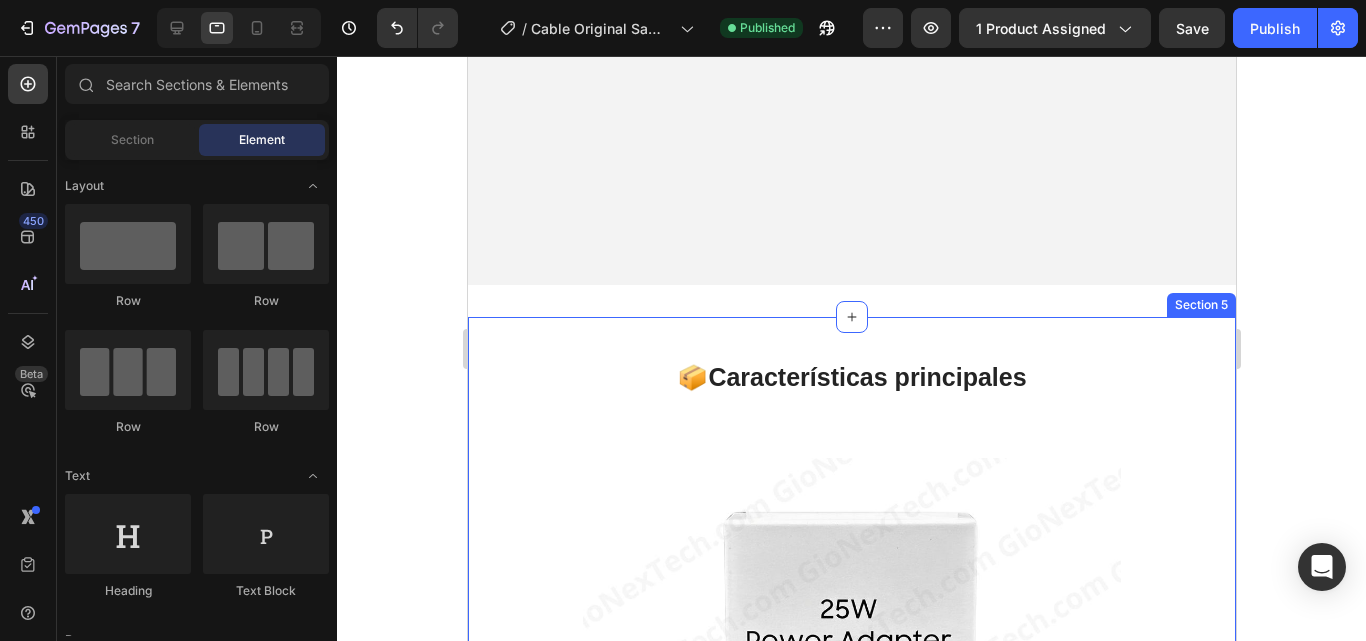click on "Section 5" at bounding box center (1200, 305) 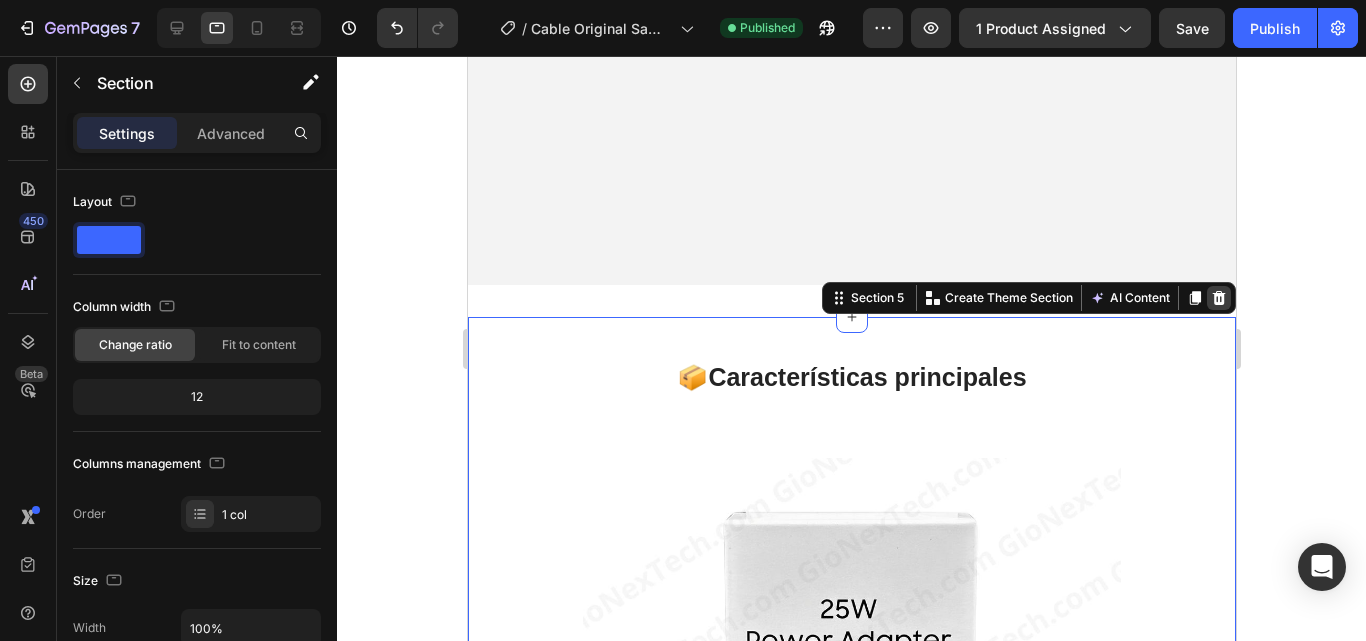 click 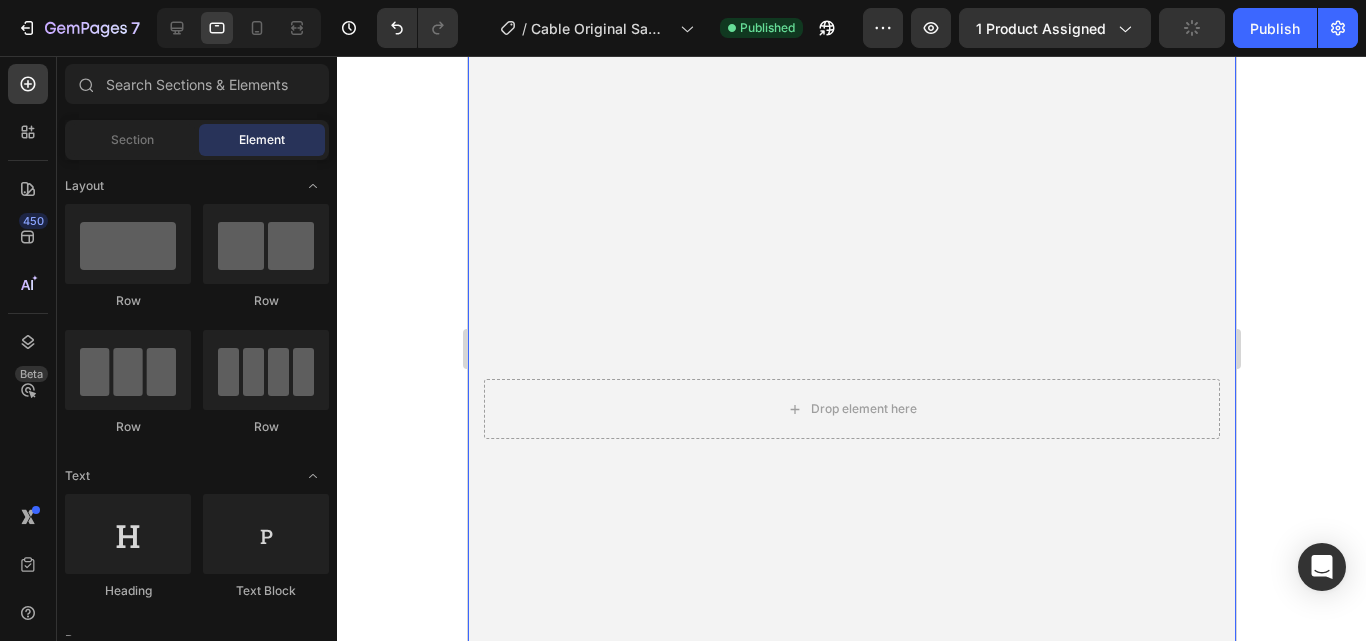 scroll, scrollTop: 300, scrollLeft: 0, axis: vertical 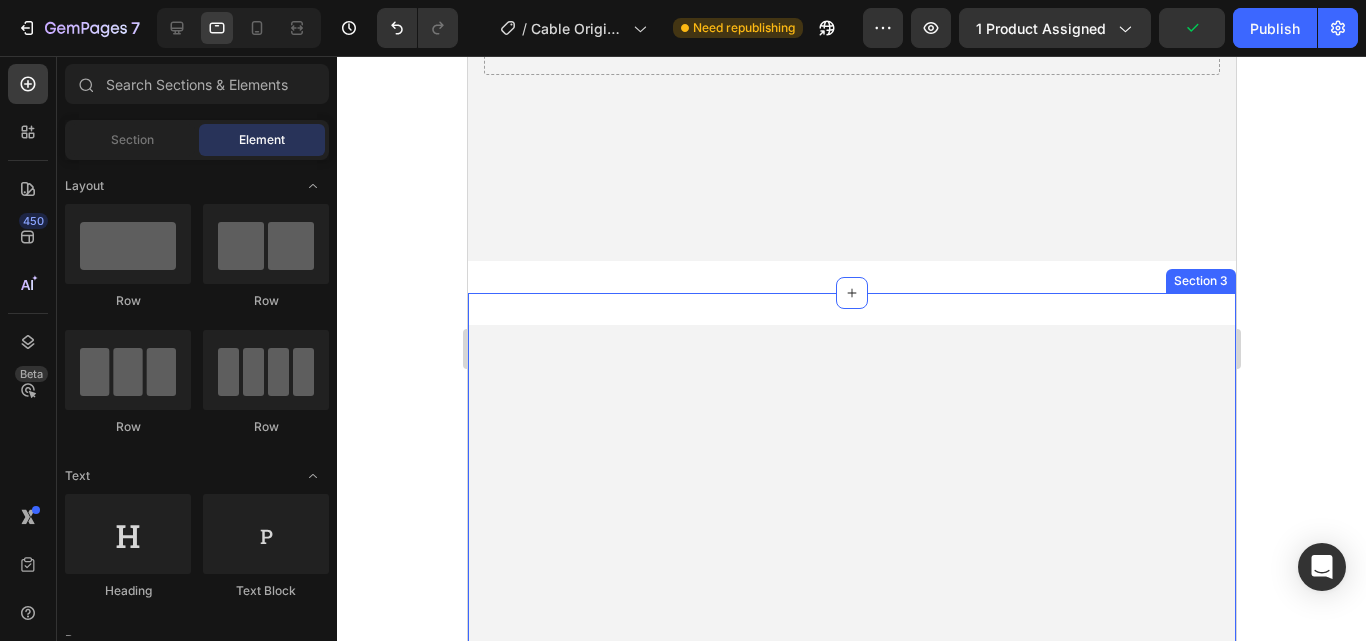 click on "Drop element here Hero Banner Section 1 Product Images Cable Original Samsung USB-C a USB-C (5A, 1.8m) (P) Title
Icon
Icon
Icon
Icon
Icon Icon List Hoz Producto Premium Text block Row ⚙️  Especificaciones técnicas Heading especificación Heading DETALLE Heading Row Tipo de cable Longitud Potencia Transferencia de datos Compatibilidad Carga rápida Color Marca Material del cable Heading USB-C a USB-C 1.8 metros Hasta 5A (amperios) Alta velocidad Smartphones, tablets, laptops USB-C Compatible con Super Fast Charging (SFC) Negro Samsung (original) Reforzado, alta resistencia Heading Row Product Section 2
Drop element here Hero Banner Section 3 📦  Características principales Heading Image
✅  Carga súper rápida hasta 5A
✅  1.8 metros de libertad de movimiento
✅  El" at bounding box center (851, 2281) 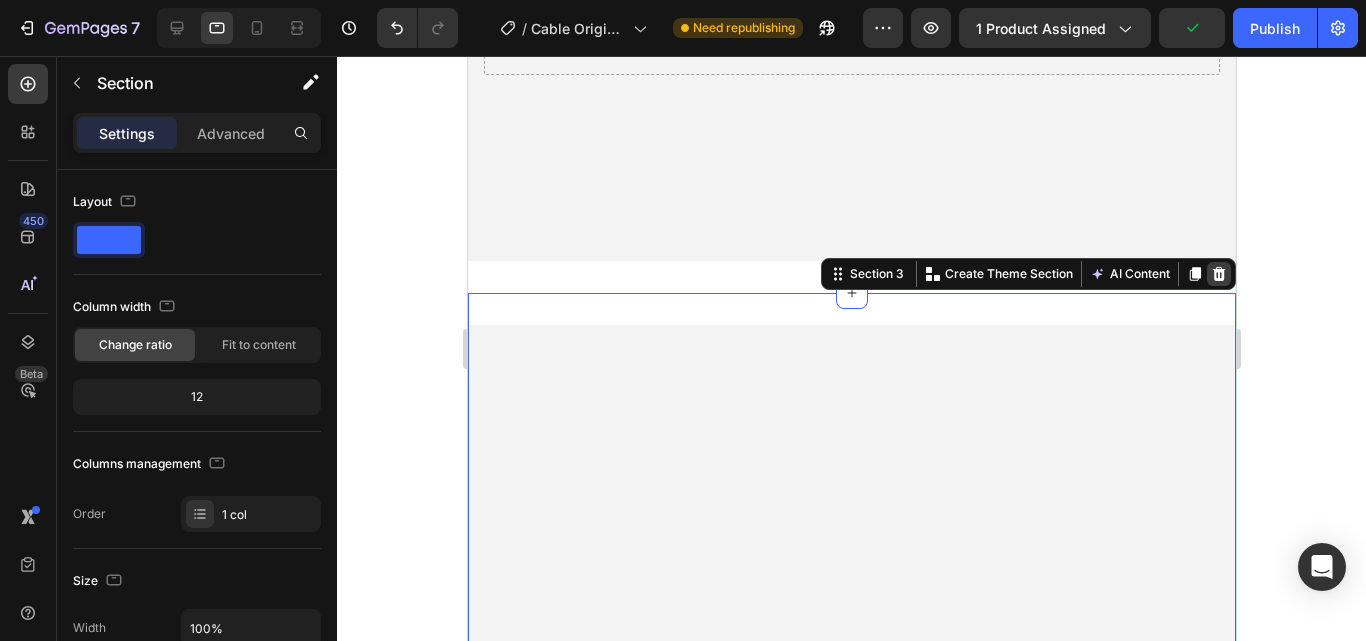 click 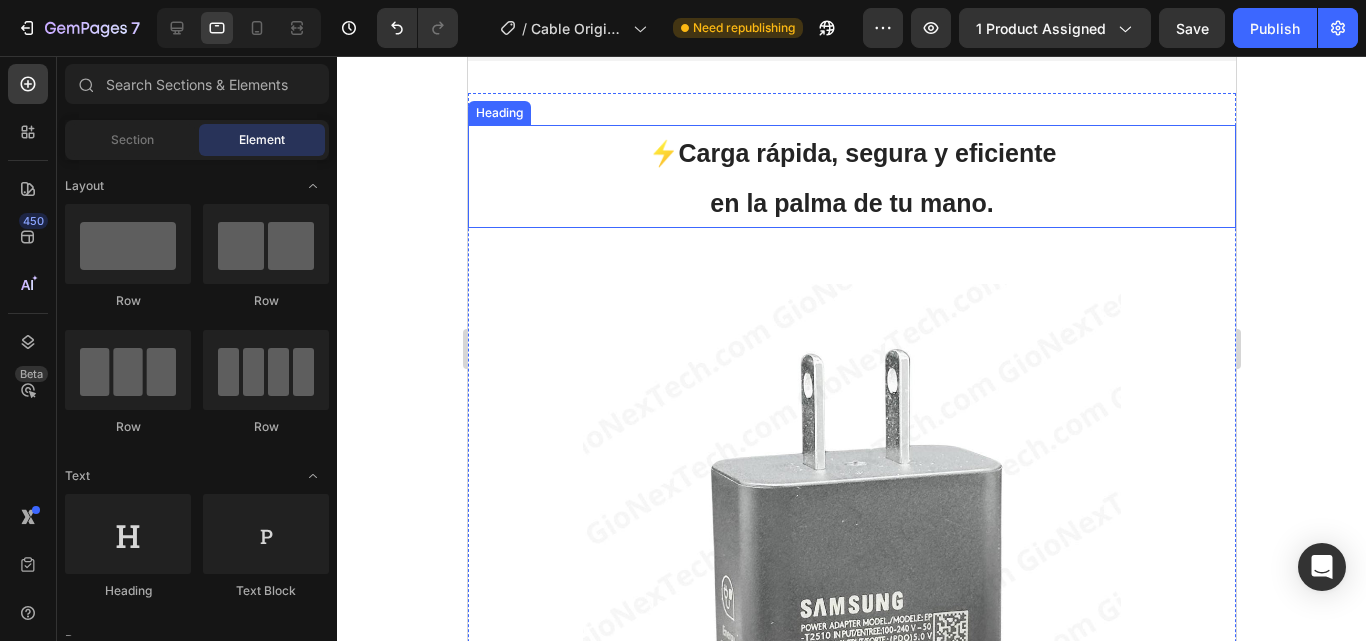 scroll, scrollTop: 400, scrollLeft: 0, axis: vertical 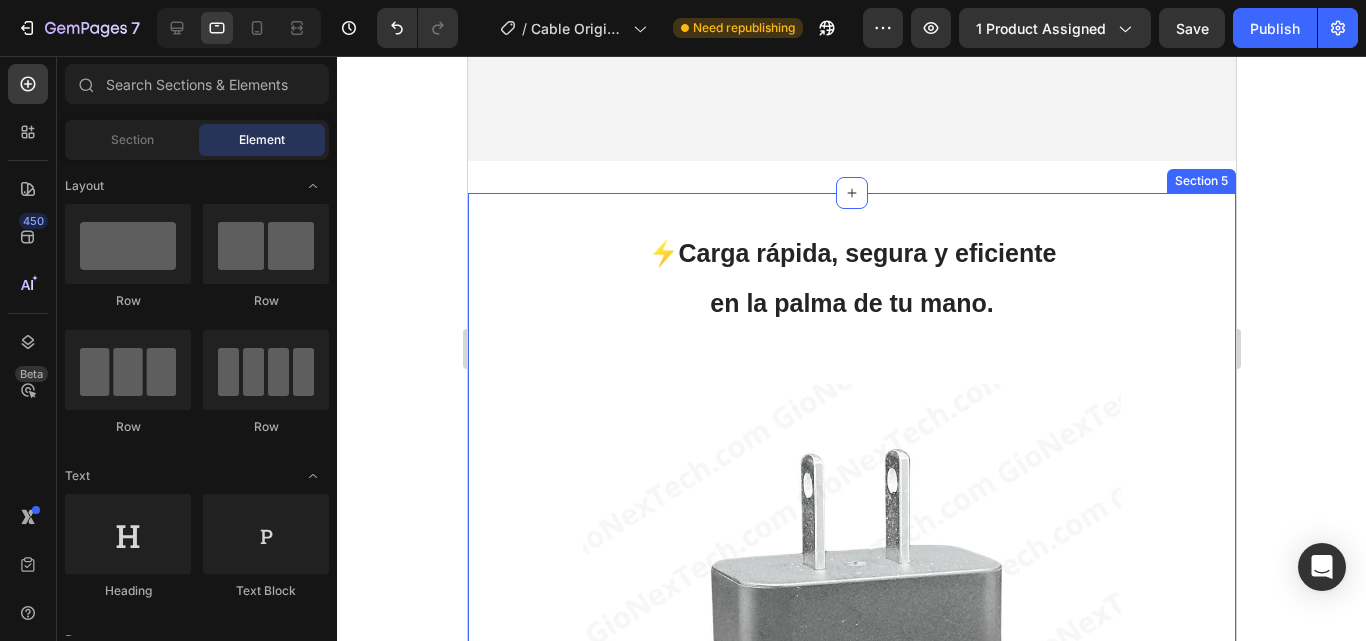 click on "Section 5" at bounding box center (1200, 181) 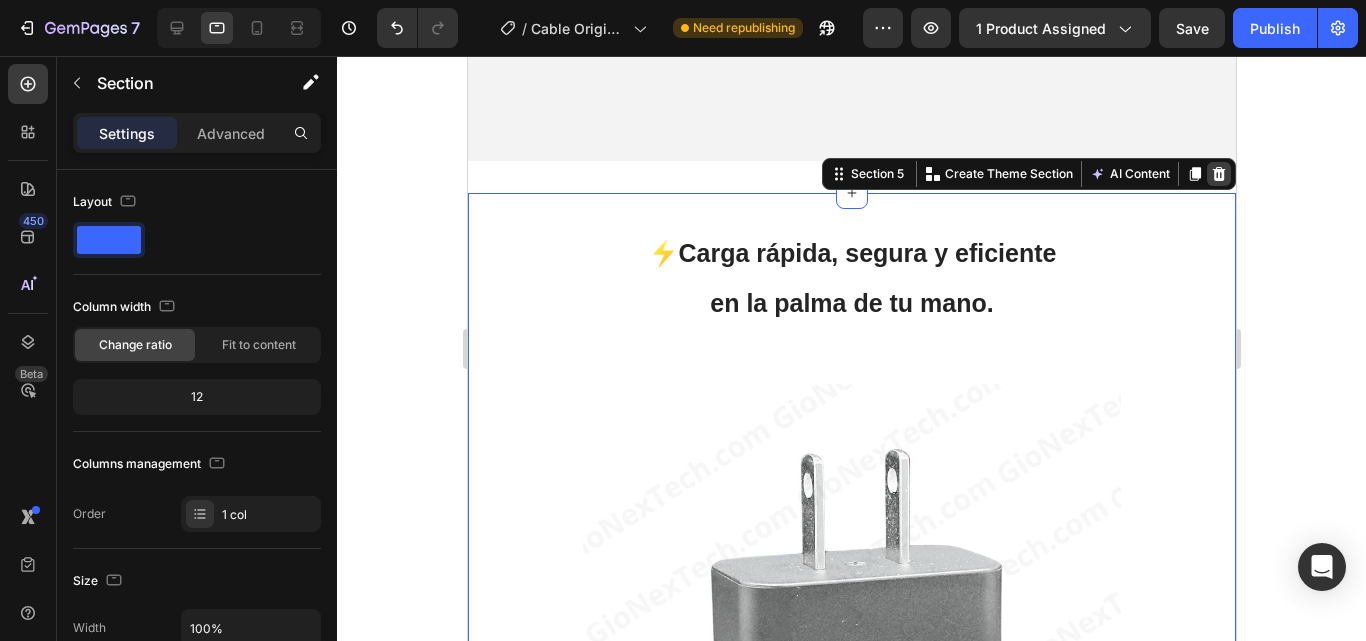 click 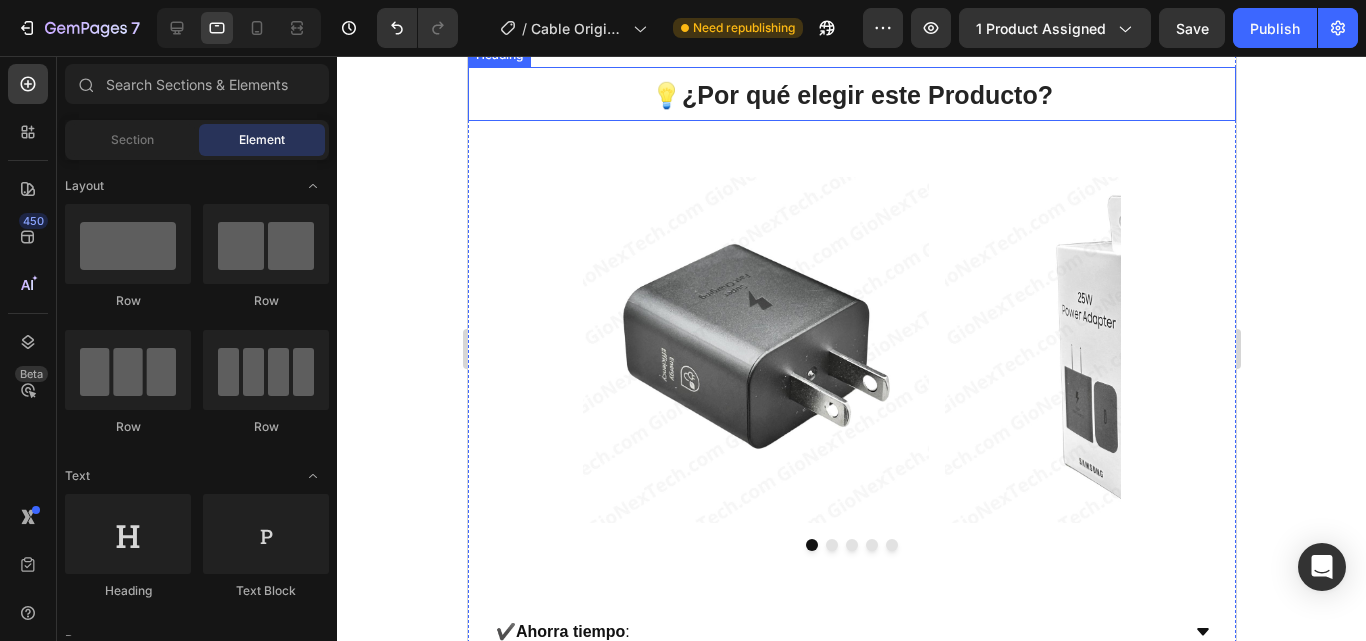 scroll, scrollTop: 400, scrollLeft: 0, axis: vertical 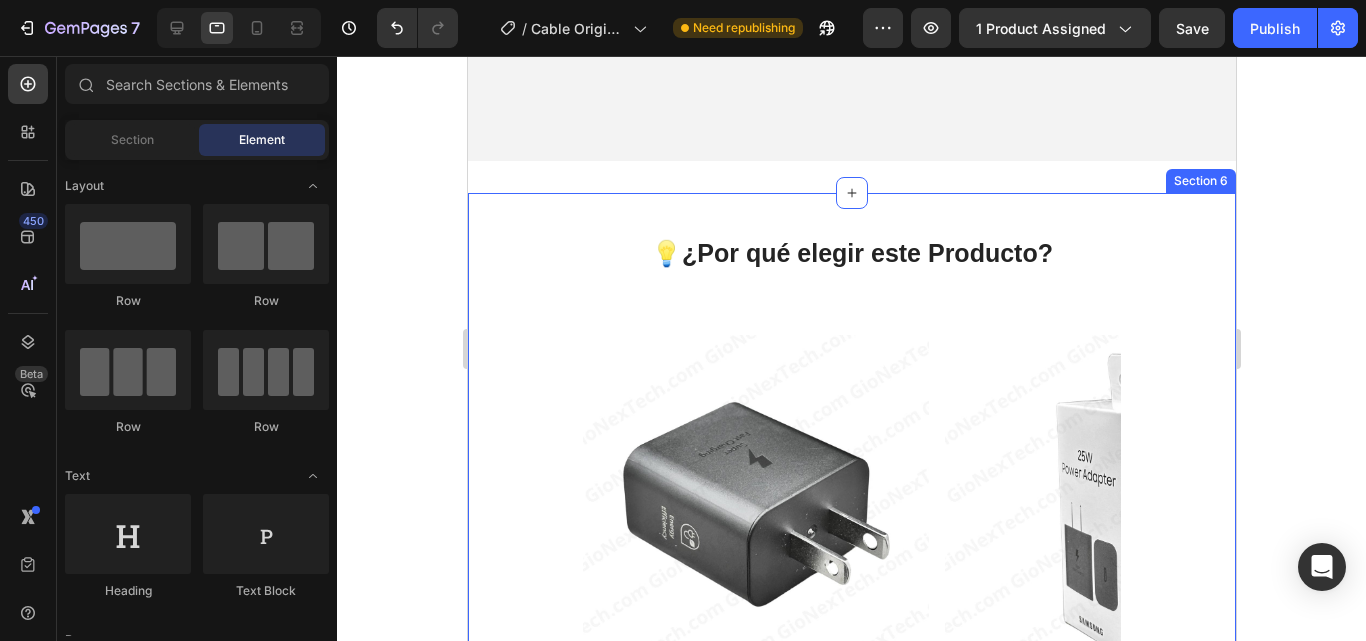 click on "Section 6" at bounding box center (1200, 181) 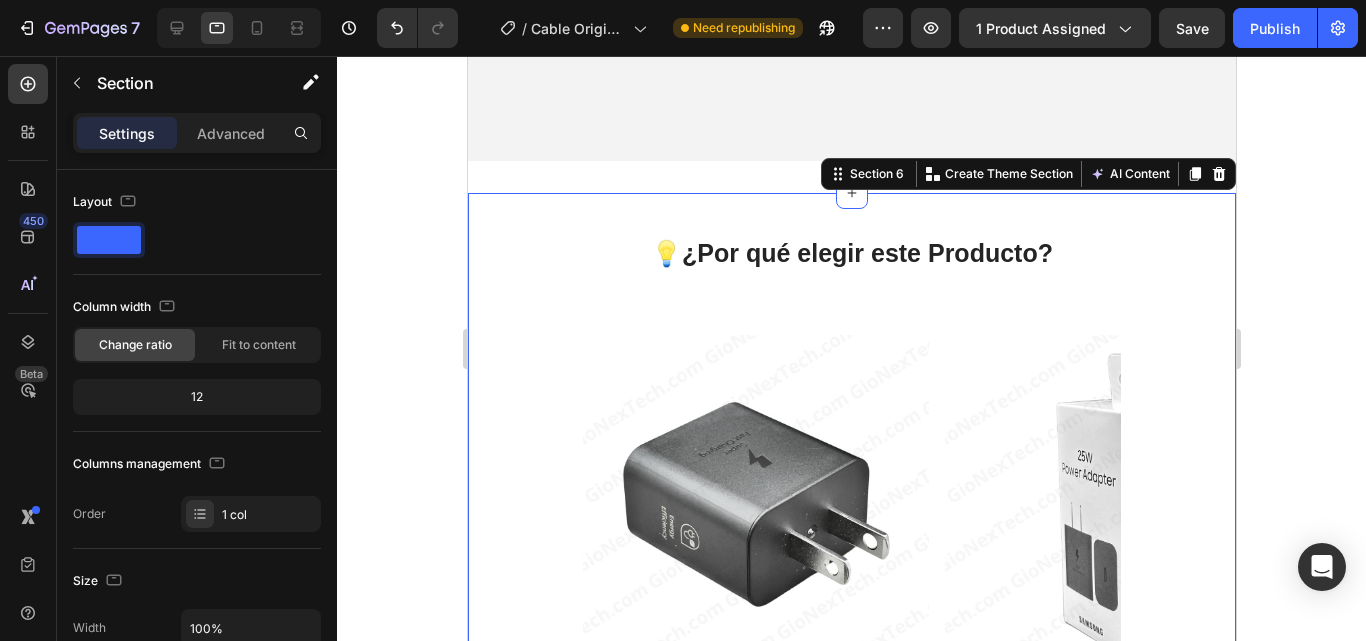 click 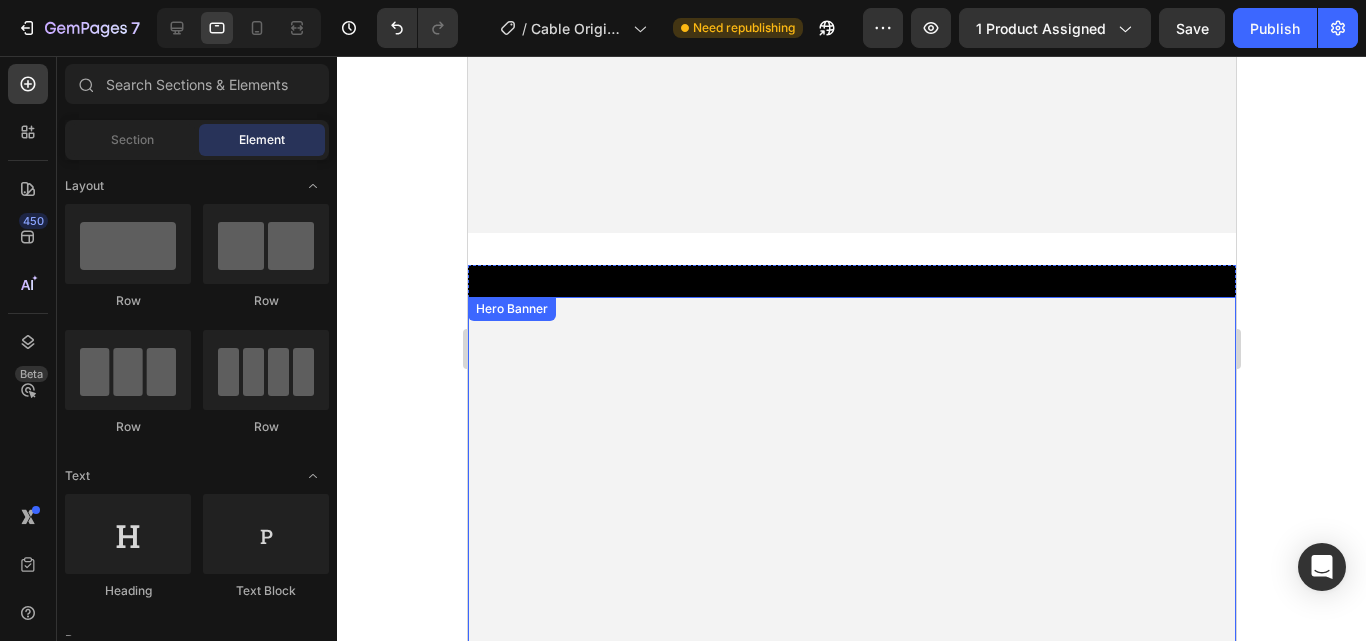 scroll, scrollTop: 300, scrollLeft: 0, axis: vertical 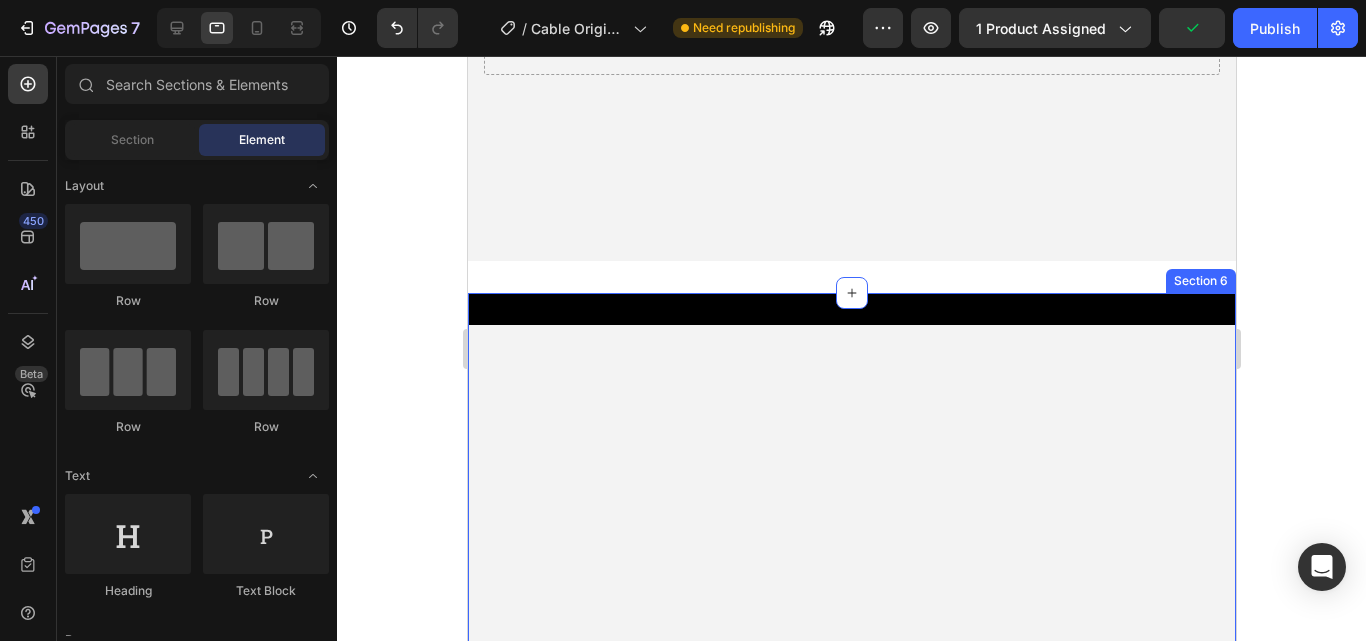 click on "Section 6" at bounding box center [1200, 281] 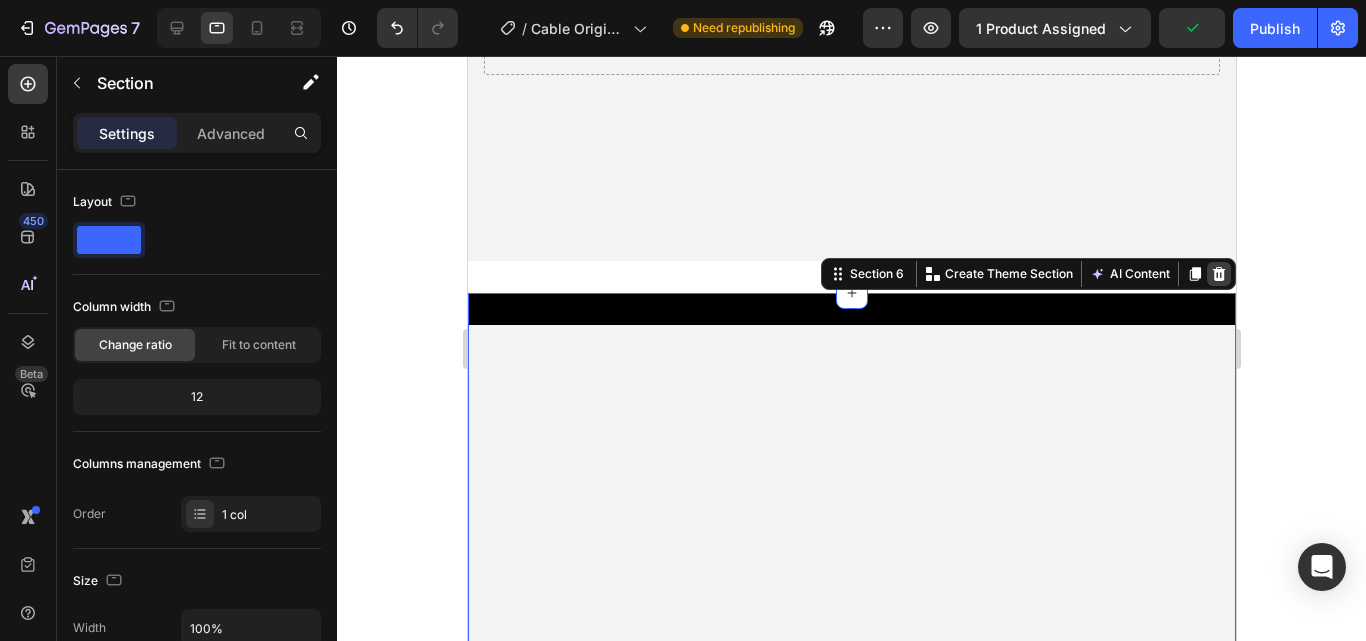 click 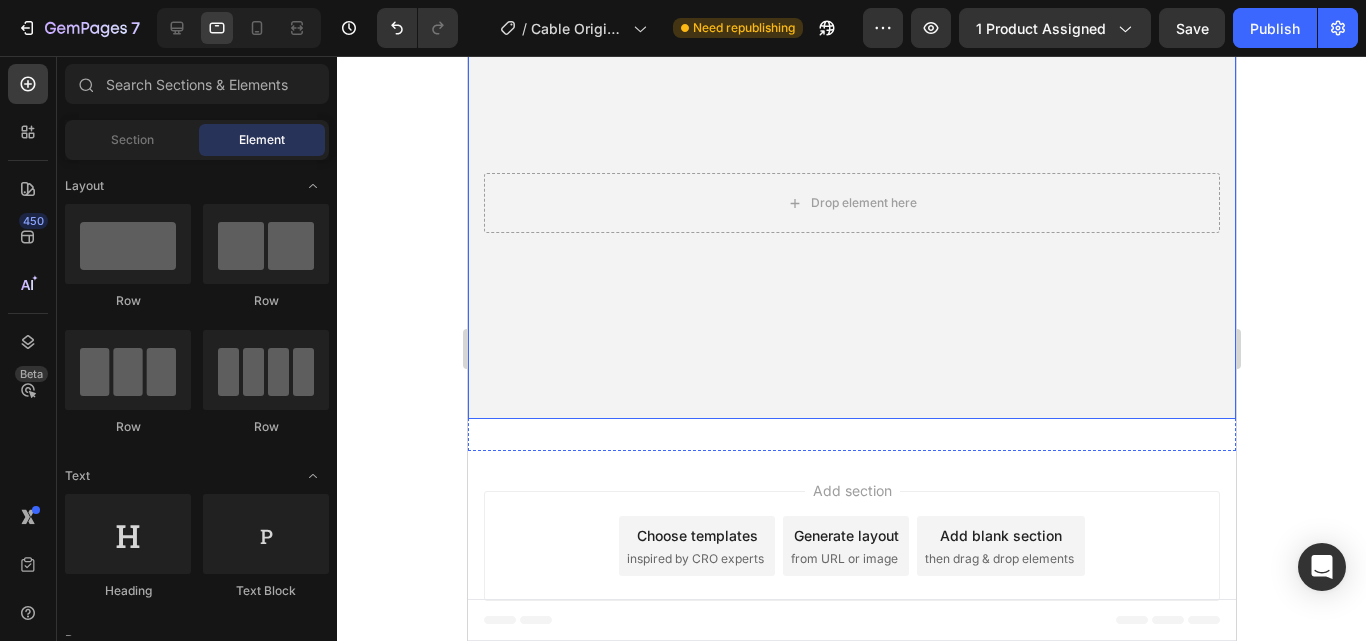 scroll, scrollTop: 0, scrollLeft: 0, axis: both 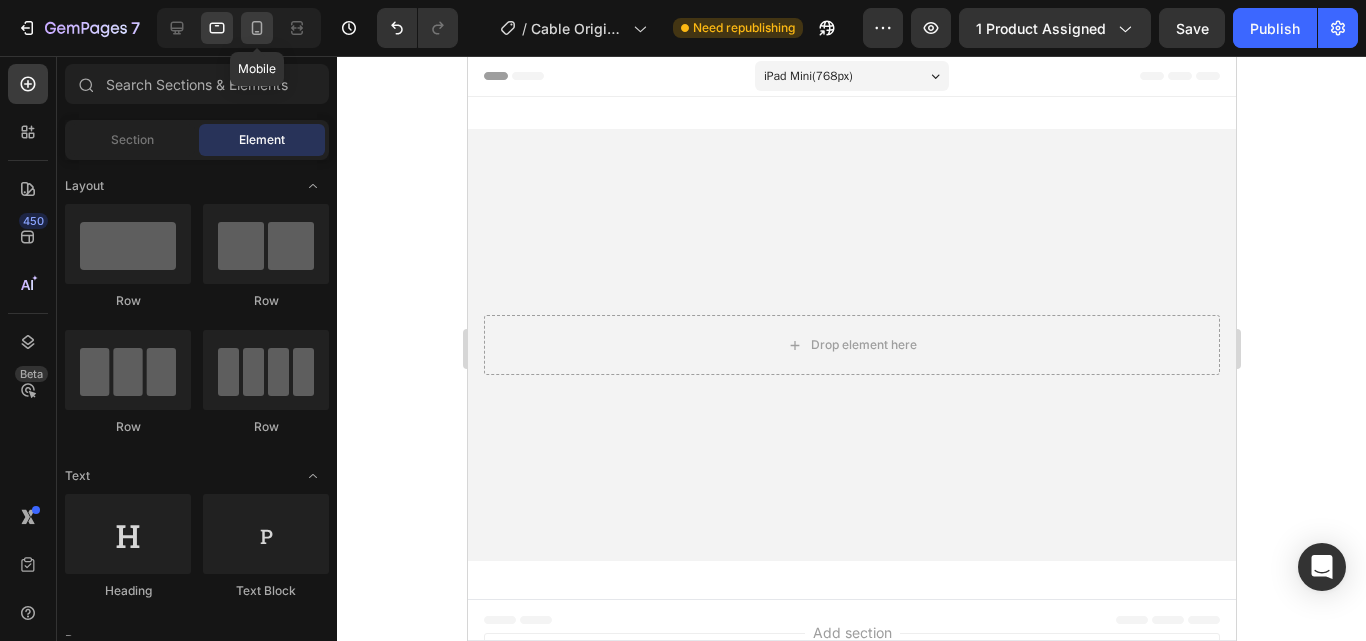 click 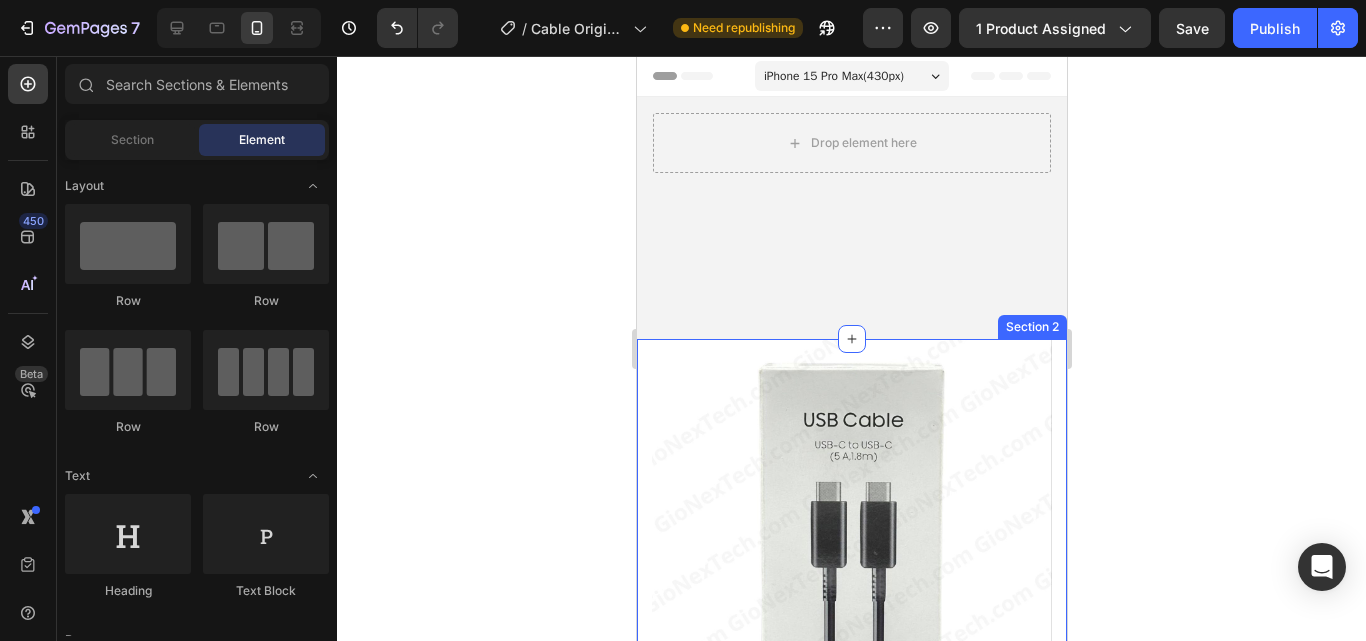 click on "Product Images Cable Original Samsung USB-C a USB-C (5A, 1.8m) (P) Title
Icon
Icon
Icon
Icon
Icon Icon List Hoz Producto Premium Text block Row ⚙️  Especificaciones técnicas Heading especificación Heading DETALLE Heading Row Tipo de cable Longitud Potencia Transferencia de datos Compatibilidad Carga rápida Color Marca Material del cable Heading USB-C a USB-C 1.8 metros Hasta 5A (amperios) Alta velocidad Smartphones, tablets, laptops USB-C Compatible con Super Fast Charging (SFC) Negro Samsung (original) Reforzado, alta resistencia Heading Row Product Section 2" at bounding box center [851, 971] 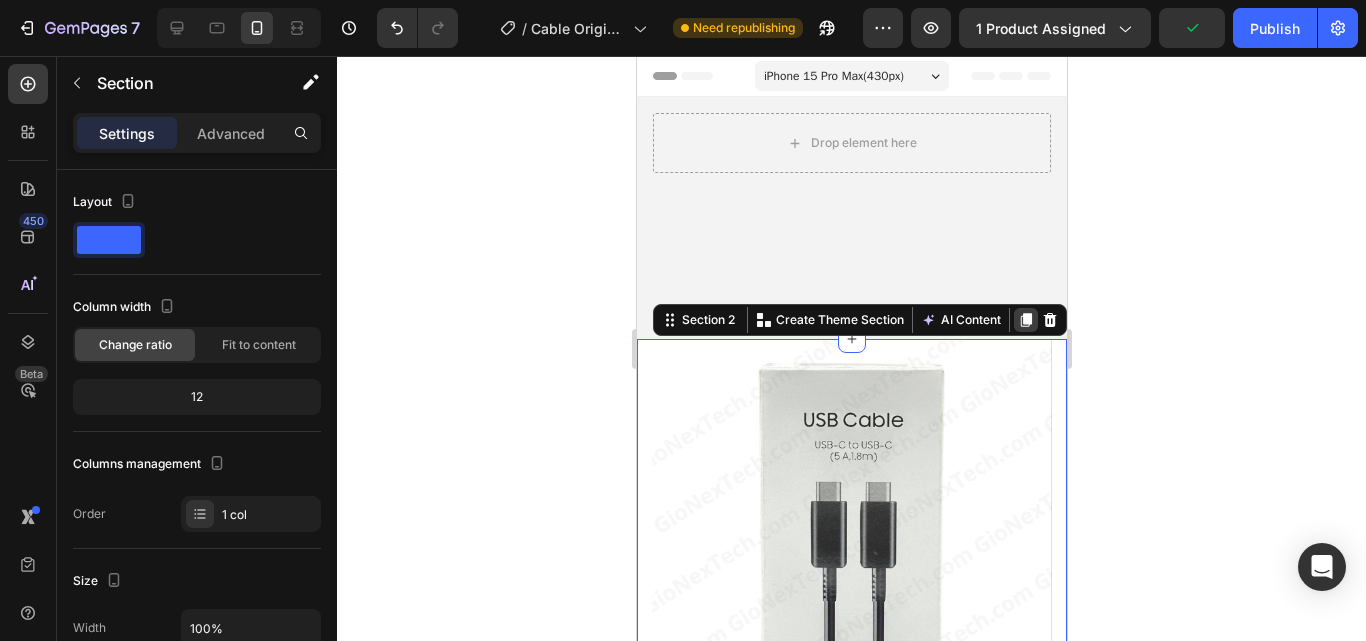 click 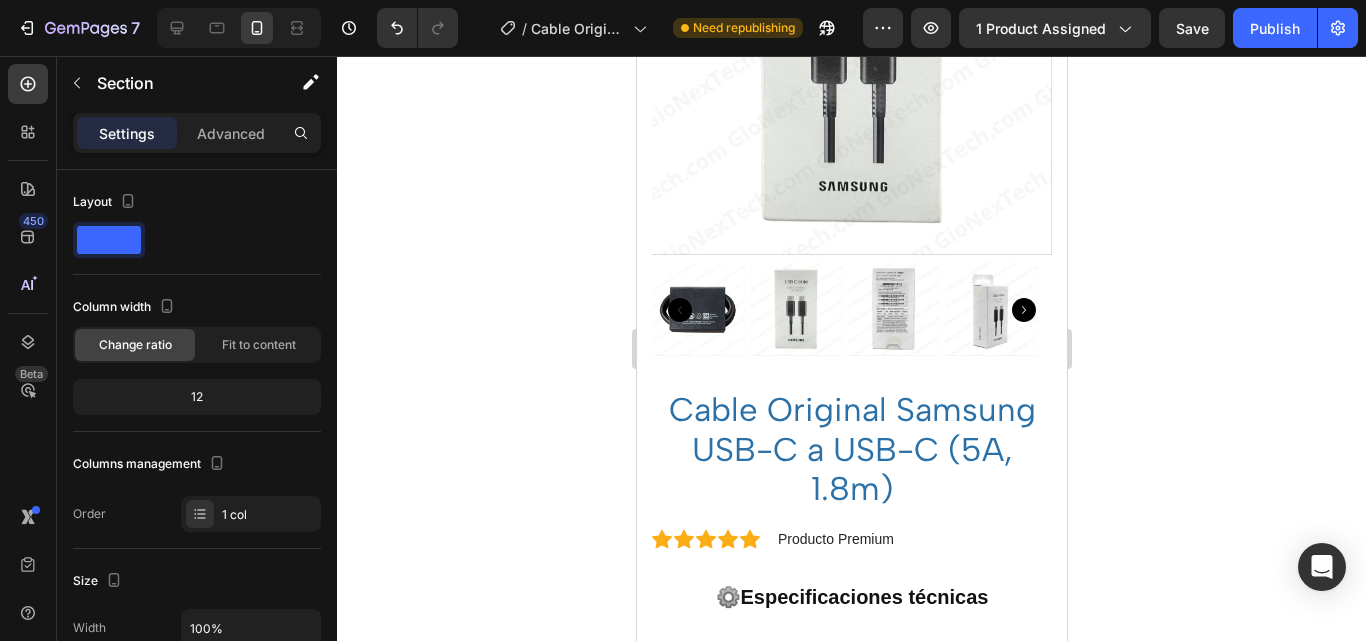 scroll, scrollTop: 0, scrollLeft: 0, axis: both 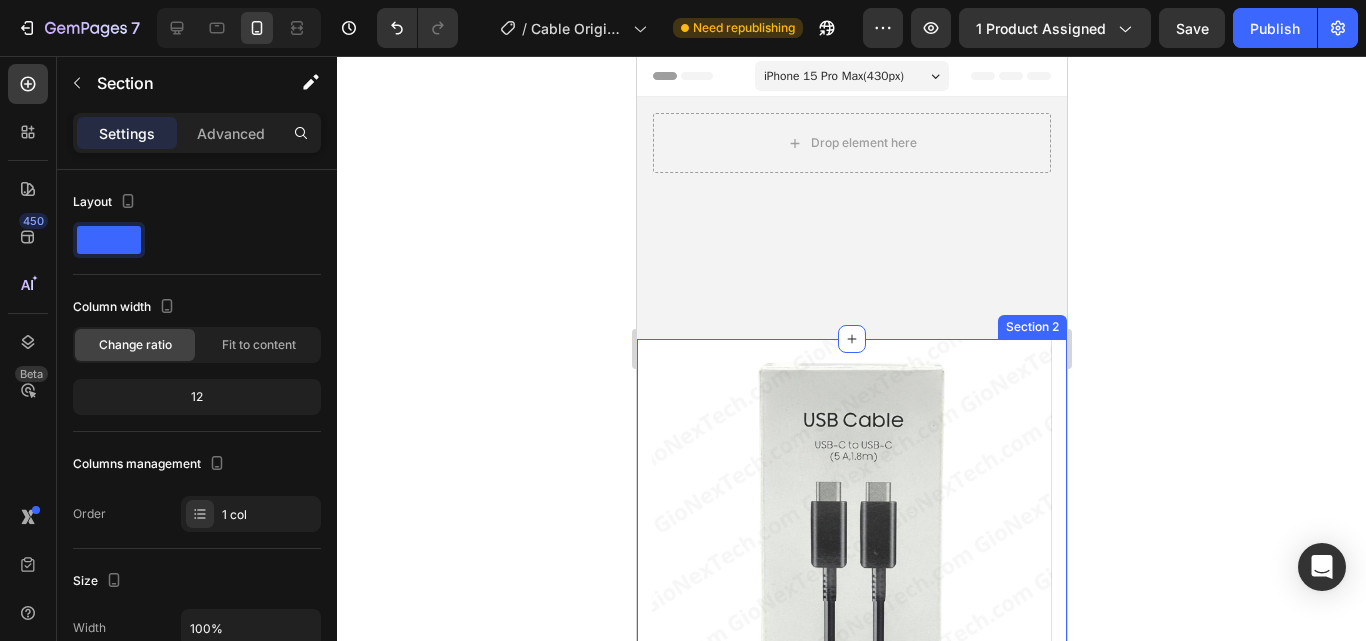 click on "Product Images Cable Original Samsung USB-C a USB-C (5A, 1.8m) (P) Title
Icon
Icon
Icon
Icon
Icon Icon List Hoz Producto Premium Text block Row ⚙️  Especificaciones técnicas Heading especificación Heading DETALLE Heading Row Tipo de cable Longitud Potencia Transferencia de datos Compatibilidad Carga rápida Color Marca Material del cable Heading USB-C a USB-C 1.8 metros Hasta 5A (amperios) Alta velocidad Smartphones, tablets, laptops USB-C Compatible con Super Fast Charging (SFC) Negro Samsung (original) Reforzado, alta resistencia Heading Row Product Section 2" at bounding box center [851, 971] 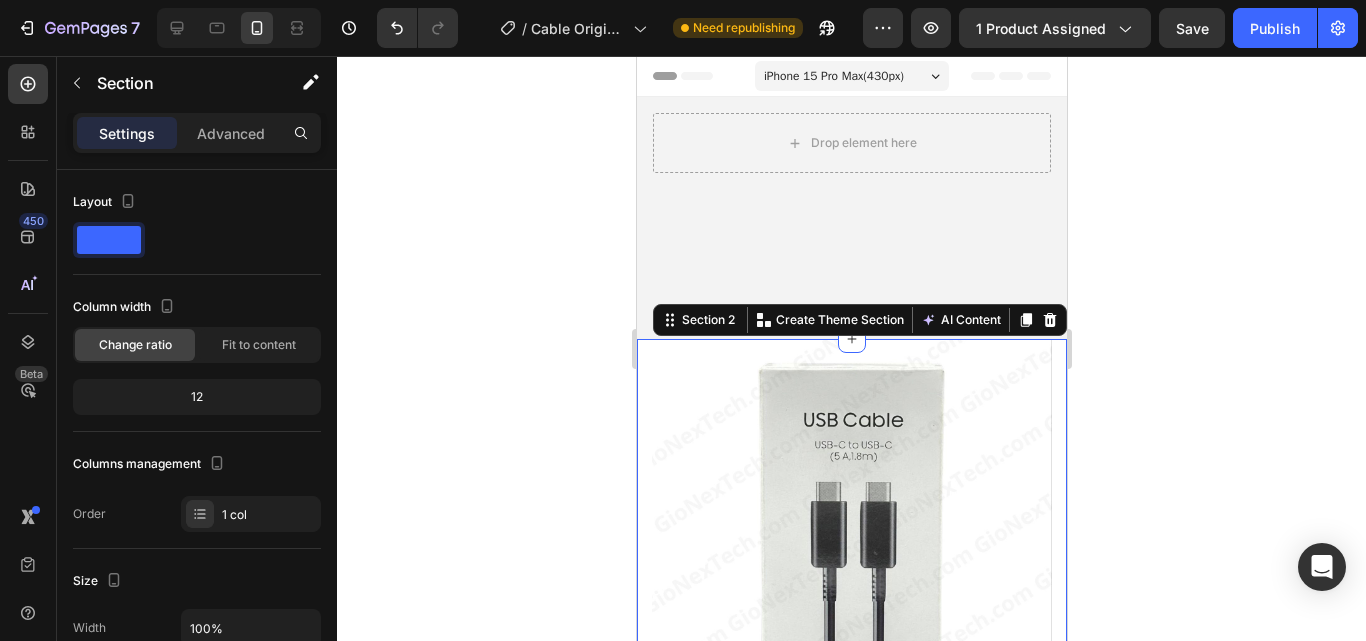 click on "Settings Advanced" at bounding box center (197, 133) 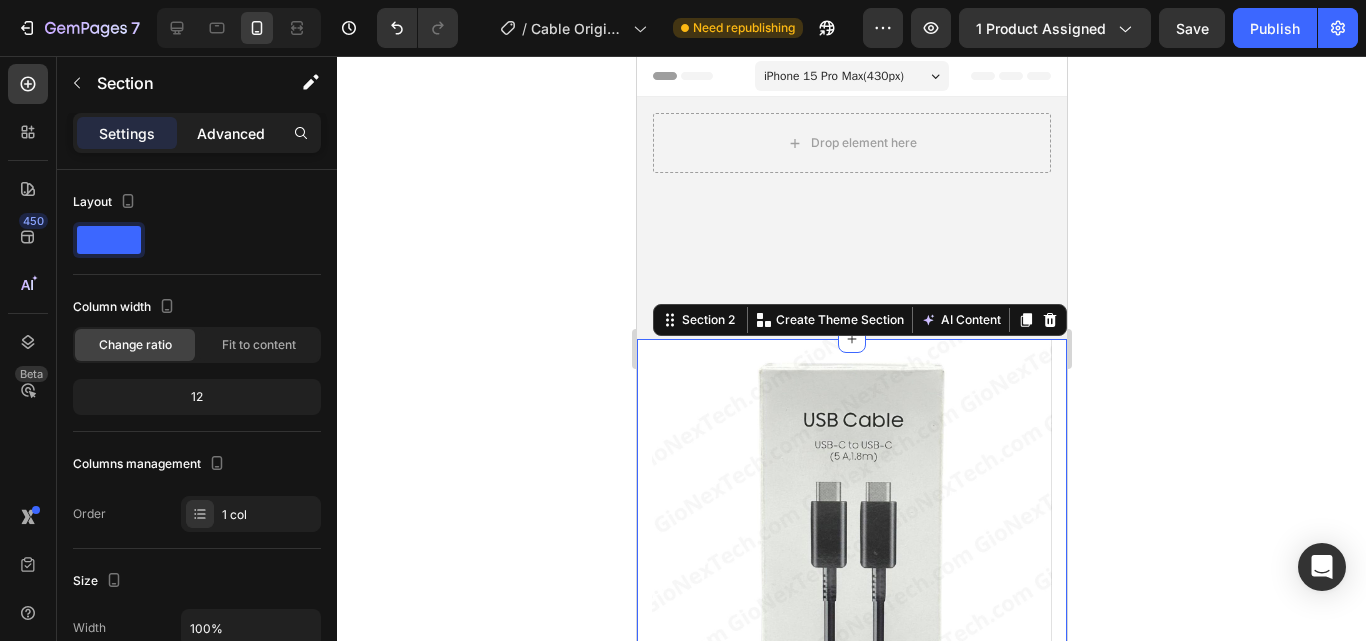 click on "Advanced" at bounding box center (231, 133) 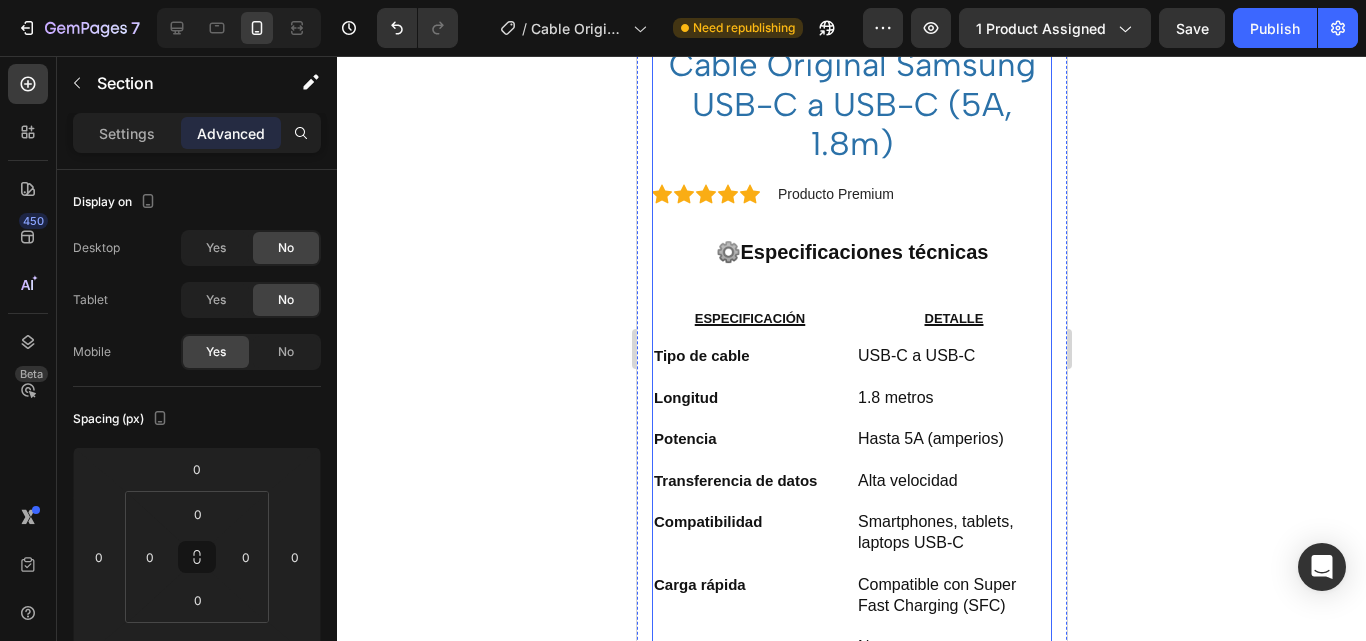 scroll, scrollTop: 1300, scrollLeft: 0, axis: vertical 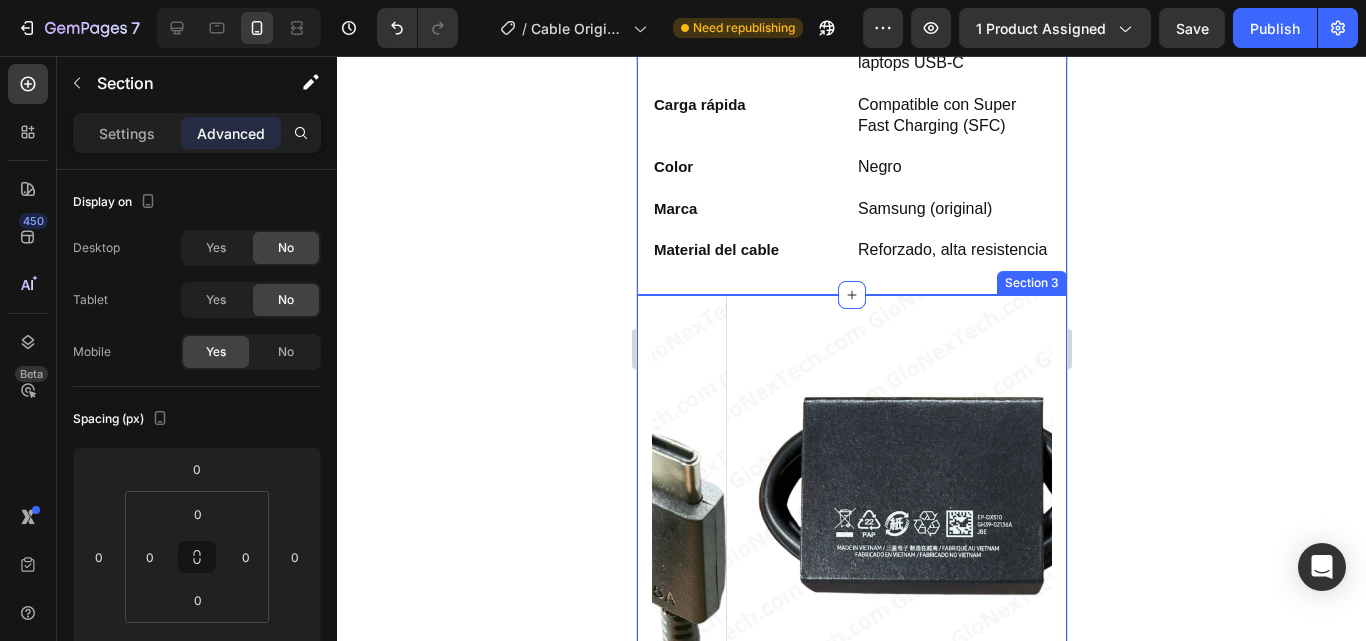 click on "Product Images Cable Original Samsung USB-C a USB-C (5A, 1.8m) (P) Title
Icon
Icon
Icon
Icon
Icon Icon List Hoz Producto Premium Text block Row ⚙️  Especificaciones técnicas Heading especificación Heading DETALLE Heading Row Tipo de cable Longitud Potencia Transferencia de datos Compatibilidad Carga rápida Color Marca Material del cable Heading USB-C a USB-C 1.8 metros Hasta 5A (amperios) Alta velocidad Smartphones, tablets, laptops USB-C Compatible con Super Fast Charging (SFC) Negro Samsung (original) Reforzado, alta resistencia Heading Row Product Section 3" at bounding box center (851, 927) 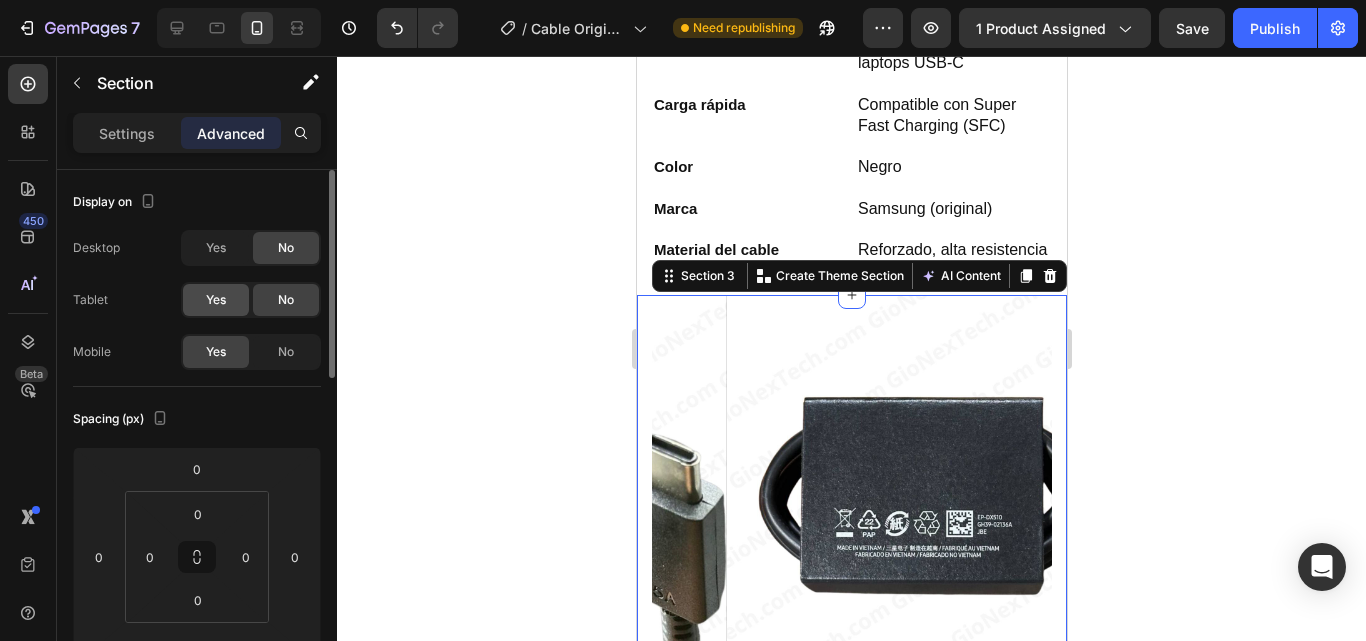 click on "Yes" 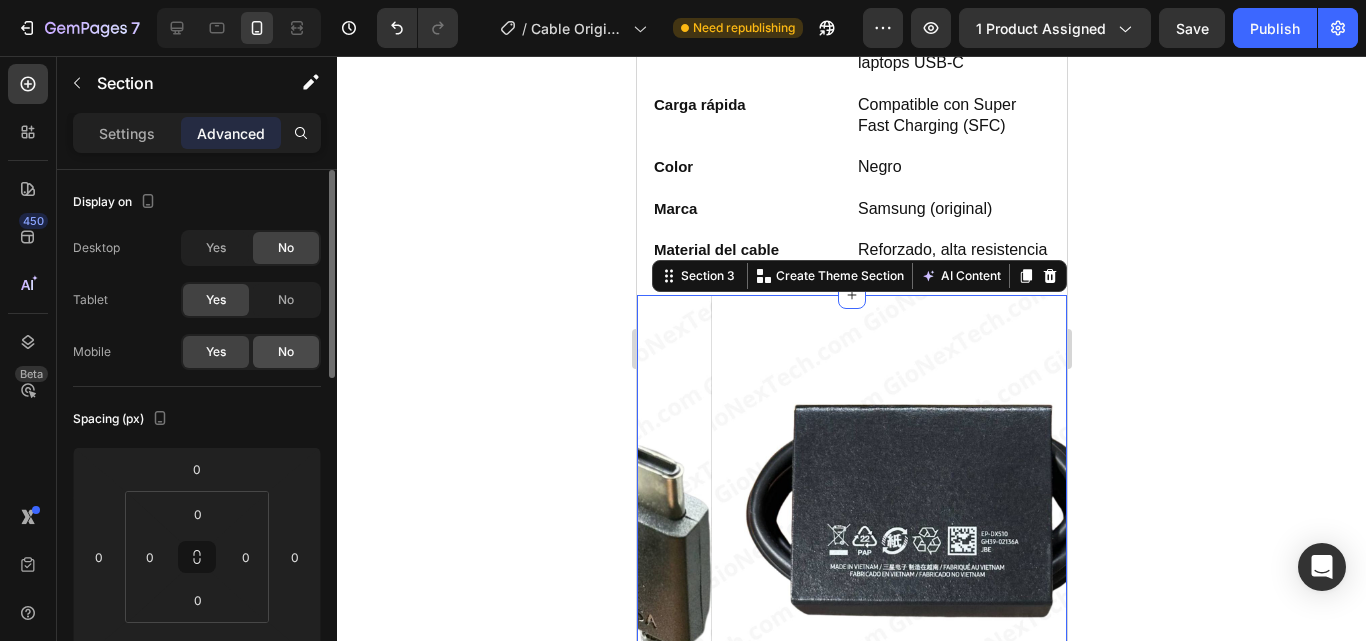 click on "No" 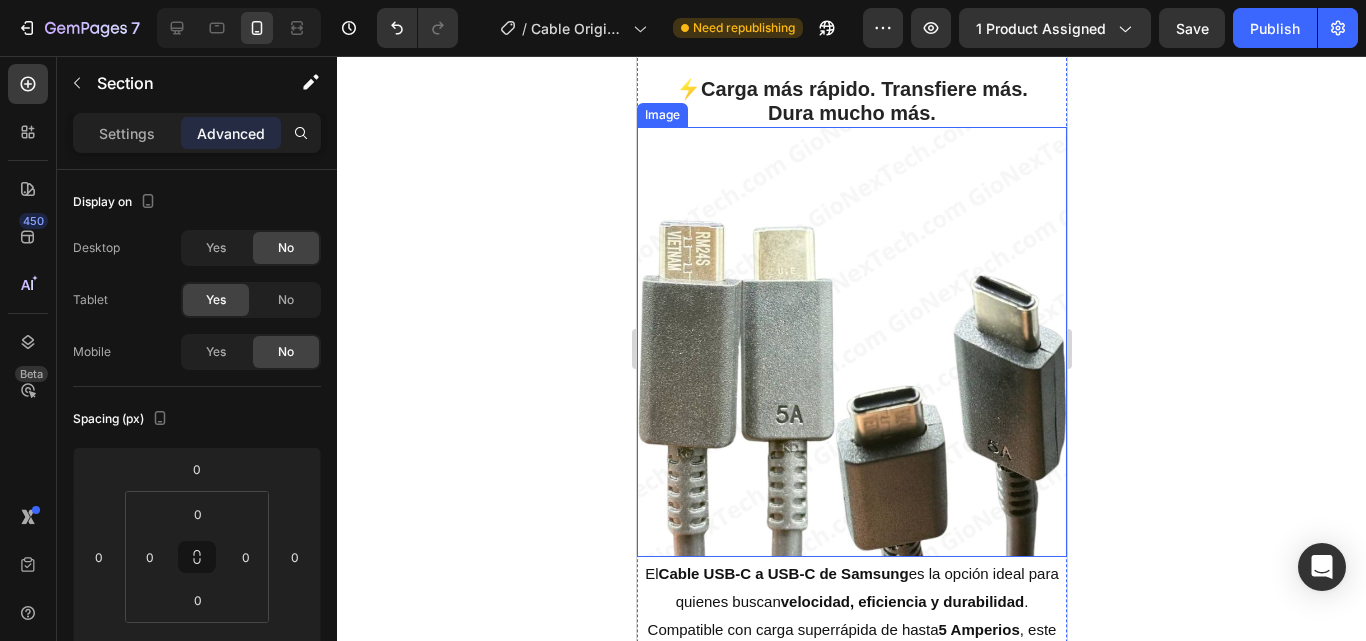 scroll, scrollTop: 2031, scrollLeft: 0, axis: vertical 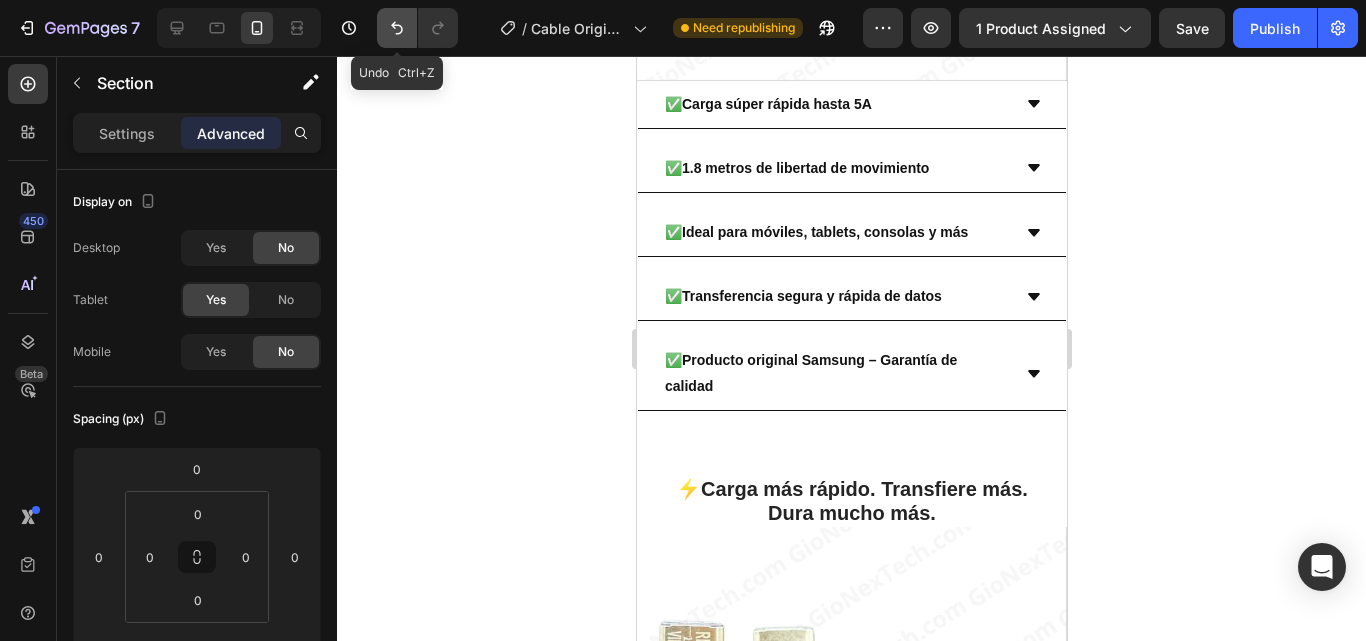click 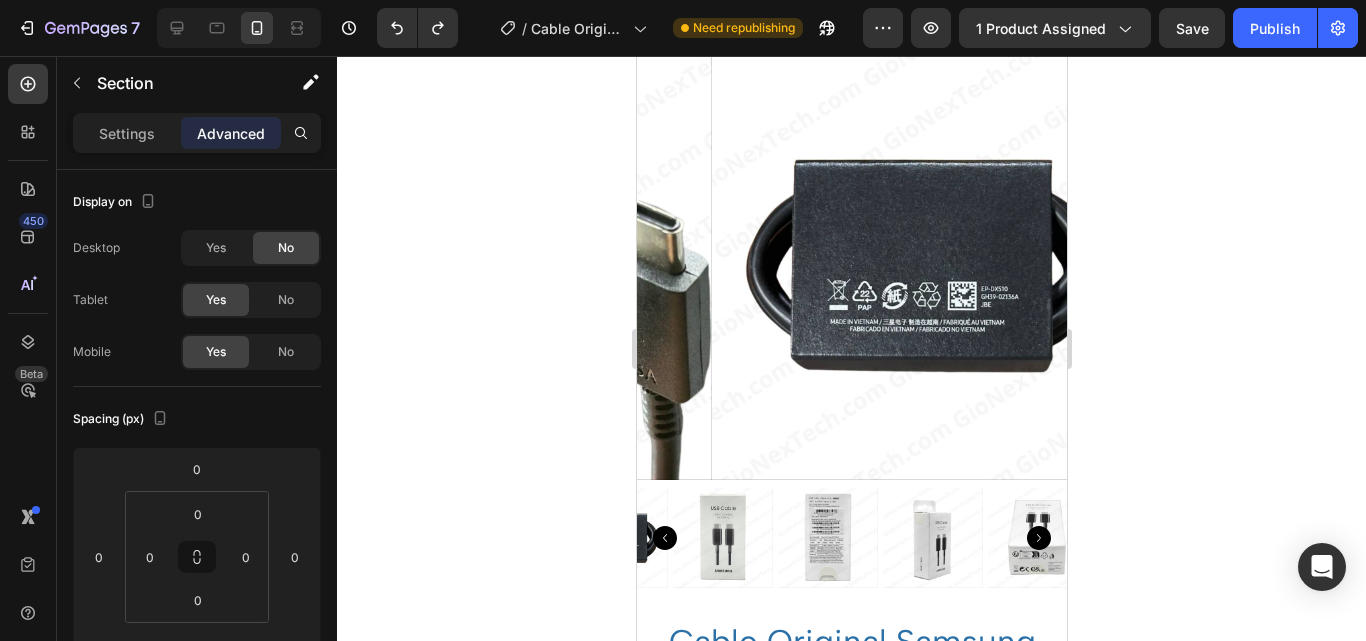 scroll, scrollTop: 1600, scrollLeft: 0, axis: vertical 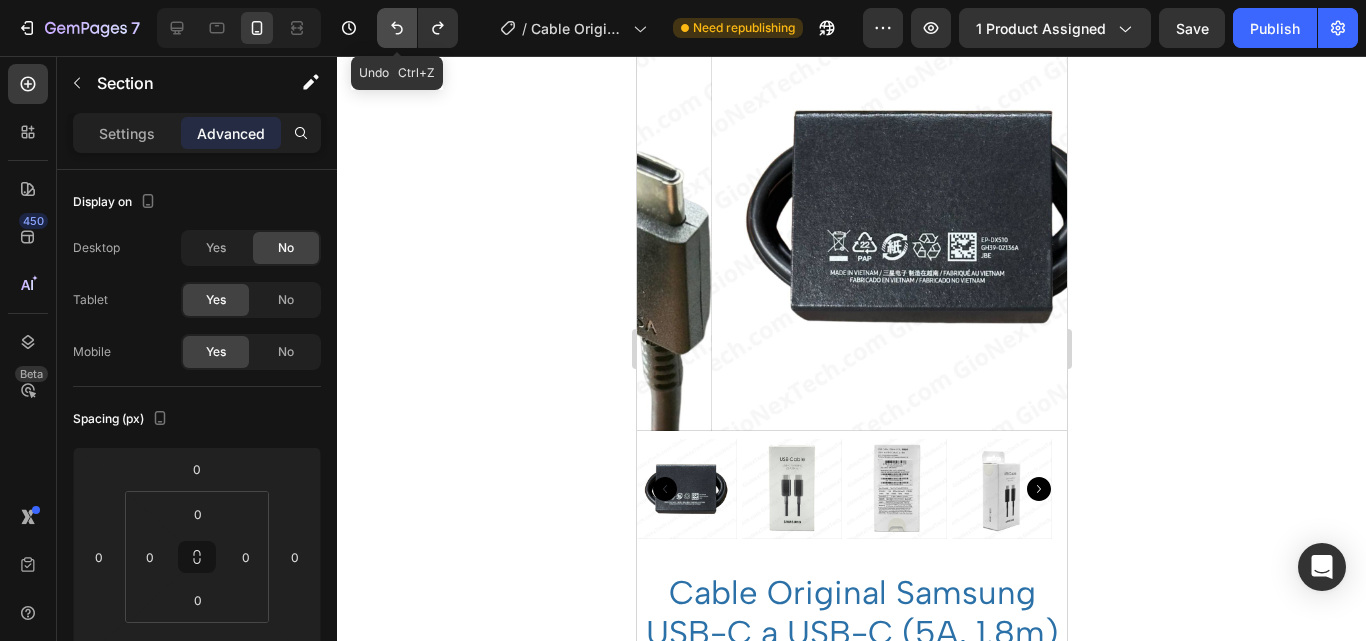 click 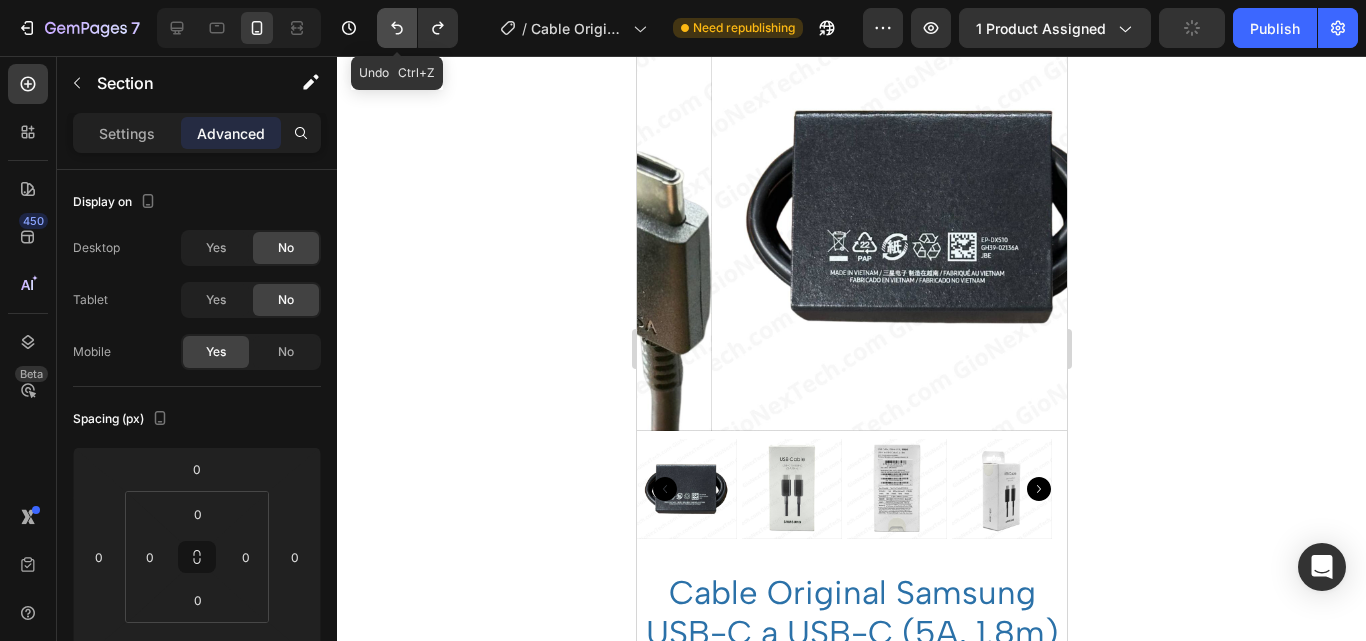 click 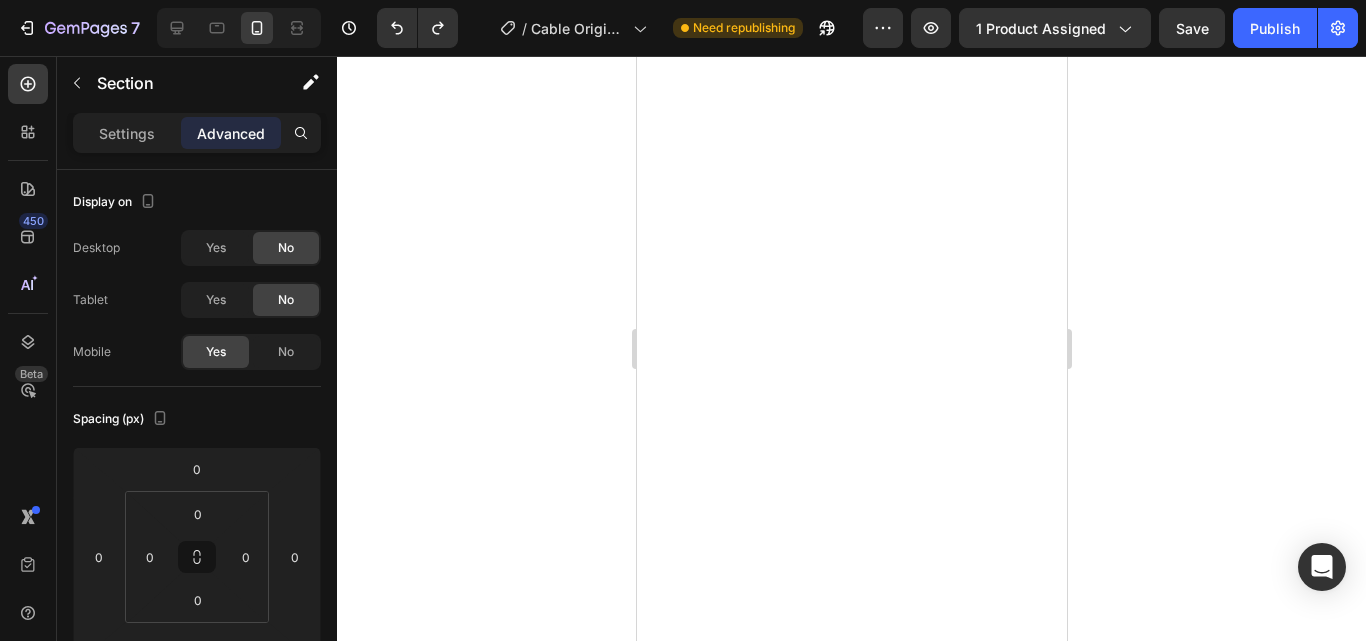 scroll, scrollTop: 0, scrollLeft: 0, axis: both 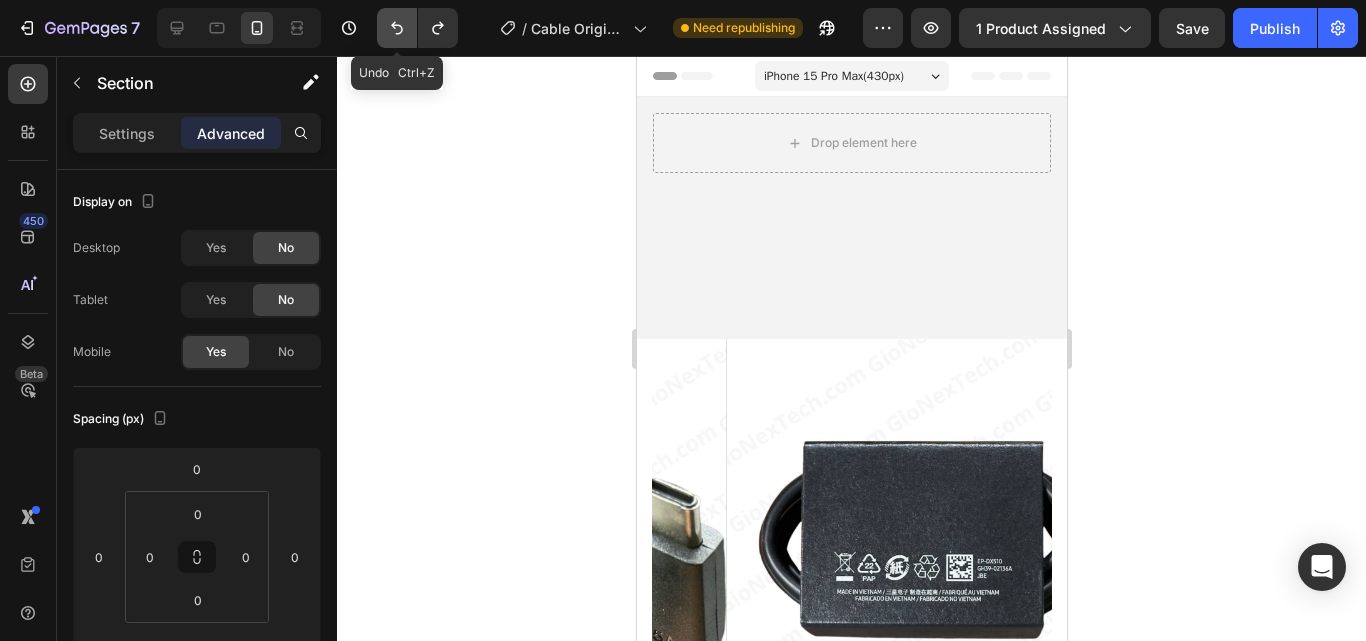 click 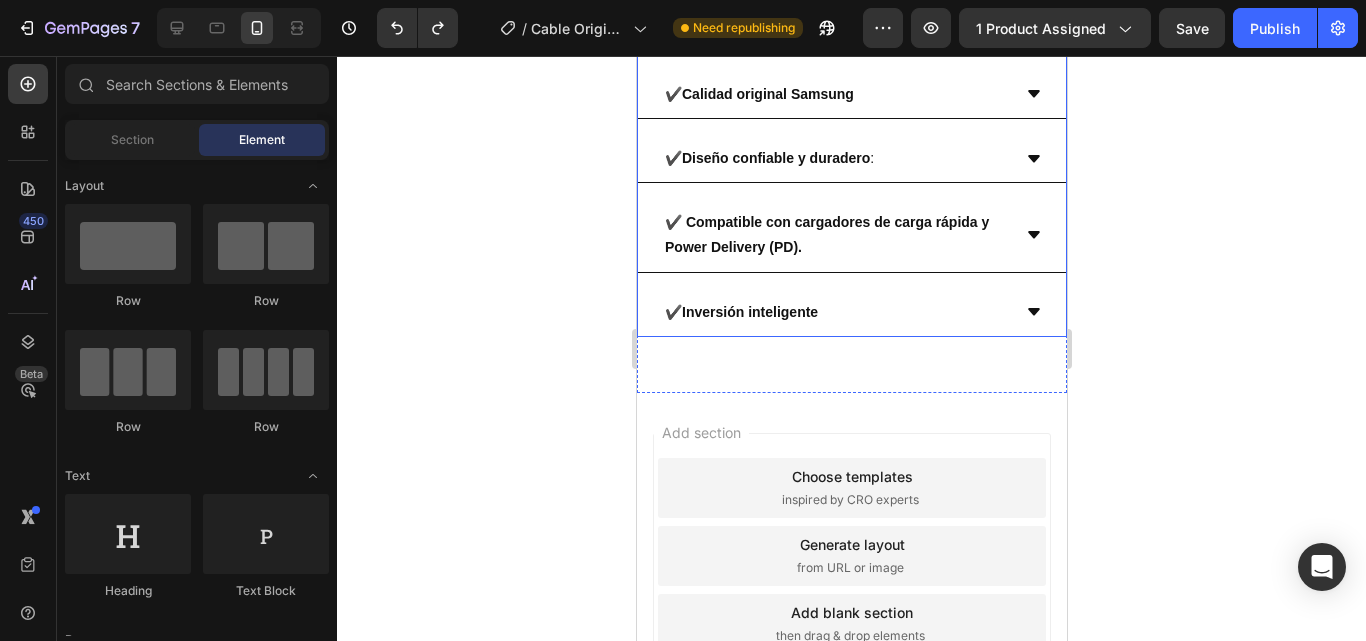 scroll, scrollTop: 3831, scrollLeft: 0, axis: vertical 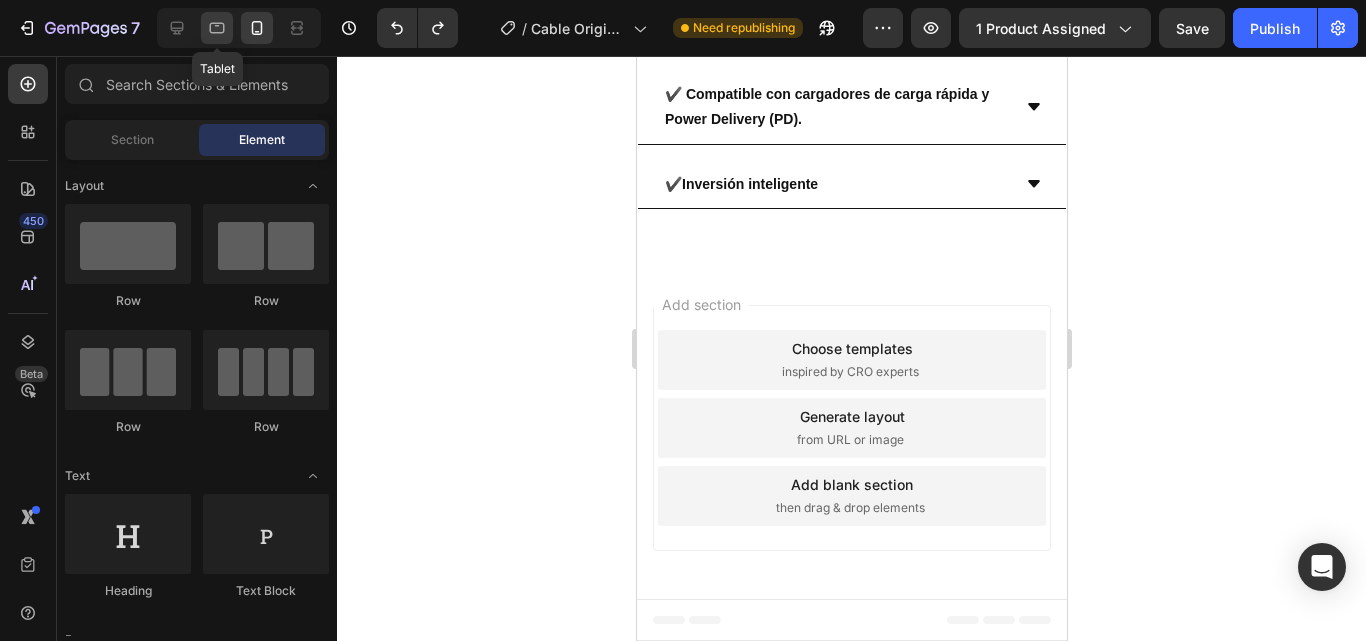 click 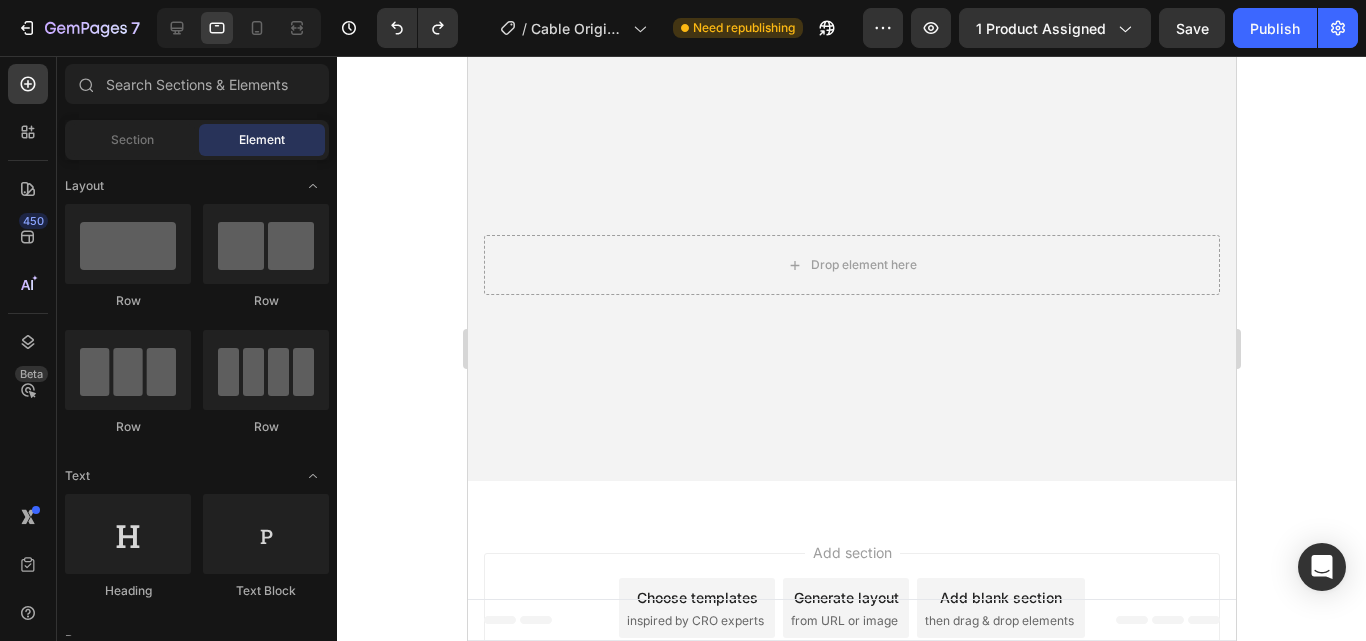 scroll, scrollTop: 0, scrollLeft: 0, axis: both 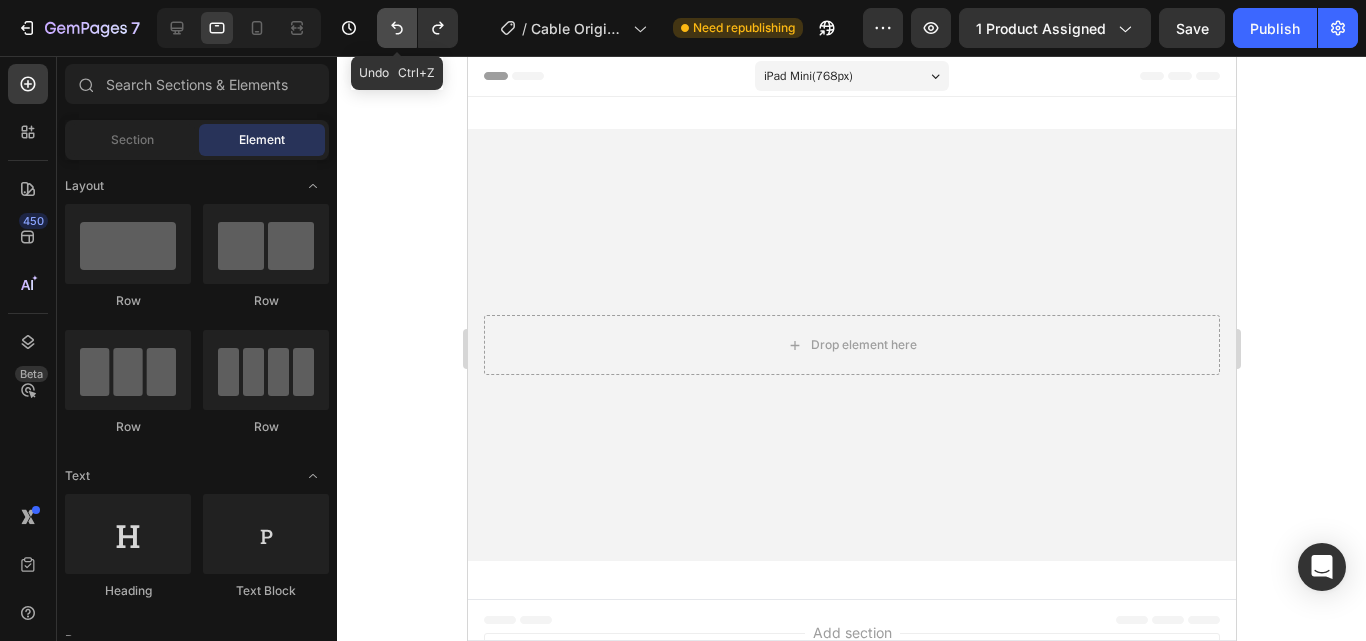 click 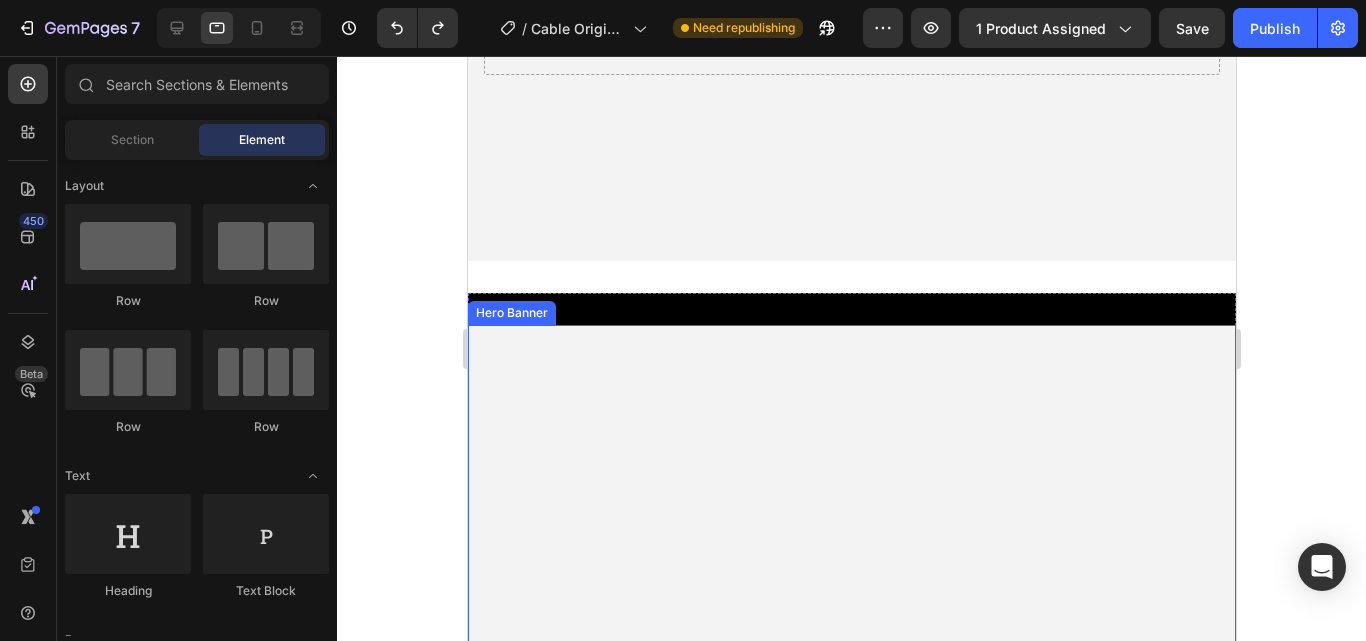 scroll, scrollTop: 0, scrollLeft: 0, axis: both 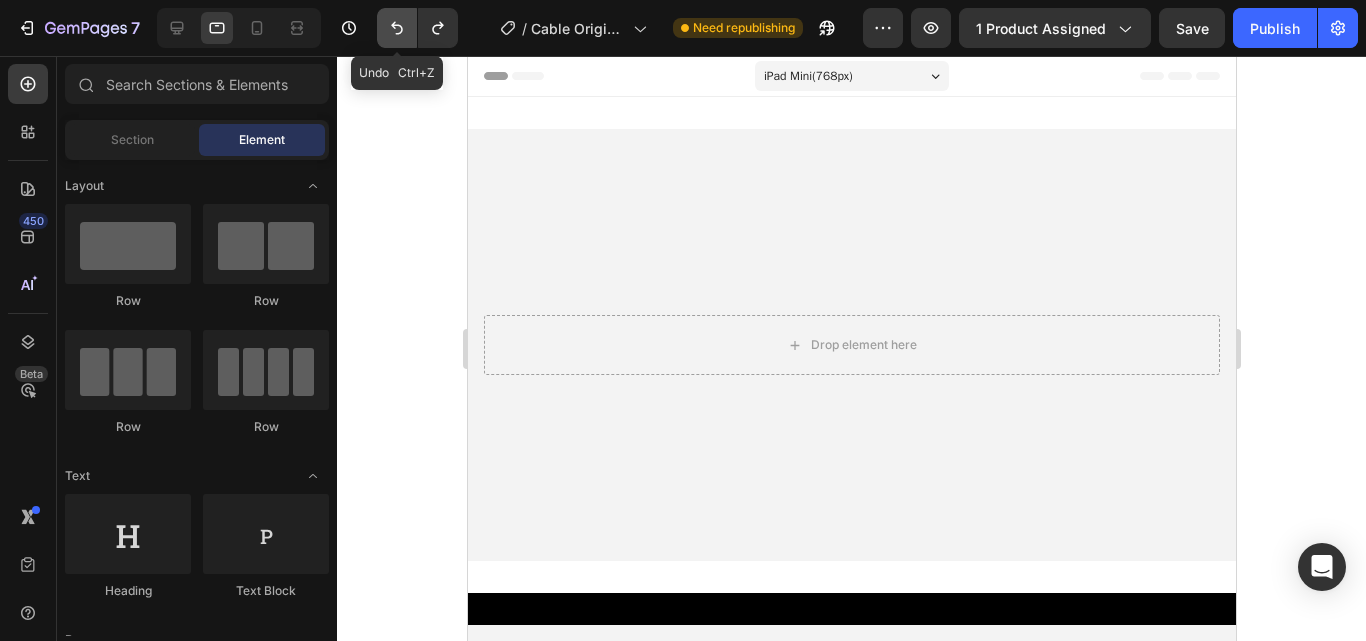 click 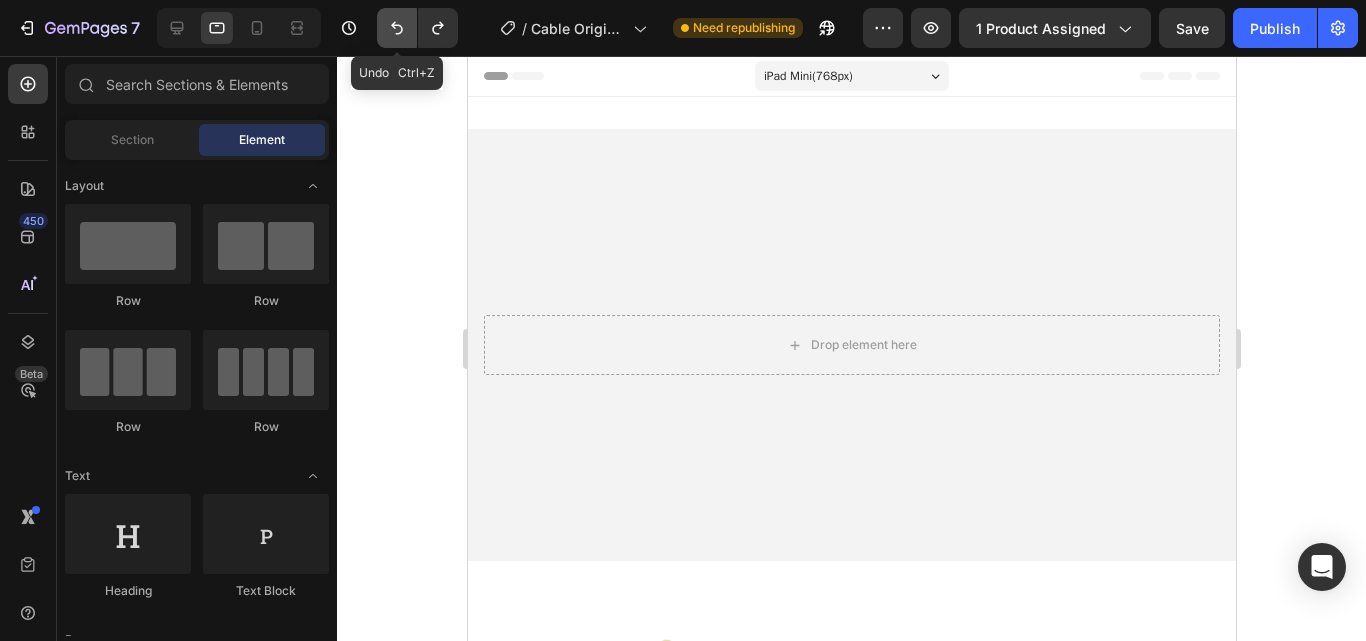 click 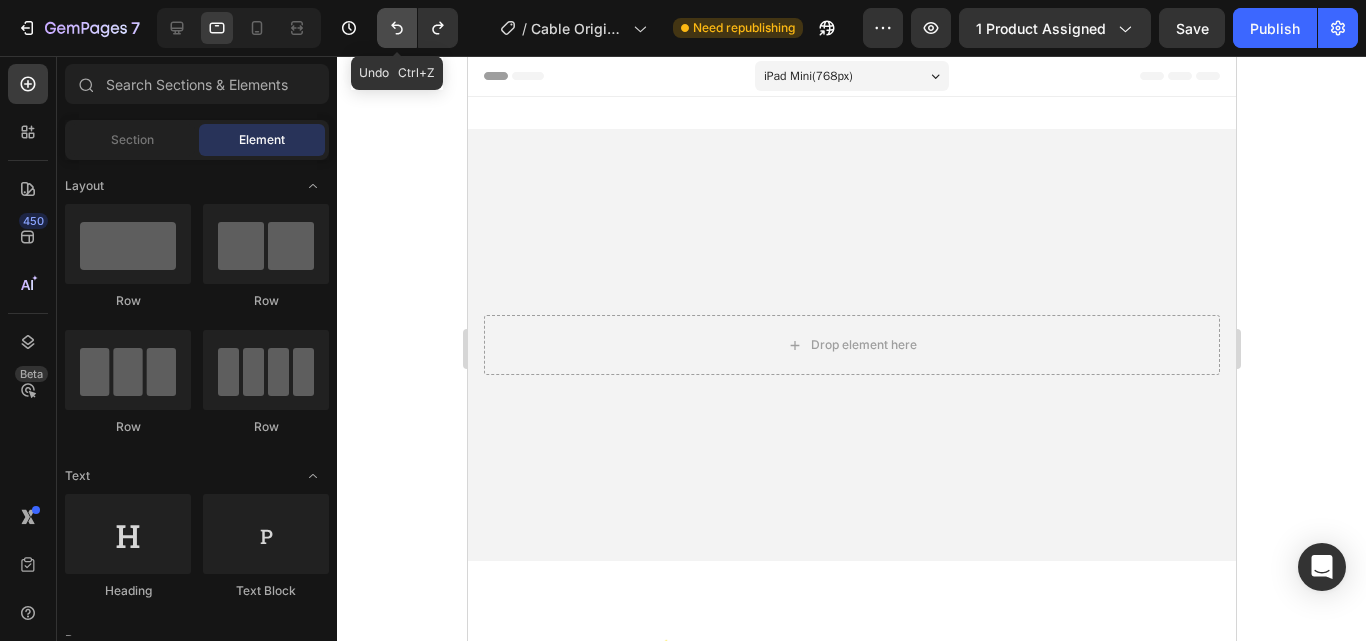 click 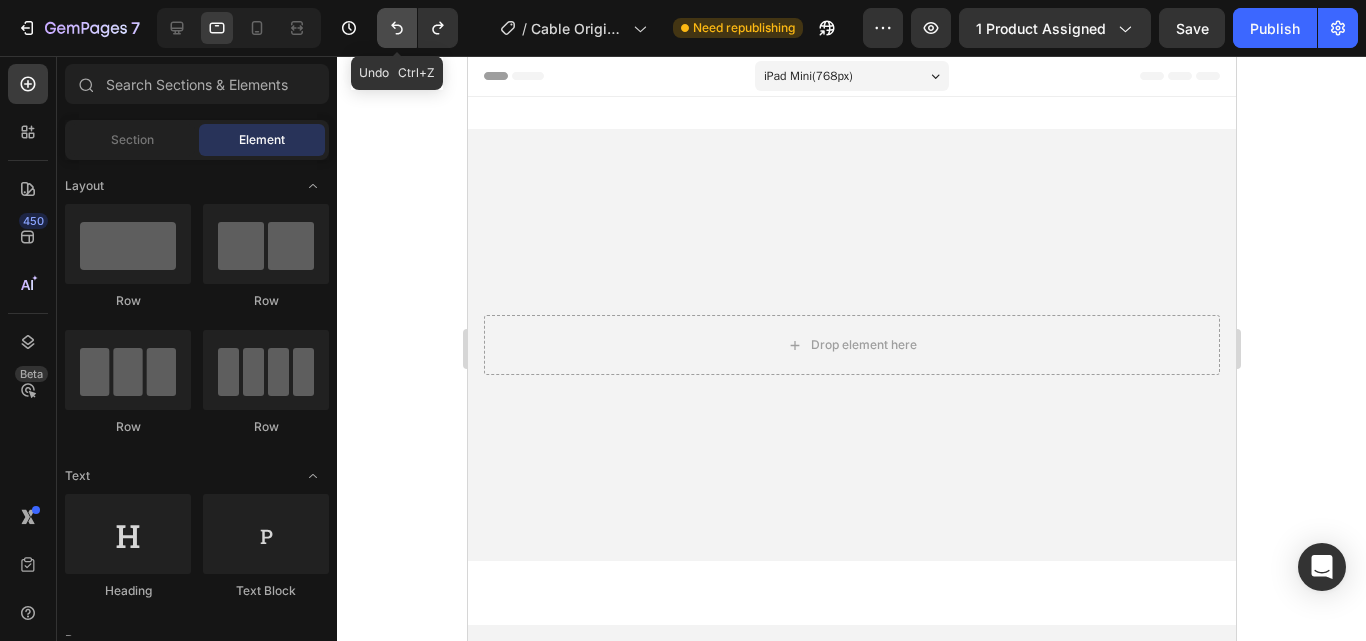 click 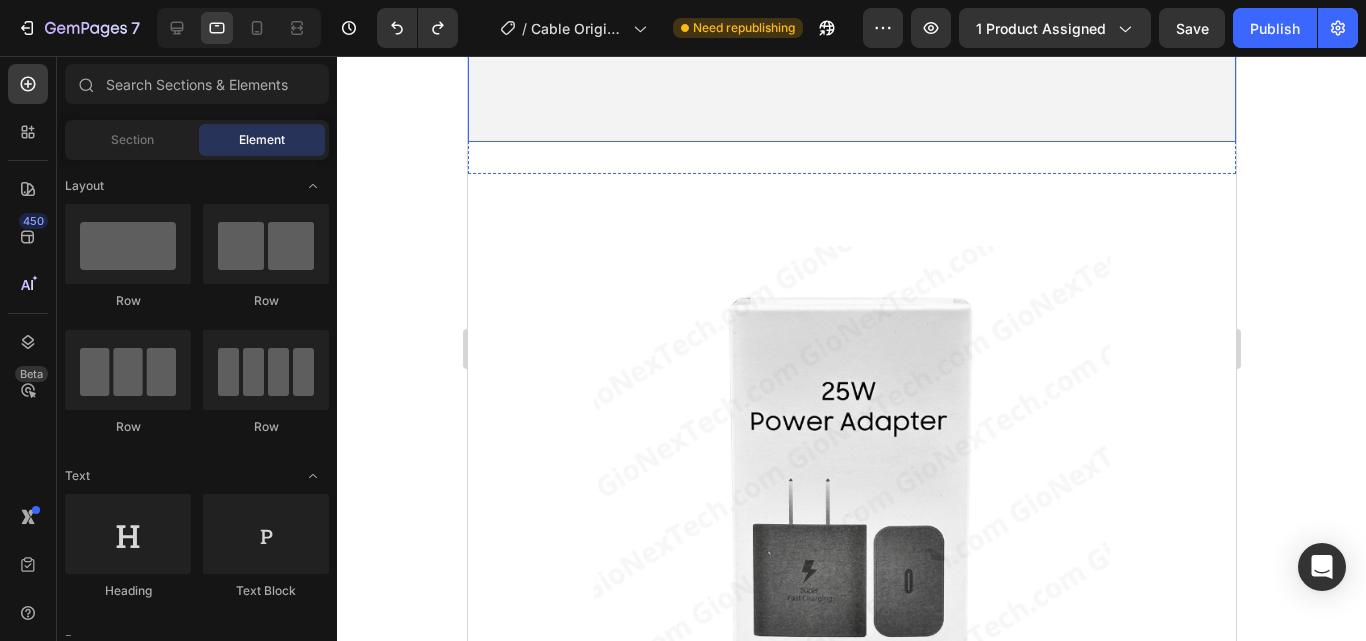 scroll, scrollTop: 400, scrollLeft: 0, axis: vertical 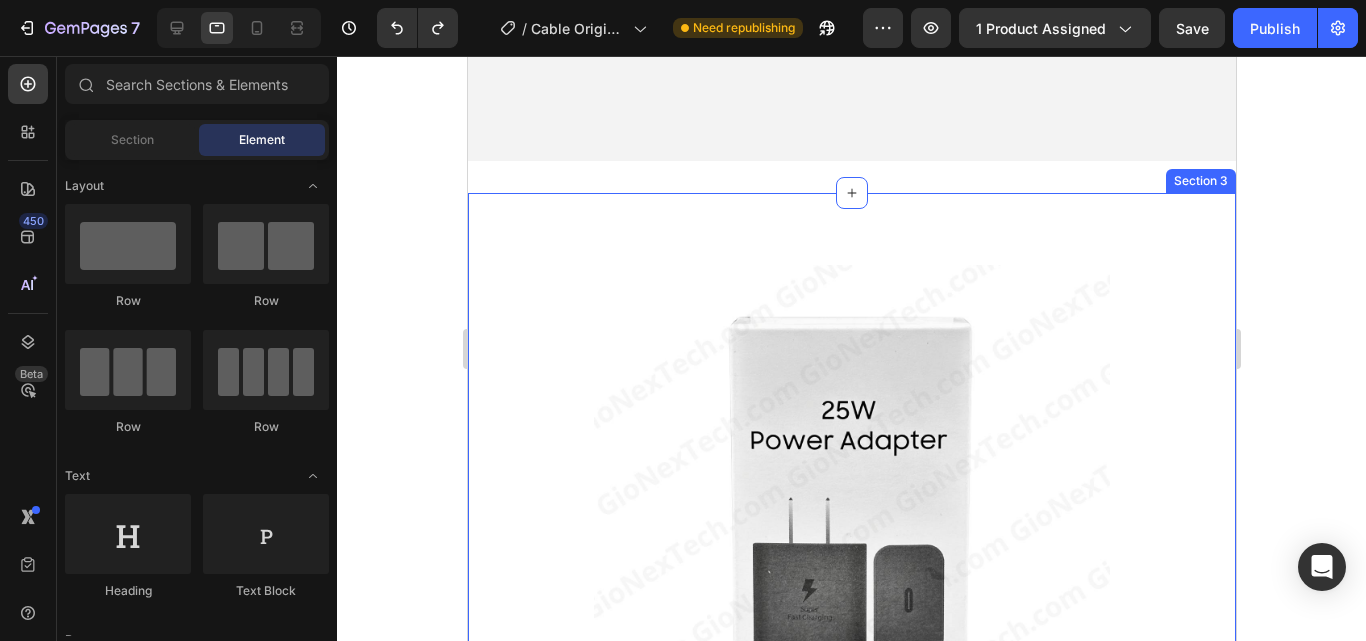 click on "Product Images Samsung 25W Power Adapter (P) Title
Icon
Icon
Icon
Icon
Icon Icon List Hoz Producto Premium Text block Row ⚙️  Especificaciones técnicas Heading especificación Heading DETALLE Heading Row Modelo Potencia de salida Tecnología de carga Tipo de conexión Entrada Compatibilidad Color Certificaciones Peso Marca Heading Samsung 25W Power Adapter 25W Super Fast Charging (Carga súper rápida) USB-C a USB-C 100-240V ~ 50/60Hz Galaxy S21/S22/S23, Note20, Z Fold, A Series y más Negro (según imagen) CE, FCC, RoHS Ligero y compacto, ideal para llevar Samsung – Producto original Heading Row Product Section 3" at bounding box center [851, 1087] 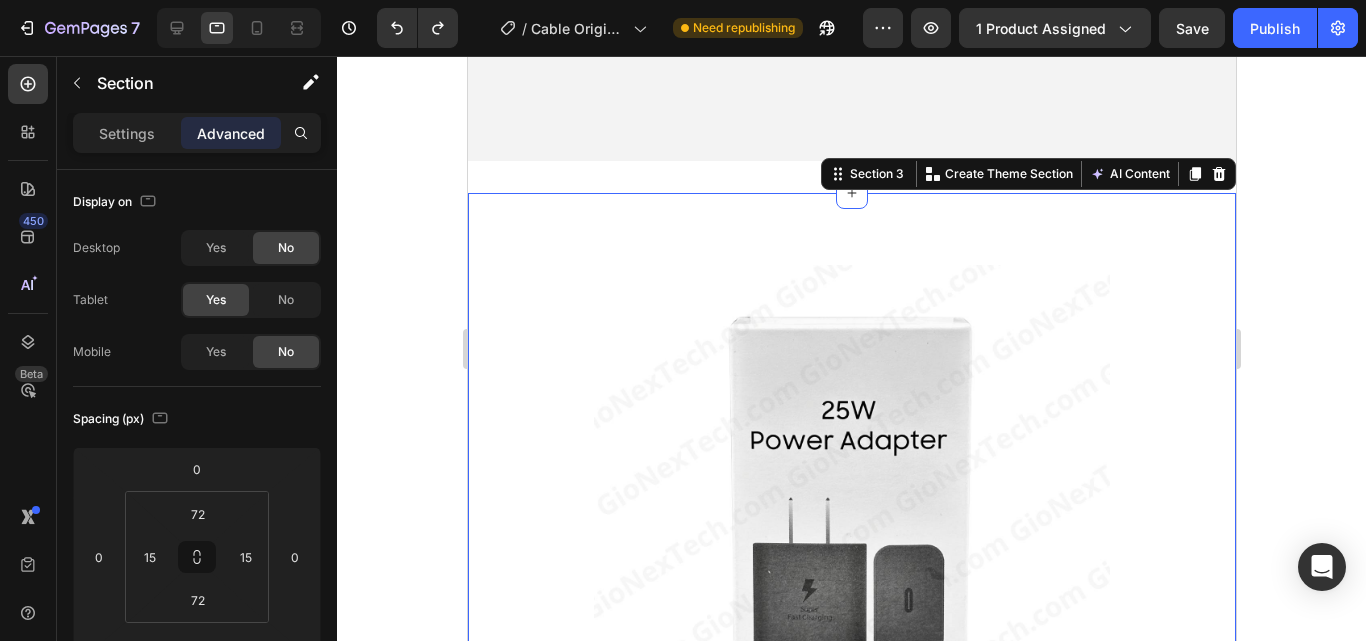 click 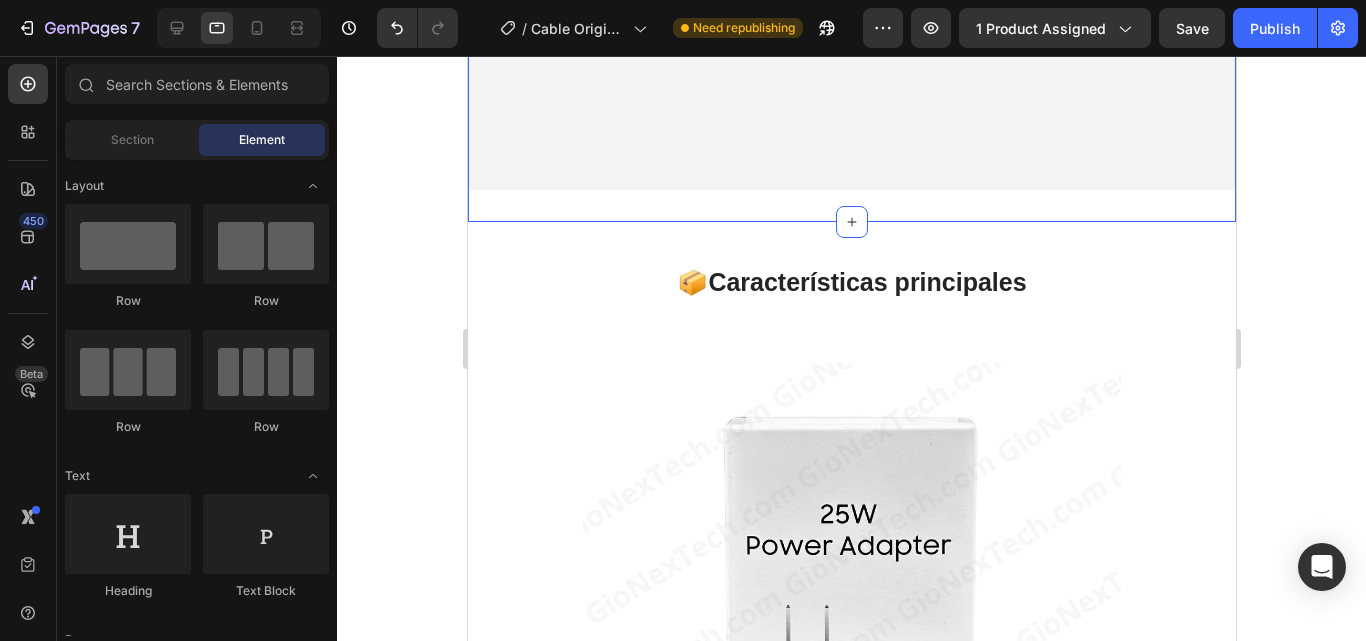 scroll, scrollTop: 1200, scrollLeft: 0, axis: vertical 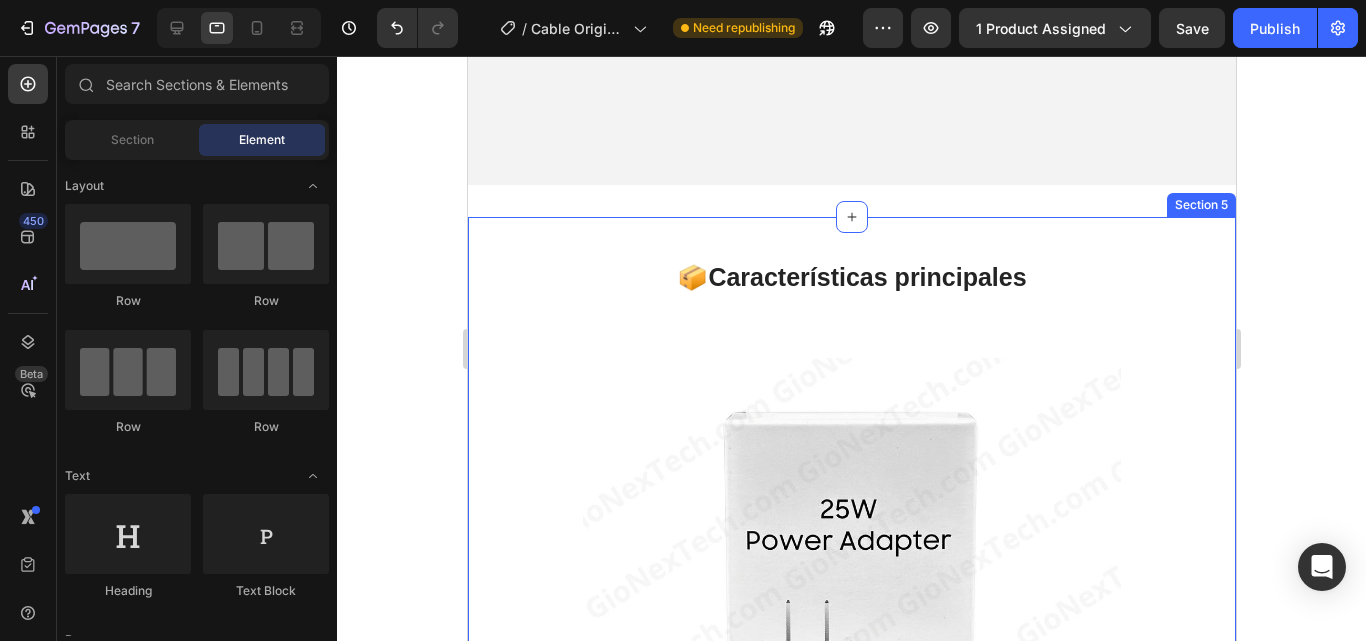 click on "📦  Características principales Heading Image
🔋  Carga hasta un 50% en solo 30 minutos
⚡  Tecnología Super Fast Charging
🔌  Puerto USB-C universal :
🧳  Diseño compacto y portátil
🛡️  Protección contra sobrecalentamiento, cortocircuitos y sobrecargas
✅  Producto original Apple Accordion Section 5" at bounding box center [851, 768] 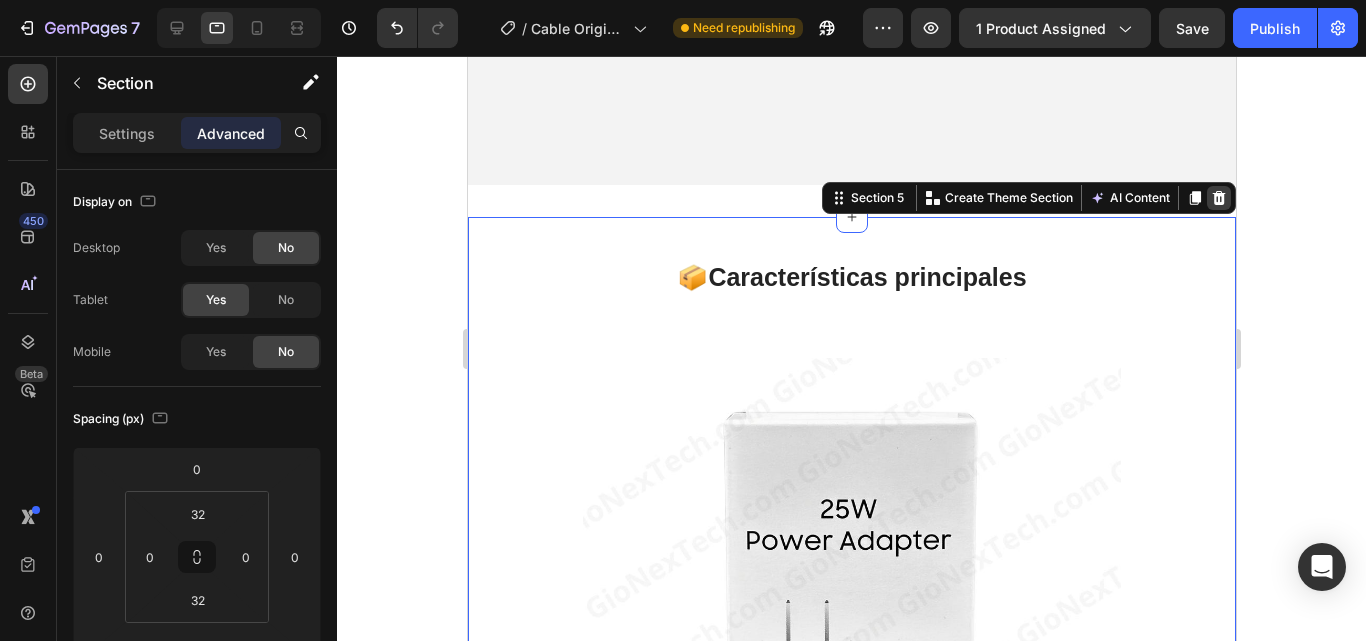 click at bounding box center [1218, 198] 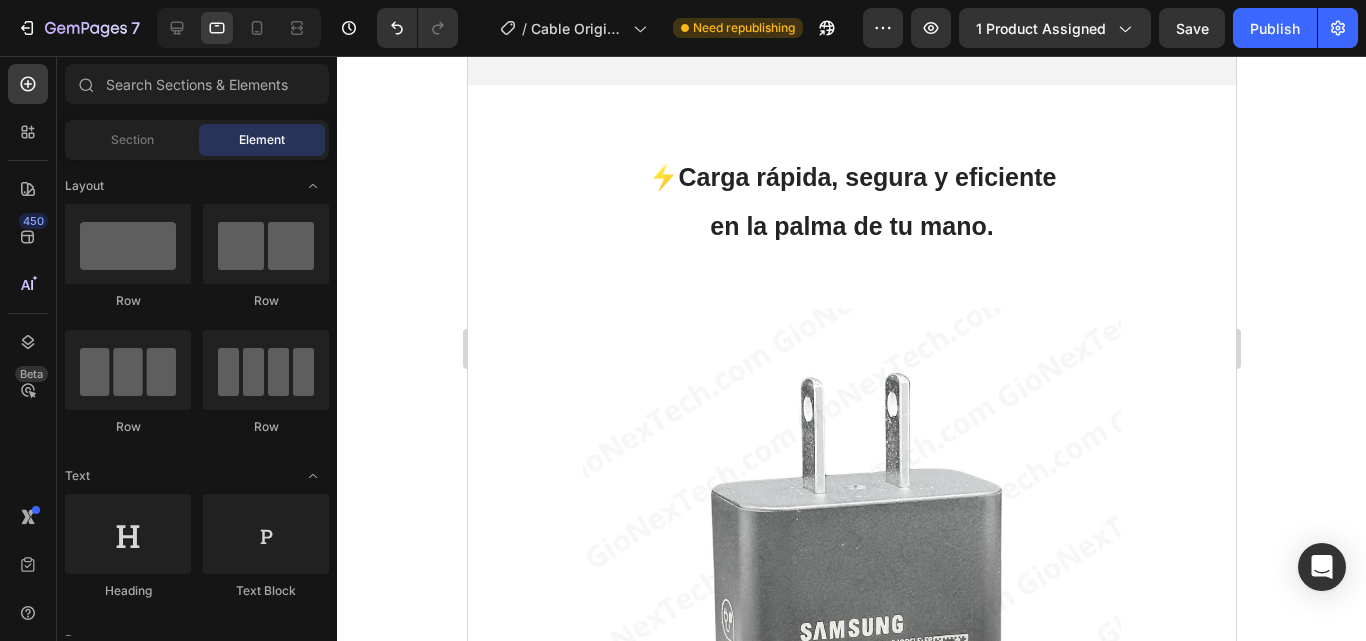 scroll, scrollTop: 1200, scrollLeft: 0, axis: vertical 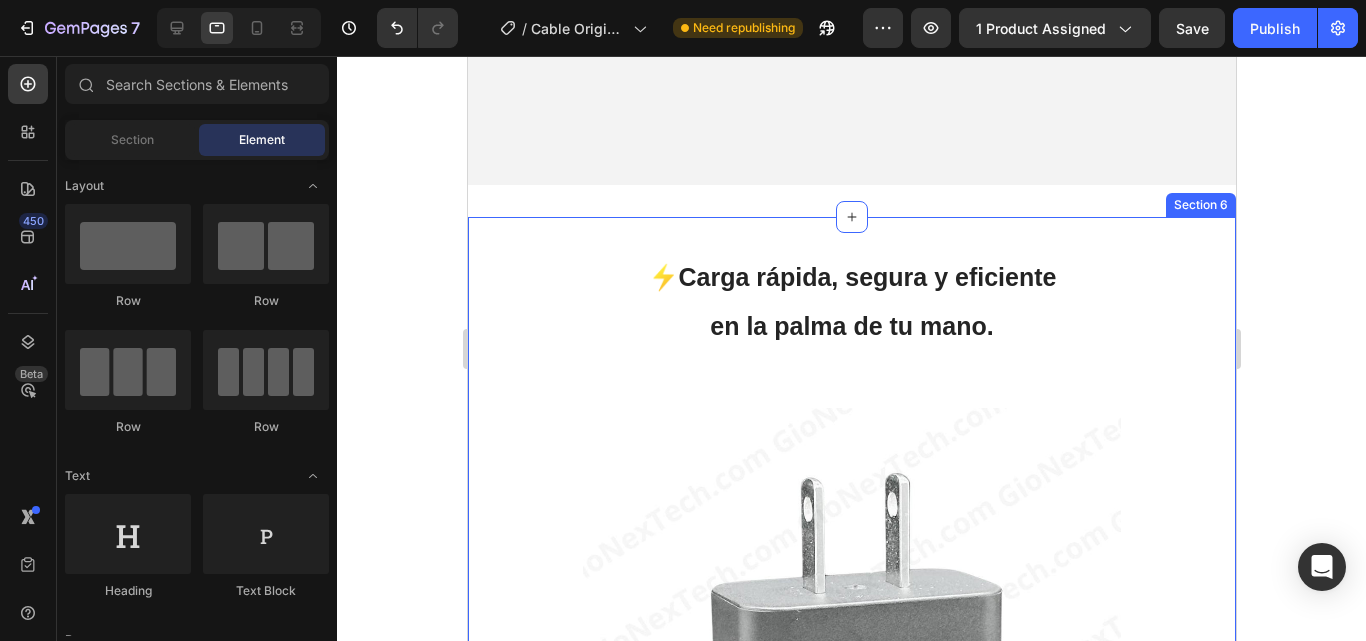 click on "Product Images Cable Original Samsung USB-C a USB-C (5A, 1.8m) (P) Title
Icon
Icon
Icon
Icon
Icon Icon List Hoz Producto Premium Text block Row ⚙️  Especificaciones técnicas Heading especificación Heading DETALLE Heading Row Tipo de cable Longitud Potencia Transferencia de datos Compatibilidad Carga rápida Color Marca Material del cable Heading USB-C a USB-C 1.8 metros Hasta 5A (amperios) Alta velocidad Smartphones, tablets, laptops USB-C Compatible con Super Fast Charging (SFC) Negro Samsung (original) Reforzado, alta resistencia Heading Row Product Section 2
Drop element here Hero Banner Section 3 📦  Características principales Heading Image
✅  Carga súper rápida hasta 5A
✅  1.8 metros de libertad de movimiento
✅  Ideal para móviles, tablets, consolas y más
El" at bounding box center [851, 1155] 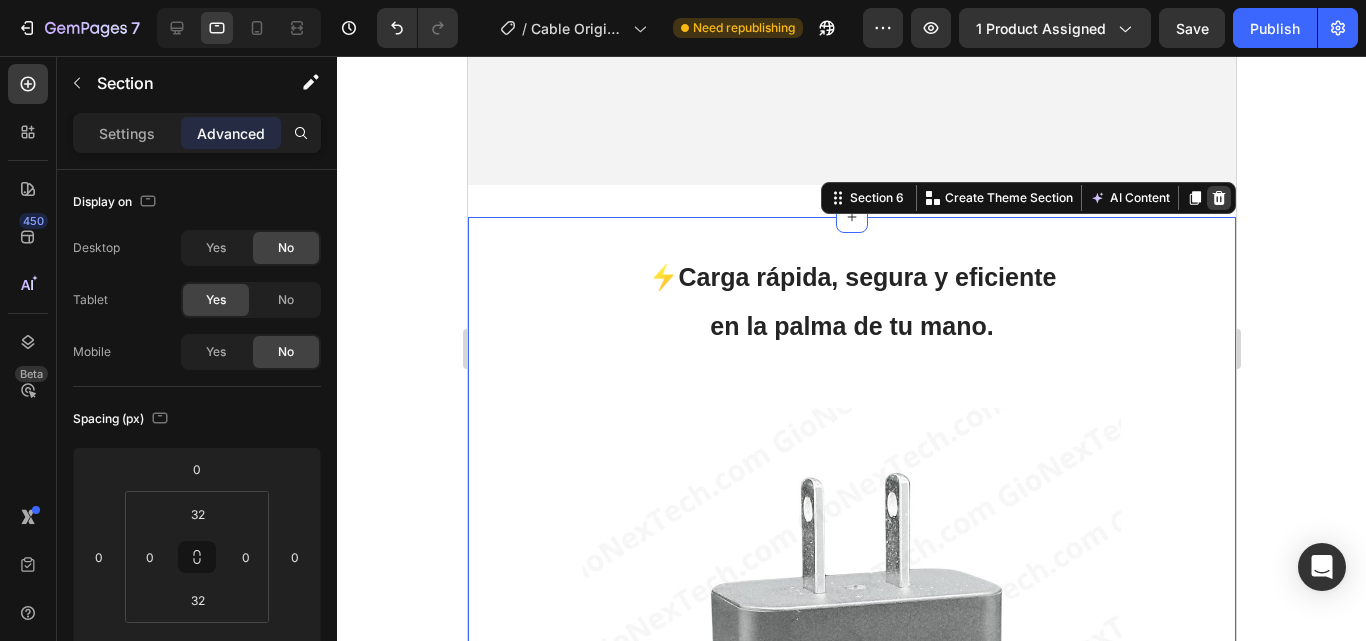 click 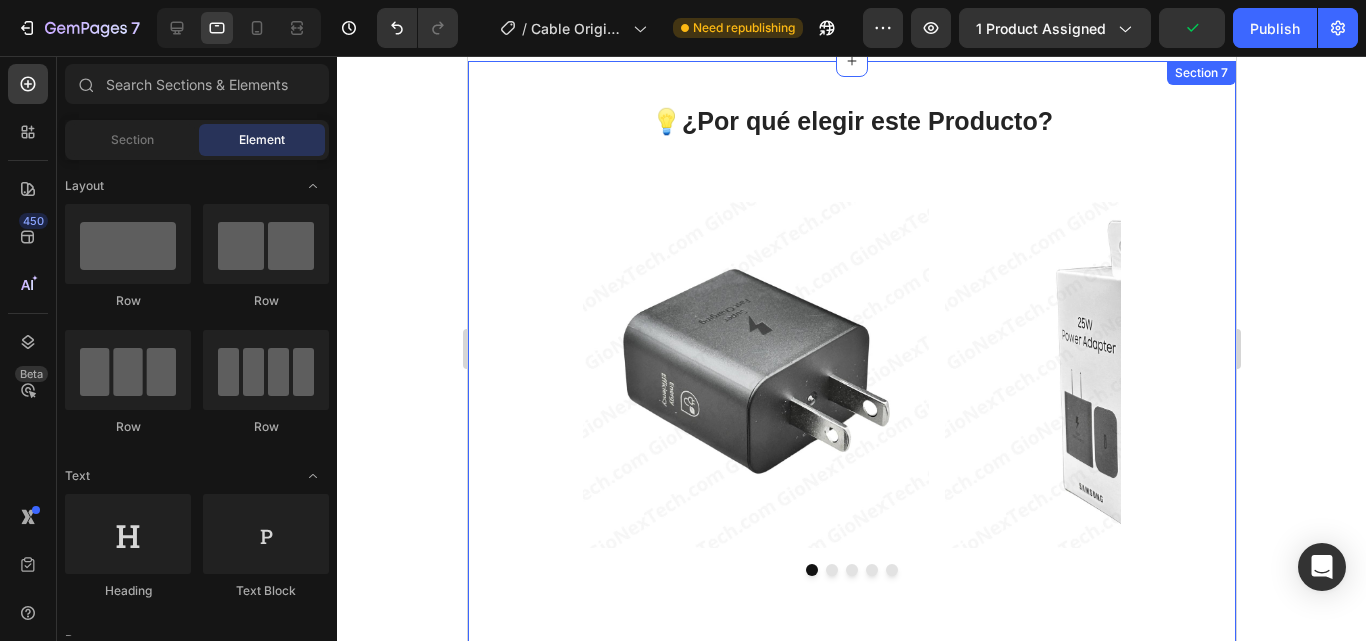 scroll, scrollTop: 1200, scrollLeft: 0, axis: vertical 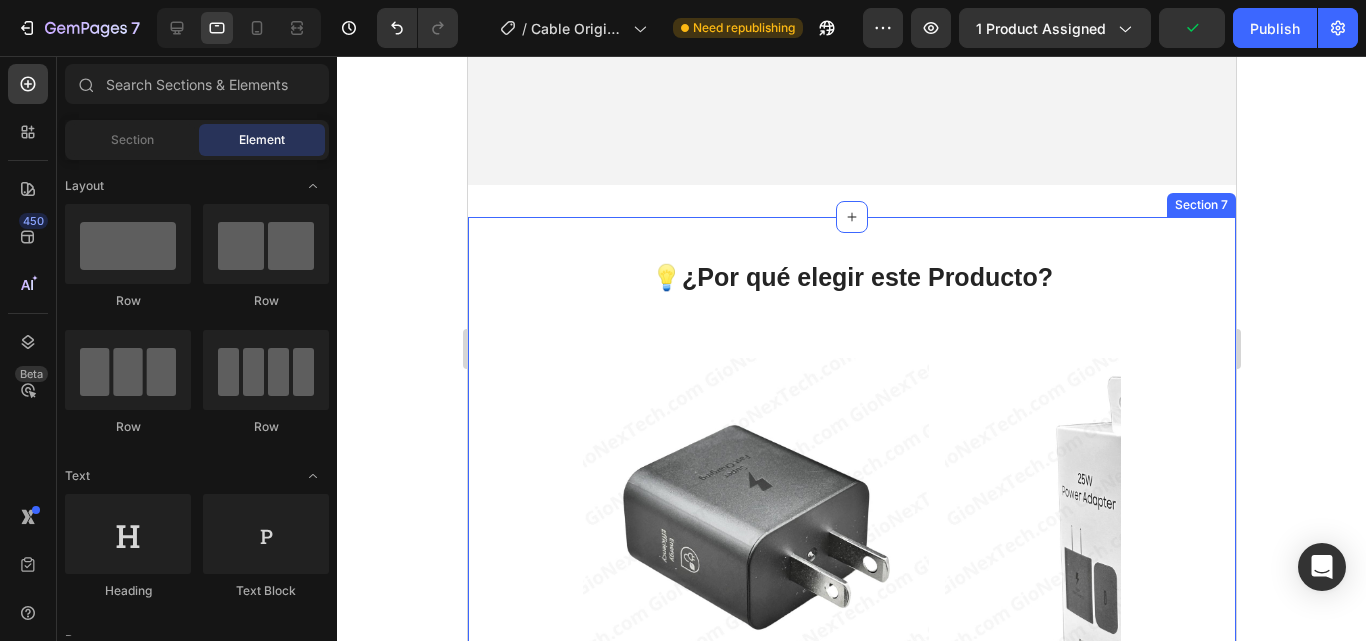 click on "💡  ¿Por qué elegir este Producto? Heading Image Image Image Image Image Carousel
✔️  Ahorra tiempo :
✔️  Perfecto para dispositivos modernos :
✔️  Diseño confiable y duradero :
✔️  Compatibilidad total
✔️  Inversión inteligente   Accordion Section 7" at bounding box center [851, 708] 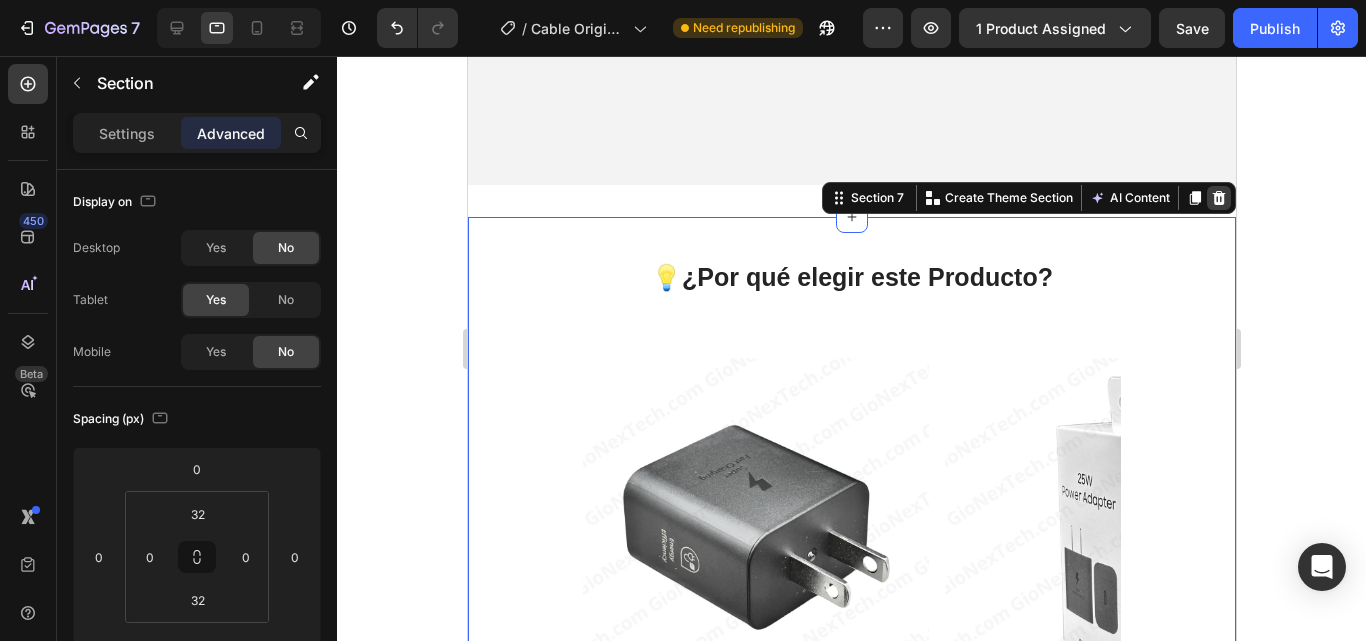 click at bounding box center (1218, 198) 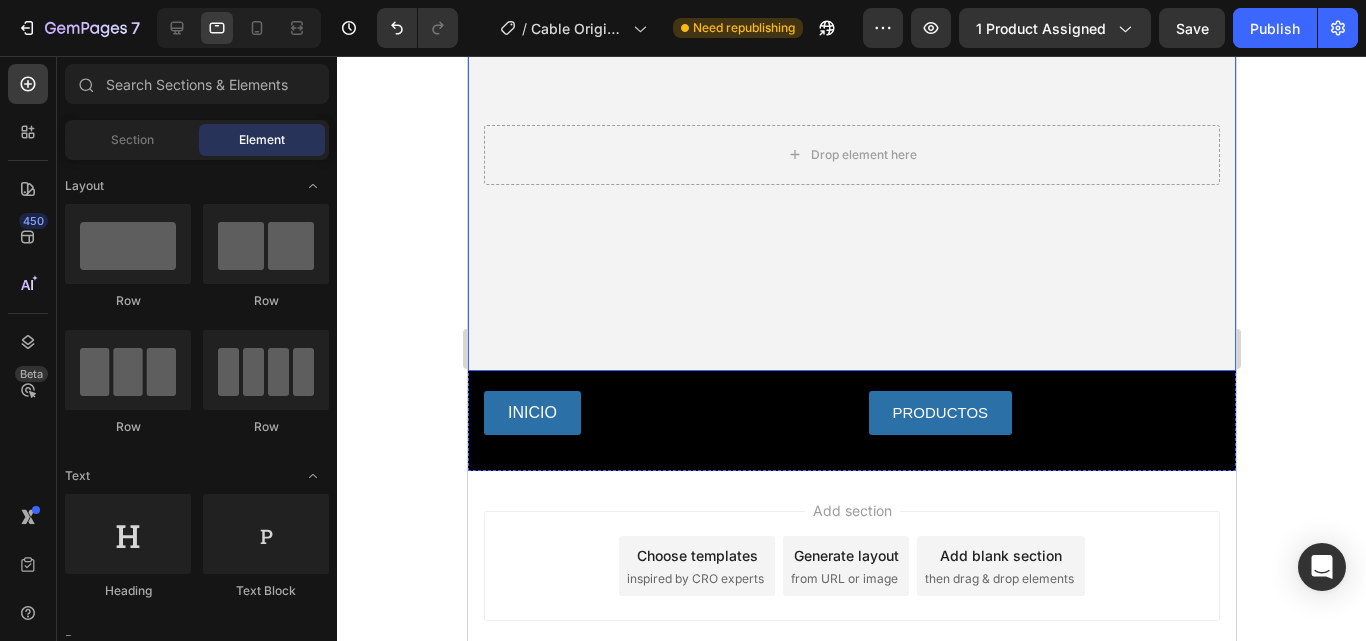 scroll, scrollTop: 2310, scrollLeft: 0, axis: vertical 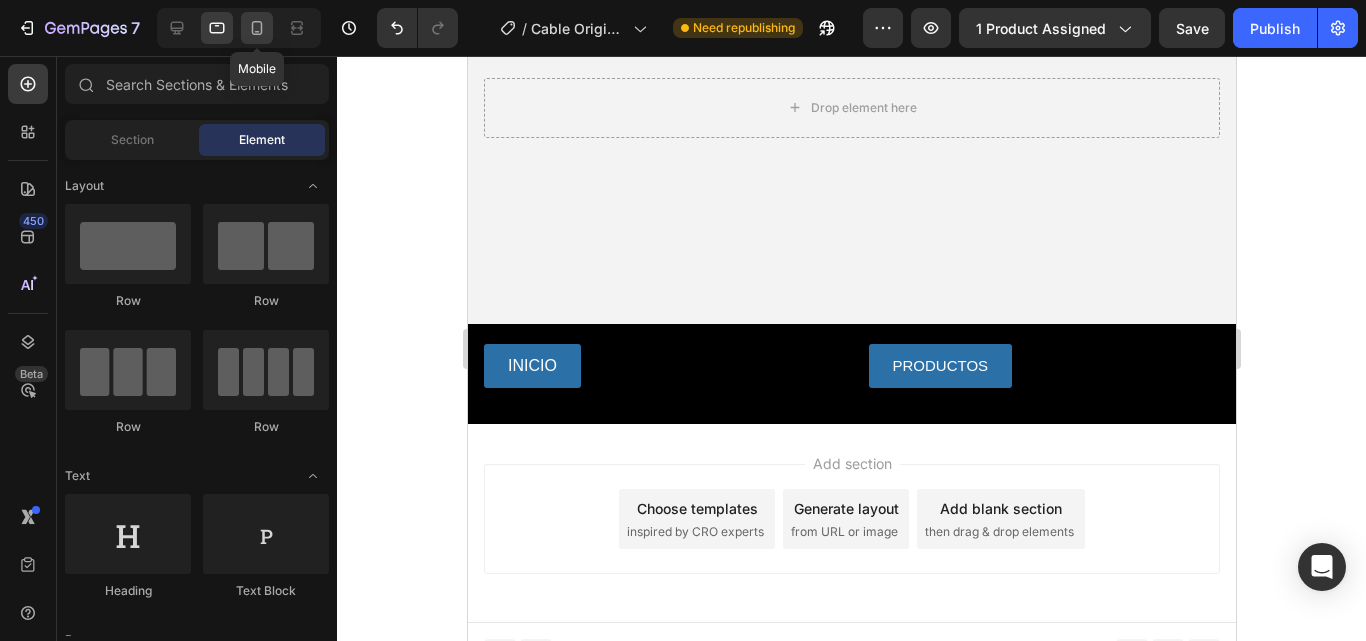 click 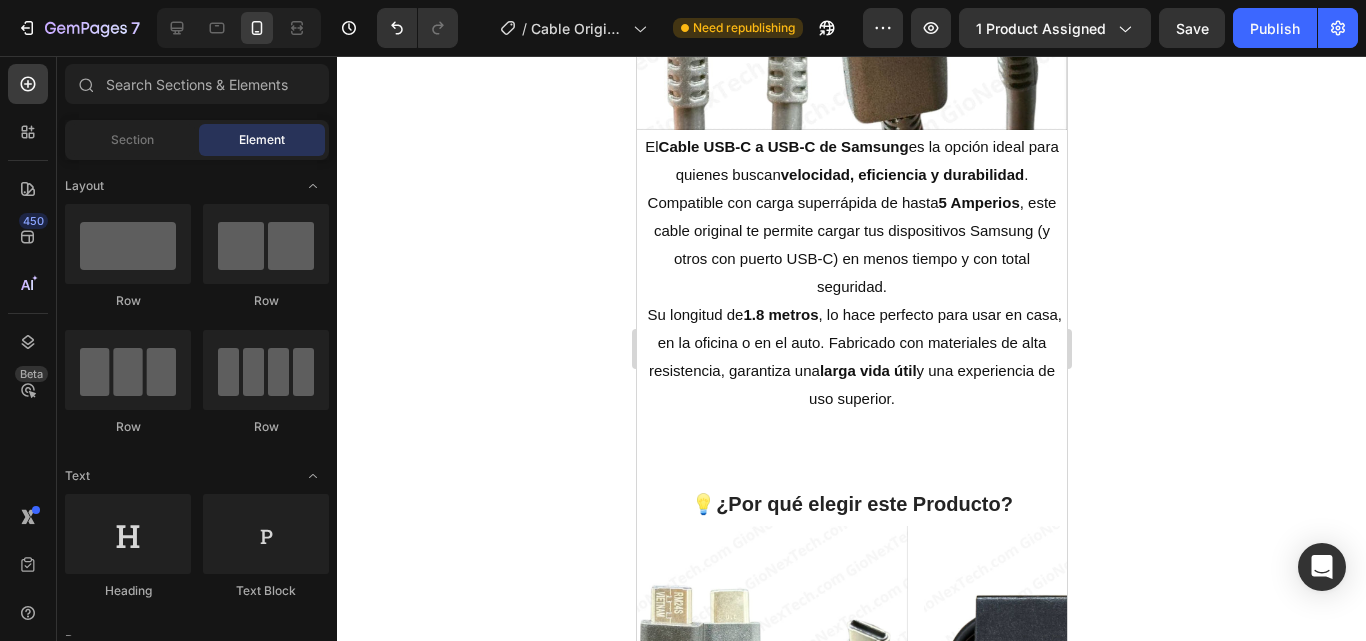 scroll, scrollTop: 3117, scrollLeft: 0, axis: vertical 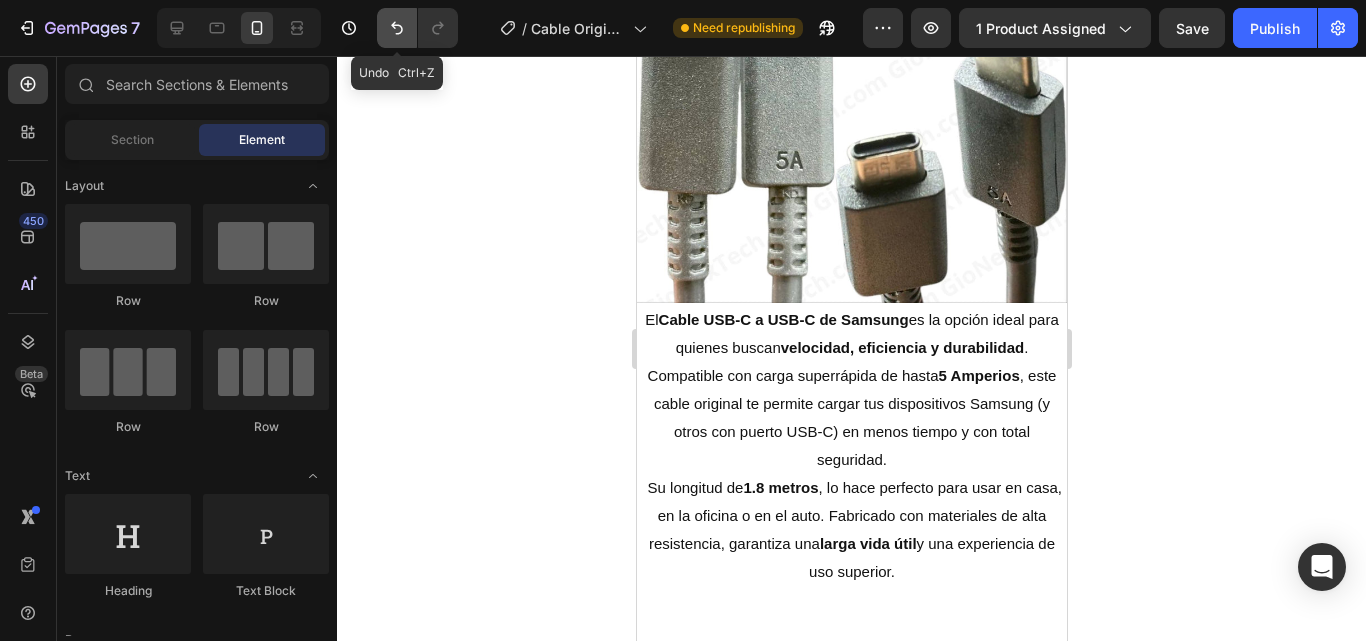 click 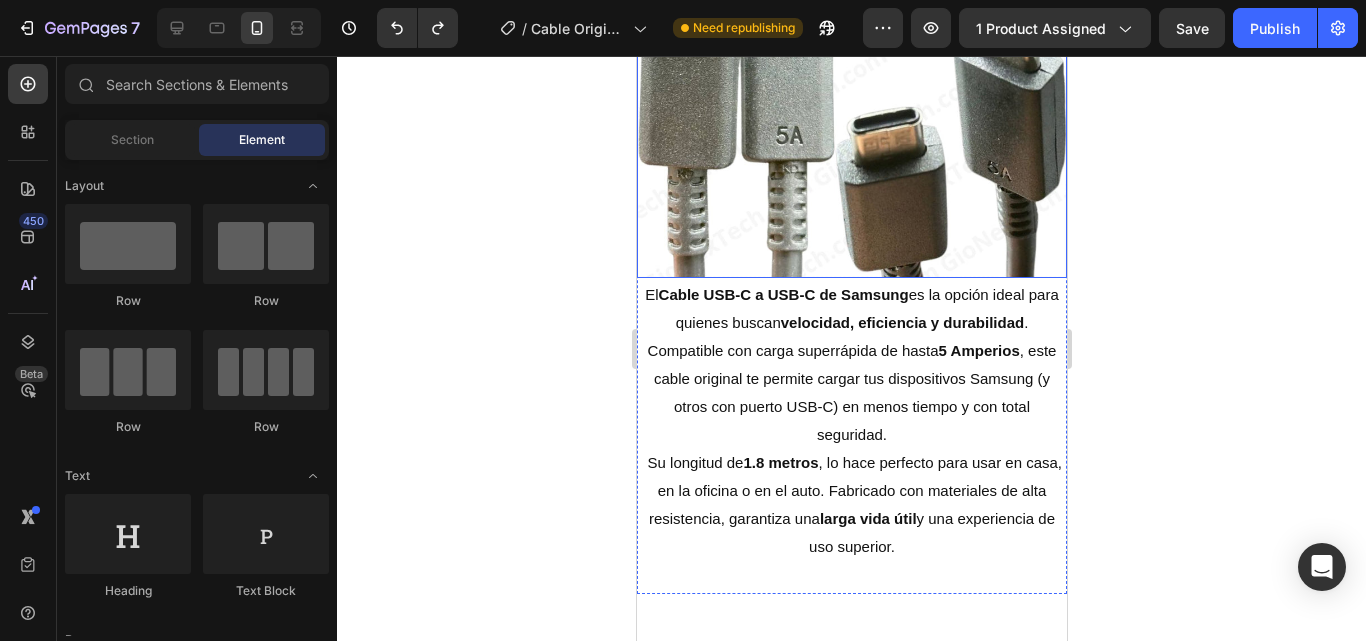 scroll, scrollTop: 2745, scrollLeft: 0, axis: vertical 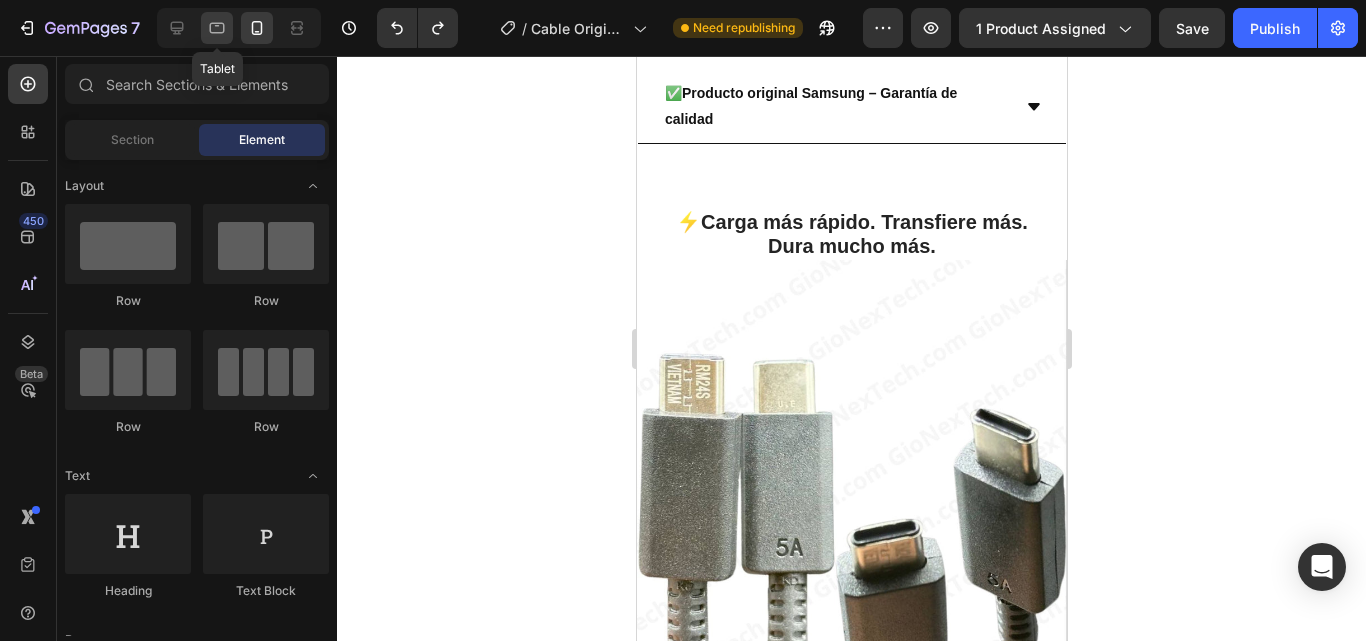 click 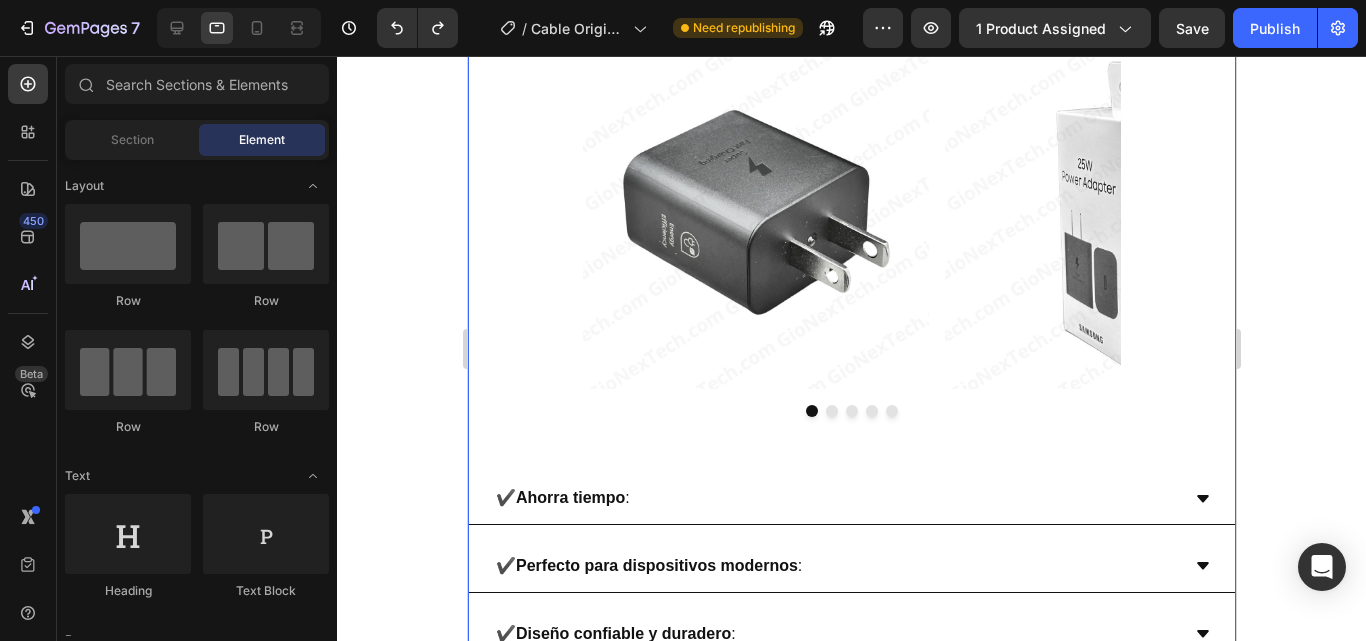 scroll, scrollTop: 1200, scrollLeft: 0, axis: vertical 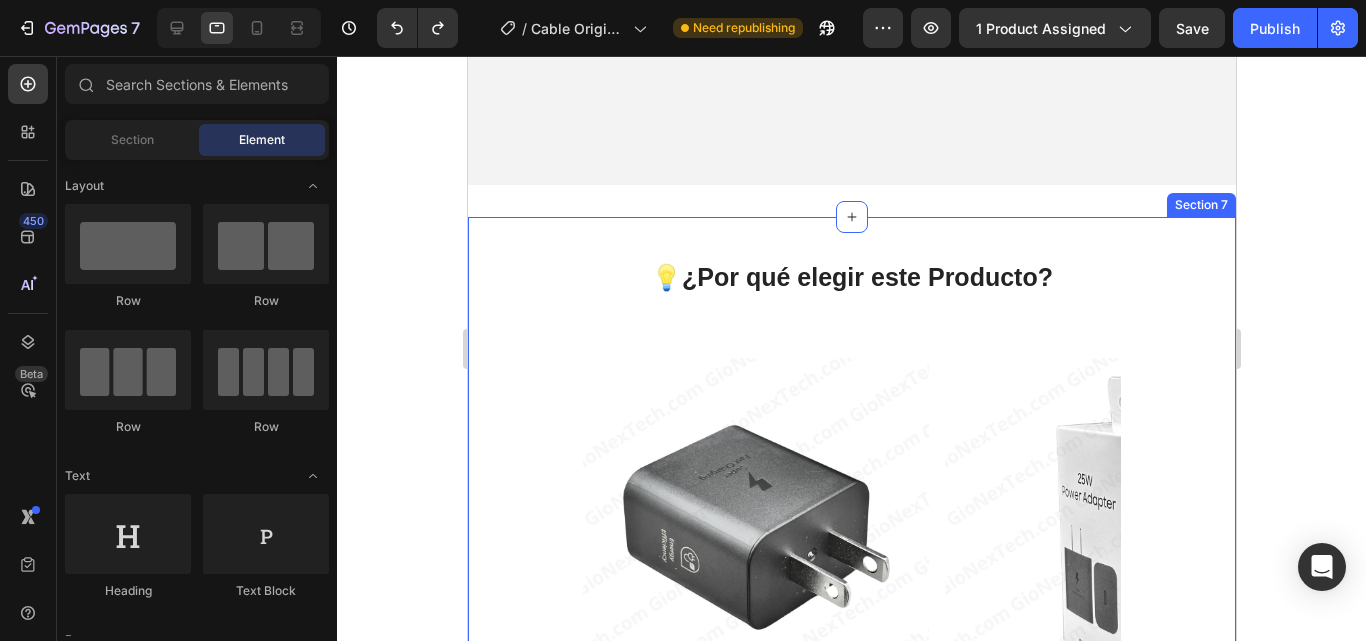 click on "Product Images Cable Original Samsung USB-C a USB-C (5A, 1.8m) (P) Title
Icon
Icon
Icon
Icon
Icon Icon List Hoz Producto Premium Text block Row ⚙️  Especificaciones técnicas Heading especificación Heading DETALLE Heading Row Tipo de cable Longitud Potencia Transferencia de datos Compatibilidad Carga rápida Color Marca Material del cable Heading USB-C a USB-C 1.8 metros Hasta 5A (amperios) Alta velocidad Smartphones, tablets, laptops USB-C Compatible con Super Fast Charging (SFC) Negro Samsung (original) Reforzado, alta resistencia Heading Row Product Section 2
Drop element here Hero Banner Section 3 📦  Características principales Heading Image
✅  Carga súper rápida hasta 5A
✅  1.8 metros de libertad de movimiento
✅  Ideal para móviles, tablets, consolas y más
El" at bounding box center [851, 703] 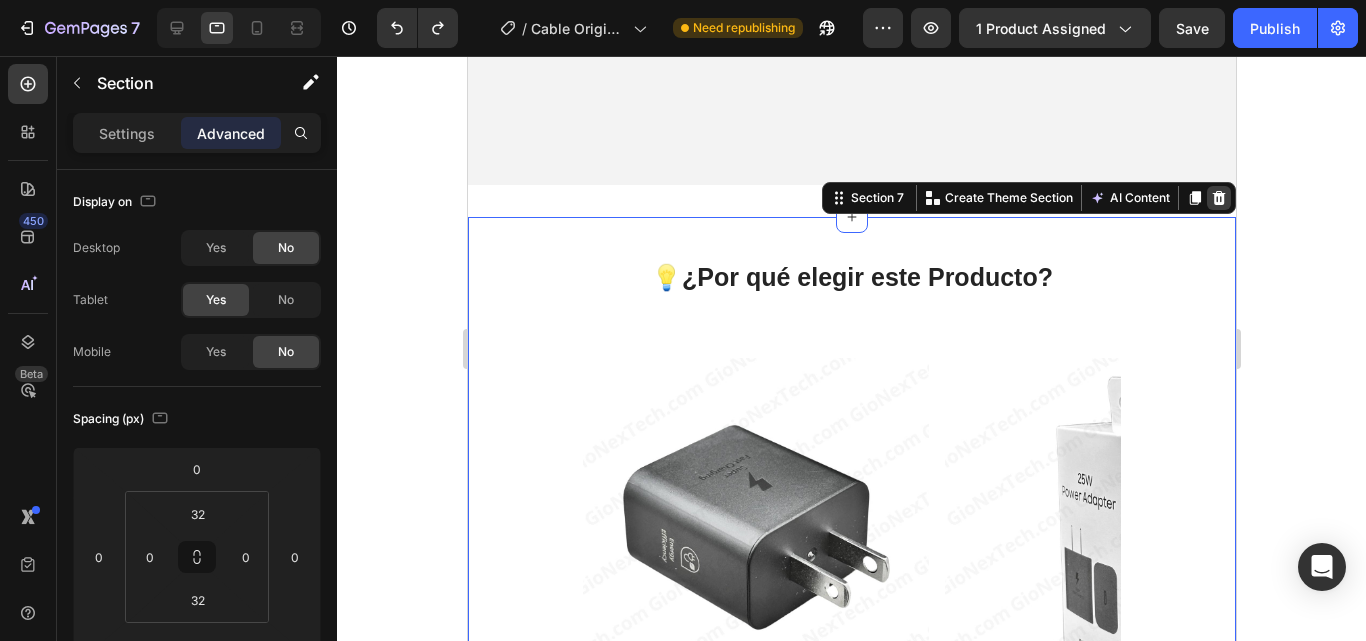 click at bounding box center (1218, 198) 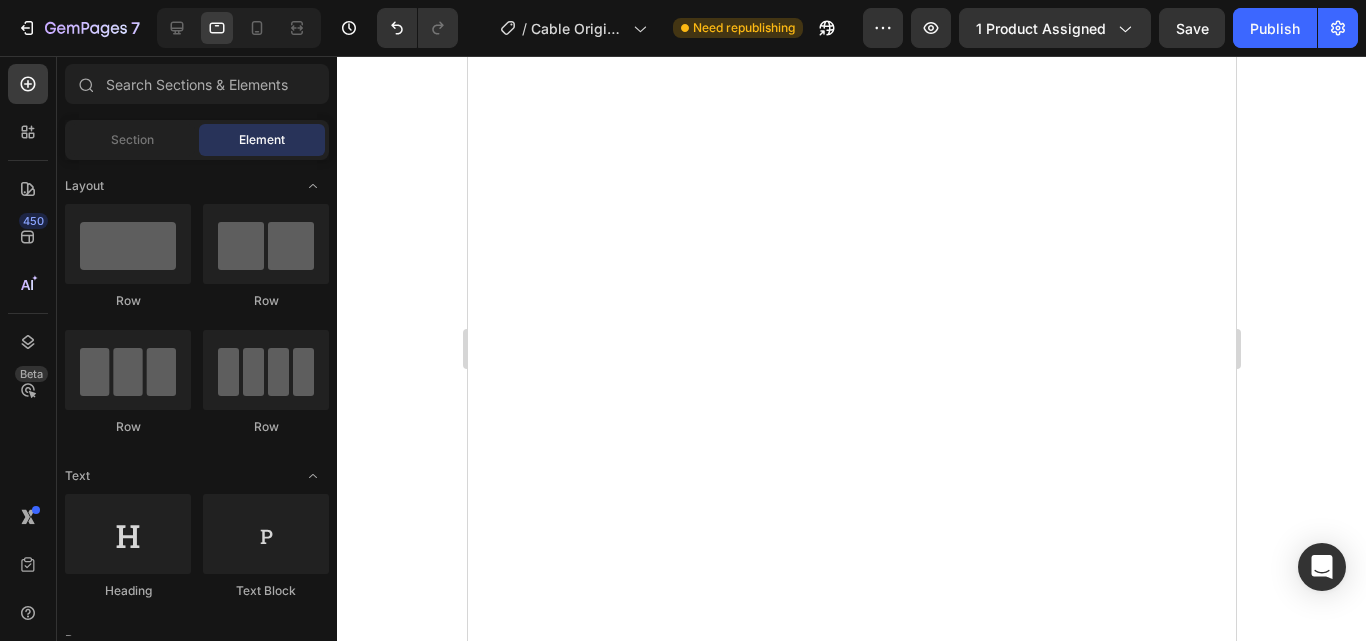 scroll, scrollTop: 0, scrollLeft: 0, axis: both 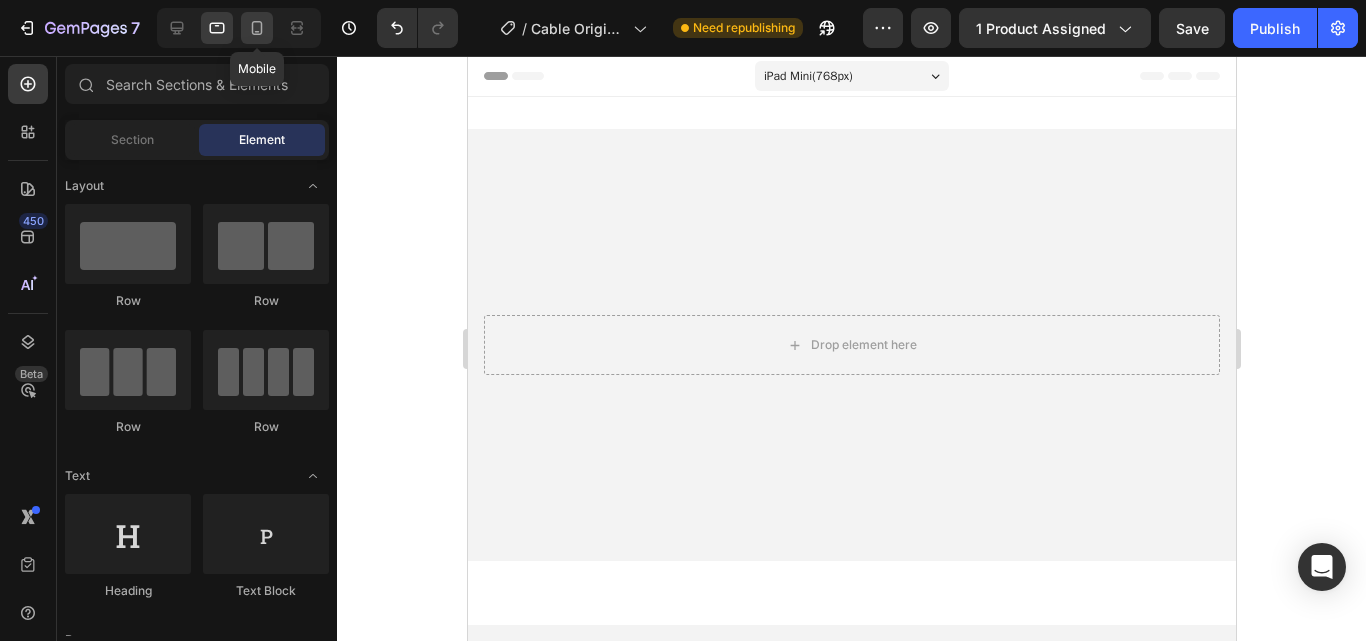 click 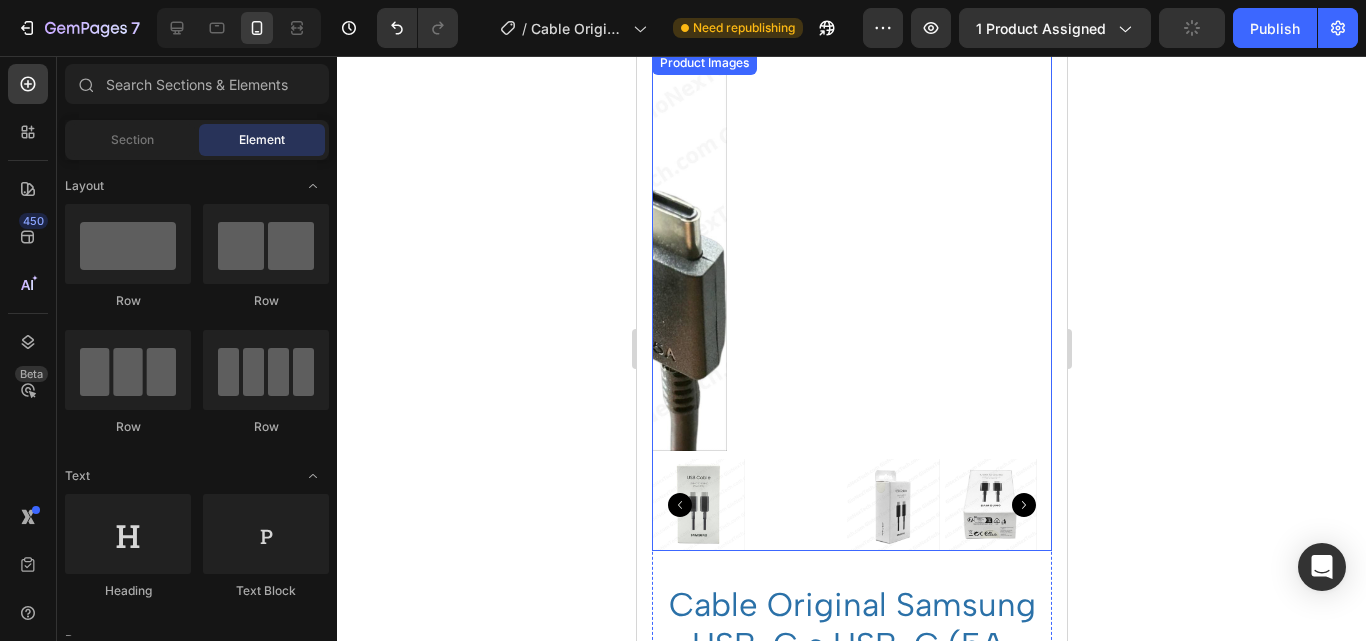 scroll, scrollTop: 0, scrollLeft: 0, axis: both 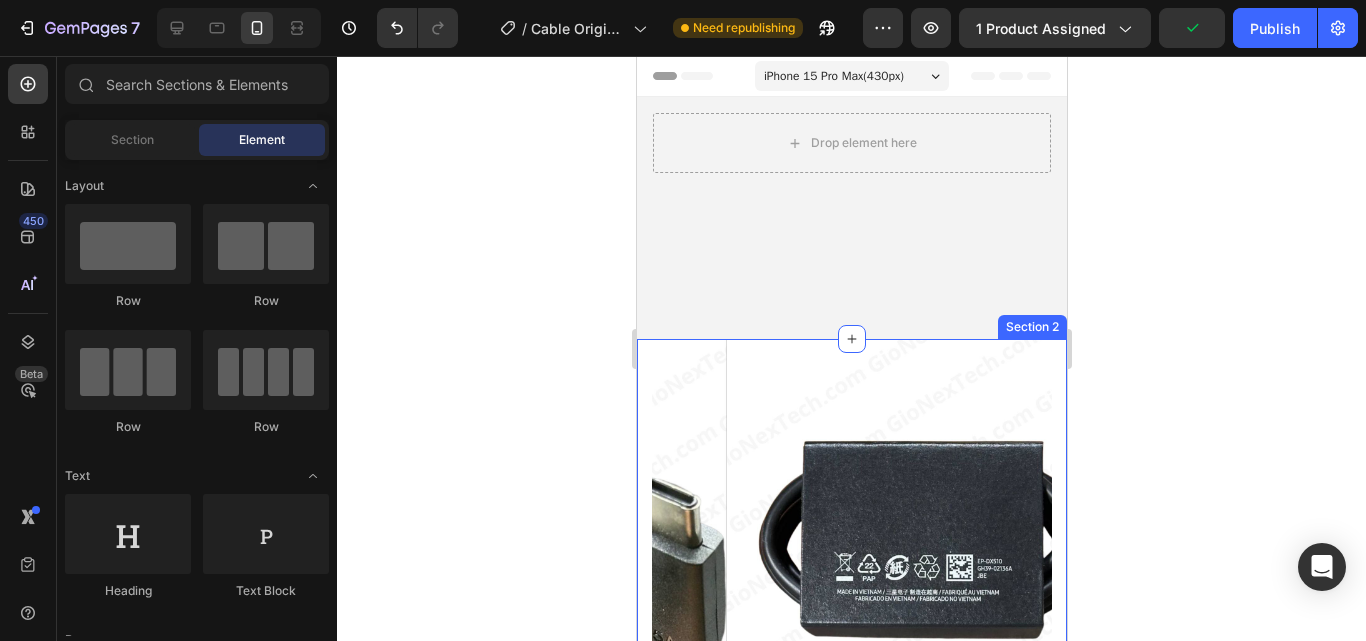 click on "Product Images Cable Original Samsung USB-C a USB-C (5A, 1.8m) (P) Title
Icon
Icon
Icon
Icon
Icon Icon List Hoz Producto Premium Text block Row ⚙️  Especificaciones técnicas Heading especificación Heading DETALLE Heading Row Tipo de cable Longitud Potencia Transferencia de datos Compatibilidad Carga rápida Color Marca Material del cable Heading USB-C a USB-C 1.8 metros Hasta 5A (amperios) Alta velocidad Smartphones, tablets, laptops USB-C Compatible con Super Fast Charging (SFC) Negro Samsung (original) Reforzado, alta resistencia Heading Row Product Section 2" at bounding box center [851, 971] 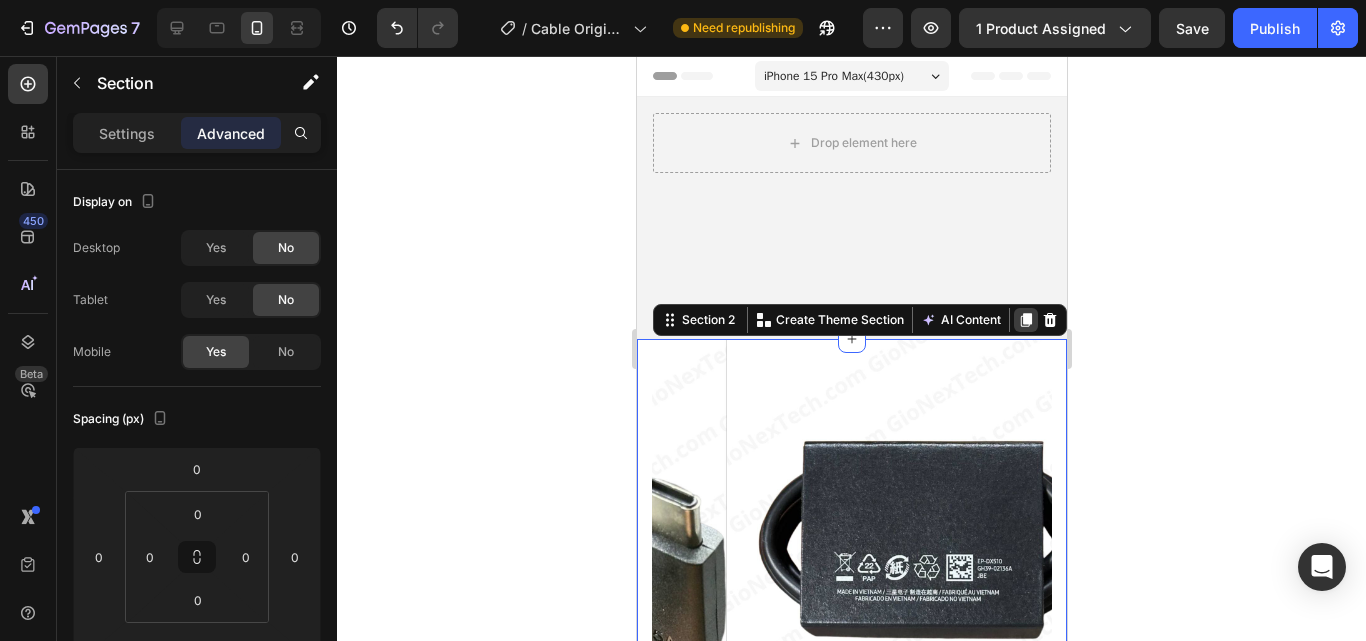 click 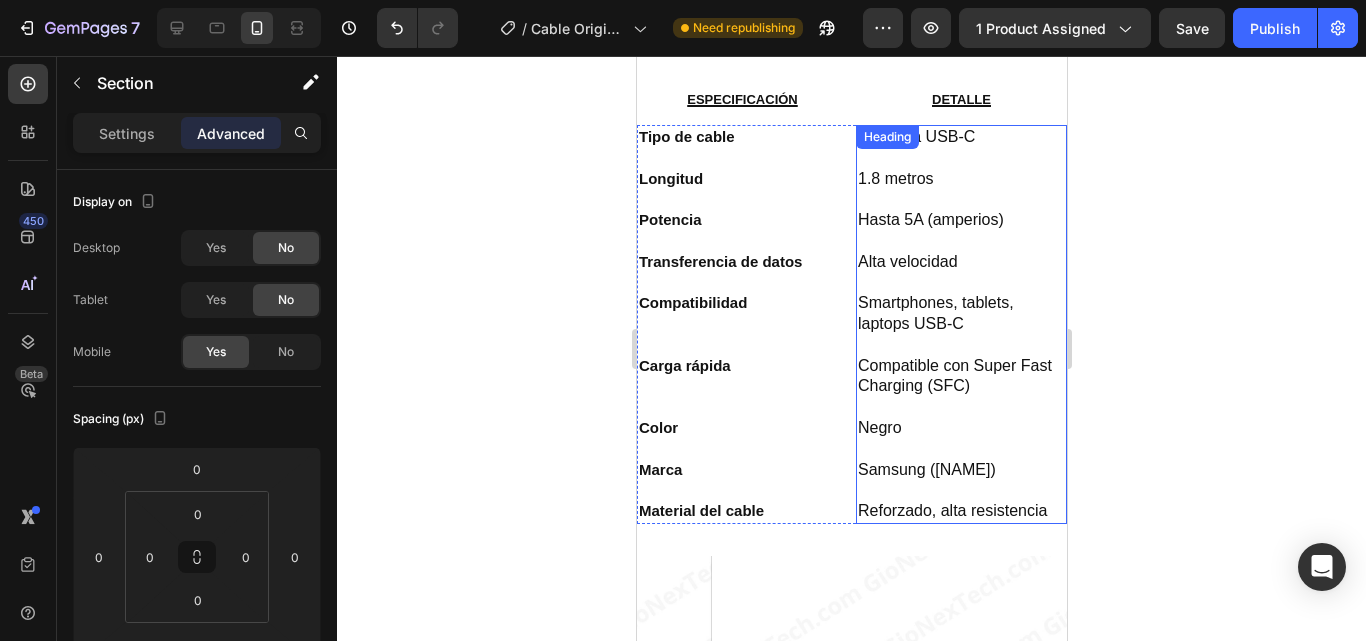 scroll, scrollTop: 1500, scrollLeft: 0, axis: vertical 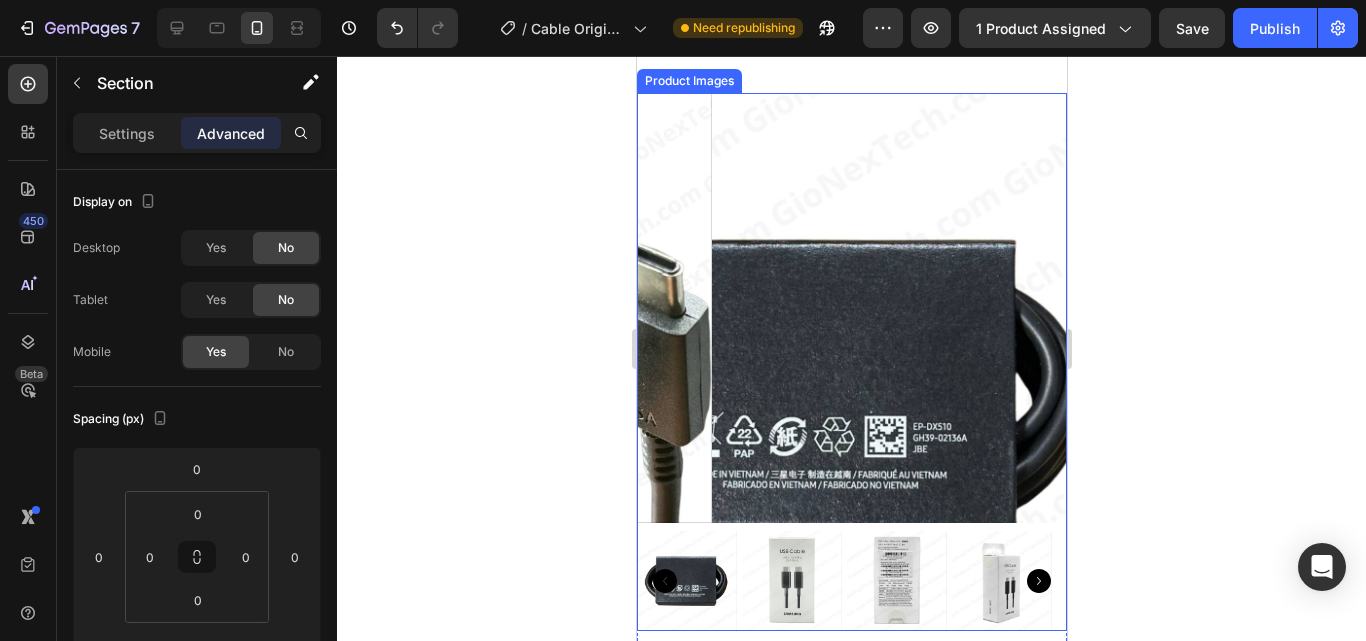 click at bounding box center (926, 308) 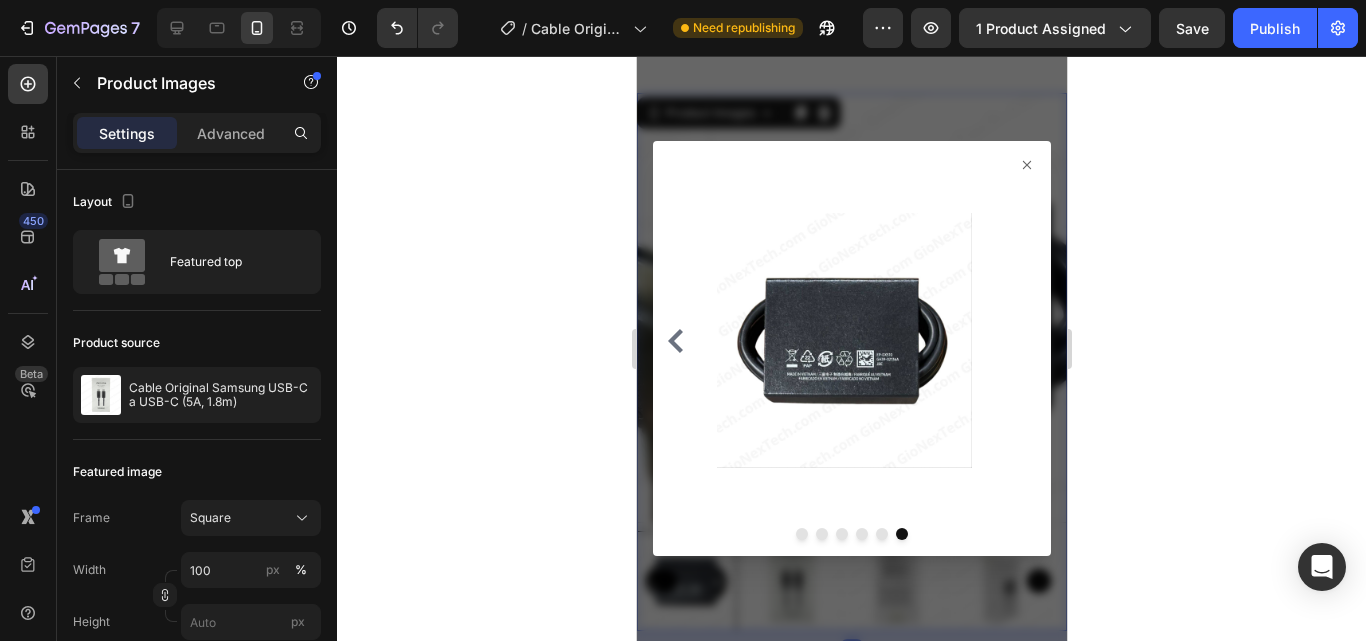 click 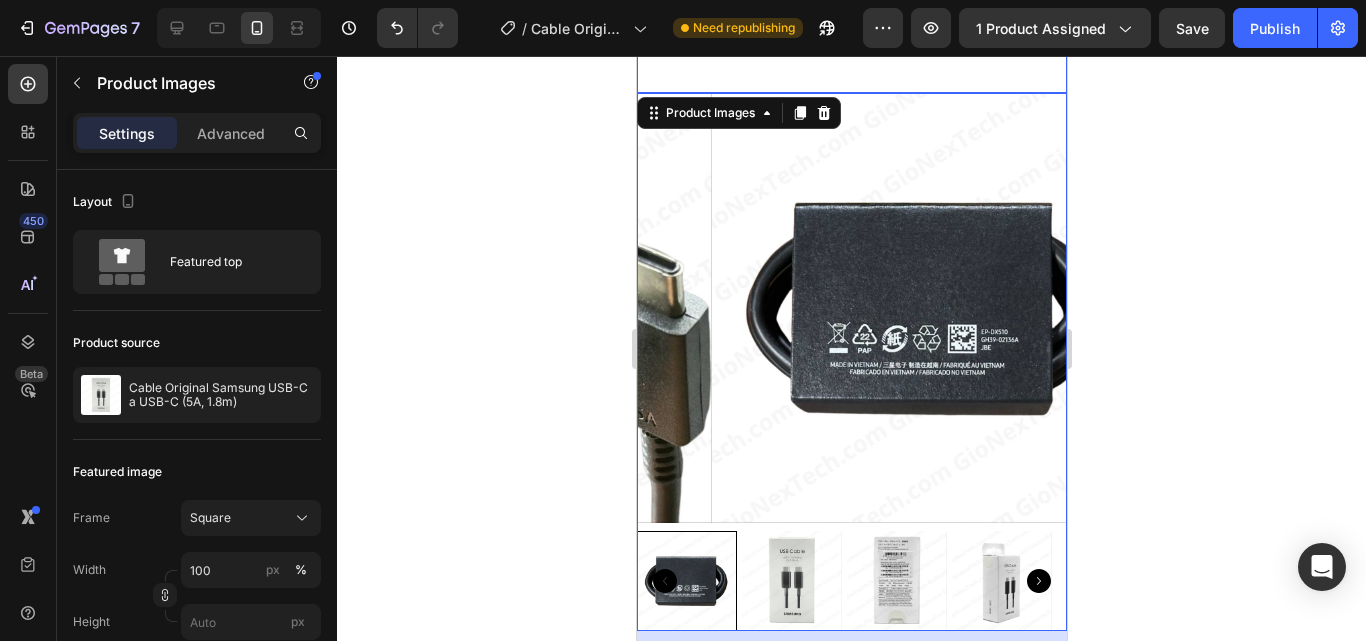 click on "Cable Original Samsung USB-C a USB-C (5A, 1.8m) (P) Title
Icon
Icon
Icon
Icon
Icon Icon List Hoz Producto Premium Text block Row ⚙️  Especificaciones técnicas Heading especificación Heading DETALLE Heading Row Tipo de cable Longitud Potencia Transferencia de datos Compatibilidad Carga rápida Color Marca Material del cable Heading USB-C a USB-C 1.8 metros Hasta 5A (amperios) Alta velocidad Smartphones, tablets, laptops USB-C Compatible con Super Fast Charging (SFC) Negro Samsung (original) Reforzado, alta resistencia Heading Row" at bounding box center (851, -254) 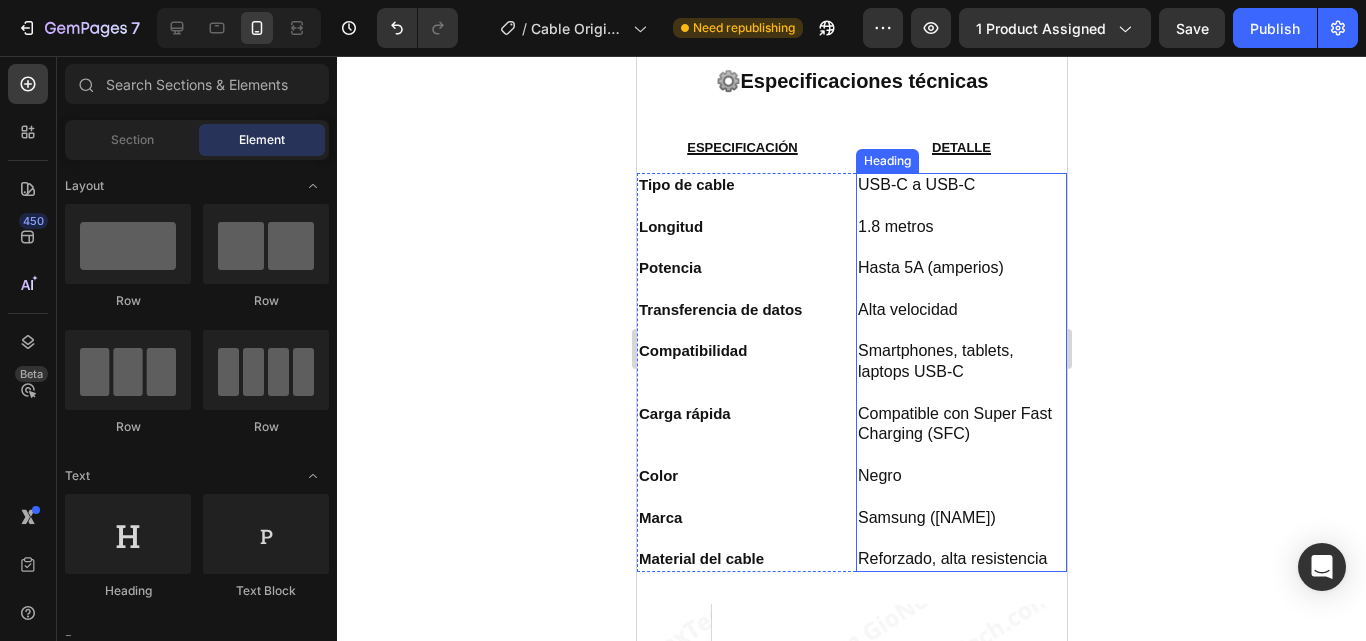 scroll, scrollTop: 1189, scrollLeft: 0, axis: vertical 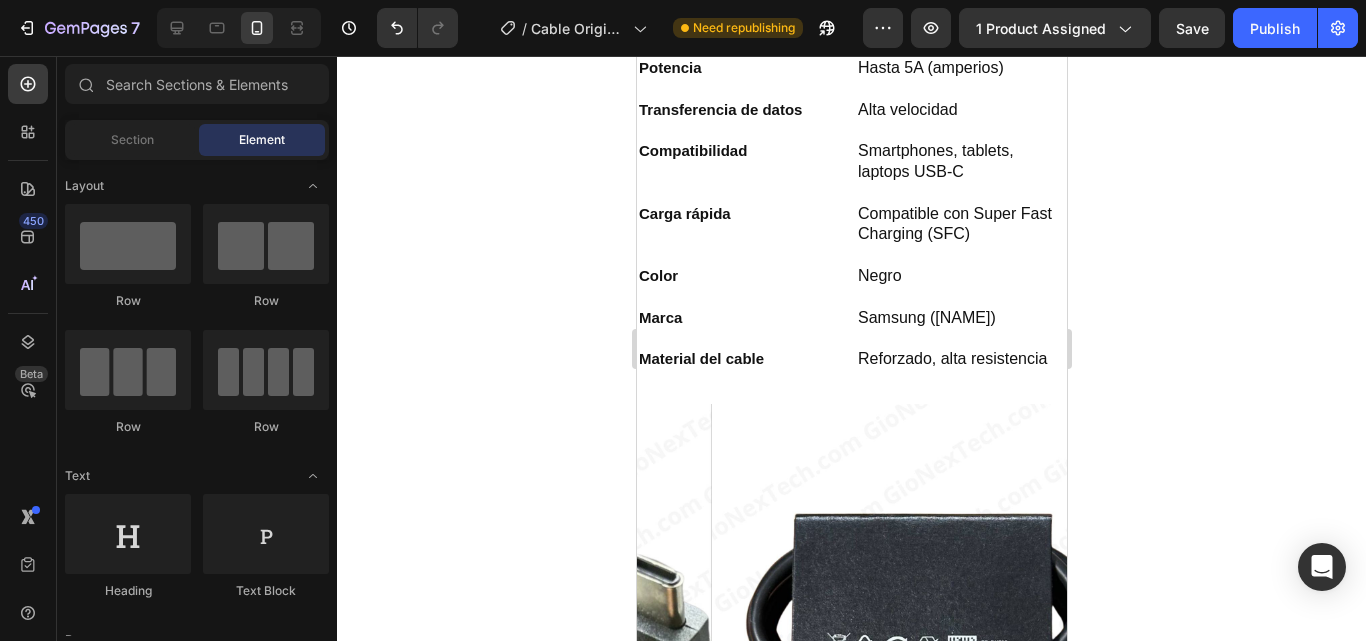 click on "Cable Original Samsung USB-C a USB-C (5A, 1.8m) (P) Title
Icon
Icon
Icon
Icon
Icon Icon List Hoz Producto Premium Text block Row ⚙️  Especificaciones técnicas Heading especificación Heading DETALLE Heading Row Tipo de cable Longitud Potencia Transferencia de datos Compatibilidad Carga rápida Color Marca Material del cable Heading USB-C a USB-C 1.8 metros Hasta 5A (amperios) Alta velocidad Smartphones, tablets, laptops USB-C Compatible con Super Fast Charging (SFC) Negro Samsung (original) Reforzado, alta resistencia Heading Row" at bounding box center (851, 57) 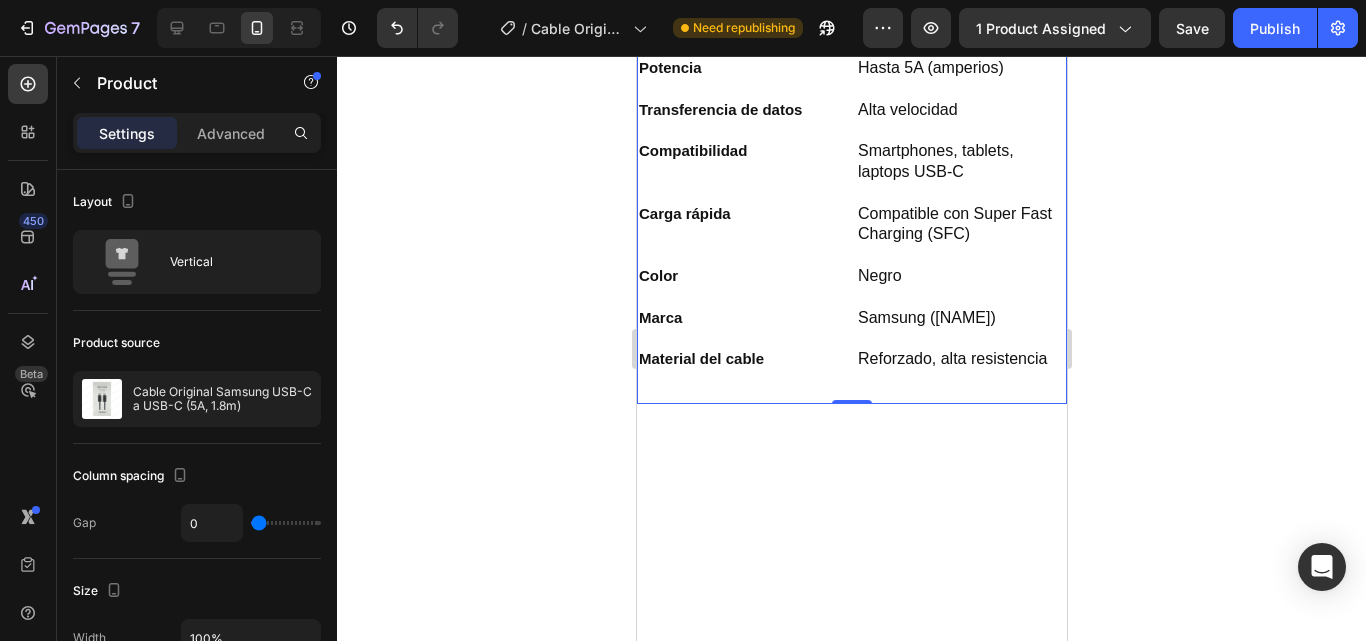 scroll, scrollTop: 889, scrollLeft: 0, axis: vertical 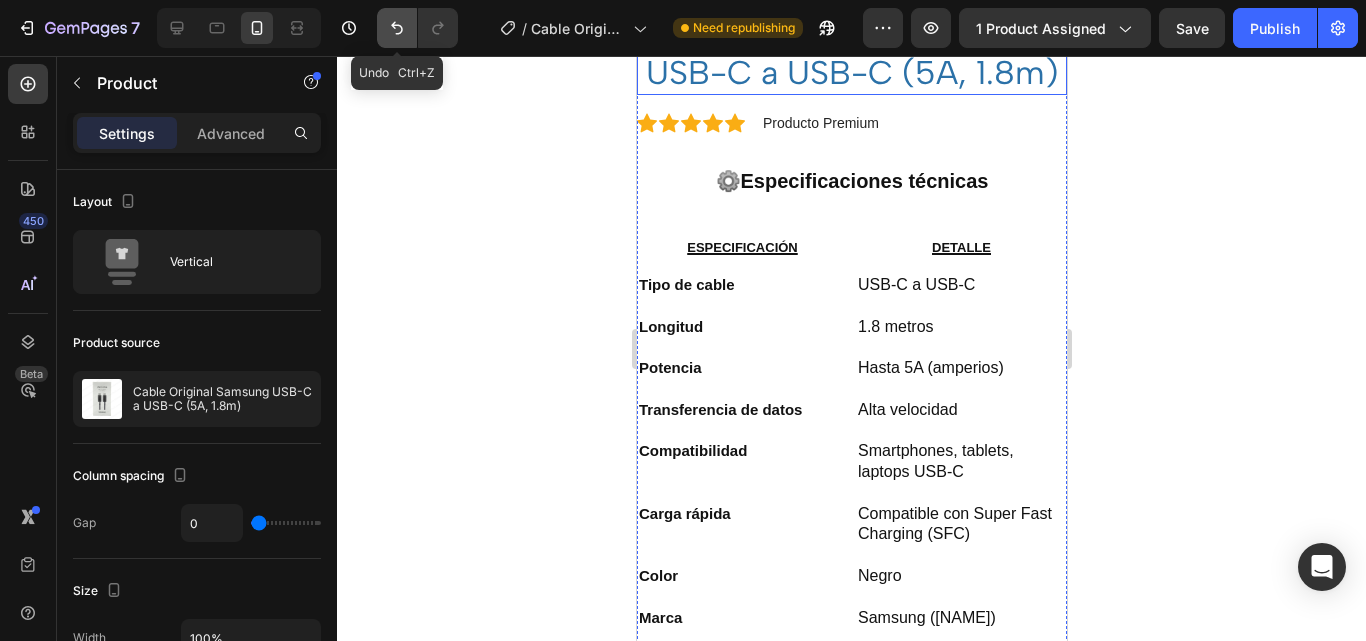 click 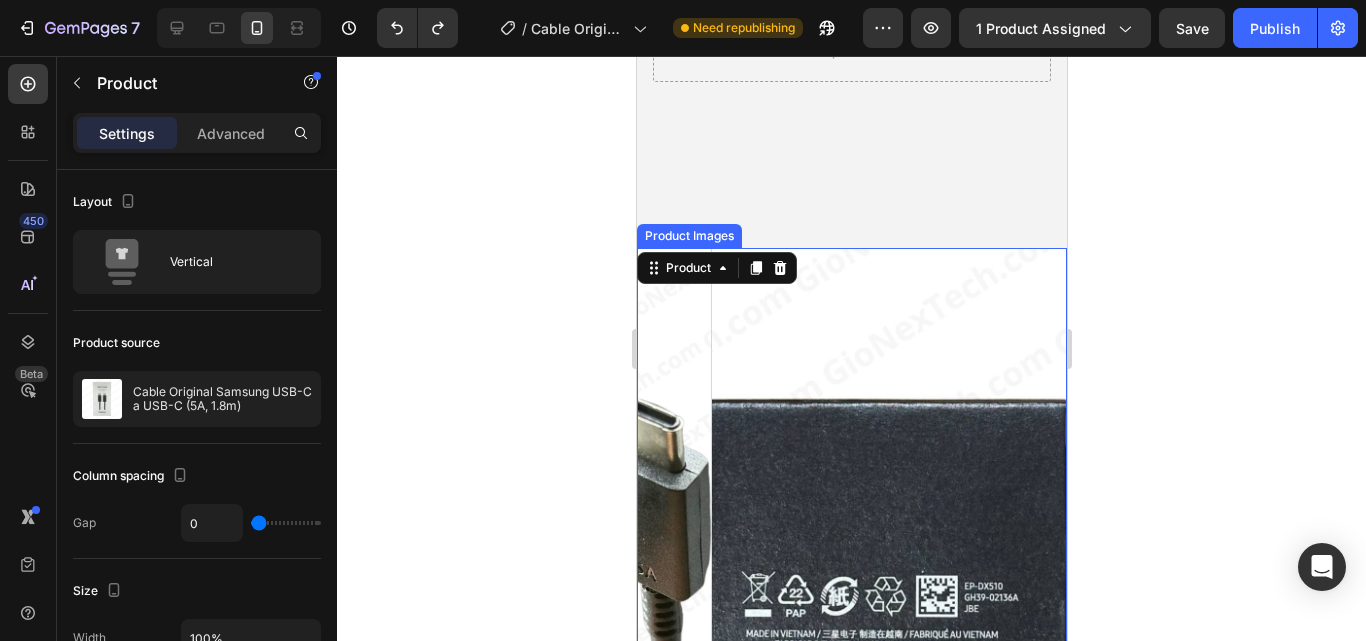 scroll, scrollTop: 100, scrollLeft: 0, axis: vertical 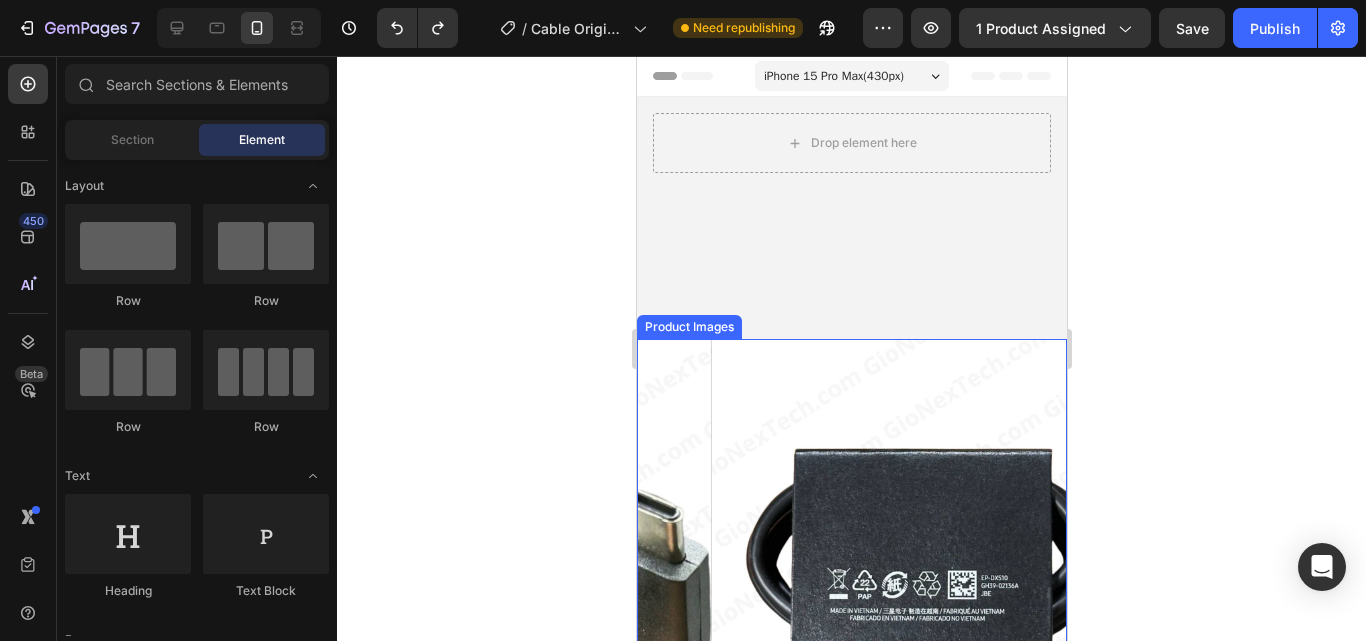 click on "Product Images" at bounding box center [688, 327] 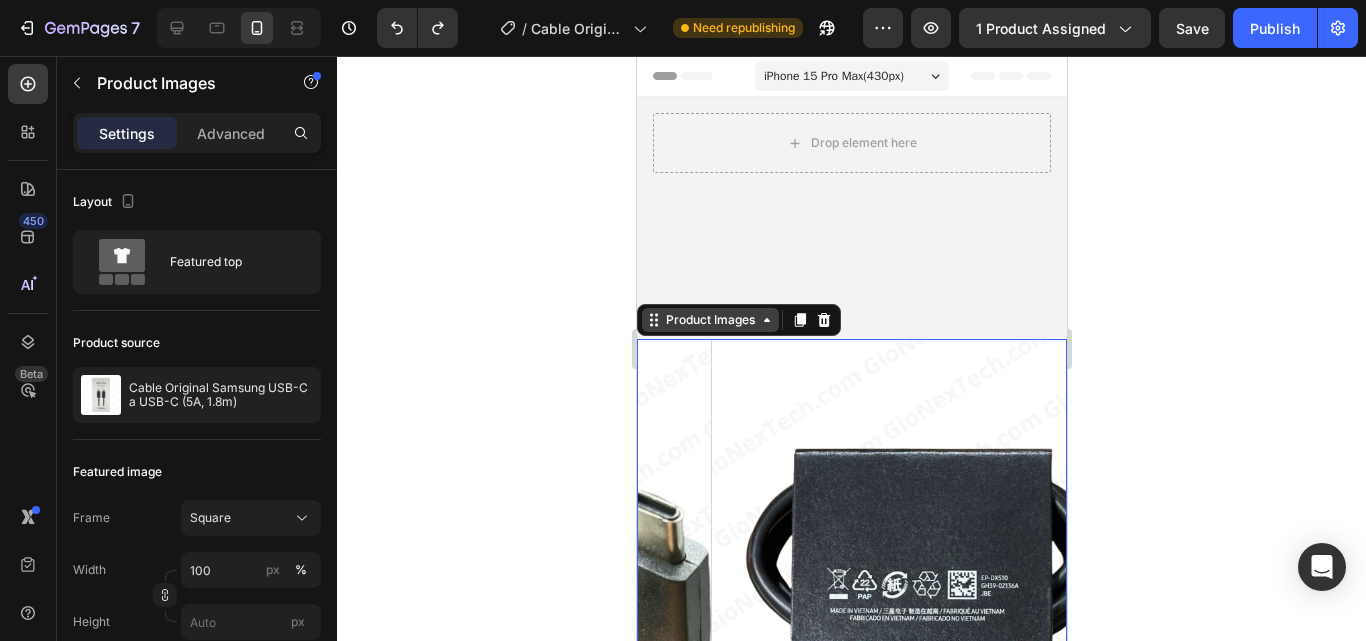 click on "Product Images" at bounding box center (709, 320) 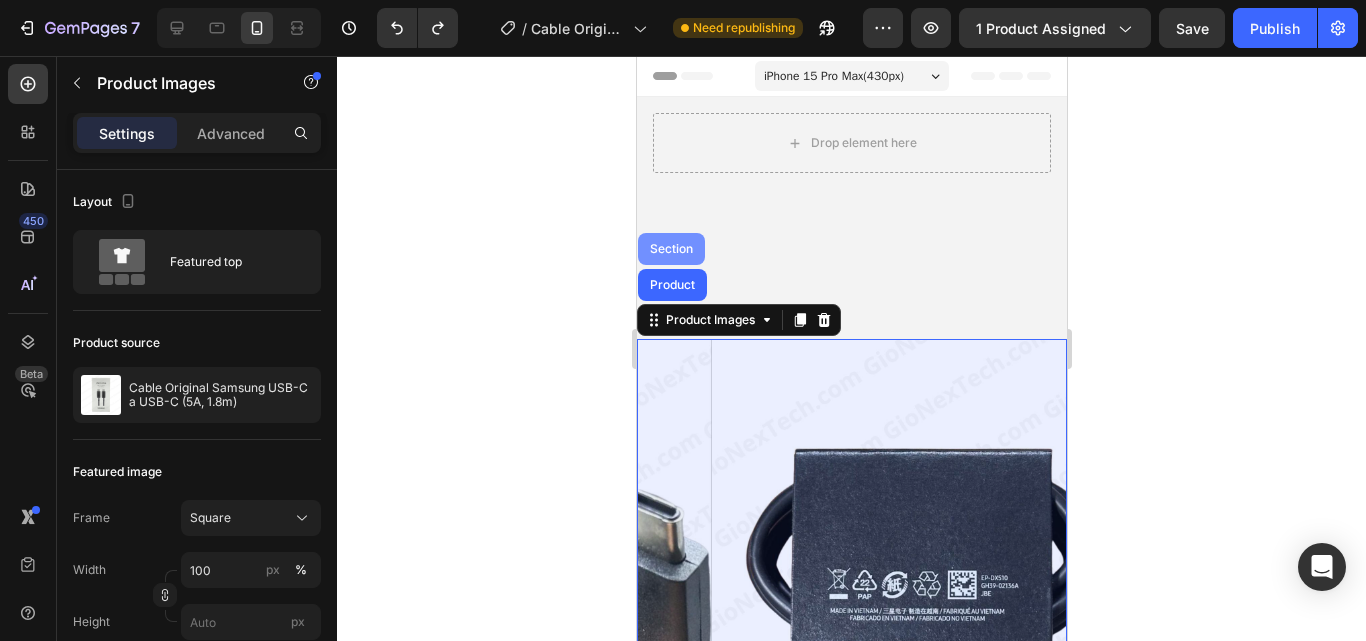click on "Section" at bounding box center [670, 249] 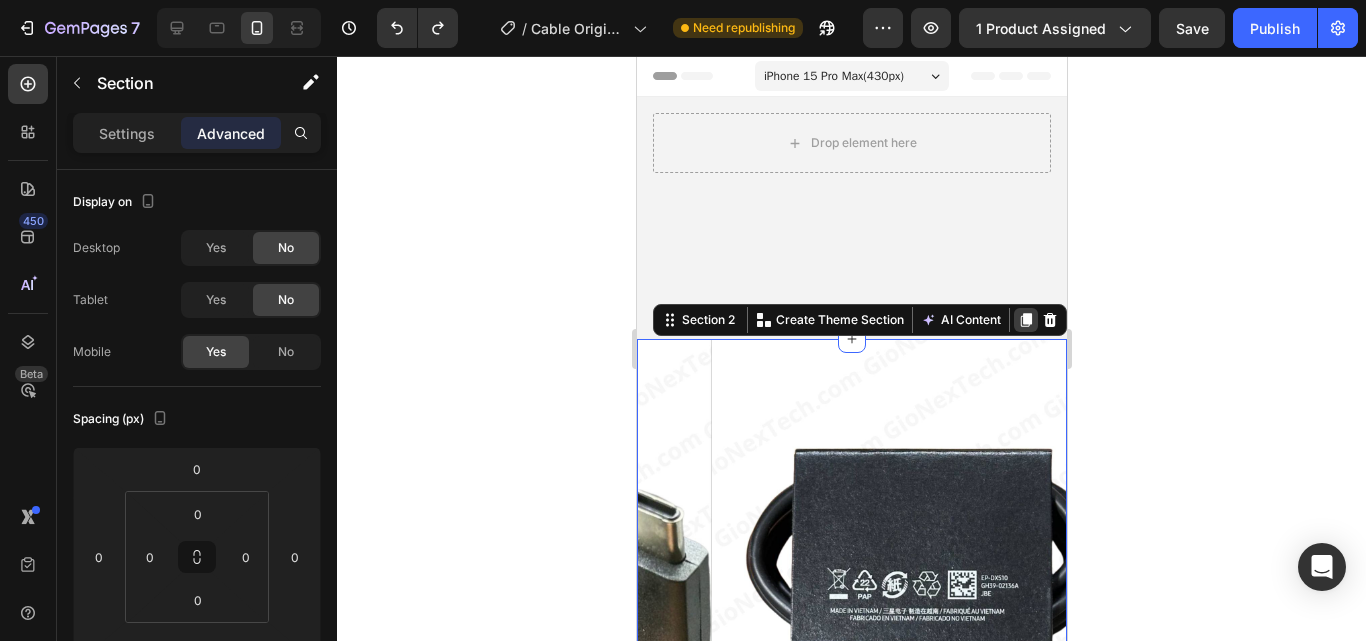 click 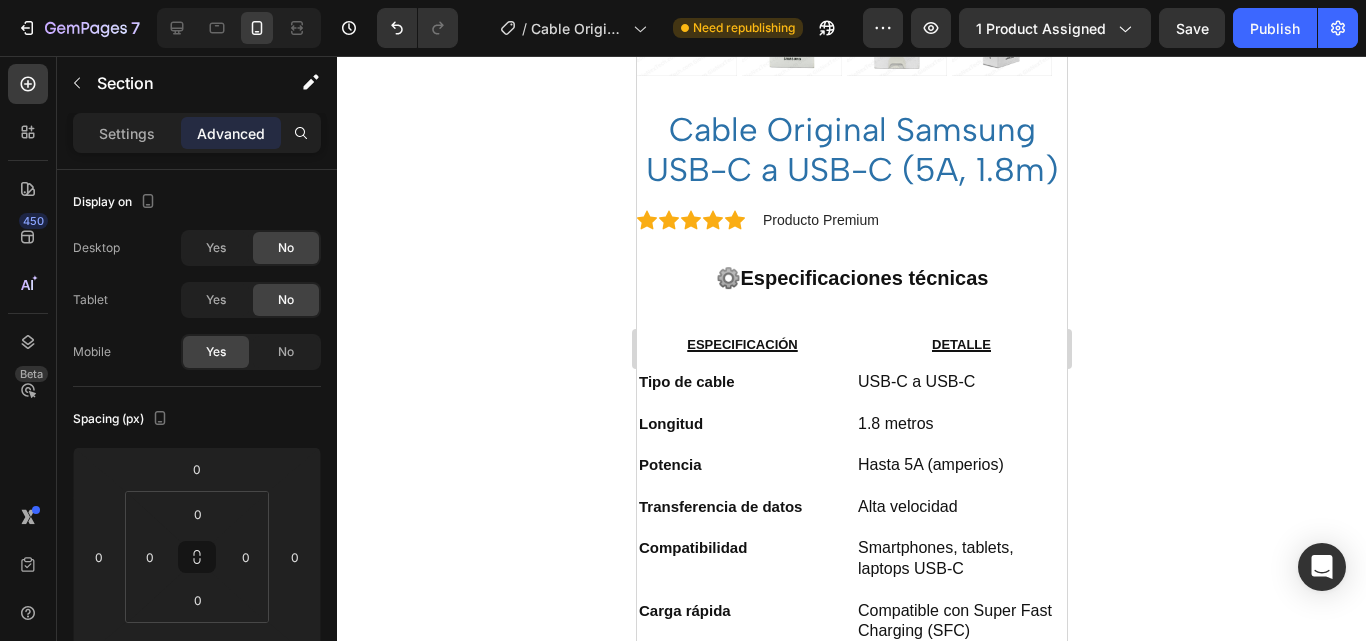 scroll, scrollTop: 1492, scrollLeft: 0, axis: vertical 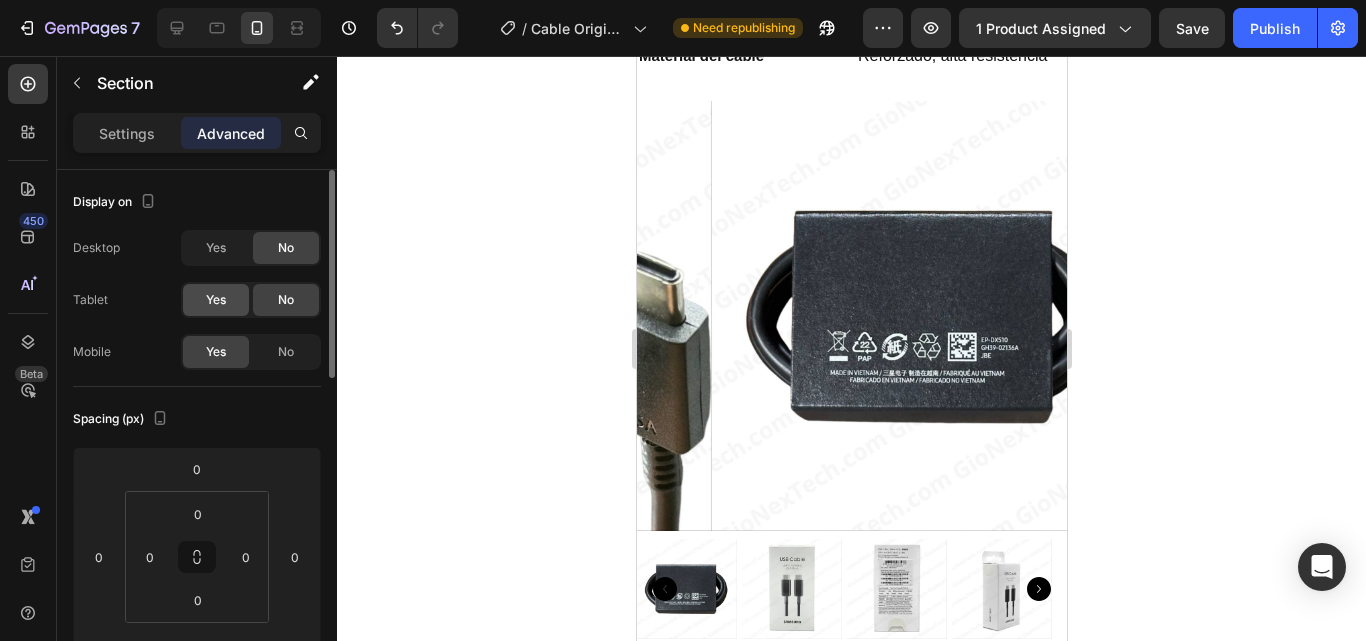 click on "Yes" 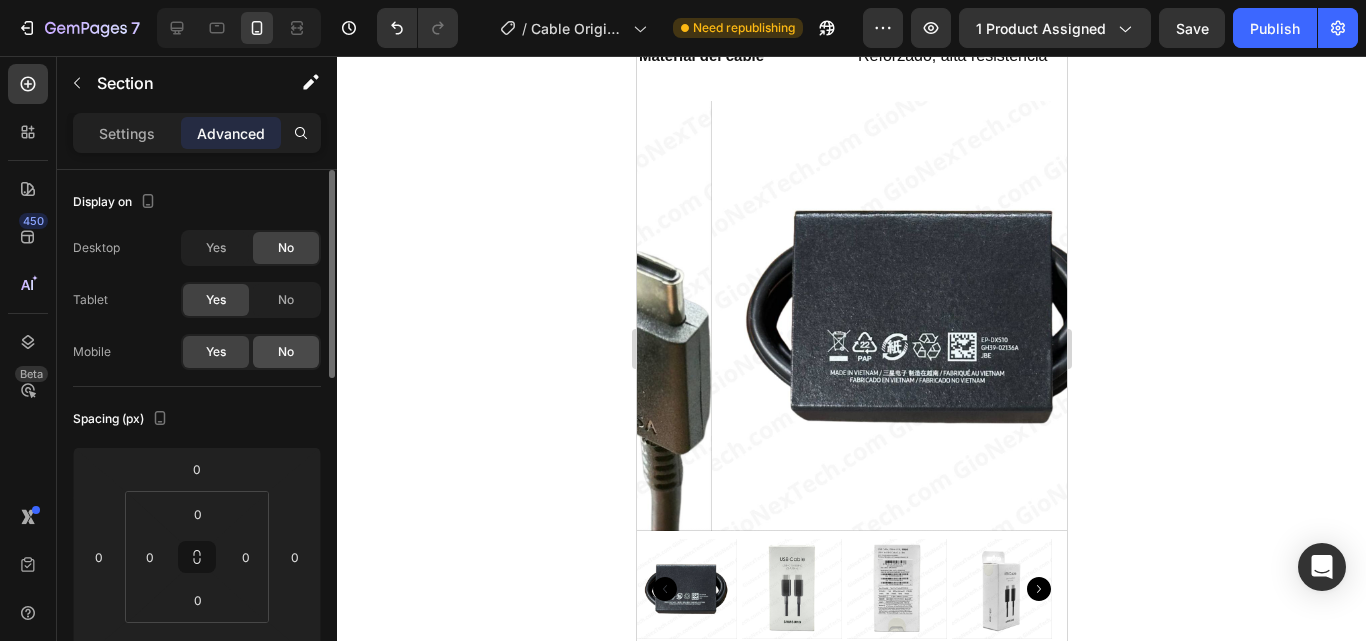 click on "No" 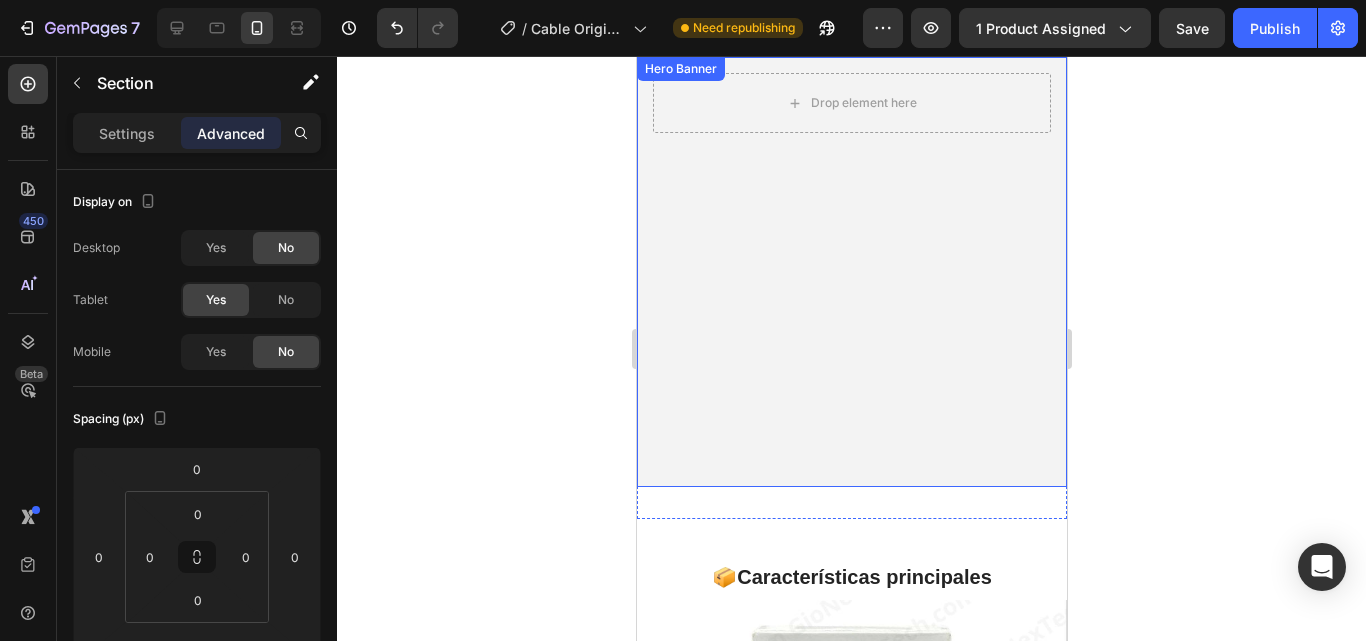 scroll, scrollTop: 1792, scrollLeft: 0, axis: vertical 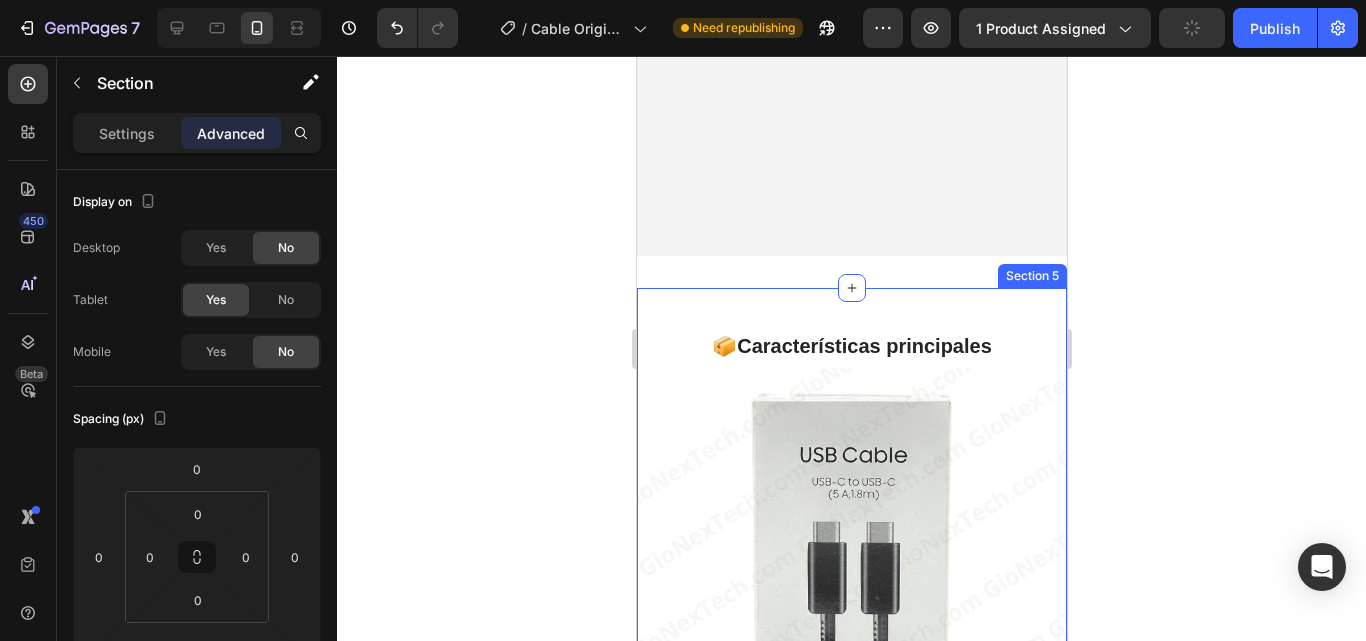 click on "📦  Características principales Heading Image
✅  Carga súper rápida hasta 5A
✅  1.8 metros de libertad de movimiento
✅  Ideal para móviles, tablets, consolas y más
✅  Transferencia segura y rápida de datos
✅  Producto original Samsung – Garantía de calidad Accordion Section 5" at bounding box center [851, 724] 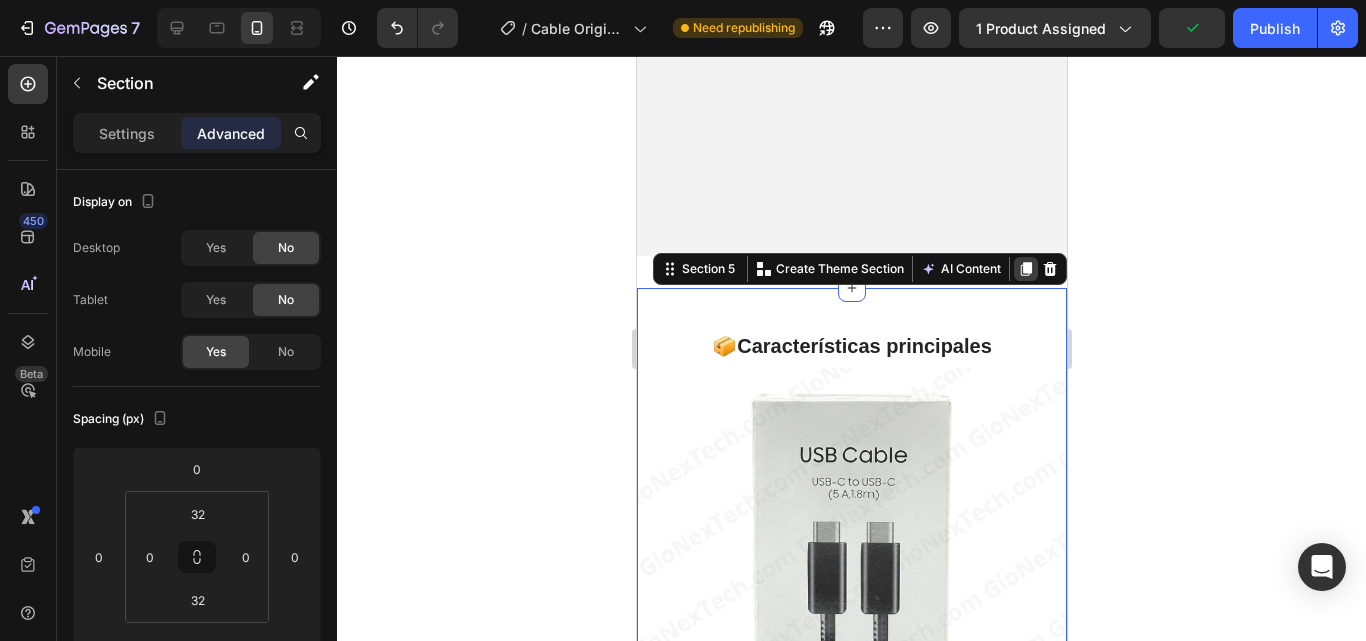 click 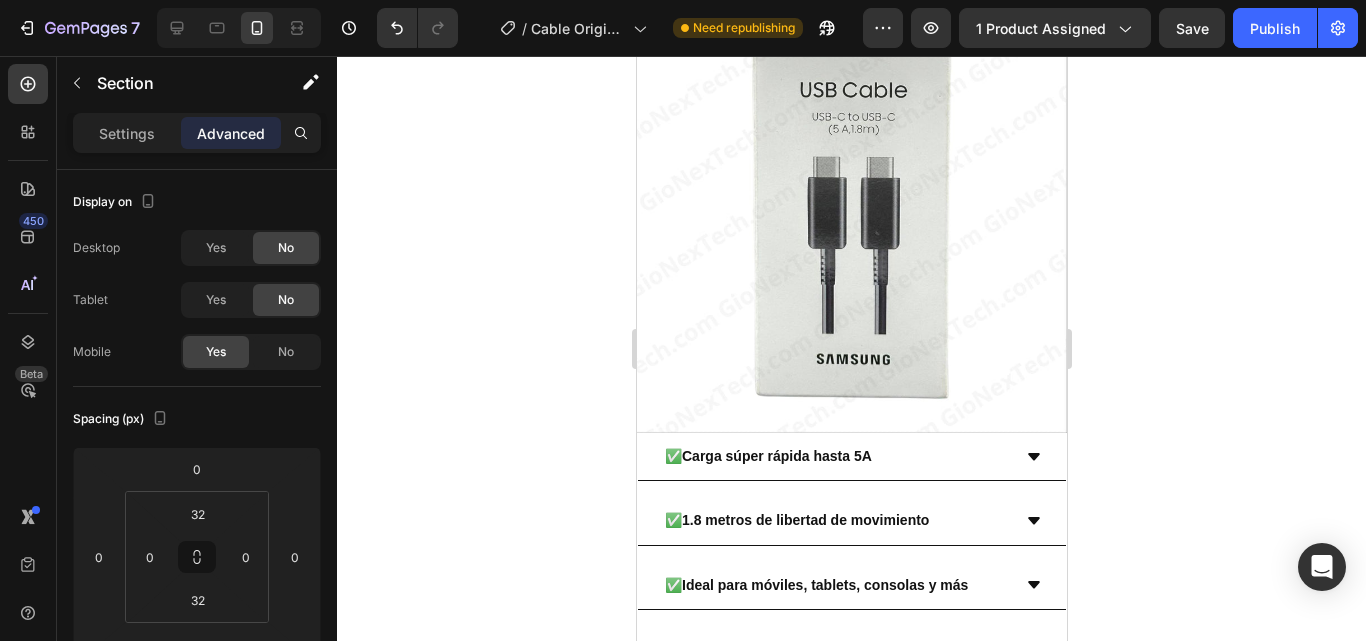 scroll, scrollTop: 2796, scrollLeft: 0, axis: vertical 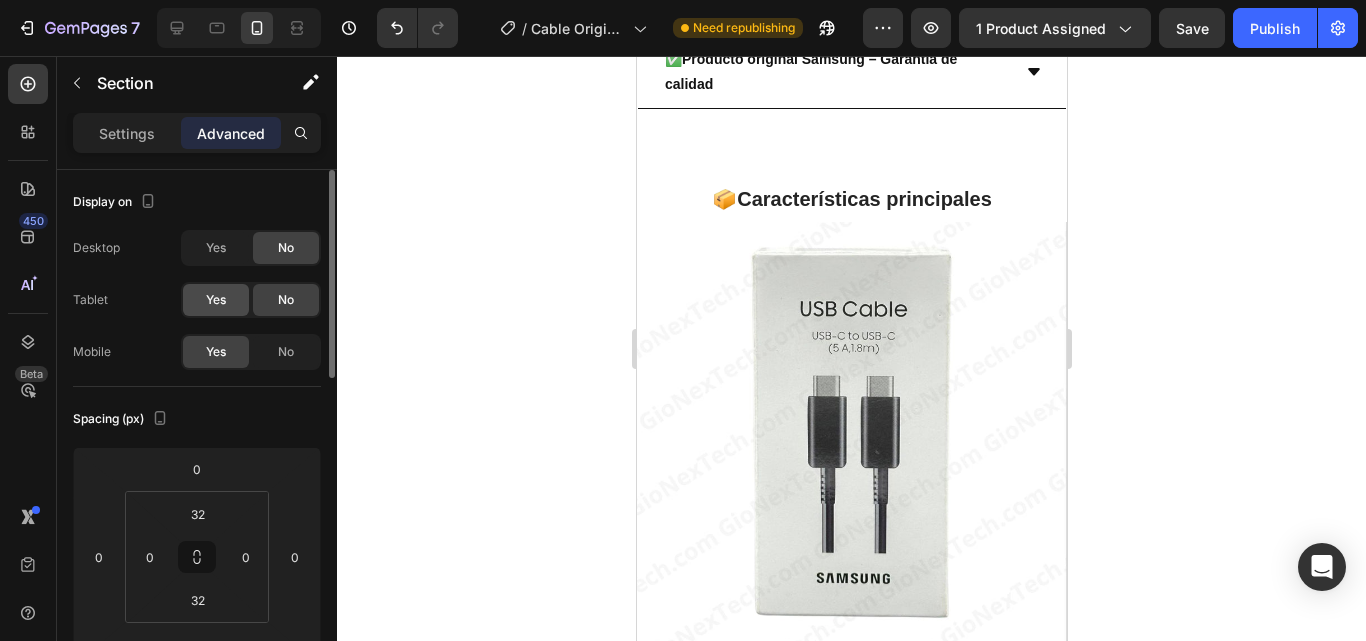 click on "Yes" 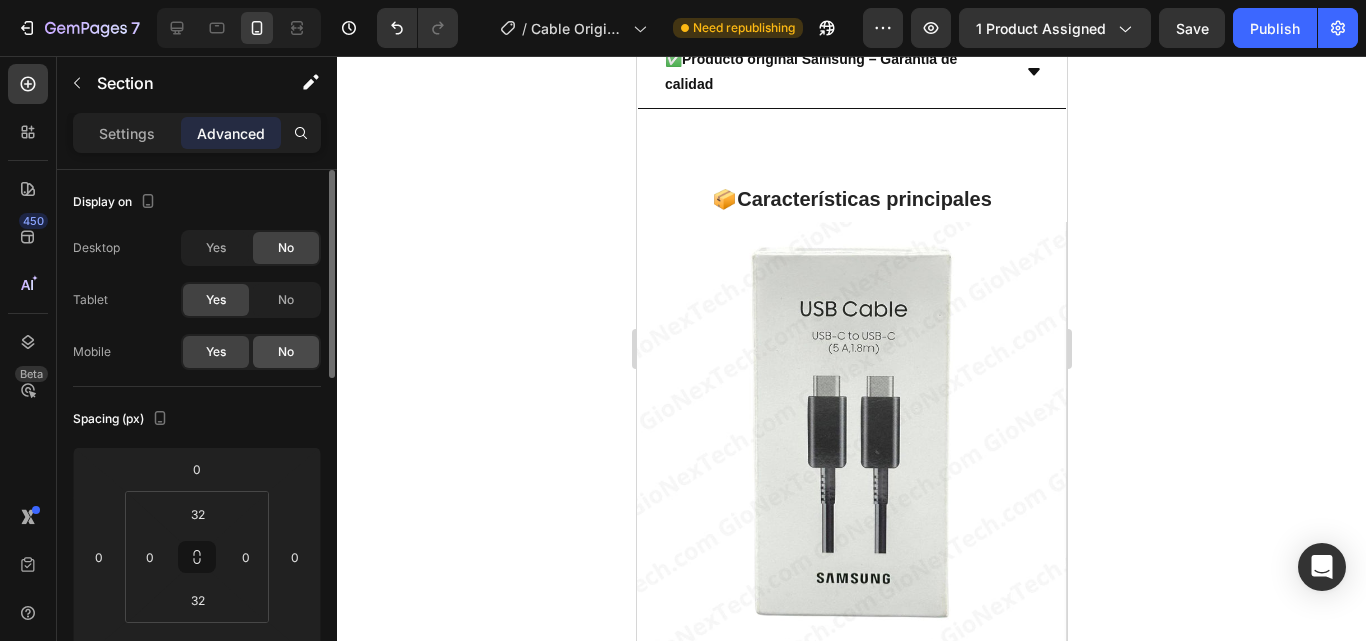 click on "No" 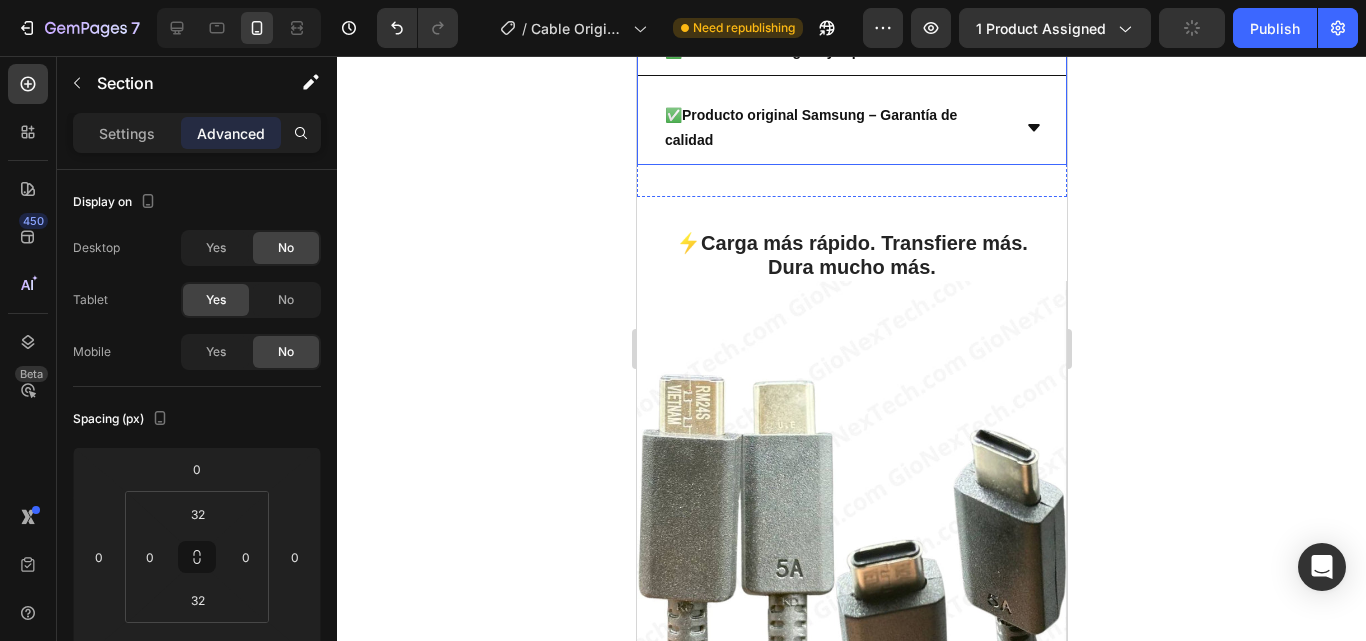scroll, scrollTop: 2796, scrollLeft: 0, axis: vertical 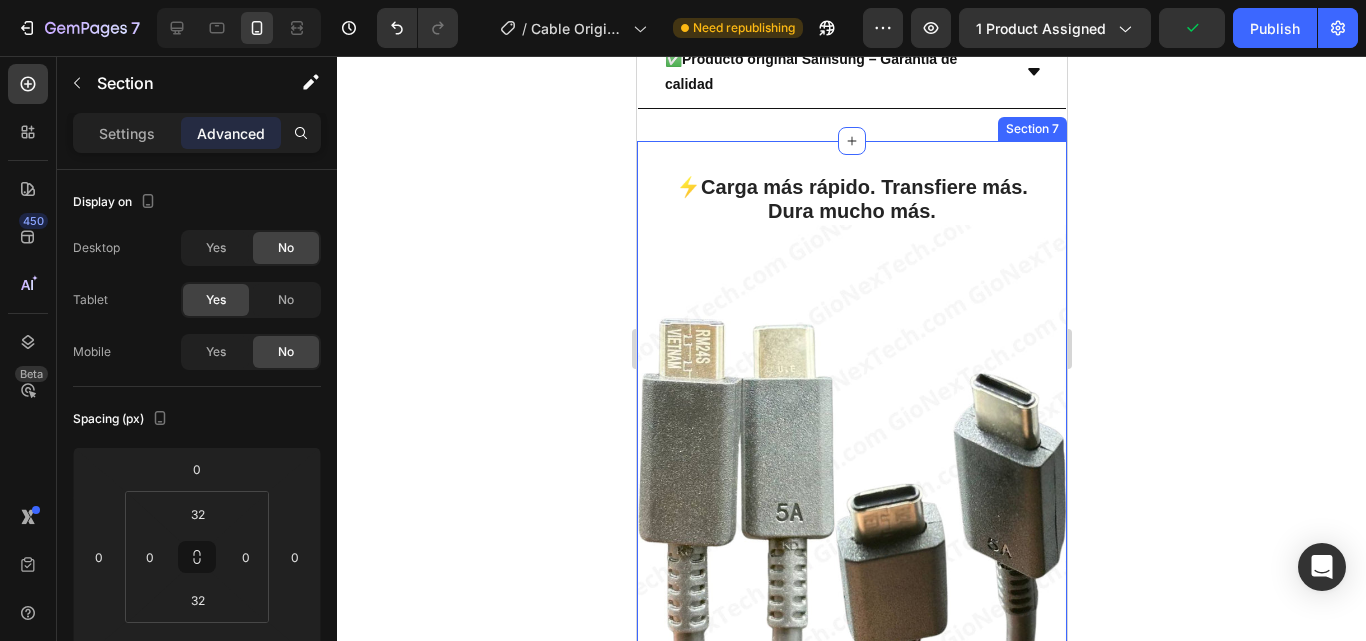 click on "⚡  Carga más rápido. Transfiere más.  Dura mucho más. Heading Image El  Cable USB-C a USB-C de Samsung  es la opción ideal para quienes buscan  velocidad, eficiencia y durabilidad . Compatible con carga superrápida de hasta  5 Amperios , este cable original te permite cargar tus dispositivos Samsung (y otros con puerto USB-C) en menos tiempo y con total seguridad.   Su longitud de  1.8 metros  lo hace perfecto para usar en casa, en la oficina o en el auto. Fabricado con materiales de alta resistencia, garantiza una  larga vida útil  y una experiencia de uso superior. Heading Section 7" at bounding box center [851, 556] 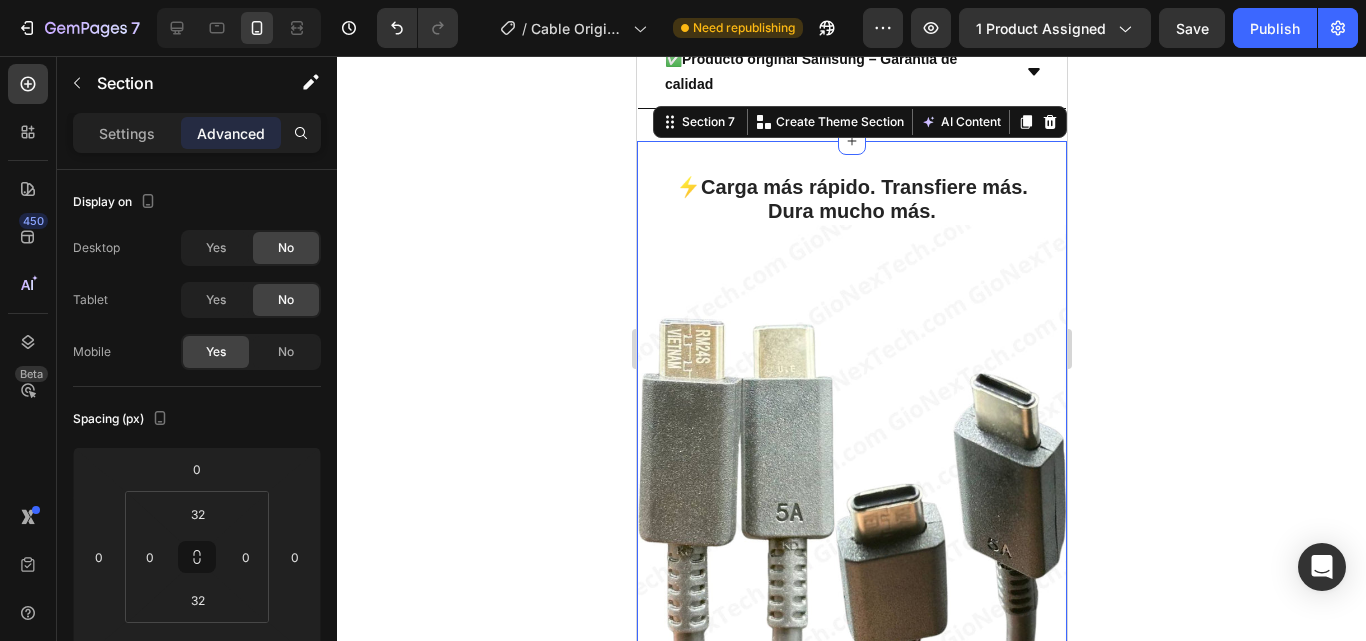 click 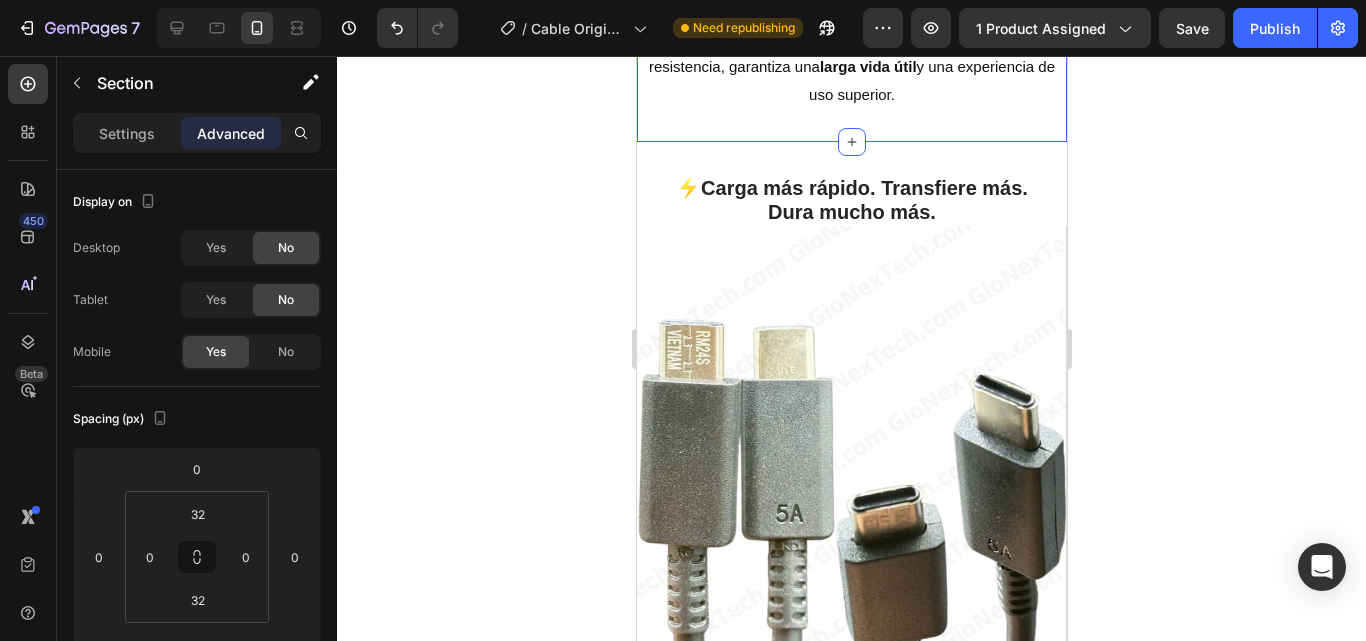 scroll, scrollTop: 3611, scrollLeft: 0, axis: vertical 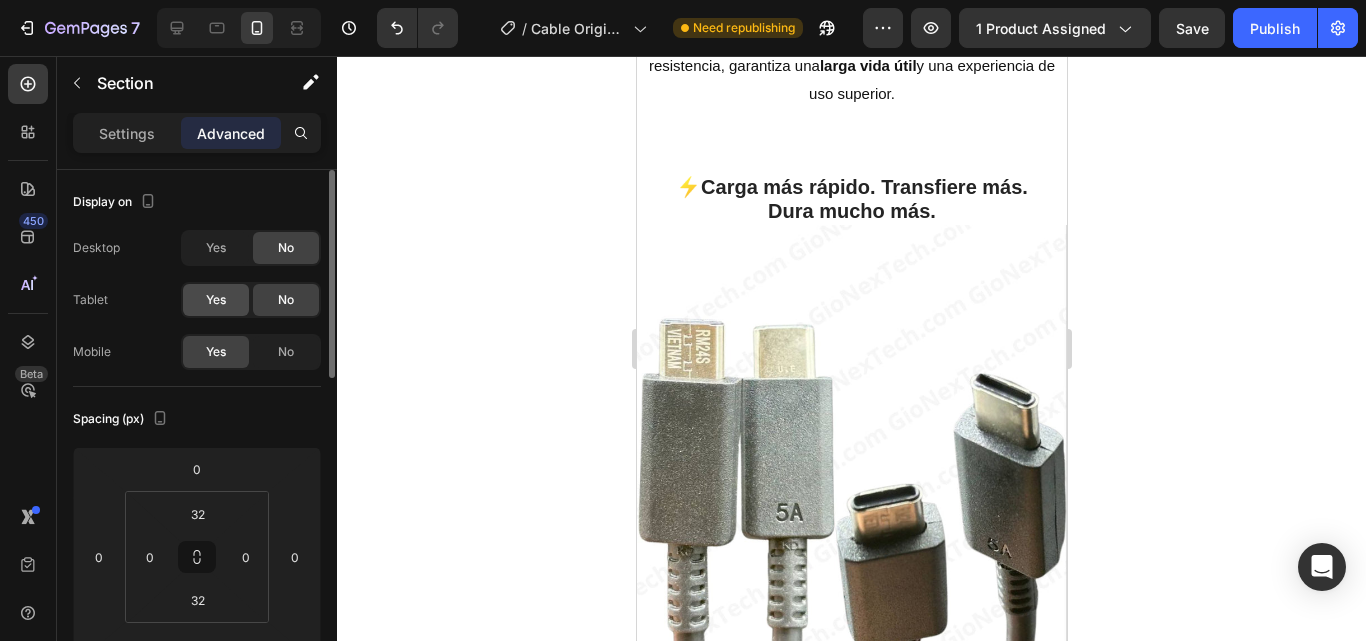 click on "Yes" 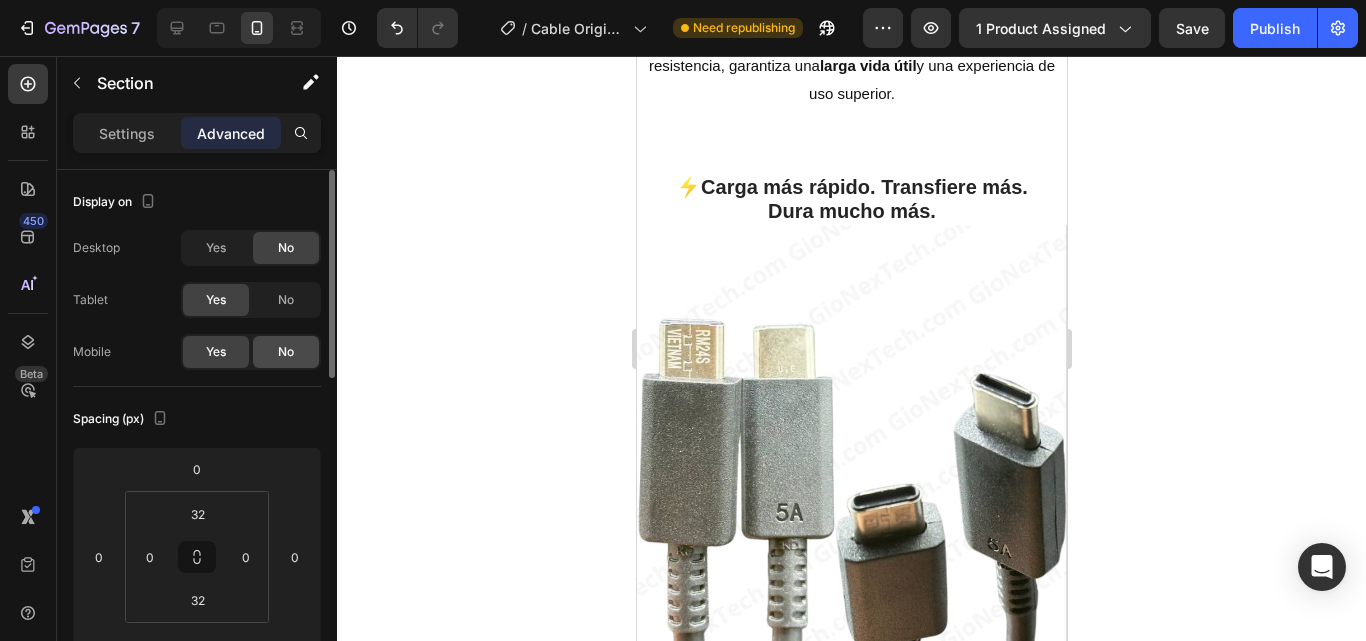 click on "No" 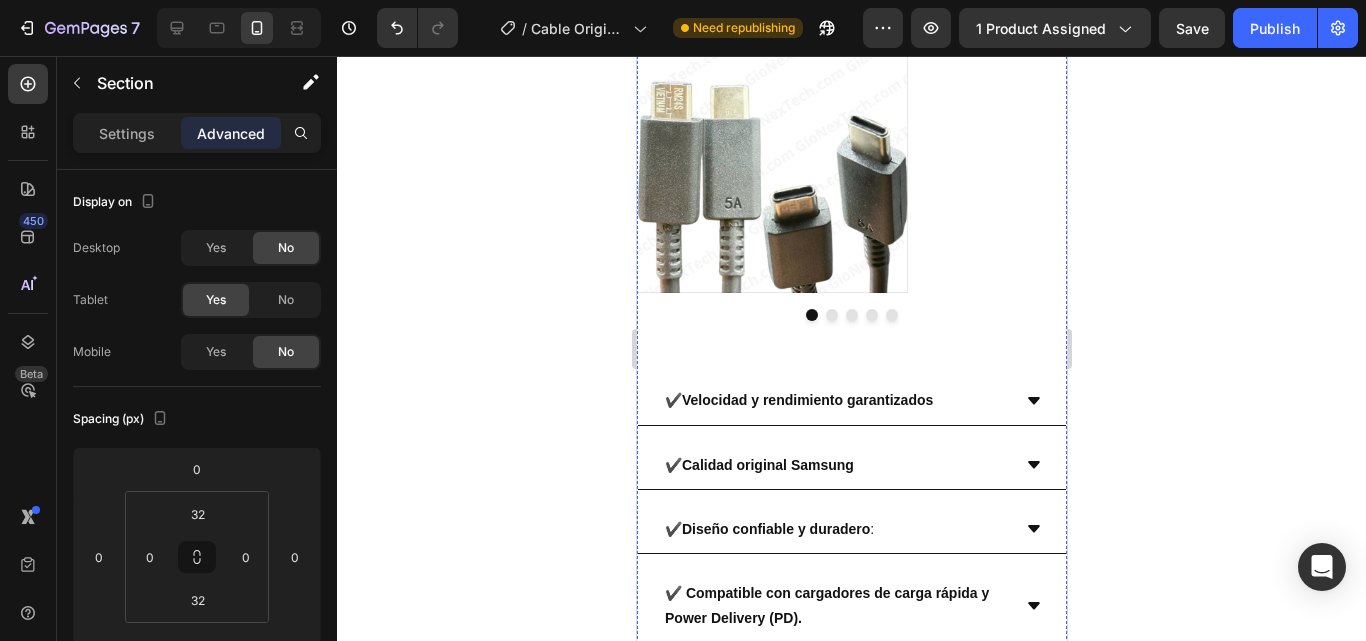scroll, scrollTop: 3511, scrollLeft: 0, axis: vertical 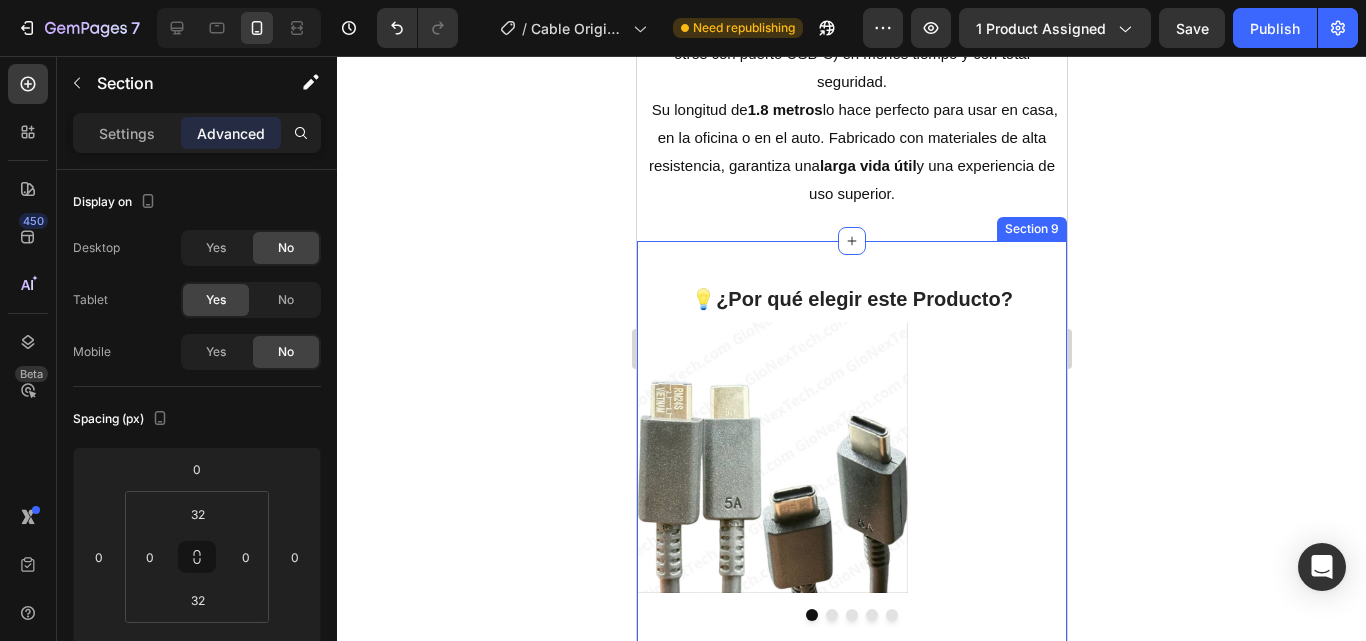click on "💡  ¿Por qué elegir este Producto? Heading Image Image Image Image Image Carousel
✔️  Velocidad y rendimiento garantizados
✔️  Calidad original Samsung
✔️  Diseño confiable y duradero :
✔️ Compatible con cargadores de carga rápida y Power Delivery (PD).
✔️  Inversión inteligente   Accordion Section 9" at bounding box center (851, 652) 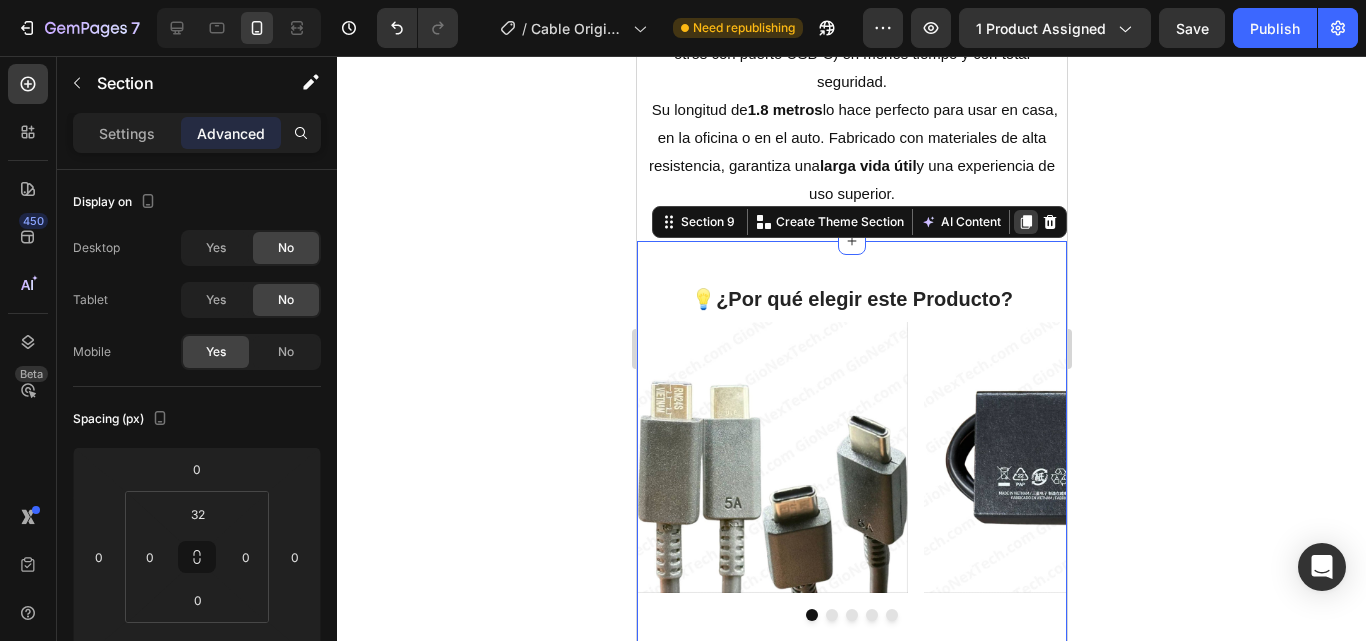 click 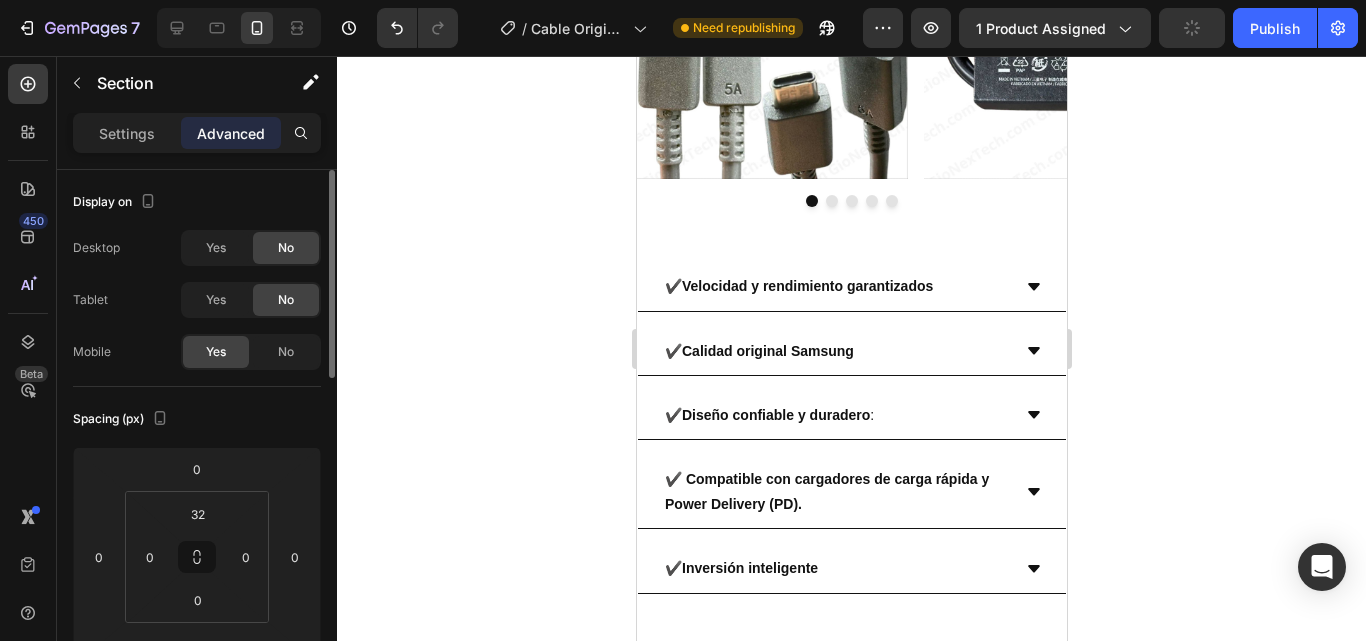 scroll, scrollTop: 4434, scrollLeft: 0, axis: vertical 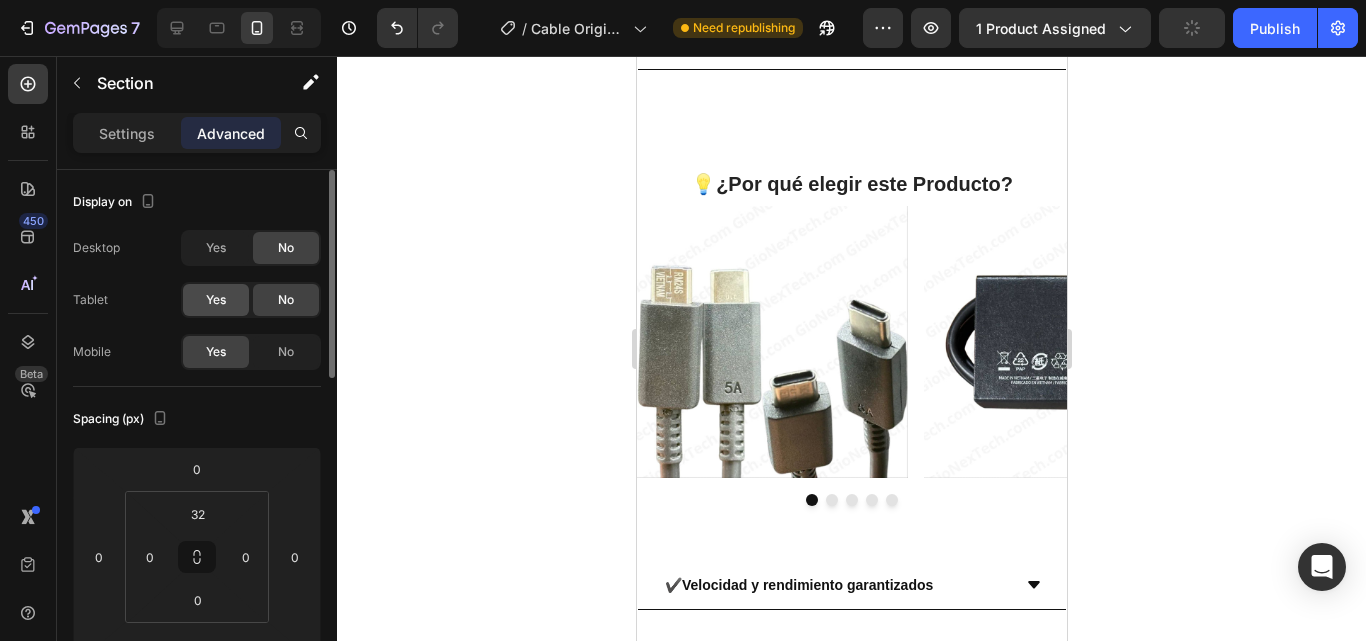 click on "Yes" 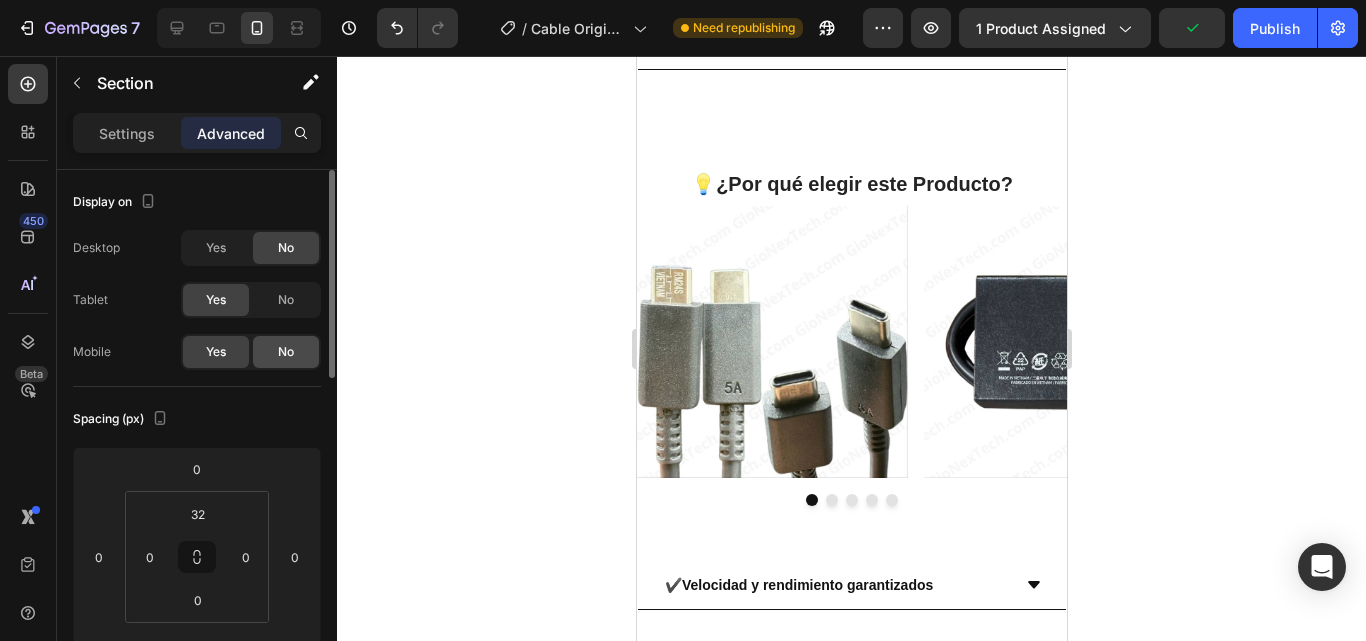 click on "No" 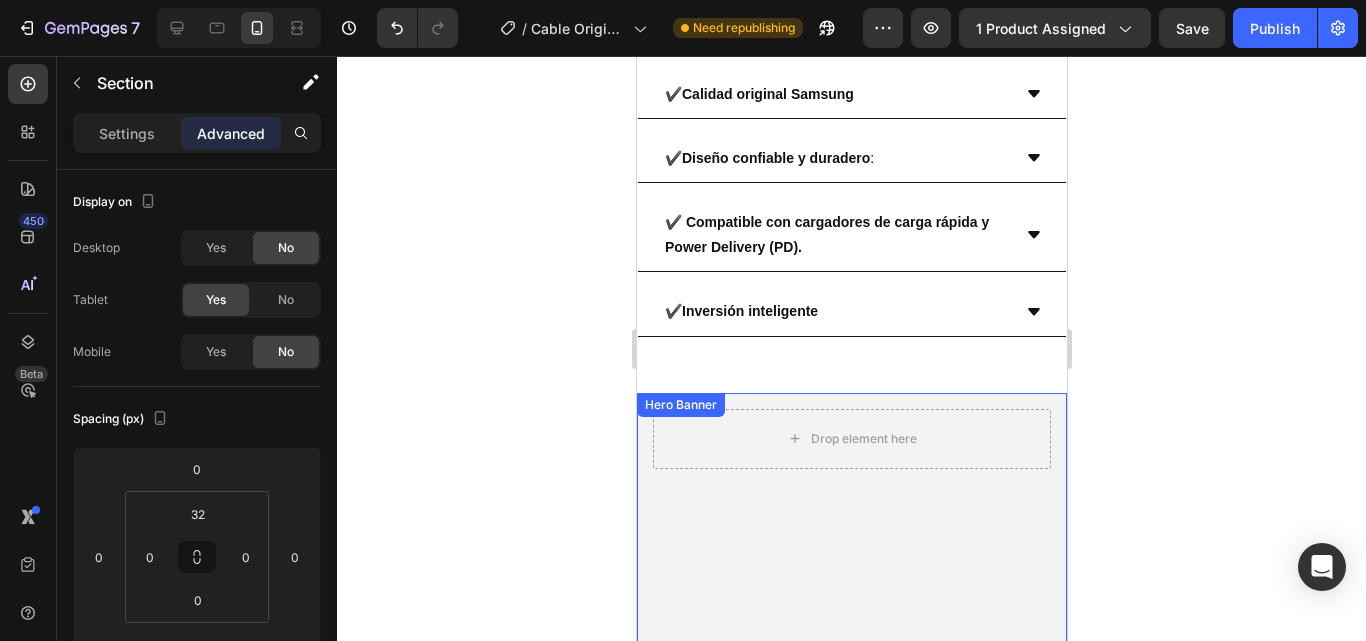 scroll, scrollTop: 4133, scrollLeft: 0, axis: vertical 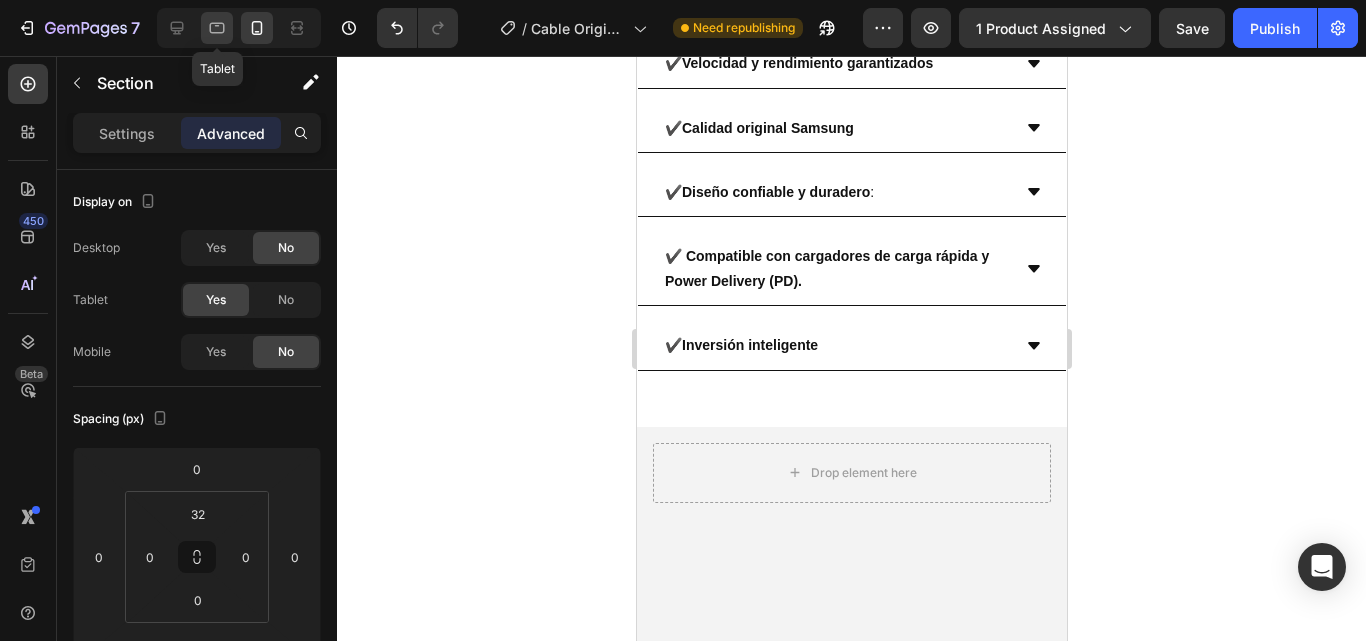 drag, startPoint x: 212, startPoint y: 40, endPoint x: 410, endPoint y: 119, distance: 213.17833 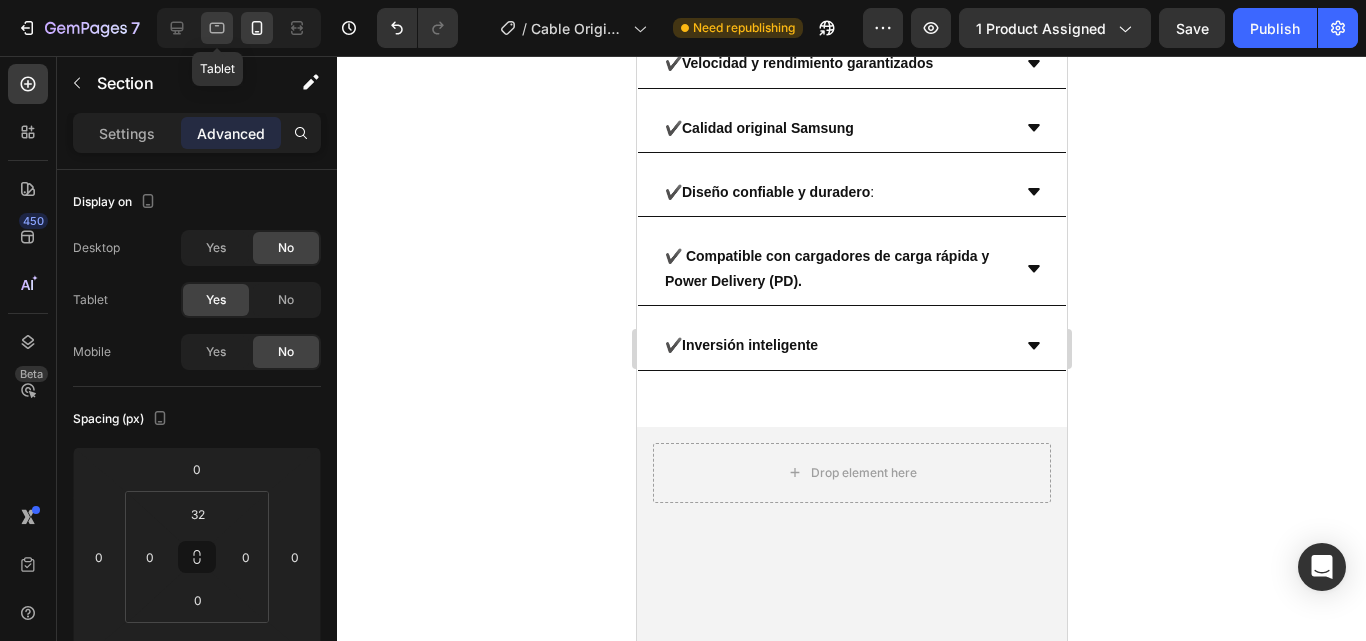 click 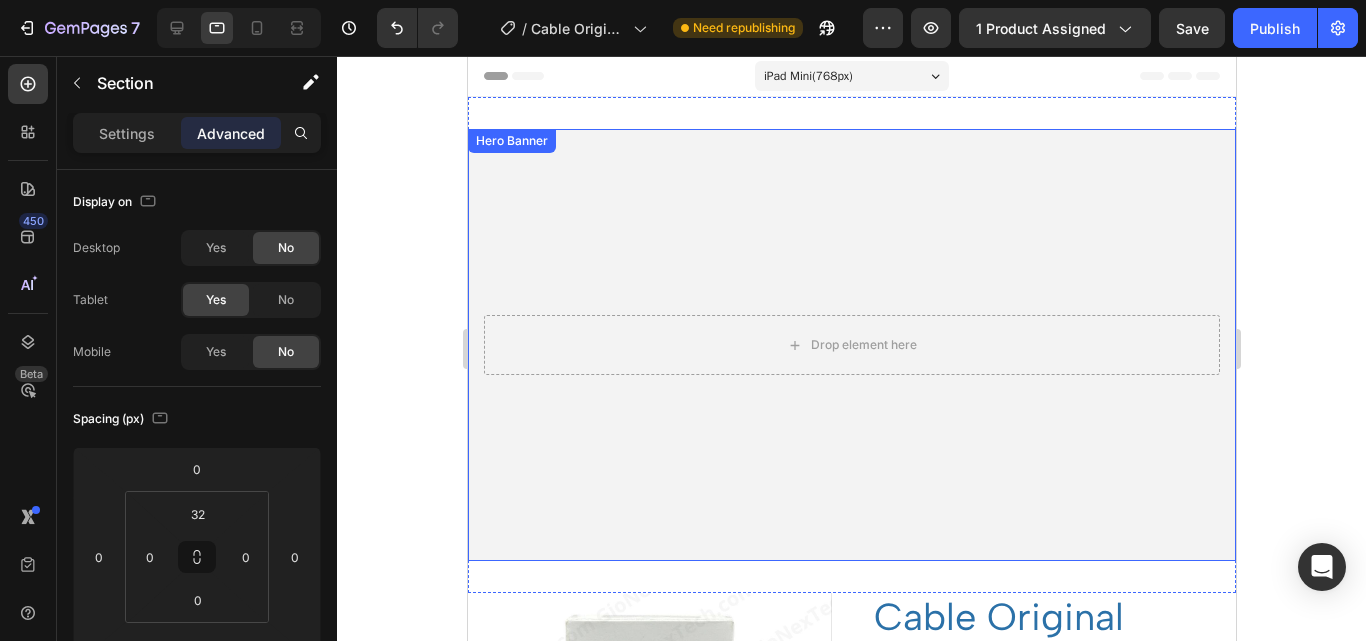 scroll, scrollTop: 400, scrollLeft: 0, axis: vertical 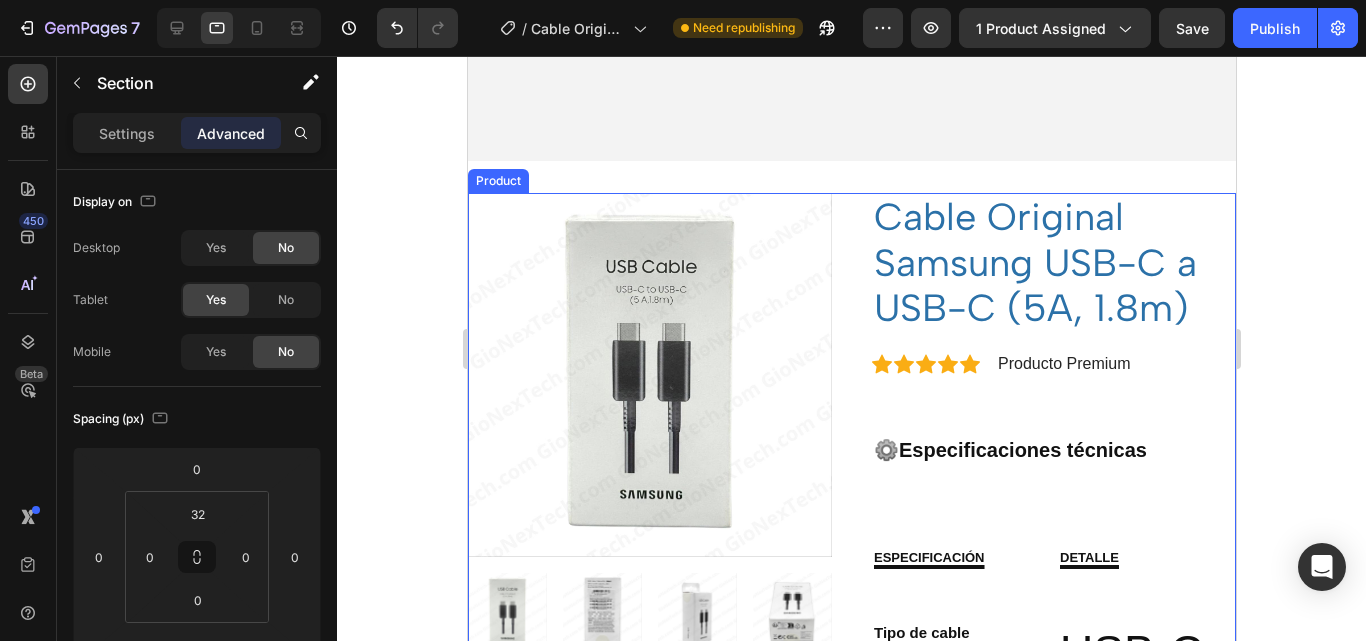 click on "Product Images Cable Original Samsung USB-C a USB-C (5A, 1.8m) (P) Title
Icon
Icon
Icon
Icon
Icon Icon List Hoz Producto Premium Text block Row ⚙️  Especificaciones técnicas Heading especificación Heading DETALLE Heading Row Tipo de cable Longitud Potencia Transferencia de datos Compatibilidad Carga rápida Color Marca Material del cable Heading USB-C a USB-C 1.8 metros Hasta 5A (amperios) Alta velocidad Smartphones, tablets, laptops USB-C Compatible con Super Fast Charging (SFC) Negro Samsung (original) Reforzado, alta resistencia Heading Row Product" at bounding box center [851, 1621] 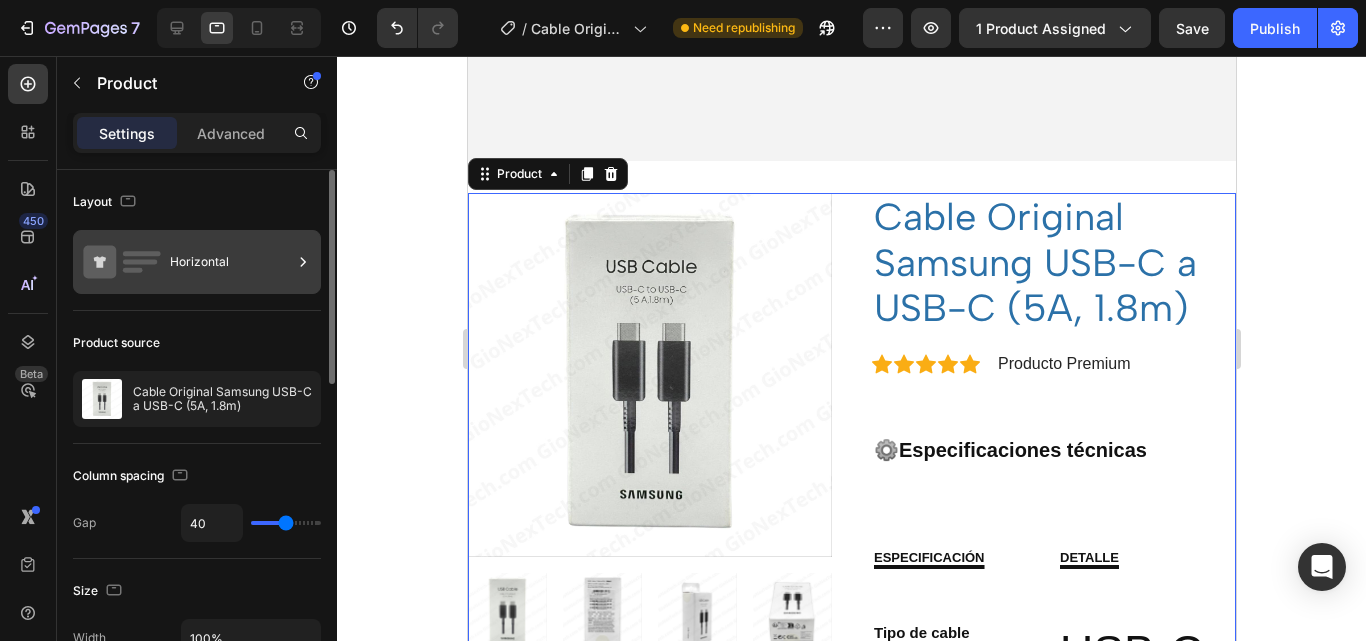 click on "Horizontal" at bounding box center [231, 262] 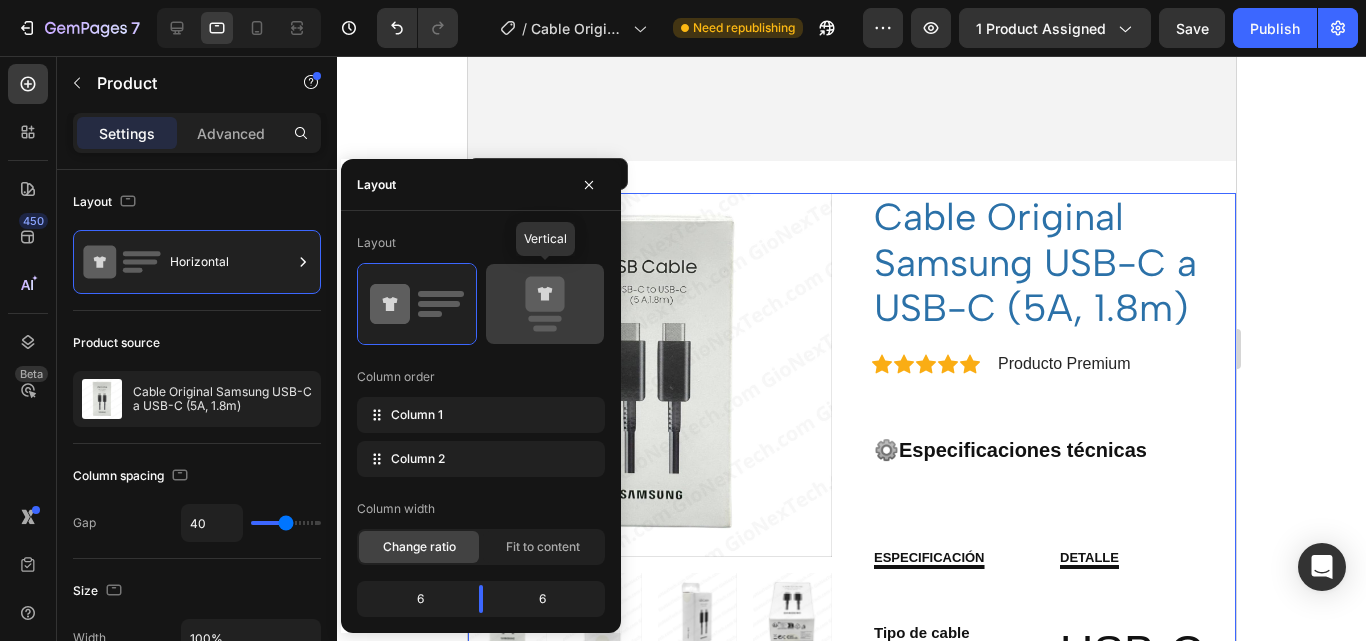 click 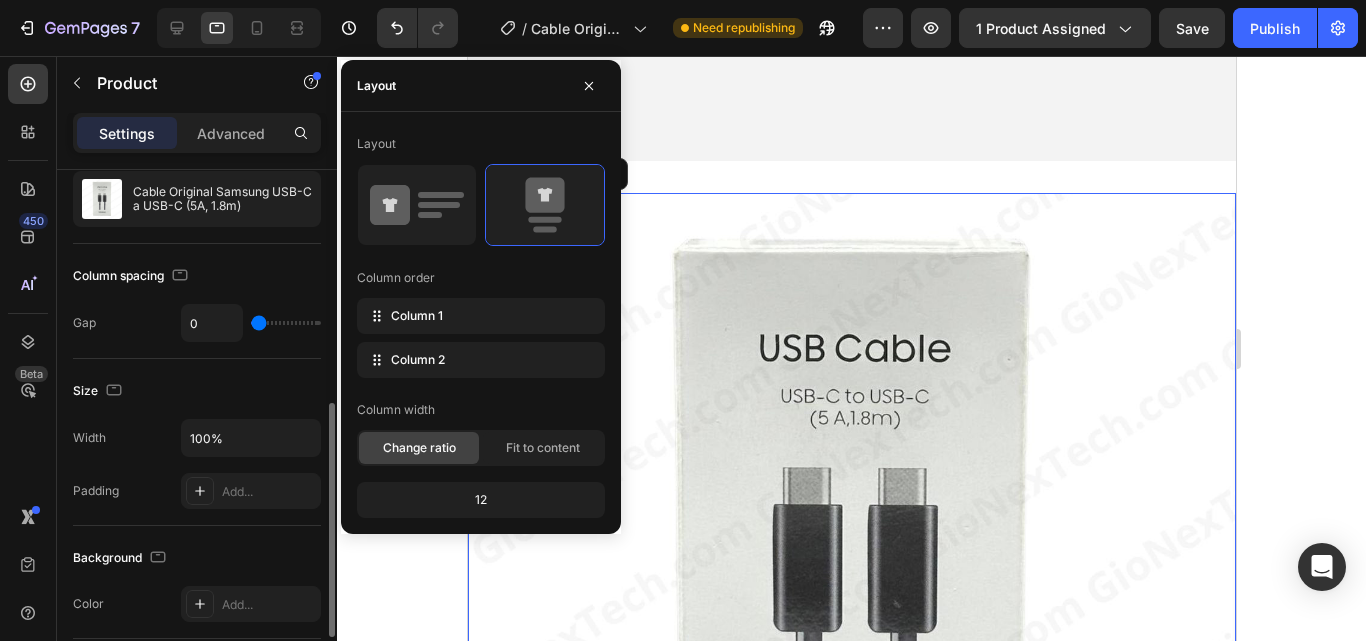 scroll, scrollTop: 300, scrollLeft: 0, axis: vertical 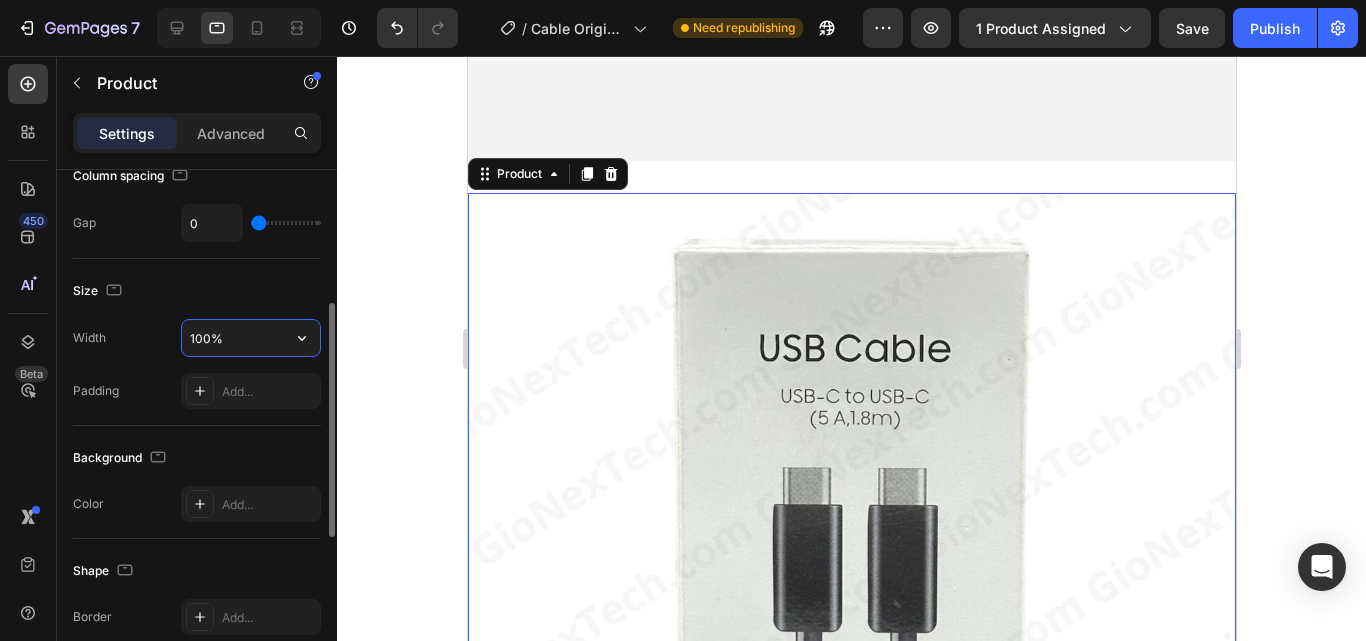 click on "100%" at bounding box center (251, 338) 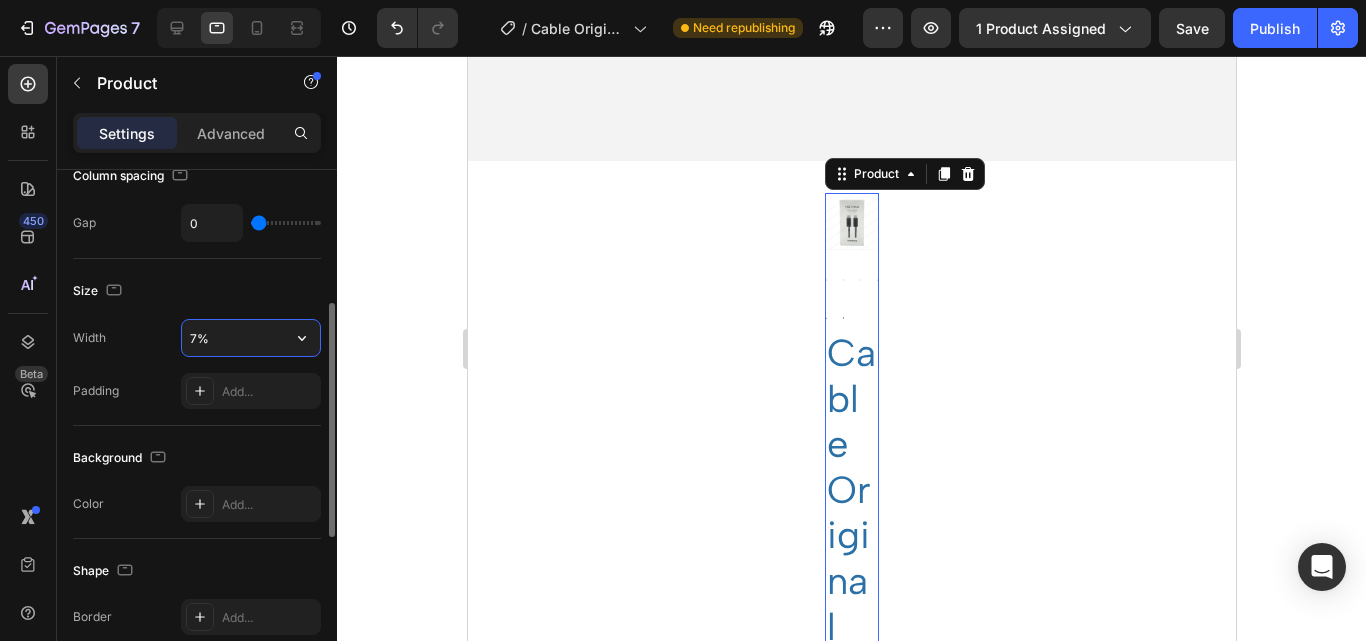 type on "70%" 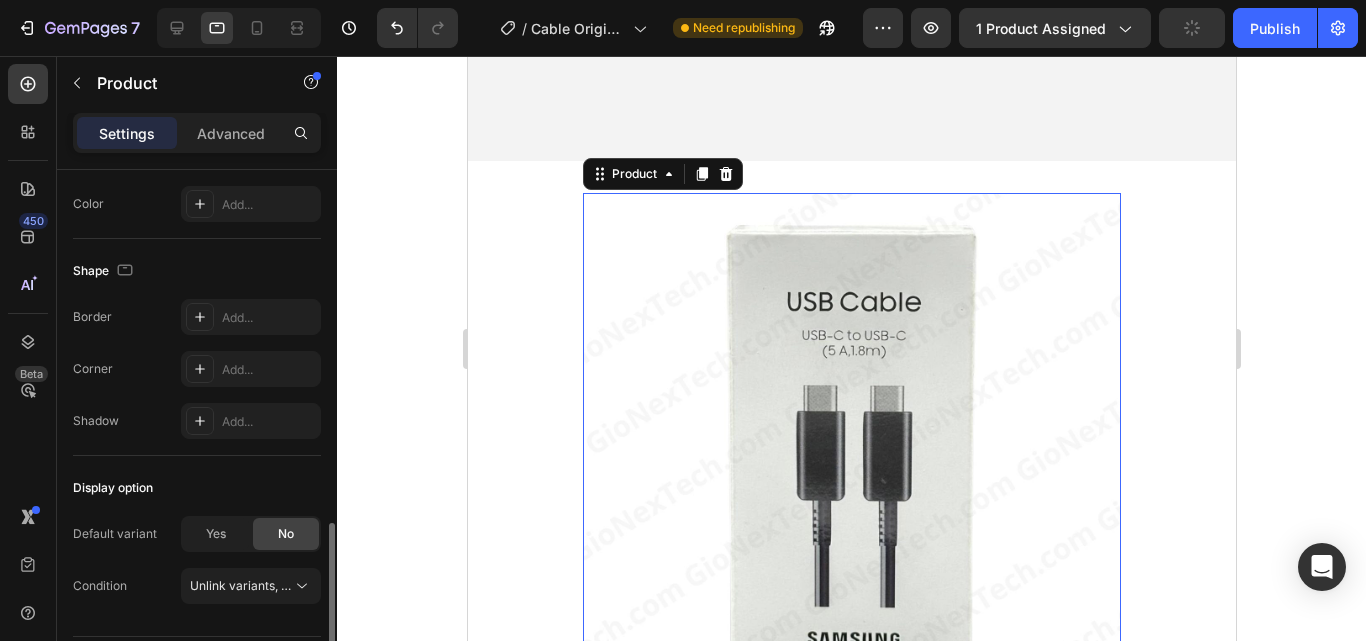 scroll, scrollTop: 659, scrollLeft: 0, axis: vertical 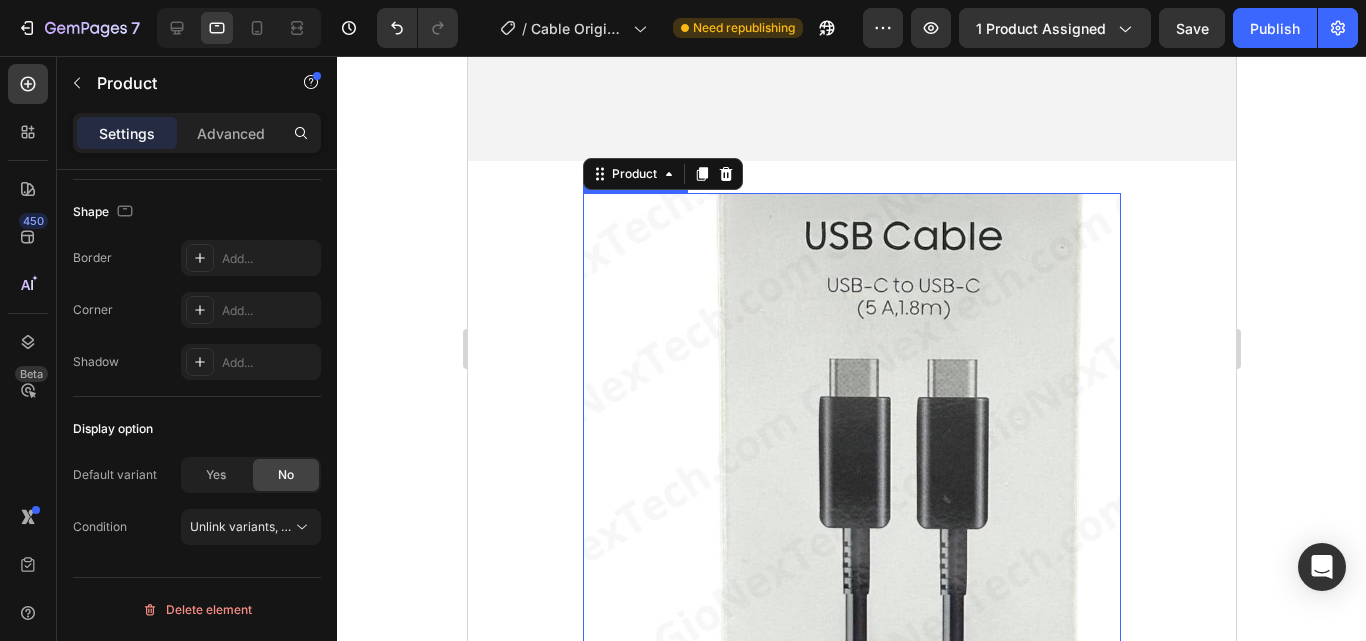 click at bounding box center [851, 462] 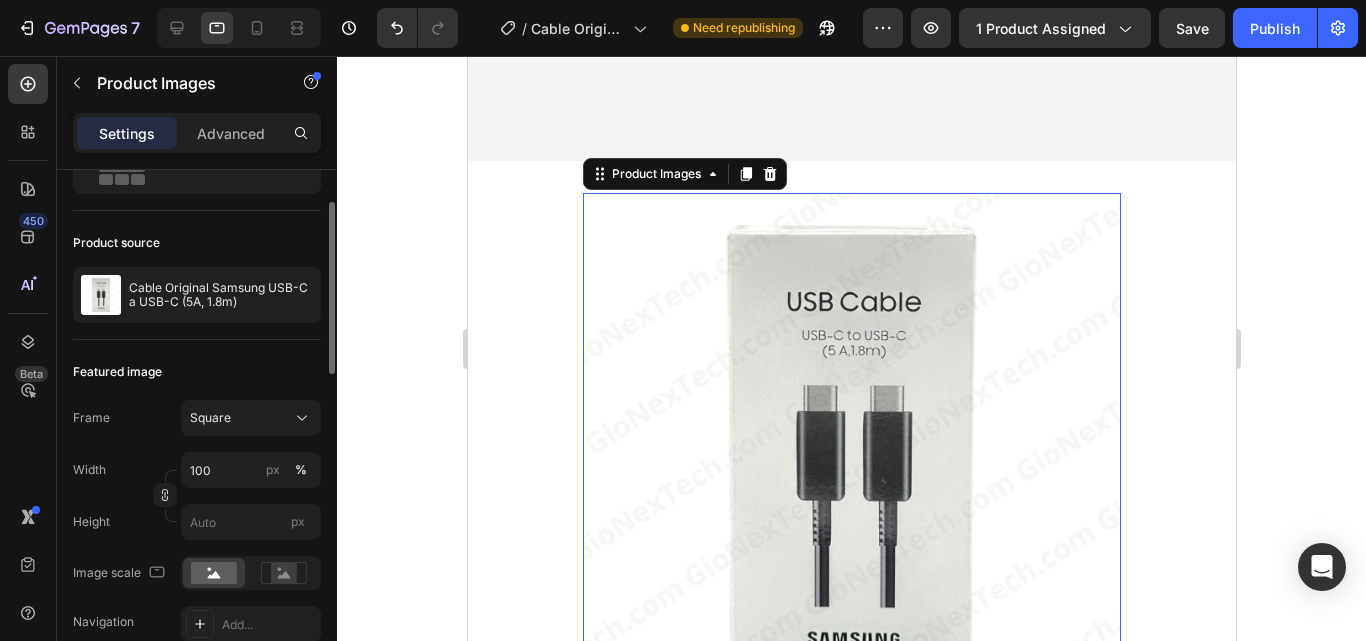 scroll, scrollTop: 200, scrollLeft: 0, axis: vertical 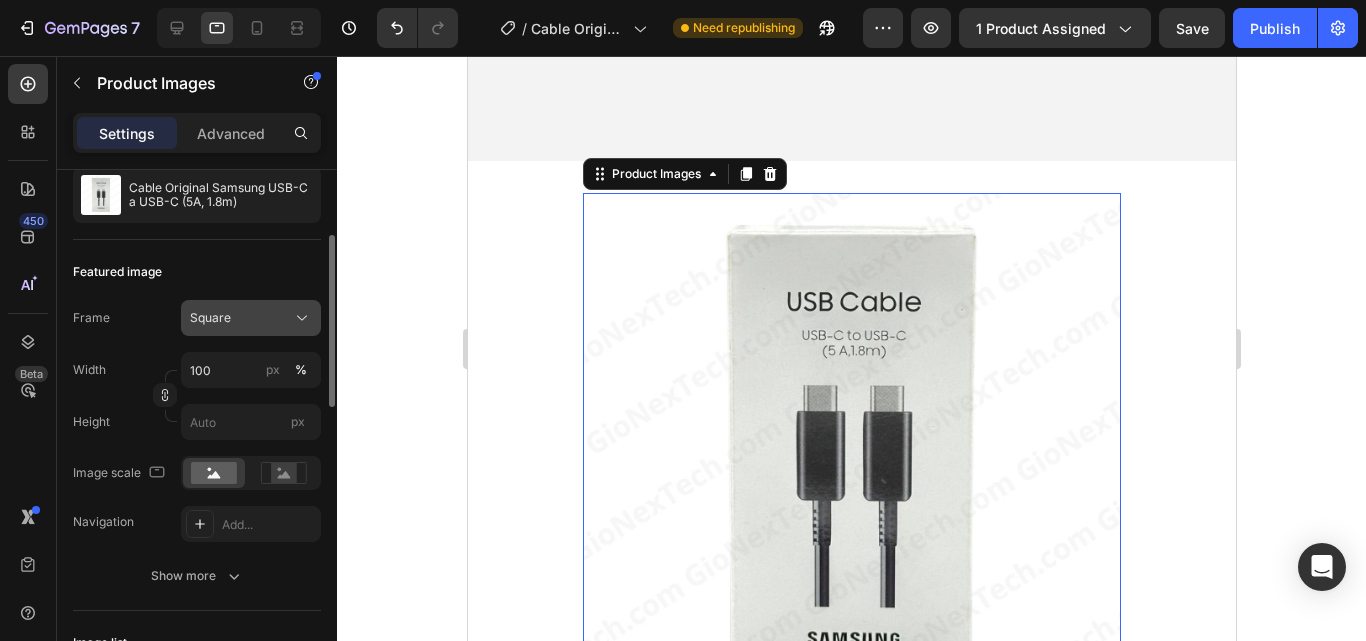 click on "Square" 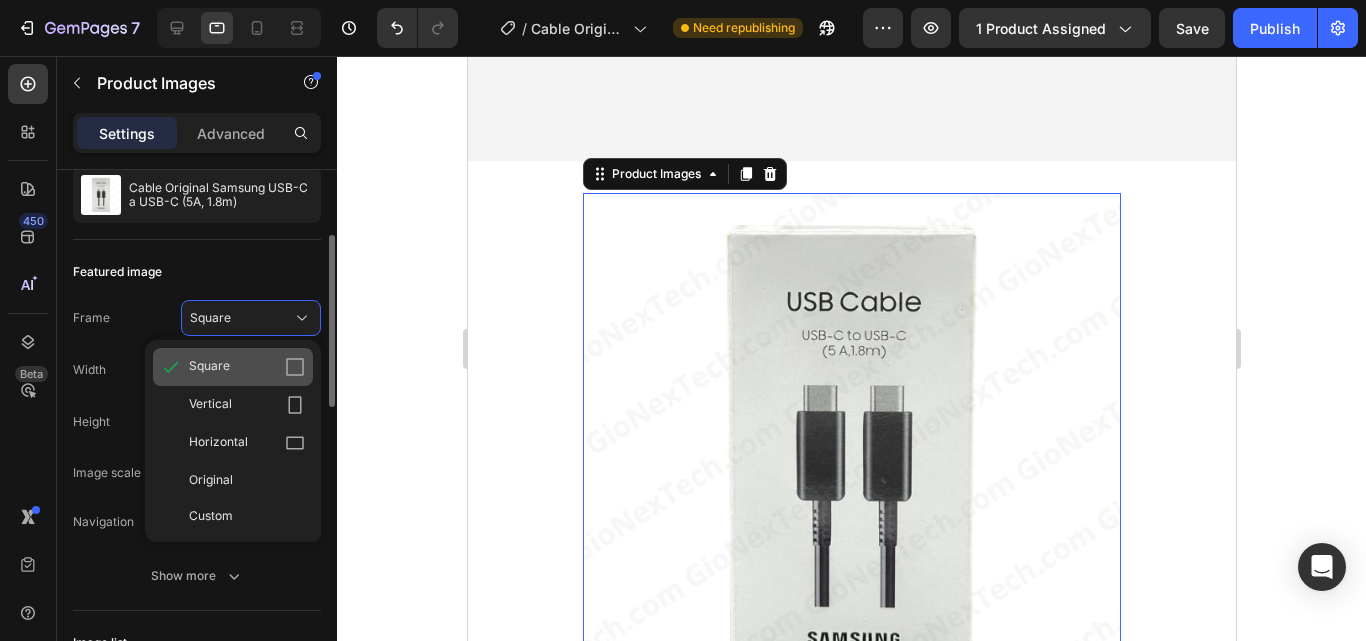 click on "Square" 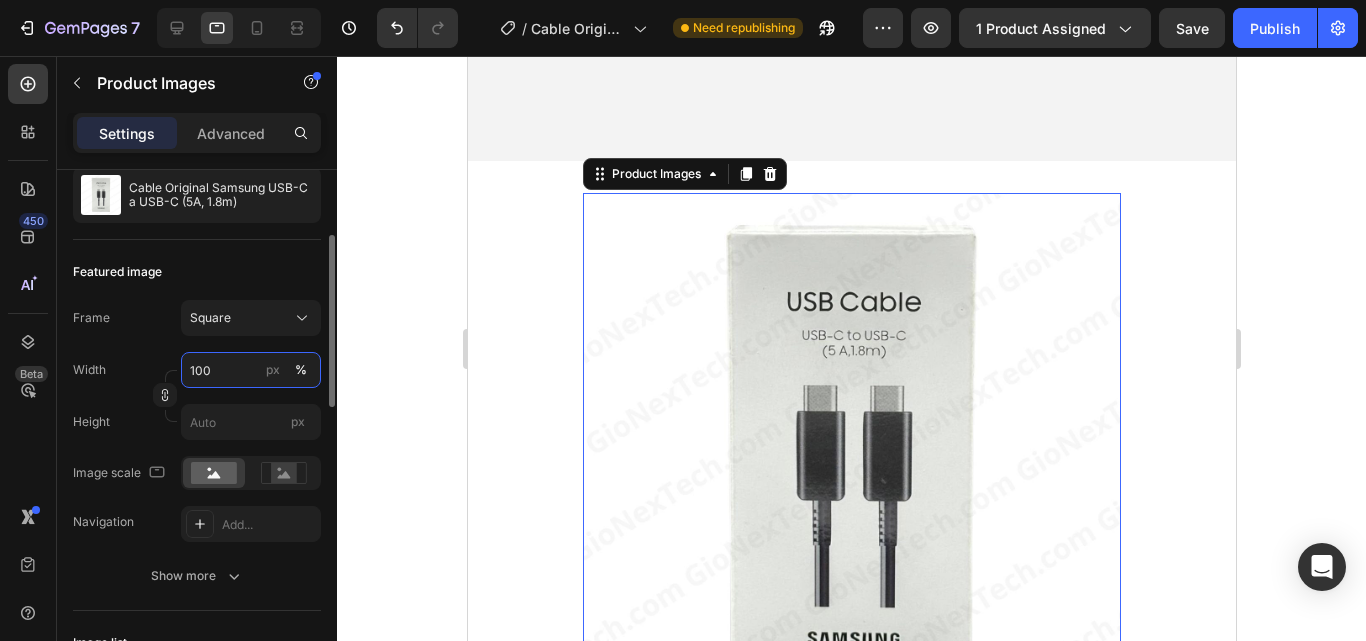 click on "100" at bounding box center (251, 370) 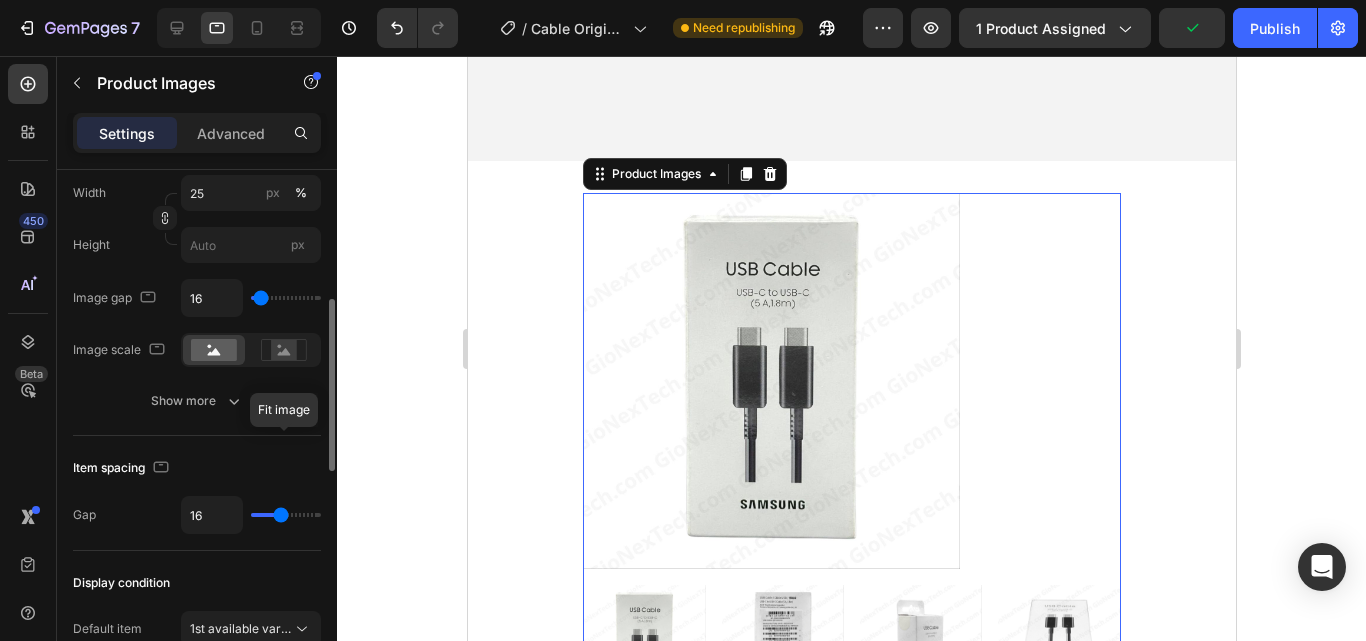 scroll, scrollTop: 600, scrollLeft: 0, axis: vertical 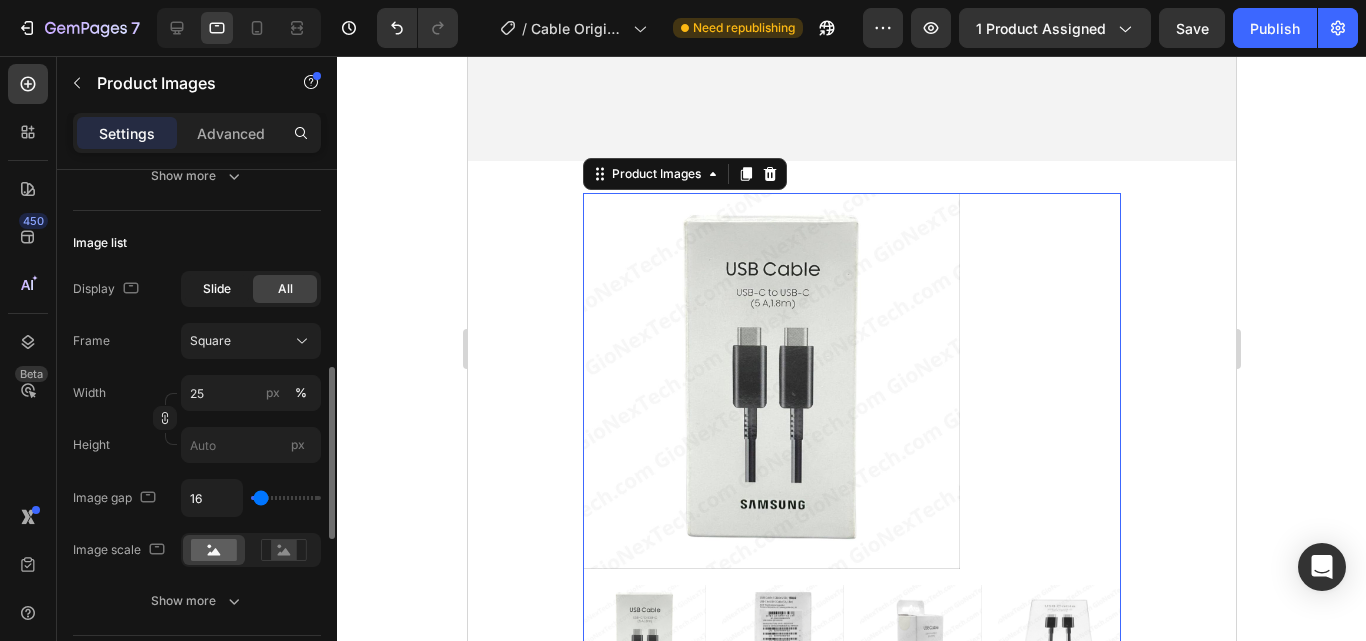 type on "70" 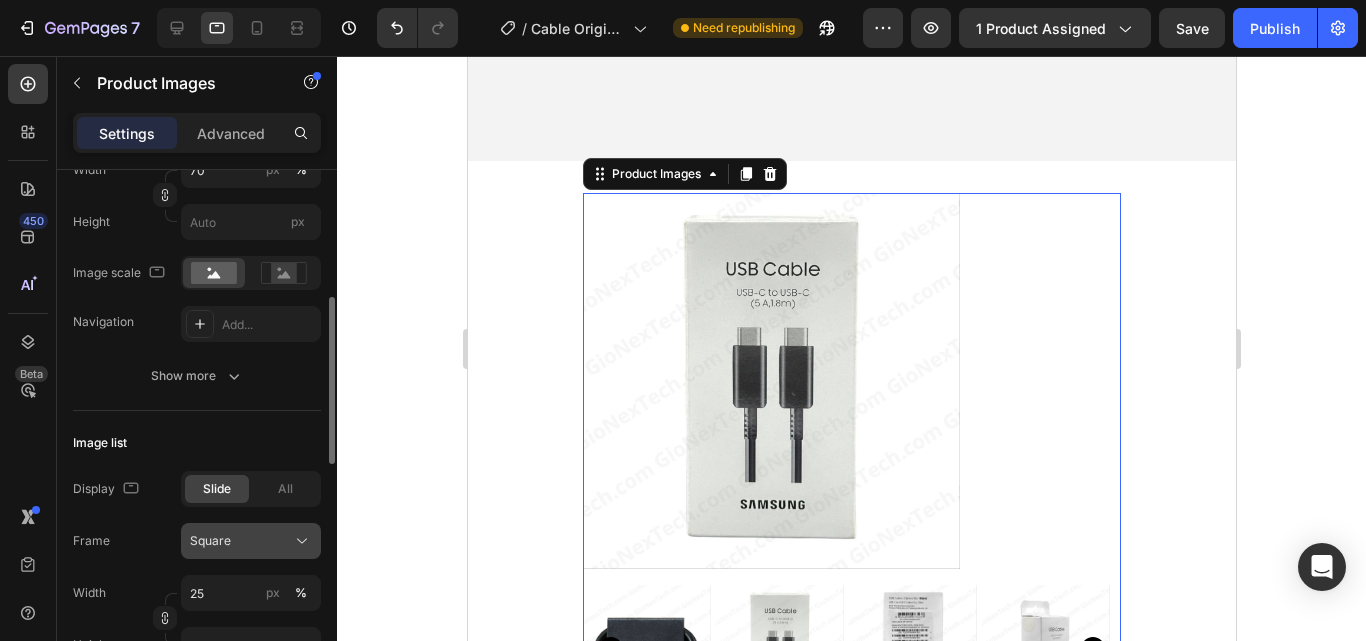 scroll, scrollTop: 500, scrollLeft: 0, axis: vertical 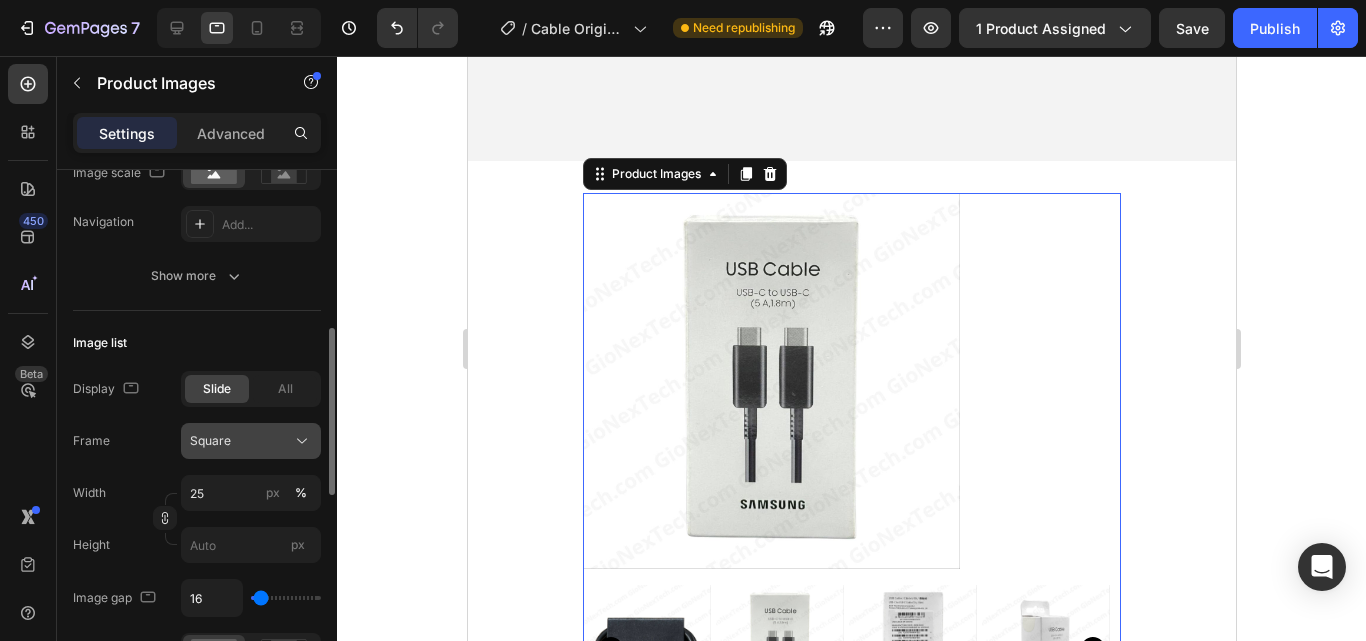 click on "Square" 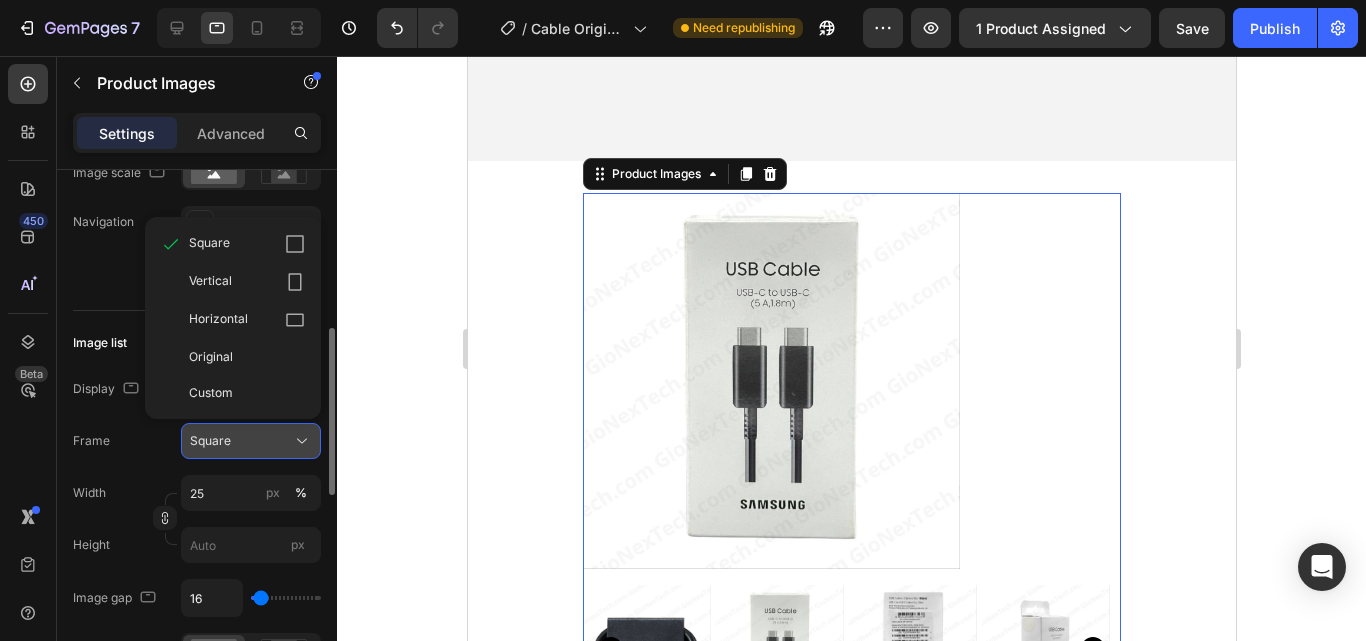 click on "Square" 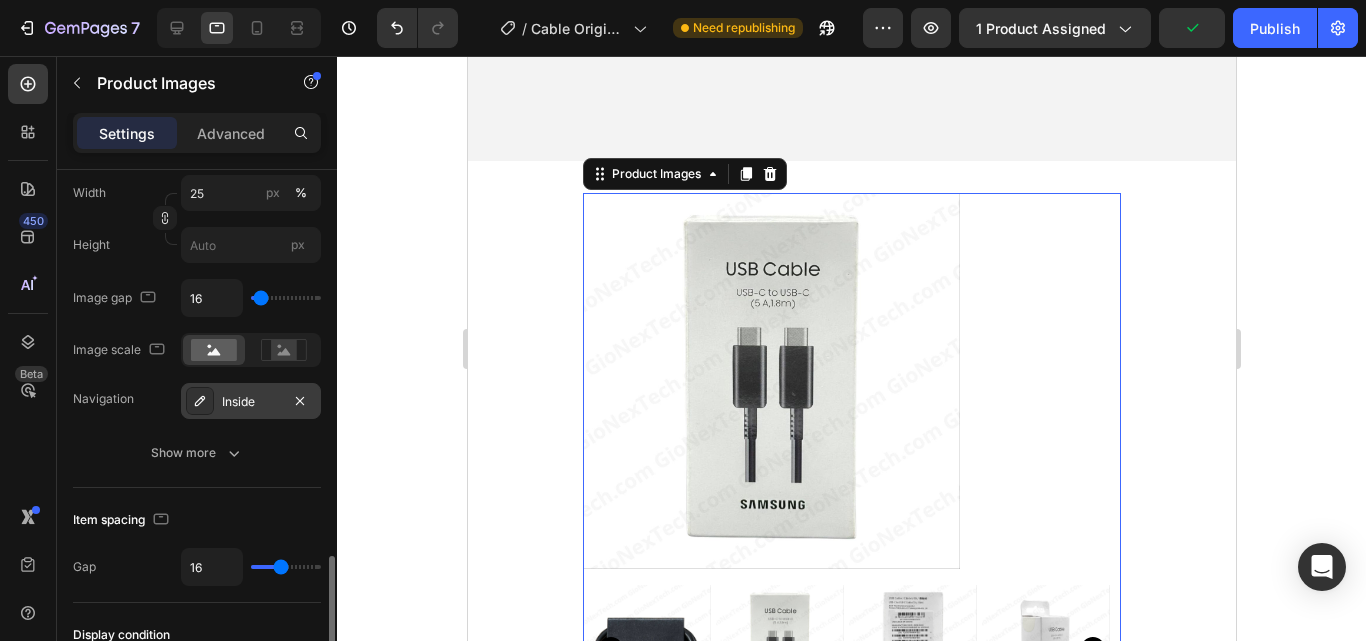 scroll, scrollTop: 900, scrollLeft: 0, axis: vertical 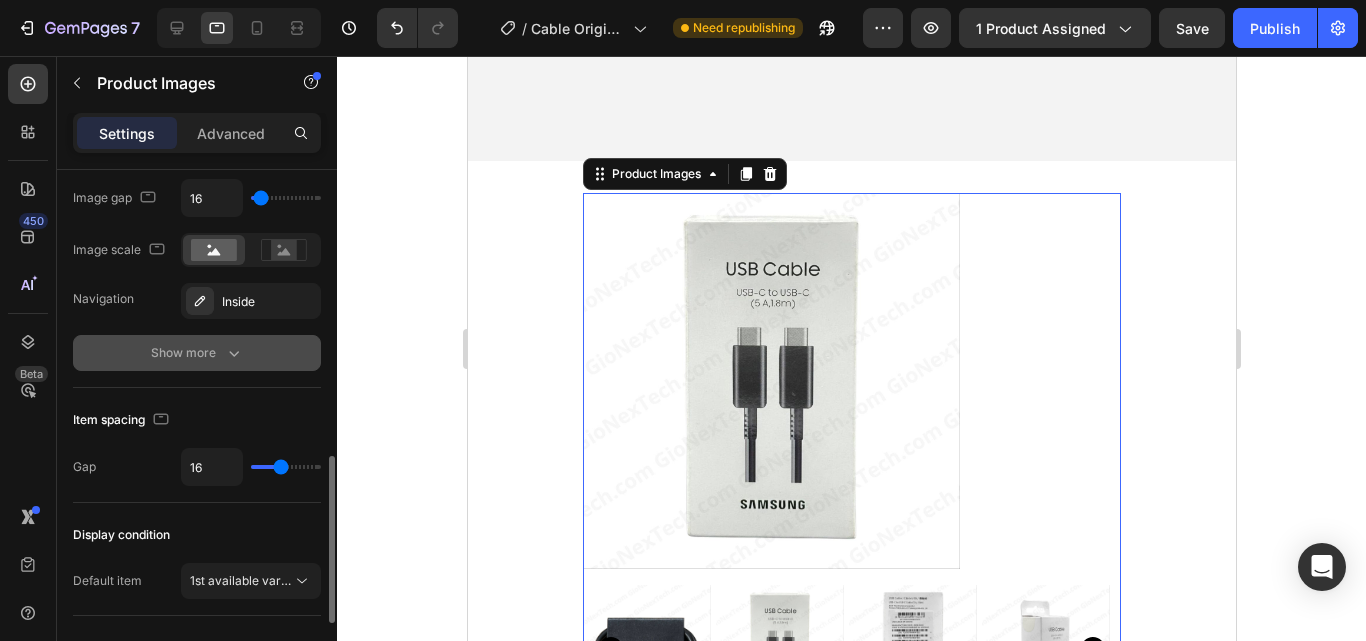 click 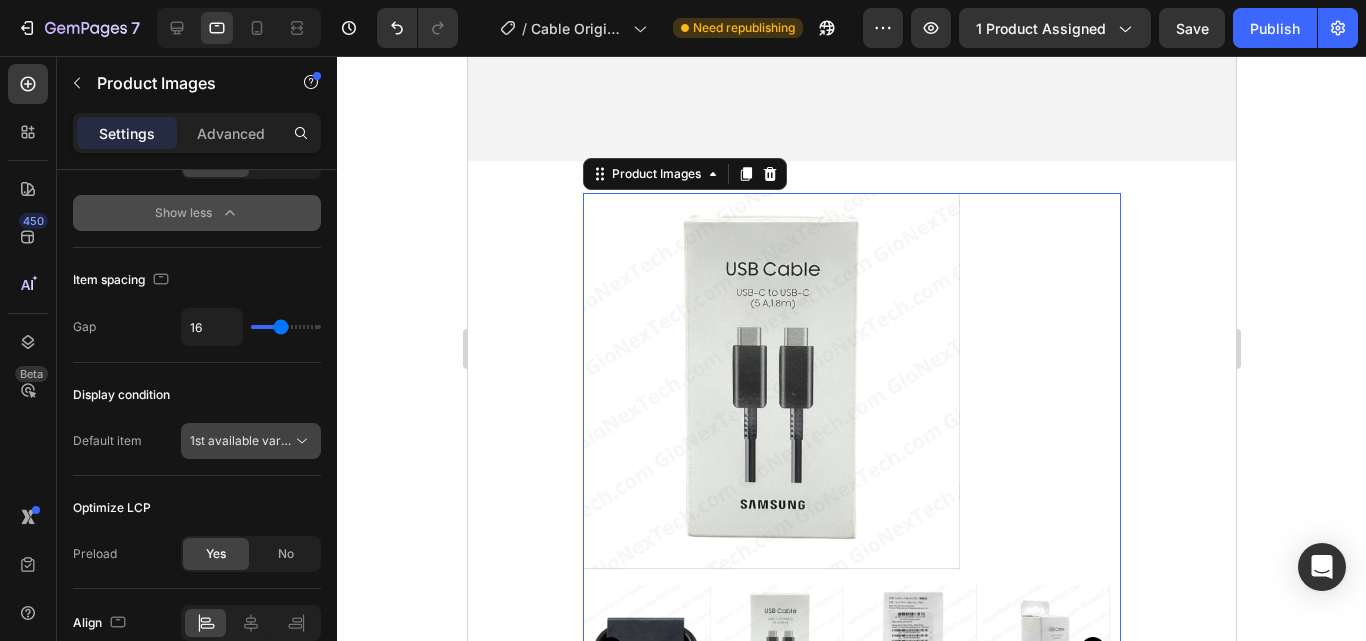 scroll, scrollTop: 1396, scrollLeft: 0, axis: vertical 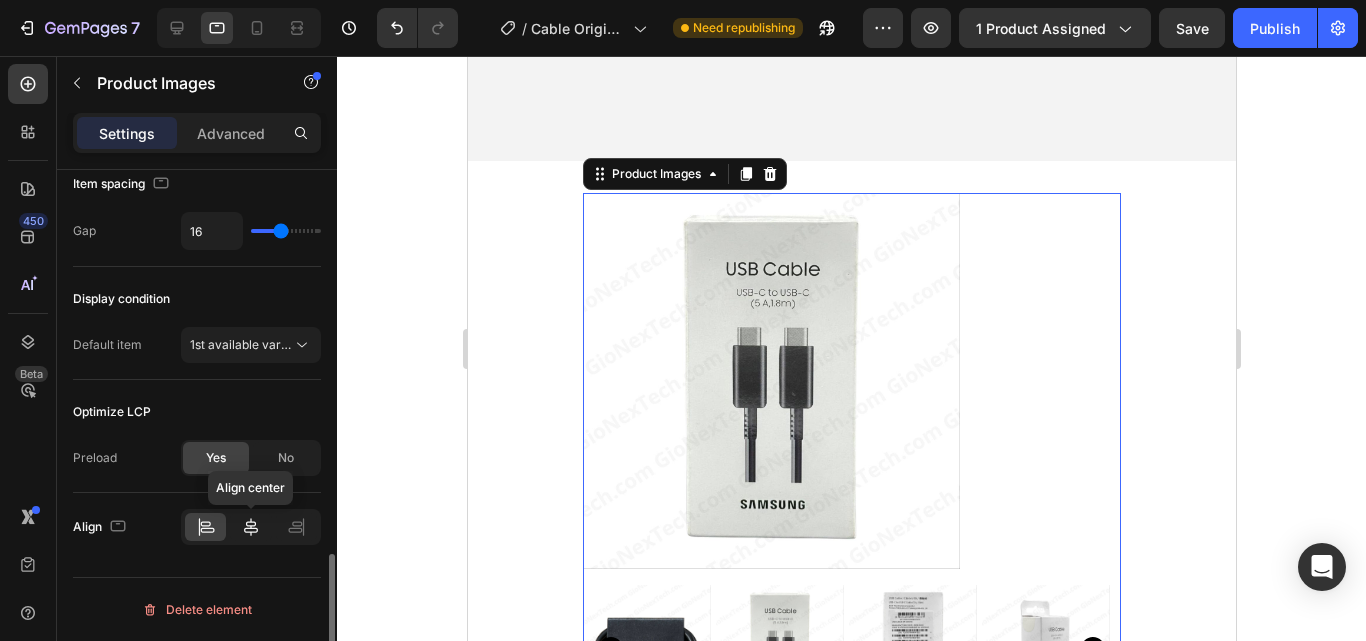 click 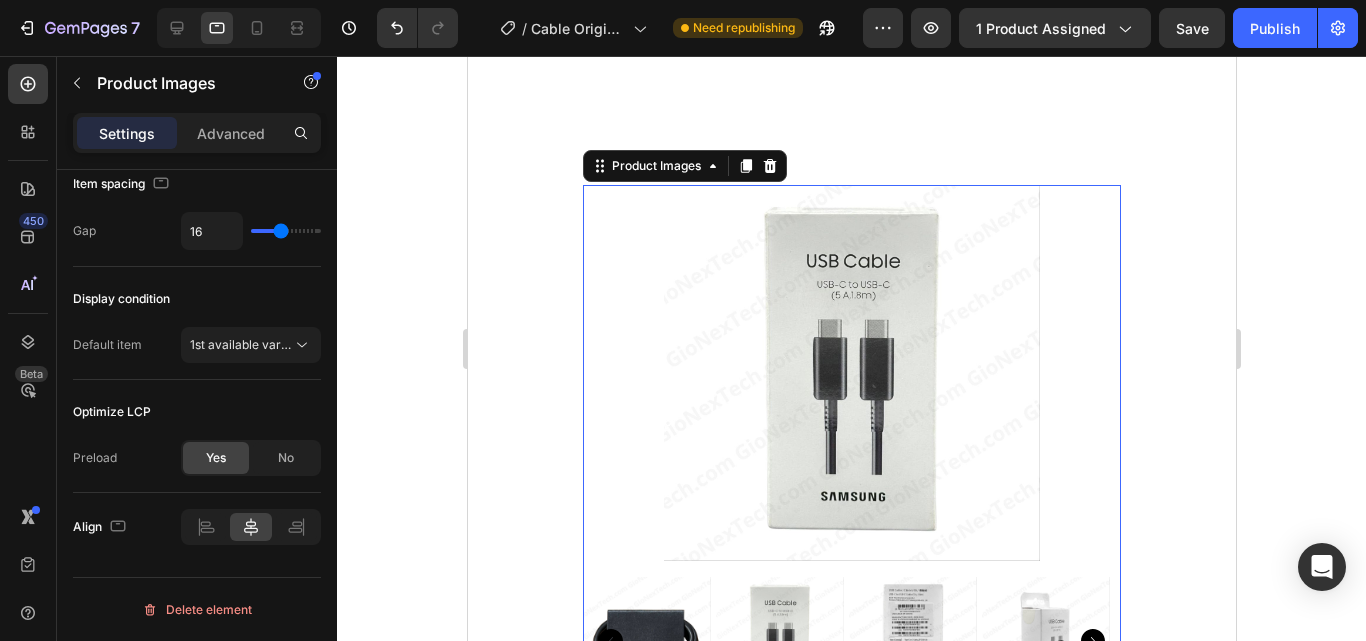 scroll, scrollTop: 600, scrollLeft: 0, axis: vertical 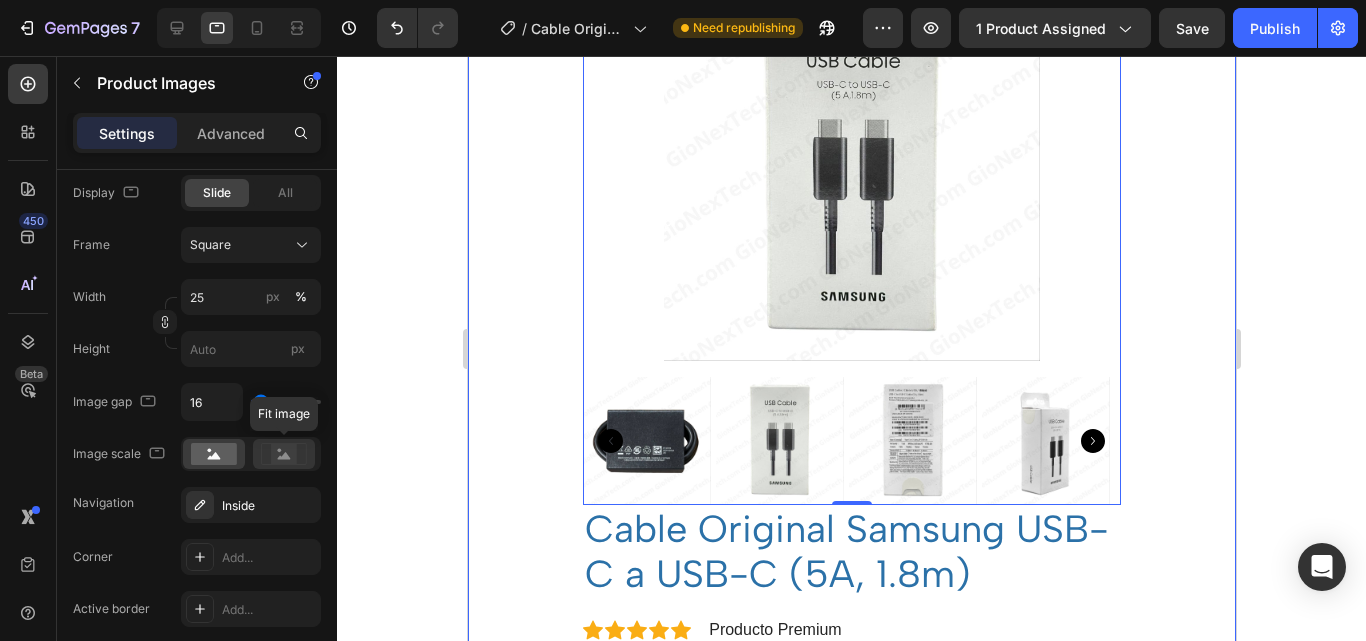 click 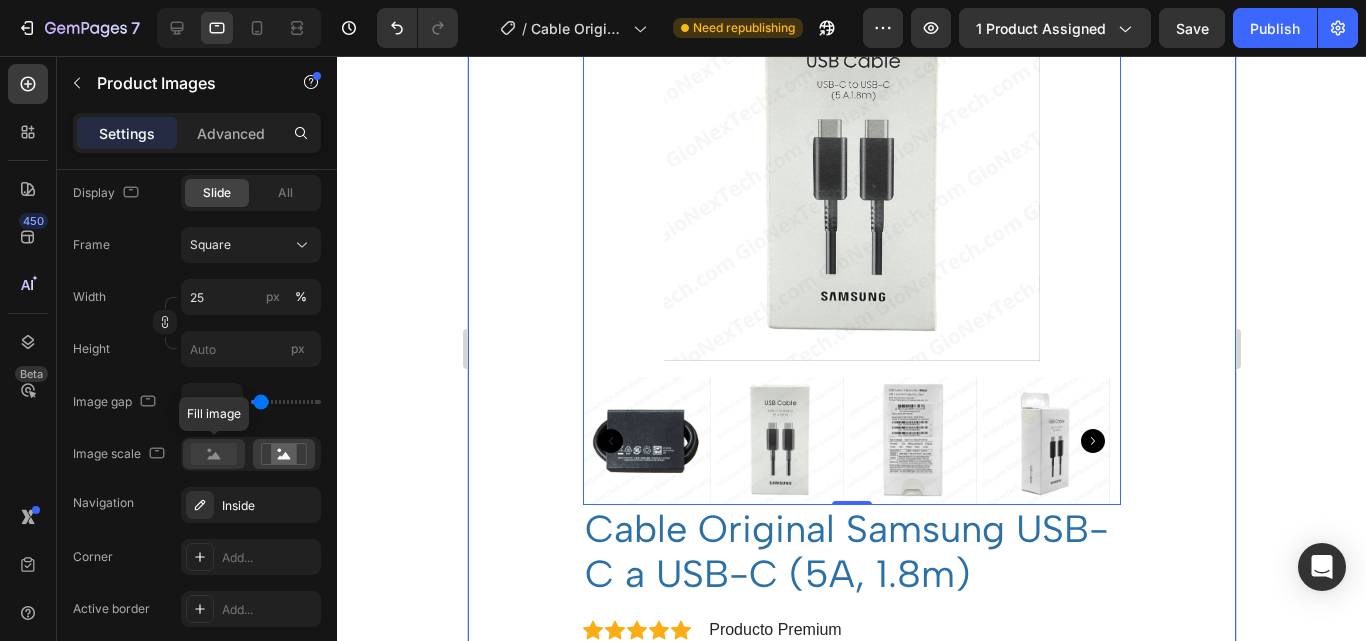 click 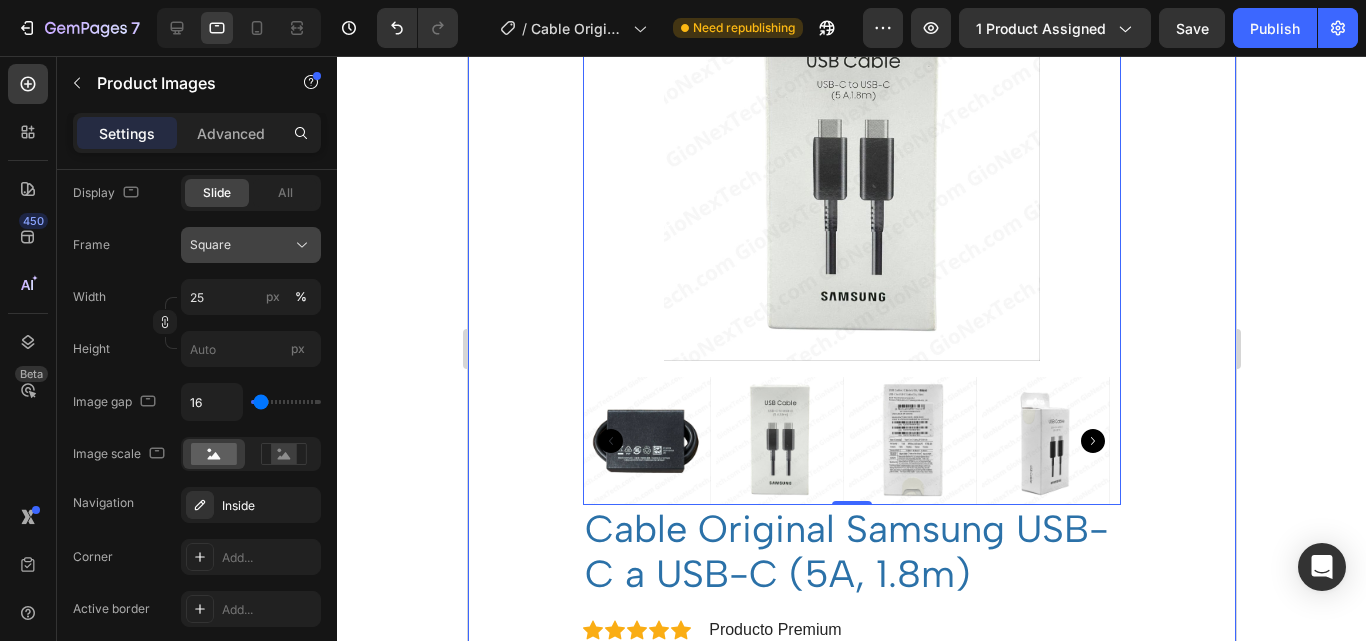 scroll, scrollTop: 596, scrollLeft: 0, axis: vertical 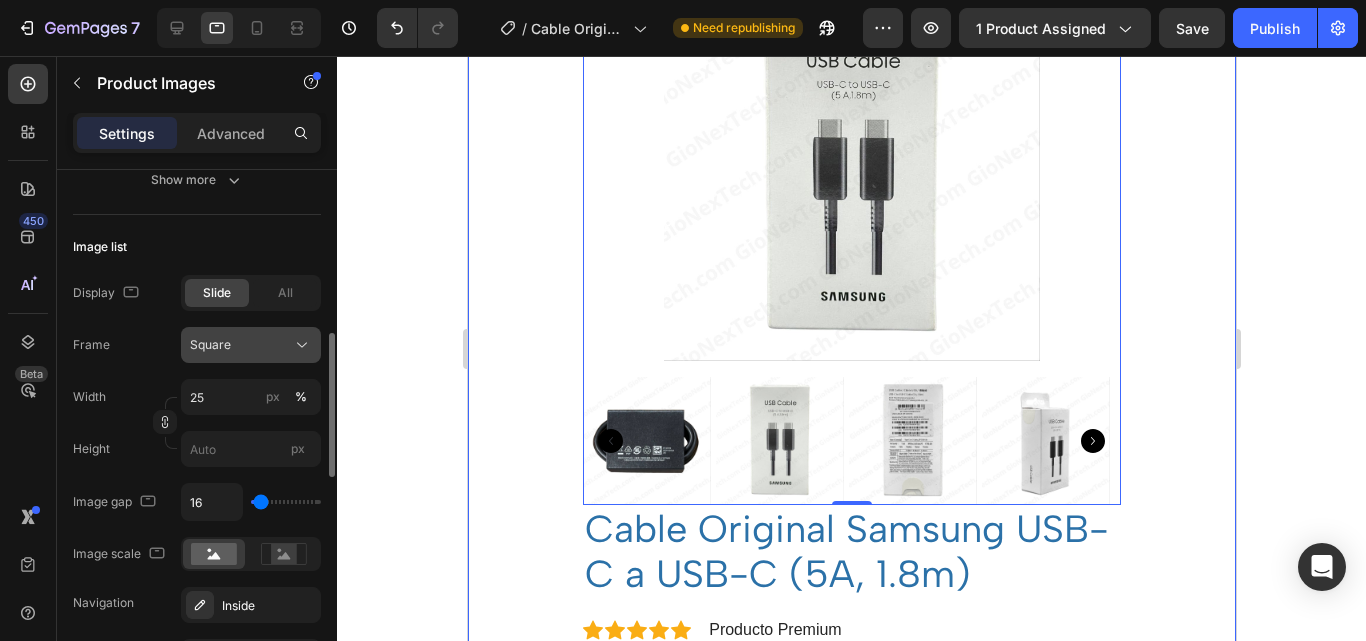 click on "Square" at bounding box center [251, 345] 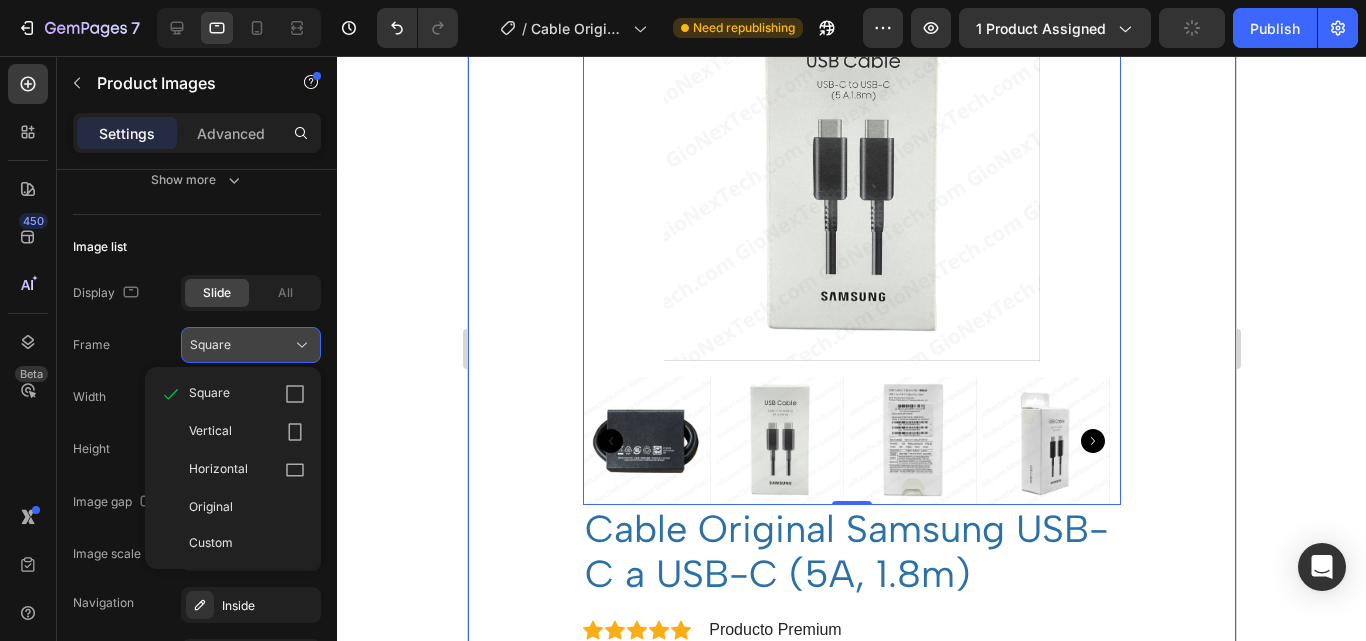 click on "Square" at bounding box center [251, 345] 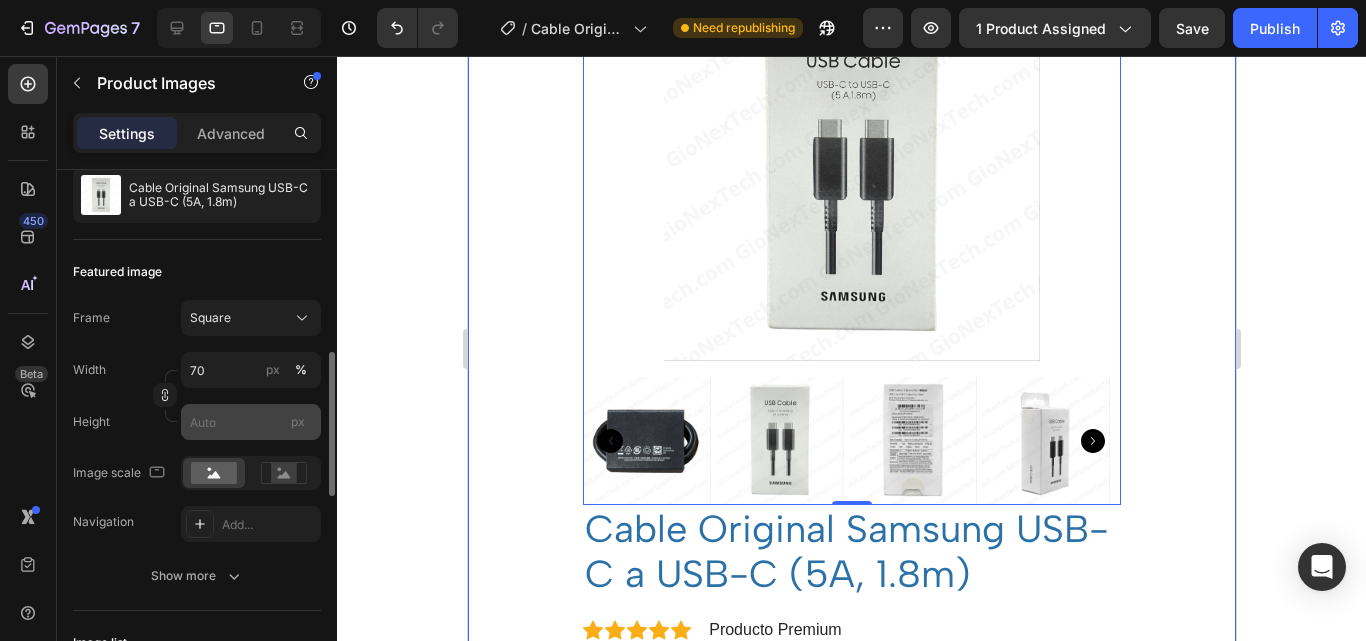 scroll, scrollTop: 300, scrollLeft: 0, axis: vertical 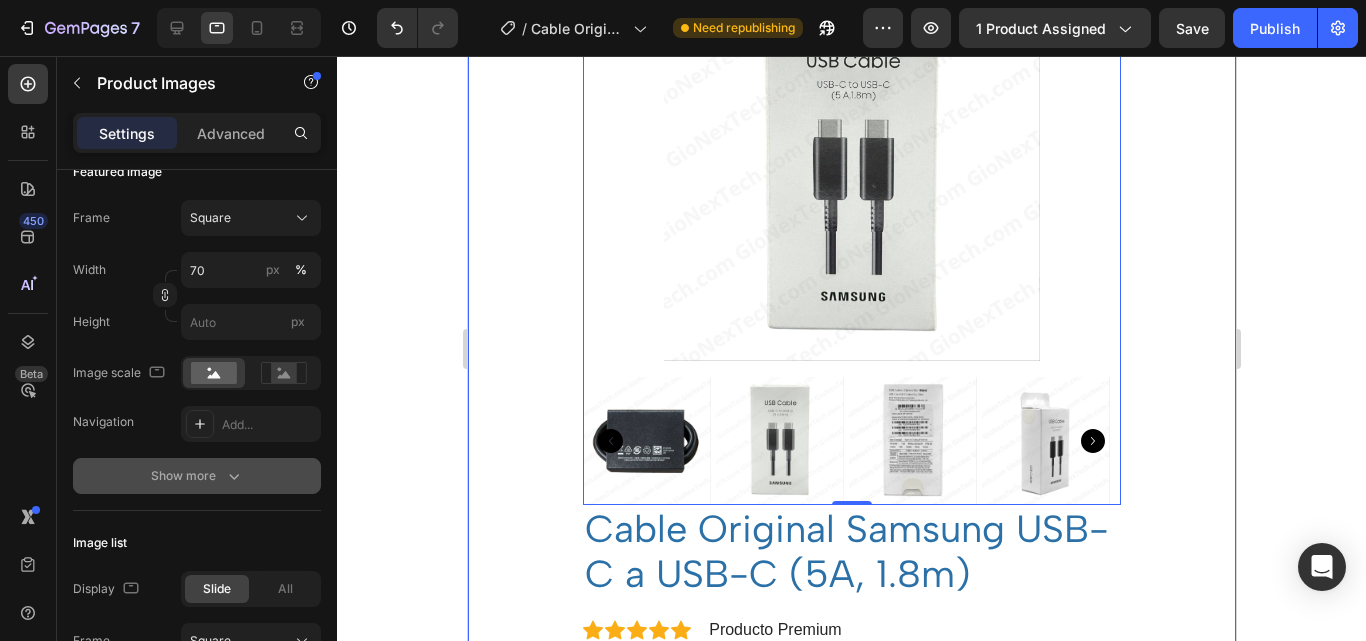 click on "Show more" at bounding box center [197, 476] 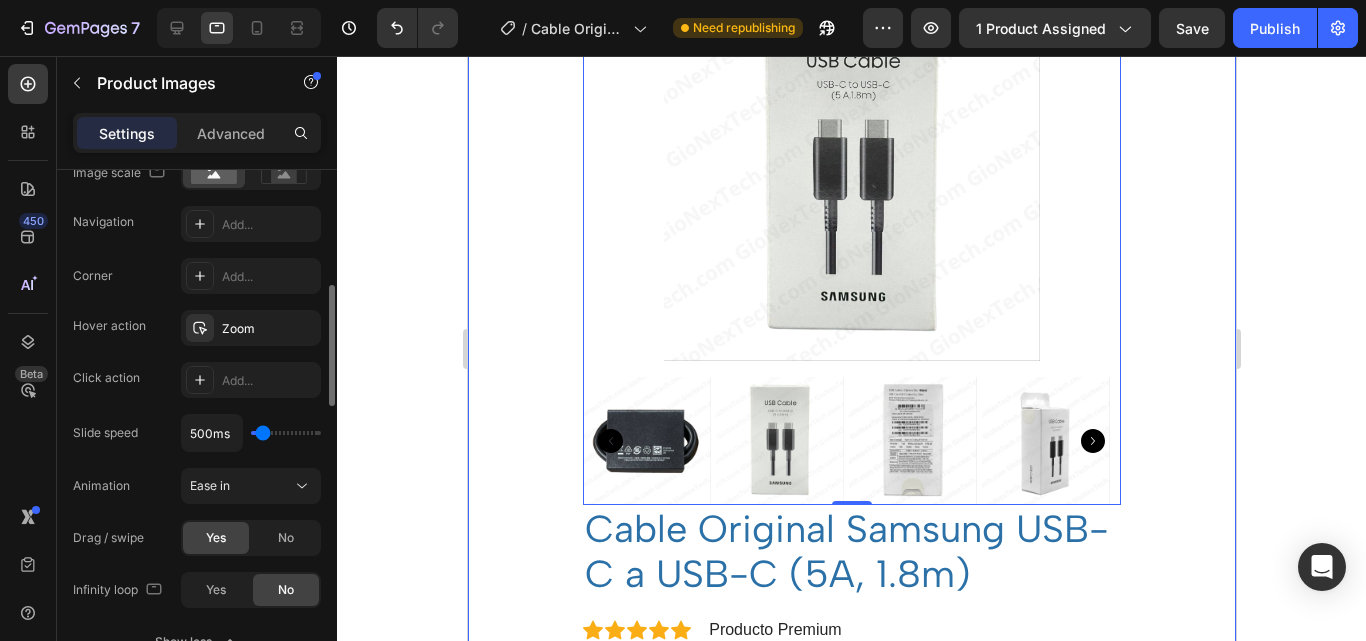 scroll, scrollTop: 600, scrollLeft: 0, axis: vertical 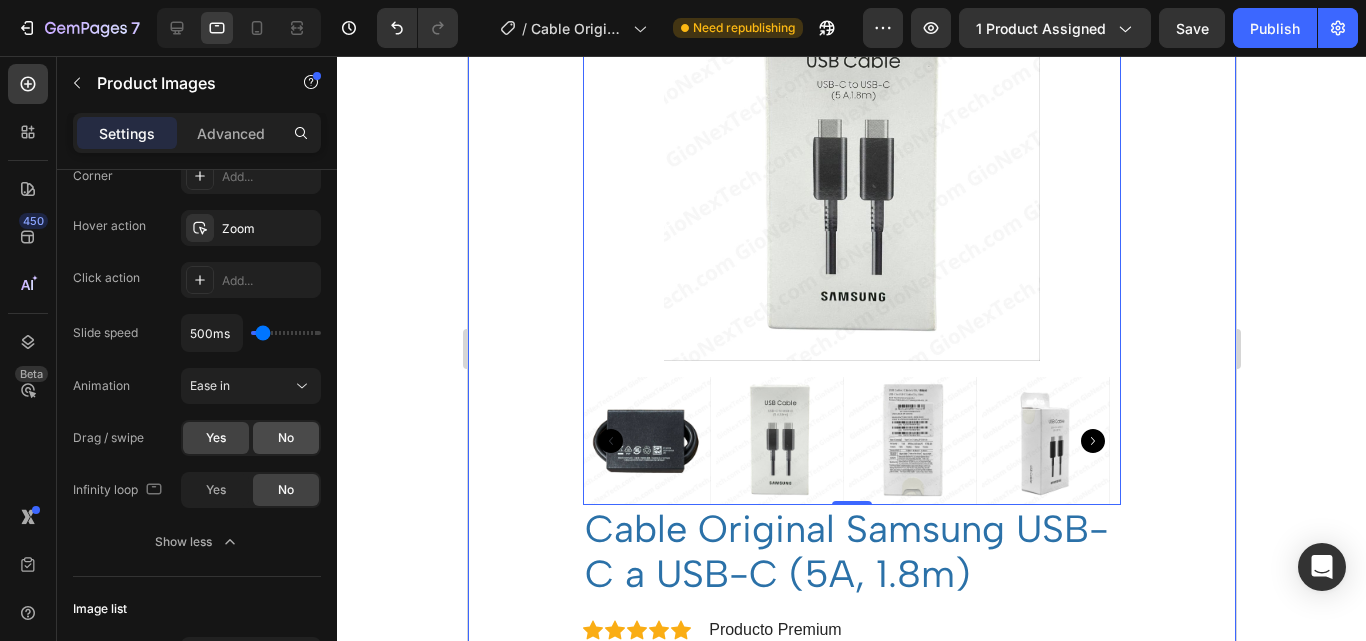 click on "No" 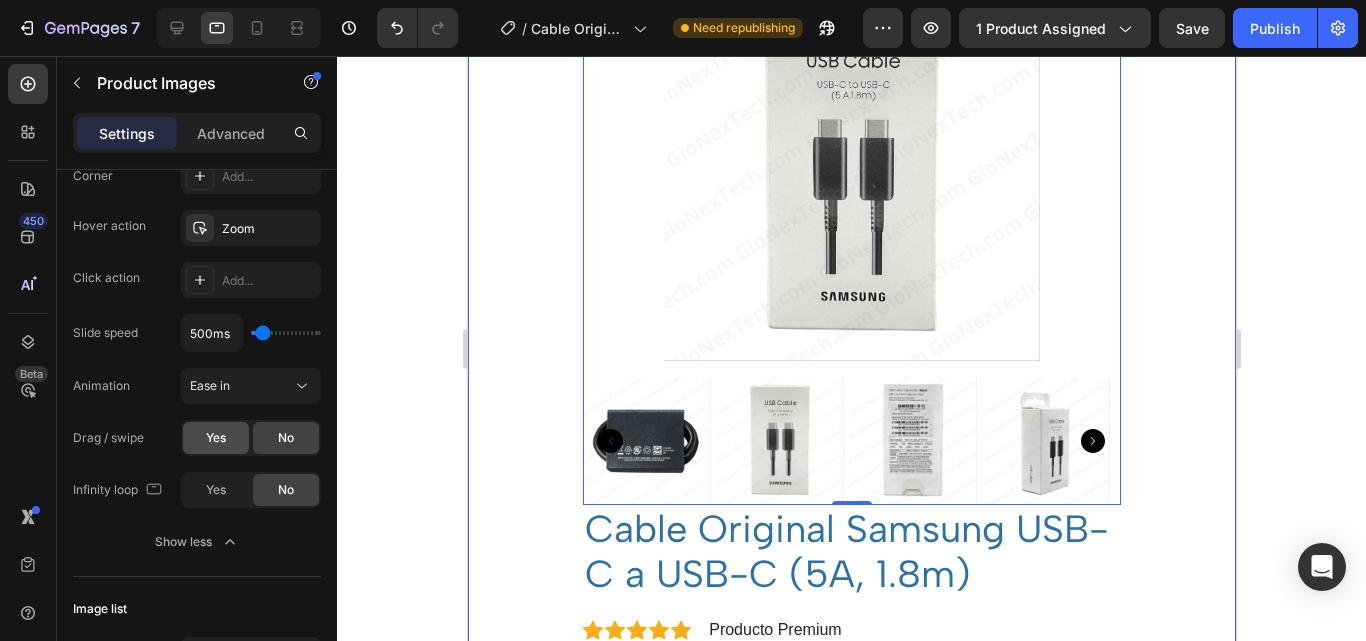click on "Yes" 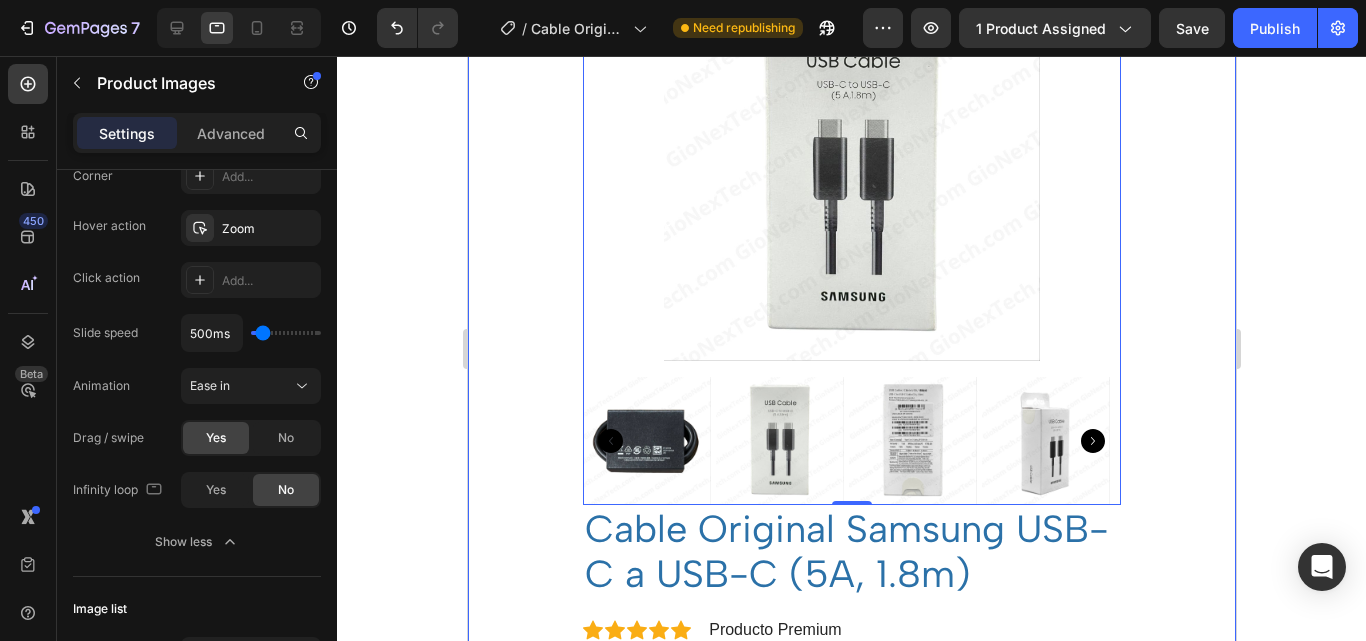 scroll, scrollTop: 700, scrollLeft: 0, axis: vertical 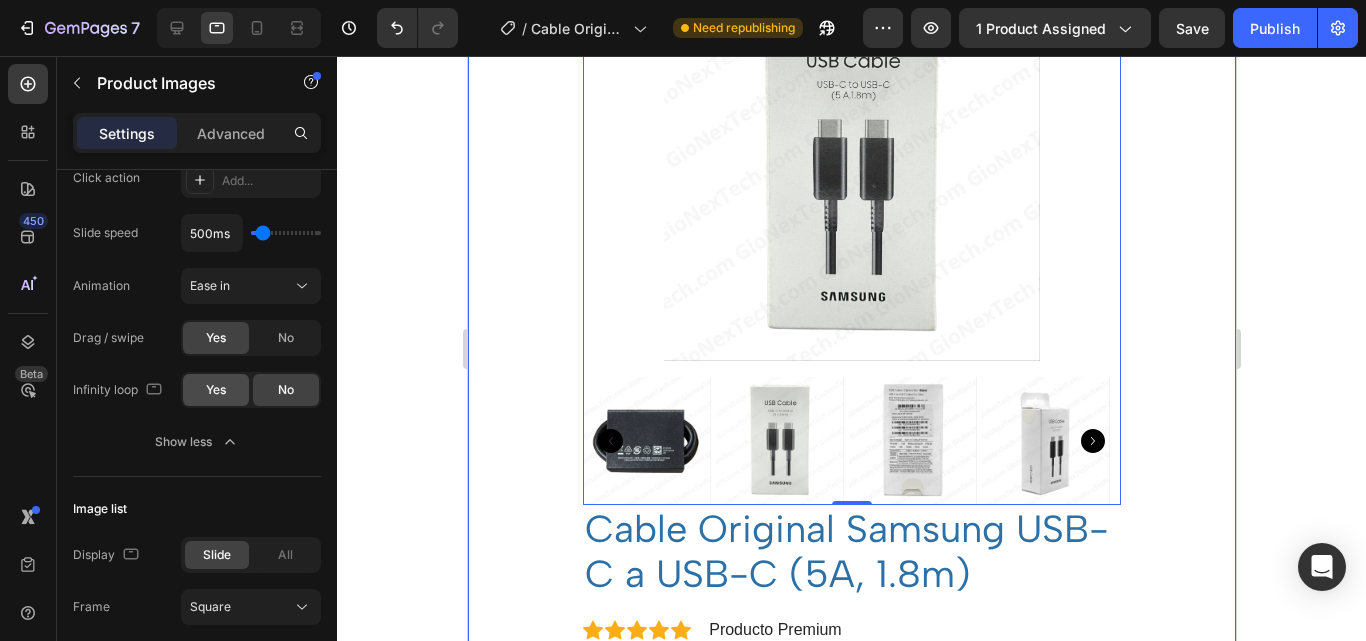 click on "Yes" 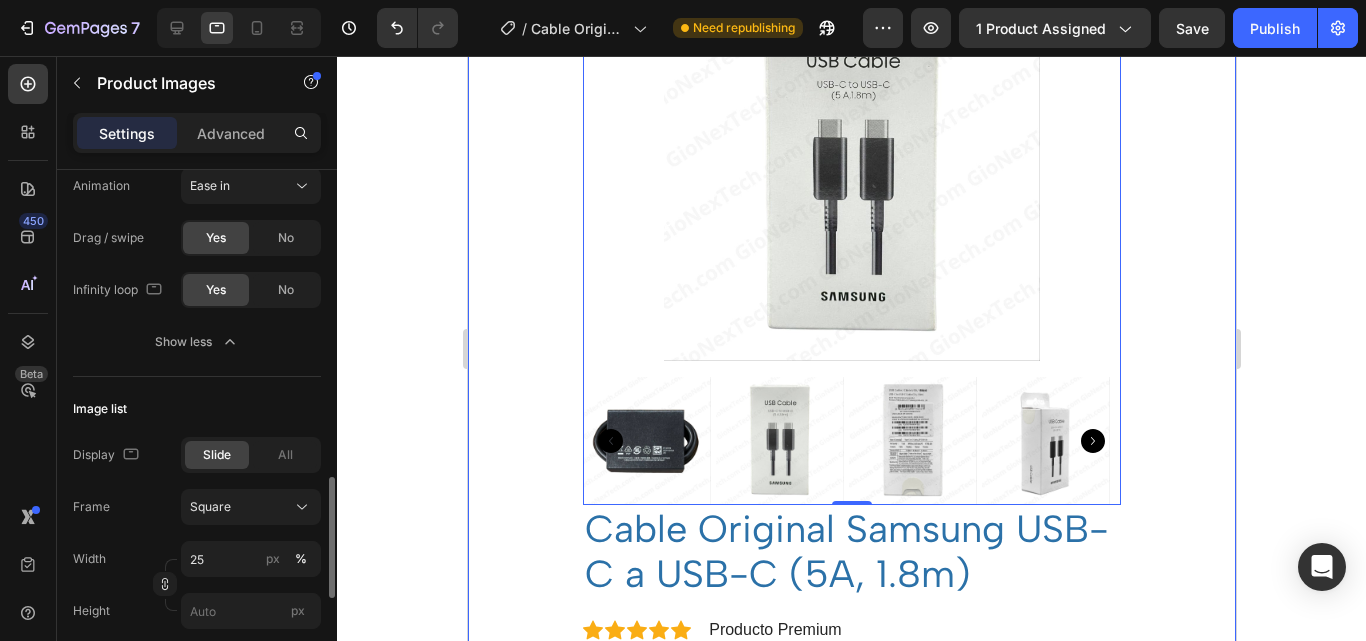 scroll, scrollTop: 900, scrollLeft: 0, axis: vertical 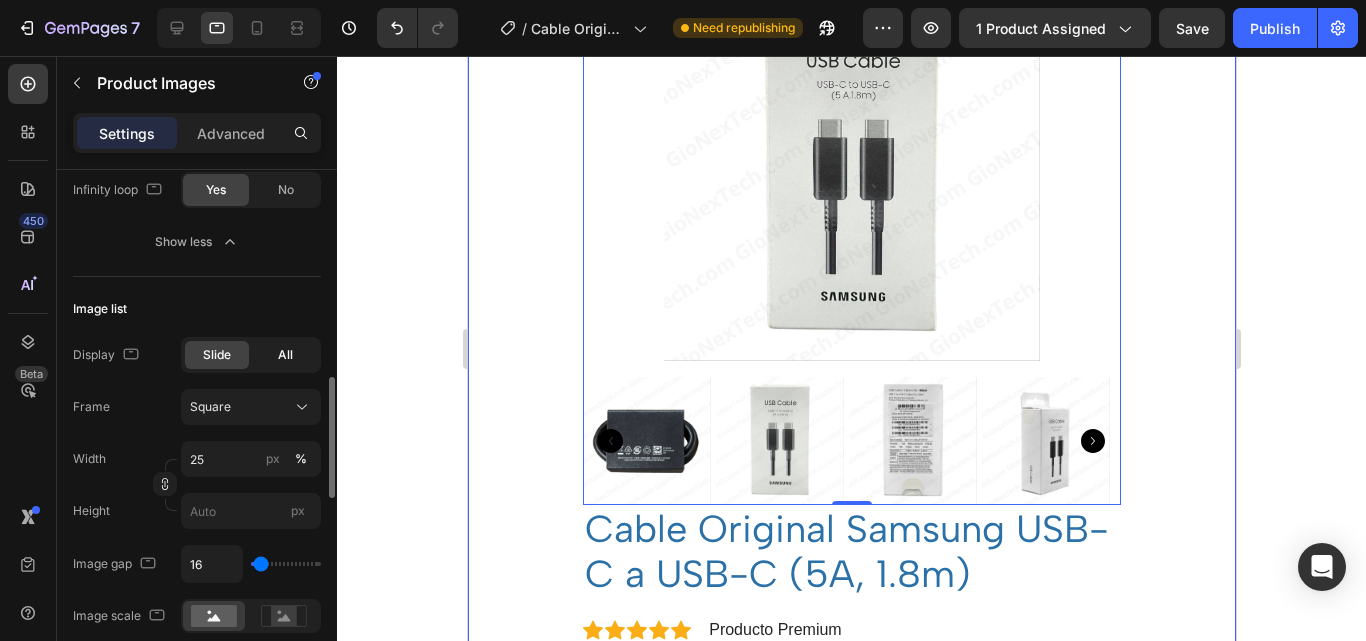 click on "All" 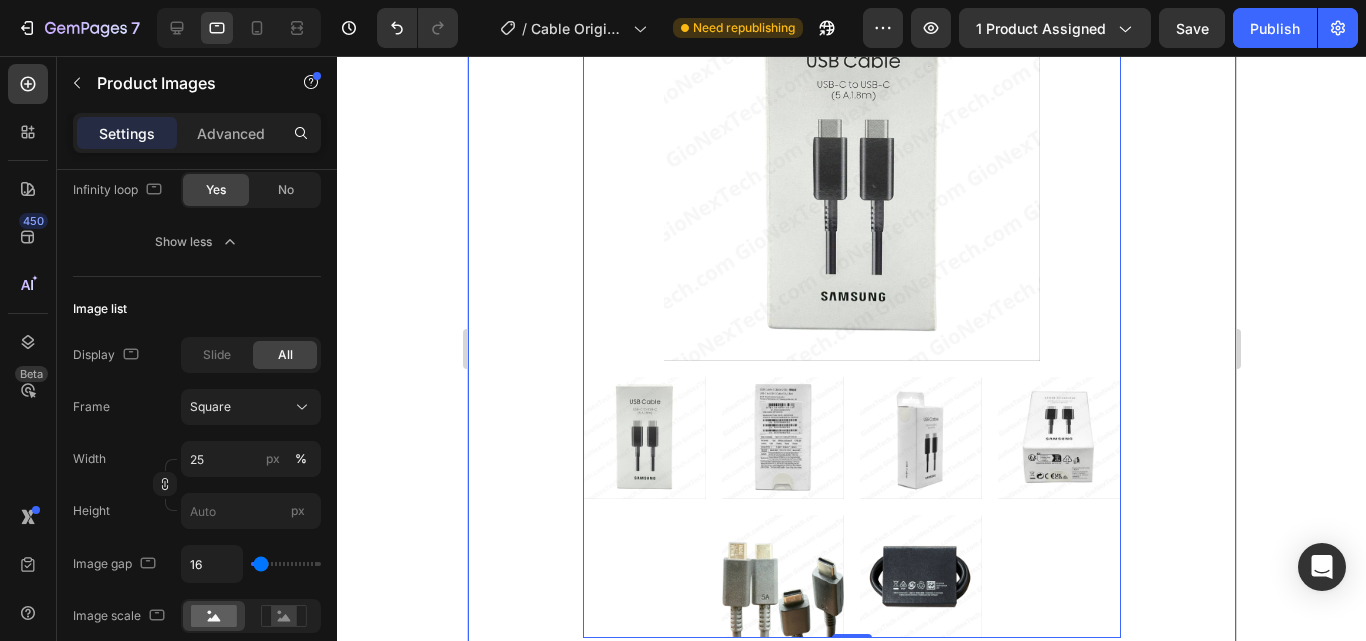 click on "Slide All" 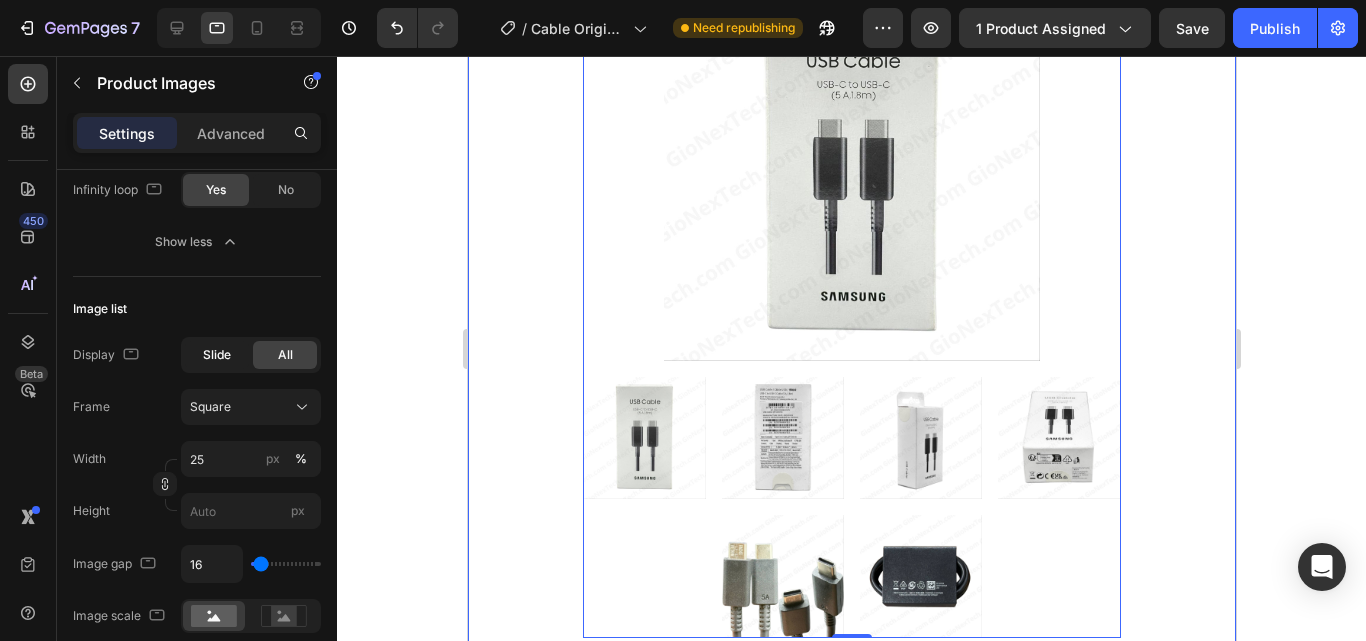 click on "Slide" 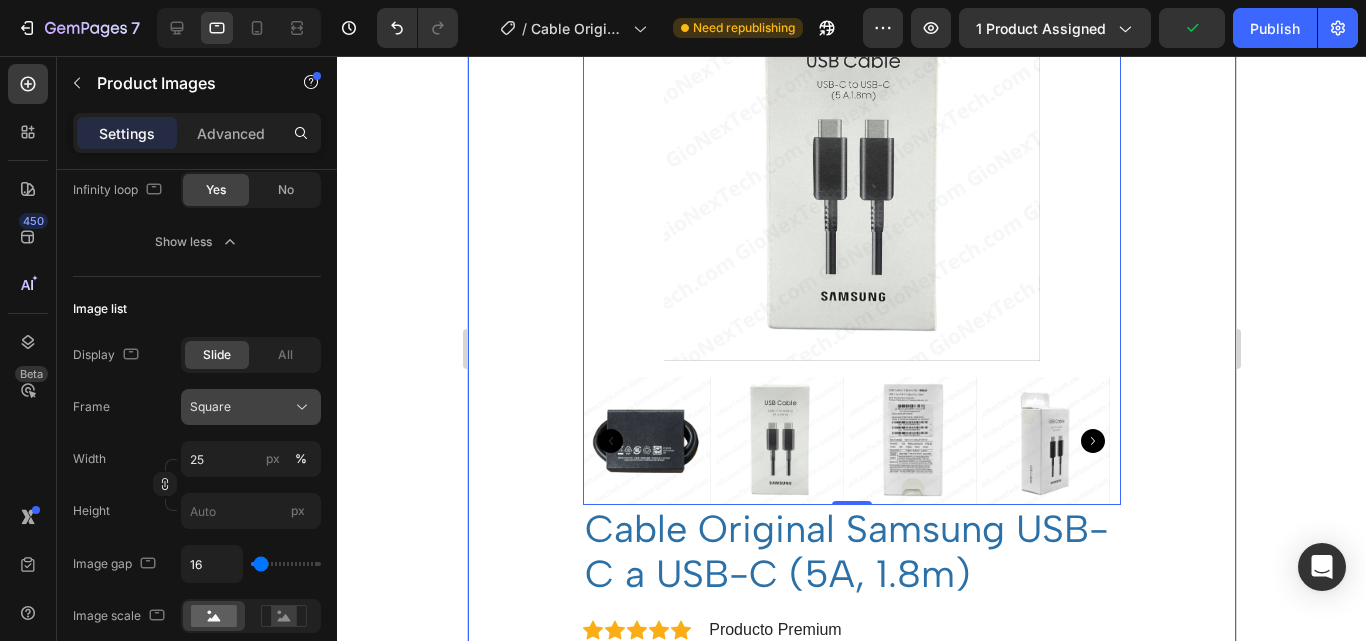 click on "Square" at bounding box center [251, 407] 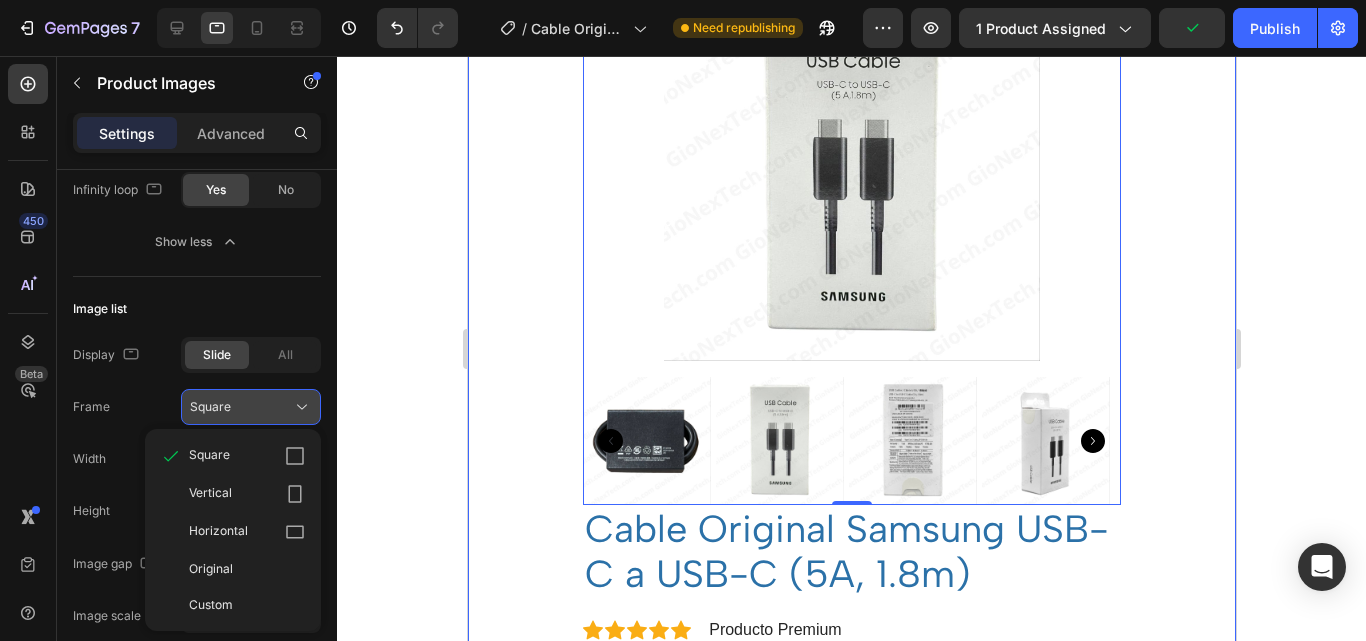 click on "Square" at bounding box center [251, 407] 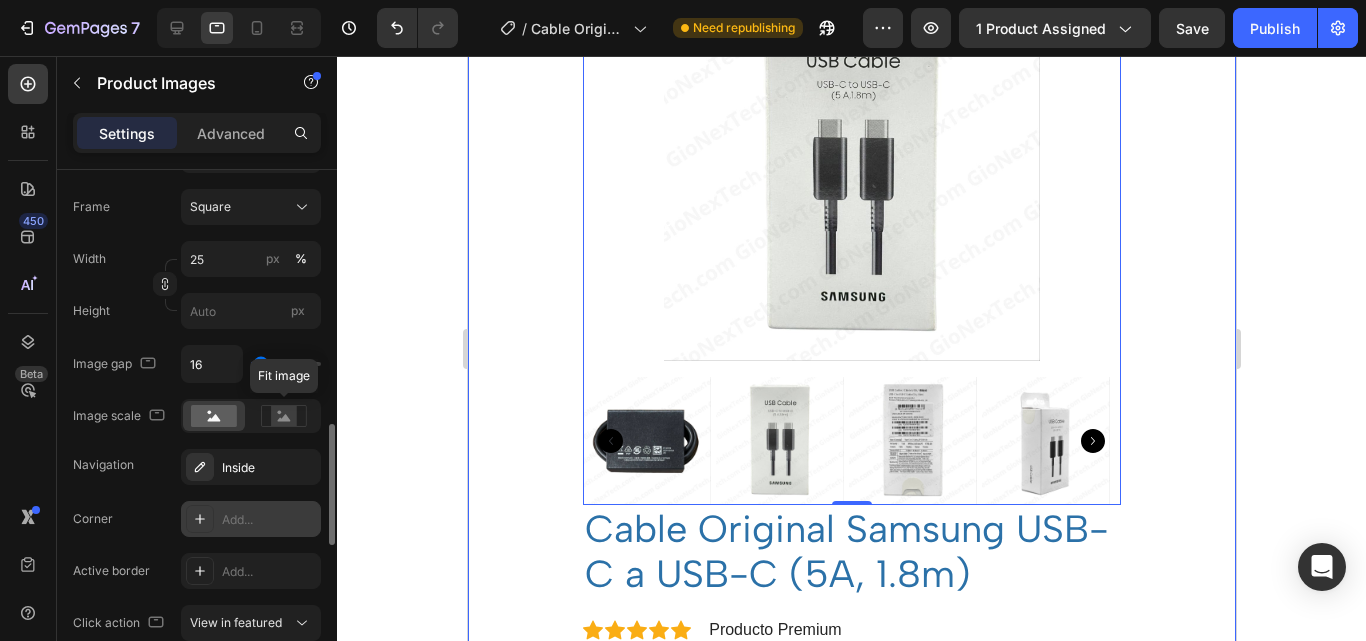 scroll, scrollTop: 1200, scrollLeft: 0, axis: vertical 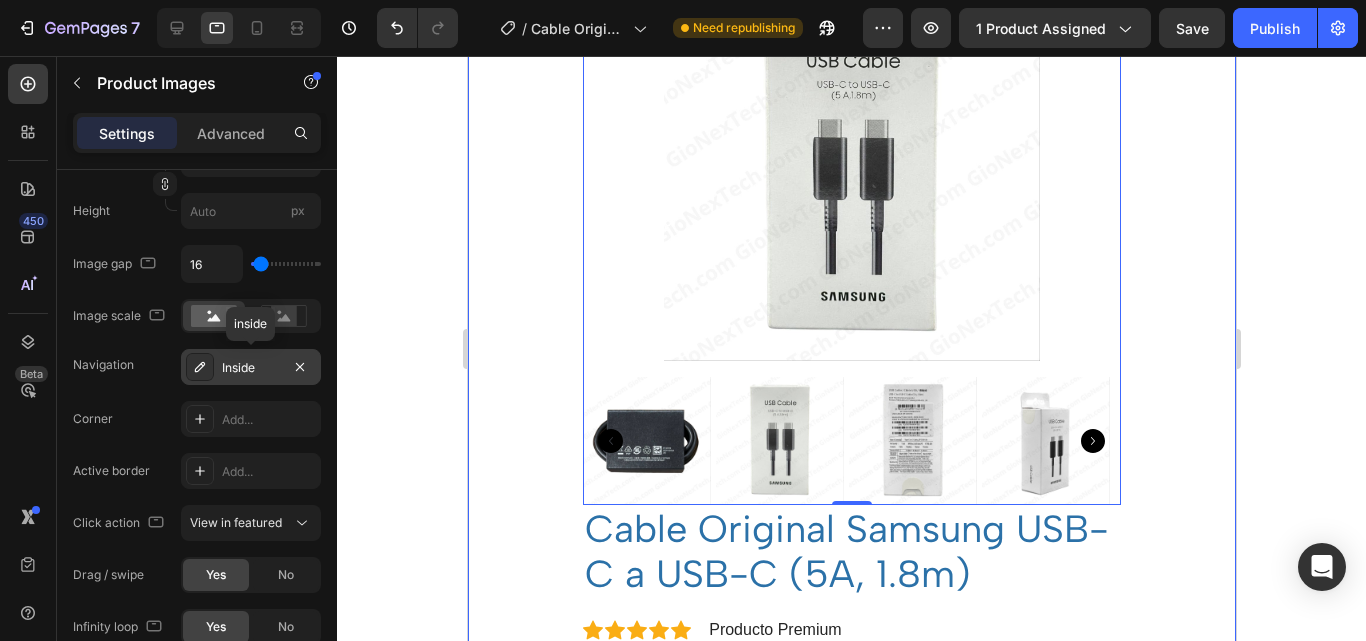 click on "Inside" at bounding box center [251, 368] 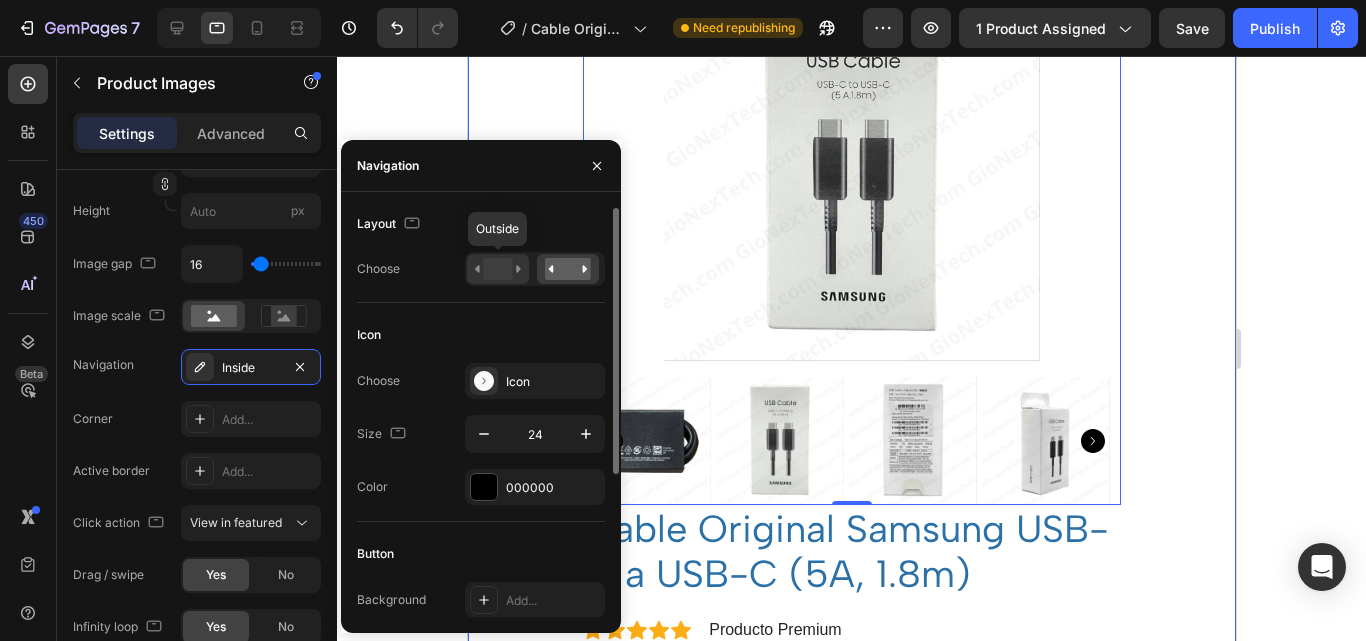 click 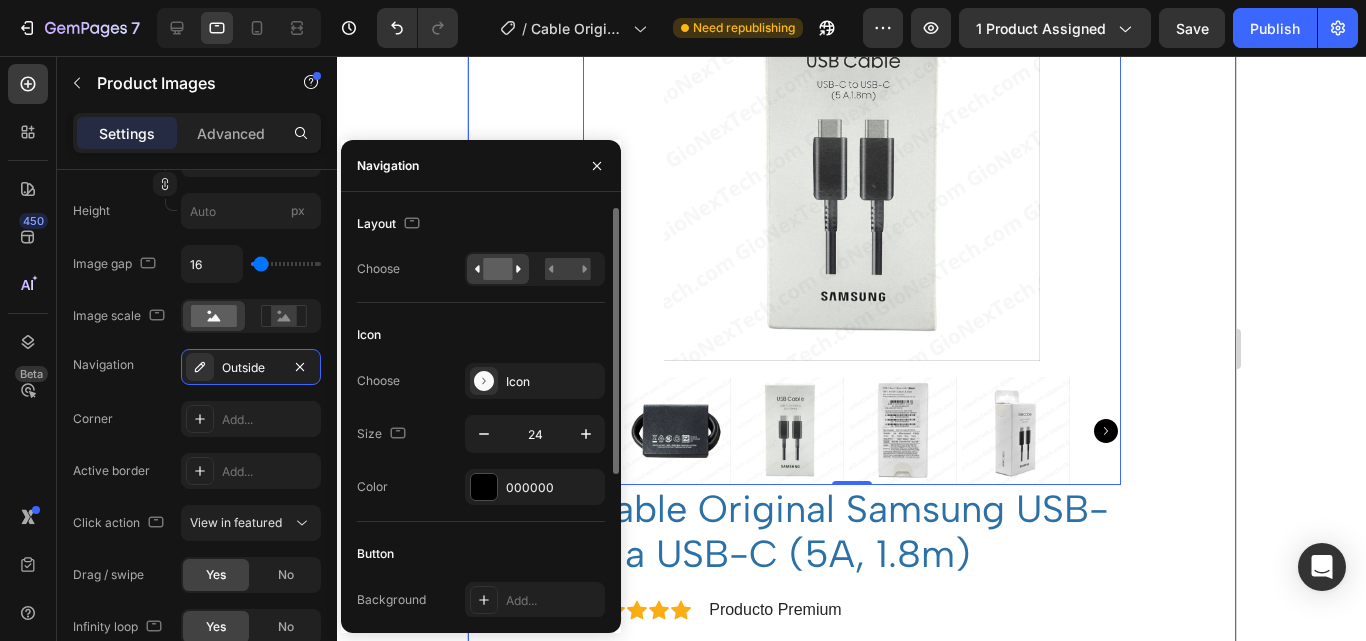 click on "Layout" at bounding box center [481, 224] 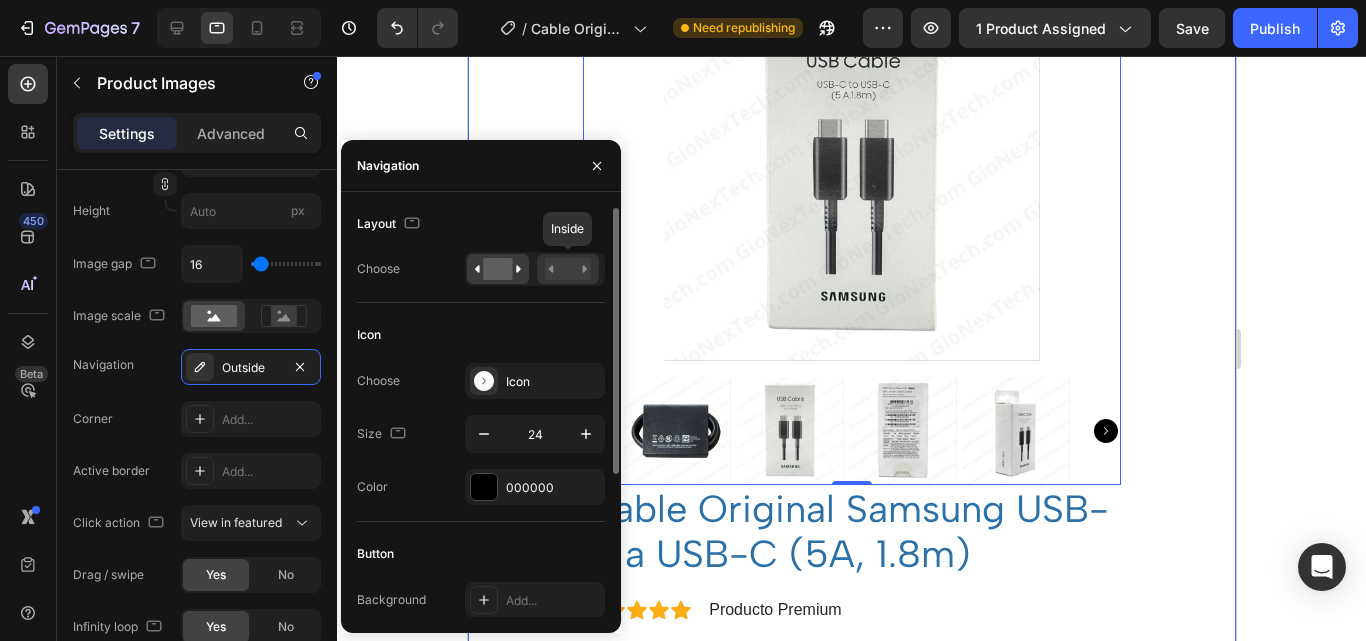 click 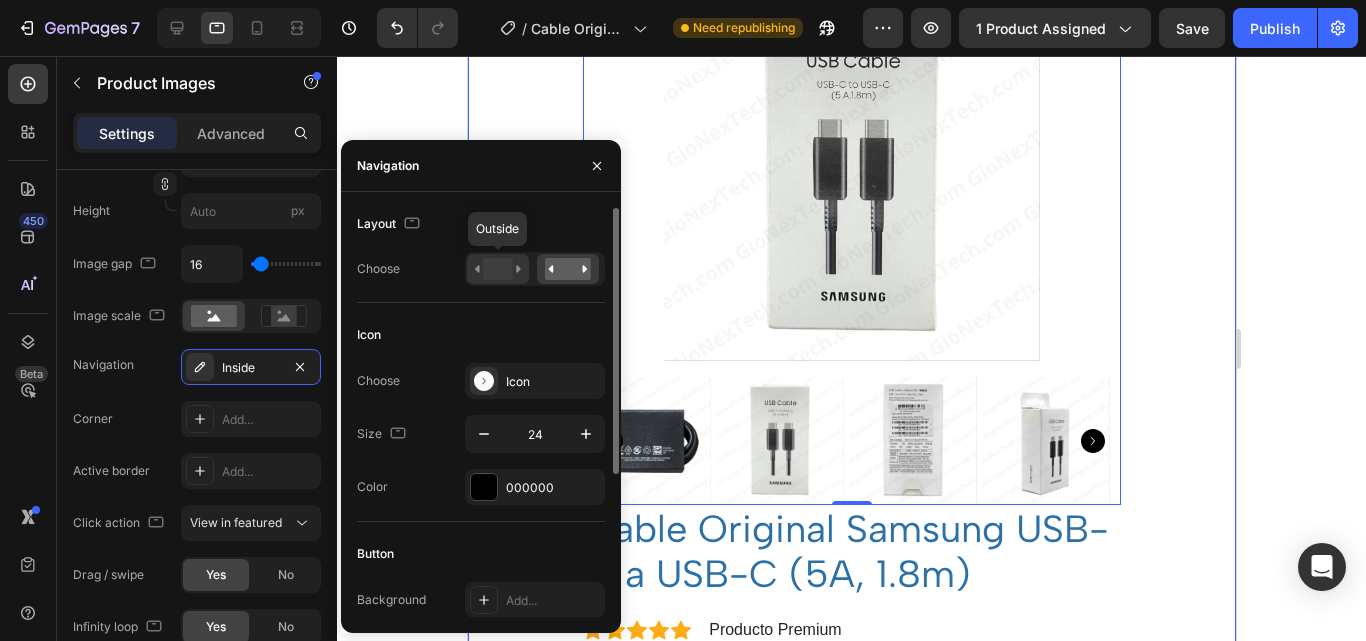 click 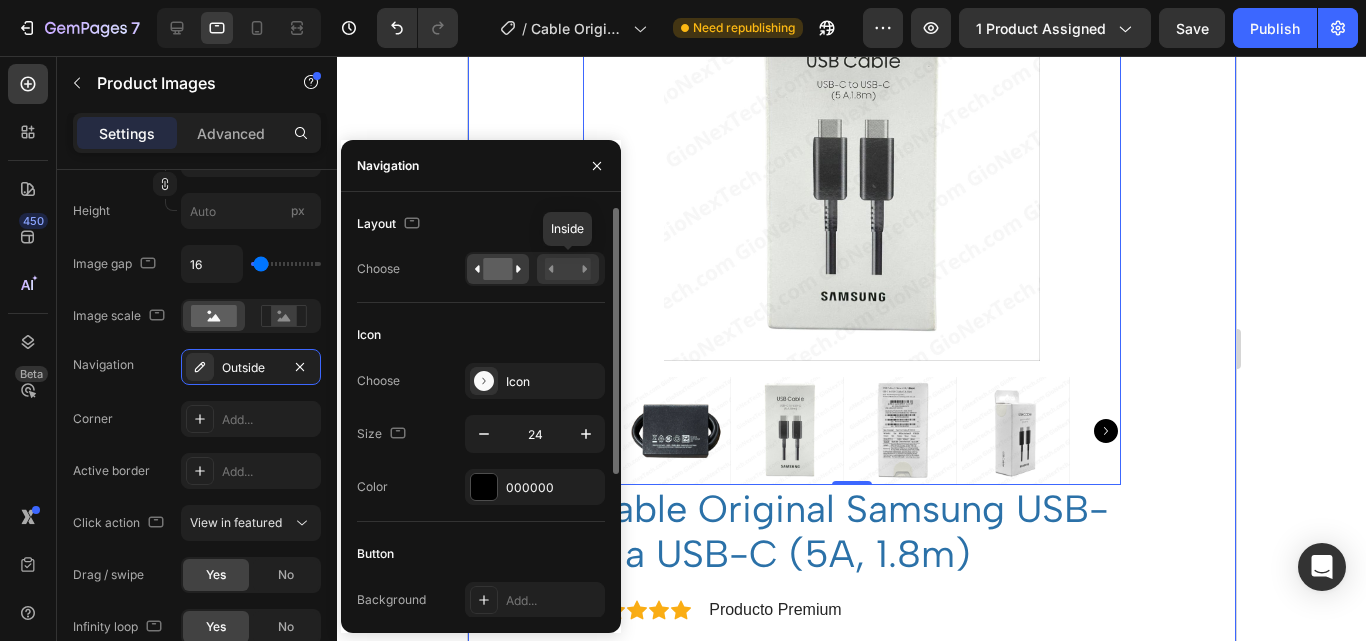 click 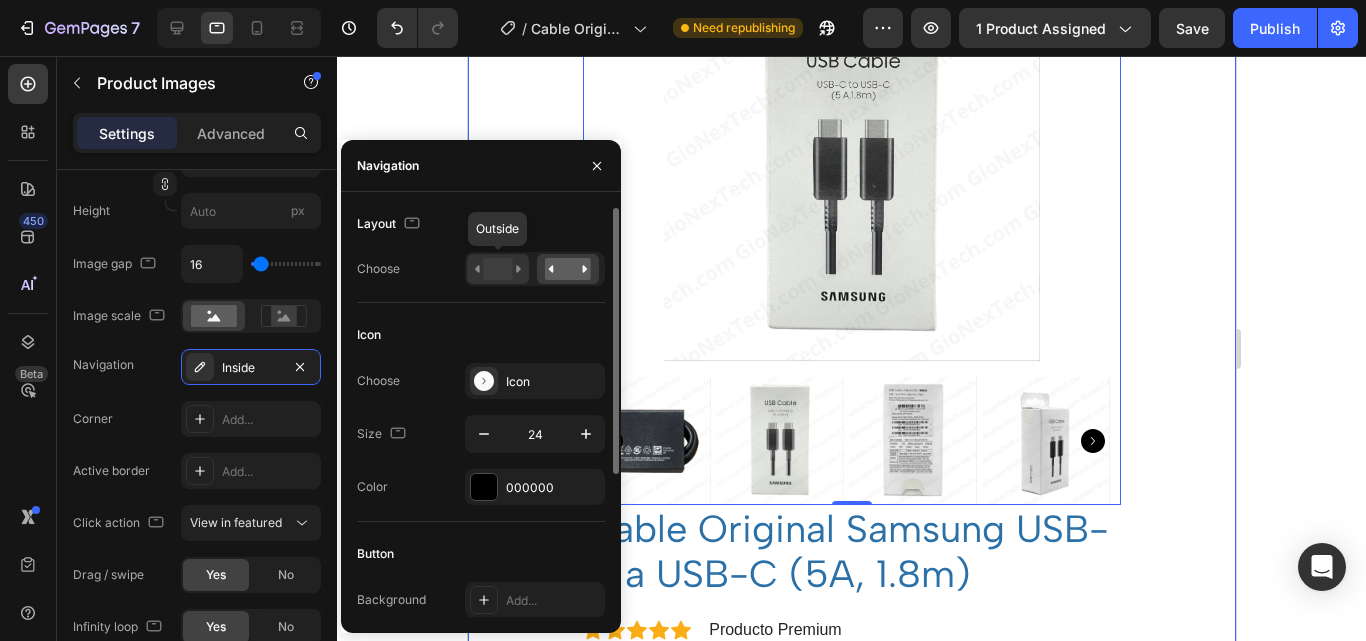 click 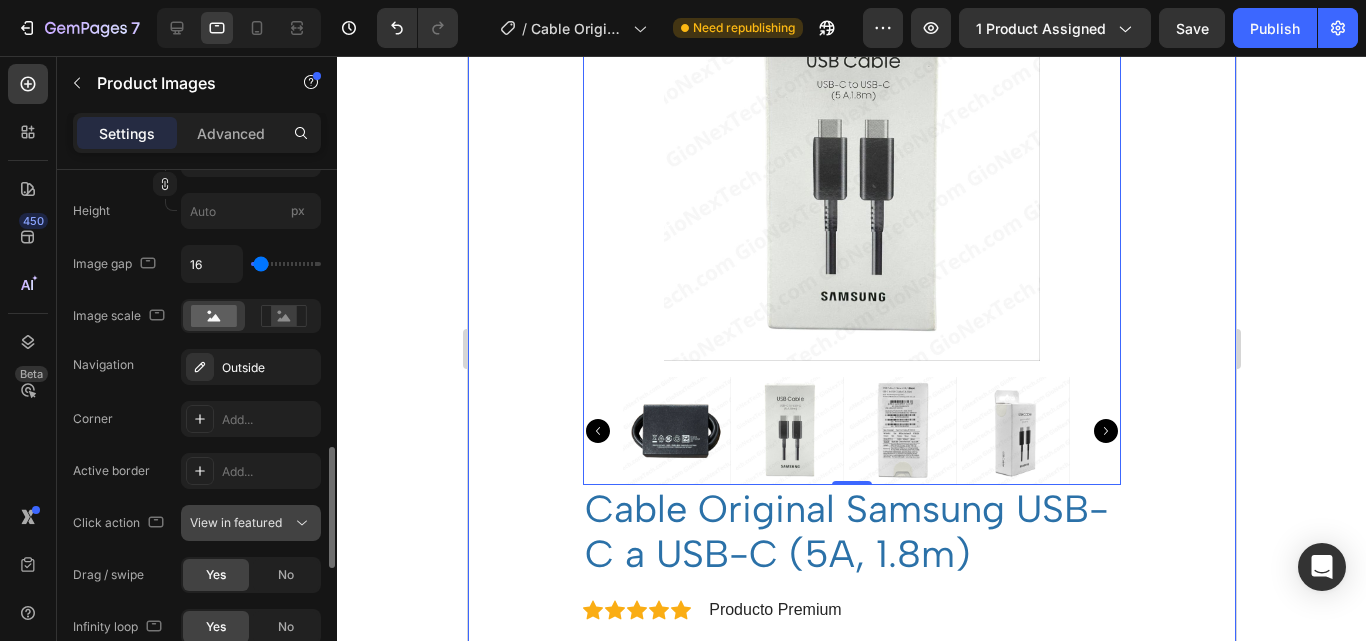 click 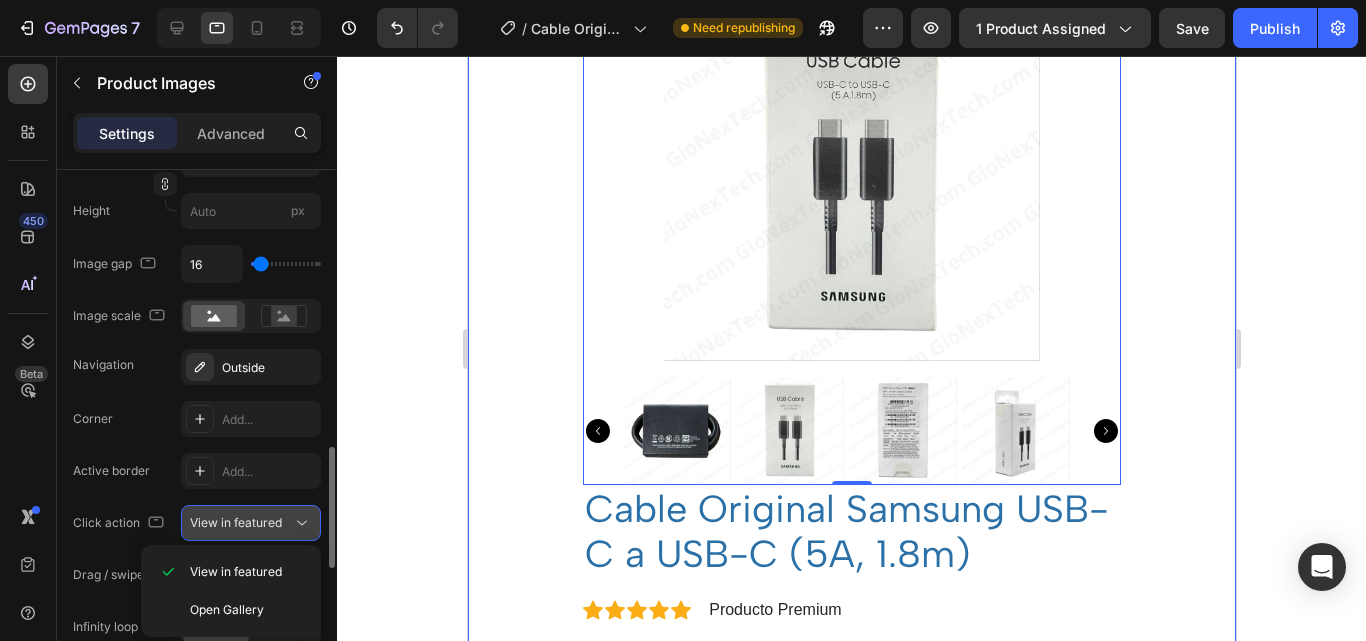 click 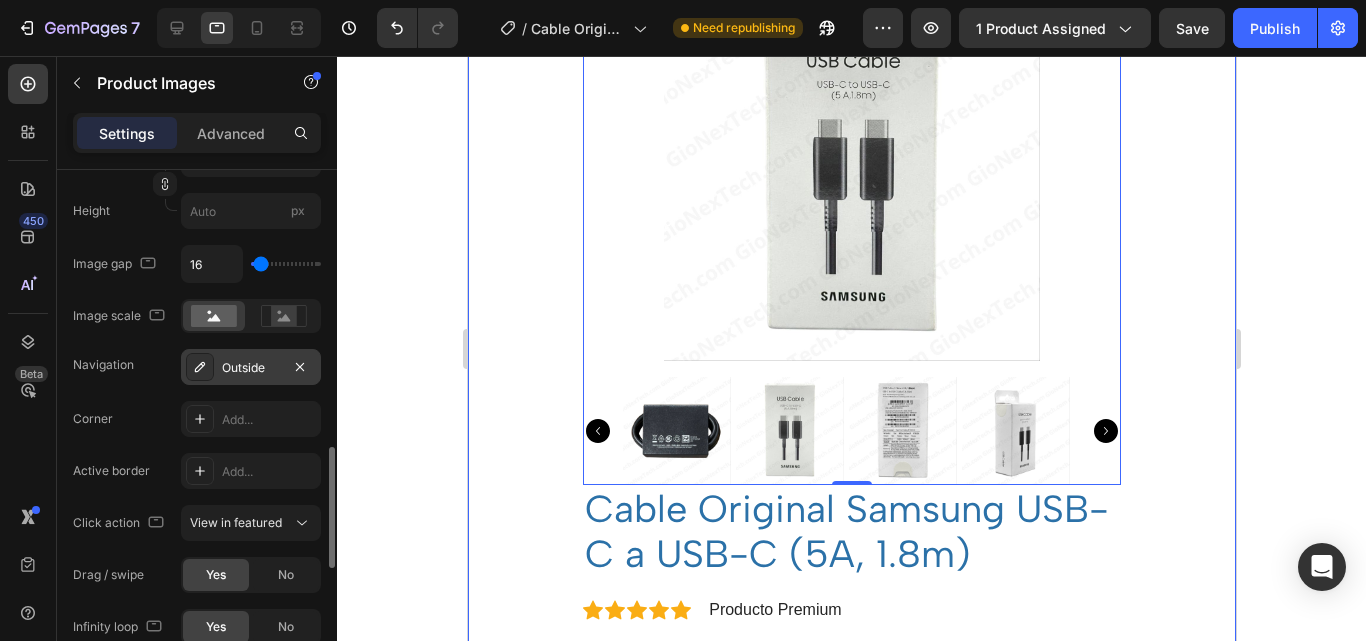 click on "Outside" at bounding box center (251, 368) 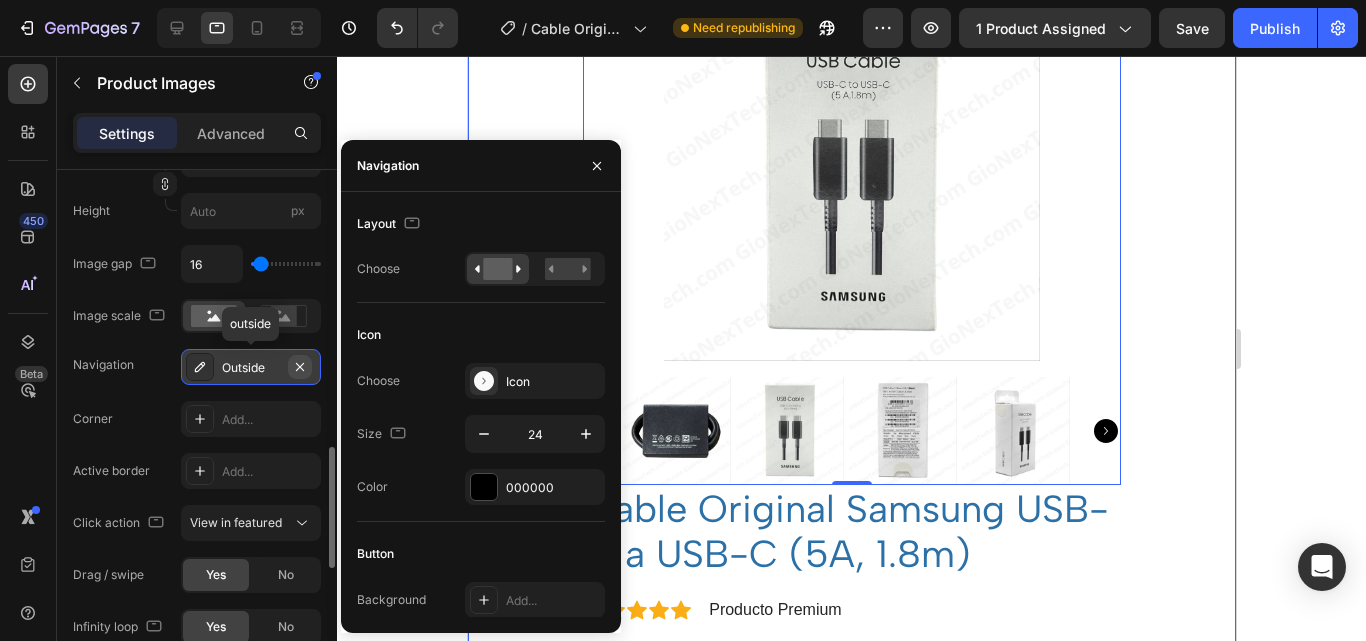 click 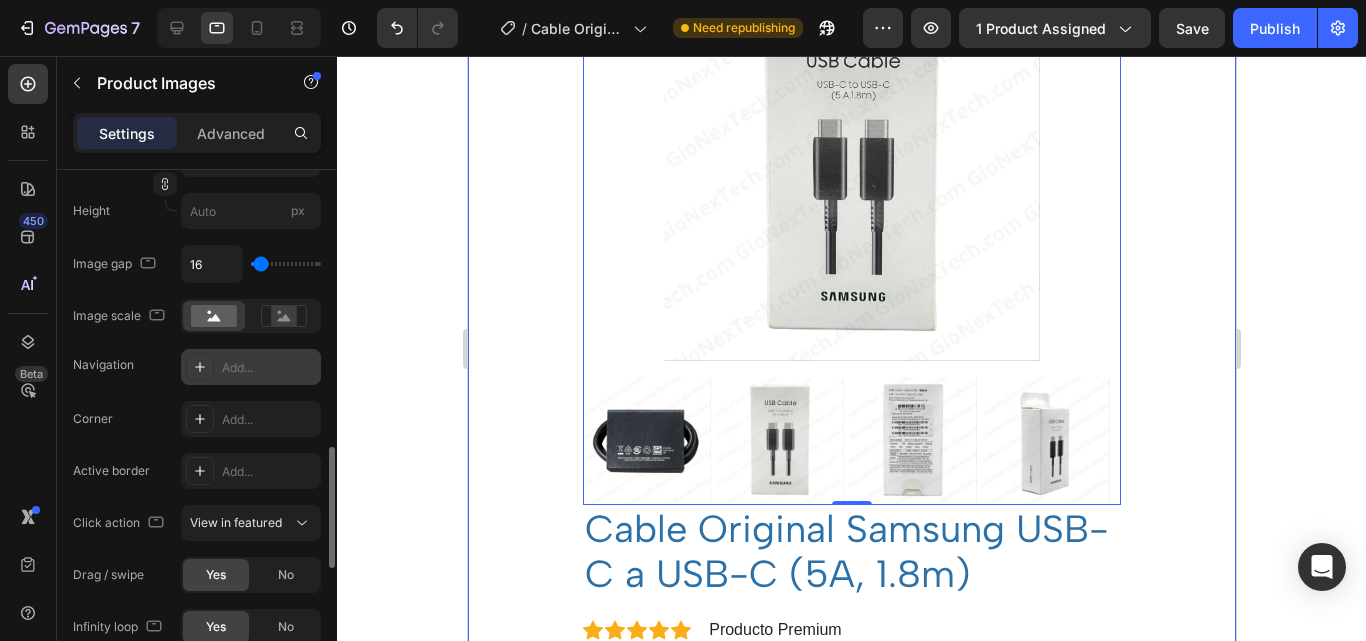 click at bounding box center (200, 367) 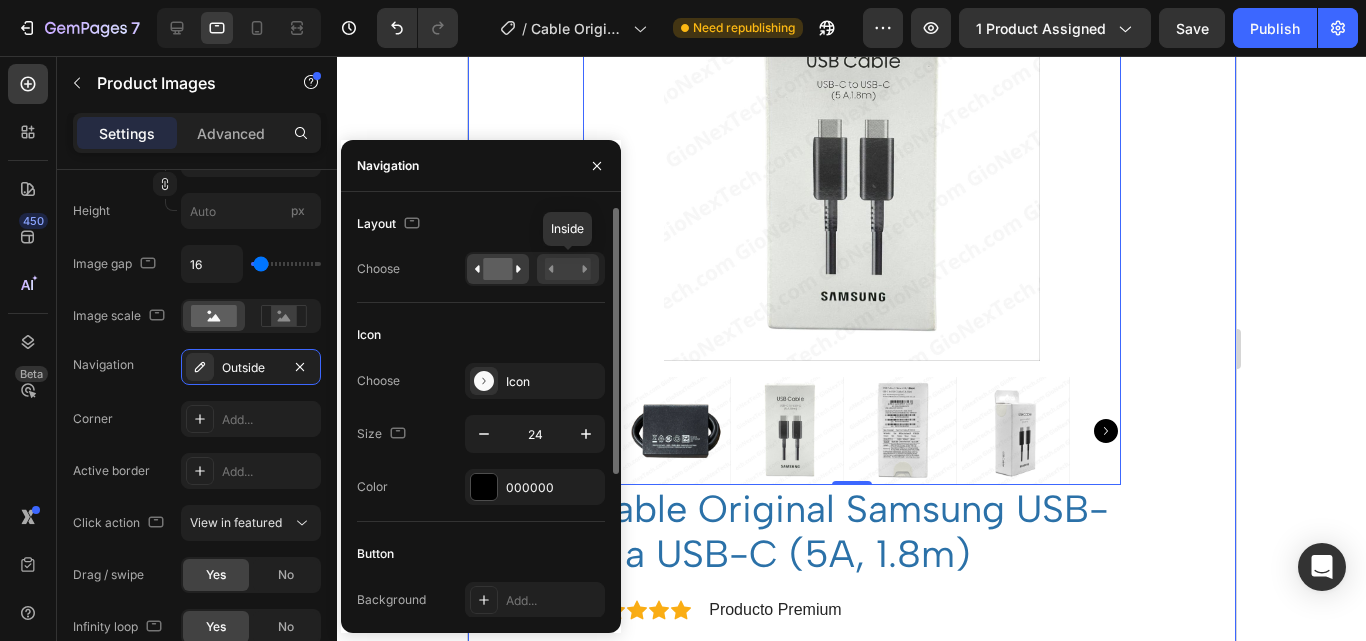 click 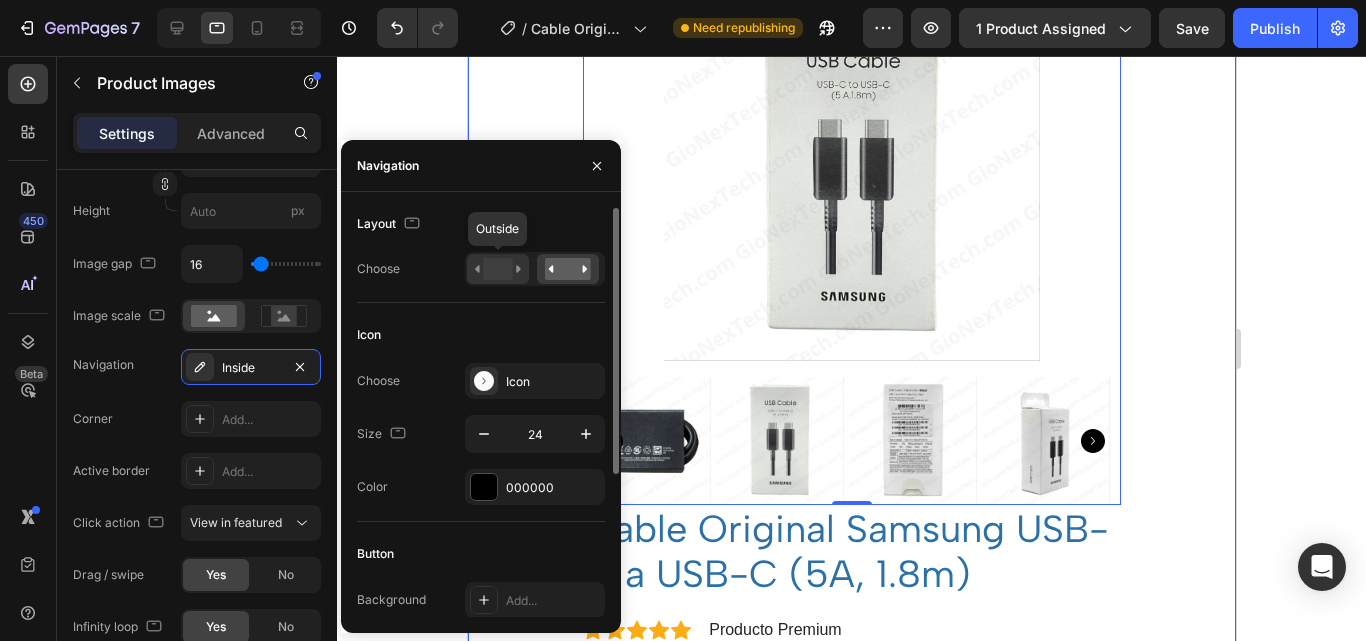 click 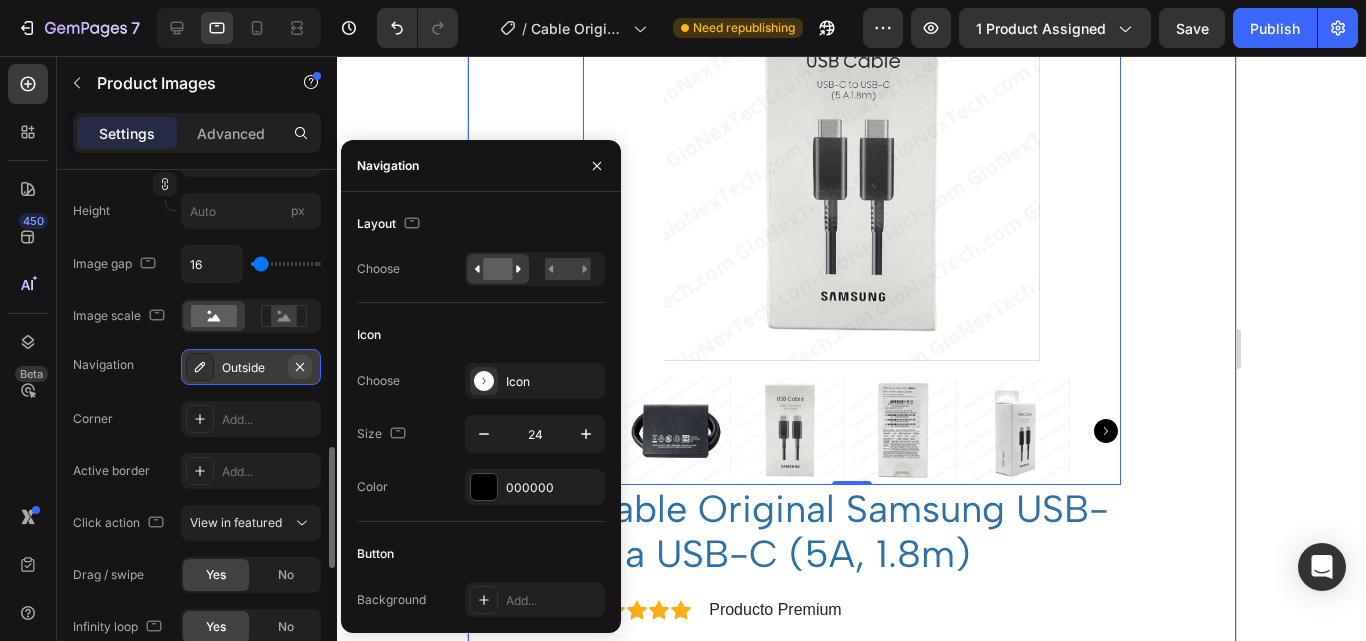 click 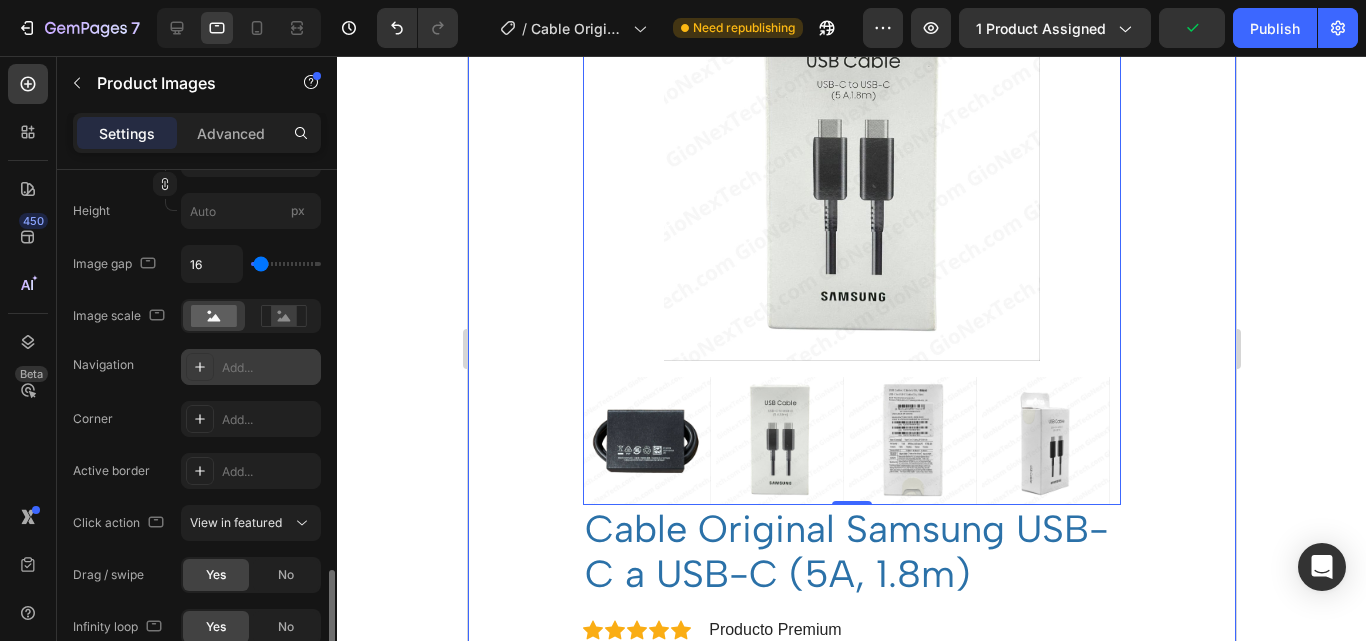 scroll, scrollTop: 1300, scrollLeft: 0, axis: vertical 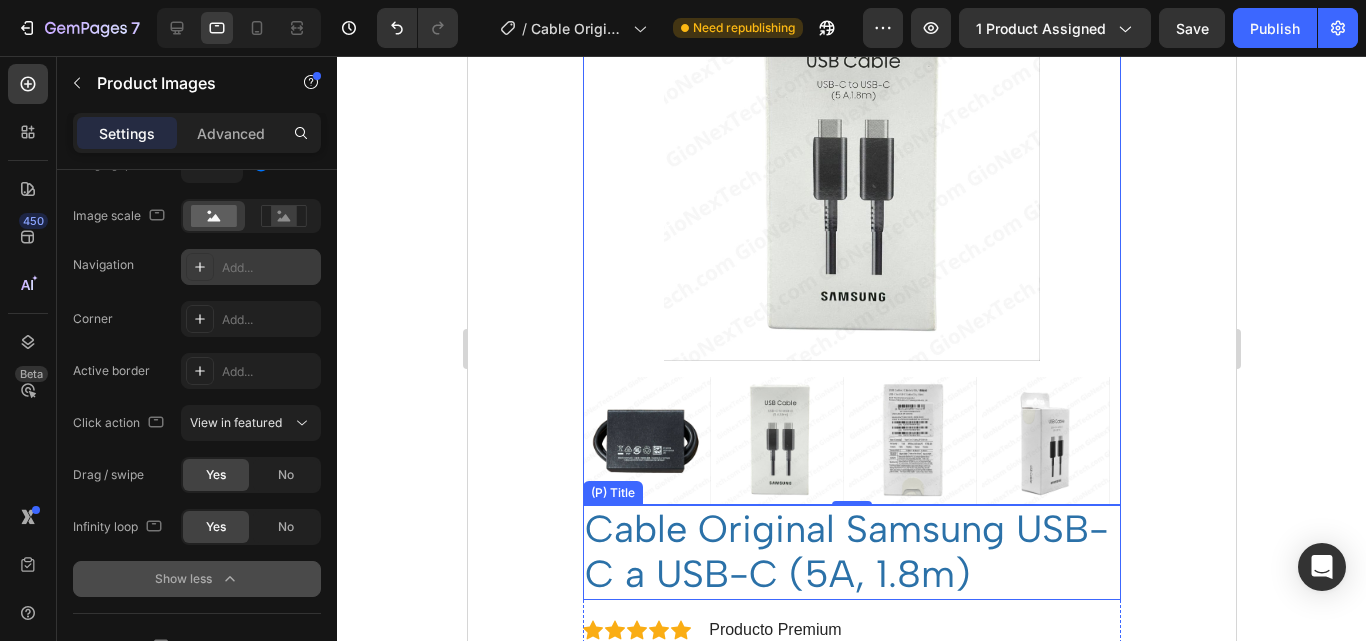 click on "Cable Original Samsung USB-C a USB-C (5A, 1.8m)" at bounding box center (851, 552) 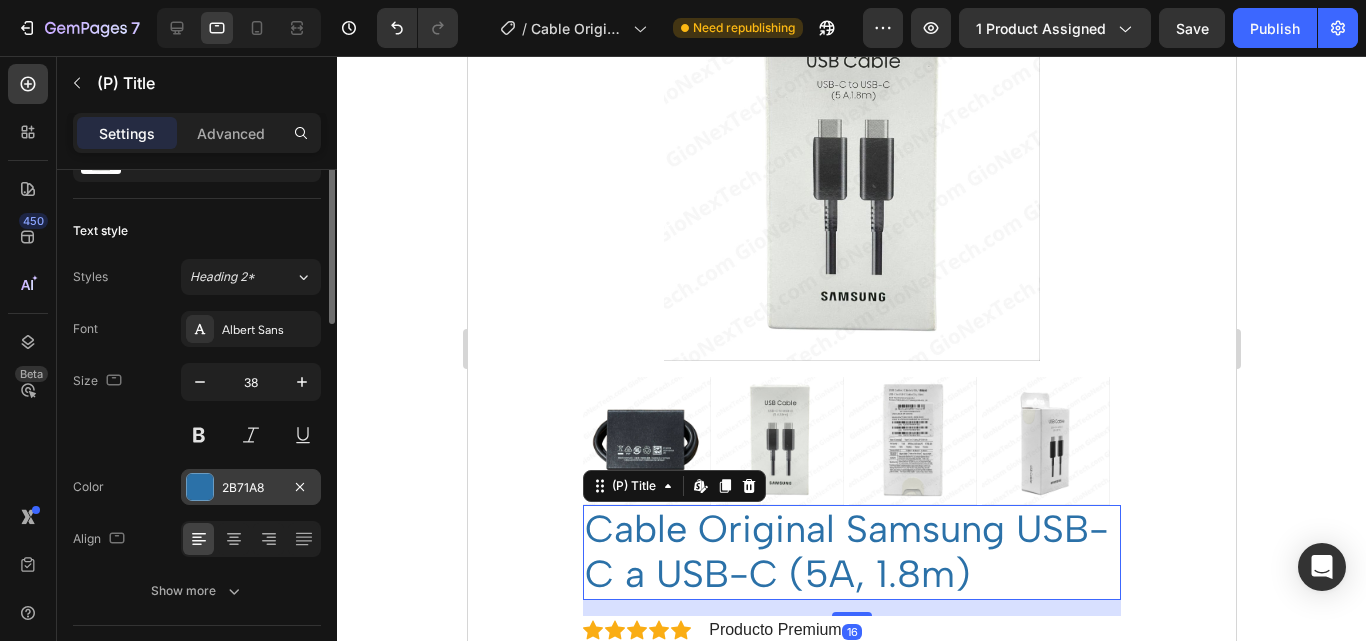 scroll, scrollTop: 200, scrollLeft: 0, axis: vertical 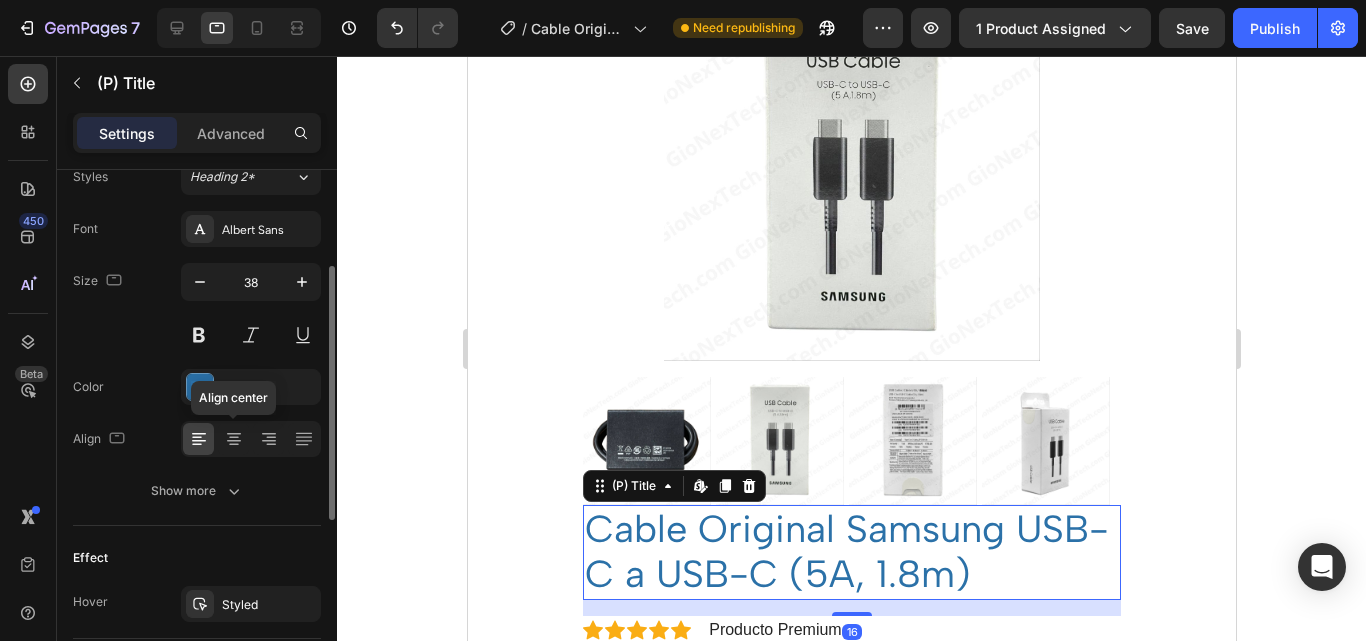 click 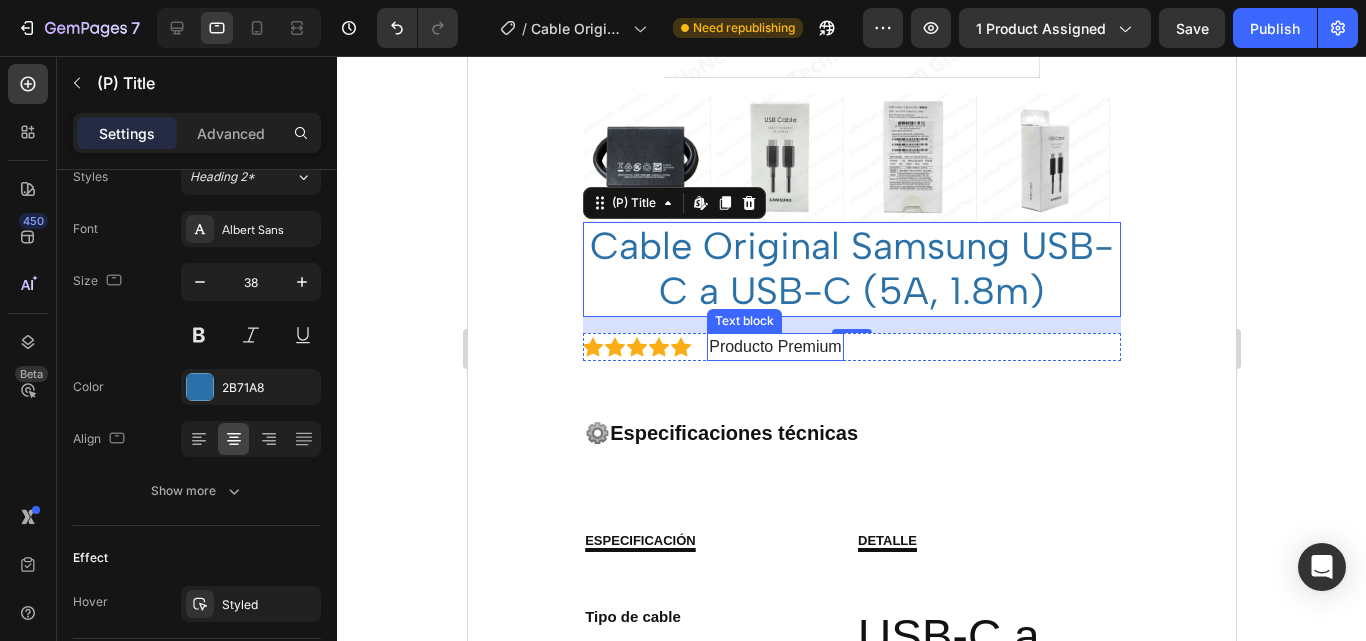 scroll, scrollTop: 900, scrollLeft: 0, axis: vertical 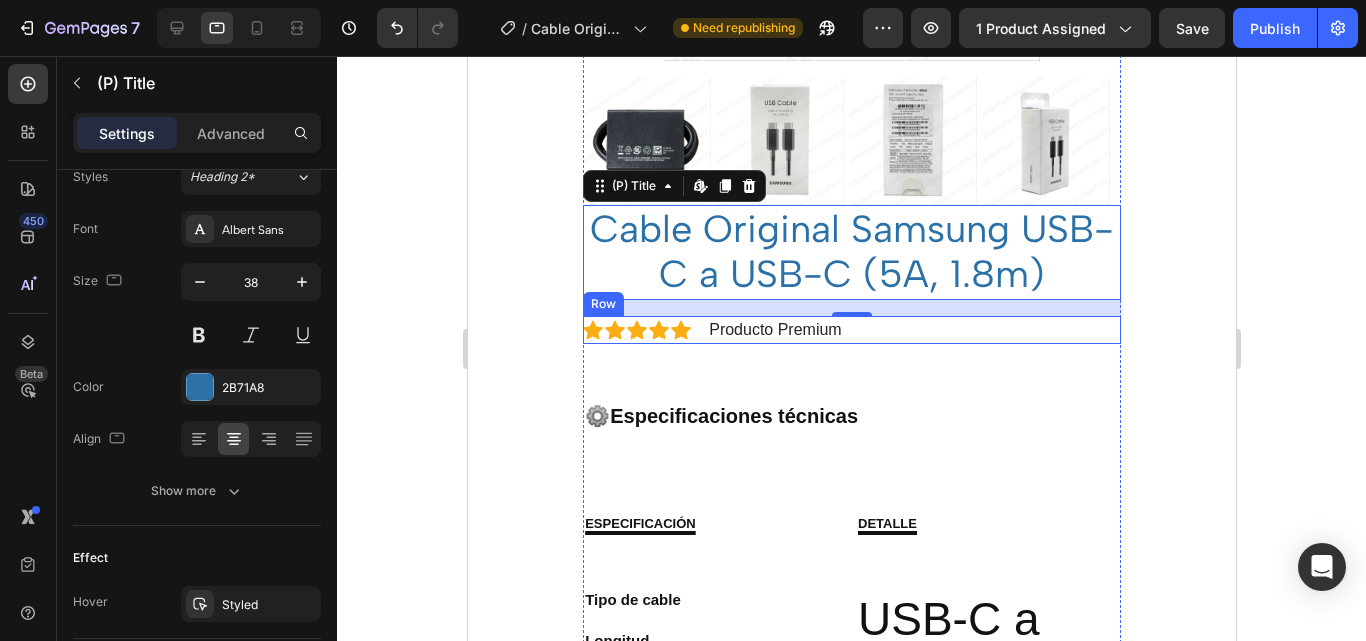 click on "Icon
Icon
Icon
Icon
Icon Icon List Hoz Producto Premium Text block Row" at bounding box center (851, 330) 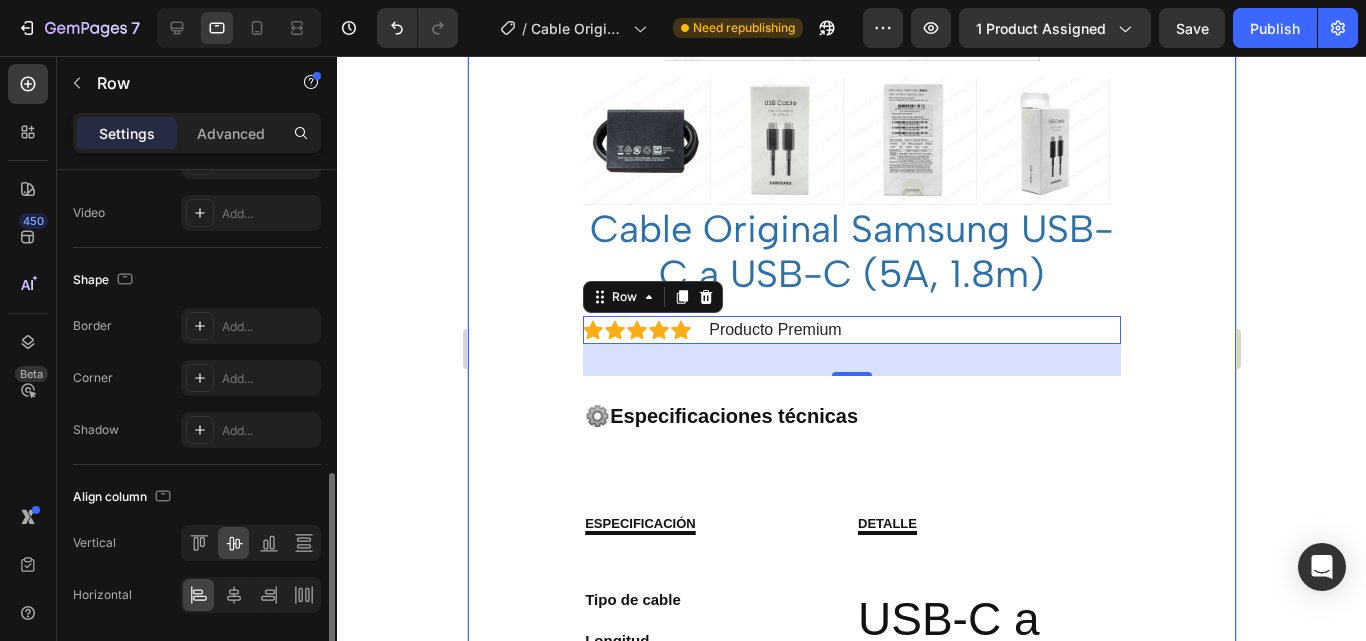scroll, scrollTop: 868, scrollLeft: 0, axis: vertical 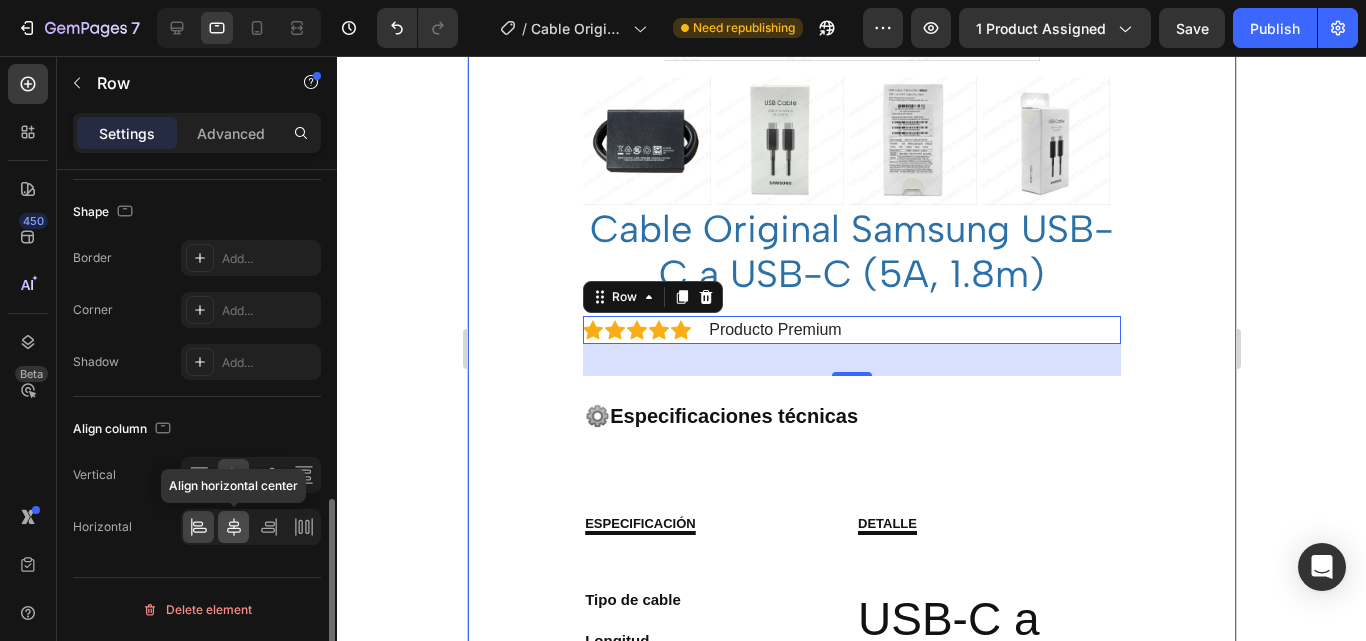 click 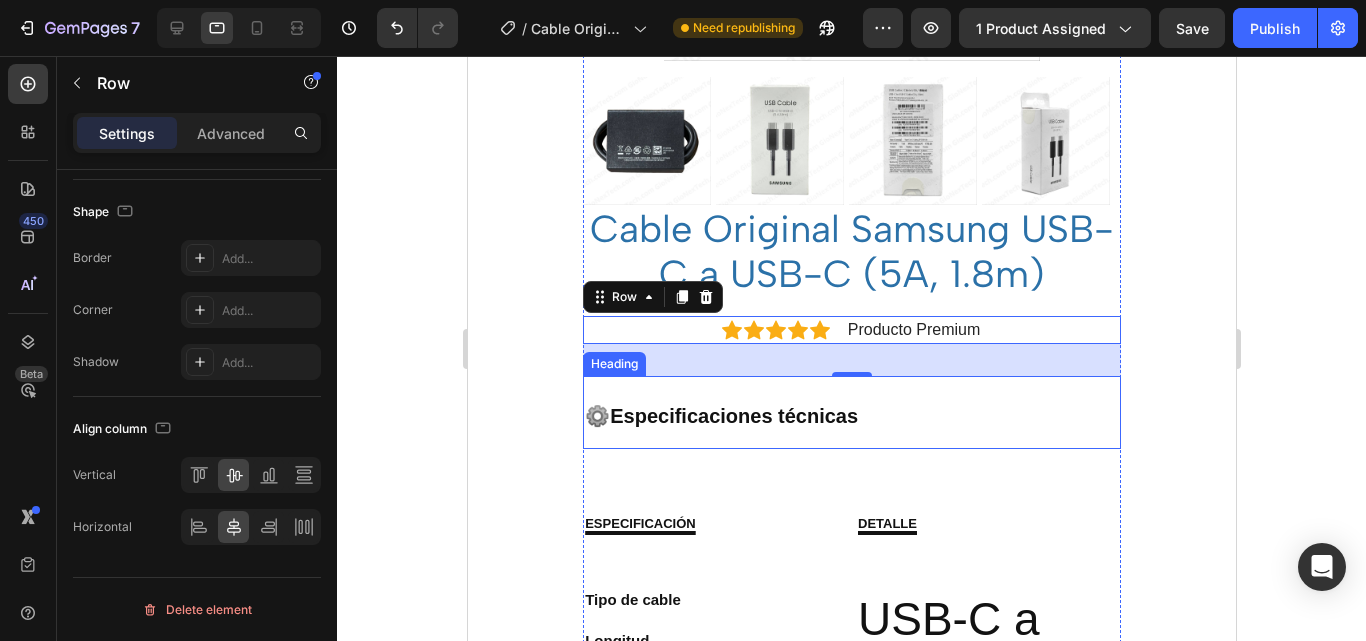click on "⚙️ Especificaciones técnicas" at bounding box center [851, 412] 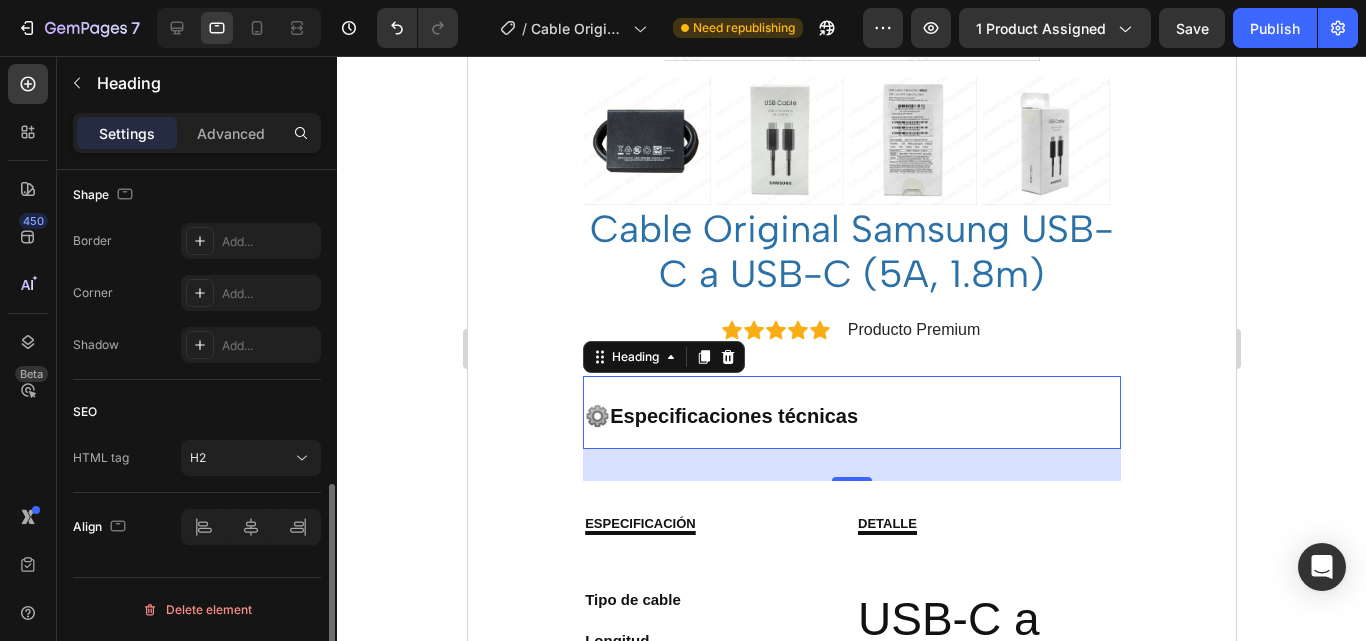 scroll, scrollTop: 0, scrollLeft: 0, axis: both 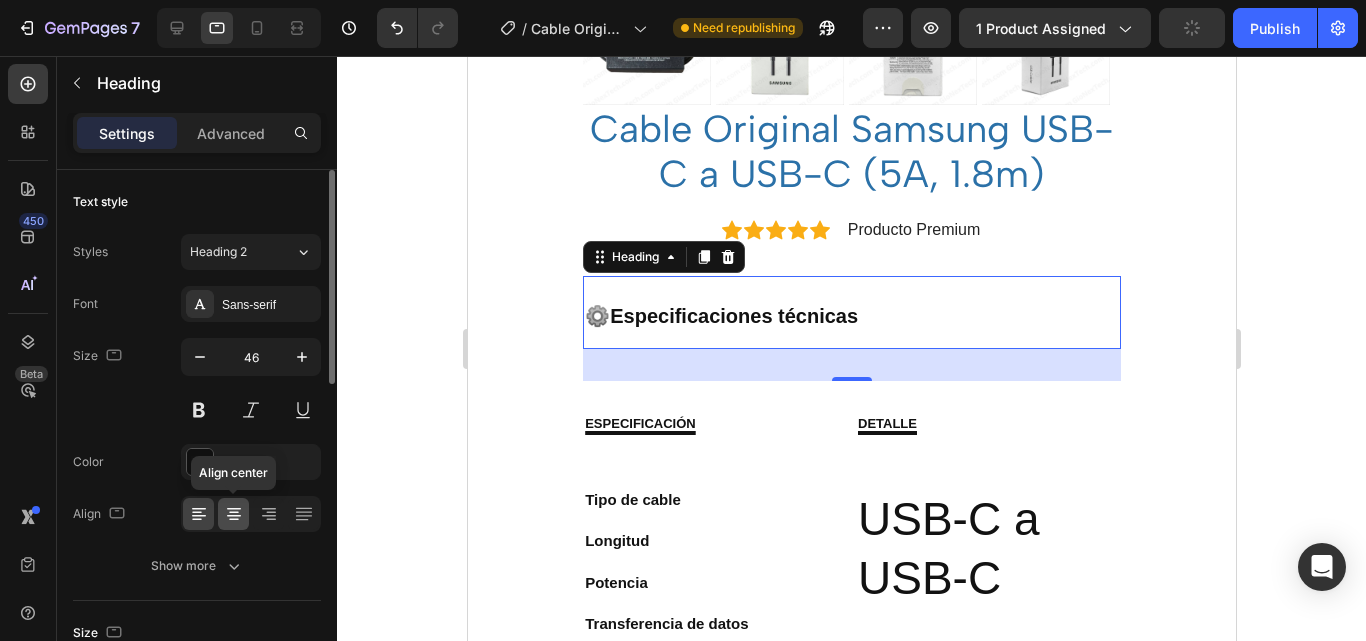 click 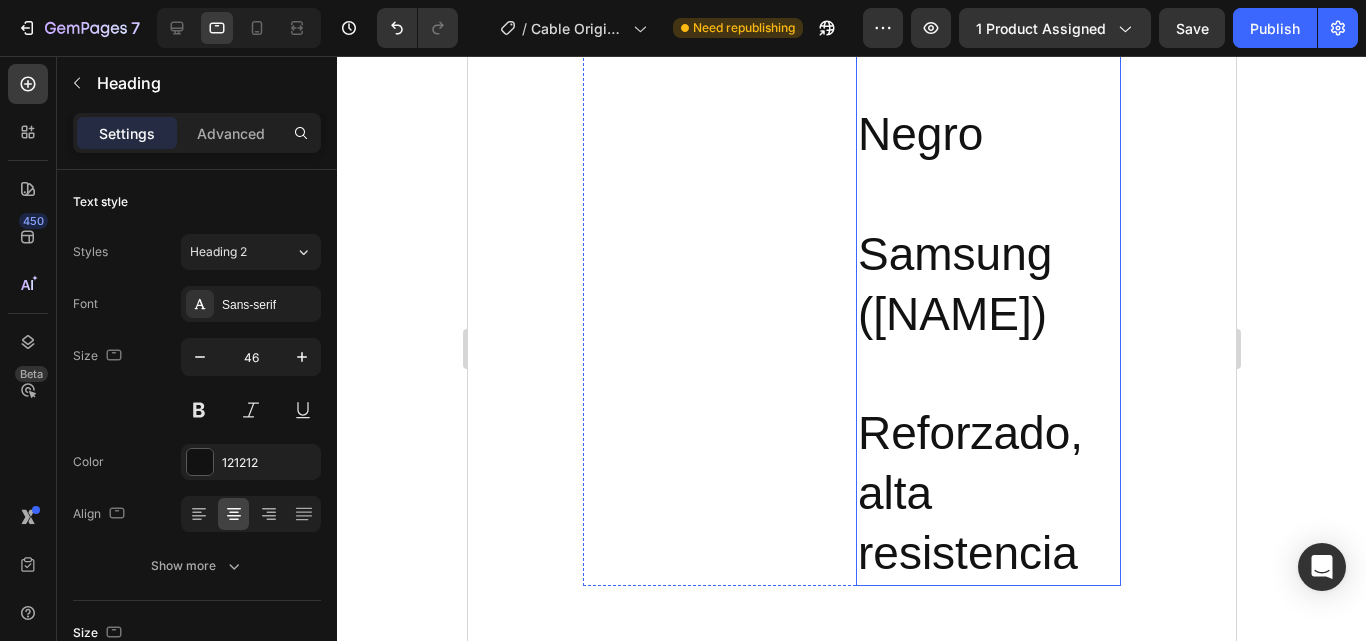 scroll, scrollTop: 3000, scrollLeft: 0, axis: vertical 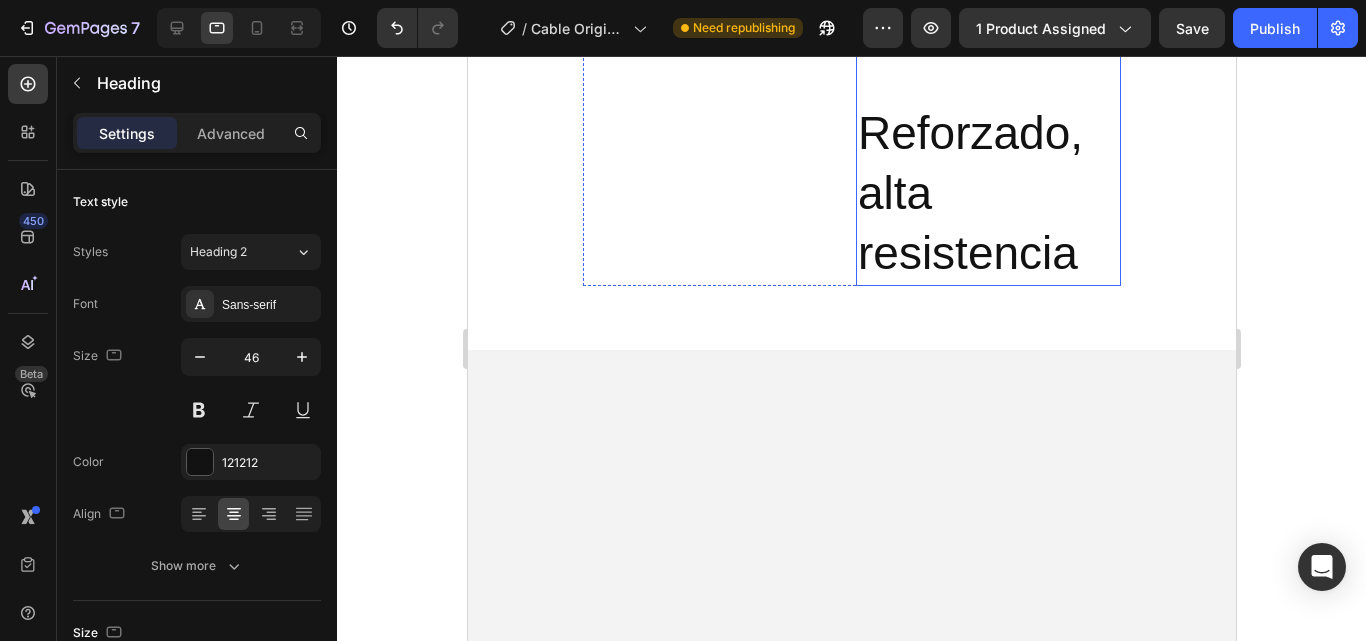 click on "USB-C a USB-C 1.8 metros Hasta 5A (amperios) Alta velocidad Smartphones, tablets, laptops USB-C Compatible con Super Fast Charging (SFC) Negro Samsung (original) Reforzado, alta resistencia" at bounding box center (987, -613) 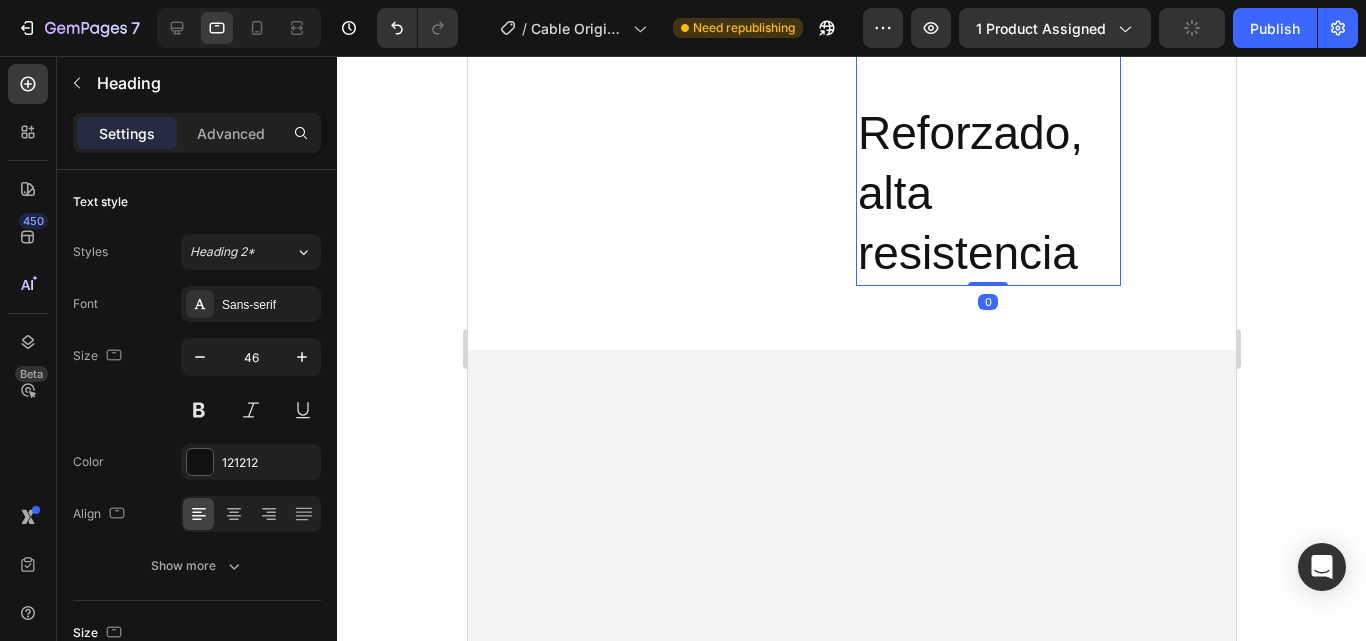 click on "USB-C a USB-C 1.8 metros Hasta 5A (amperios) Alta velocidad Smartphones, tablets, laptops USB-C Compatible con Super Fast Charging (SFC) Negro Samsung (original) Reforzado, alta resistencia" at bounding box center (987, -613) 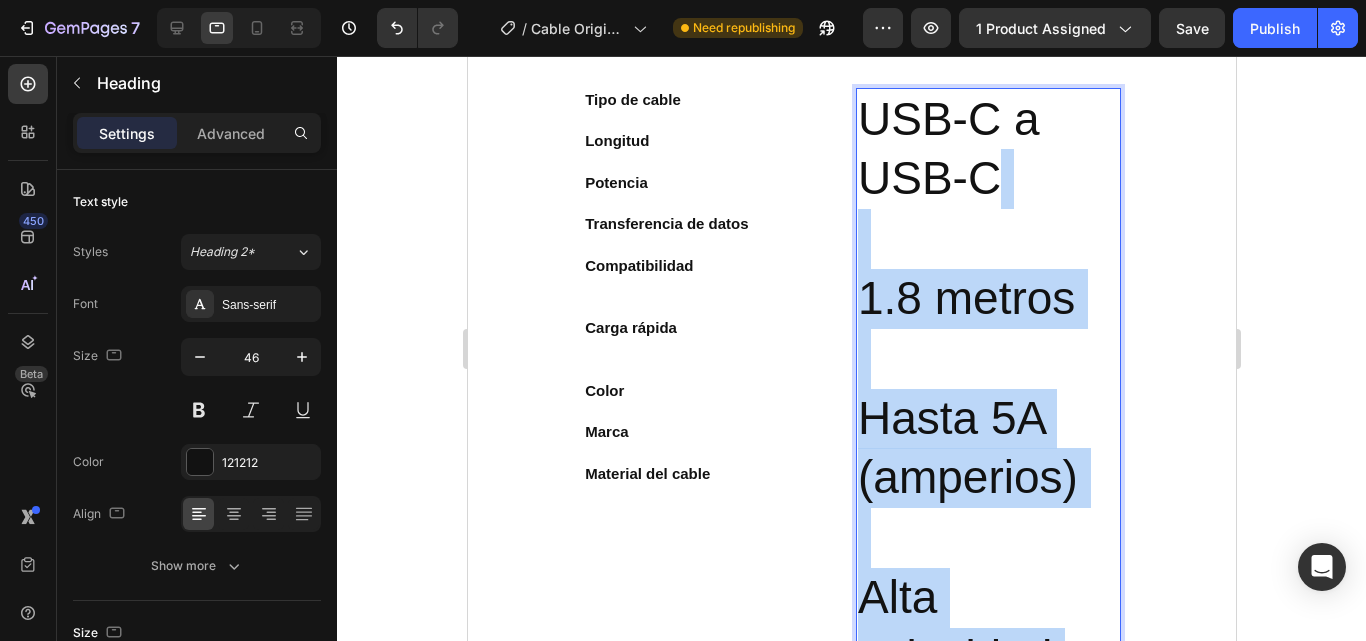 scroll, scrollTop: 1200, scrollLeft: 0, axis: vertical 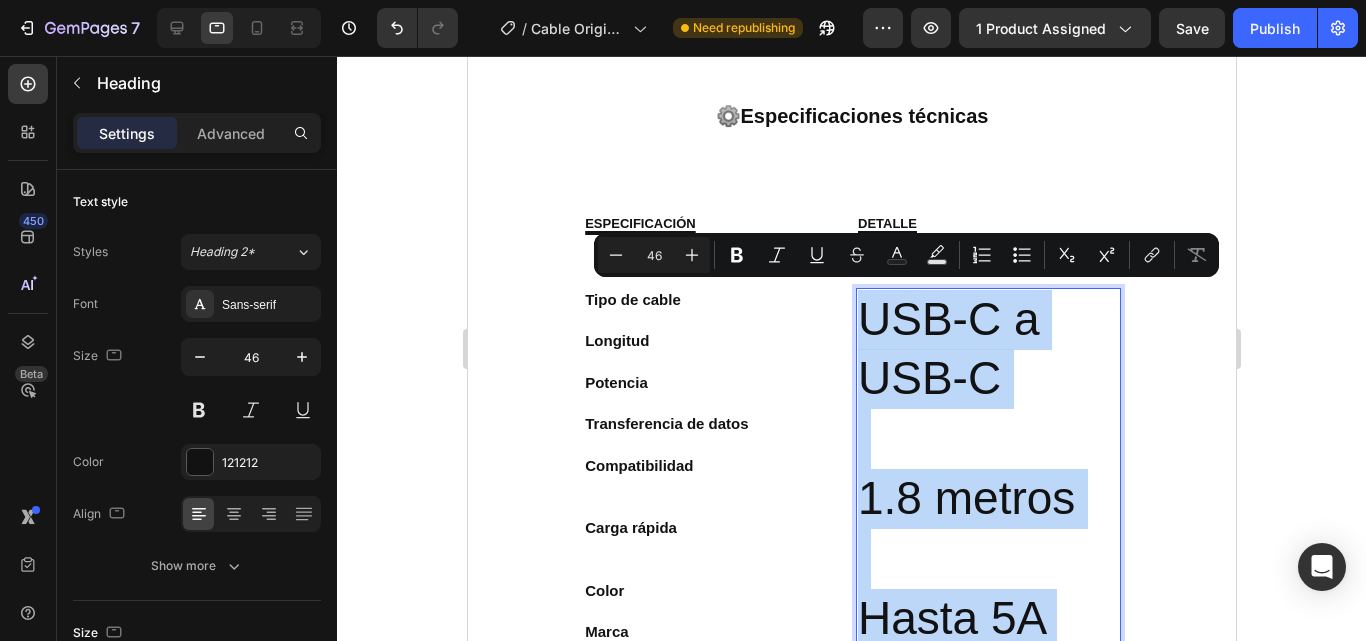 drag, startPoint x: 1089, startPoint y: 253, endPoint x: 859, endPoint y: 293, distance: 233.45235 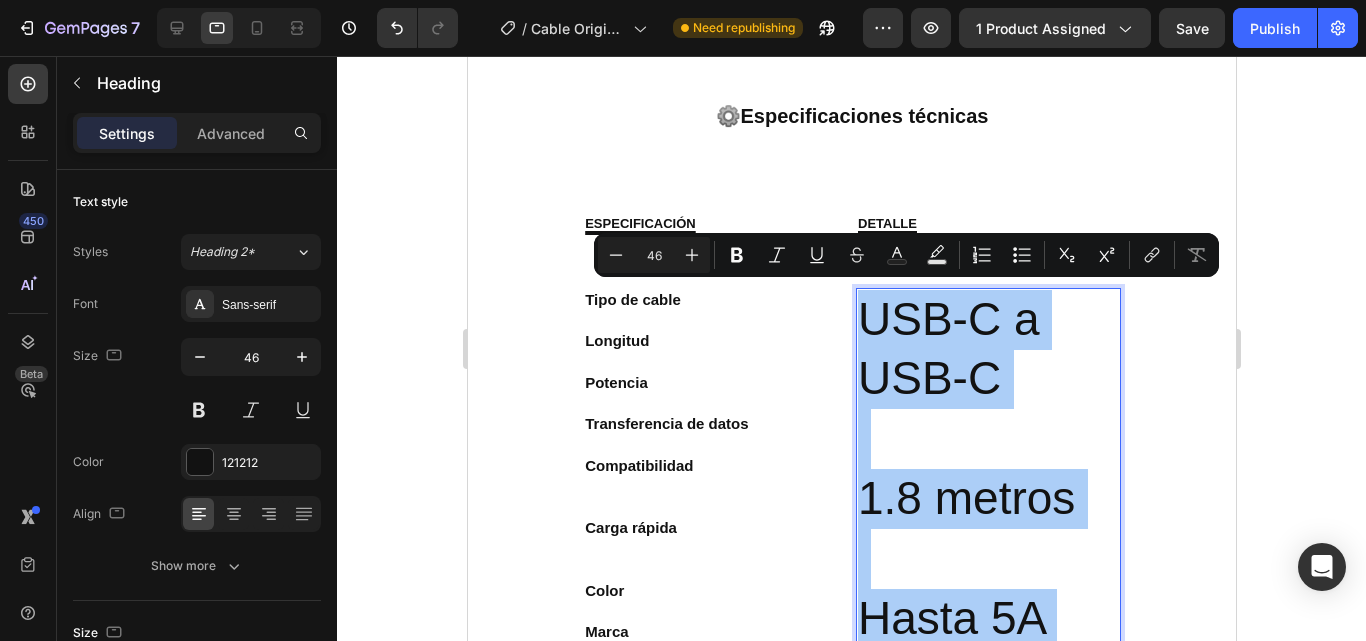 click on "46" at bounding box center [654, 255] 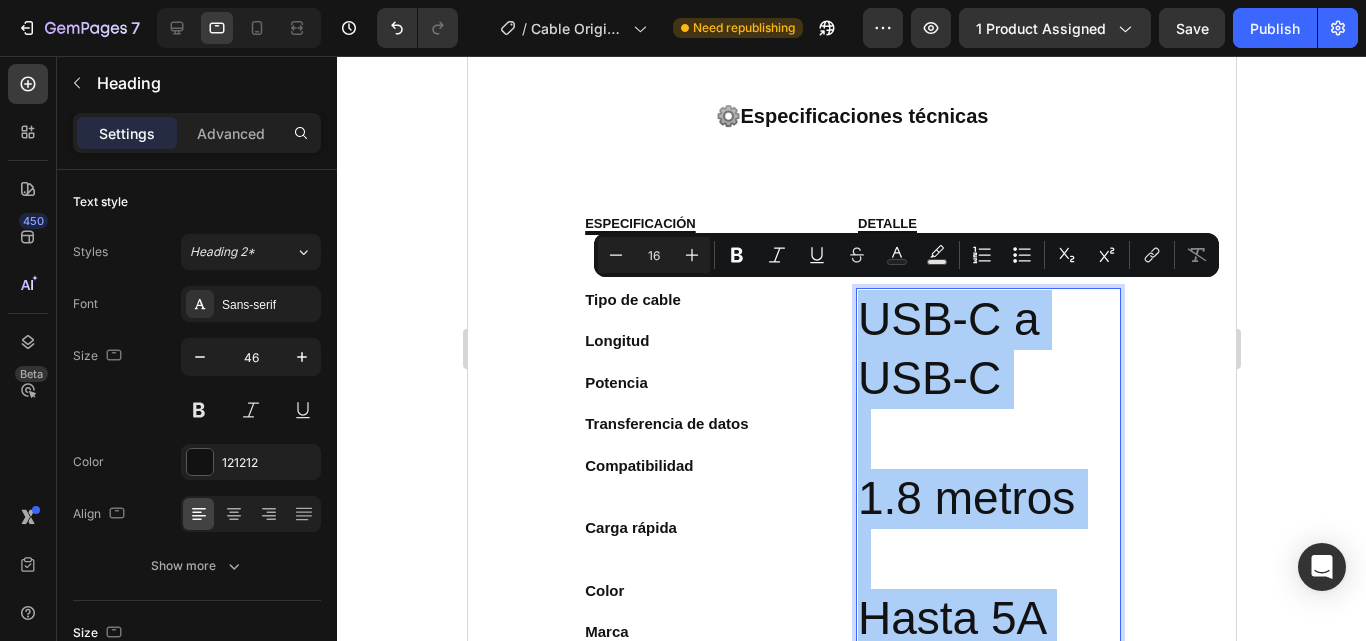 type on "16" 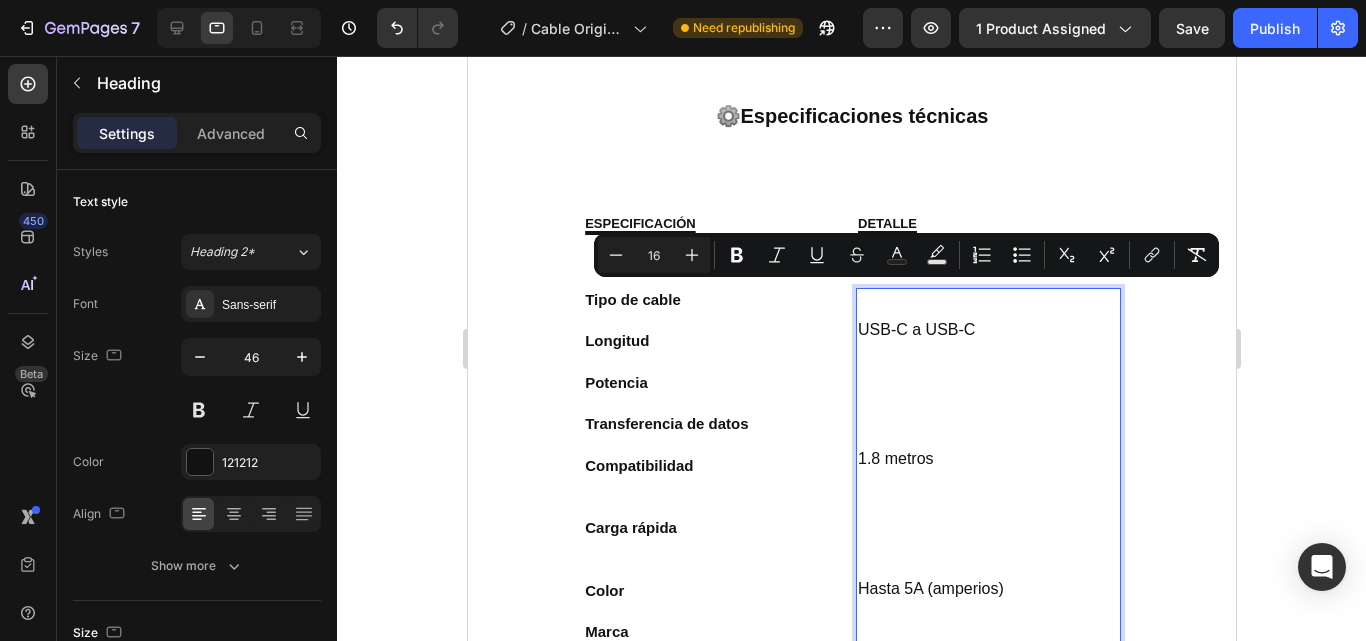 click on "USB-C a USB-C 1.8 metros Hasta 5A (amperios) Alta velocidad Smartphones, tablets, laptops USB-C Compatible con Super Fast Charging (SFC) Negro Samsung (original) Reforzado, alta resistencia" at bounding box center (987, 913) 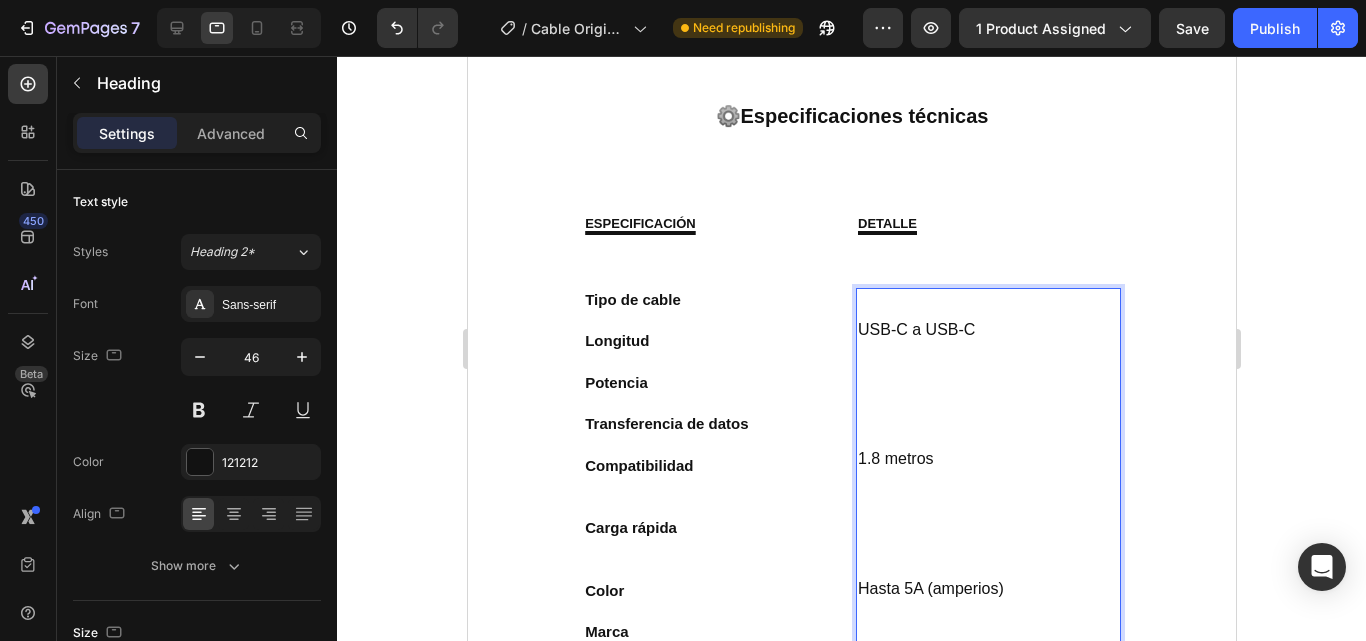click on "USB-C a USB-C ⁠⁠⁠⁠⁠⁠⁠ 1.8 metros Hasta 5A (amperios) Alta velocidad Smartphones, tablets, laptops USB-C Compatible con Super Fast Charging (SFC) Negro Samsung (original) Reforzado, alta resistencia" at bounding box center (987, 913) 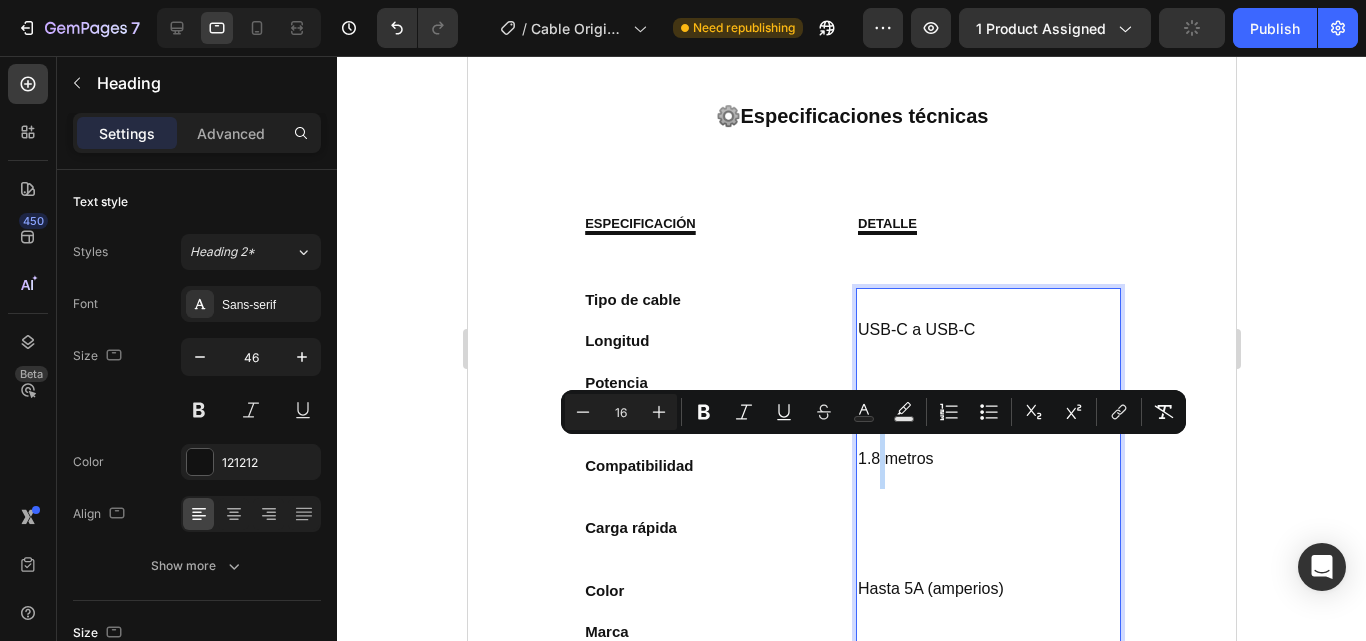 click on "USB-C a USB-C 1.8 metros Hasta 5A (amperios) Alta velocidad Smartphones, tablets, laptops USB-C Compatible con Super Fast Charging (SFC) Negro Samsung (original) Reforzado, alta resistencia" at bounding box center (987, 913) 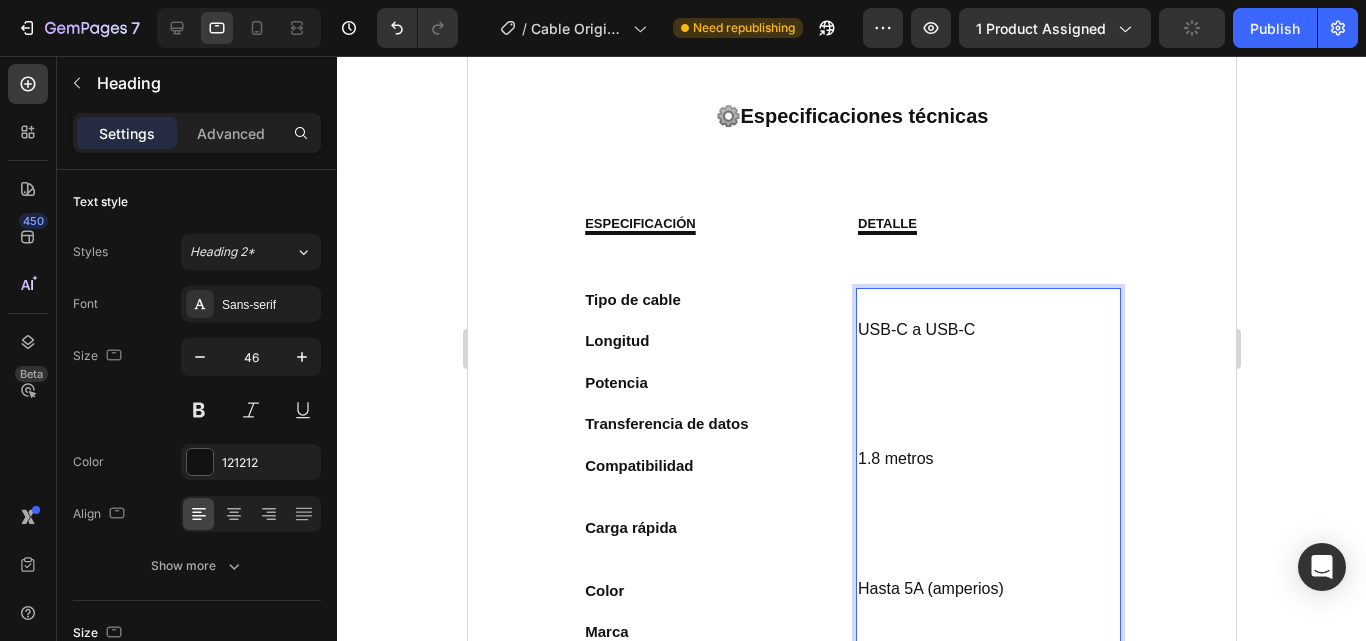 click on "USB-C a USB-C 1.8 metros Hasta 5A (amperios) Alta velocidad Smartphones, tablets, laptops USB-C Compatible con Super Fast Charging (SFC) Negro Samsung (original) Reforzado, alta resistencia" at bounding box center (987, 913) 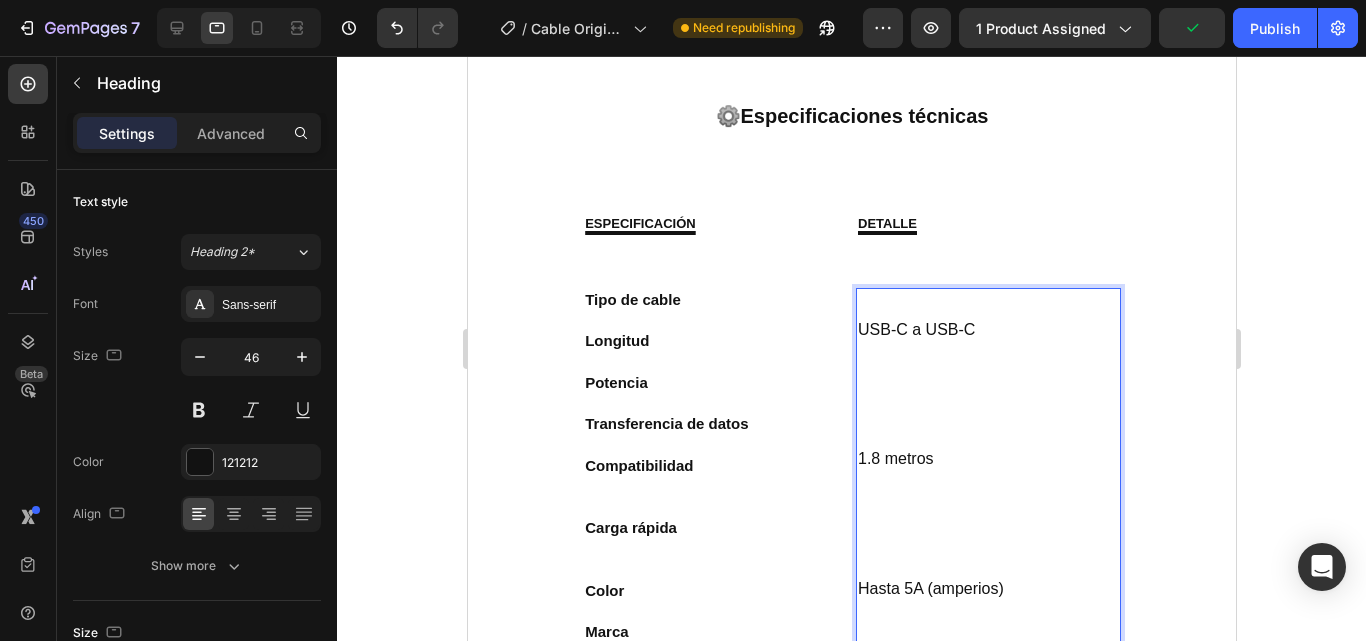 click on "1.8 metros" at bounding box center [895, 458] 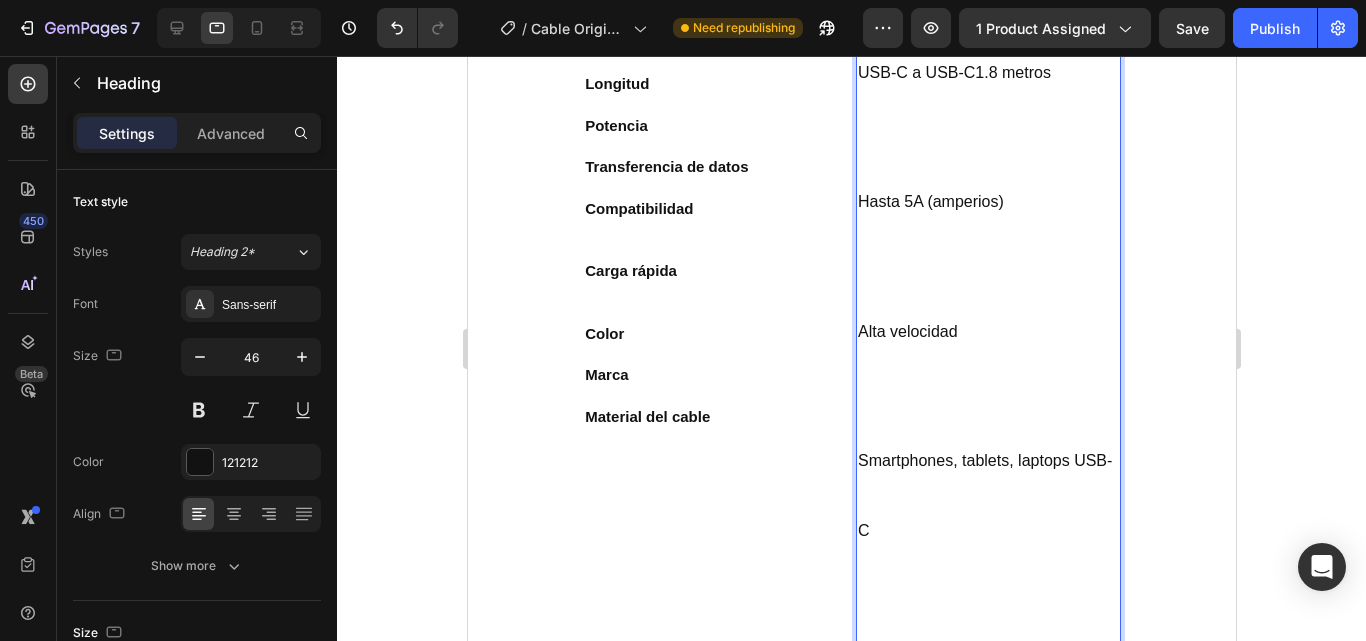 scroll, scrollTop: 1257, scrollLeft: 0, axis: vertical 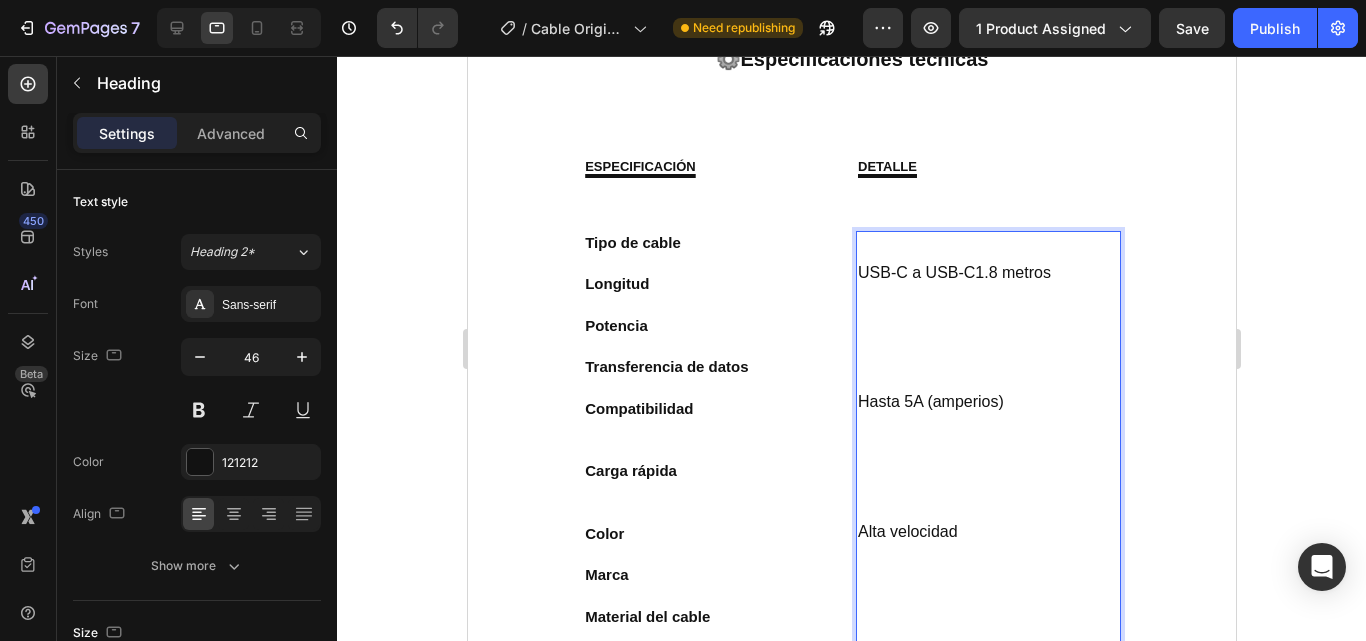 click on "USB-C a USB-C1.8 metros" at bounding box center [953, 272] 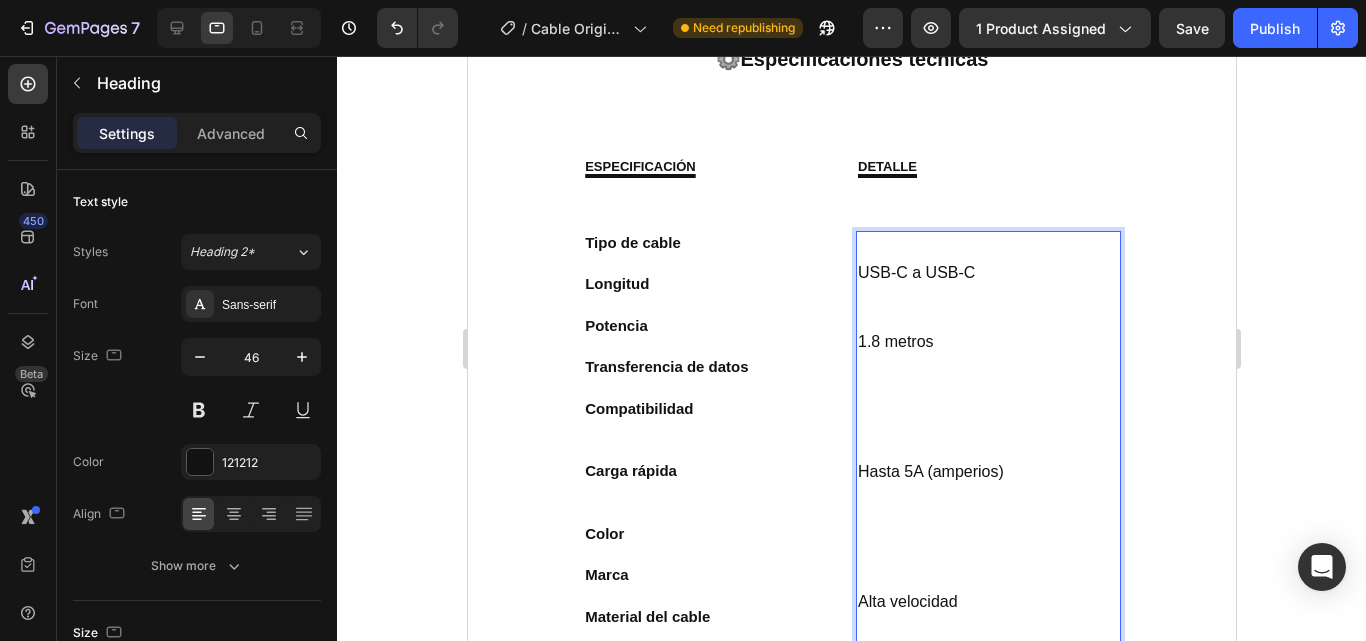 click on "USB-C a USB-C 1.8 metros Hasta 5A (amperios) Alta velocidad Smartphones, tablets, laptops USB-C Compatible con Super Fast Charging (SFC) Negro Samsung (original) Reforzado, alta resistencia" at bounding box center [987, 826] 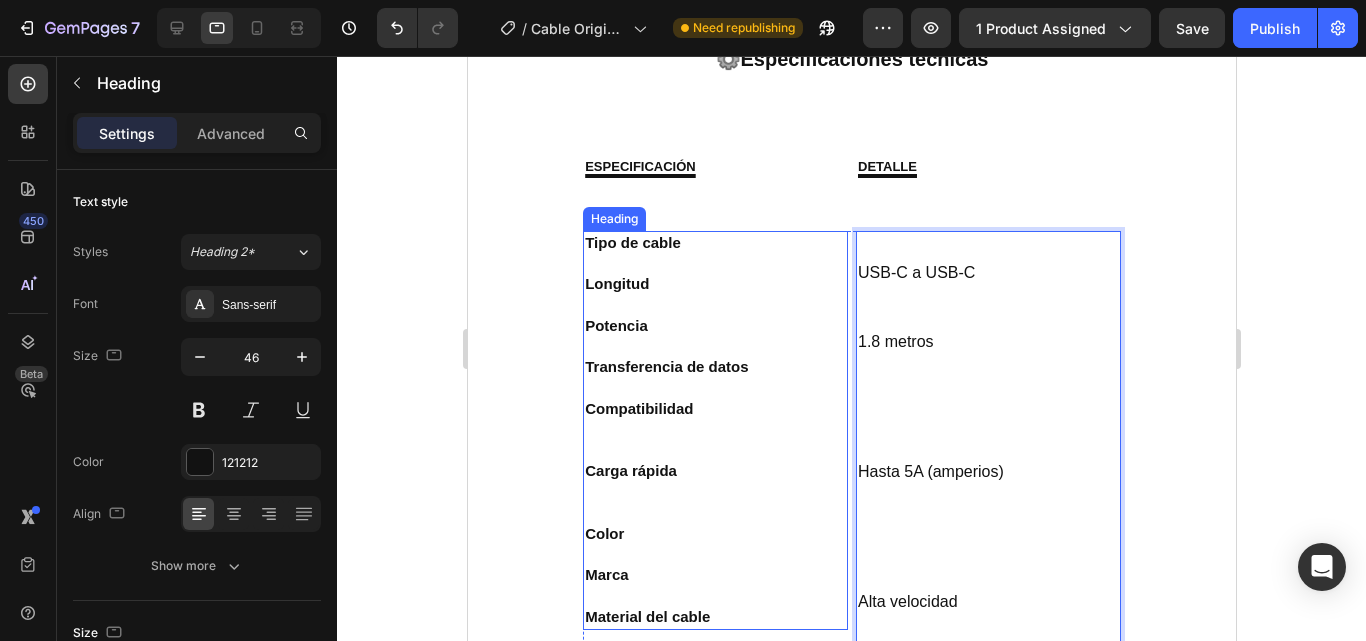 click on "Tipo de cable Longitud Potencia Transferencia de datos Compatibilidad Carga rápida Color Marca Material del cable" at bounding box center [714, 430] 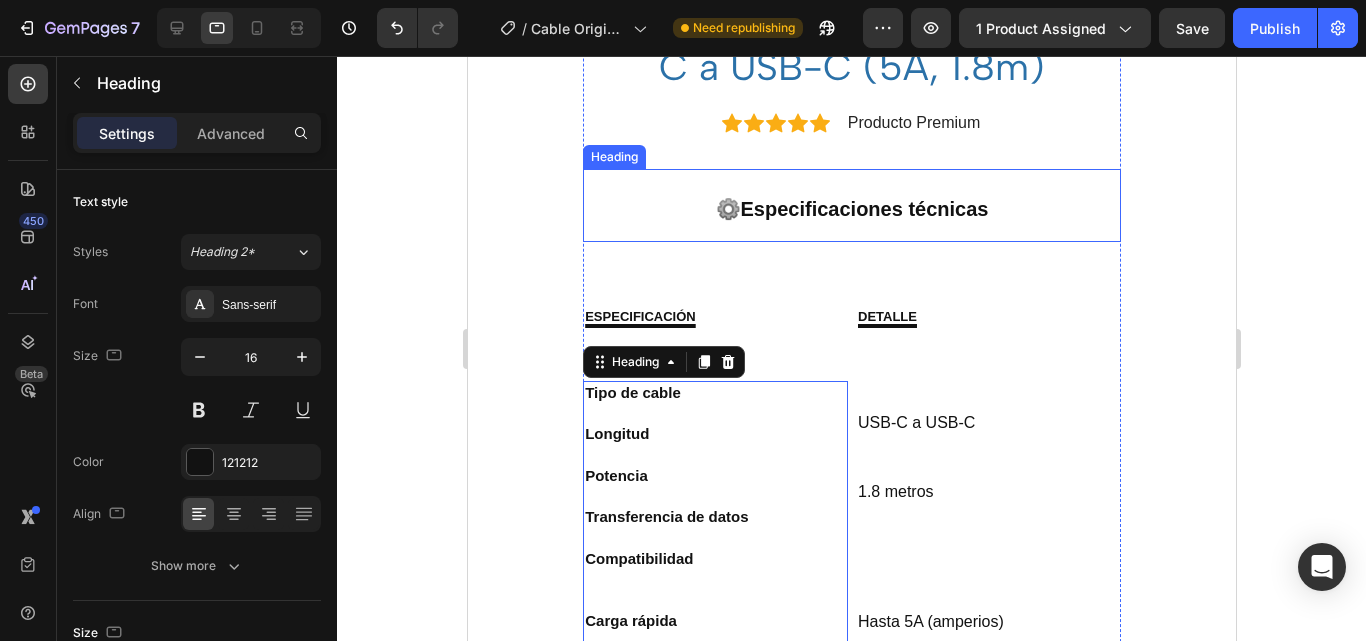 scroll, scrollTop: 1057, scrollLeft: 0, axis: vertical 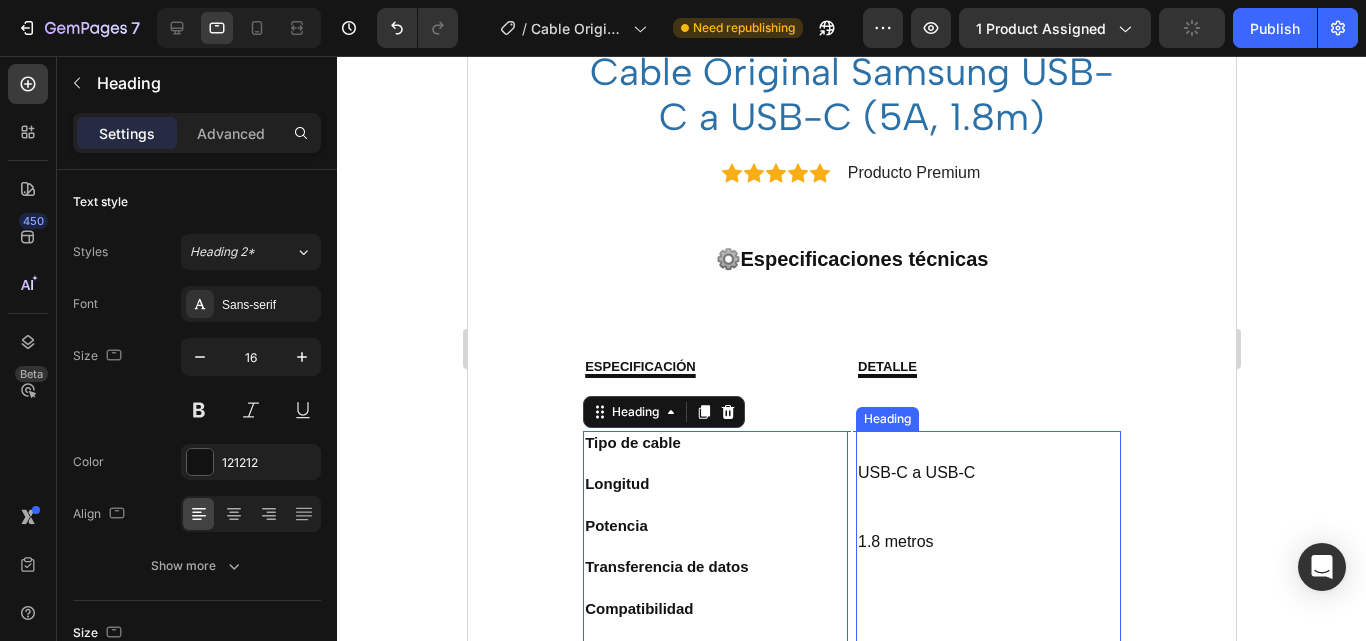 click on "⁠⁠⁠⁠⁠⁠⁠ USB-C a USB-C 1.8 metros Hasta 5A (amperios) Alta velocidad Smartphones, tablets, laptops USB-C Compatible con Super Fast Charging (SFC) Negro Samsung (original) Reforzado, alta resistencia" at bounding box center [987, 1026] 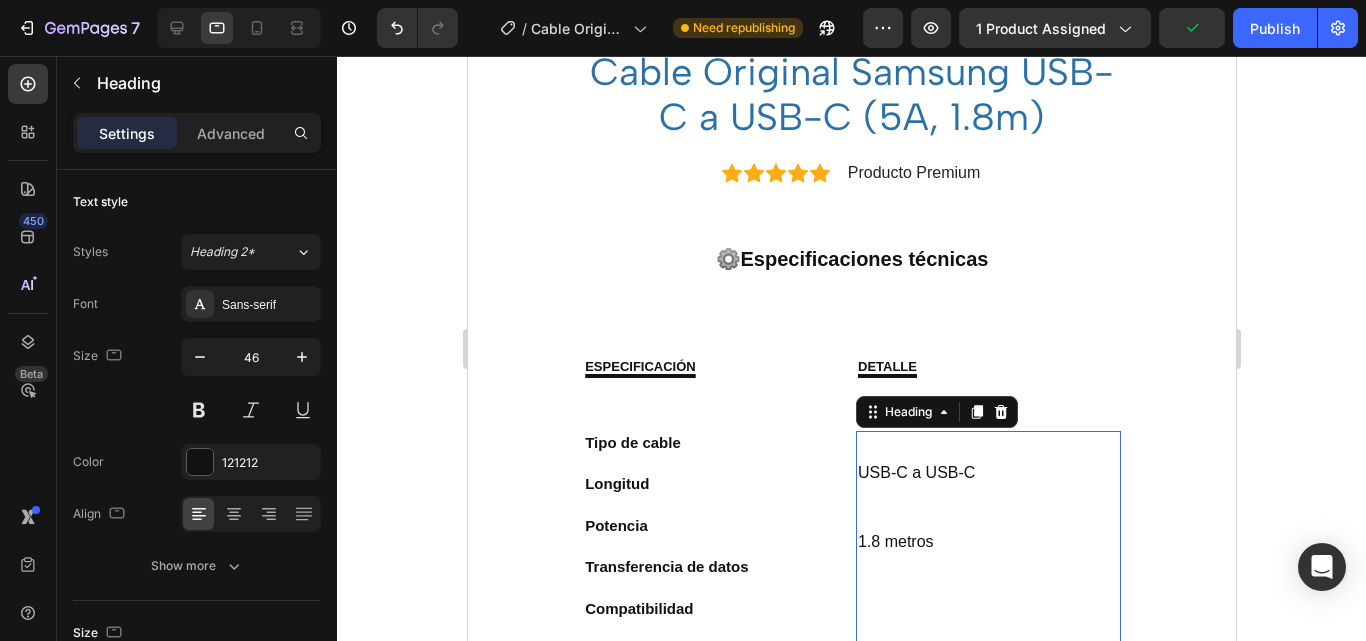 click on "USB-C a USB-C 1.8 metros Hasta 5A (amperios) Alta velocidad Smartphones, tablets, laptops USB-C Compatible con Super Fast Charging (SFC) Negro Samsung (original) Reforzado, alta resistencia" at bounding box center (987, 1026) 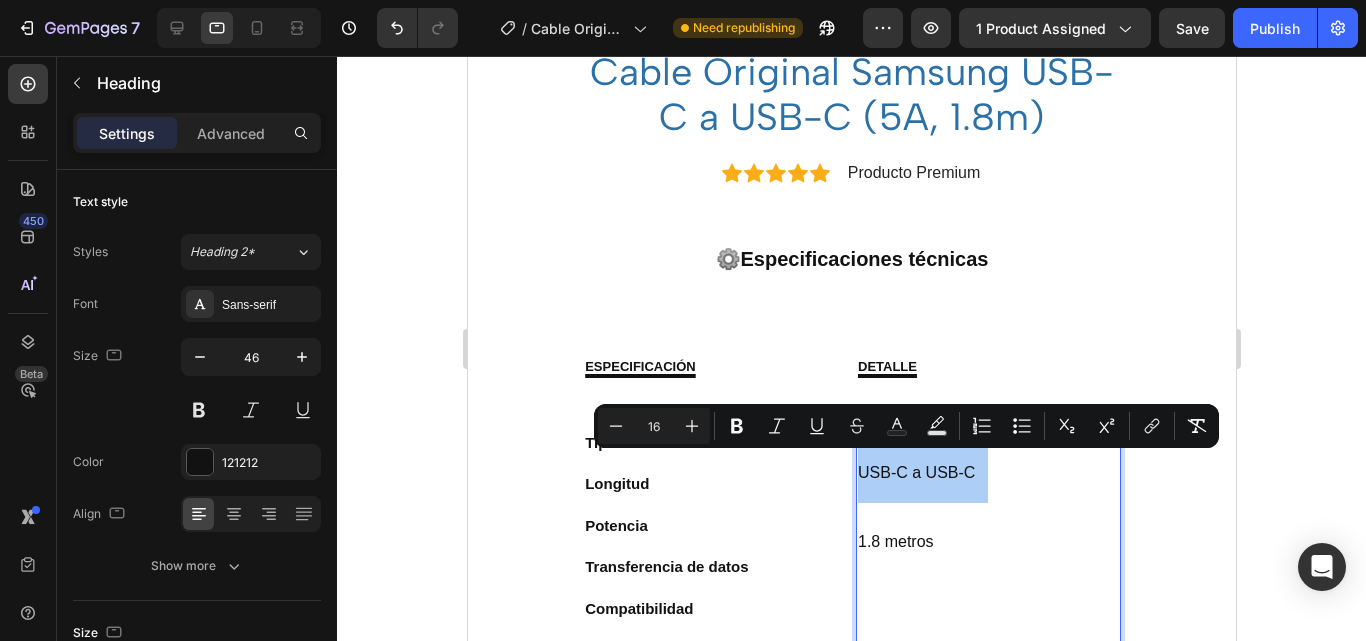 click on "16" at bounding box center (654, 426) 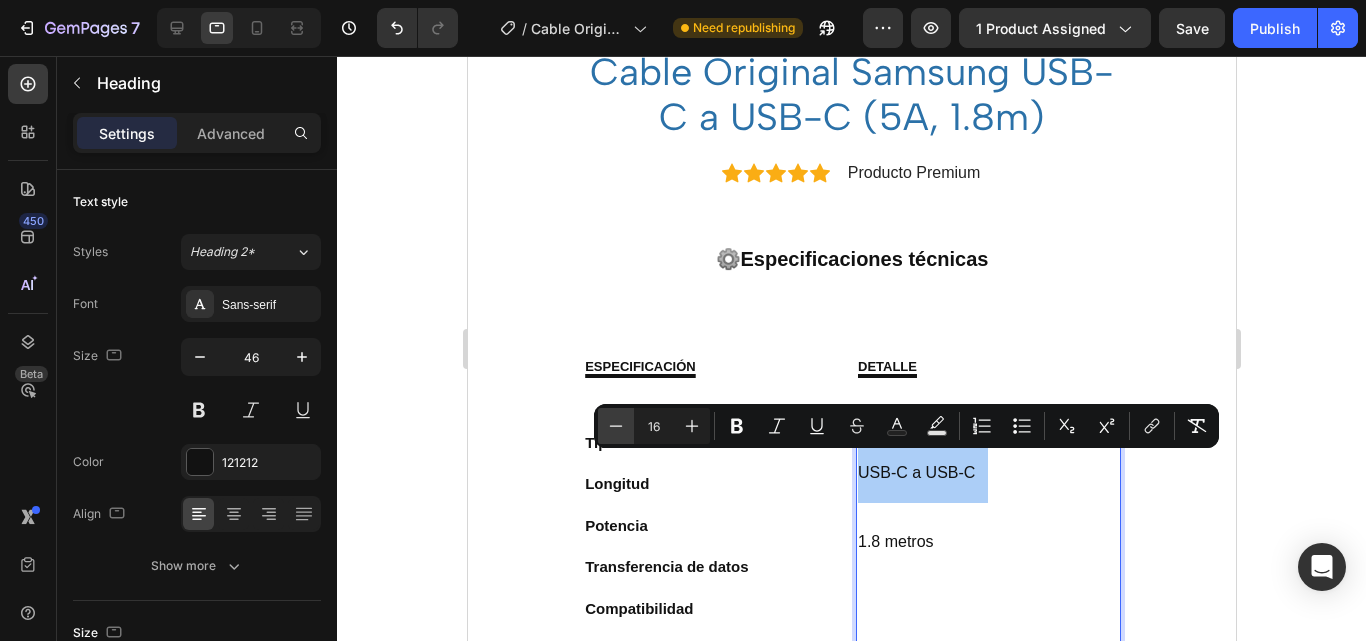 click 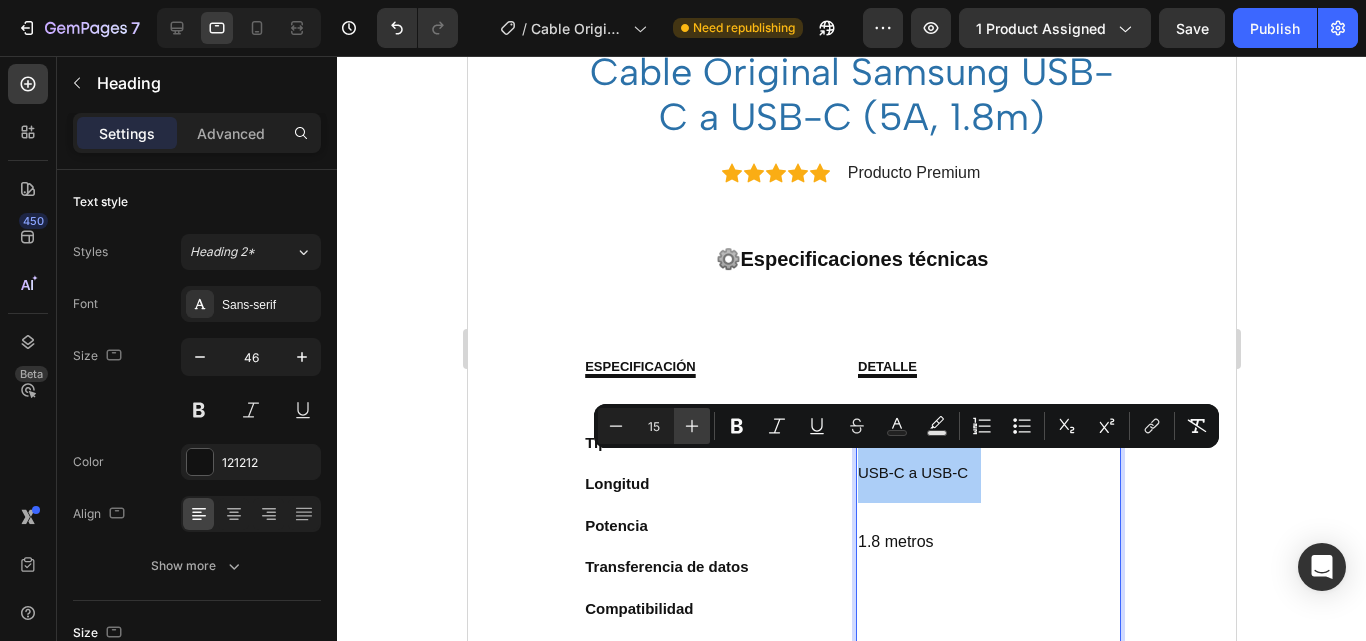click 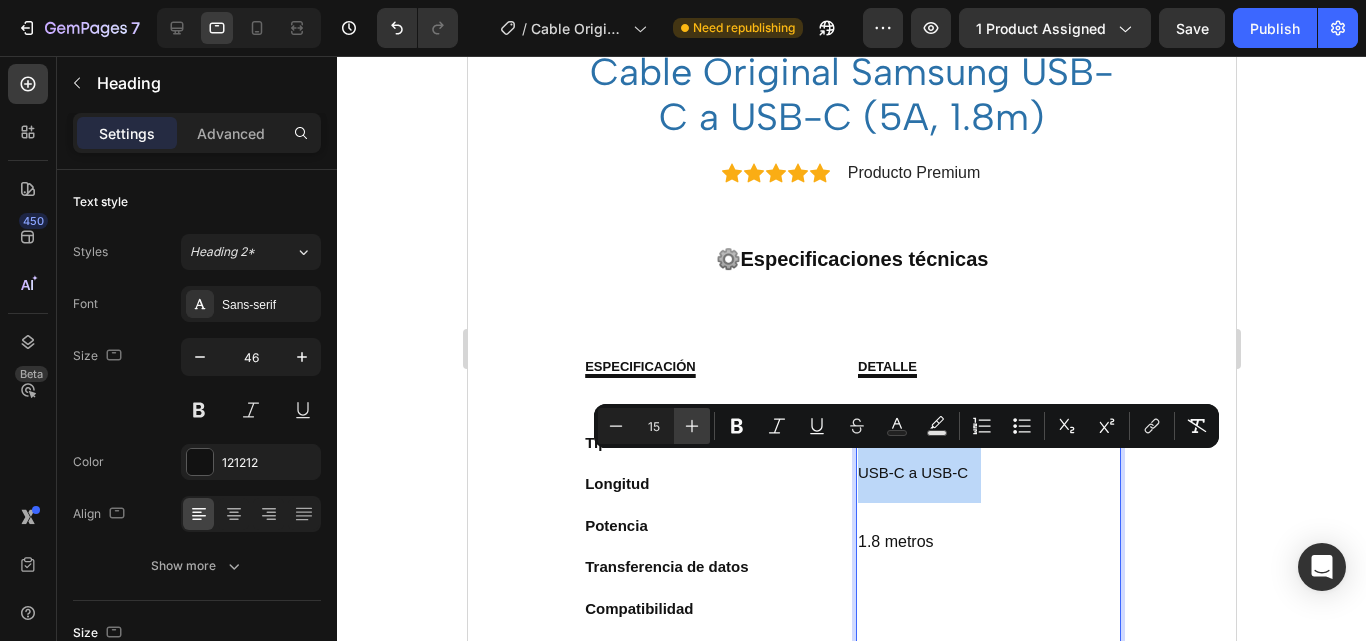 type on "16" 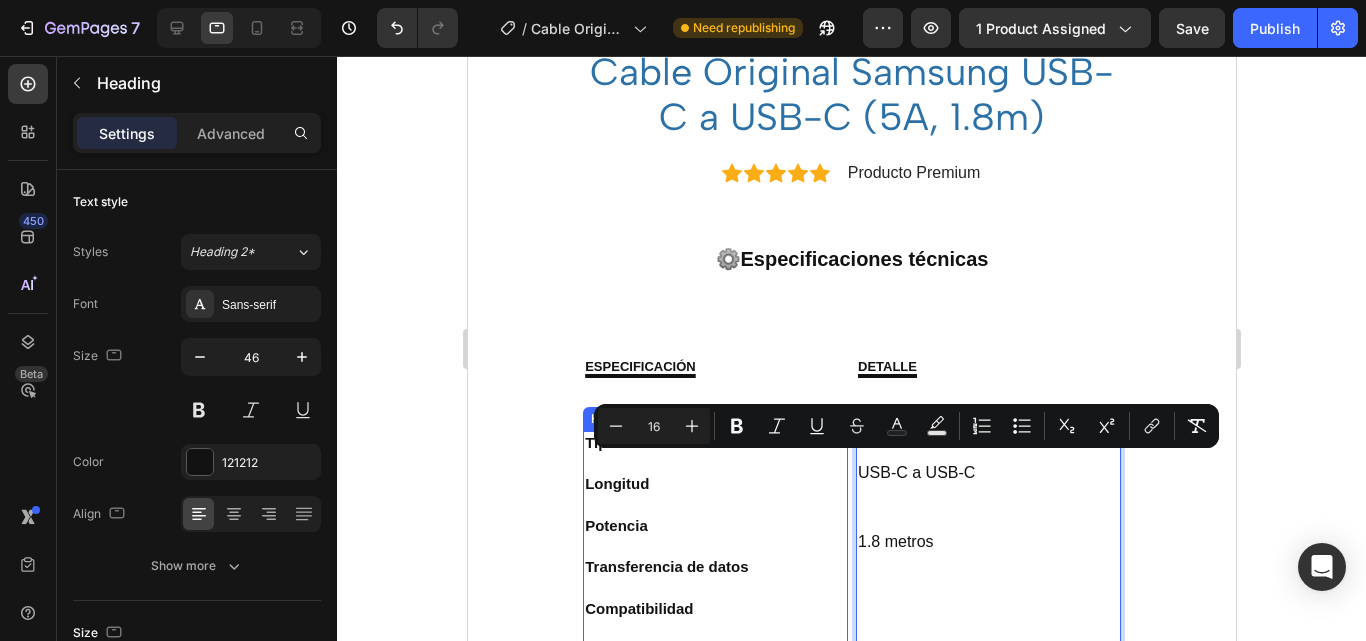 drag, startPoint x: 1233, startPoint y: 503, endPoint x: 840, endPoint y: 503, distance: 393 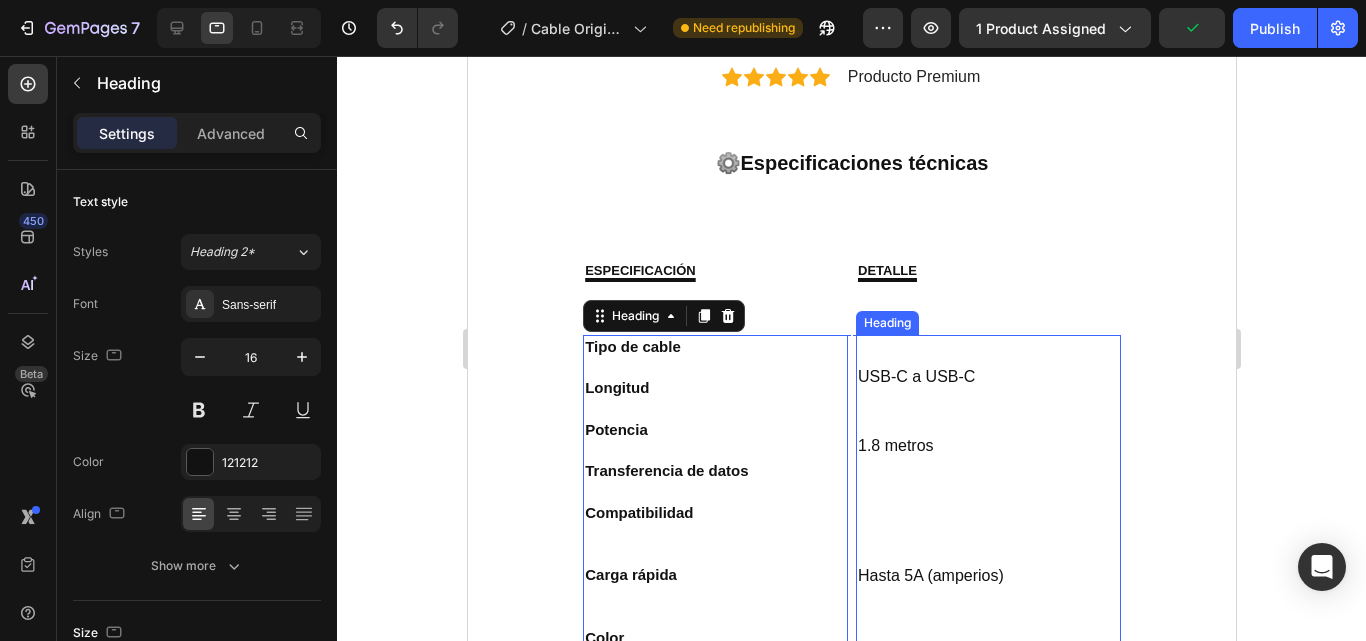 scroll, scrollTop: 1157, scrollLeft: 0, axis: vertical 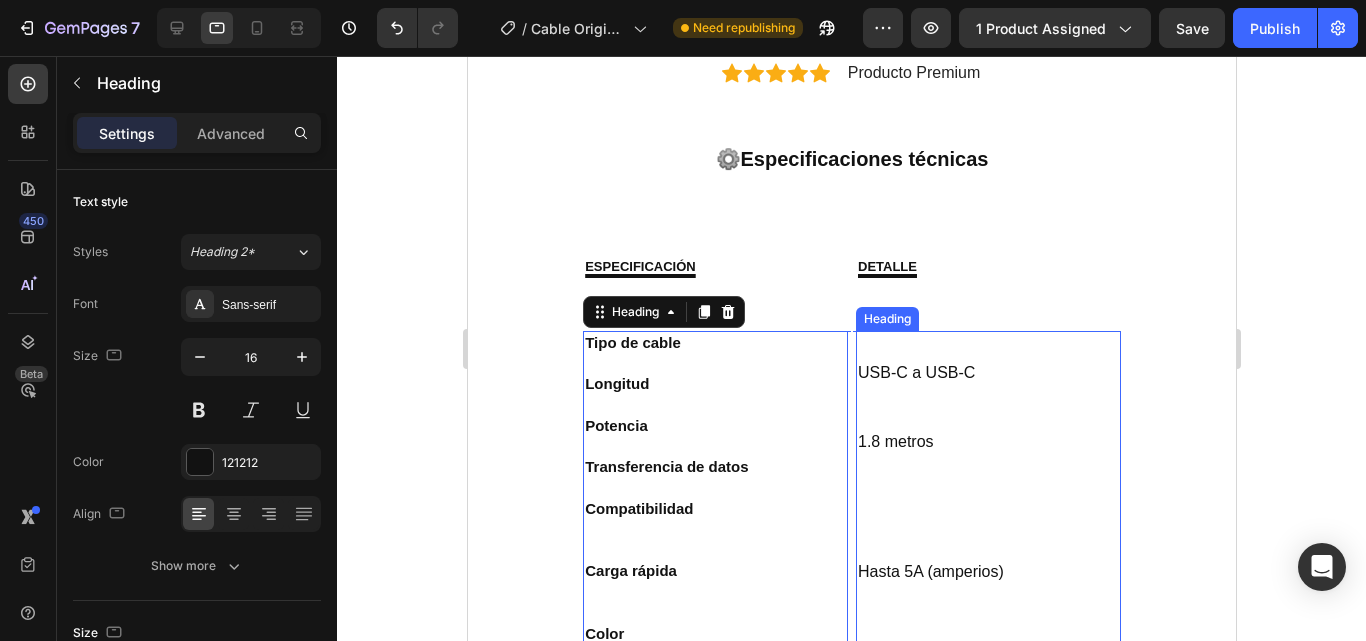 click on "⁠⁠⁠⁠⁠⁠⁠ USB-C a USB-C 1.8 metros Hasta 5A (amperios) Alta velocidad Smartphones, tablets, laptops USB-C Compatible con Super Fast Charging (SFC) Negro Samsung (original) Reforzado, alta resistencia" at bounding box center [987, 926] 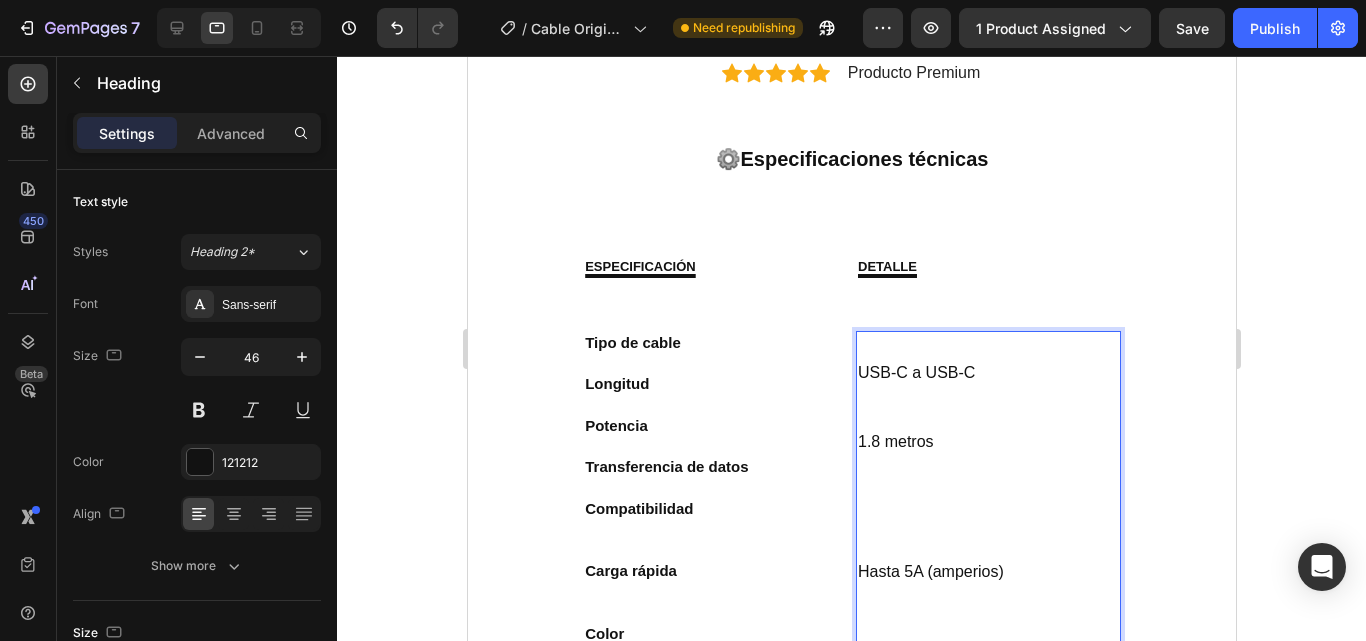 click on "USB-C a USB-C 1.8 metros Hasta 5A (amperios) Alta velocidad Smartphones, tablets, laptops USB-C Compatible con Super Fast Charging (SFC) Negro Samsung (original) Reforzado, alta resistencia" at bounding box center (987, 926) 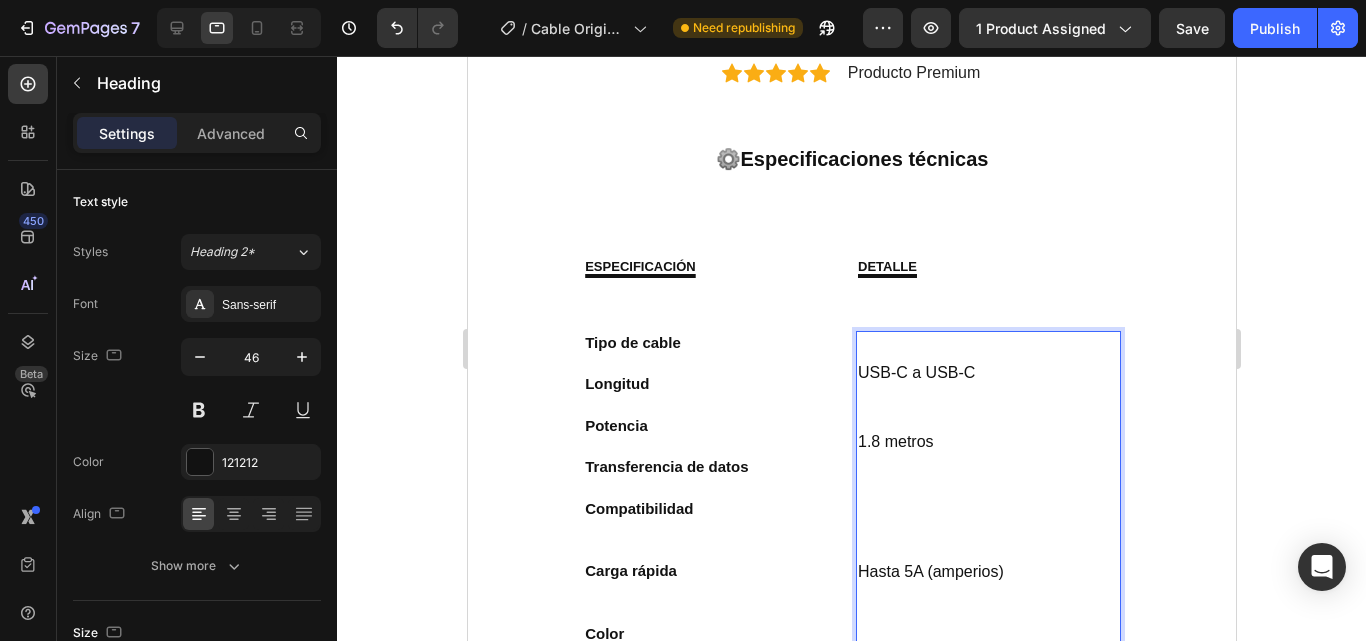 click on "USB-C a USB-C 1.8 metros Hasta 5A (amperios) Alta velocidad Smartphones, tablets, laptops USB-C Compatible con Super Fast Charging (SFC) Negro Samsung (original) Reforzado, alta resistencia" at bounding box center [987, 926] 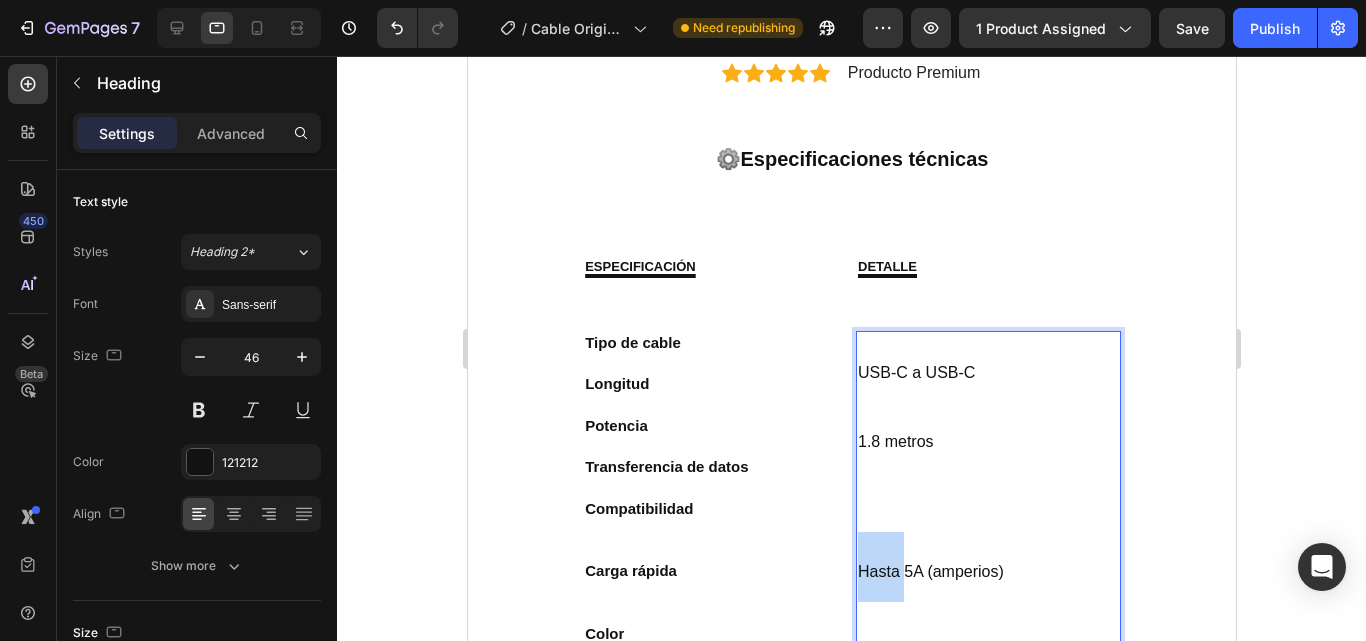 click on "USB-C a USB-C 1.8 metros Hasta 5A (amperios) Alta velocidad Smartphones, tablets, laptops USB-C Compatible con Super Fast Charging (SFC) Negro Samsung (original) Reforzado, alta resistencia" at bounding box center (987, 926) 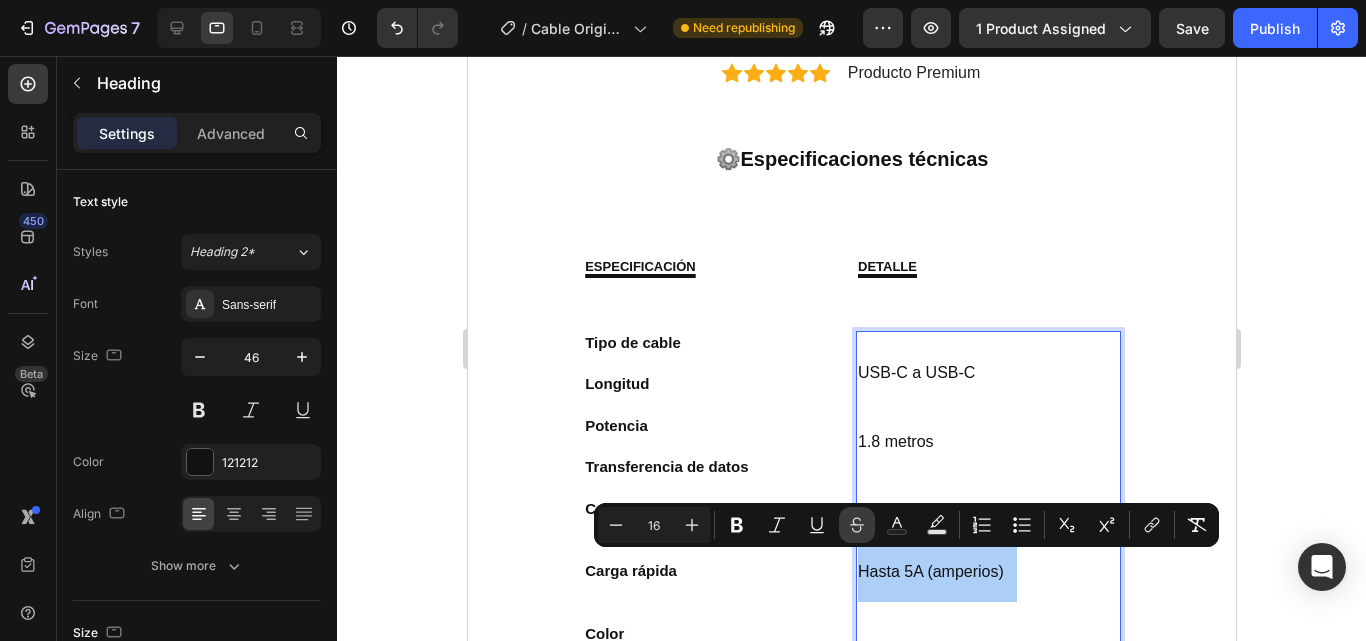 click on "Strikethrough" at bounding box center (857, 525) 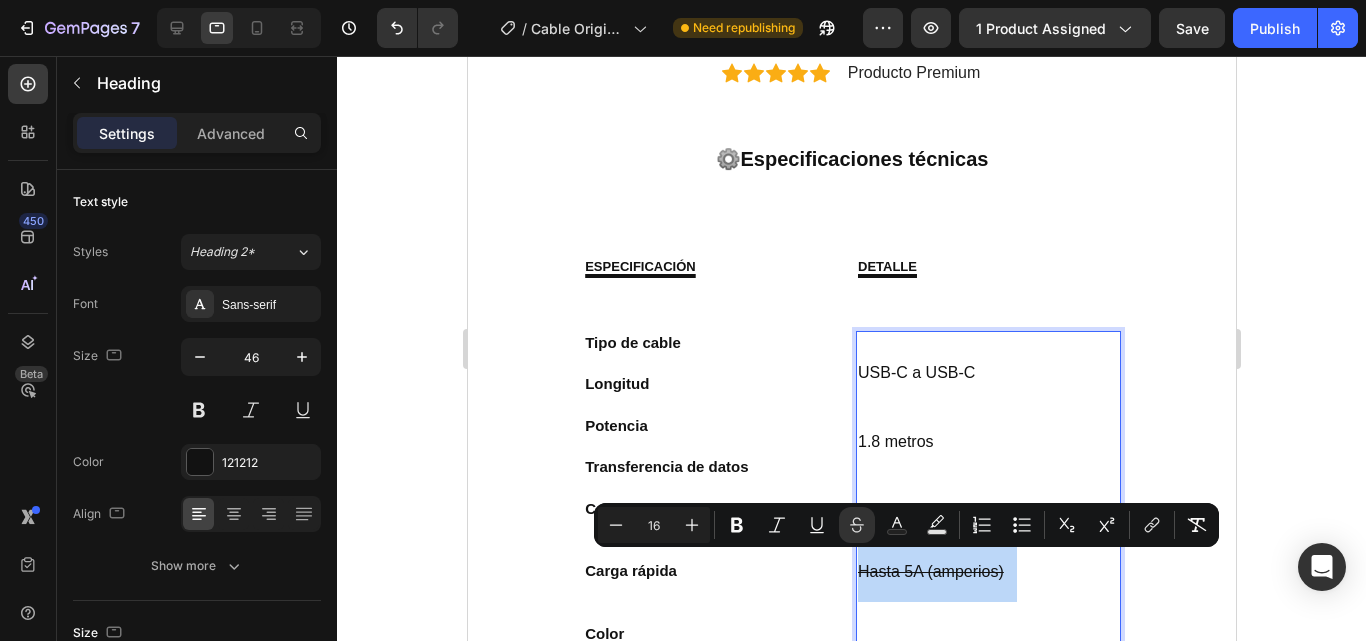 click on "USB-C a USB-C 1.8 metros Hasta 5A (amperios) Alta velocidad Smartphones, tablets, laptops USB-C Compatible con Super Fast Charging (SFC) Negro Samsung (original) Reforzado, alta resistencia" at bounding box center [987, 926] 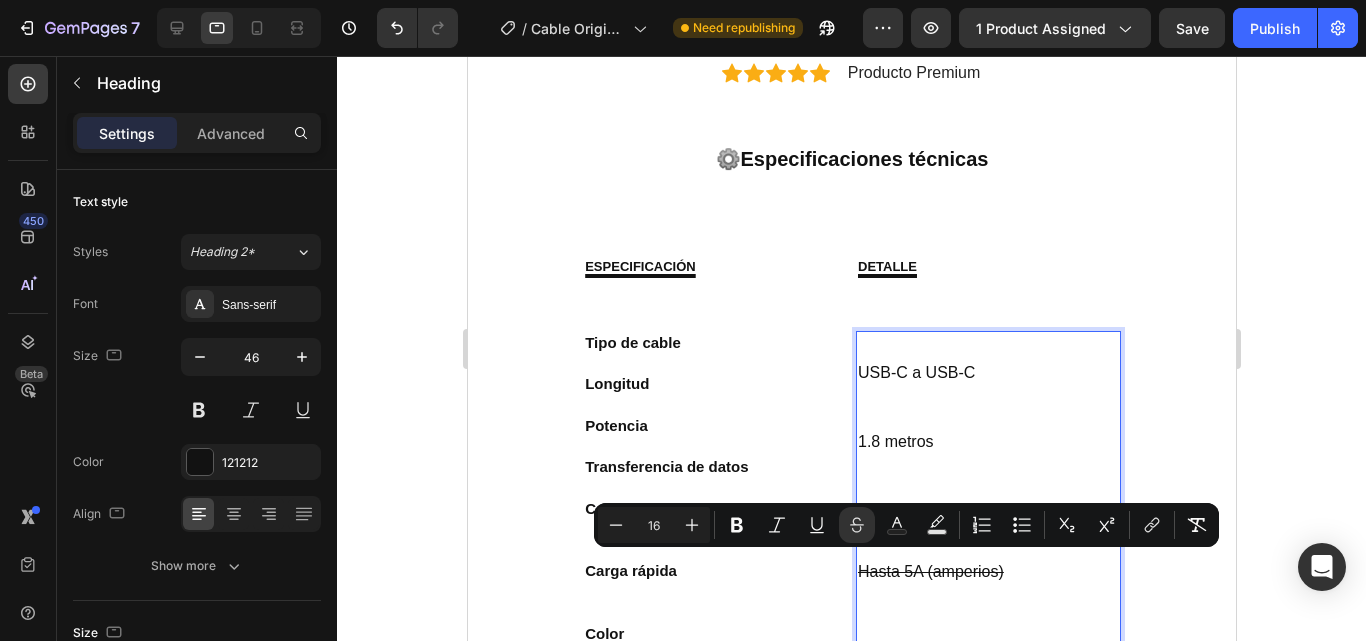 type on "46" 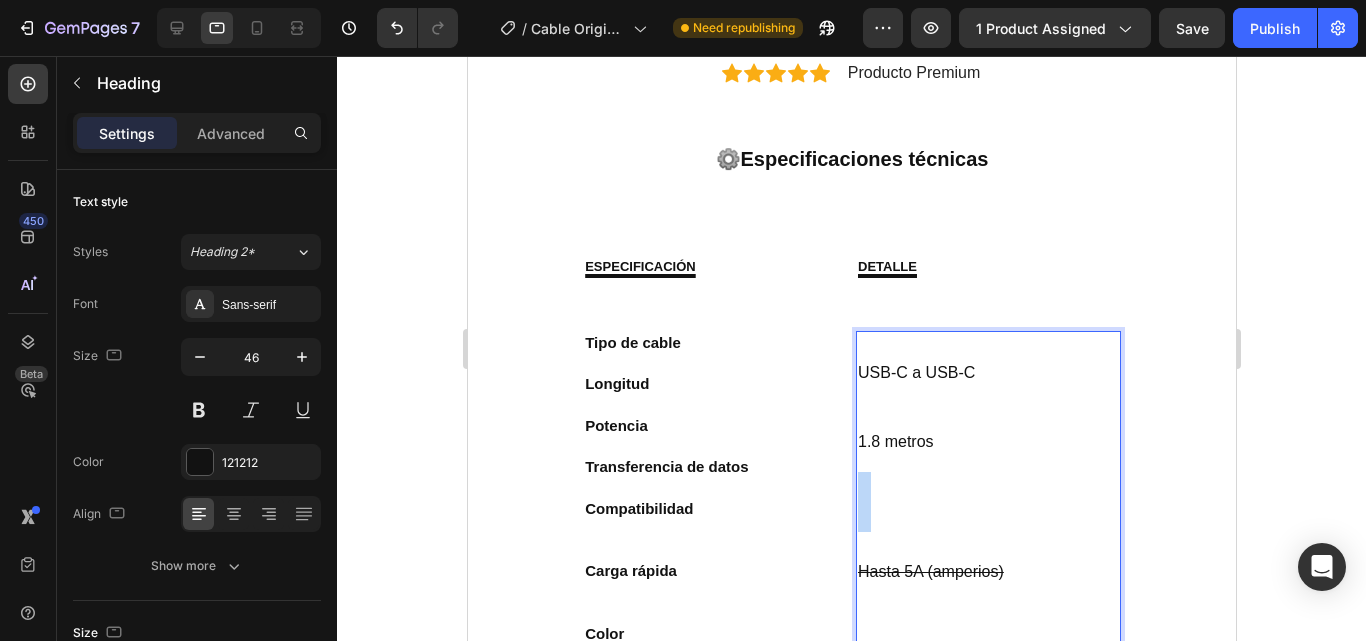 click on "USB-C a USB-C 1.8 metros ⁠⁠⁠⁠⁠⁠⁠ Hasta 5A (amperios) Alta velocidad Smartphones, tablets, laptops USB-C Compatible con Super Fast Charging (SFC) Negro Samsung (original) Reforzado, alta resistencia" at bounding box center (987, 926) 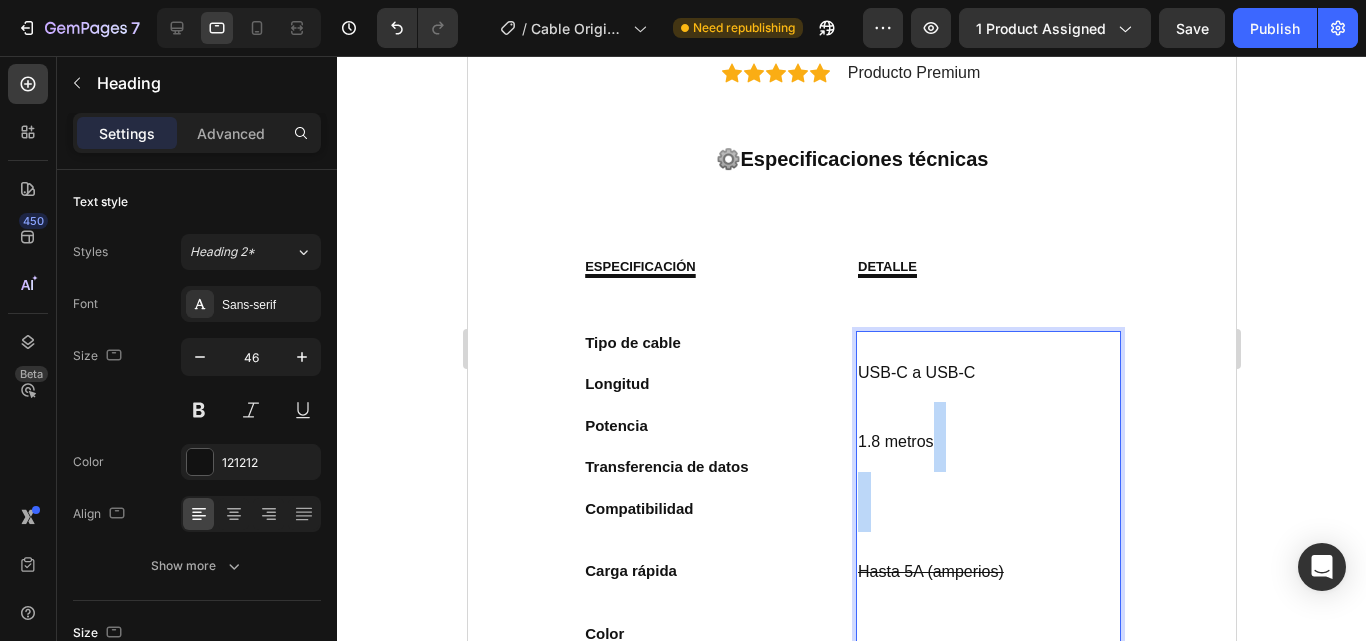 click on "USB-C a USB-C 1.8 metros ⁠⁠⁠⁠⁠⁠⁠ Hasta 5A (amperios) Alta velocidad Smartphones, tablets, laptops USB-C Compatible con Super Fast Charging (SFC) Negro Samsung (original) Reforzado, alta resistencia" at bounding box center (987, 926) 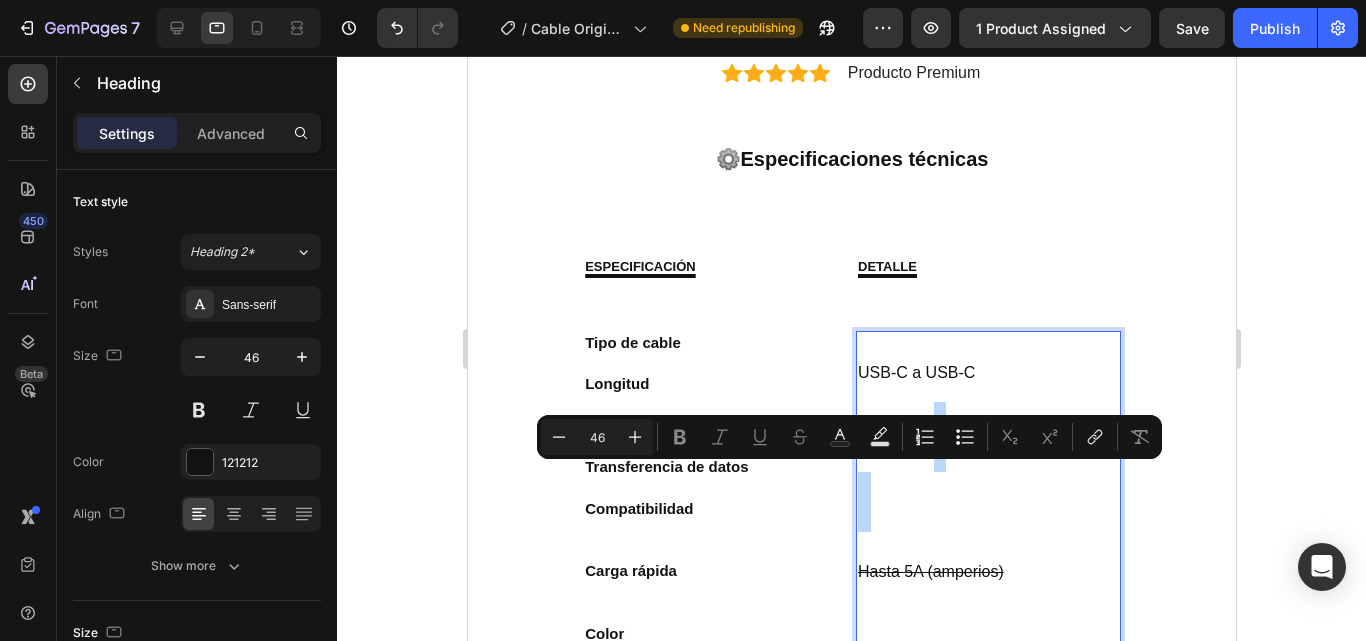 click on "USB-C a USB-C 1.8 metros Hasta 5A (amperios) Alta velocidad Smartphones, tablets, laptops USB-C Compatible con Super Fast Charging (SFC) Negro Samsung (original) Reforzado, alta resistencia" at bounding box center [987, 926] 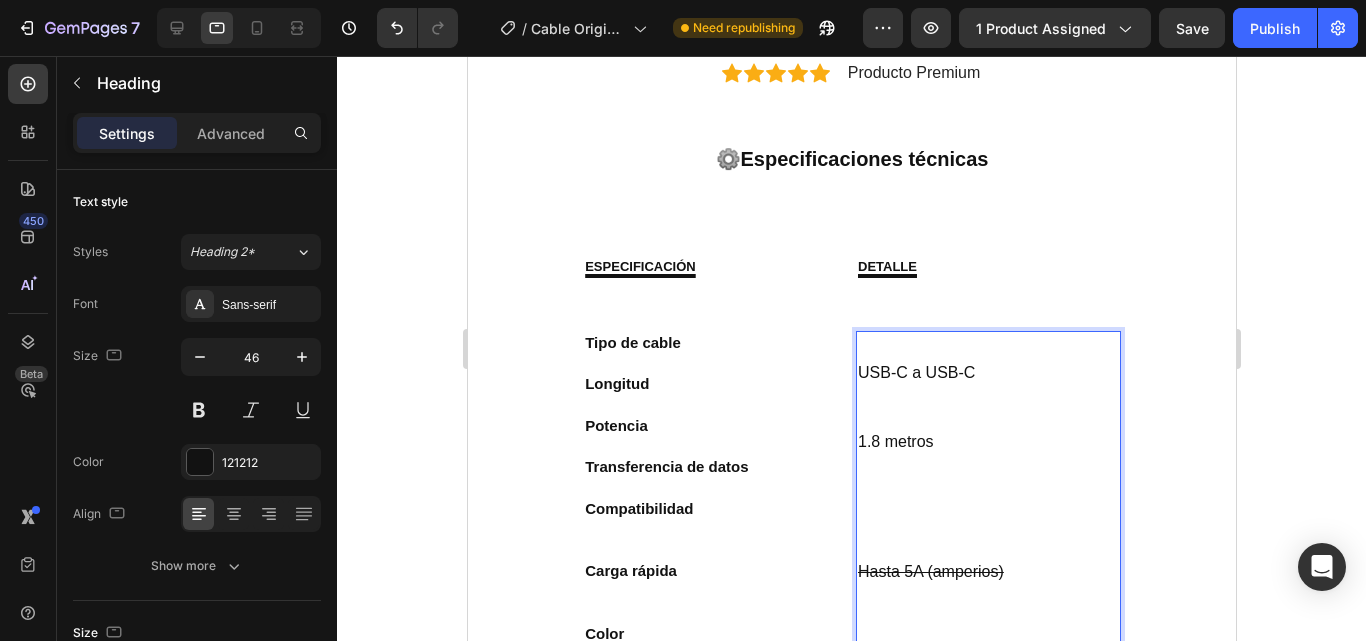click on "USB-C a USB-C 1.8 metros ⁠⁠⁠⁠⁠⁠⁠ Hasta 5A (amperios) Alta velocidad Smartphones, tablets, laptops USB-C Compatible con Super Fast Charging (SFC) Negro Samsung (original) Reforzado, alta resistencia" at bounding box center [987, 926] 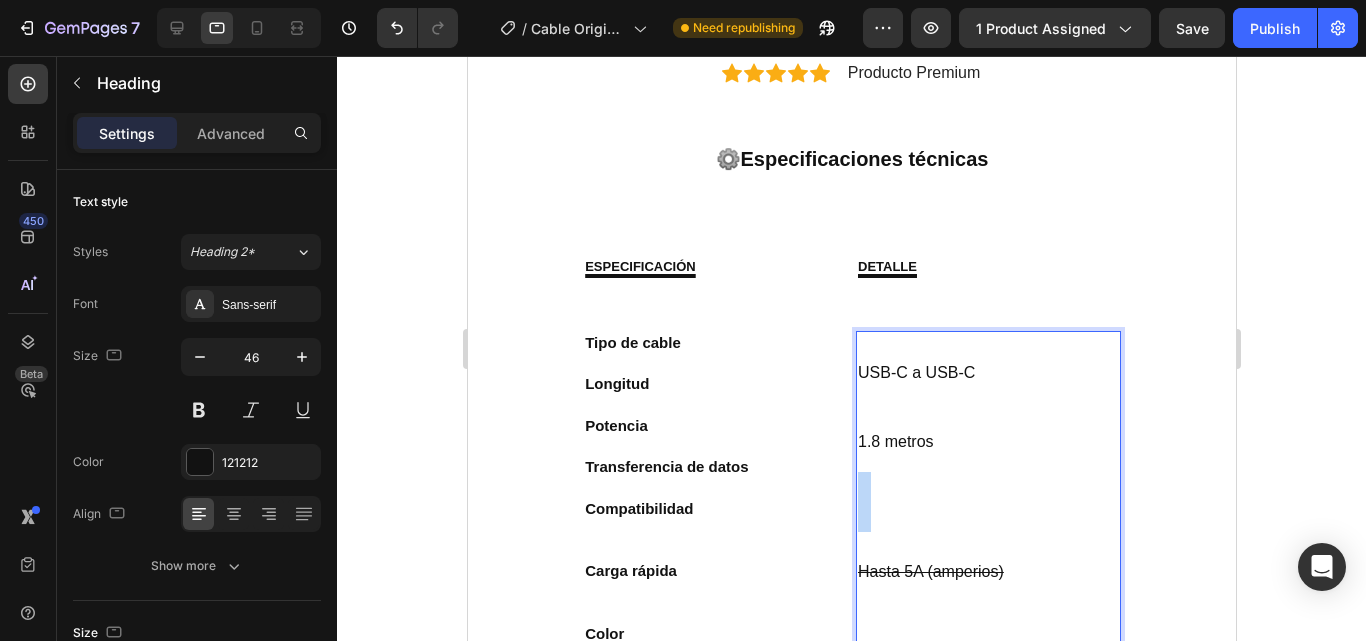 click on "USB-C a USB-C 1.8 metros ⁠⁠⁠⁠⁠⁠⁠ Hasta 5A (amperios) Alta velocidad Smartphones, tablets, laptops USB-C Compatible con Super Fast Charging (SFC) Negro Samsung (original) Reforzado, alta resistencia" at bounding box center [987, 926] 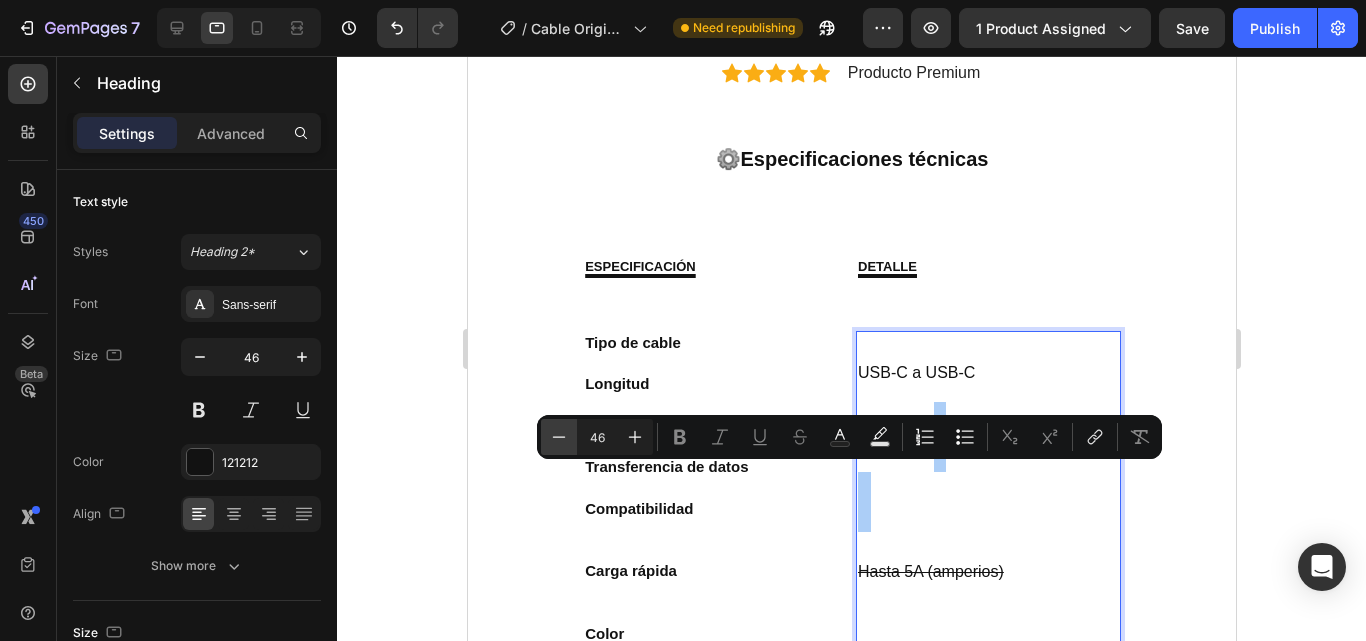 click on "Minus" at bounding box center [559, 437] 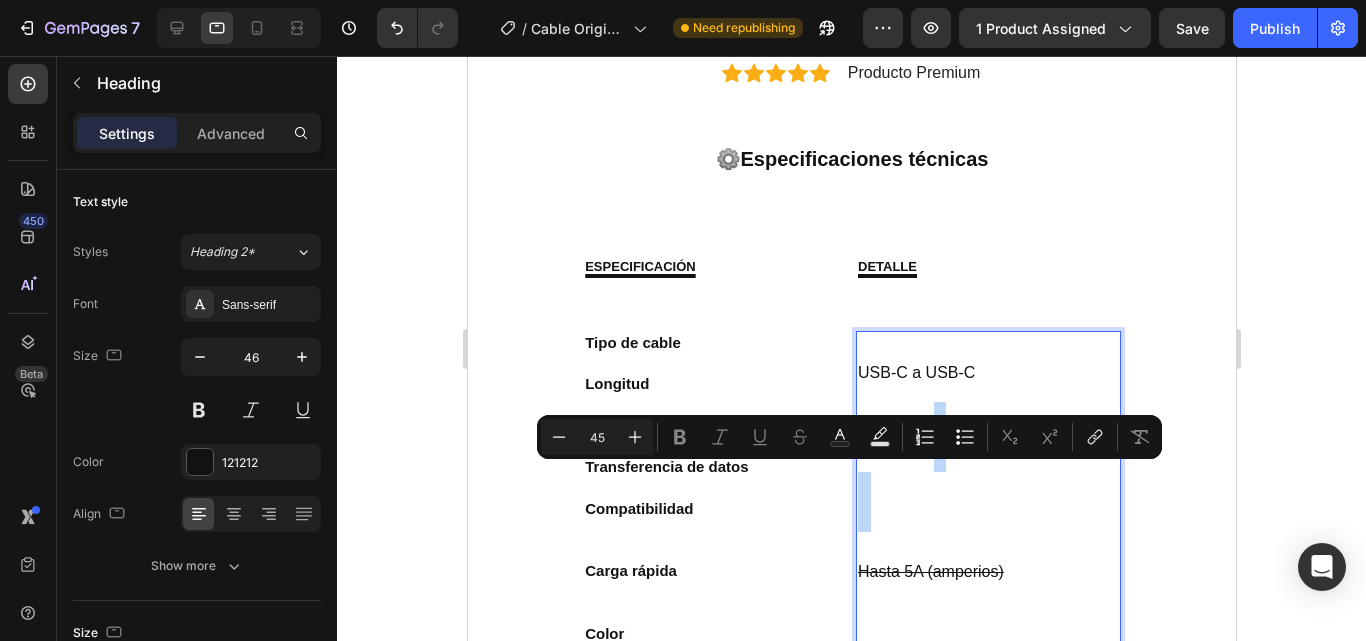 click on "USB-C a USB-C 1.8 metros Hasta 5A (amperios) Alta velocidad Smartphones, tablets, laptops USB-C Compatible con Super Fast Charging (SFC) Negro Samsung (original) Reforzado, alta resistencia" at bounding box center [987, 926] 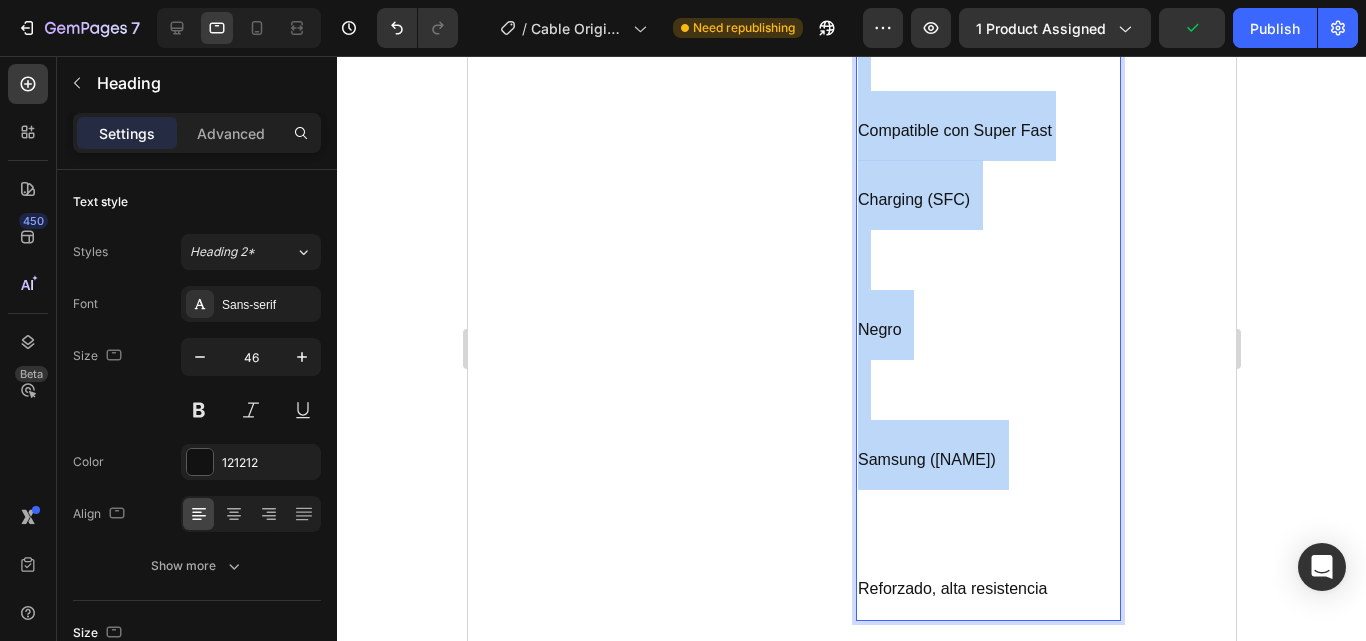 scroll, scrollTop: 2157, scrollLeft: 0, axis: vertical 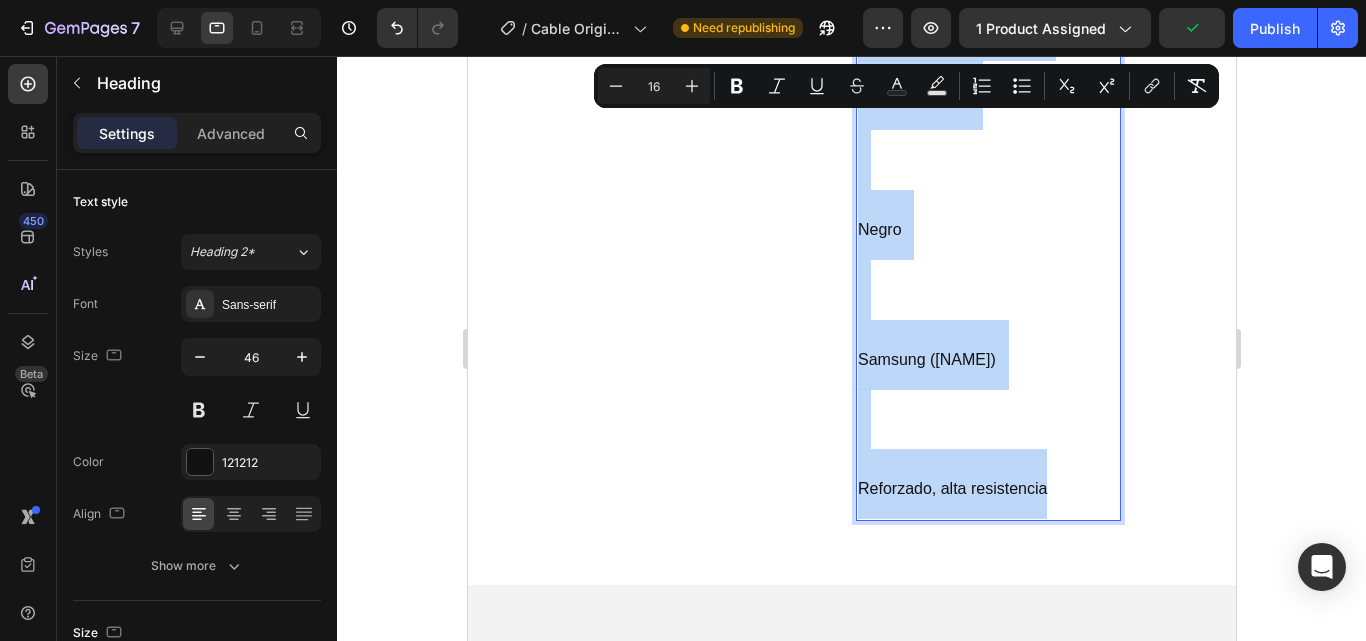 drag, startPoint x: 854, startPoint y: 361, endPoint x: 1095, endPoint y: 483, distance: 270.12033 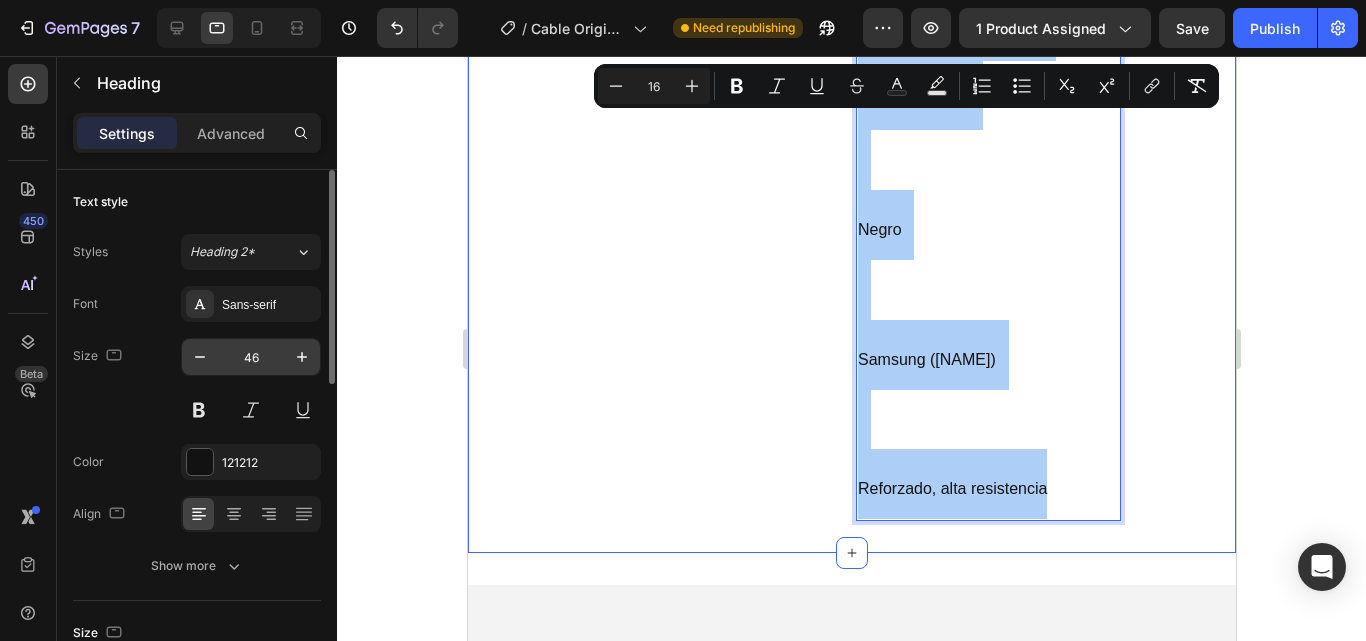 click on "46" at bounding box center (251, 357) 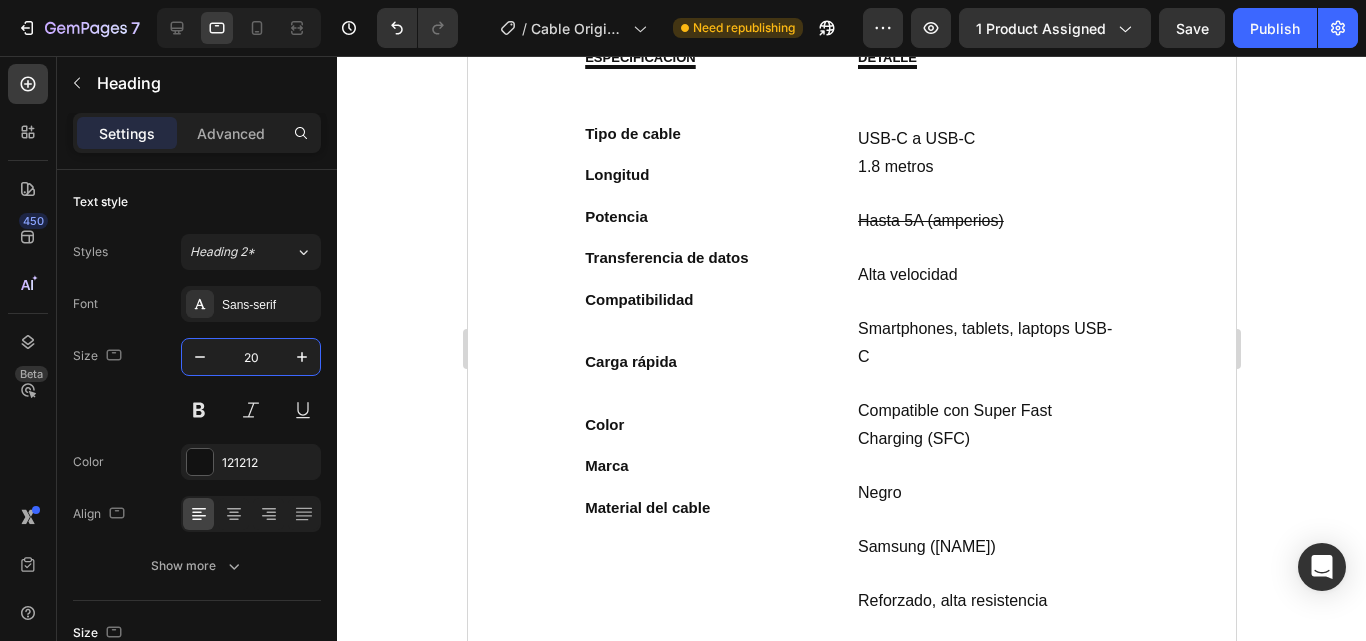 scroll, scrollTop: 1266, scrollLeft: 0, axis: vertical 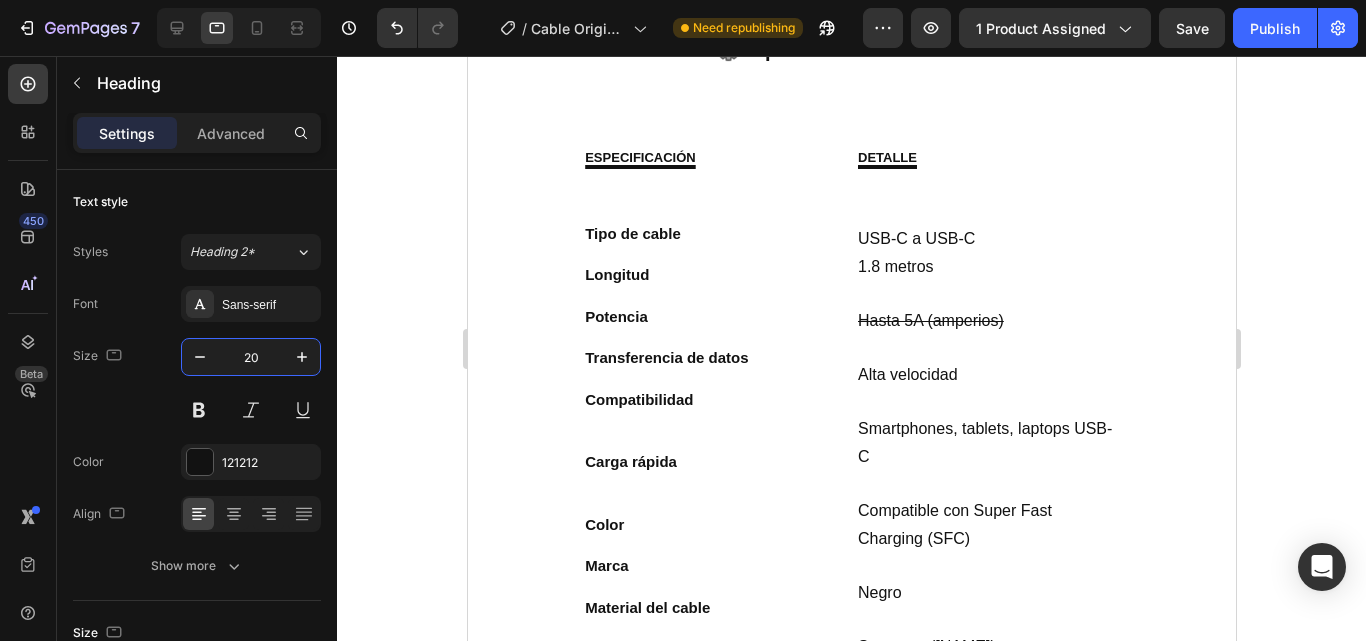 type on "20" 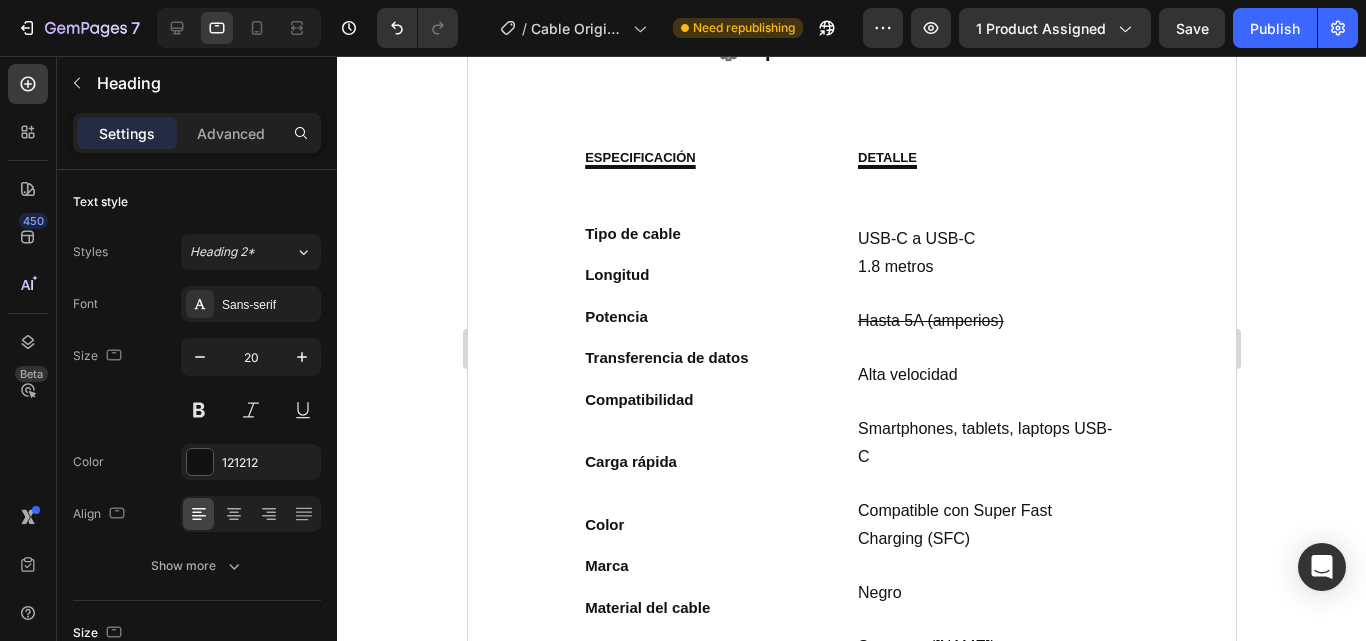 click on "Hasta 5A (amperios)" at bounding box center (930, 320) 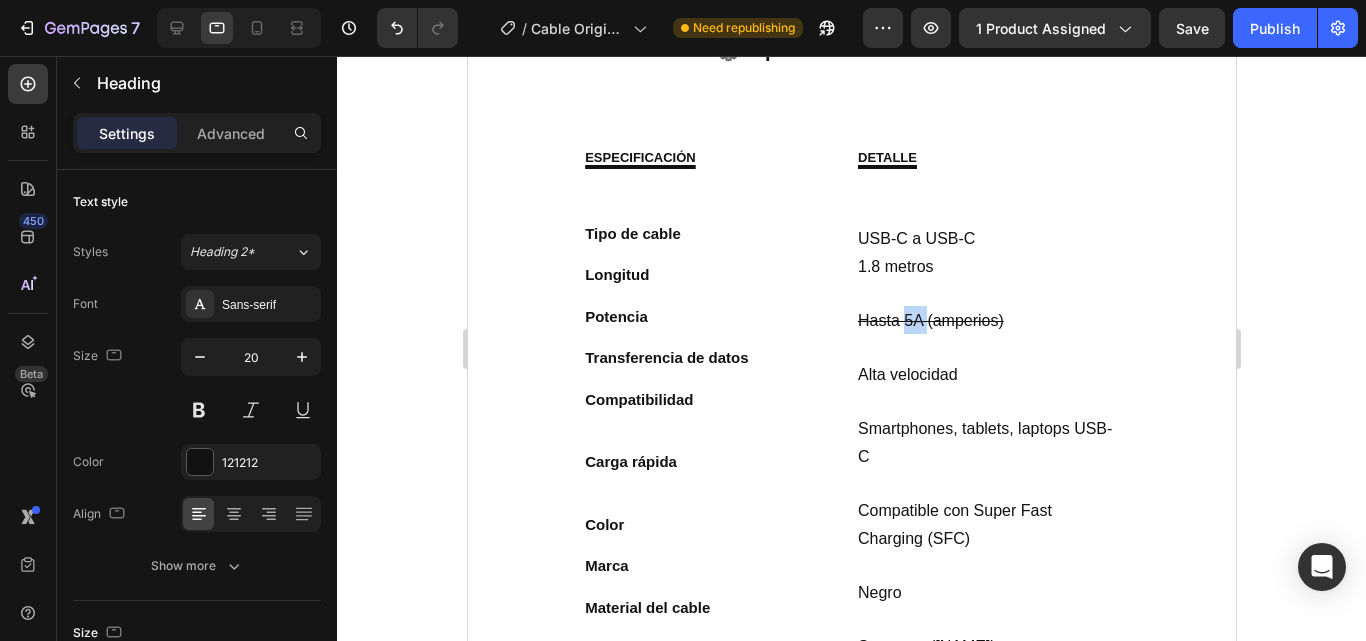 click on "Hasta 5A (amperios)" at bounding box center [930, 320] 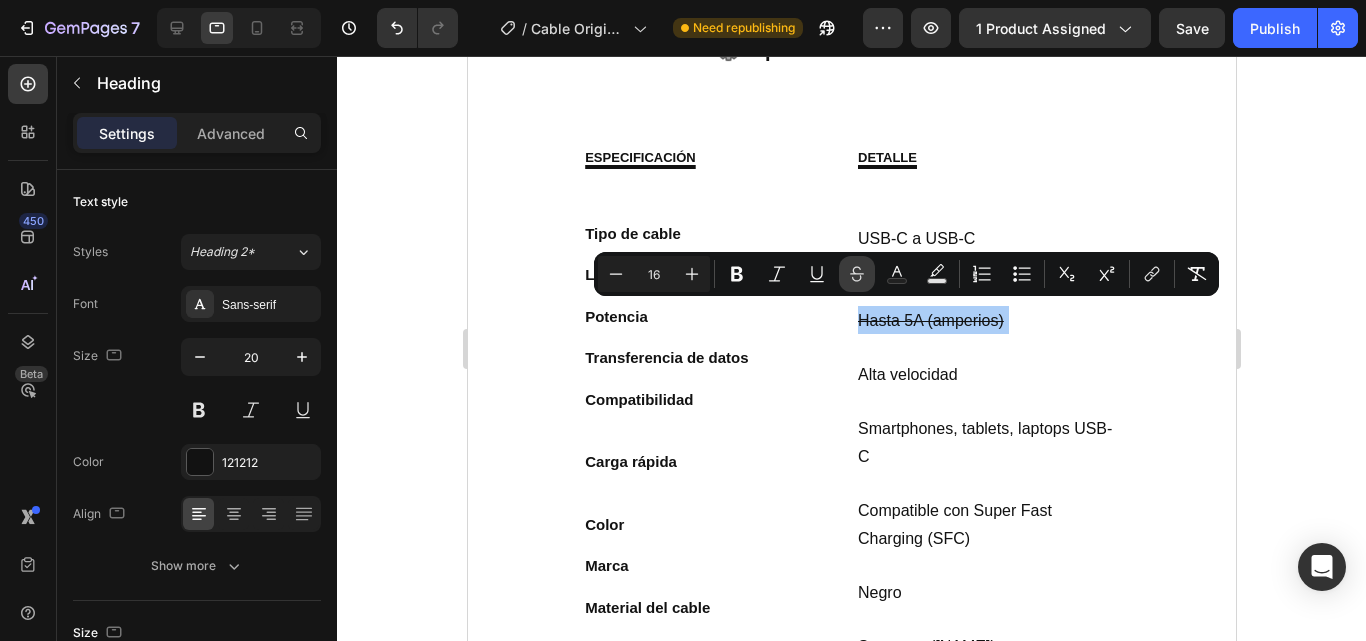 click 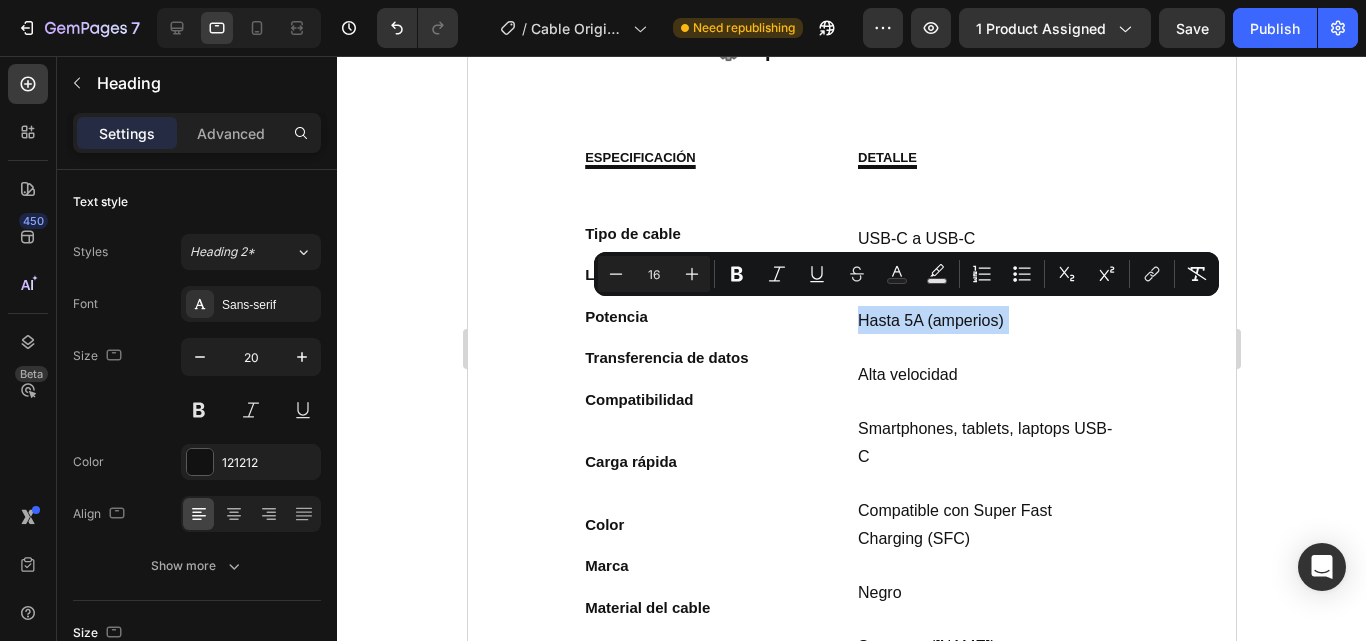 click on "Hasta 5A (amperios)" at bounding box center (930, 320) 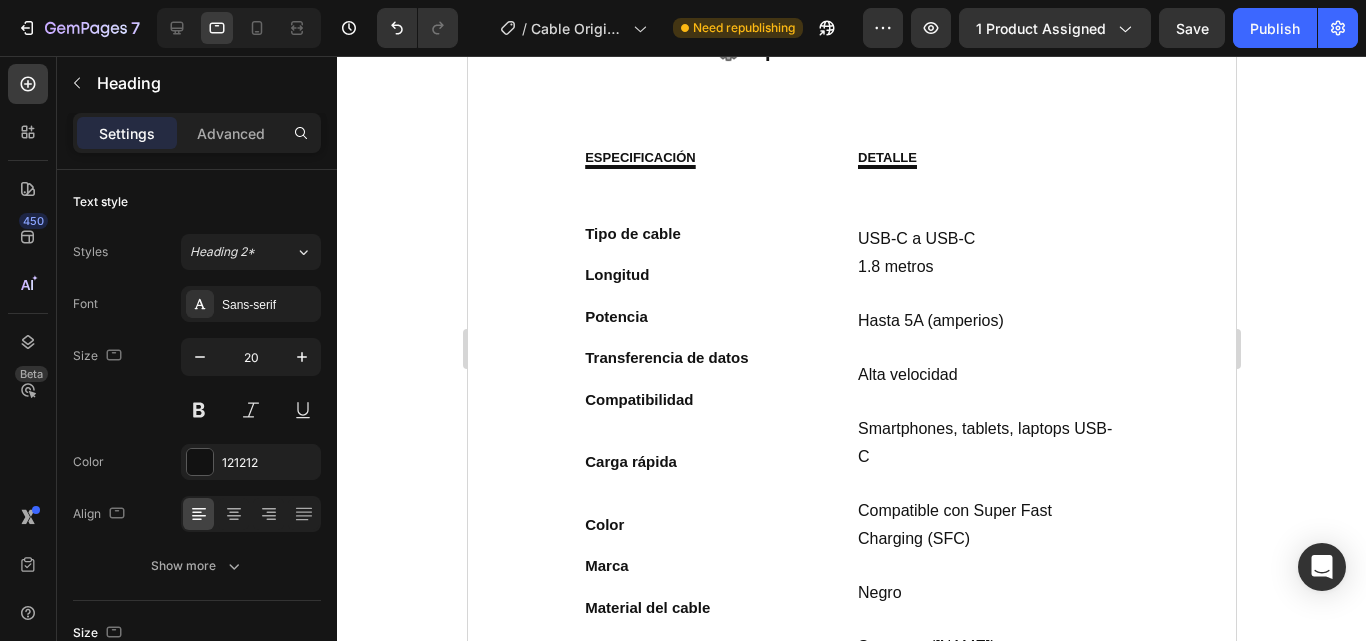 click on "Tipo de cable Longitud Potencia Transferencia de datos Compatibilidad Carga rápida Color Marca Material del cable Heading USB-C a USB-C 1.8 metros Hasta 5A (amperios) Alta velocidad Smartphones, tablets, laptops USB-C Compatible con Super Fast Charging (SFC) Negro Samsung (original) Reforzado, alta resistencia Heading Row" at bounding box center (851, 469) 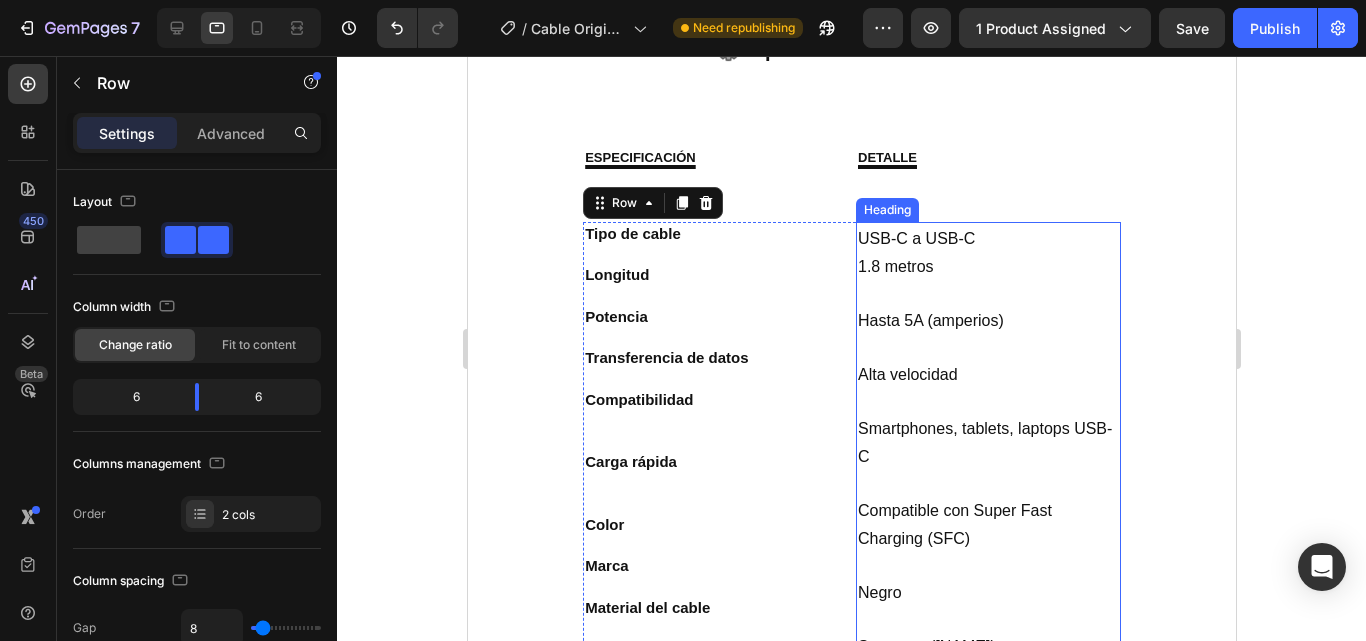 click on "USB-C a USB-C" at bounding box center (915, 238) 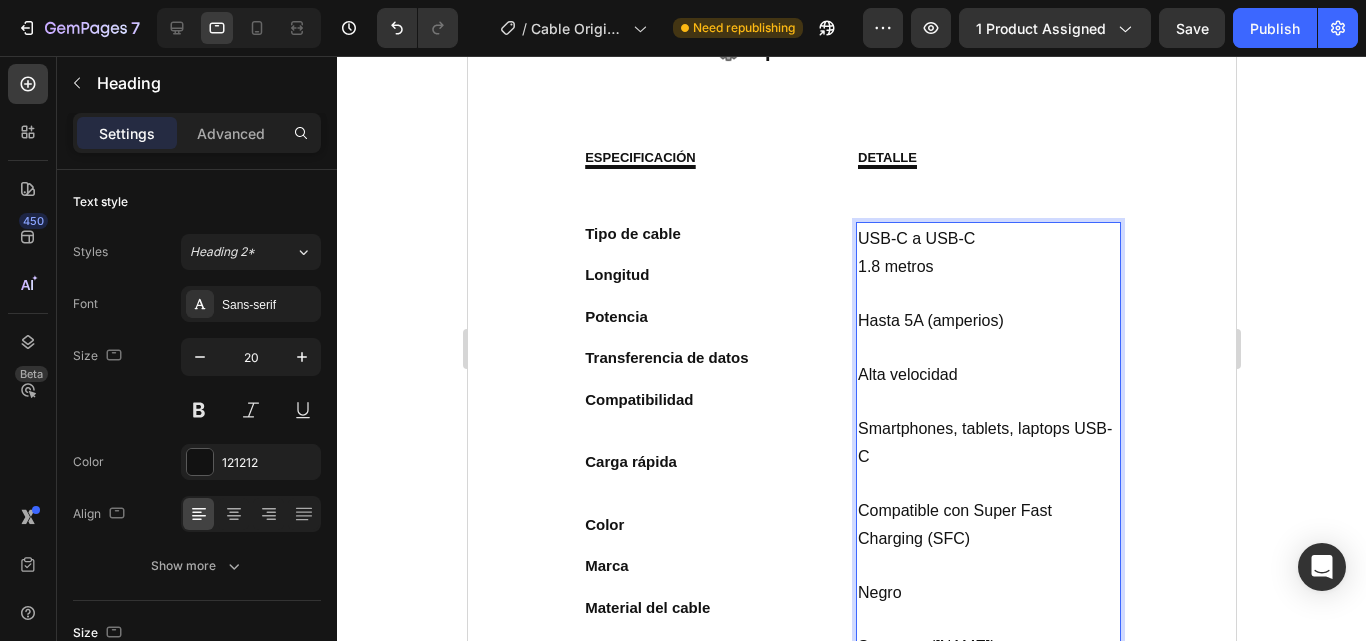 click on "1.8 metros" at bounding box center (895, 266) 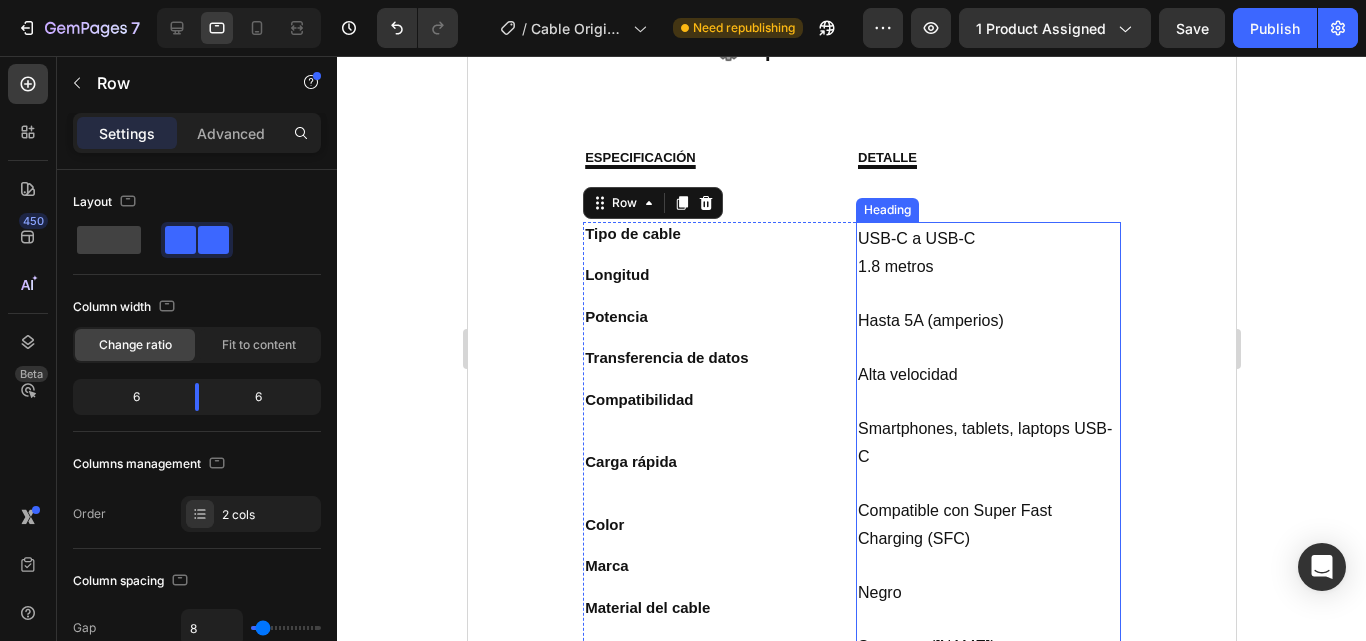 click on "1.8 metros" at bounding box center [895, 266] 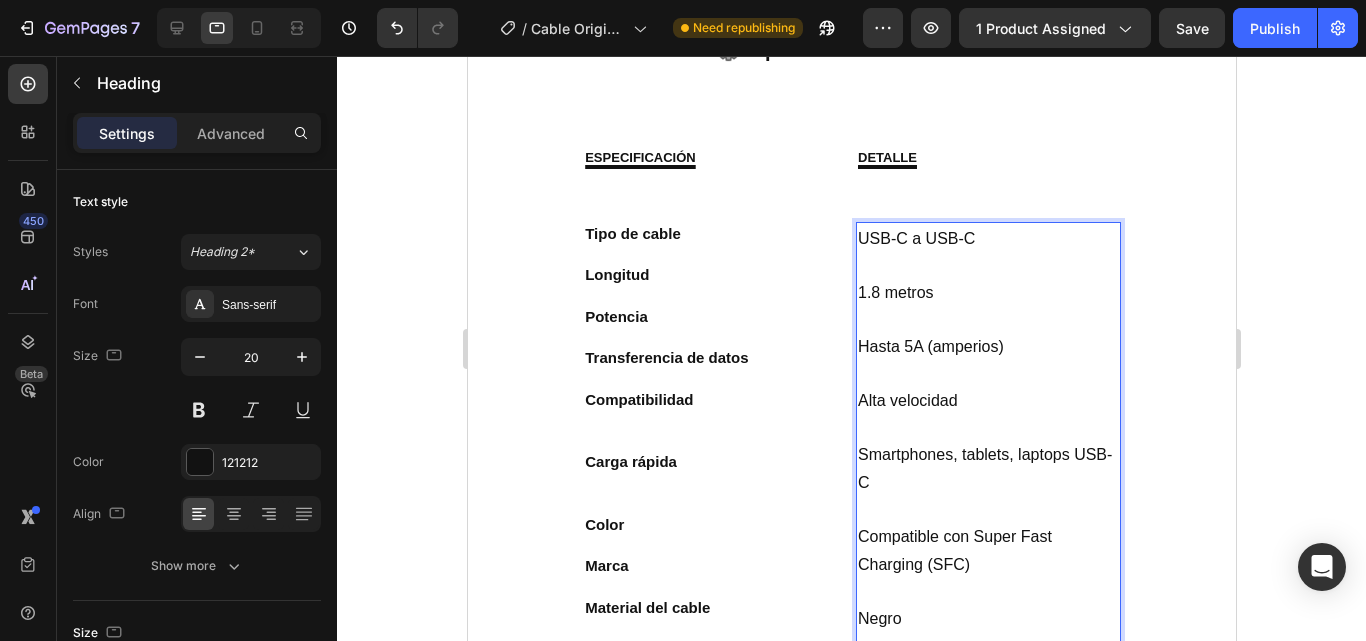 click on "USB-C a USB-C 1.8 metros Hasta 5A (amperios) Alta velocidad Smartphones, tablets, laptops USB-C Compatible con Super Fast Charging (SFC) Negro Samsung (original) Reforzado, alta resistencia" at bounding box center (987, 482) 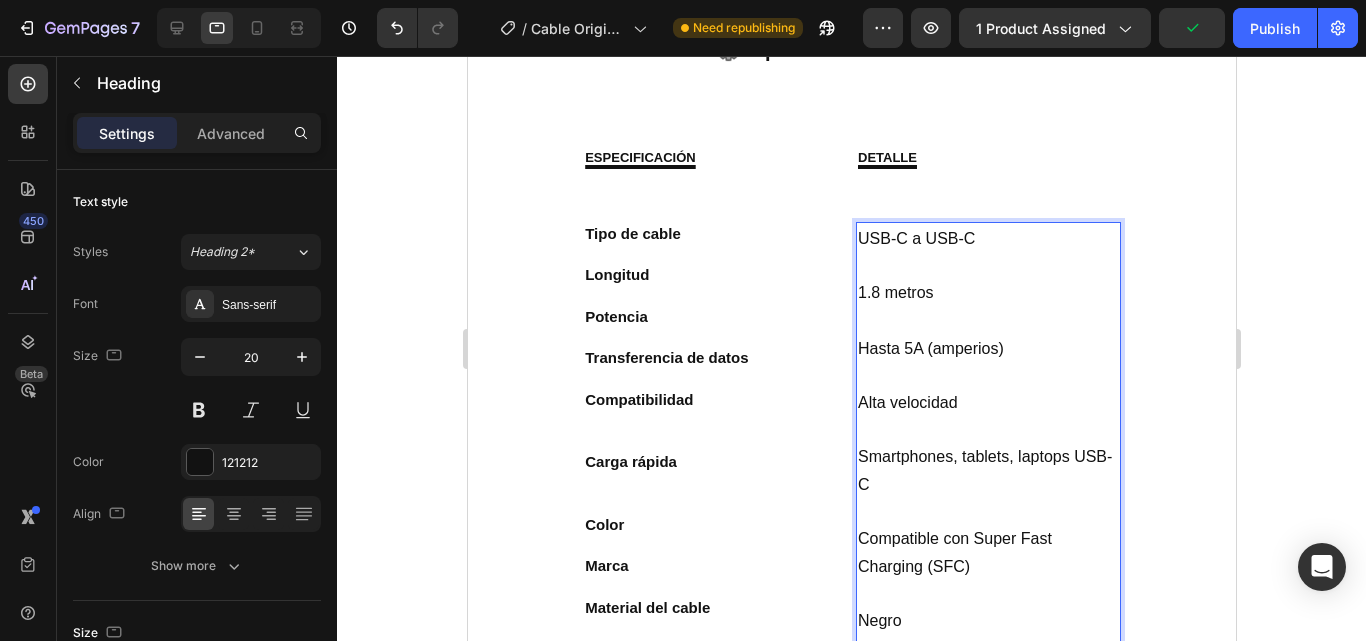 click on "USB-C a USB-C 1.8 metros ⁠⁠⁠⁠⁠⁠⁠ Hasta 5A (amperios) Alta velocidad Smartphones, tablets, laptops USB-C Compatible con Super Fast Charging (SFC) Negro Samsung (original) Reforzado, alta resistencia" at bounding box center [987, 483] 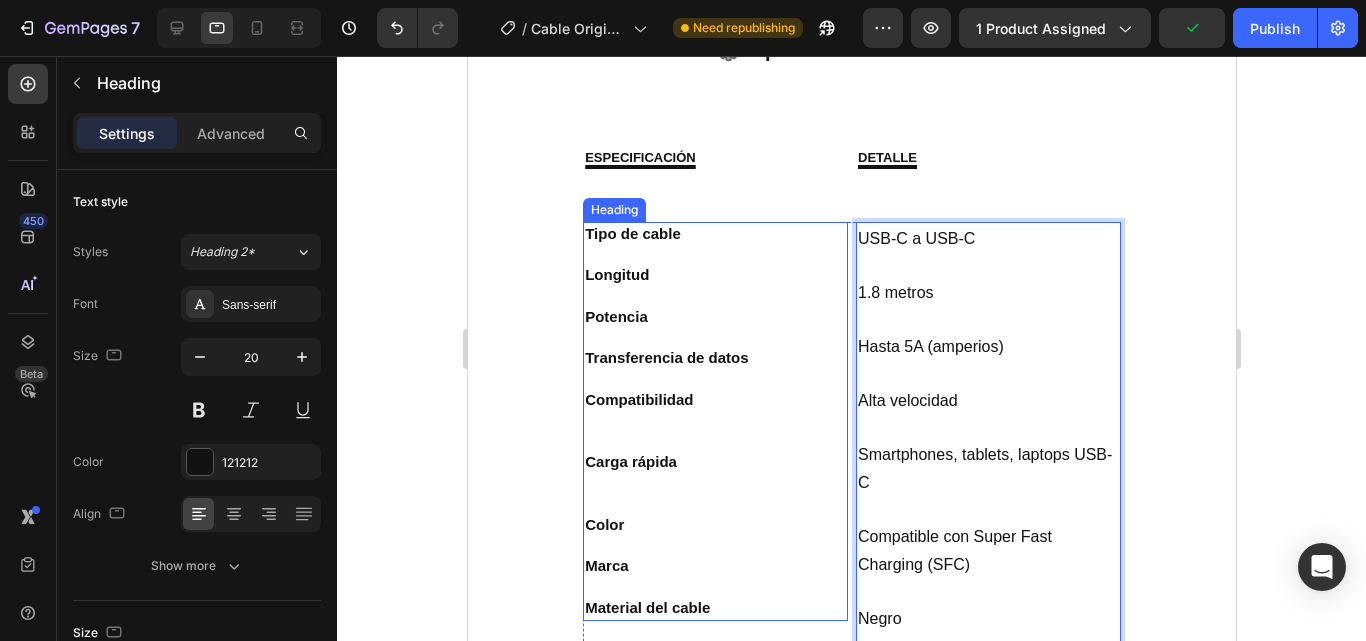 click on "Longitud" at bounding box center (616, 274) 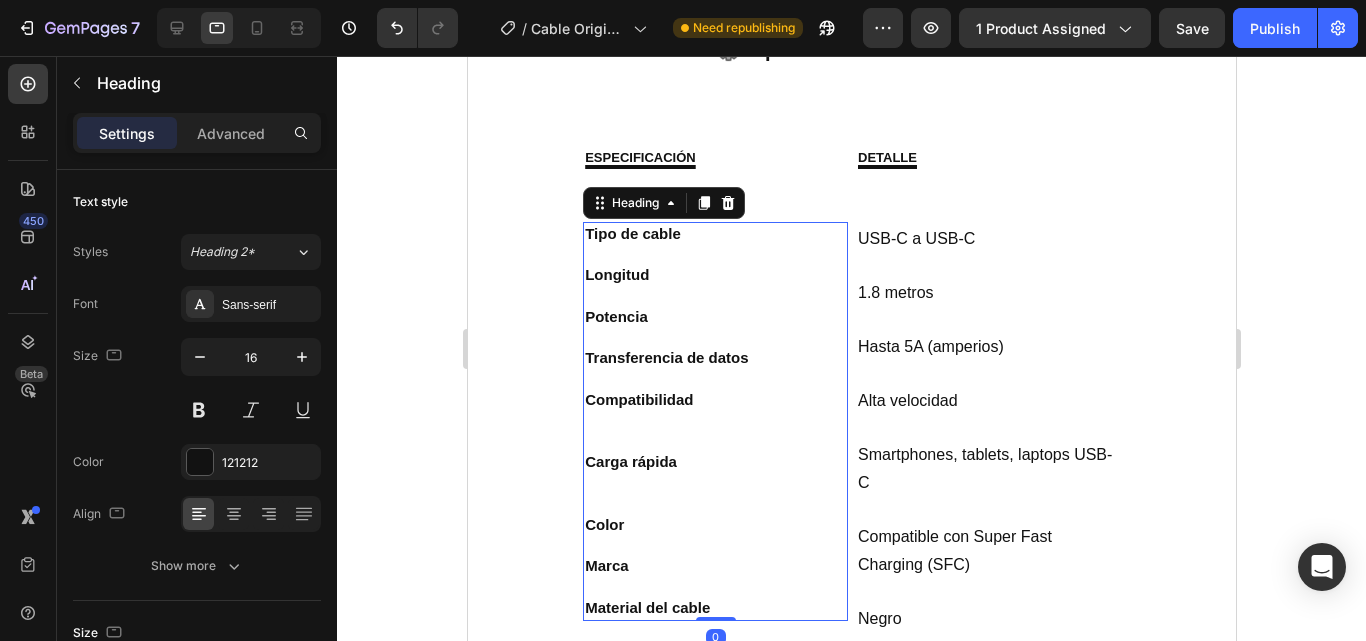 click on "Longitud" at bounding box center (616, 274) 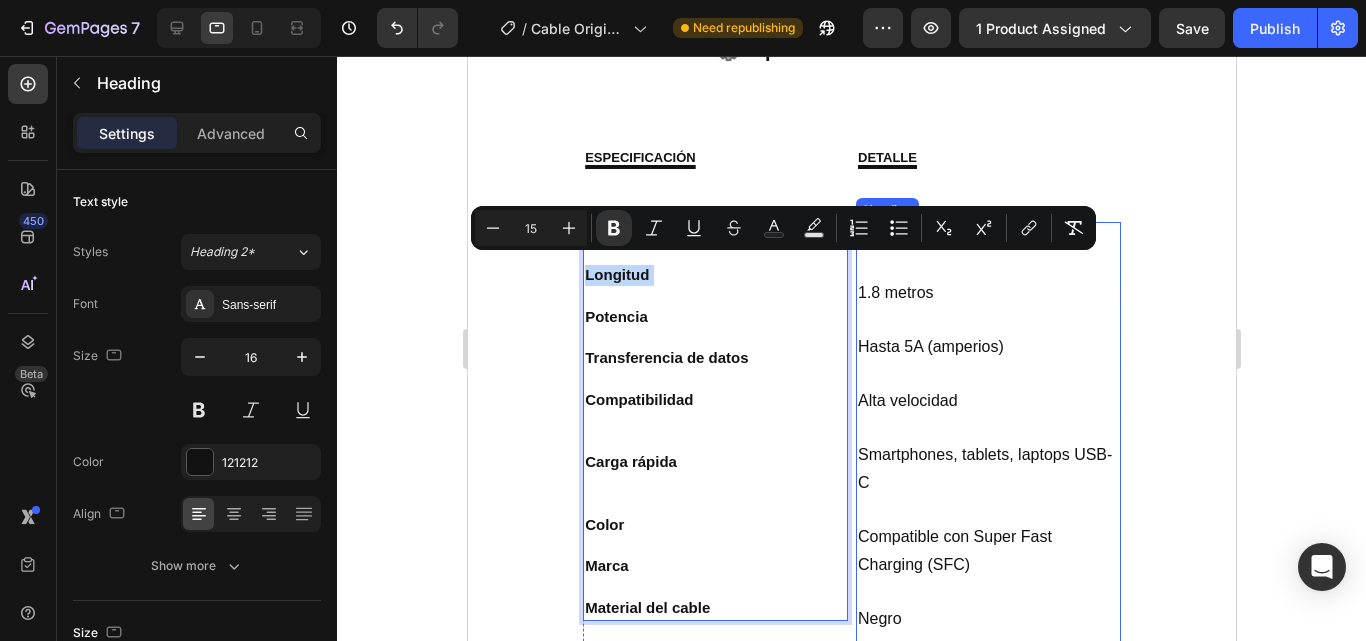 click on "⁠⁠⁠⁠⁠⁠⁠ USB-C a USB-C 1.8 metros Hasta 5A (amperios) Alta velocidad Smartphones, tablets, laptops USB-C Compatible con Super Fast Charging (SFC) Negro Samsung (original) Reforzado, alta resistencia" at bounding box center [987, 482] 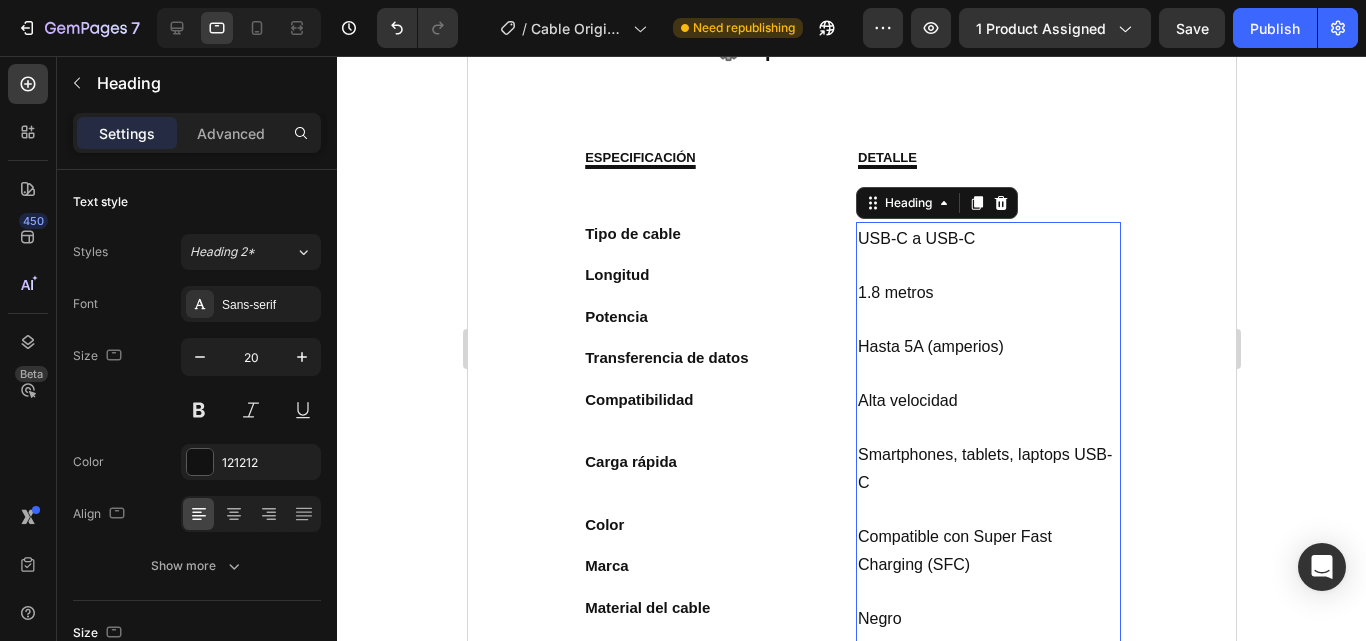 click on "1.8 metros" at bounding box center [895, 292] 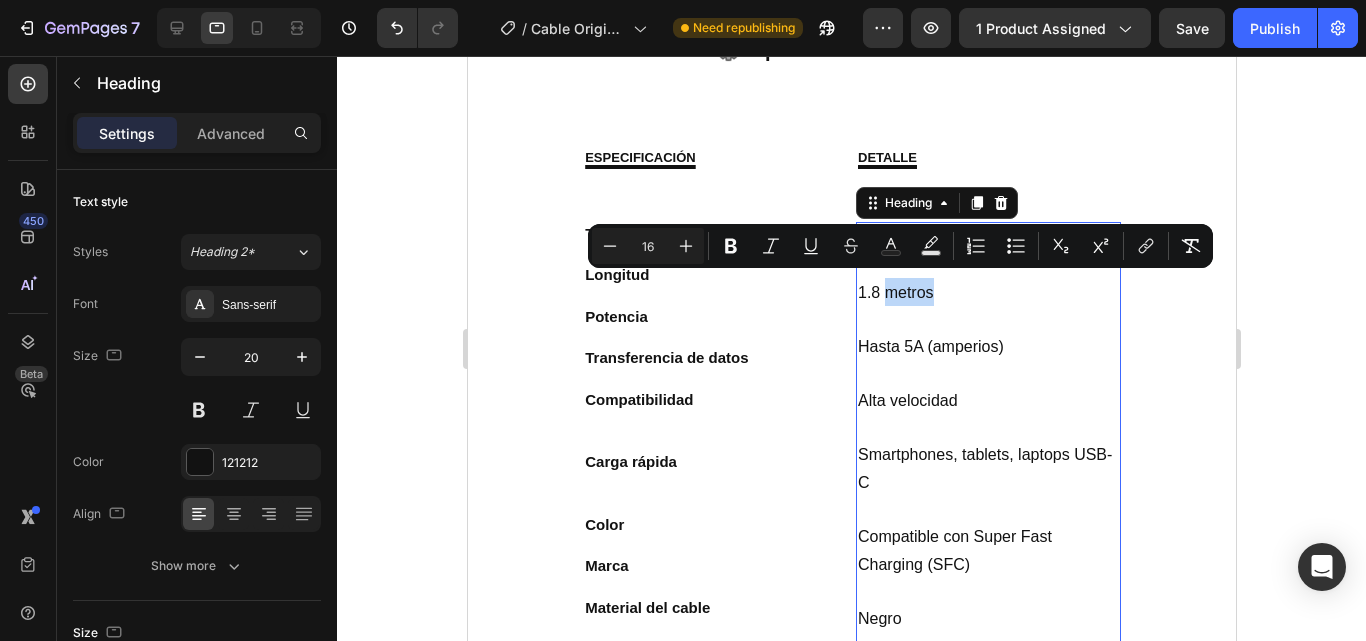 click on "1.8 metros" at bounding box center [895, 292] 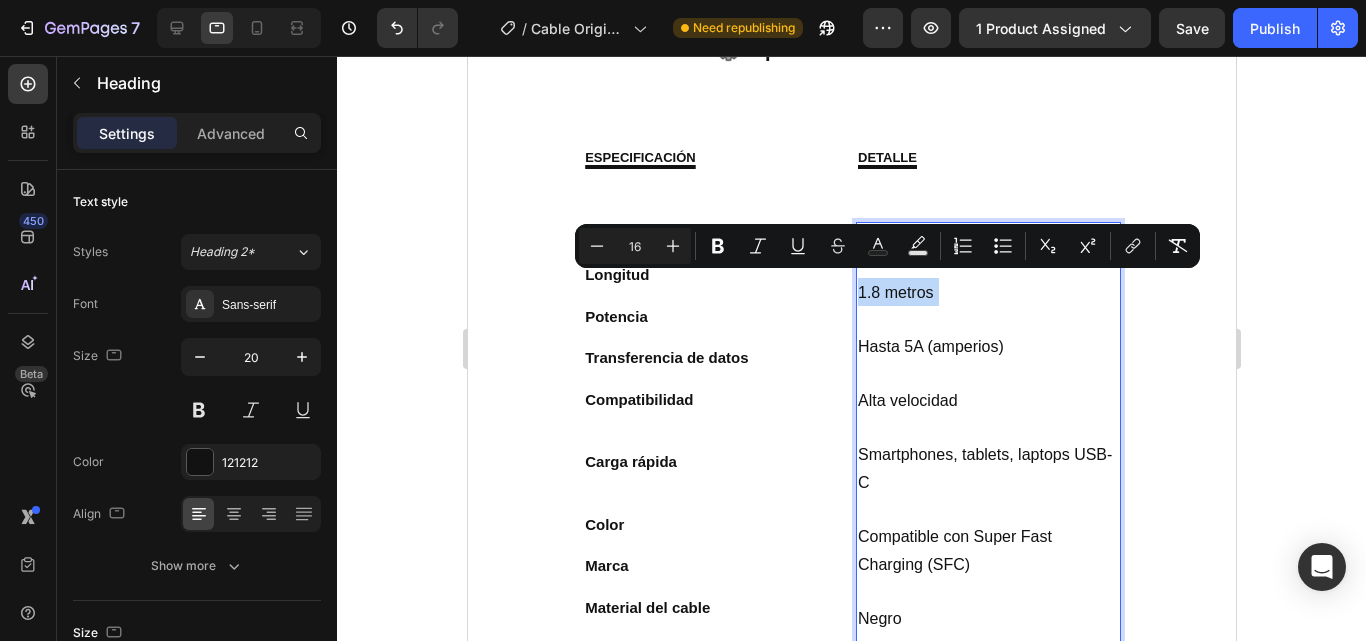 click on "1.8 metros" at bounding box center [895, 292] 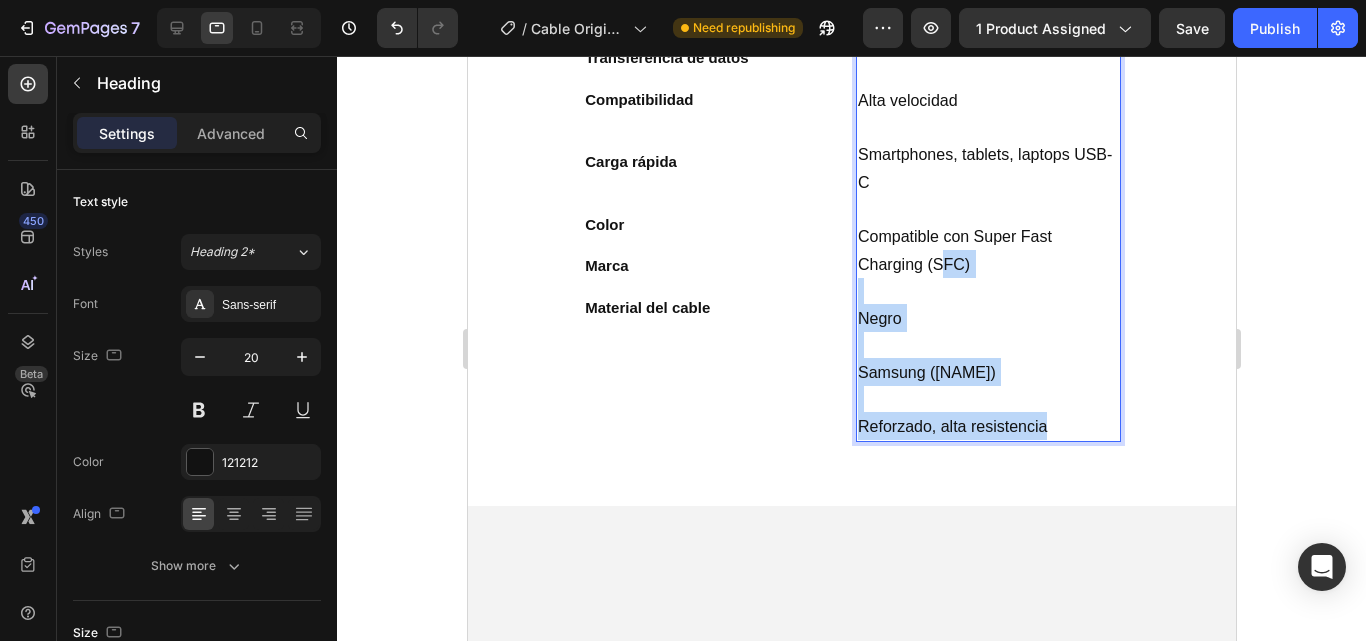 scroll, scrollTop: 1266, scrollLeft: 0, axis: vertical 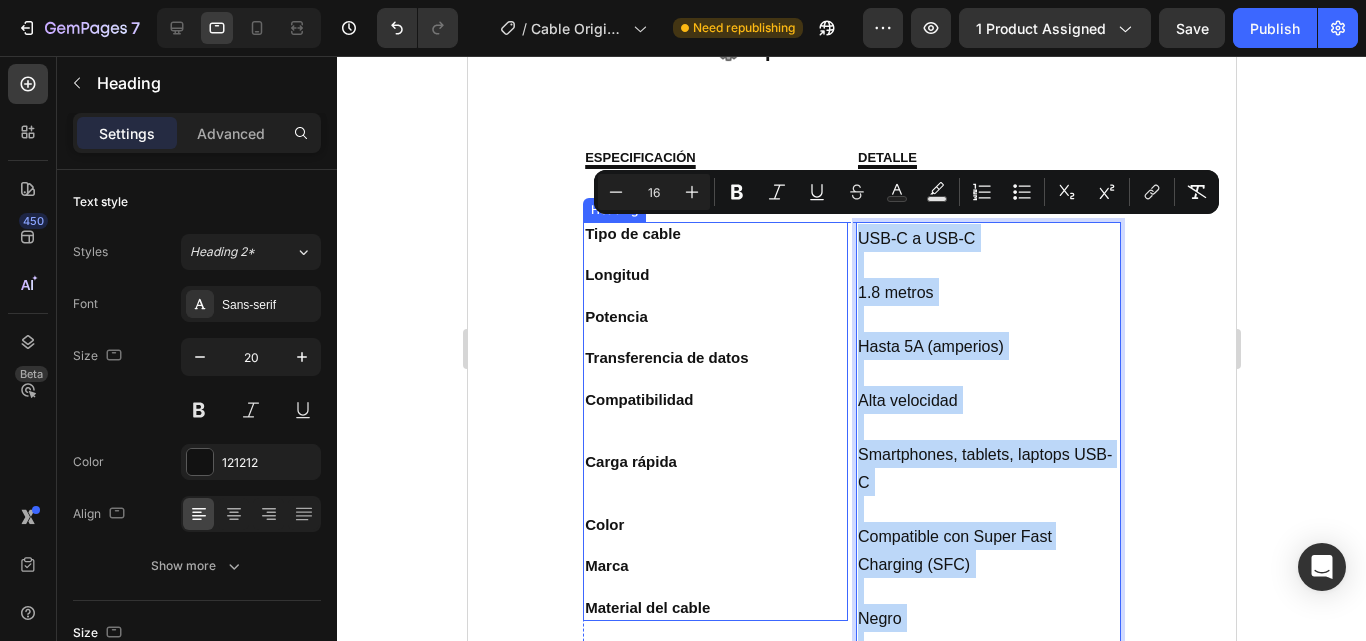 drag, startPoint x: 1049, startPoint y: 406, endPoint x: 835, endPoint y: 226, distance: 279.63547 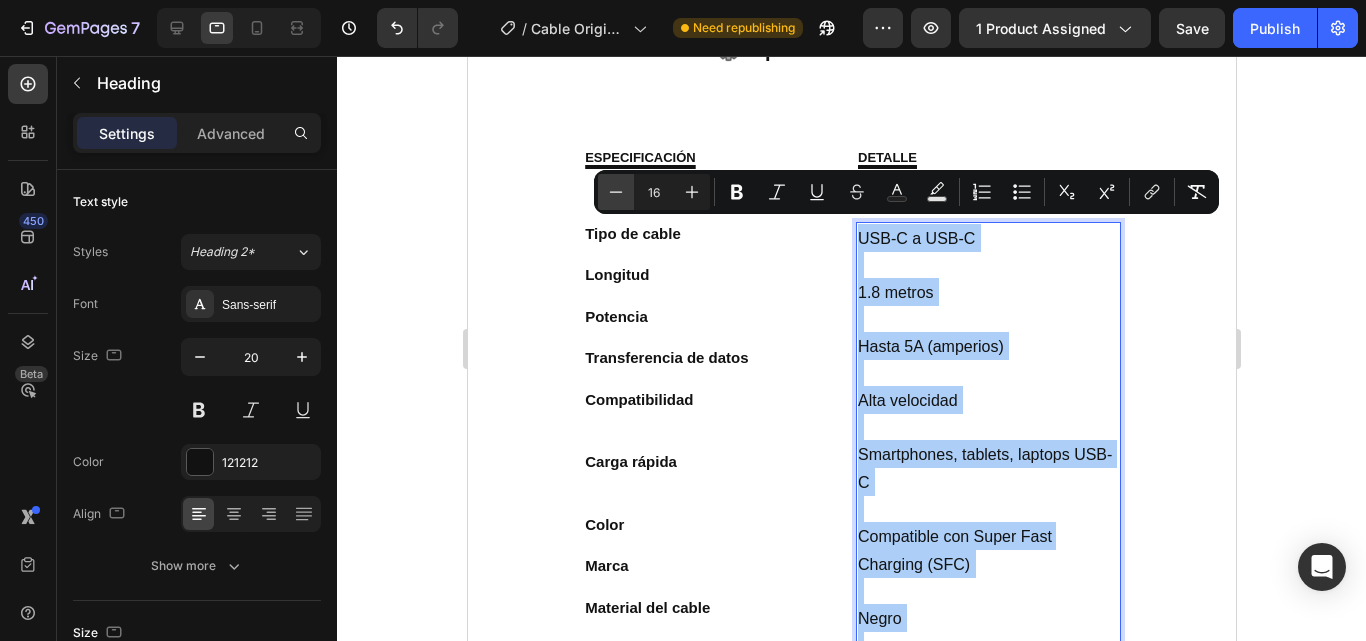 click 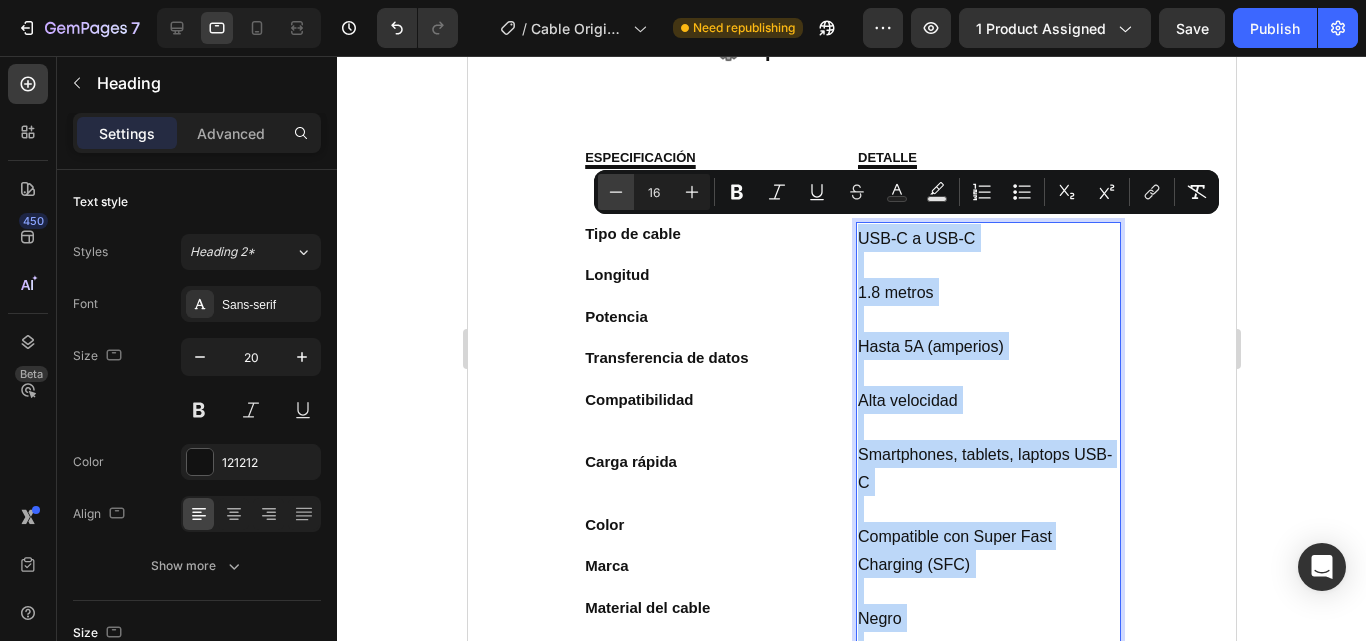 type on "15" 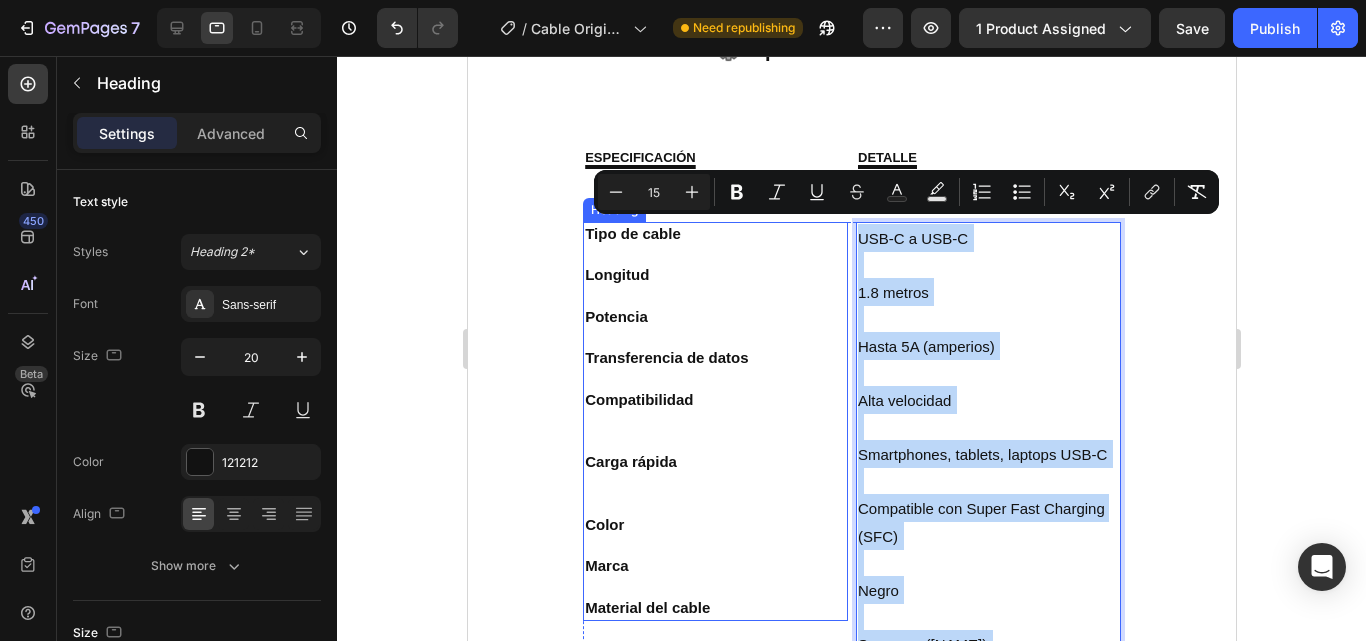 click on "⁠⁠⁠⁠⁠⁠⁠ Tipo de cable Longitud Potencia Transferencia de datos Compatibilidad Carga rápida Color Marca Material del cable" at bounding box center (714, 421) 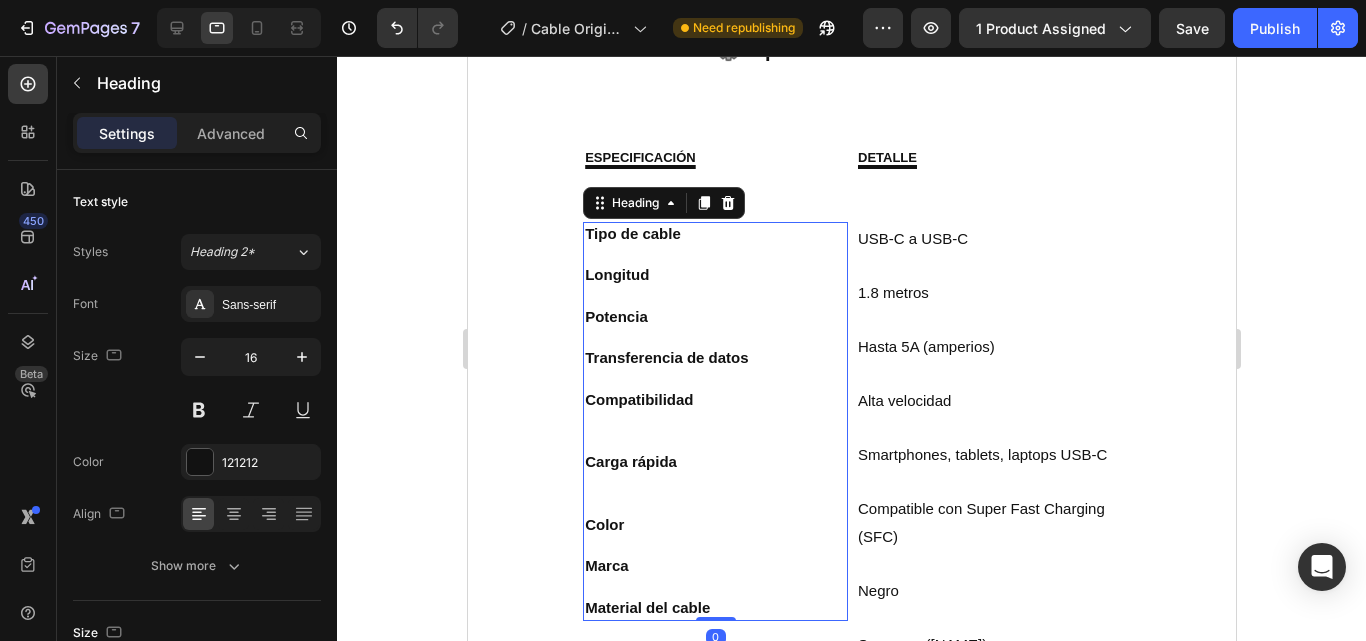 click on "Tipo de cable Longitud Potencia Transferencia de datos Compatibilidad Carga rápida Color Marca Material del cable" at bounding box center [714, 421] 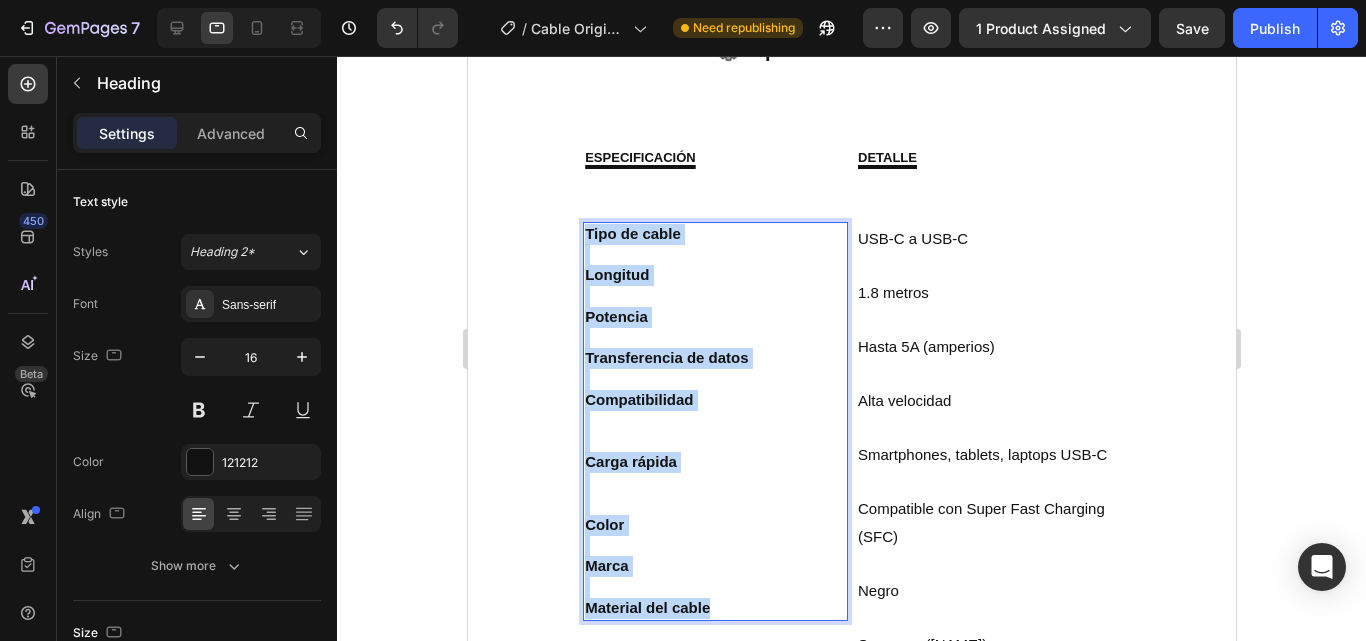 drag, startPoint x: 722, startPoint y: 601, endPoint x: 585, endPoint y: 235, distance: 390.80045 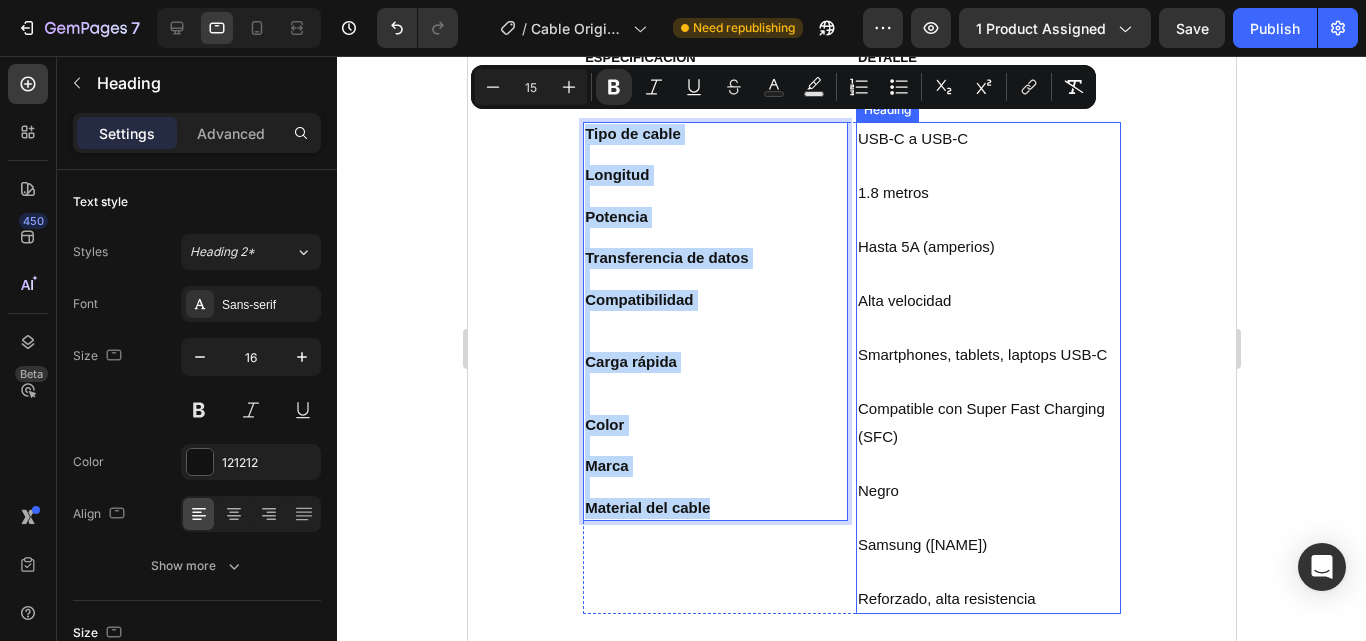 scroll, scrollTop: 1466, scrollLeft: 0, axis: vertical 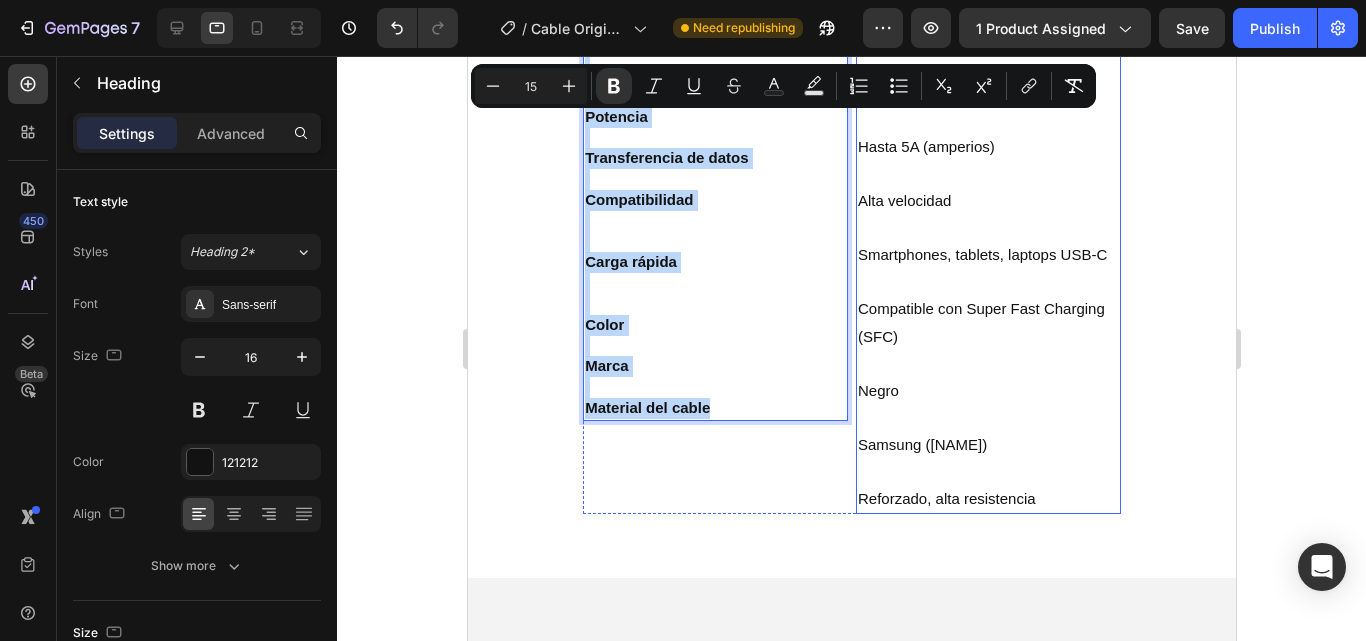 click on "⁠⁠⁠⁠⁠⁠⁠ USB-C a USB-C 1.8 metros Hasta 5A (amperios) Alta velocidad Smartphones, tablets, laptops USB-C Compatible con Super Fast Charging (SFC) Negro Samsung (original) Reforzado, alta resistencia" at bounding box center (987, 268) 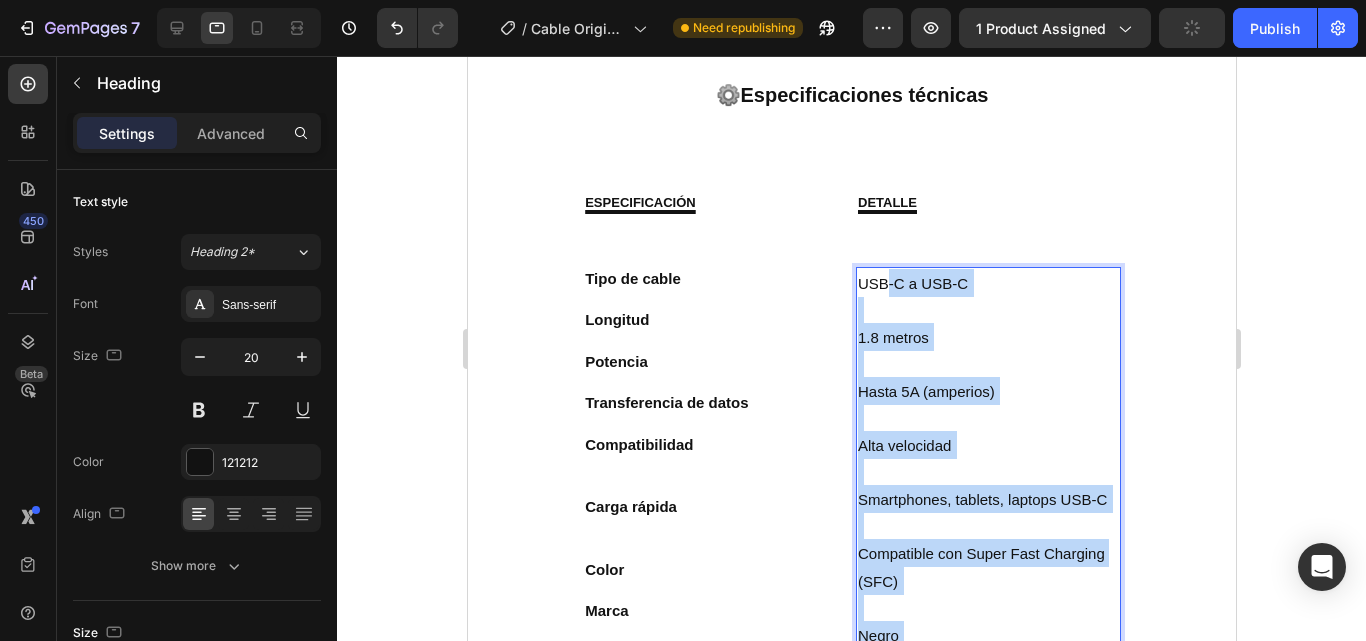 scroll, scrollTop: 1166, scrollLeft: 0, axis: vertical 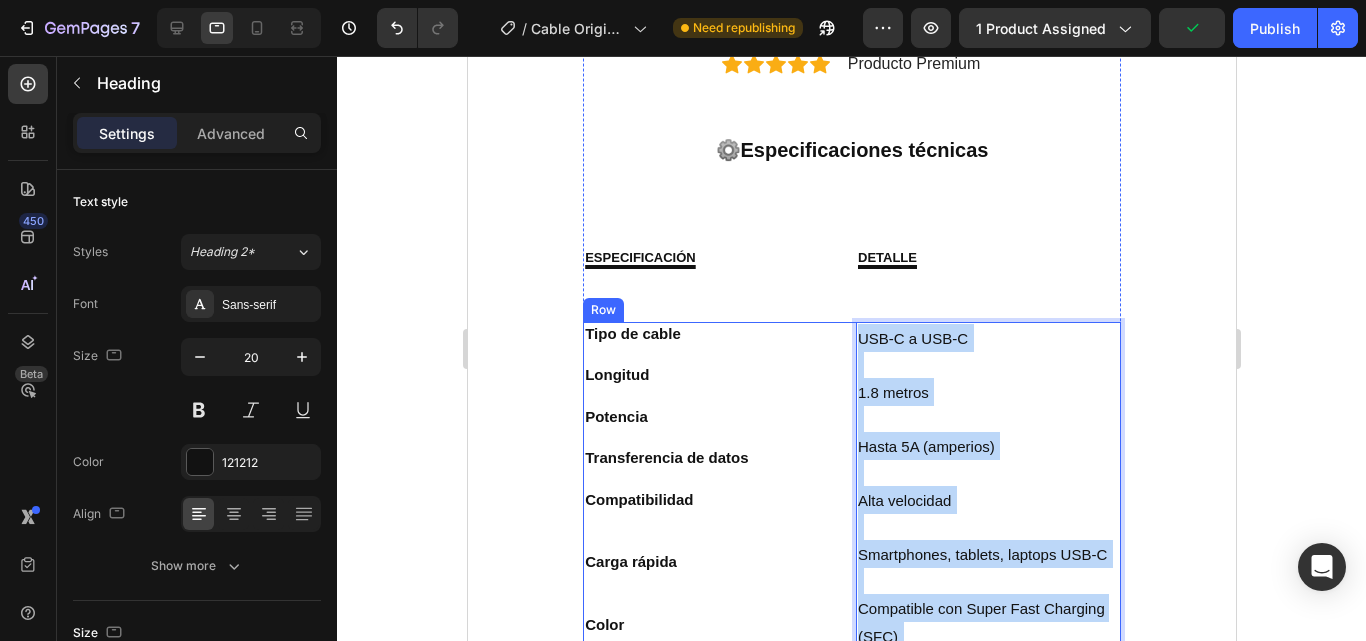 drag, startPoint x: 1004, startPoint y: 464, endPoint x: 845, endPoint y: 314, distance: 218.58865 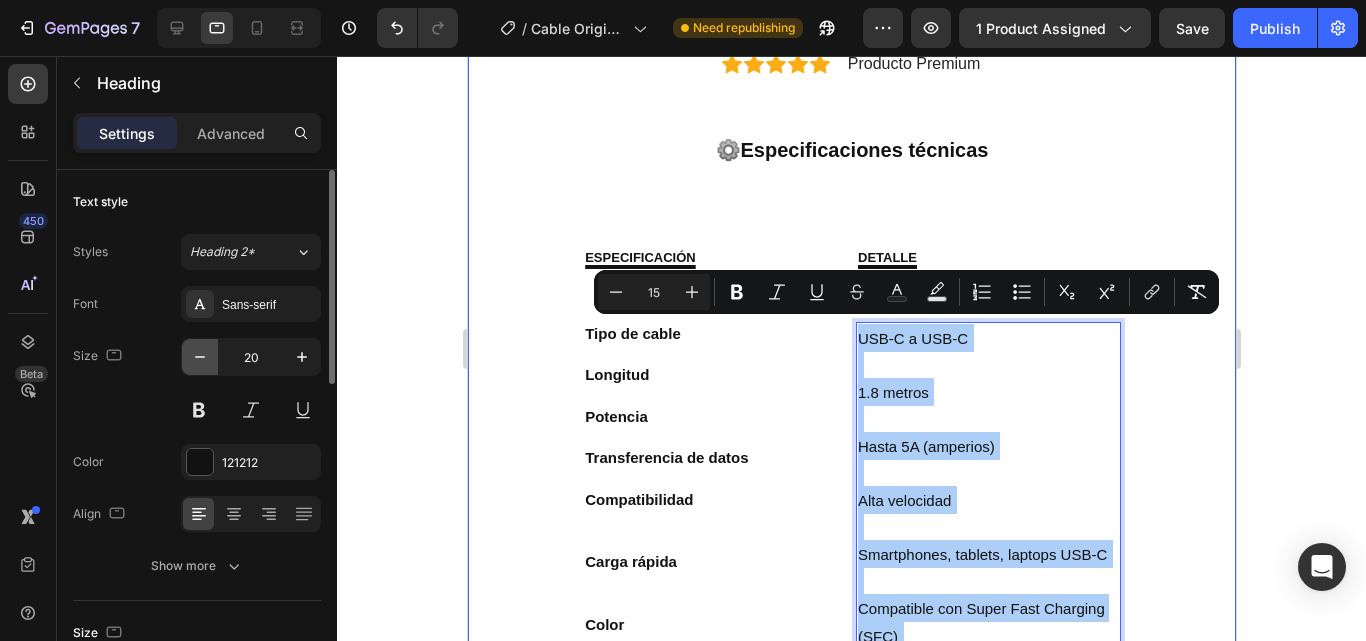 click 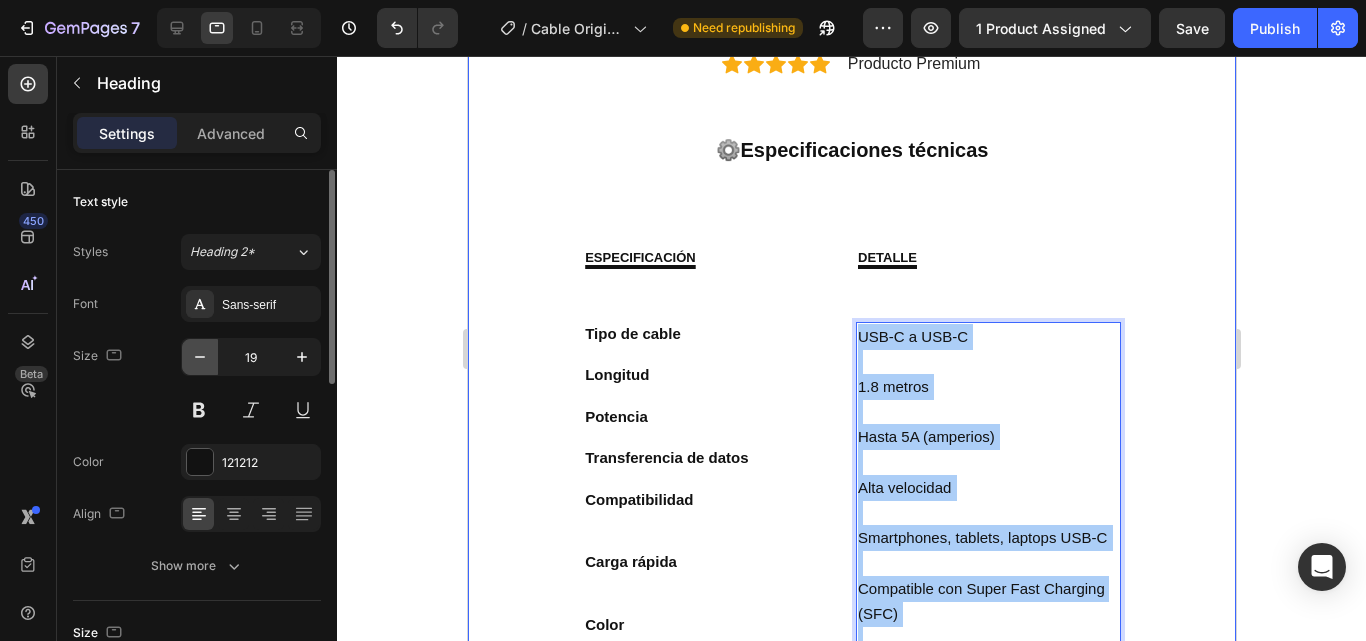 click 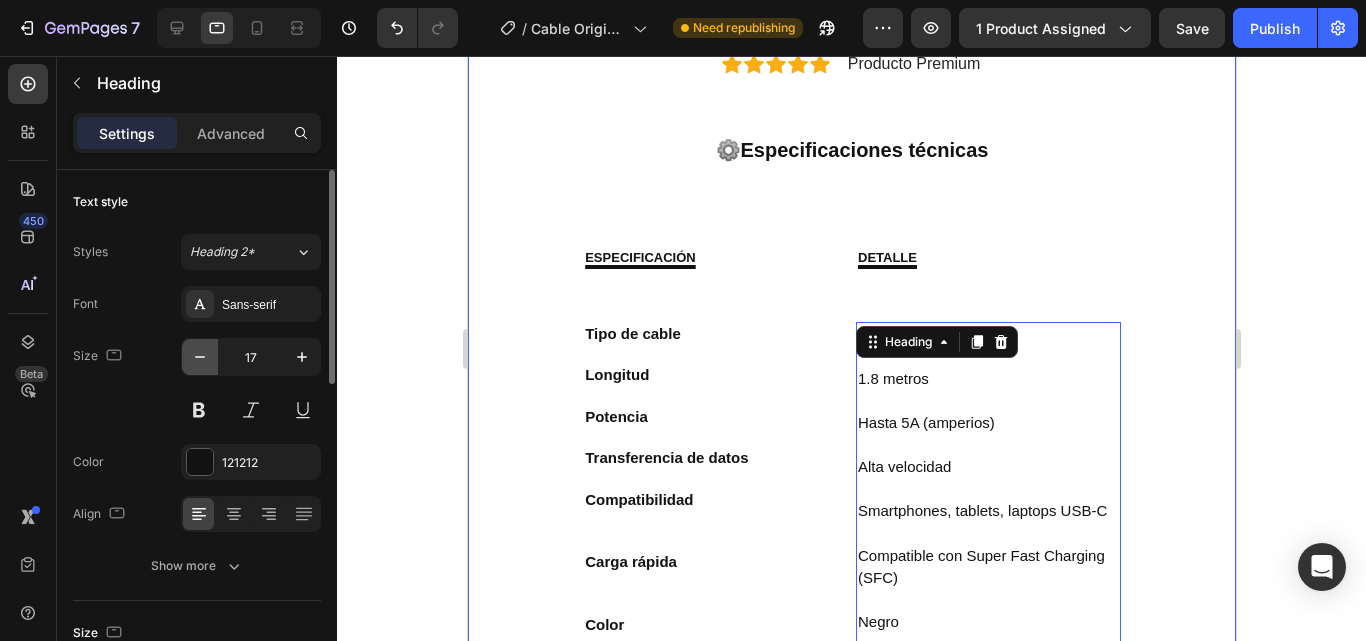 click 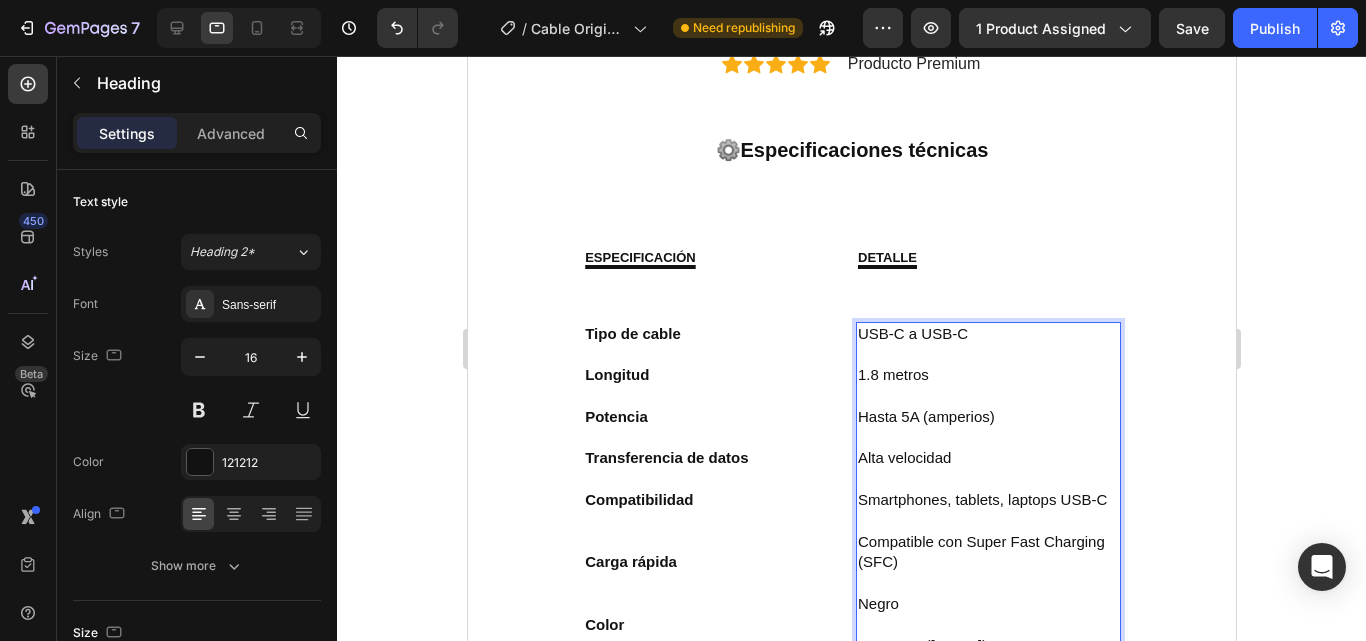 click on "USB-C a USB-C 1.8 metros ⁠⁠⁠⁠⁠⁠⁠ Hasta 5A (amperios) Alta velocidad Smartphones, tablets, laptops USB-C Compatible con Super Fast Charging (SFC) Negro Samsung (original) Reforzado, alta resistencia" at bounding box center (987, 511) 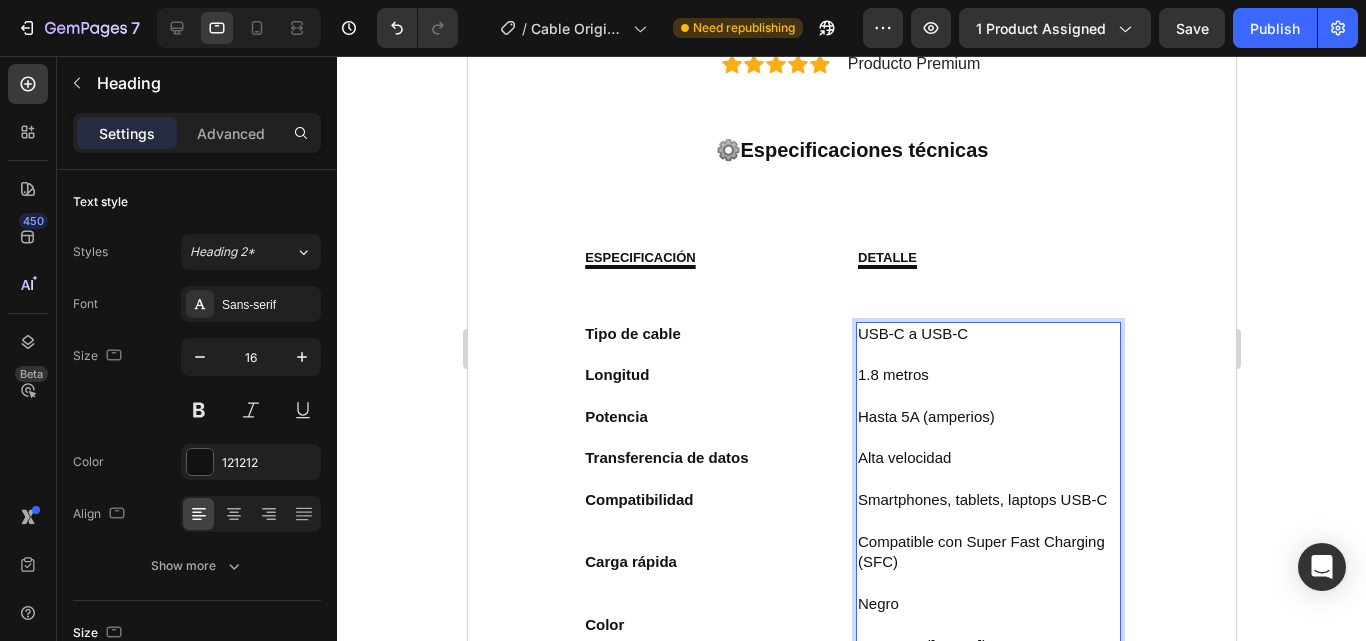 scroll, scrollTop: 1266, scrollLeft: 0, axis: vertical 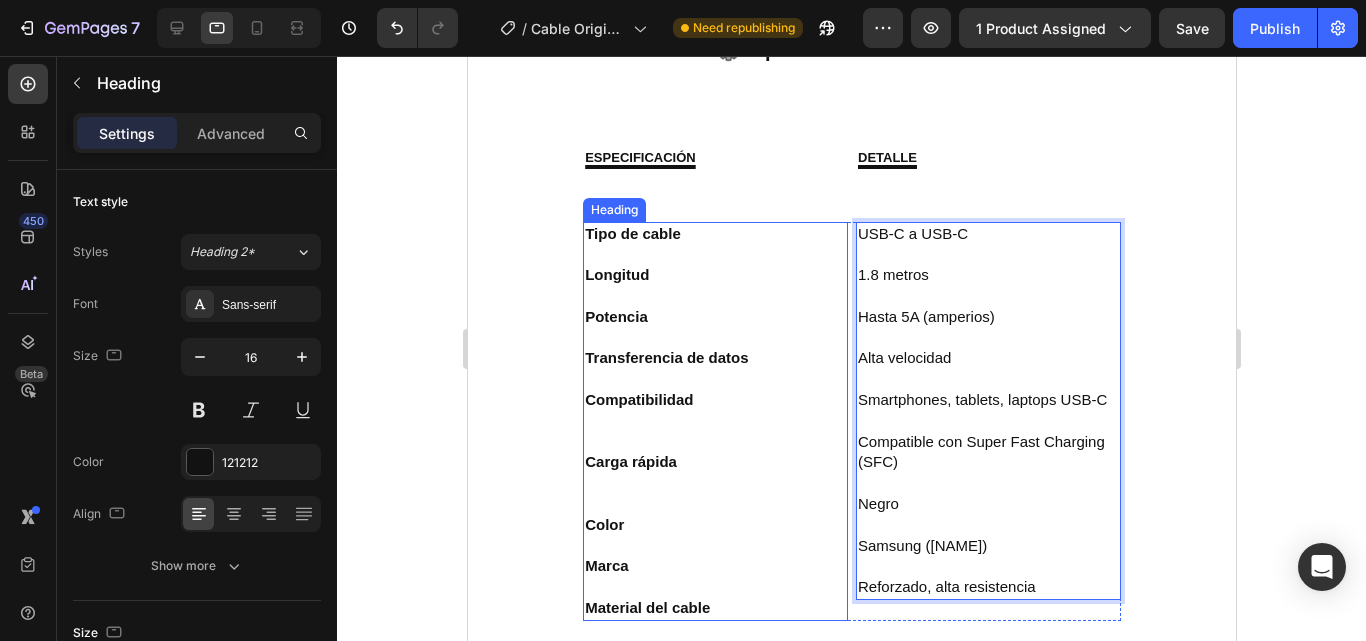 click on "⁠⁠⁠⁠⁠⁠⁠ Tipo de cable Longitud Potencia Transferencia de datos Compatibilidad Carga rápida Color Marca Material del cable" at bounding box center (714, 421) 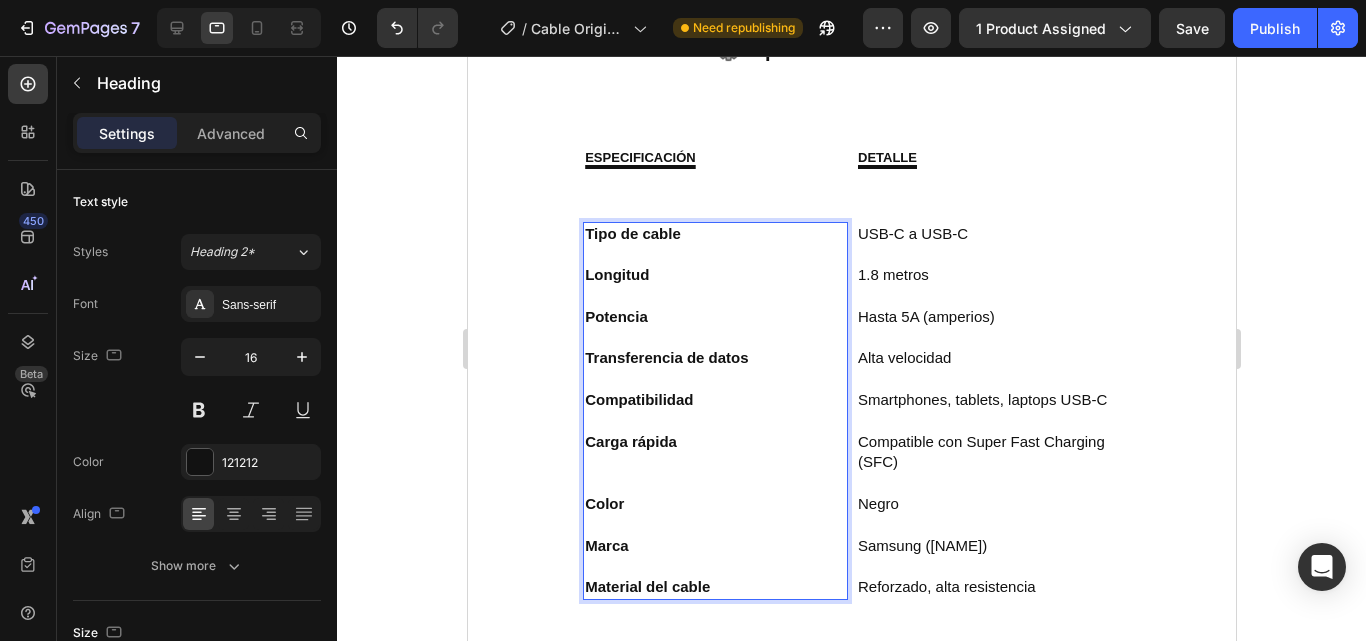 click on "Color" at bounding box center [603, 503] 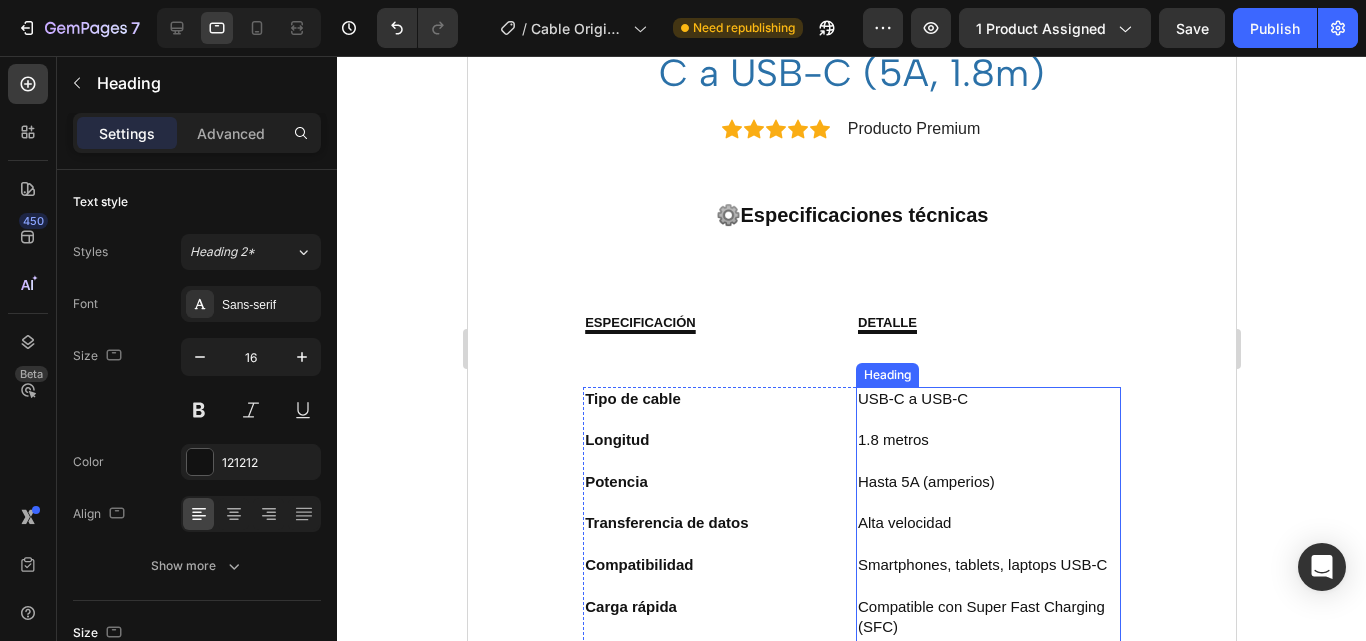 scroll, scrollTop: 1100, scrollLeft: 0, axis: vertical 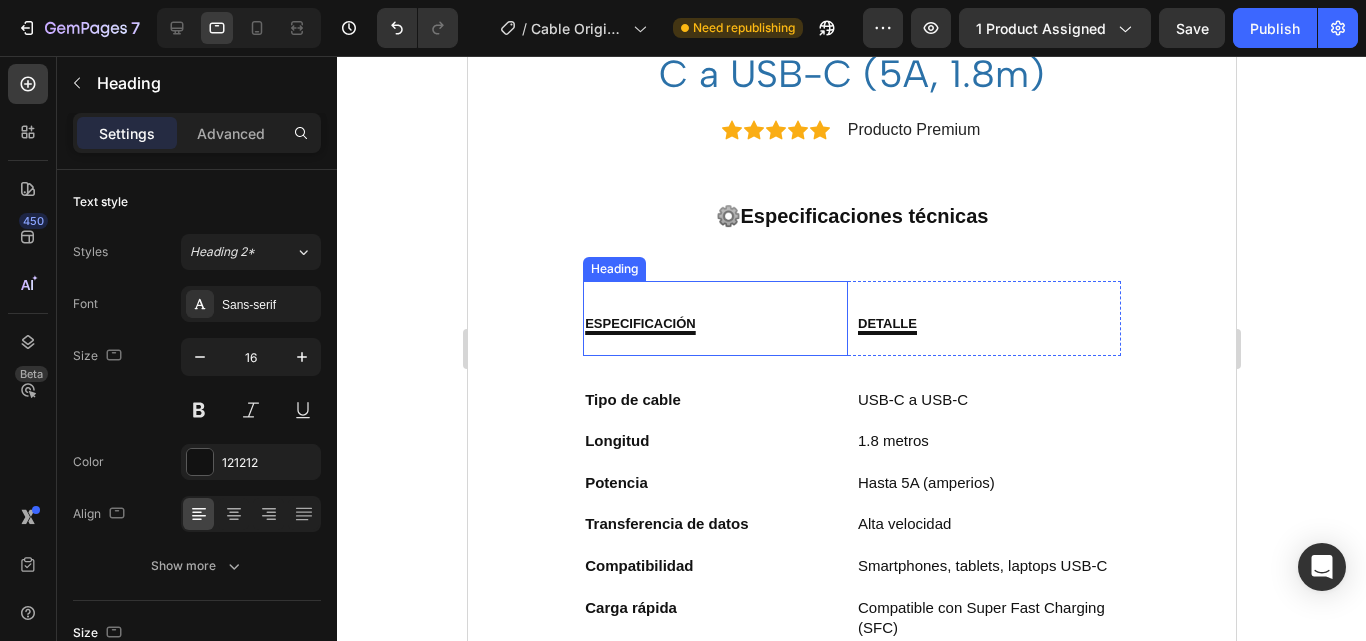 click on "especificación" at bounding box center (714, 318) 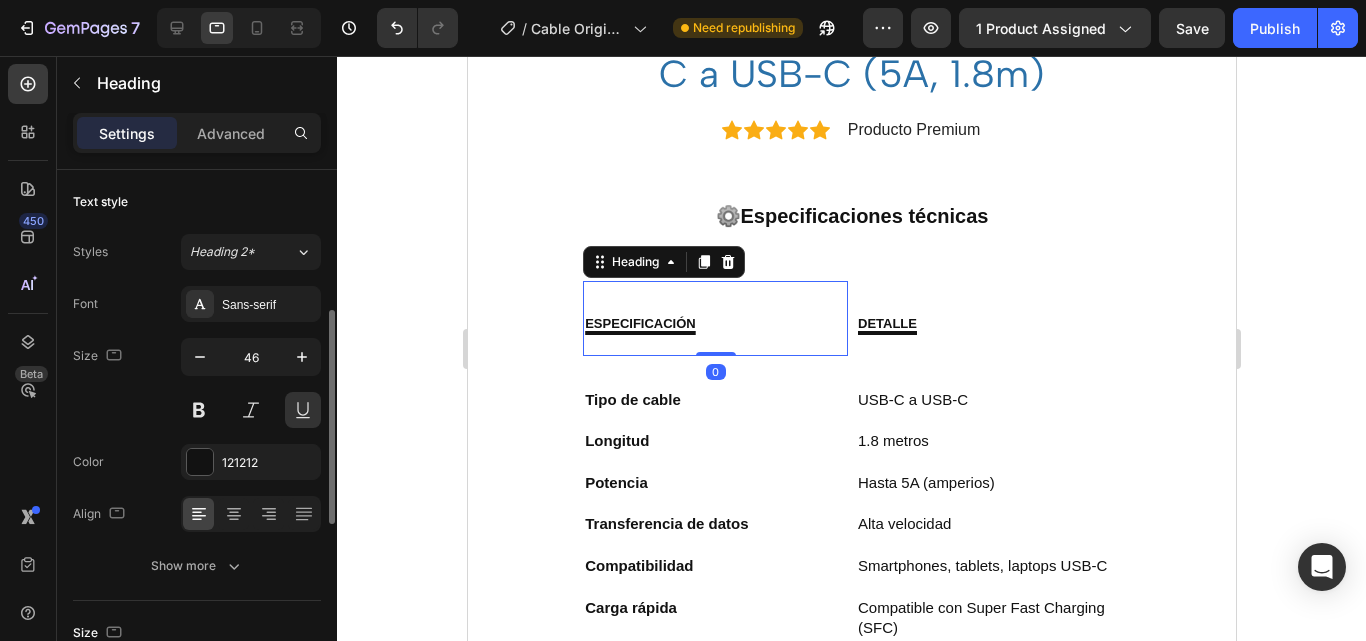 scroll, scrollTop: 100, scrollLeft: 0, axis: vertical 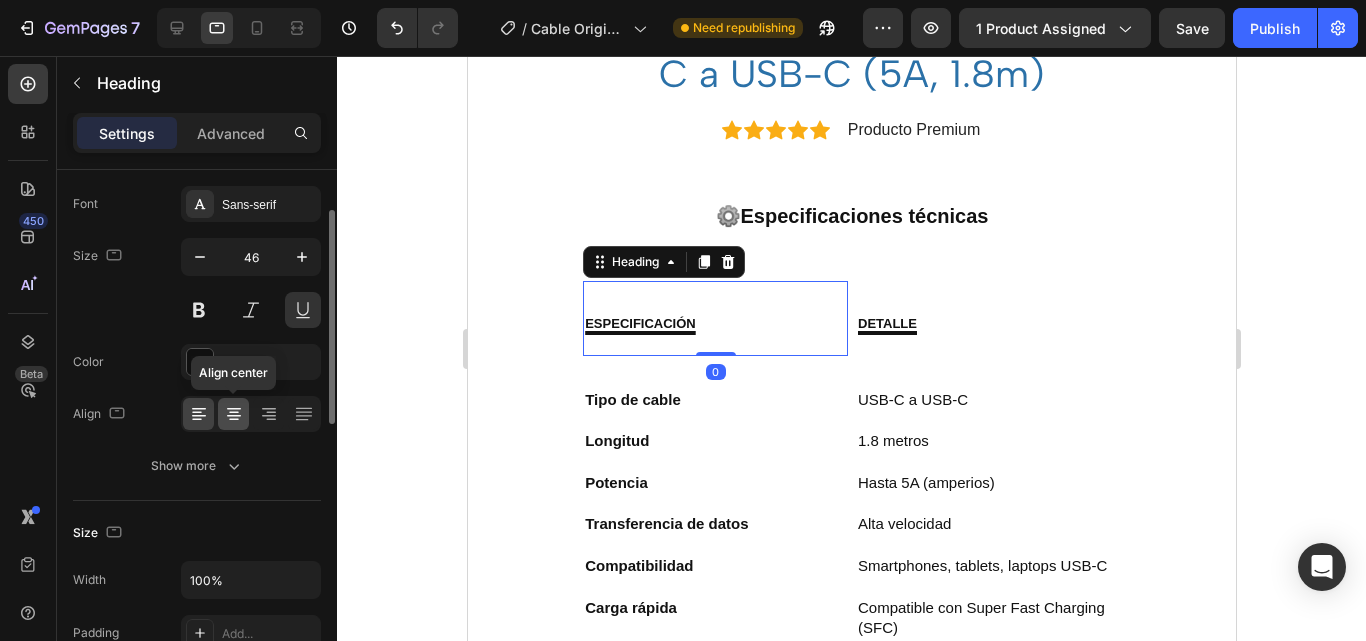 click 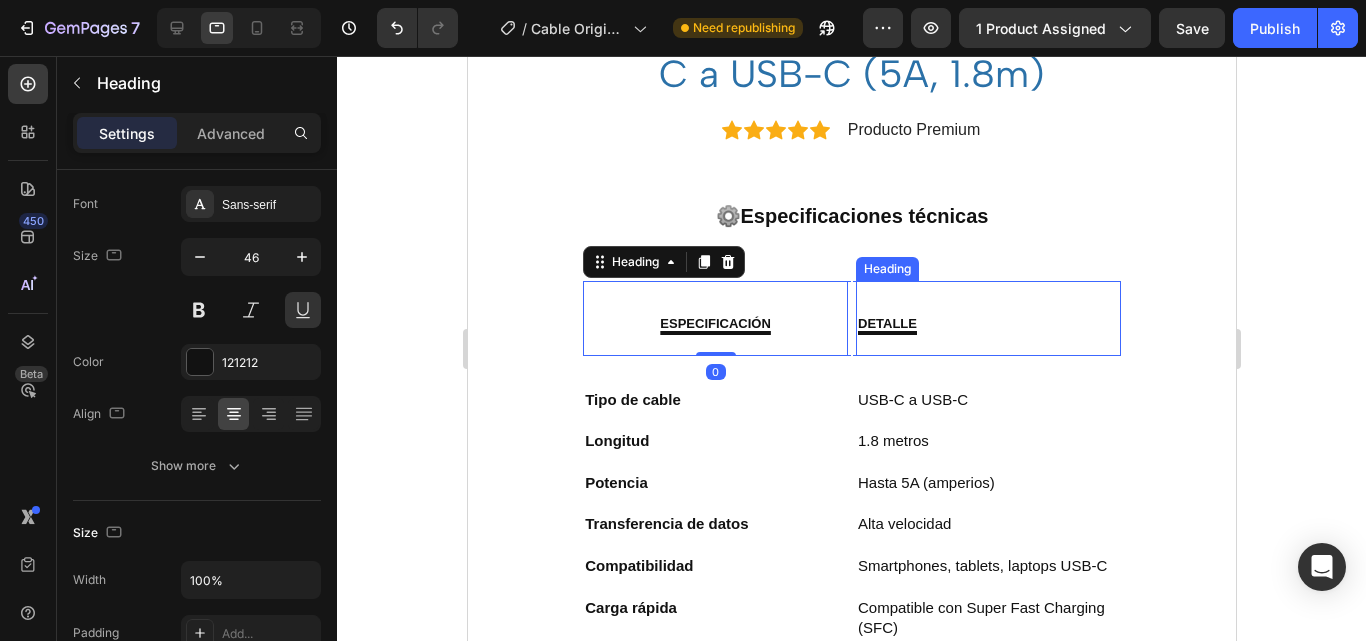 click on "DETALLE" at bounding box center (886, 323) 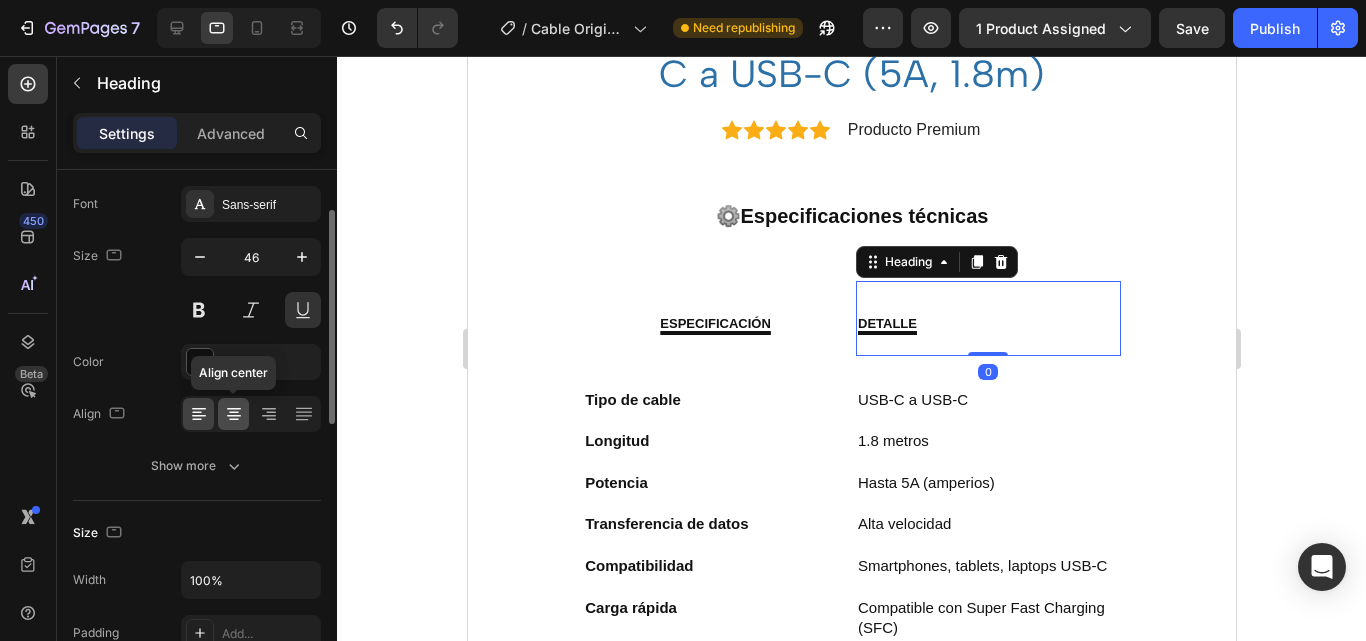 click 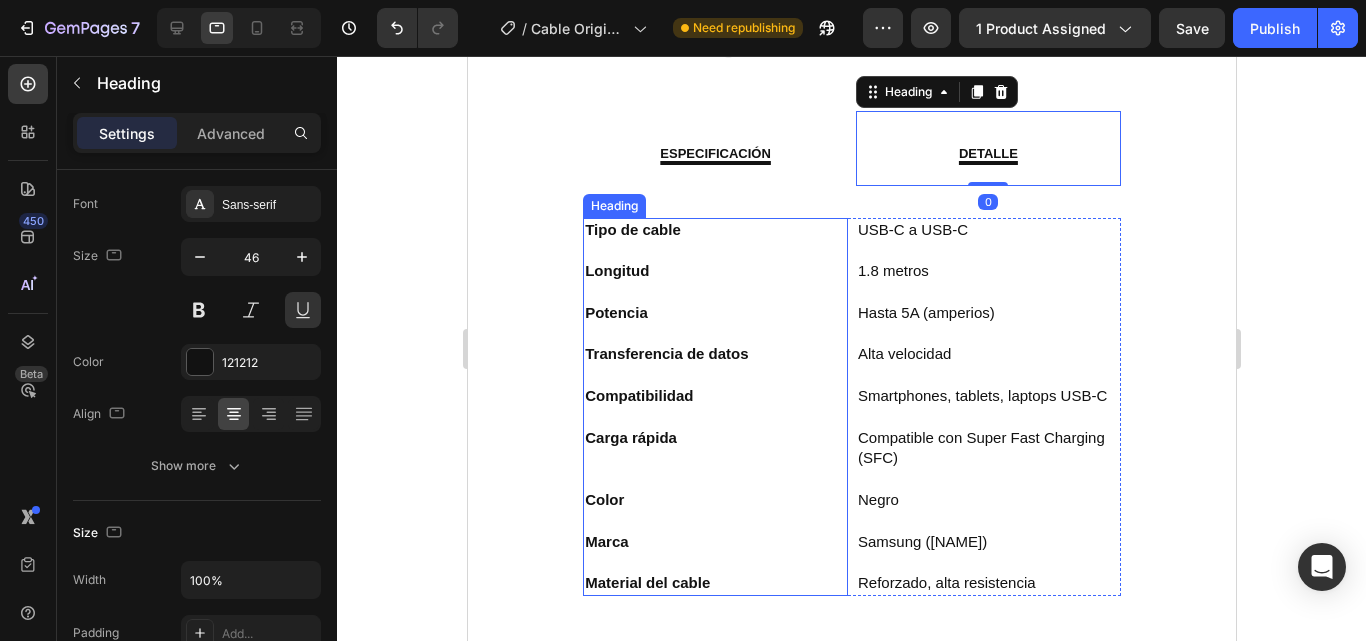 scroll, scrollTop: 1300, scrollLeft: 0, axis: vertical 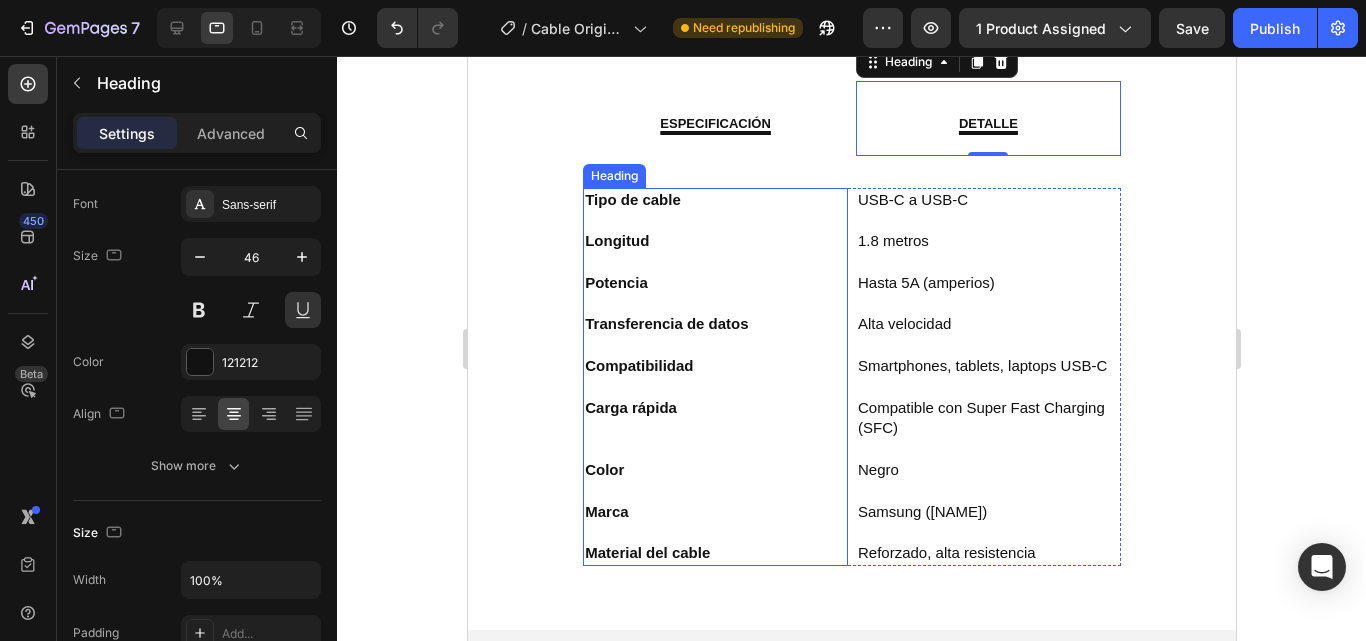 click on "Tipo de cable Longitud Potencia Transferencia de datos Compatibilidad Carga rápida Color Marca Material del cable" at bounding box center (714, 377) 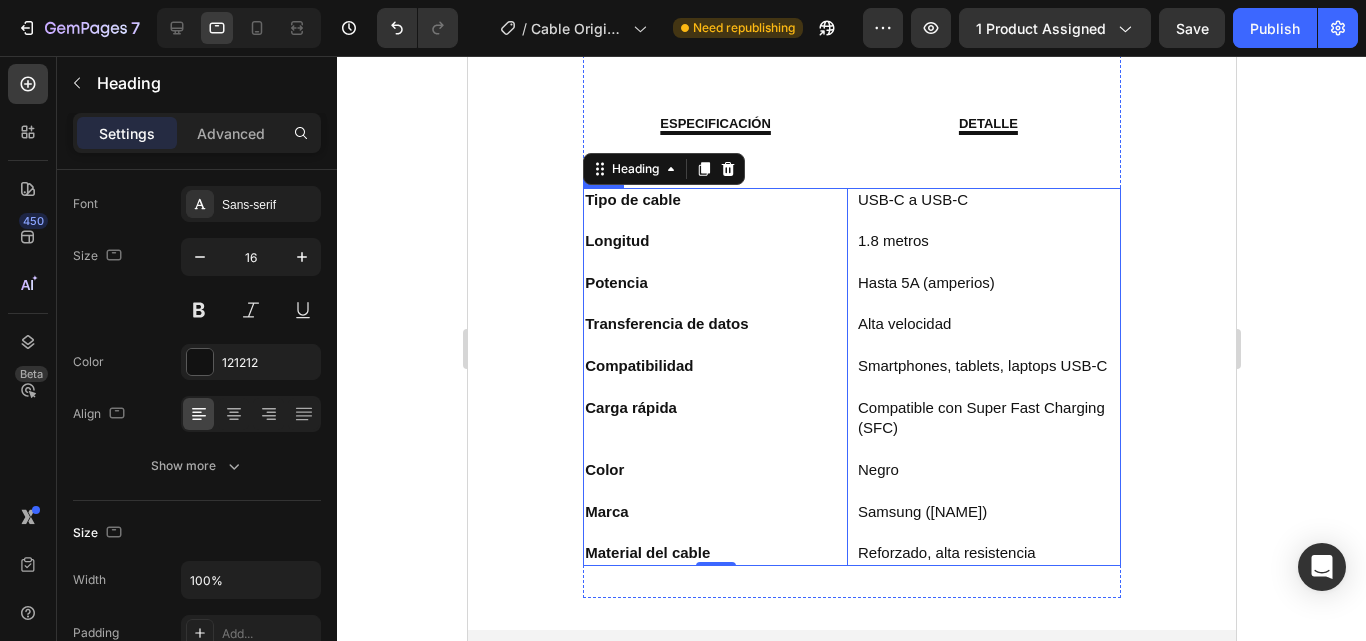 click on "Tipo de cable Longitud Potencia Transferencia de datos Compatibilidad Carga rápida Color Marca Material del cable Heading   0 USB-C a USB-C 1.8 metros Hasta 5A (amperios) Alta velocidad Smartphones, tablets, laptops USB-C Compatible con Super Fast Charging (SFC) Negro Samsung (original) Reforzado, alta resistencia Heading Row" at bounding box center (851, 377) 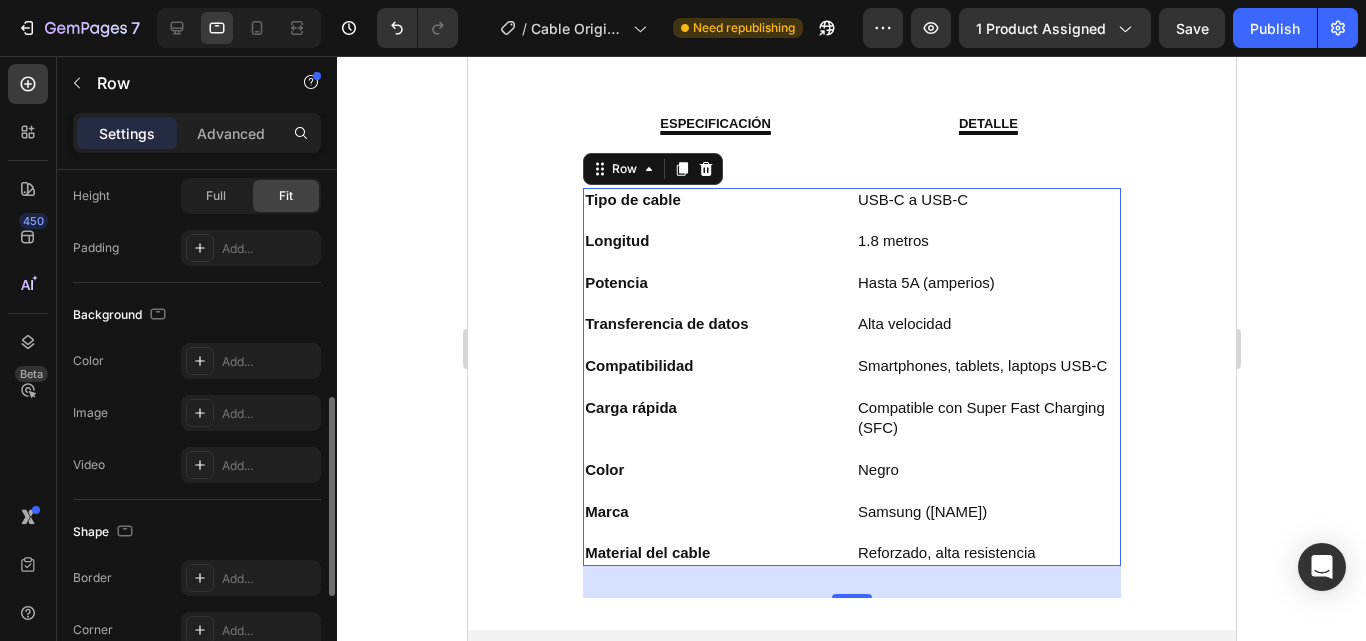 scroll, scrollTop: 868, scrollLeft: 0, axis: vertical 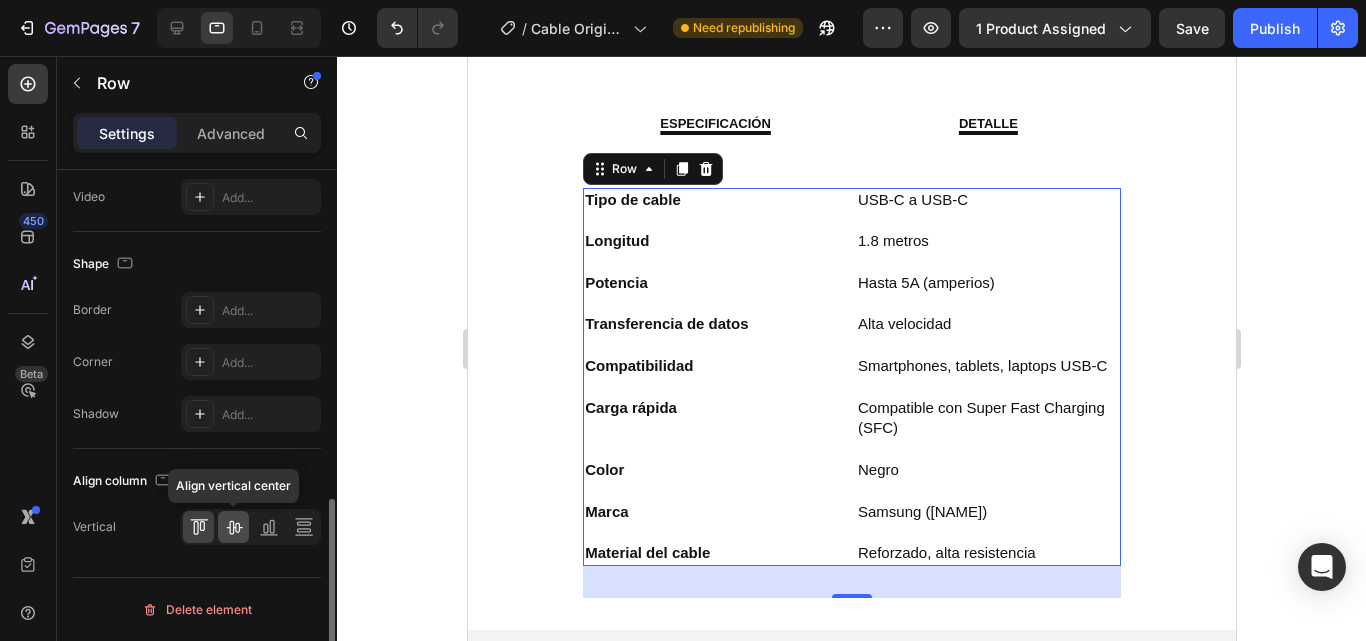 click 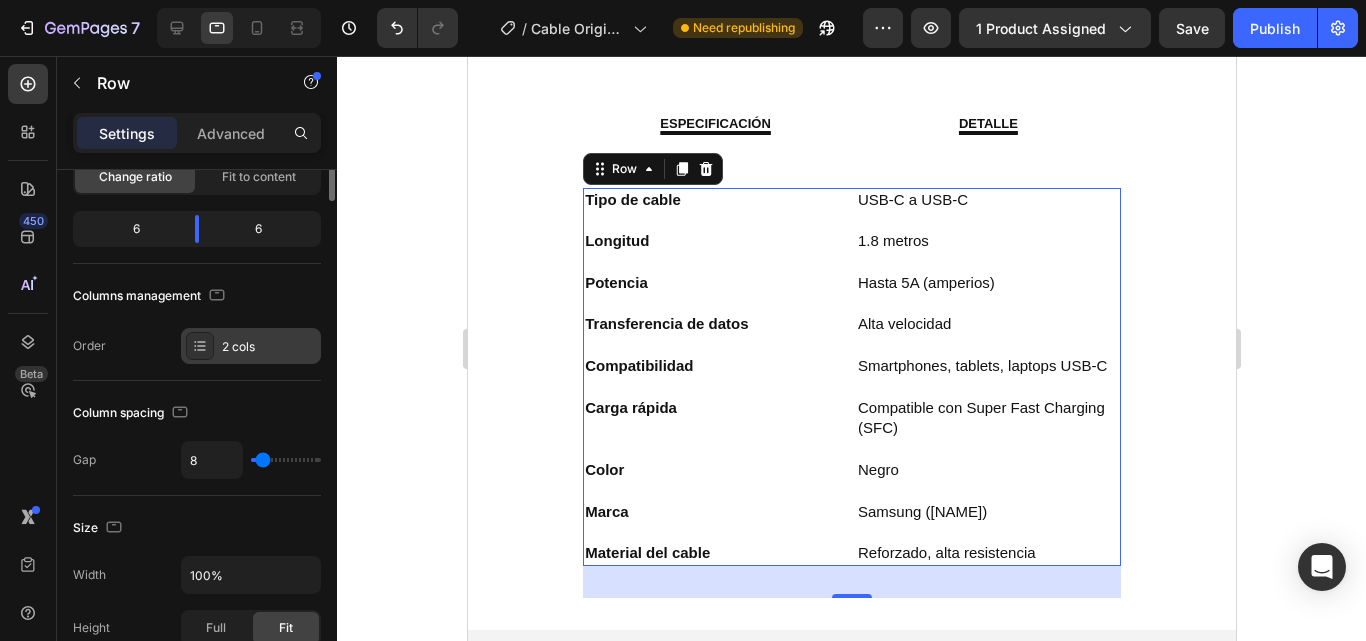 scroll, scrollTop: 0, scrollLeft: 0, axis: both 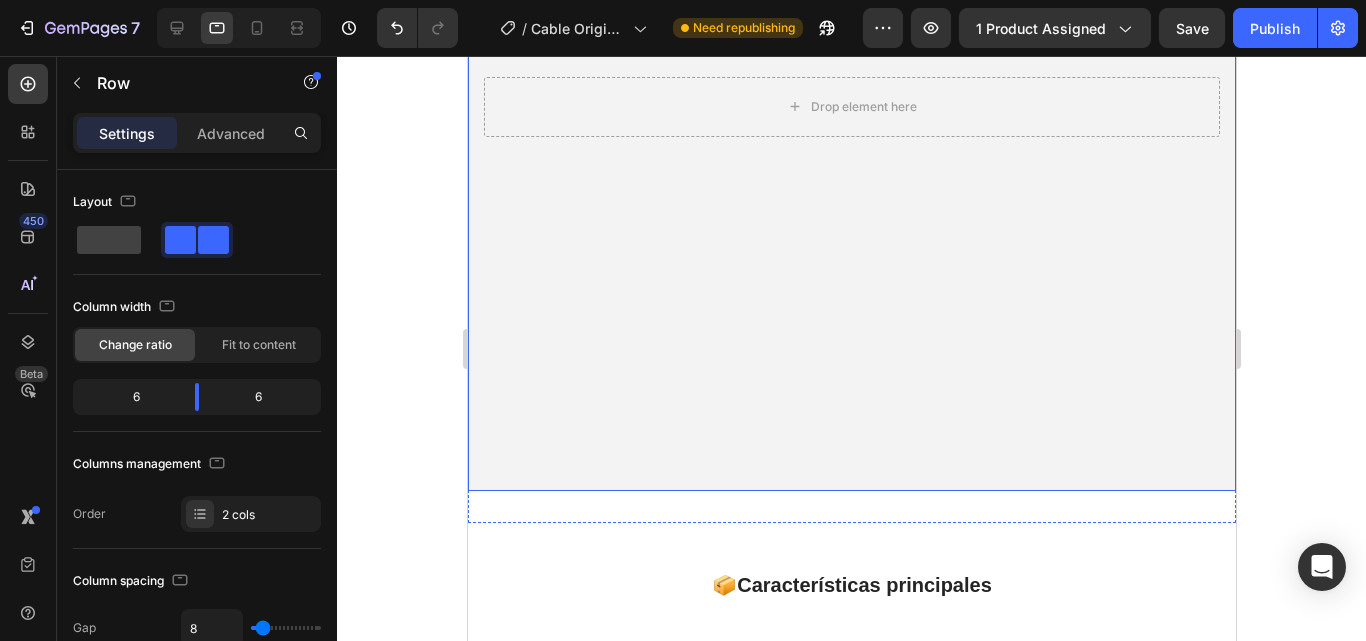 click at bounding box center [851, 107] 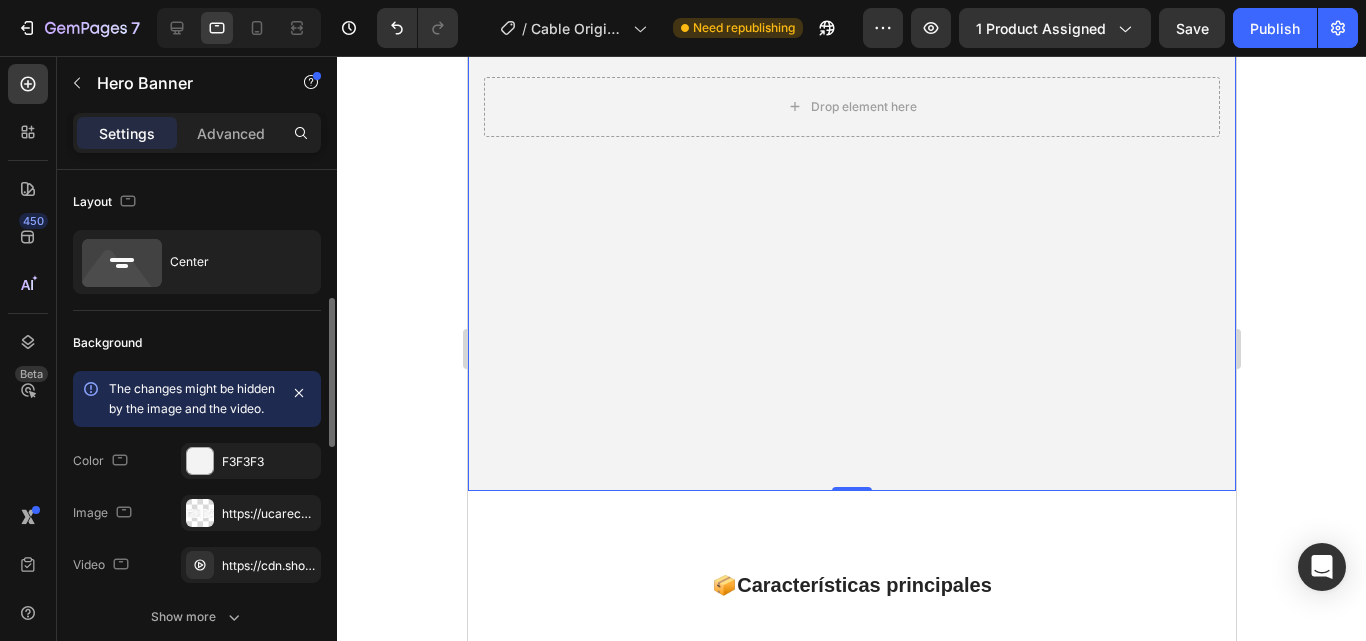 scroll, scrollTop: 100, scrollLeft: 0, axis: vertical 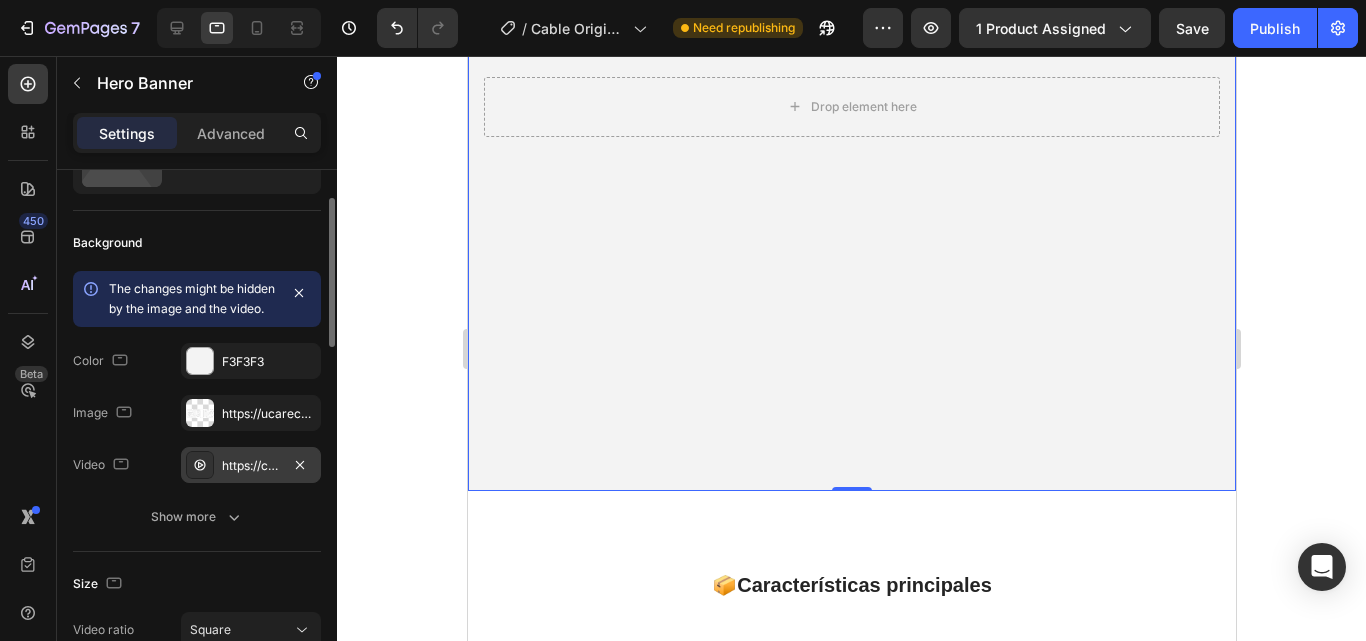 click on "https://cdn.shopify.com/videos/c/o/v/84d9ae2e86b146869d2e1ff580f4f03e.mp4" at bounding box center (251, 466) 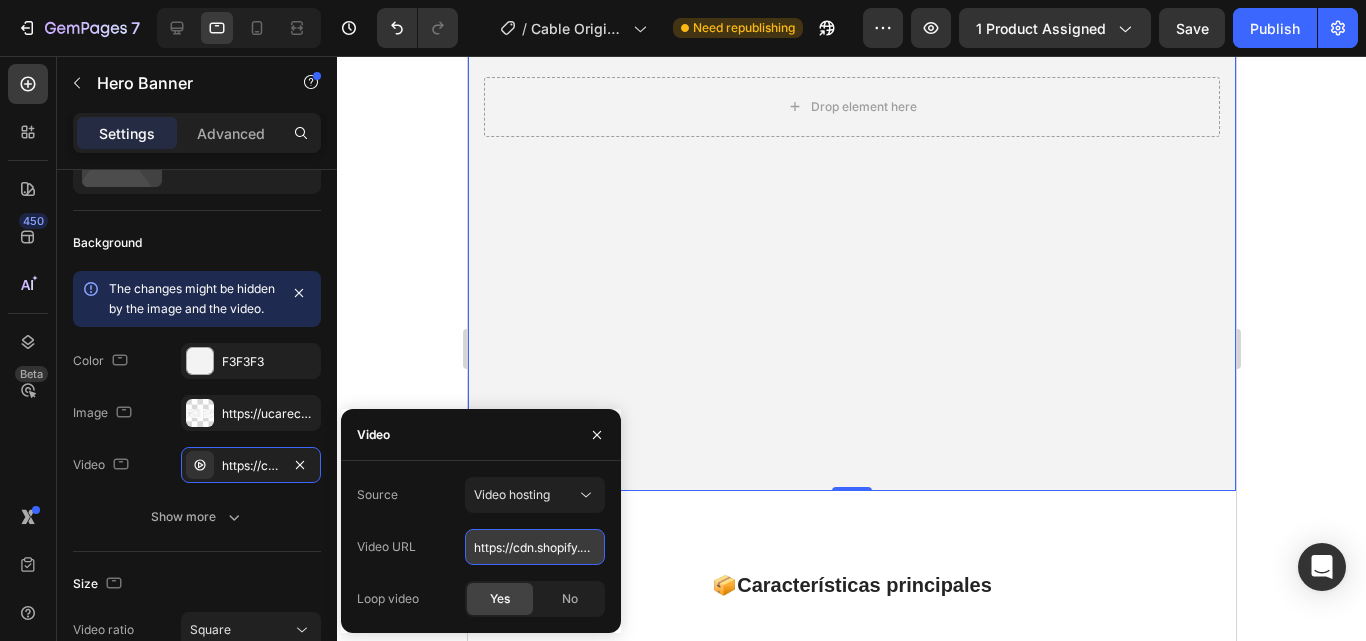 click on "https://cdn.shopify.com/videos/c/o/v/84d9ae2e86b146869d2e1ff580f4f03e.mp4" at bounding box center (535, 547) 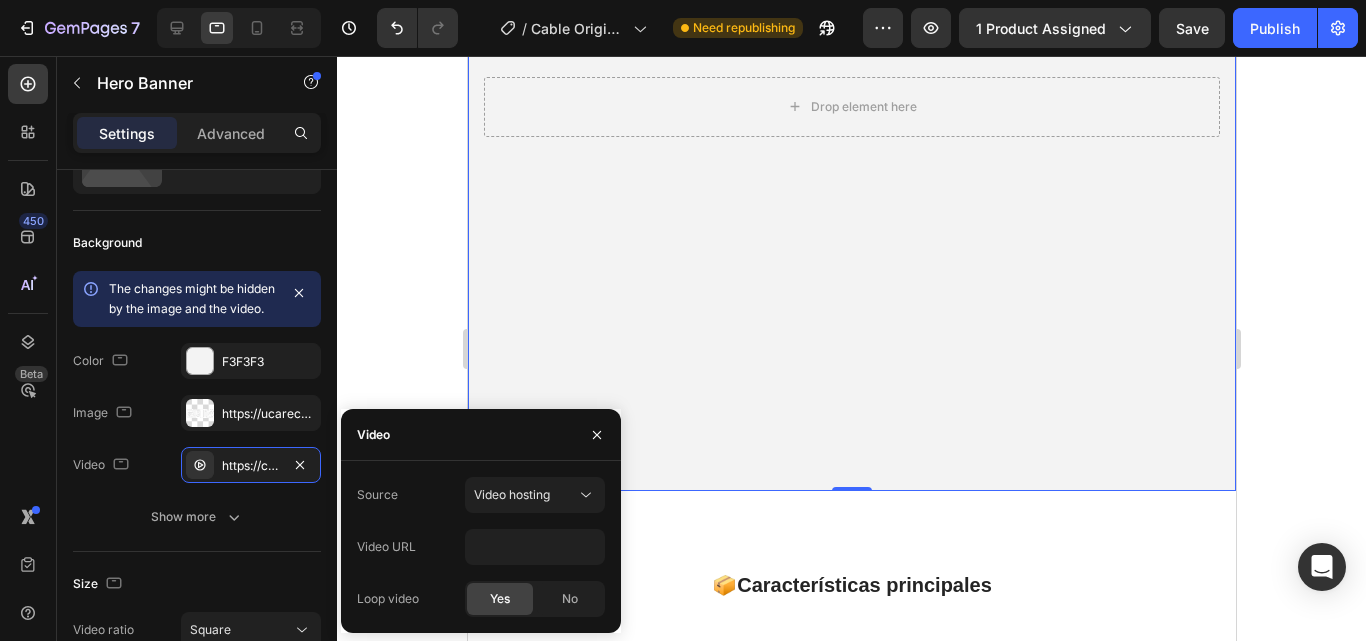 click 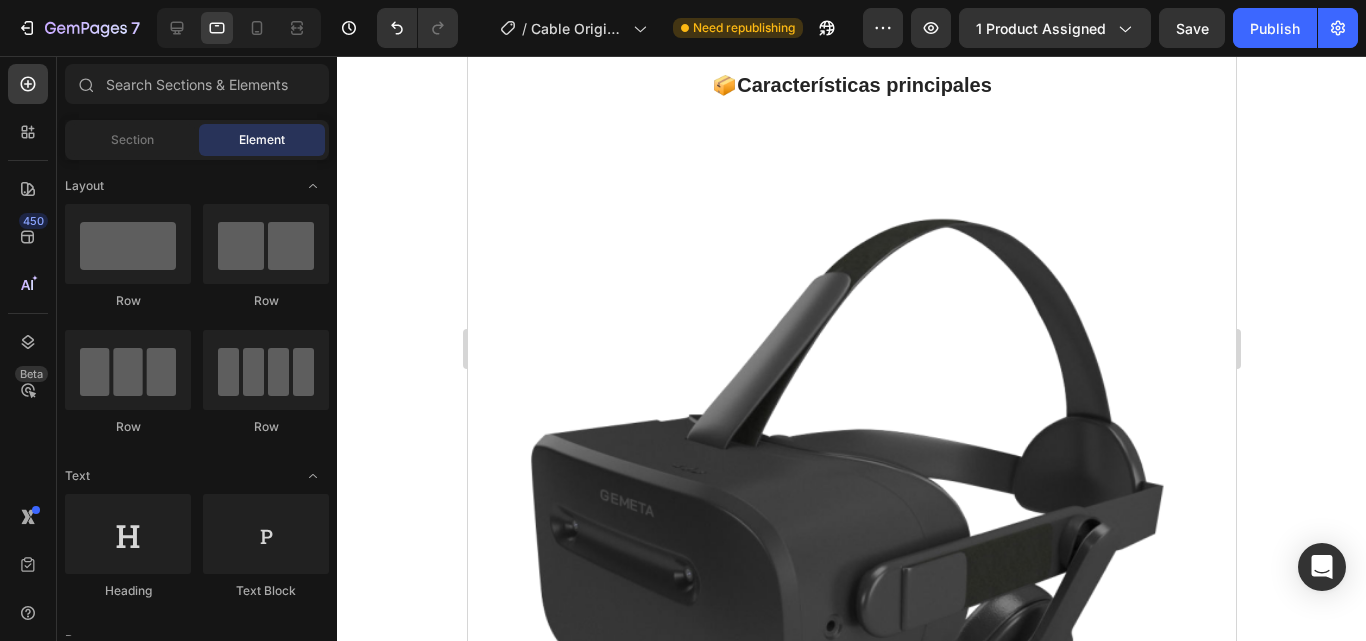 scroll, scrollTop: 2500, scrollLeft: 0, axis: vertical 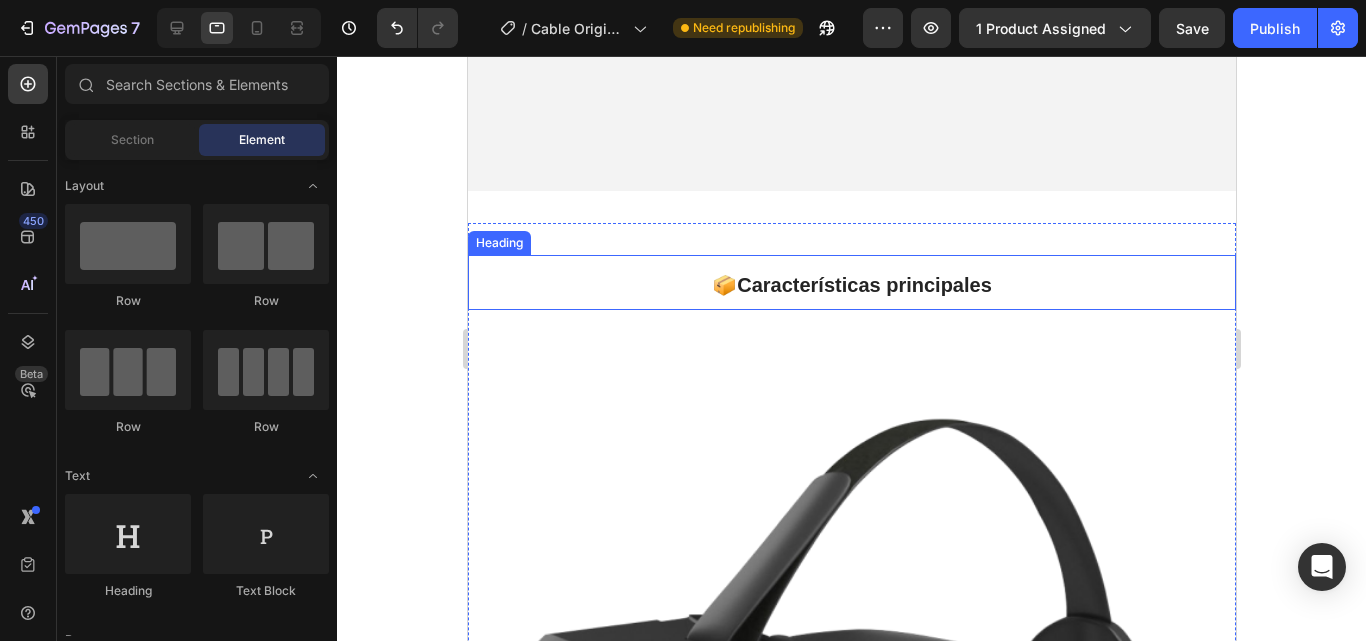 click on "Características principales" at bounding box center [863, 285] 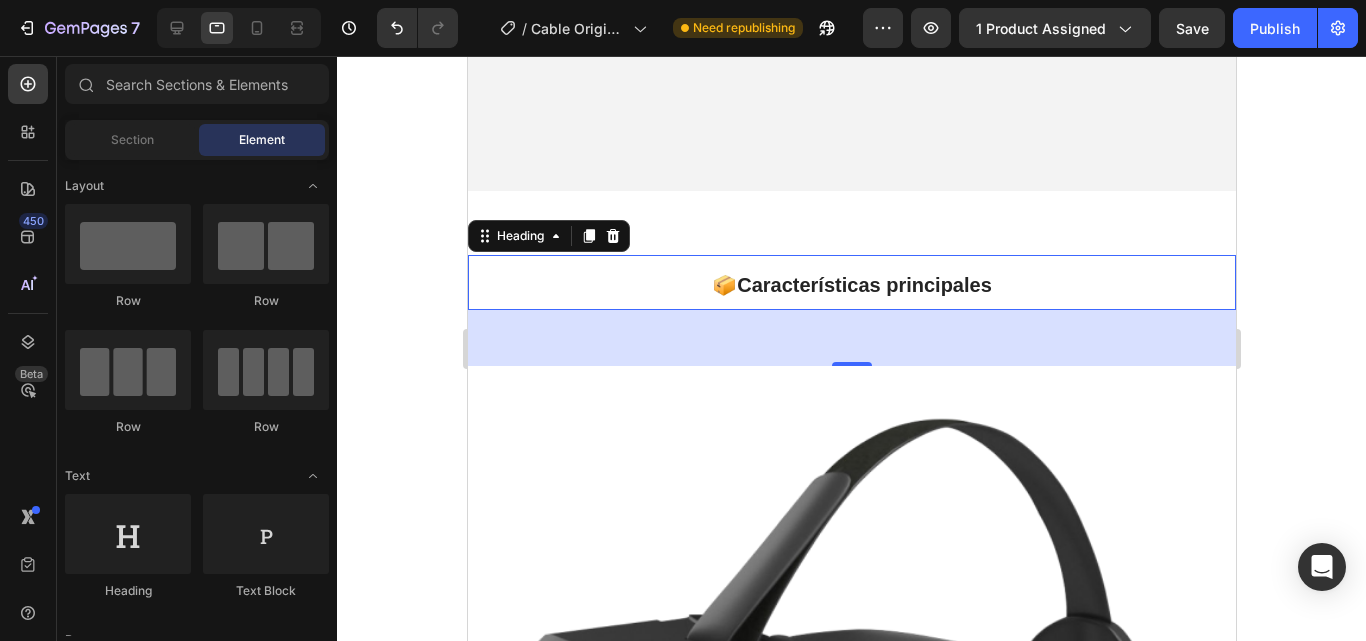 click on "Características principales" at bounding box center [863, 285] 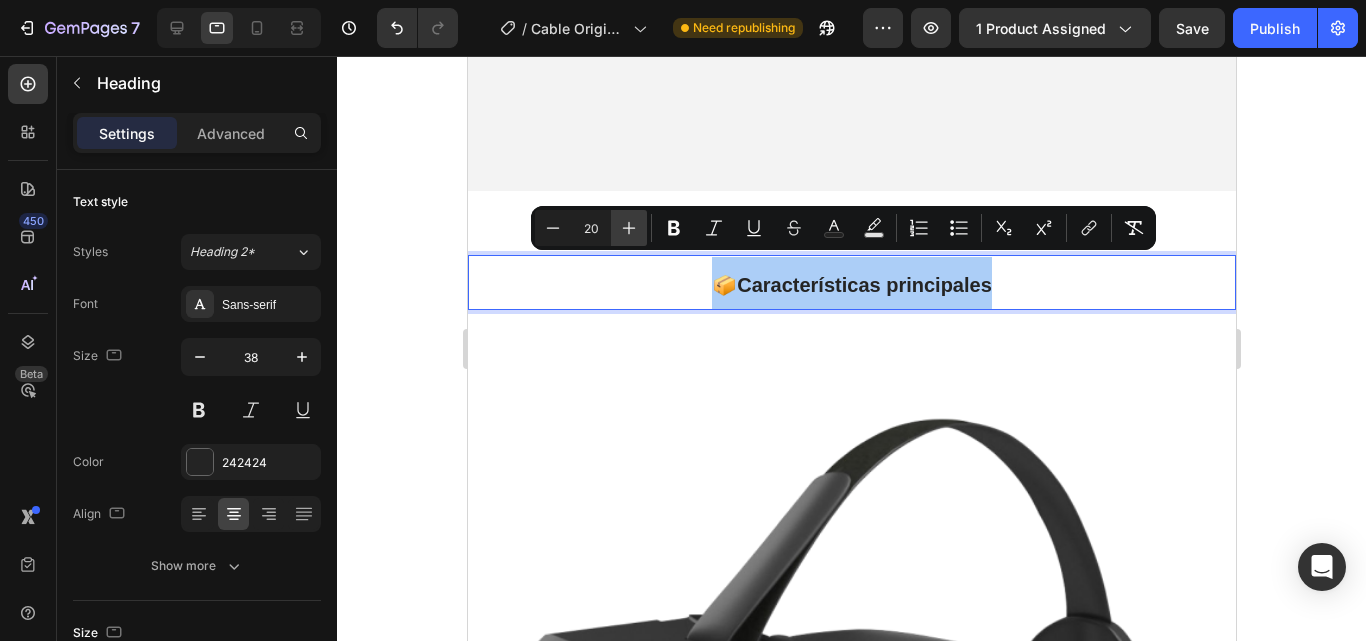 click 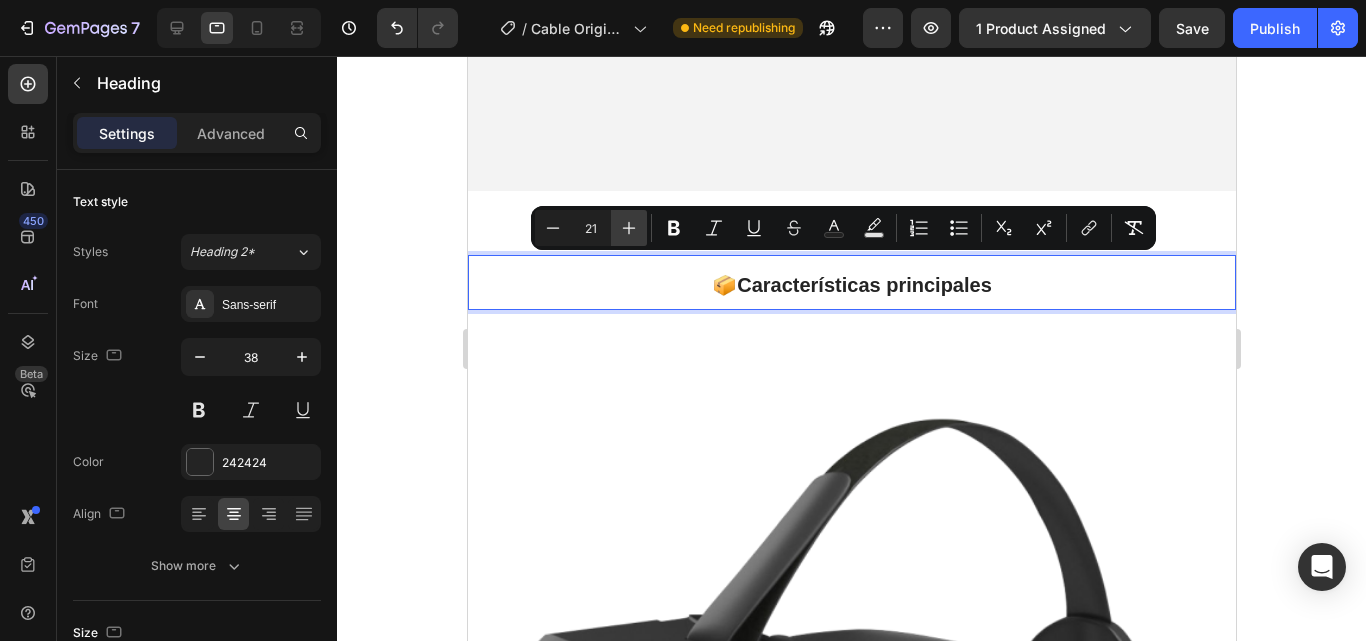click 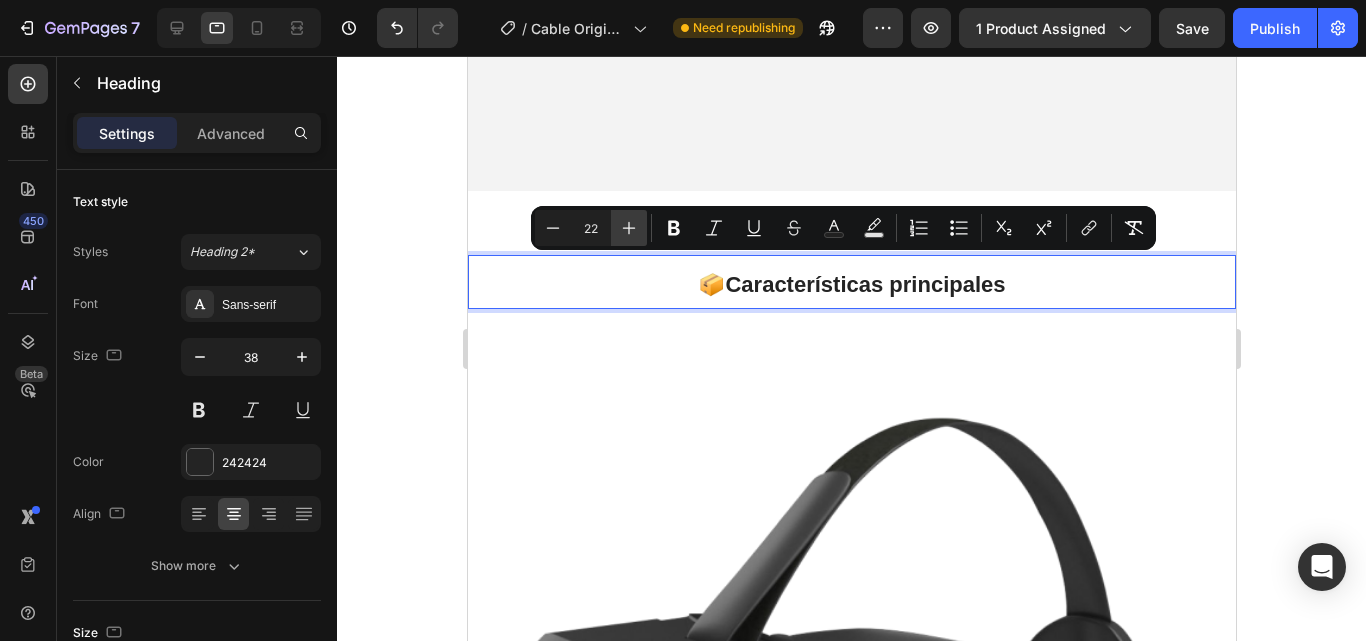 click 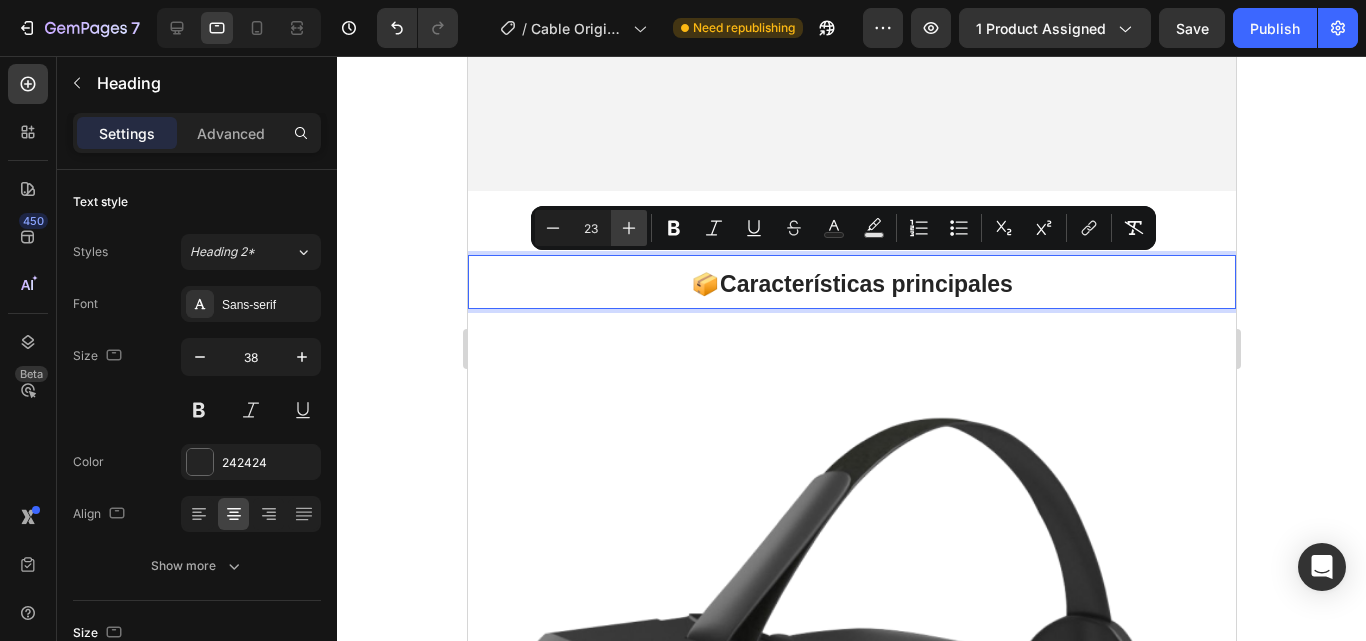 click 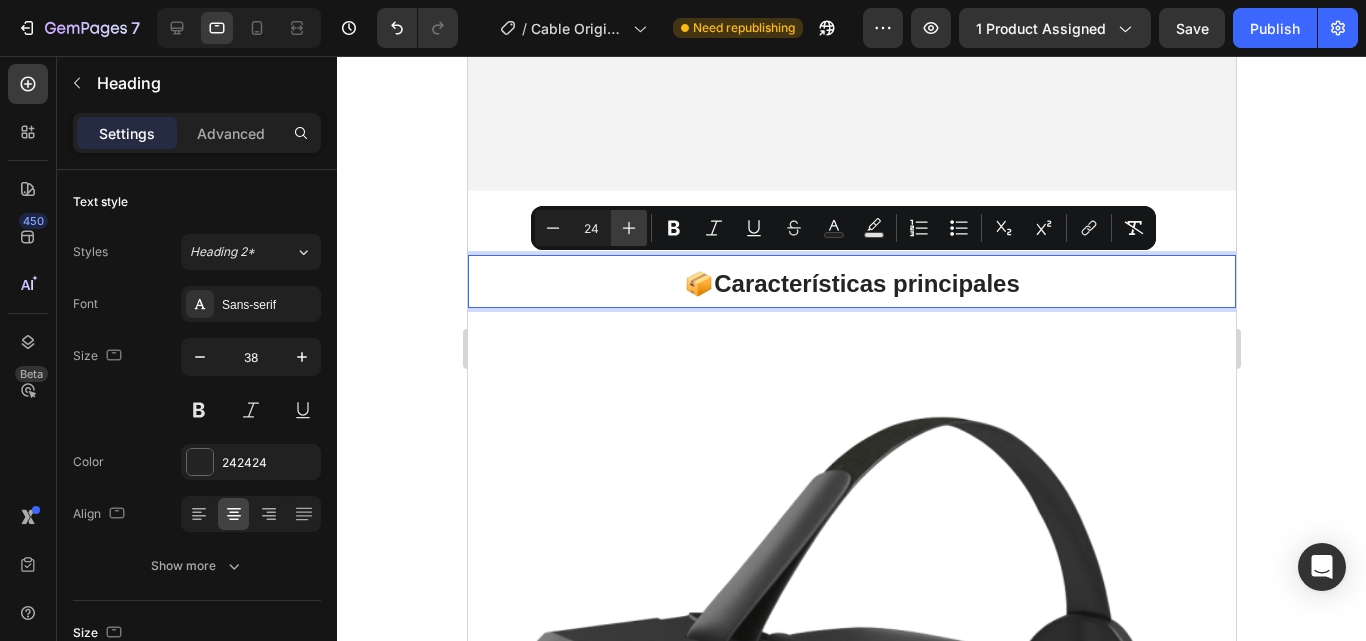 click 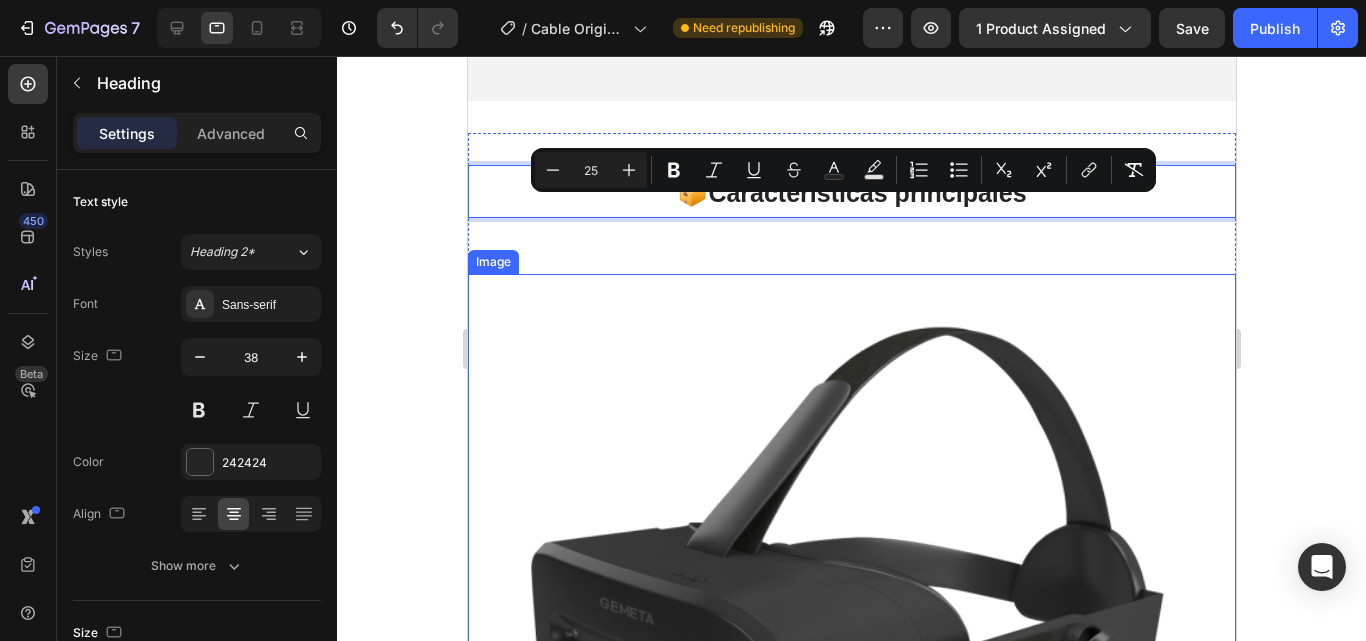 scroll, scrollTop: 2600, scrollLeft: 0, axis: vertical 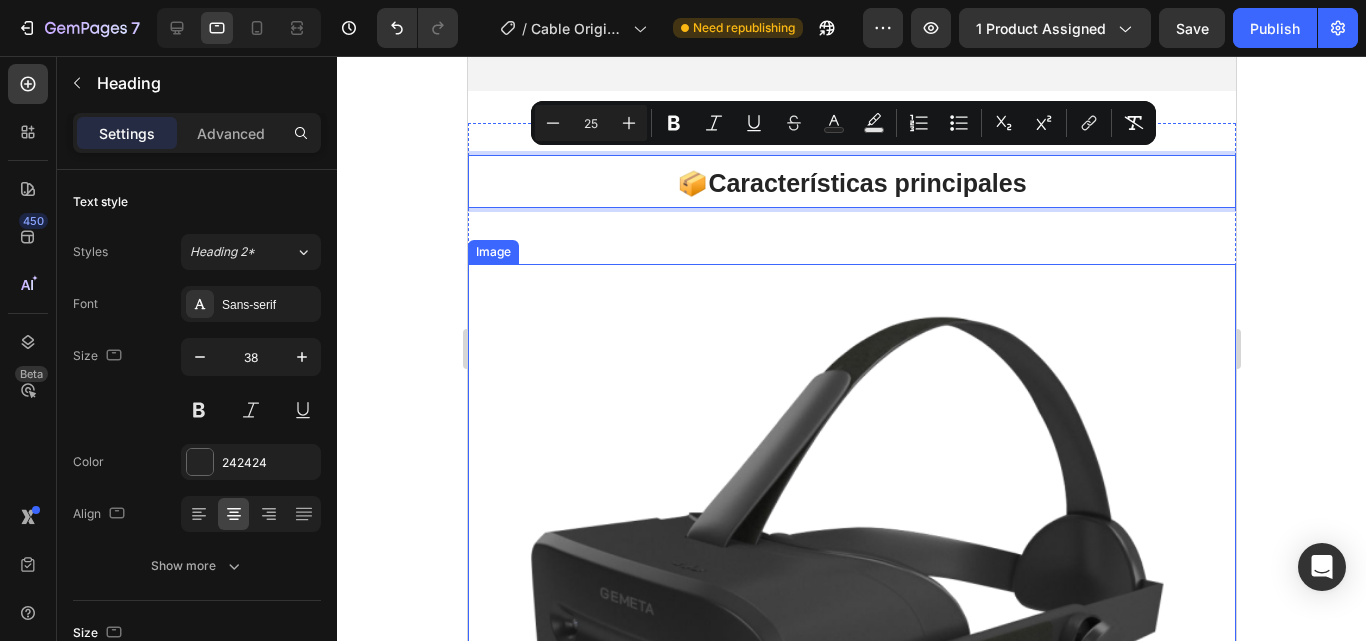 click at bounding box center (851, 648) 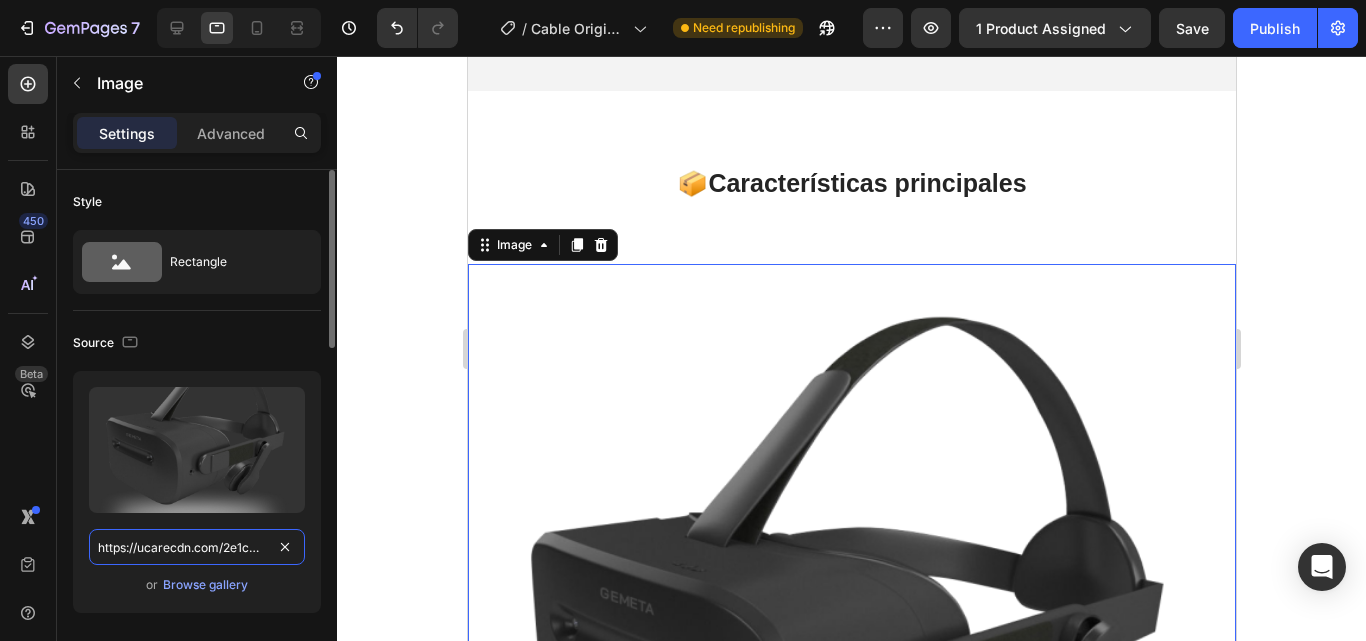 click on "https://ucarecdn.com/2e1cb222-8505-4276-b9d4-e70e81d49dda/" at bounding box center (197, 547) 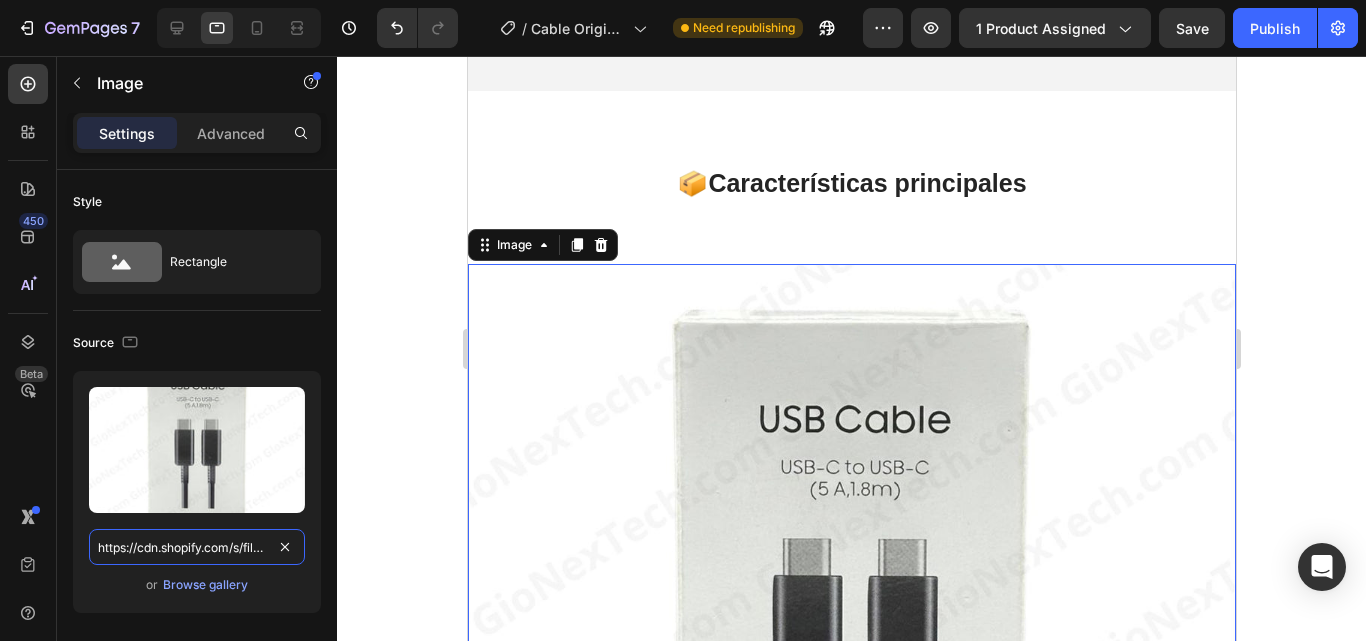 scroll, scrollTop: 0, scrollLeft: 441, axis: horizontal 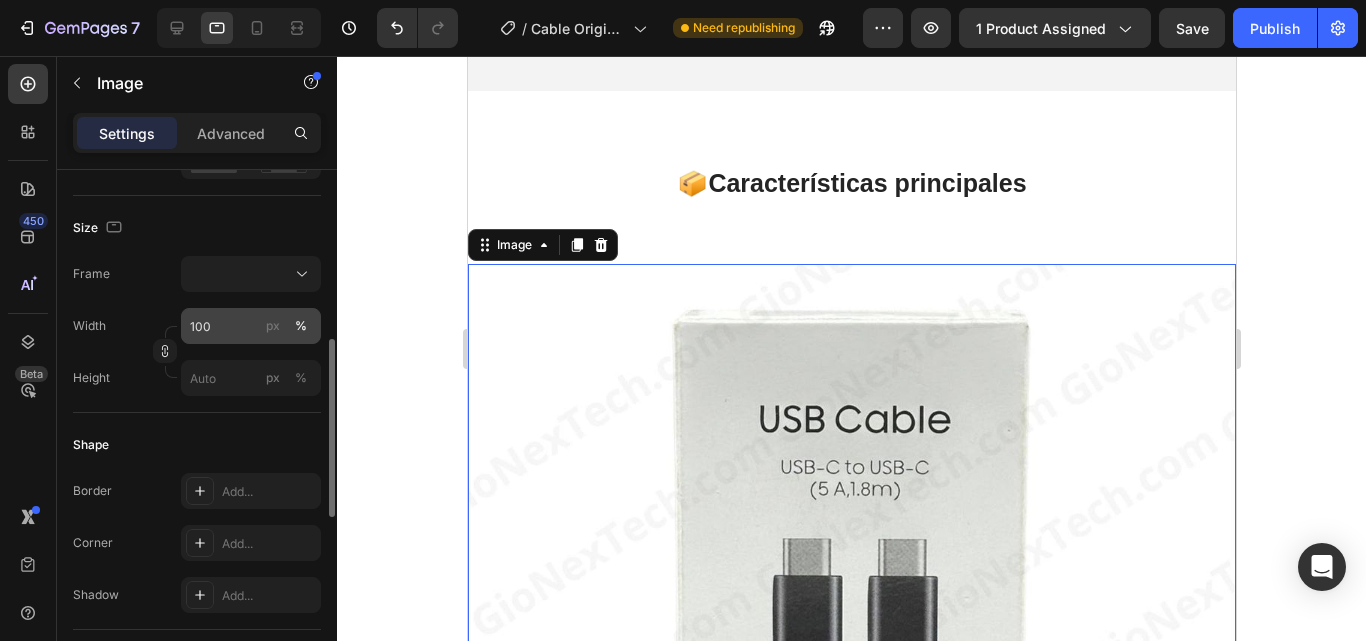type on "https://cdn.shopify.com/s/files/1/0699/8304/3773/files/photo_4931918076098752690_y.jpg?v=1754167987" 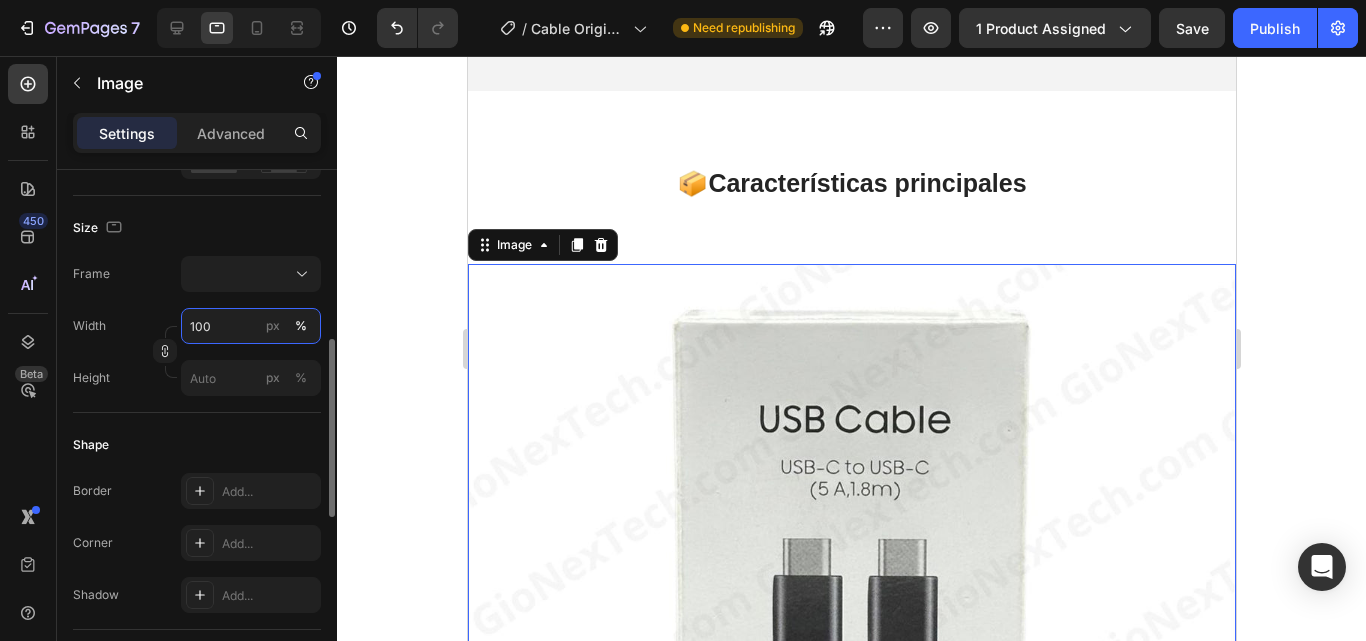 click on "100" at bounding box center (251, 326) 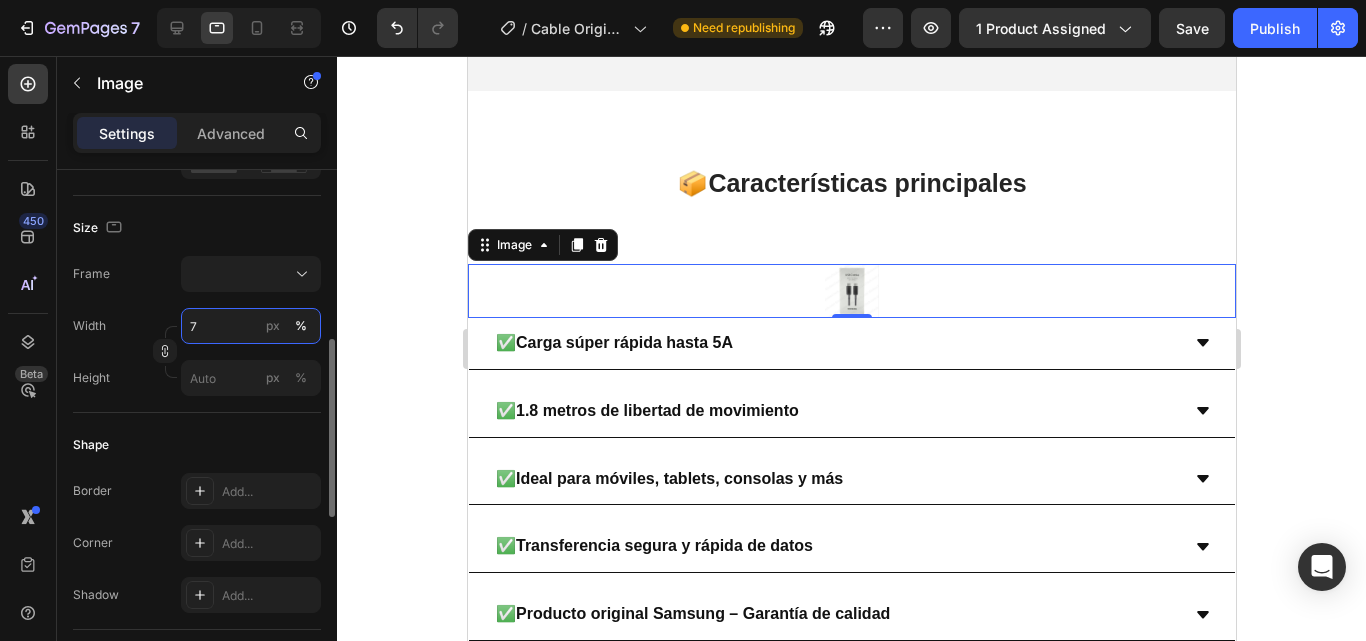 type on "70" 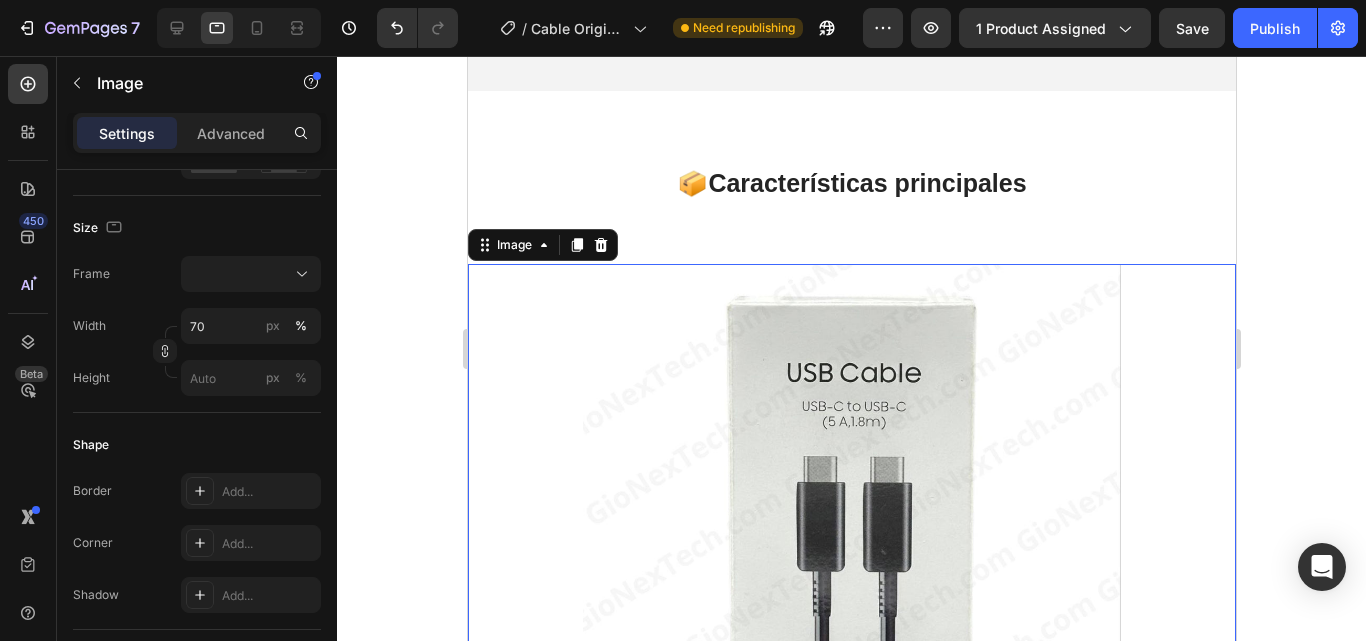 click 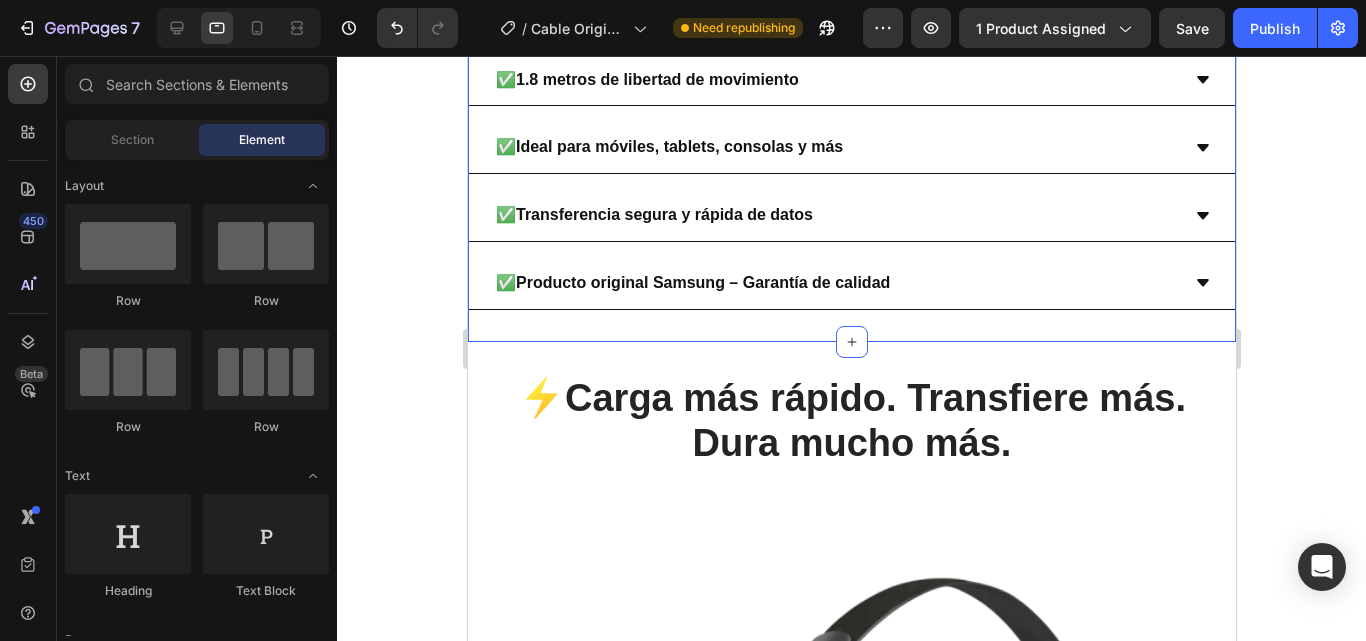 scroll, scrollTop: 3500, scrollLeft: 0, axis: vertical 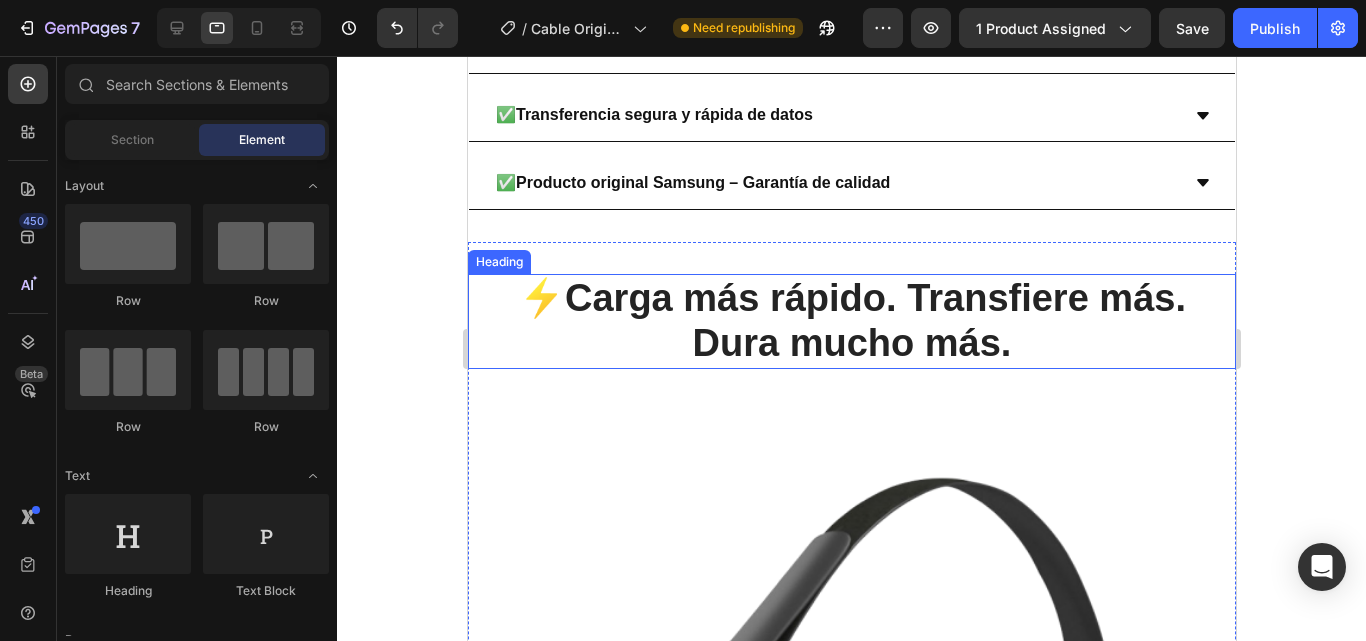 click on "Dura mucho más." at bounding box center (851, 343) 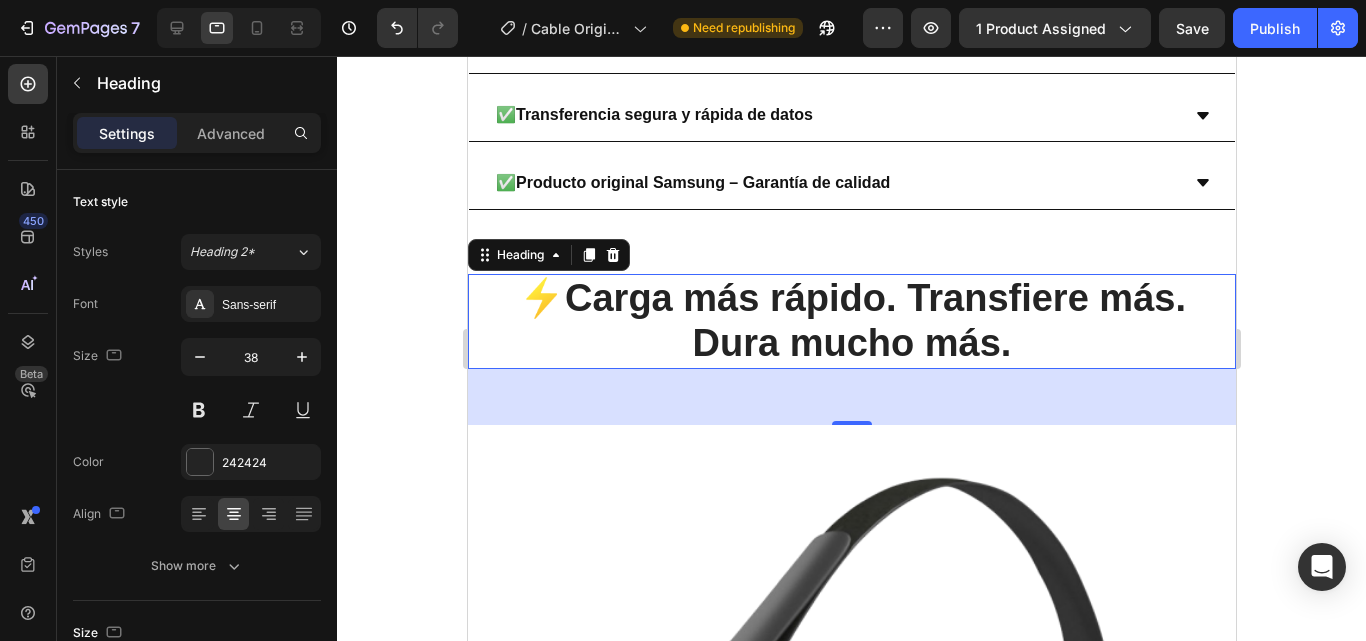 click on "Dura mucho más." at bounding box center [851, 343] 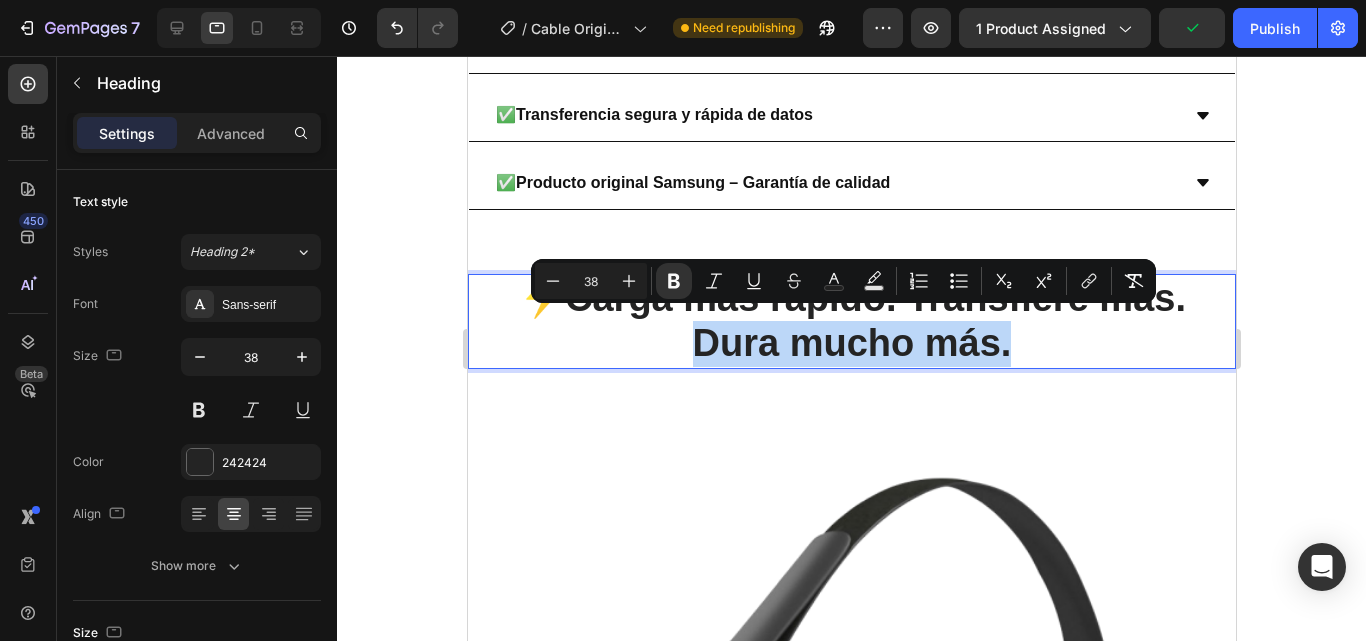 click on "Dura mucho más." at bounding box center [851, 343] 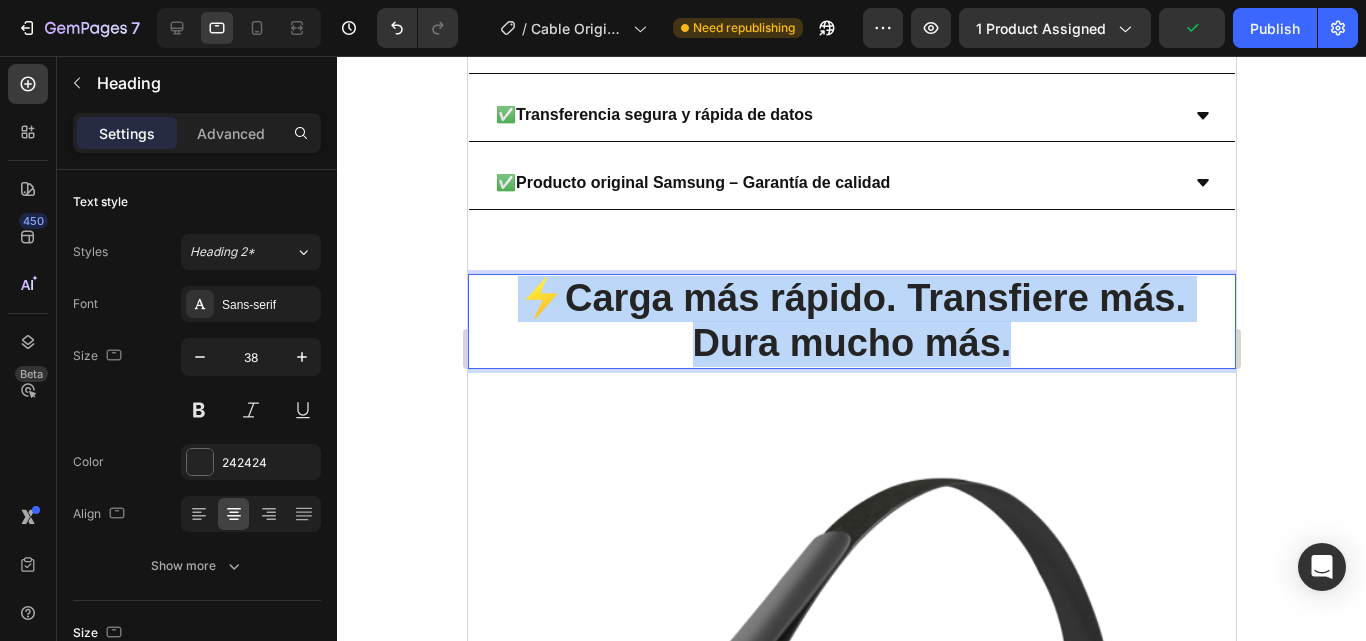drag, startPoint x: 1013, startPoint y: 337, endPoint x: 484, endPoint y: 269, distance: 533.3526 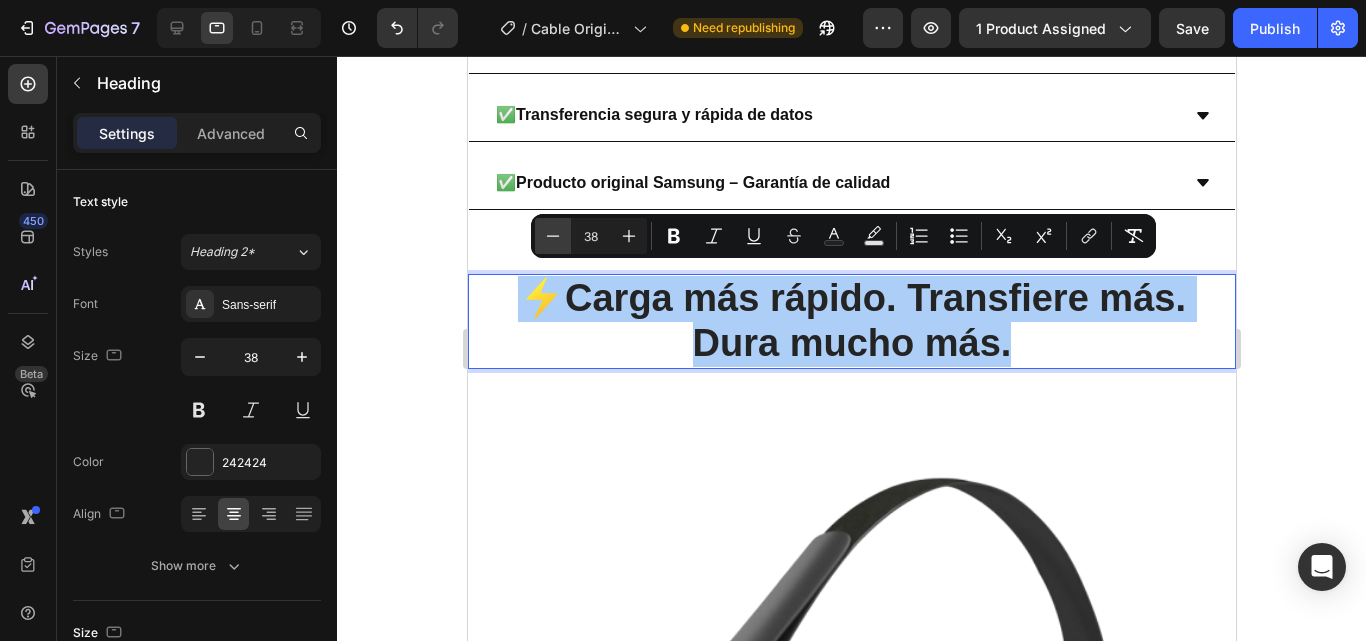 click 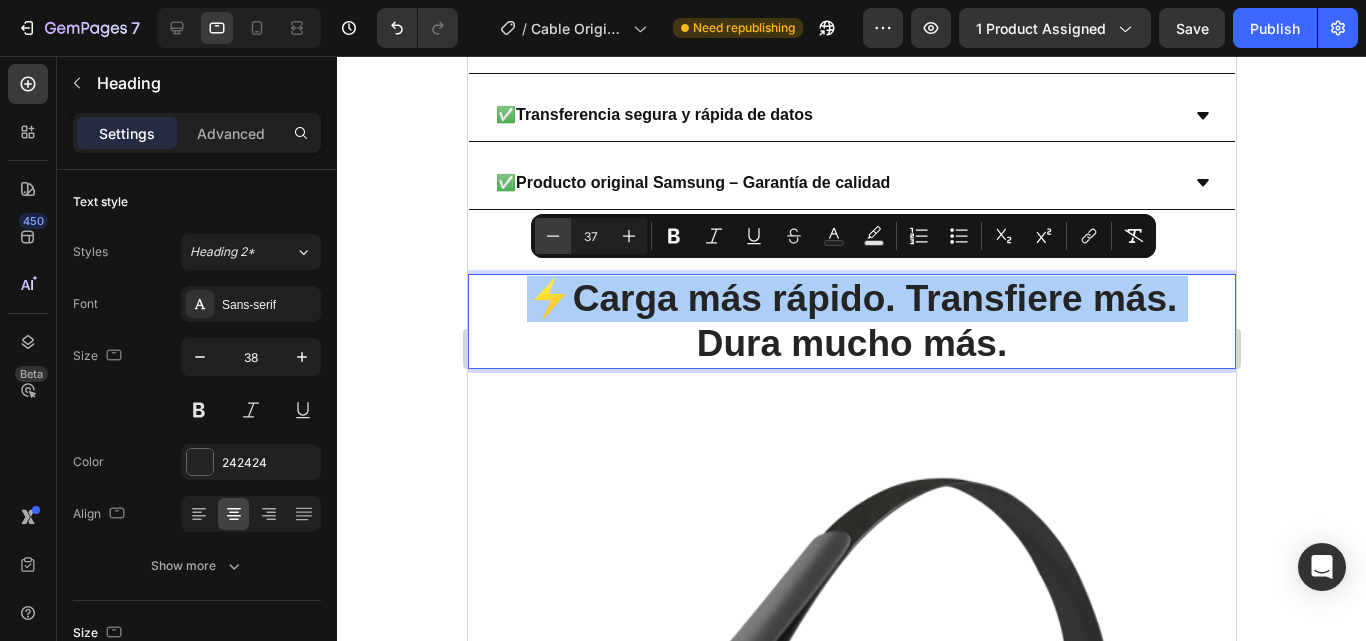click 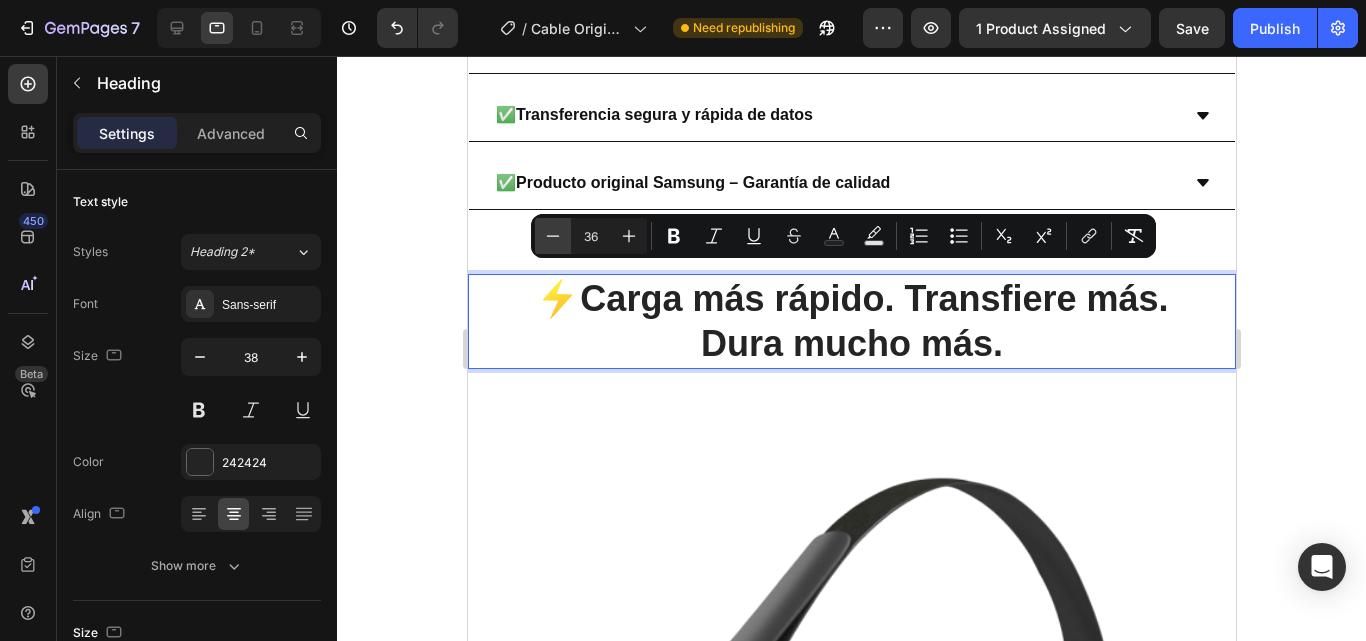 click 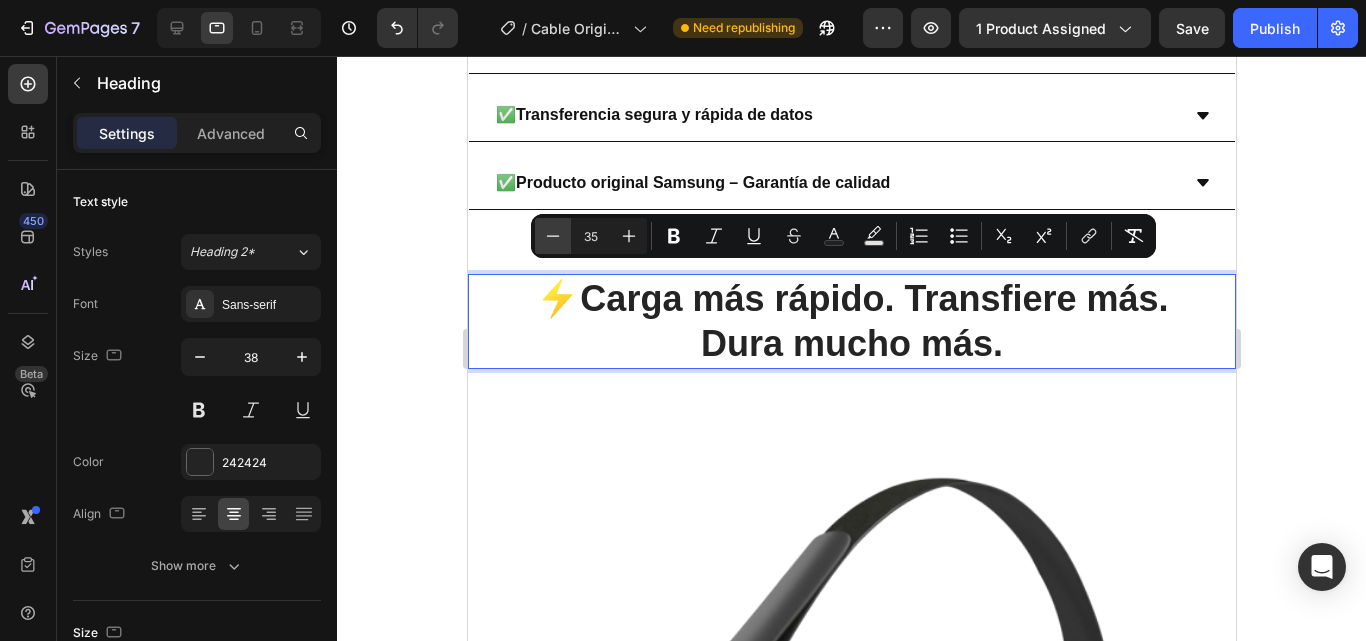 click 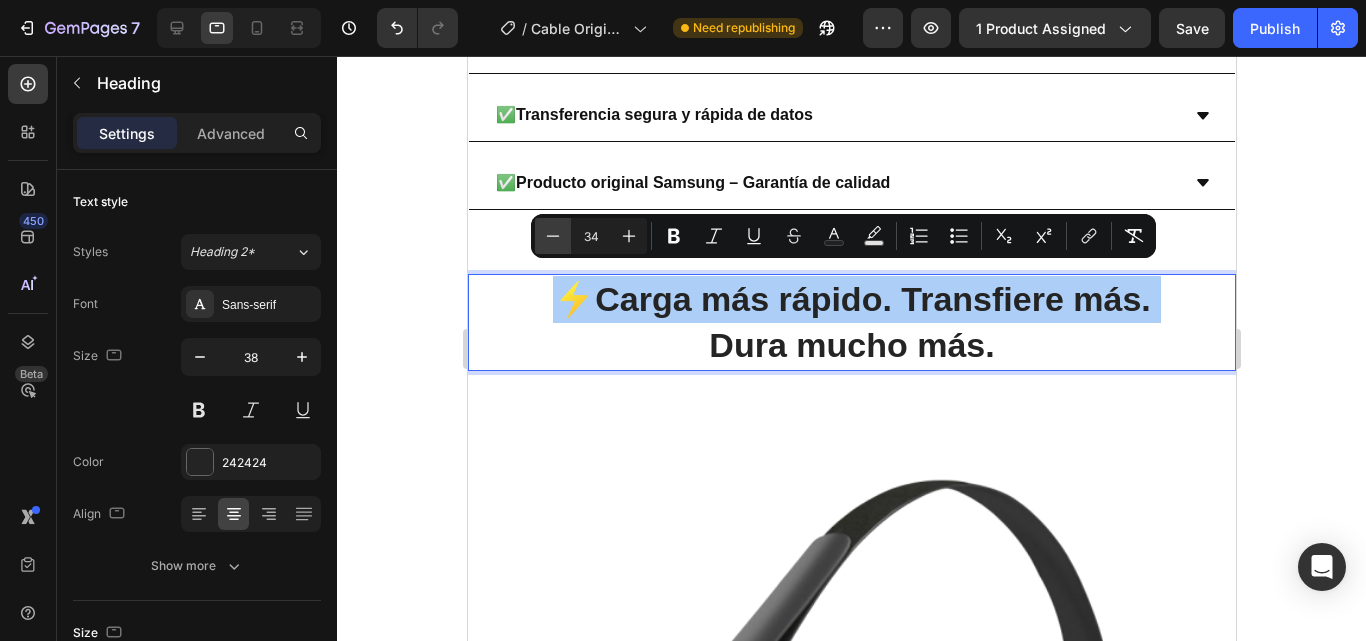 click 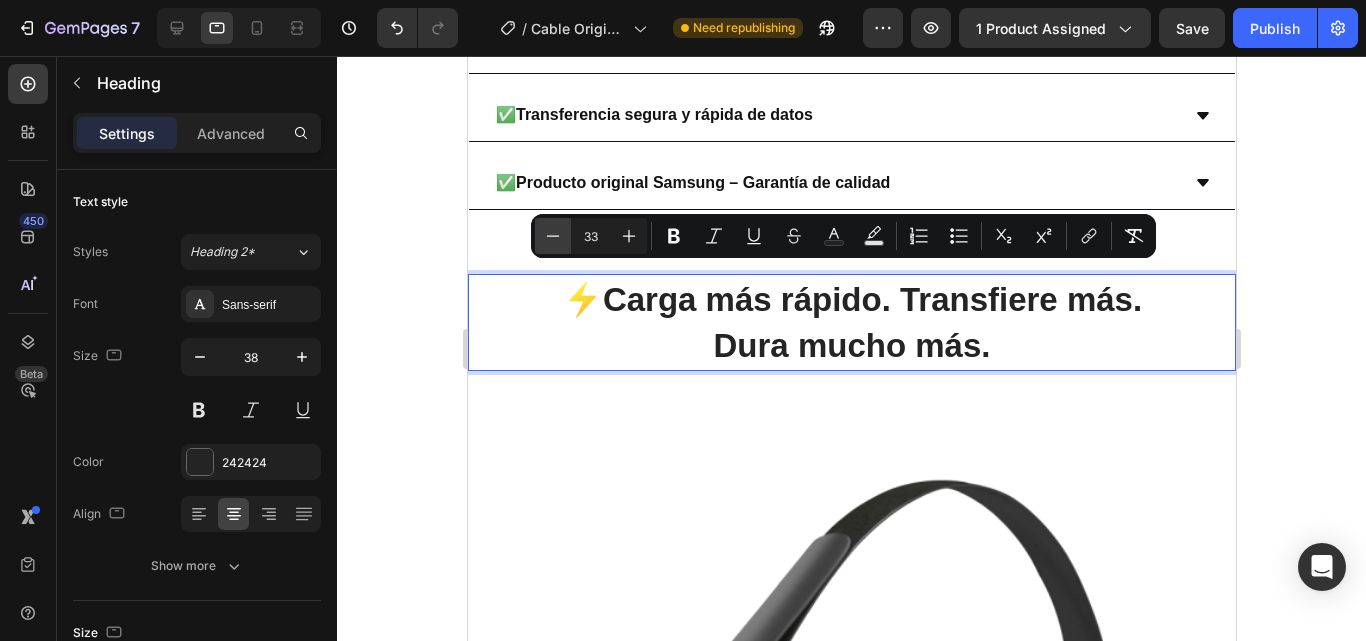 click 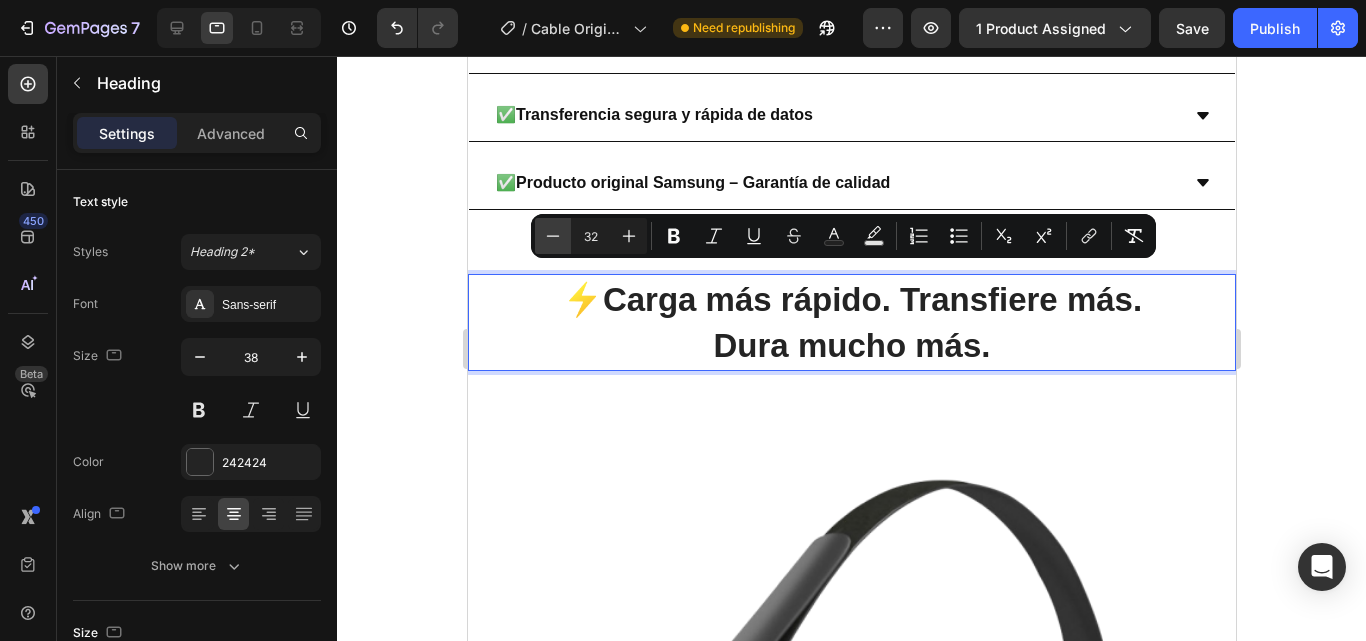 click 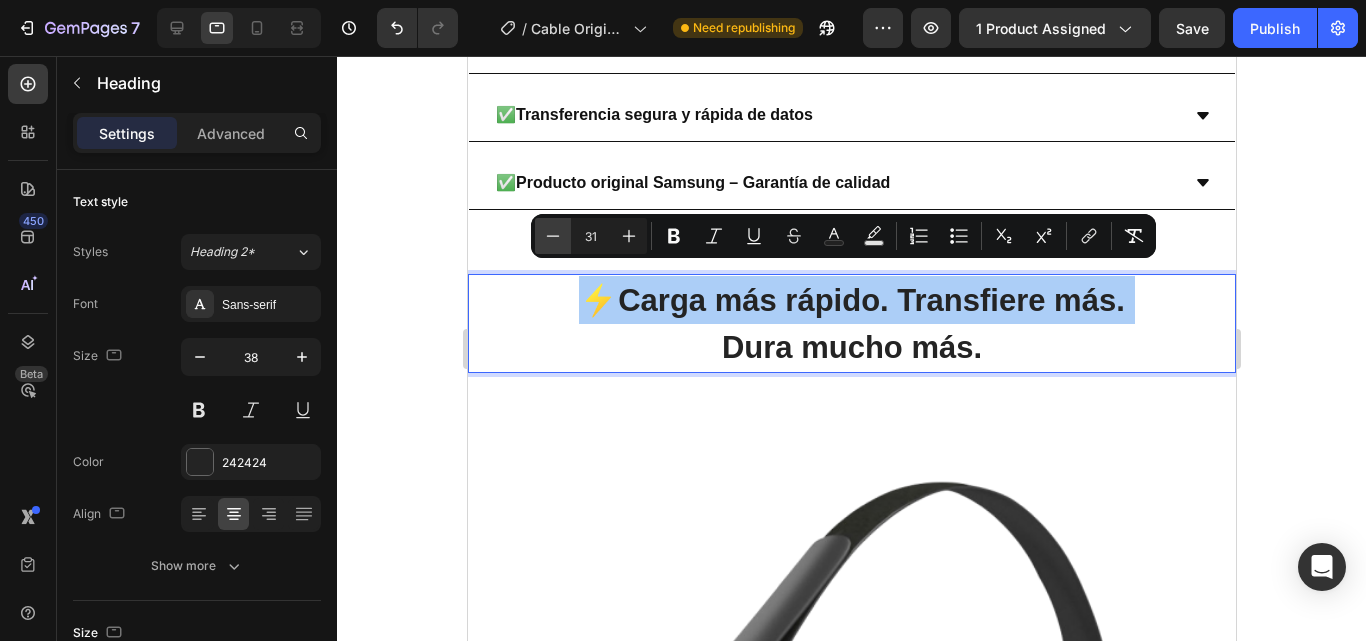 click 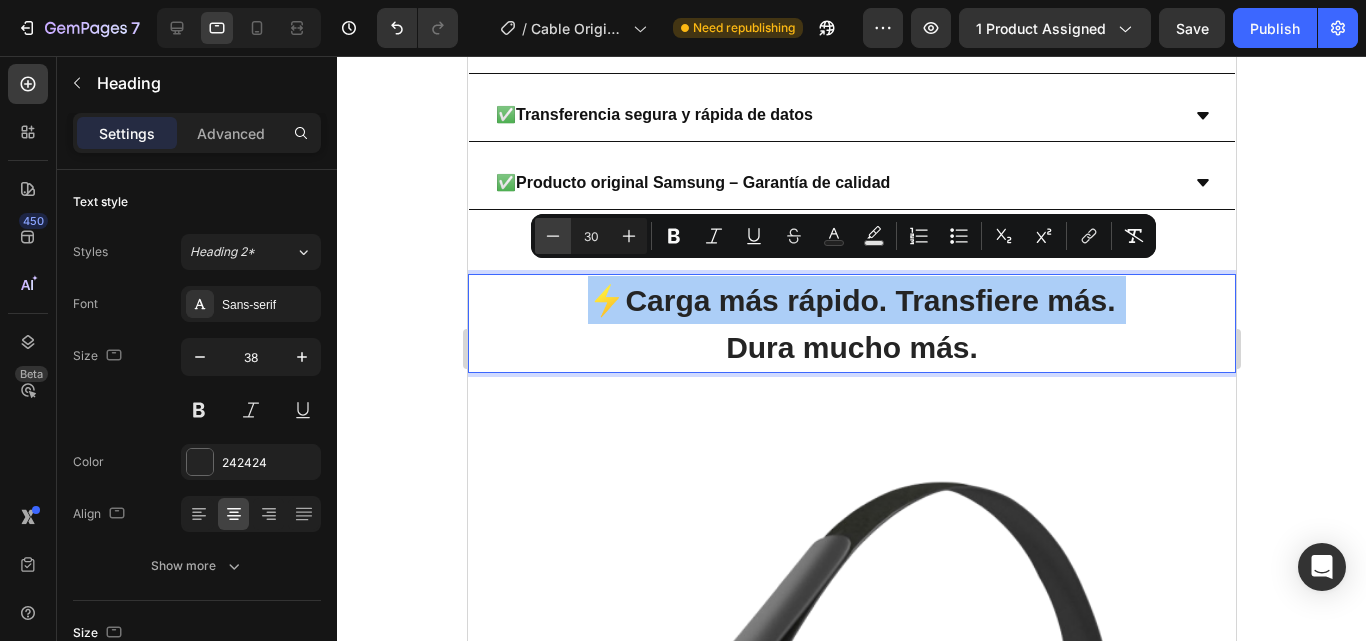 click 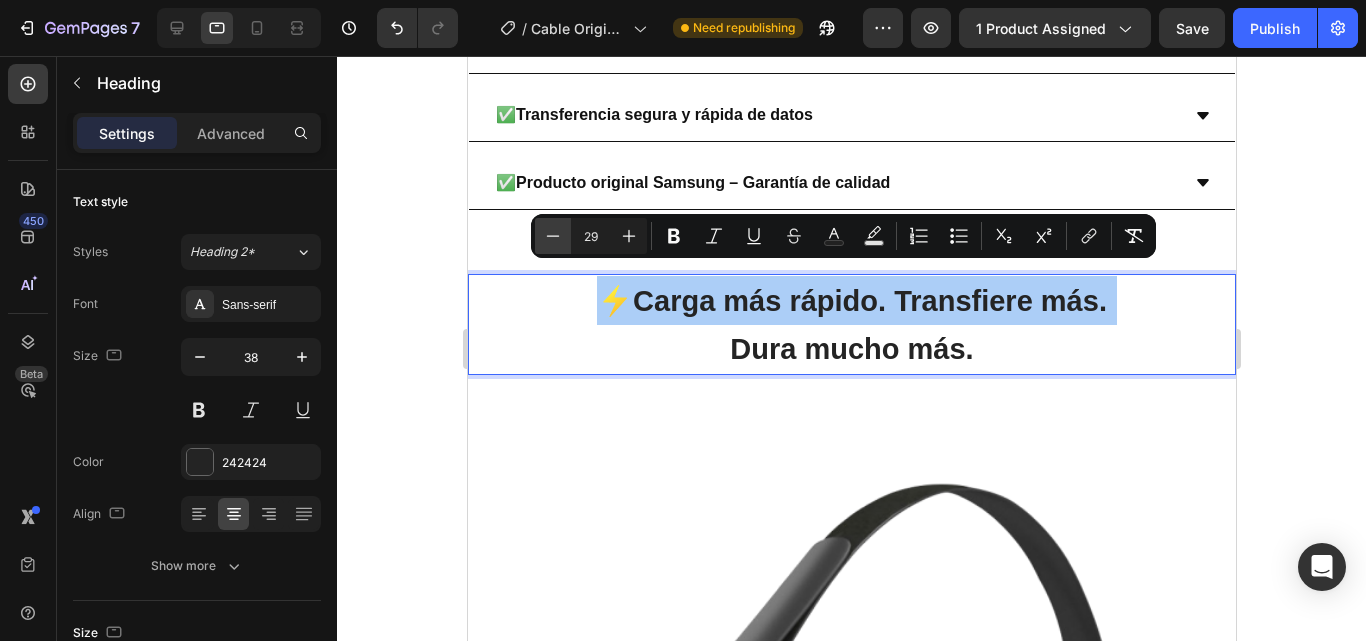 click 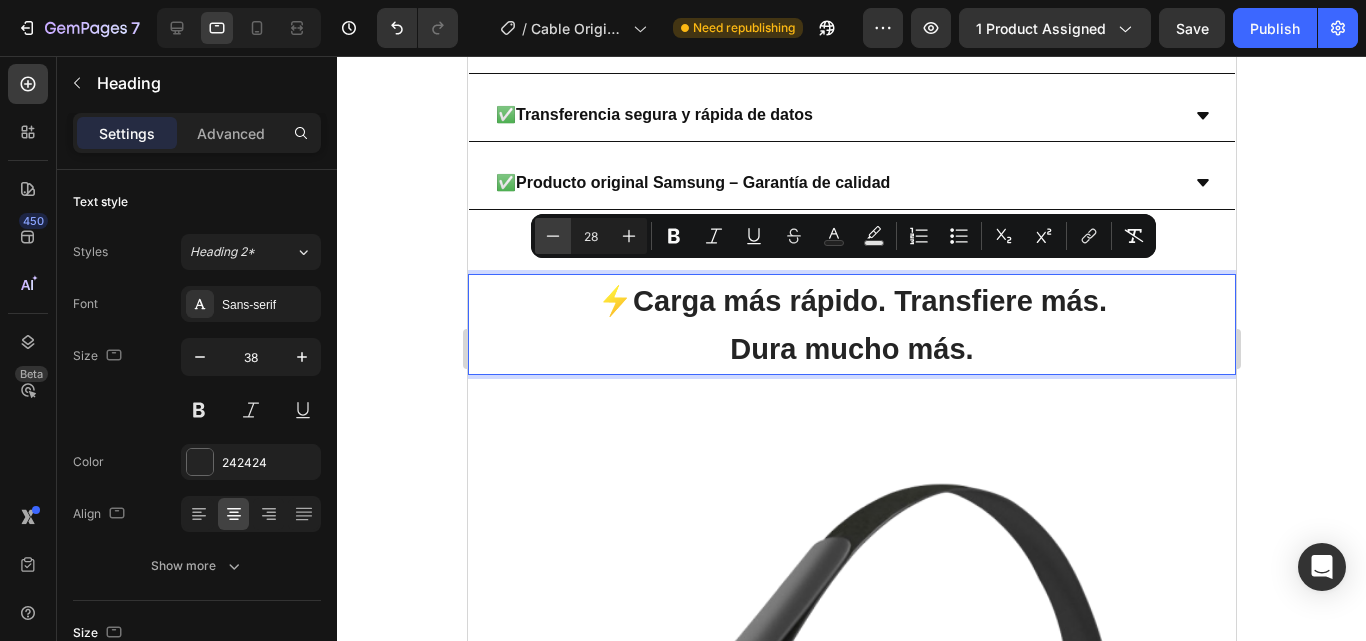click 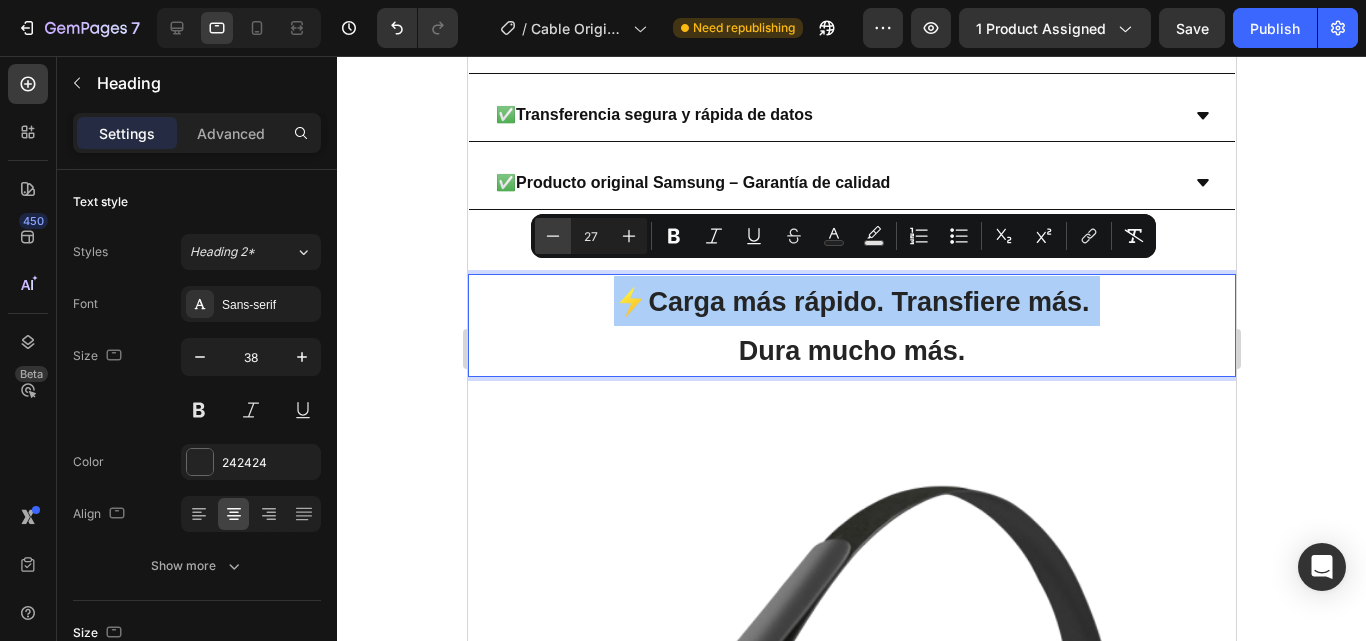 click 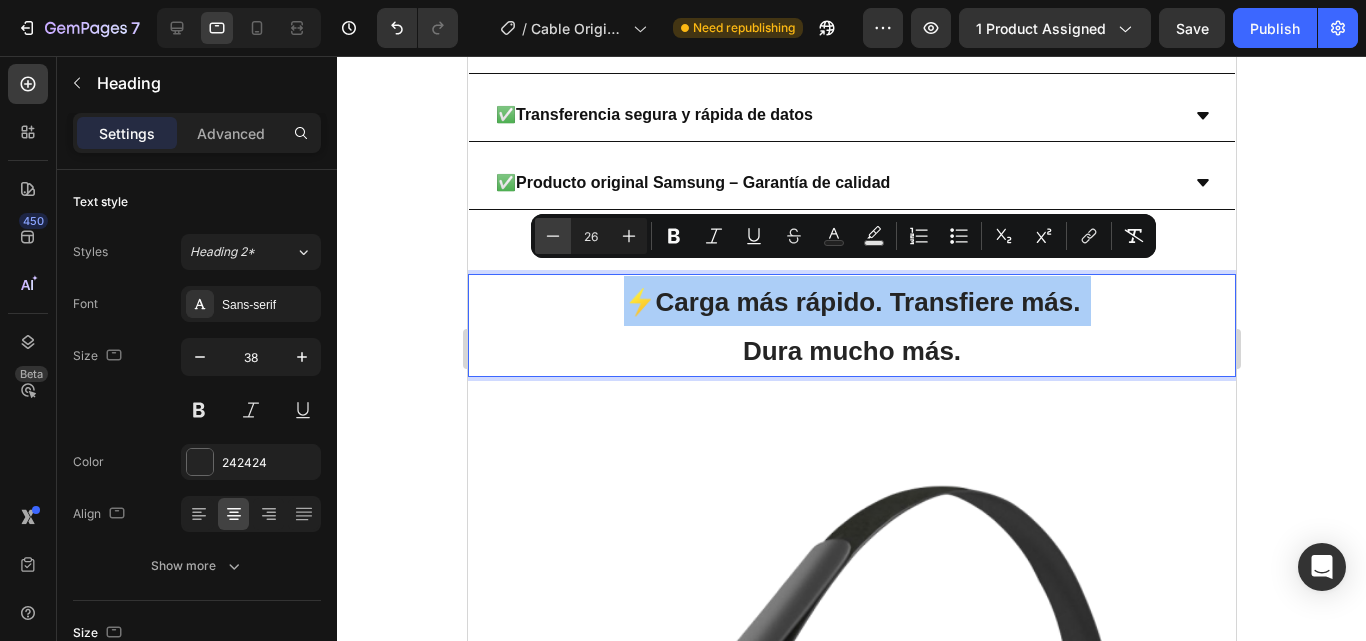click 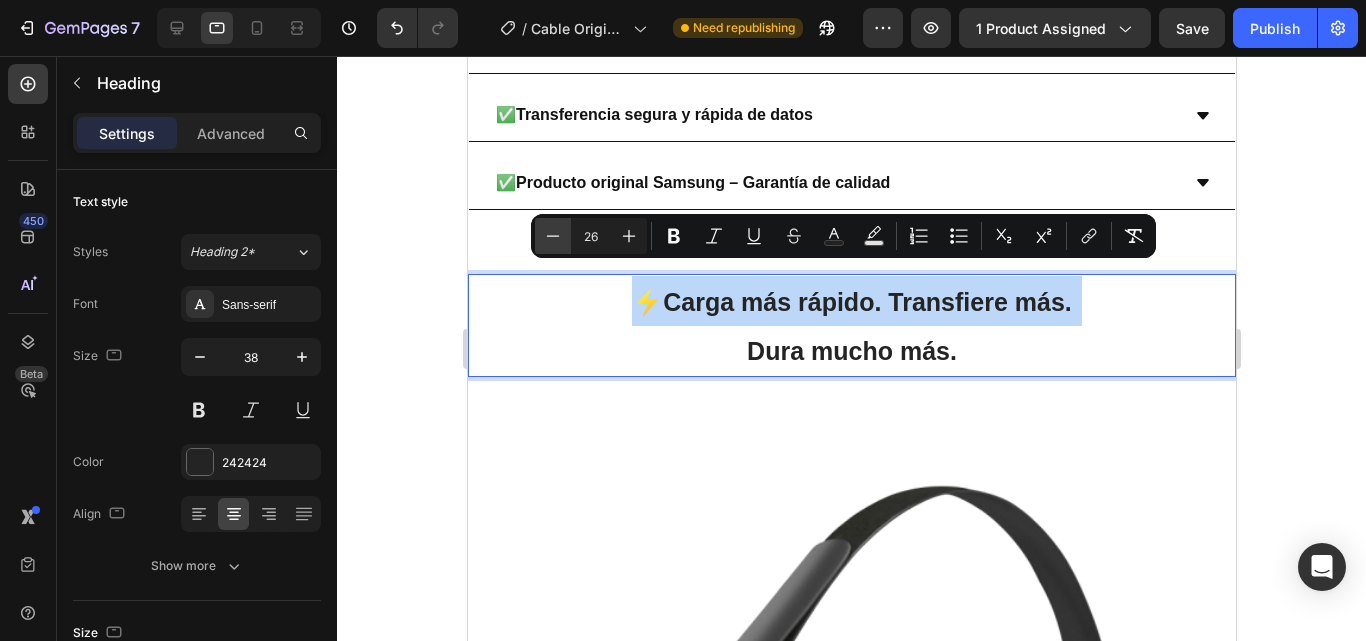 type on "25" 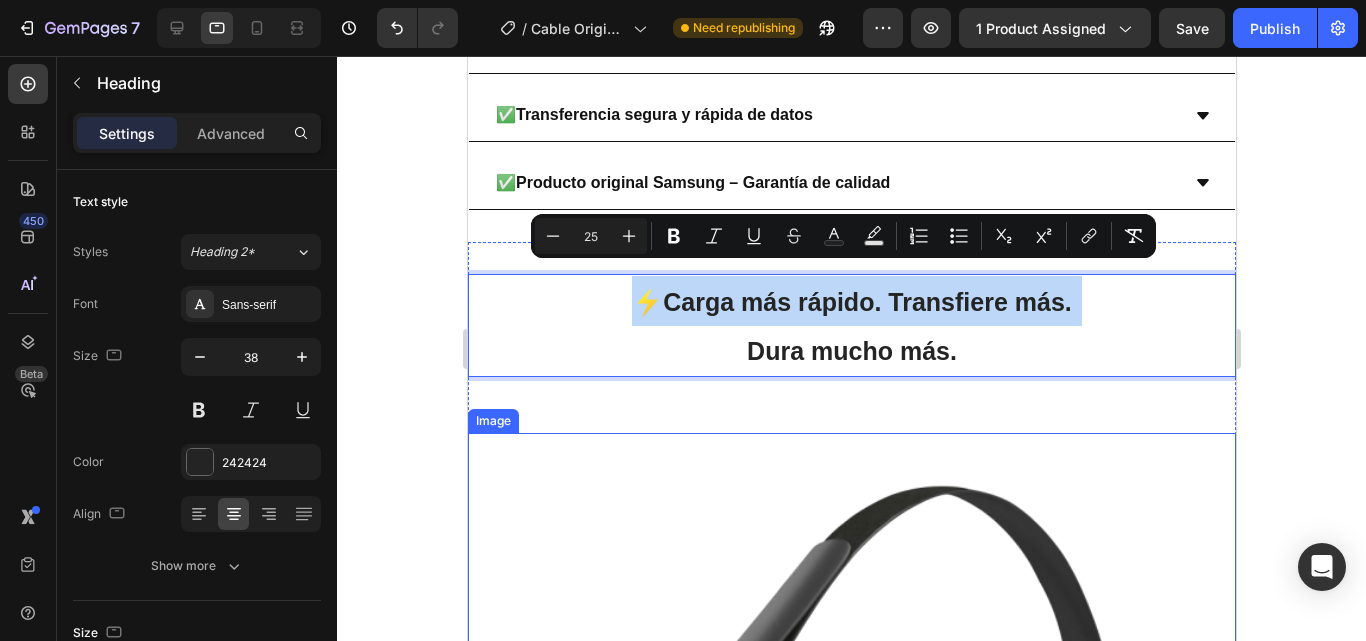 click at bounding box center [851, 817] 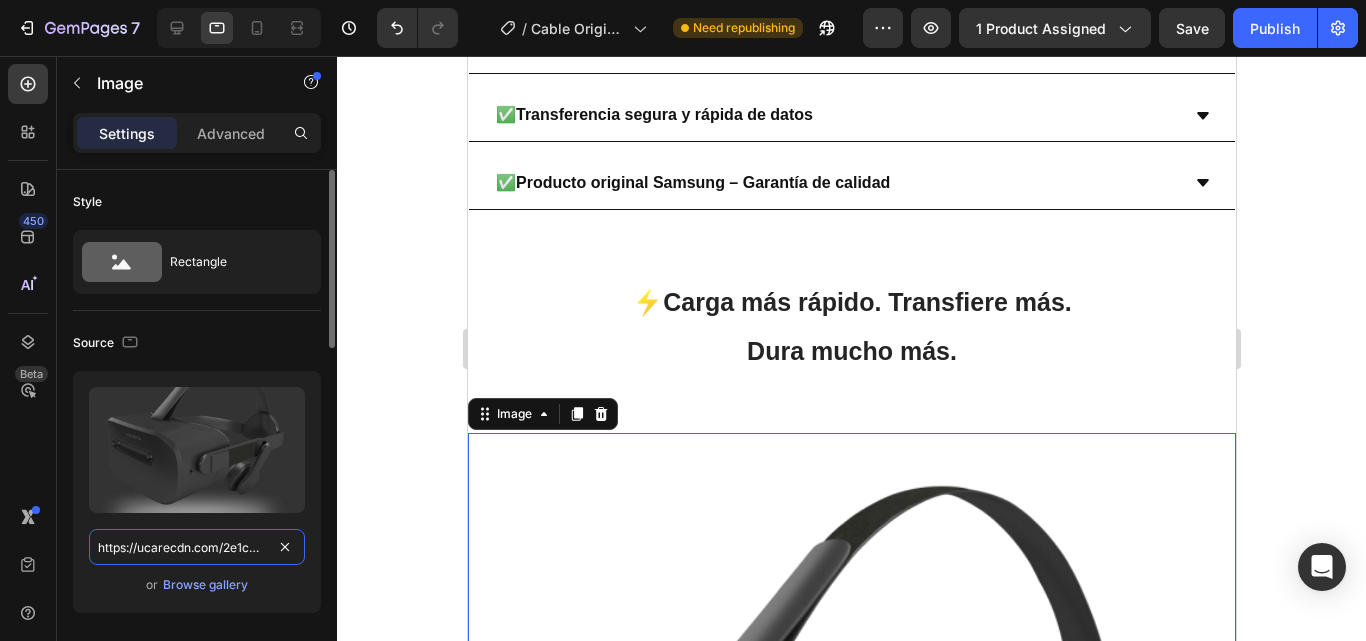 click on "https://ucarecdn.com/2e1cb222-8505-4276-b9d4-e70e81d49dda/" at bounding box center [197, 547] 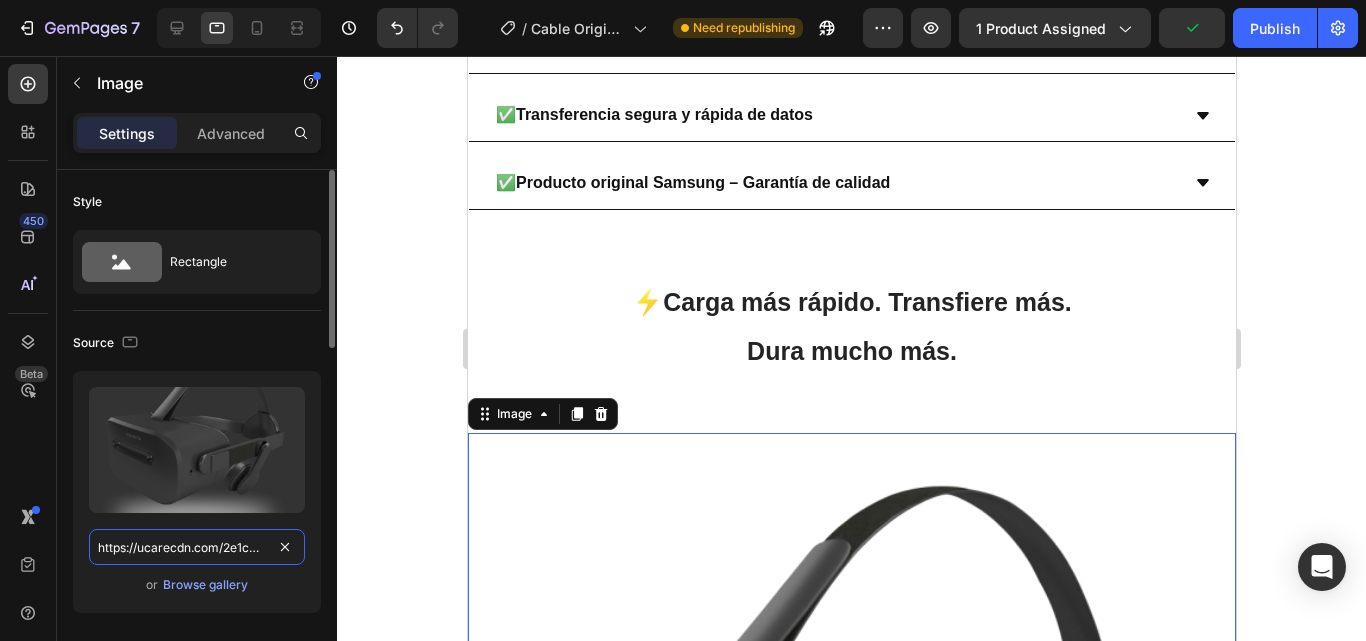 paste on "cdn.shopify.com/s/files/1/0699/8304/3773/files/photo_4931918076098752687_y.jpg?v=1754167986" 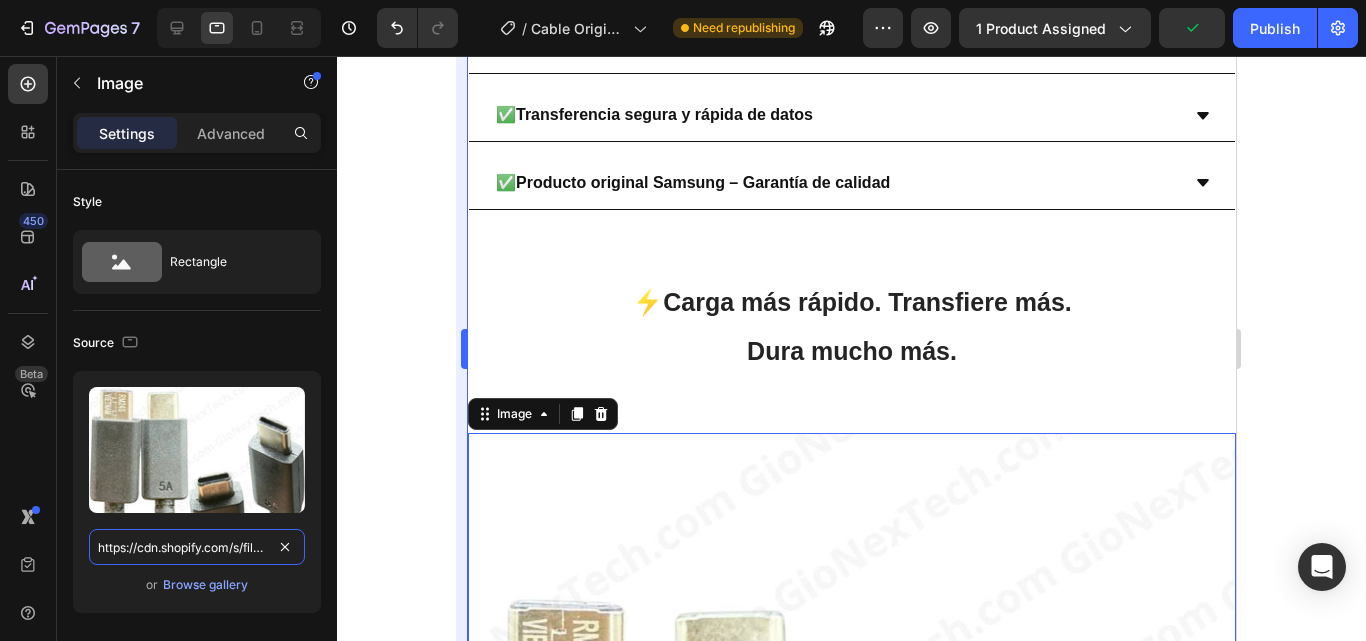 scroll, scrollTop: 0, scrollLeft: 439, axis: horizontal 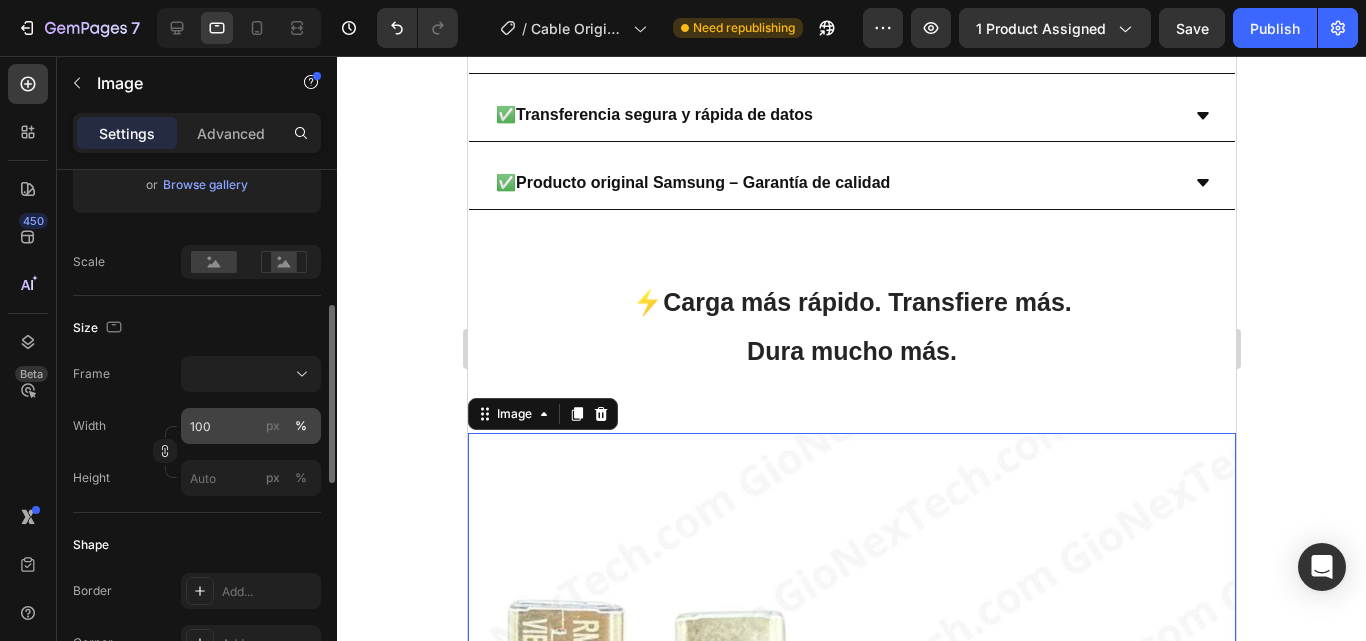 type on "https://cdn.shopify.com/s/files/1/0699/8304/3773/files/photo_4931918076098752687_y.jpg?v=1754167986" 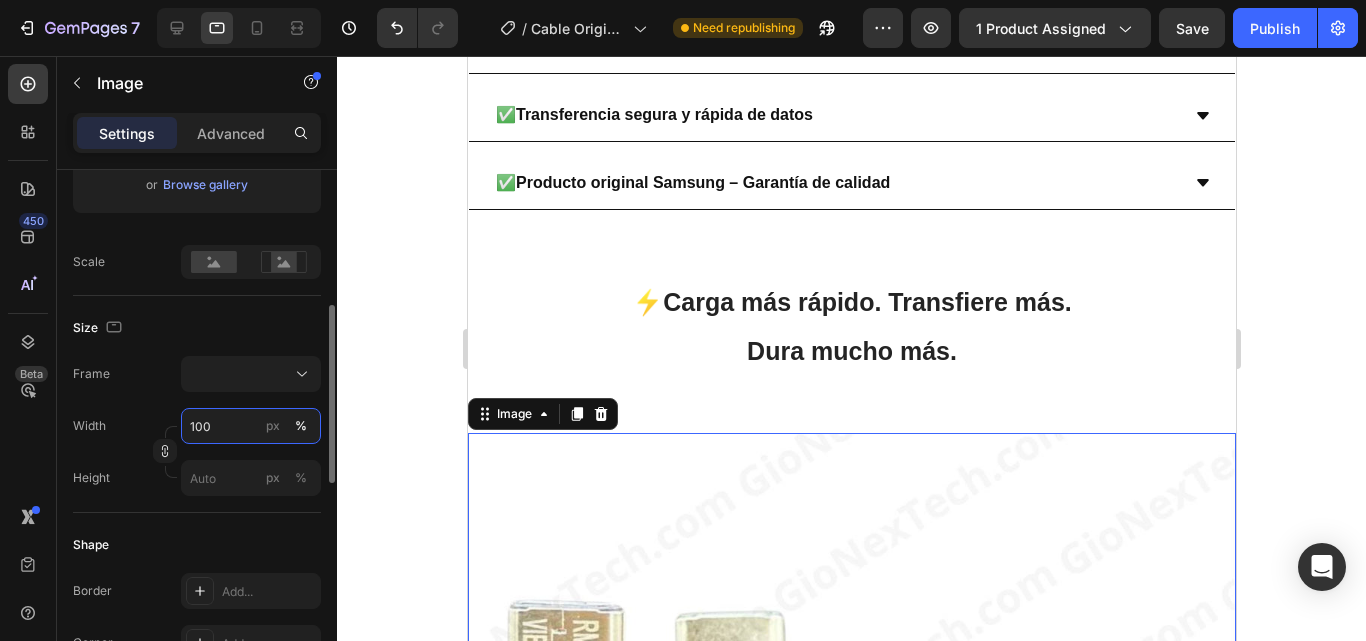 click on "100" at bounding box center [251, 426] 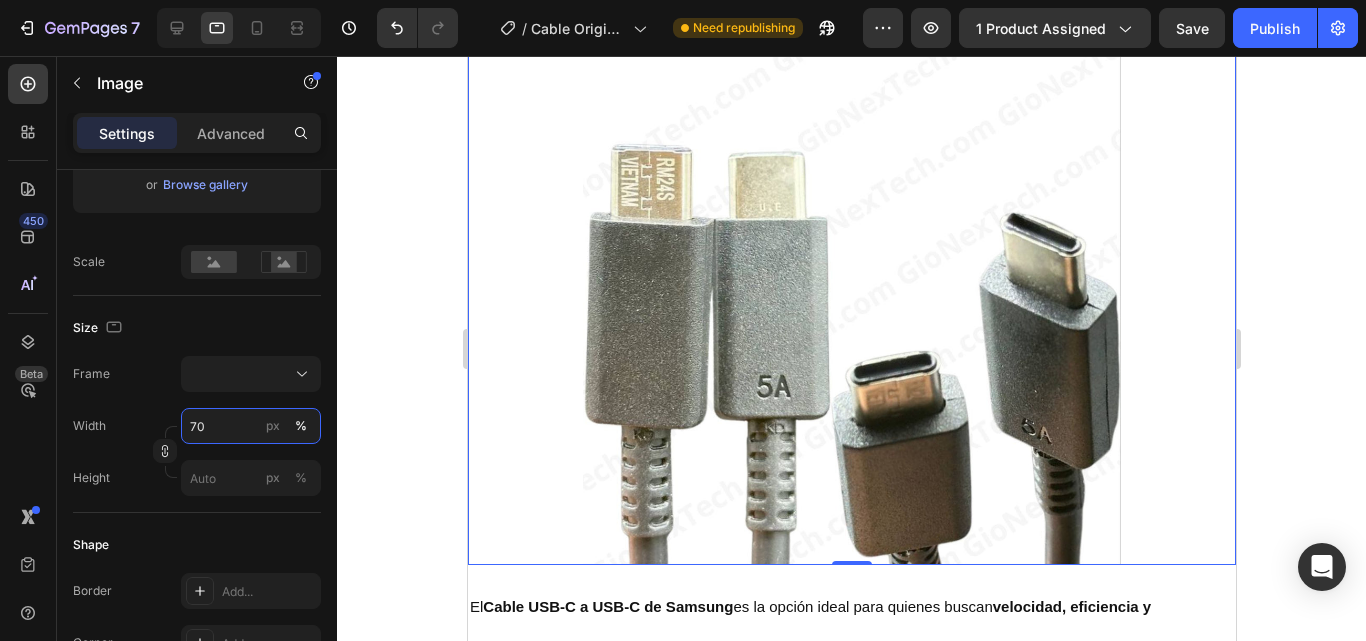 scroll, scrollTop: 3900, scrollLeft: 0, axis: vertical 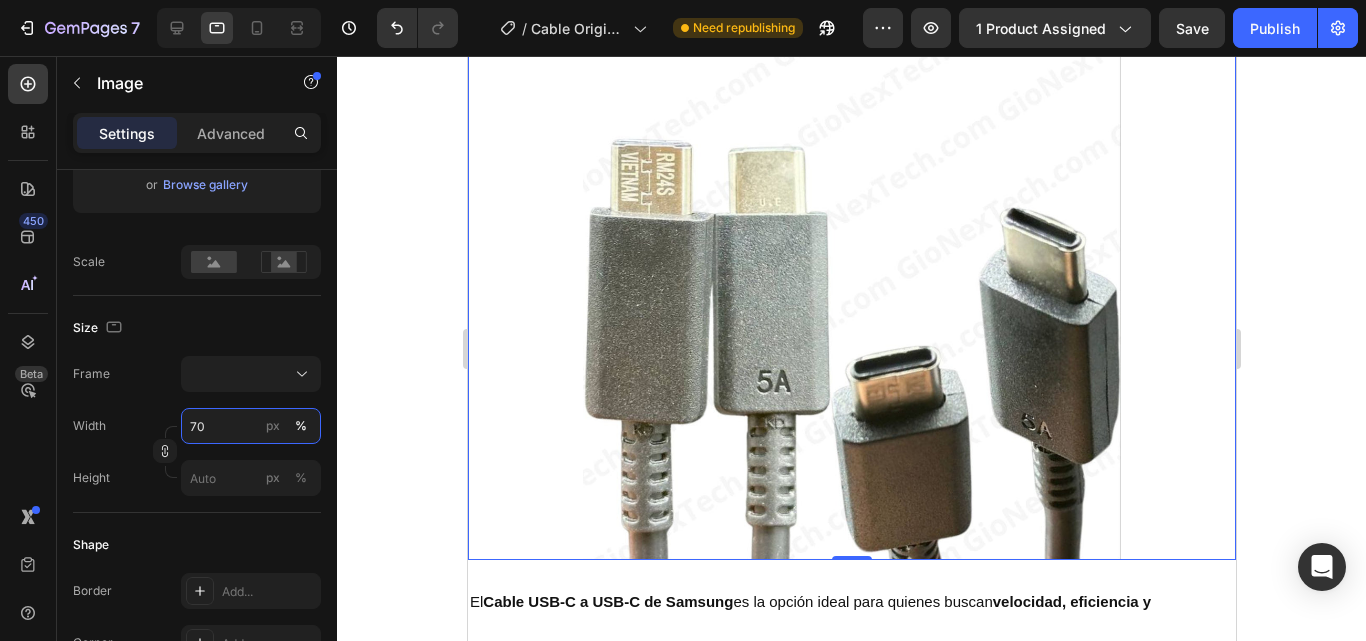 type on "70" 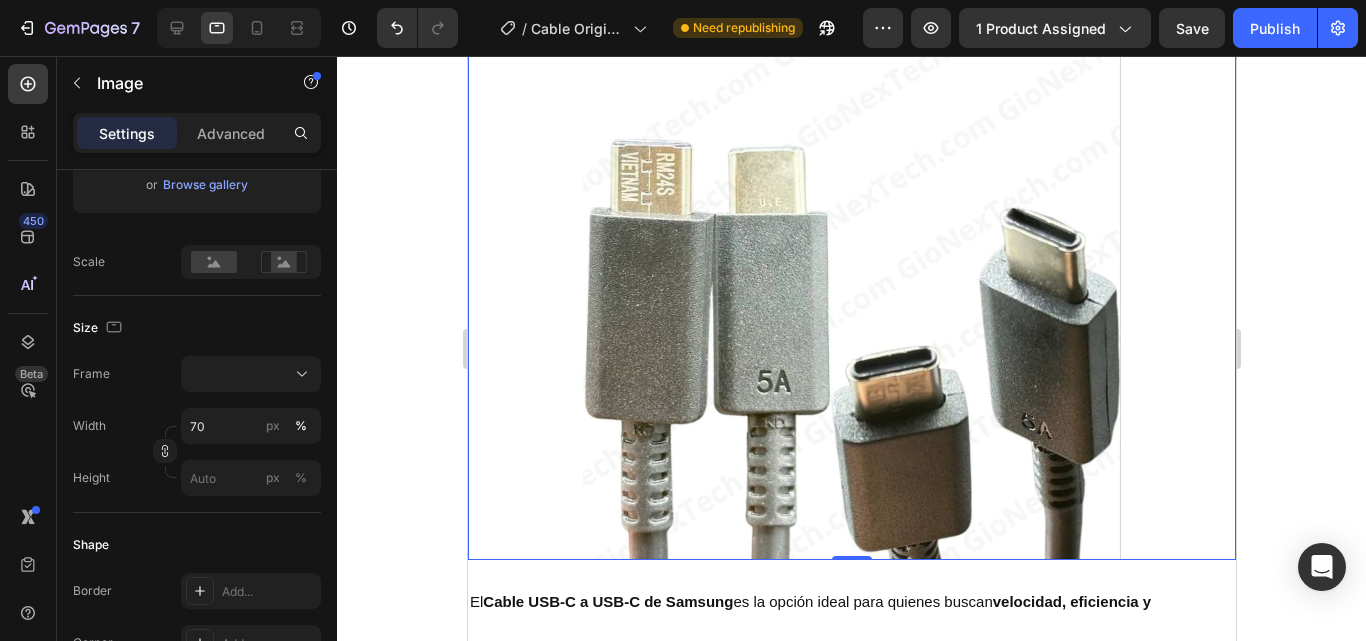 click at bounding box center [851, 291] 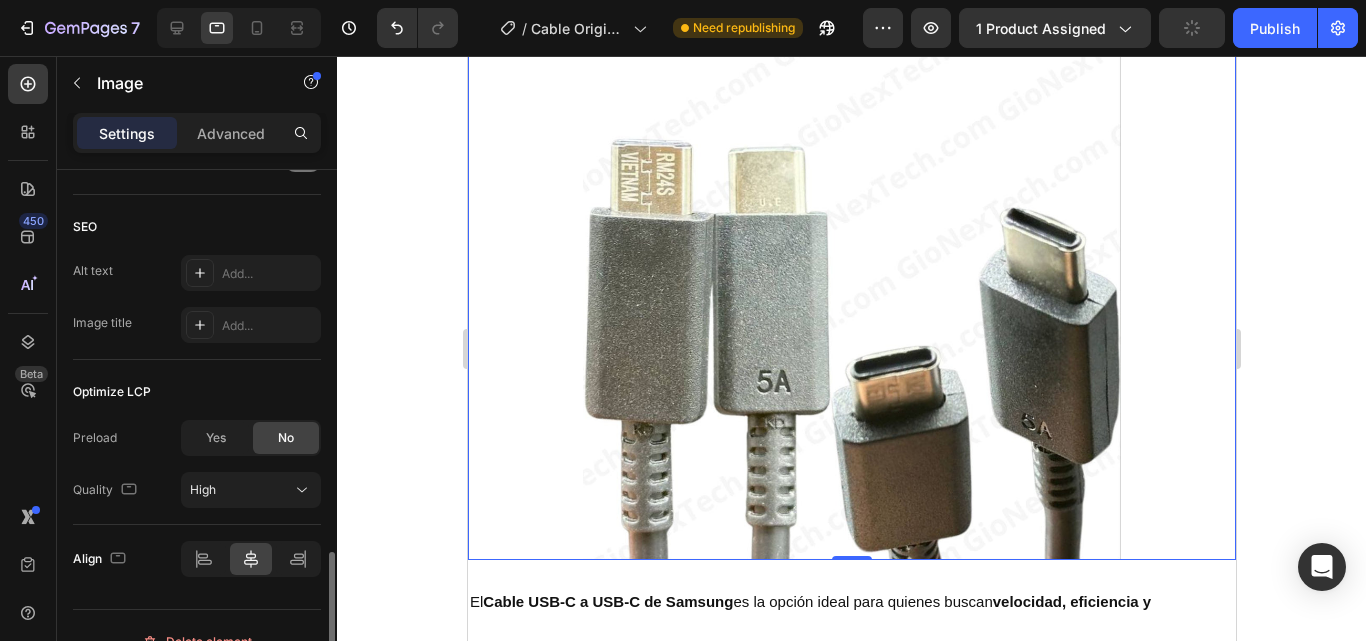 scroll, scrollTop: 1032, scrollLeft: 0, axis: vertical 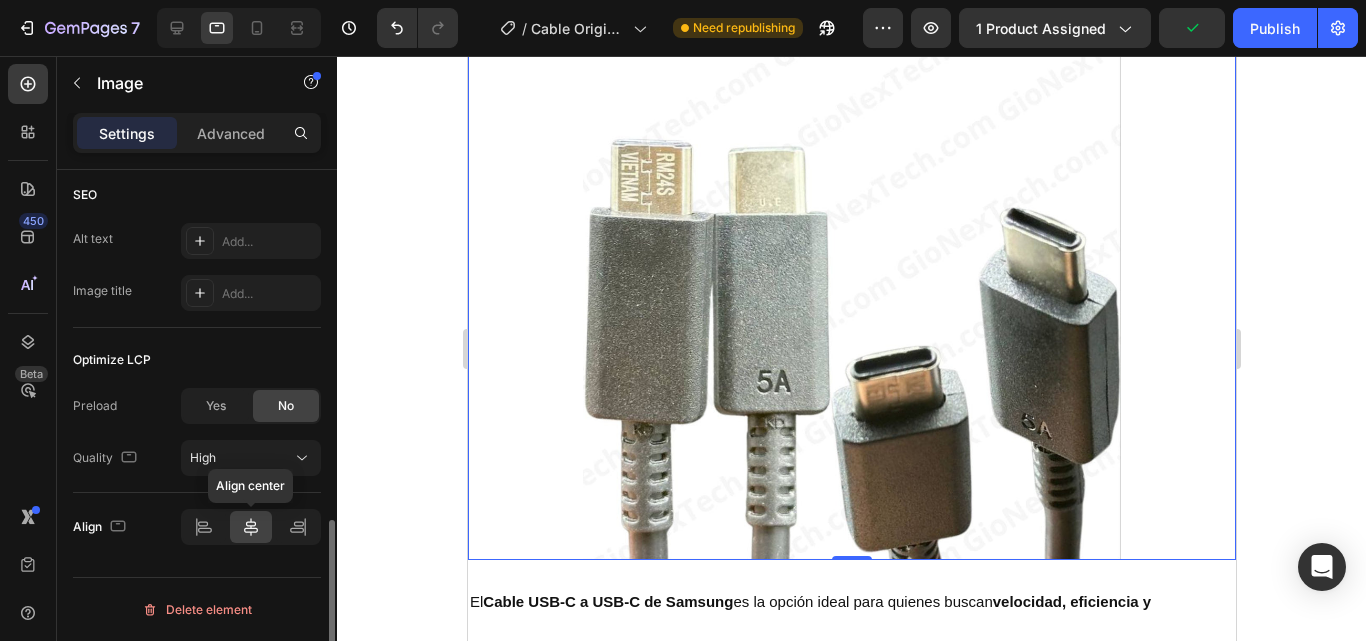 click 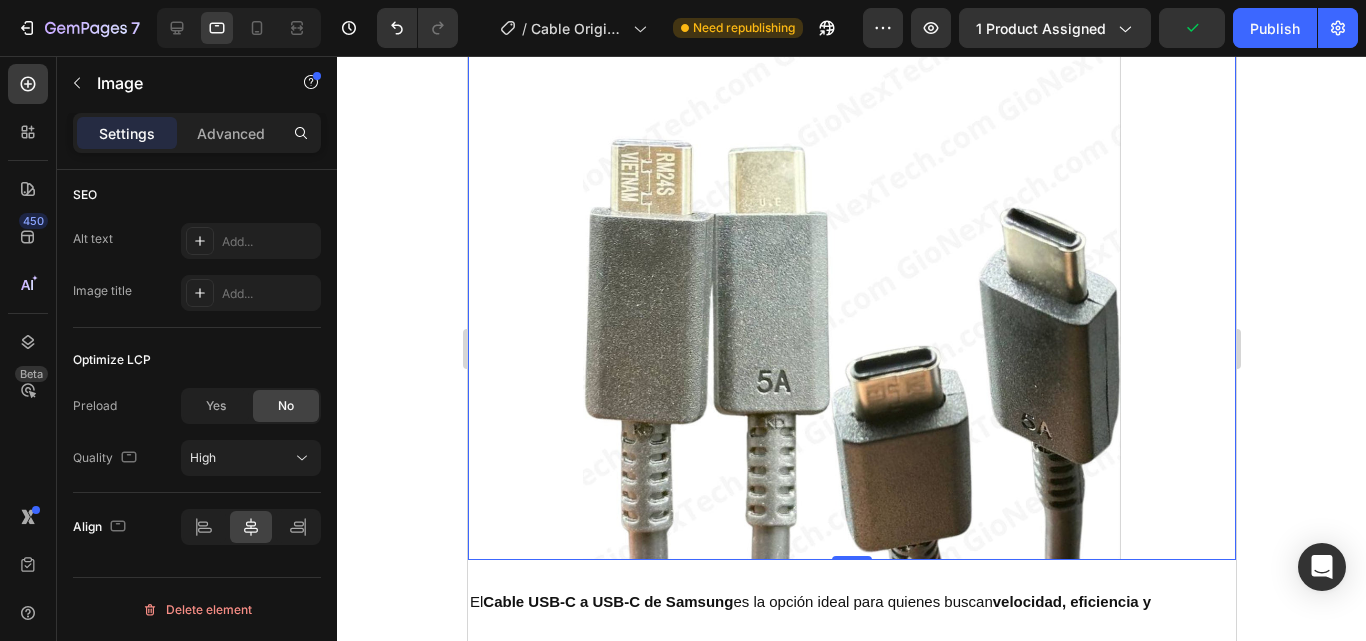 click 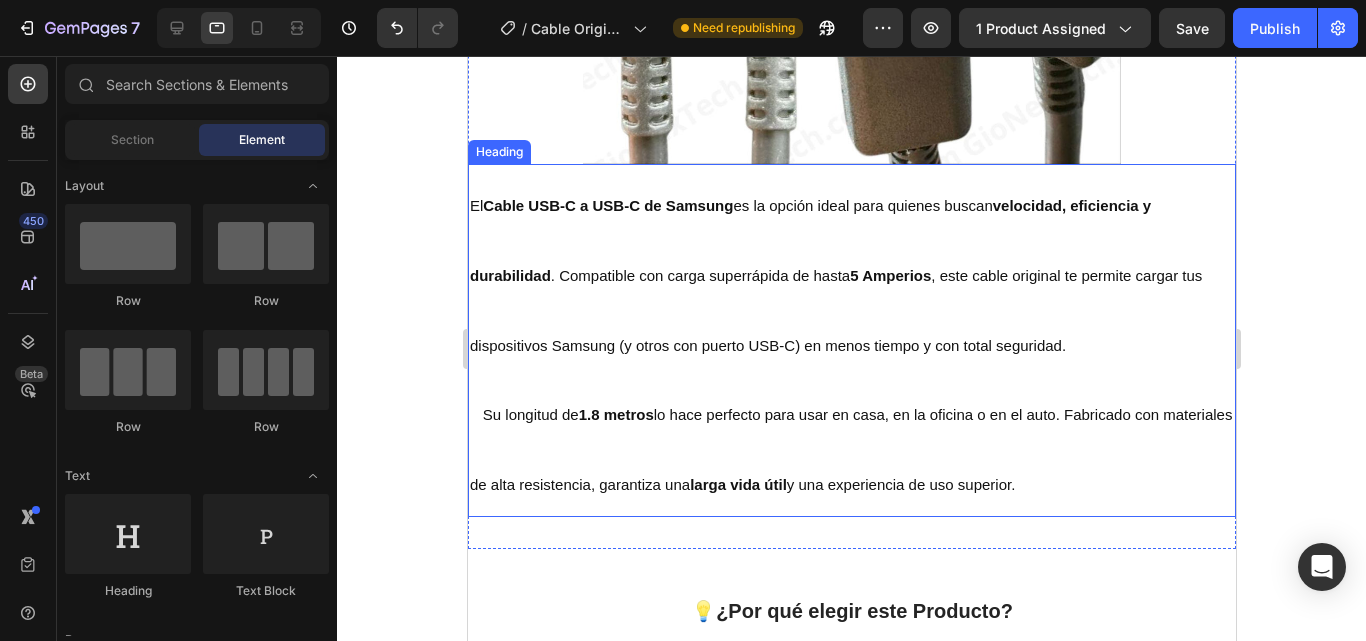 scroll, scrollTop: 4300, scrollLeft: 0, axis: vertical 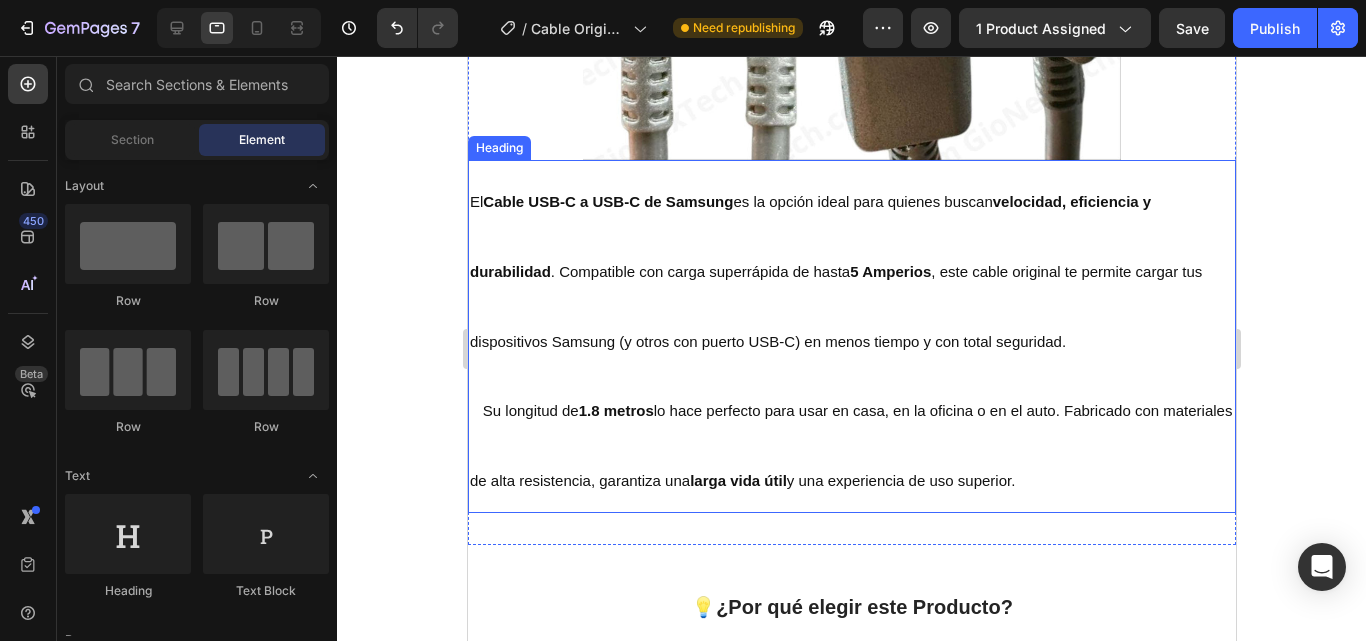 click on "El  Cable USB-C a USB-C de Samsung  es la opción ideal para quienes buscan  velocidad, eficiencia y durabilidad . Compatible con carga superrápida de hasta  5 Amperios , este cable original te permite cargar tus dispositivos Samsung (y otros con puerto USB-C) en menos tiempo y con total seguridad.   Su longitud de  1.8 metros  lo hace perfecto para usar en casa, en la oficina o en el auto. Fabricado con materiales de alta resistencia, garantiza una  larga vida útil  y una experiencia de uso superior." at bounding box center (851, 336) 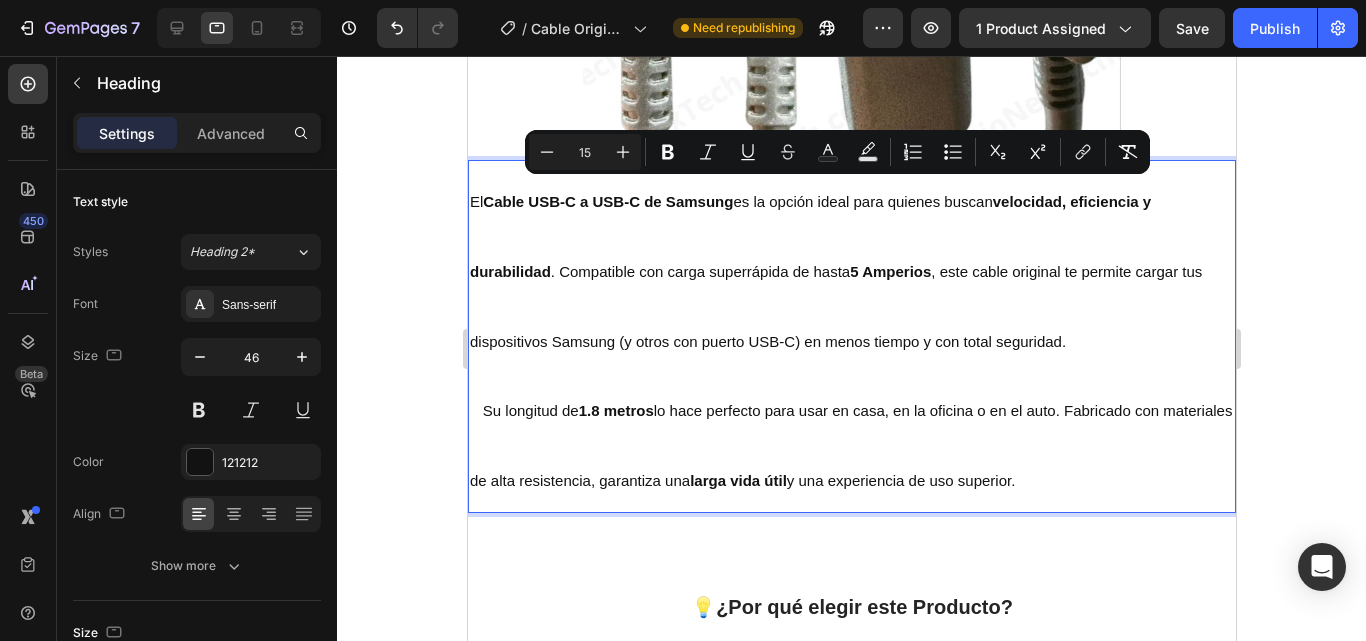 drag, startPoint x: 1133, startPoint y: 468, endPoint x: 453, endPoint y: 197, distance: 732.0116 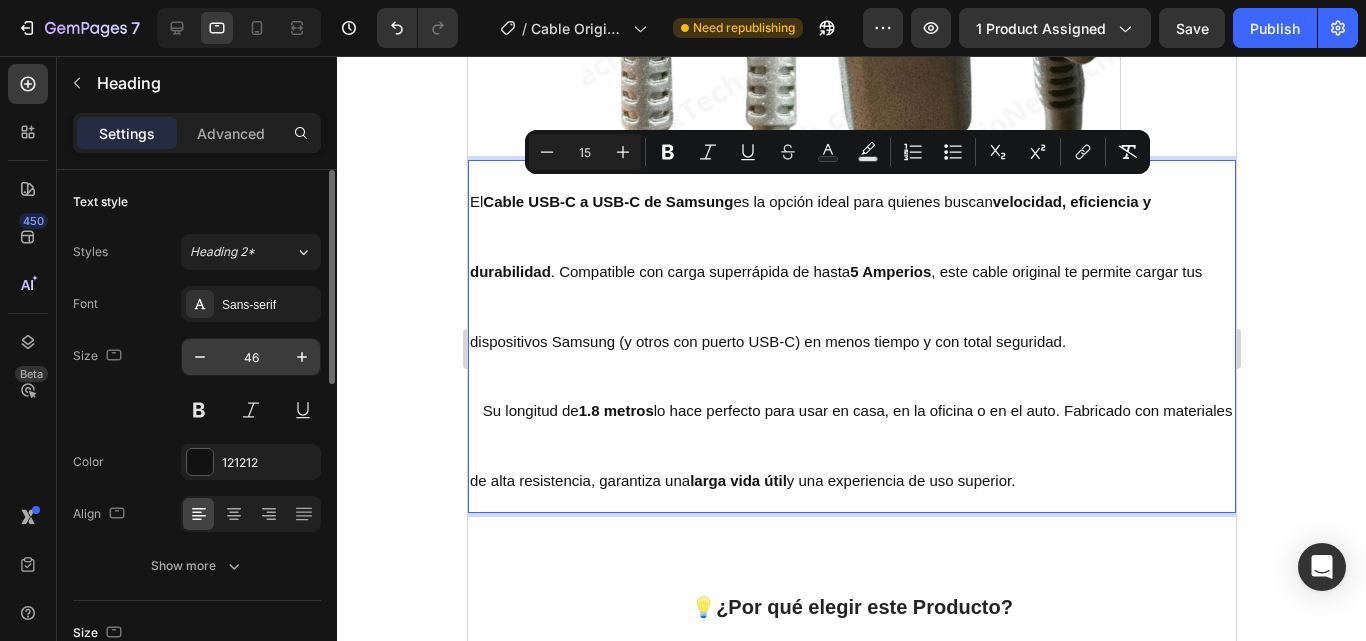 click on "46" at bounding box center (251, 357) 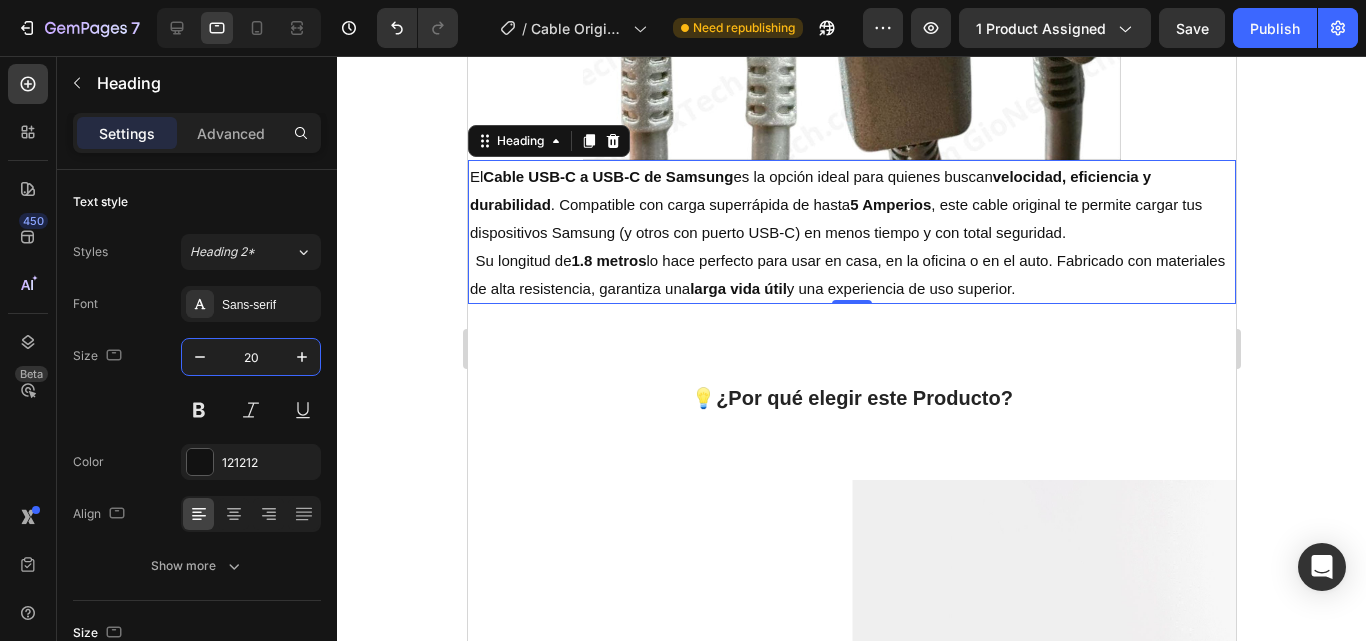 click on "El  Cable USB-C a USB-C de Samsung  es la opción ideal para quienes buscan  velocidad, eficiencia y durabilidad . Compatible con carga superrápida de hasta  5 Amperios , este cable original te permite cargar tus dispositivos Samsung (y otros con puerto USB-C) en menos tiempo y con total seguridad.   Su longitud de  1.8 metros  lo hace perfecto para usar en casa, en la oficina o en el auto. Fabricado con materiales de alta resistencia, garantiza una  larga vida útil  y una experiencia de uso superior." at bounding box center [851, 232] 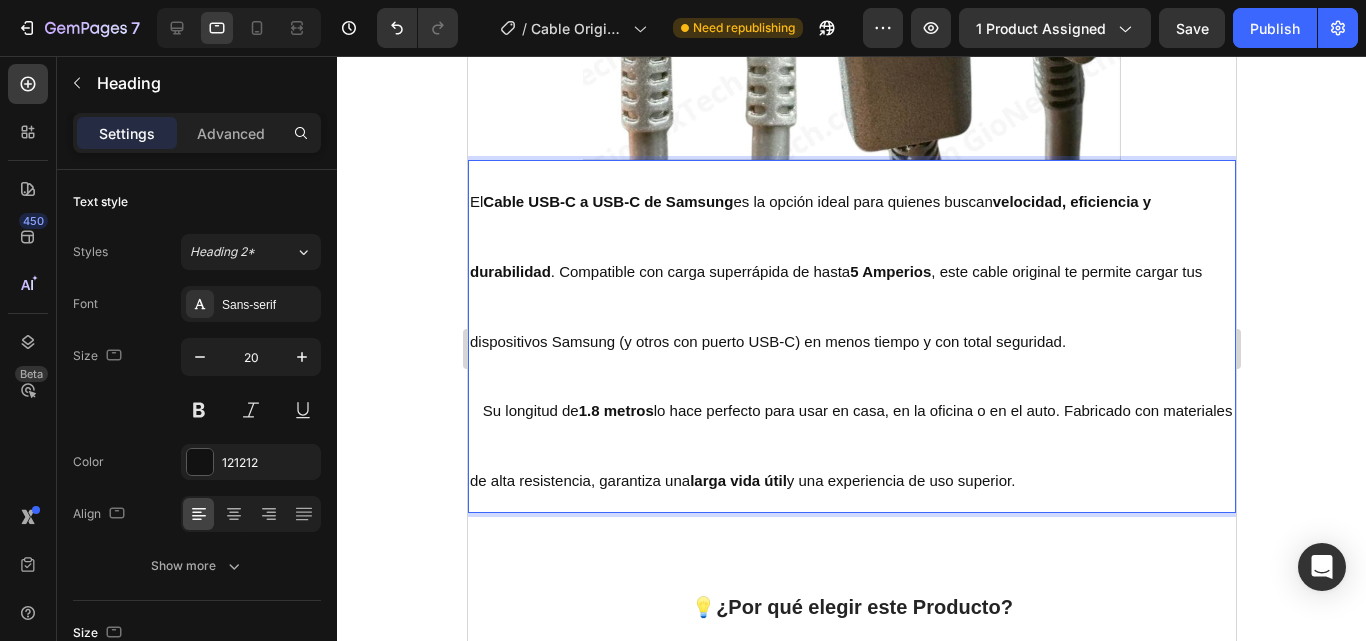 click on "El  Cable USB-C a USB-C de Samsung  es la opción ideal para quienes buscan  velocidad, eficiencia y durabilidad . Compatible con carga superrápida de hasta  5 Amperios , este cable original te permite cargar tus dispositivos Samsung (y otros con puerto USB-C) en menos tiempo y con total seguridad.   Su longitud de  1.8 metros  lo hace perfecto para usar en casa, en la oficina o en el auto. Fabricado con materiales de alta resistencia, garantiza una  larga vida útil  y una experiencia de uso superior." at bounding box center [851, 336] 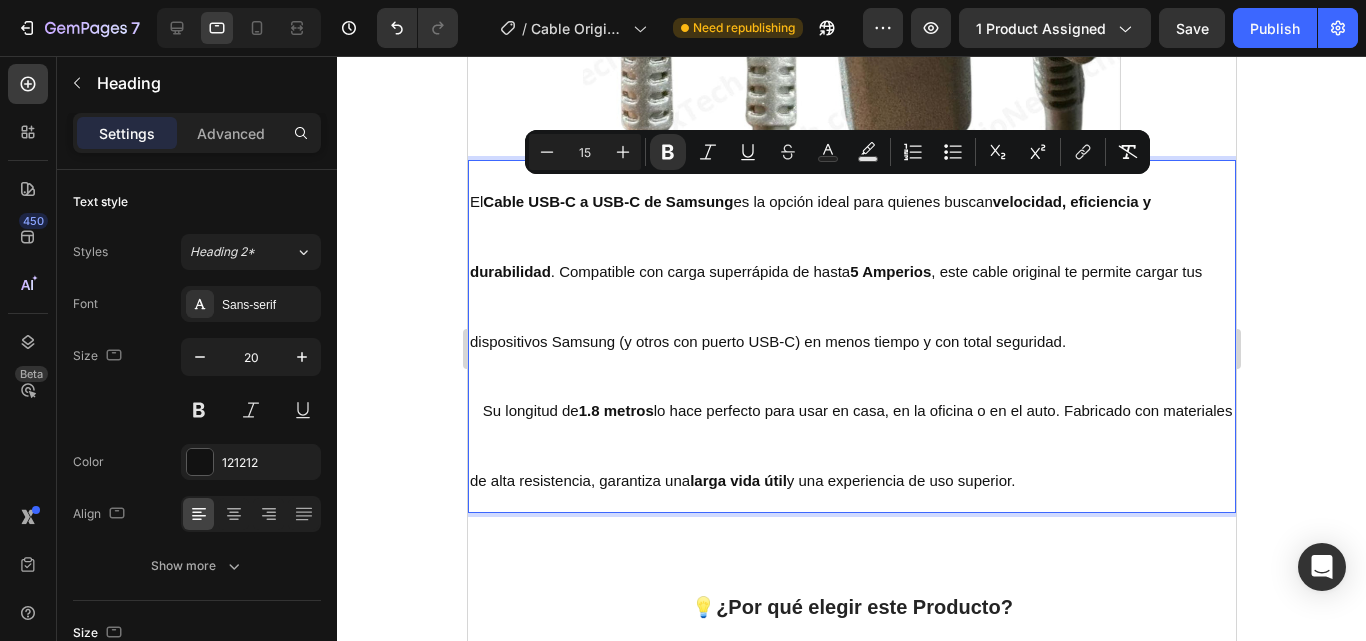 click on "Su longitud de  1.8 metros  lo hace perfecto para usar en casa, en la oficina o en el auto. Fabricado con materiales de alta resistencia, garantiza una  larga vida útil  y una experiencia de uso superior." at bounding box center [850, 445] 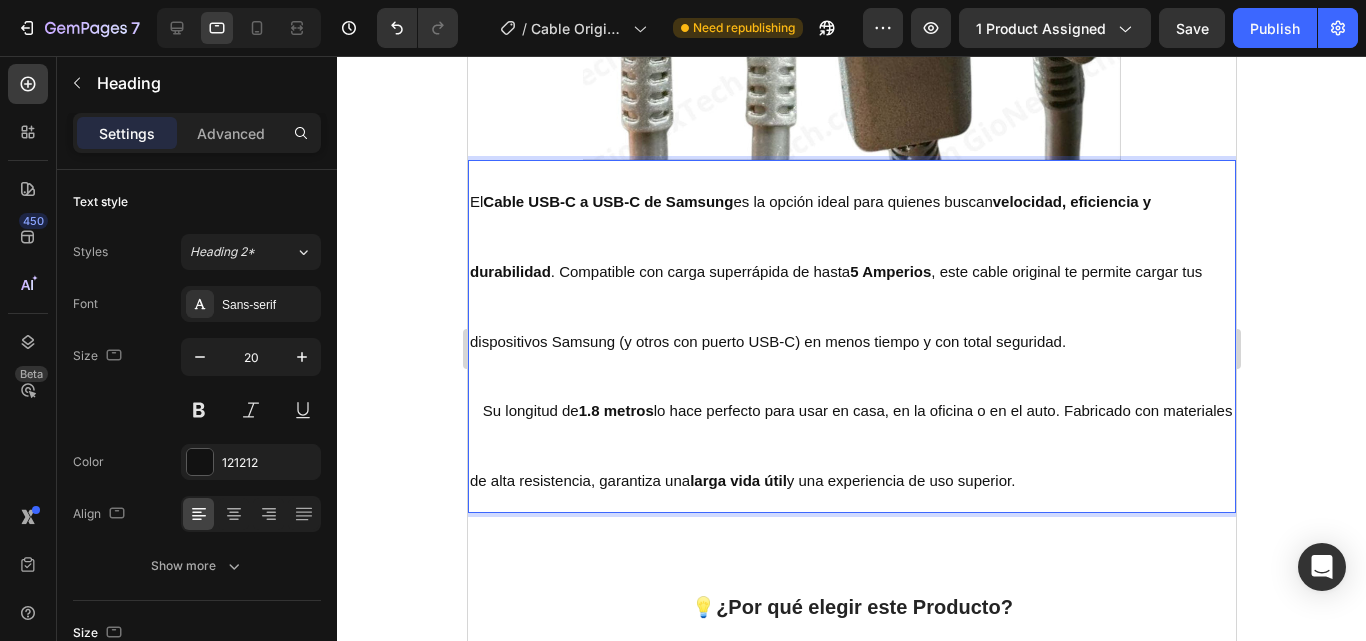 drag, startPoint x: 1118, startPoint y: 476, endPoint x: 844, endPoint y: 300, distance: 325.65625 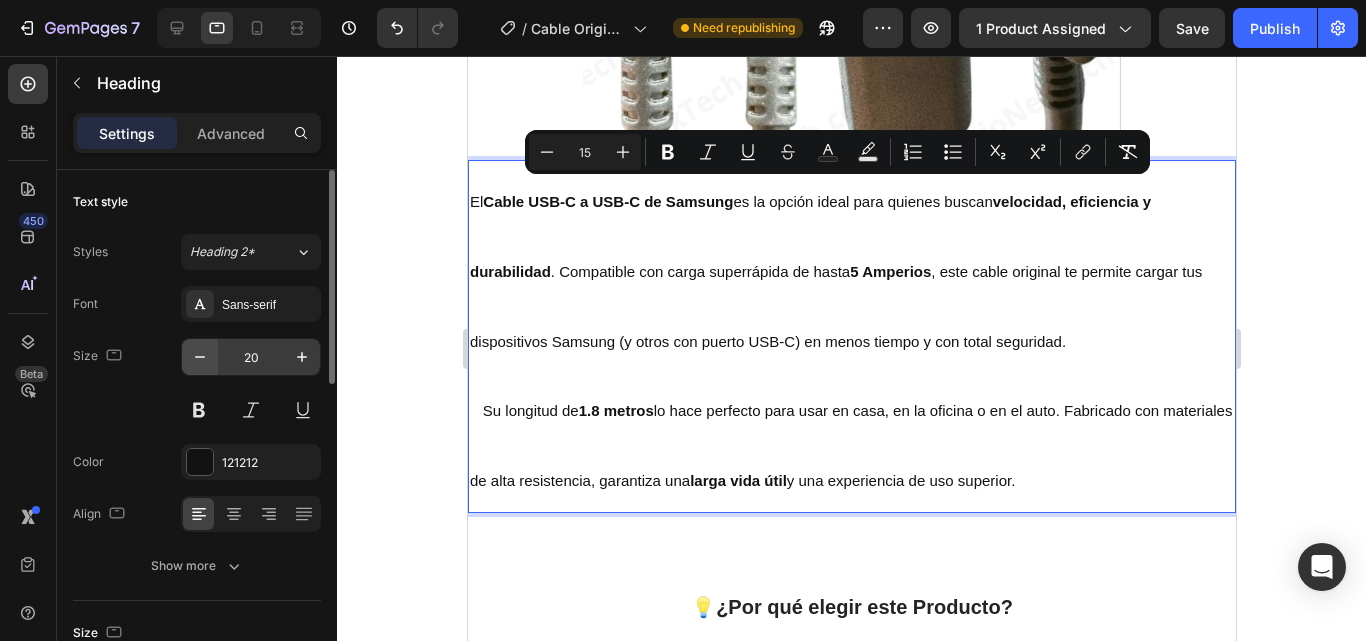click at bounding box center (200, 357) 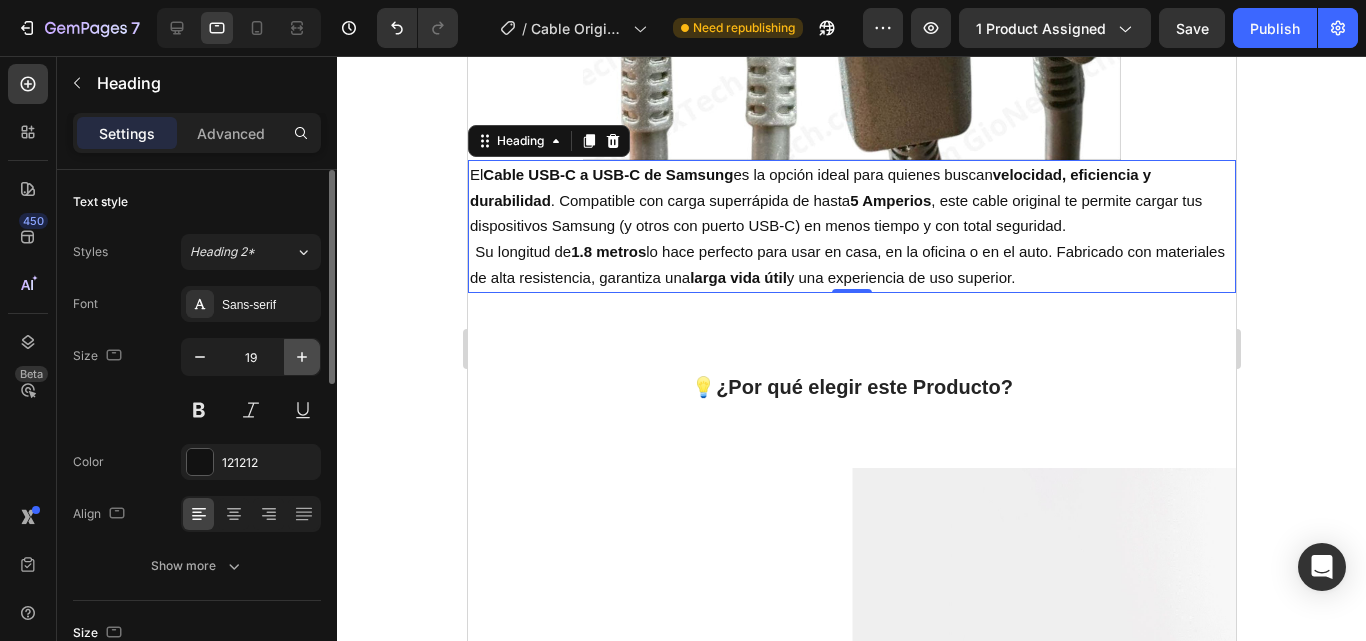 click at bounding box center [302, 357] 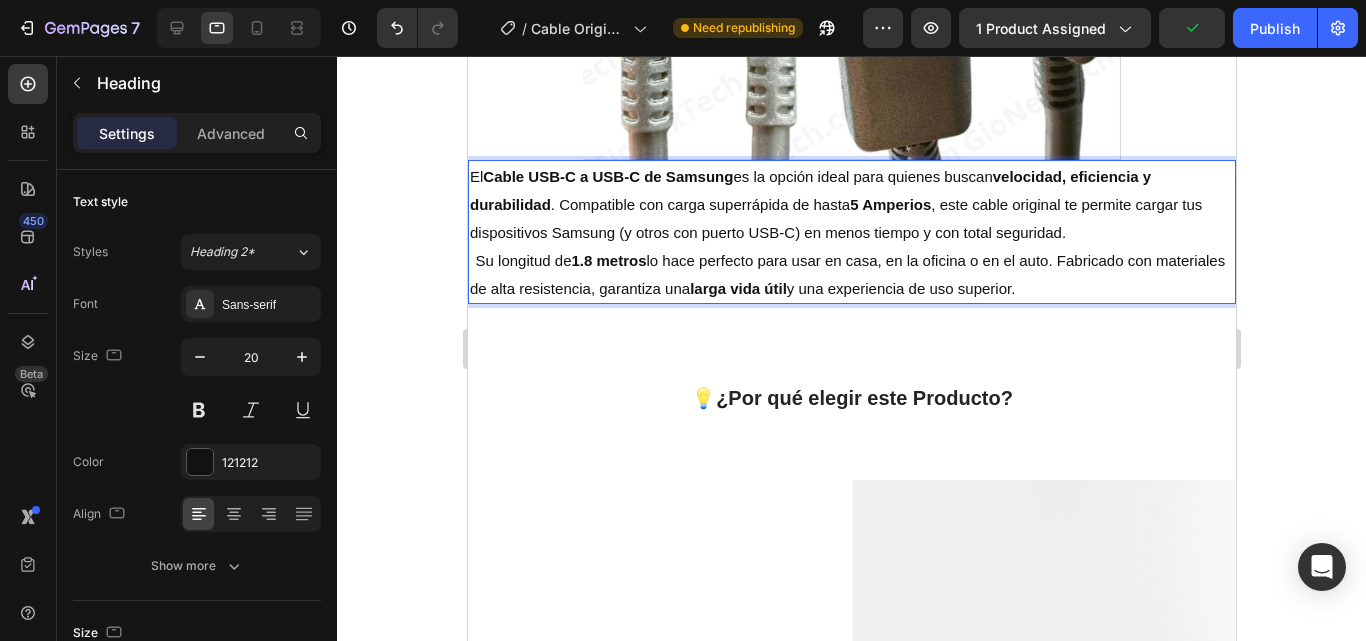 click on "El  Cable USB-C a USB-C de Samsung  es la opción ideal para quienes buscan  velocidad, eficiencia y durabilidad . Compatible con carga superrápida de hasta  5 Amperios , este cable original te permite cargar tus dispositivos Samsung (y otros con puerto USB-C) en menos tiempo y con total seguridad.   Su longitud de  1.8 metros  lo hace perfecto para usar en casa, en la oficina o en el auto. Fabricado con materiales de alta resistencia, garantiza una  larga vida útil  y una experiencia de uso superior." at bounding box center [851, 232] 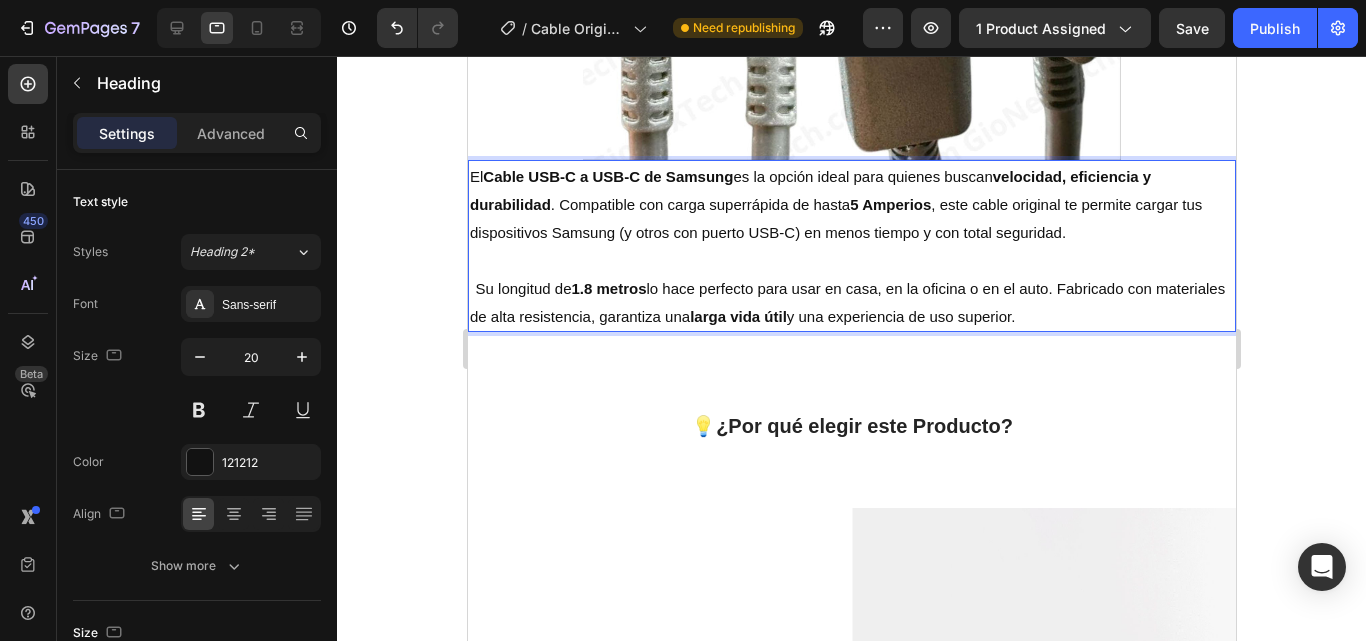 click on "Su longitud de  1.8 metros  lo hace perfecto para usar en casa, en la oficina o en el auto. Fabricado con materiales de alta resistencia, garantiza una  larga vida útil  y una experiencia de uso superior." at bounding box center (846, 302) 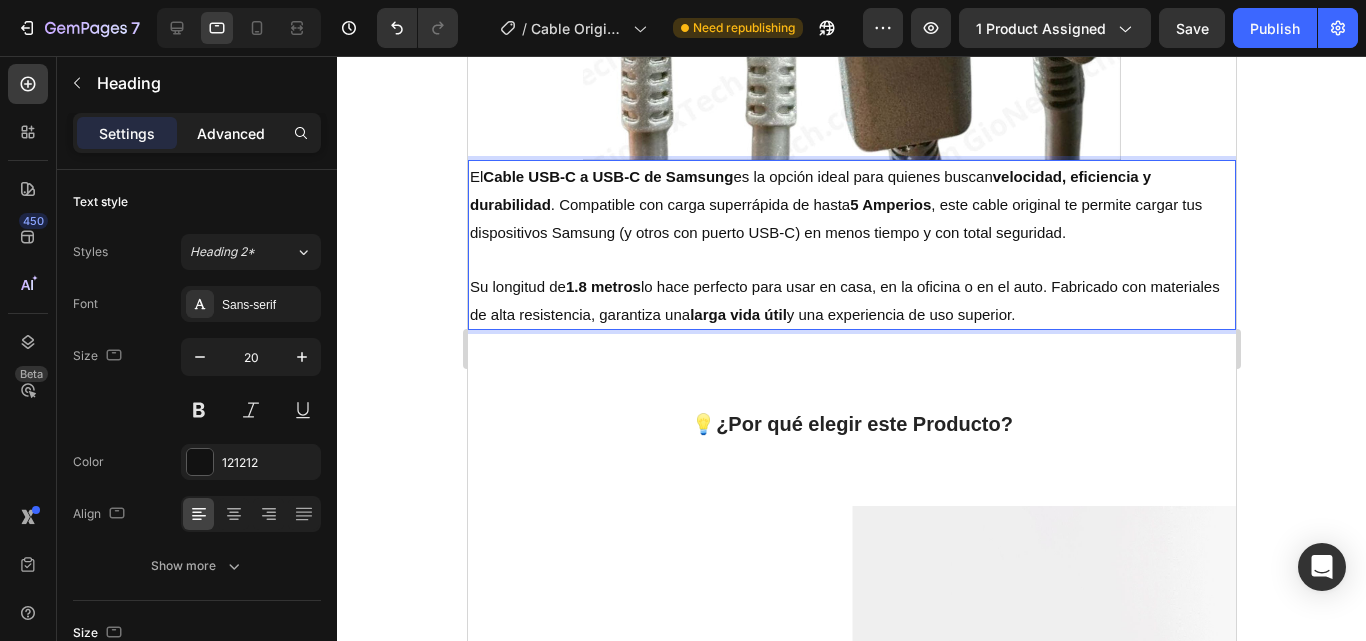 click on "Advanced" at bounding box center [231, 133] 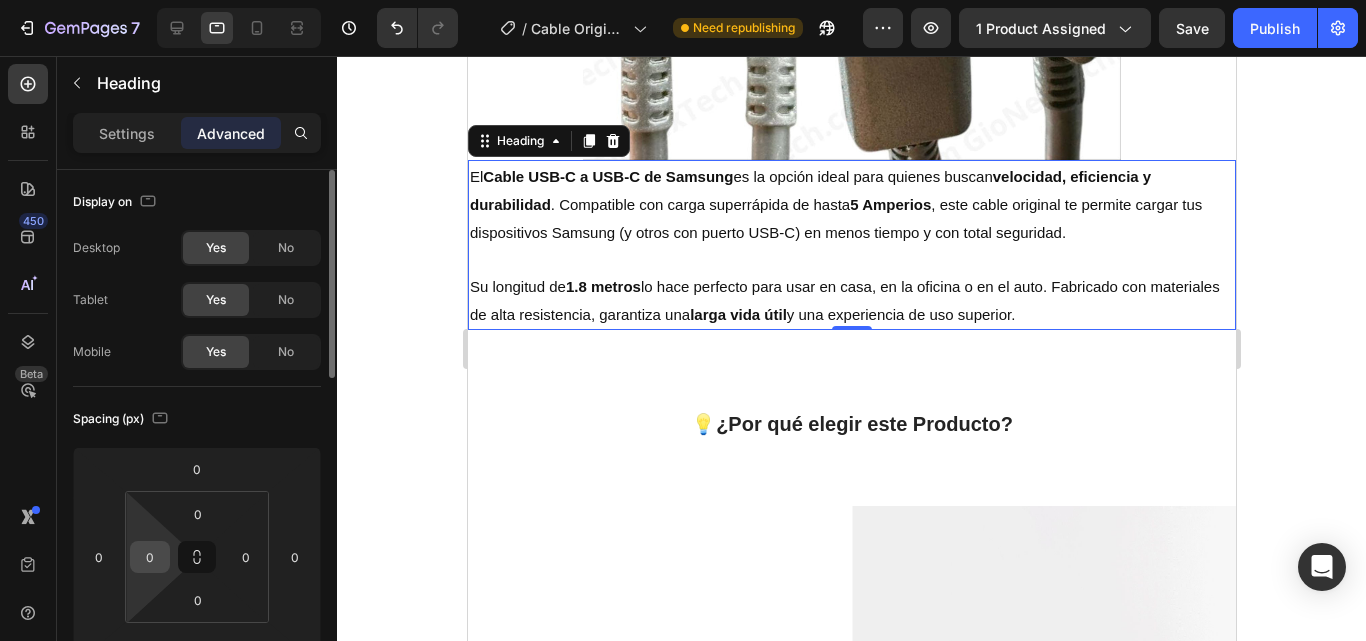click on "0" at bounding box center [150, 557] 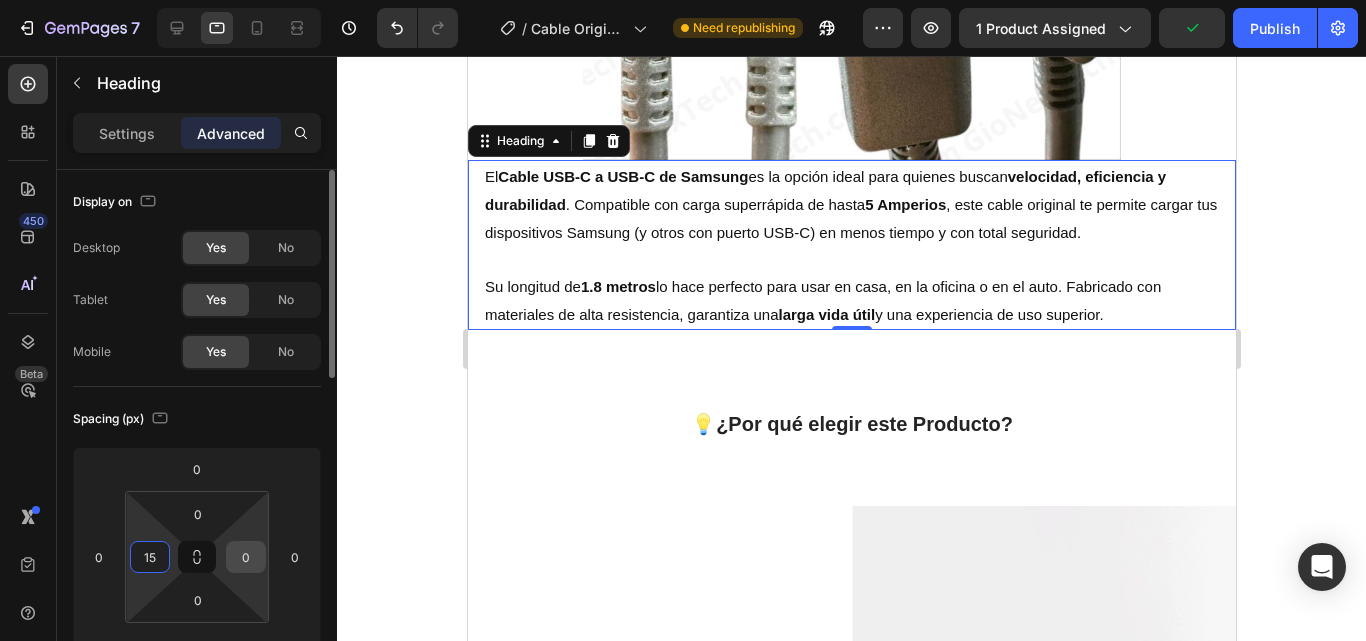 type on "15" 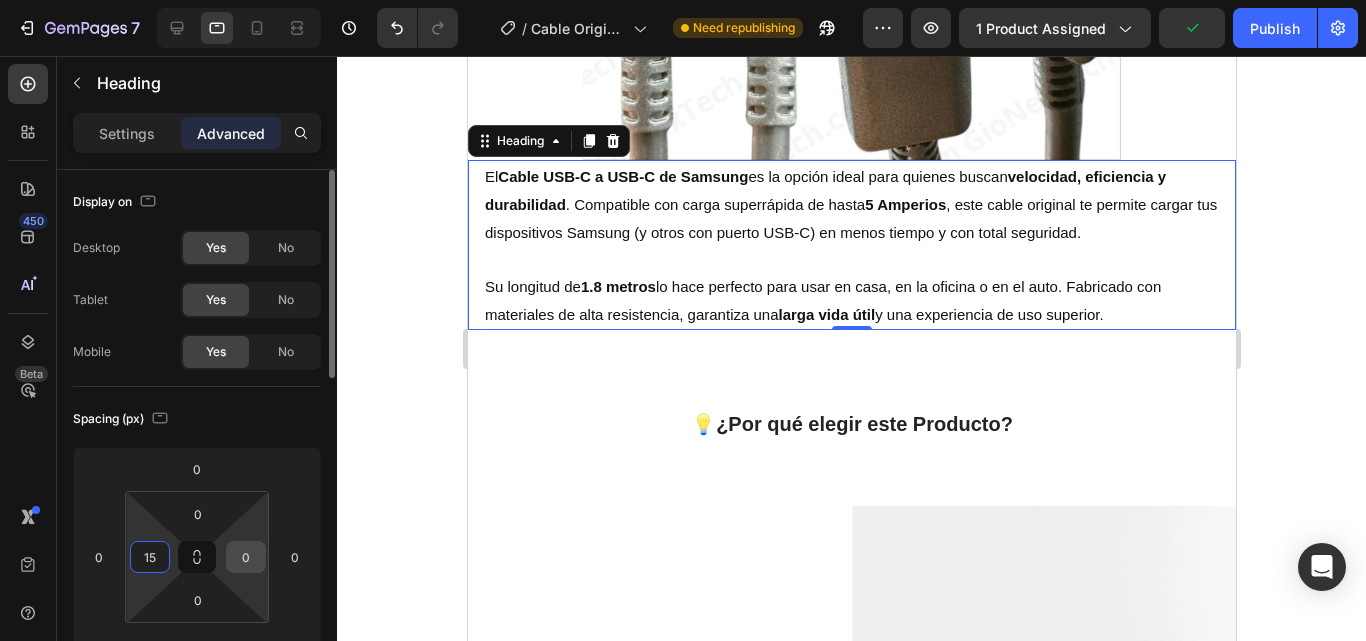 click on "0" at bounding box center (246, 557) 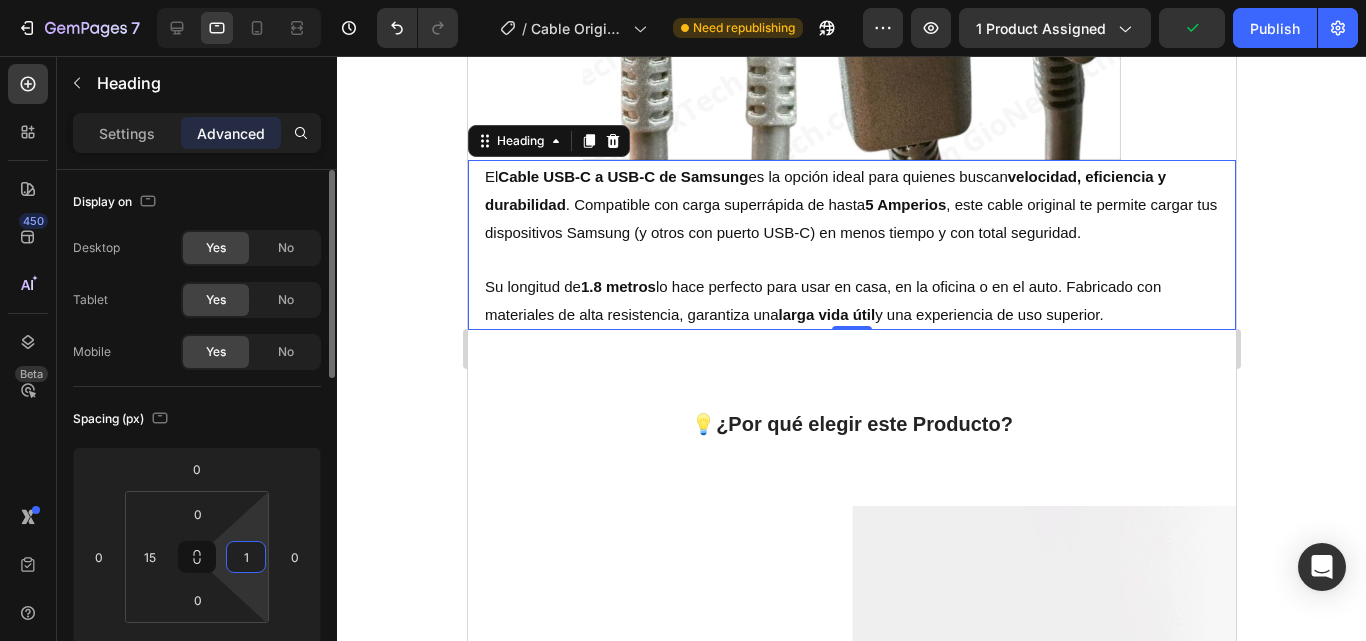 type on "15" 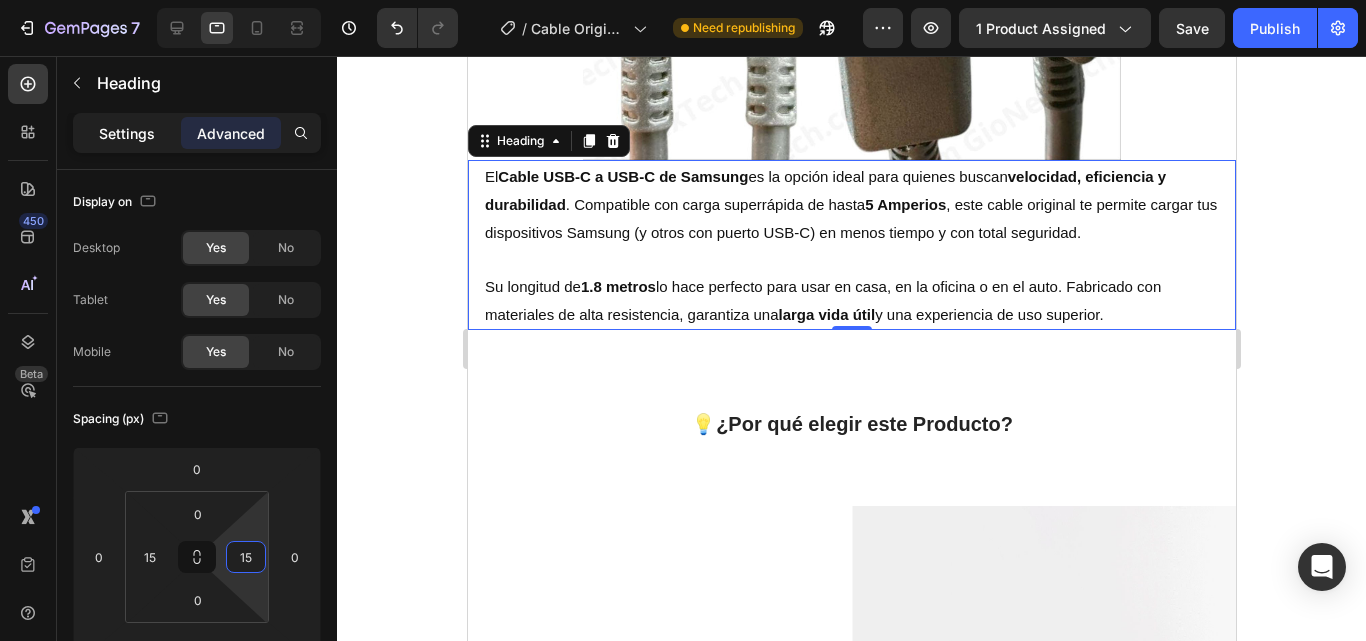 click on "Settings" at bounding box center (127, 133) 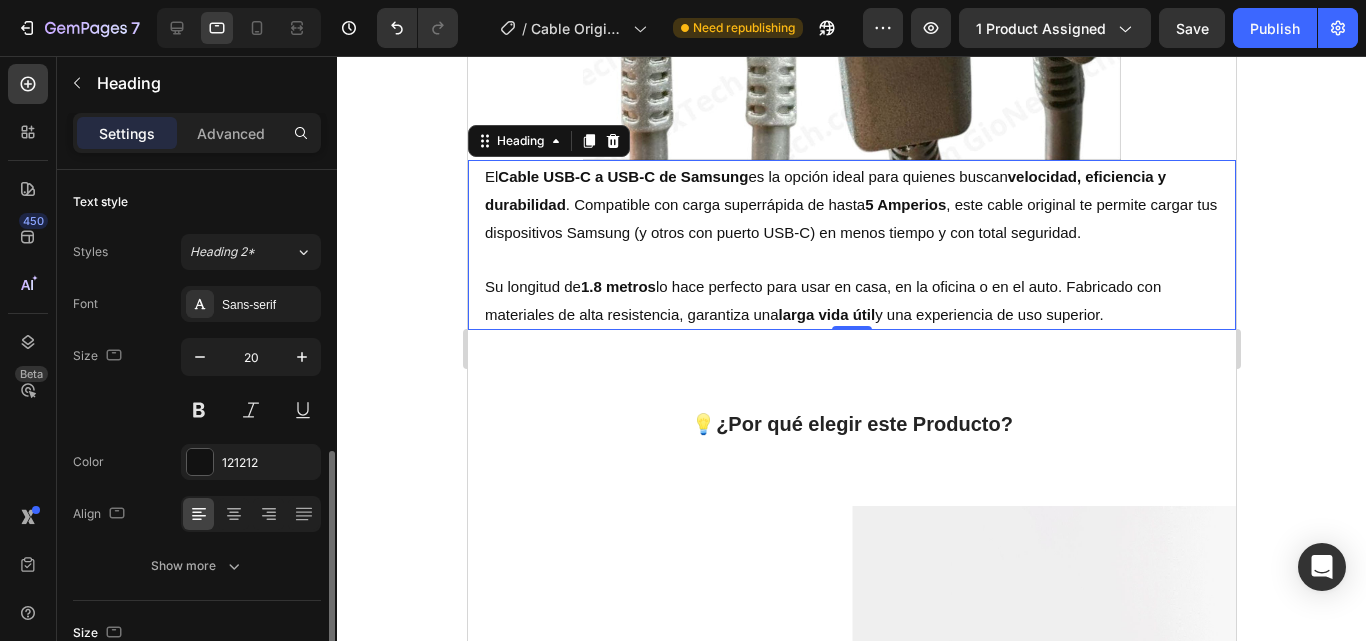 scroll, scrollTop: 200, scrollLeft: 0, axis: vertical 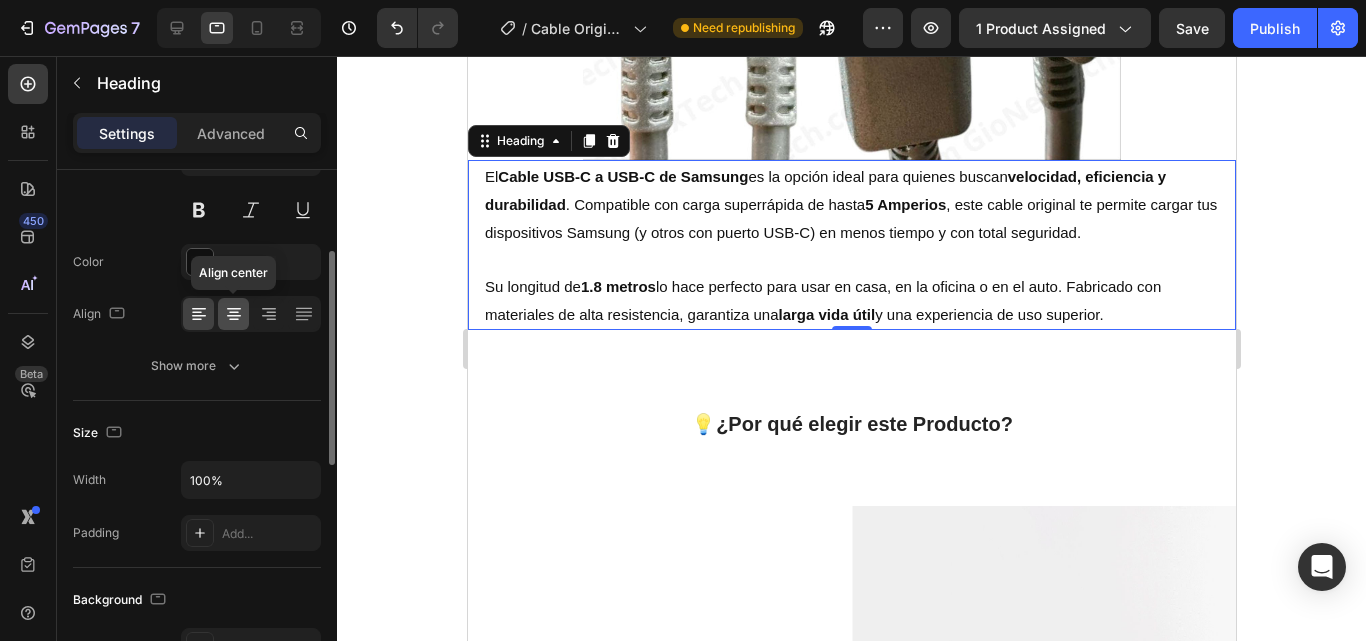 click 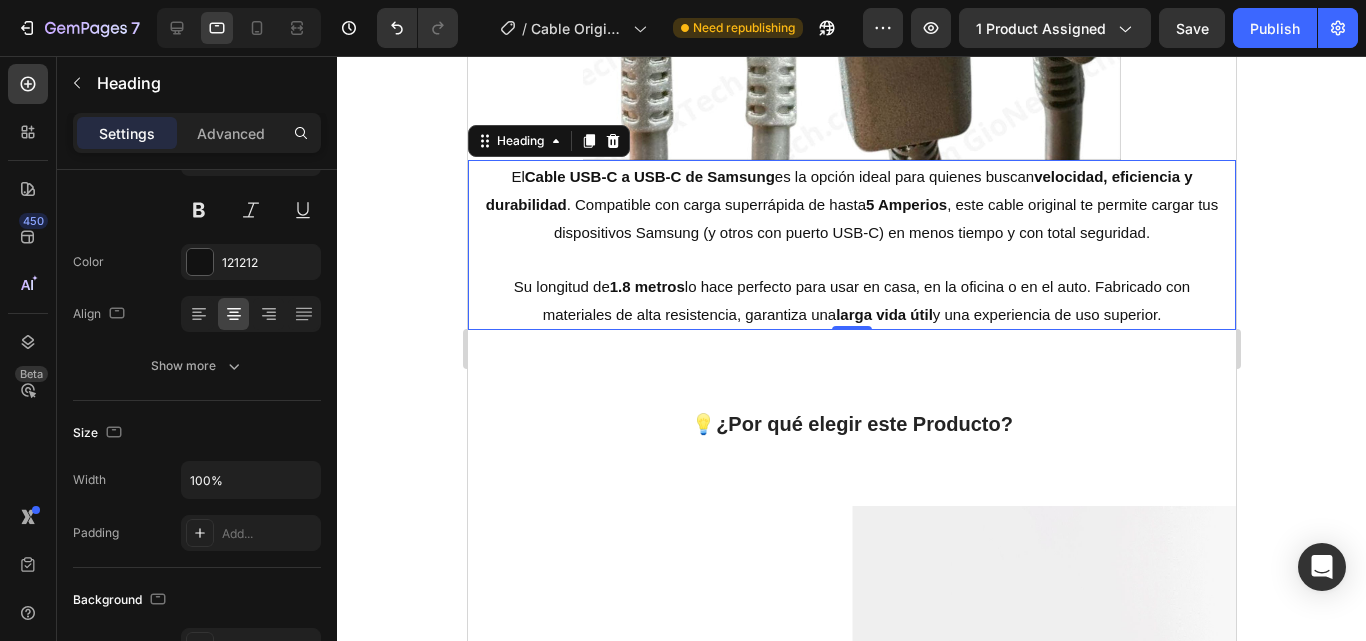 click 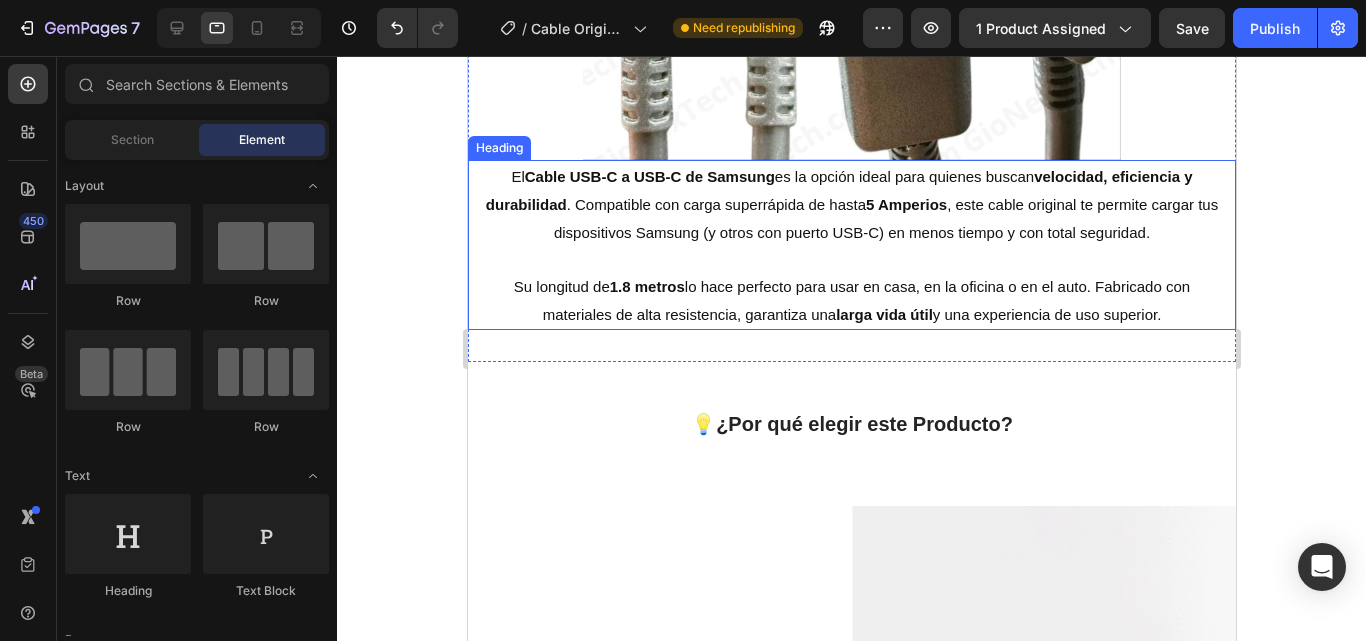 scroll, scrollTop: 4400, scrollLeft: 0, axis: vertical 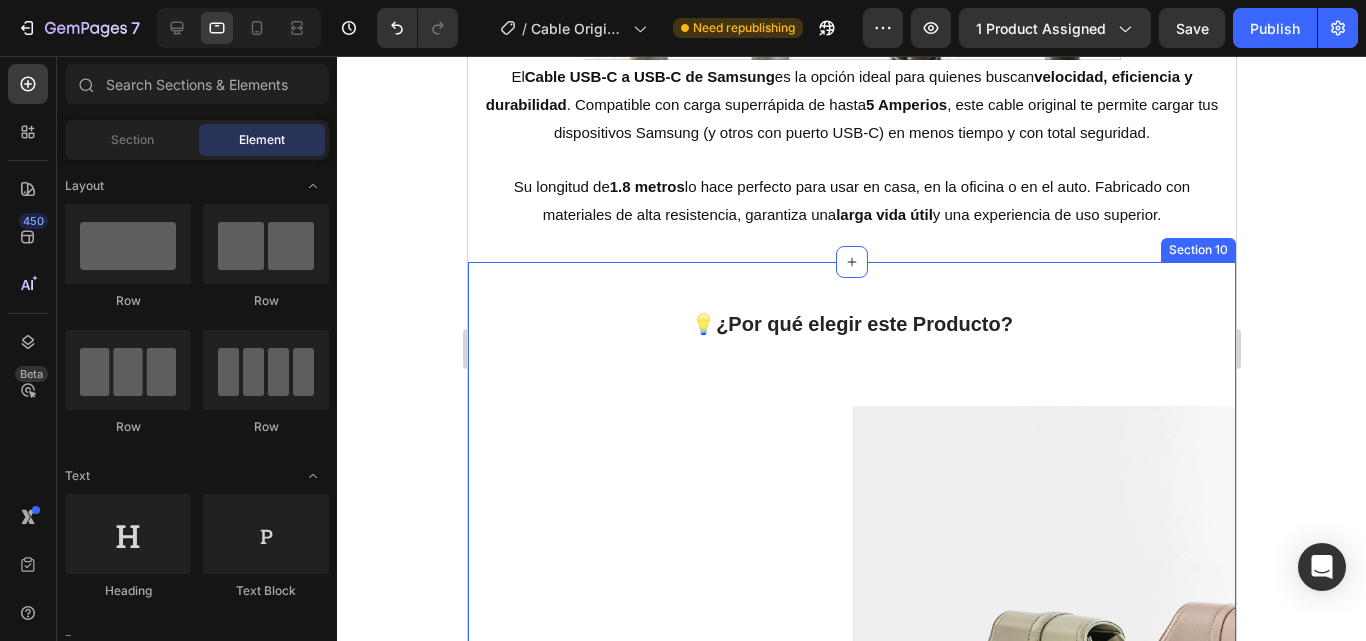 click on "💡  ¿Por qué elegir este Producto?" at bounding box center [851, 322] 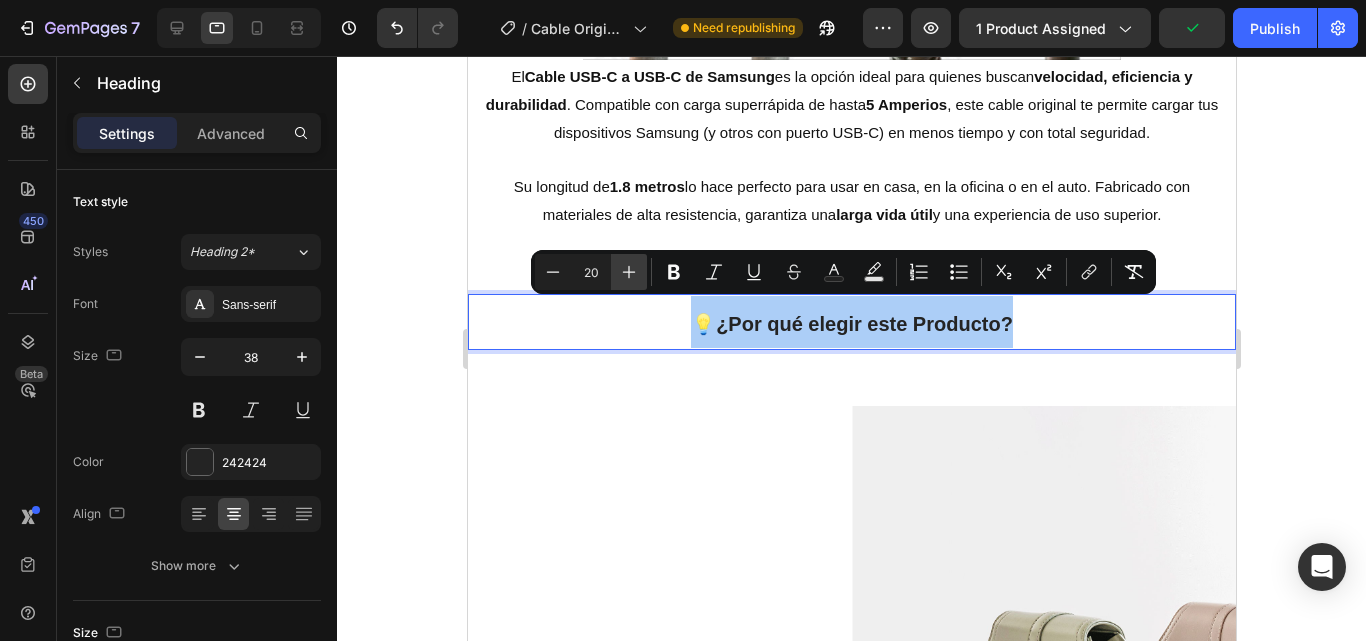 click 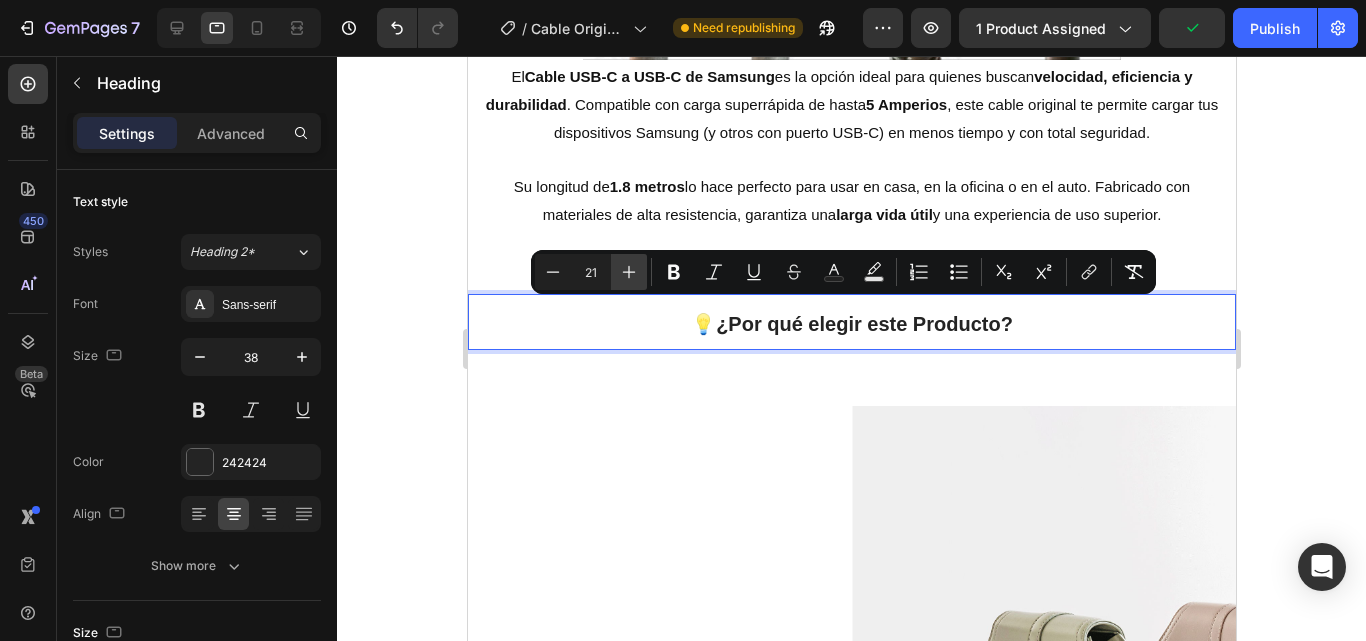 click 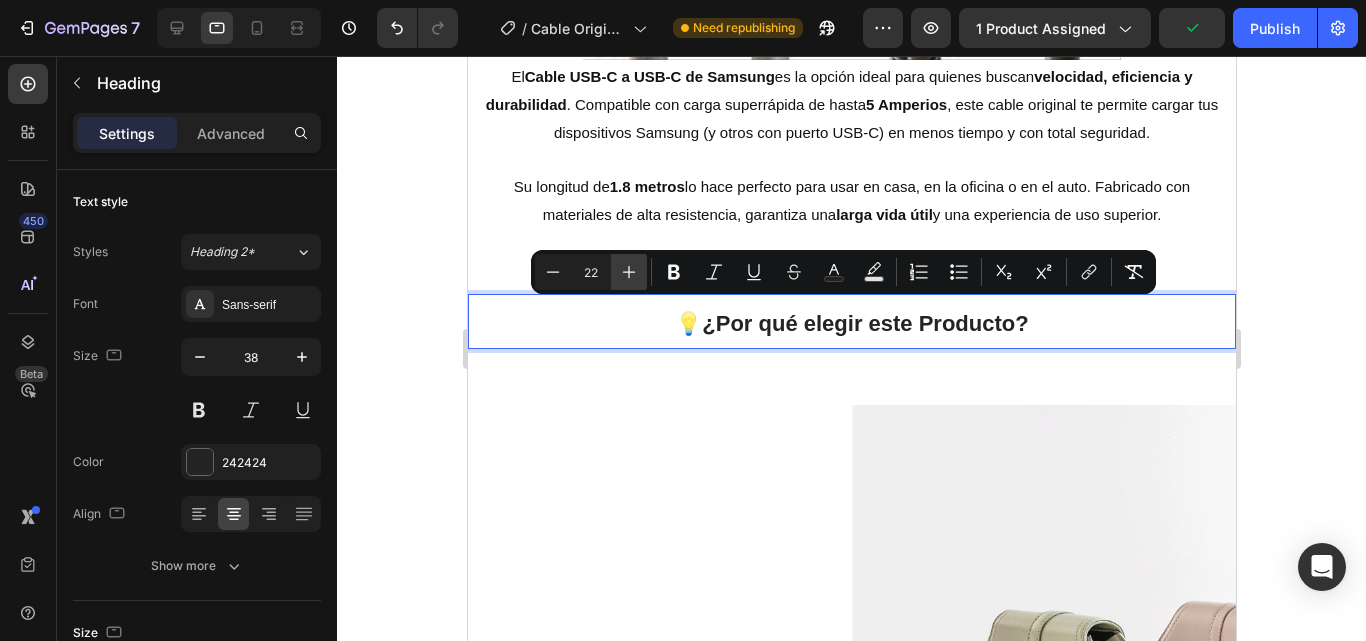 click 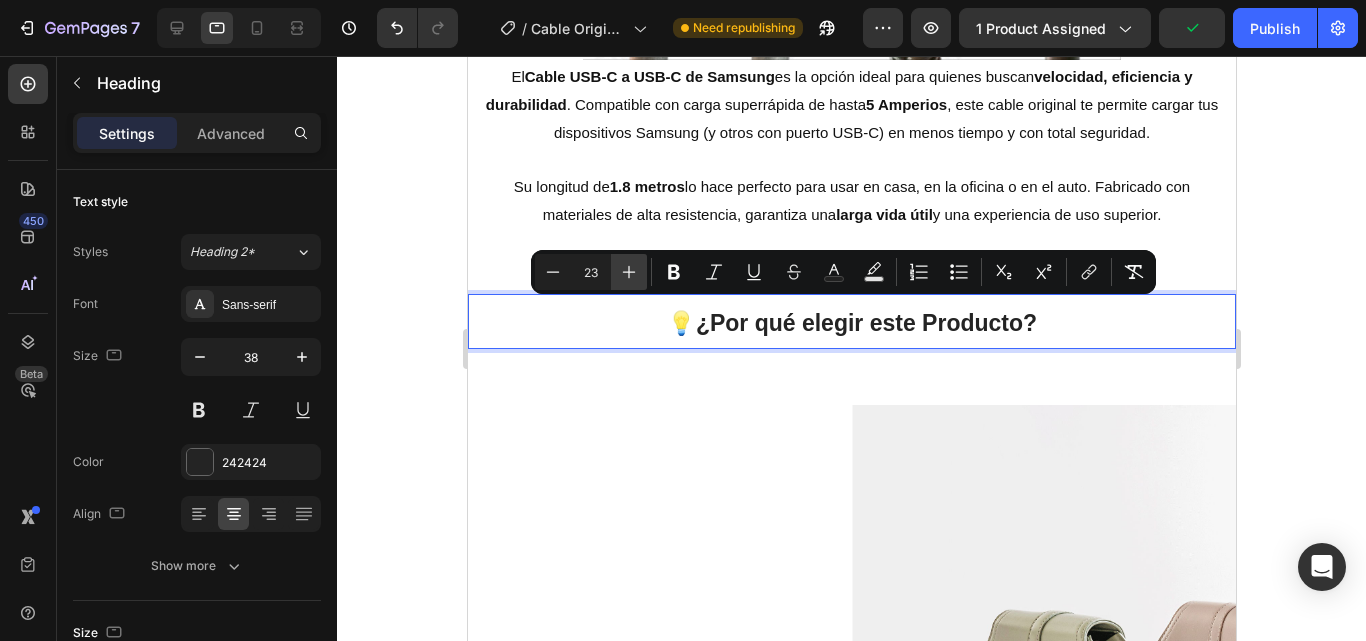 click 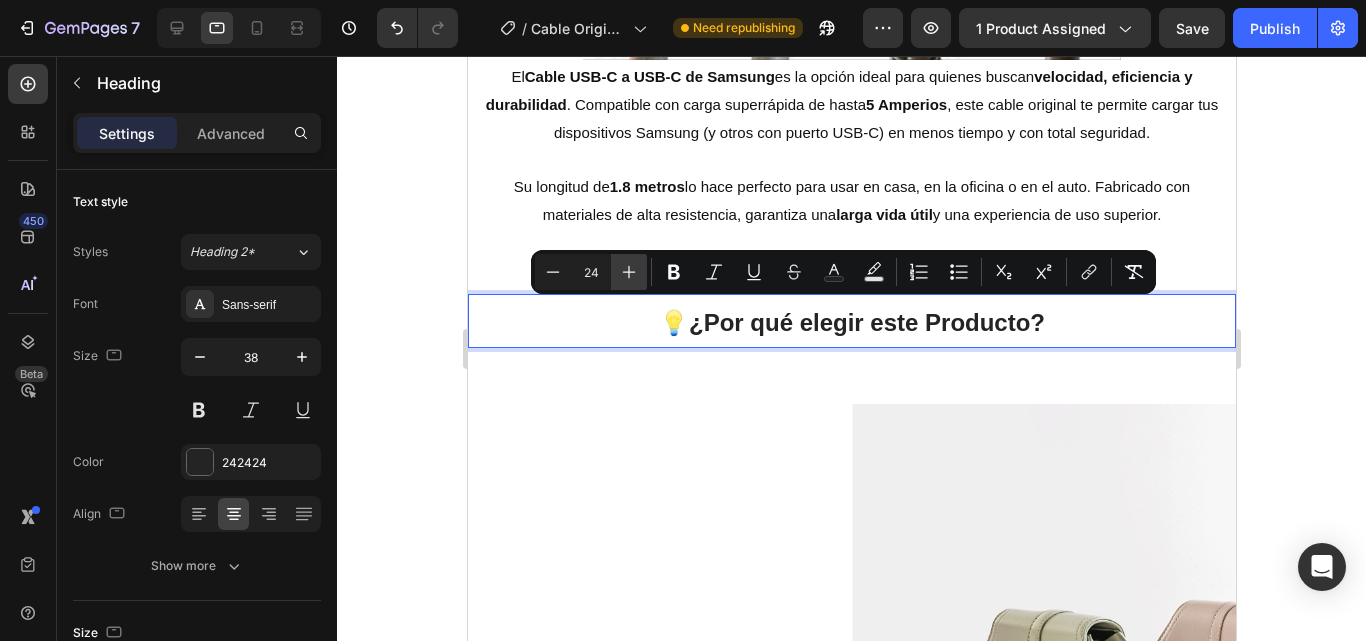 click 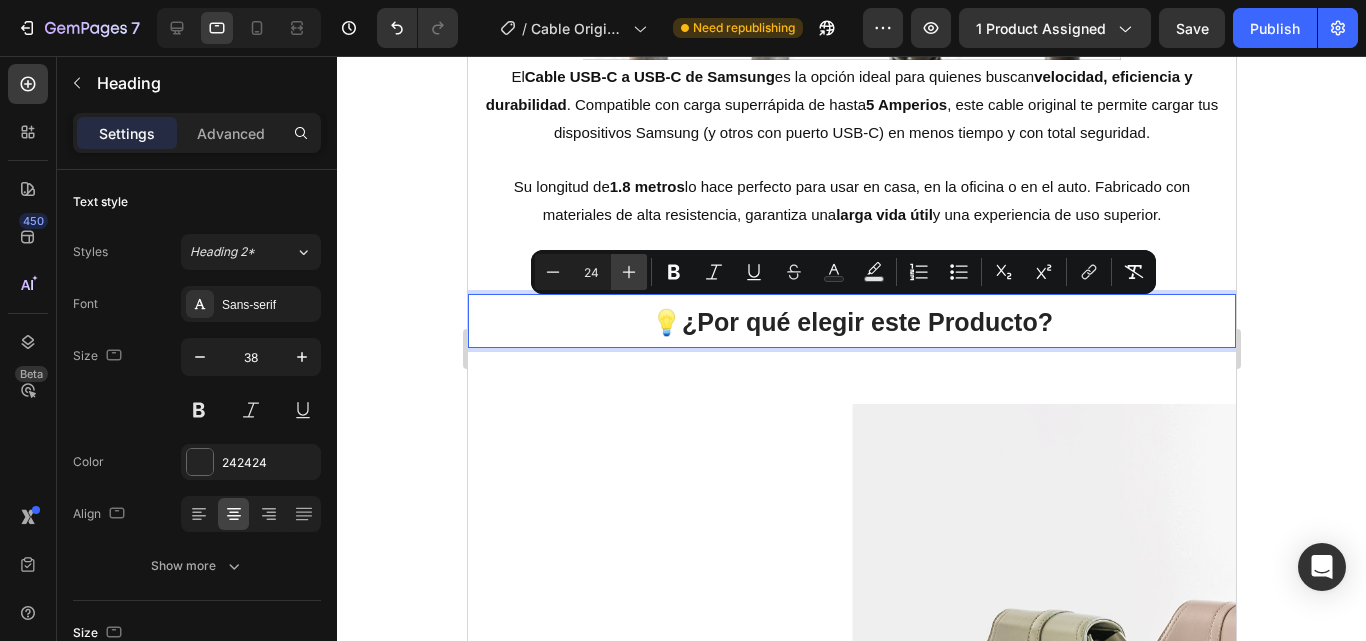 type on "25" 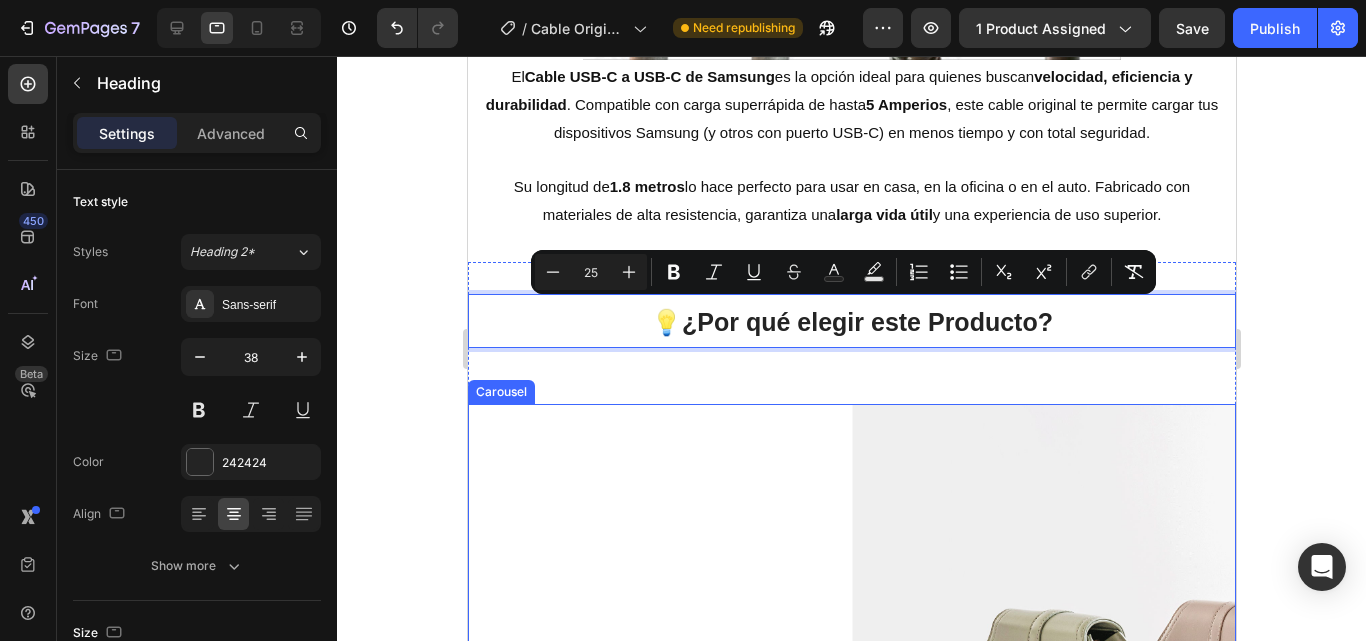 click on "Image Image Image Image Image" at bounding box center [851, 686] 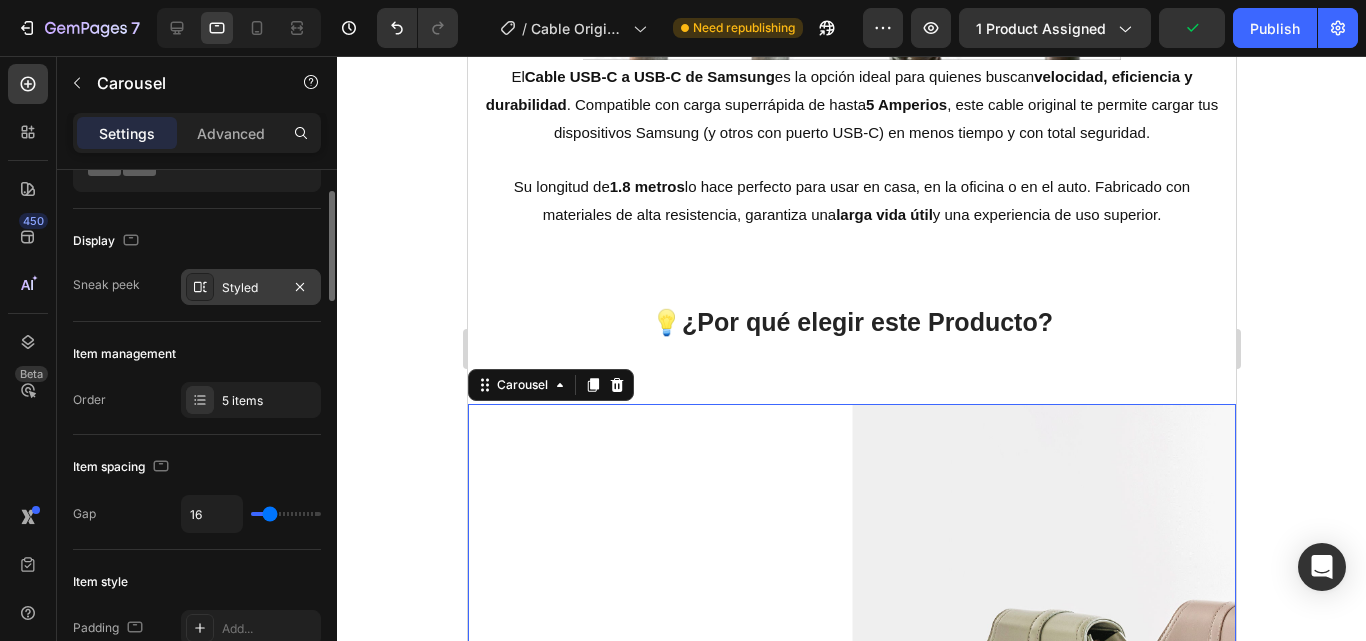 scroll, scrollTop: 0, scrollLeft: 0, axis: both 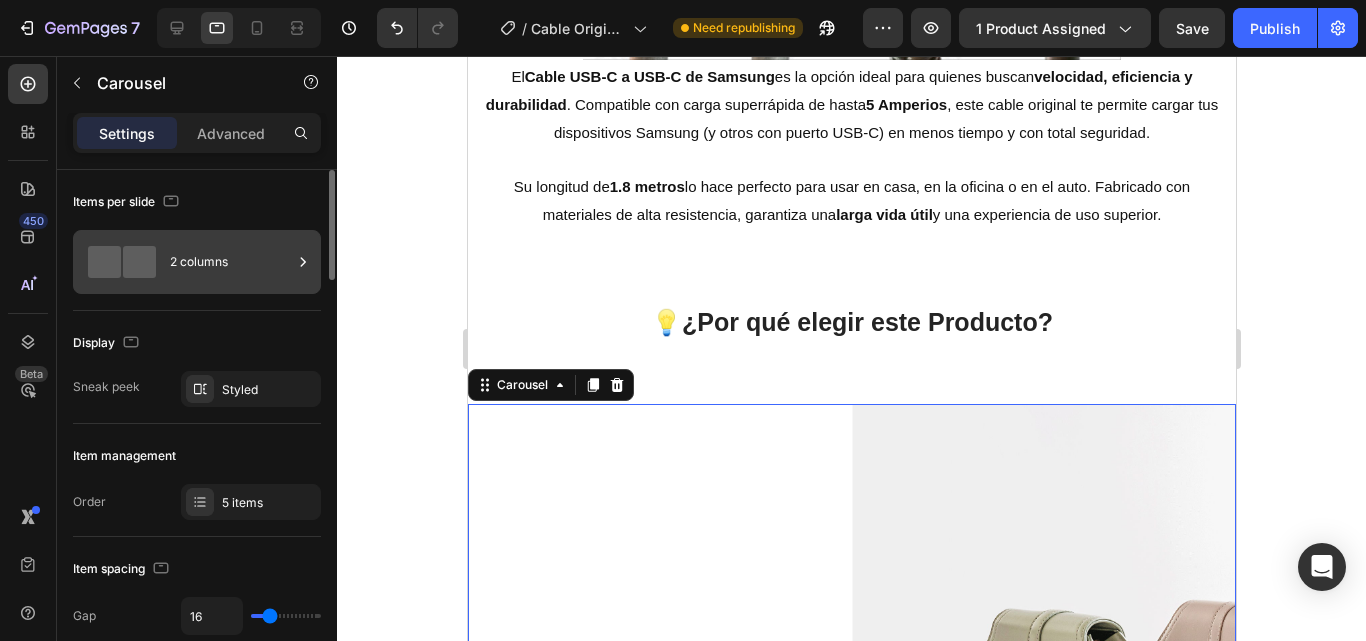 click 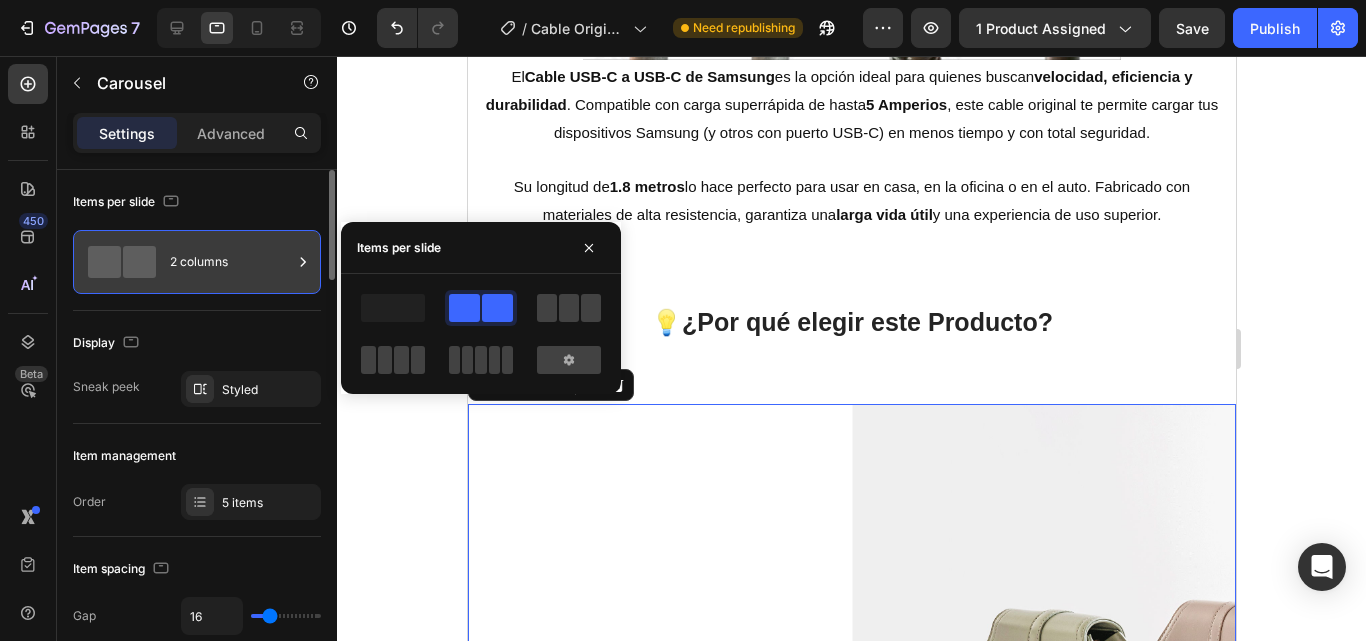 click 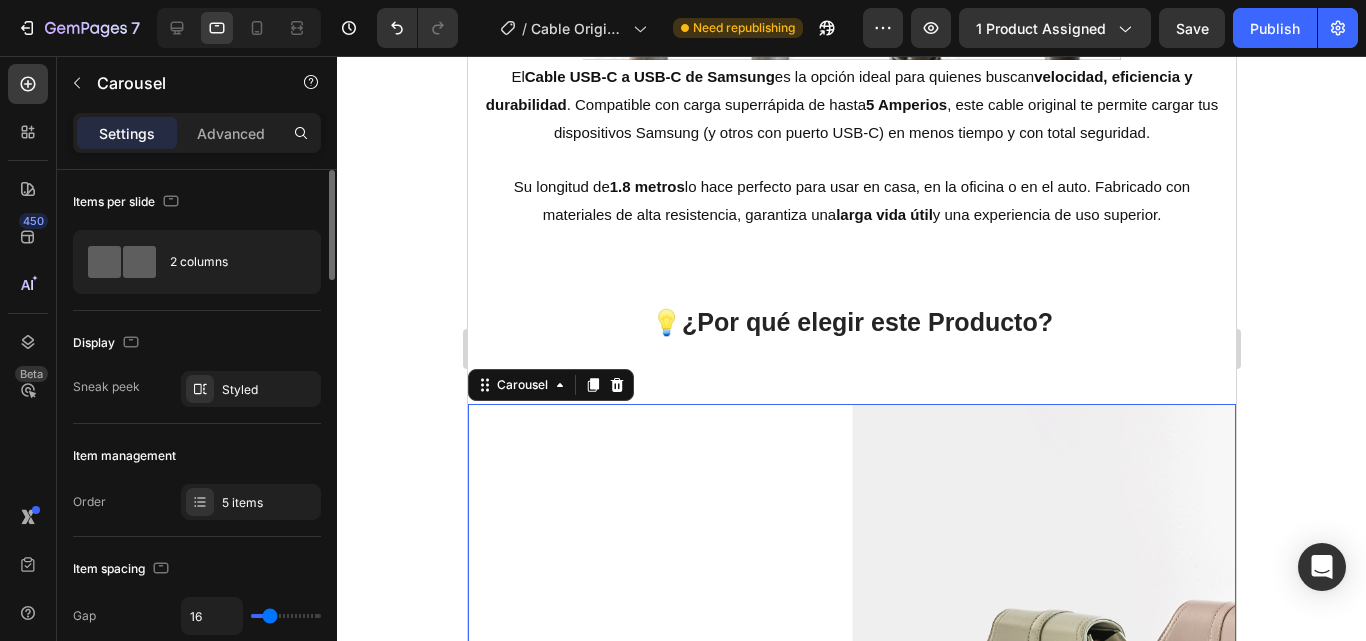 scroll, scrollTop: 100, scrollLeft: 0, axis: vertical 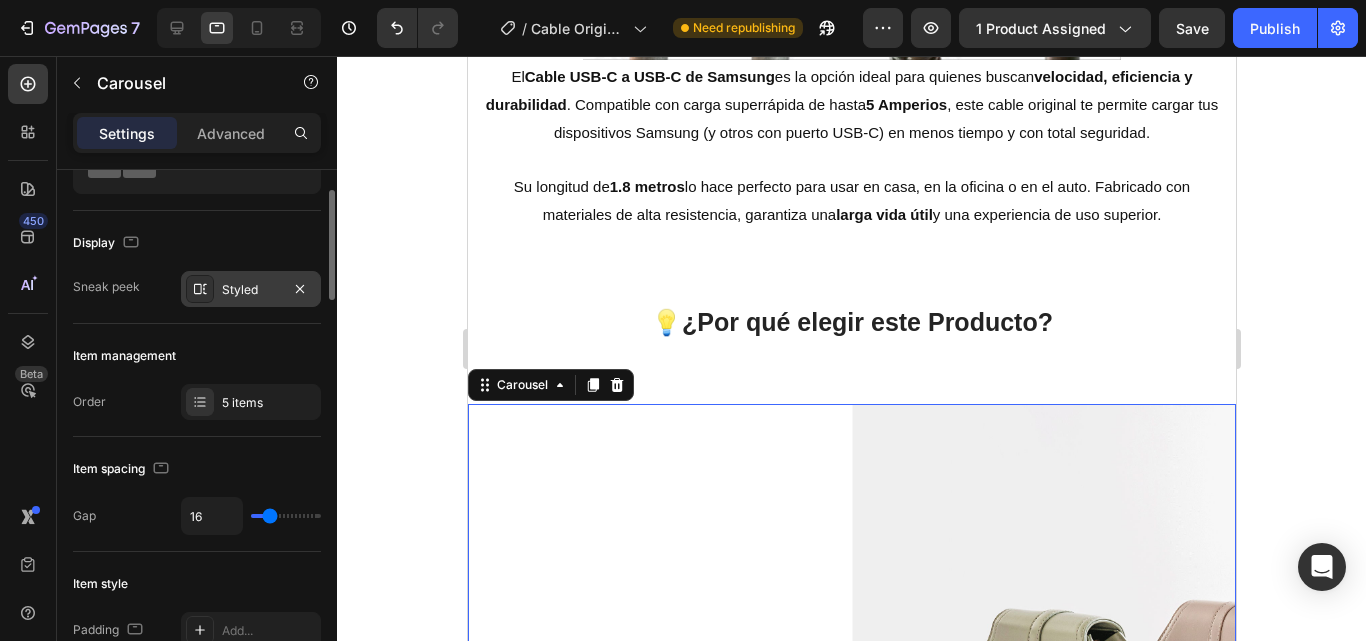 click on "Styled" at bounding box center (251, 290) 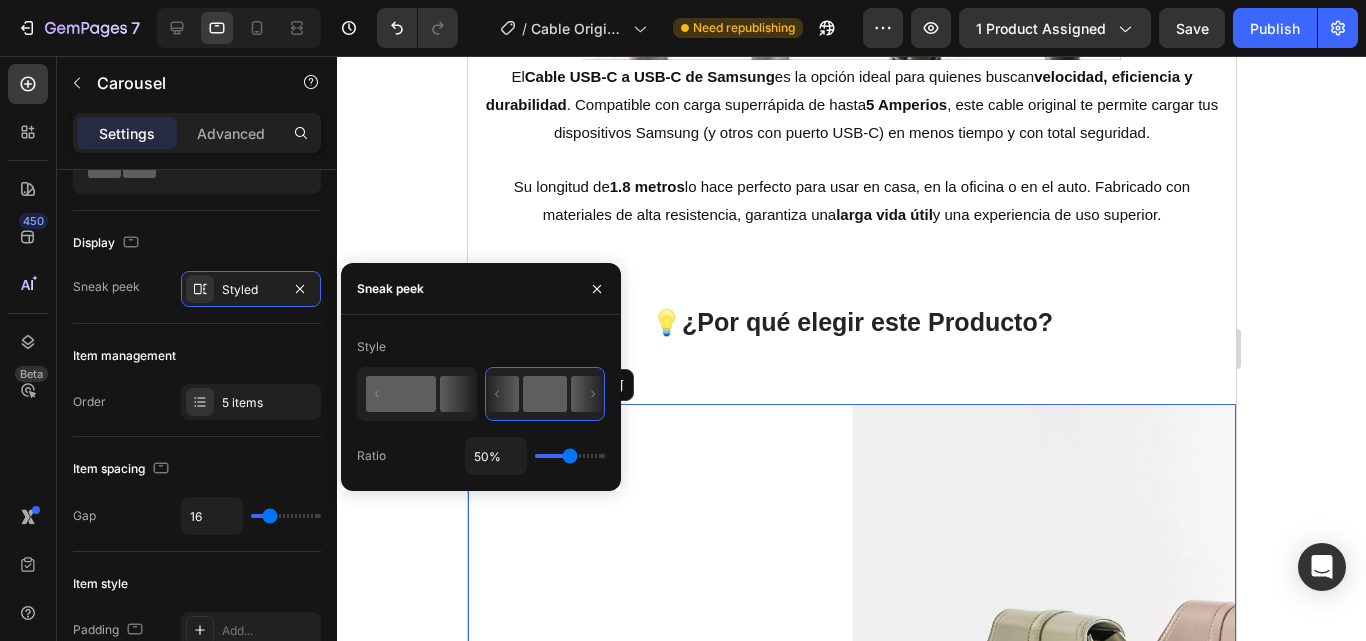 click 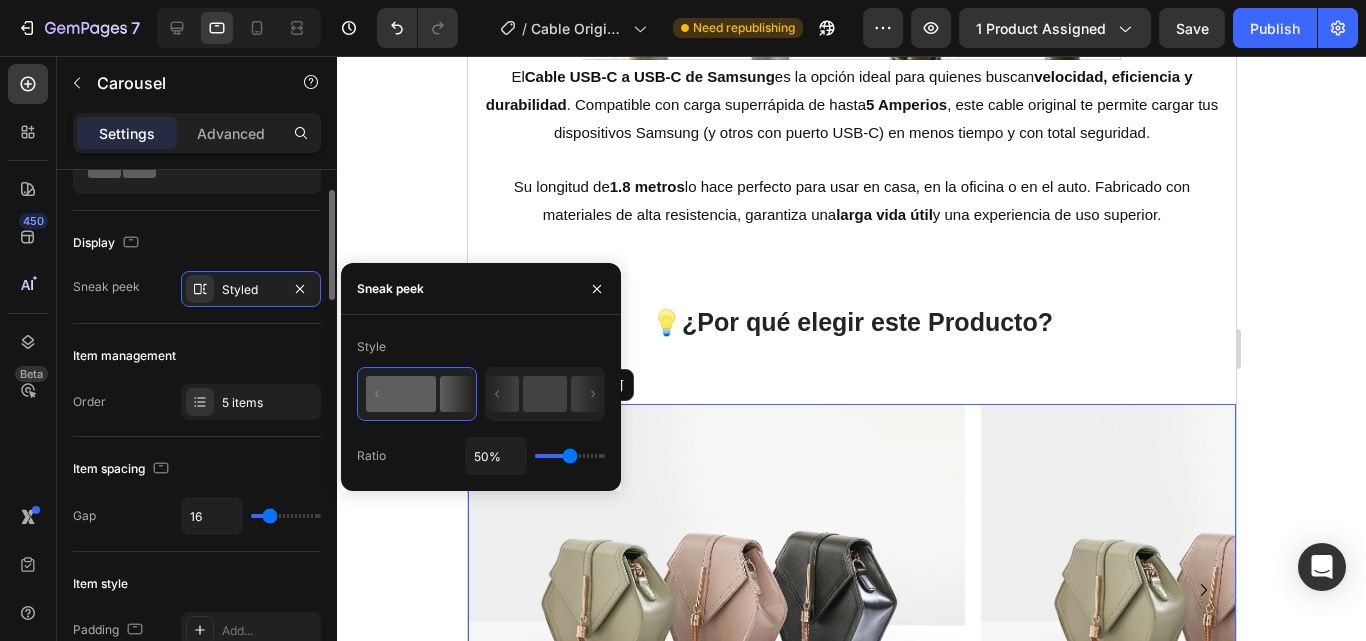 scroll, scrollTop: 200, scrollLeft: 0, axis: vertical 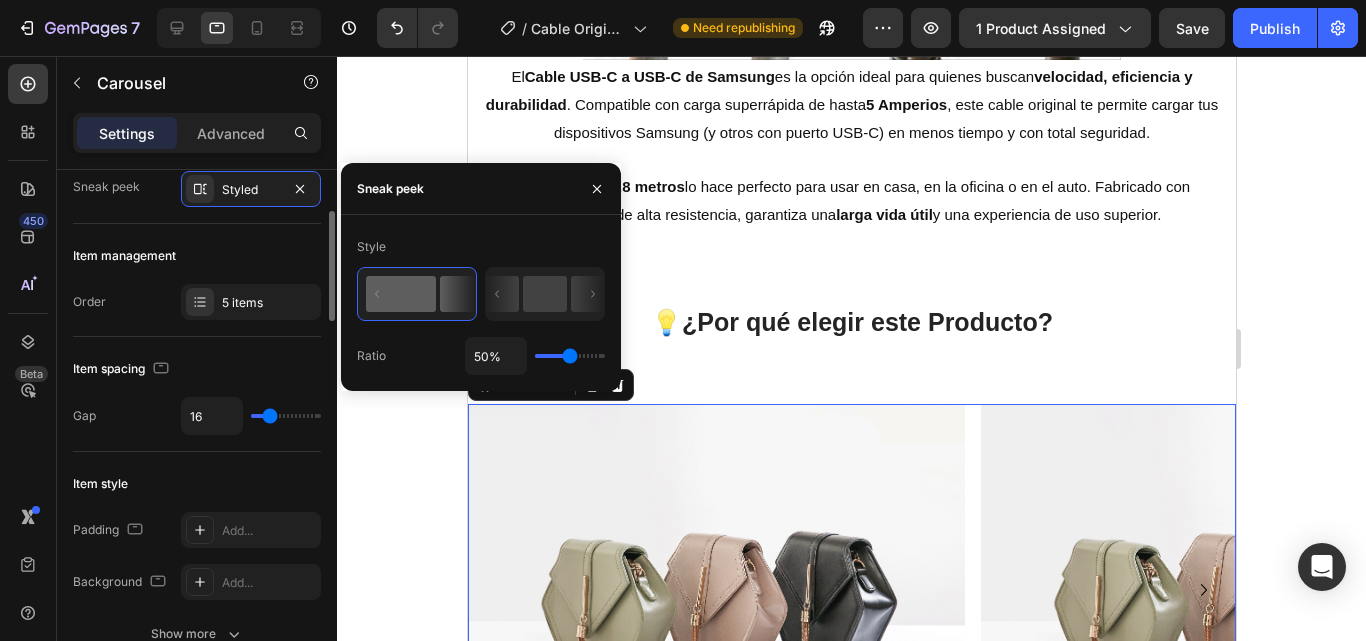 click on "Item spacing Gap 16" 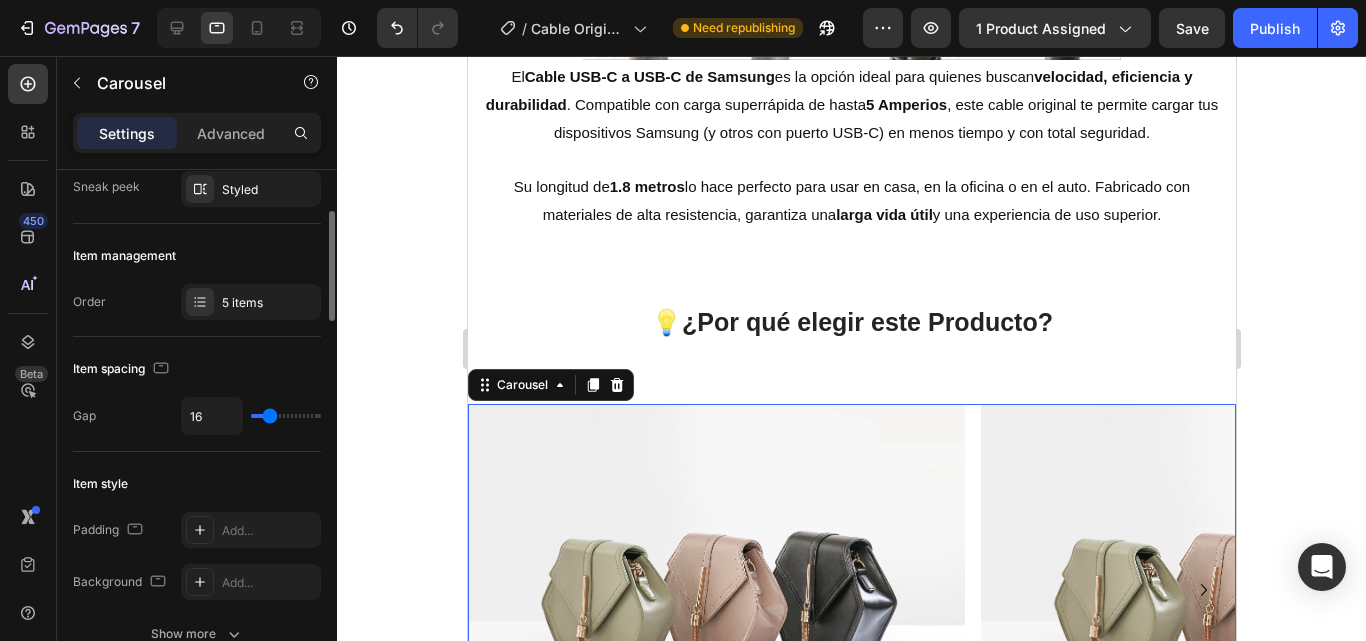 scroll, scrollTop: 300, scrollLeft: 0, axis: vertical 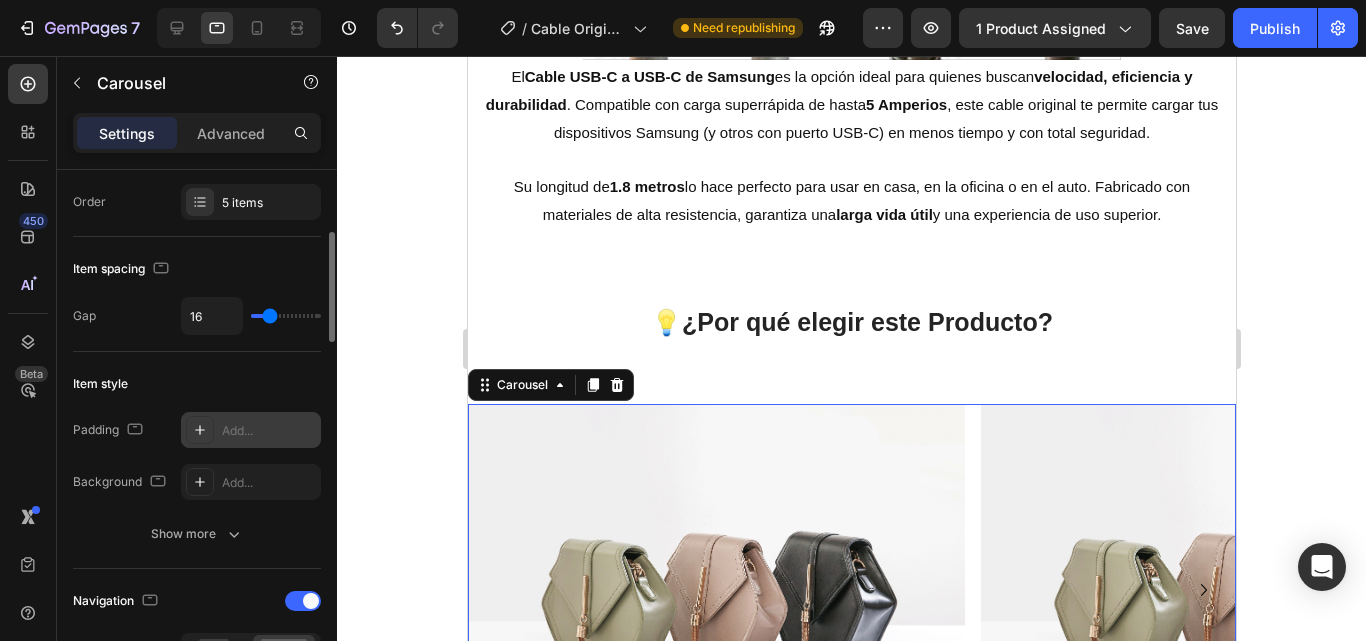 click on "Add..." at bounding box center (269, 431) 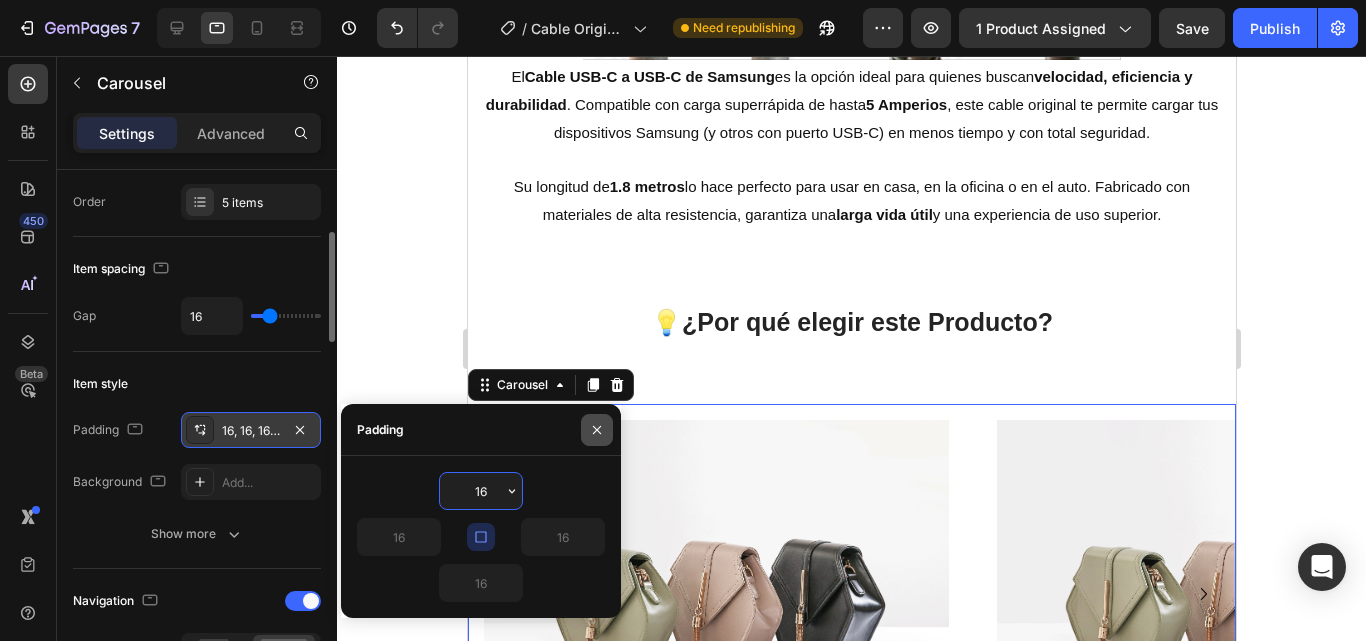 click 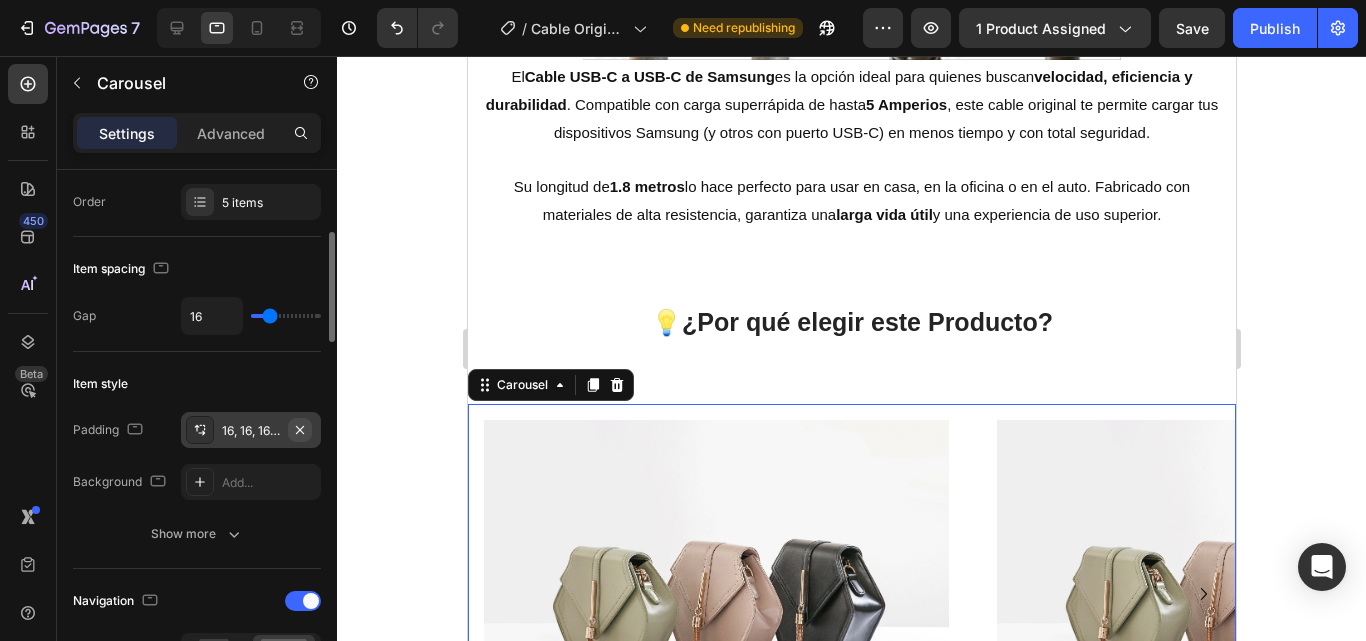 click 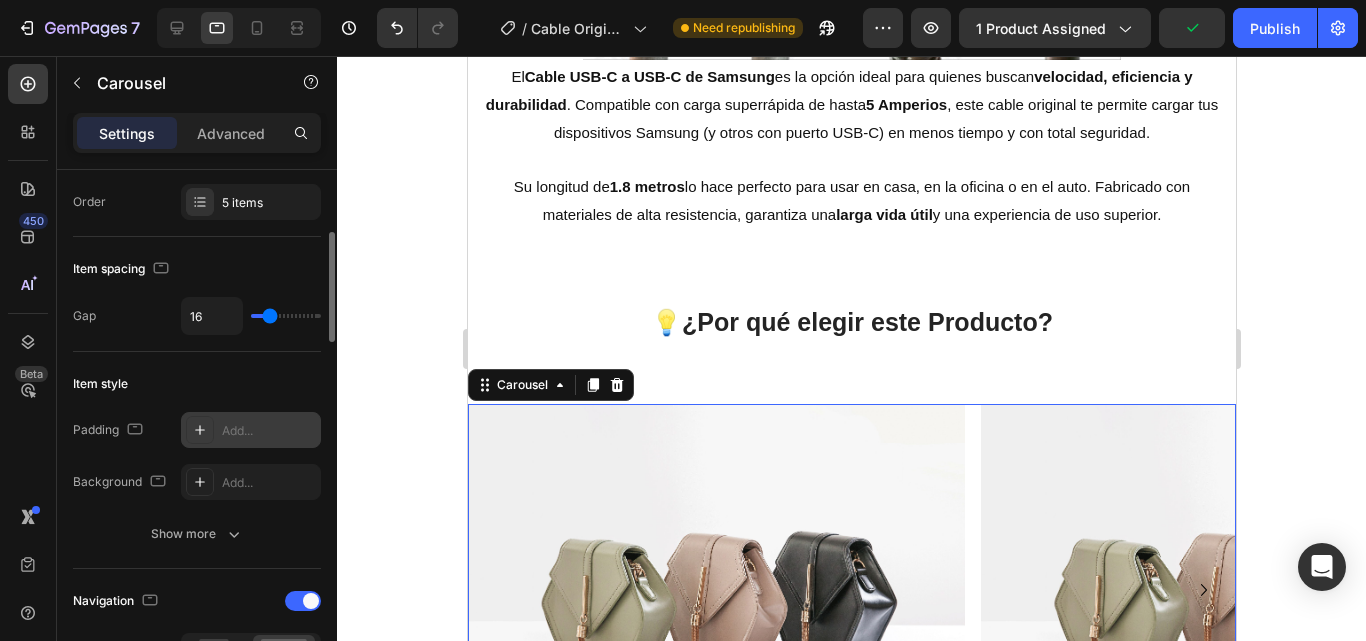 click on "Add..." at bounding box center (269, 431) 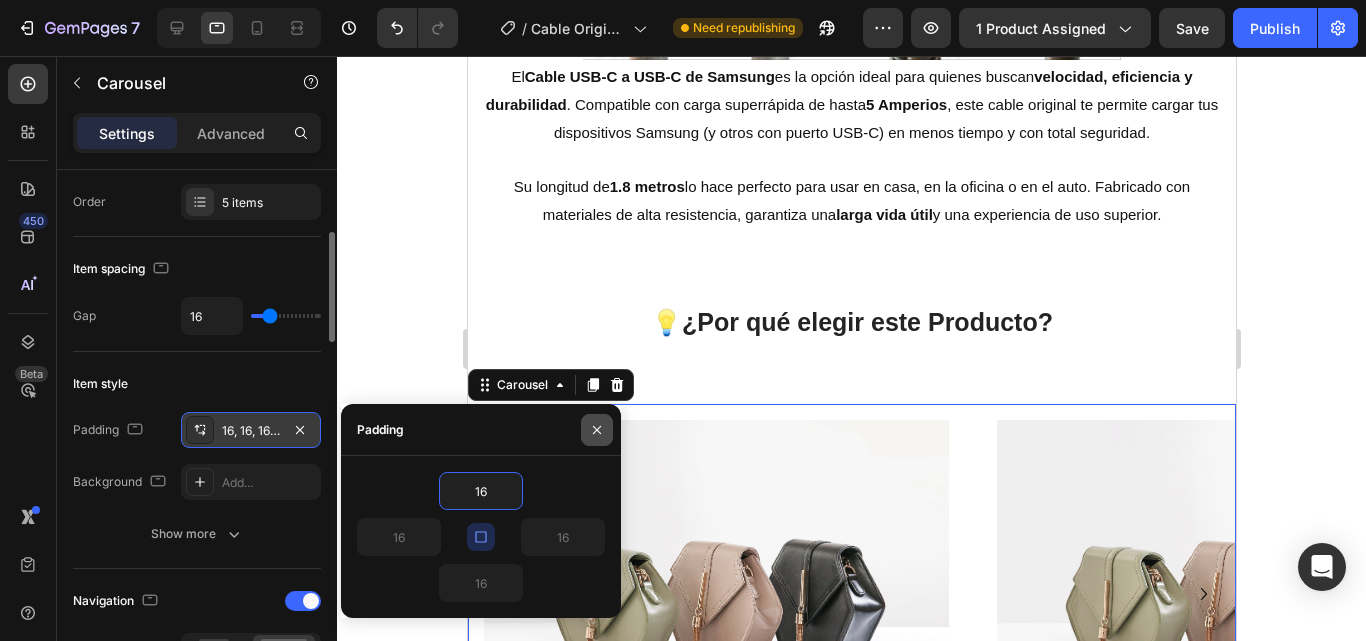 drag, startPoint x: 128, startPoint y: 371, endPoint x: 603, endPoint y: 427, distance: 478.28967 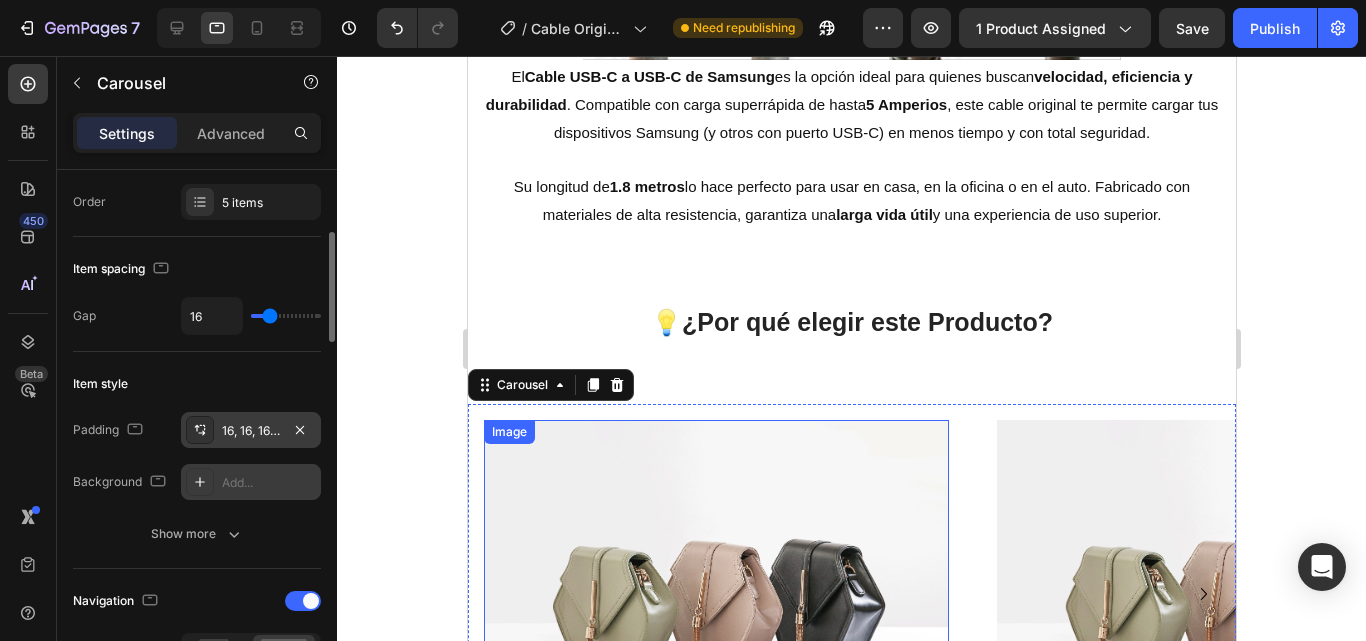 click 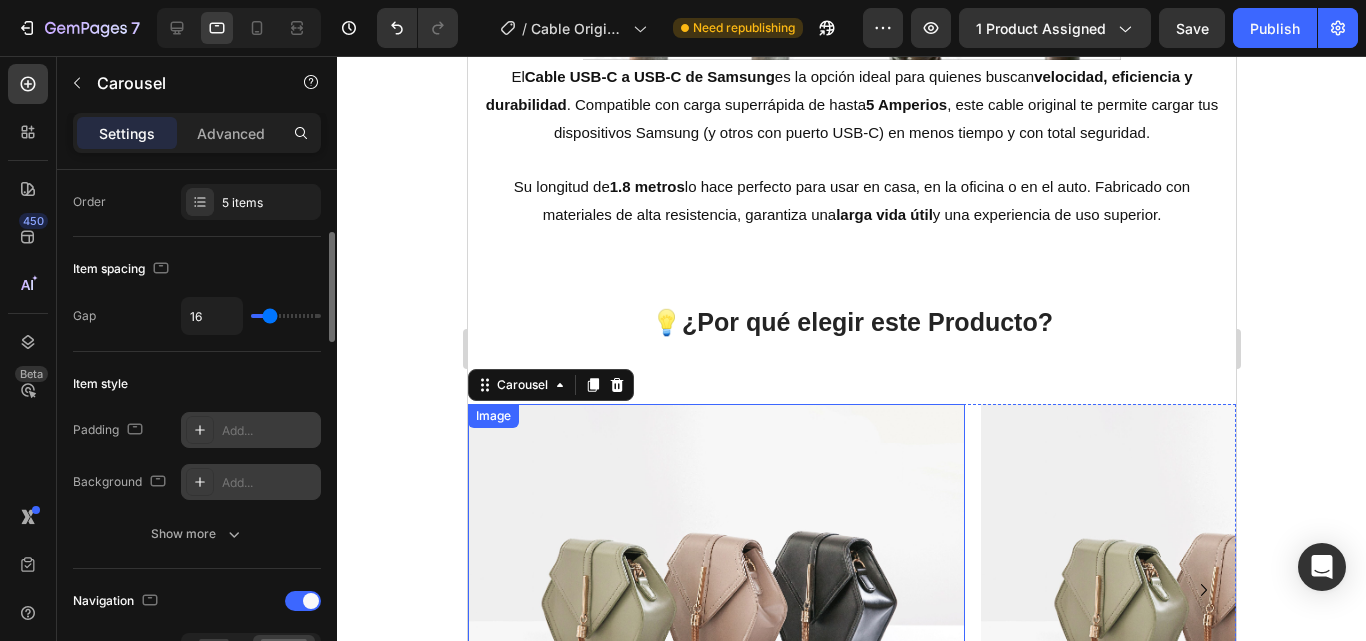 click on "Add..." at bounding box center (269, 483) 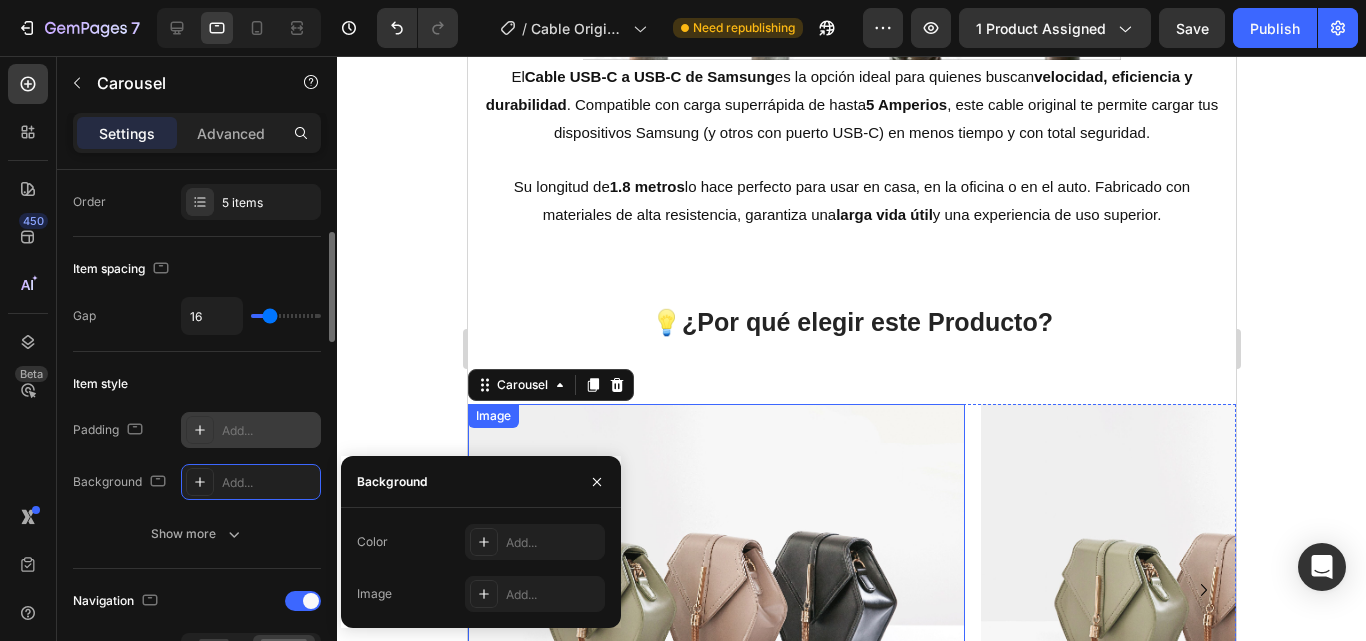 scroll, scrollTop: 400, scrollLeft: 0, axis: vertical 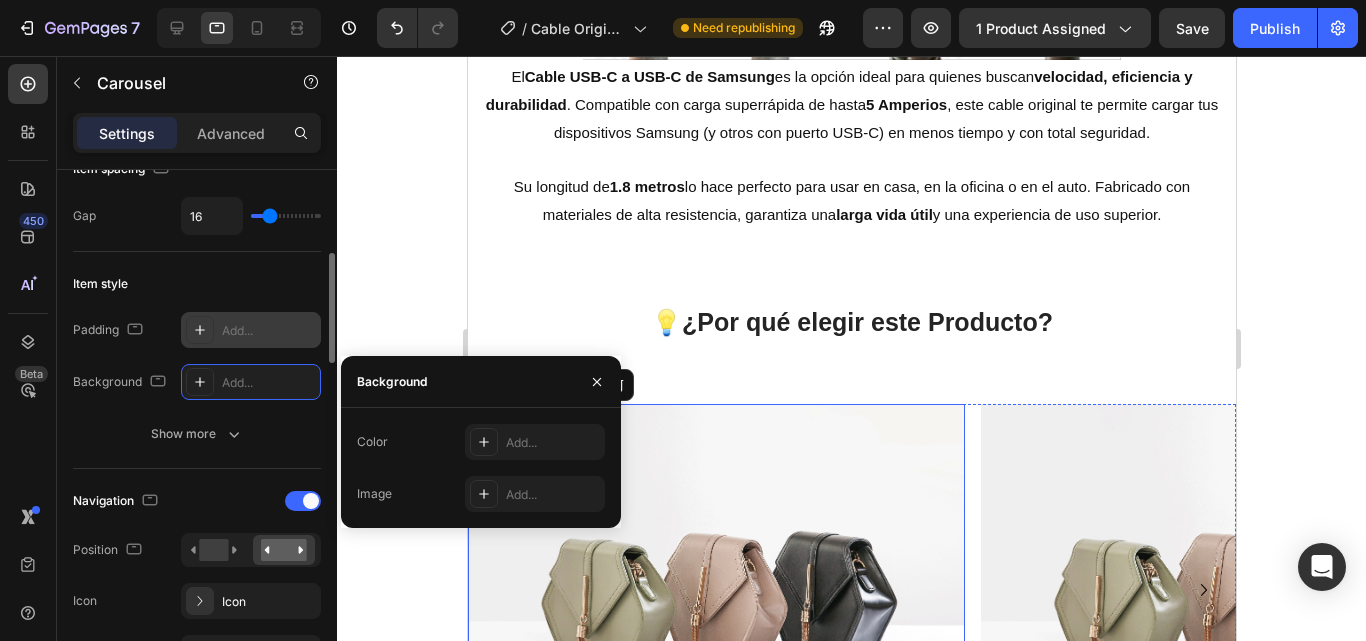 click on "Item style Padding Add... Background Add... Show more" 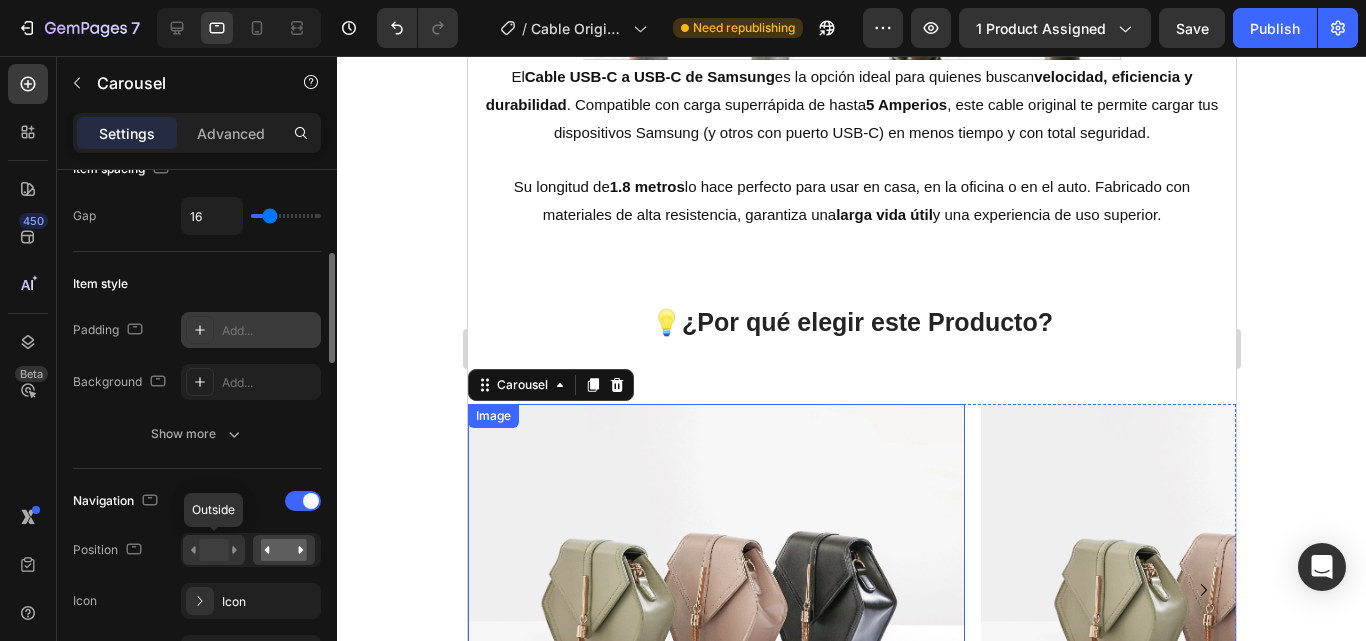 click 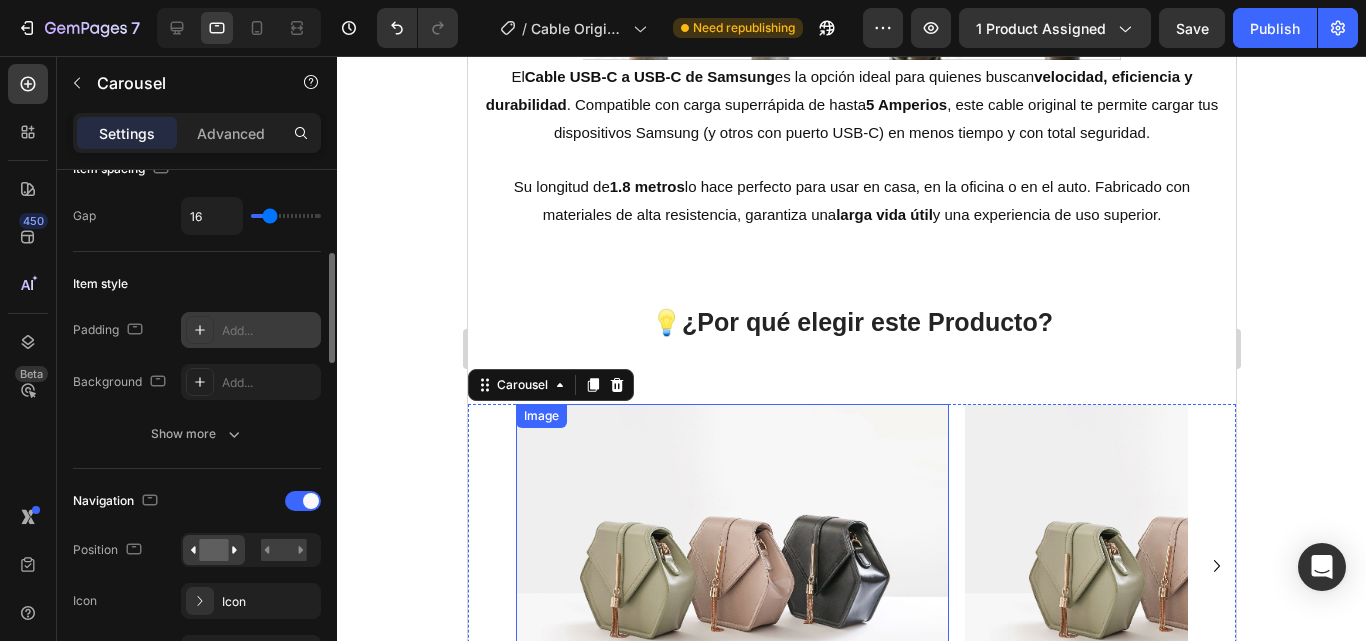 scroll, scrollTop: 500, scrollLeft: 0, axis: vertical 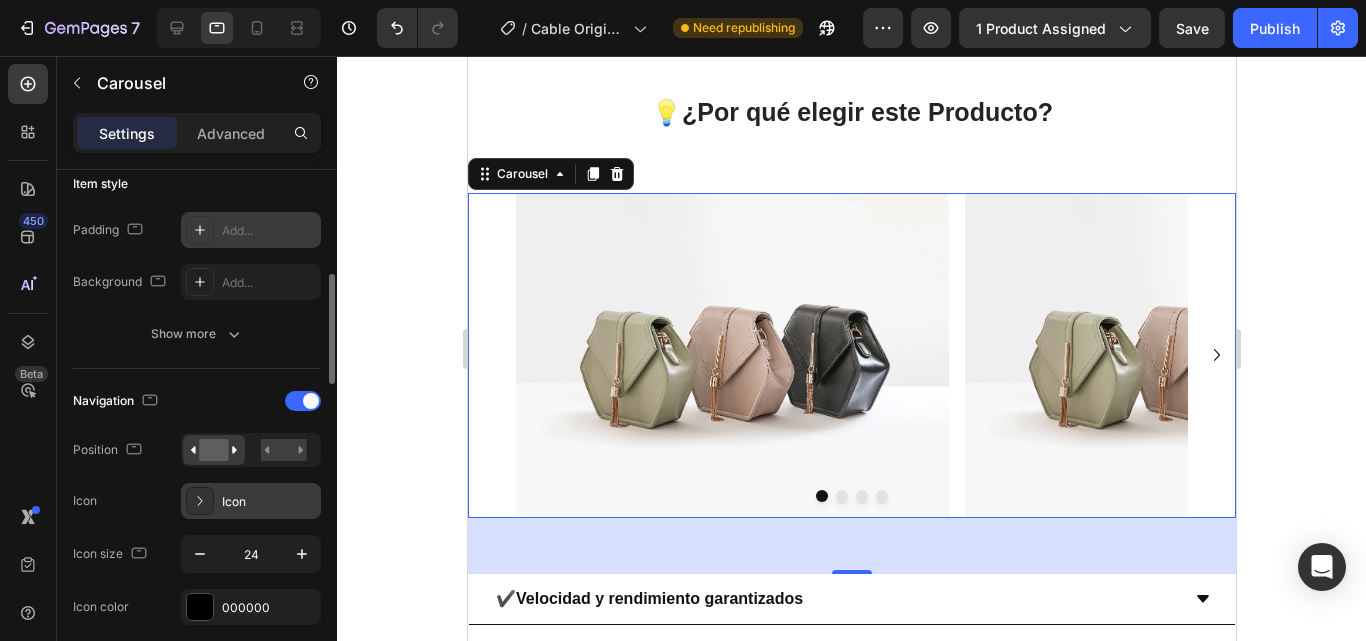 click on "Icon" at bounding box center (269, 502) 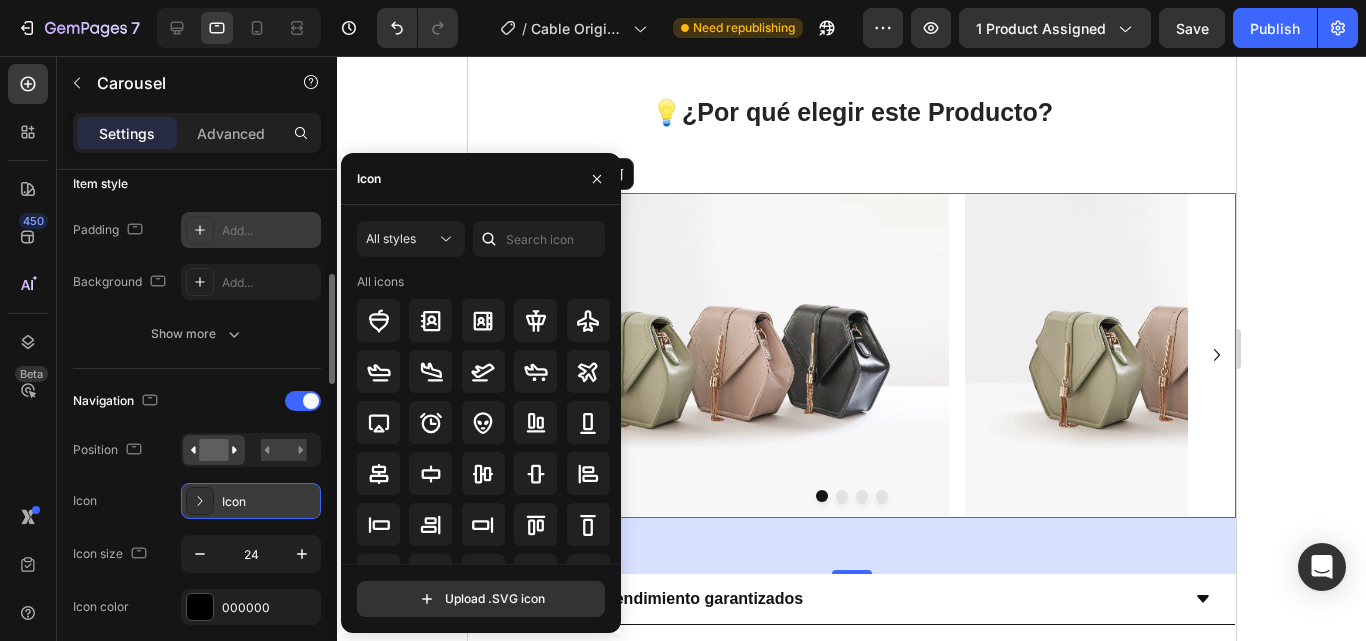 click on "Icon" at bounding box center [269, 502] 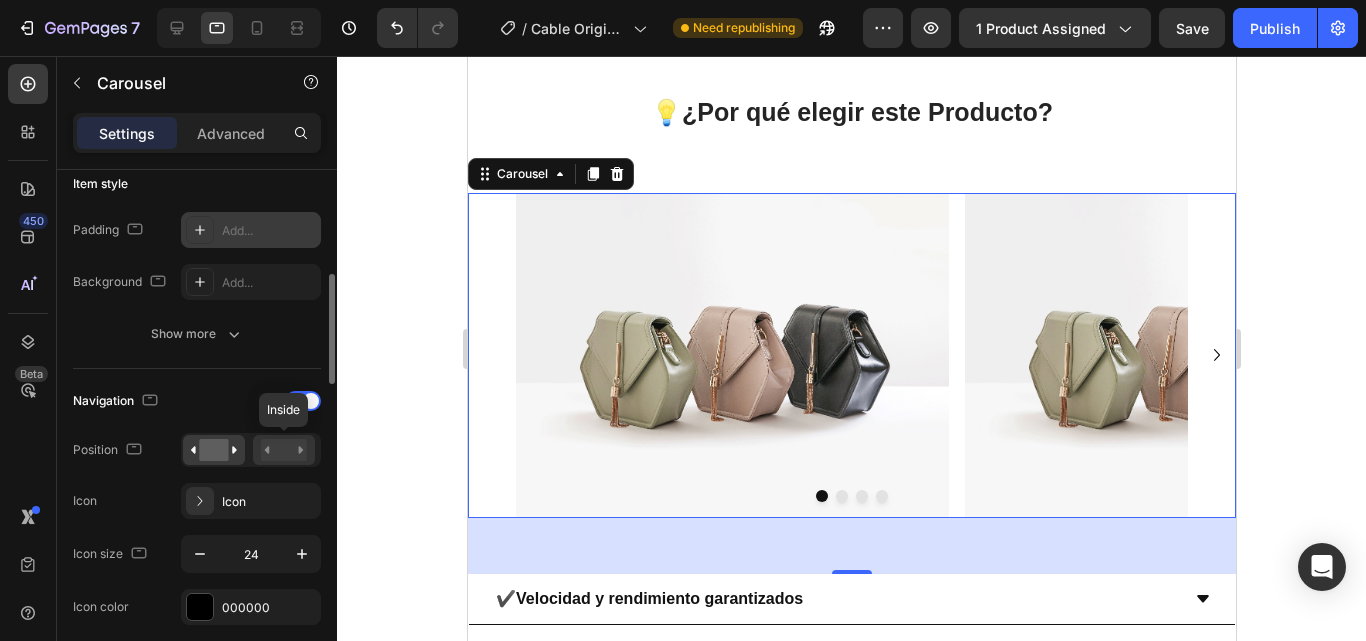 click 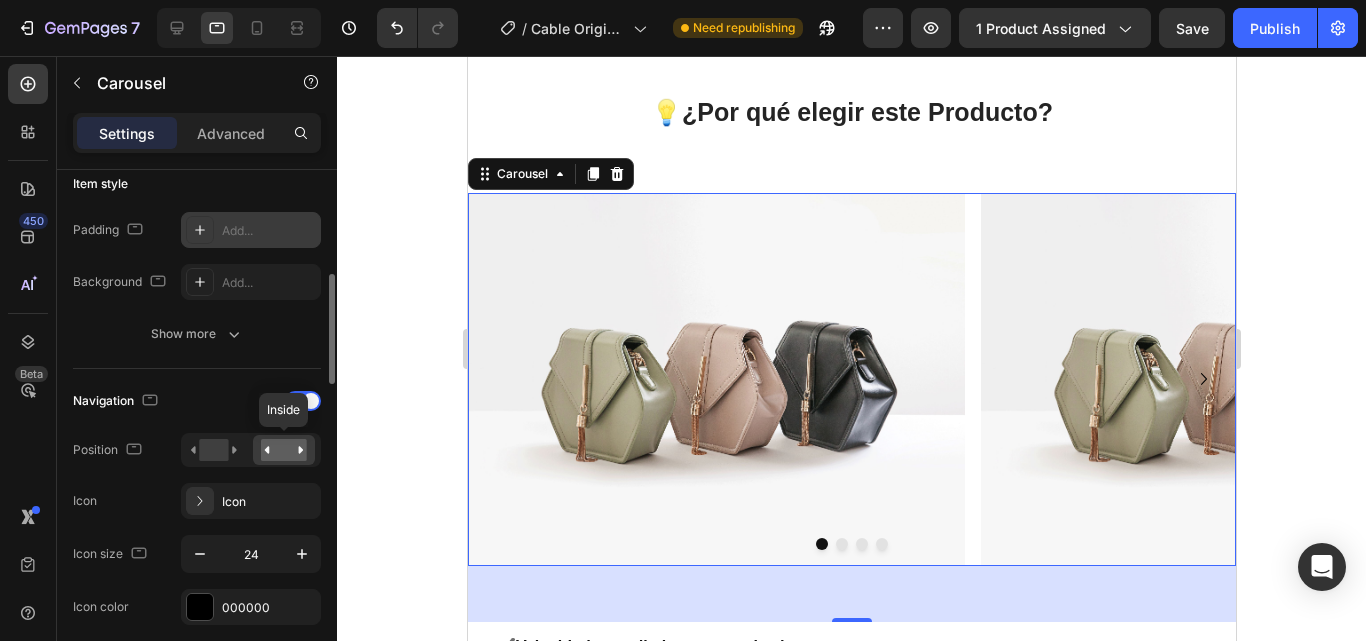 click 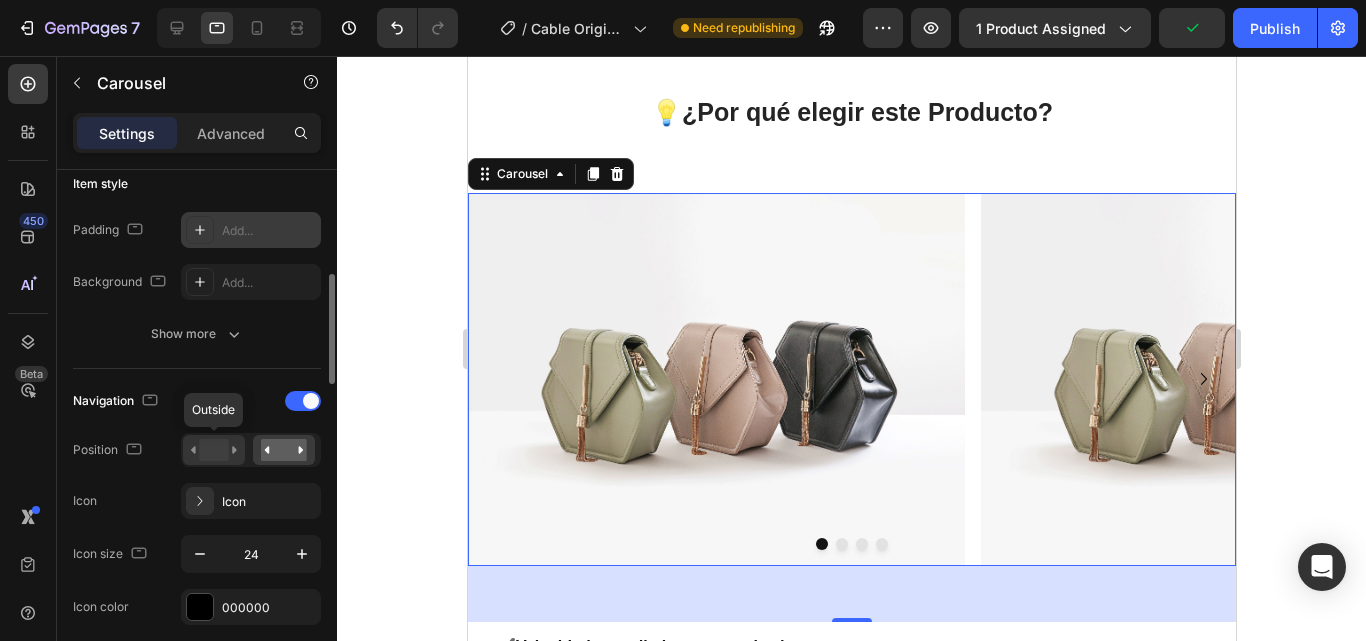 click 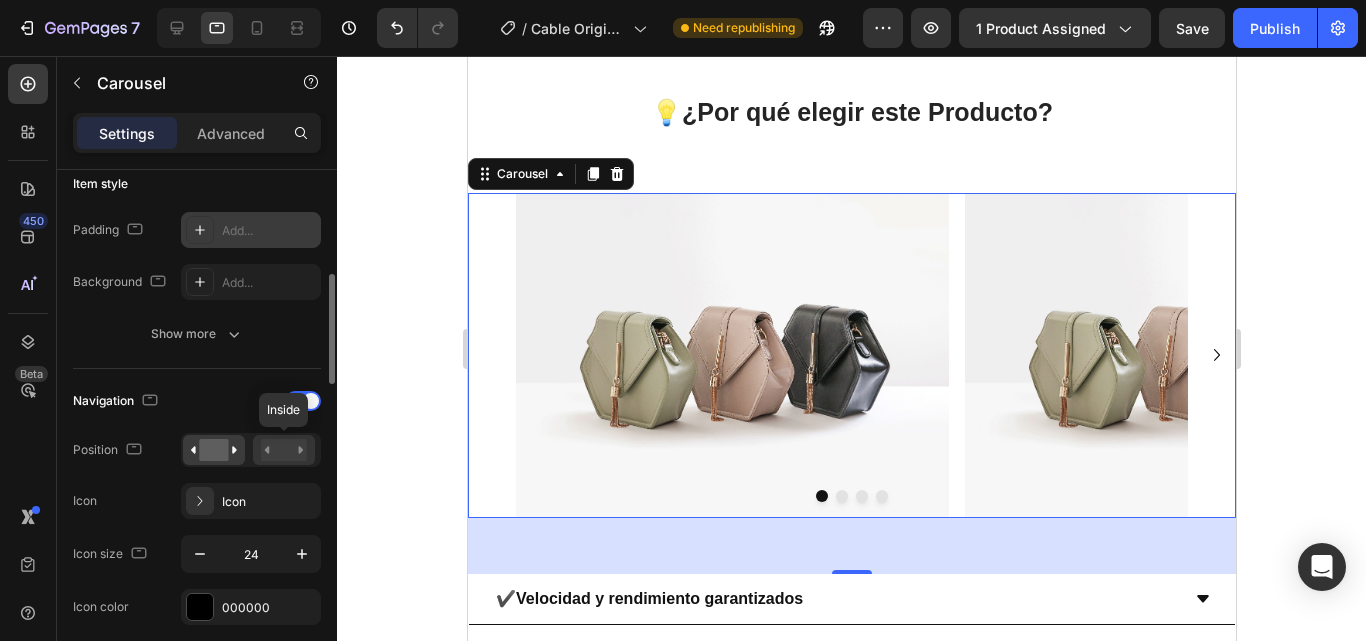 click 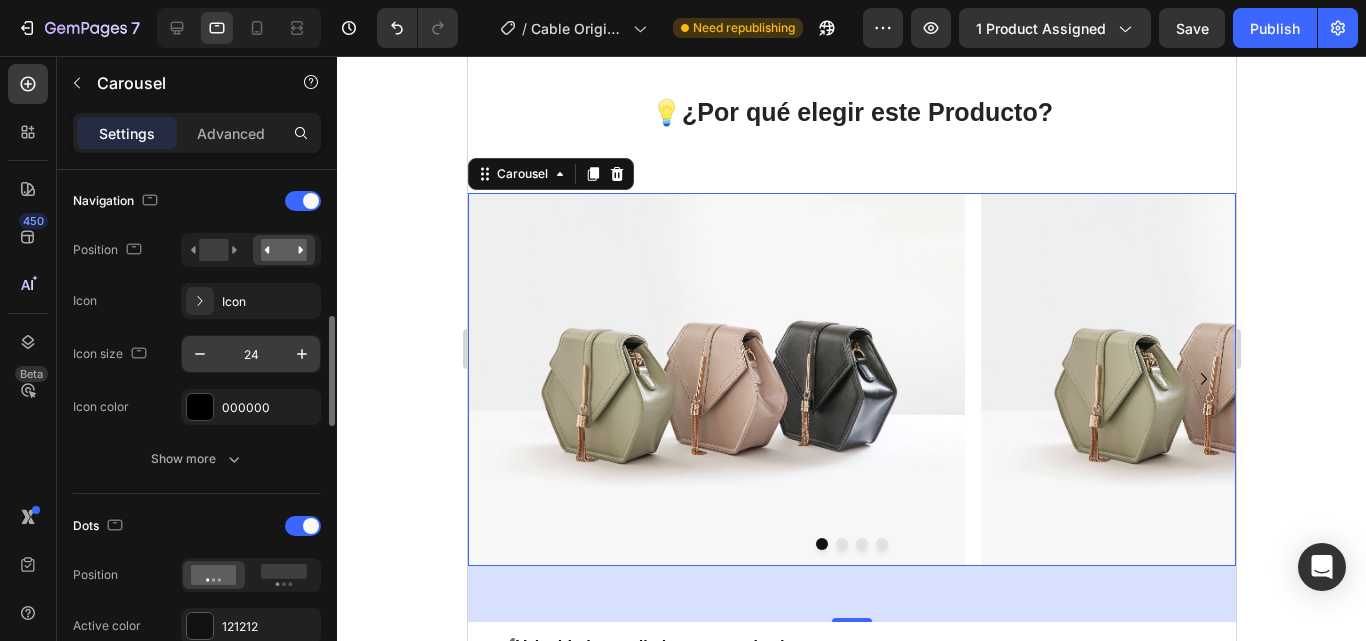 scroll, scrollTop: 800, scrollLeft: 0, axis: vertical 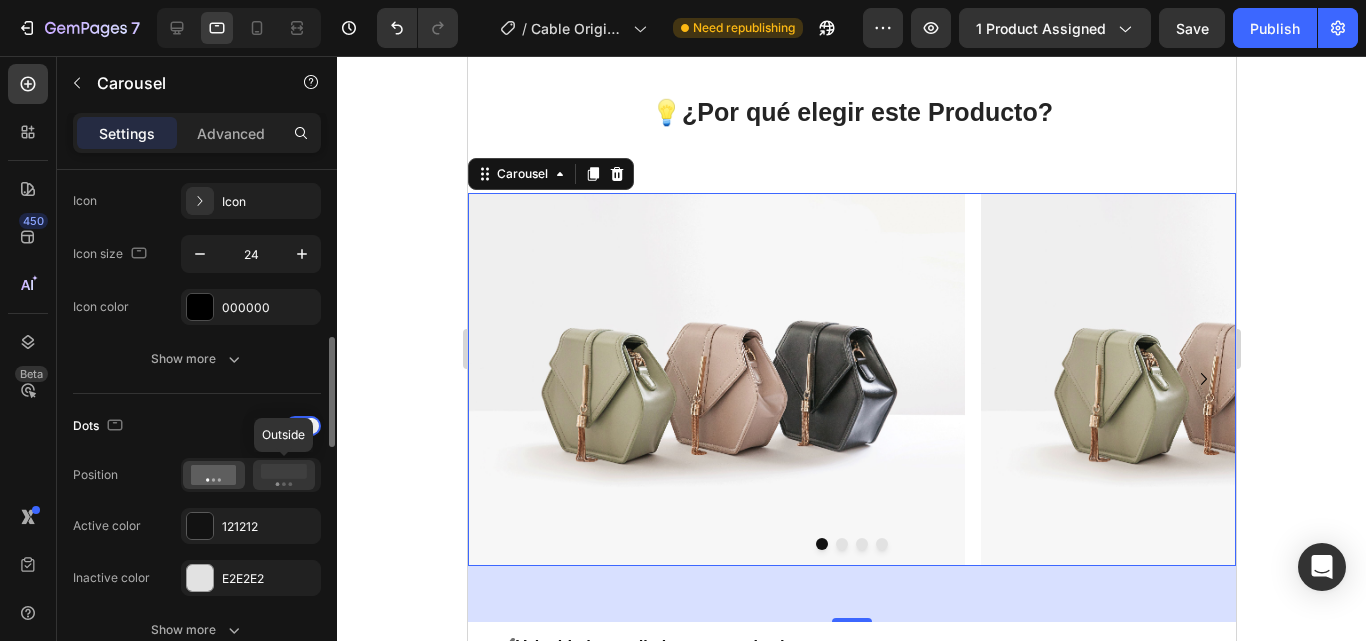 click 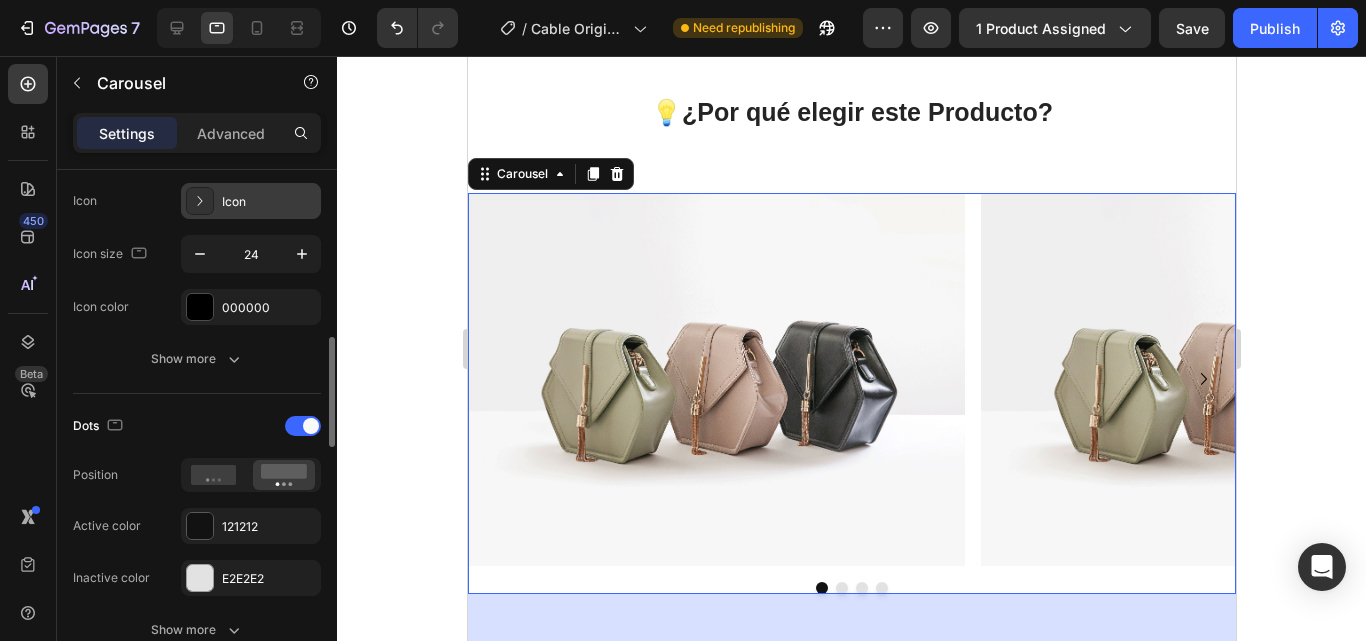 click 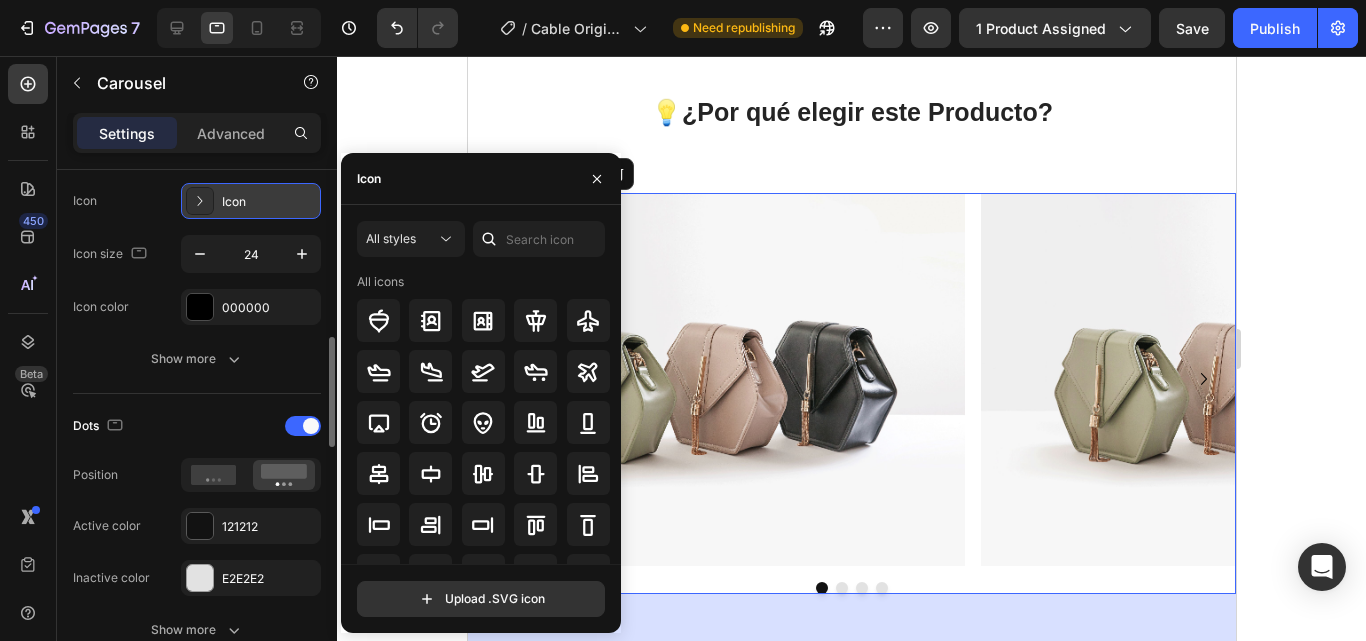 click 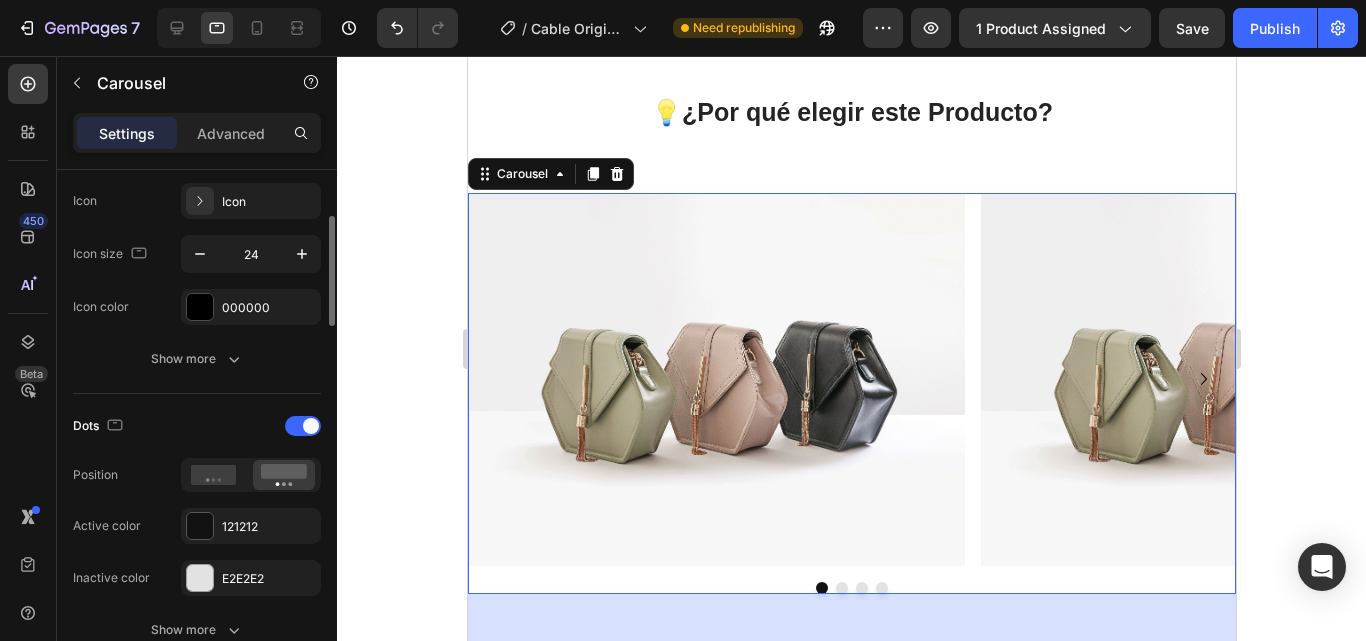 scroll, scrollTop: 700, scrollLeft: 0, axis: vertical 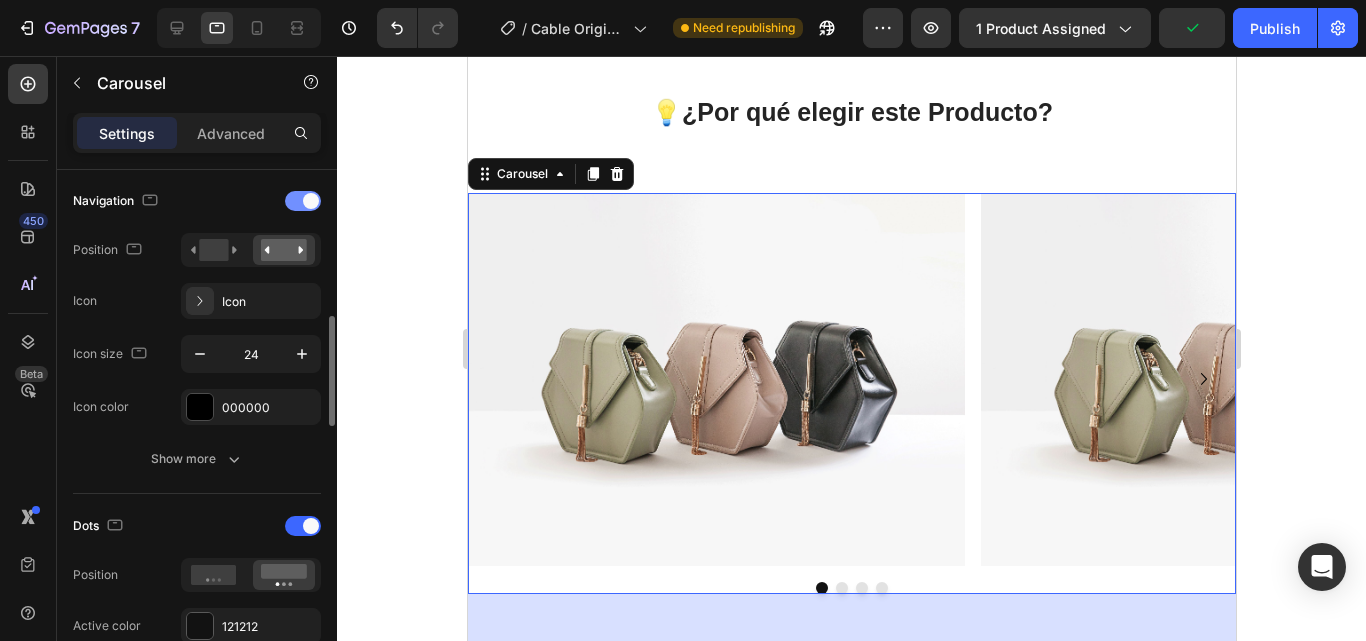 click at bounding box center [311, 201] 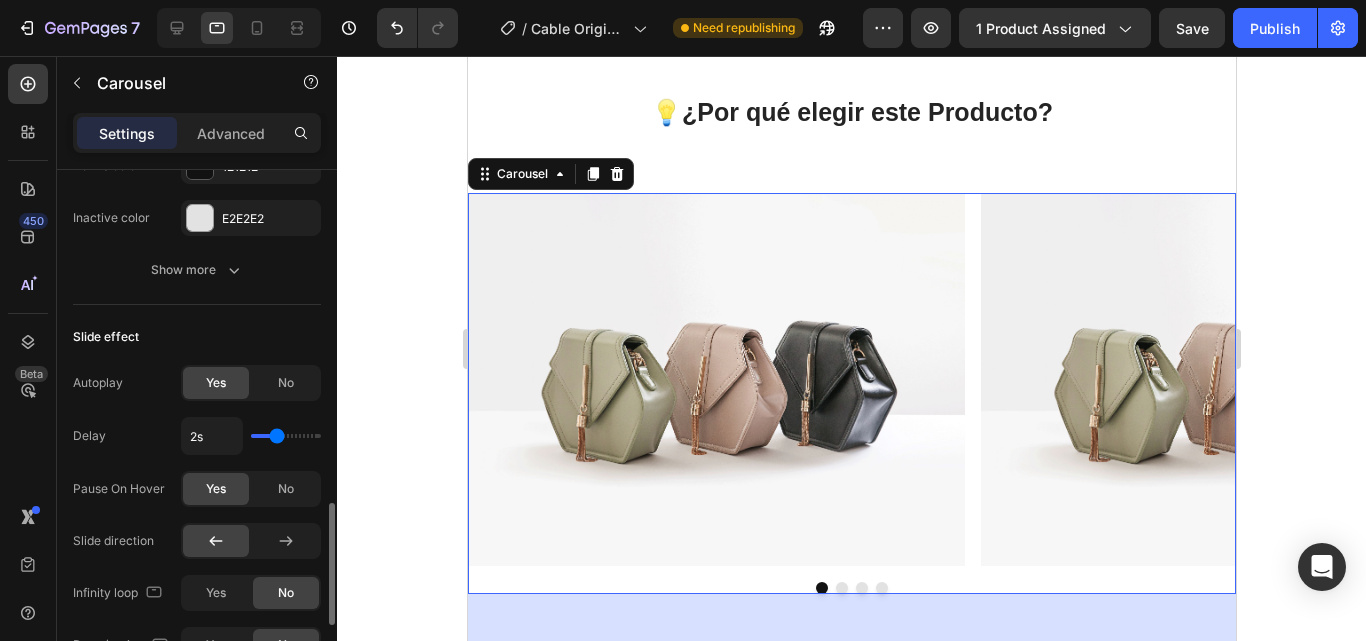 scroll, scrollTop: 1000, scrollLeft: 0, axis: vertical 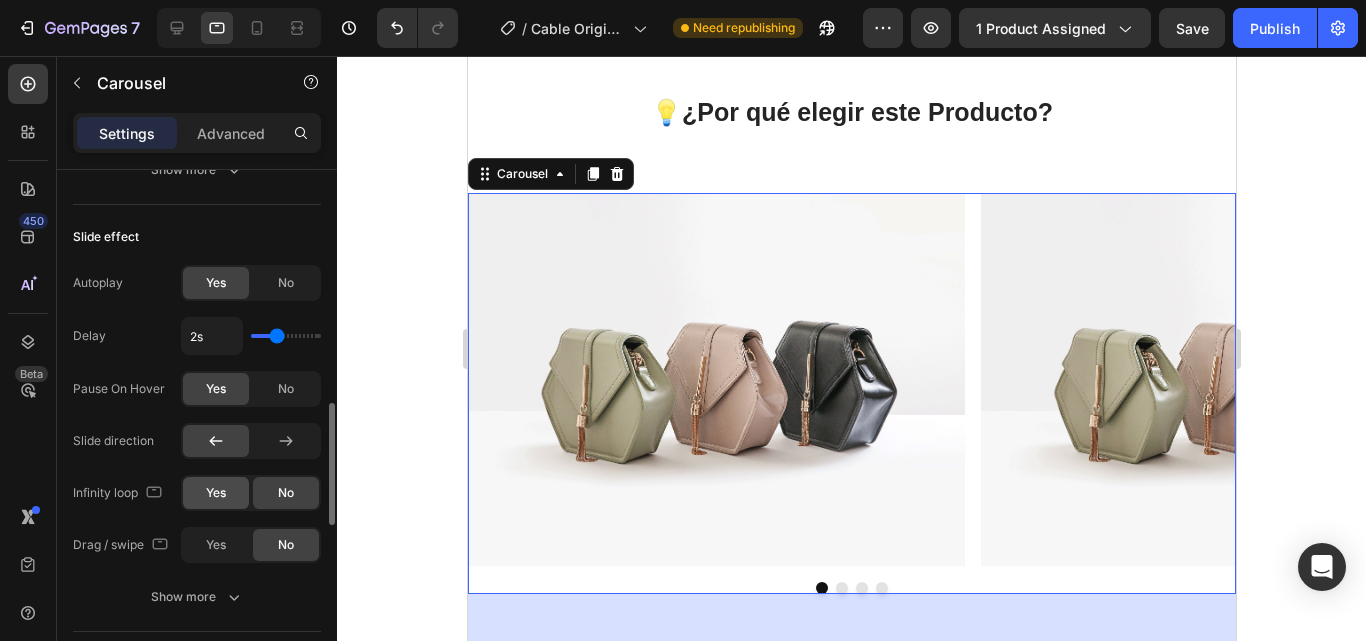 click on "Yes" 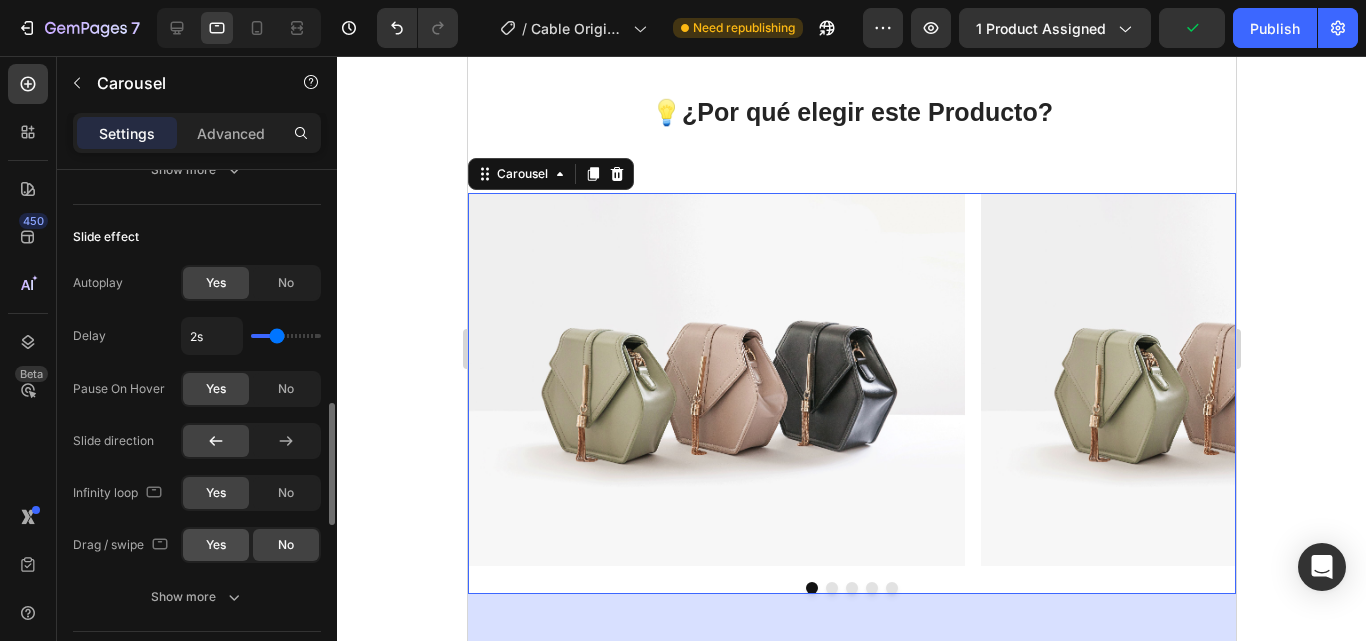 click on "Yes" 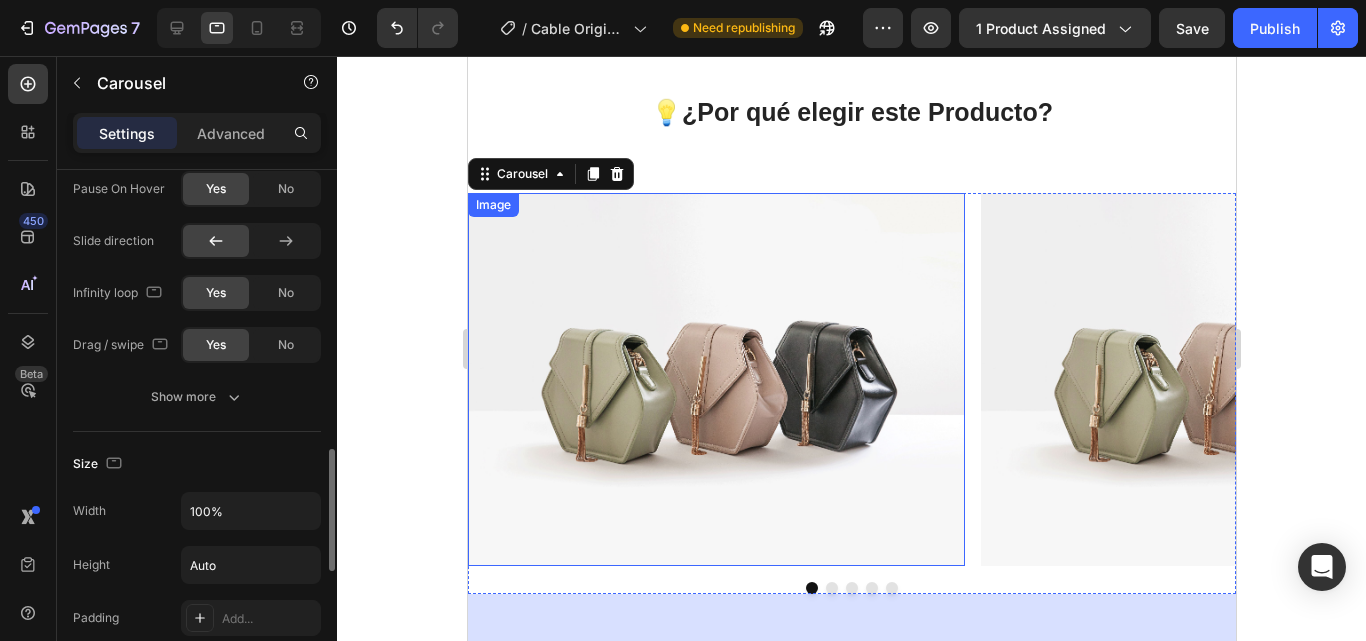 scroll, scrollTop: 1300, scrollLeft: 0, axis: vertical 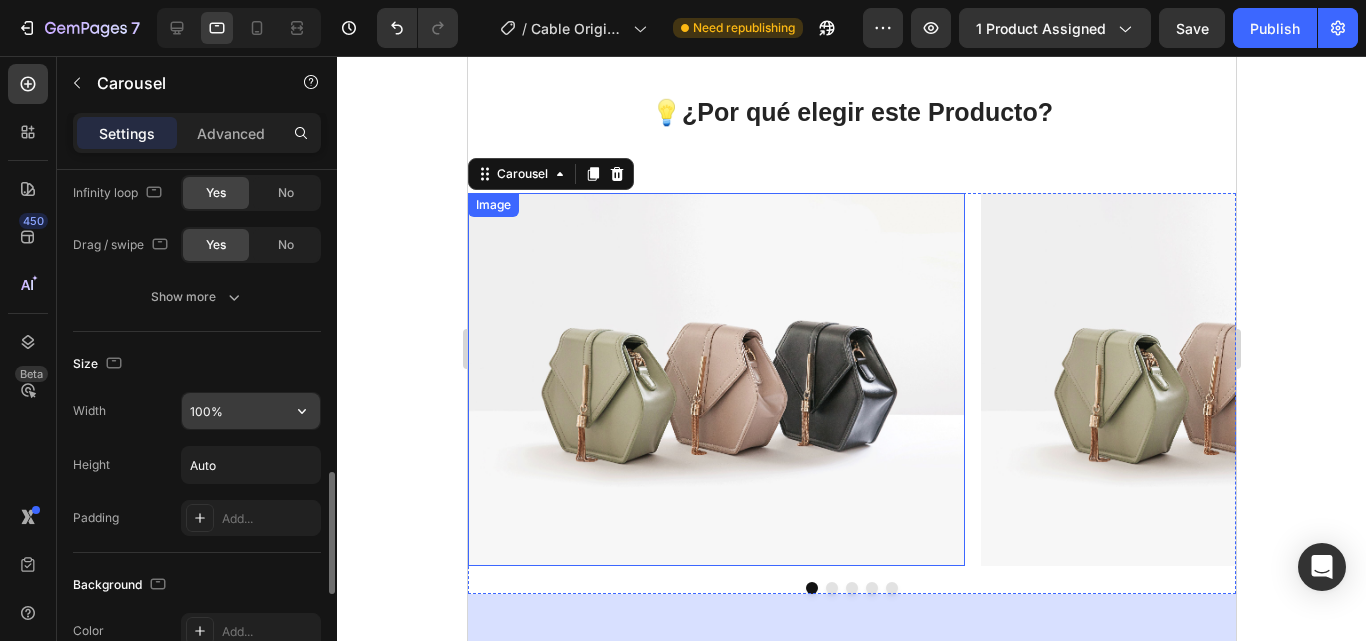 click on "100%" at bounding box center [251, 411] 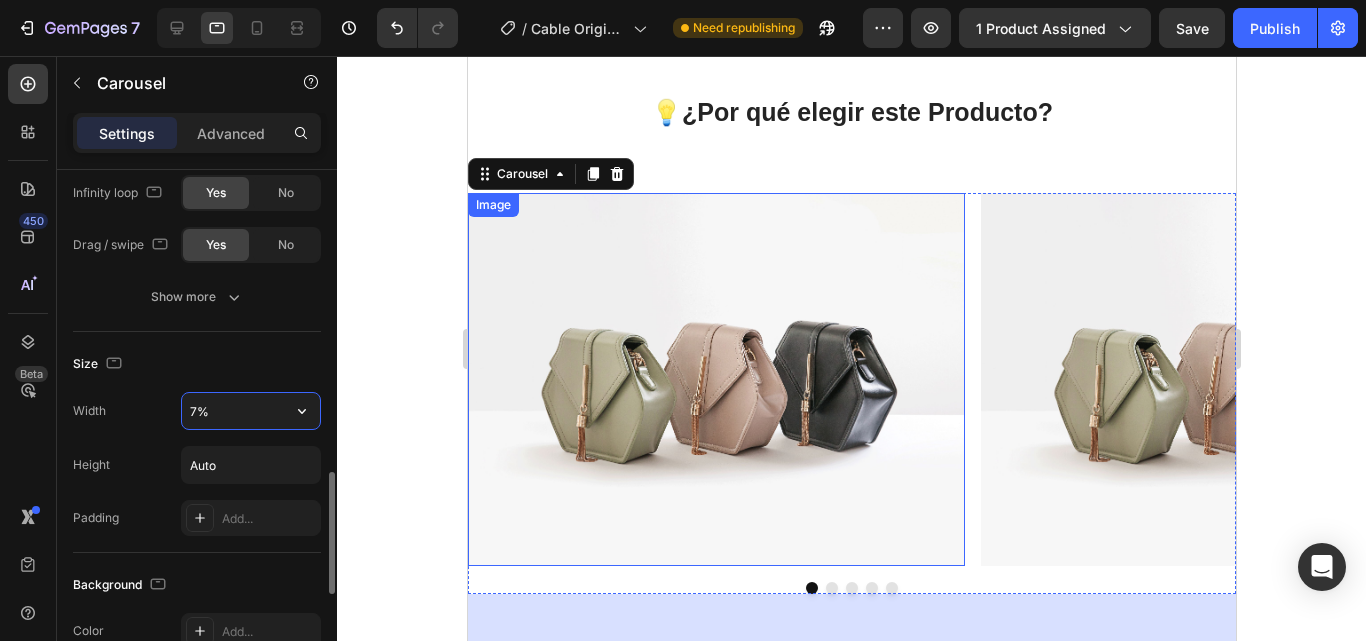 type on "70%" 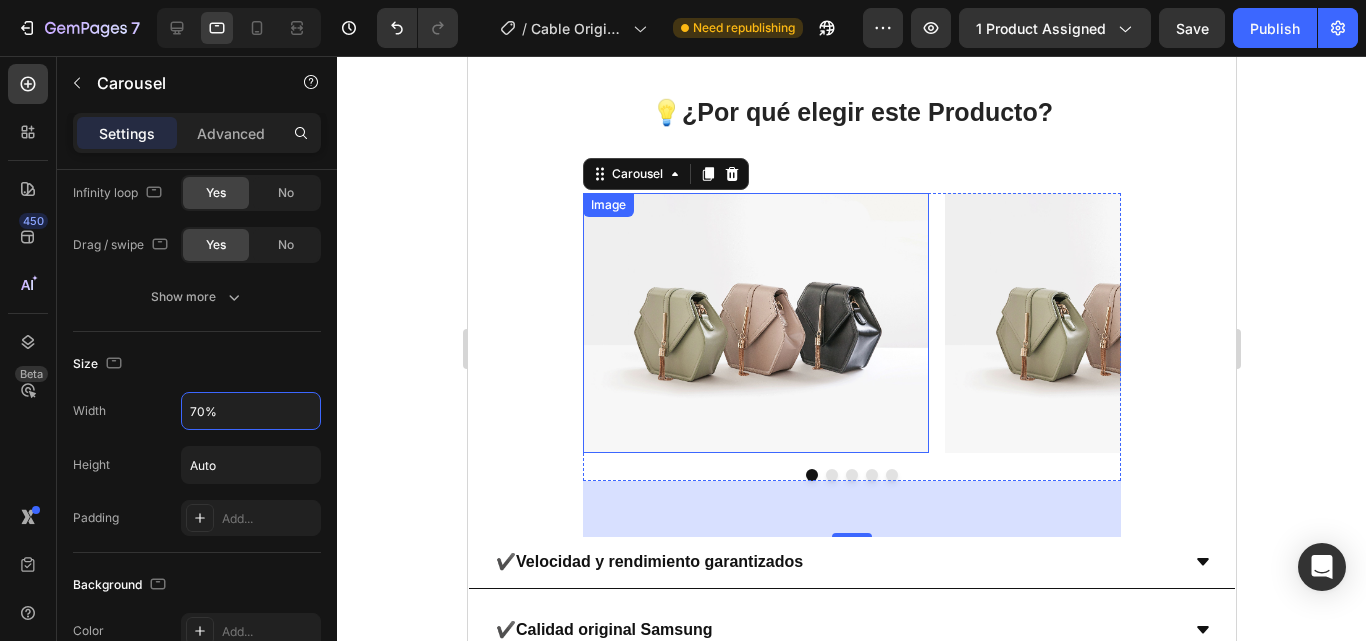 click 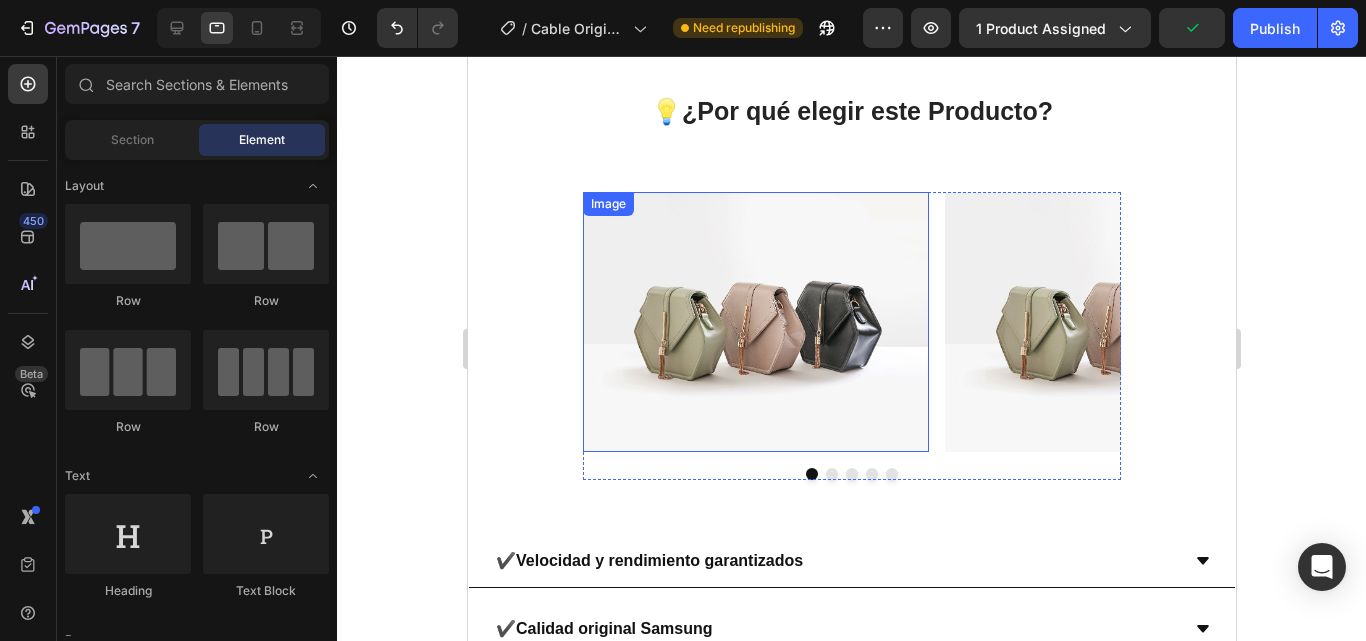 scroll, scrollTop: 4600, scrollLeft: 0, axis: vertical 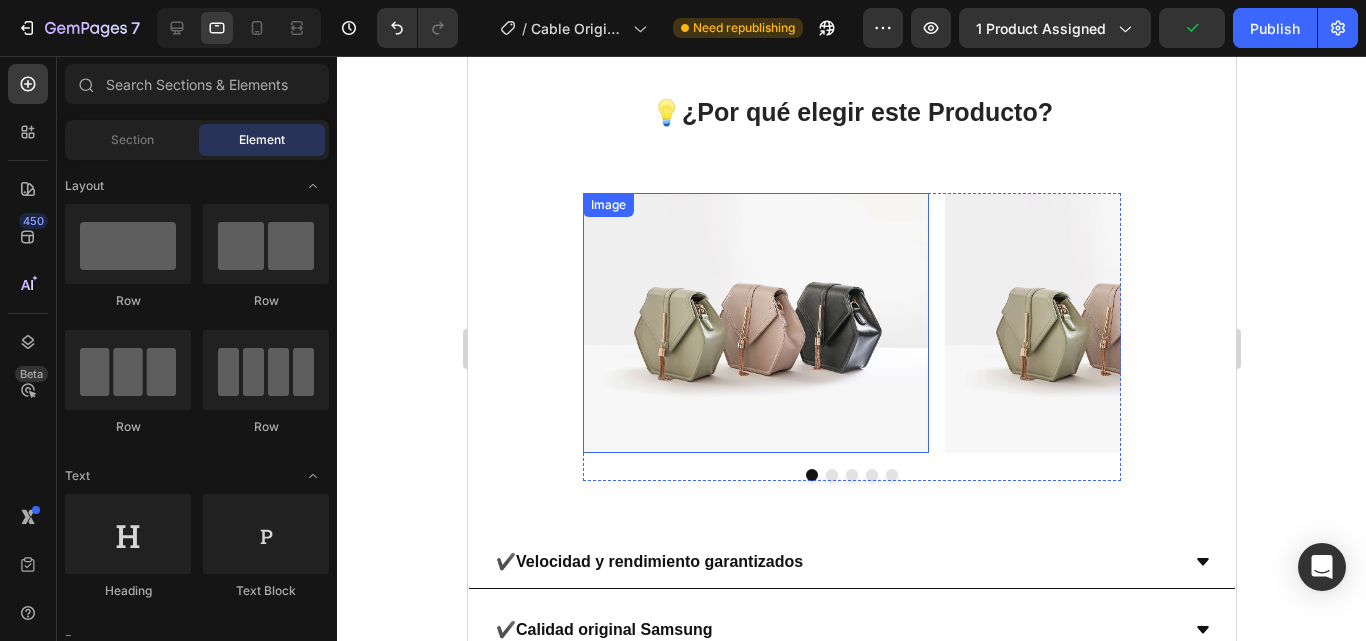 drag, startPoint x: 779, startPoint y: 266, endPoint x: 764, endPoint y: 292, distance: 30.016663 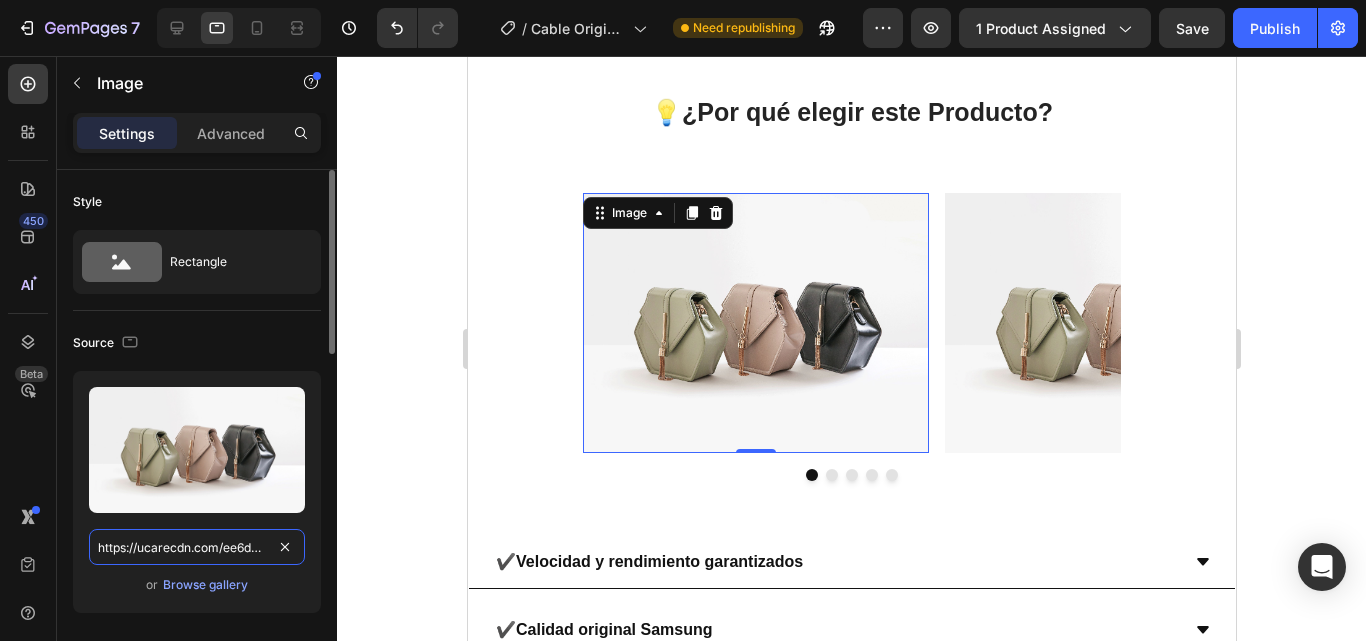 click on "https://ucarecdn.com/ee6d5074-1640-4cc7-8933-47c8589c3dee/-/format/auto/" at bounding box center [197, 547] 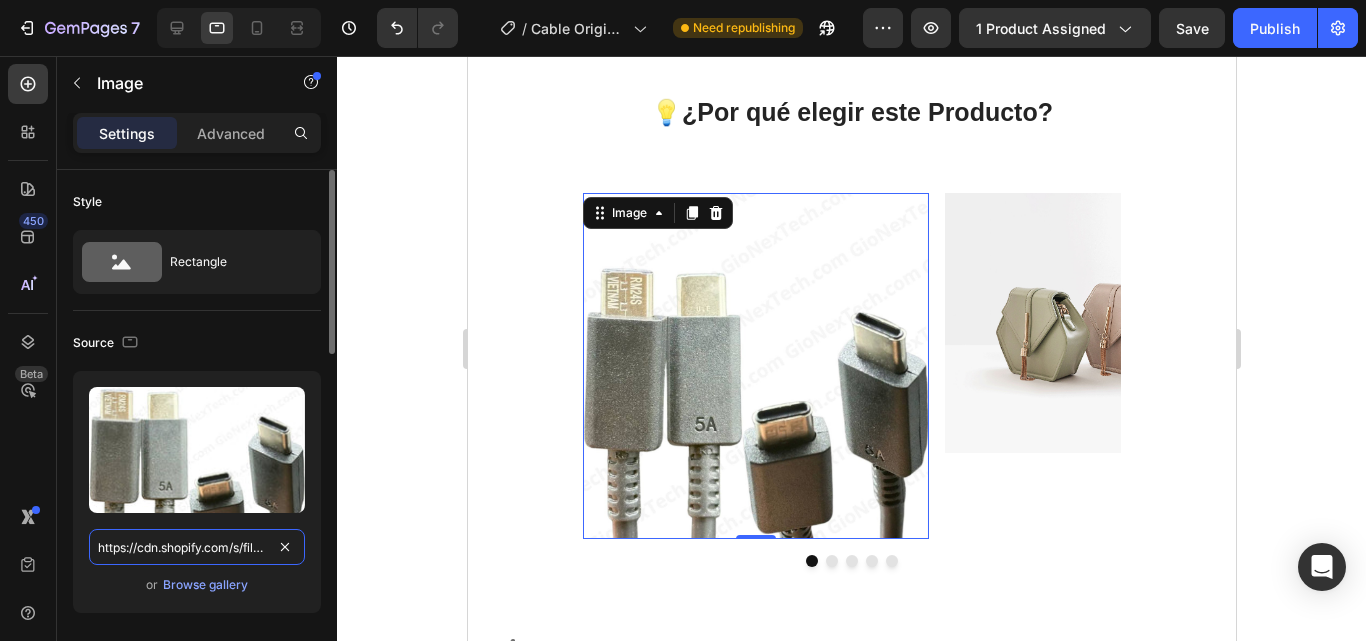 scroll, scrollTop: 0, scrollLeft: 439, axis: horizontal 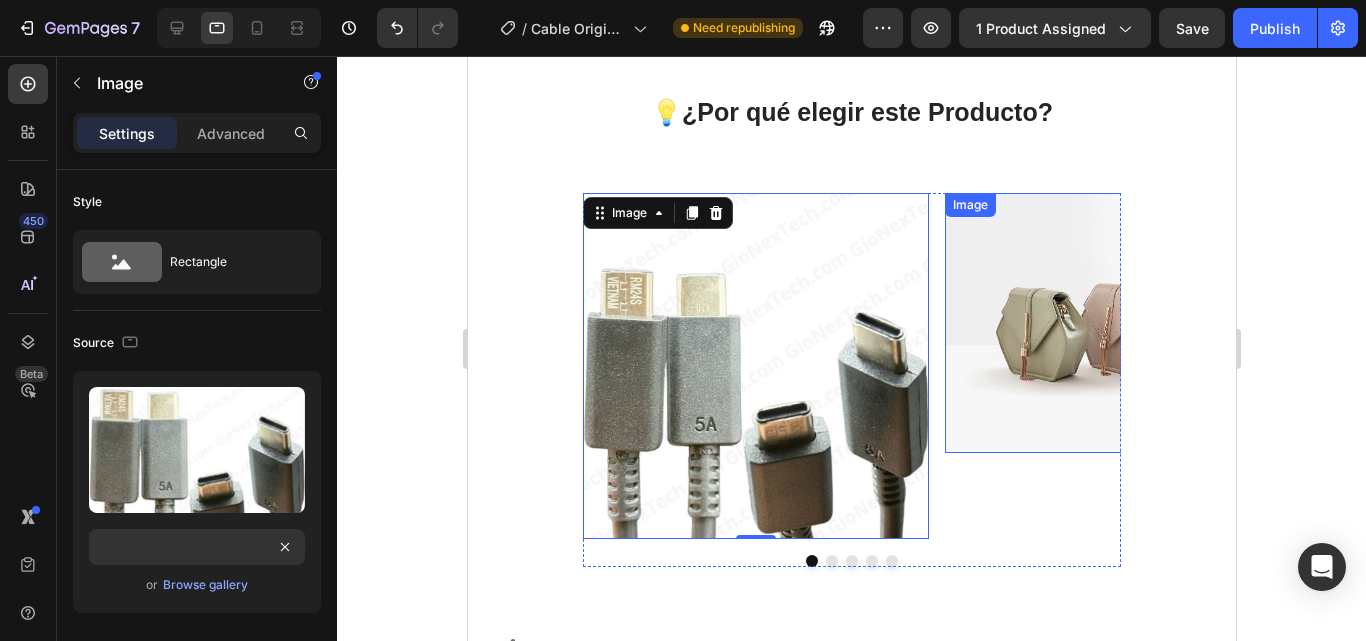 drag, startPoint x: 1023, startPoint y: 306, endPoint x: 669, endPoint y: 188, distance: 373.14877 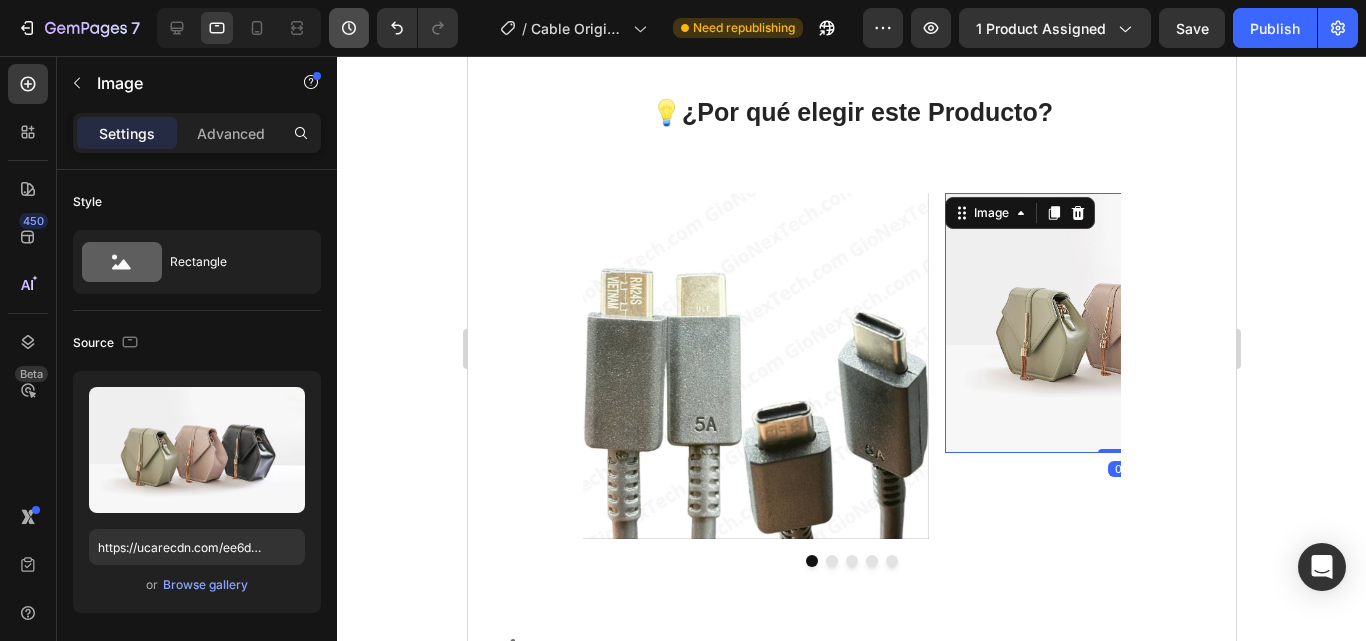 scroll, scrollTop: 842, scrollLeft: 0, axis: vertical 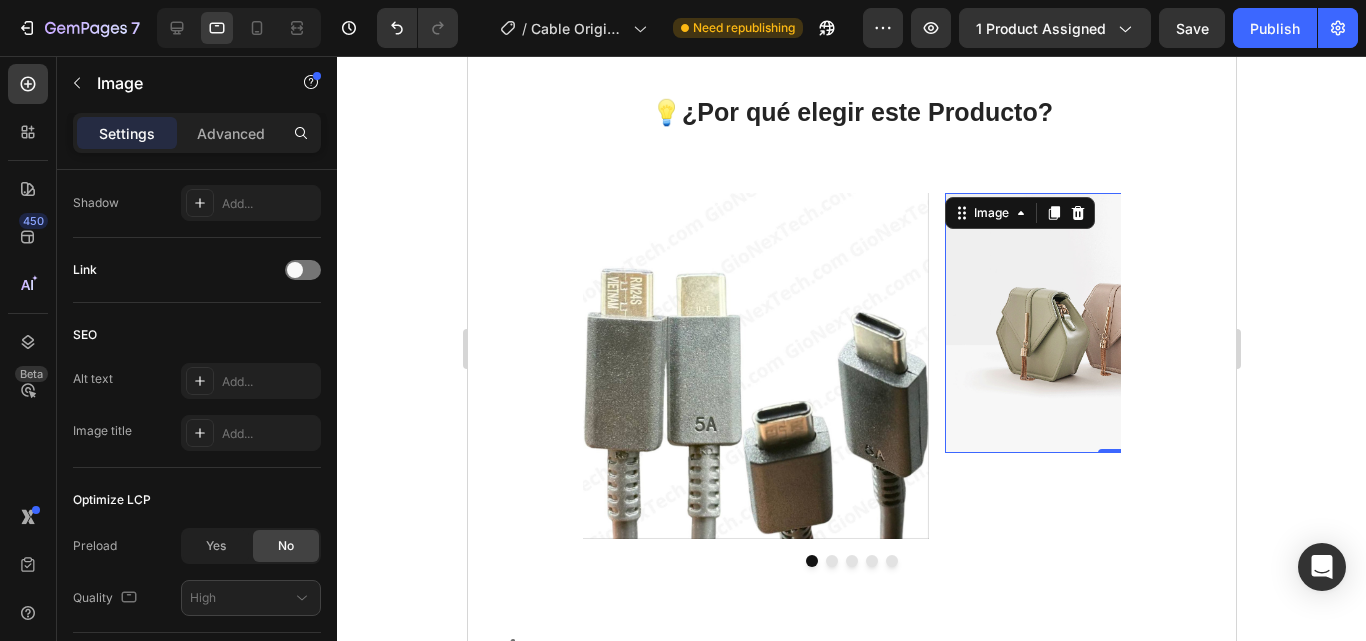 click at bounding box center [1117, 323] 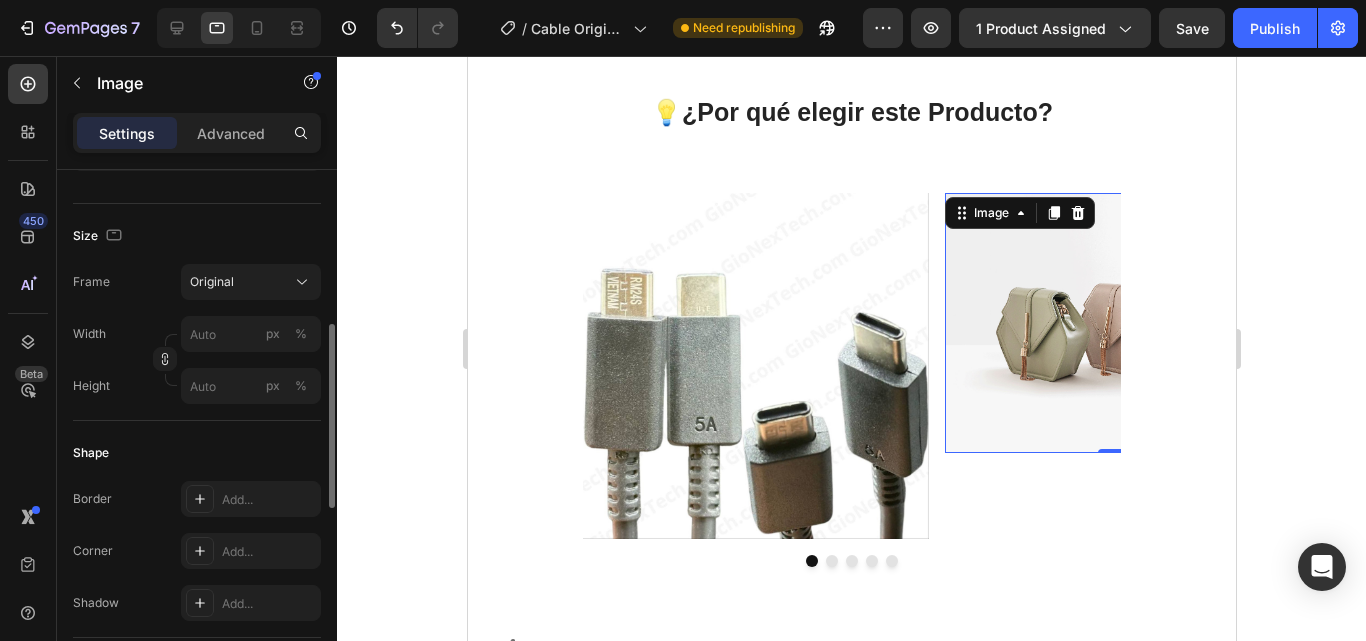 scroll, scrollTop: 142, scrollLeft: 0, axis: vertical 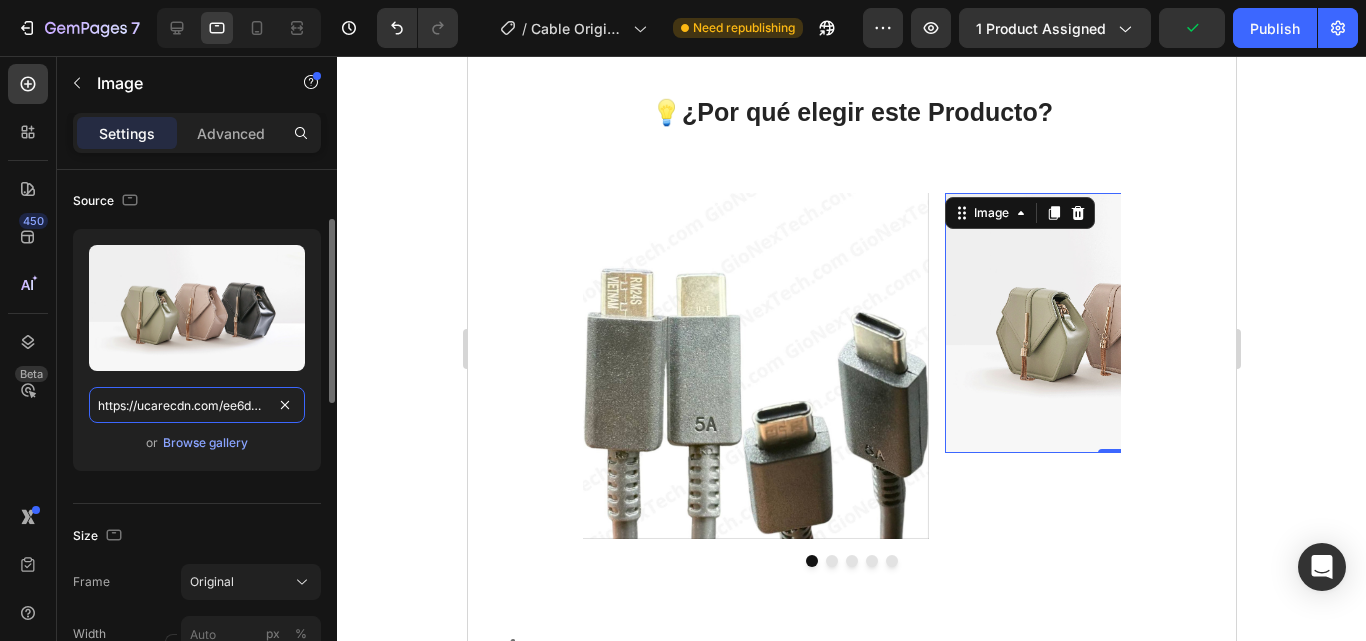 click on "https://ucarecdn.com/ee6d5074-1640-4cc7-8933-47c8589c3dee/-/format/auto/" at bounding box center (197, 405) 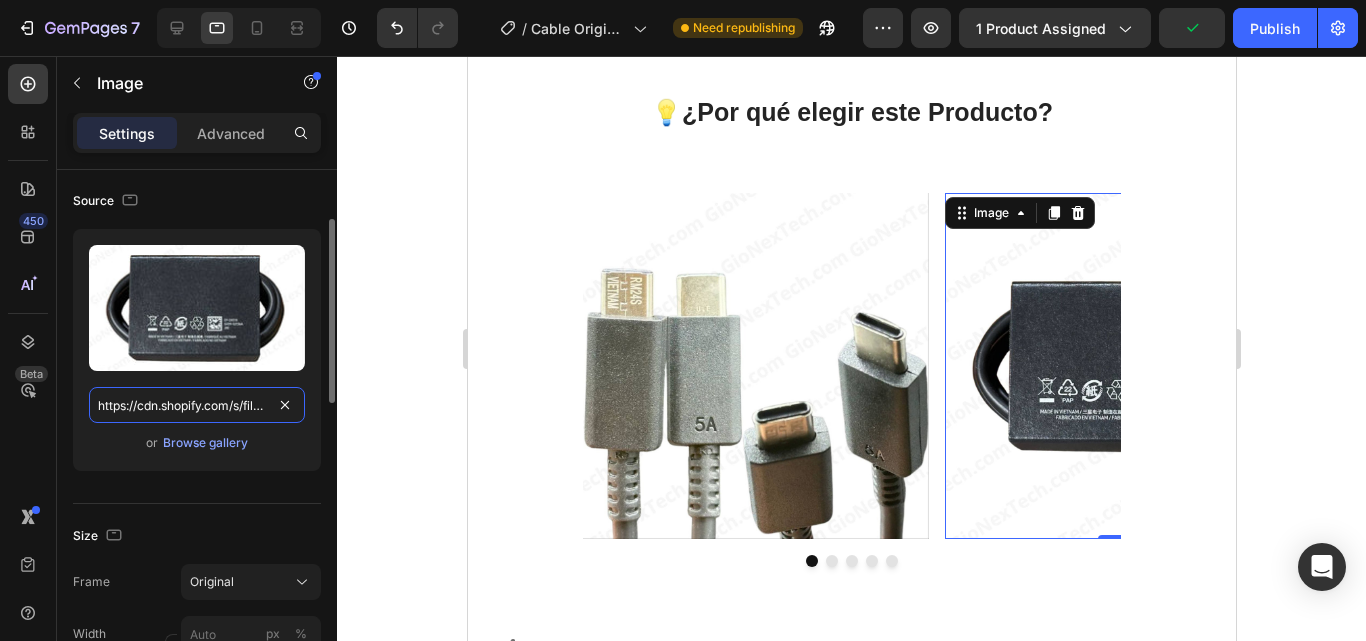 scroll, scrollTop: 0, scrollLeft: 440, axis: horizontal 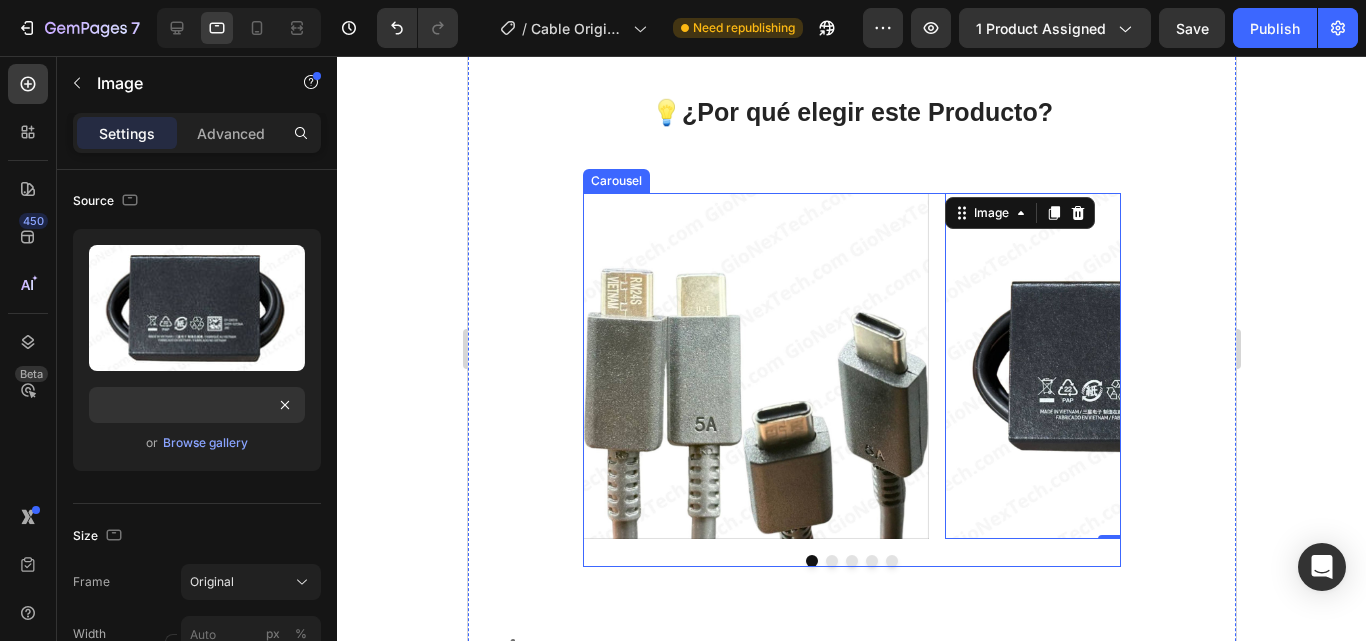 click at bounding box center [851, 561] 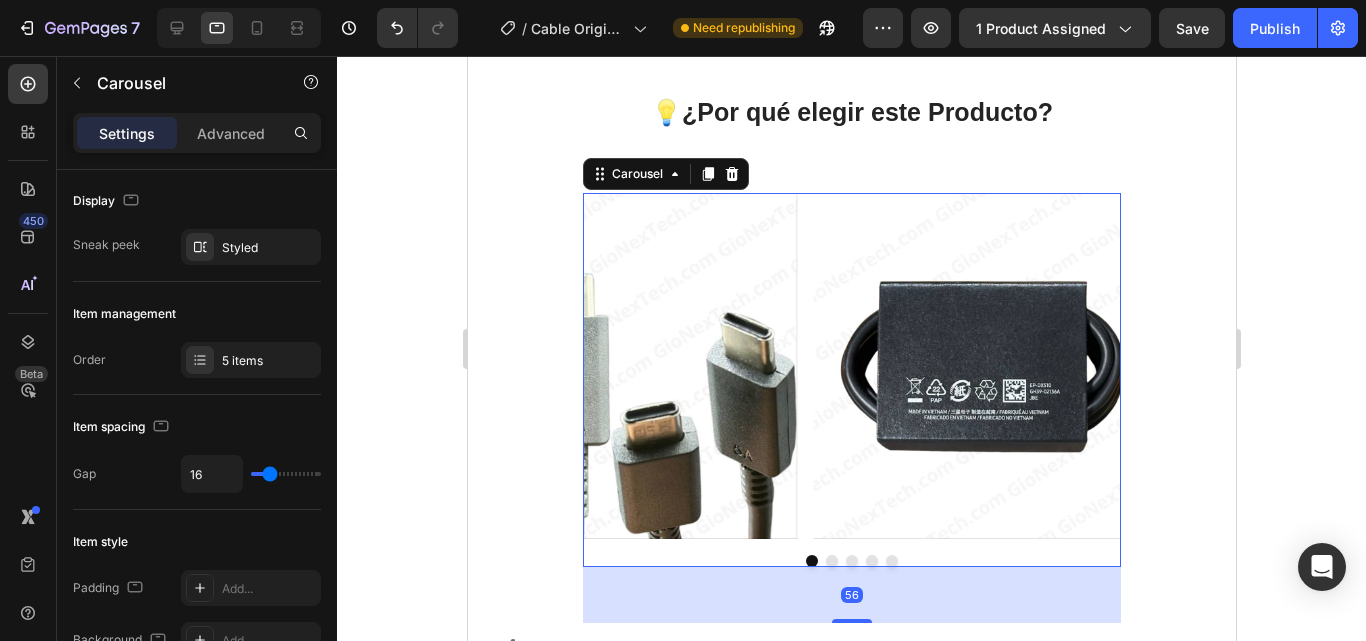 scroll, scrollTop: 0, scrollLeft: 0, axis: both 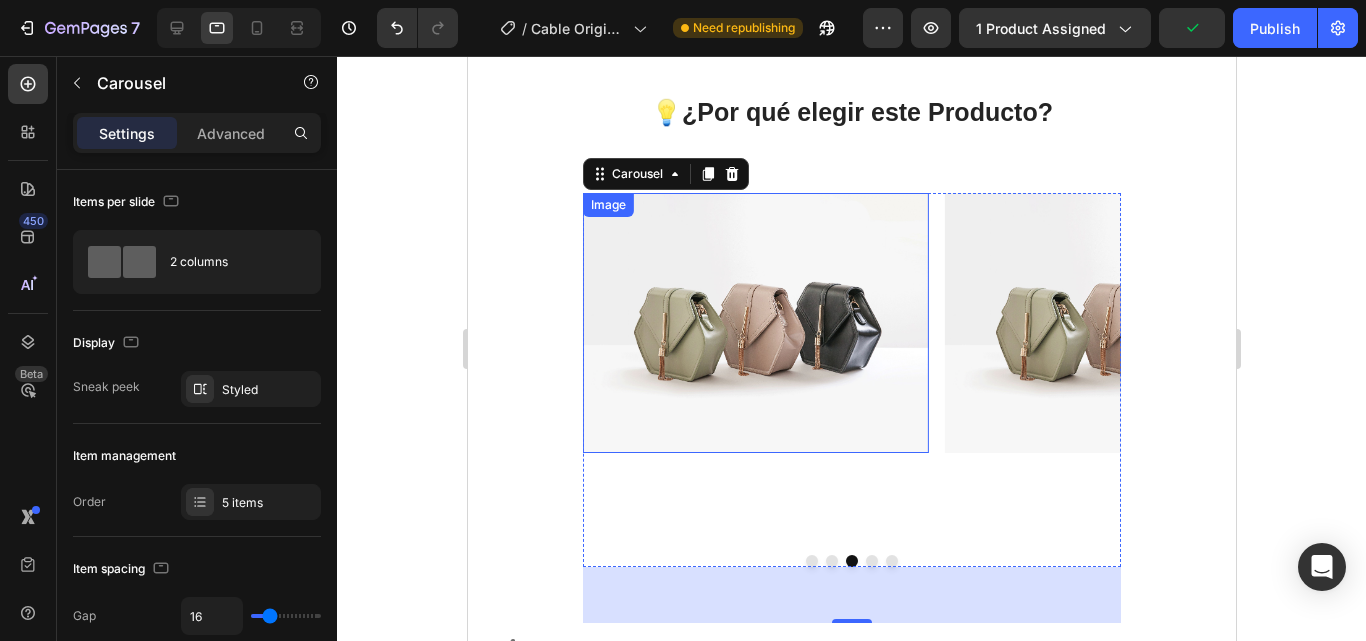 click at bounding box center [755, 323] 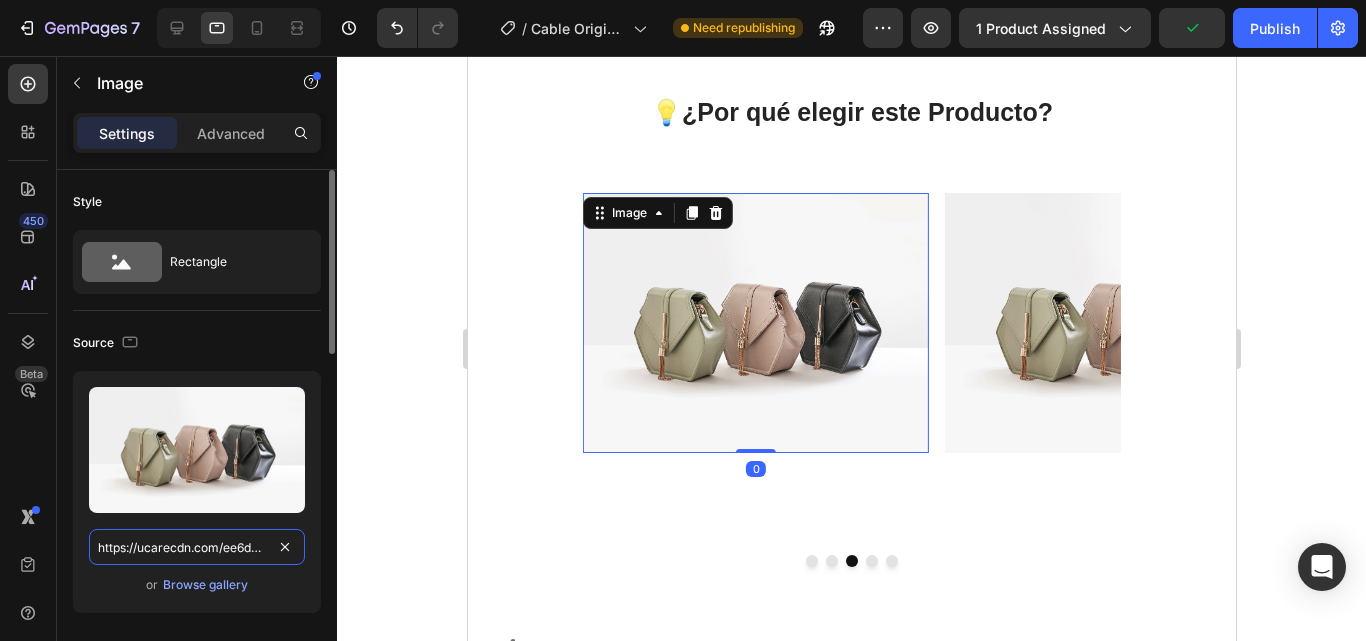 click on "https://ucarecdn.com/ee6d5074-1640-4cc7-8933-47c8589c3dee/-/format/auto/" at bounding box center (197, 547) 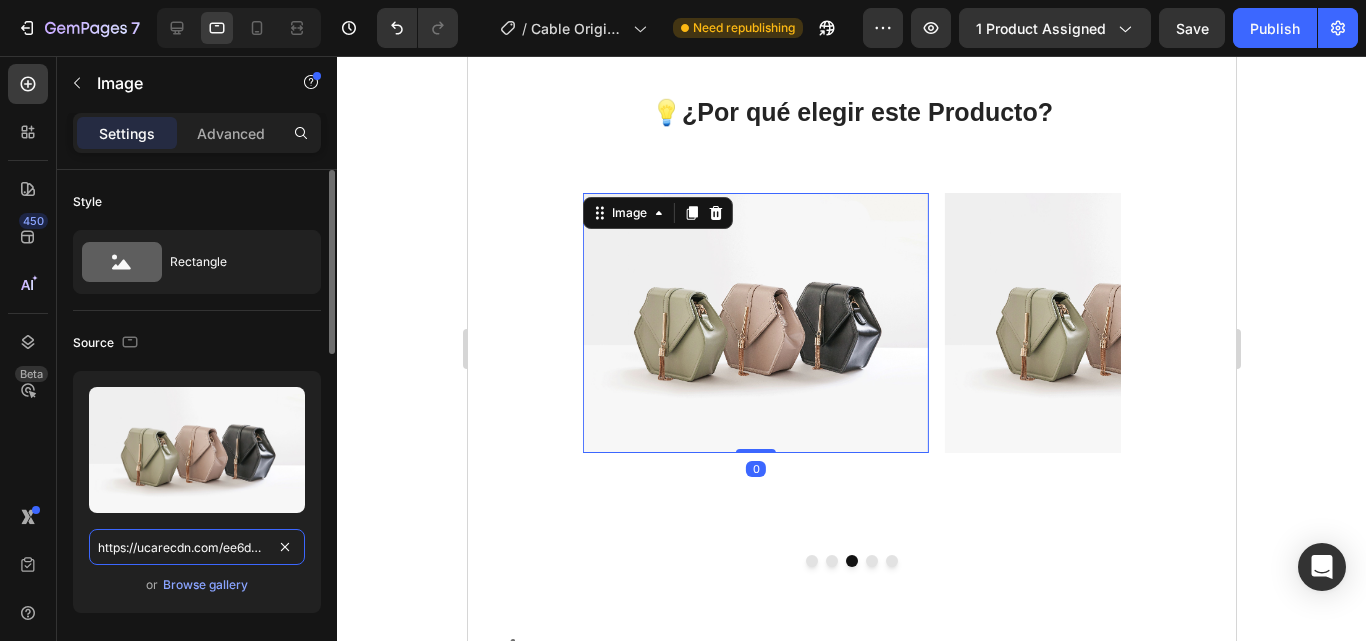 paste on "cdn.shopify.com/s/files/1/0699/8304/3773/files/photo_4931918076098752689_y.jpg?v=1754167987" 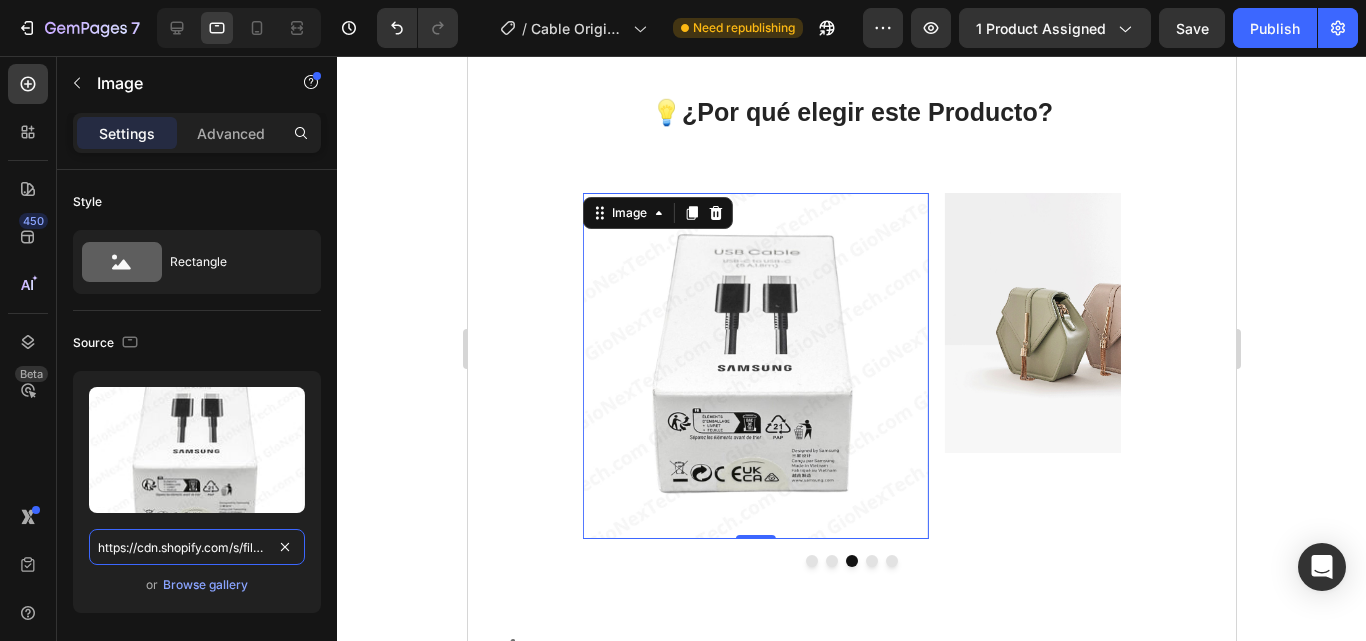 scroll, scrollTop: 0, scrollLeft: 440, axis: horizontal 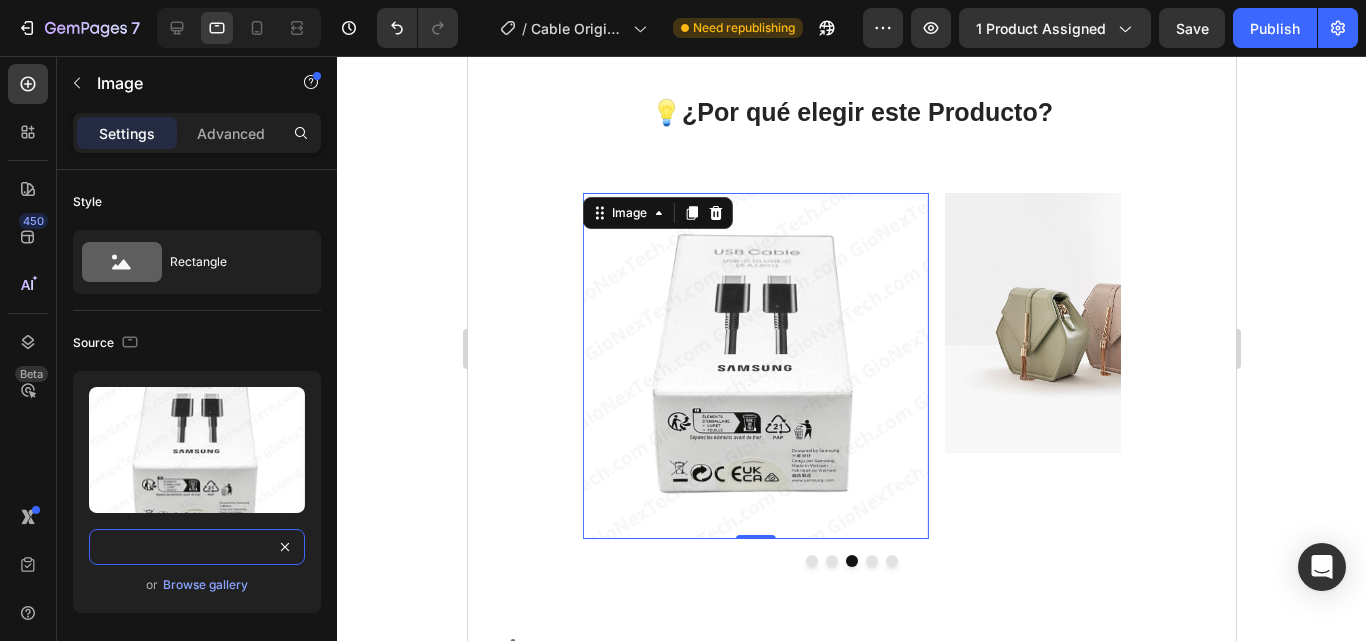 type on "https://cdn.shopify.com/s/files/1/0699/8304/3773/files/photo_4931918076098752689_y.jpg?v=1754167987" 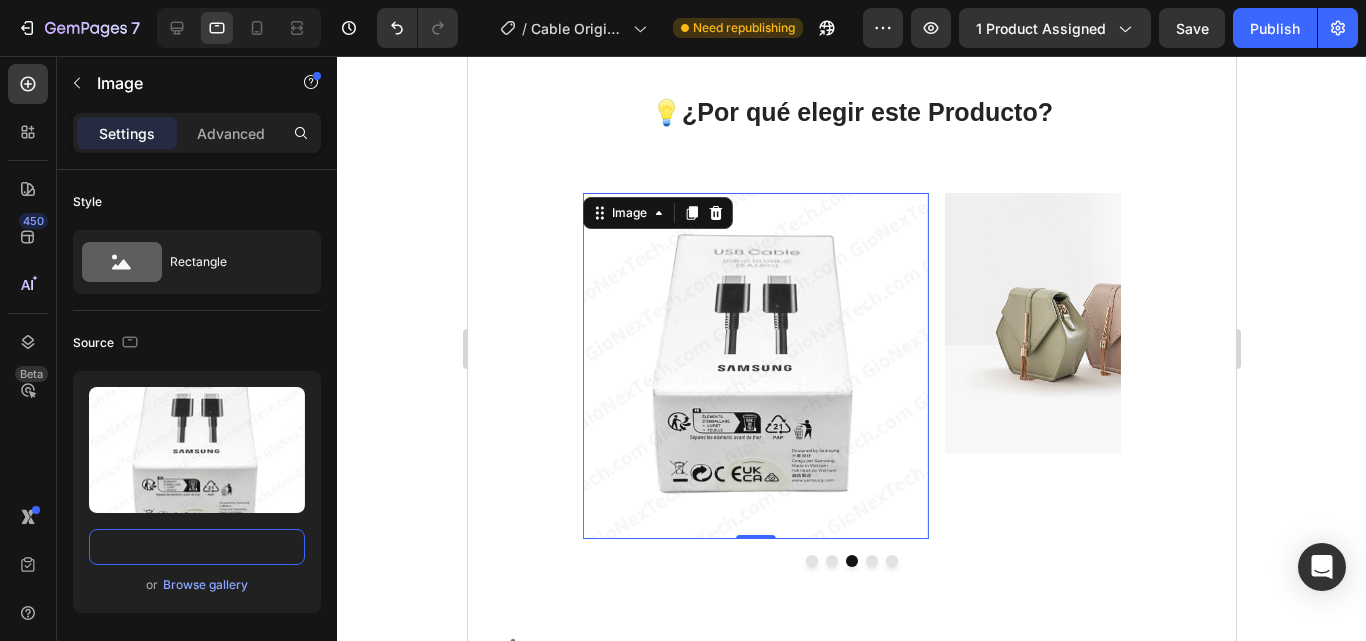 scroll, scrollTop: 0, scrollLeft: 0, axis: both 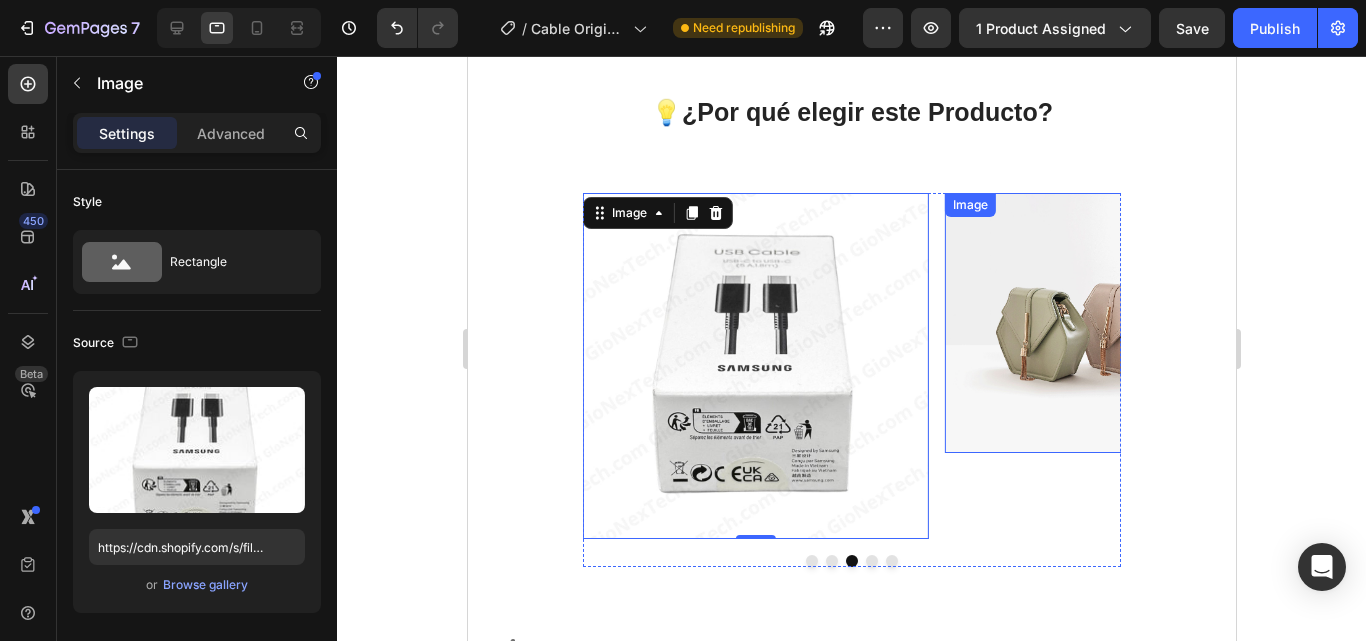 click at bounding box center [1117, 323] 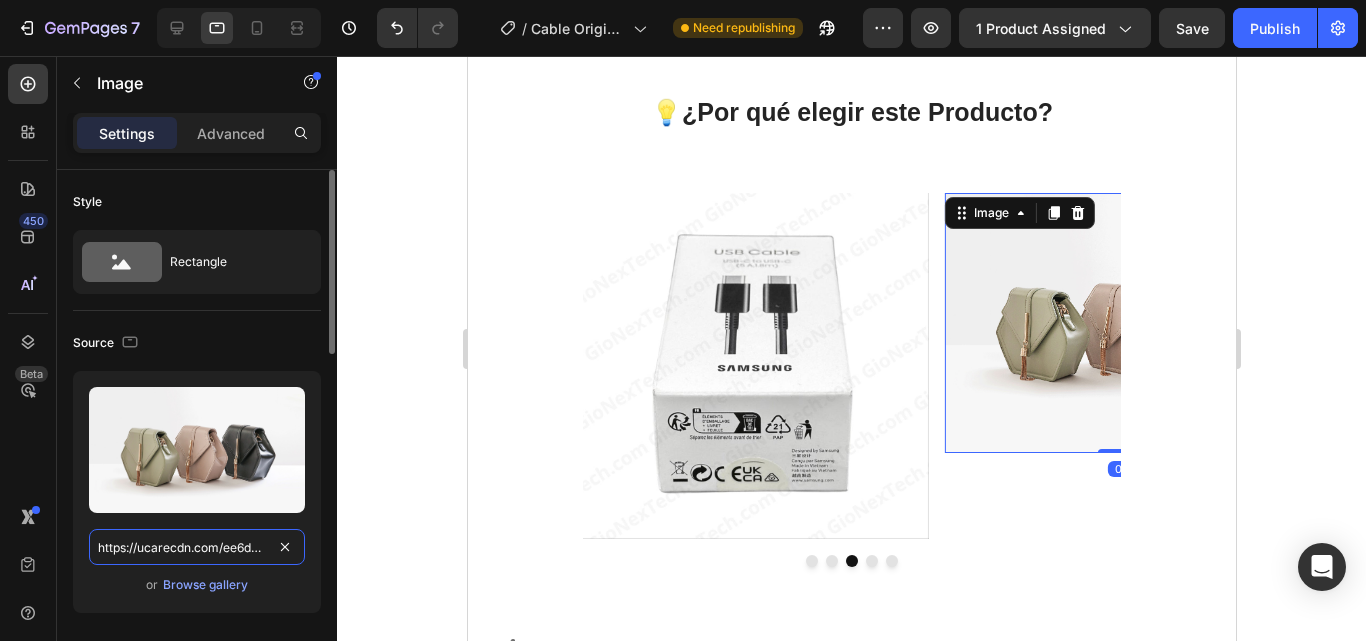 click on "https://ucarecdn.com/ee6d5074-1640-4cc7-8933-47c8589c3dee/-/format/auto/" at bounding box center (197, 547) 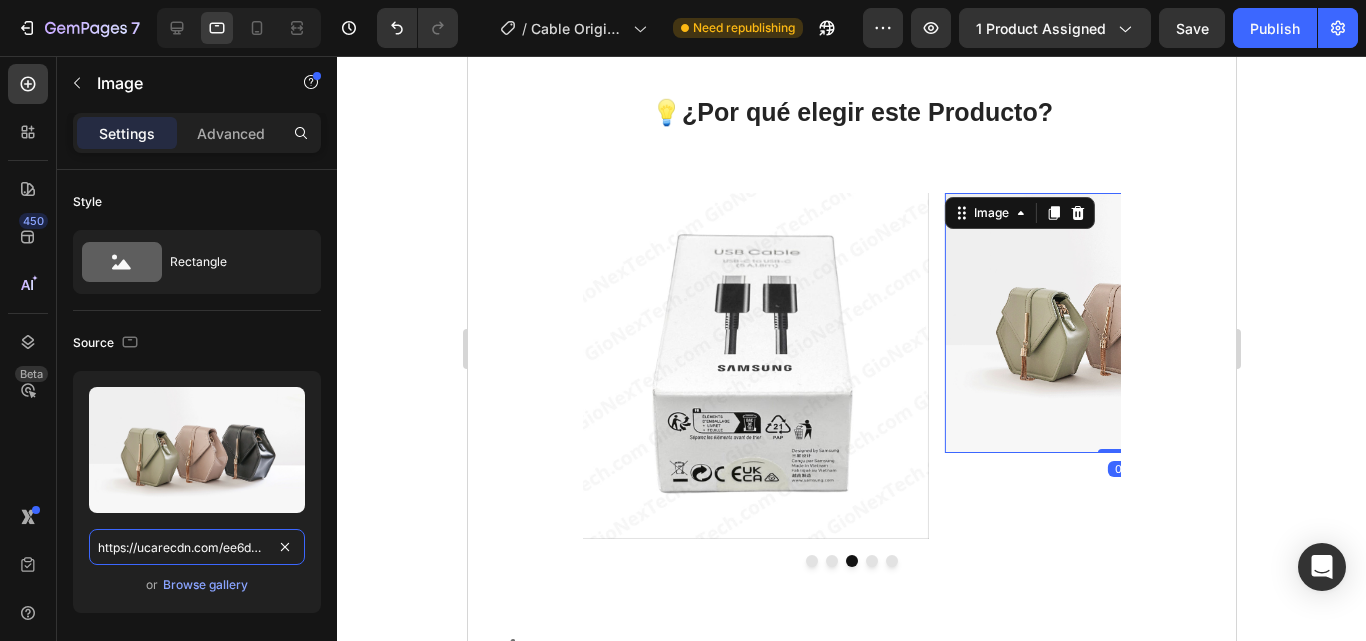 paste on "cdn.shopify.com/s/files/1/0699/8304/3773/files/photo_4931918076098752691_y.jpg?v=1754167986" 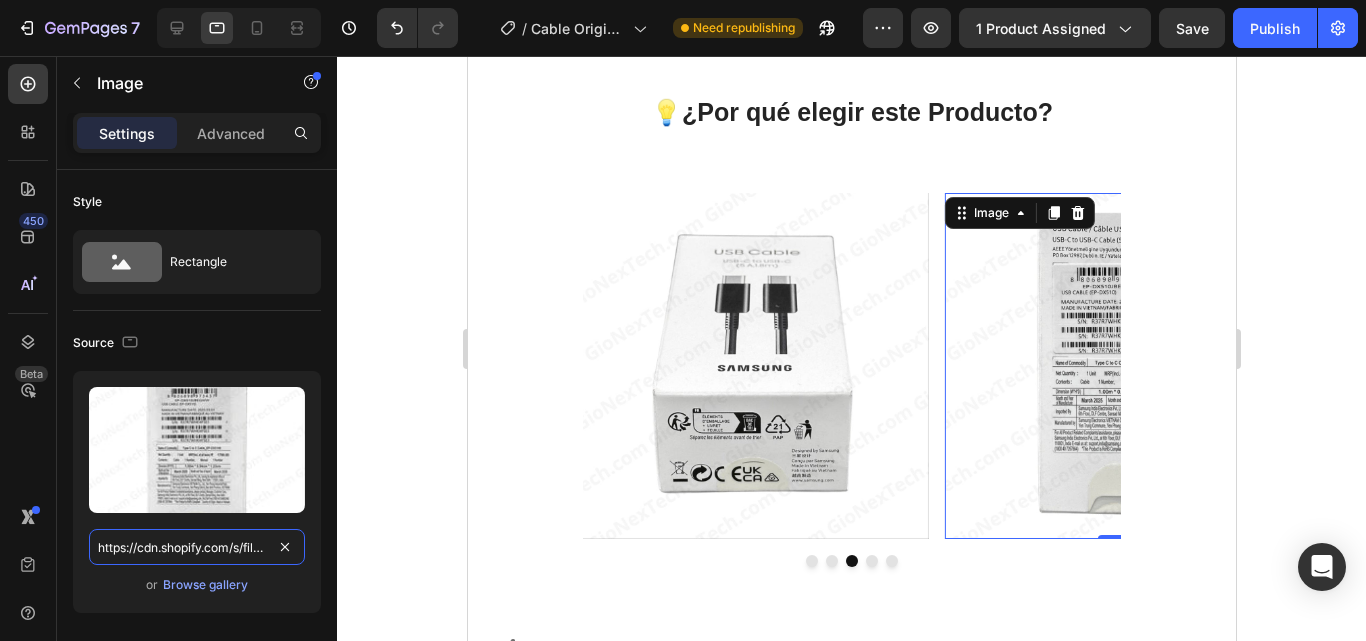 scroll, scrollTop: 0, scrollLeft: 439, axis: horizontal 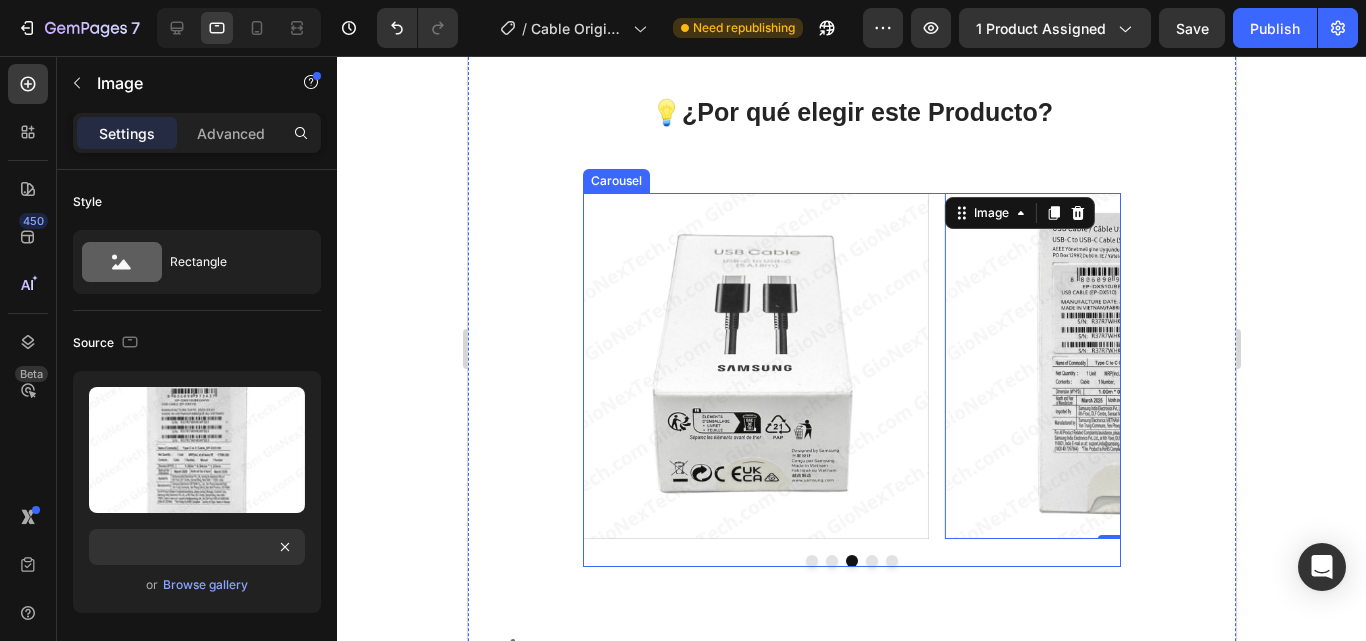 click at bounding box center [891, 561] 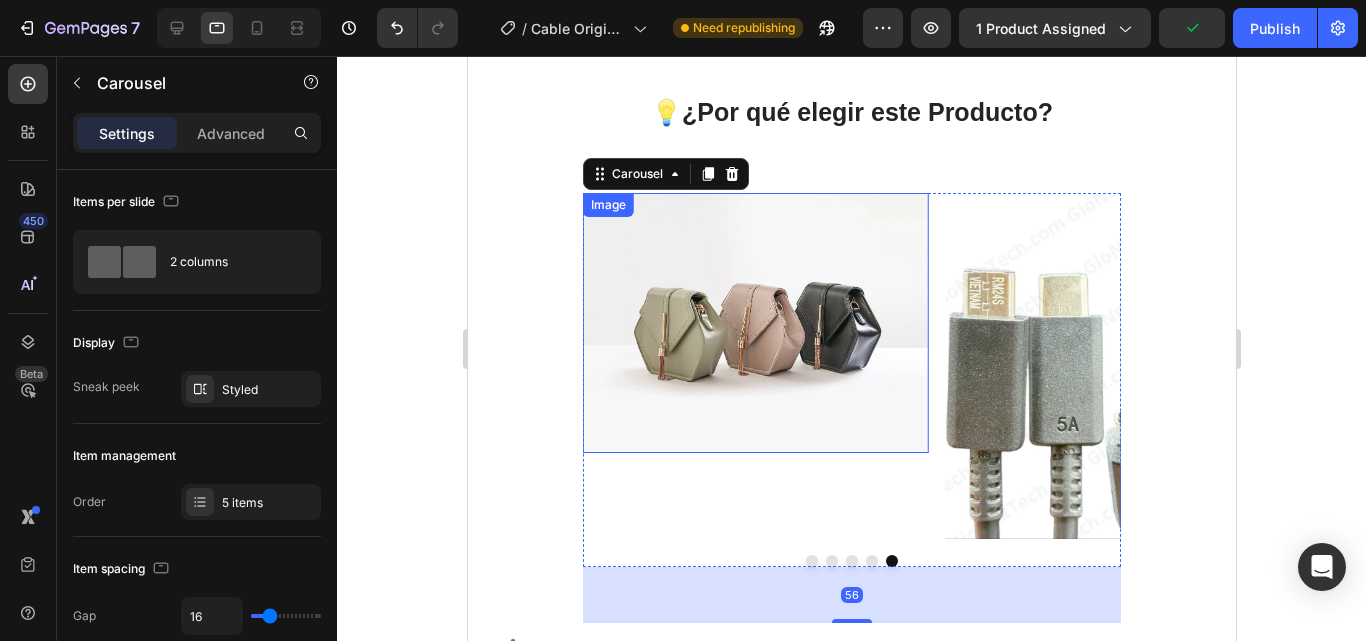 click at bounding box center [755, 323] 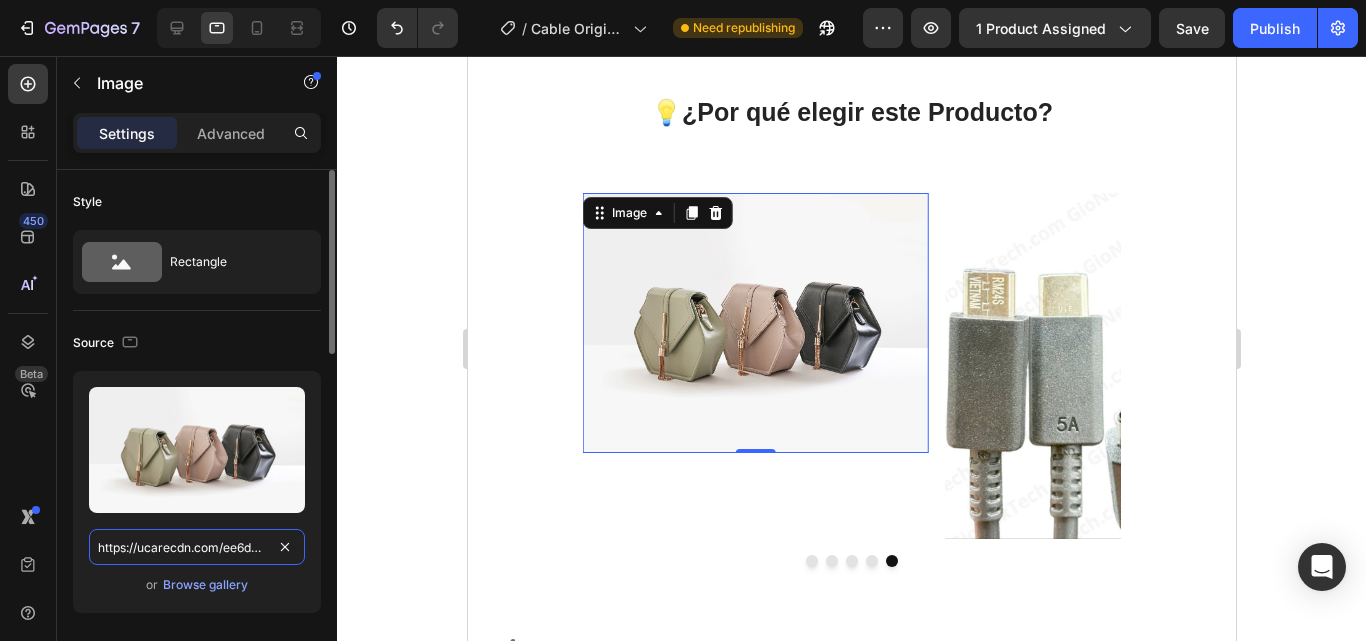 click on "https://ucarecdn.com/ee6d5074-1640-4cc7-8933-47c8589c3dee/-/format/auto/" at bounding box center (197, 547) 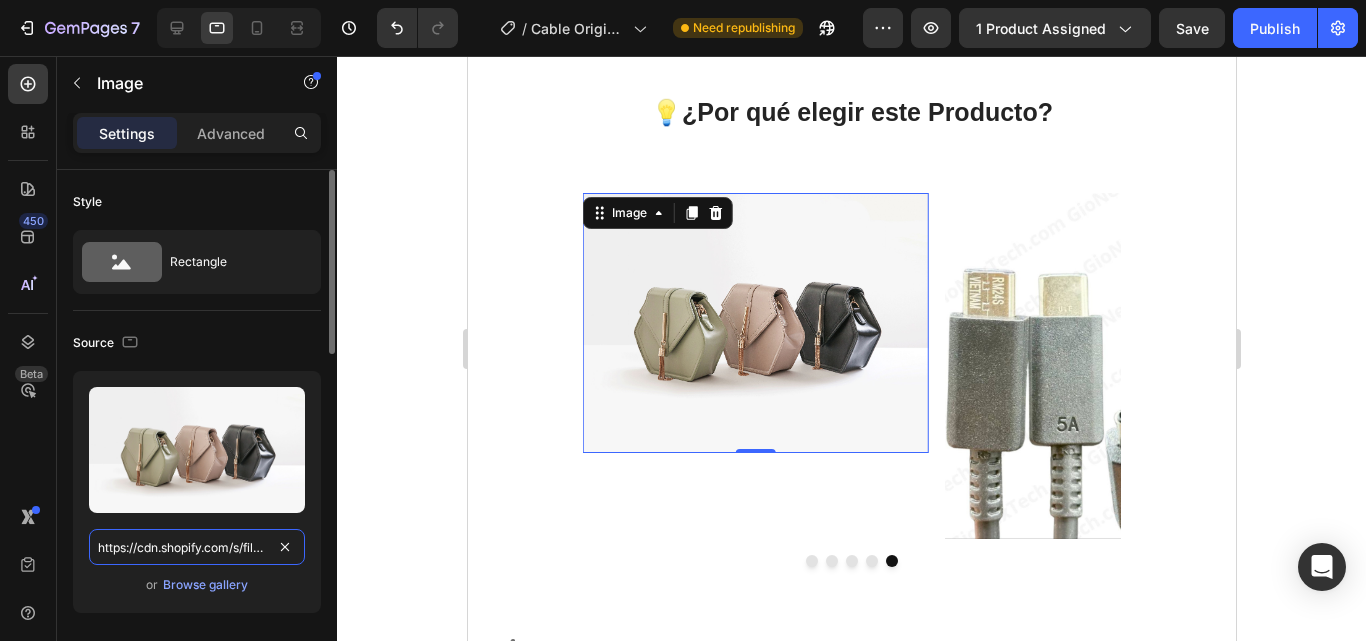 scroll, scrollTop: 0, scrollLeft: 441, axis: horizontal 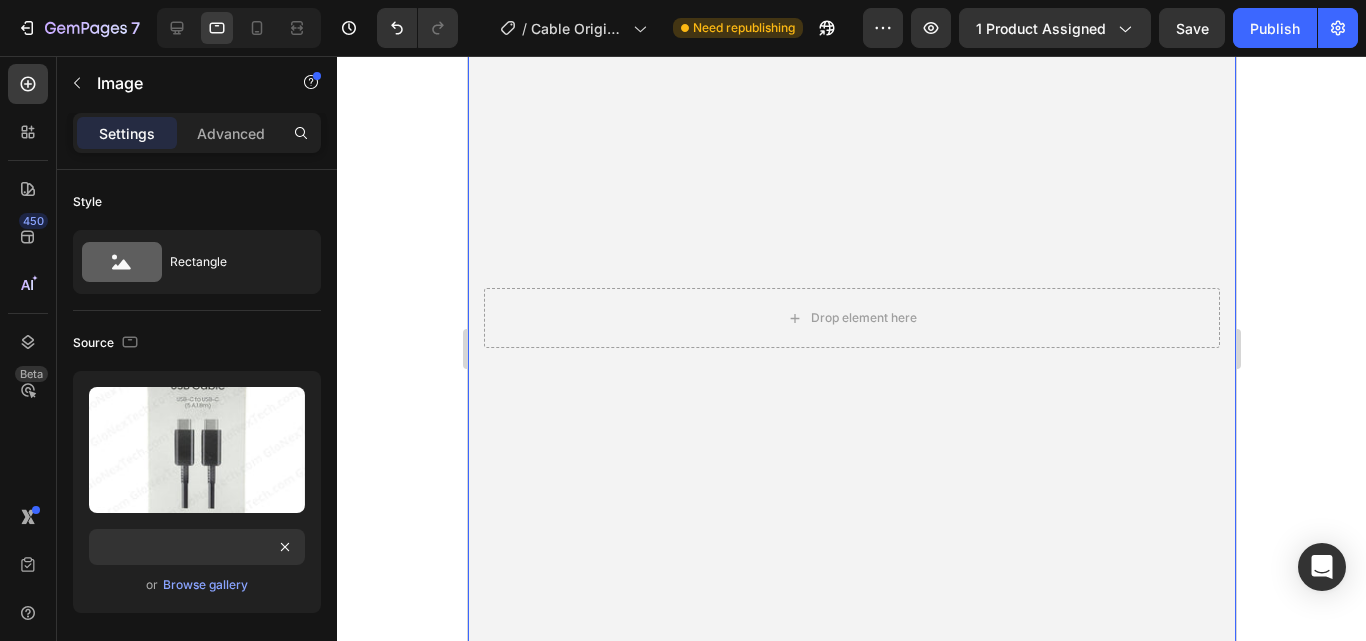 click on "Drop element here" at bounding box center (851, 318) 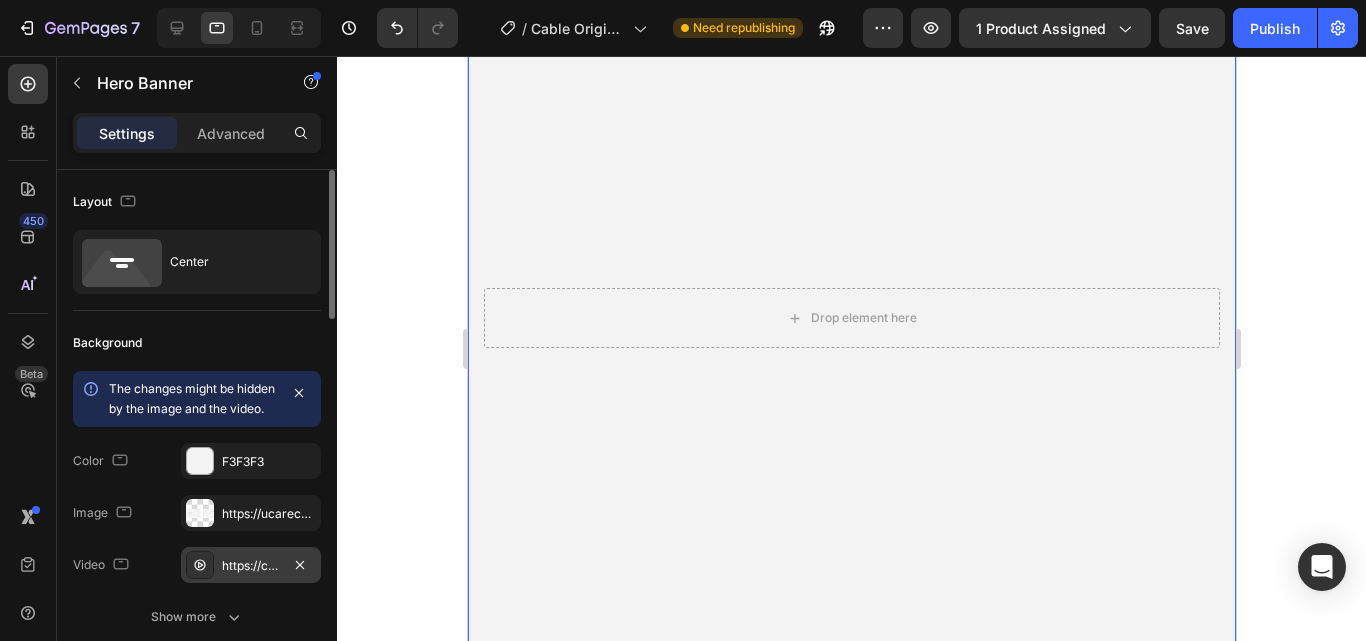 click on "https://cdn.shopify.com/videos/c/o/v/84d9ae2e86b146869d2e1ff580f4f03e.mp4" at bounding box center (251, 566) 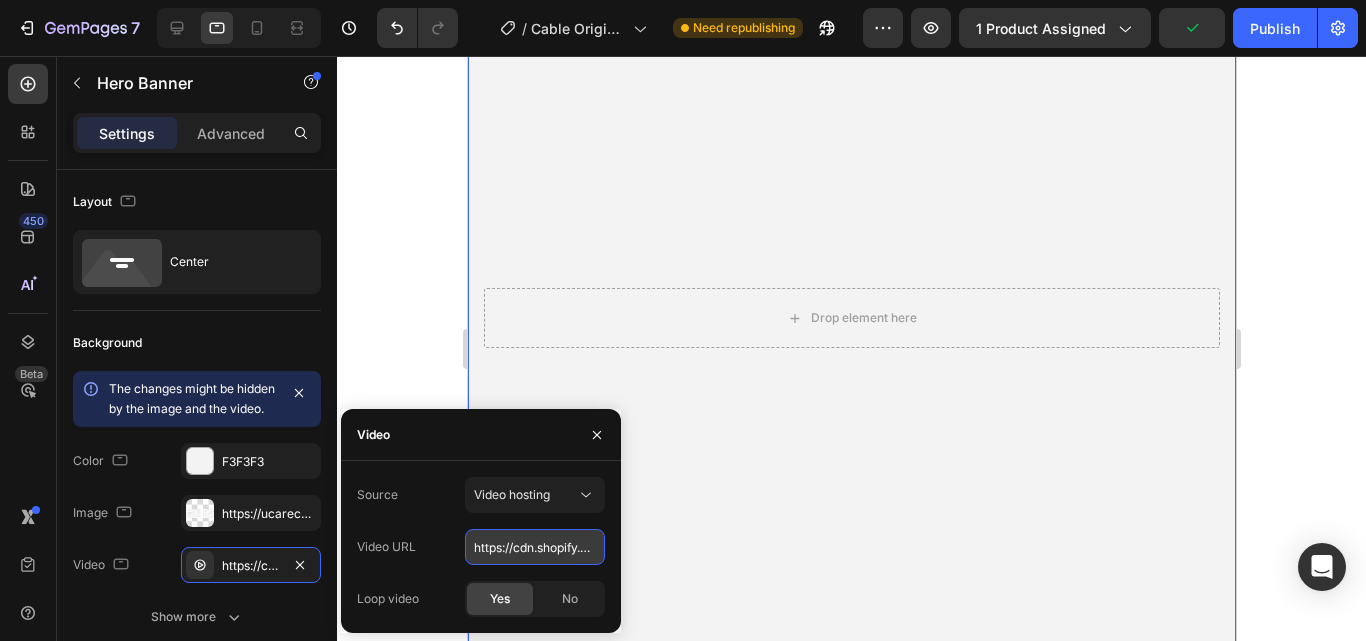 click on "https://cdn.shopify.com/videos/c/o/v/84d9ae2e86b146869d2e1ff580f4f03e.mp4" at bounding box center (535, 547) 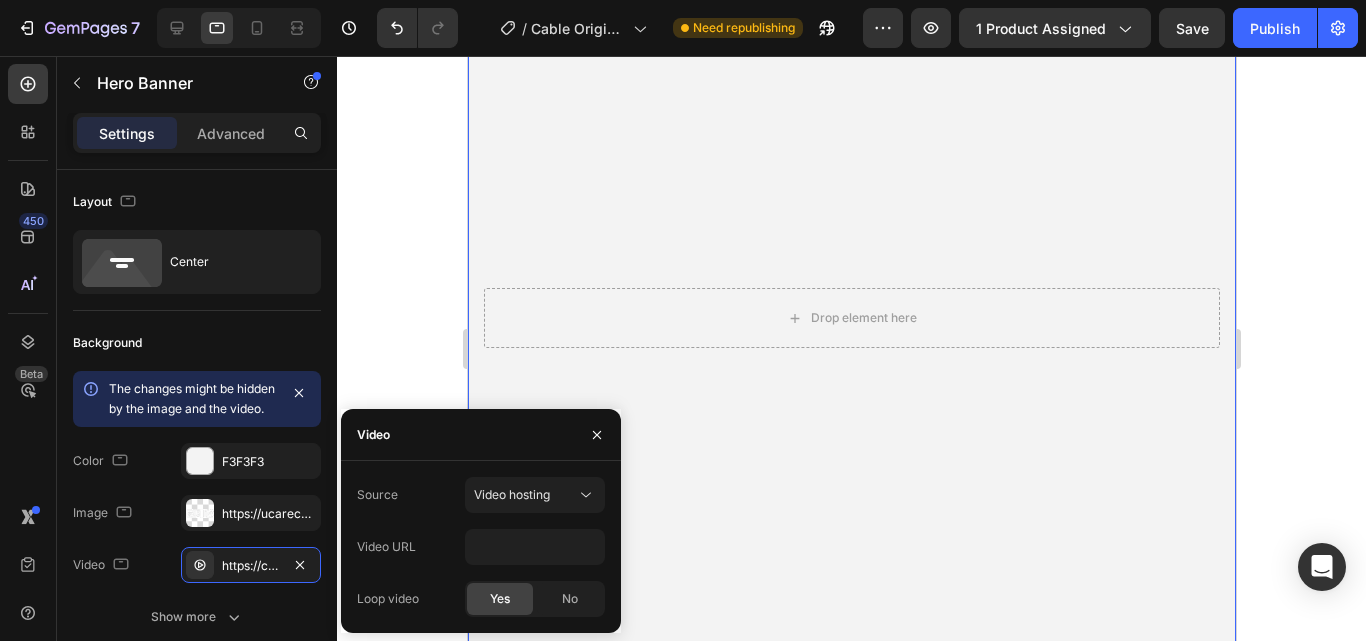click 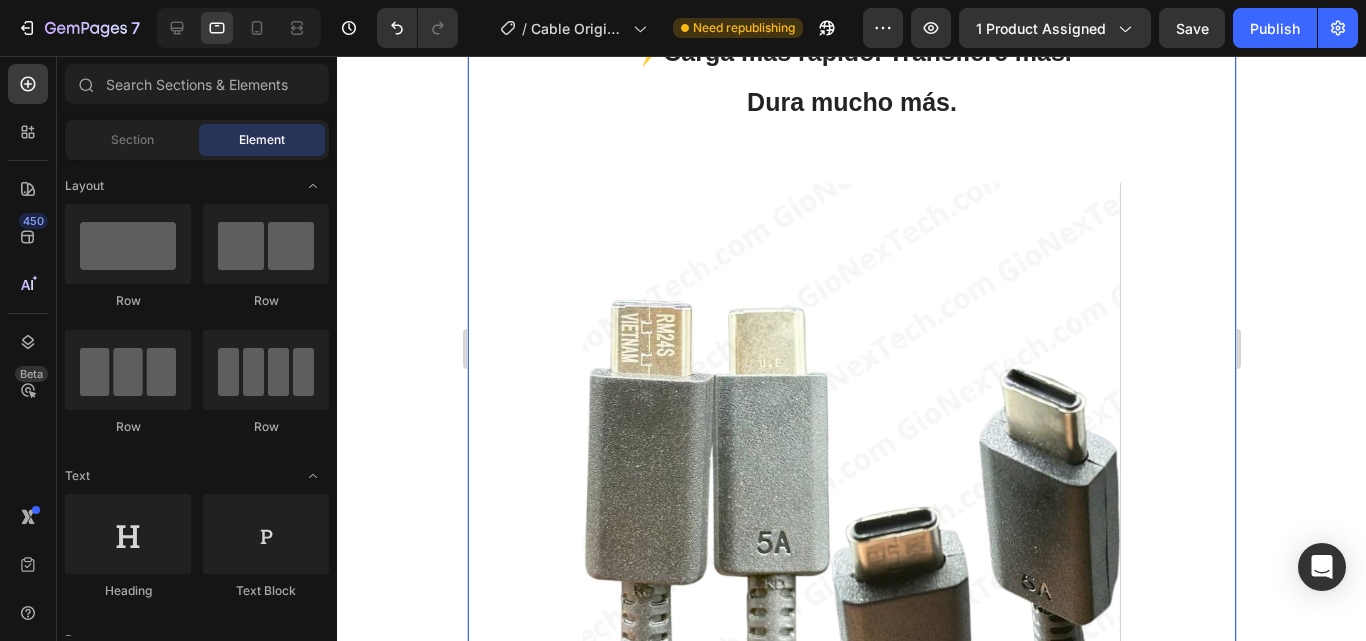 scroll, scrollTop: 3839, scrollLeft: 0, axis: vertical 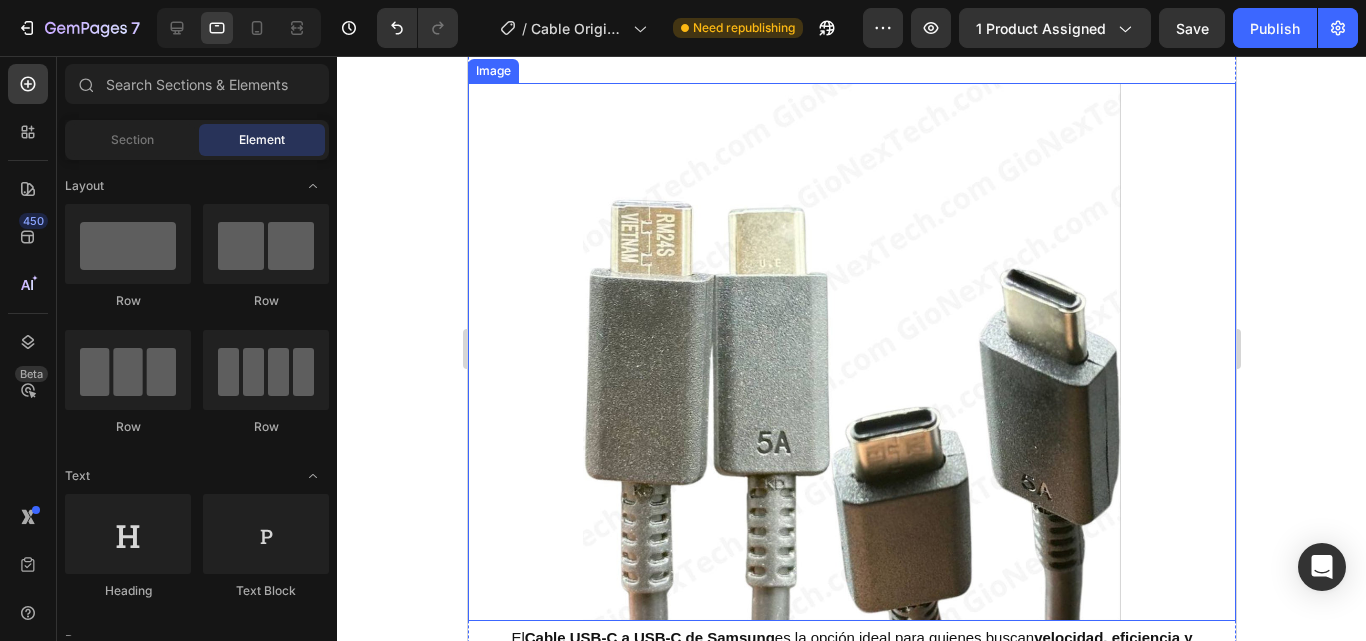 click at bounding box center (851, 352) 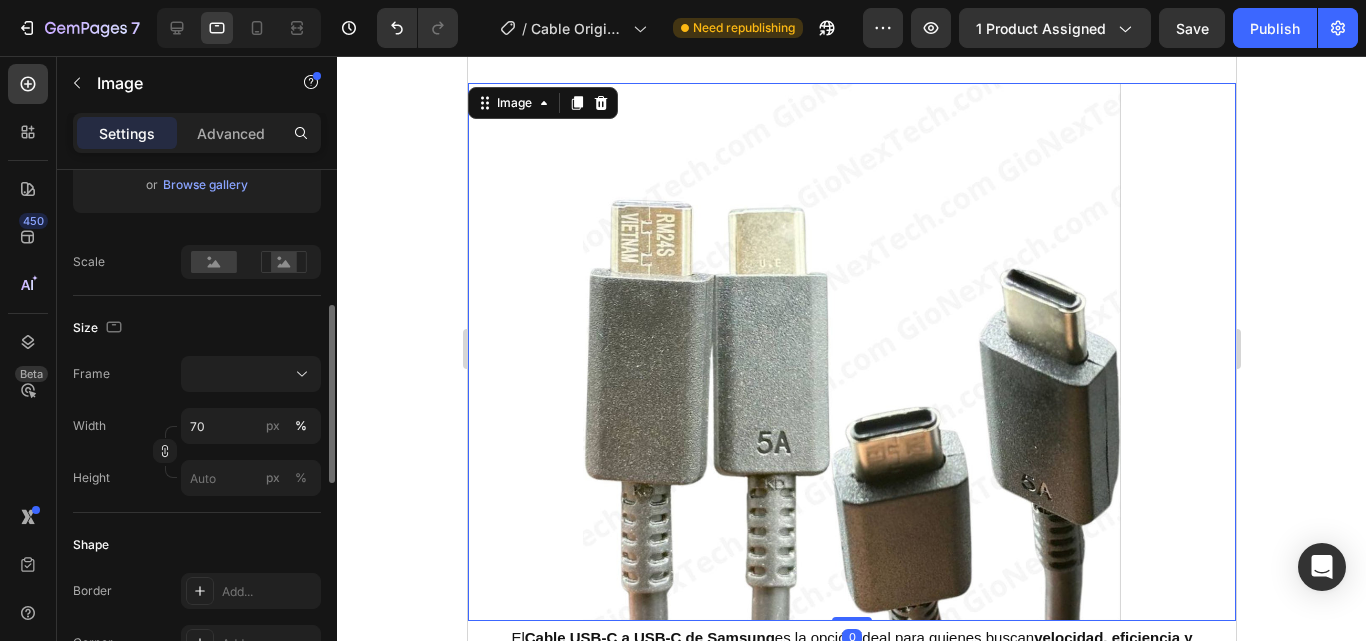 scroll, scrollTop: 300, scrollLeft: 0, axis: vertical 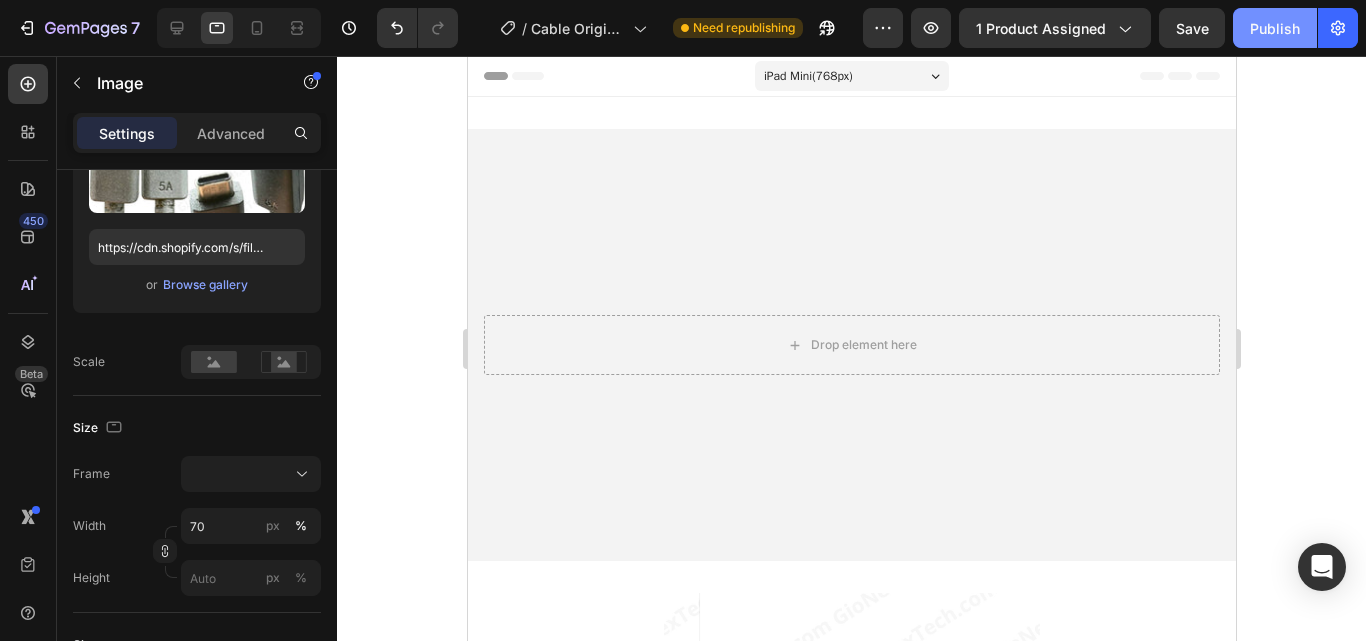 click on "Publish" at bounding box center (1275, 28) 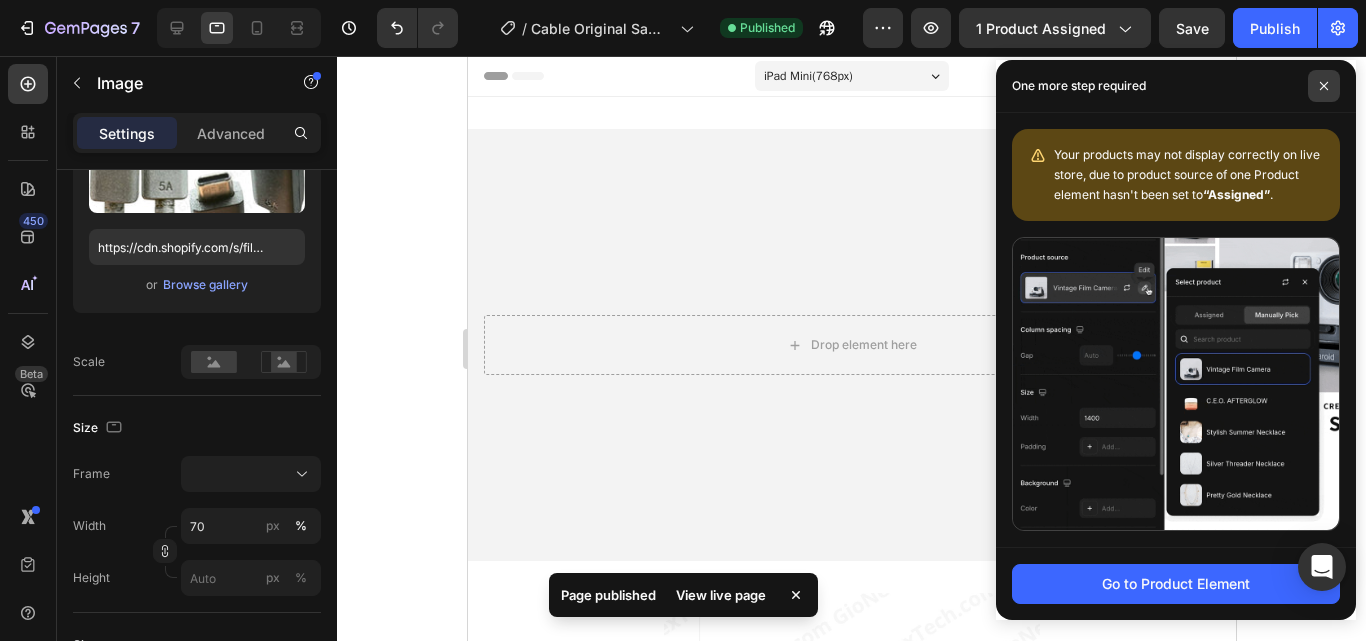 click 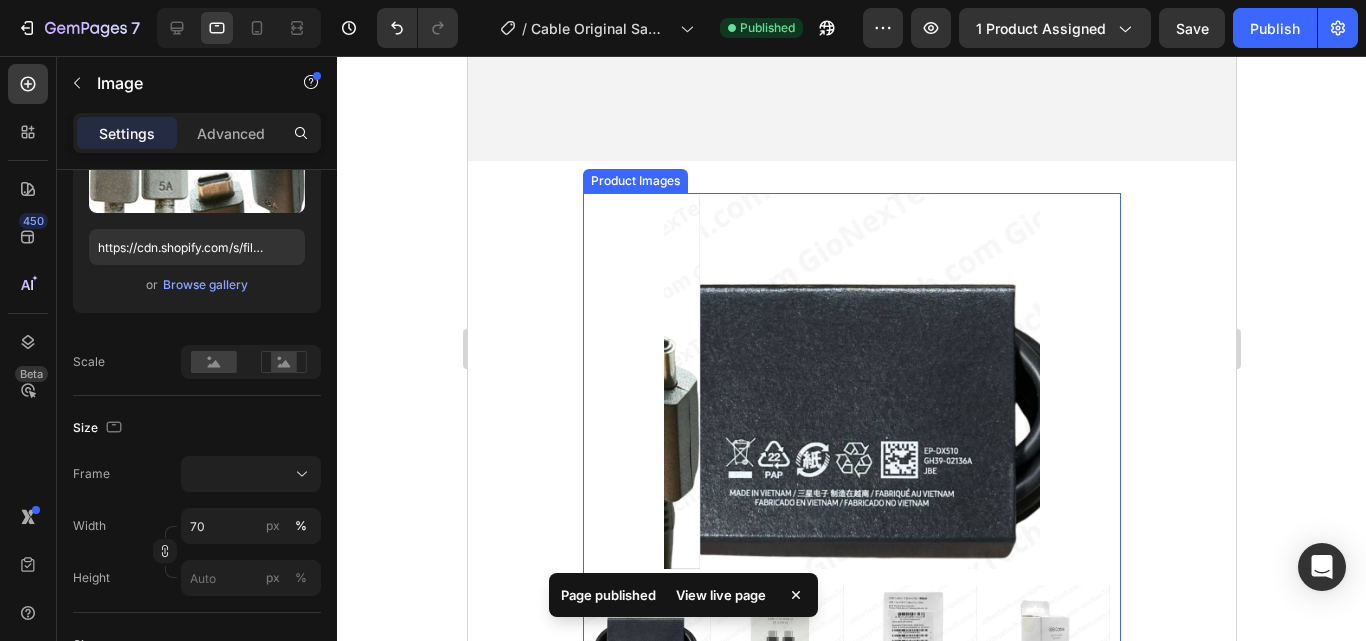 scroll, scrollTop: 500, scrollLeft: 0, axis: vertical 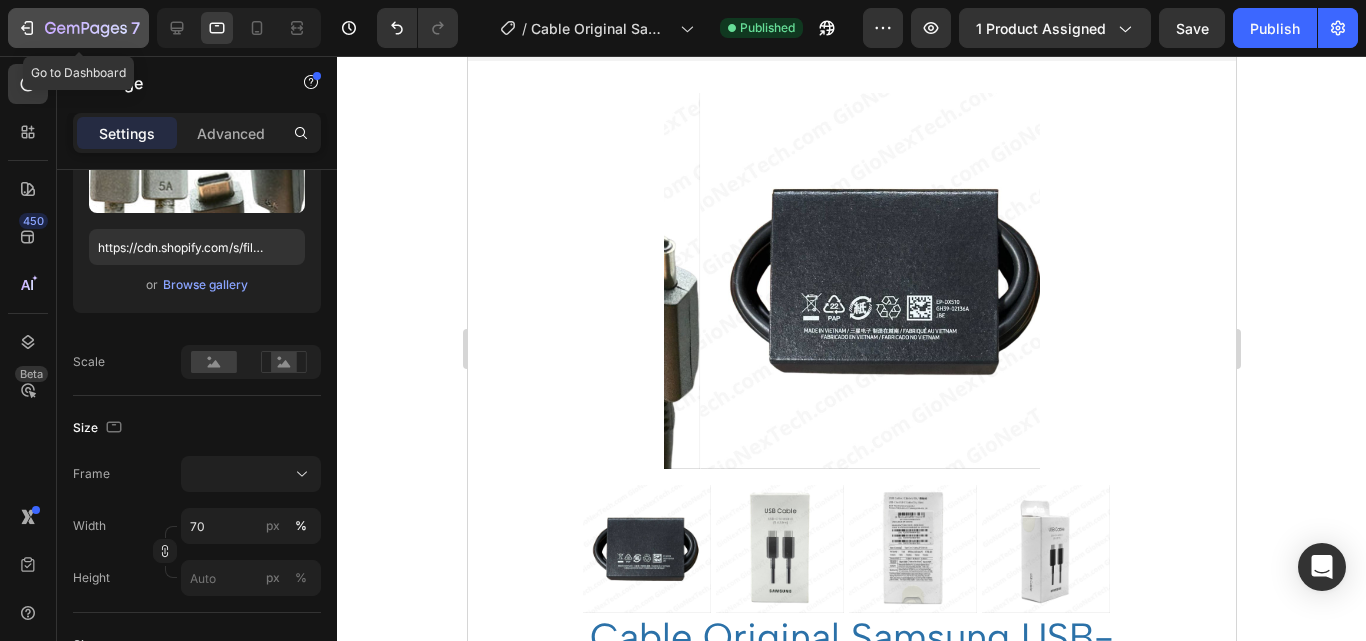 click on "7" 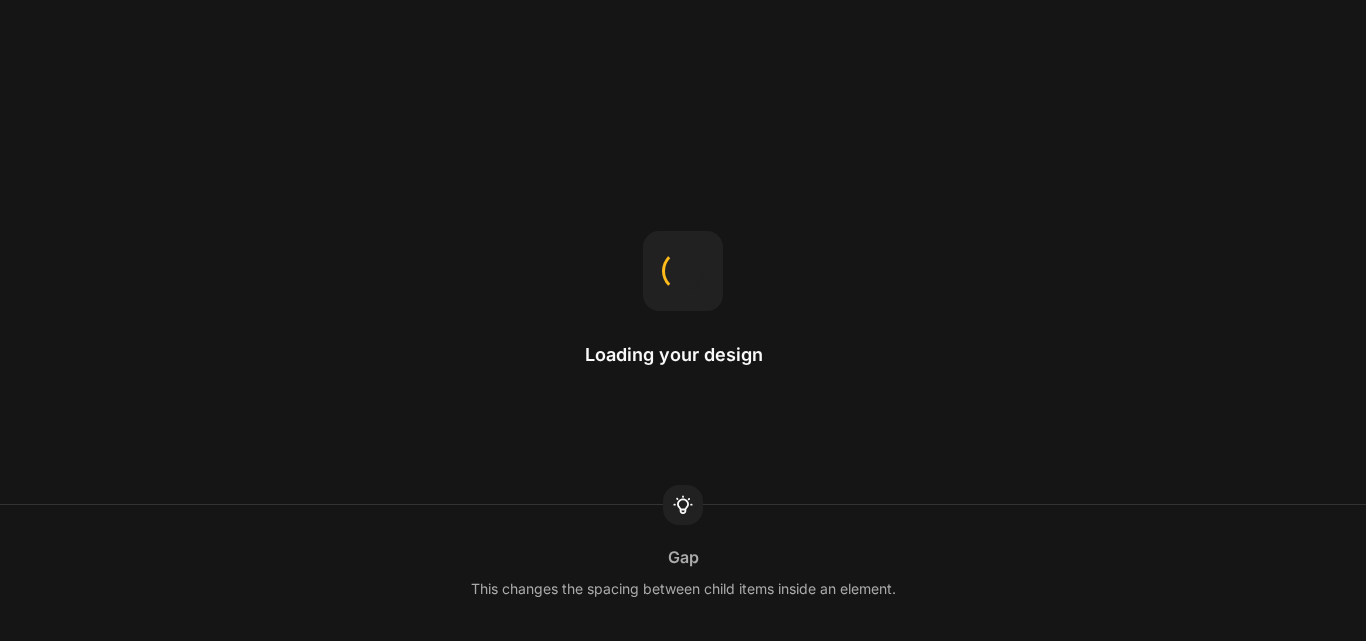 scroll, scrollTop: 0, scrollLeft: 0, axis: both 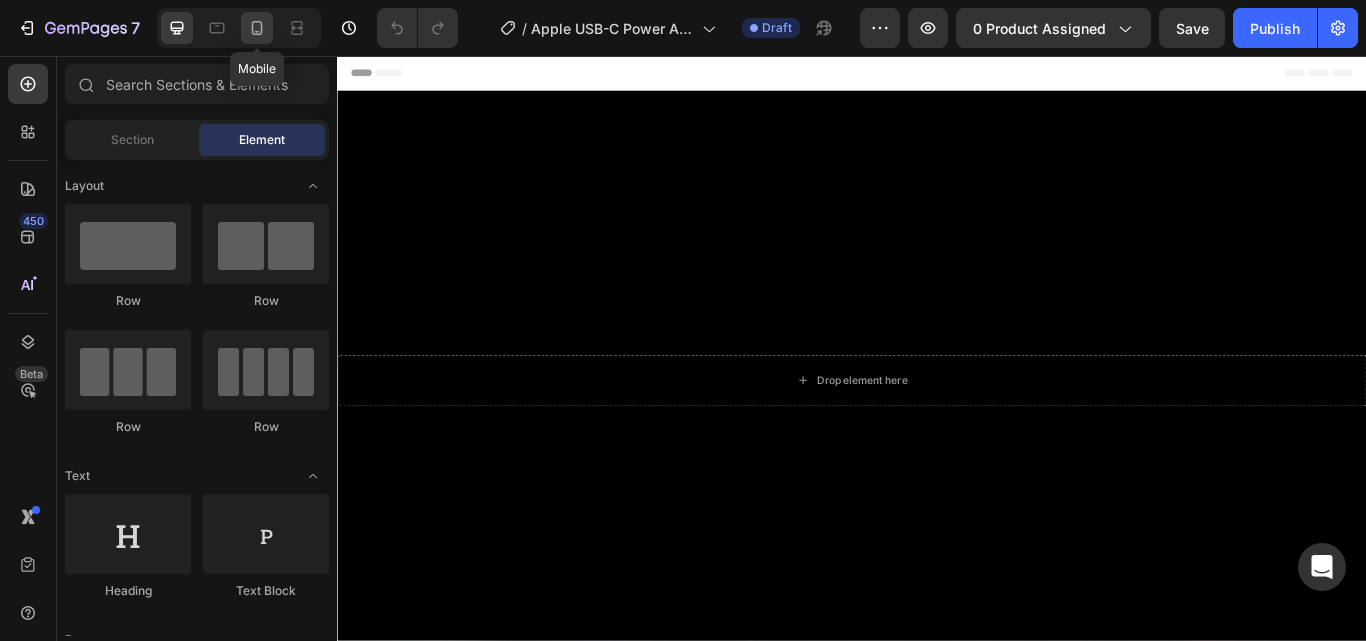 click 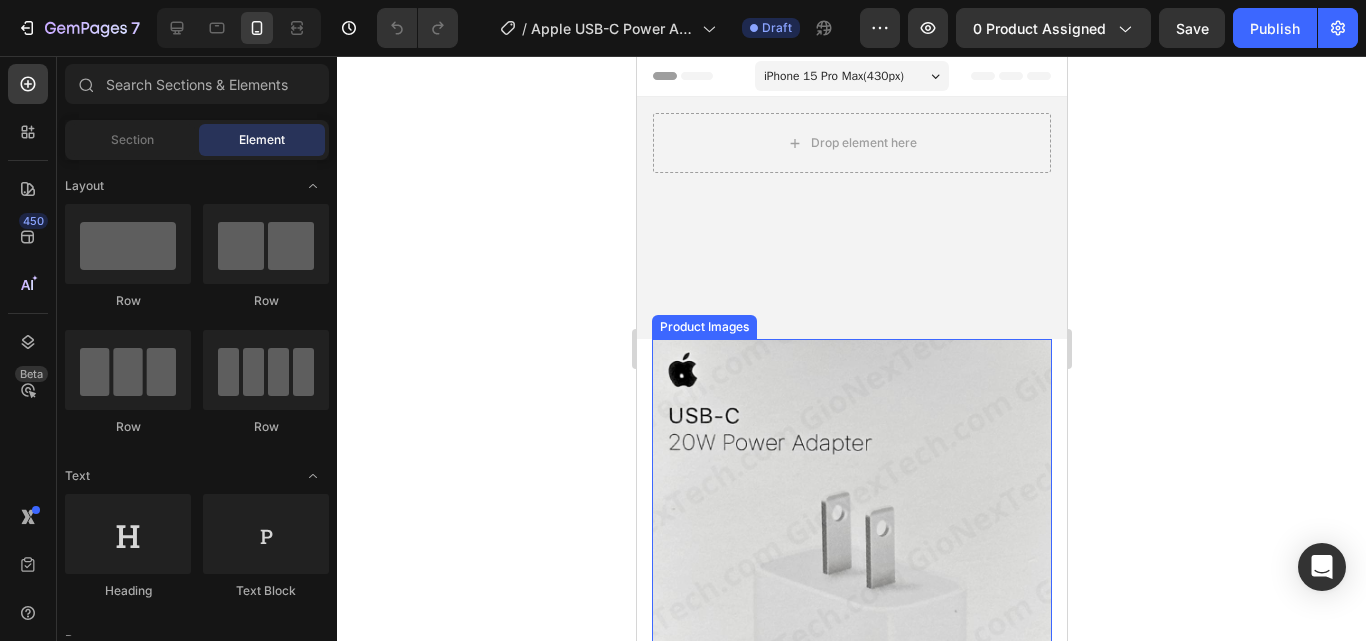 click at bounding box center (851, 539) 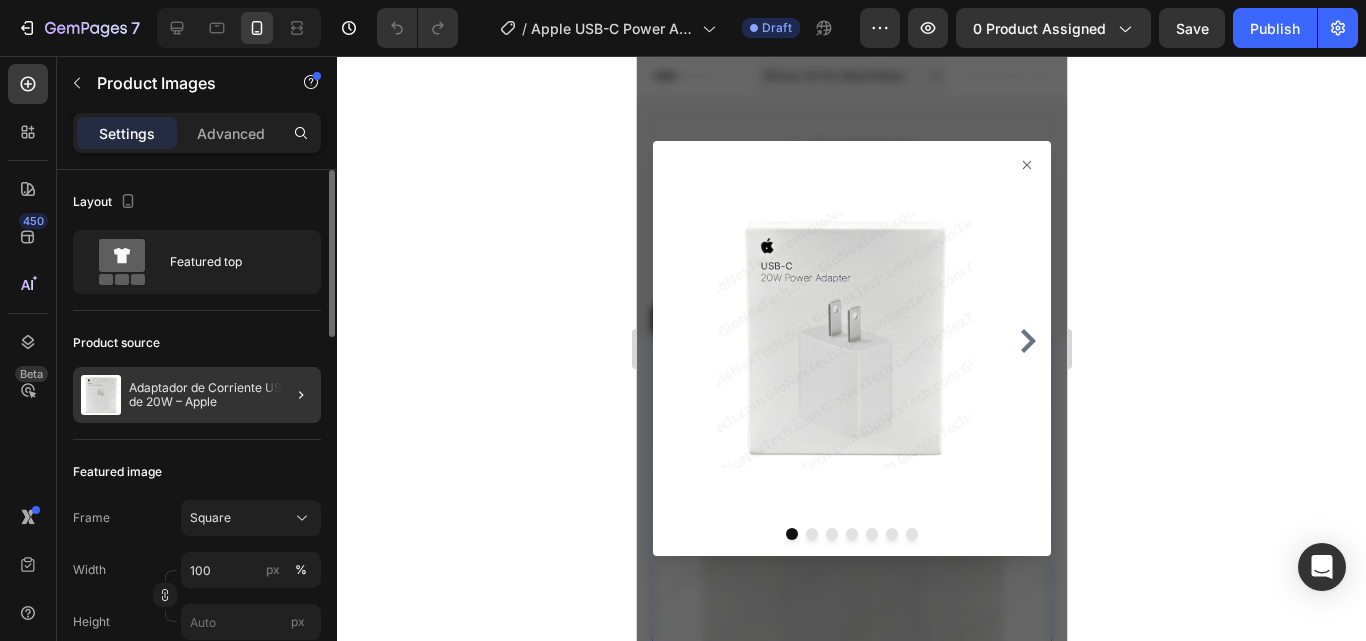 click on "Adaptador de Corriente USB-C de 20W – Apple" 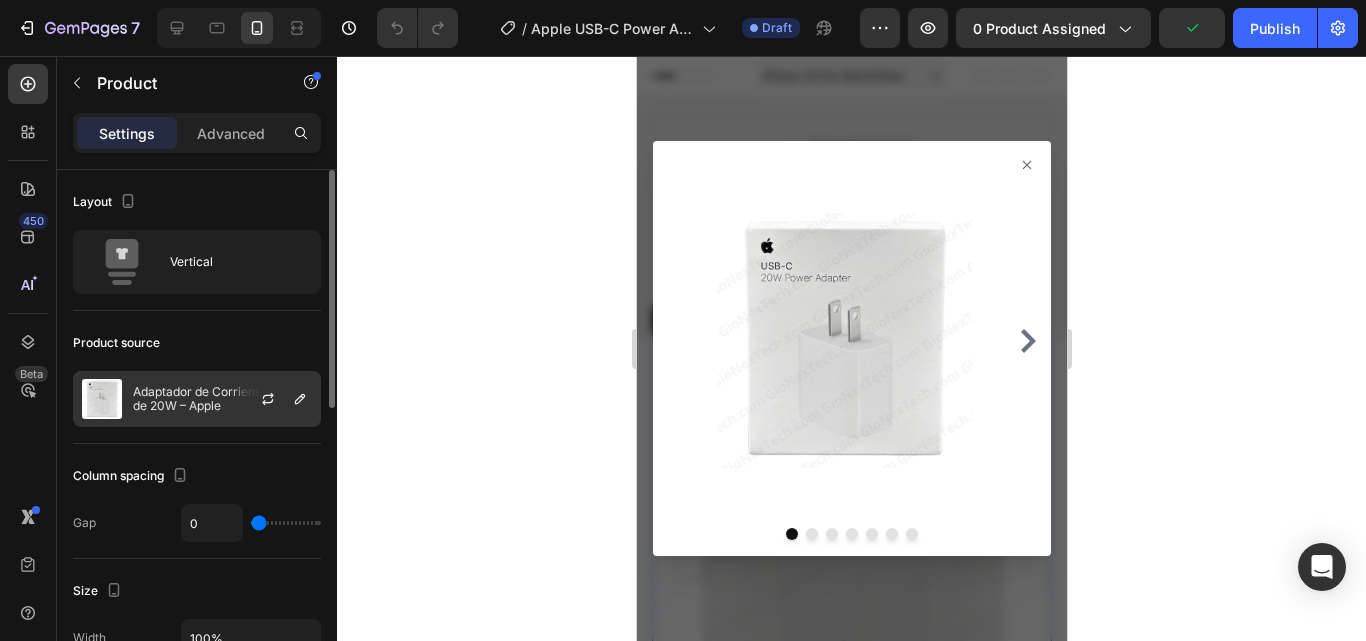 click on "Adaptador de Corriente USB-C de 20W – Apple" at bounding box center (222, 399) 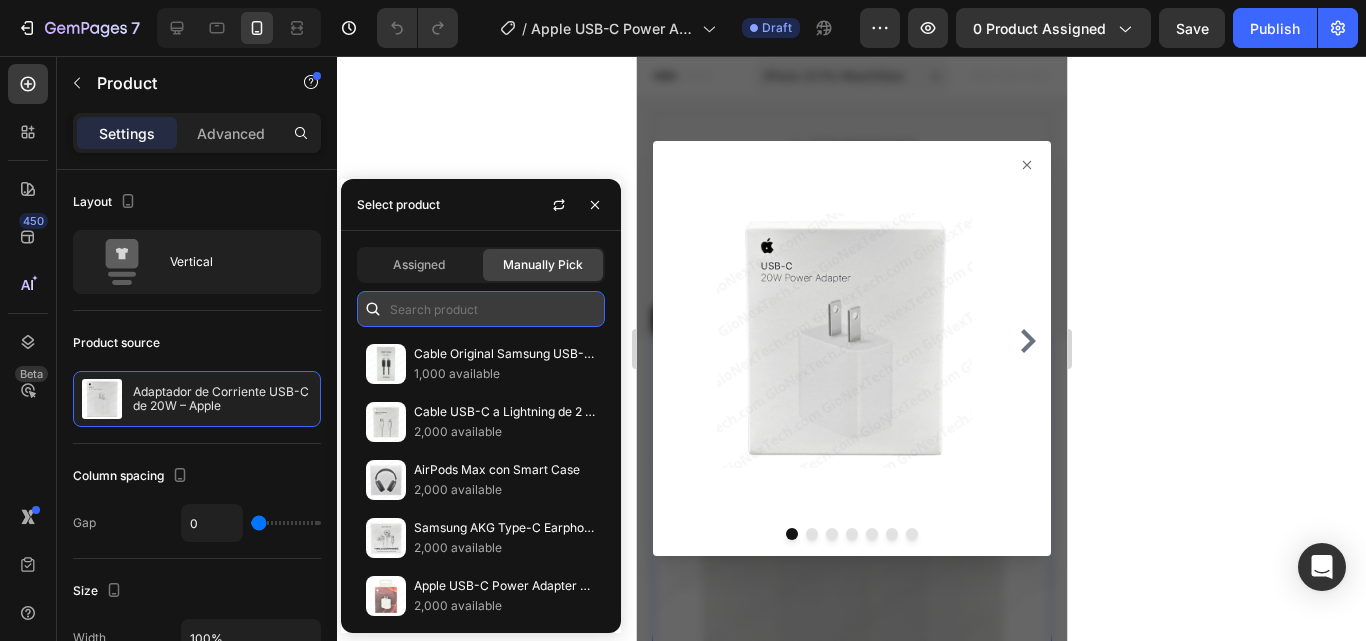 click at bounding box center (481, 309) 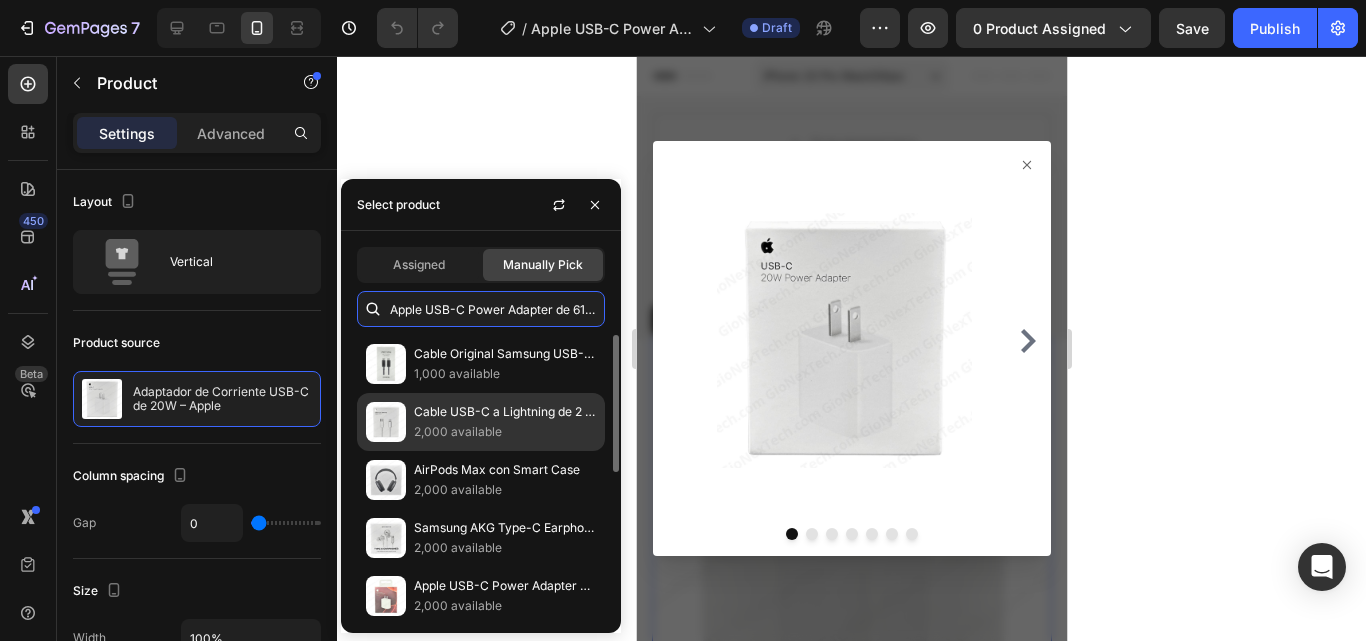 scroll, scrollTop: 0, scrollLeft: 1, axis: horizontal 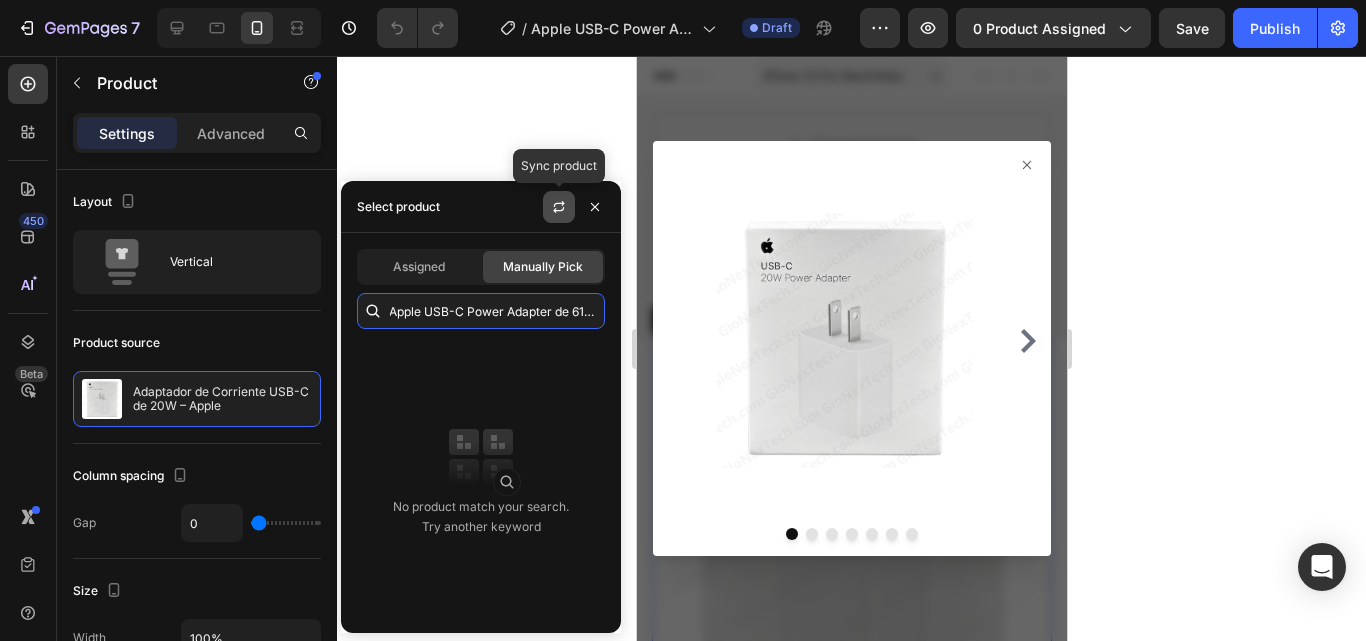 type on "Apple USB-C Power Adapter de 61W" 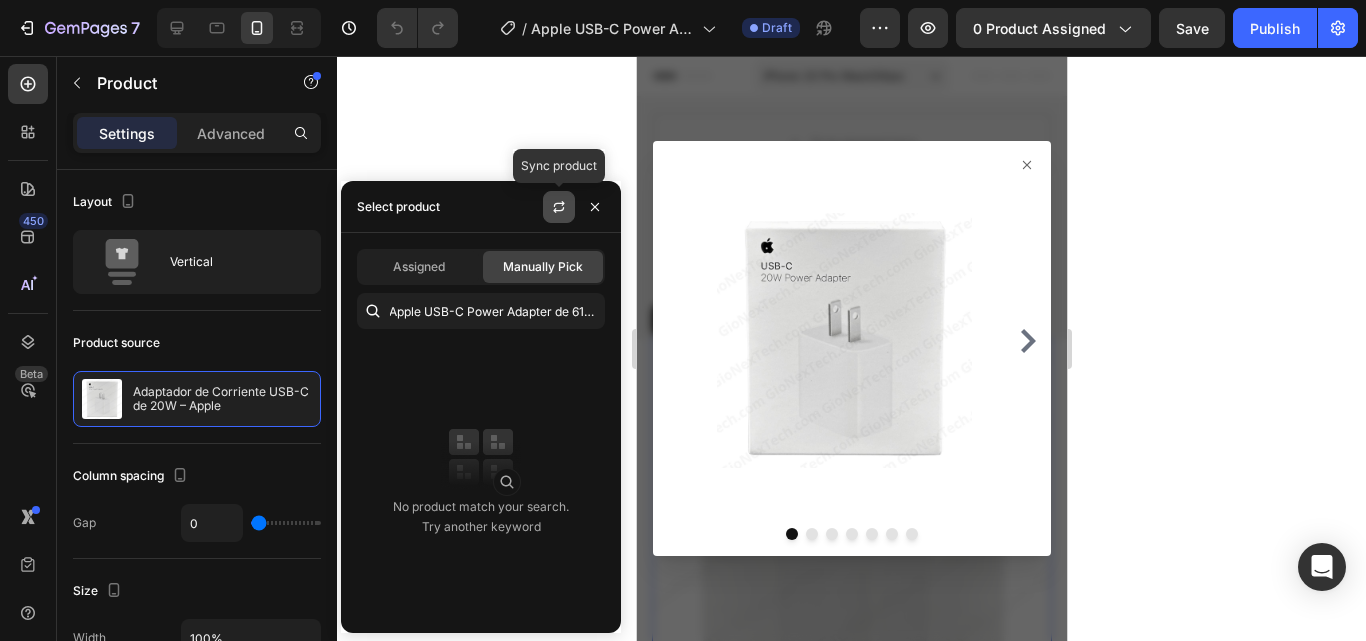click 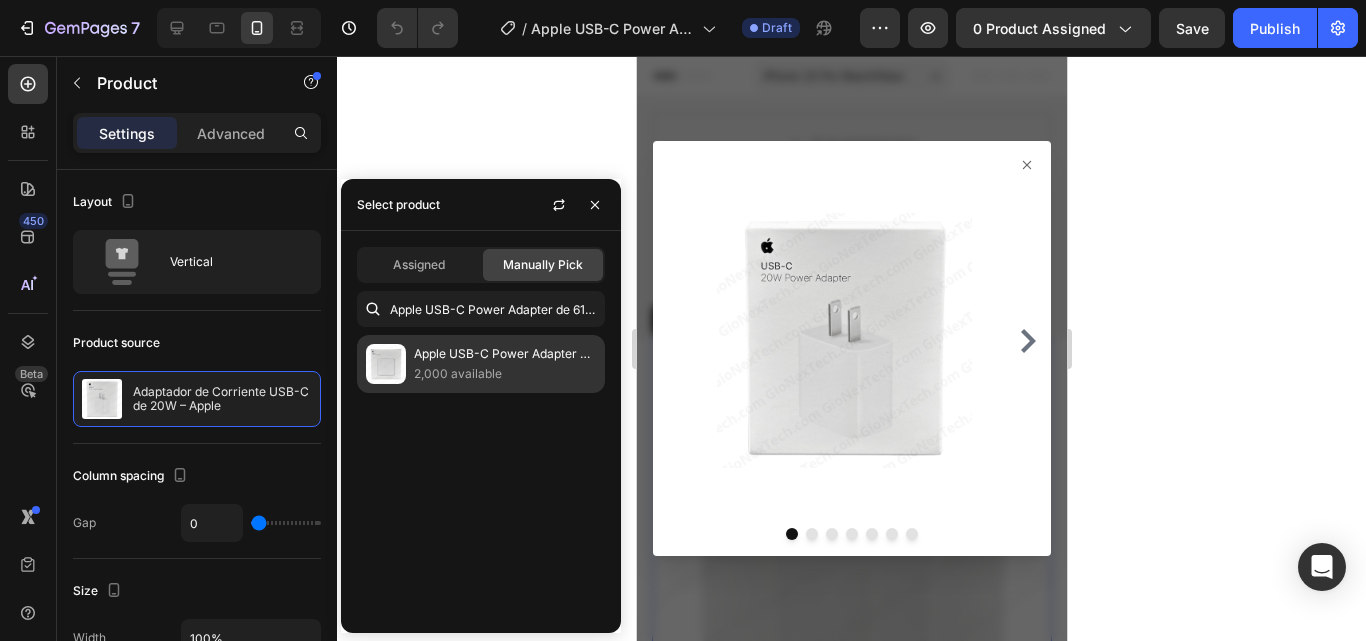 click on "2,000 available" at bounding box center (505, 374) 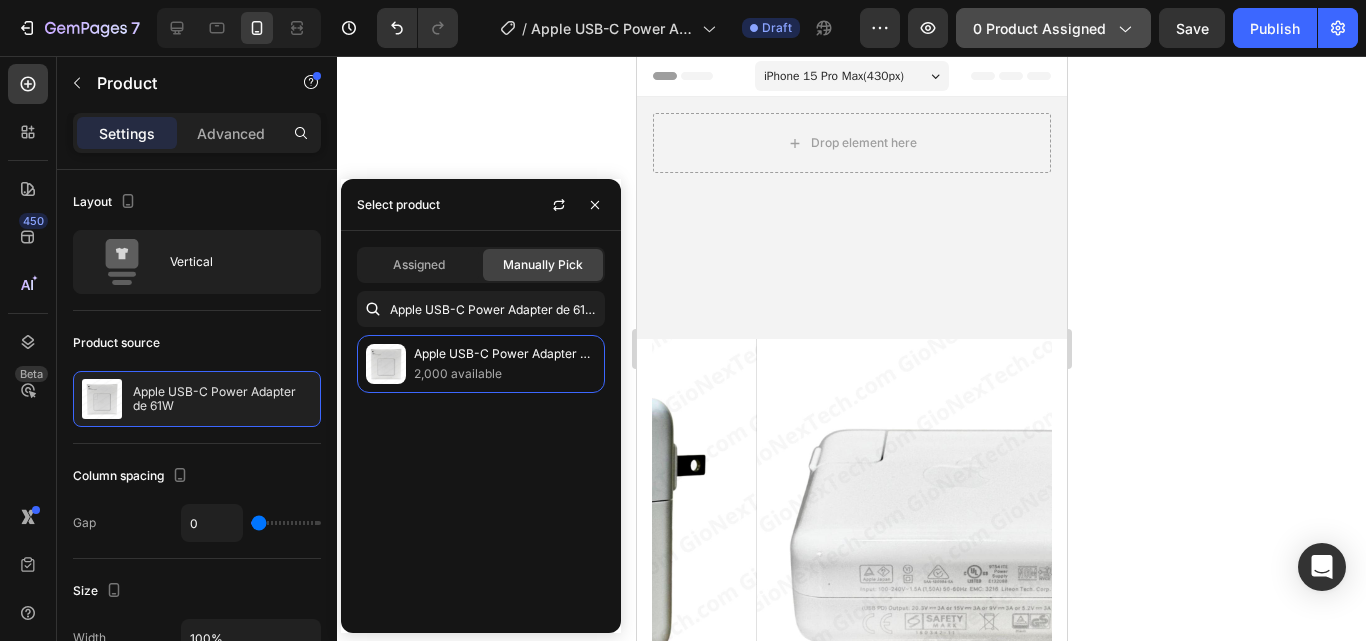 click on "0 product assigned" 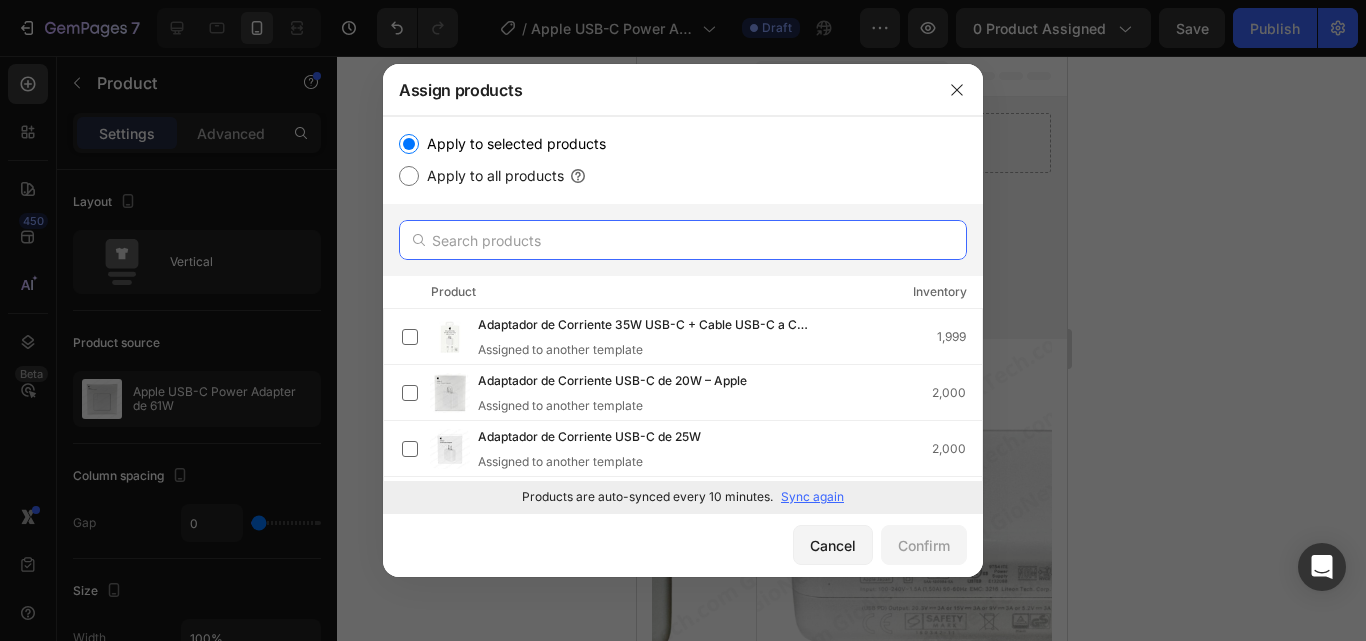paste on "Apple USB-C Power Adapter de 61W" 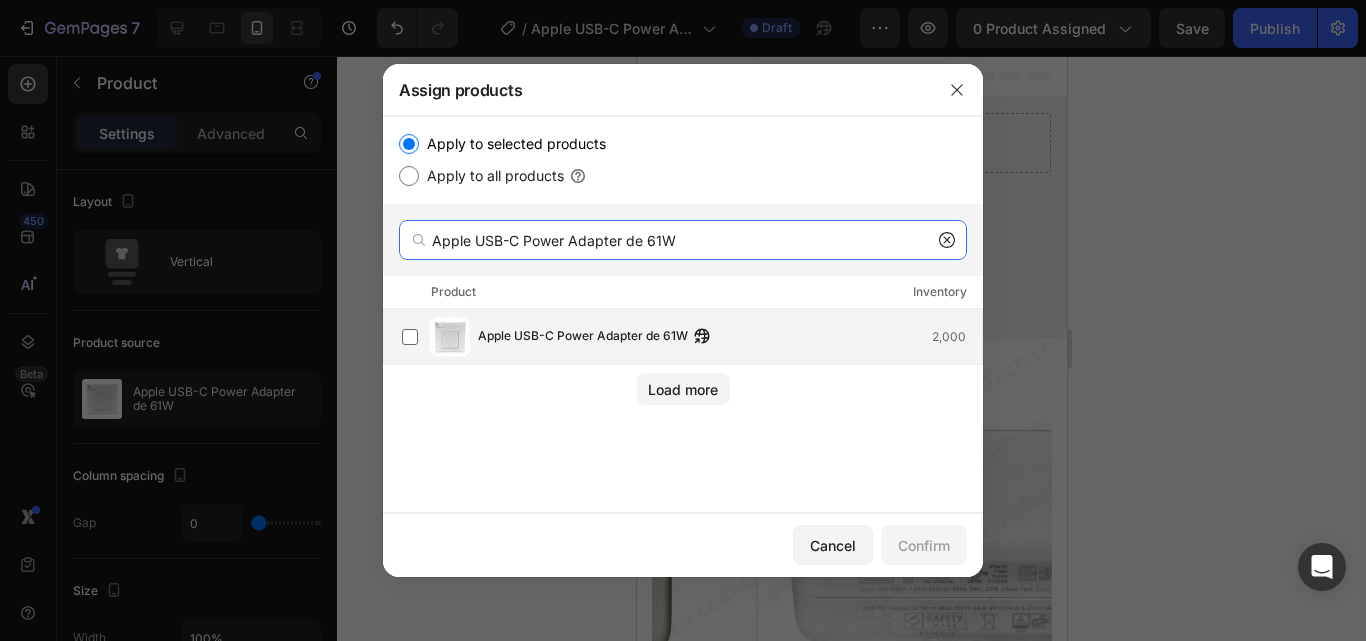 type on "Apple USB-C Power Adapter de 61W" 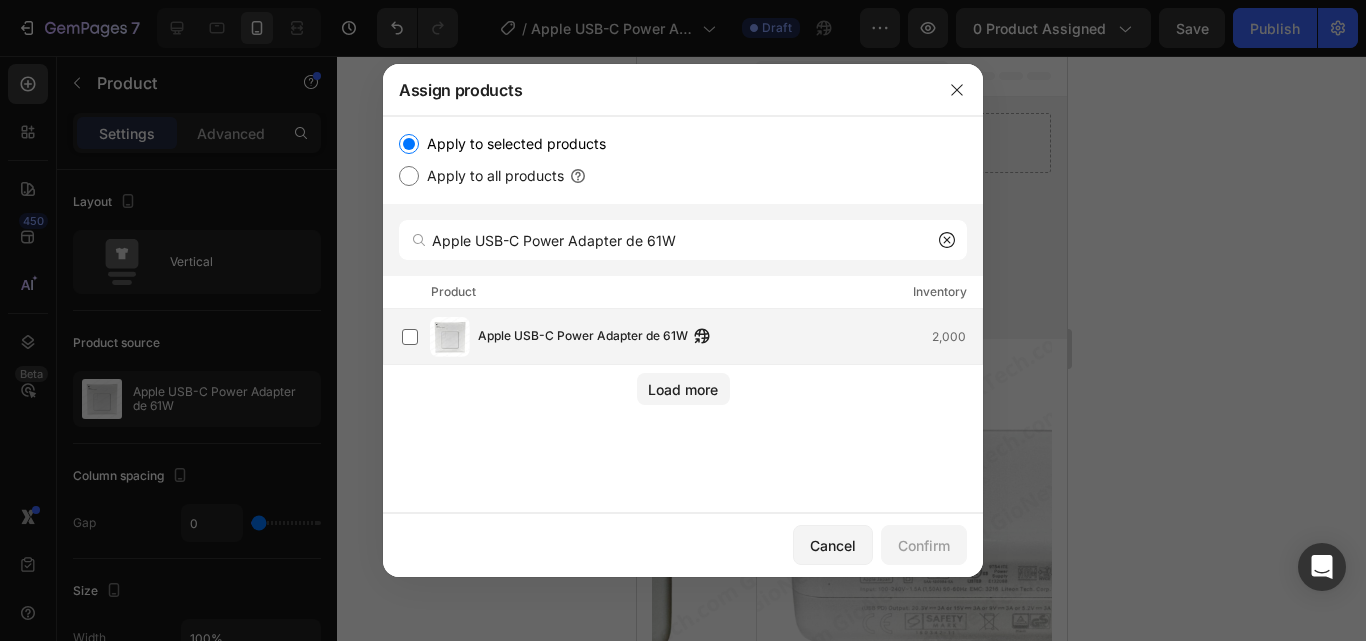 click on "Apple USB-C Power Adapter de 61W" at bounding box center (583, 337) 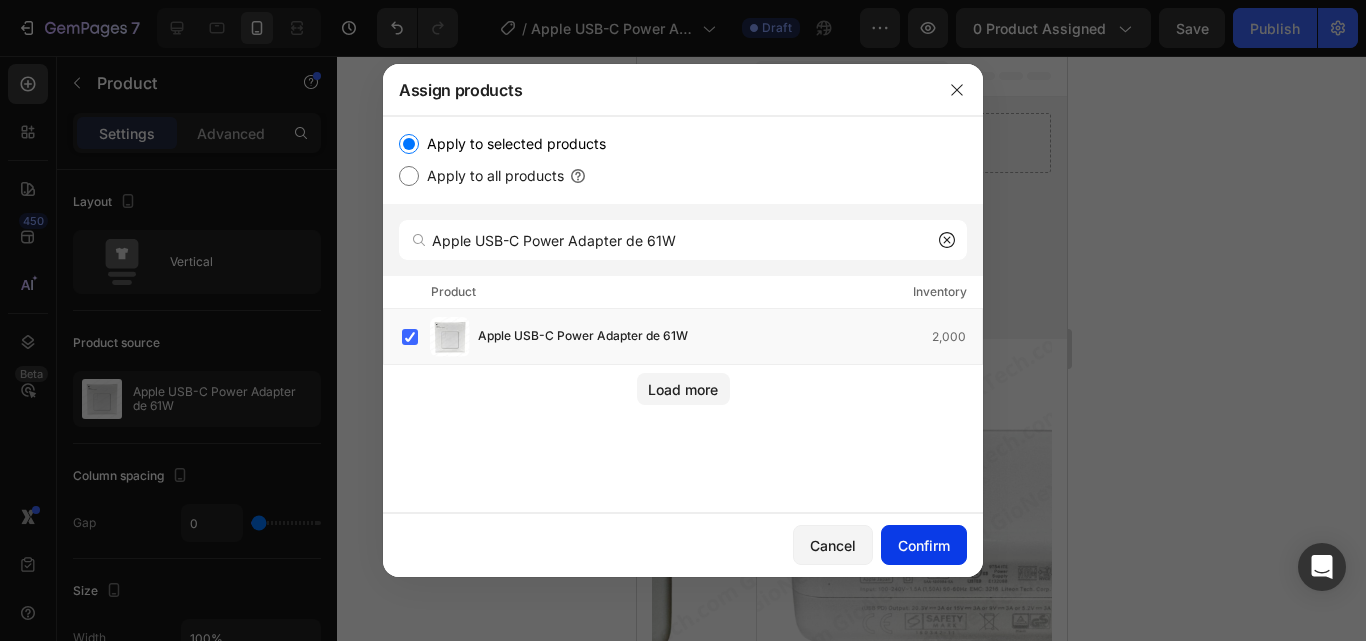 click on "Confirm" at bounding box center [924, 545] 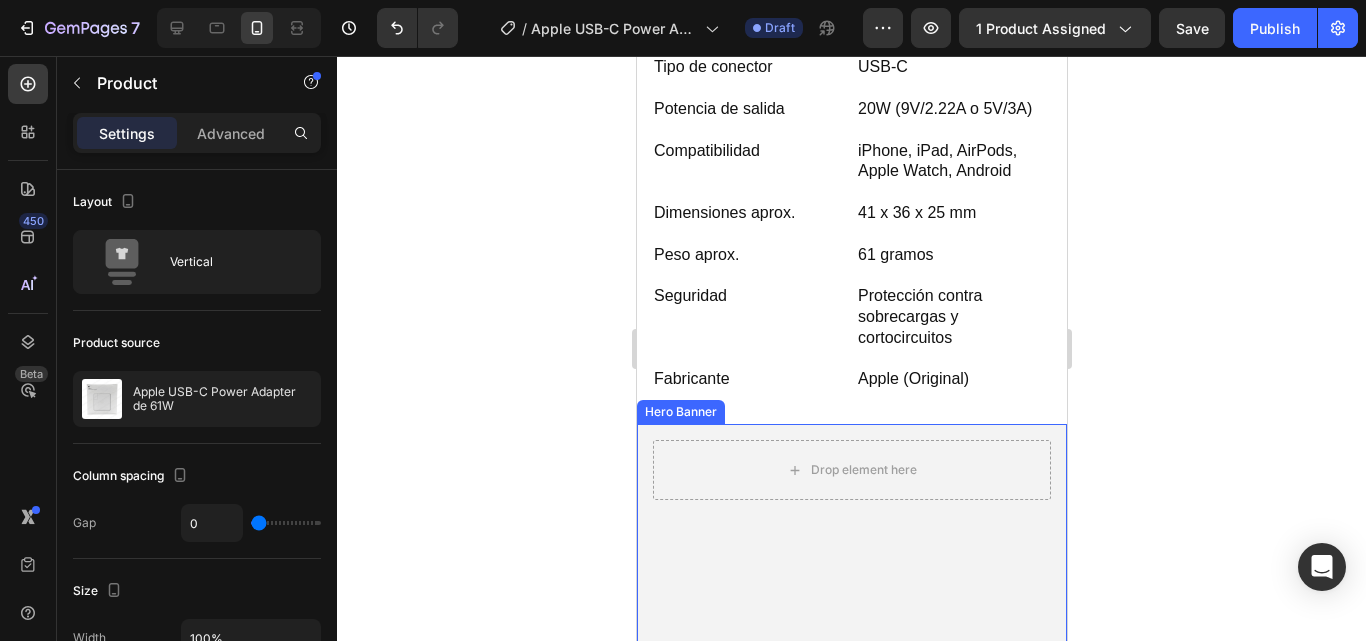 scroll, scrollTop: 1100, scrollLeft: 0, axis: vertical 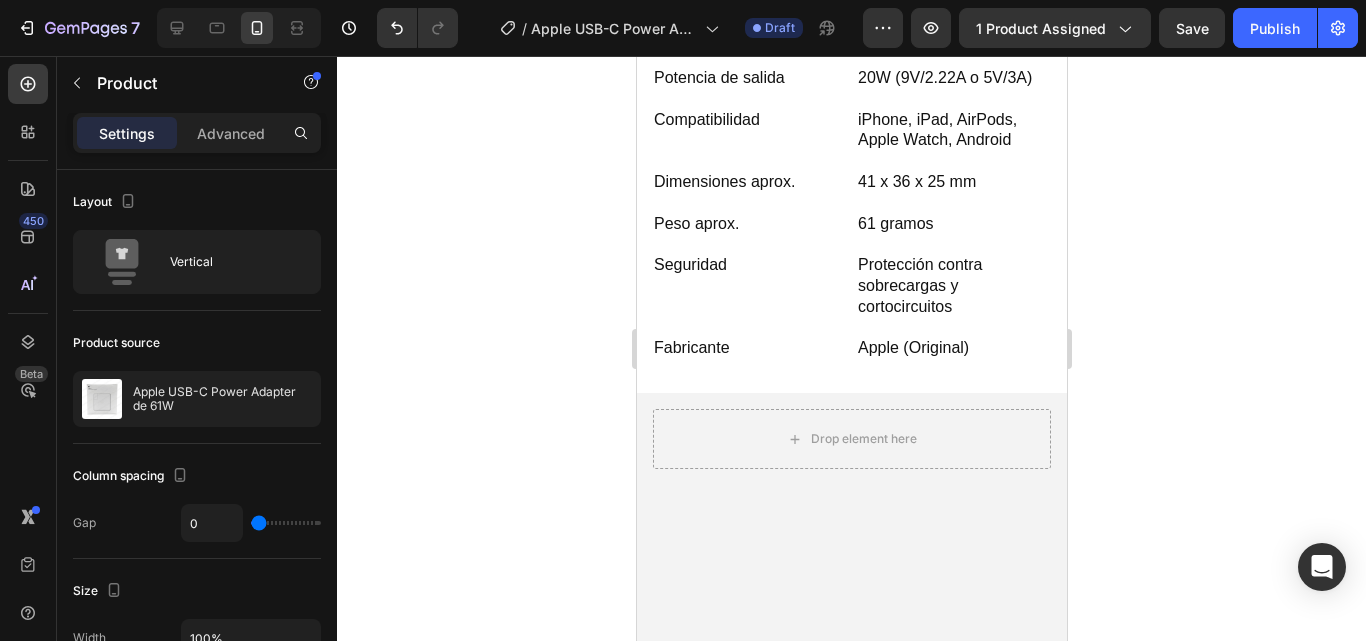 click on "Tipo de conector Potencia de salida Compatibilidad Dimensiones aprox. Peso aprox. Seguridad Fabricante" at bounding box center [749, 192] 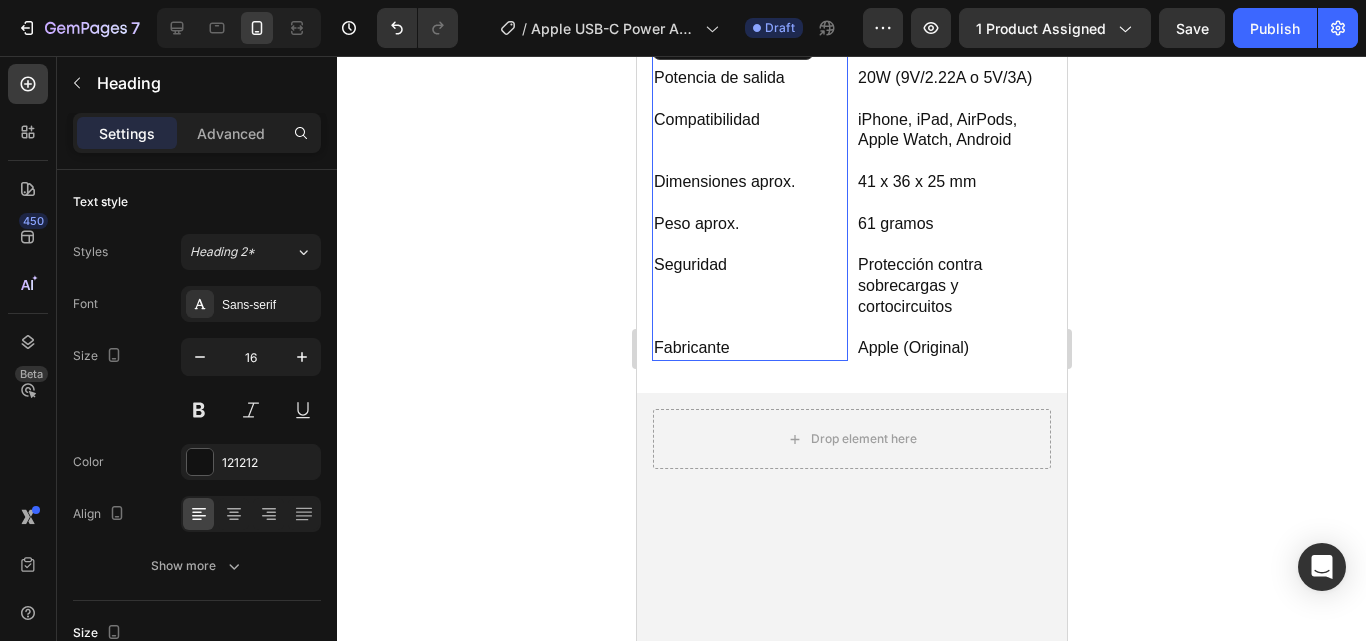 click on "Tipo de conector Potencia de salida Compatibilidad Dimensiones aprox. Peso aprox. Seguridad Fabricante" at bounding box center [749, 192] 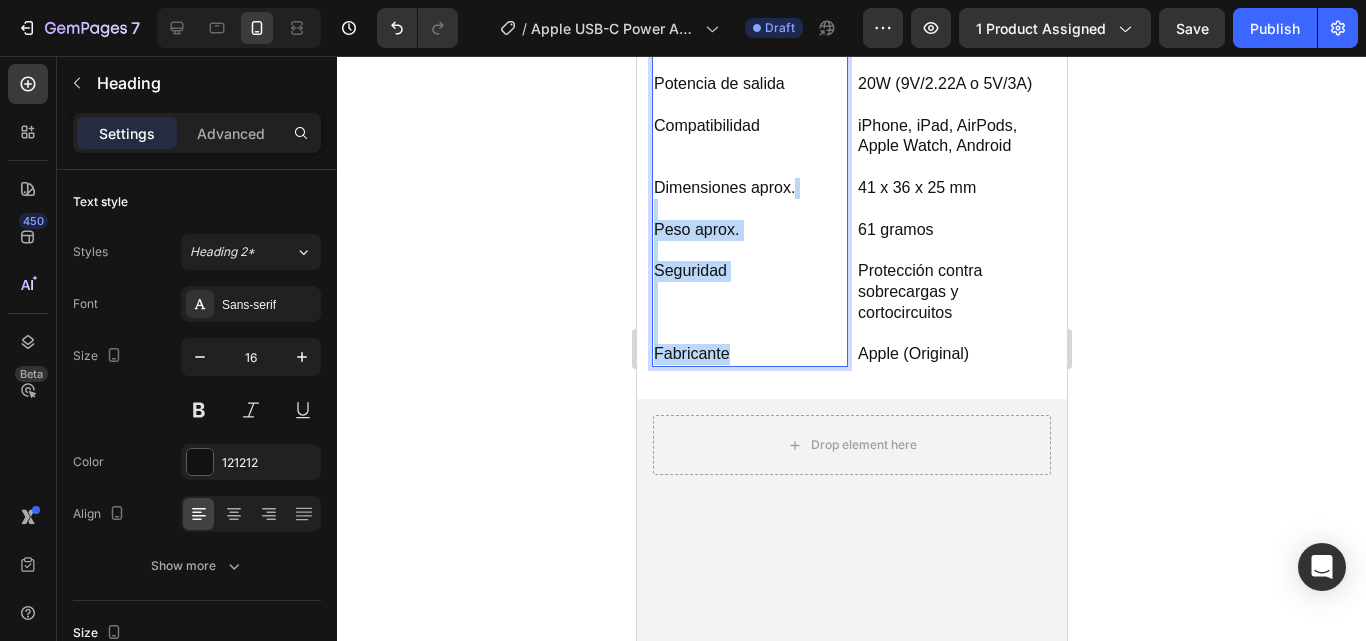 scroll, scrollTop: 1000, scrollLeft: 0, axis: vertical 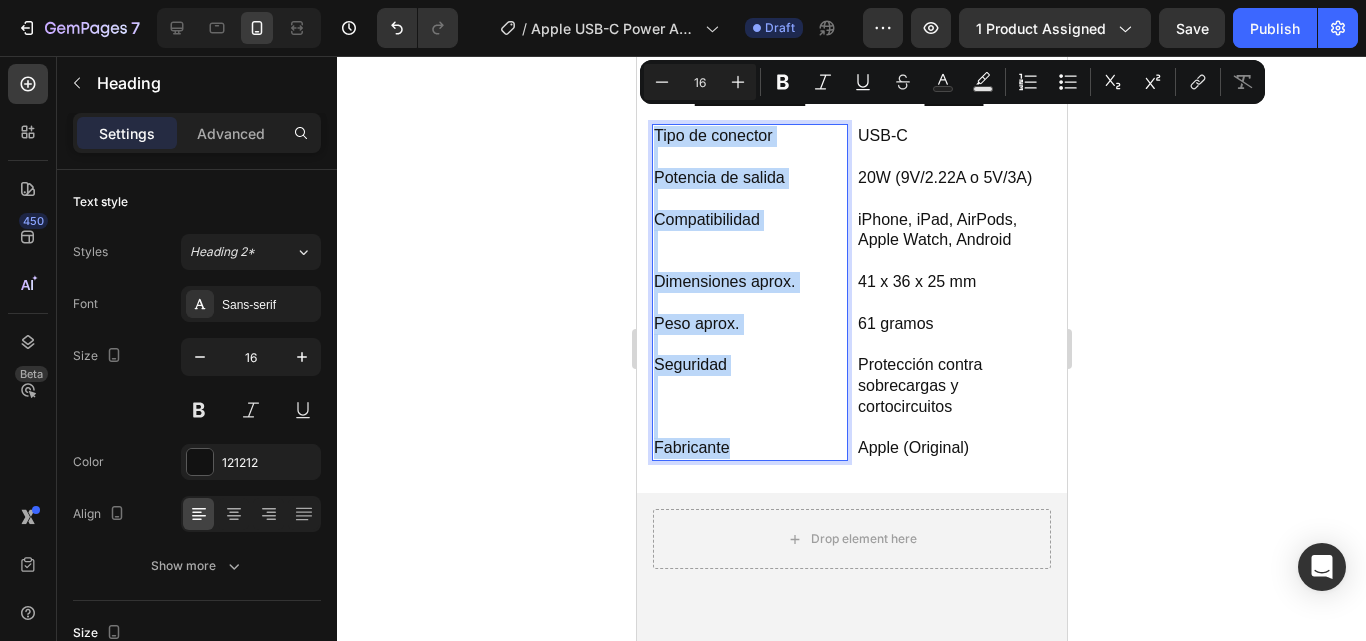 drag, startPoint x: 759, startPoint y: 334, endPoint x: 654, endPoint y: 120, distance: 238.37155 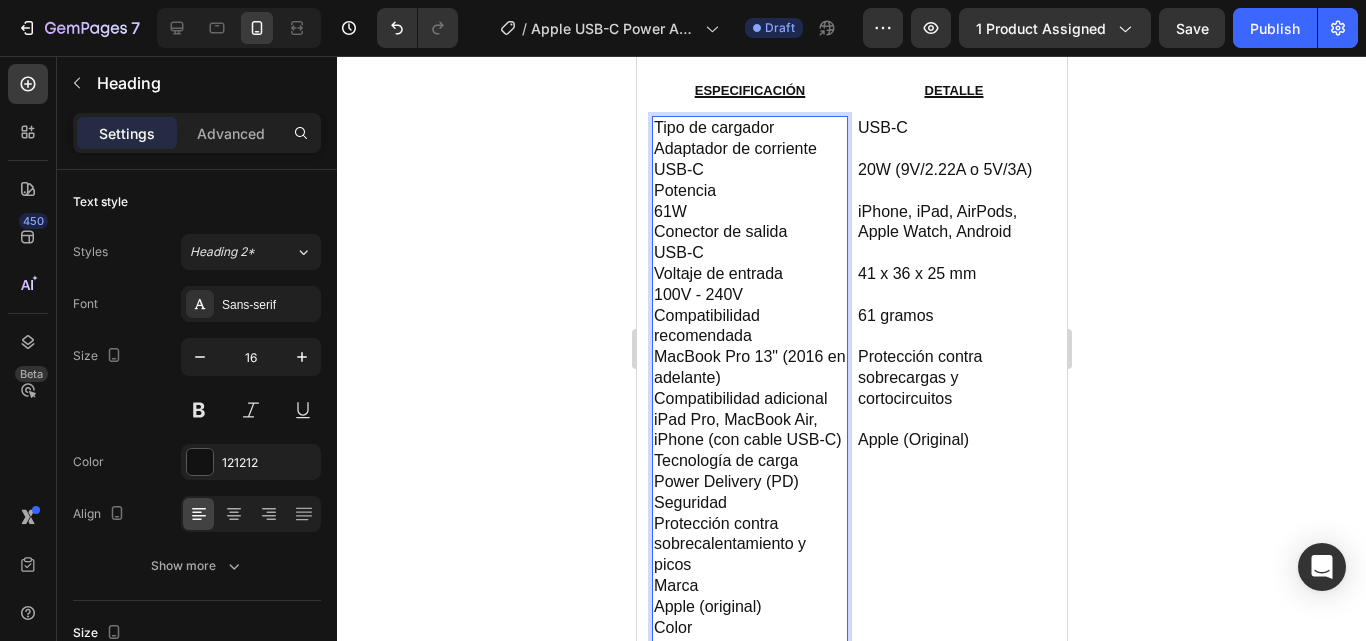 scroll, scrollTop: 1049, scrollLeft: 0, axis: vertical 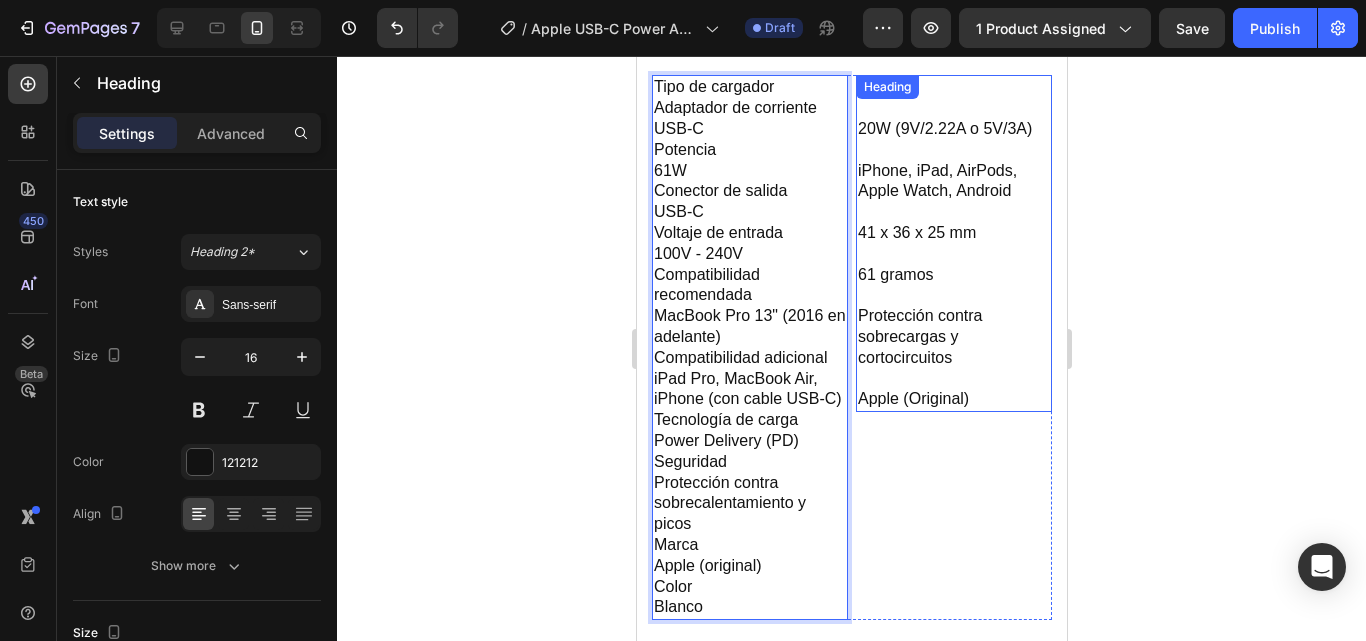 click on "USB-C 20W (9V/2.22A o 5V/3A) iPhone, iPad, AirPods, Apple Watch, Android 41 x 36 x 25 mm 61 gramos Protección contra sobrecargas y cortocircuitos Apple (Original)" at bounding box center [953, 243] 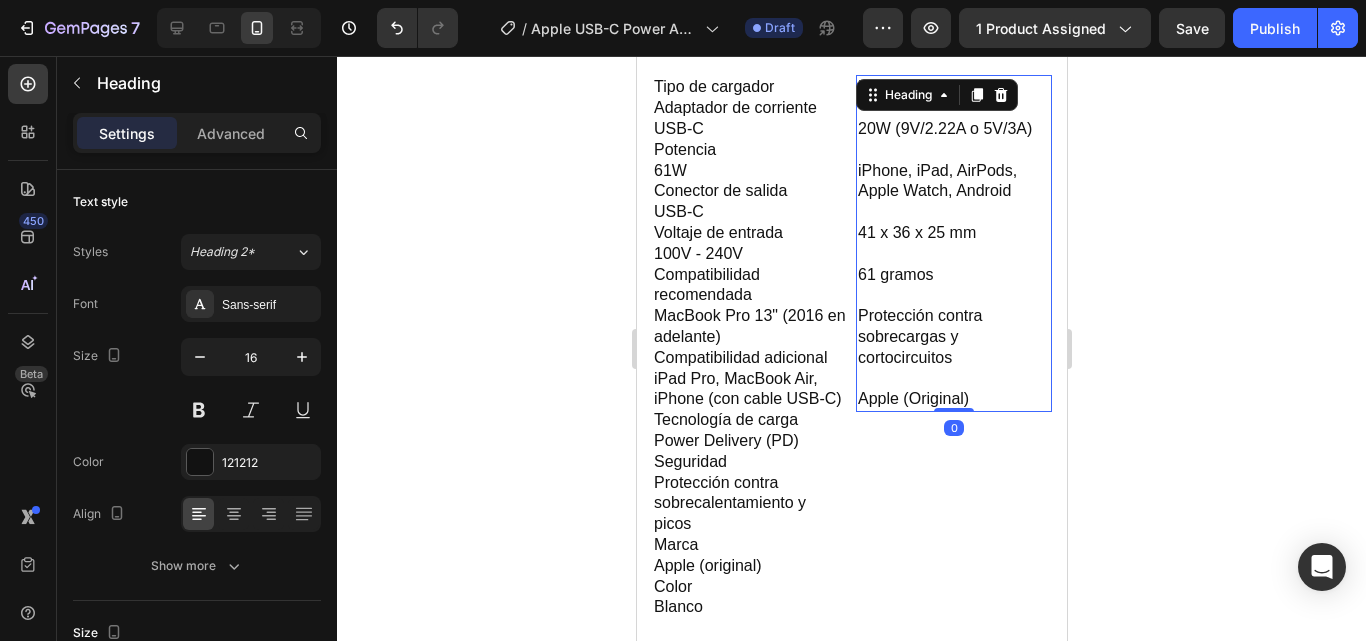 click on "USB-C 20W (9V/2.22A o 5V/3A) iPhone, iPad, AirPods, Apple Watch, Android 41 x 36 x 25 mm 61 gramos Protección contra sobrecargas y cortocircuitos Apple (Original)" at bounding box center (953, 243) 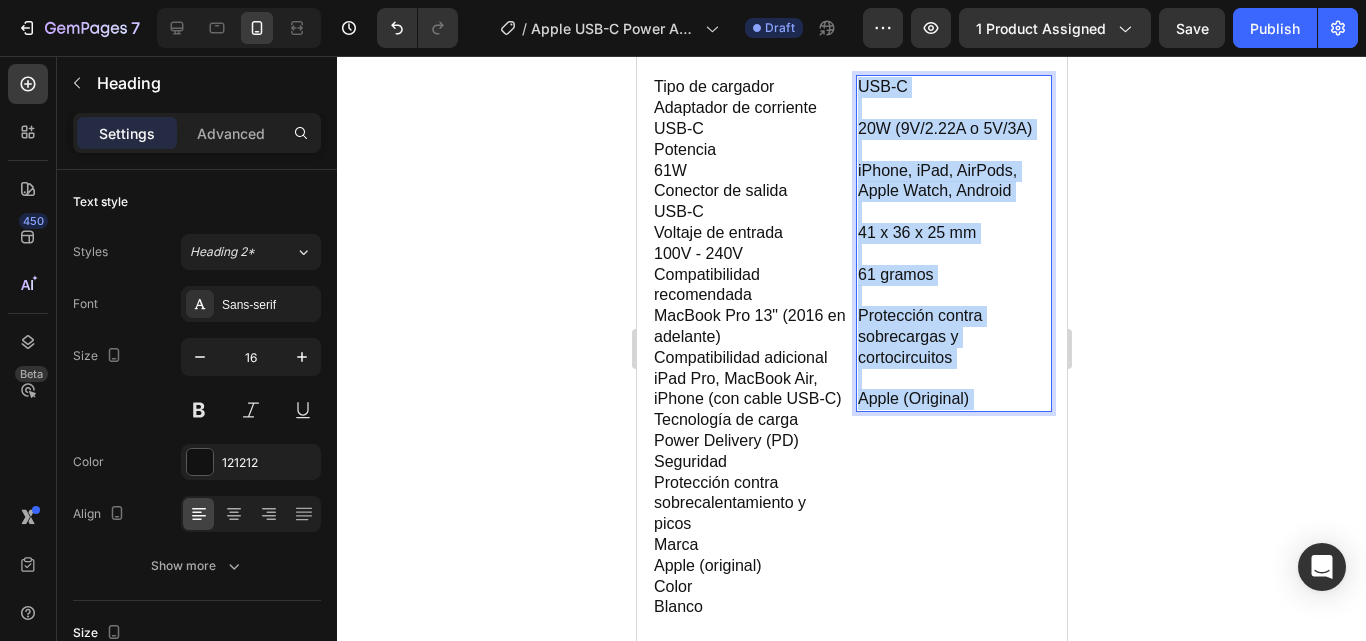 drag, startPoint x: 971, startPoint y: 379, endPoint x: 880, endPoint y: 275, distance: 138.1919 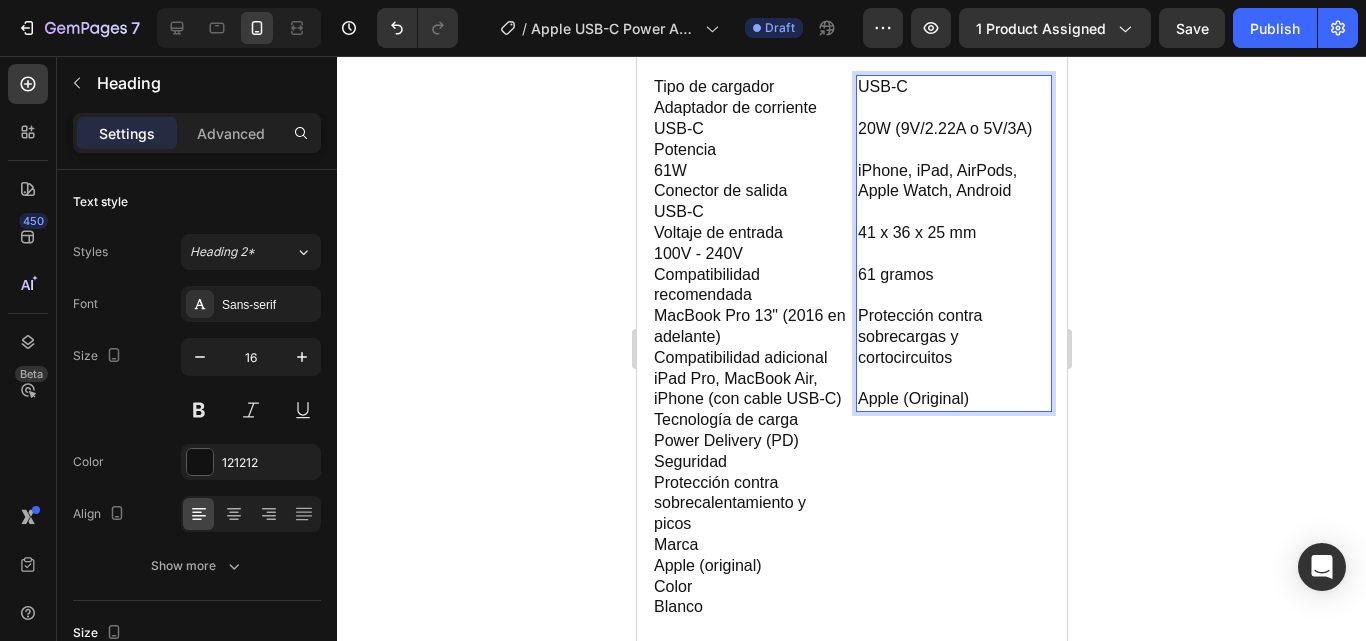 click on "USB-C 20W (9V/2.22A o 5V/3A) iPhone, iPad, AirPods, Apple Watch, Android 41 x 36 x 25 mm 61 gramos Protección contra sobrecargas y cortocircuitos Apple (Original)" at bounding box center (953, 243) 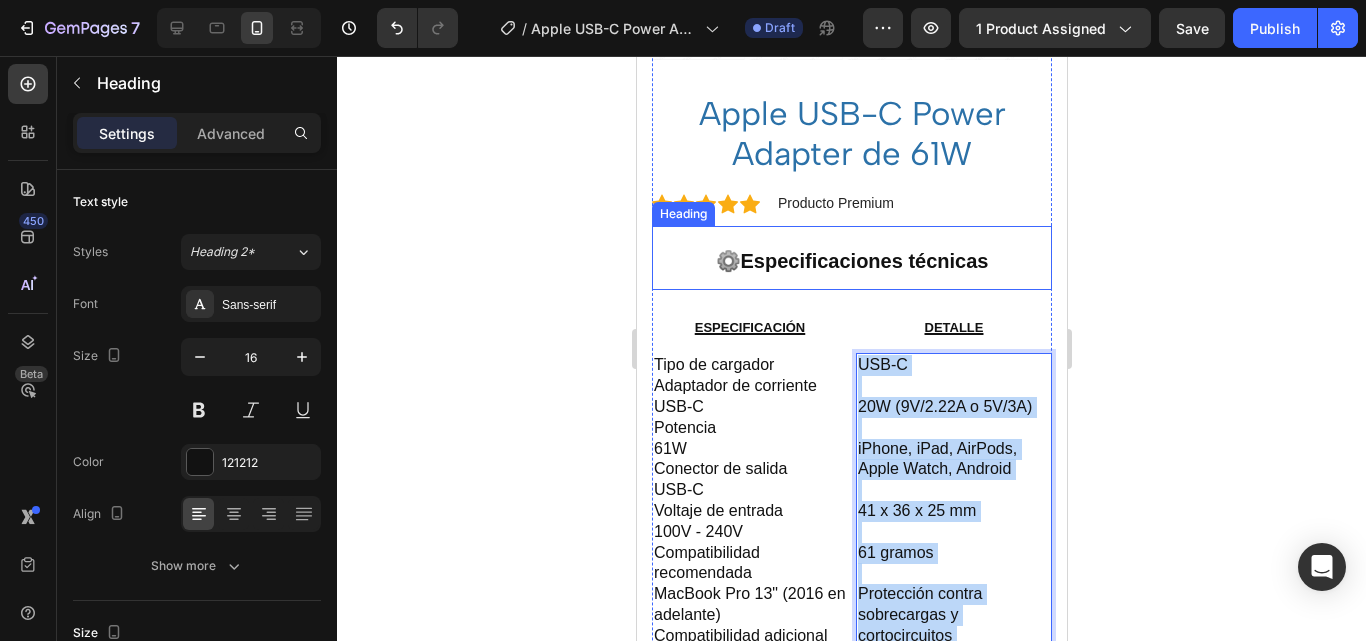 scroll, scrollTop: 749, scrollLeft: 0, axis: vertical 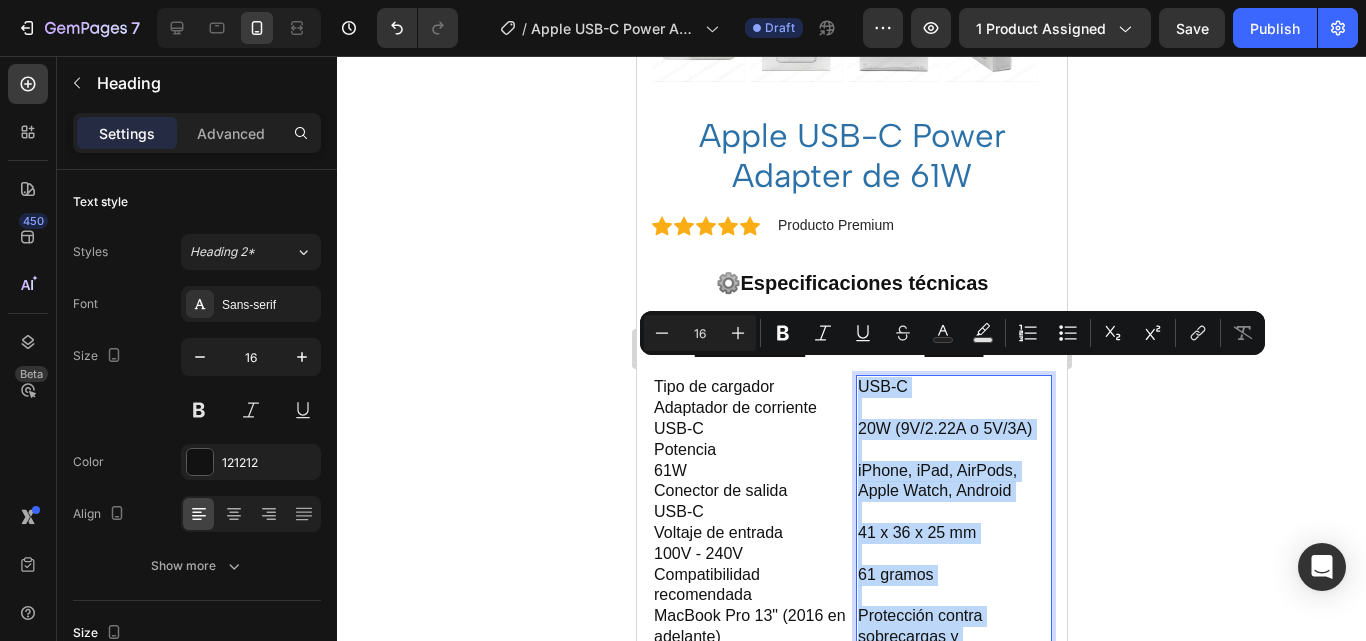 drag, startPoint x: 963, startPoint y: 381, endPoint x: 850, endPoint y: 373, distance: 113.28283 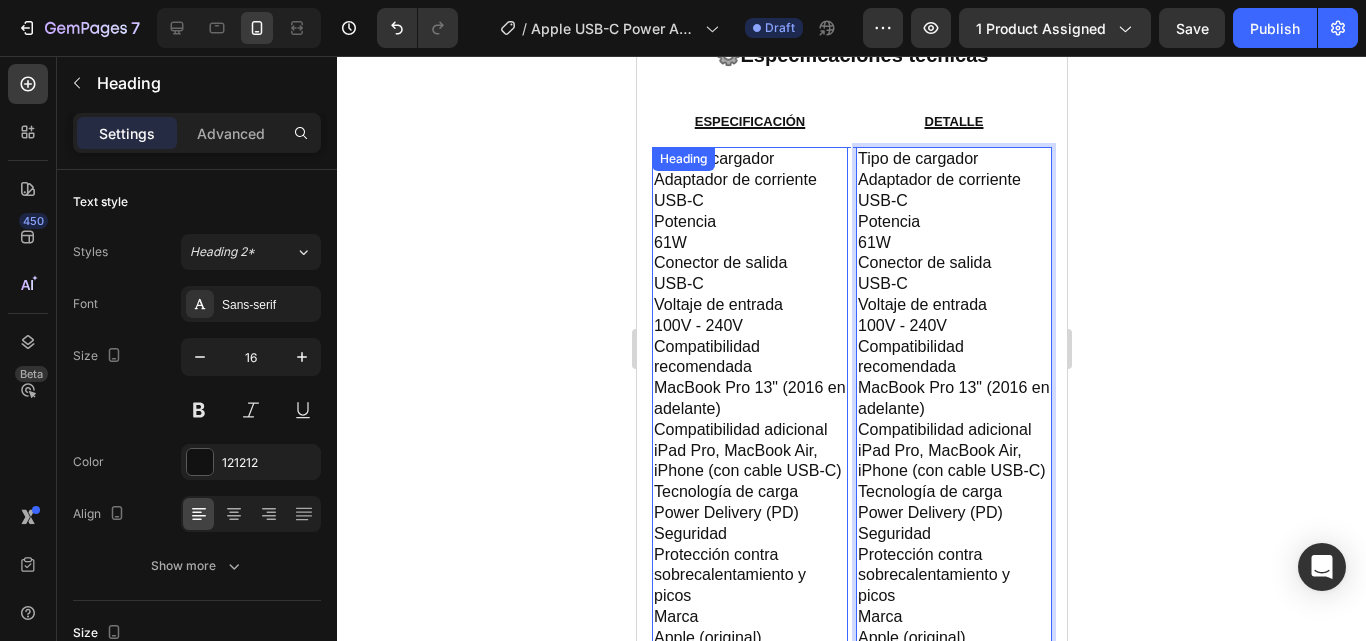 scroll, scrollTop: 949, scrollLeft: 0, axis: vertical 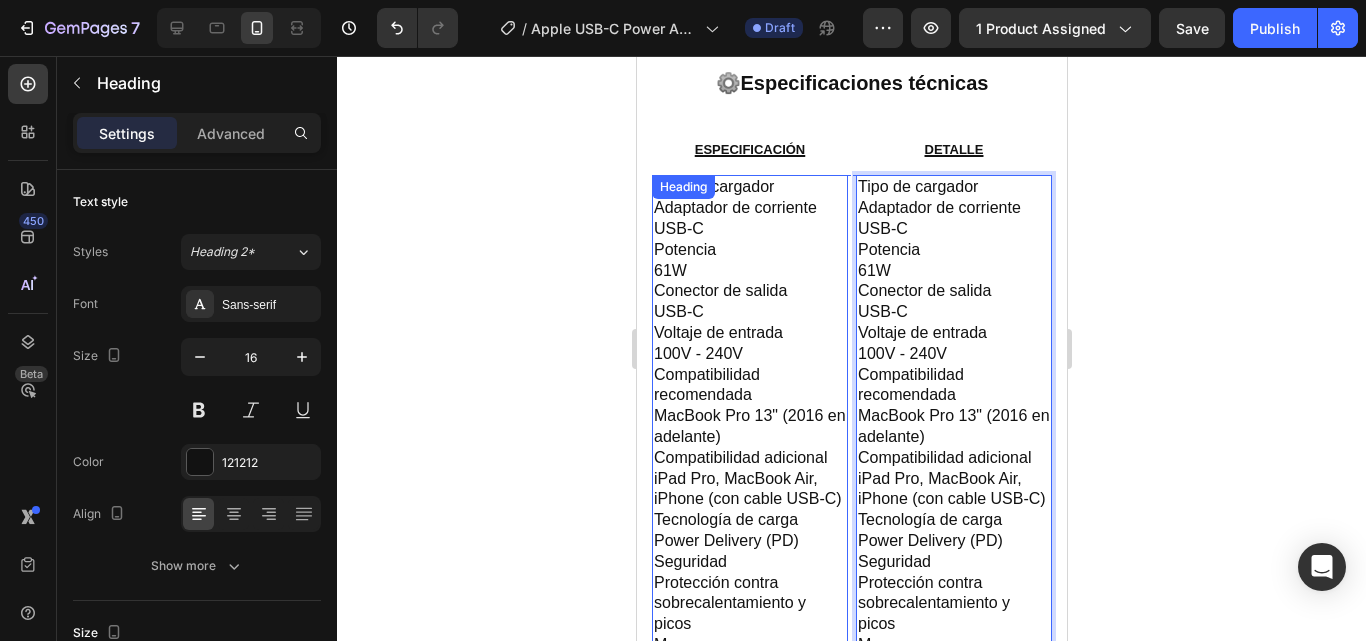 click on "Tipo de cargador Adaptador de corriente USB-C Potencia 61W Conector de salida USB-C Voltaje de entrada 100V - 240V Compatibilidad recomendada MacBook Pro 13" (2016 en adelante) Compatibilidad adicional iPad Pro, MacBook Air, iPhone (con cable USB-C) Tecnología de carga Power Delivery (PD) Seguridad Protección contra sobrecalentamiento y picos Marca Apple (original) Color Blanco" at bounding box center [749, 447] 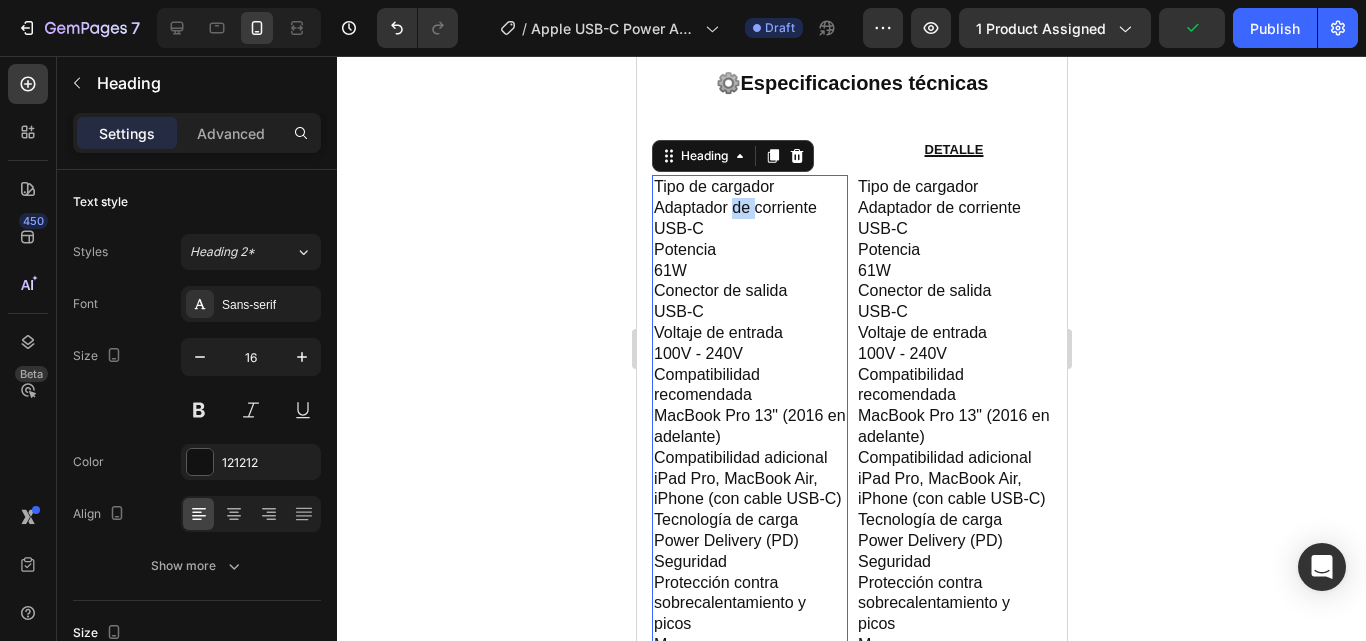 click on "Tipo de cargador Adaptador de corriente USB-C Potencia 61W Conector de salida USB-C Voltaje de entrada 100V - 240V Compatibilidad recomendada MacBook Pro 13" (2016 en adelante) Compatibilidad adicional iPad Pro, MacBook Air, iPhone (con cable USB-C) Tecnología de carga Power Delivery (PD) Seguridad Protección contra sobrecalentamiento y picos Marca Apple (original) Color Blanco" at bounding box center [749, 447] 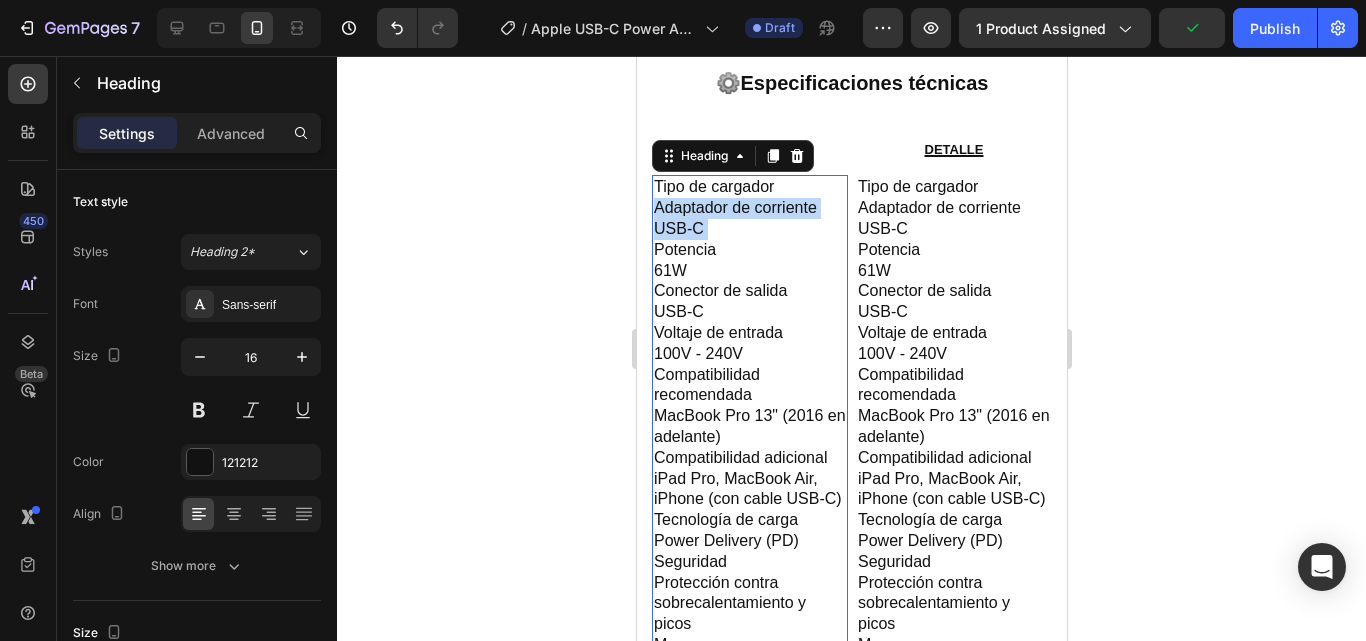 click on "Tipo de cargador Adaptador de corriente USB-C Potencia 61W Conector de salida USB-C Voltaje de entrada 100V - 240V Compatibilidad recomendada MacBook Pro 13" (2016 en adelante) Compatibilidad adicional iPad Pro, MacBook Air, iPhone (con cable USB-C) Tecnología de carga Power Delivery (PD) Seguridad Protección contra sobrecalentamiento y picos Marca Apple (original) Color Blanco" at bounding box center [749, 447] 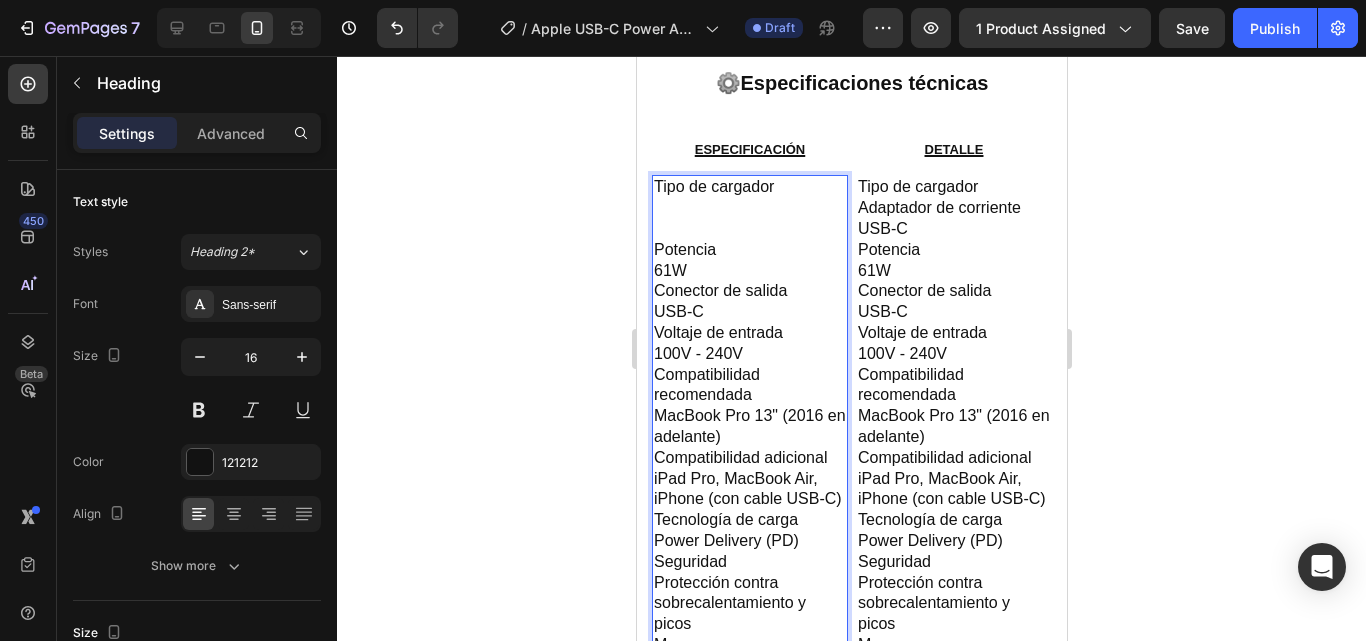 click on "Tipo de cargador Potencia 61W Conector de salida USB-C Voltaje de entrada 100V - 240V Compatibilidad recomendada MacBook Pro 13" (2016 en adelante) Compatibilidad adicional iPad Pro, MacBook Air, iPhone (con cable USB-C) Tecnología de carga Power Delivery (PD) Seguridad Protección contra sobrecalentamiento y picos Marca Apple (original) Color Blanco" at bounding box center [749, 447] 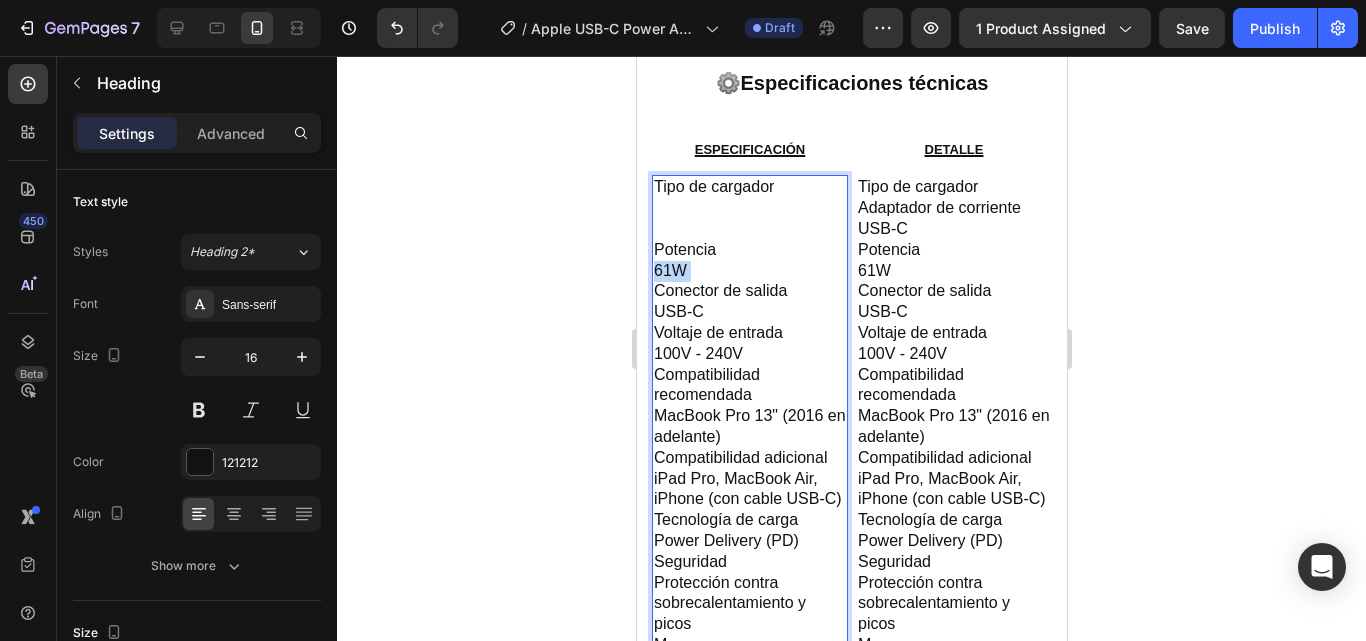 click on "Tipo de cargador Potencia 61W Conector de salida USB-C Voltaje de entrada 100V - 240V Compatibilidad recomendada MacBook Pro 13" (2016 en adelante) Compatibilidad adicional iPad Pro, MacBook Air, iPhone (con cable USB-C) Tecnología de carga Power Delivery (PD) Seguridad Protección contra sobrecalentamiento y picos Marca Apple (original) Color Blanco" at bounding box center (749, 447) 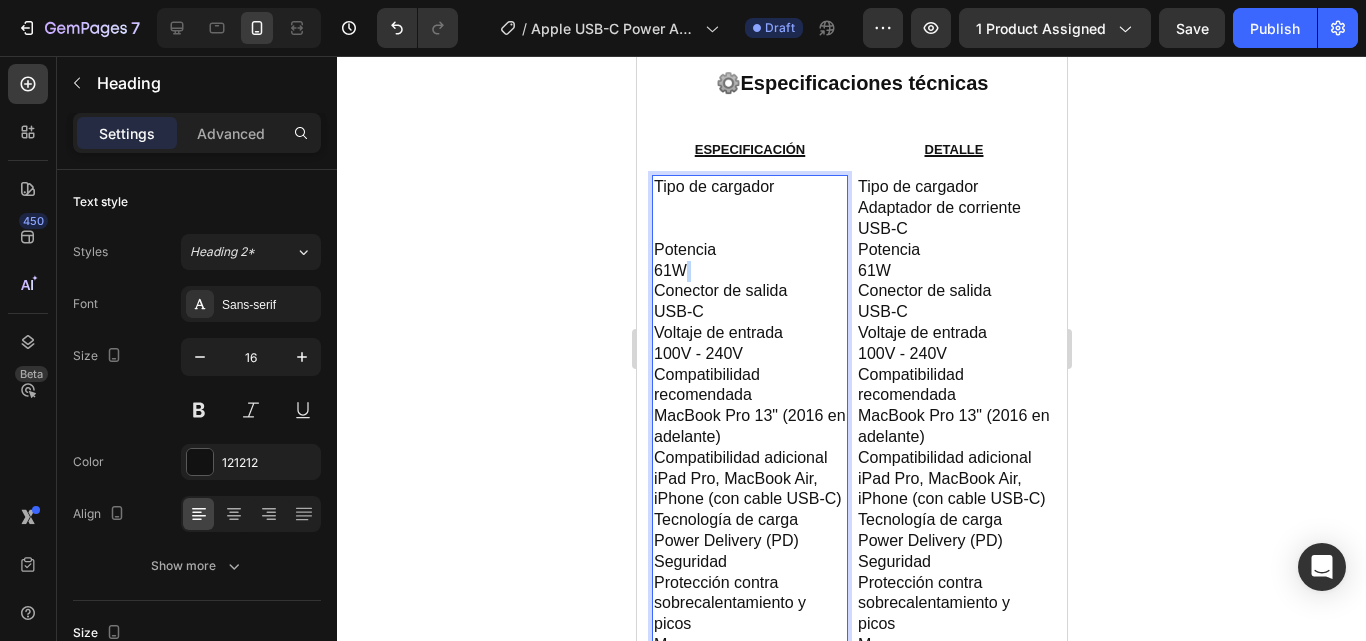 click on "Tipo de cargador Potencia 61W Conector de salida USB-C Voltaje de entrada 100V - 240V Compatibilidad recomendada MacBook Pro 13" (2016 en adelante) Compatibilidad adicional iPad Pro, MacBook Air, iPhone (con cable USB-C) Tecnología de carga Power Delivery (PD) Seguridad Protección contra sobrecalentamiento y picos Marca Apple (original) Color Blanco" at bounding box center [749, 447] 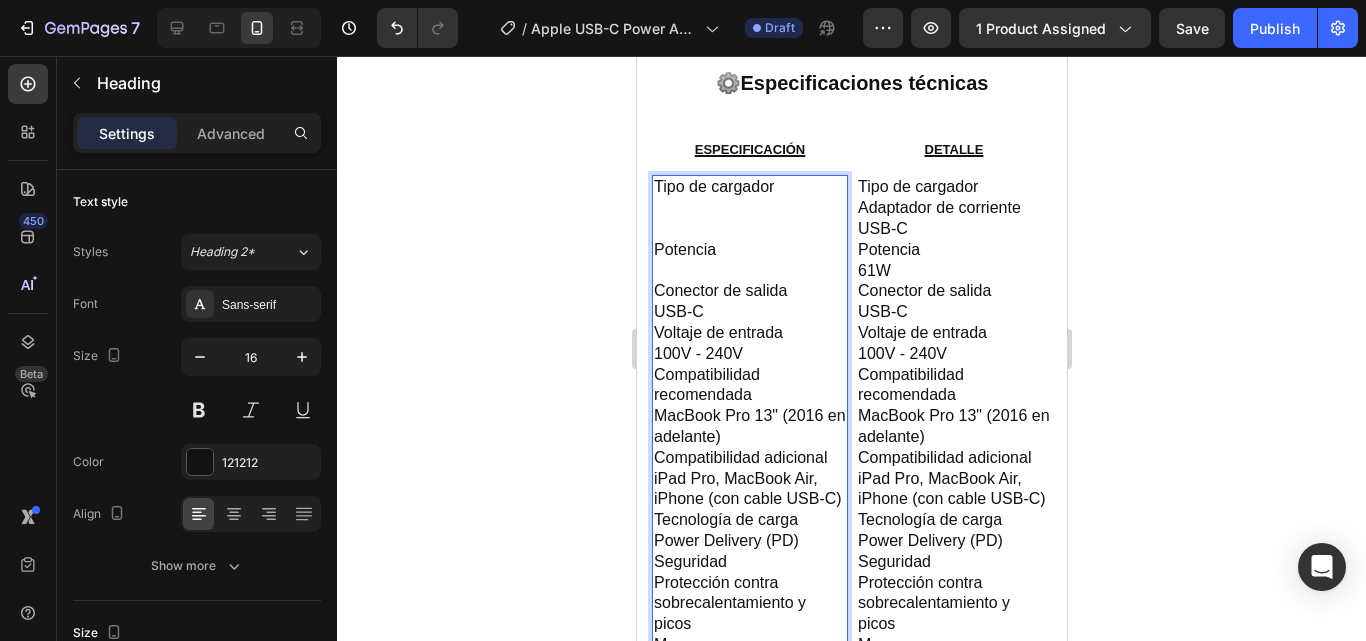 click on "Tipo de cargador Potencia Conector de salida USB-C Voltaje de entrada 100V - 240V Compatibilidad recomendada MacBook Pro 13" (2016 en adelante) Compatibilidad adicional iPad Pro, MacBook Air, iPhone (con cable USB-C) Tecnología de carga Power Delivery (PD) Seguridad Protección contra sobrecalentamiento y picos Marca Apple (original) Color Blanco" at bounding box center (749, 447) 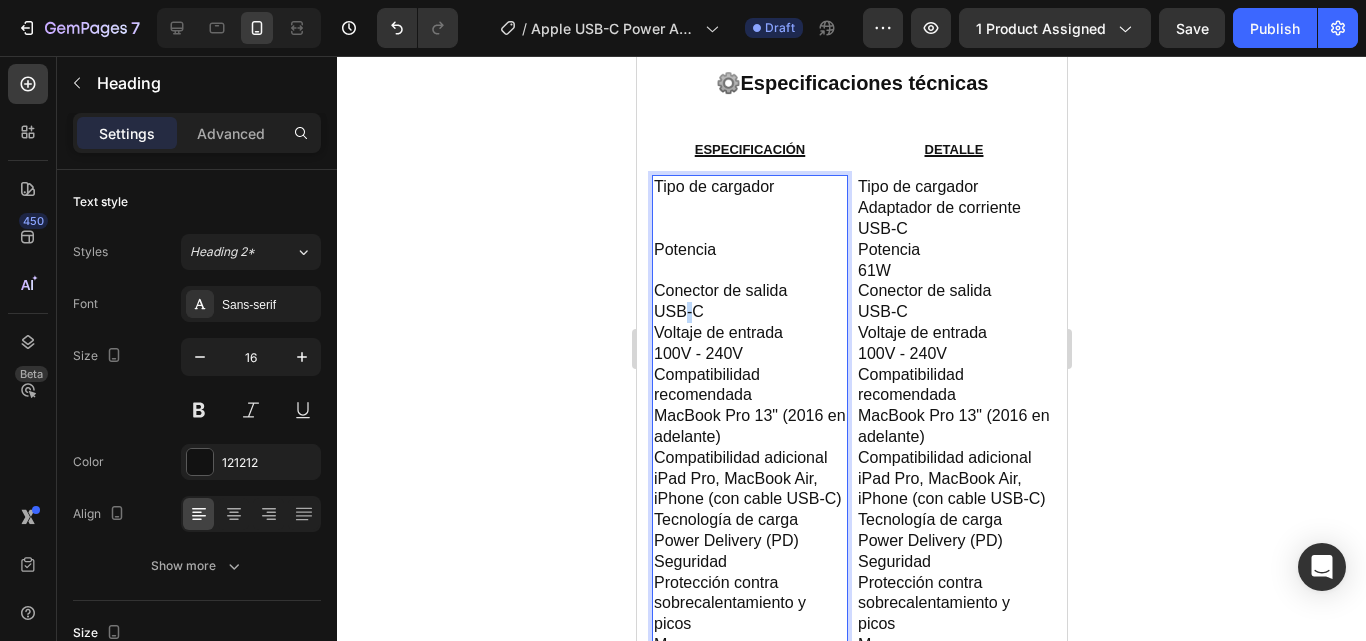 click on "Tipo de cargador Potencia Conector de salida USB-C Voltaje de entrada 100V - 240V Compatibilidad recomendada MacBook Pro 13" (2016 en adelante) Compatibilidad adicional iPad Pro, MacBook Air, iPhone (con cable USB-C) Tecnología de carga Power Delivery (PD) Seguridad Protección contra sobrecalentamiento y picos Marca Apple (original) Color Blanco" at bounding box center [749, 447] 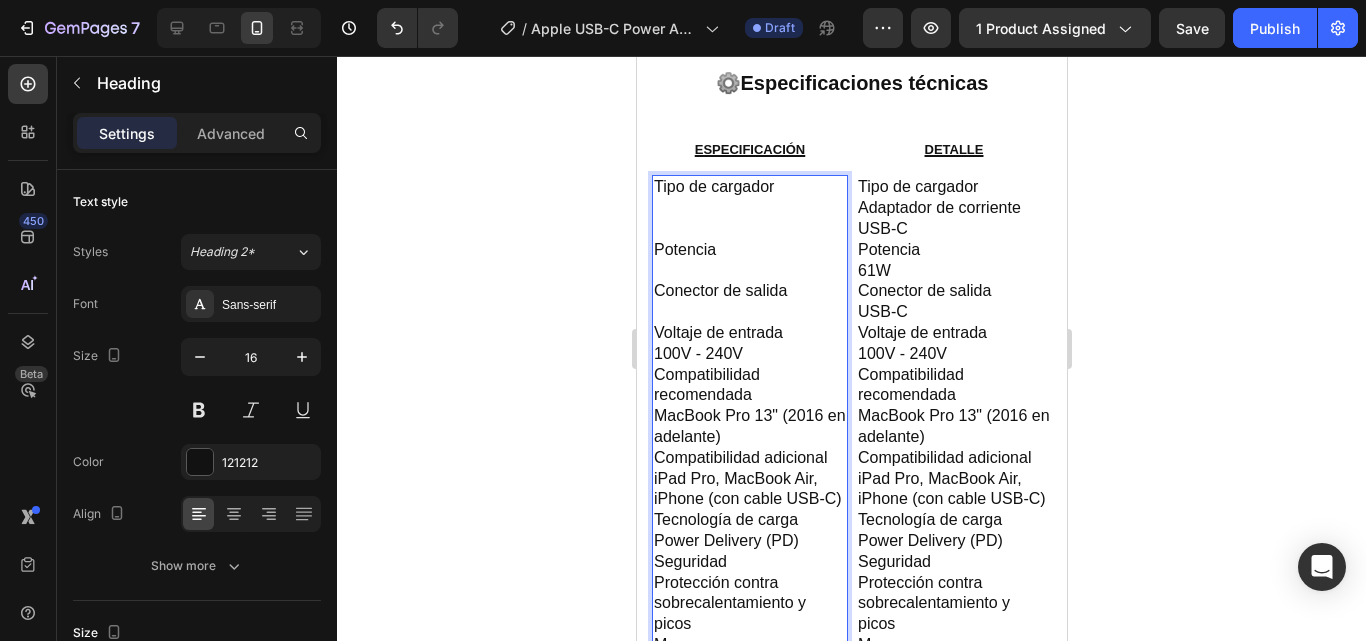 click on "Tipo de cargador Potencia Conector de salida Voltaje de entrada 100V - 240V Compatibilidad recomendada MacBook Pro 13" (2016 en adelante) Compatibilidad adicional iPad Pro, MacBook Air, iPhone (con cable USB-C) Tecnología de carga Power Delivery (PD) Seguridad Protección contra sobrecalentamiento y picos Marca Apple (original) Color Blanco" at bounding box center [749, 447] 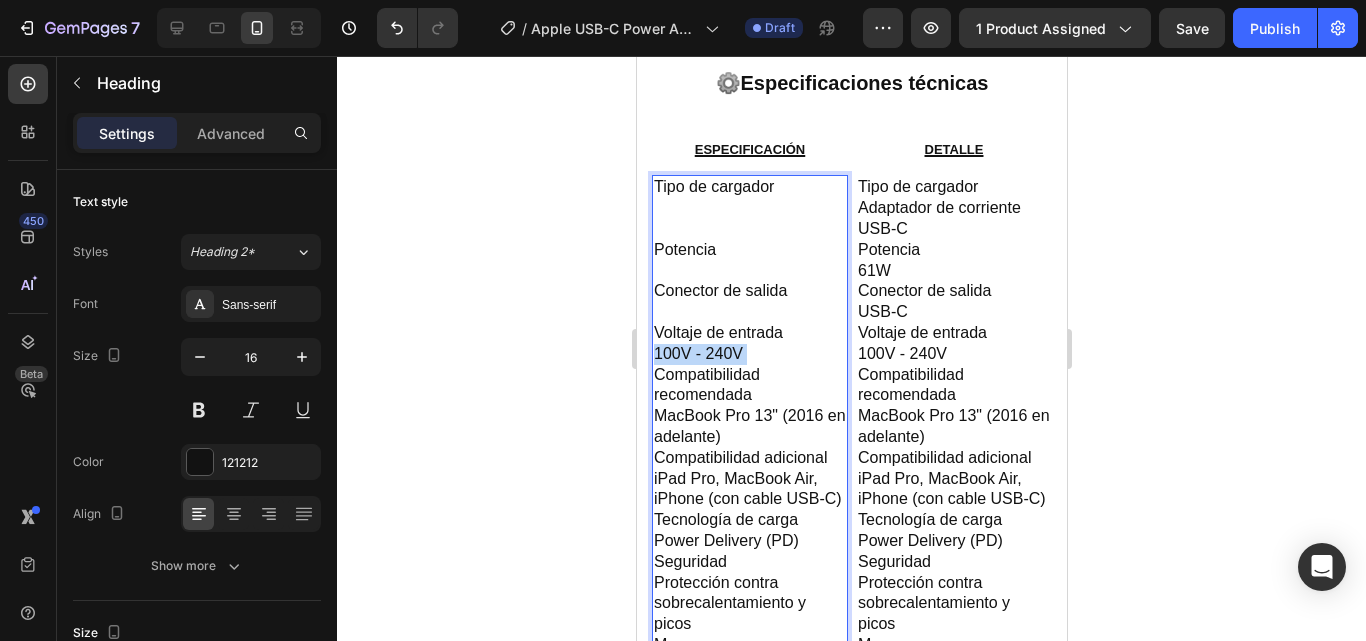 click on "Tipo de cargador Potencia Conector de salida Voltaje de entrada 100V - 240V Compatibilidad recomendada MacBook Pro 13" (2016 en adelante) Compatibilidad adicional iPad Pro, MacBook Air, iPhone (con cable USB-C) Tecnología de carga Power Delivery (PD) Seguridad Protección contra sobrecalentamiento y picos Marca Apple (original) Color Blanco" at bounding box center [749, 447] 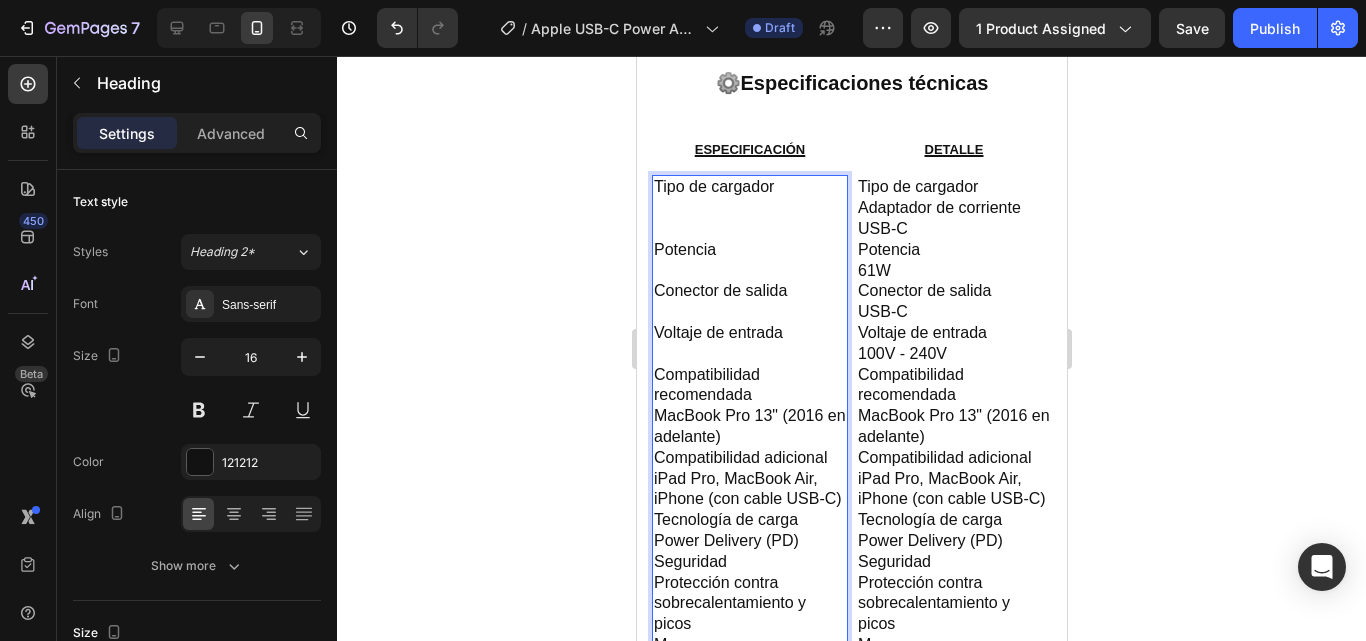 click on "Tipo de cargador Potencia Conector de salida Voltaje de entrada Compatibilidad recomendada MacBook Pro 13" (2016 en adelante) Compatibilidad adicional iPad Pro, MacBook Air, iPhone (con cable USB-C) Tecnología de carga Power Delivery (PD) Seguridad Protección contra sobrecalentamiento y picos Marca Apple (original) Color Blanco" at bounding box center [749, 447] 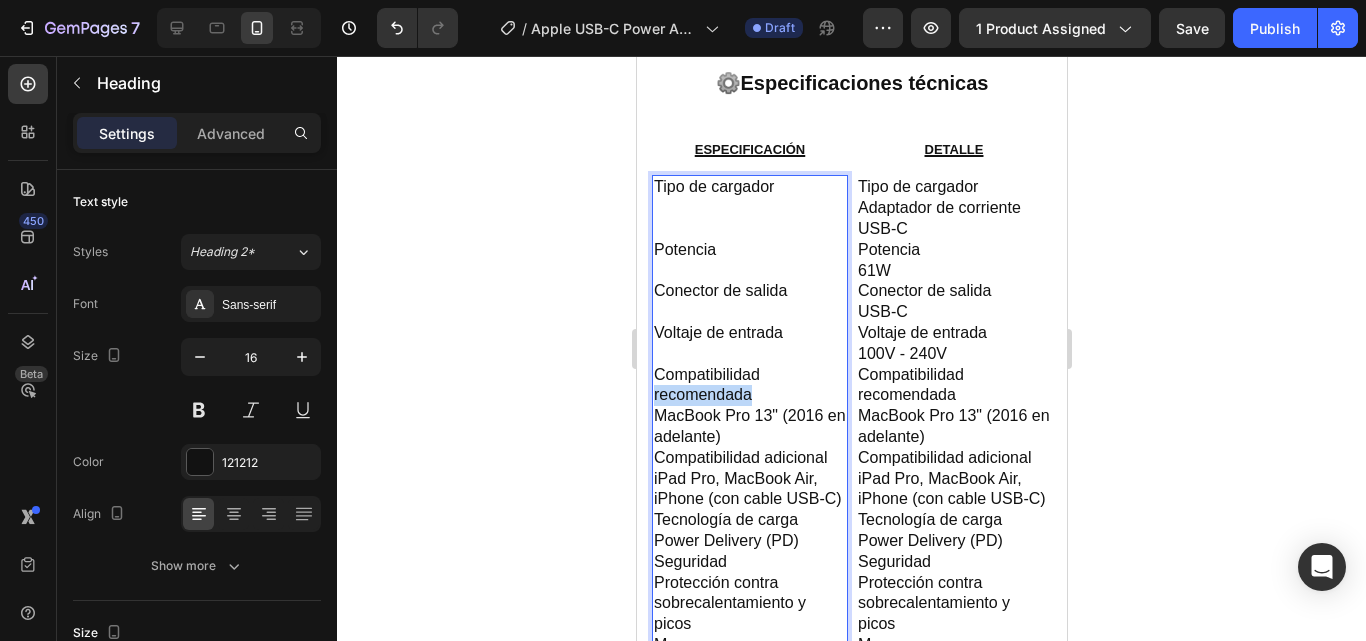 click on "Tipo de cargador Potencia Conector de salida Voltaje de entrada Compatibilidad recomendada MacBook Pro 13" (2016 en adelante) Compatibilidad adicional iPad Pro, MacBook Air, iPhone (con cable USB-C) Tecnología de carga Power Delivery (PD) Seguridad Protección contra sobrecalentamiento y picos Marca Apple (original) Color Blanco" at bounding box center [749, 447] 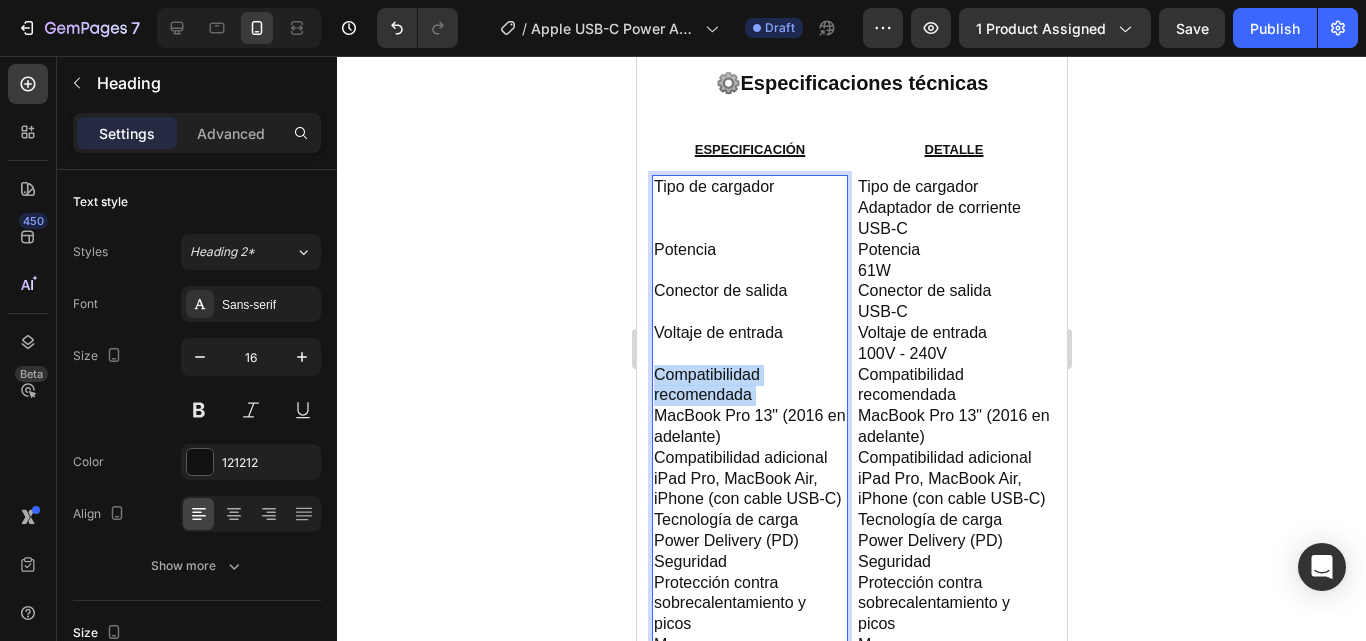 click on "Tipo de cargador Potencia Conector de salida Voltaje de entrada Compatibilidad recomendada MacBook Pro 13" (2016 en adelante) Compatibilidad adicional iPad Pro, MacBook Air, iPhone (con cable USB-C) Tecnología de carga Power Delivery (PD) Seguridad Protección contra sobrecalentamiento y picos Marca Apple (original) Color Blanco" at bounding box center [749, 447] 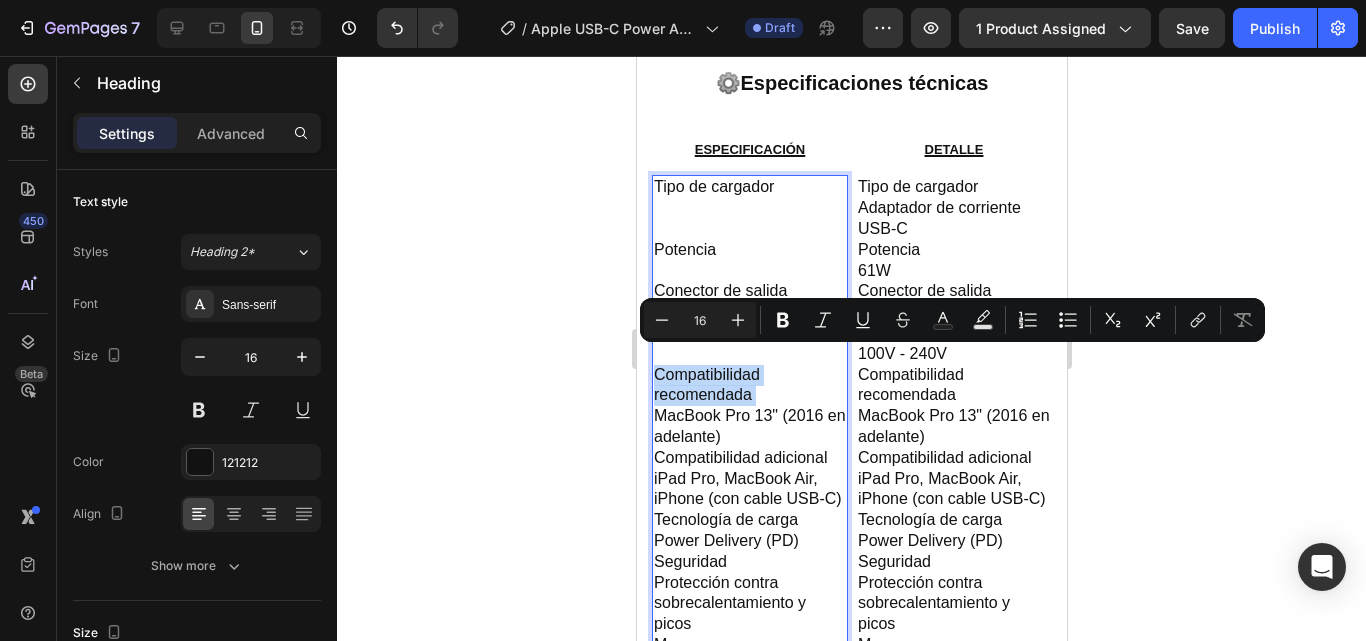 click on "Tipo de cargador Potencia Conector de salida Voltaje de entrada Compatibilidad recomendada MacBook Pro 13" (2016 en adelante) Compatibilidad adicional iPad Pro, MacBook Air, iPhone (con cable USB-C) Tecnología de carga Power Delivery (PD) Seguridad Protección contra sobrecalentamiento y picos Marca Apple (original) Color Blanco" at bounding box center [749, 447] 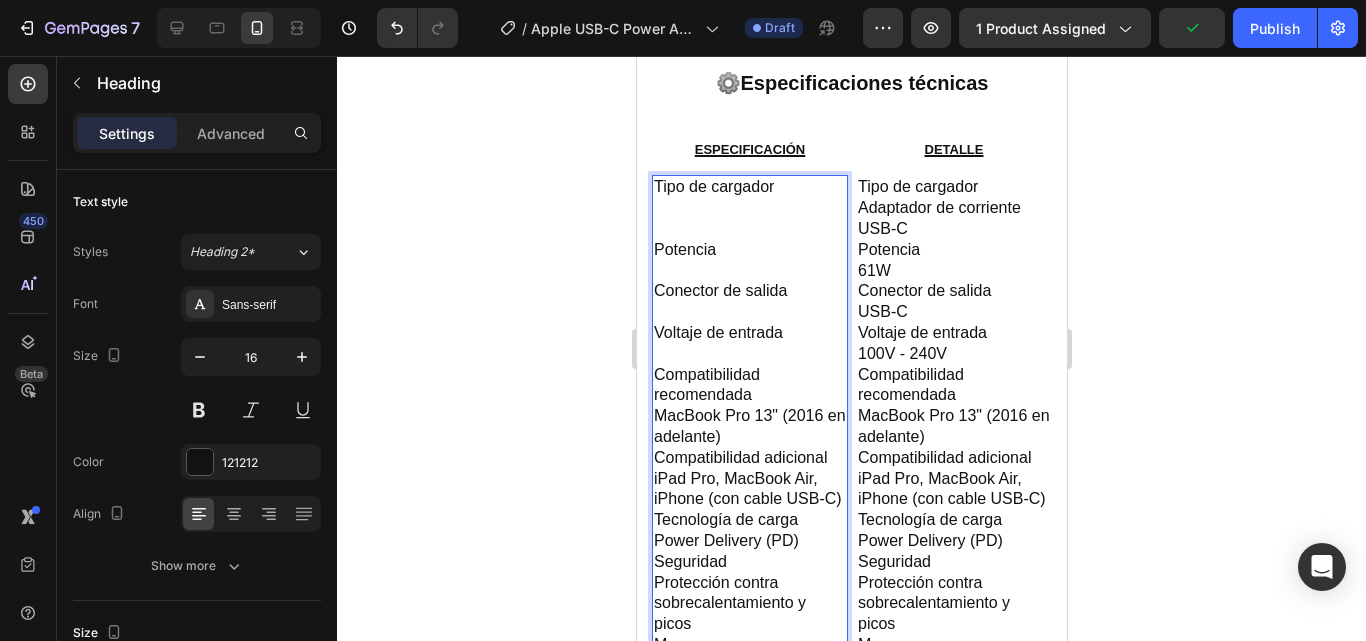 click on "Tipo de cargador Potencia Conector de salida Voltaje de entrada Compatibilidad recomendada MacBook Pro 13" (2016 en adelante) Compatibilidad adicional iPad Pro, MacBook Air, iPhone (con cable USB-C) Tecnología de carga Power Delivery (PD) Seguridad Protección contra sobrecalentamiento y picos Marca Apple (original) Color Blanco" at bounding box center (749, 447) 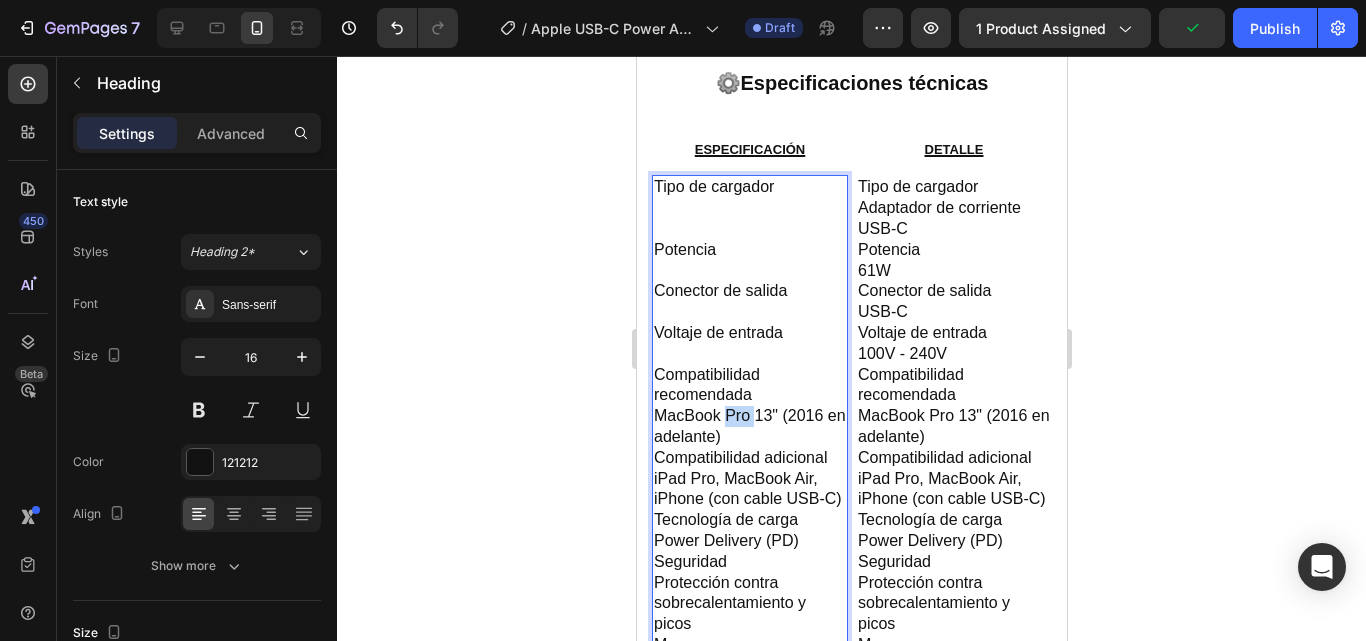 click on "Tipo de cargador Potencia Conector de salida Voltaje de entrada Compatibilidad recomendada MacBook Pro 13" (2016 en adelante) Compatibilidad adicional iPad Pro, MacBook Air, iPhone (con cable USB-C) Tecnología de carga Power Delivery (PD) Seguridad Protección contra sobrecalentamiento y picos Marca Apple (original) Color Blanco" at bounding box center [749, 447] 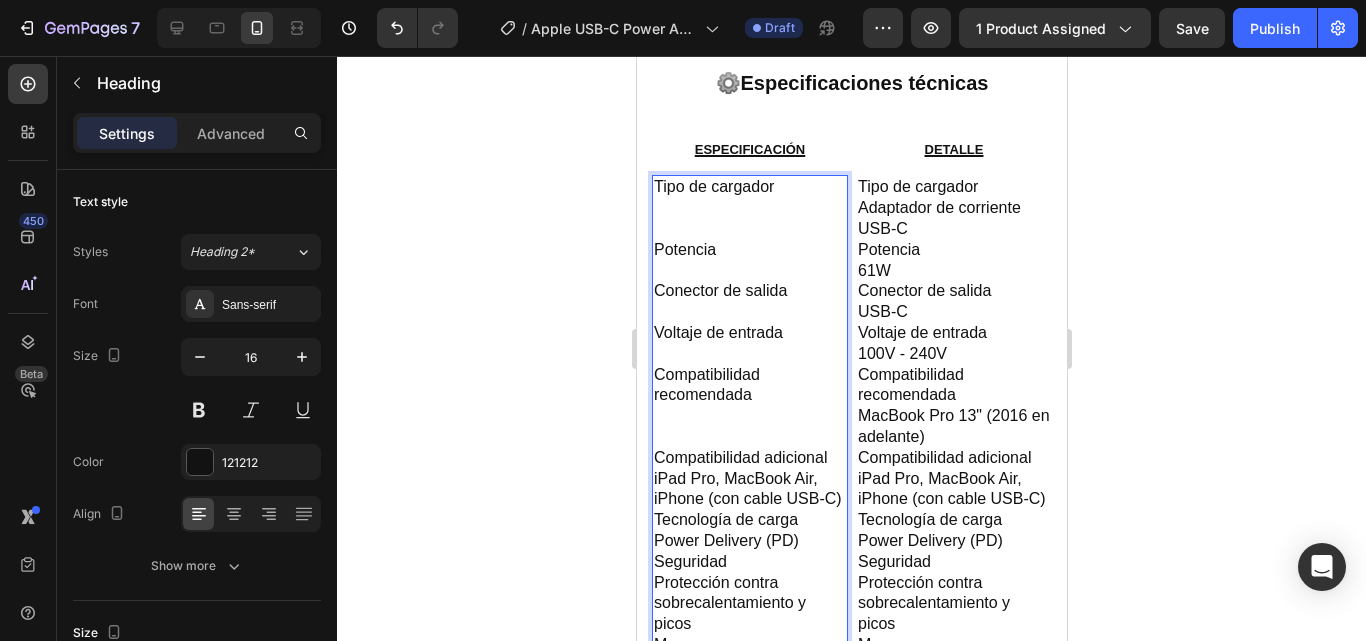 click on "Tipo de cargador Potencia Conector de salida Voltaje de entrada Compatibilidad recomendada Compatibilidad adicional iPad Pro, MacBook Air, iPhone (con cable USB-C) Tecnología de carga Power Delivery (PD) Seguridad Protección contra sobrecalentamiento y picos Marca Apple (original) Color Blanco" at bounding box center [749, 447] 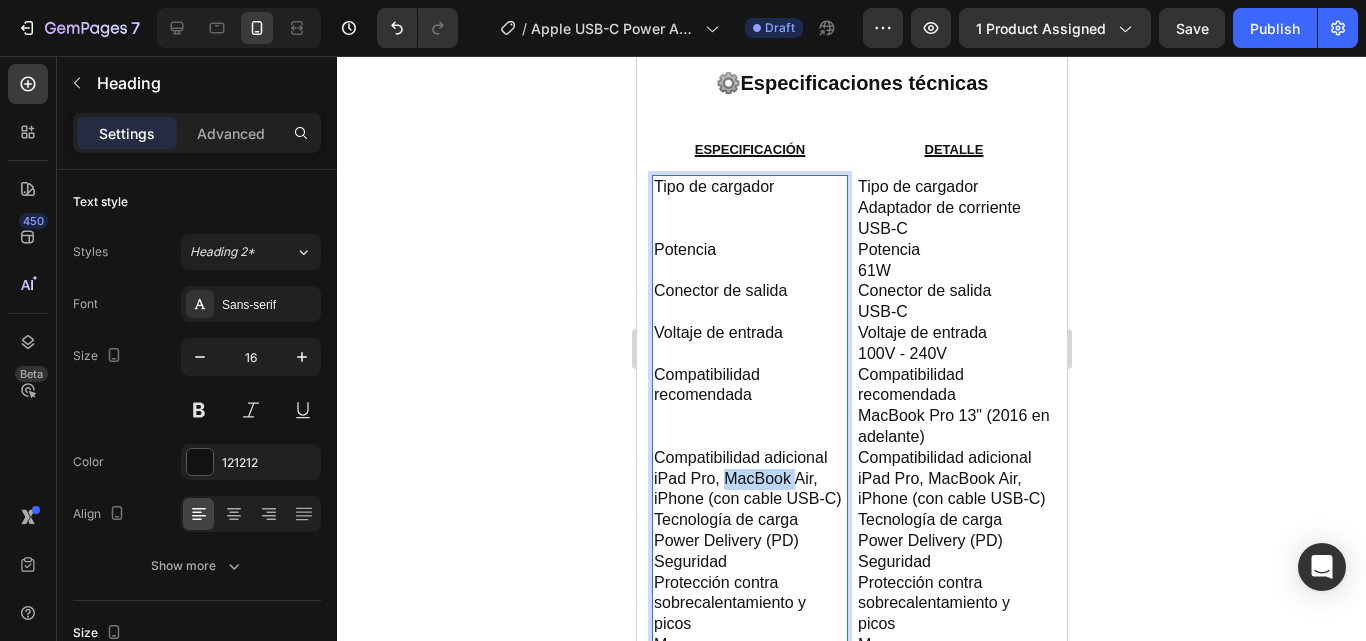 click on "Tipo de cargador Potencia Conector de salida Voltaje de entrada Compatibilidad recomendada Compatibilidad adicional iPad Pro, MacBook Air, iPhone (con cable USB-C) Tecnología de carga Power Delivery (PD) Seguridad Protección contra sobrecalentamiento y picos Marca Apple (original) Color Blanco" at bounding box center [749, 447] 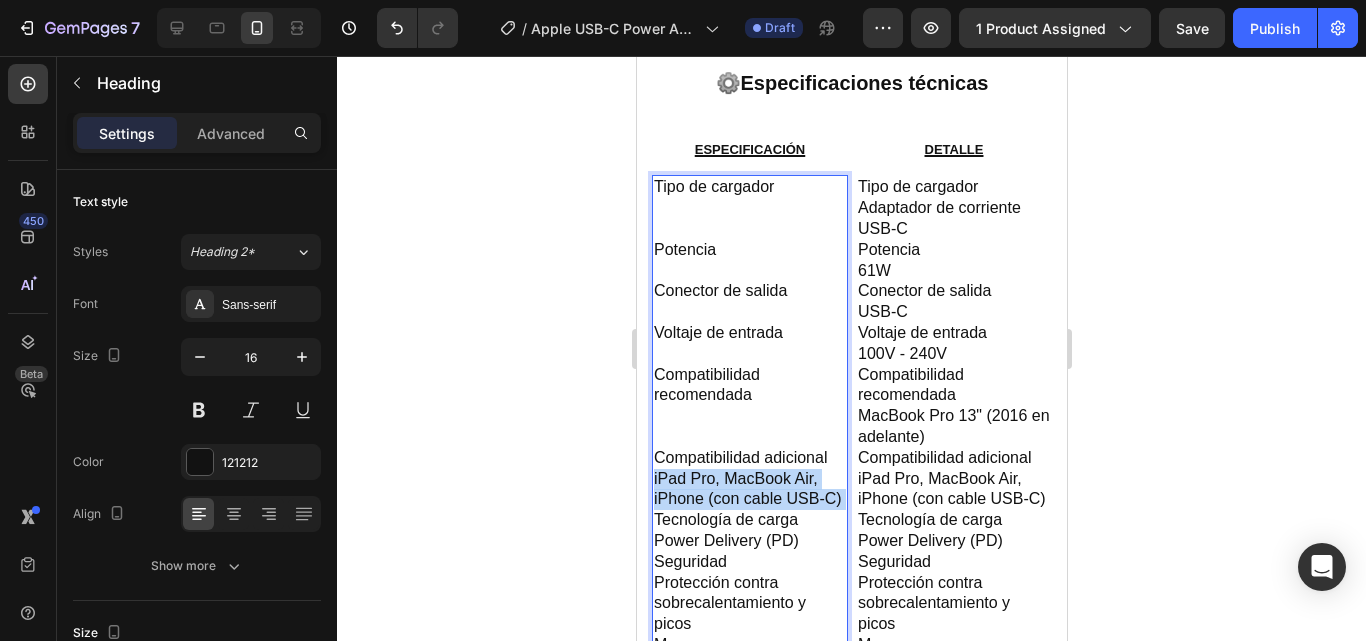 click on "Tipo de cargador Potencia Conector de salida Voltaje de entrada Compatibilidad recomendada Compatibilidad adicional iPad Pro, MacBook Air, iPhone (con cable USB-C) Tecnología de carga Power Delivery (PD) Seguridad Protección contra sobrecalentamiento y picos Marca Apple (original) Color Blanco" at bounding box center (749, 447) 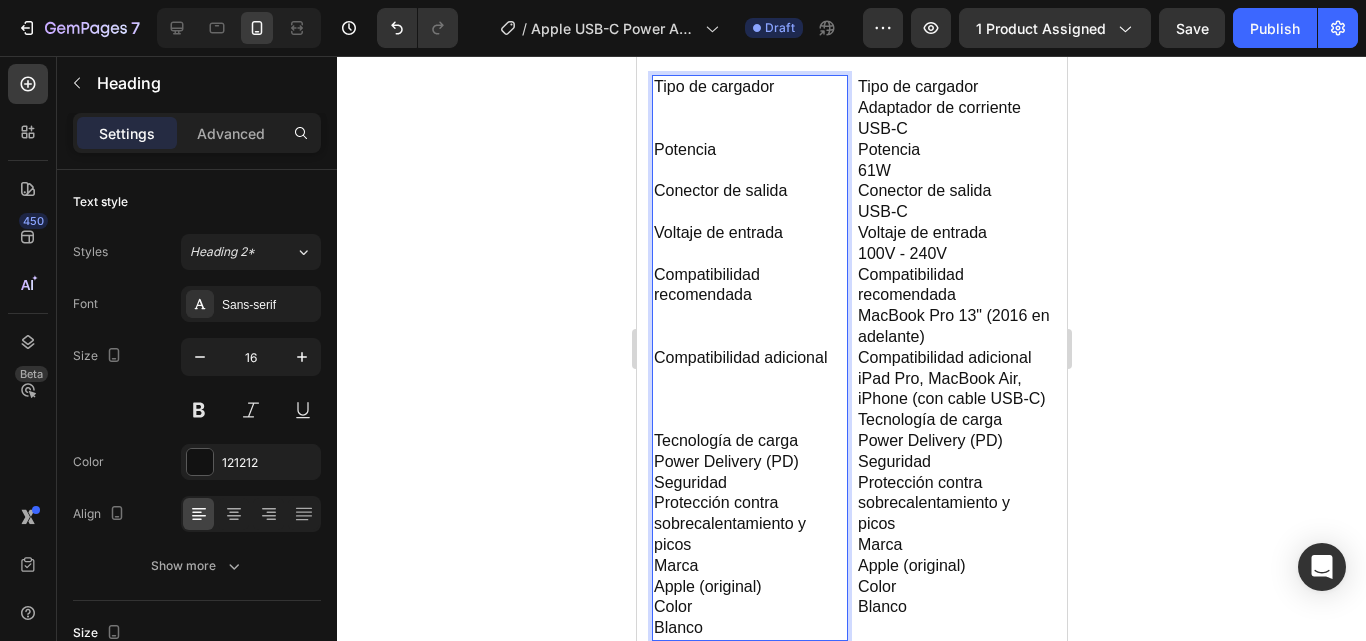 scroll, scrollTop: 1149, scrollLeft: 0, axis: vertical 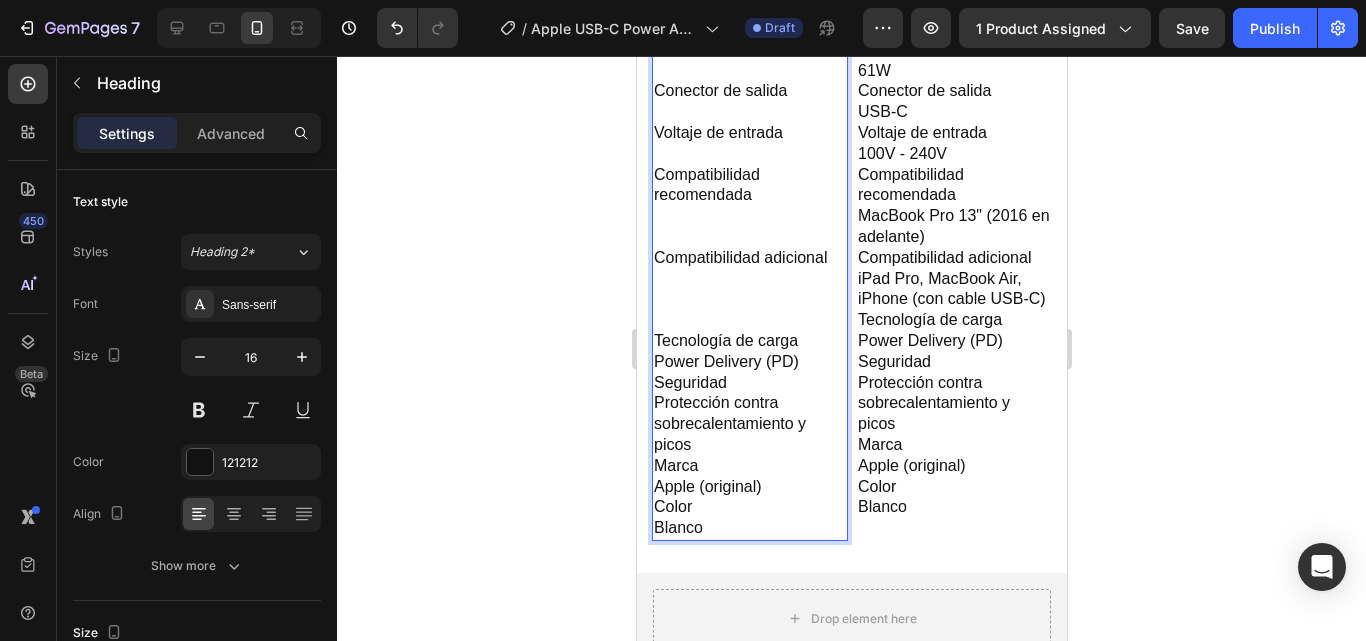 click on "Tipo de cargador Potencia Conector de salida Voltaje de entrada Compatibilidad recomendada Compatibilidad adicional Tecnología de carga Power Delivery (PD) Seguridad Protección contra sobrecalentamiento y picos Marca Apple (original) Color Blanco" at bounding box center (749, 258) 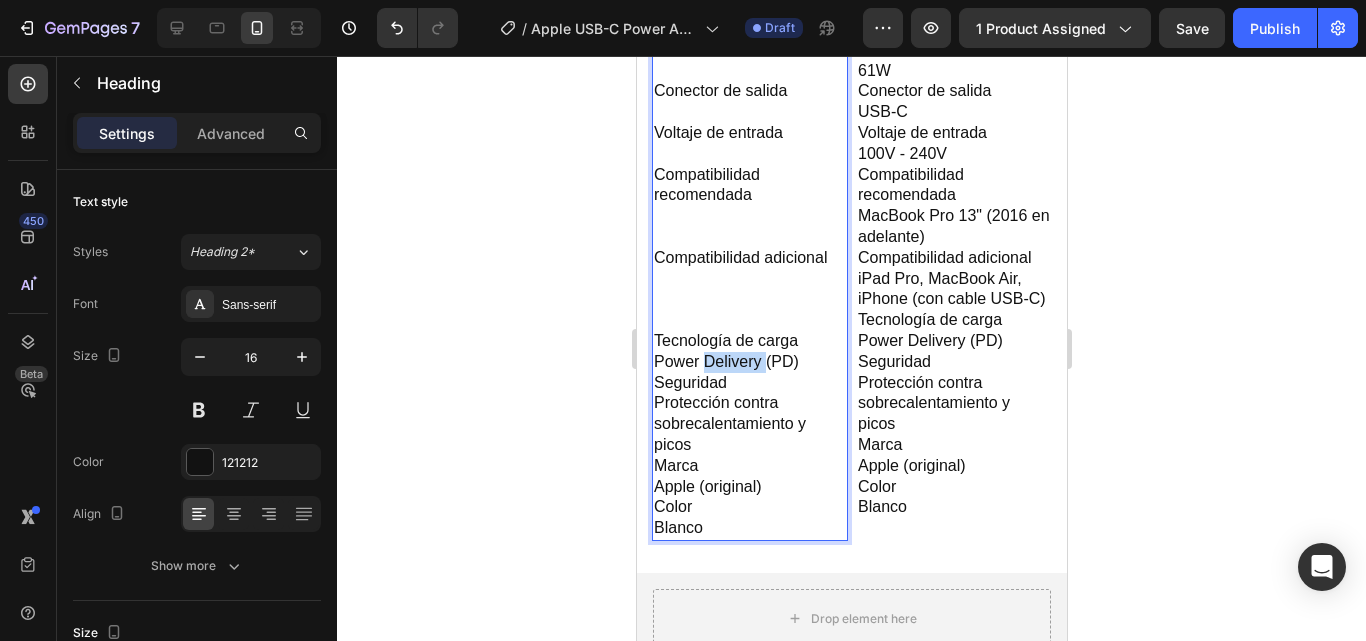 click on "Tipo de cargador Potencia Conector de salida Voltaje de entrada Compatibilidad recomendada Compatibilidad adicional Tecnología de carga Power Delivery (PD) Seguridad Protección contra sobrecalentamiento y picos Marca Apple (original) Color Blanco" at bounding box center [749, 258] 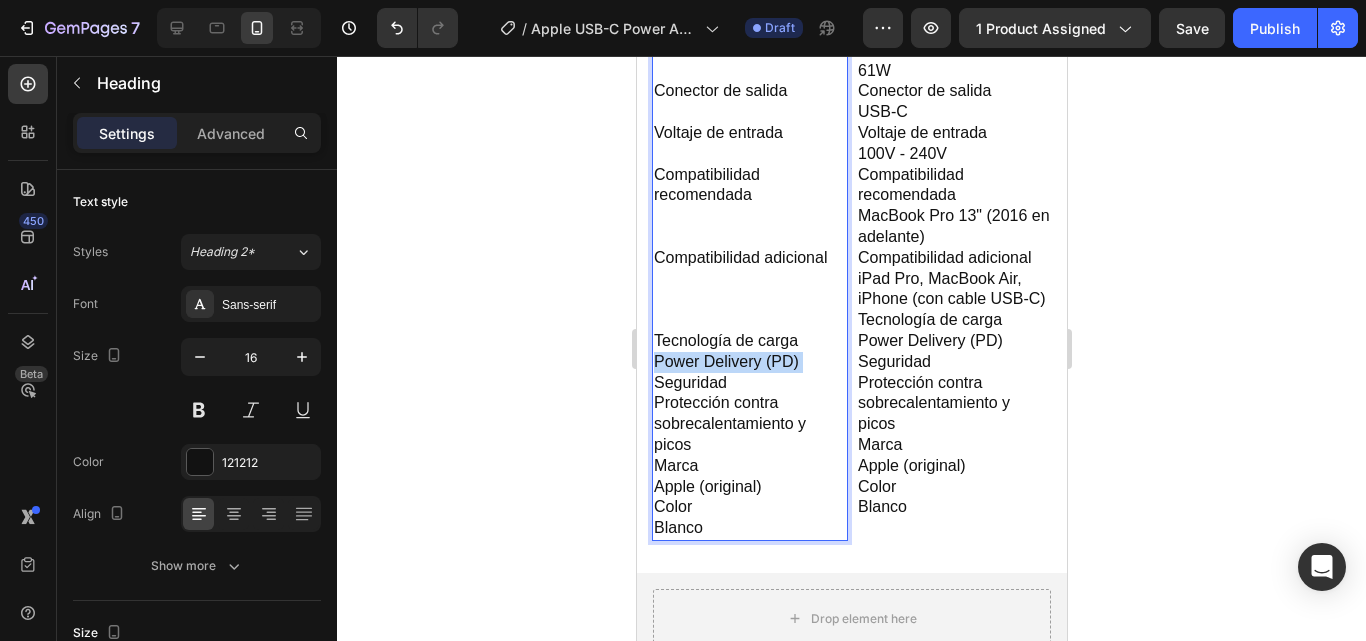 click on "Tipo de cargador Potencia Conector de salida Voltaje de entrada Compatibilidad recomendada Compatibilidad adicional Tecnología de carga Power Delivery (PD) Seguridad Protección contra sobrecalentamiento y picos Marca Apple (original) Color Blanco" at bounding box center (749, 258) 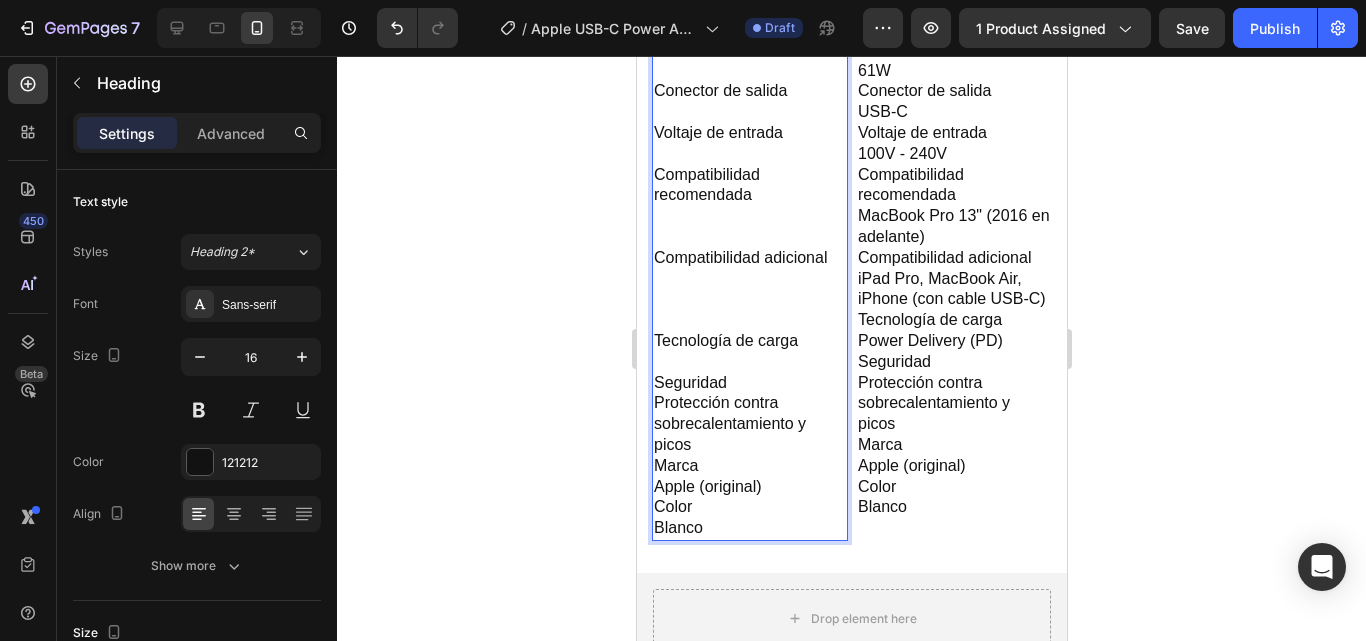 click on "Tipo de cargador Potencia Conector de salida Voltaje de entrada Compatibilidad recomendada Compatibilidad adicional Tecnología de carga Seguridad Protección contra sobrecalentamiento y picos Marca Apple (original) Color Blanco" at bounding box center (749, 258) 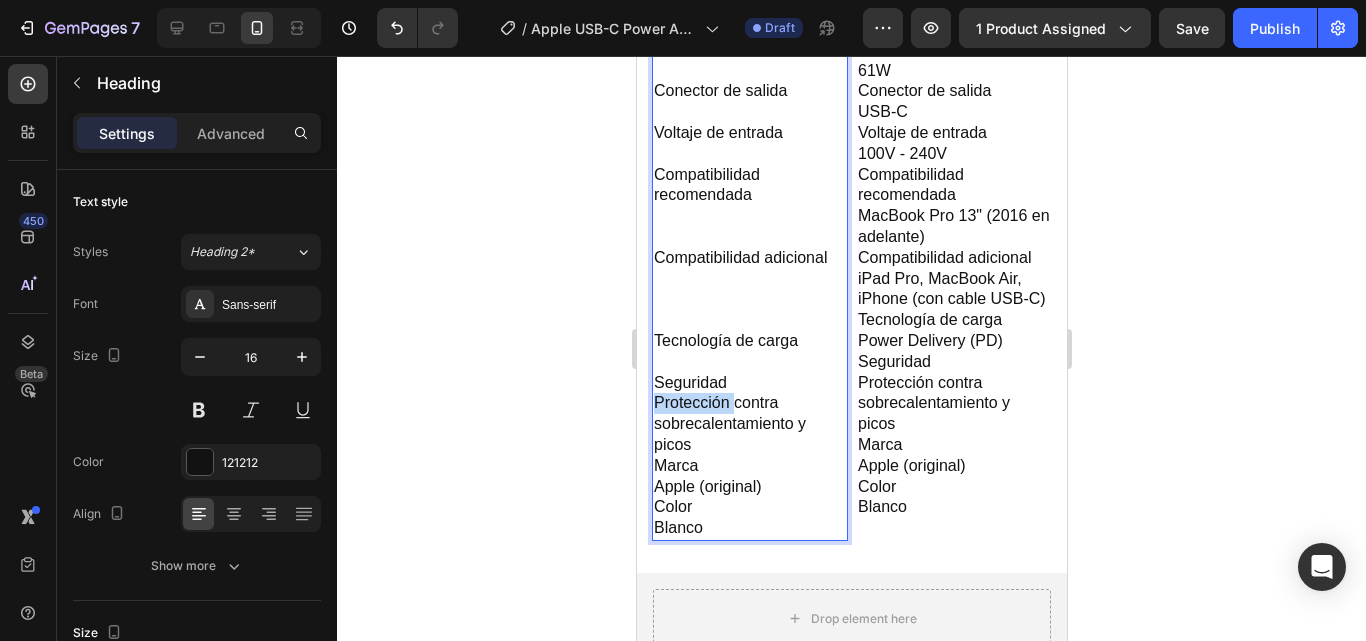 click on "Tipo de cargador Potencia Conector de salida Voltaje de entrada Compatibilidad recomendada Compatibilidad adicional Tecnología de carga Seguridad Protección contra sobrecalentamiento y picos Marca Apple (original) Color Blanco" at bounding box center (749, 258) 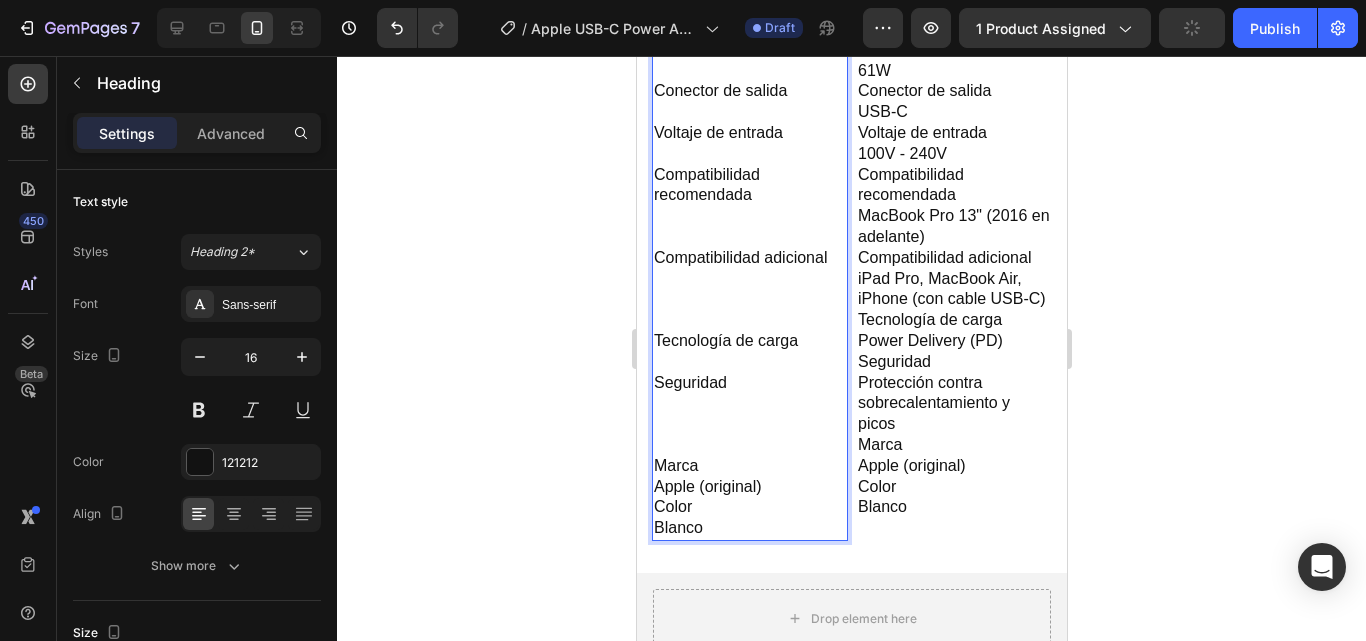 click on "Tipo de cargador Potencia Conector de salida Voltaje de entrada Compatibilidad recomendada Compatibilidad adicional Tecnología de carga Seguridad Marca Apple (original) Color Blanco" at bounding box center [749, 258] 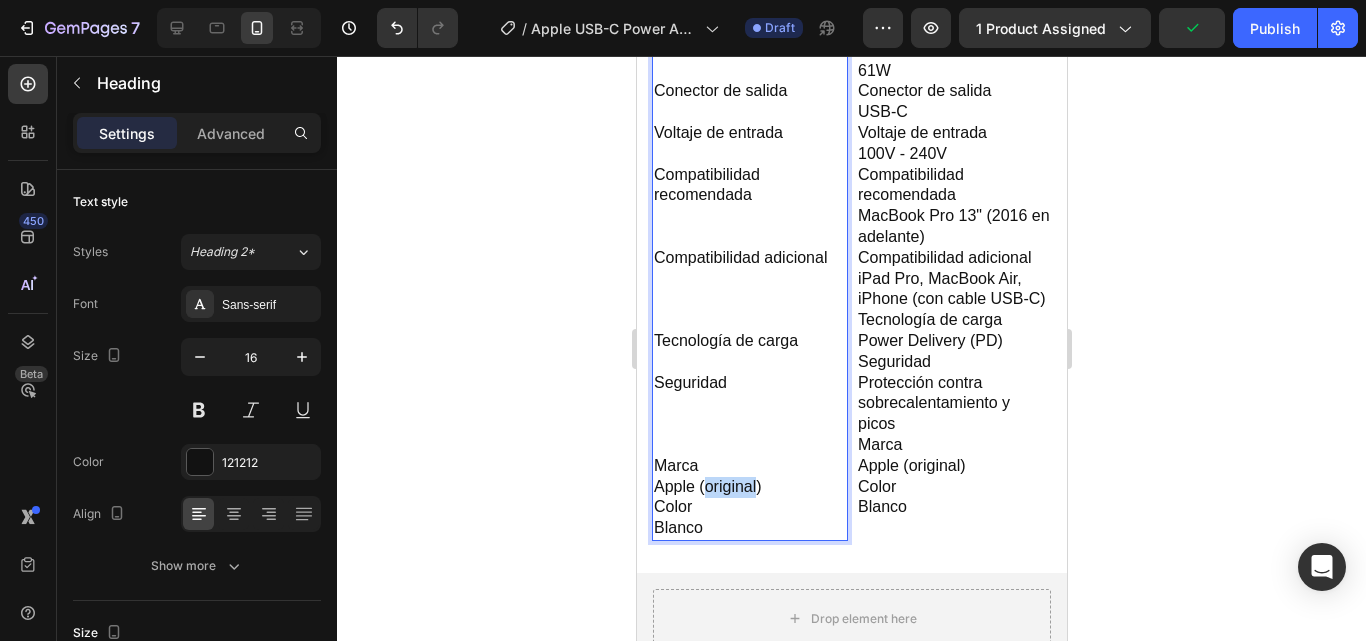 click on "Tipo de cargador Potencia Conector de salida Voltaje de entrada Compatibilidad recomendada Compatibilidad adicional Tecnología de carga Seguridad Marca Apple (original) Color Blanco" at bounding box center (749, 258) 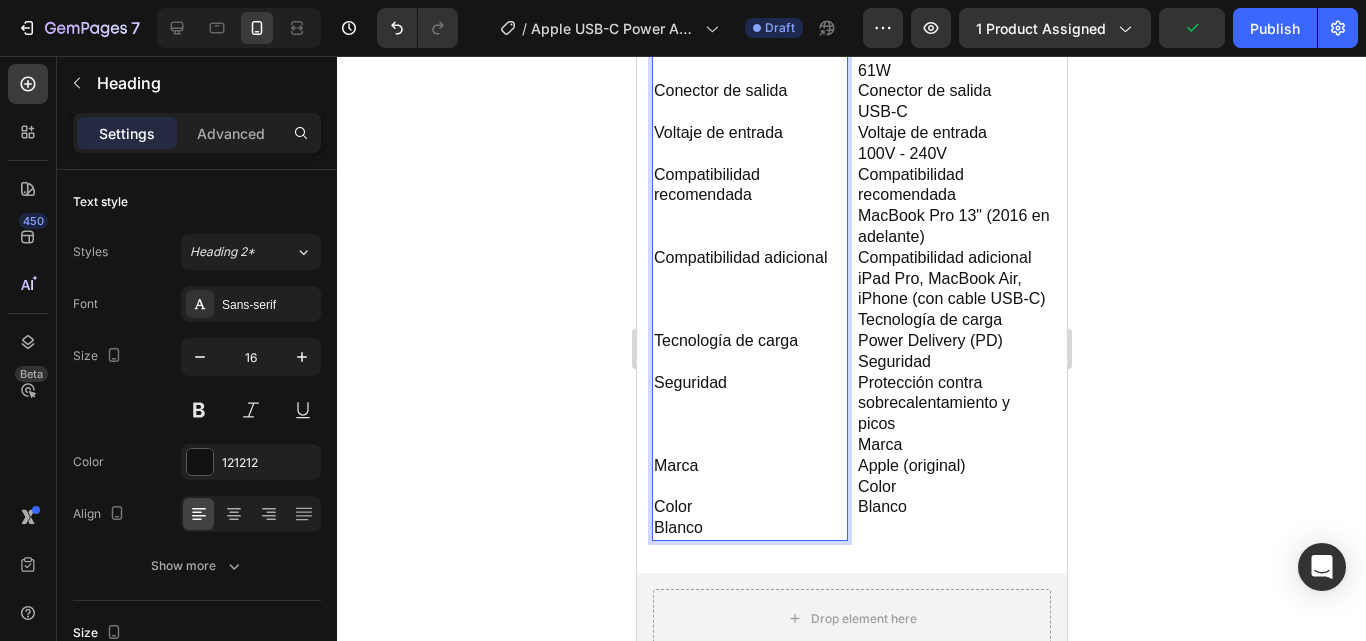 click on "Tipo de cargador Potencia Conector de salida Voltaje de entrada Compatibilidad recomendada Compatibilidad adicional Tecnología de carga Seguridad Marca Color Blanco" at bounding box center [749, 258] 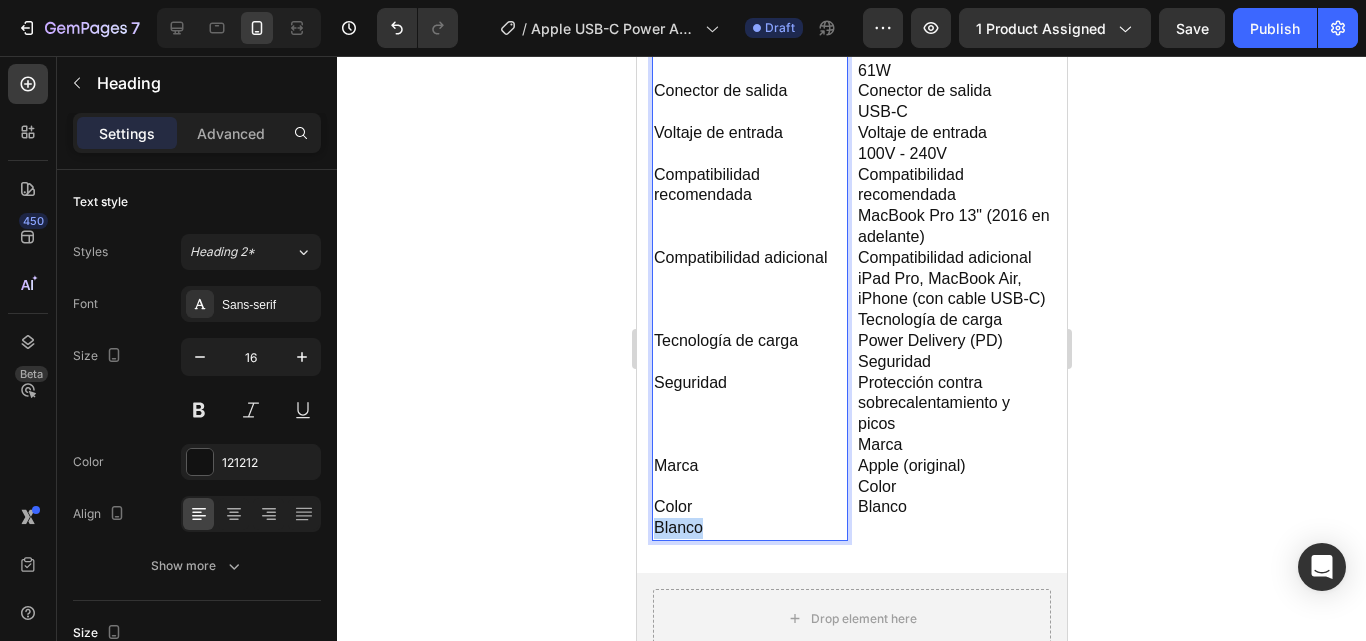click on "Tipo de cargador Potencia Conector de salida Voltaje de entrada Compatibilidad recomendada Compatibilidad adicional Tecnología de carga Seguridad Marca Color Blanco" at bounding box center (749, 258) 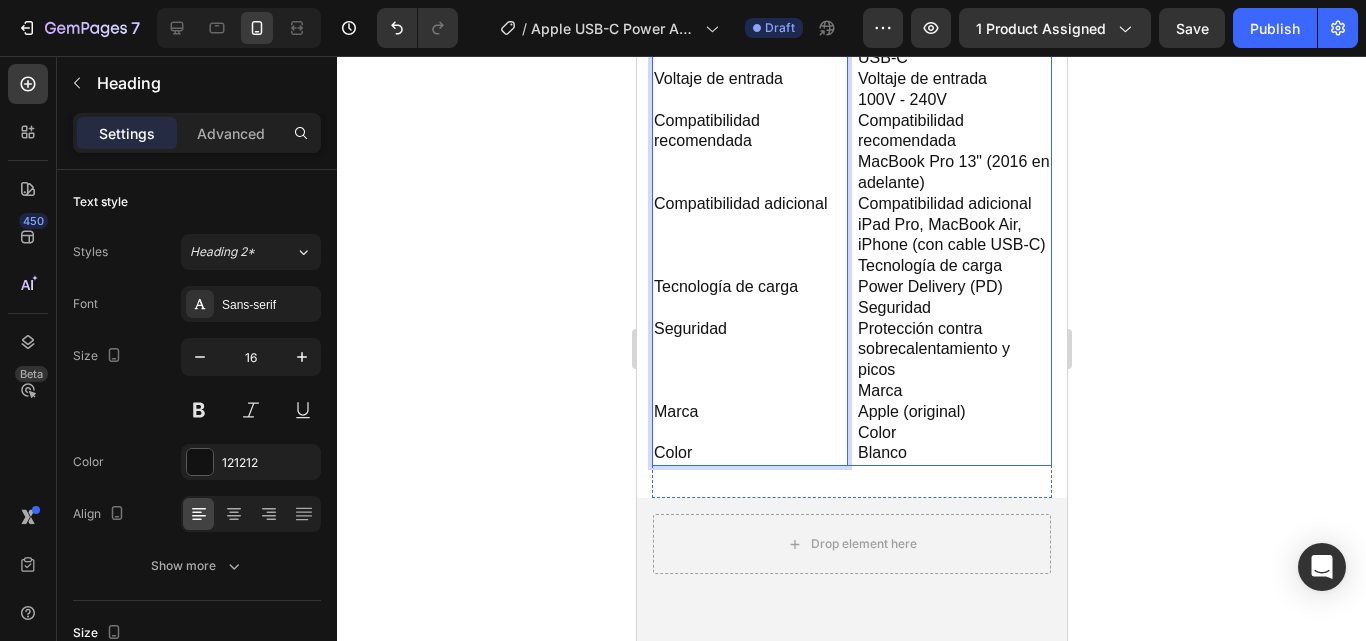 scroll, scrollTop: 935, scrollLeft: 0, axis: vertical 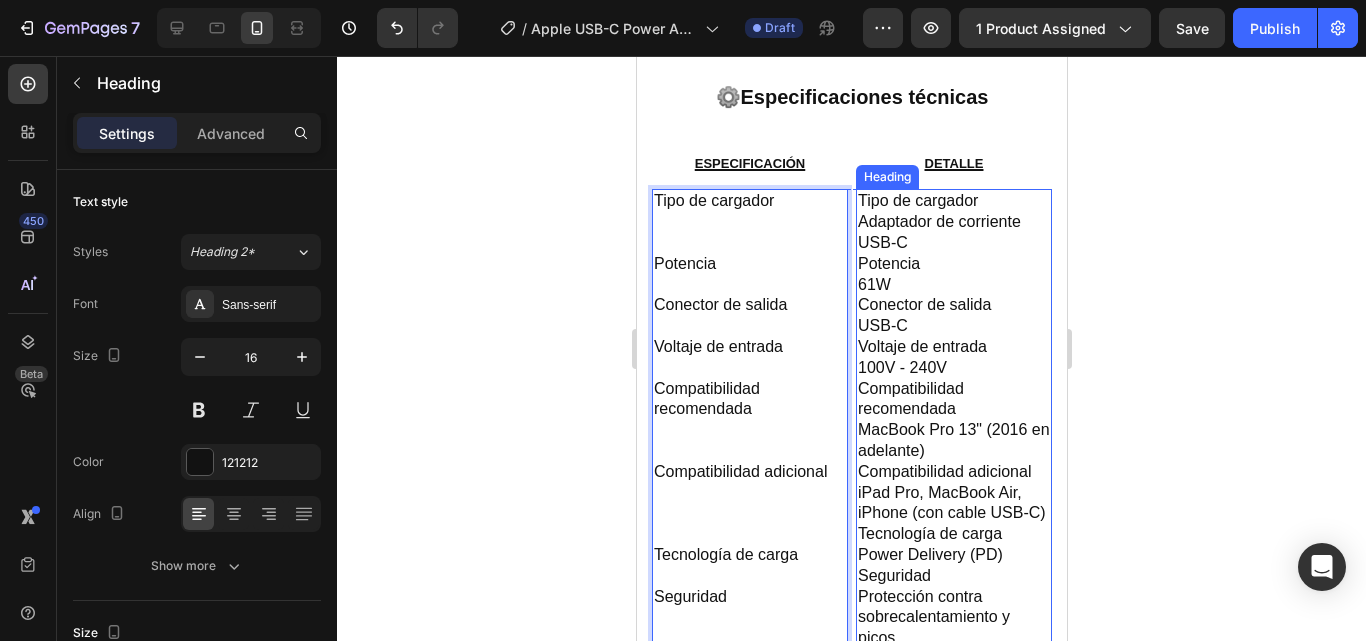 click on "Tipo de cargador Adaptador de corriente USB-C Potencia 61W Conector de salida USB-C Voltaje de entrada 100V - 240V Compatibilidad recomendada MacBook Pro 13" (2016 en adelante) Compatibilidad adicional iPad Pro, MacBook Air, iPhone (con cable USB-C) Tecnología de carga Power Delivery (PD) Seguridad Protección contra sobrecalentamiento y picos Marca Apple (original) Color Blanco" at bounding box center [953, 461] 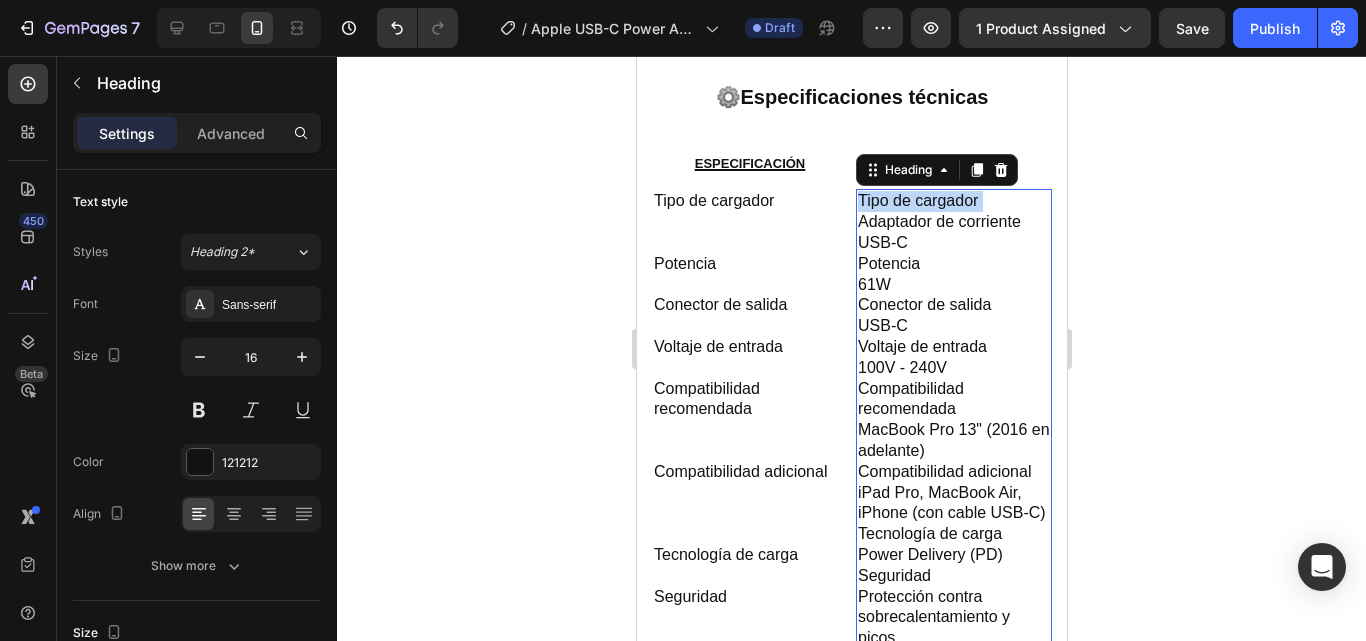 click on "Tipo de cargador Adaptador de corriente USB-C Potencia 61W Conector de salida USB-C Voltaje de entrada 100V - 240V Compatibilidad recomendada MacBook Pro 13" (2016 en adelante) Compatibilidad adicional iPad Pro, MacBook Air, iPhone (con cable USB-C) Tecnología de carga Power Delivery (PD) Seguridad Protección contra sobrecalentamiento y picos Marca Apple (original) Color Blanco" at bounding box center [953, 461] 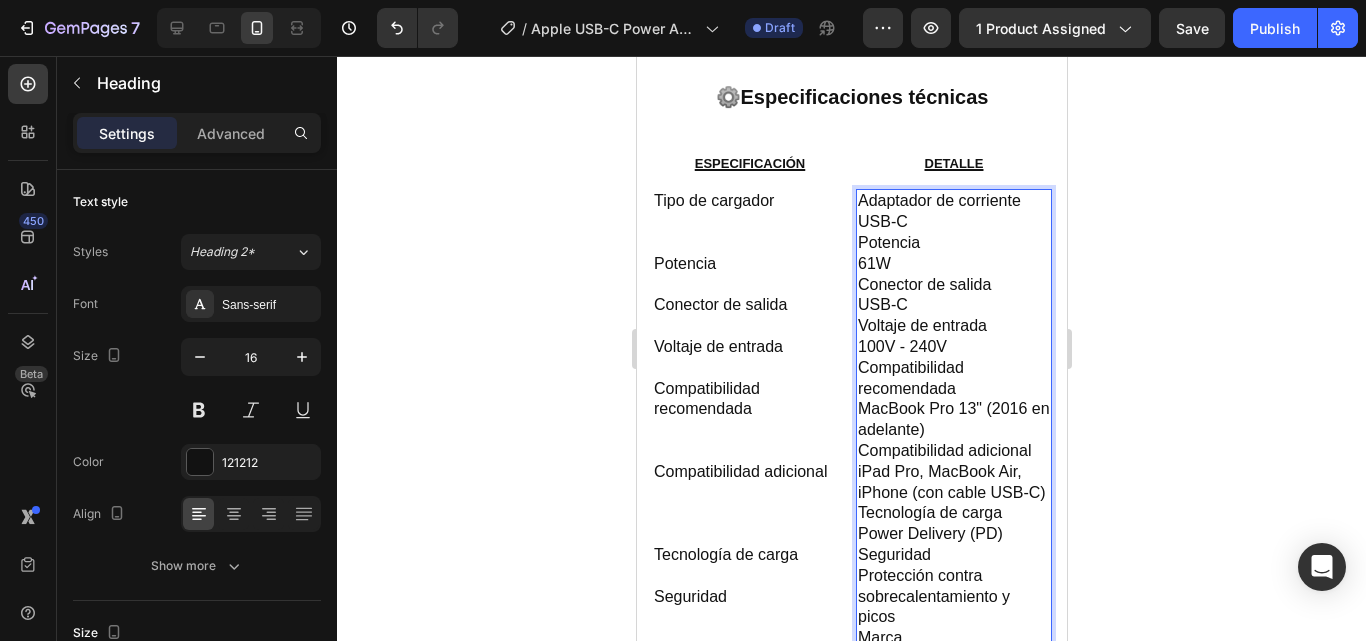 click on "Adaptador de corriente USB-C Potencia 61W Conector de salida USB-C Voltaje de entrada 100V - 240V Compatibilidad recomendada MacBook Pro 13" (2016 en adelante) Compatibilidad adicional iPad Pro, MacBook Air, iPhone (con cable USB-C) Tecnología de carga Power Delivery (PD) Seguridad Protección contra sobrecalentamiento y picos Marca Apple (original) Color Blanco" at bounding box center (953, 451) 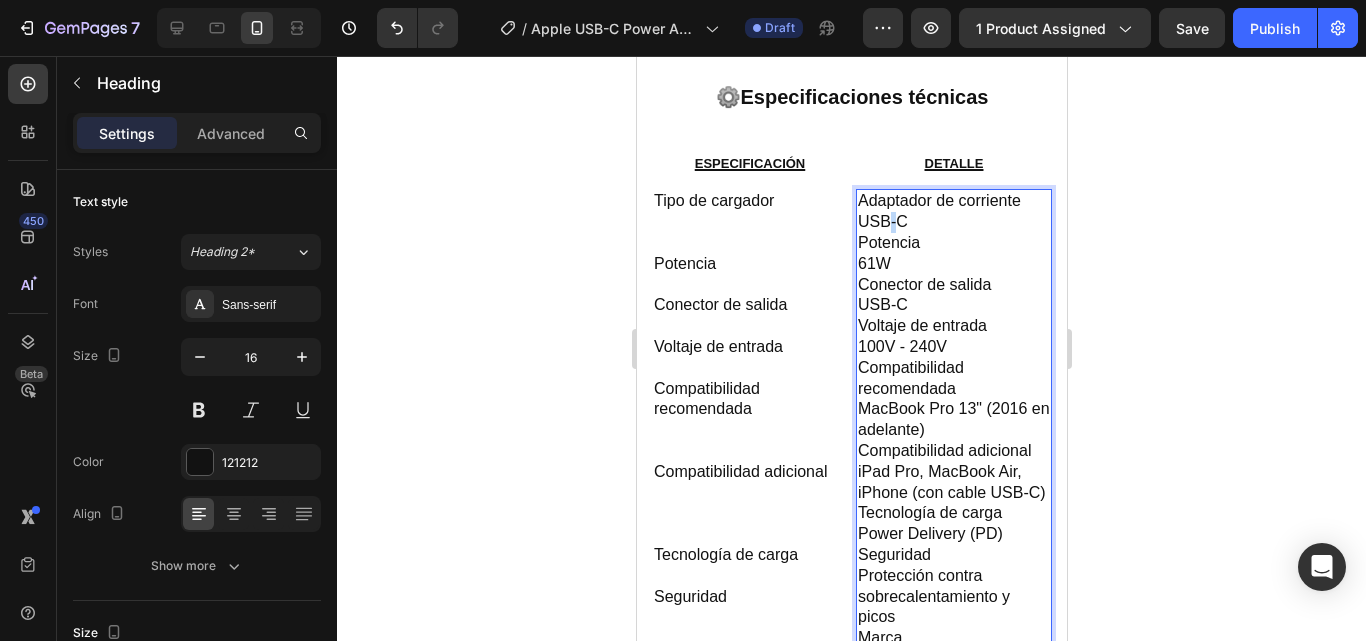 click on "Adaptador de corriente USB-C Potencia 61W Conector de salida USB-C Voltaje de entrada 100V - 240V Compatibilidad recomendada MacBook Pro 13" (2016 en adelante) Compatibilidad adicional iPad Pro, MacBook Air, iPhone (con cable USB-C) Tecnología de carga Power Delivery (PD) Seguridad Protección contra sobrecalentamiento y picos Marca Apple (original) Color Blanco" at bounding box center (953, 451) 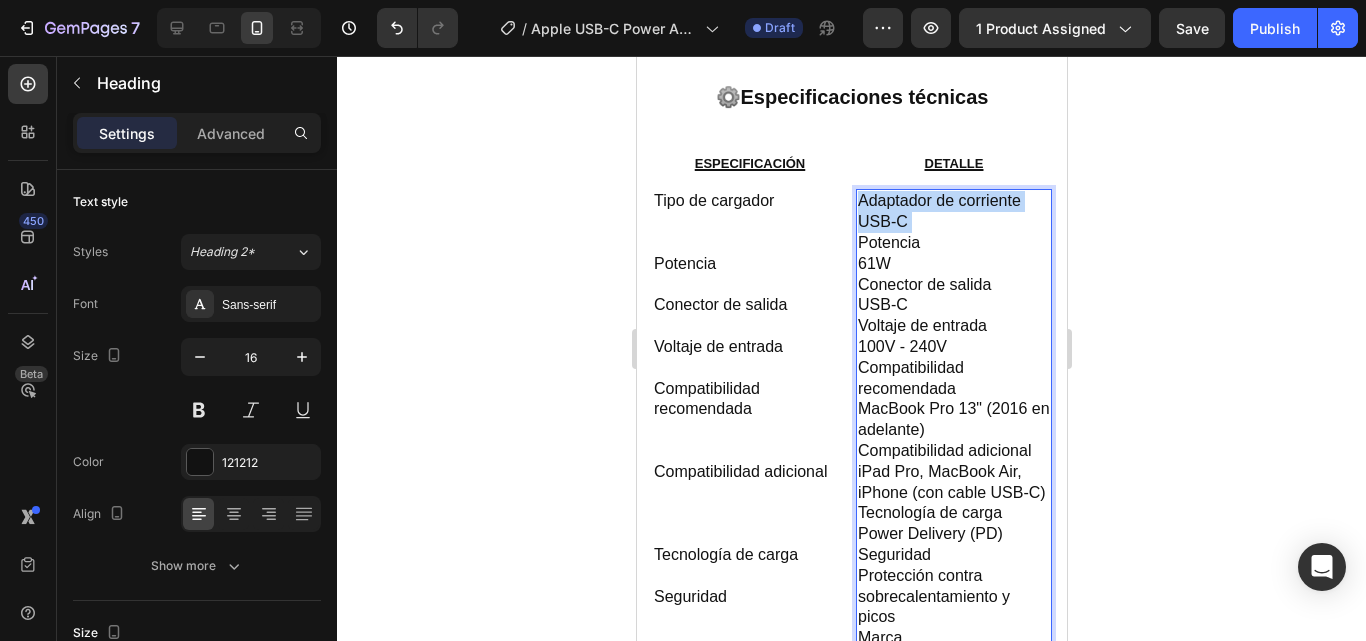 click on "Adaptador de corriente USB-C Potencia 61W Conector de salida USB-C Voltaje de entrada 100V - 240V Compatibilidad recomendada MacBook Pro 13" (2016 en adelante) Compatibilidad adicional iPad Pro, MacBook Air, iPhone (con cable USB-C) Tecnología de carga Power Delivery (PD) Seguridad Protección contra sobrecalentamiento y picos Marca Apple (original) Color Blanco" at bounding box center [953, 451] 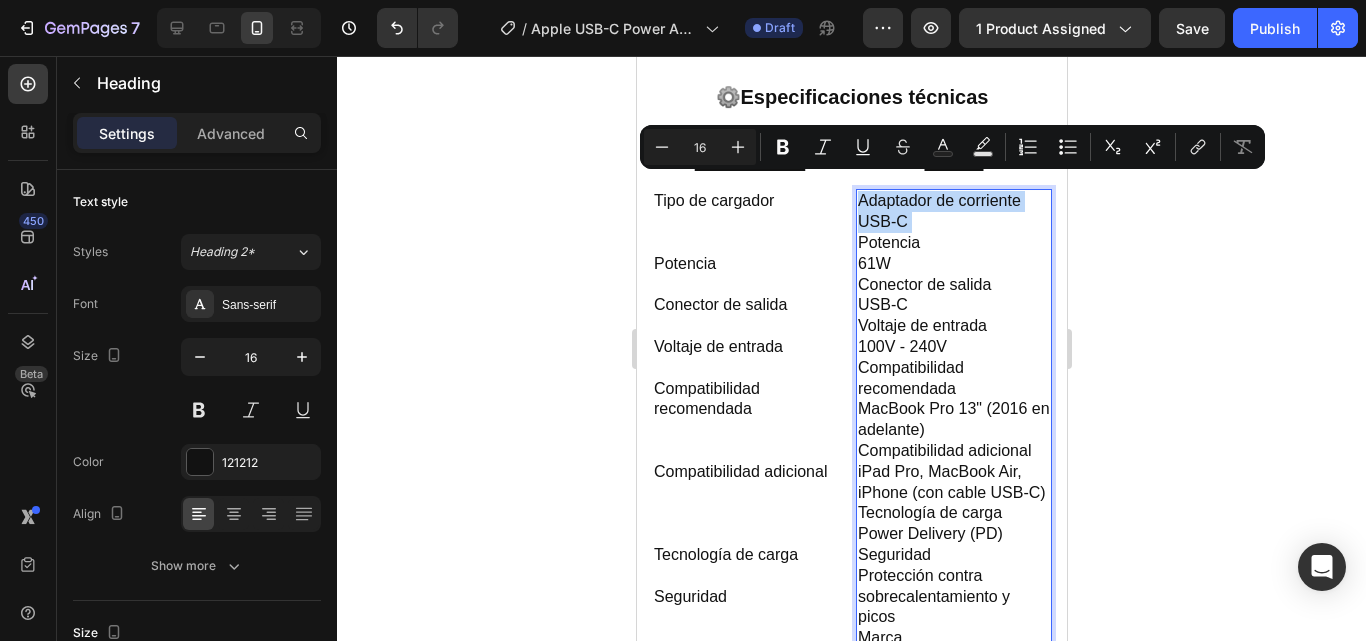 click on "Adaptador de corriente USB-C Potencia 61W Conector de salida USB-C Voltaje de entrada 100V - 240V Compatibilidad recomendada MacBook Pro 13" (2016 en adelante) Compatibilidad adicional iPad Pro, MacBook Air, iPhone (con cable USB-C) Tecnología de carga Power Delivery (PD) Seguridad Protección contra sobrecalentamiento y picos Marca Apple (original) Color Blanco" at bounding box center (953, 451) 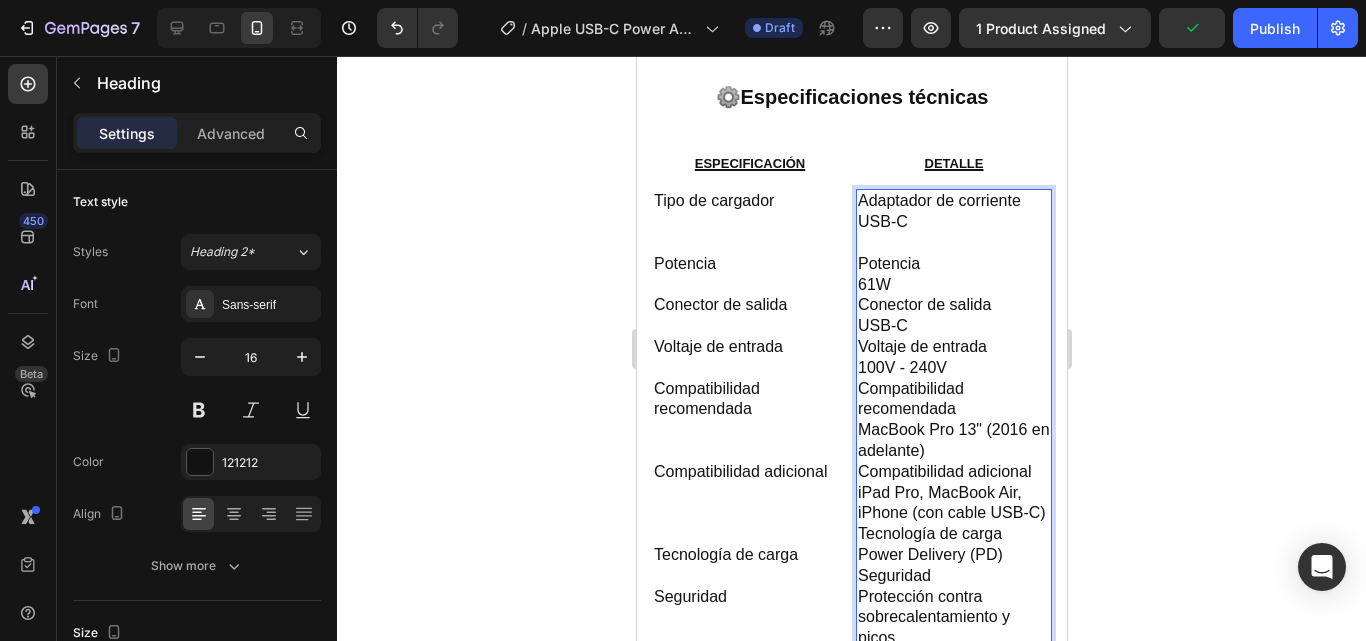 click on "Adaptador de corriente USB-C ⁠⁠⁠⁠⁠⁠⁠ Potencia 61W Conector de salida USB-C Voltaje de entrada 100V - 240V Compatibilidad recomendada MacBook Pro 13" (2016 en adelante) Compatibilidad adicional iPad Pro, MacBook Air, iPhone (con cable USB-C) Tecnología de carga Power Delivery (PD) Seguridad Protección contra sobrecalentamiento y picos Marca Apple (original) Color Blanco" at bounding box center [953, 461] 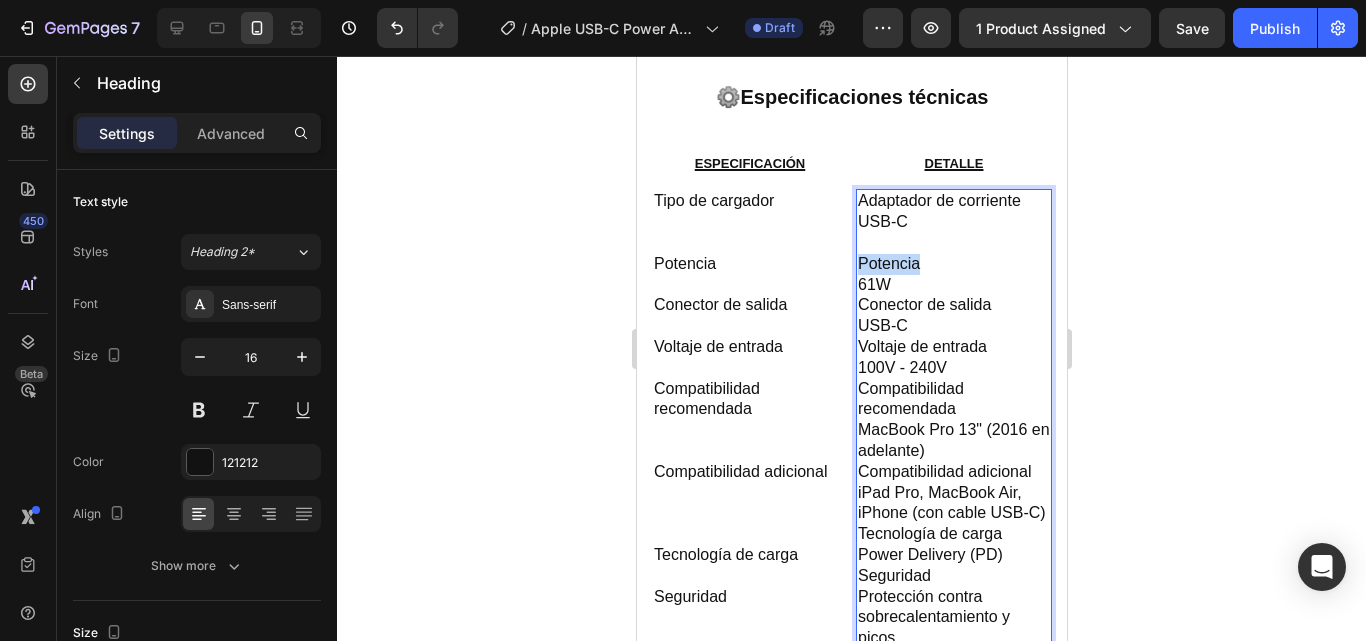 click on "Adaptador de corriente USB-C Potencia 61W Conector de salida USB-C Voltaje de entrada 100V - 240V Compatibilidad recomendada MacBook Pro 13" (2016 en adelante) Compatibilidad adicional iPad Pro, MacBook Air, iPhone (con cable USB-C) Tecnología de carga Power Delivery (PD) Seguridad Protección contra sobrecalentamiento y picos Marca Apple (original) Color Blanco" at bounding box center [953, 461] 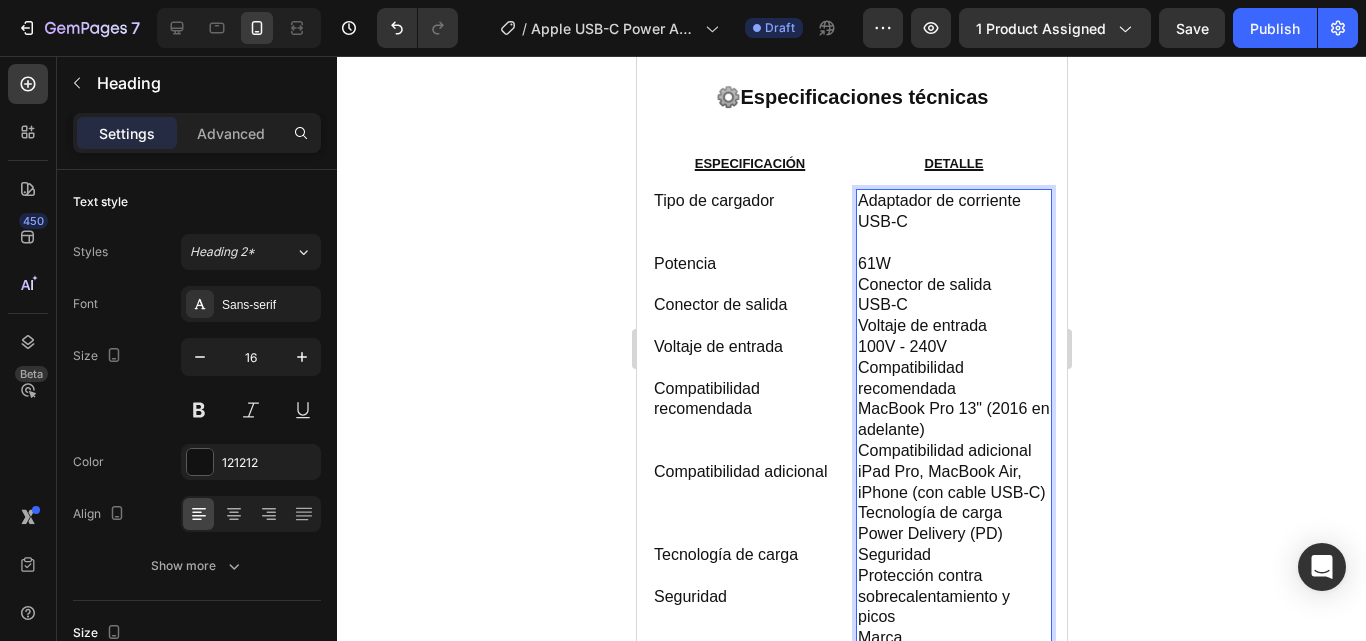click on "Adaptador de corriente USB-C ⁠⁠⁠⁠⁠⁠⁠ 61W Conector de salida USB-C Voltaje de entrada 100V - 240V Compatibilidad recomendada MacBook Pro 13" (2016 en adelante) Compatibilidad adicional iPad Pro, MacBook Air, iPhone (con cable USB-C) Tecnología de carga Power Delivery (PD) Seguridad Protección contra sobrecalentamiento y picos Marca Apple (original) Color Blanco" at bounding box center [953, 451] 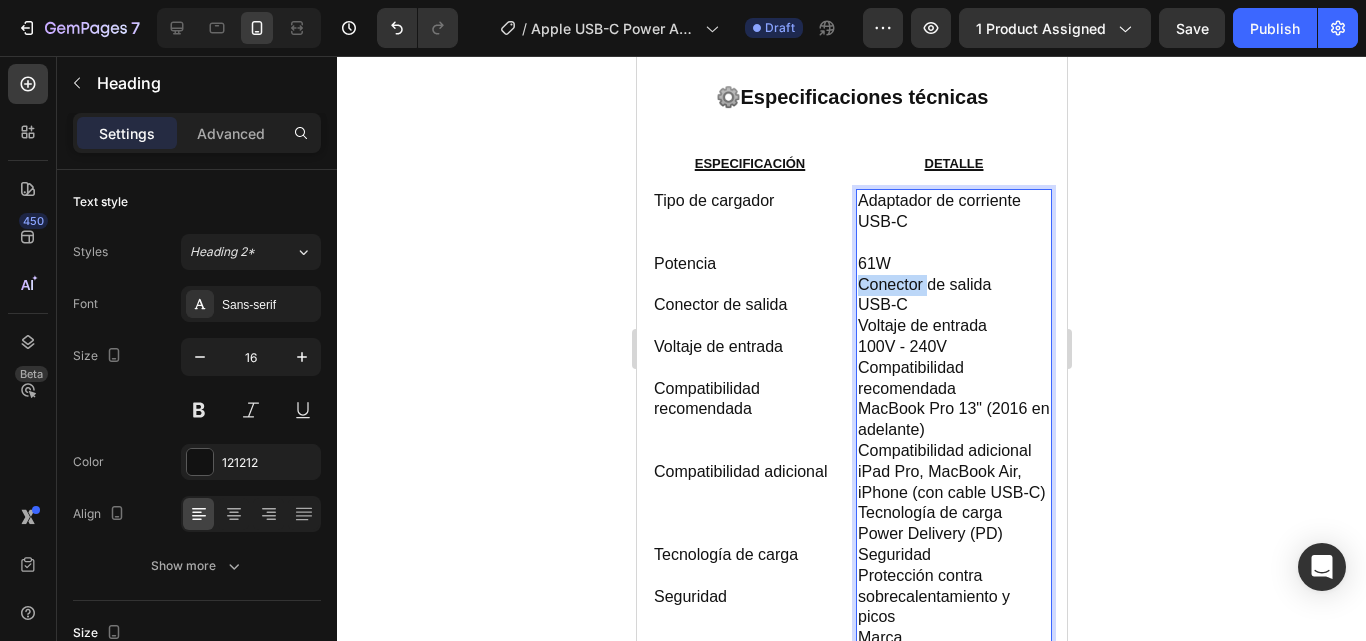 click on "Adaptador de corriente USB-C 61W Conector de salida USB-C Voltaje de entrada 100V - 240V Compatibilidad recomendada MacBook Pro 13" (2016 en adelante) Compatibilidad adicional iPad Pro, MacBook Air, iPhone (con cable USB-C) Tecnología de carga Power Delivery (PD) Seguridad Protección contra sobrecalentamiento y picos Marca Apple (original) Color Blanco" at bounding box center [953, 451] 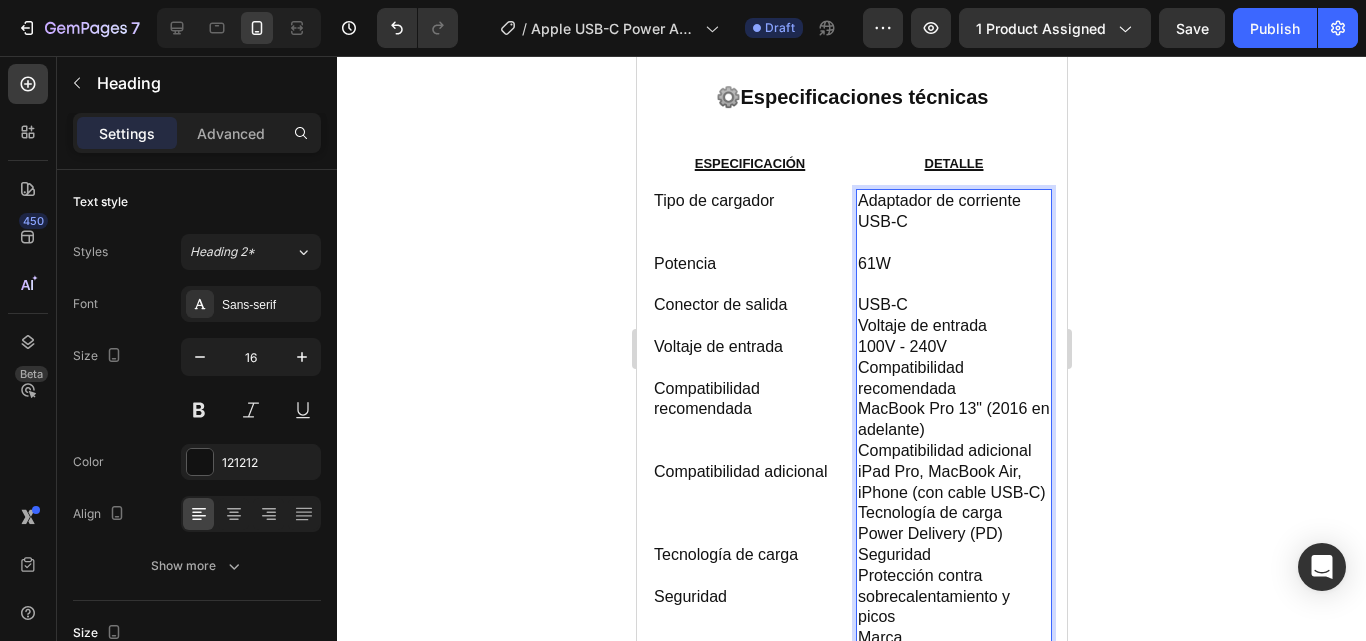 click on "Adaptador de corriente USB-C 61W USB-C Voltaje de entrada 100V - 240V Compatibilidad recomendada MacBook Pro 13" (2016 en adelante) Compatibilidad adicional iPad Pro, MacBook Air, iPhone (con cable USB-C) Tecnología de carga Power Delivery (PD) Seguridad Protección contra sobrecalentamiento y picos Marca Apple (original) Color Blanco" at bounding box center [953, 451] 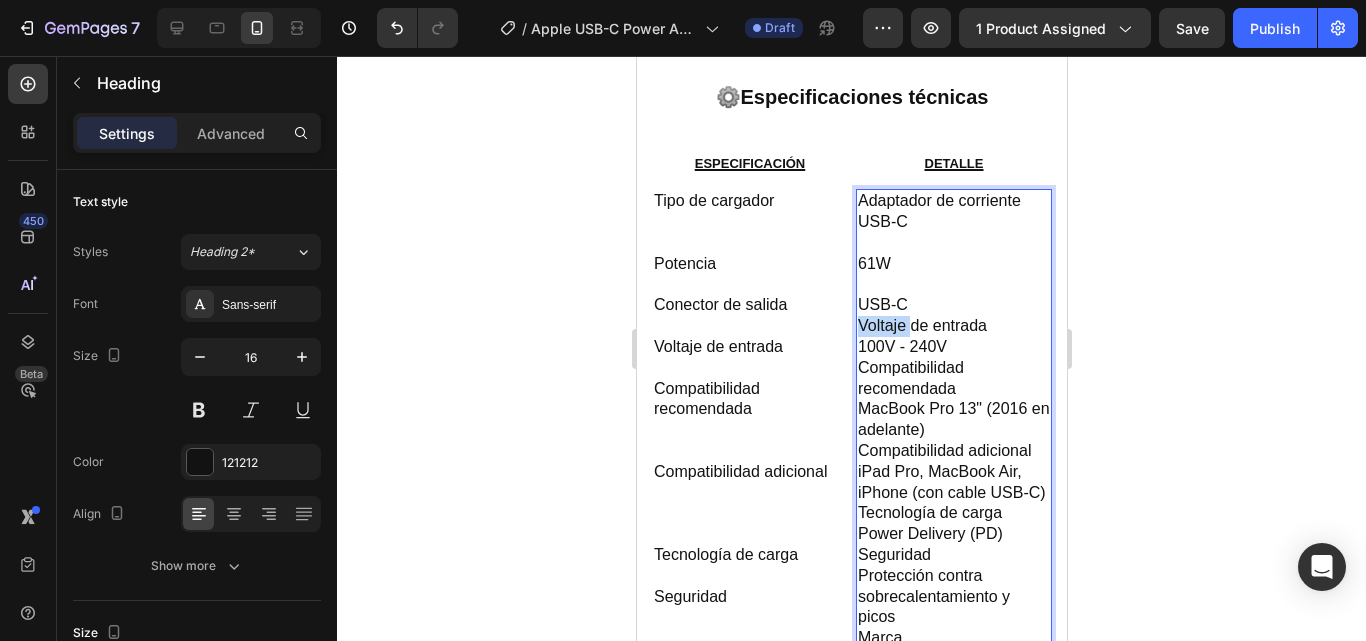click on "Adaptador de corriente USB-C 61W USB-C Voltaje de entrada 100V - 240V Compatibilidad recomendada MacBook Pro 13" (2016 en adelante) Compatibilidad adicional iPad Pro, MacBook Air, iPhone (con cable USB-C) Tecnología de carga Power Delivery (PD) Seguridad Protección contra sobrecalentamiento y picos Marca Apple (original) Color Blanco" at bounding box center (953, 451) 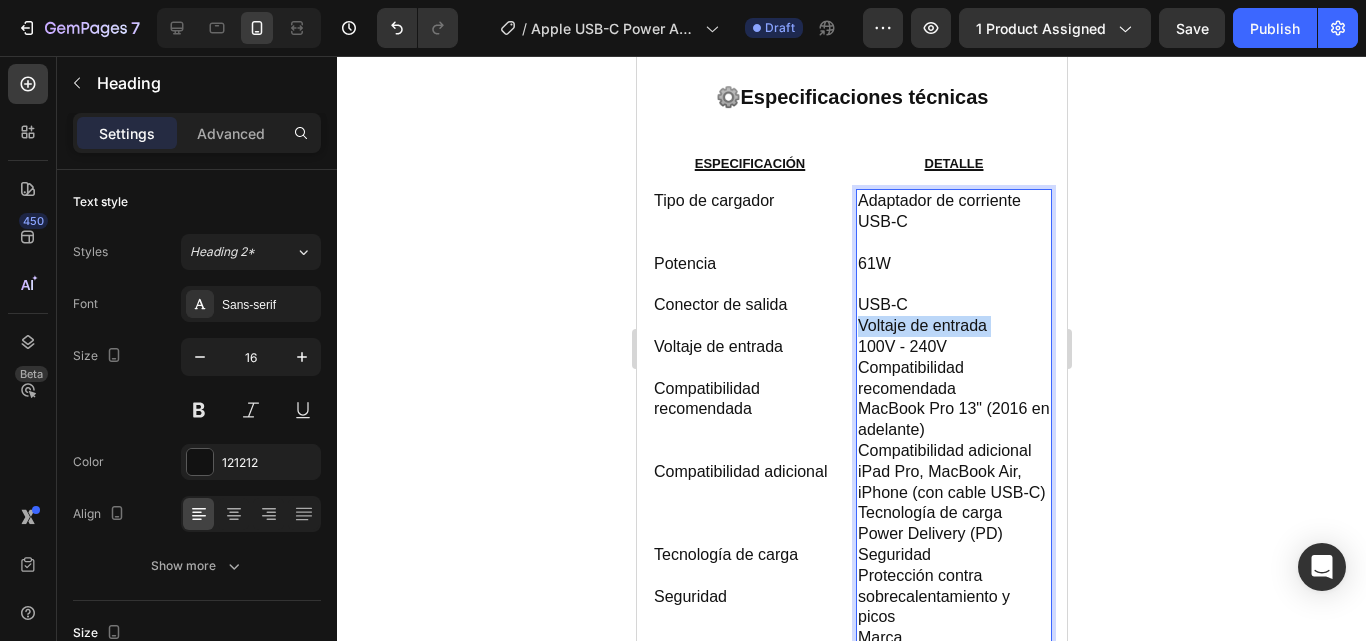 click on "Adaptador de corriente USB-C 61W USB-C Voltaje de entrada 100V - 240V Compatibilidad recomendada MacBook Pro 13" (2016 en adelante) Compatibilidad adicional iPad Pro, MacBook Air, iPhone (con cable USB-C) Tecnología de carga Power Delivery (PD) Seguridad Protección contra sobrecalentamiento y picos Marca Apple (original) Color Blanco" at bounding box center (953, 451) 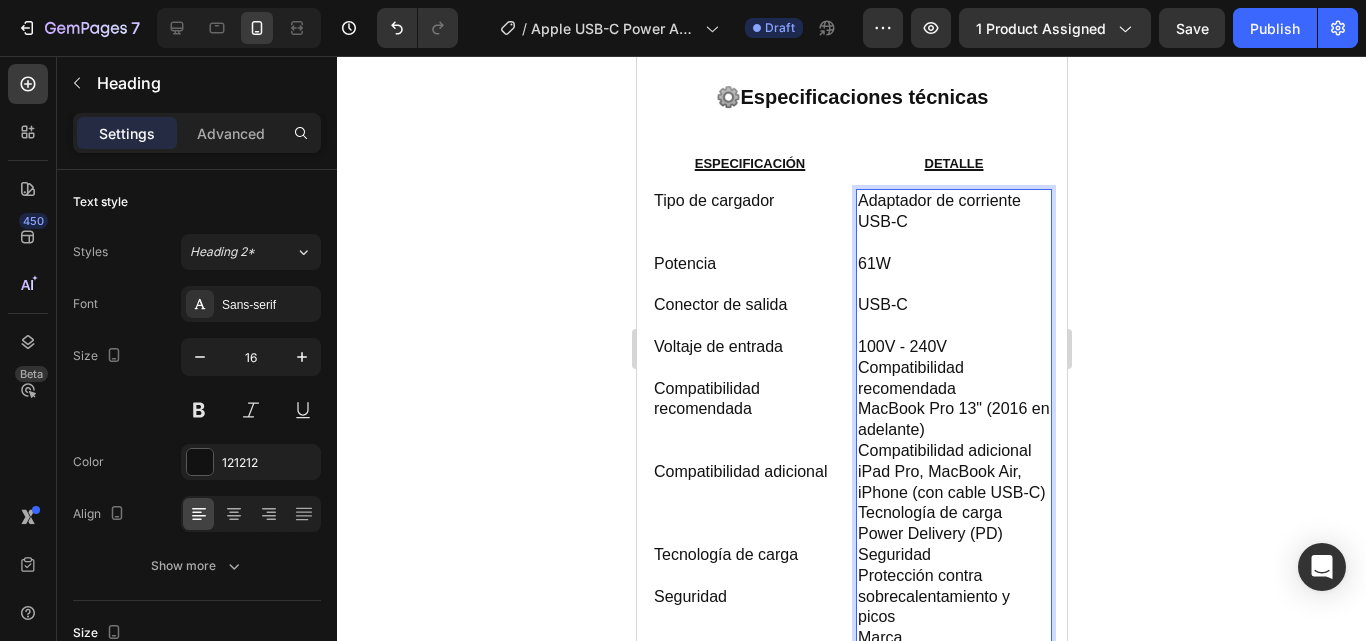 click on "Adaptador de corriente USB-C 61W USB-C 100V - 240V Compatibilidad recomendada MacBook Pro 13" (2016 en adelante) Compatibilidad adicional iPad Pro, MacBook Air, iPhone (con cable USB-C) Tecnología de carga Power Delivery (PD) Seguridad Protección contra sobrecalentamiento y picos Marca Apple (original) Color Blanco" at bounding box center (953, 451) 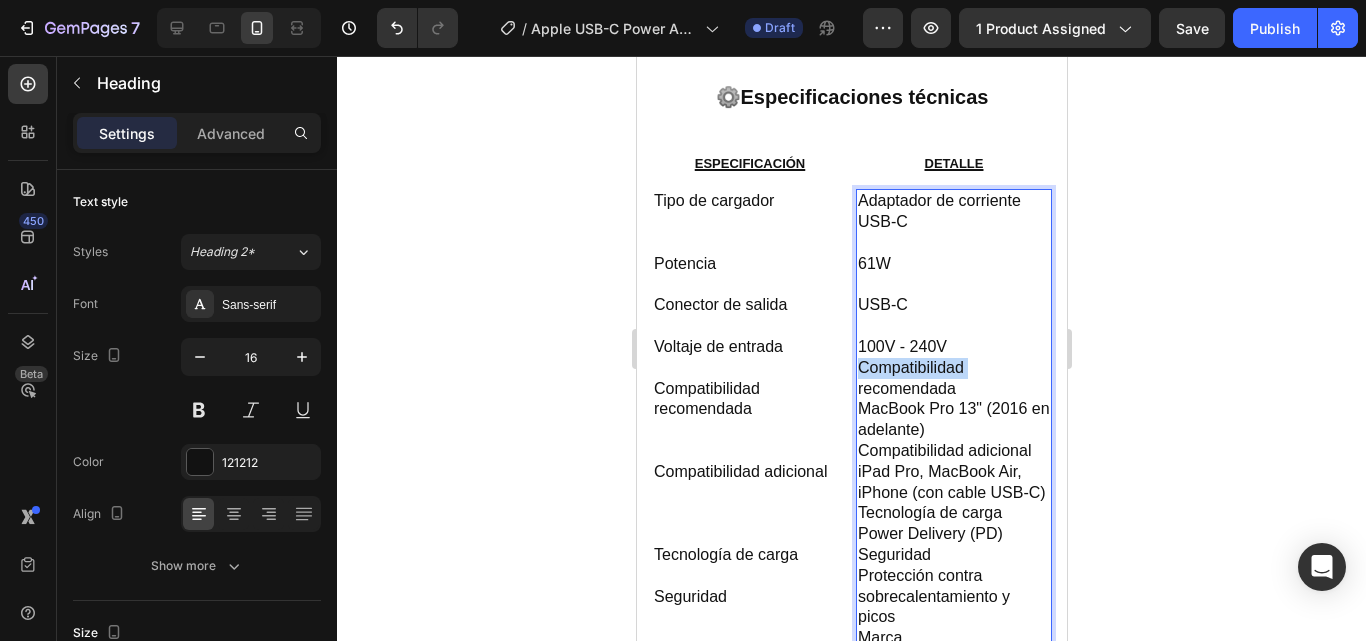 click on "Adaptador de corriente USB-C 61W USB-C 100V - 240V Compatibilidad recomendada MacBook Pro 13" (2016 en adelante) Compatibilidad adicional iPad Pro, MacBook Air, iPhone (con cable USB-C) Tecnología de carga Power Delivery (PD) Seguridad Protección contra sobrecalentamiento y picos Marca Apple (original) Color Blanco" at bounding box center (953, 451) 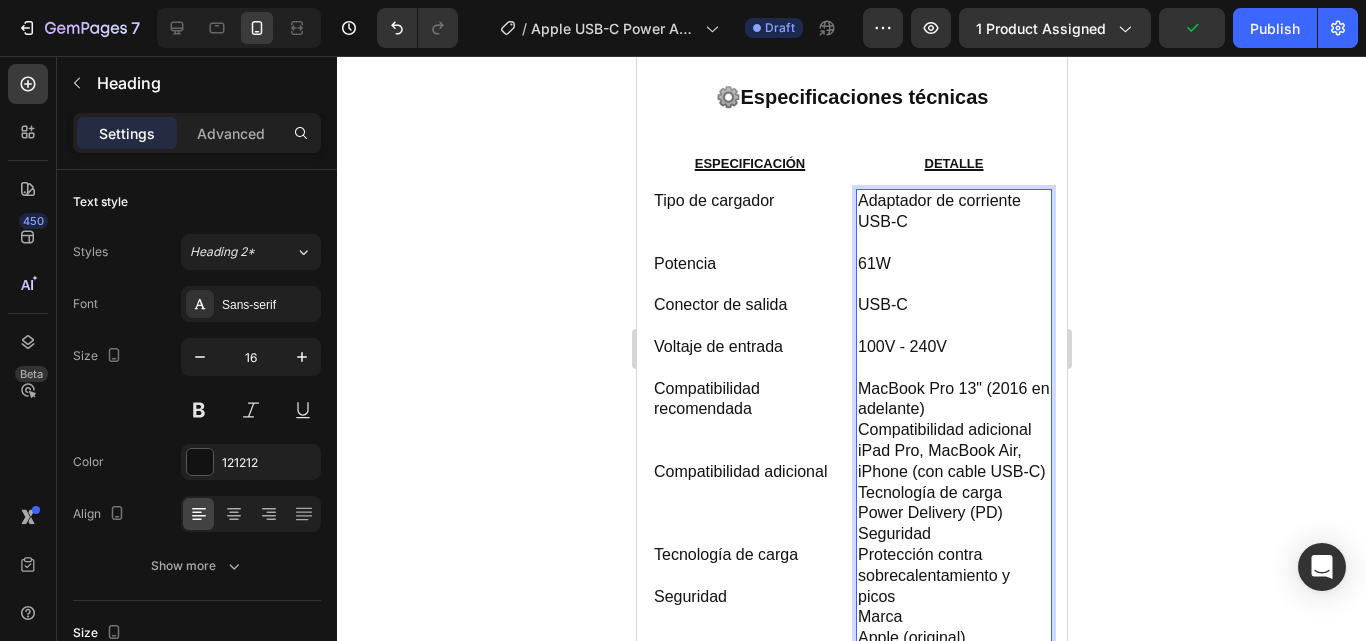 click on "Adaptador de corriente USB-C 61W USB-C 100V - 240V MacBook Pro 13" (2016 en adelante) Compatibilidad adicional iPad Pro, MacBook Air, iPhone (con cable USB-C) Tecnología de carga Power Delivery (PD) Seguridad Protección contra sobrecalentamiento y picos Marca Apple (original) Color Blanco" at bounding box center [953, 440] 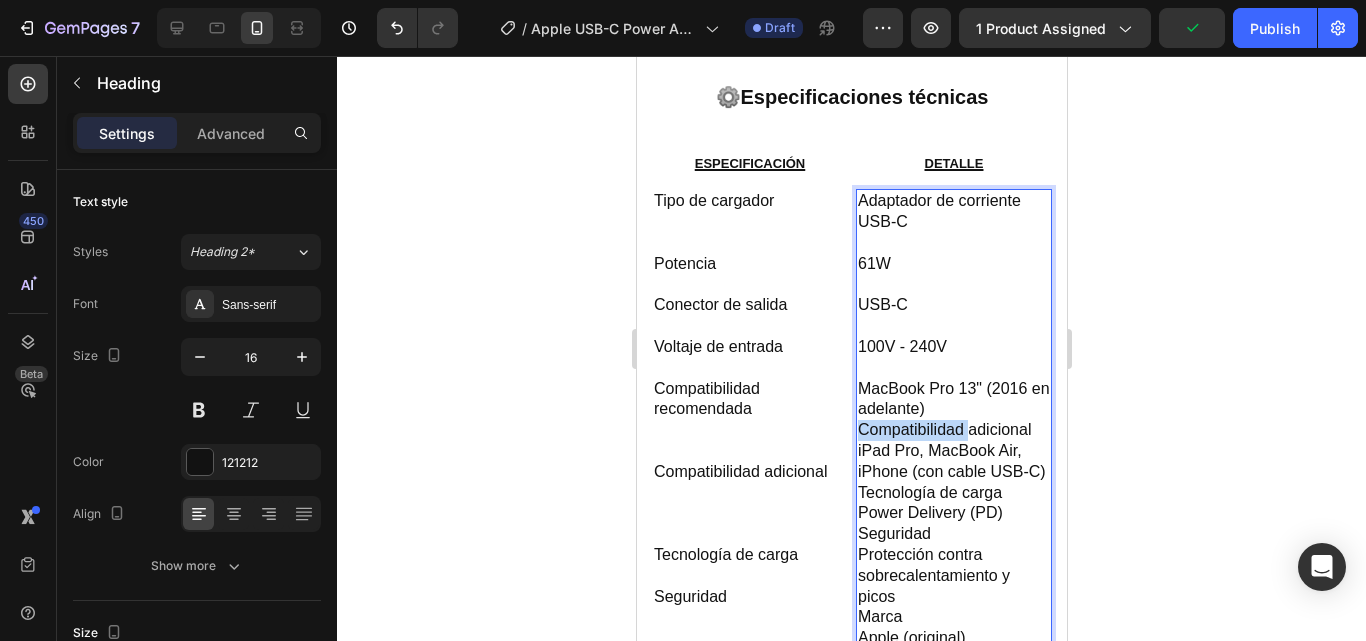 click on "Adaptador de corriente USB-C 61W USB-C 100V - 240V MacBook Pro 13" (2016 en adelante) Compatibilidad adicional iPad Pro, MacBook Air, iPhone (con cable USB-C) Tecnología de carga Power Delivery (PD) Seguridad Protección contra sobrecalentamiento y picos Marca Apple (original) Color Blanco" at bounding box center (953, 440) 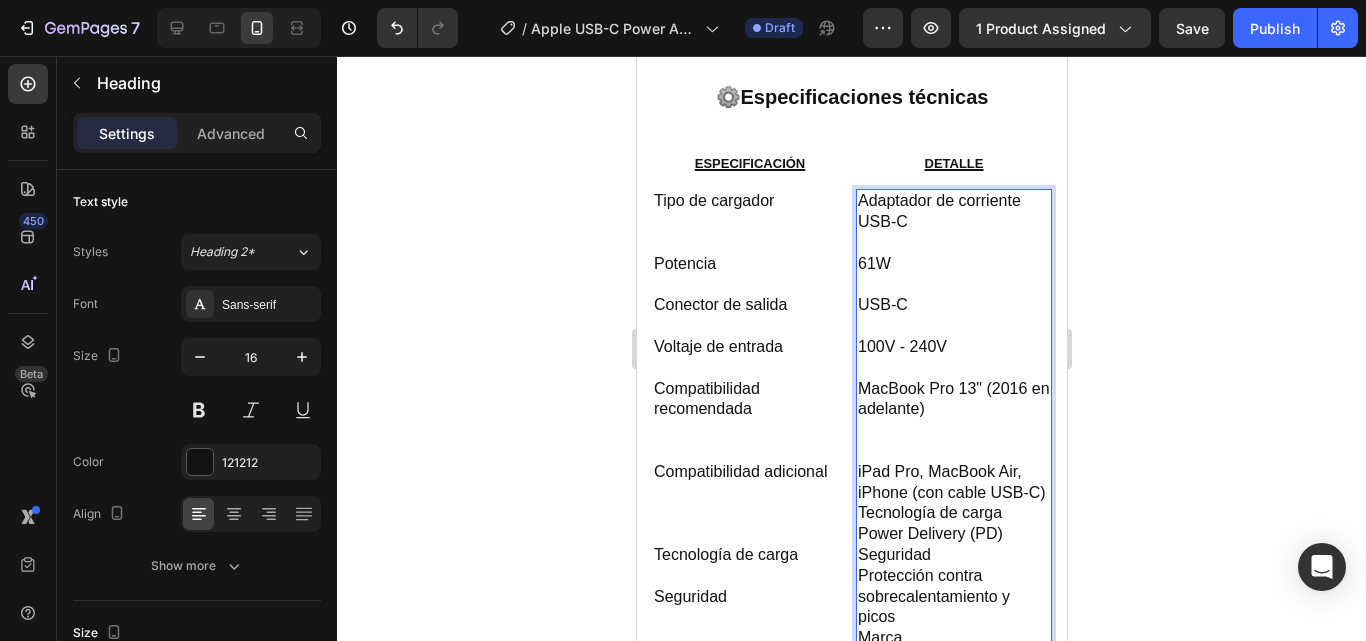 scroll, scrollTop: 1035, scrollLeft: 0, axis: vertical 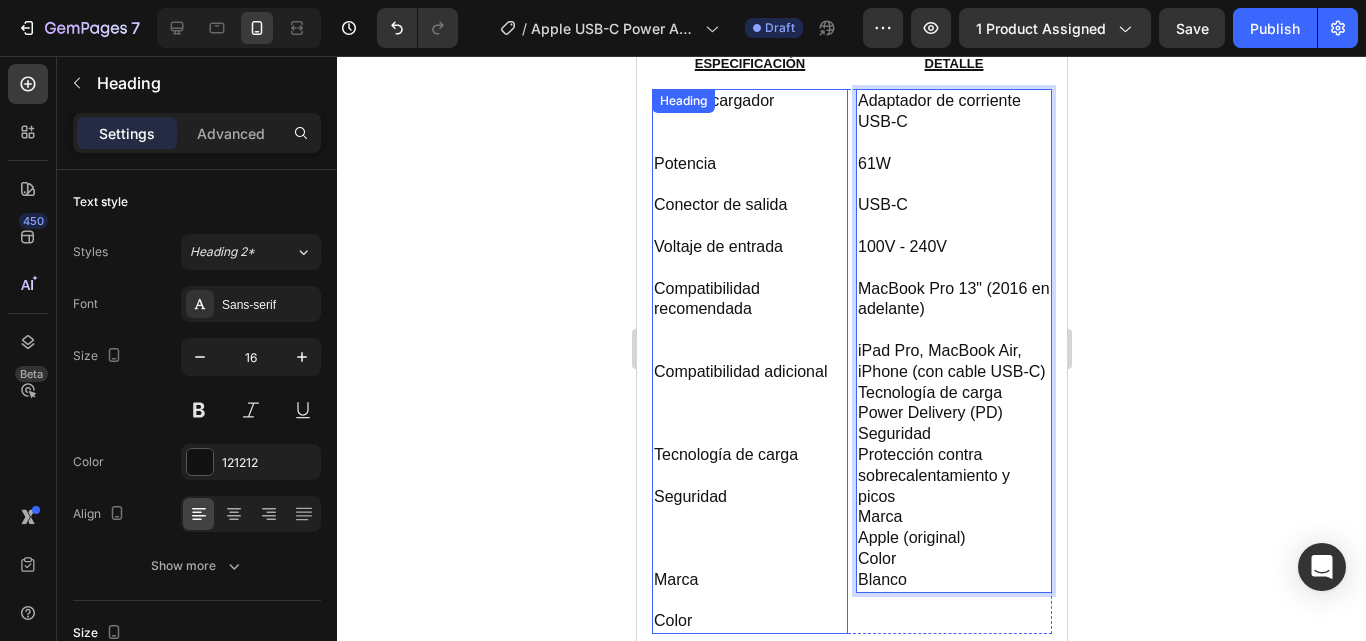 click on "Tipo de cargador Potencia Conector de salida Voltaje de entrada Compatibilidad recomendada Compatibilidad adicional Tecnología de carga Seguridad Marca Color" at bounding box center (749, 361) 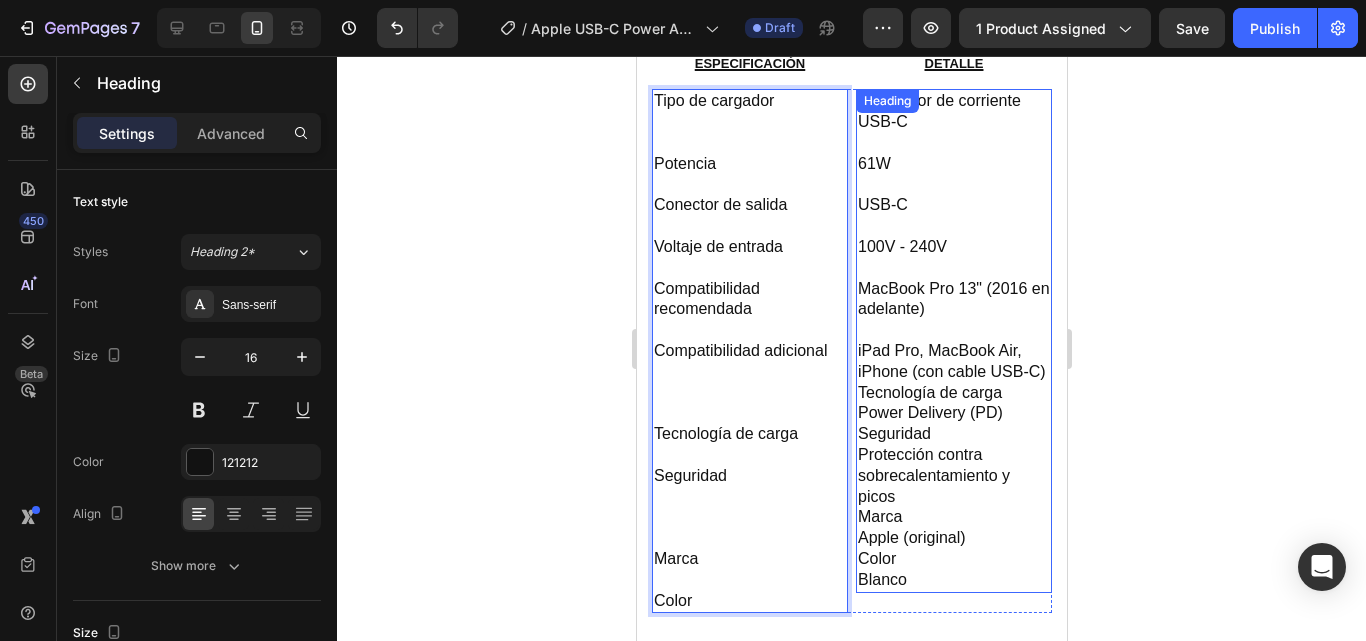 click on "Adaptador de corriente USB-C 61W USB-C 100V - 240V MacBook Pro 13" (2016 en adelante) iPad Pro, MacBook Air, iPhone (con cable USB-C) Tecnología de carga Power Delivery (PD) Seguridad Protección contra sobrecalentamiento y picos Marca Apple (original) Color Blanco" at bounding box center (953, 340) 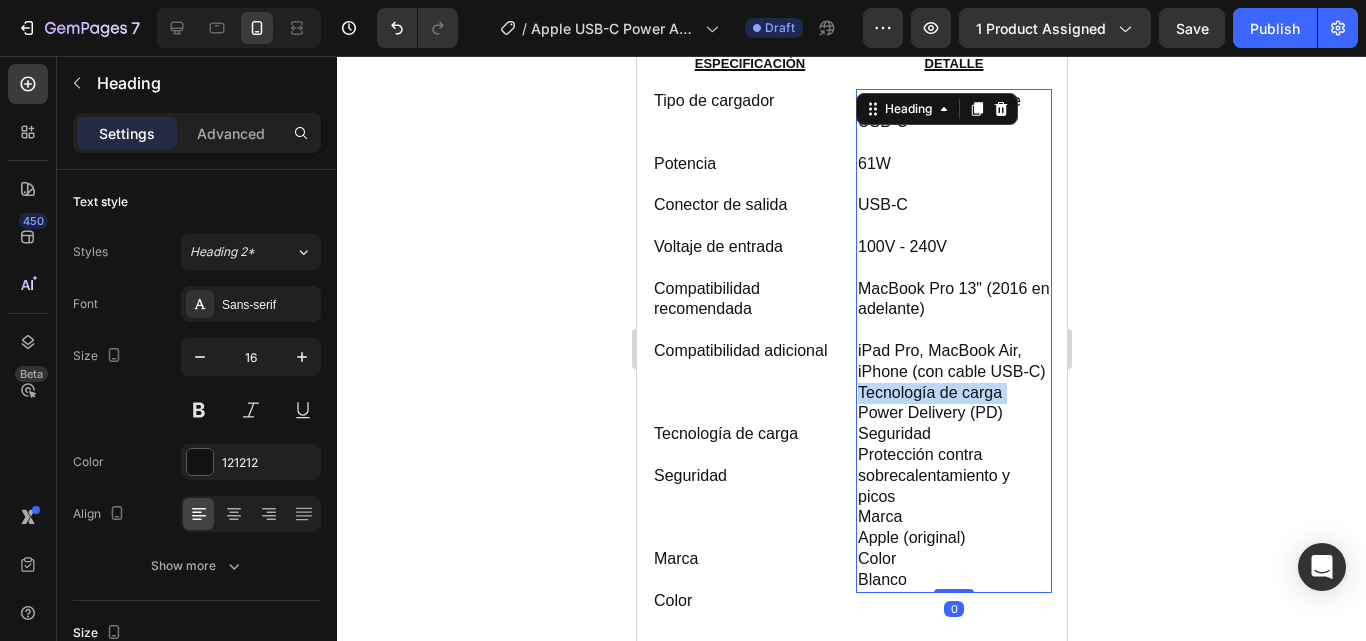 click on "Adaptador de corriente USB-C 61W USB-C 100V - 240V MacBook Pro 13" (2016 en adelante) iPad Pro, MacBook Air, iPhone (con cable USB-C) Tecnología de carga Power Delivery (PD) Seguridad Protección contra sobrecalentamiento y picos Marca Apple (original) Color Blanco" at bounding box center (953, 340) 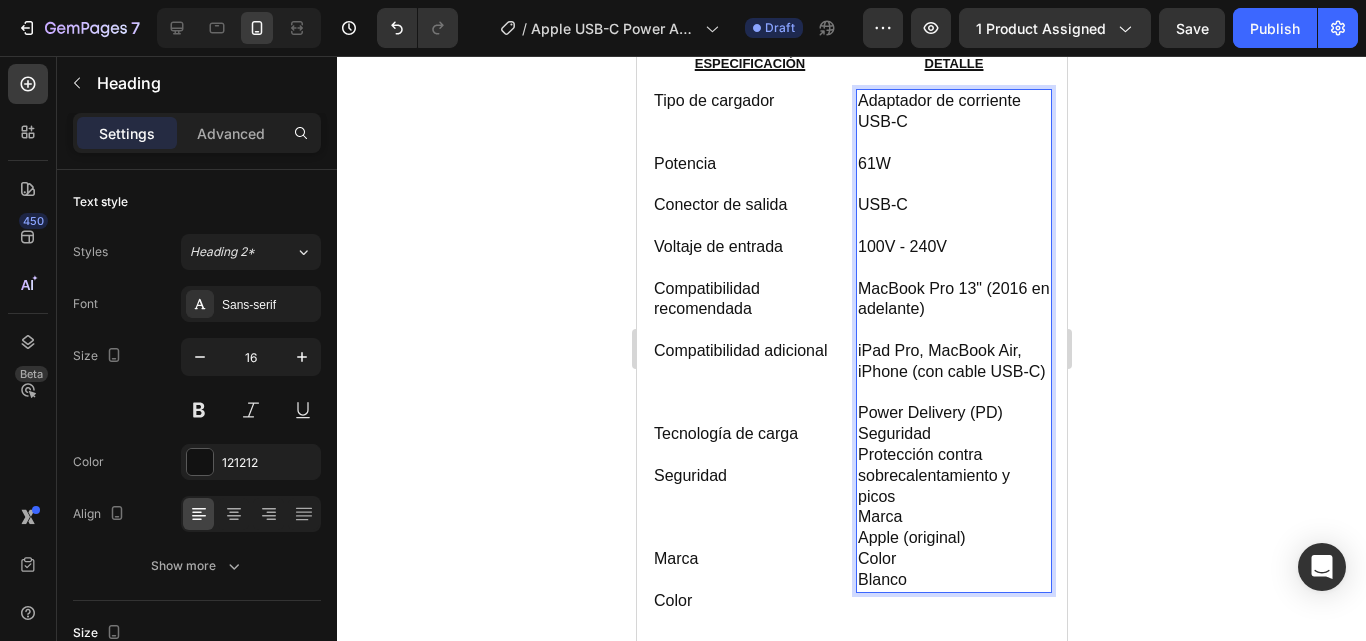 click on "Adaptador de corriente USB-C 61W USB-C 100V - 240V MacBook Pro 13" (2016 en adelante) iPad Pro, MacBook Air, iPhone (con cable USB-C) Power Delivery (PD) Seguridad Protección contra sobrecalentamiento y picos Marca Apple (original) Color Blanco" at bounding box center (953, 340) 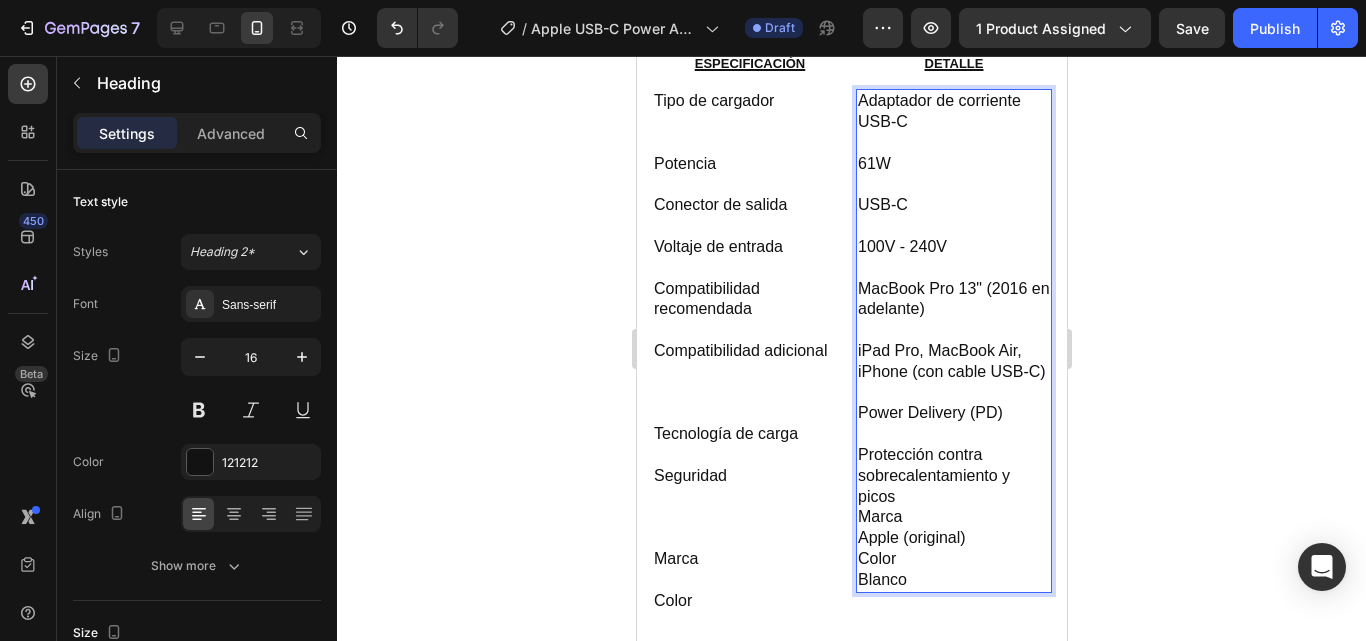 click on "Adaptador de corriente USB-C 61W USB-C 100V - 240V MacBook Pro 13" (2016 en adelante) iPad Pro, MacBook Air, iPhone (con cable USB-C) Power Delivery (PD) ⁠⁠⁠⁠⁠⁠⁠ Protección contra sobrecalentamiento y picos Marca Apple (original) Color Blanco" at bounding box center (953, 340) 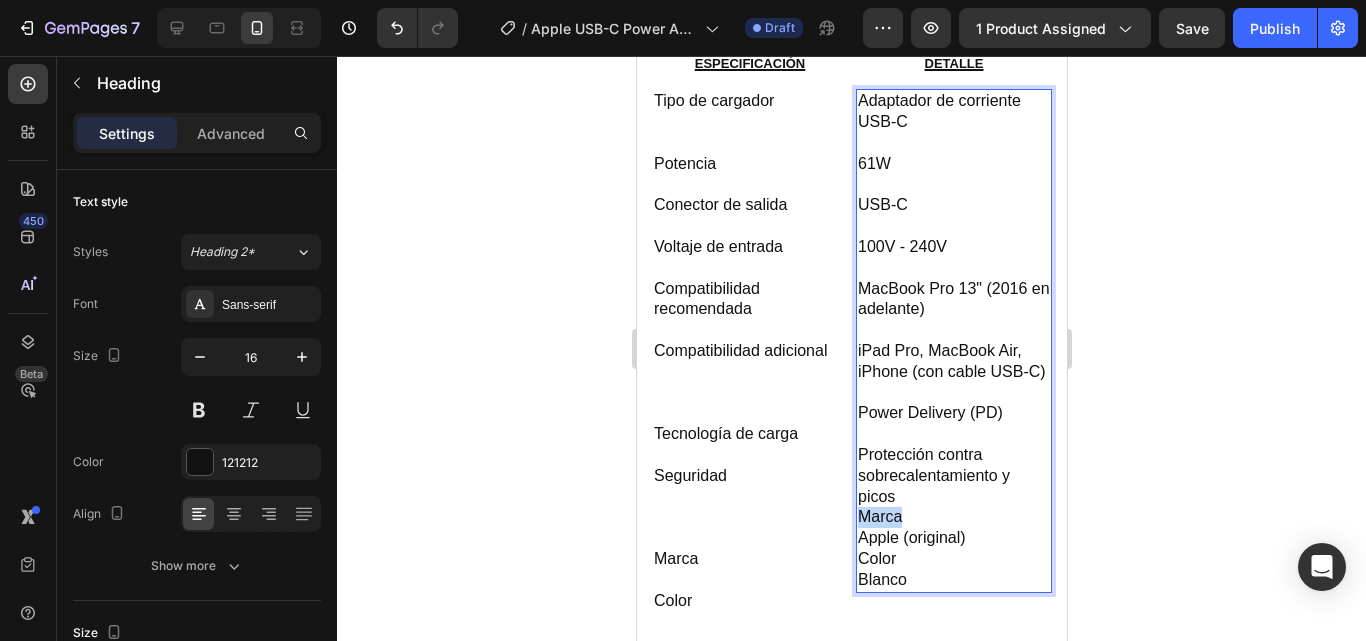 click on "Adaptador de corriente USB-C 61W USB-C 100V - 240V MacBook Pro 13" (2016 en adelante) iPad Pro, MacBook Air, iPhone (con cable USB-C) Power Delivery (PD) Protección contra sobrecalentamiento y picos Marca Apple (original) Color Blanco" at bounding box center [953, 340] 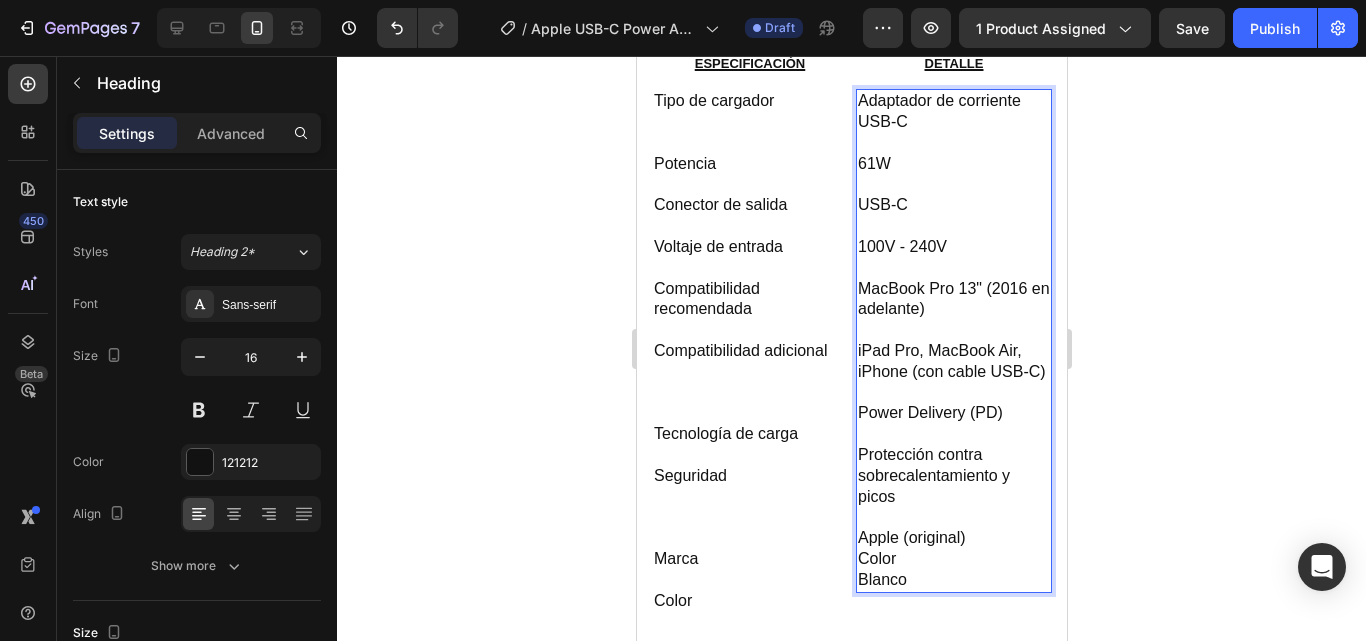 click on "Adaptador de corriente USB-C 61W USB-C 100V - 240V MacBook Pro 13" (2016 en adelante) iPad Pro, MacBook Air, iPhone (con cable USB-C) Power Delivery (PD) Protección contra sobrecalentamiento y picos Apple (original) Color Blanco" at bounding box center [953, 340] 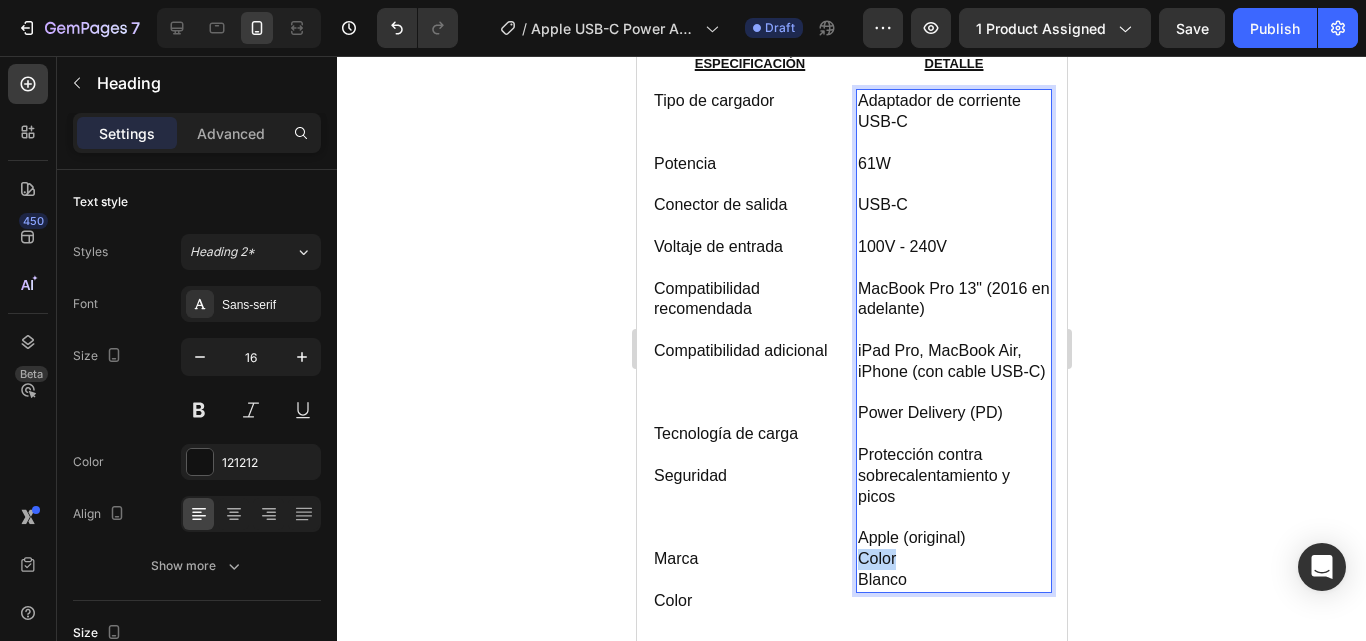click on "Adaptador de corriente USB-C 61W USB-C 100V - 240V MacBook Pro 13" (2016 en adelante) iPad Pro, MacBook Air, iPhone (con cable USB-C) Power Delivery (PD) Protección contra sobrecalentamiento y picos Apple (original) Color Blanco" at bounding box center [953, 340] 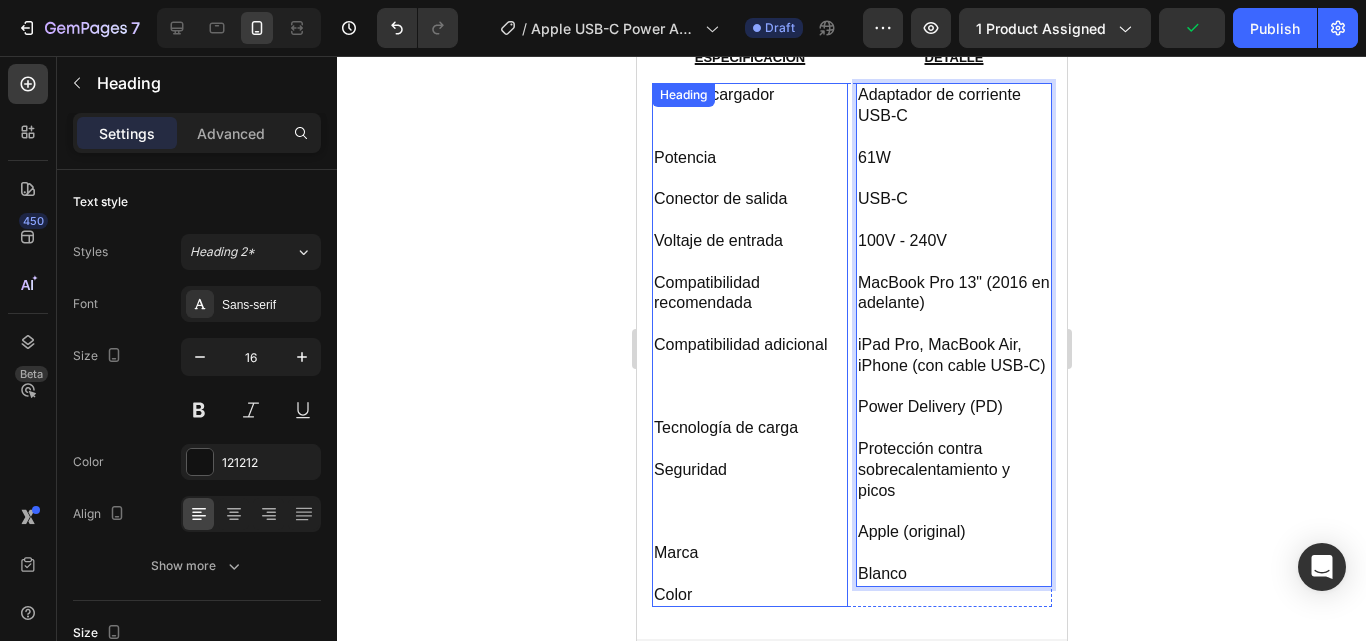 scroll, scrollTop: 1035, scrollLeft: 0, axis: vertical 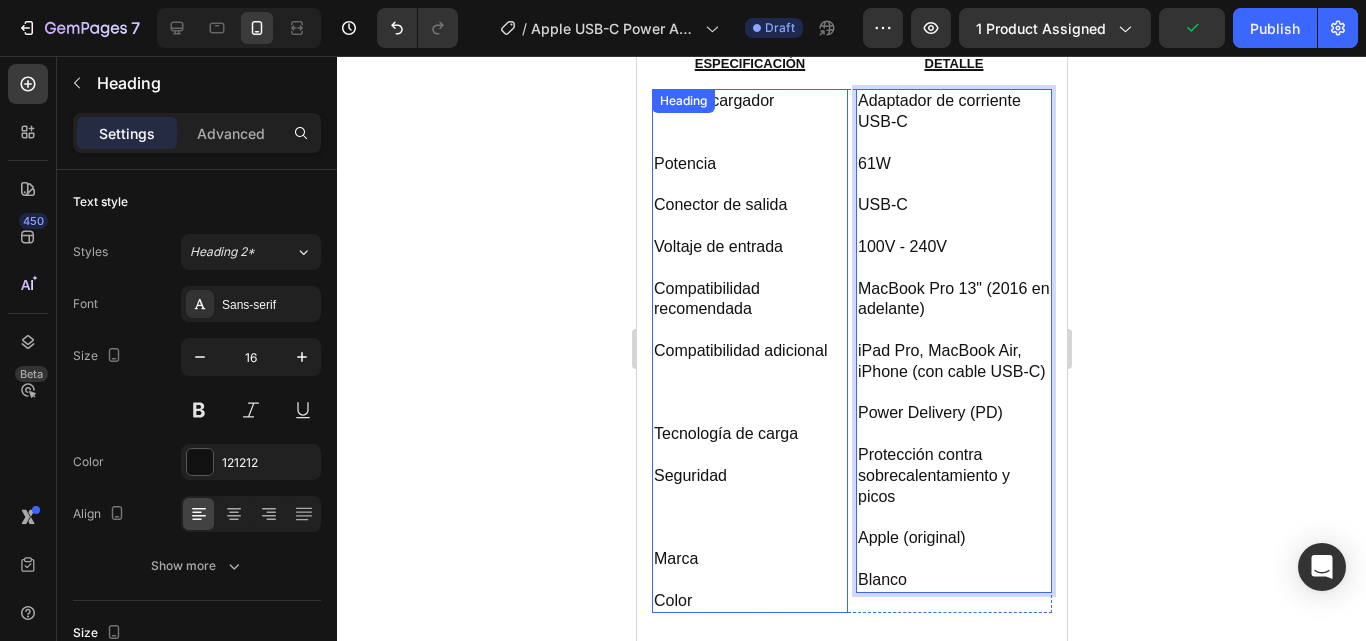 click on "Tipo de cargador Potencia Conector de salida Voltaje de entrada Compatibilidad recomendada Compatibilidad adicional Tecnología de carga Seguridad Marca Color" at bounding box center [749, 351] 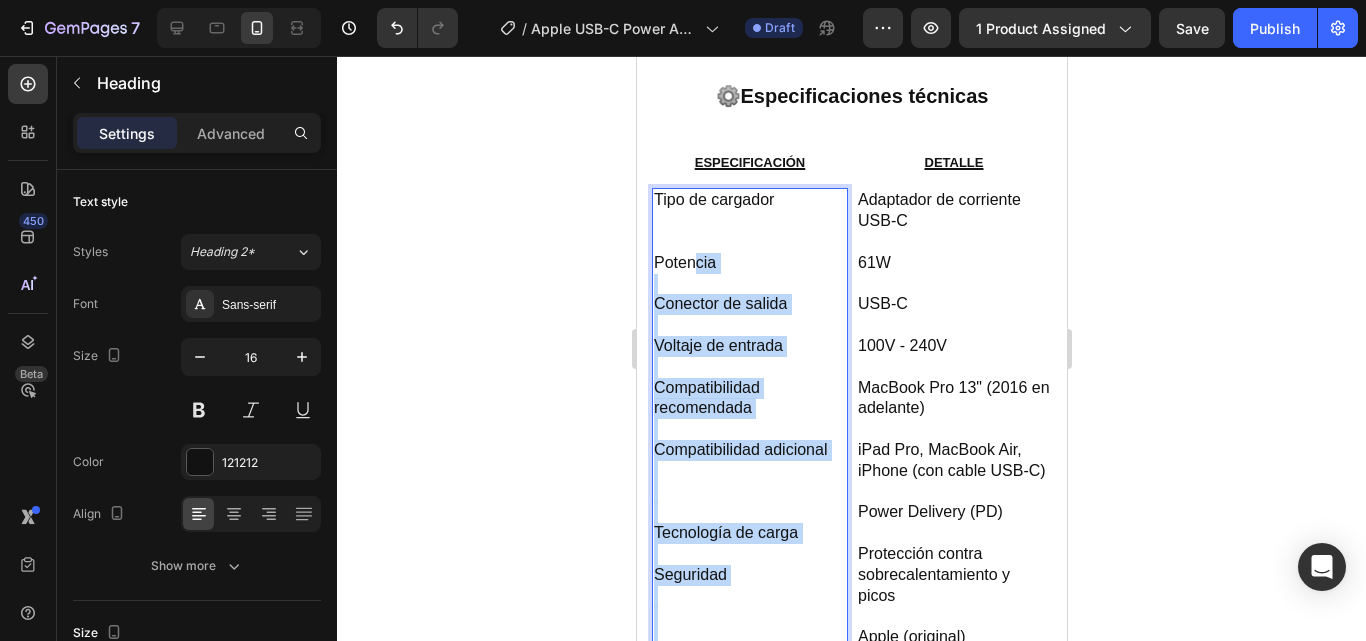 scroll, scrollTop: 935, scrollLeft: 0, axis: vertical 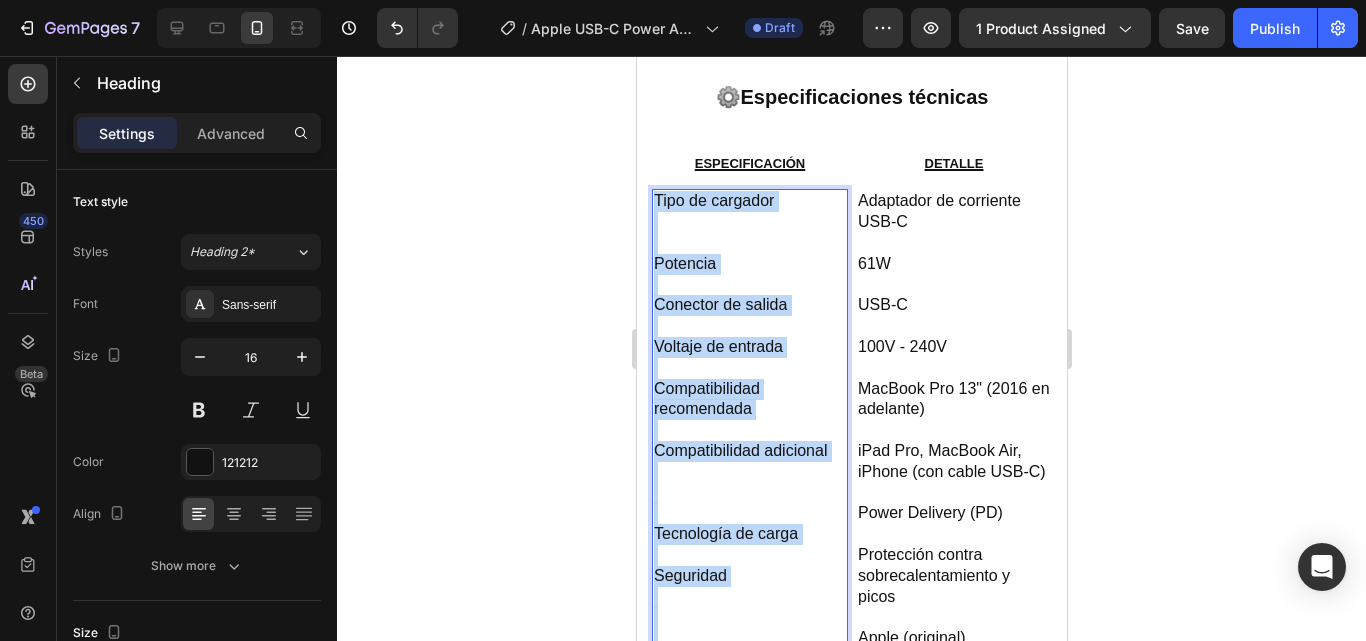 drag, startPoint x: 717, startPoint y: 584, endPoint x: 652, endPoint y: 186, distance: 403.27286 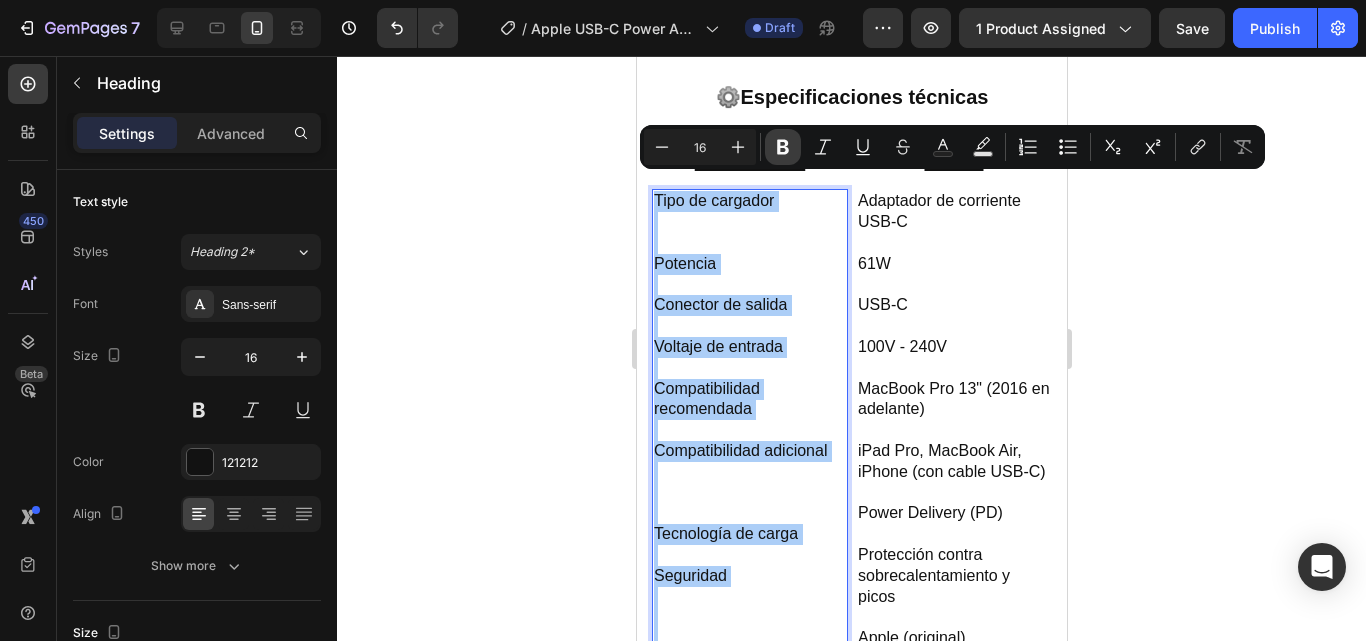 click 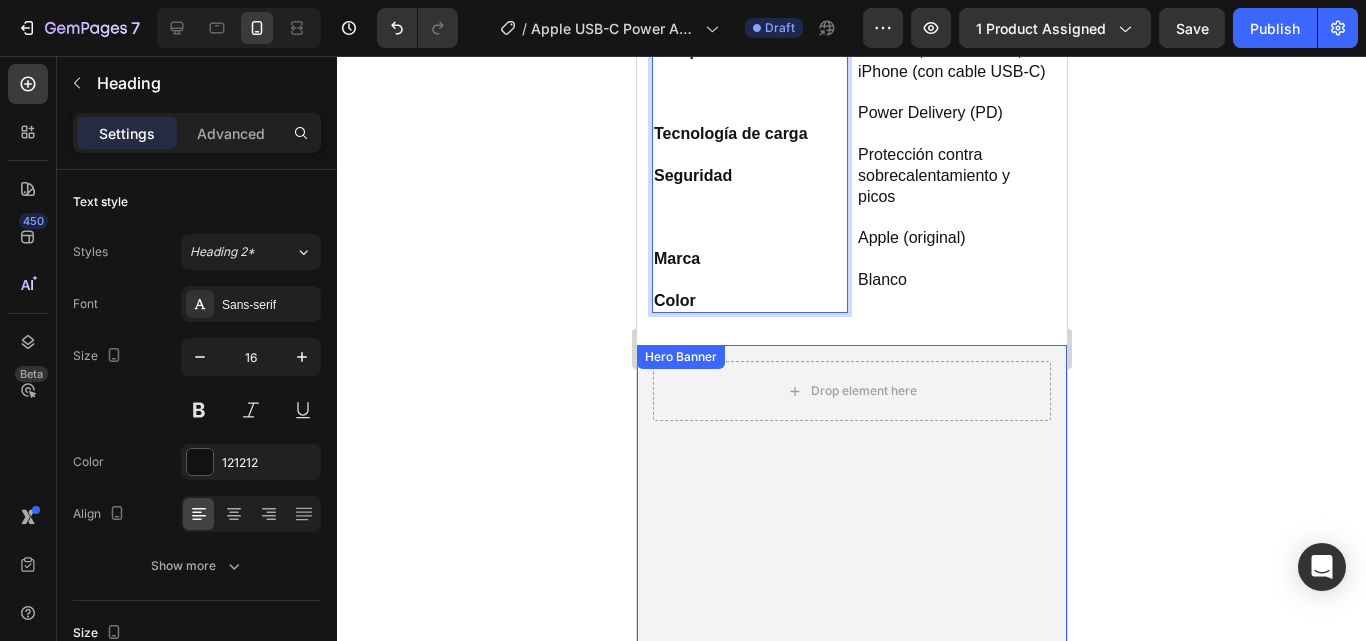 scroll, scrollTop: 1635, scrollLeft: 0, axis: vertical 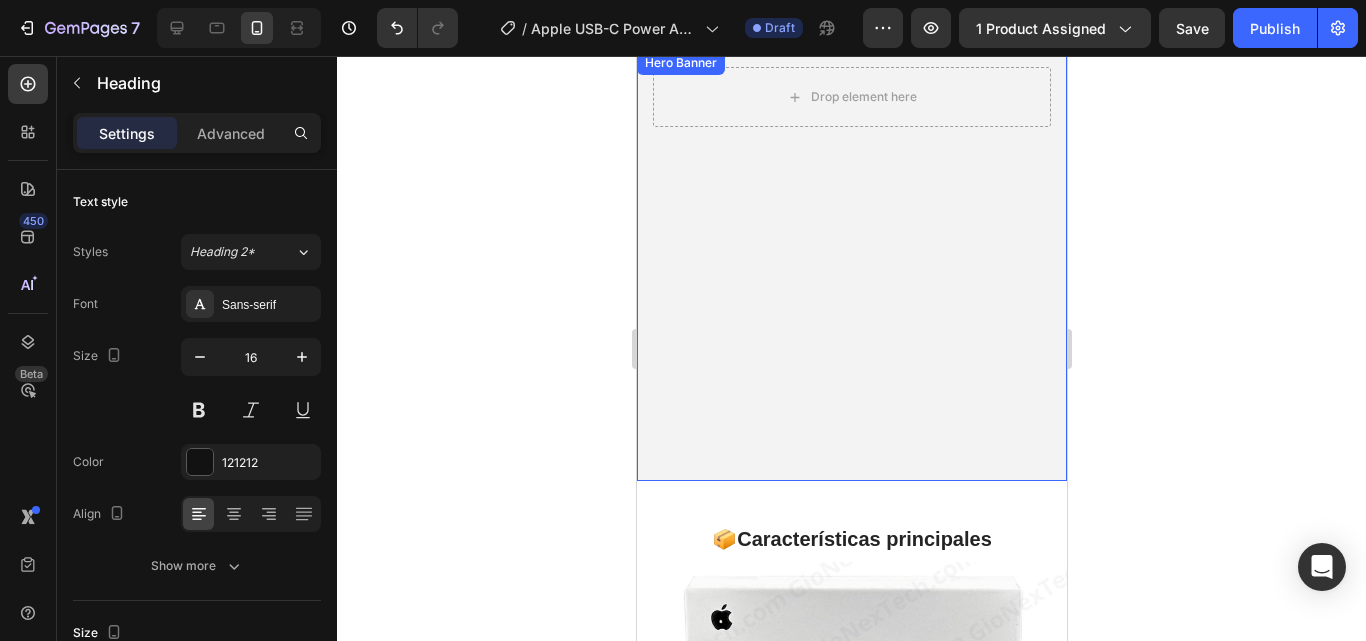 click at bounding box center (851, 266) 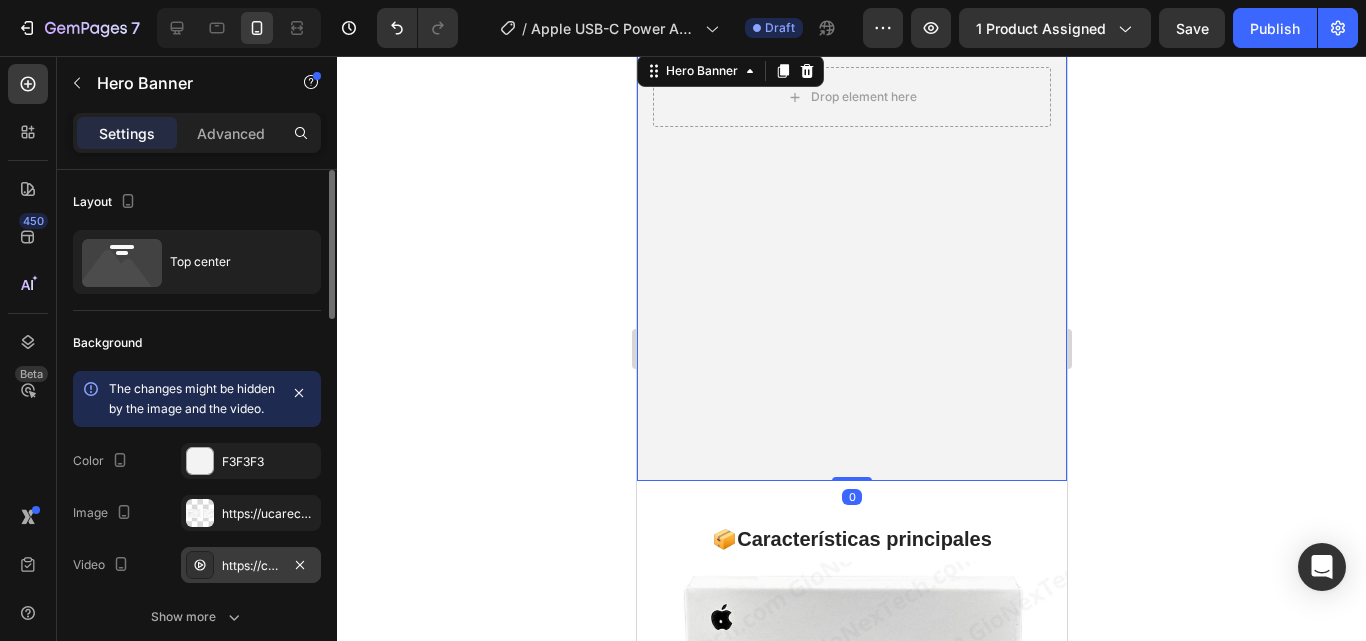 click on "https://cdn.shopify.com/videos/c/o/v/eaf0976118224675be3c1e8dfe003810.mp4" at bounding box center [251, 566] 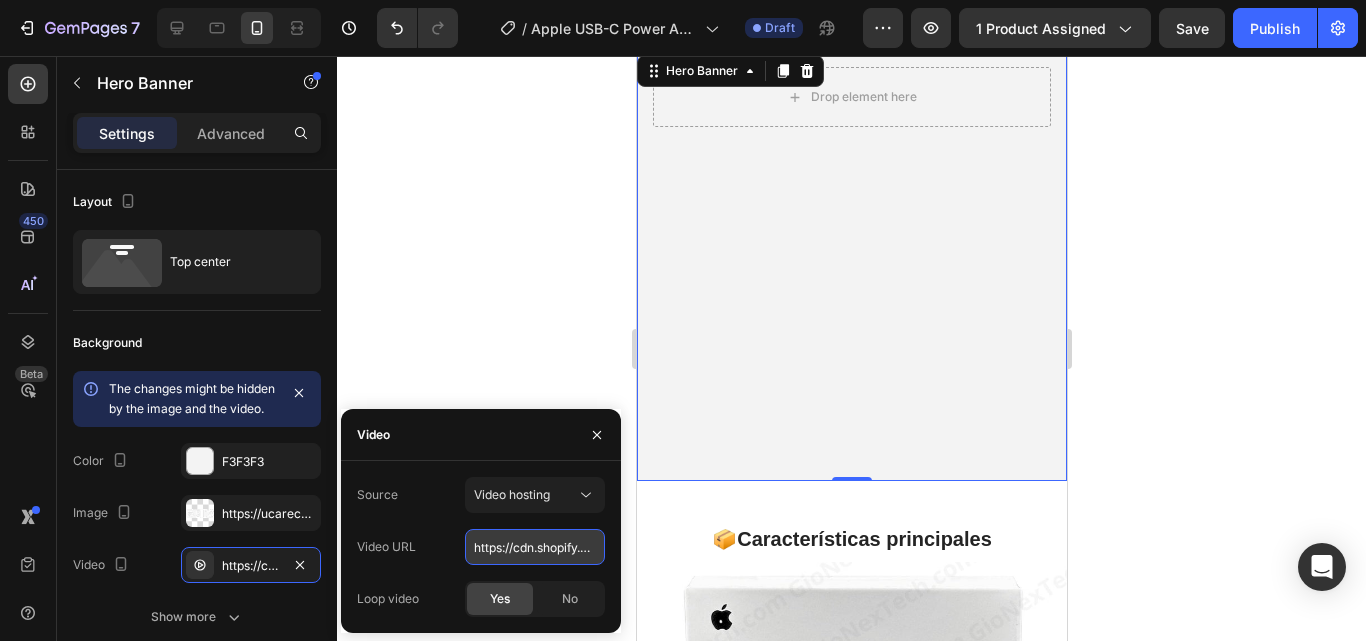 click on "https://cdn.shopify.com/videos/c/o/v/eaf0976118224675be3c1e8dfe003810.mp4" at bounding box center [535, 547] 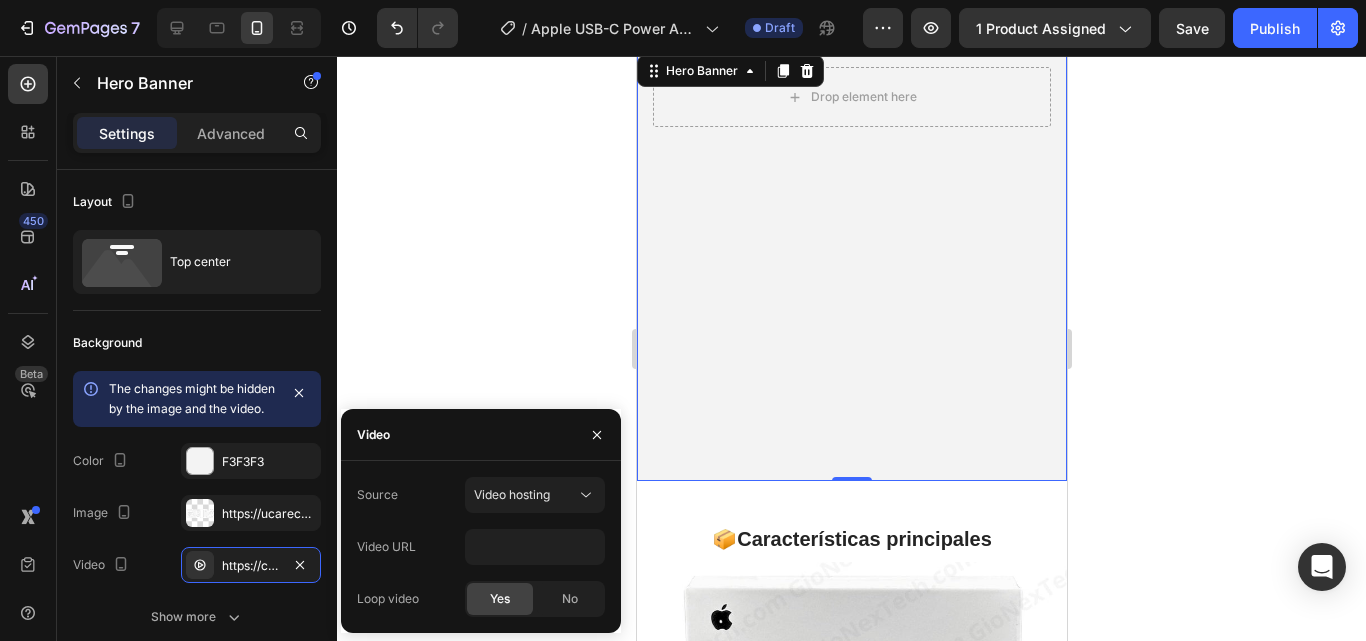 click 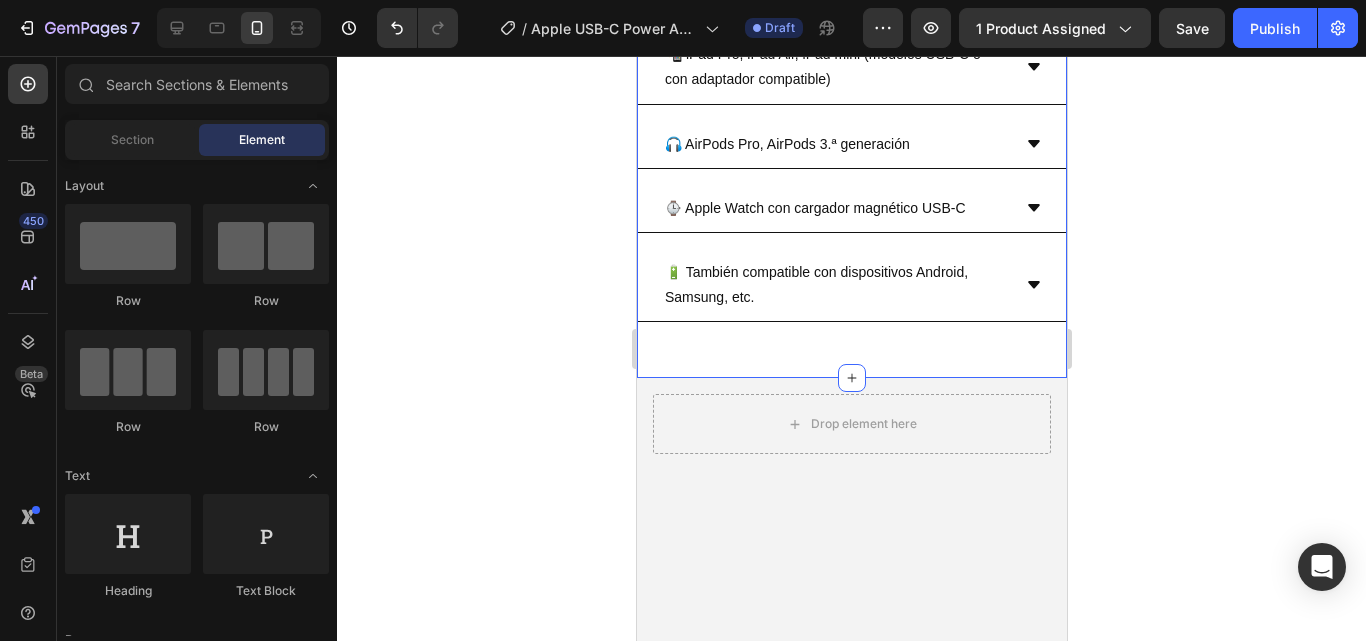 scroll, scrollTop: 4135, scrollLeft: 0, axis: vertical 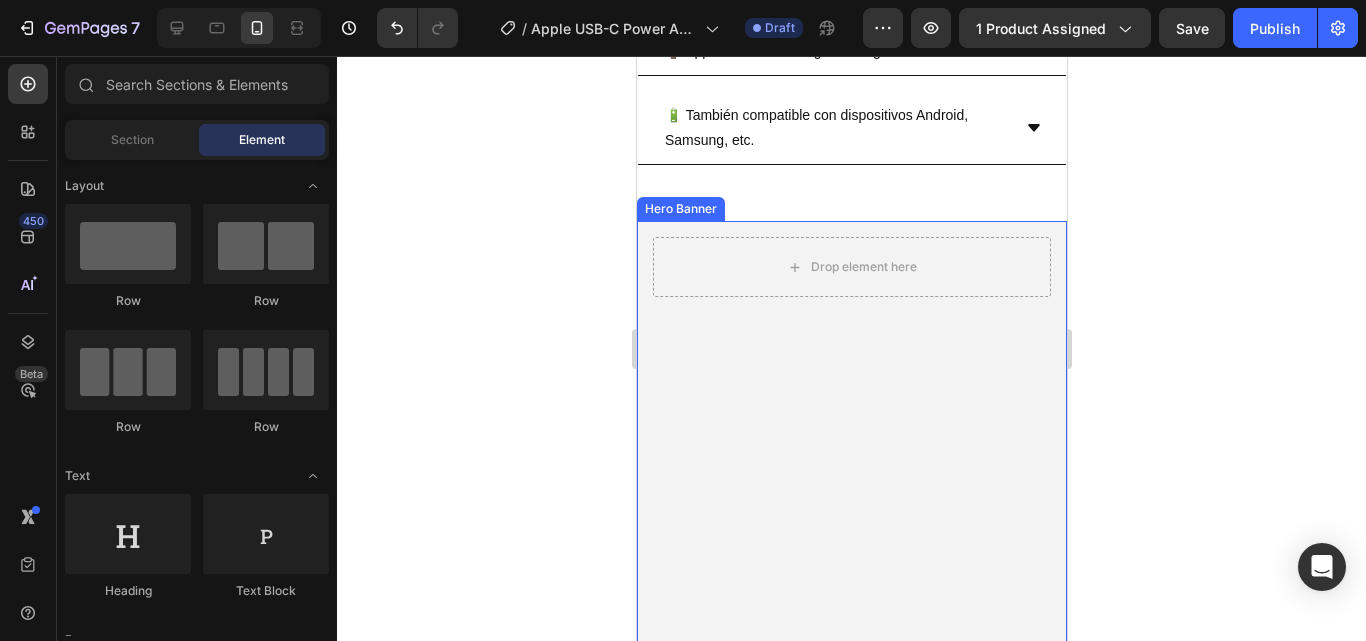 click at bounding box center [851, 436] 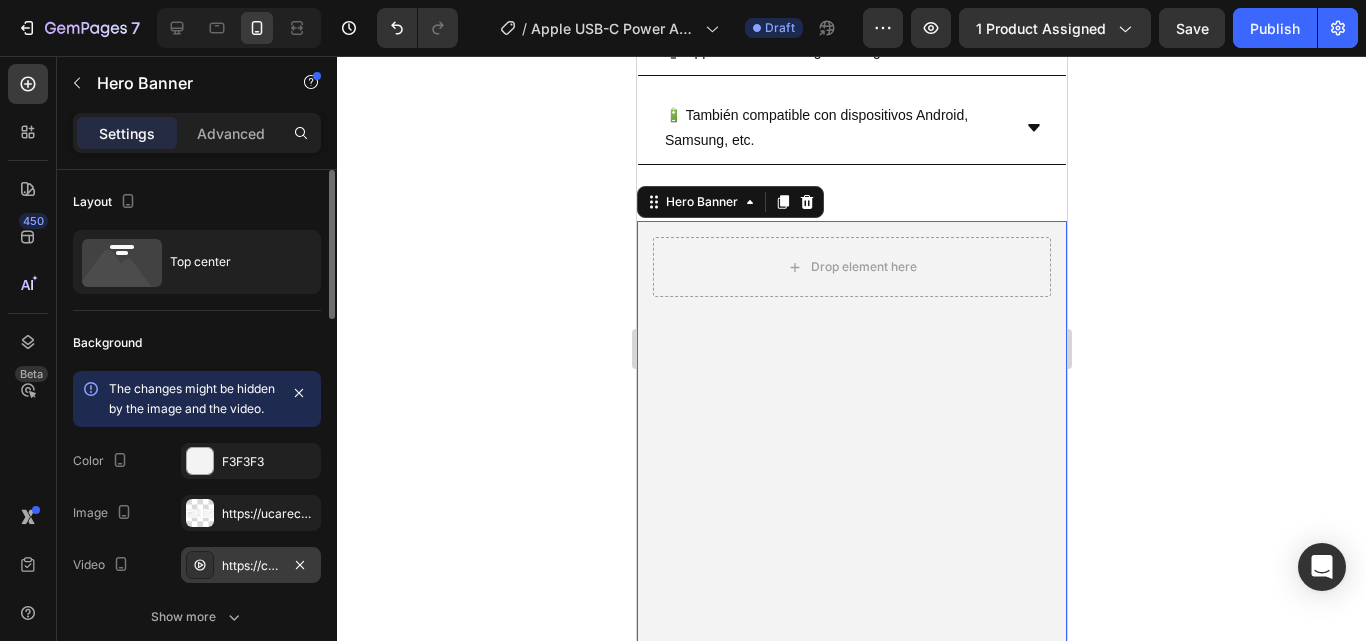 click on "https://cdn.shopify.com/videos/c/o/v/eaf0976118224675be3c1e8dfe003810.mp4" at bounding box center [251, 566] 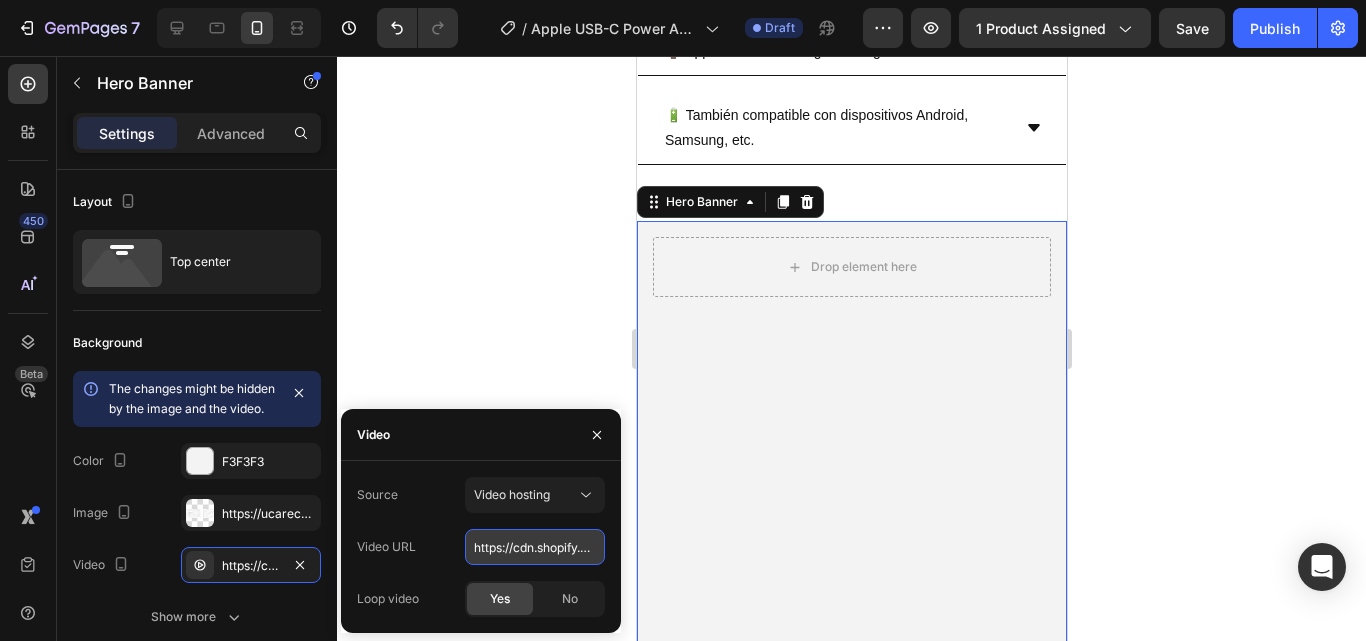 click on "https://cdn.shopify.com/videos/c/o/v/eaf0976118224675be3c1e8dfe003810.mp4" at bounding box center (535, 547) 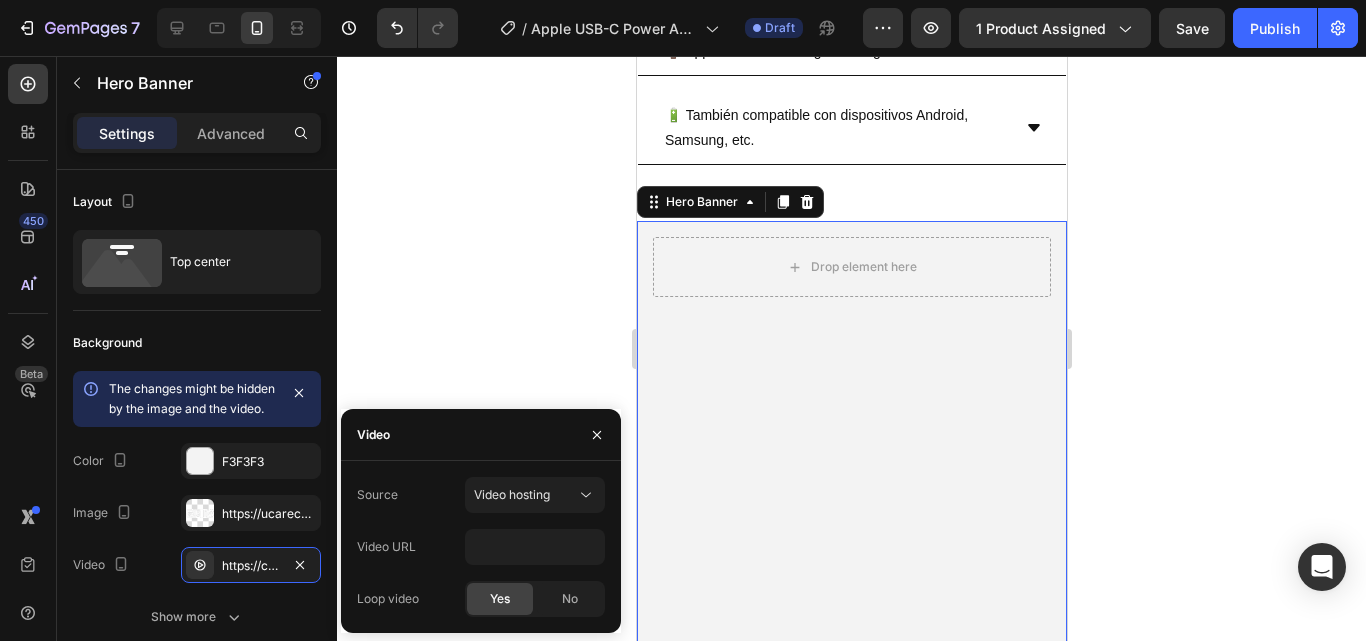 click 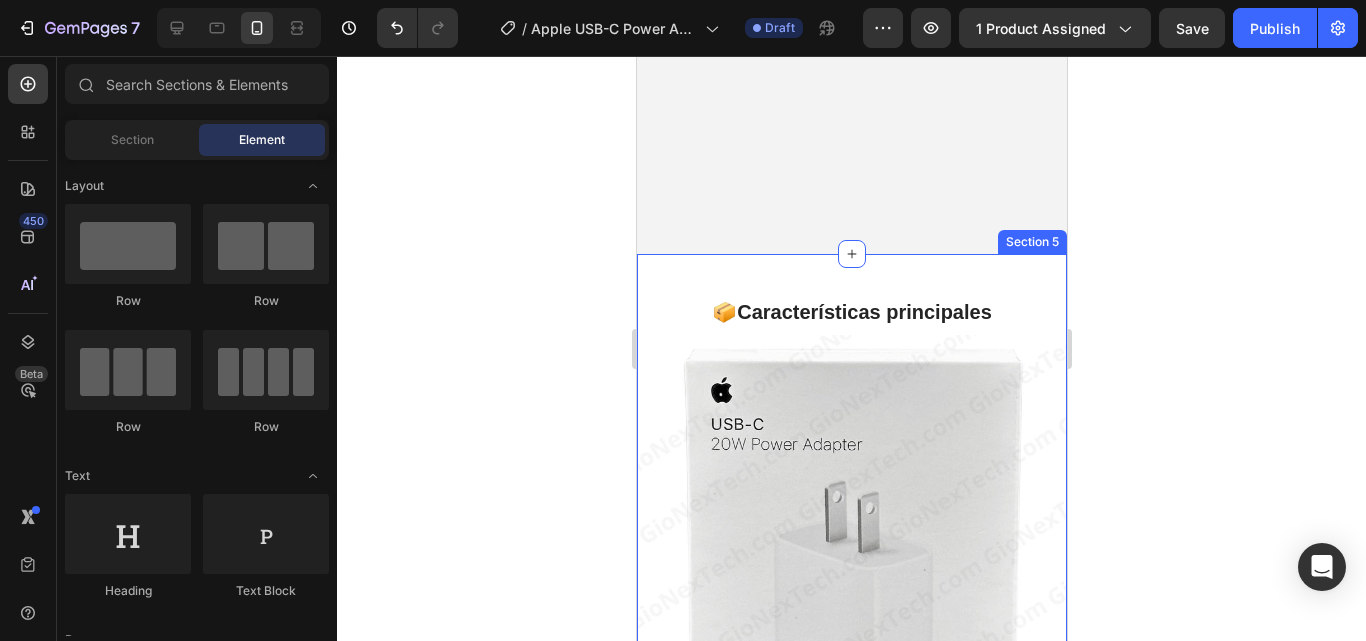 scroll, scrollTop: 1863, scrollLeft: 0, axis: vertical 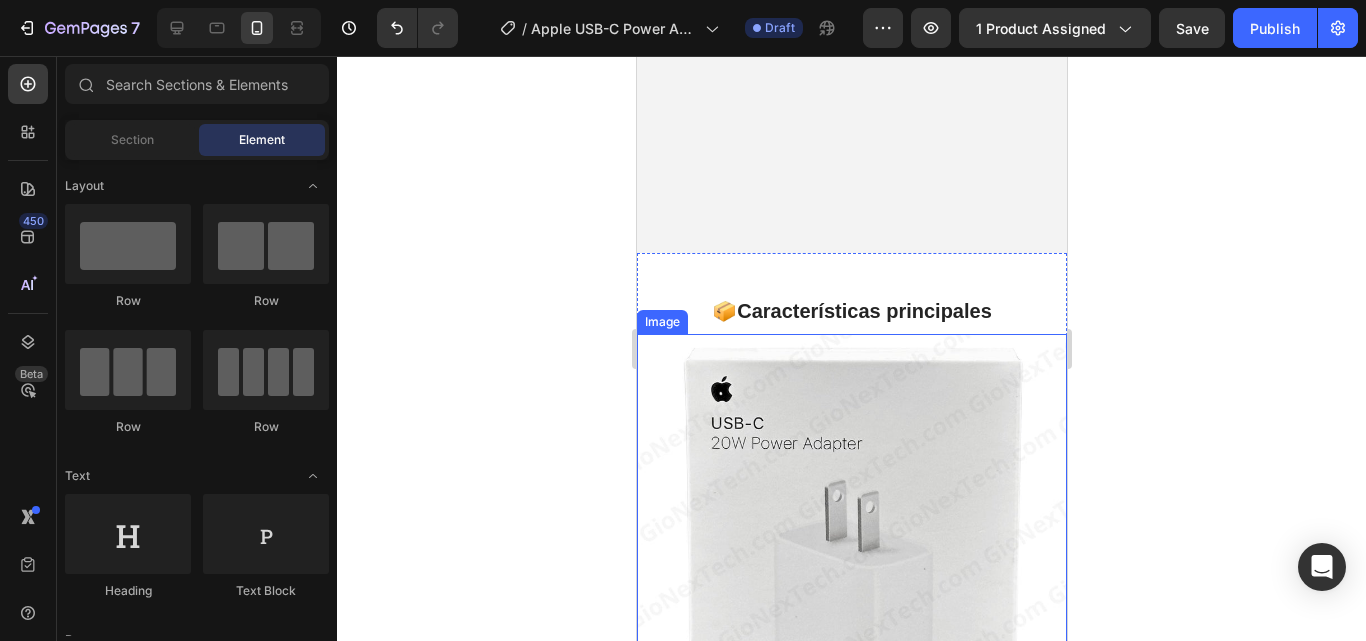click at bounding box center (851, 549) 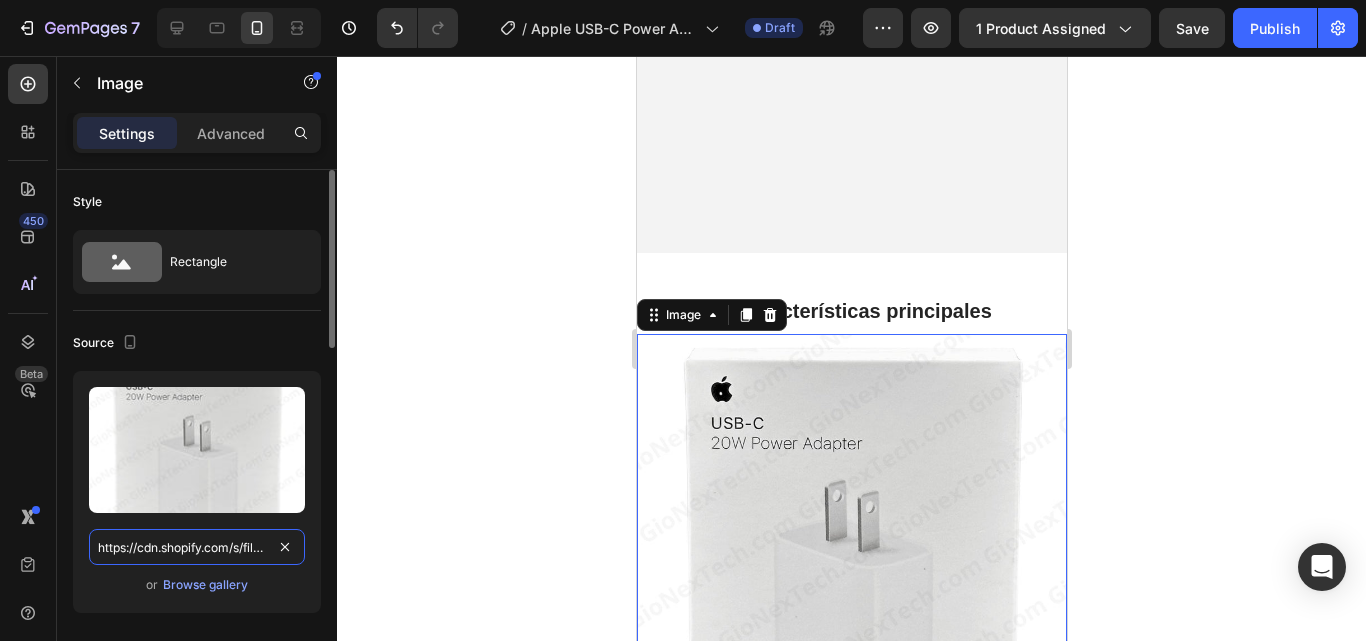click on "https://cdn.shopify.com/s/files/1/0699/8304/3773/files/5136537464905772706.jpg?v=1751732034" at bounding box center (197, 547) 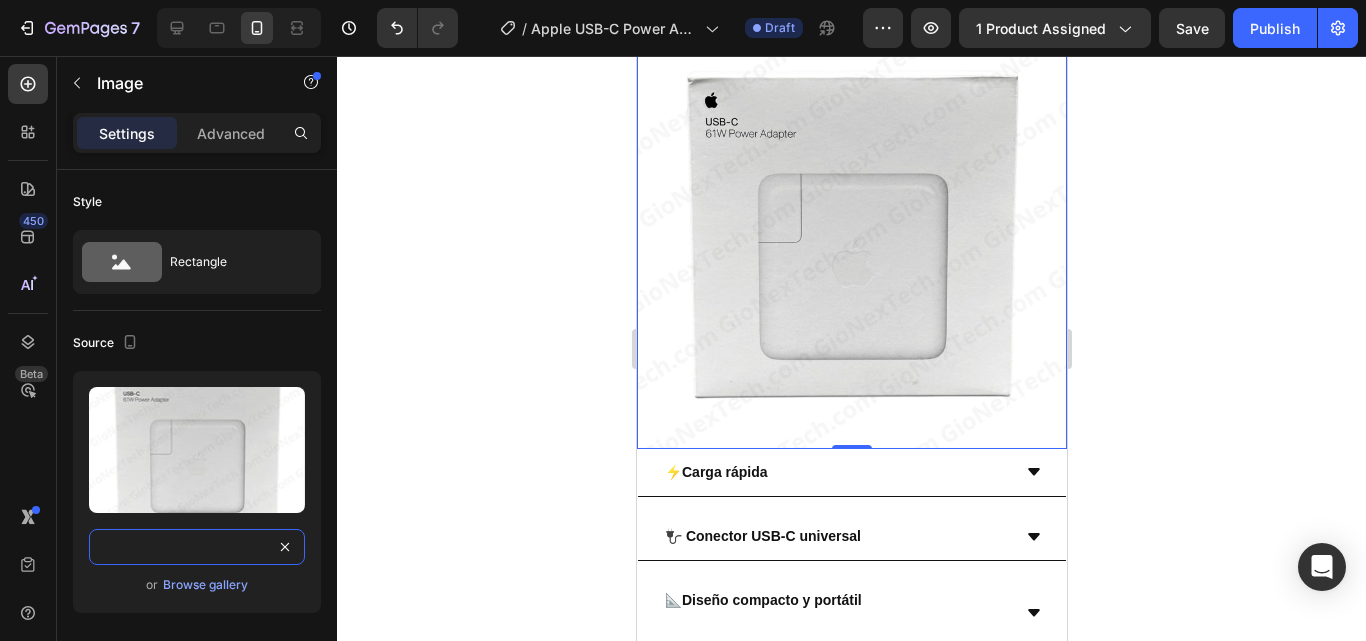scroll, scrollTop: 2263, scrollLeft: 0, axis: vertical 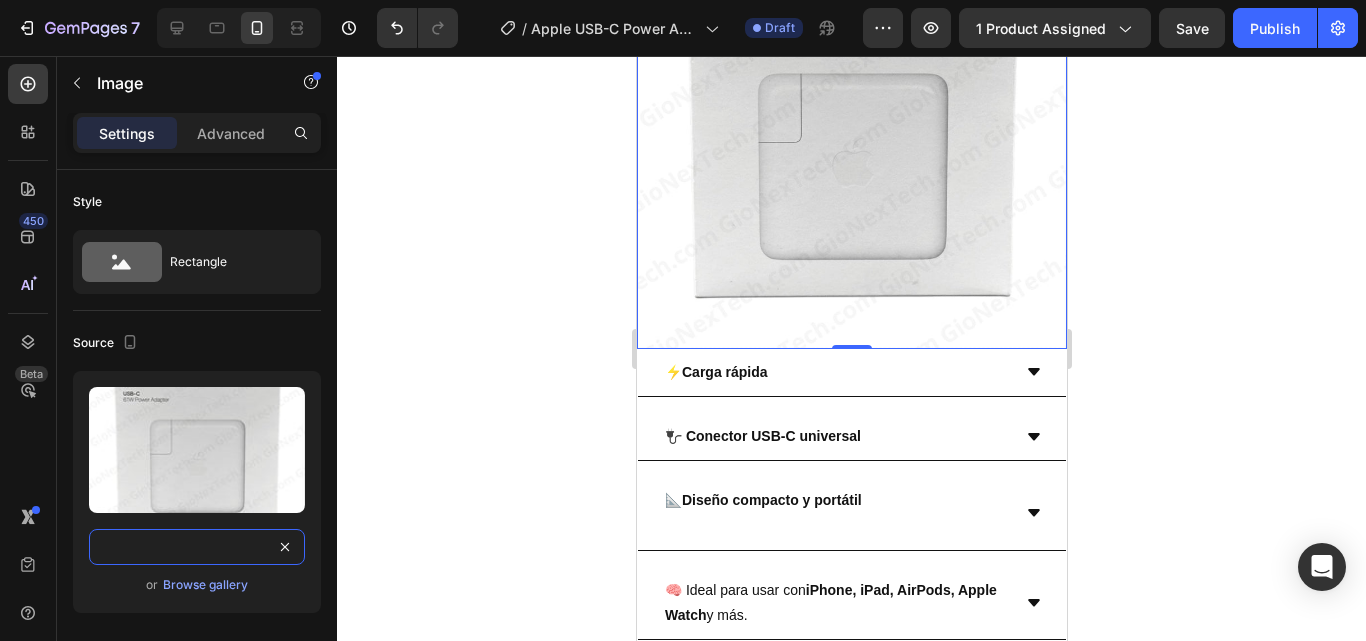 type on "https://cdn.shopify.com/s/files/1/0699/8304/3773/files/photo_[ID].jpg?v=1754169938" 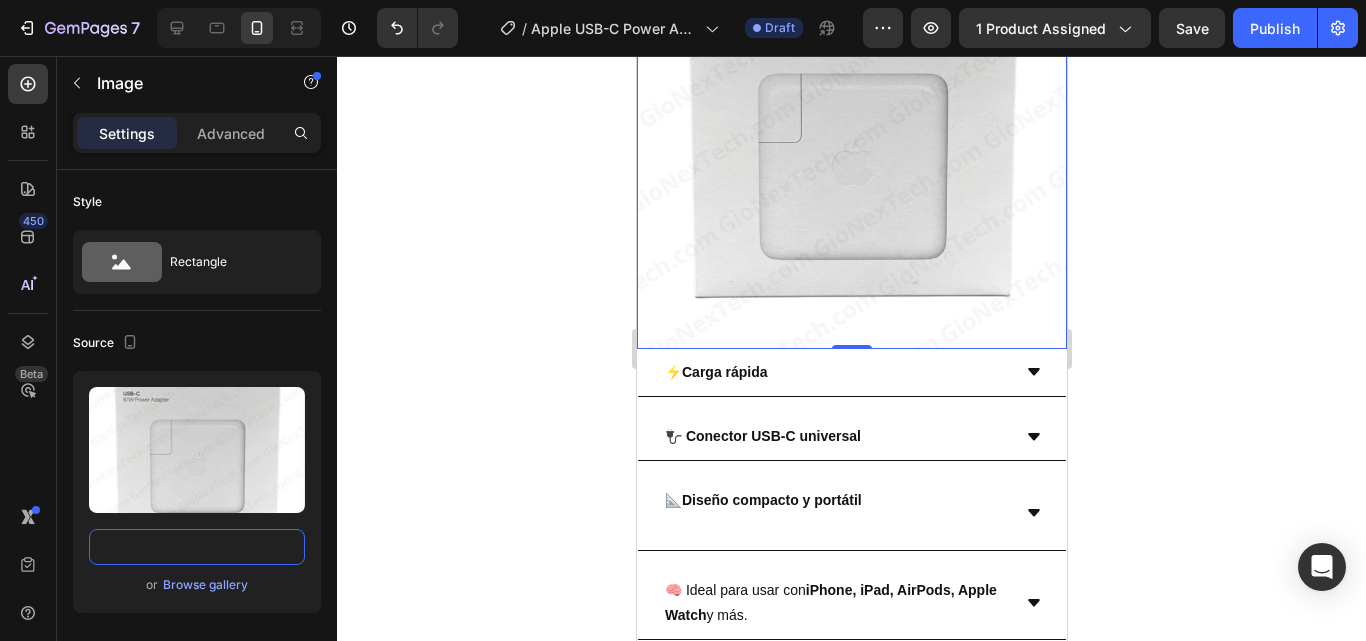 scroll, scrollTop: 0, scrollLeft: 0, axis: both 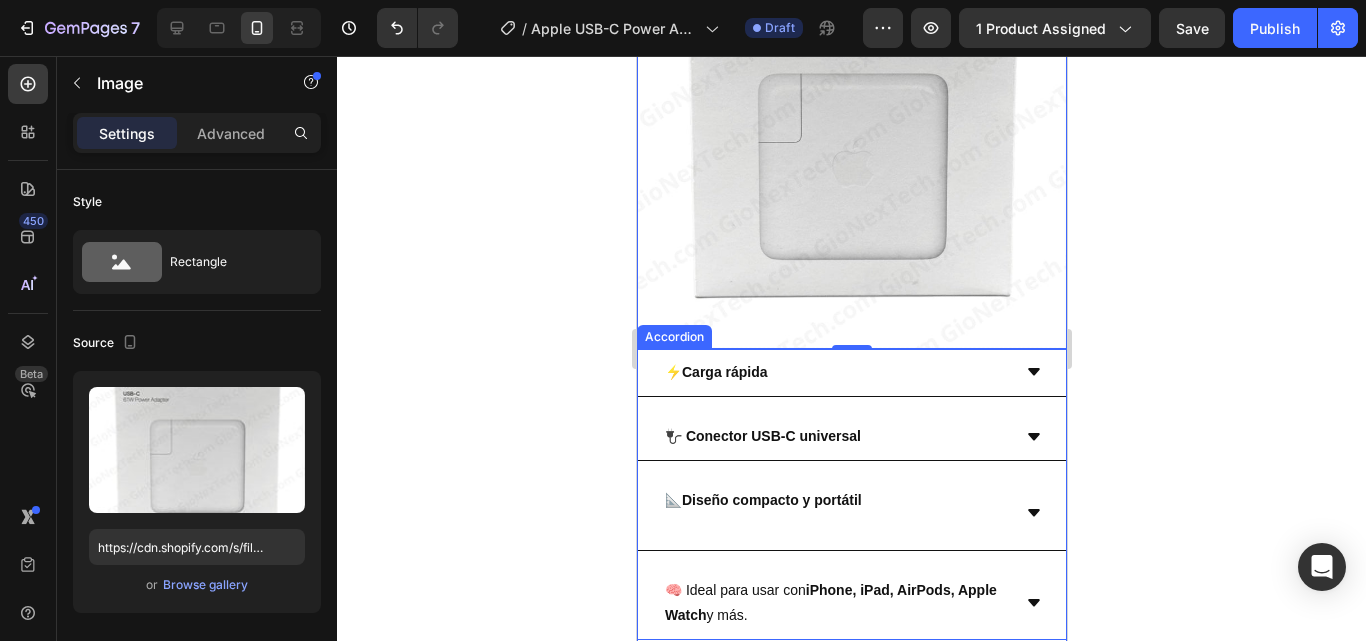 click on "Carga rápida" at bounding box center (724, 372) 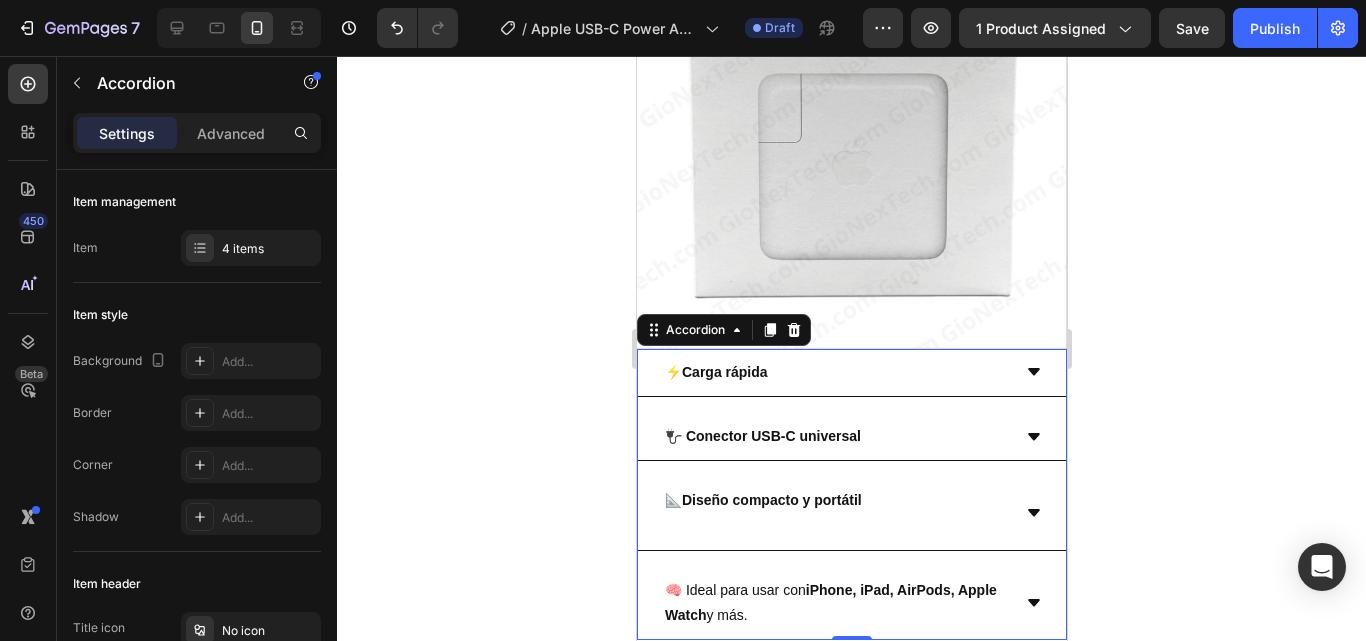 click on "Carga rápida" at bounding box center (724, 372) 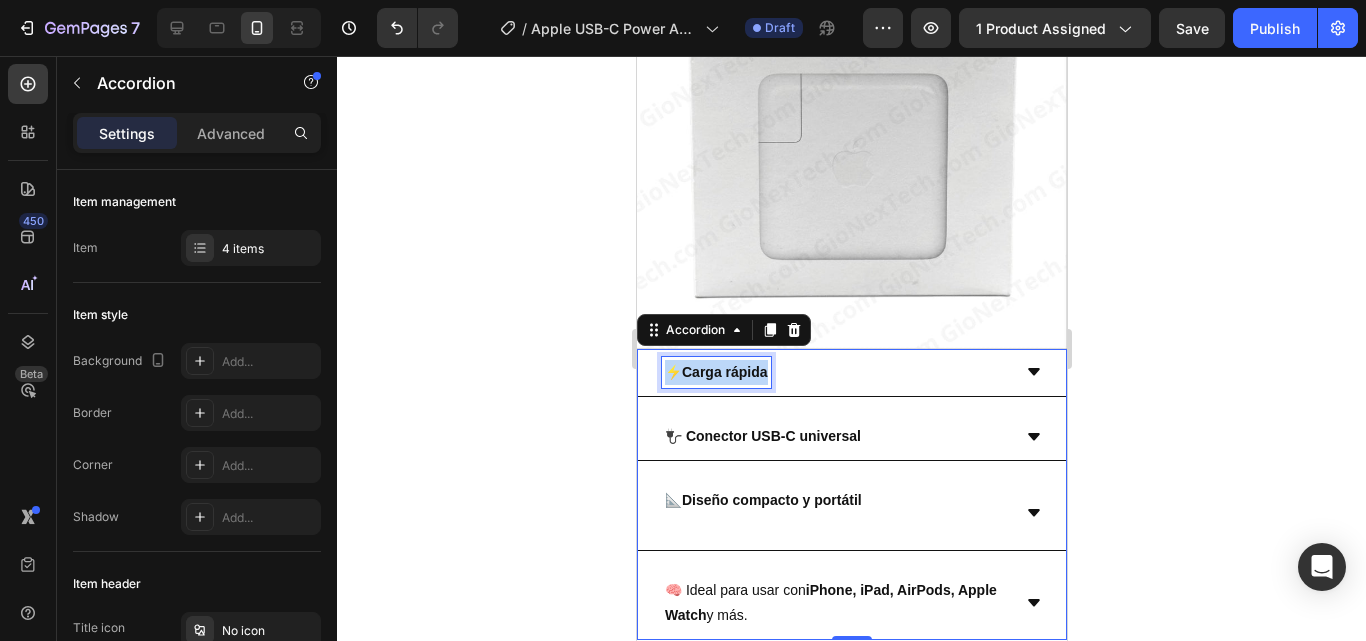 click on "Carga rápida" at bounding box center [724, 372] 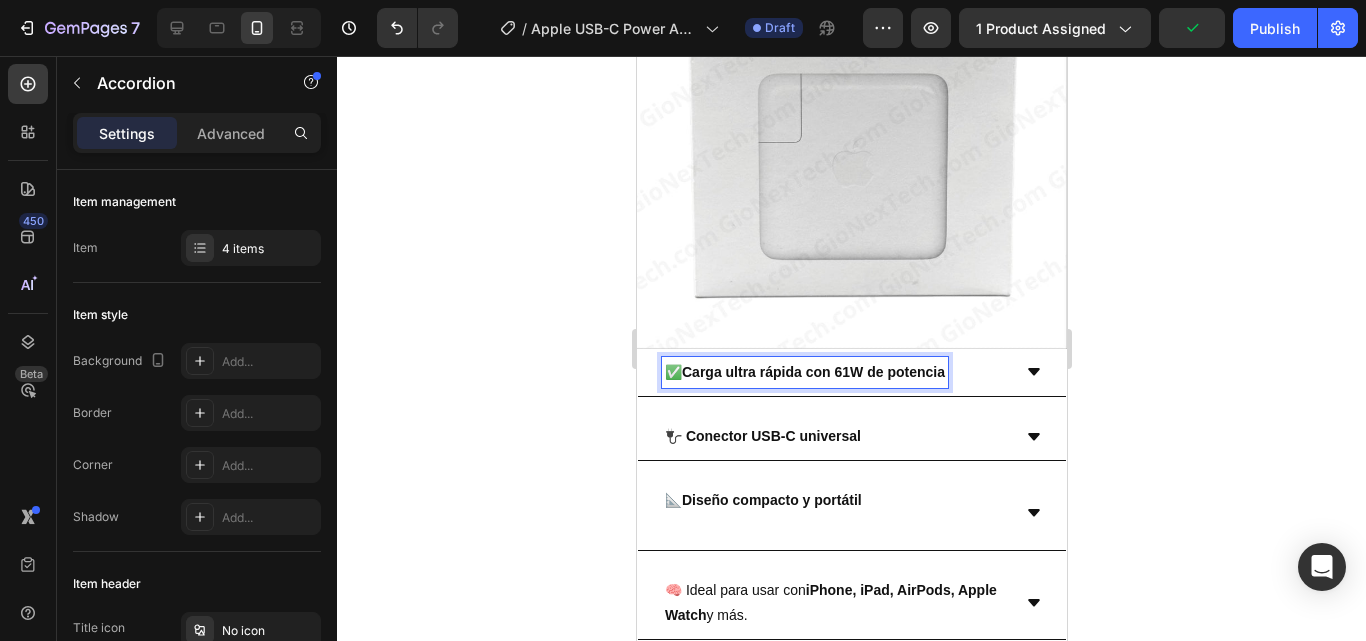 click on "✅  Carga ultra rápida con 61W de potencia" at bounding box center [851, 373] 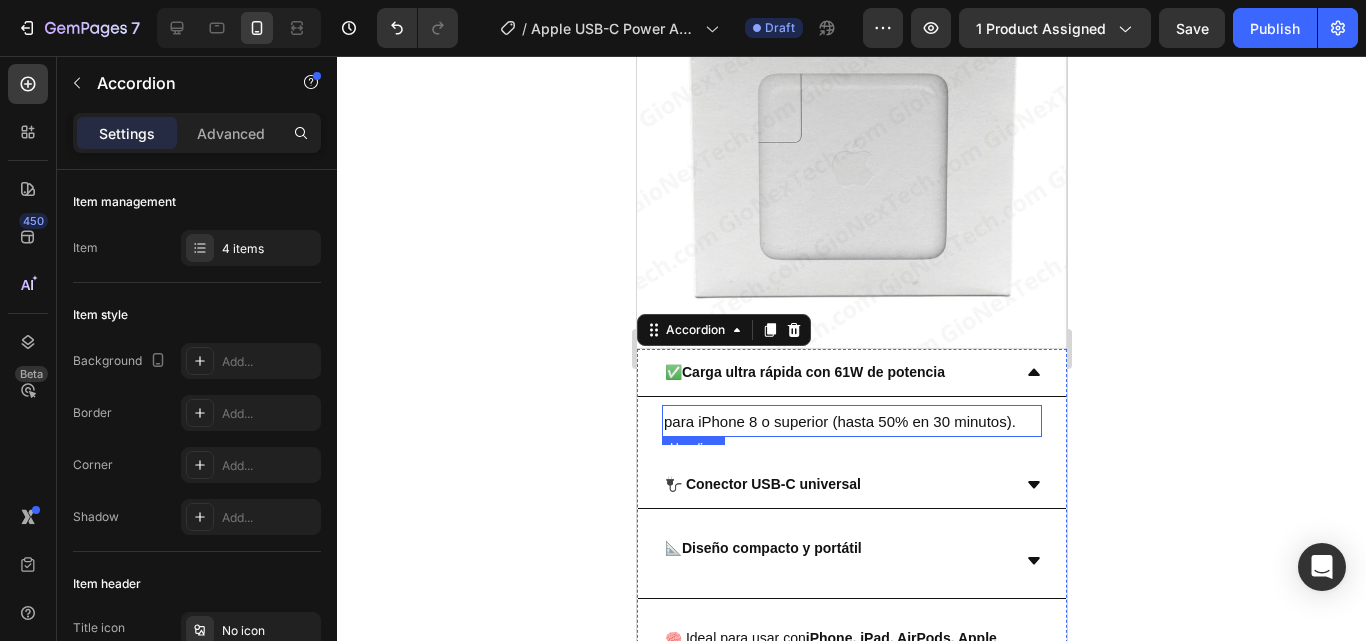 click on "para iPhone 8 o superior (hasta 50% en 30 minutos)." at bounding box center [839, 421] 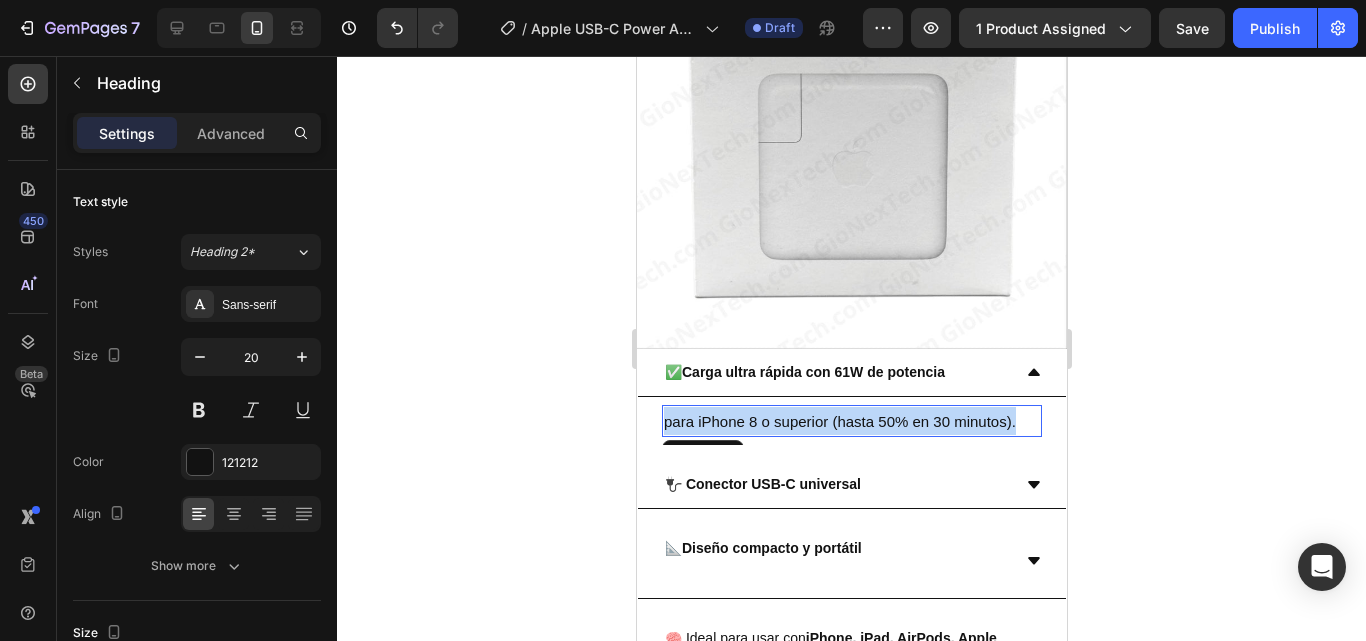 click on "para iPhone 8 o superior (hasta 50% en 30 minutos)." at bounding box center (839, 421) 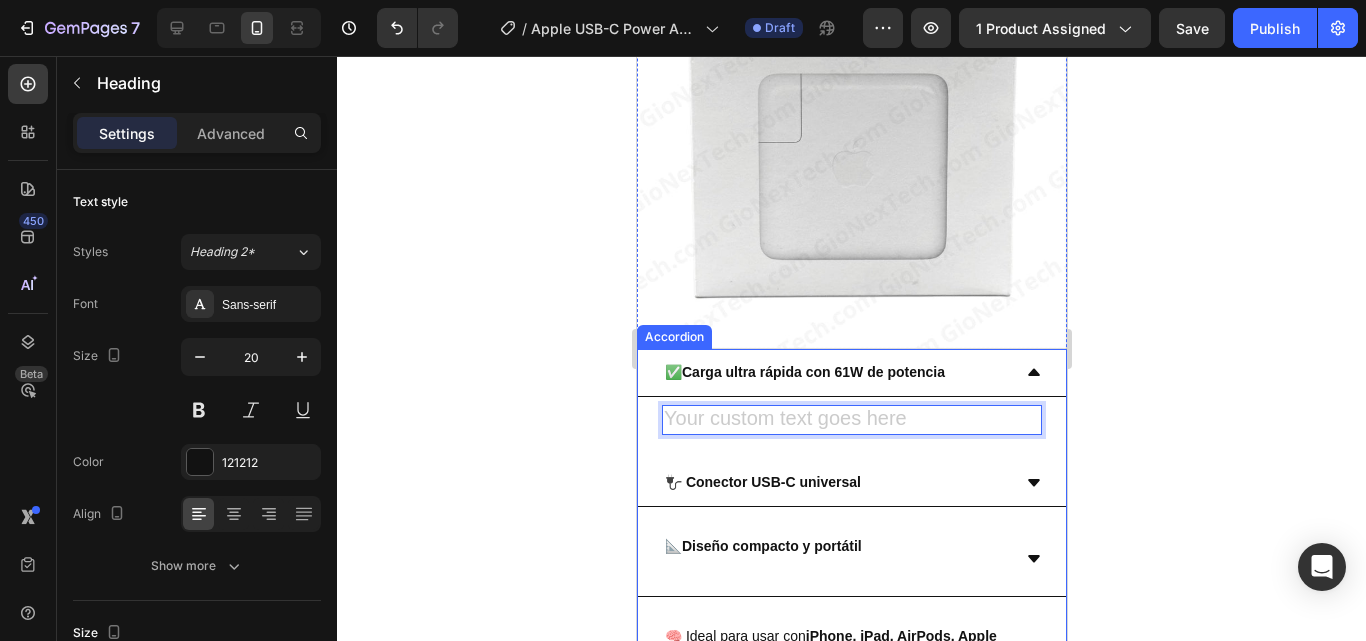 click on "🔌 Conector USB-C universal" at bounding box center (762, 482) 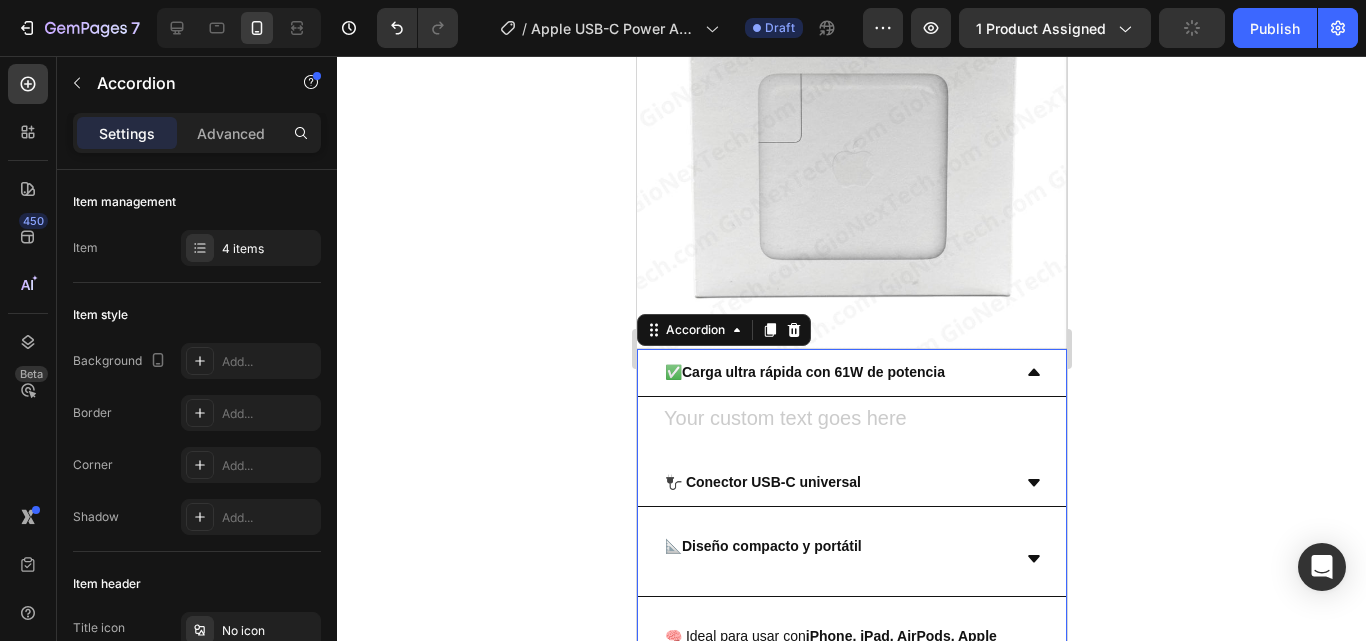 click on "🔌 Conector USB-C universal" at bounding box center [762, 482] 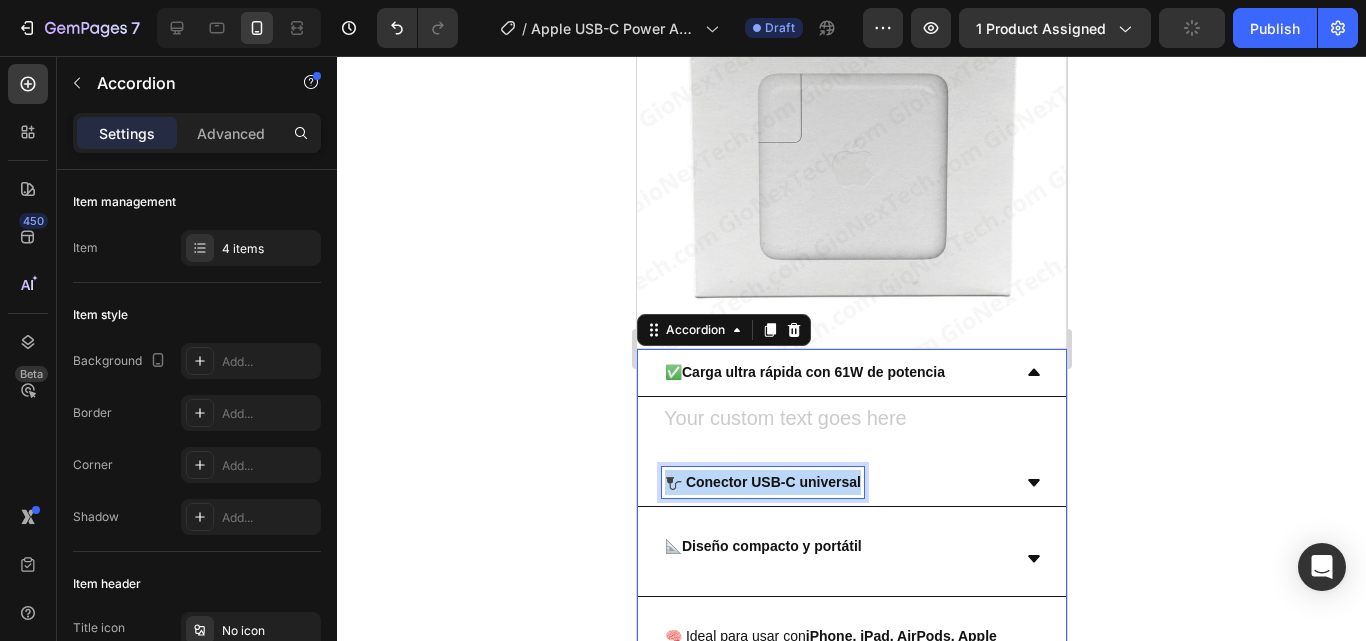 click on "🔌 Conector USB-C universal" at bounding box center [762, 482] 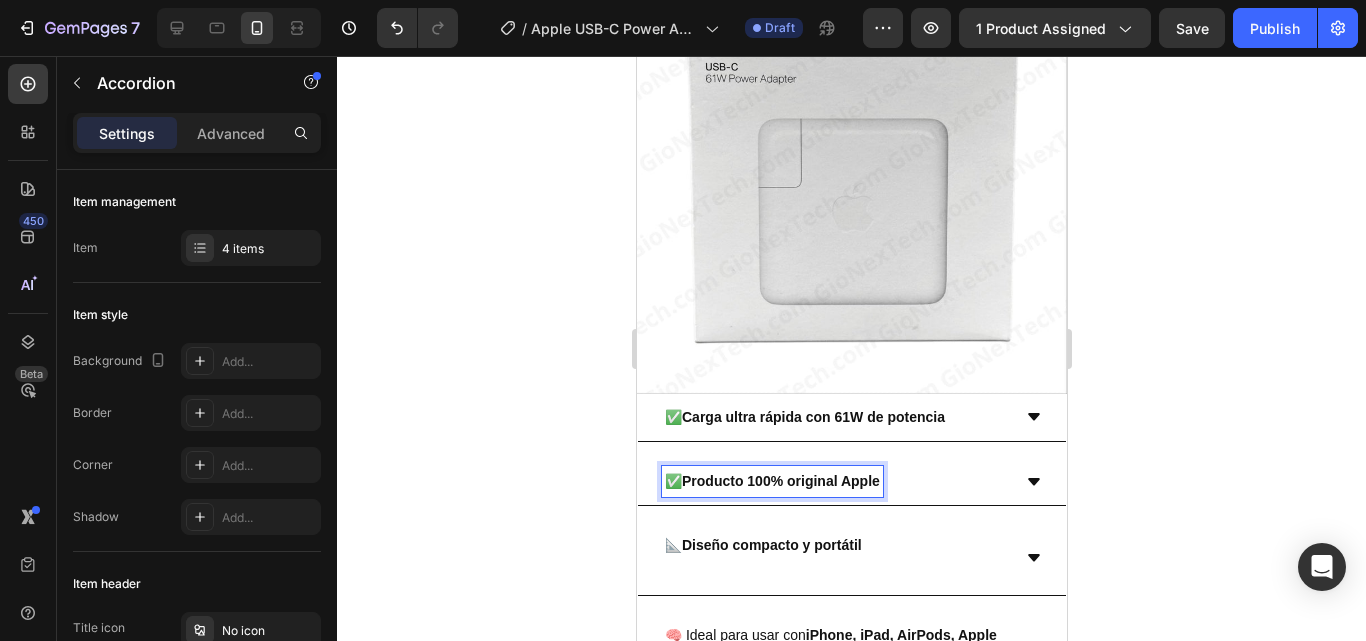 click on "✅ Producto 100% original Apple" at bounding box center [835, 481] 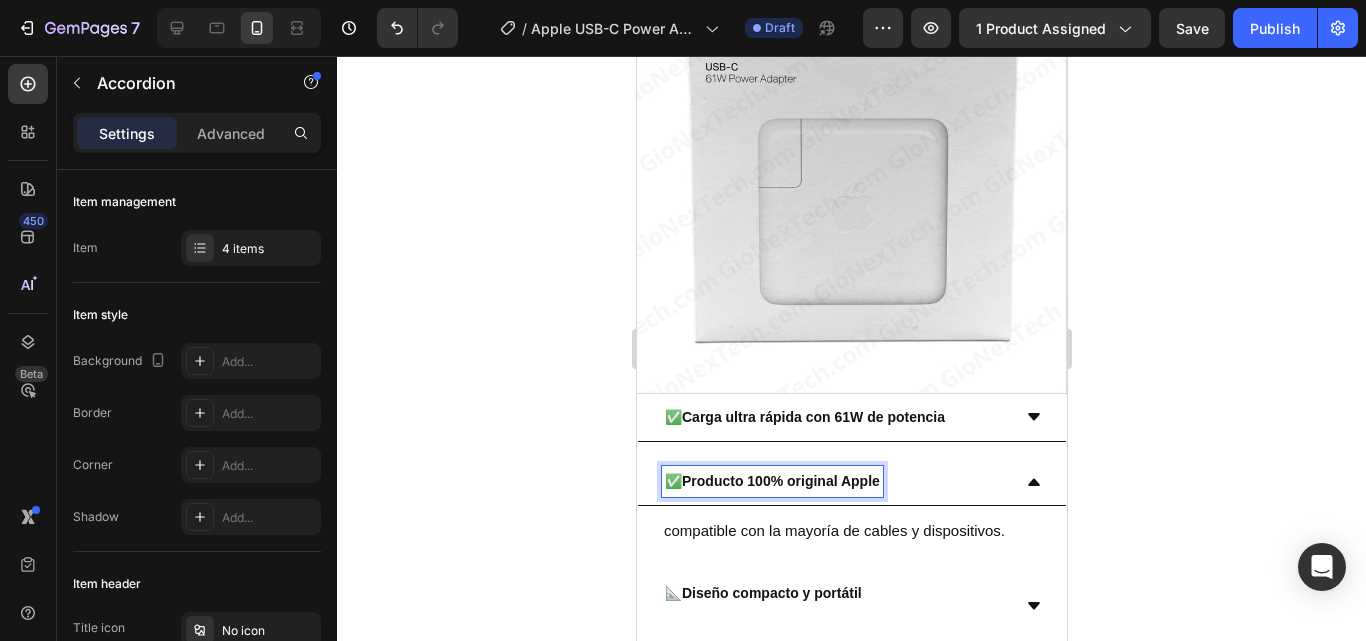 scroll, scrollTop: 2217, scrollLeft: 0, axis: vertical 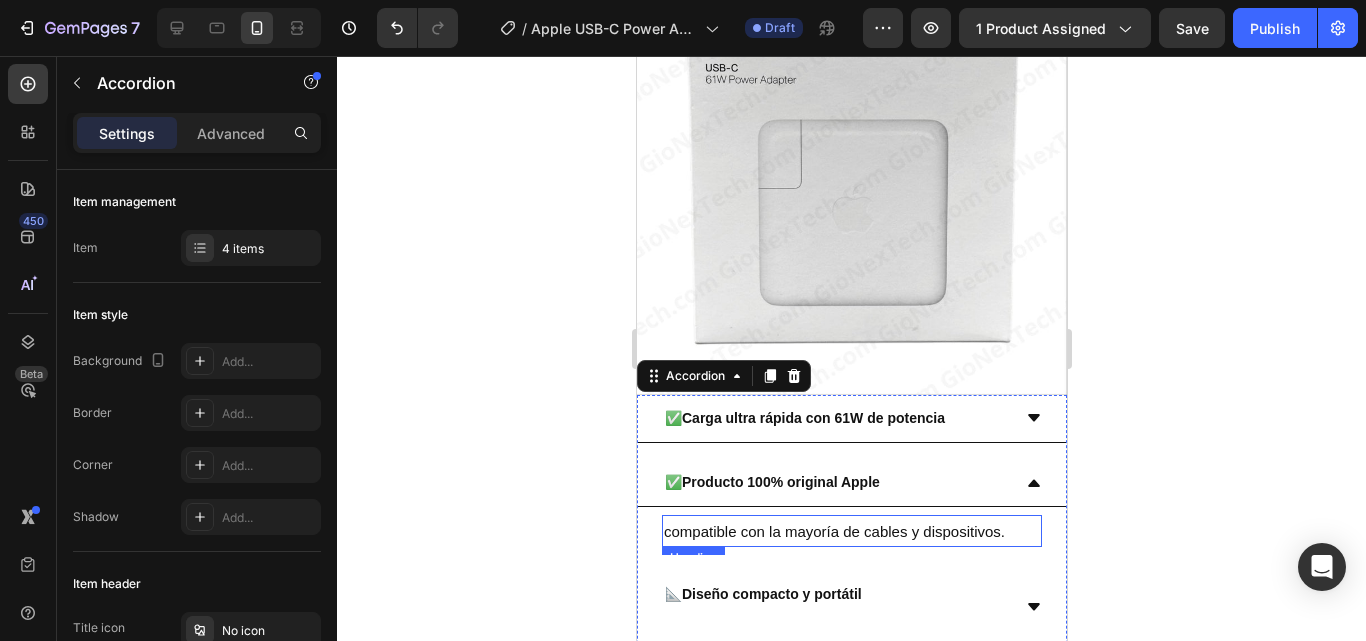 click on "compatible con la mayoría de cables y dispositivos." at bounding box center [833, 531] 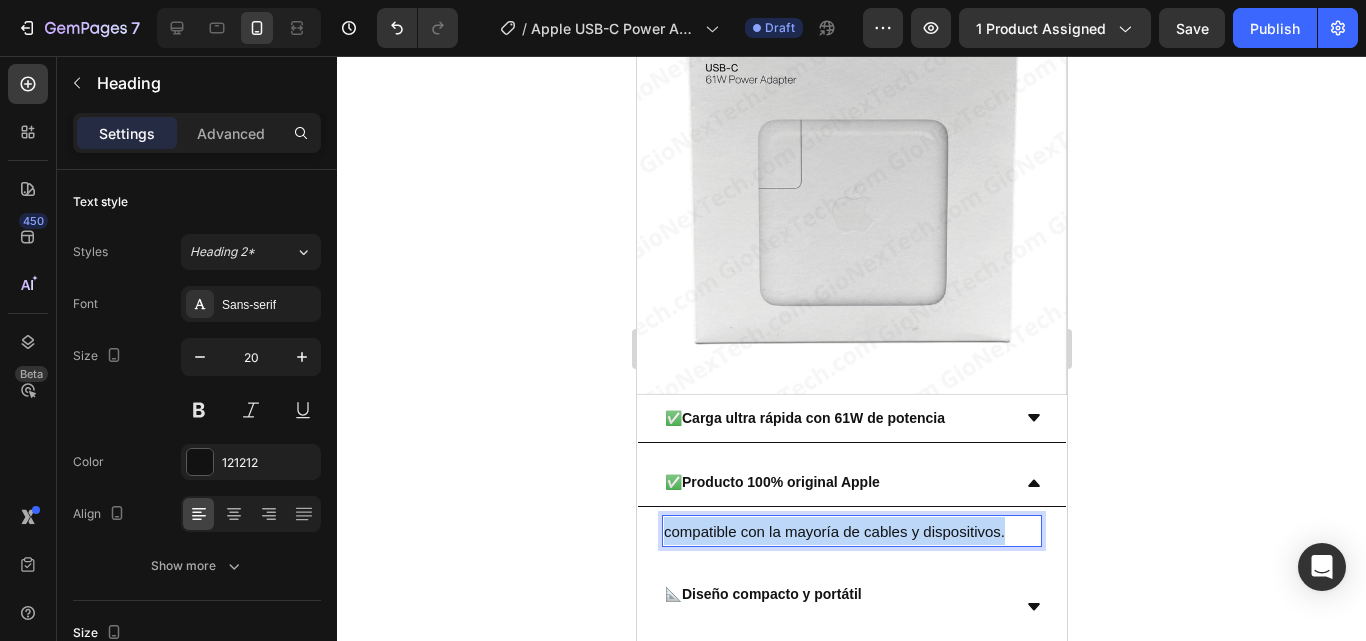 click on "compatible con la mayoría de cables y dispositivos." at bounding box center [833, 531] 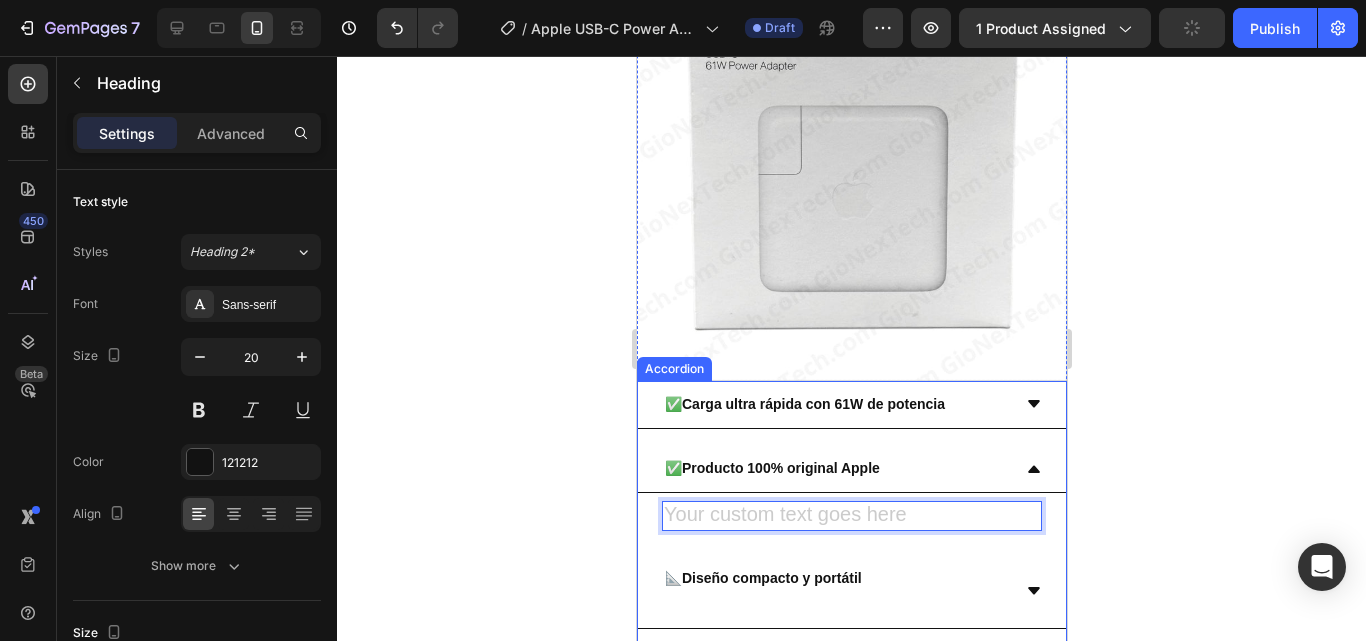 scroll, scrollTop: 2317, scrollLeft: 0, axis: vertical 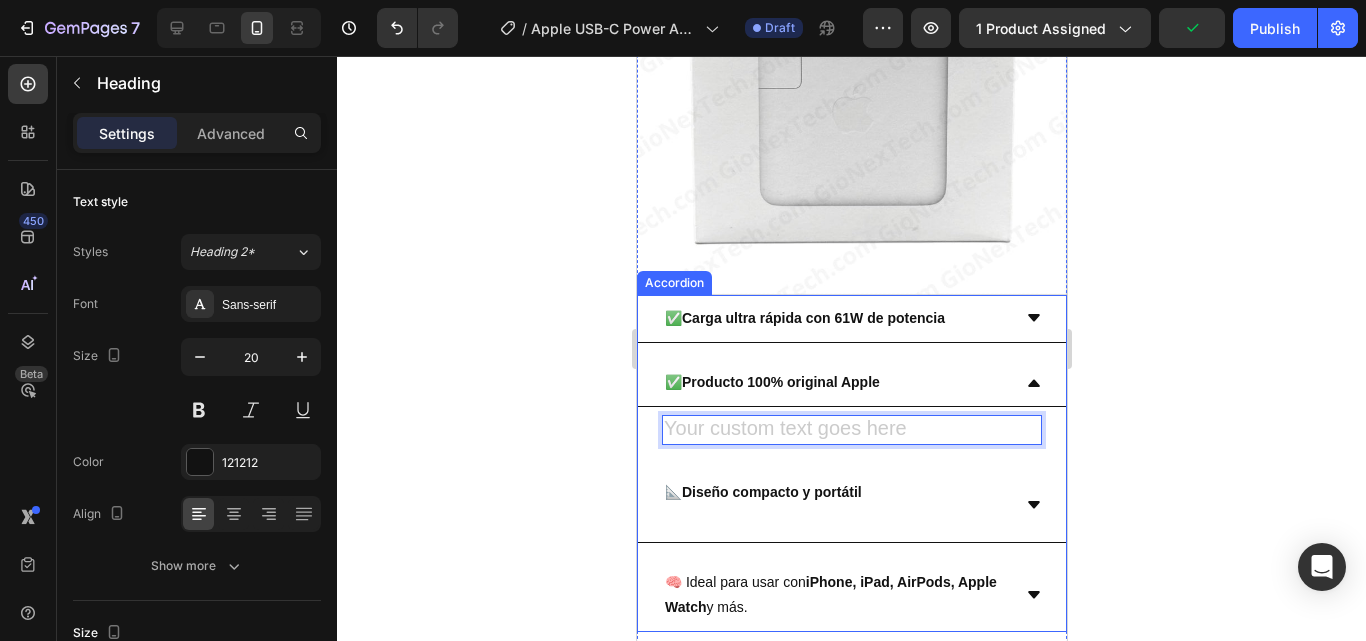 click on "Diseño compacto y portátil" at bounding box center [771, 492] 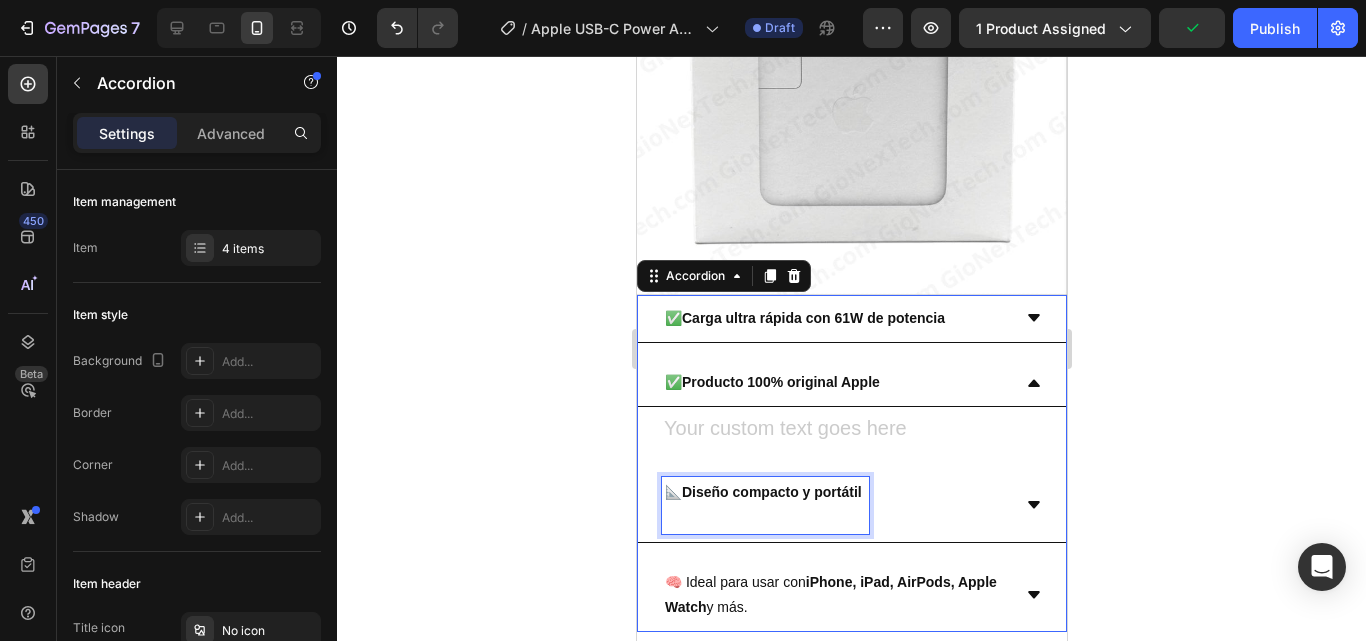 click on "Diseño compacto y portátil" at bounding box center [771, 492] 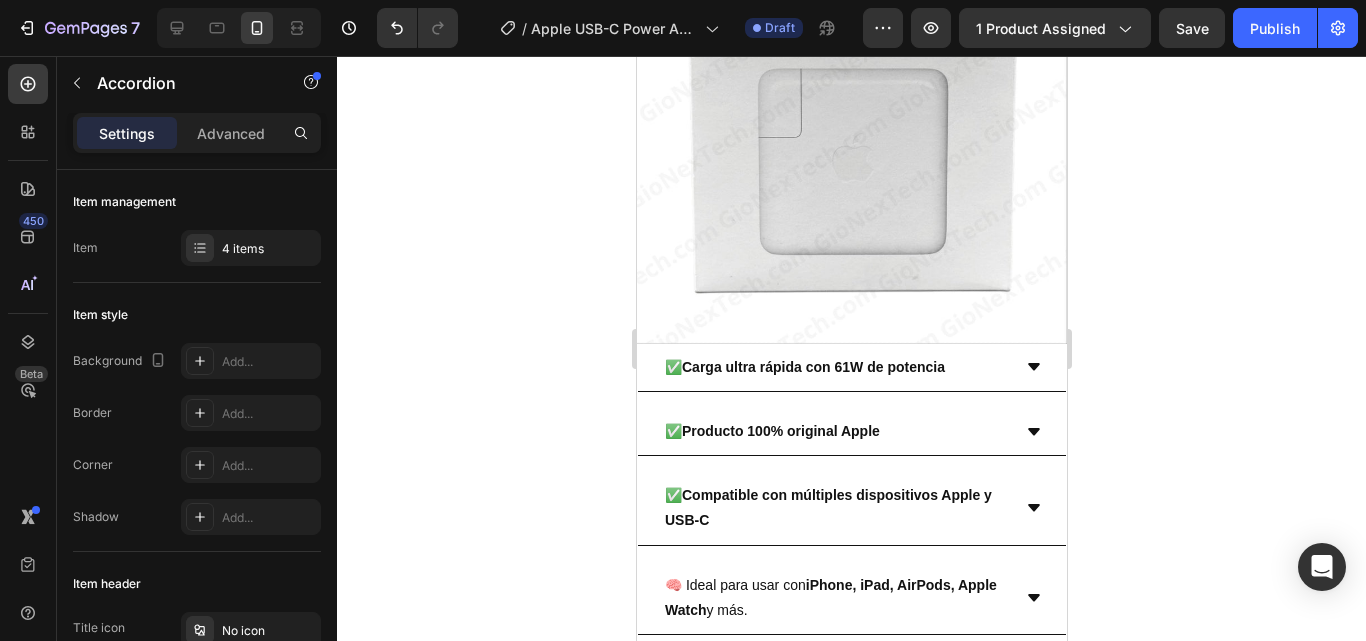 scroll, scrollTop: 2267, scrollLeft: 0, axis: vertical 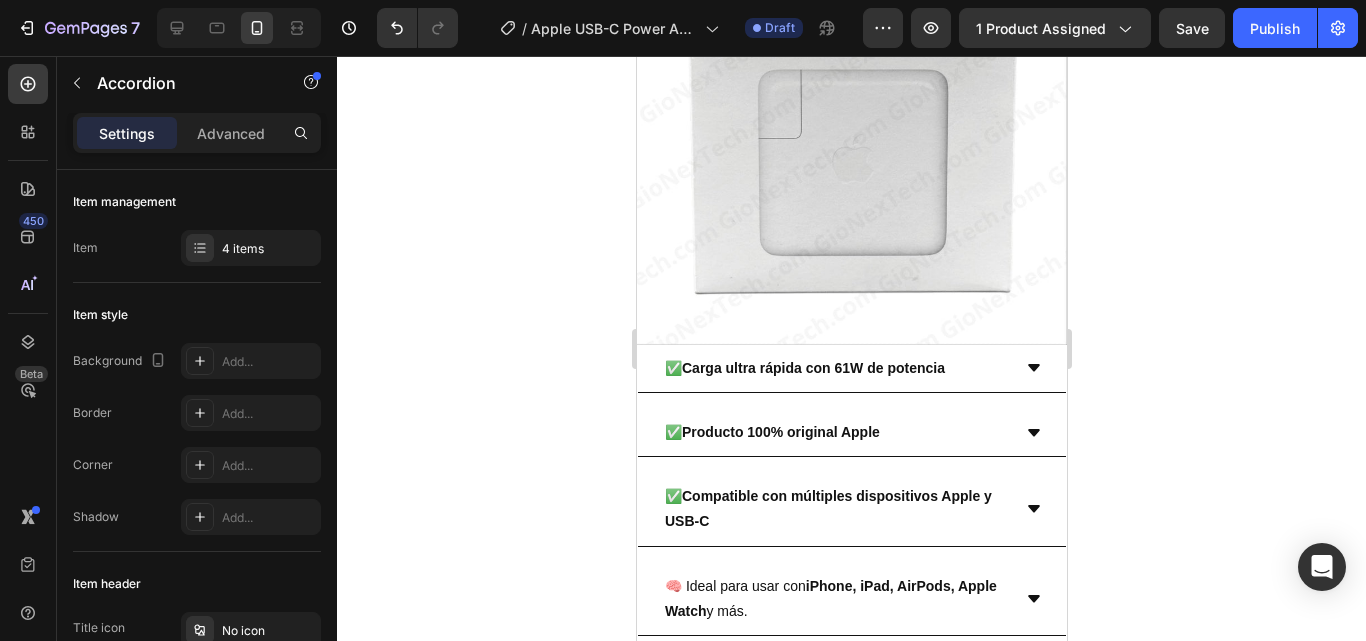 click 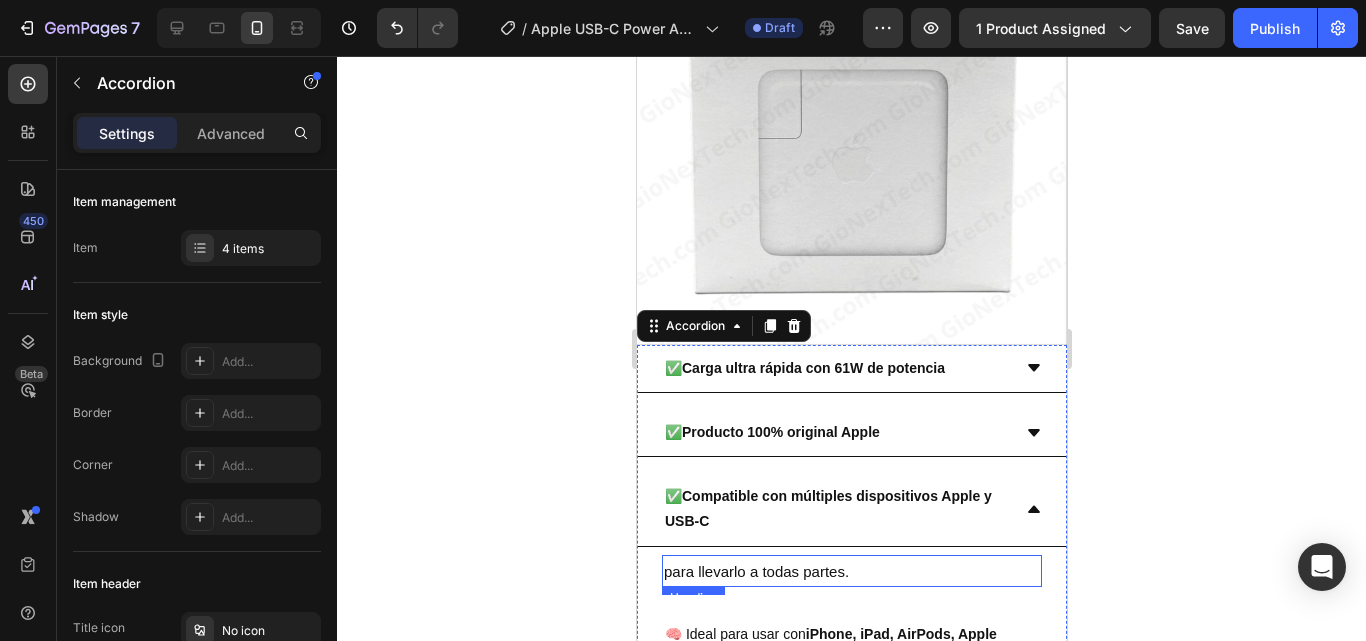 click on "para llevarlo a todas partes." at bounding box center (755, 571) 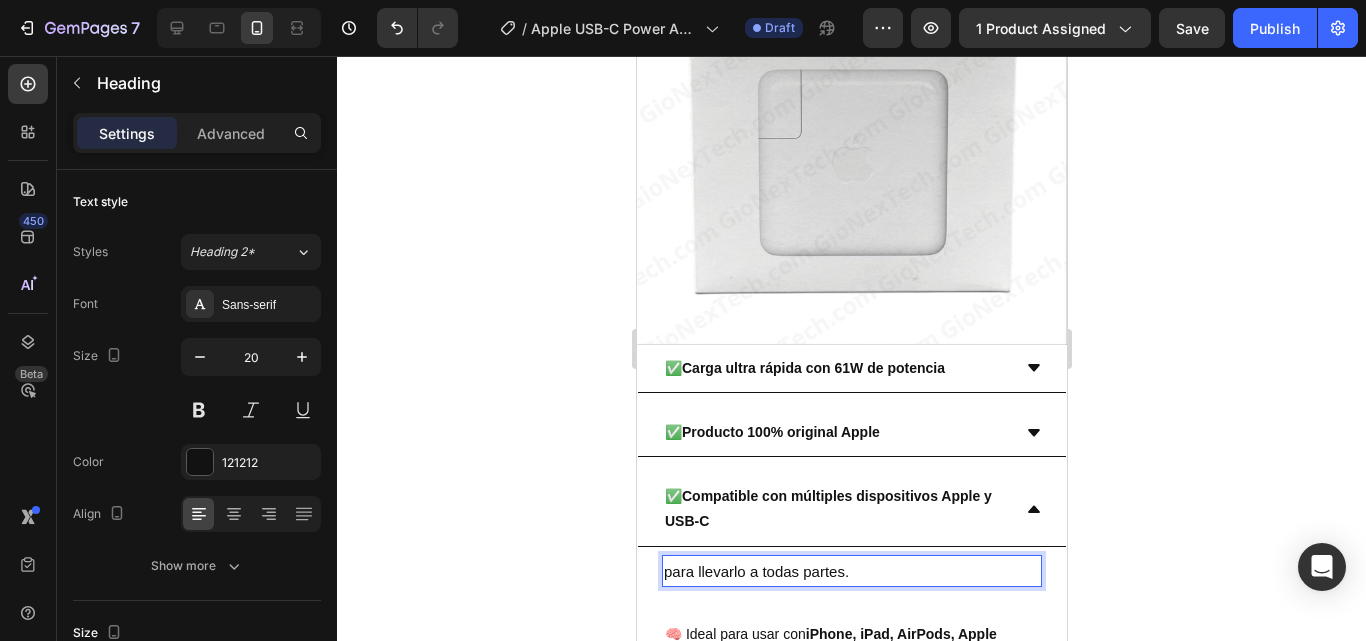 click on "para llevarlo a todas partes." at bounding box center [755, 571] 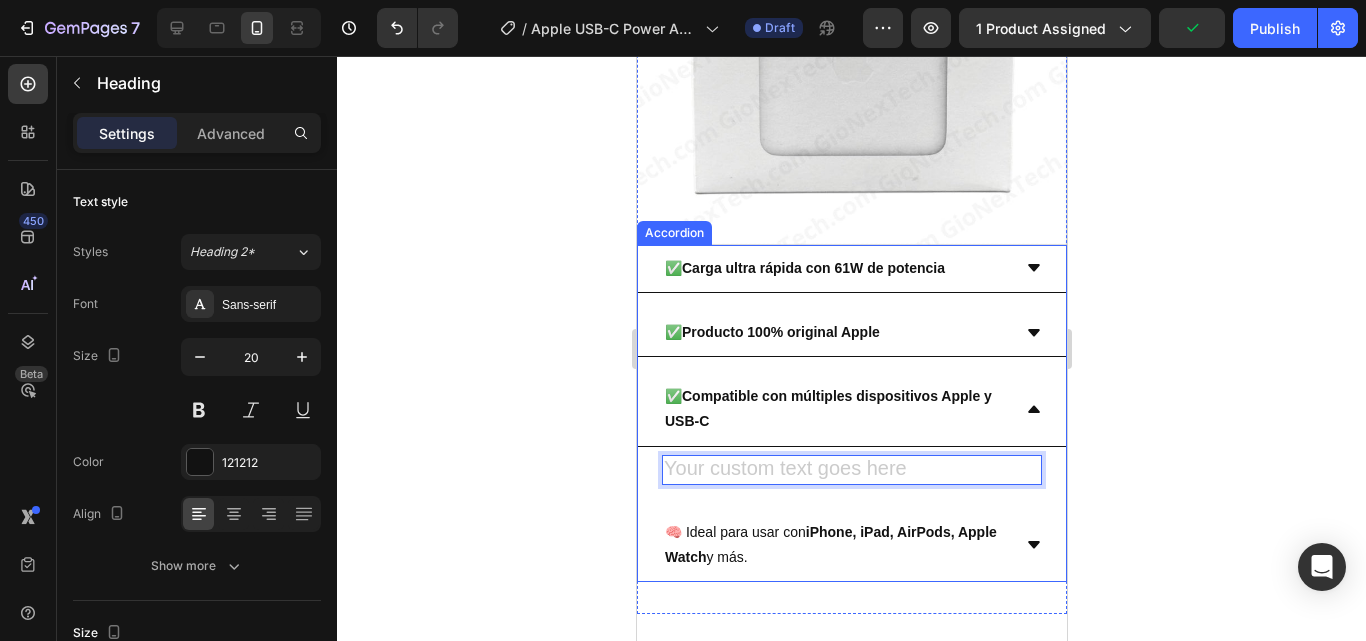 scroll, scrollTop: 2467, scrollLeft: 0, axis: vertical 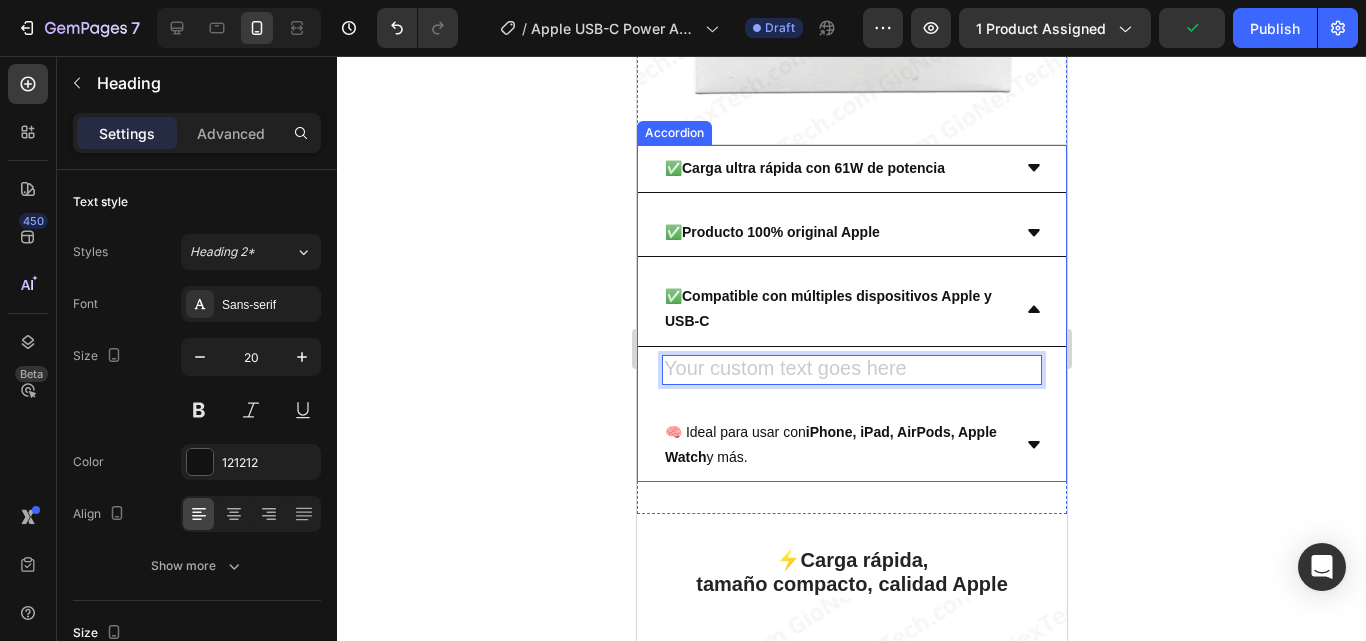 click on "🧠 Ideal para usar con iPhone, iPad, AirPods, Apple Watch y más." at bounding box center [835, 445] 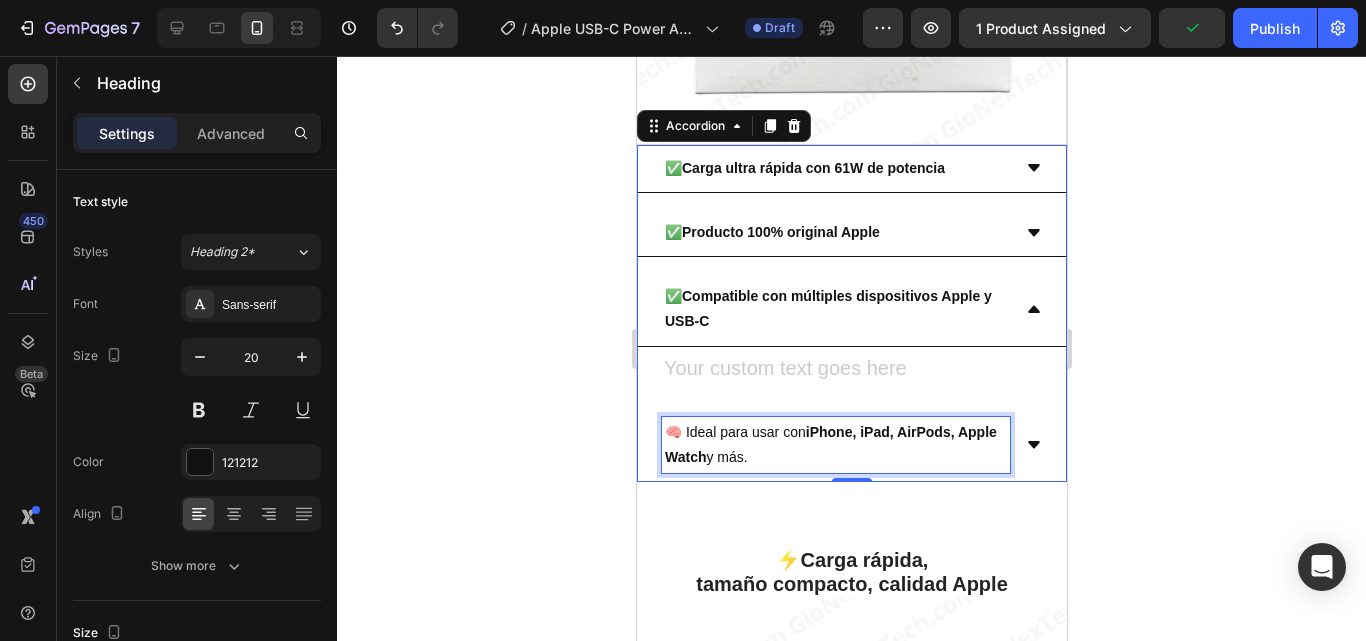 click on "🧠 Ideal para usar con iPhone, iPad, AirPods, Apple Watch y más." at bounding box center (835, 445) 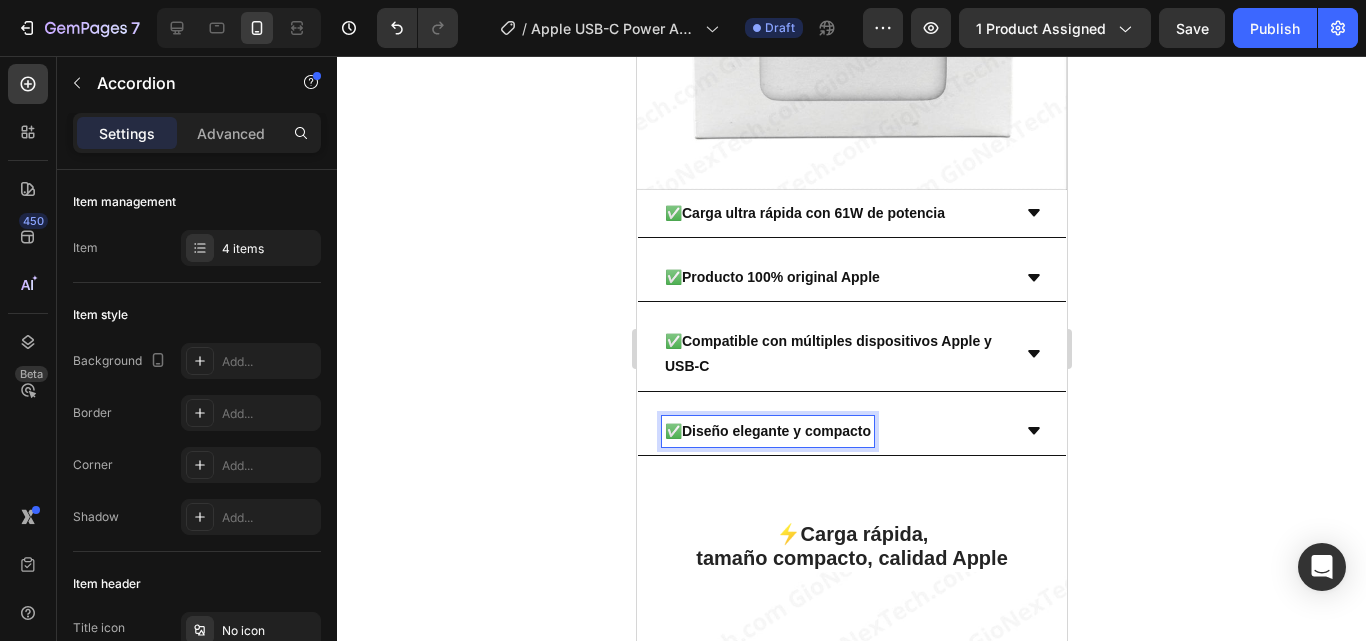 click on "✅ Diseño elegante y compacto" at bounding box center (835, 431) 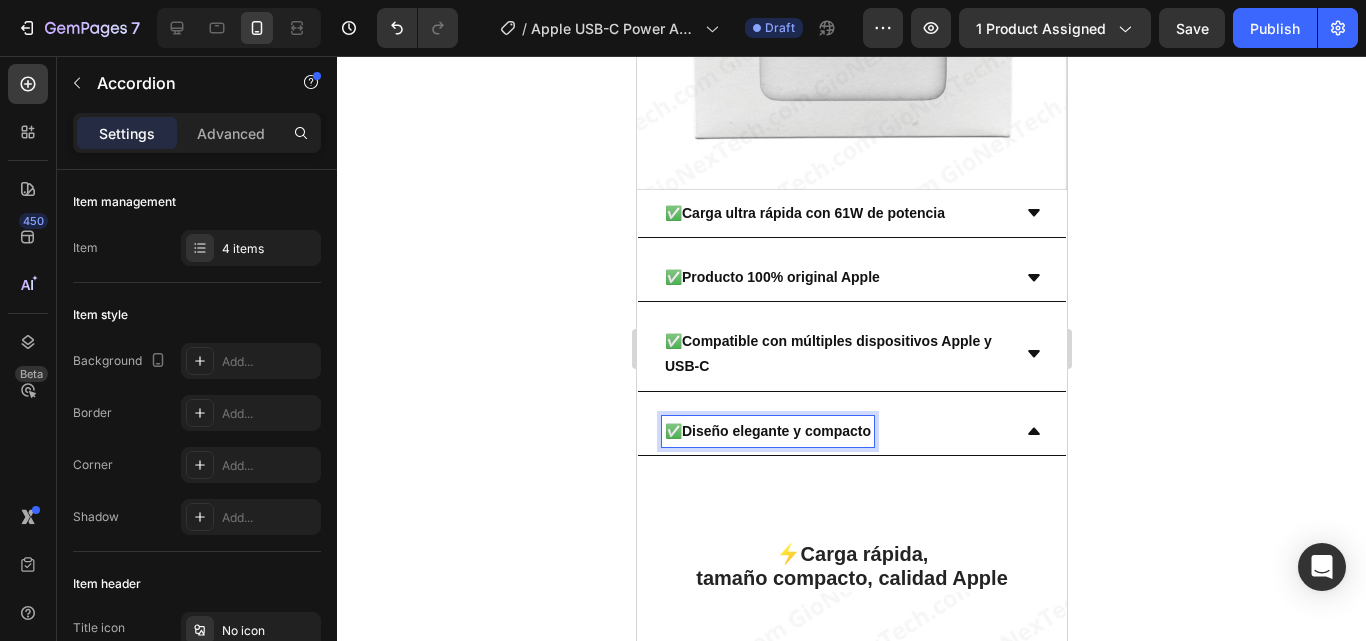 scroll, scrollTop: 2421, scrollLeft: 0, axis: vertical 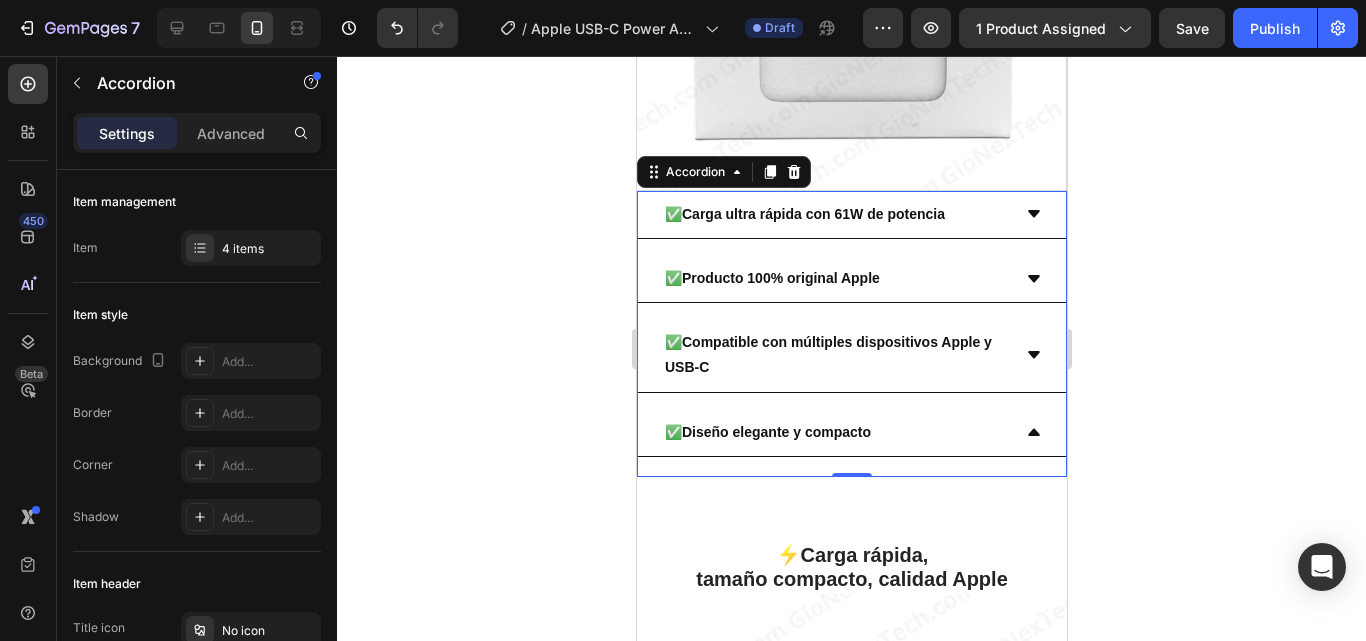 click on "✅ Diseño elegante y compacto" at bounding box center (835, 432) 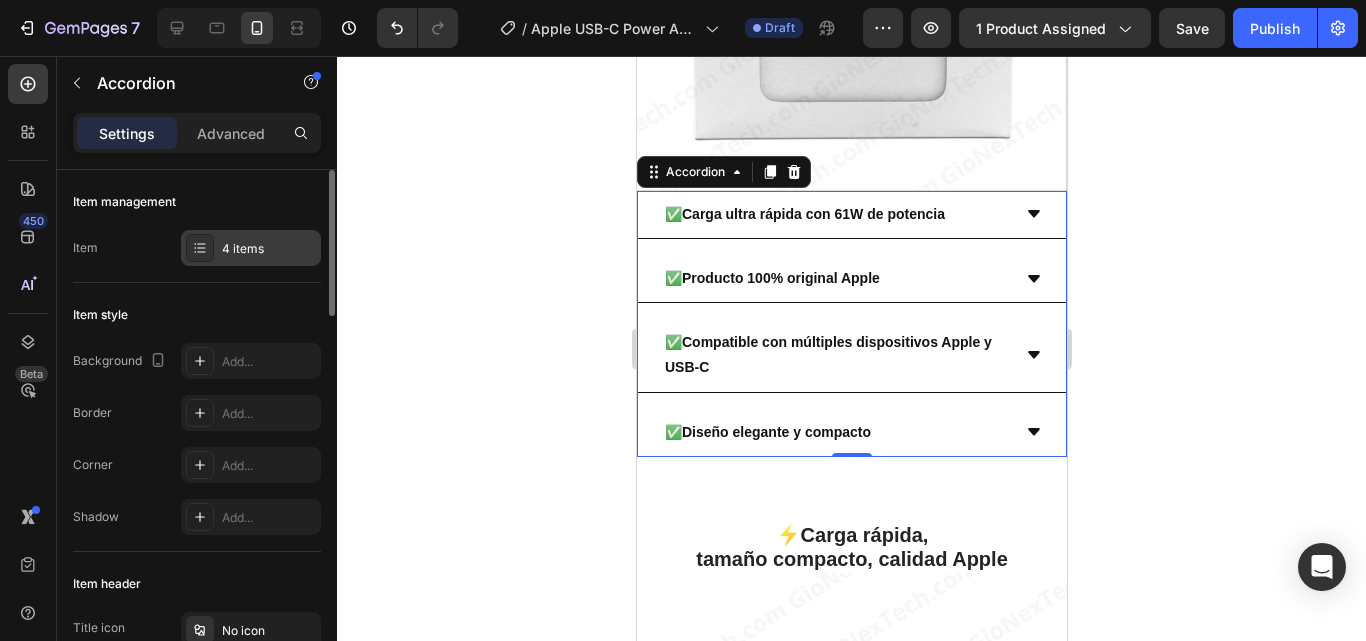 click on "4 items" at bounding box center (251, 248) 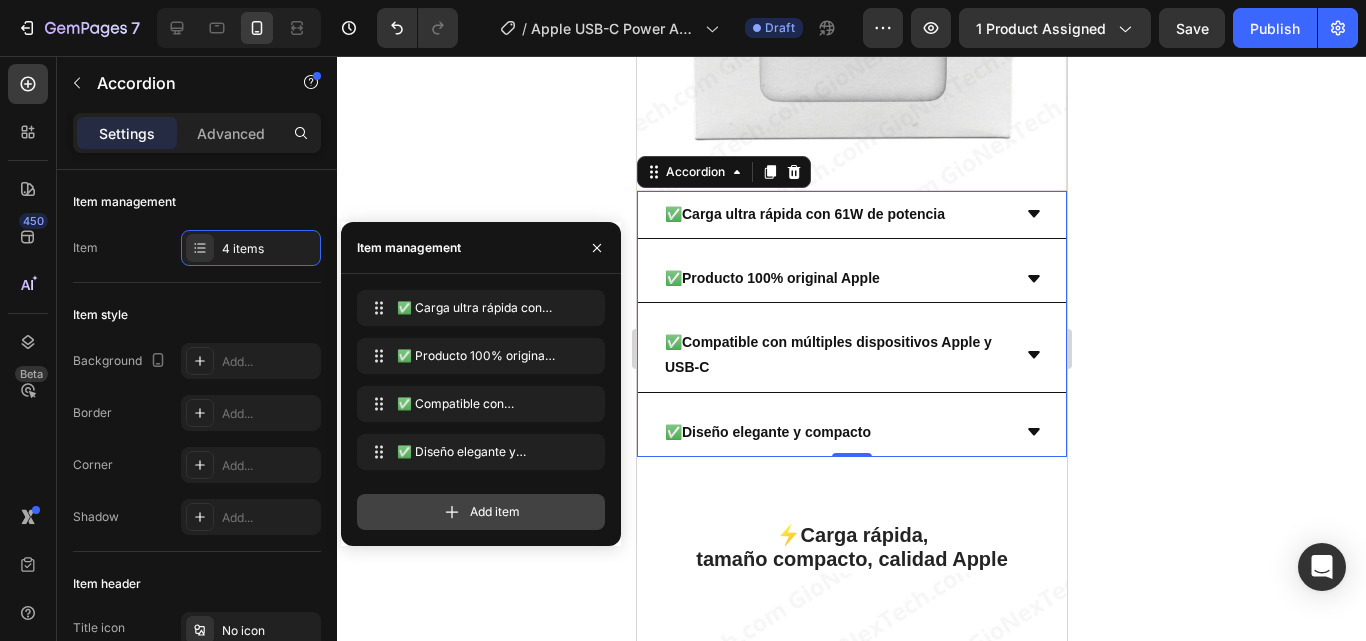 click on "Add item" at bounding box center (495, 512) 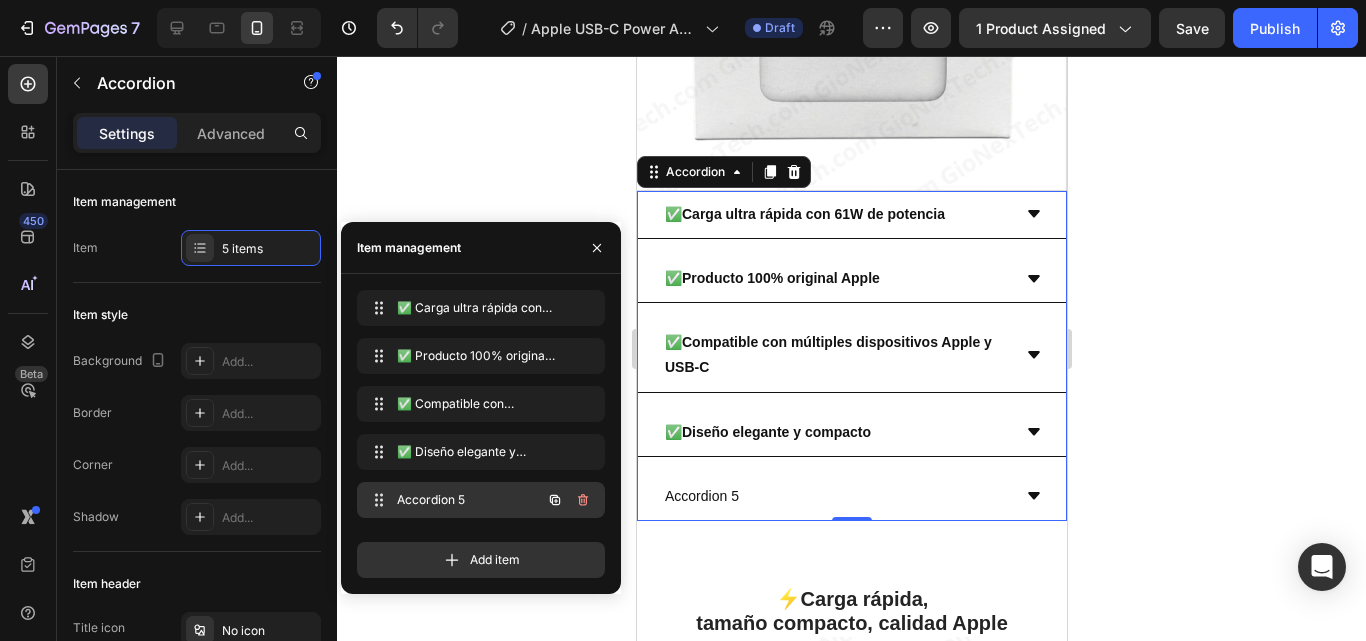 click on "Accordion 5" at bounding box center (453, 500) 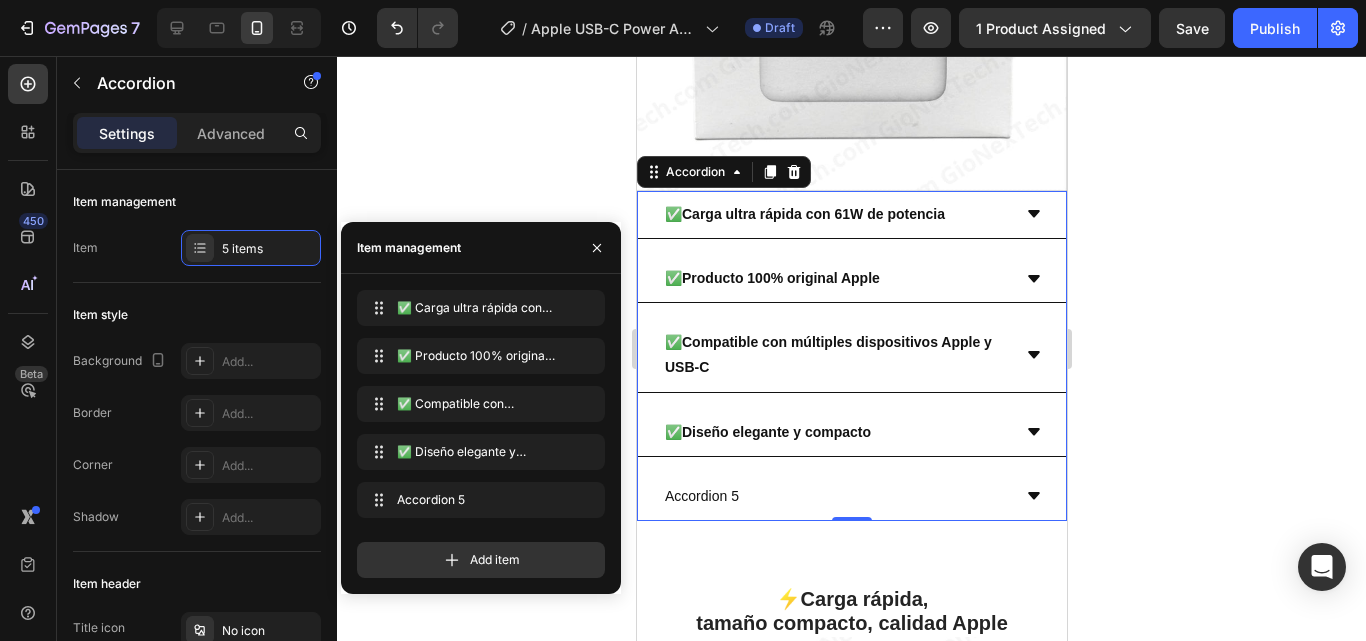 click on "Accordion 5" at bounding box center (701, 496) 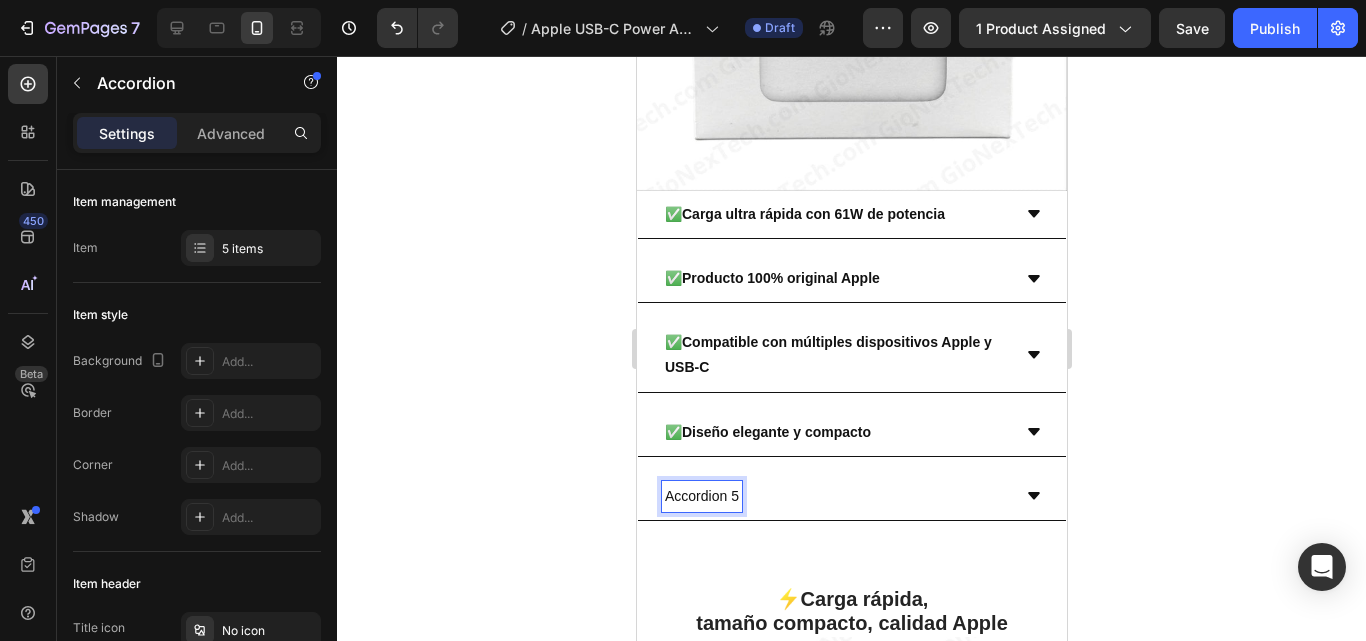click on "Accordion 5" at bounding box center [701, 496] 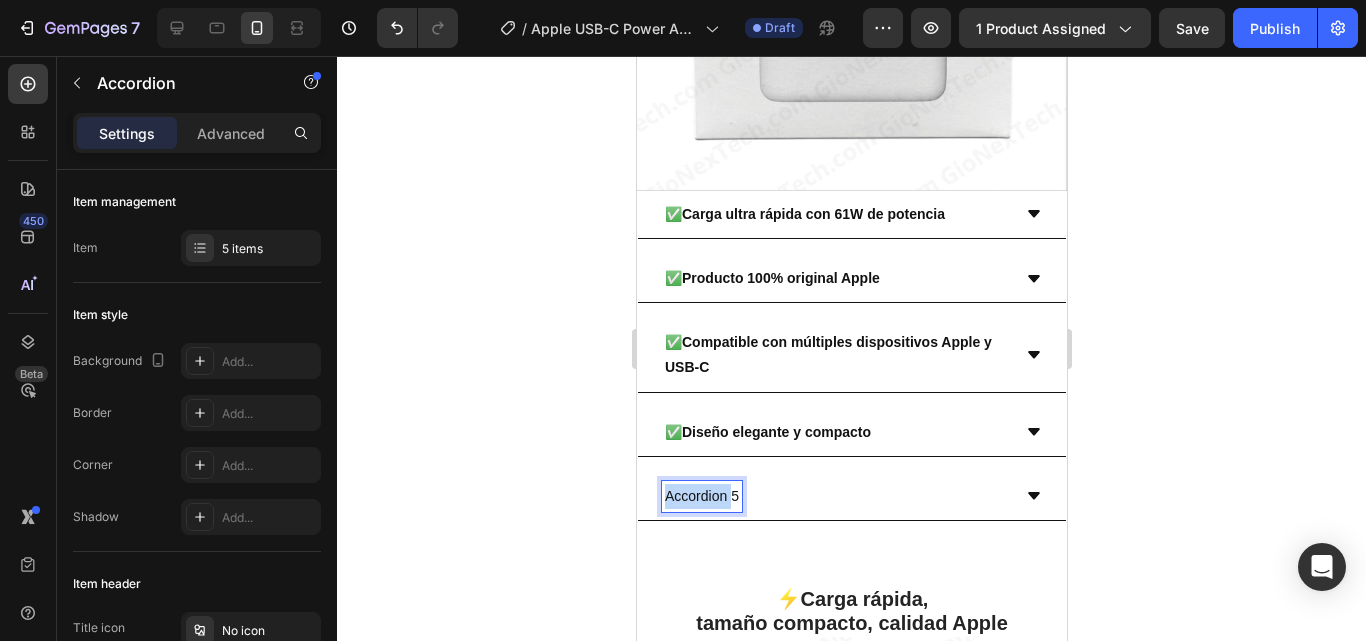 click on "Accordion 5" at bounding box center [701, 496] 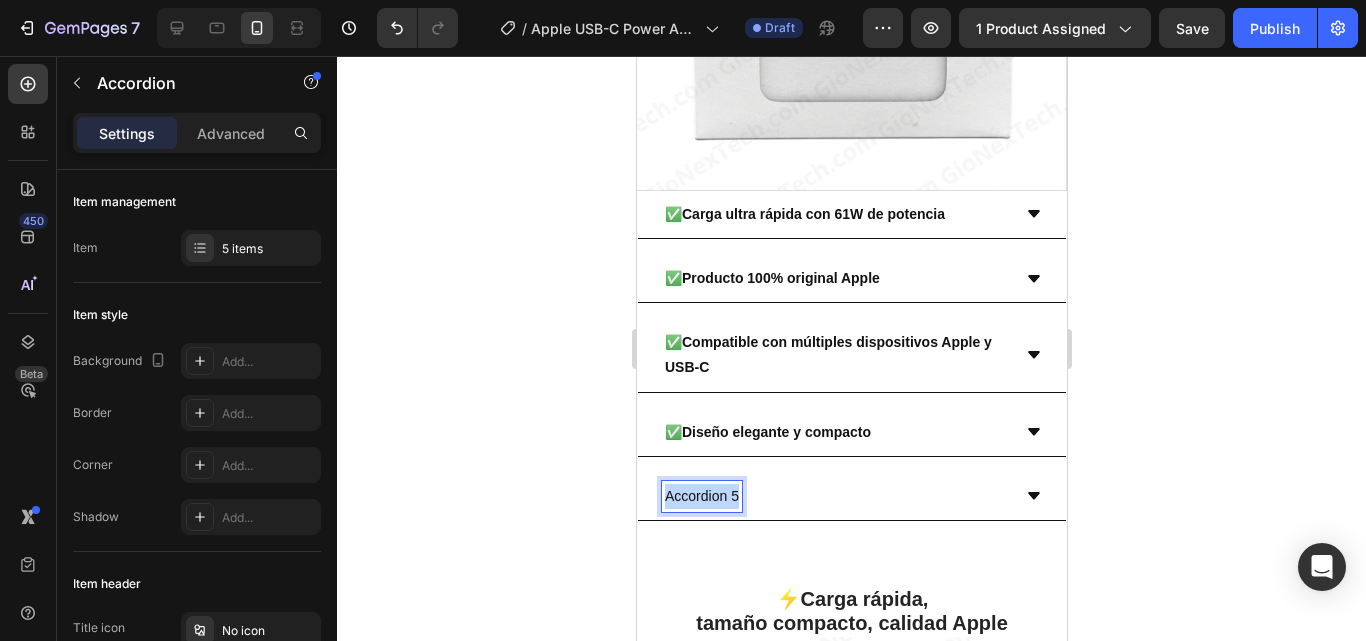 click on "Accordion 5" at bounding box center [701, 496] 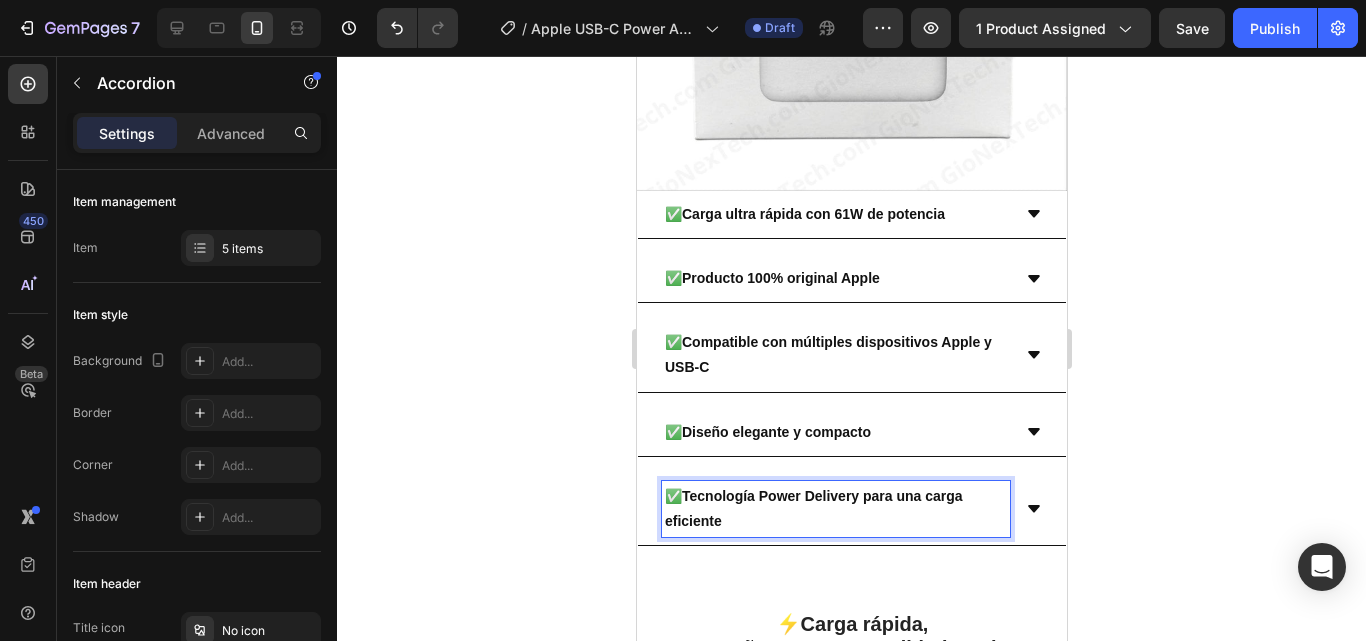 click on "✅ Tecnología Power Delivery para una carga eficiente" at bounding box center [851, 509] 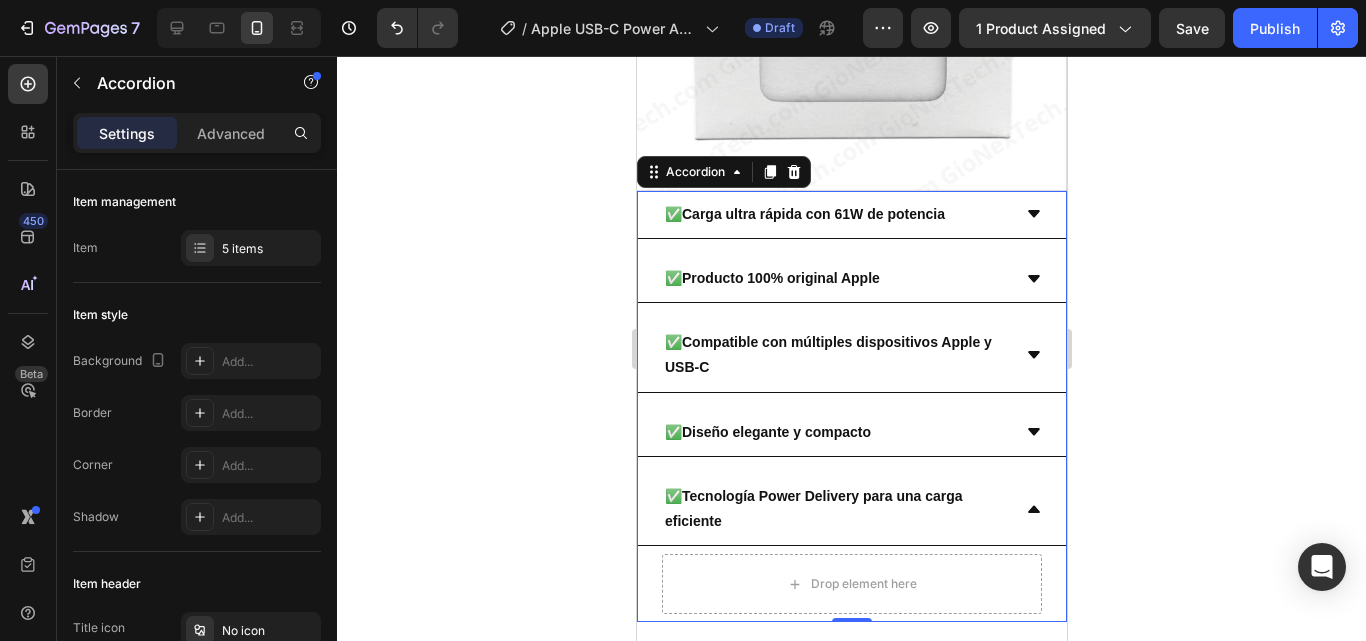 click on "✅ Tecnología Power Delivery para una carga eficiente" at bounding box center (851, 509) 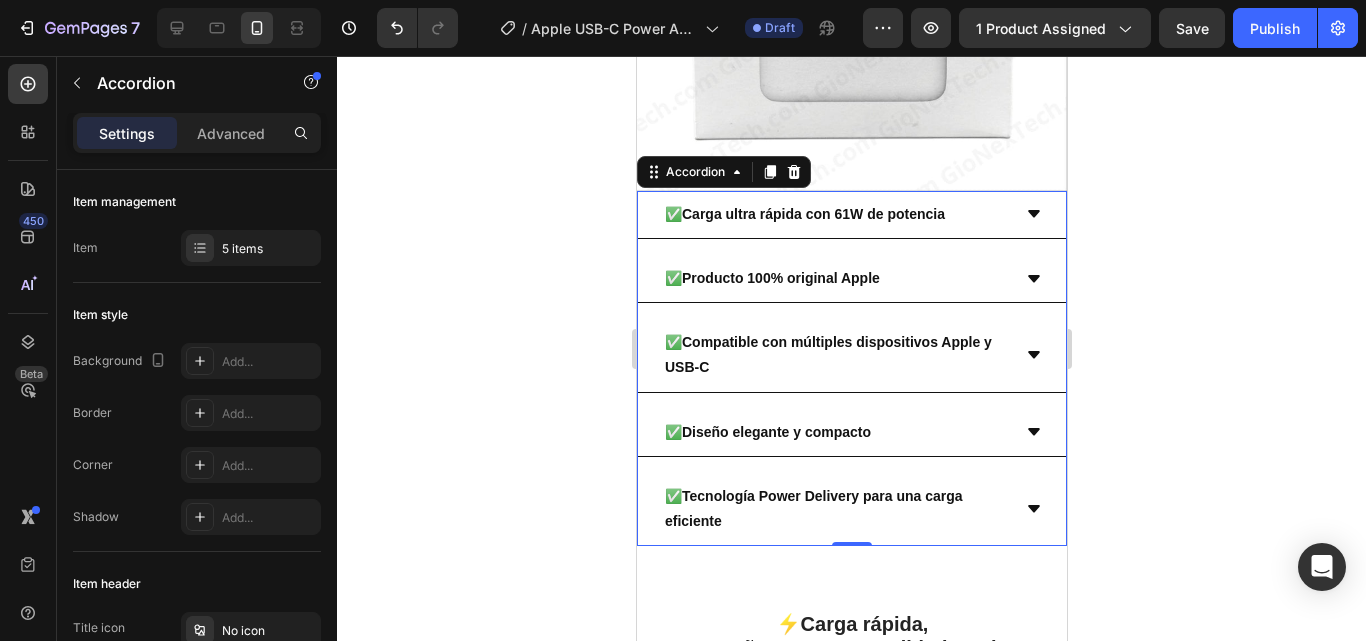click 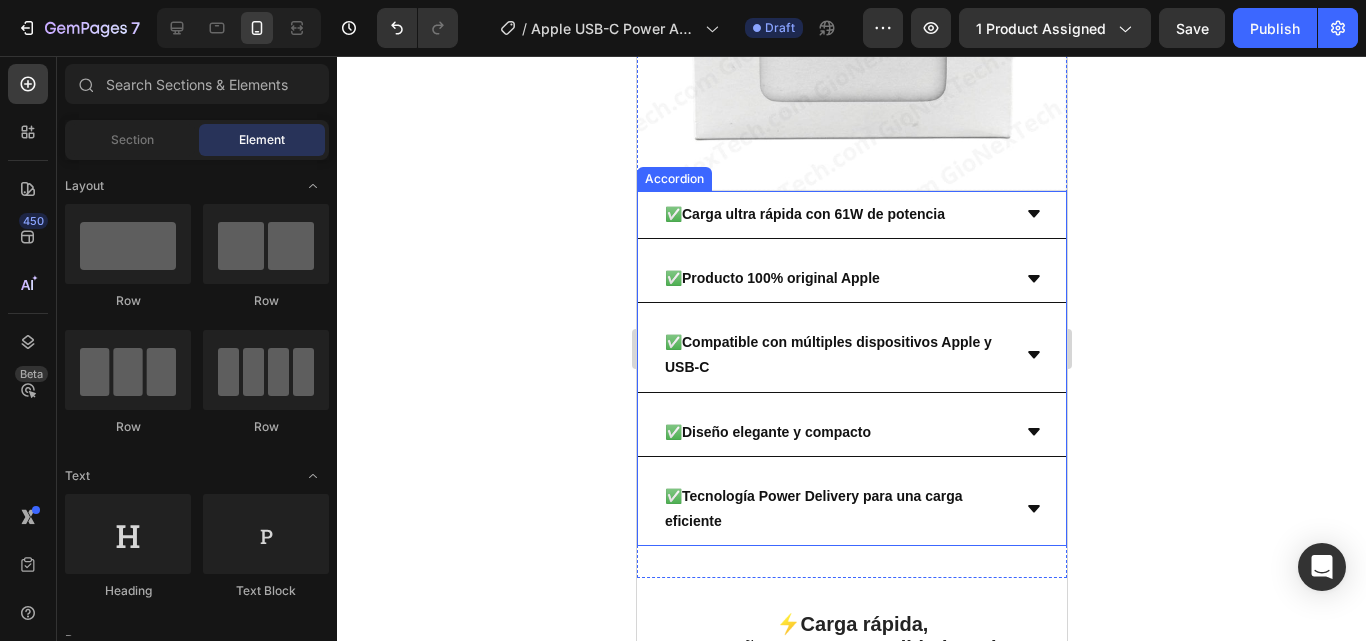 scroll, scrollTop: 2521, scrollLeft: 0, axis: vertical 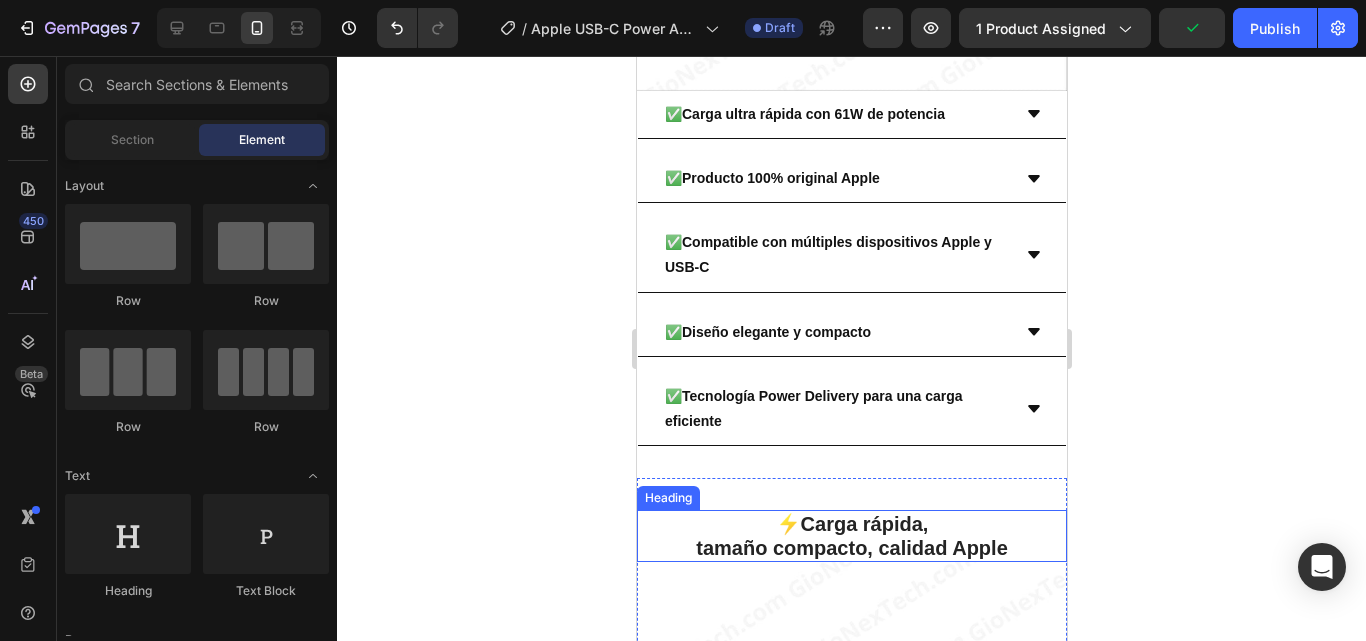 click on "⚡ Carga rápida, tamaño compacto, calidad Apple" at bounding box center [851, 536] 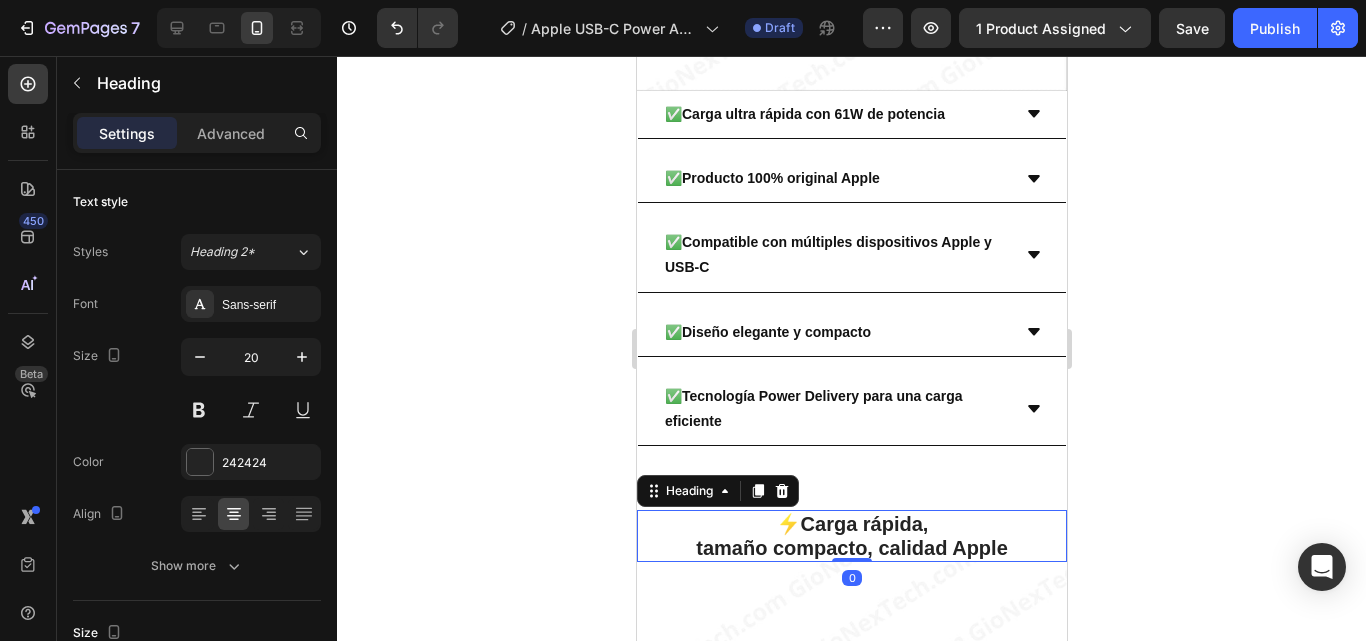 click on "⚡ Carga rápida, tamaño compacto, calidad Apple" at bounding box center [851, 536] 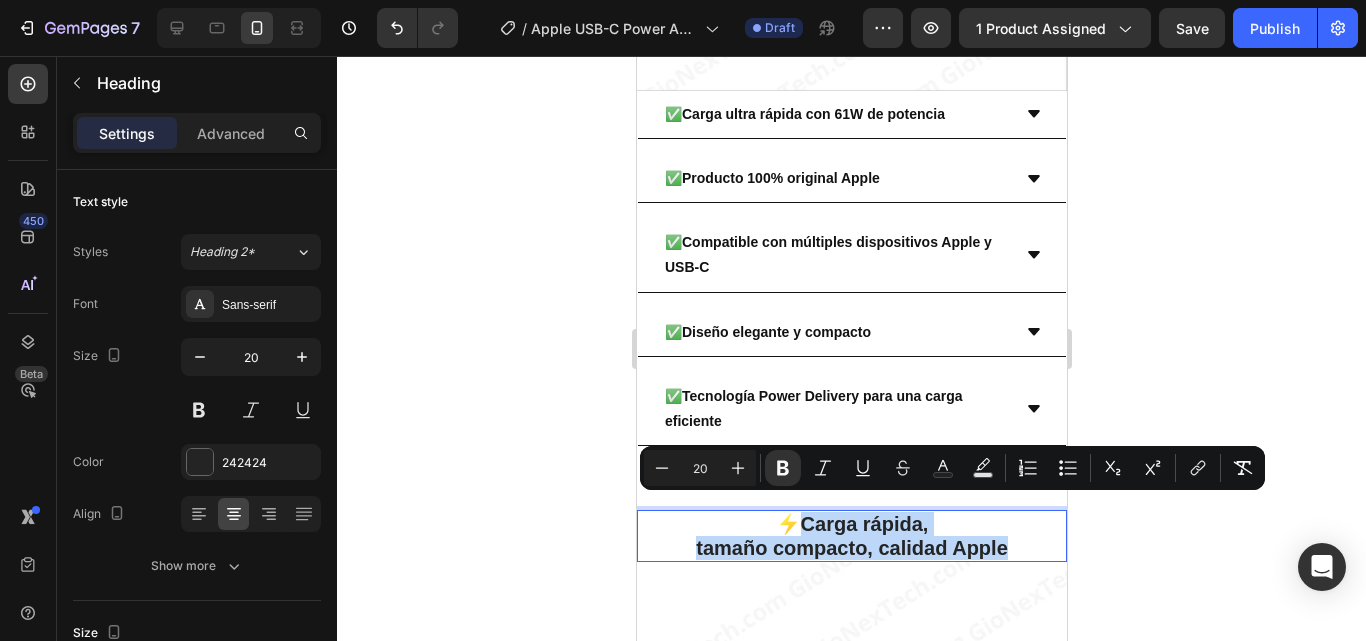 drag, startPoint x: 1011, startPoint y: 534, endPoint x: 792, endPoint y: 508, distance: 220.53798 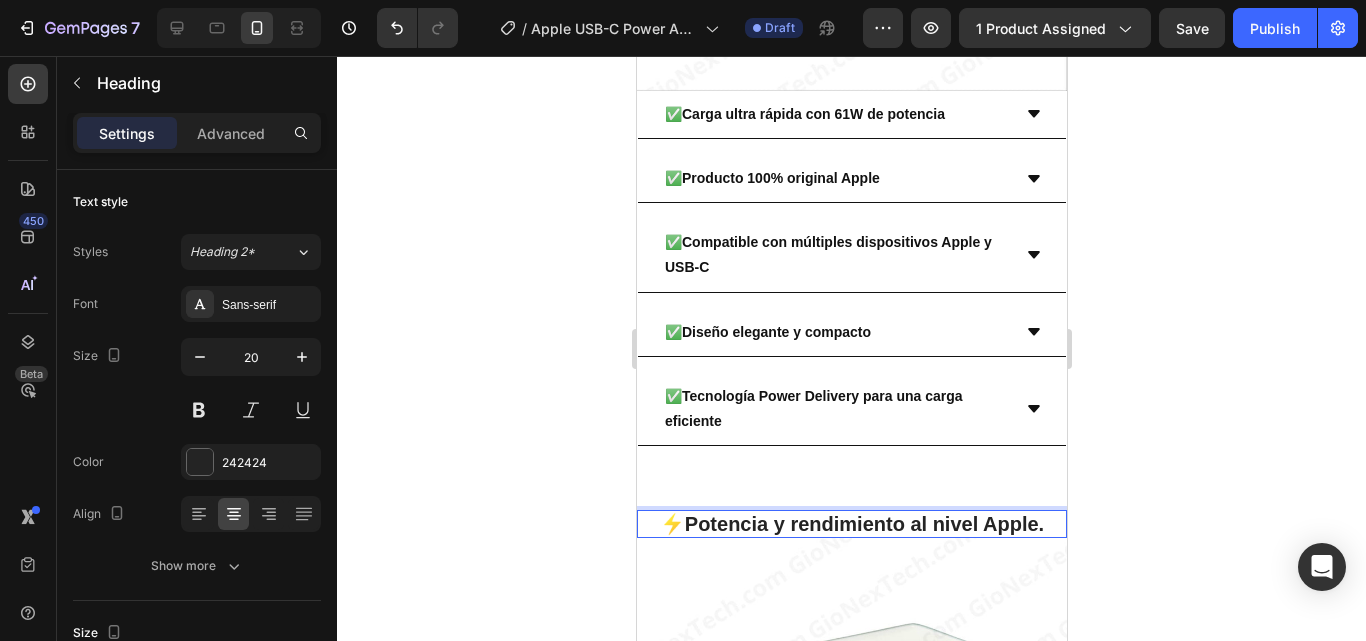 click on "Potencia y rendimiento al nivel Apple." at bounding box center (863, 524) 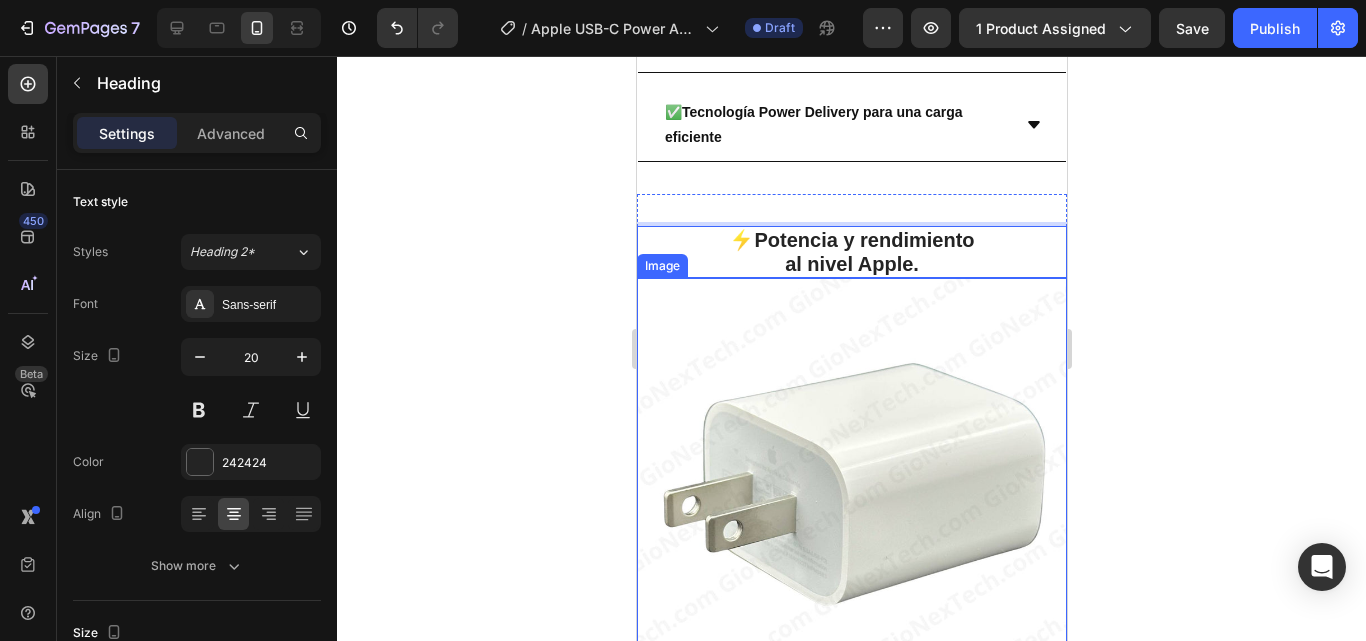 scroll, scrollTop: 2821, scrollLeft: 0, axis: vertical 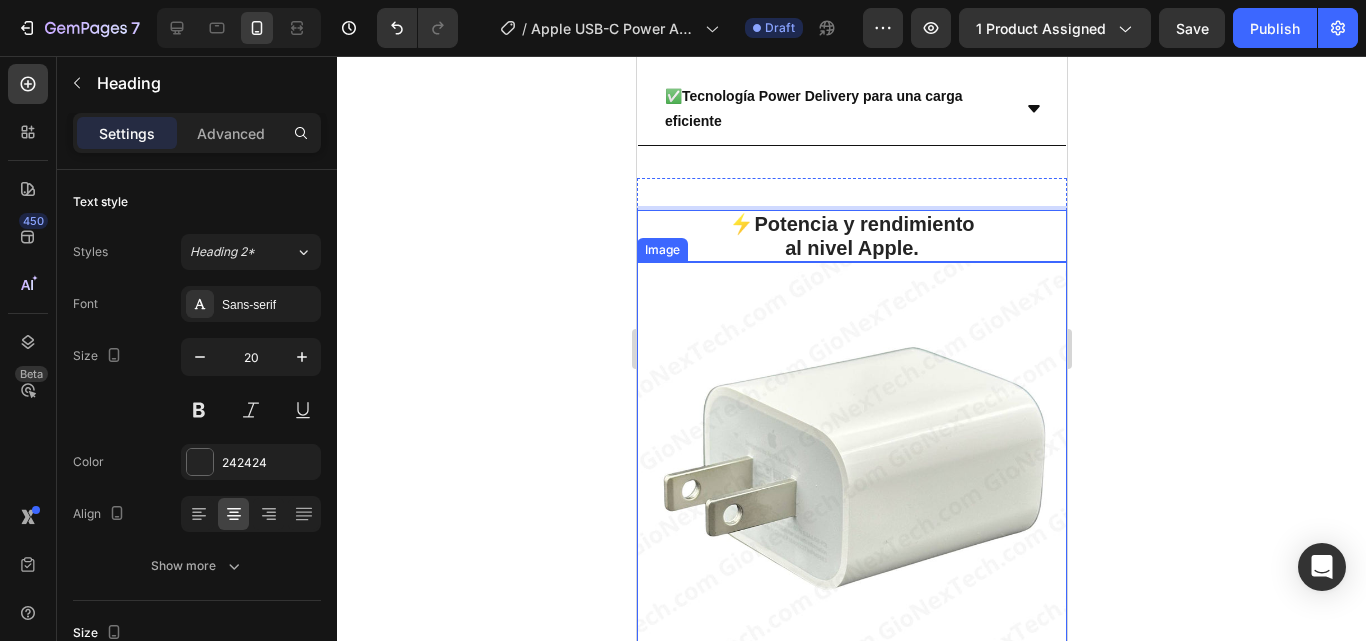 click at bounding box center (851, 477) 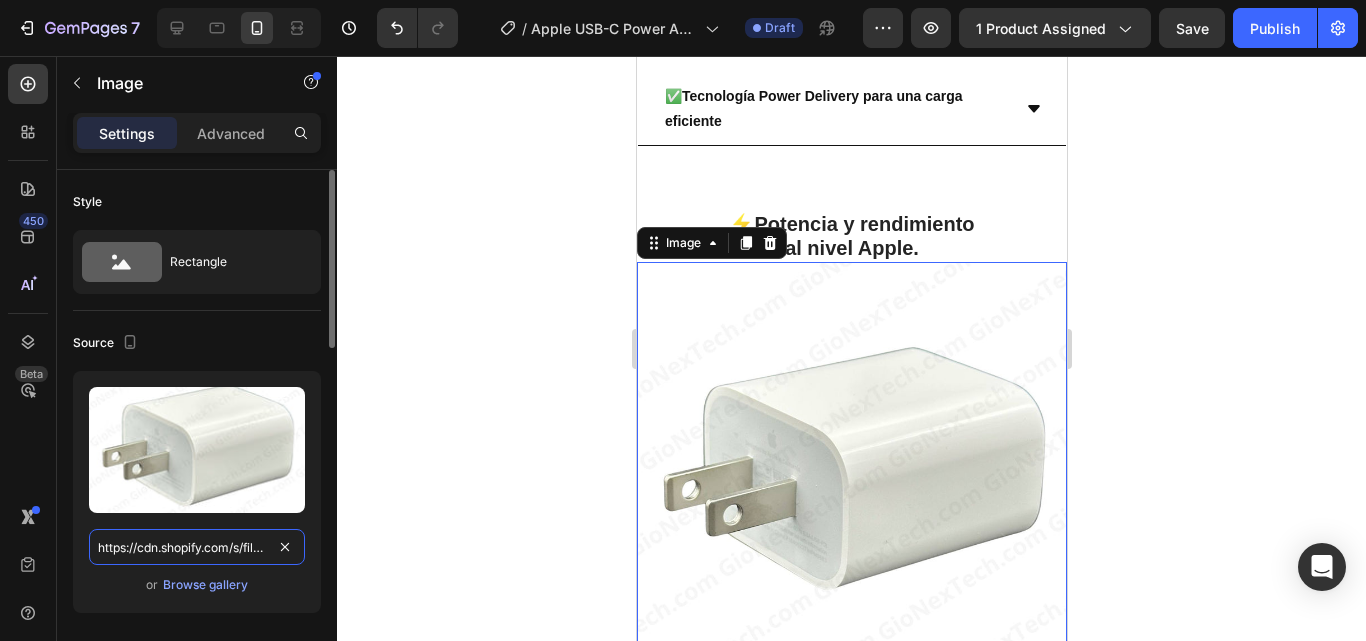 click on "https://cdn.shopify.com/s/files/1/0699/8304/3773/files/5136537464905772702.jpg?v=1751732069" at bounding box center [197, 547] 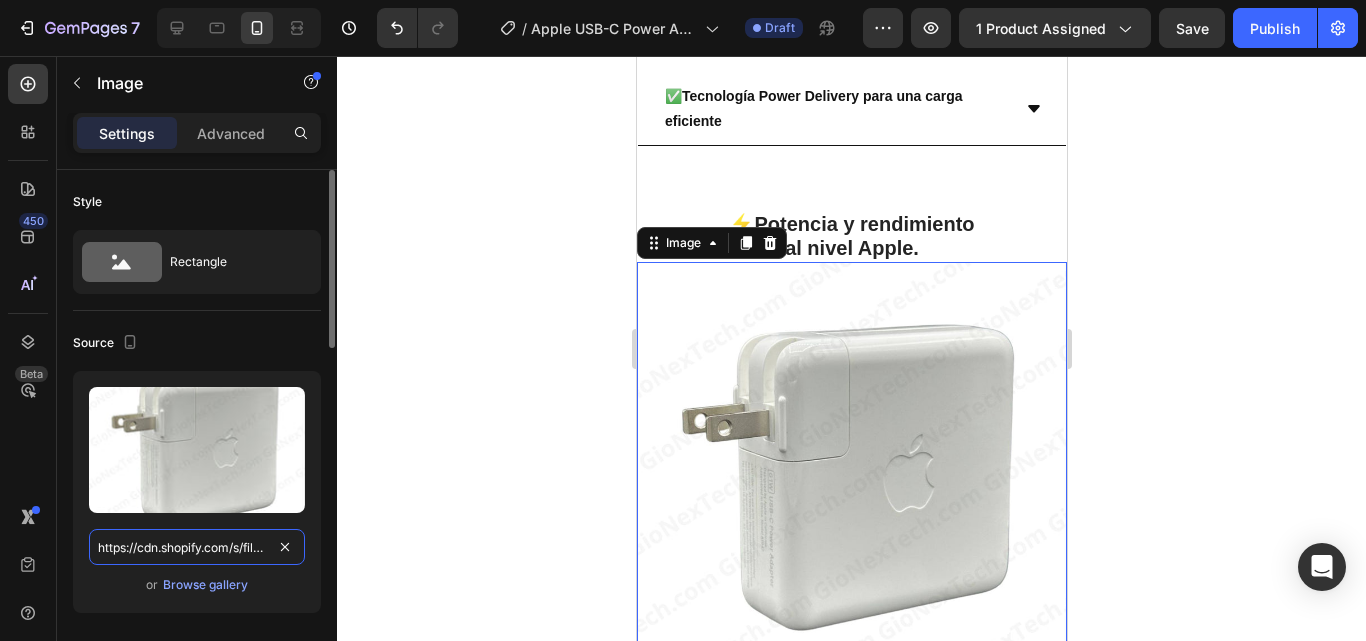 scroll, scrollTop: 0, scrollLeft: 442, axis: horizontal 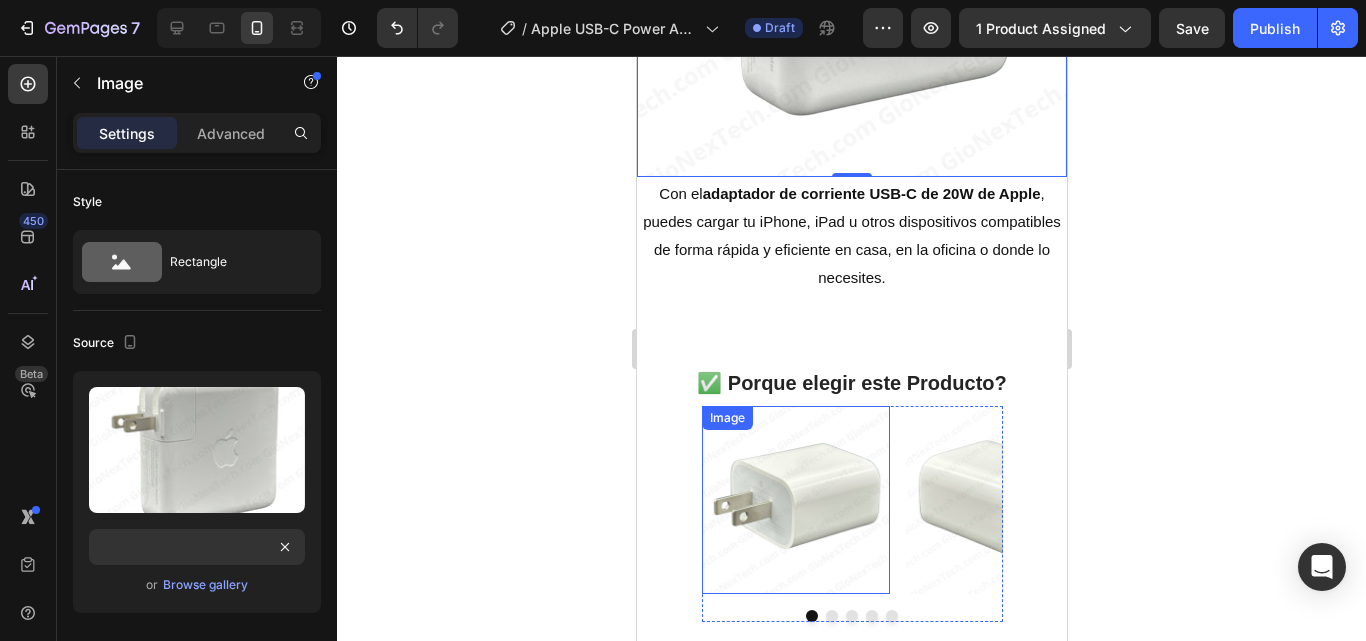 click at bounding box center [795, 500] 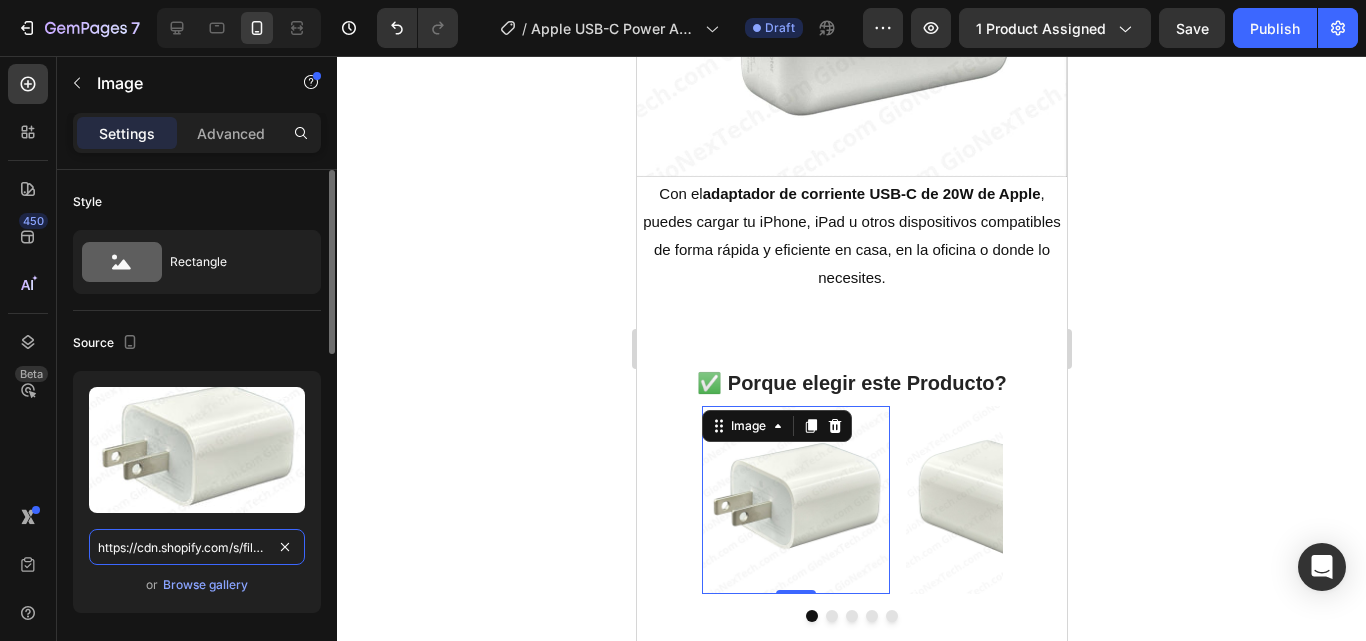 click on "https://cdn.shopify.com/s/files/1/0699/8304/3773/files/5136537464905772702.jpg?v=1751732069" at bounding box center [197, 547] 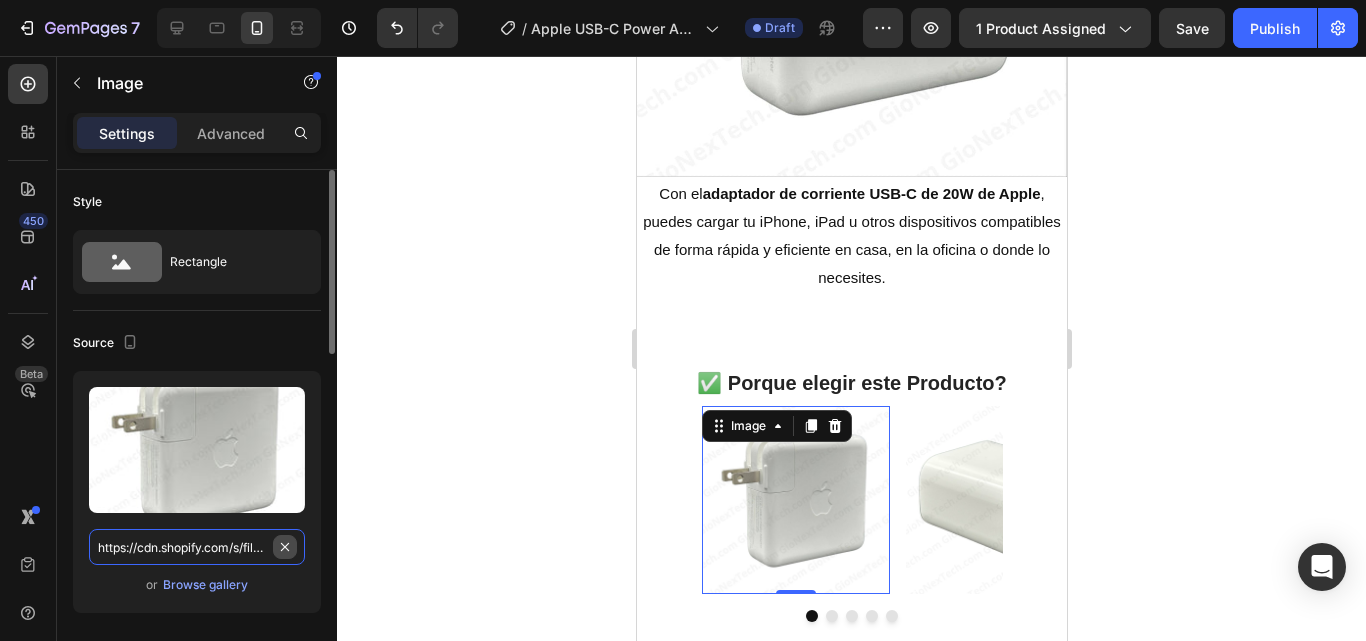 scroll, scrollTop: 0, scrollLeft: 442, axis: horizontal 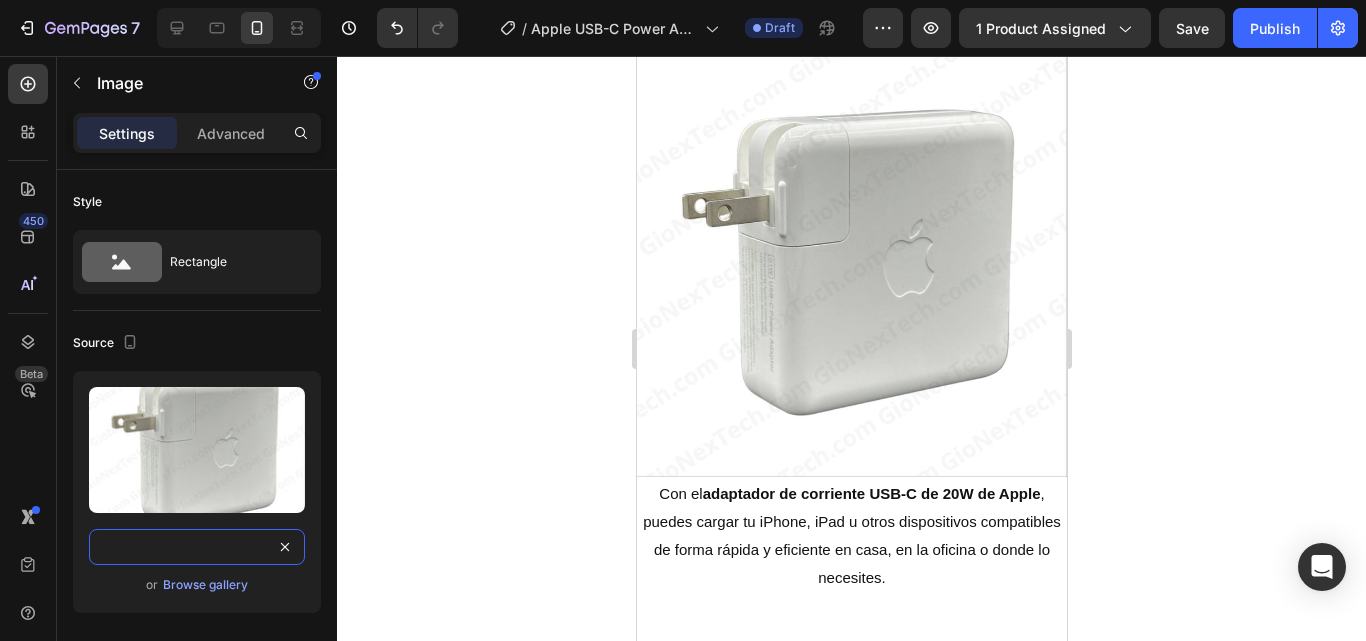 type on "https://cdn.shopify.com/s/files/1/0699/8304/3773/files/photo_4931918076098752698_y.jpg?v=1754169938" 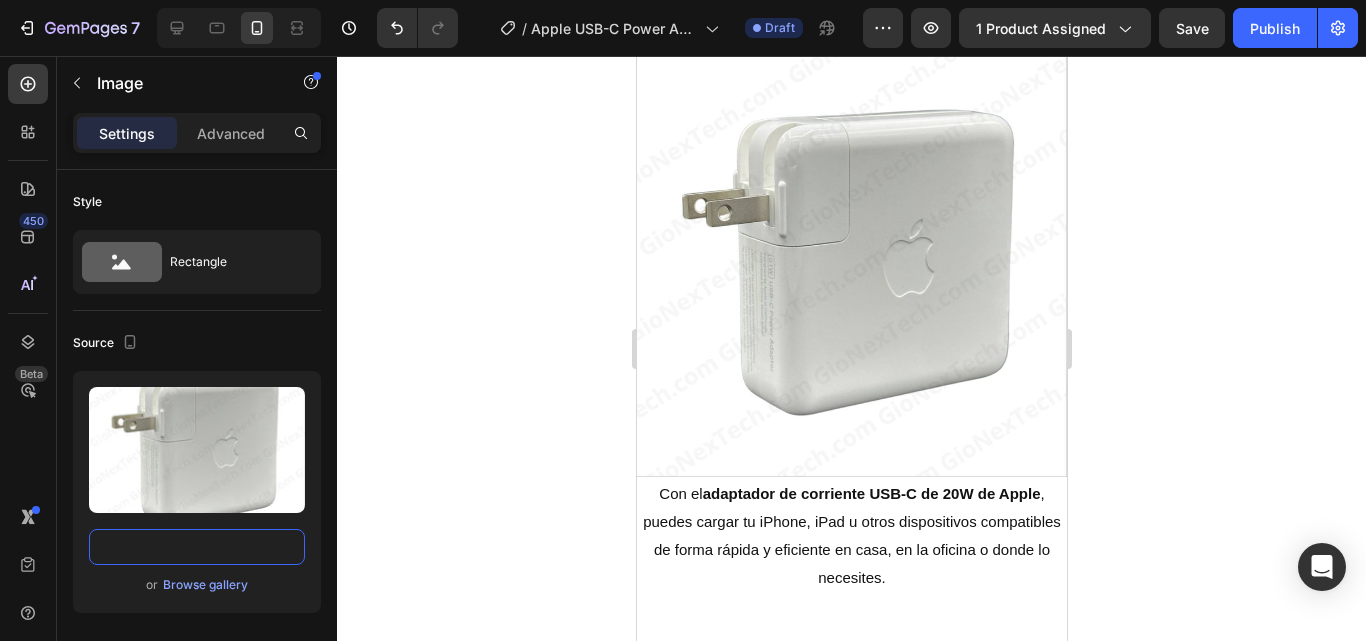 scroll, scrollTop: 0, scrollLeft: 0, axis: both 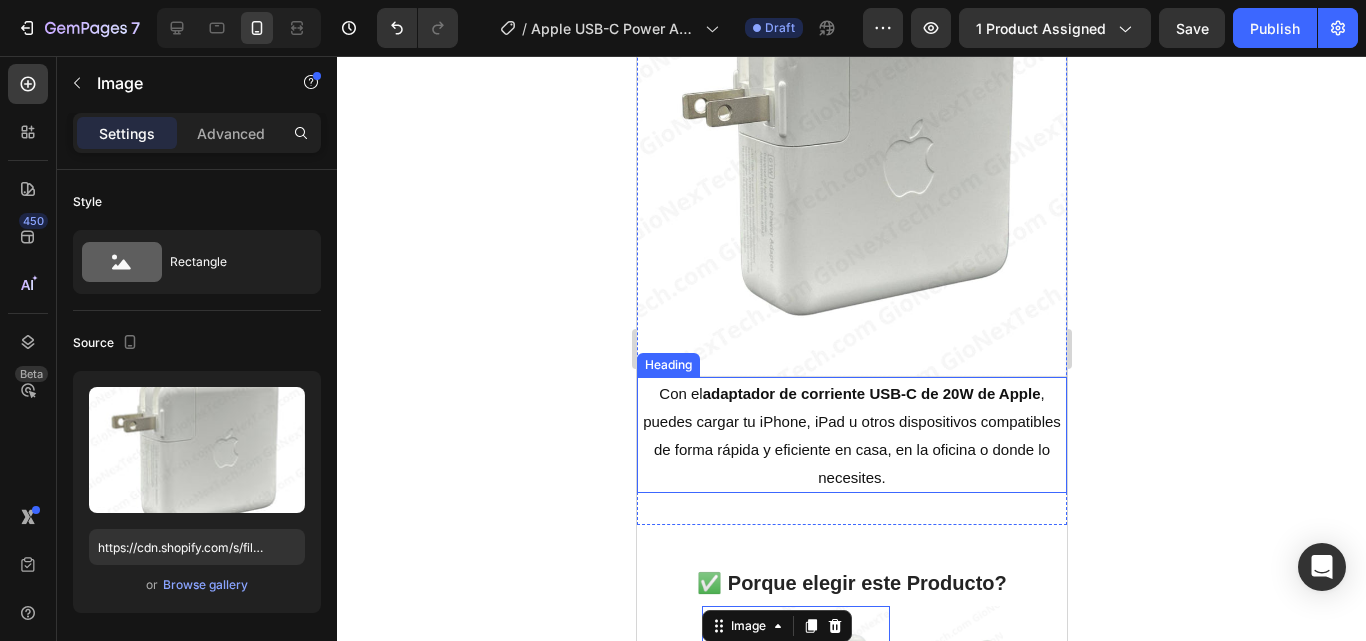 drag, startPoint x: 924, startPoint y: 457, endPoint x: 938, endPoint y: 464, distance: 15.652476 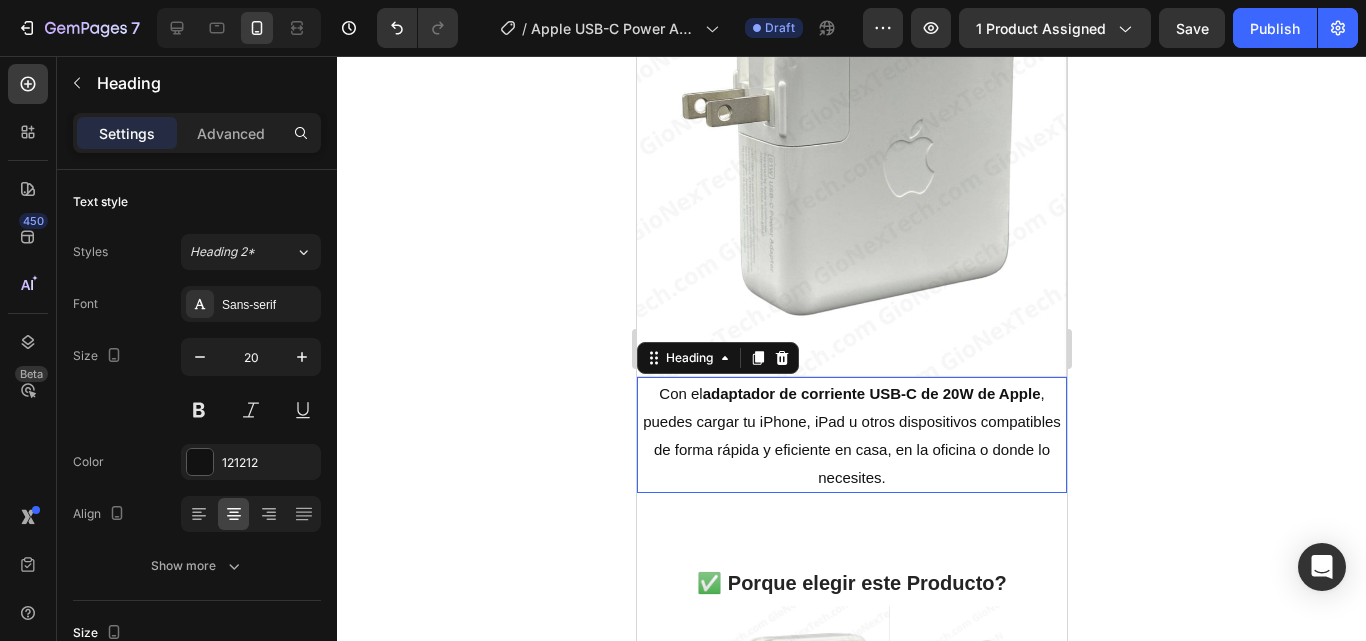 click on "Con el adaptador de corriente USB-C de 20W de Apple, puedes cargar tu iPhone, iPad u otros dispositivos compatibles de forma rápida y eficiente en casa, en la oficina o donde lo necesites." at bounding box center [851, 435] 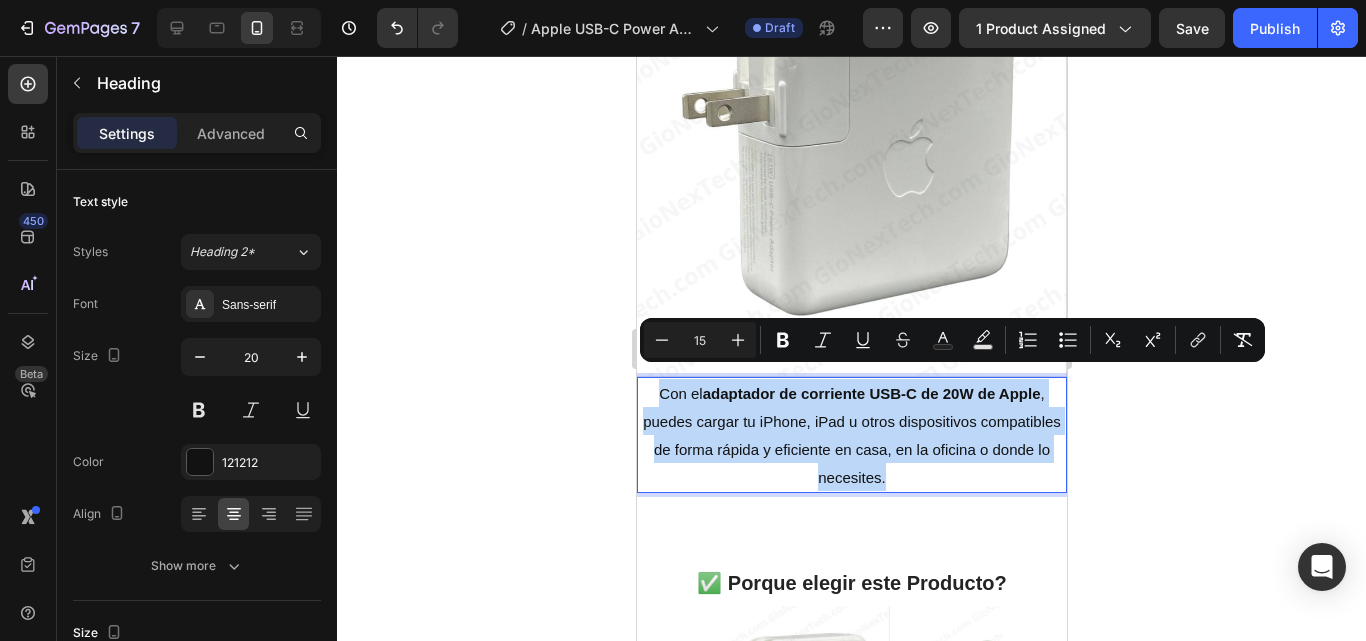 drag, startPoint x: 938, startPoint y: 464, endPoint x: 1254, endPoint y: 436, distance: 317.23807 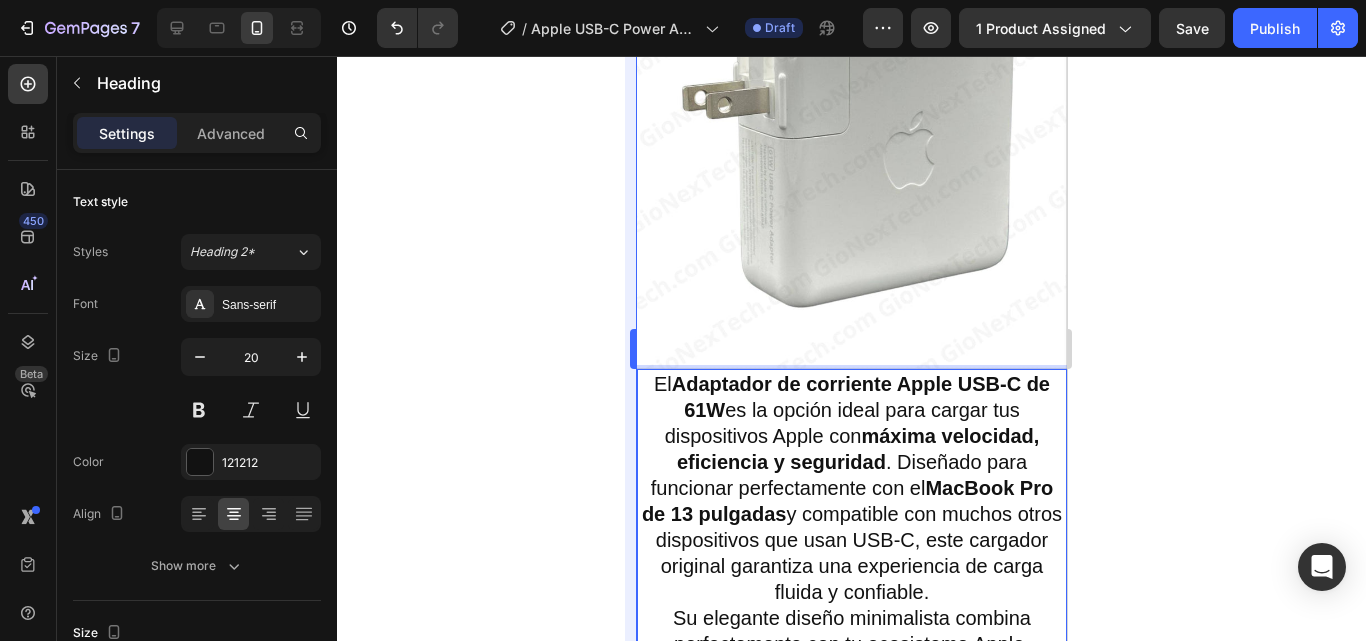 scroll, scrollTop: 3200, scrollLeft: 0, axis: vertical 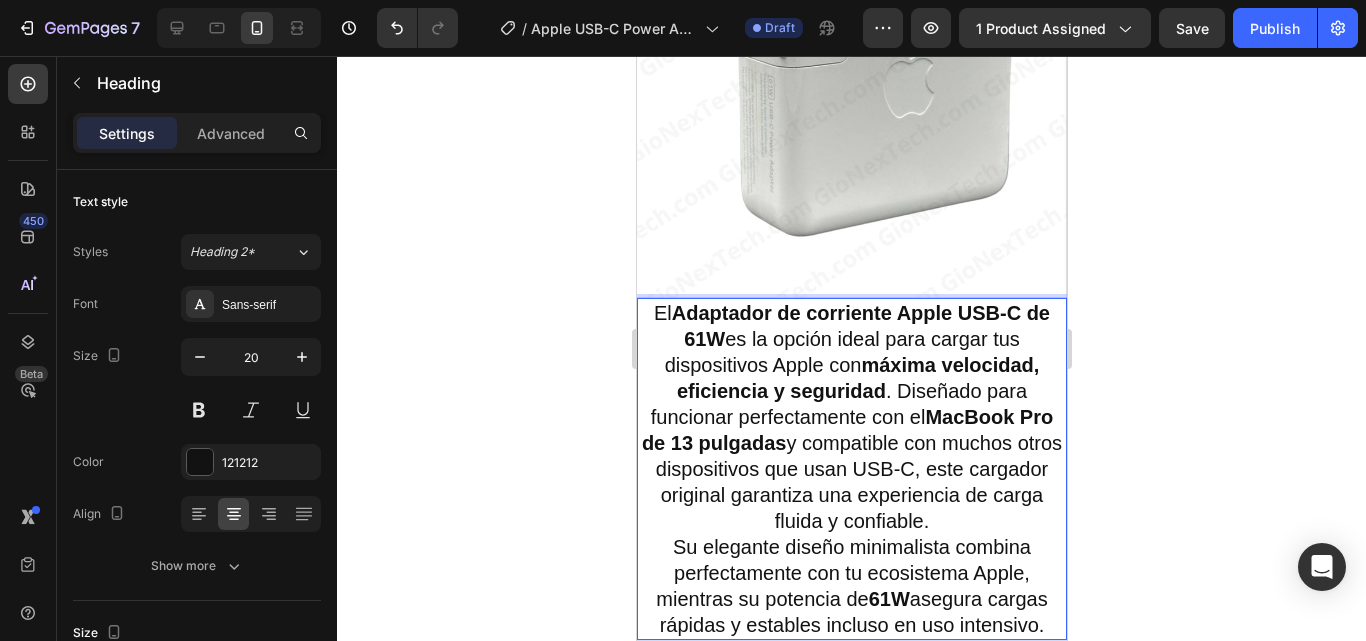 drag, startPoint x: 1041, startPoint y: 604, endPoint x: 644, endPoint y: 306, distance: 496.40005 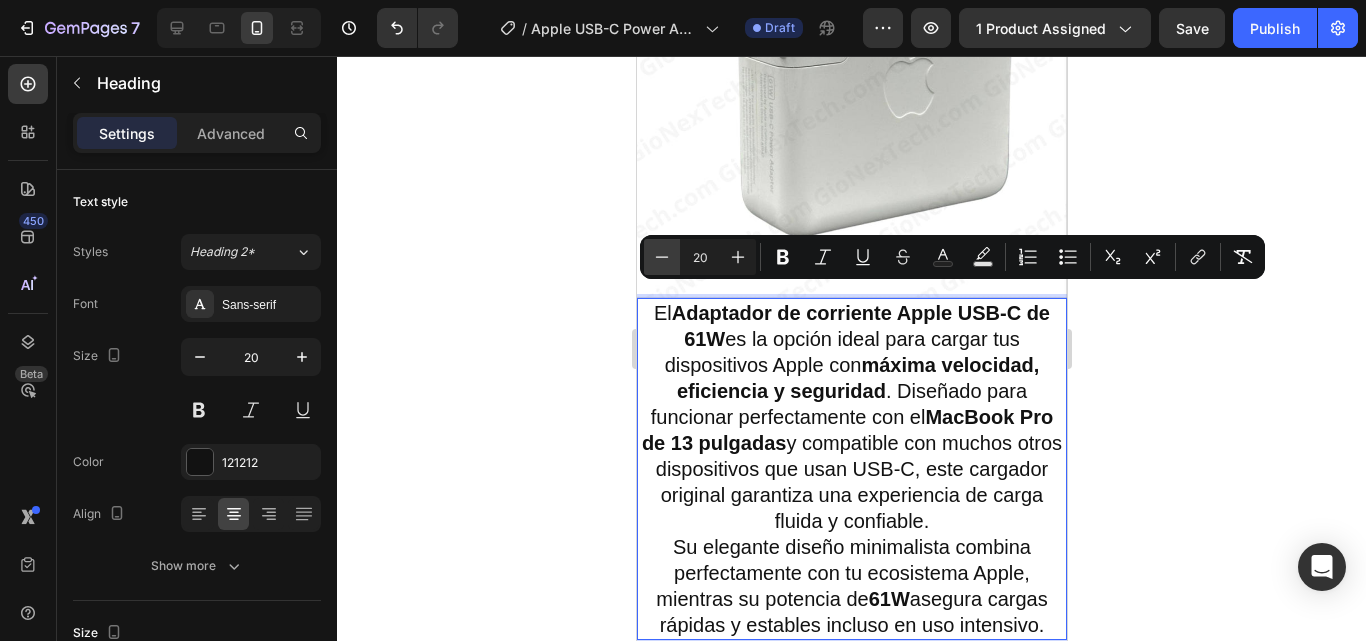 click 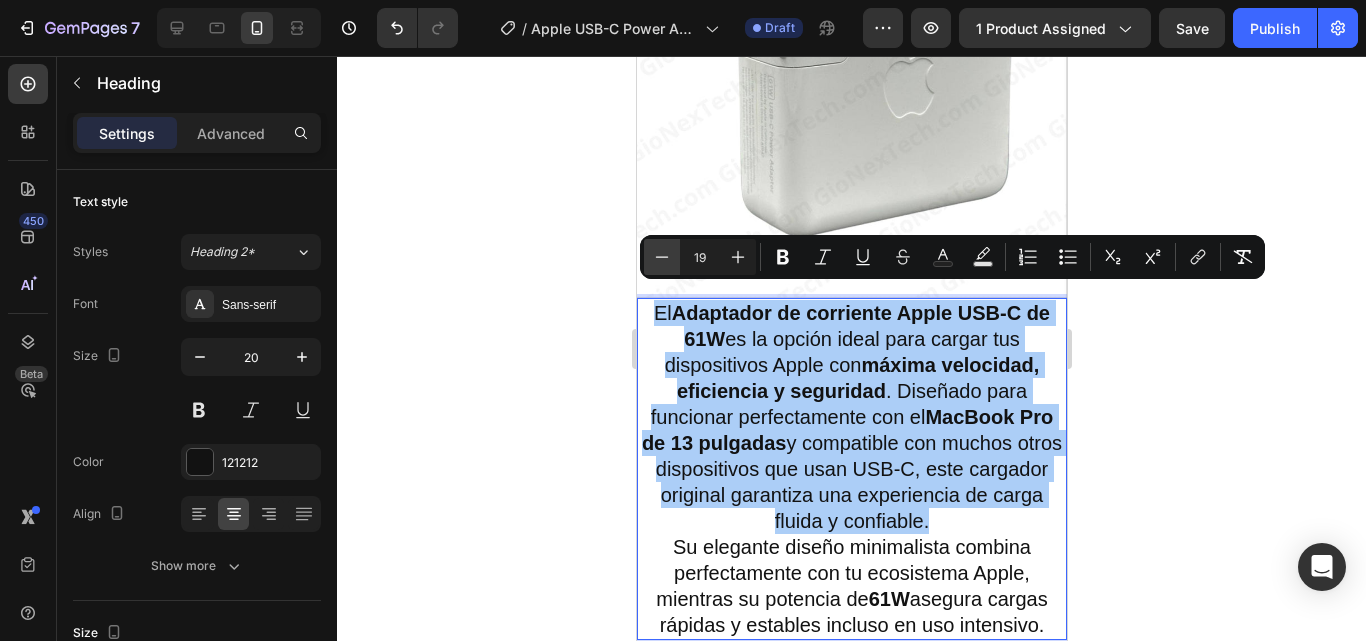 click 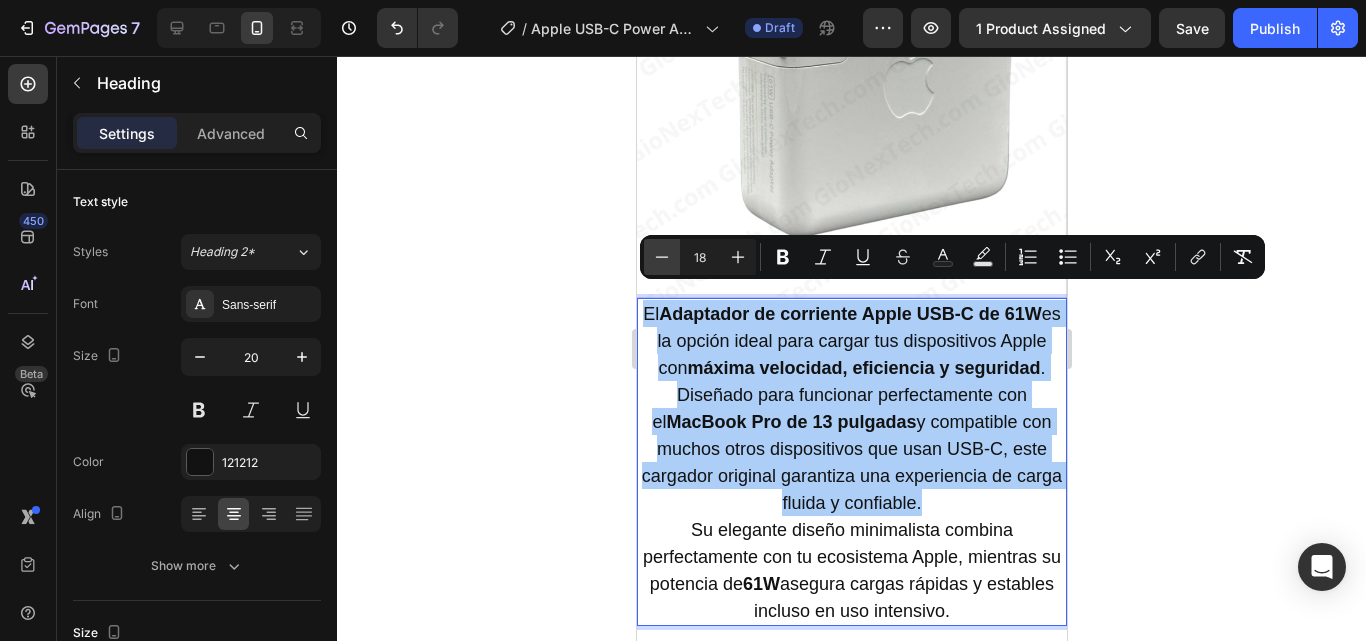 click 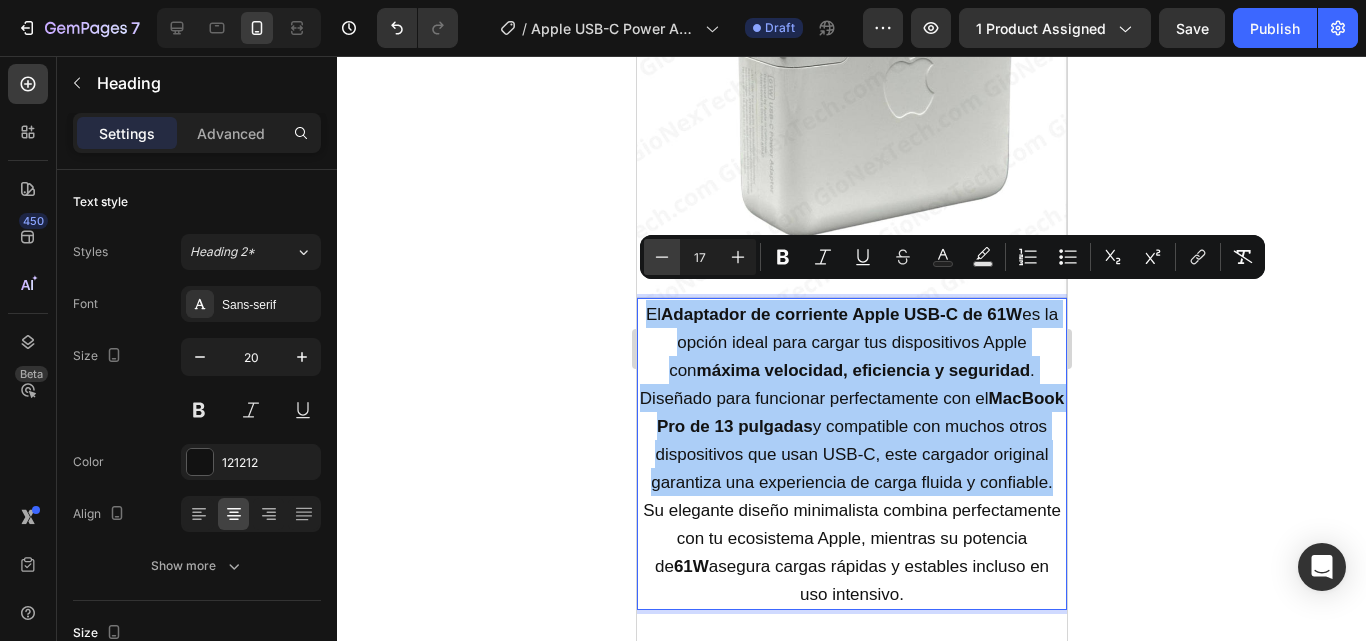click 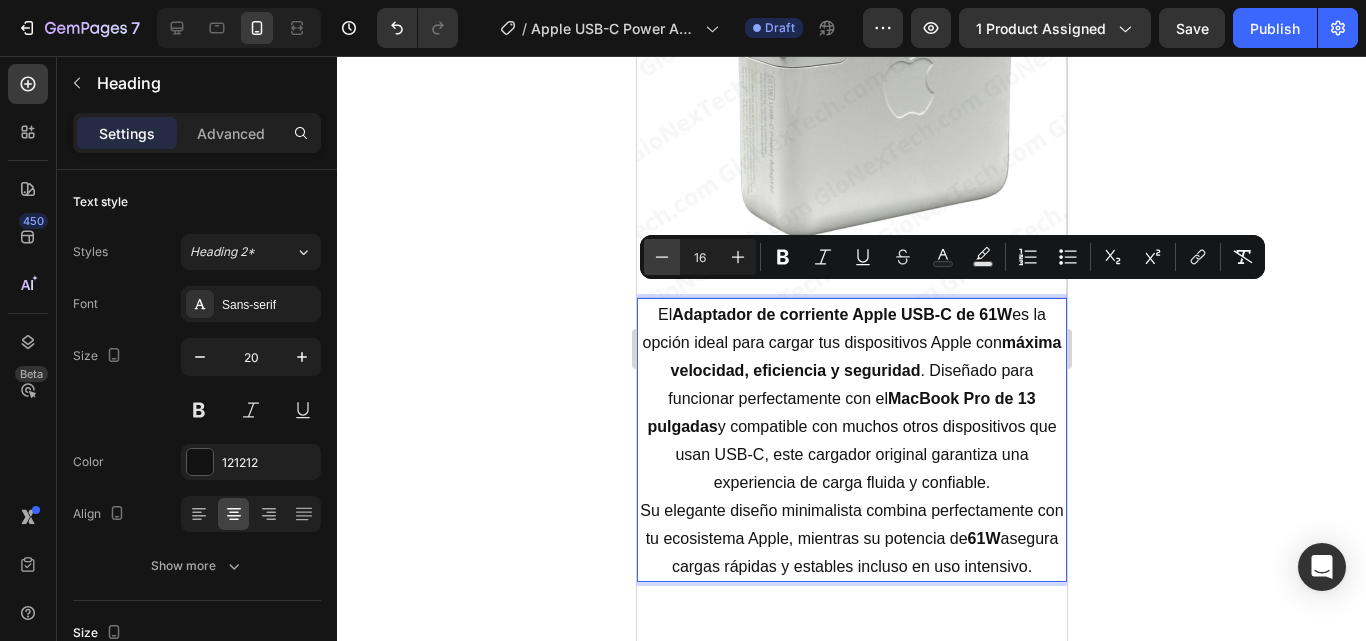 click 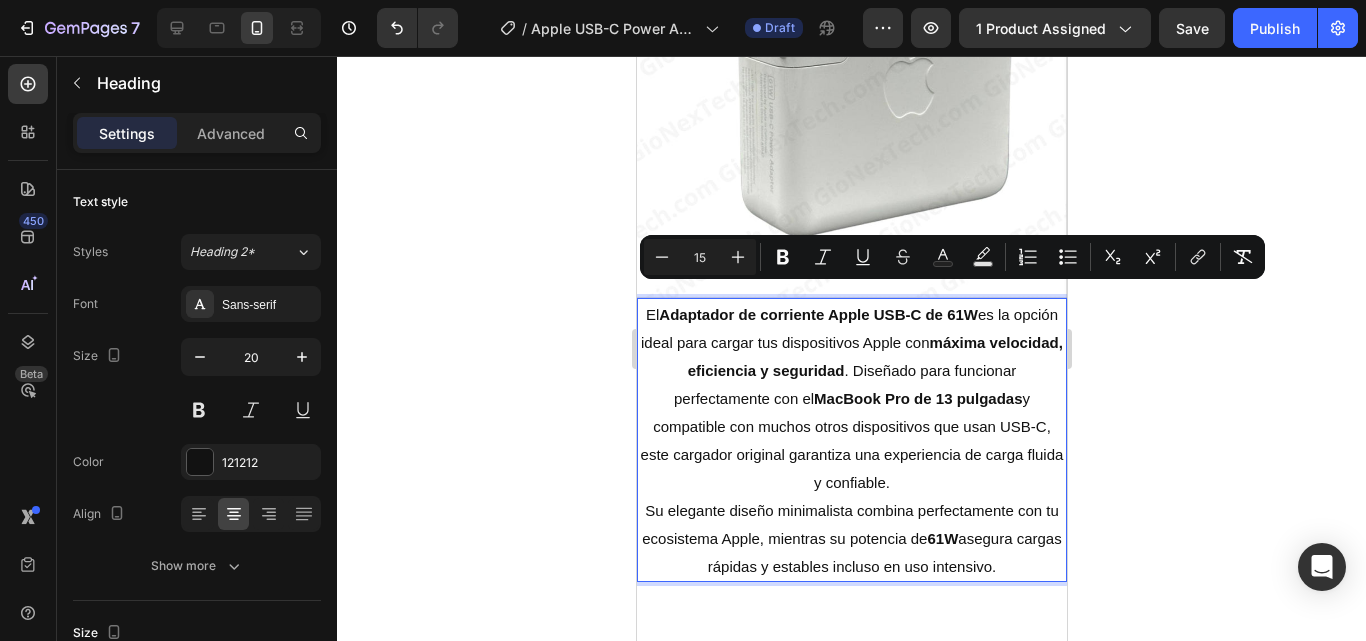 click on "El Adaptador de corriente Apple USB-C de 61W es la opción ideal para cargar tus dispositivos Apple con máxima velocidad, eficiencia y seguridad. Diseñado para funcionar perfectamente con el MacBook Pro de 13 pulgadas y compatible con muchos otros dispositivos que usan USB-C, este cargador original garantiza una experiencia de carga fluida y confiable." at bounding box center [851, 398] 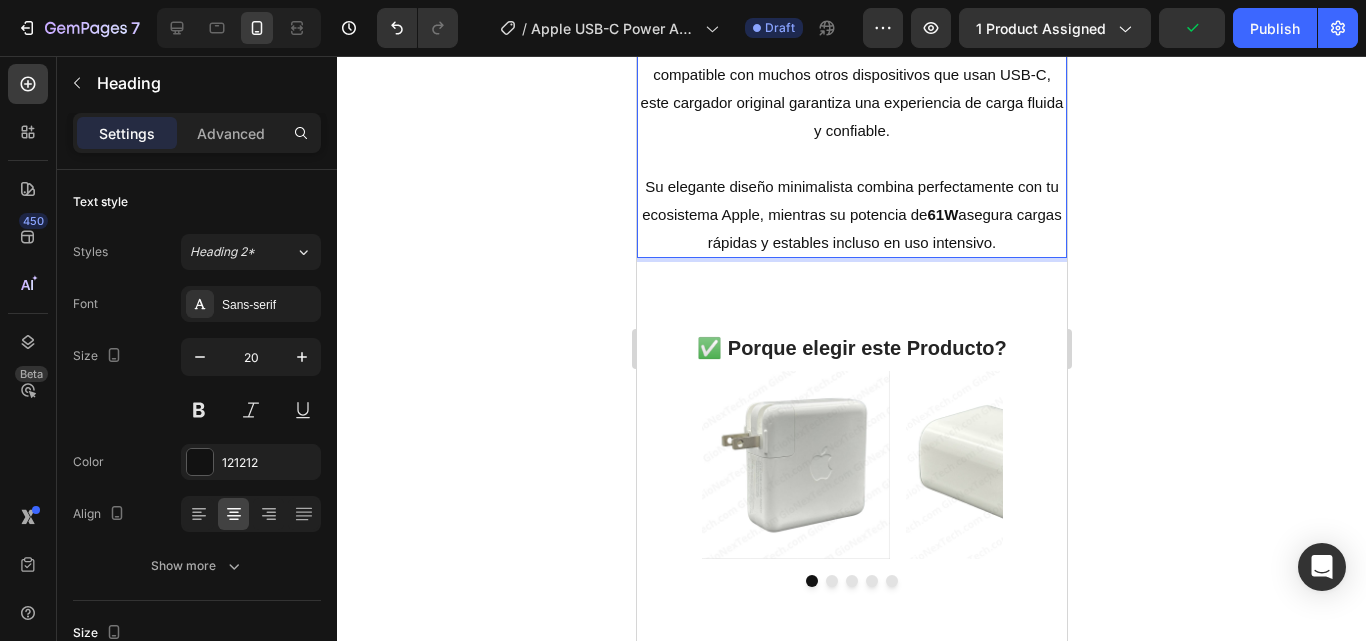 scroll, scrollTop: 3600, scrollLeft: 0, axis: vertical 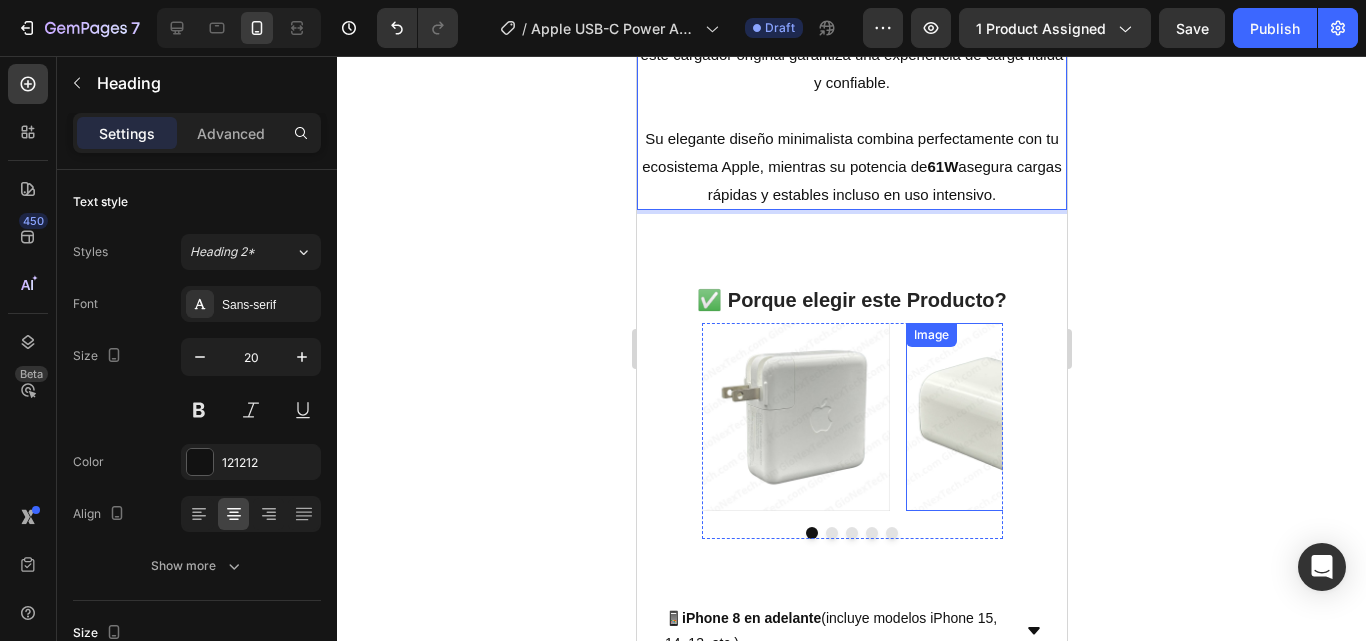 click at bounding box center (999, 417) 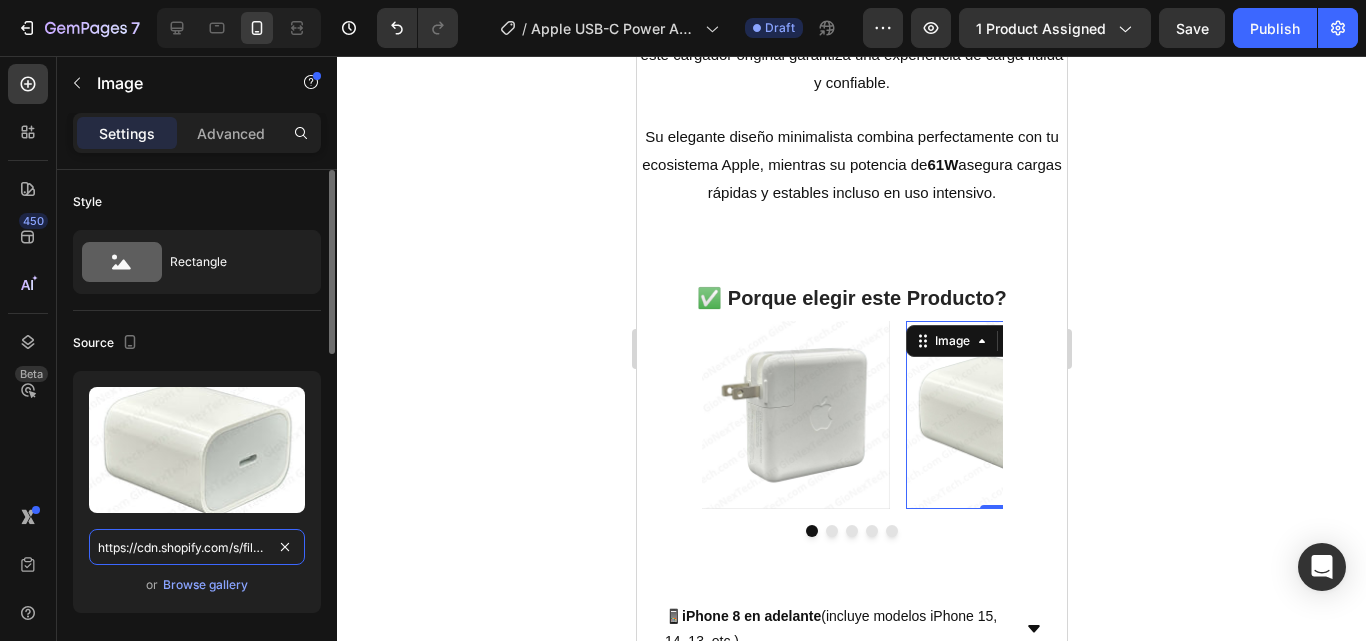 click on "https://cdn.shopify.com/s/files/1/0699/8304/3773/files/5136537464905772700.jpg?v=1751732069" at bounding box center [197, 547] 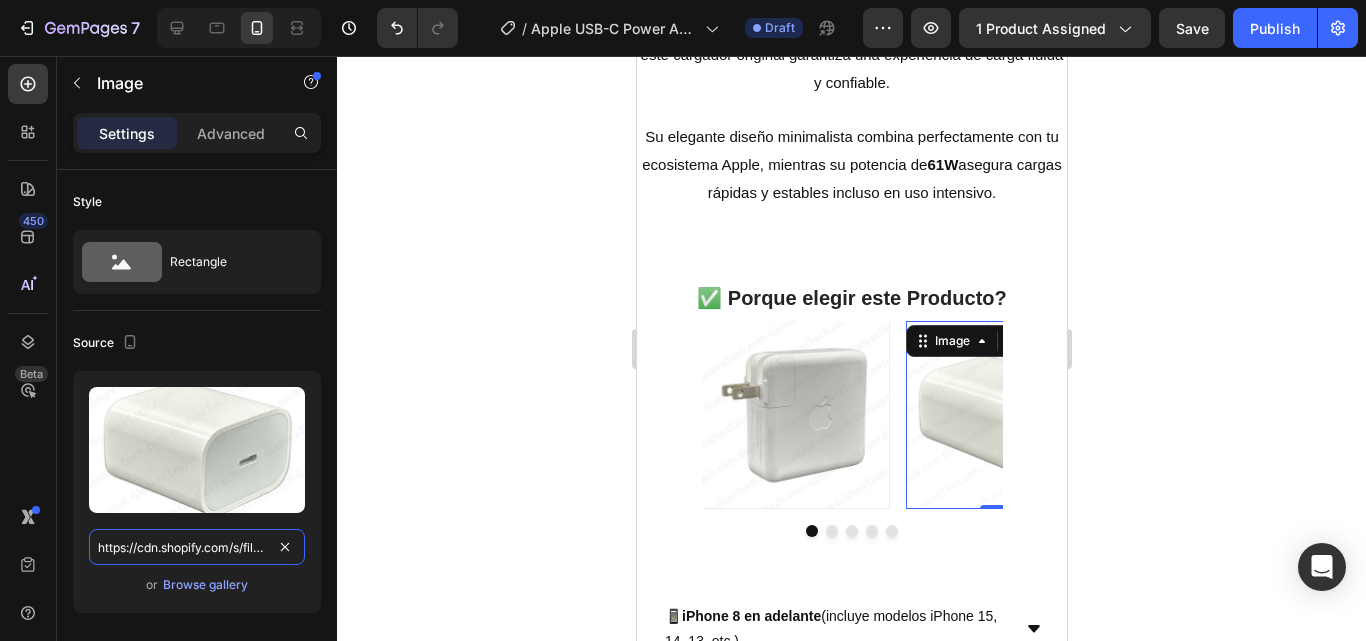 paste on "photo_[ID]" 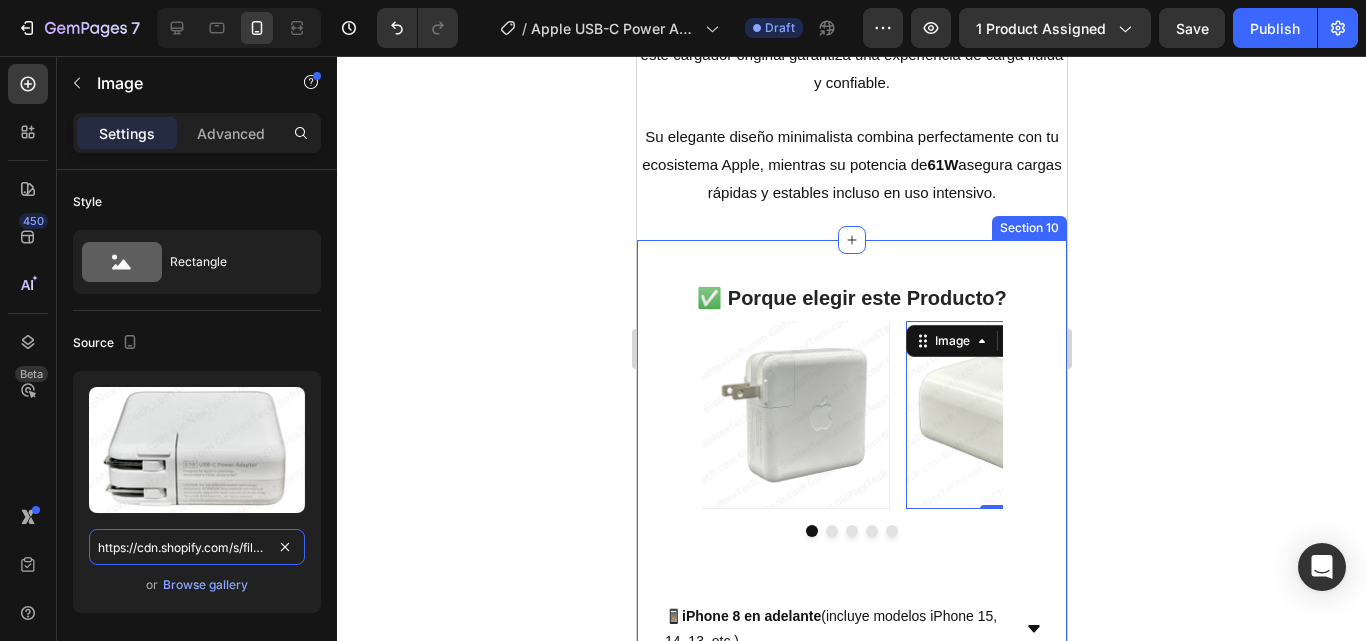 scroll, scrollTop: 0, scrollLeft: 442, axis: horizontal 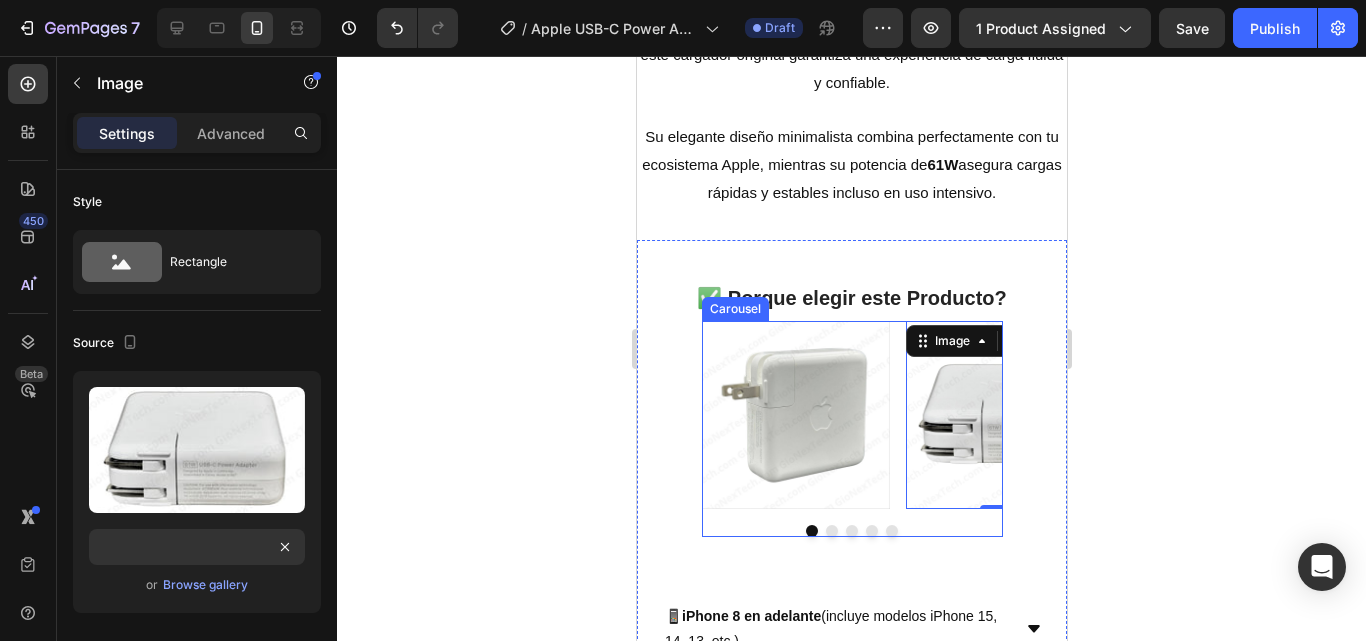 click at bounding box center (851, 531) 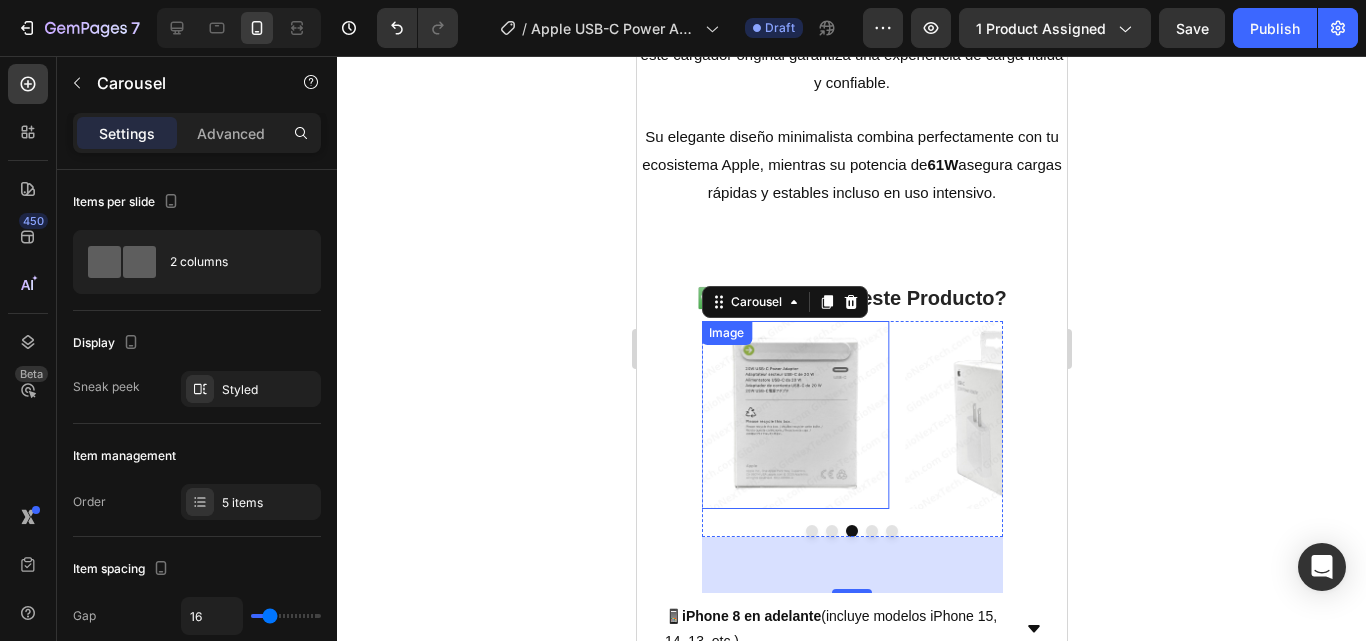 drag, startPoint x: 977, startPoint y: 503, endPoint x: 754, endPoint y: 370, distance: 259.64975 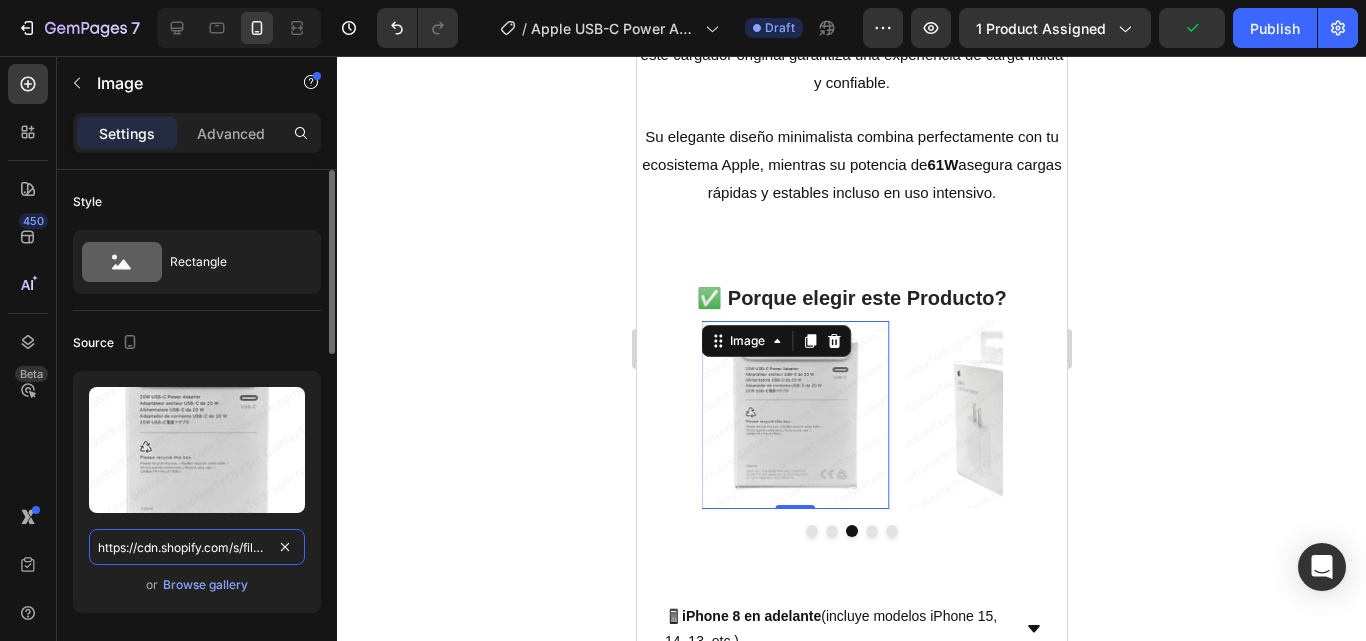 click on "https://cdn.shopify.com/s/files/1/0699/8304/3773/files/5136537464905772705.jpg?v=1751732072" at bounding box center (197, 547) 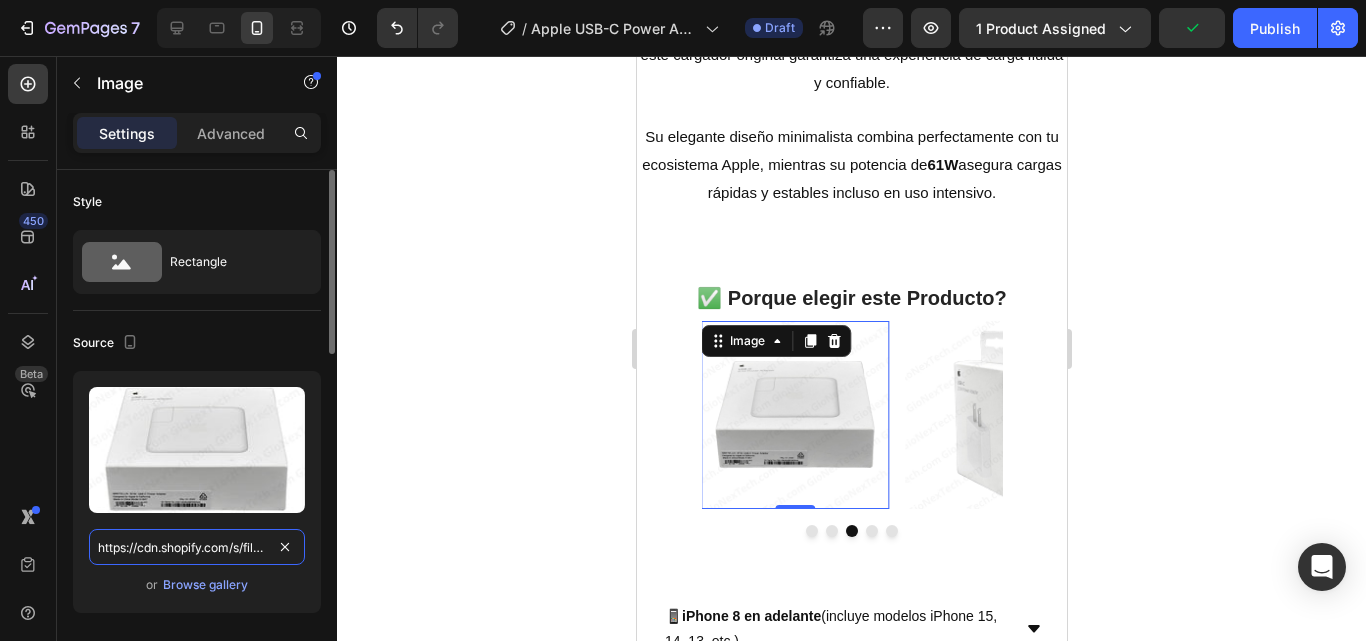scroll, scrollTop: 0, scrollLeft: 442, axis: horizontal 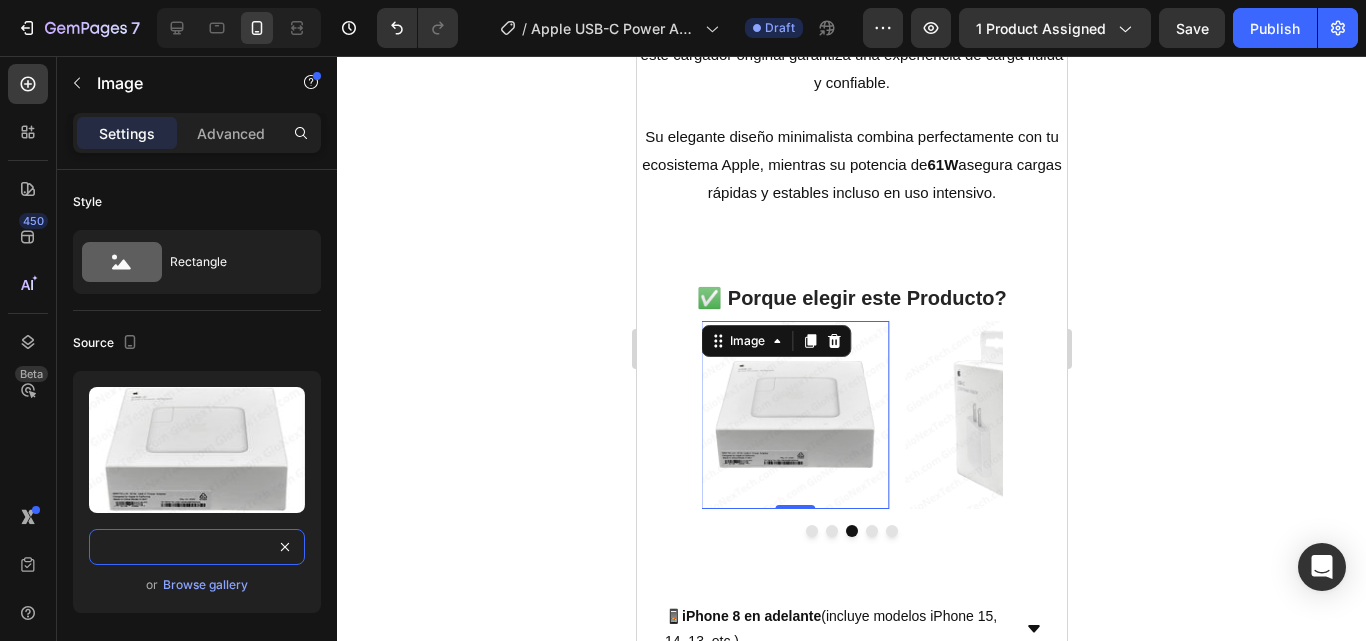 type on "https://cdn.shopify.com/s/files/1/0699/8304/3773/files/photo_[ID].jpg?v=1754169938" 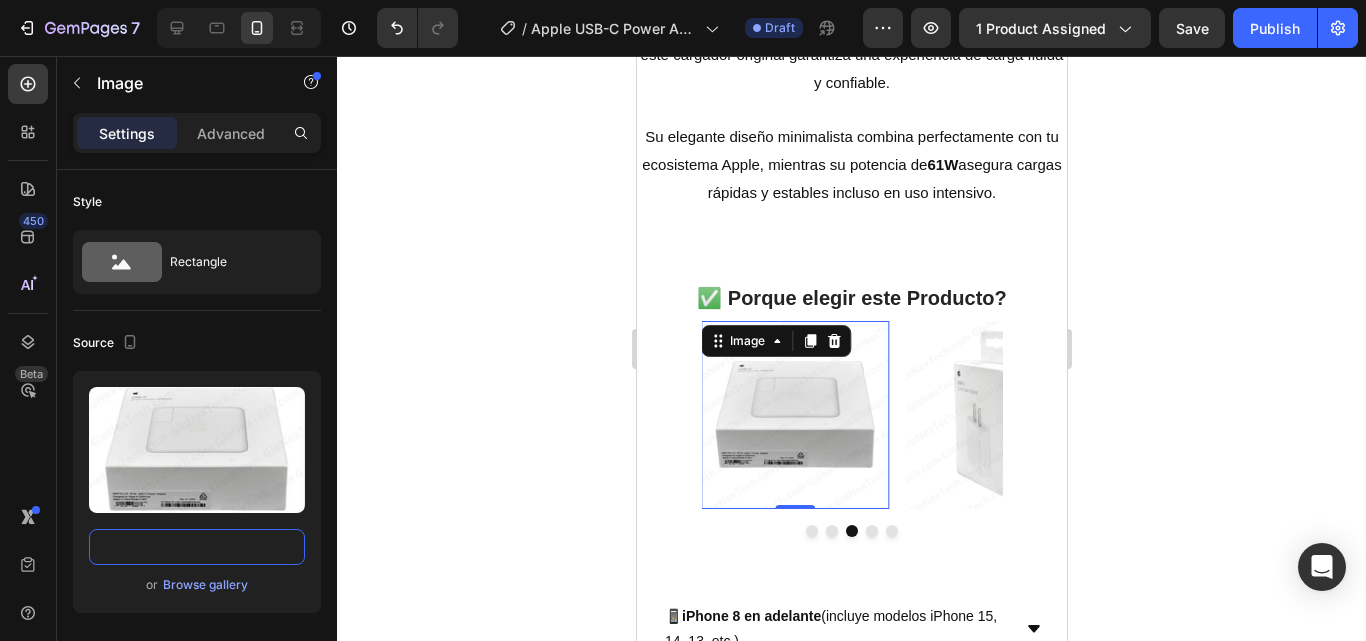scroll, scrollTop: 0, scrollLeft: 0, axis: both 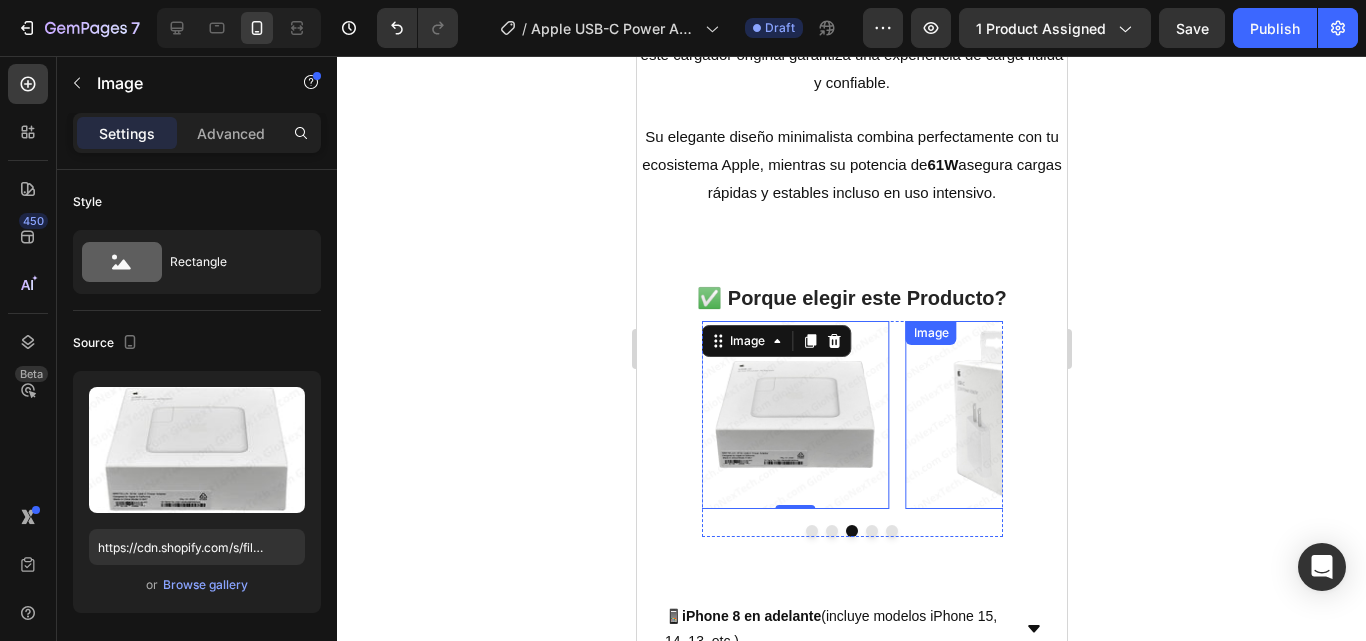 drag, startPoint x: 957, startPoint y: 424, endPoint x: 723, endPoint y: 427, distance: 234.01923 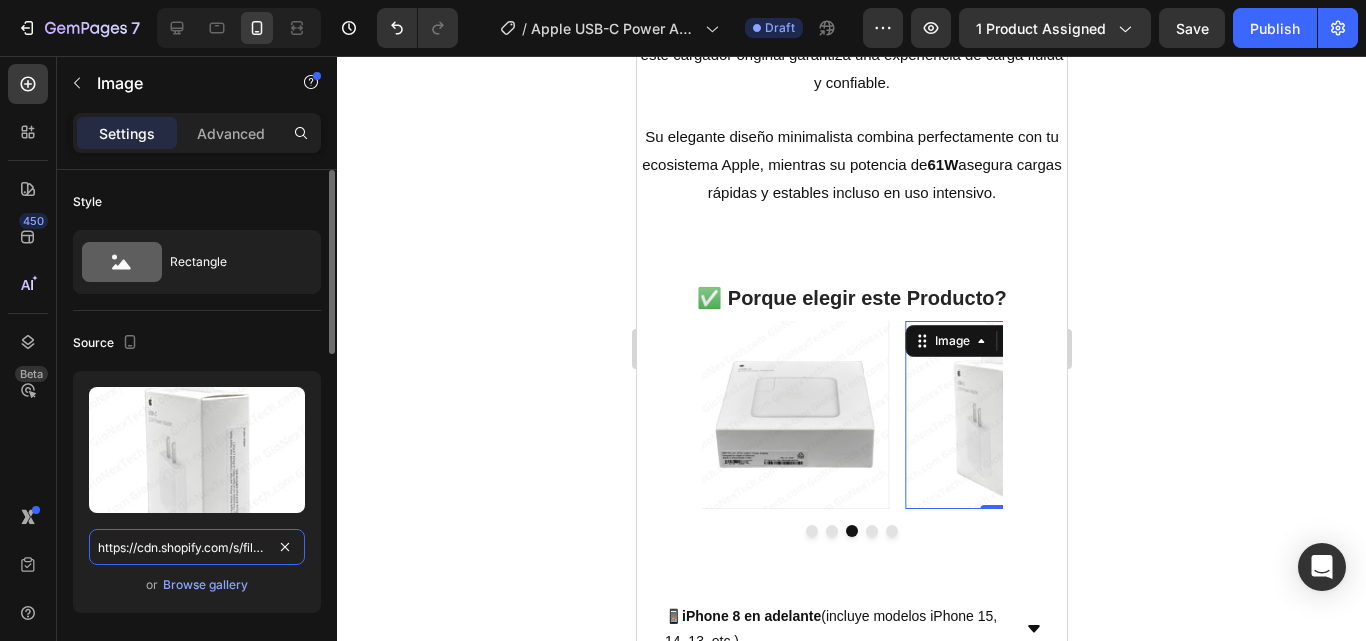 click on "https://cdn.shopify.com/s/files/1/0699/8304/3773/files/5136537464905772703.jpg?v=1751732072" at bounding box center (197, 547) 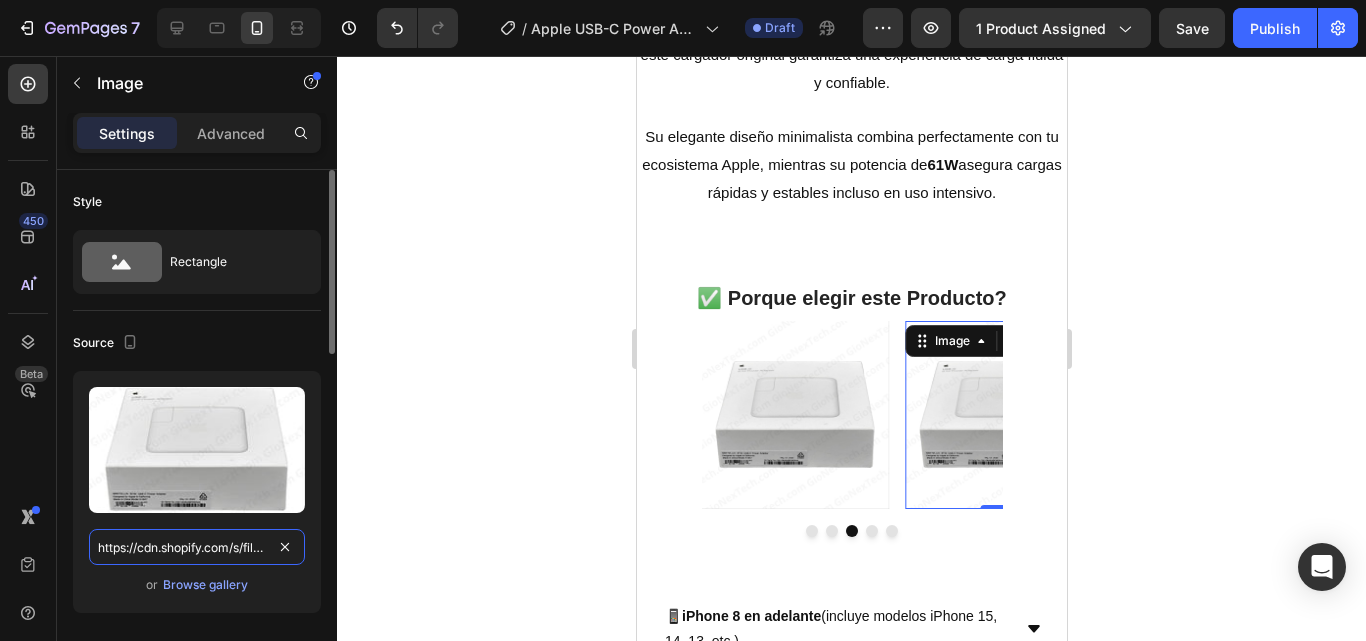 scroll, scrollTop: 0, scrollLeft: 442, axis: horizontal 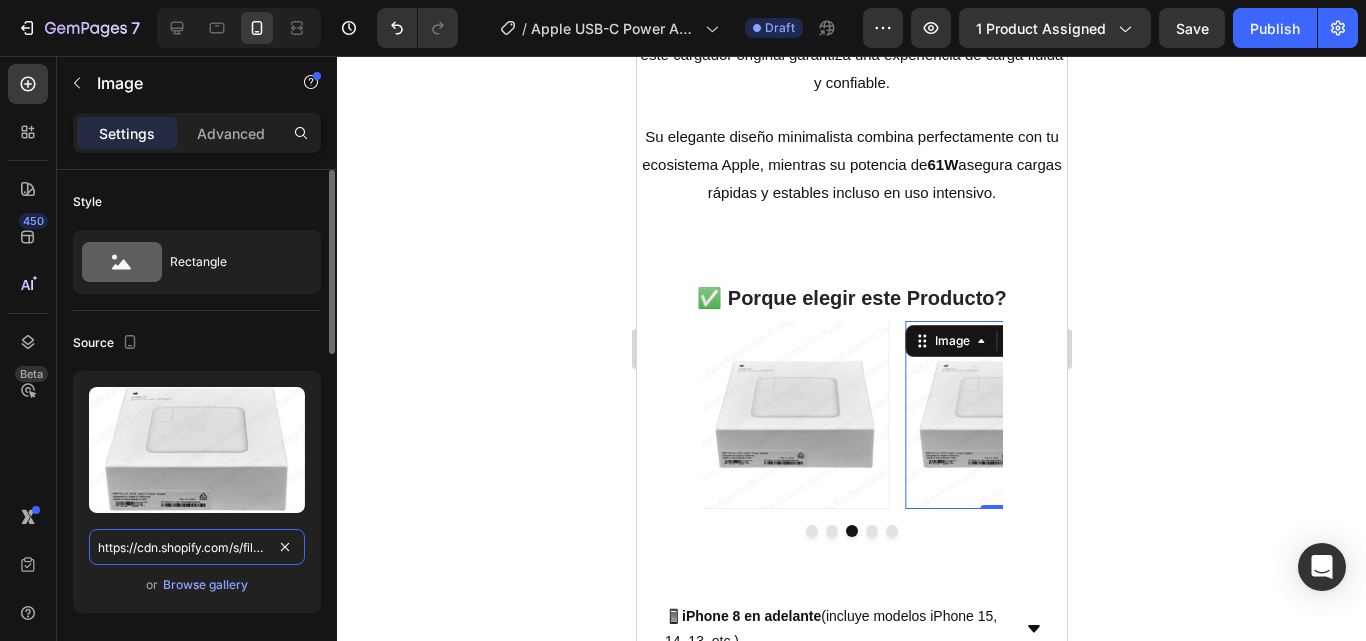 paste on "3" 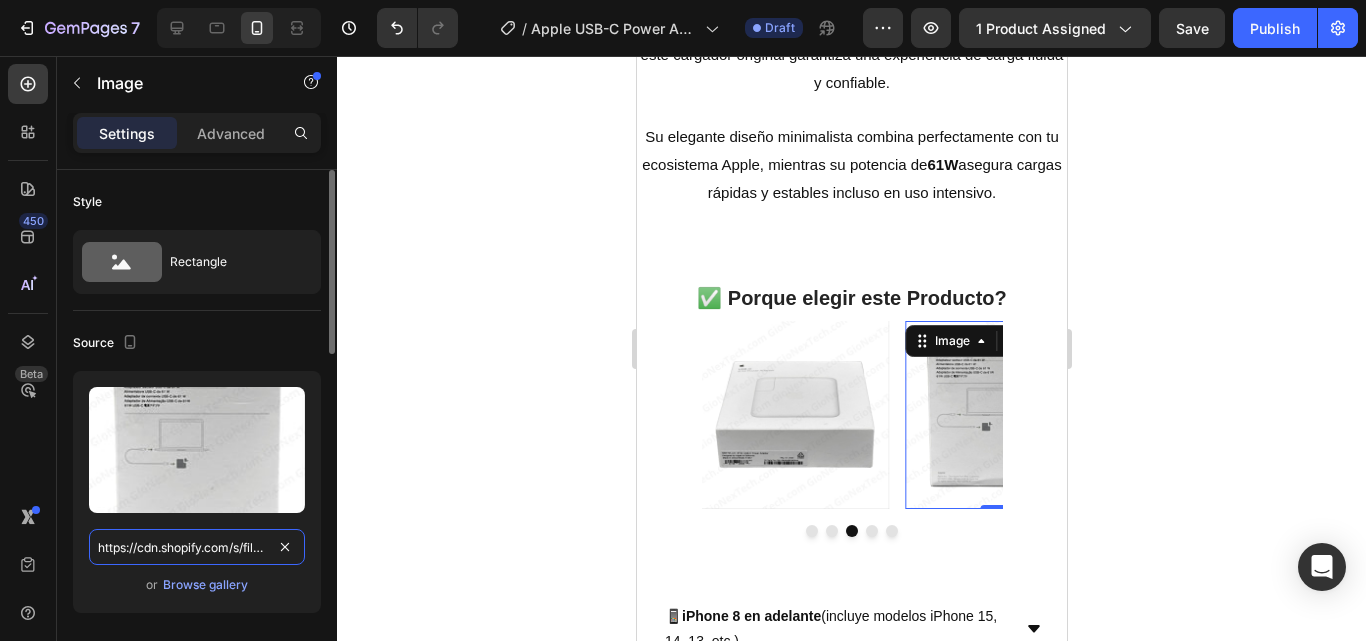 scroll, scrollTop: 0, scrollLeft: 442, axis: horizontal 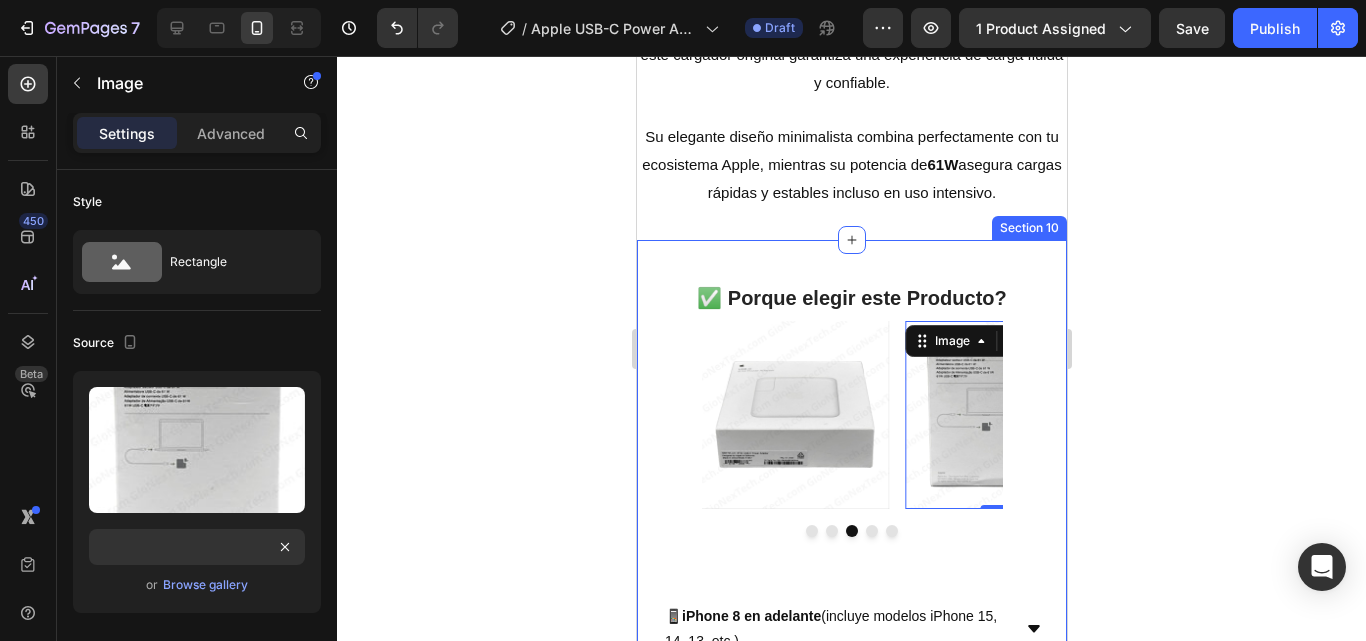 click at bounding box center [871, 531] 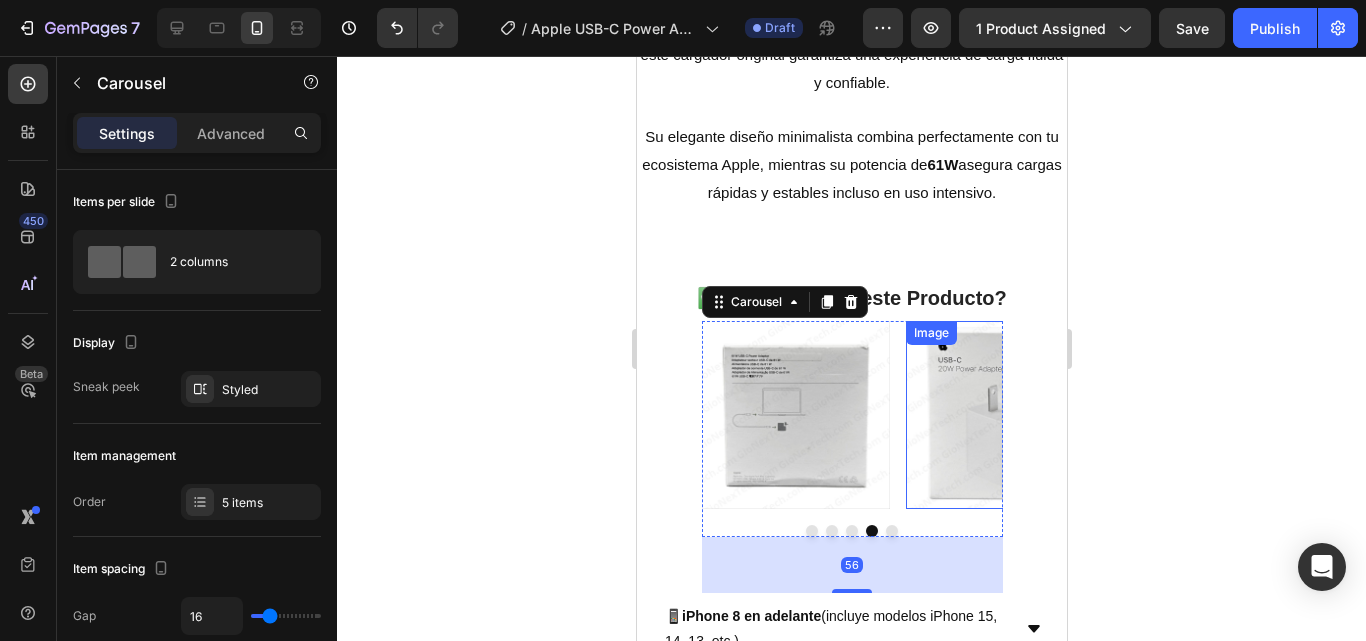 click at bounding box center [999, 415] 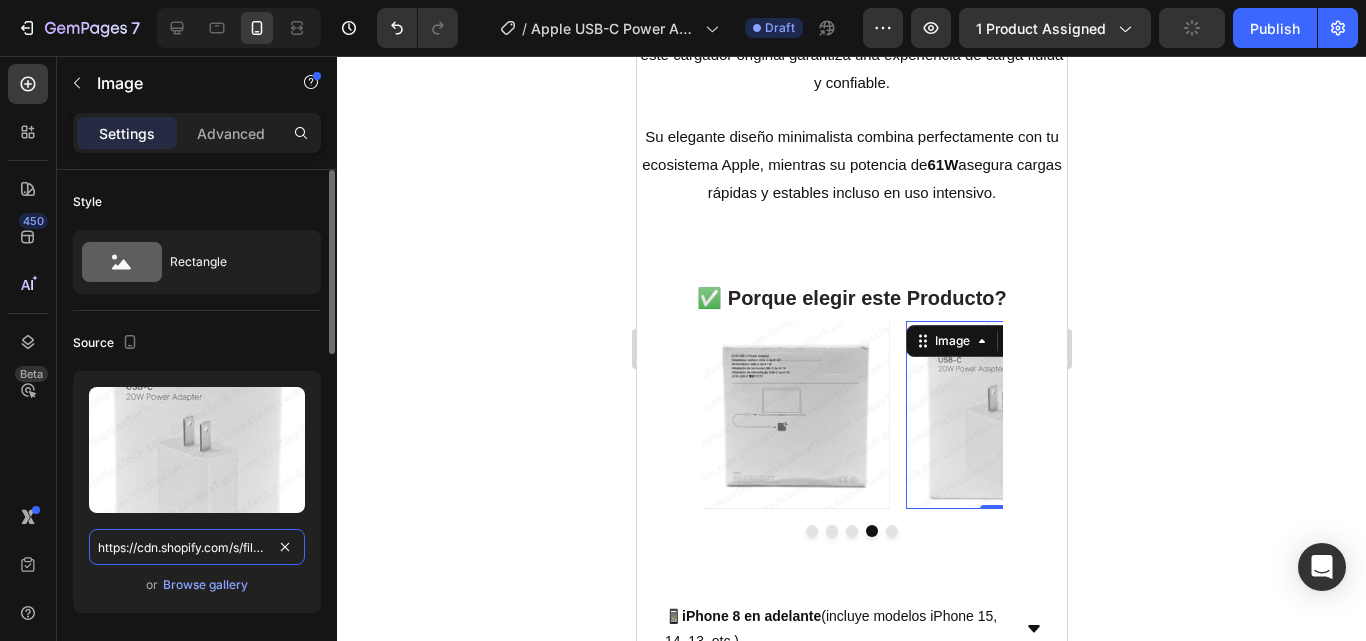 click on "https://cdn.shopify.com/s/files/1/0699/8304/3773/files/5136537464905772706.jpg?v=1751732034" at bounding box center (197, 547) 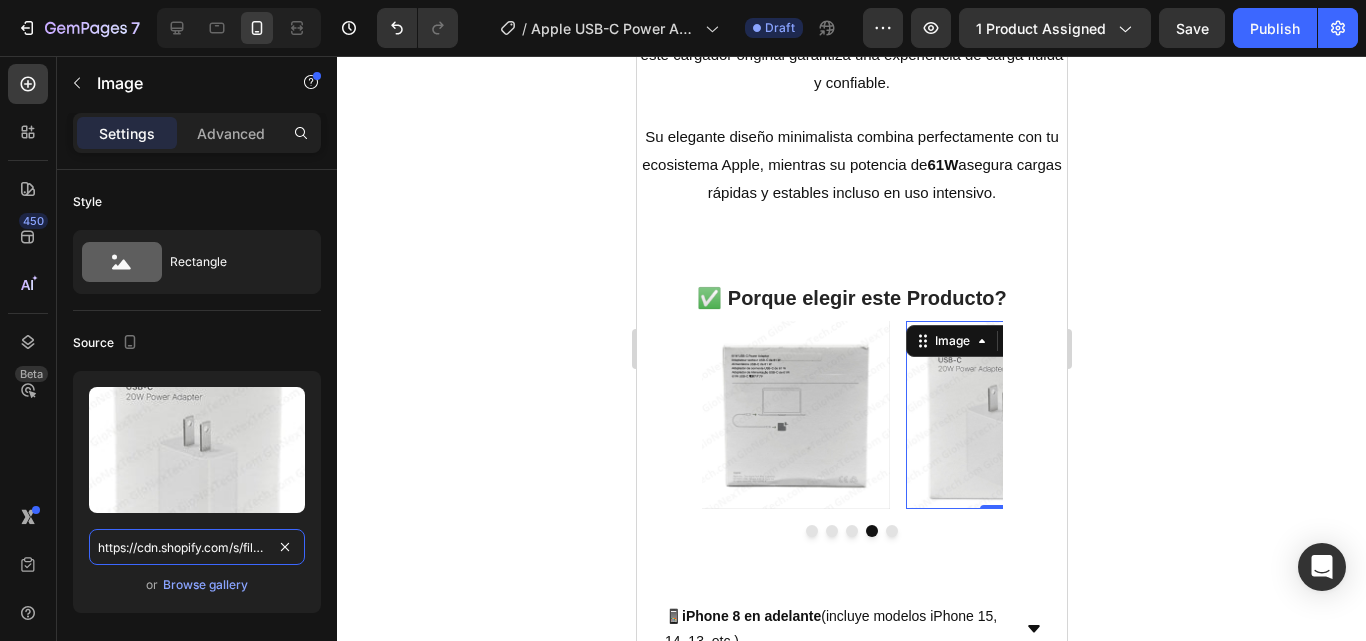paste on "photo_4931918076098752692_y.jpg?v=1754169938" 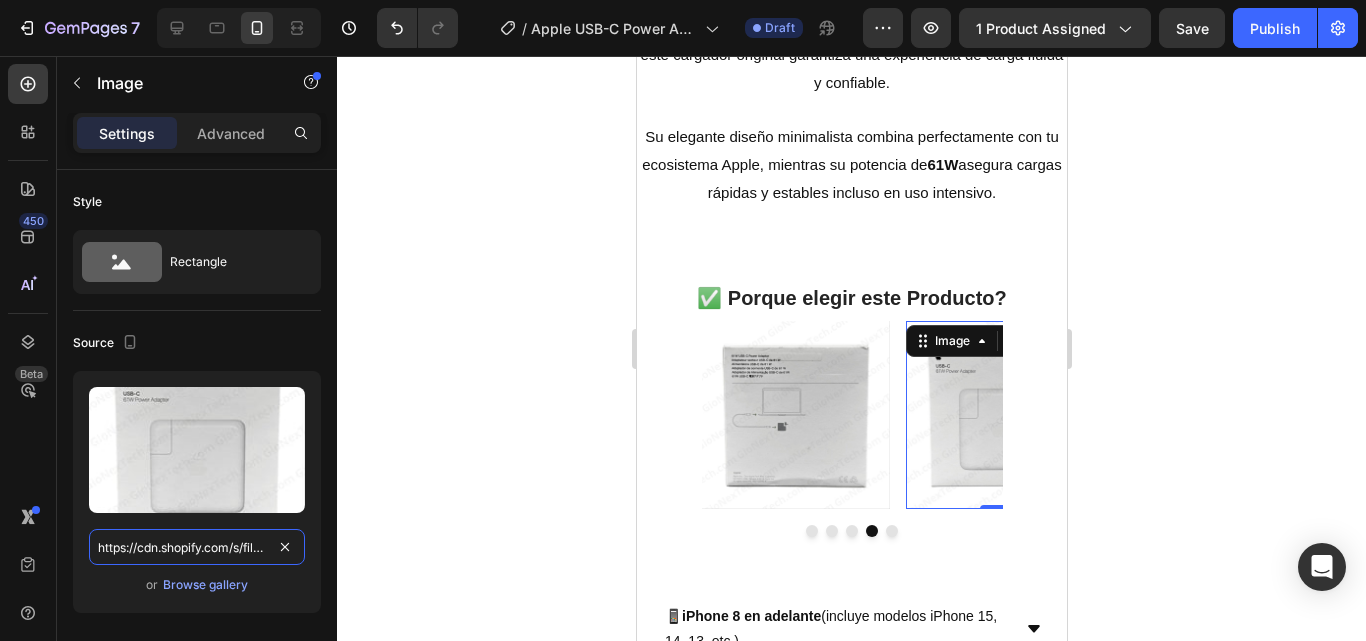 scroll, scrollTop: 0, scrollLeft: 442, axis: horizontal 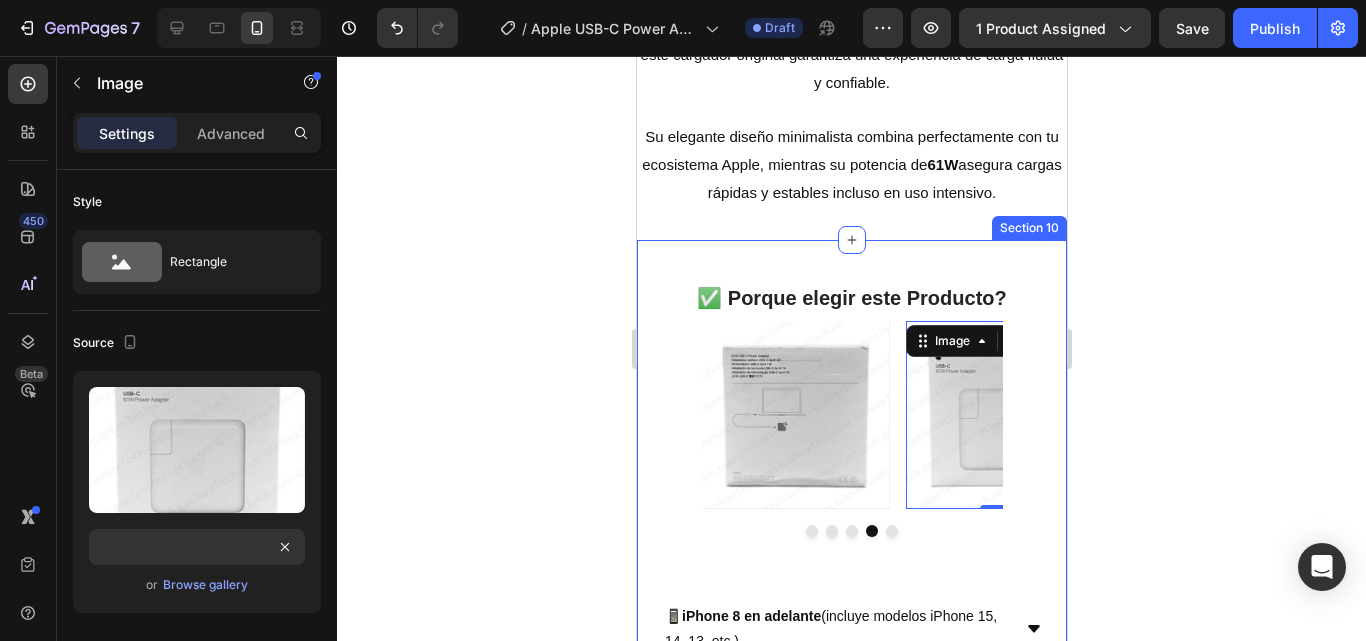 click at bounding box center (891, 531) 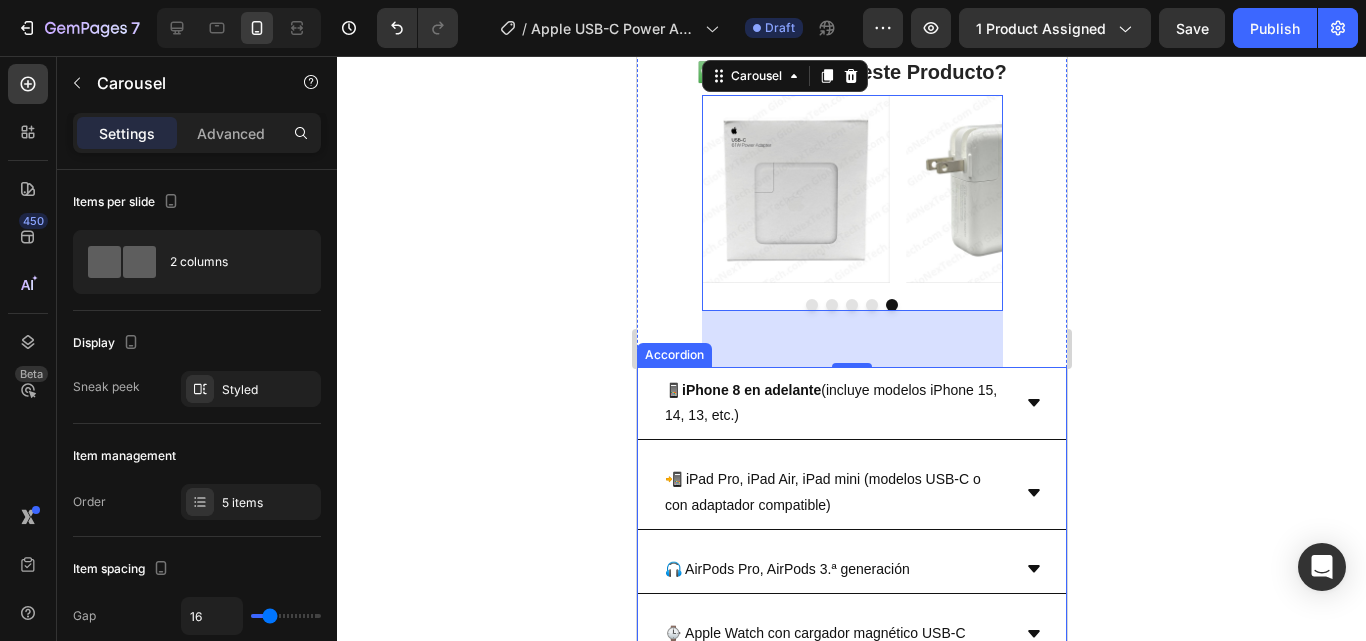 scroll, scrollTop: 3700, scrollLeft: 0, axis: vertical 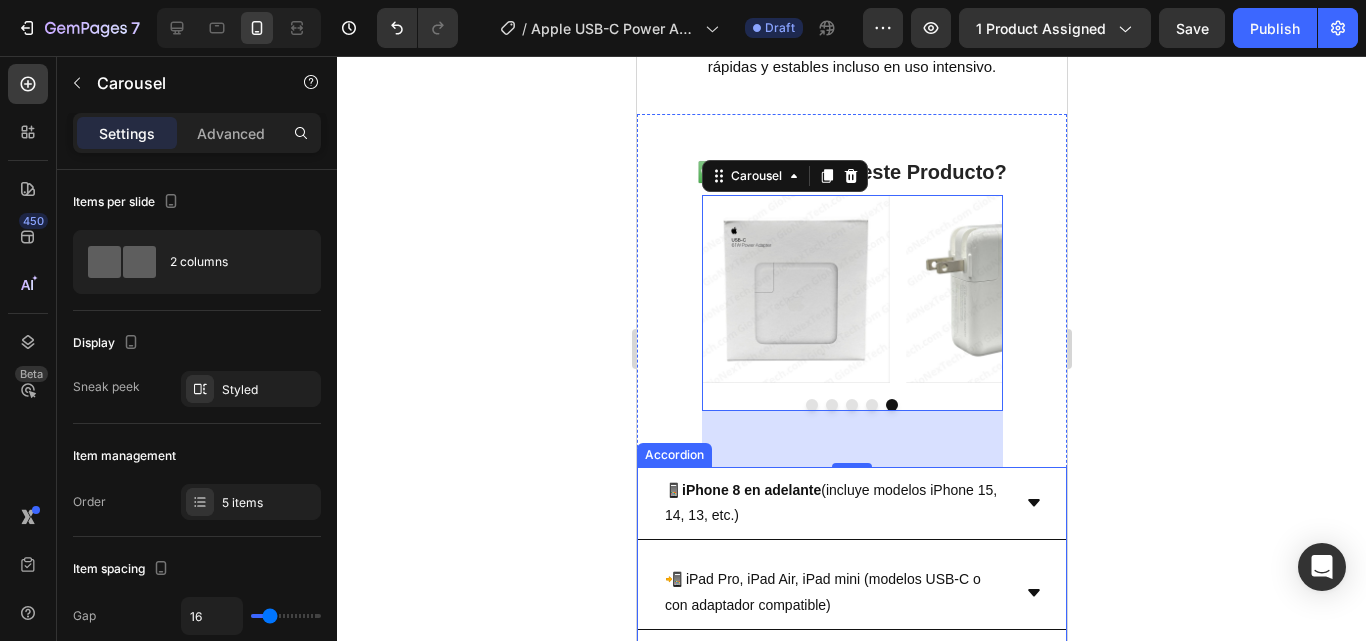 click on "📱 iPhone 8 en adelante (incluye modelos iPhone 15, 14, 13, etc.)" at bounding box center [835, 503] 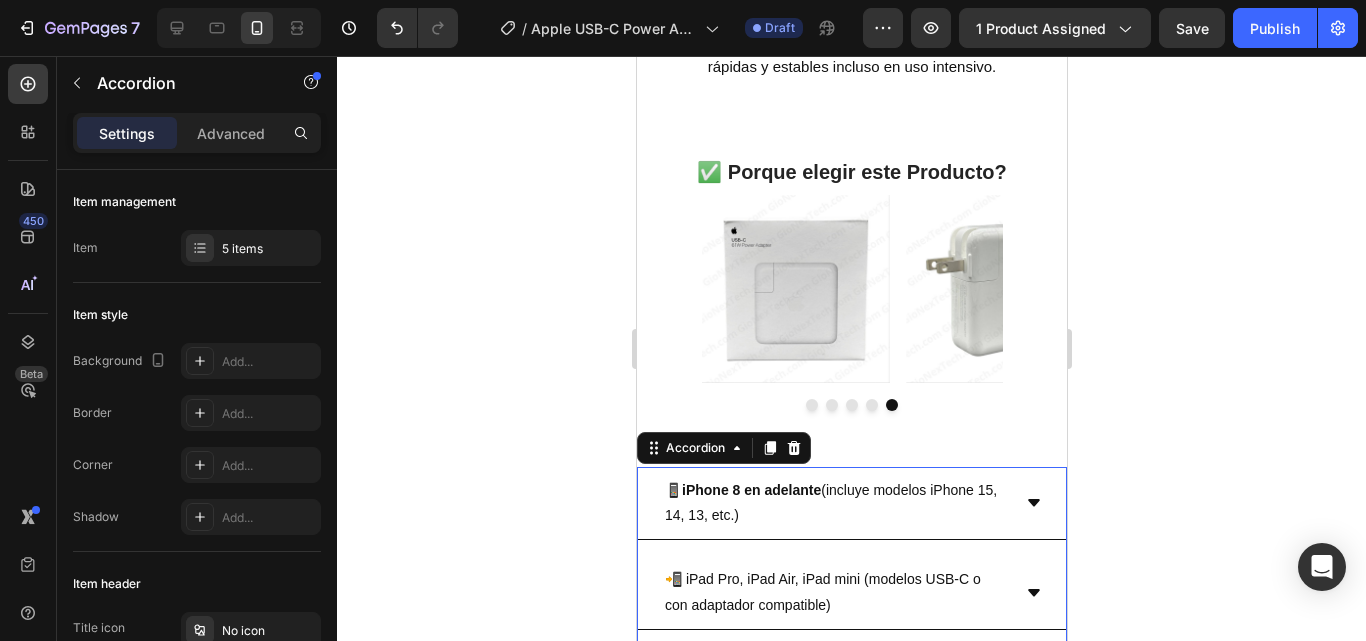 click on "📱 iPhone 8 en adelante (incluye modelos iPhone 15, 14, 13, etc.)" at bounding box center [835, 503] 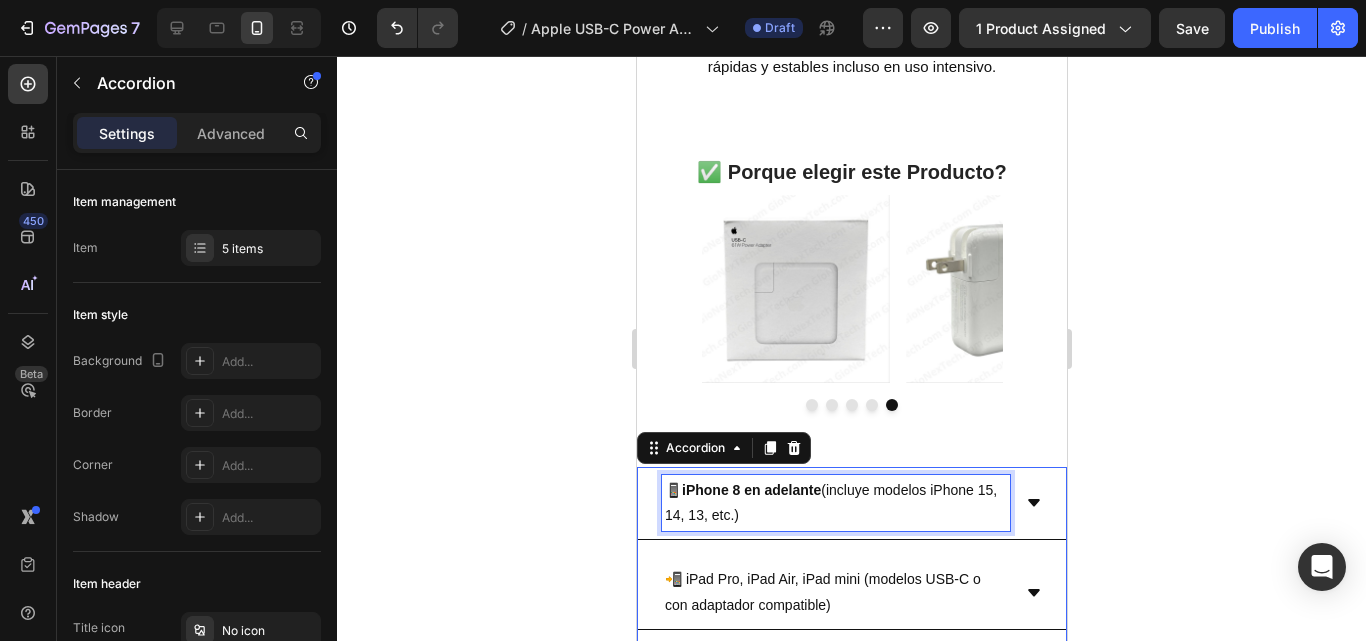 click on "📱 iPhone 8 en adelante (incluye modelos iPhone 15, 14, 13, etc.)" at bounding box center [835, 503] 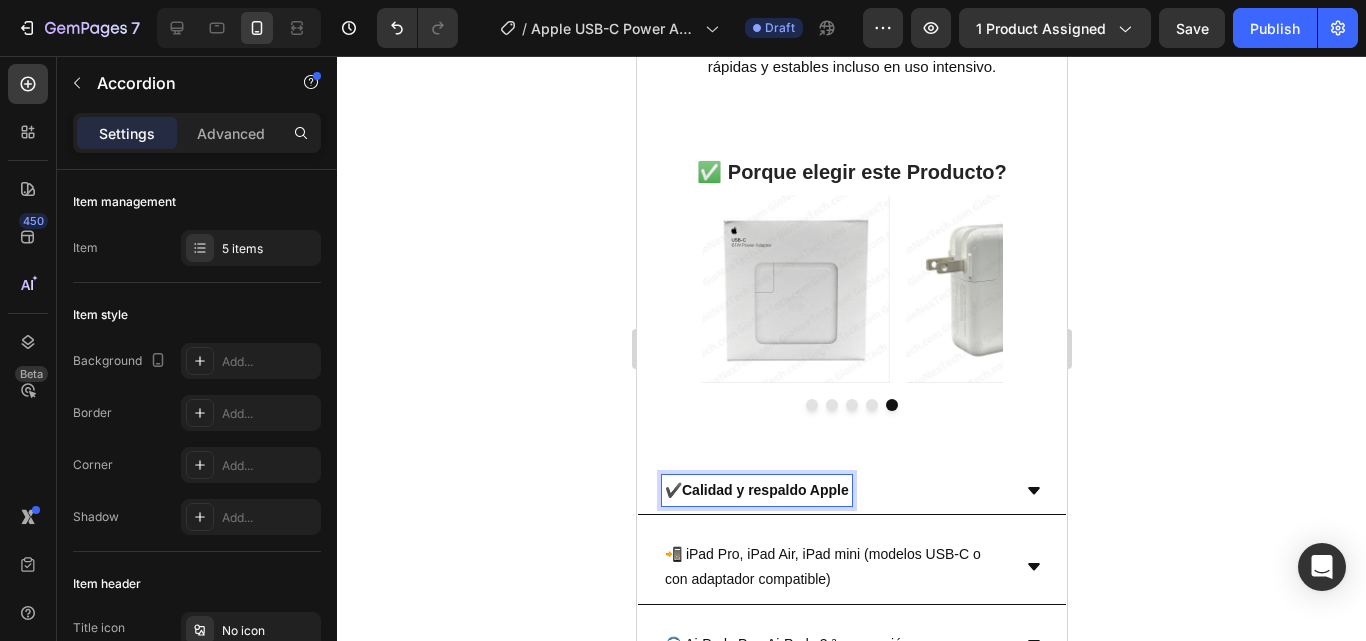 click on "✔️ Calidad y respaldo Apple" at bounding box center (851, 491) 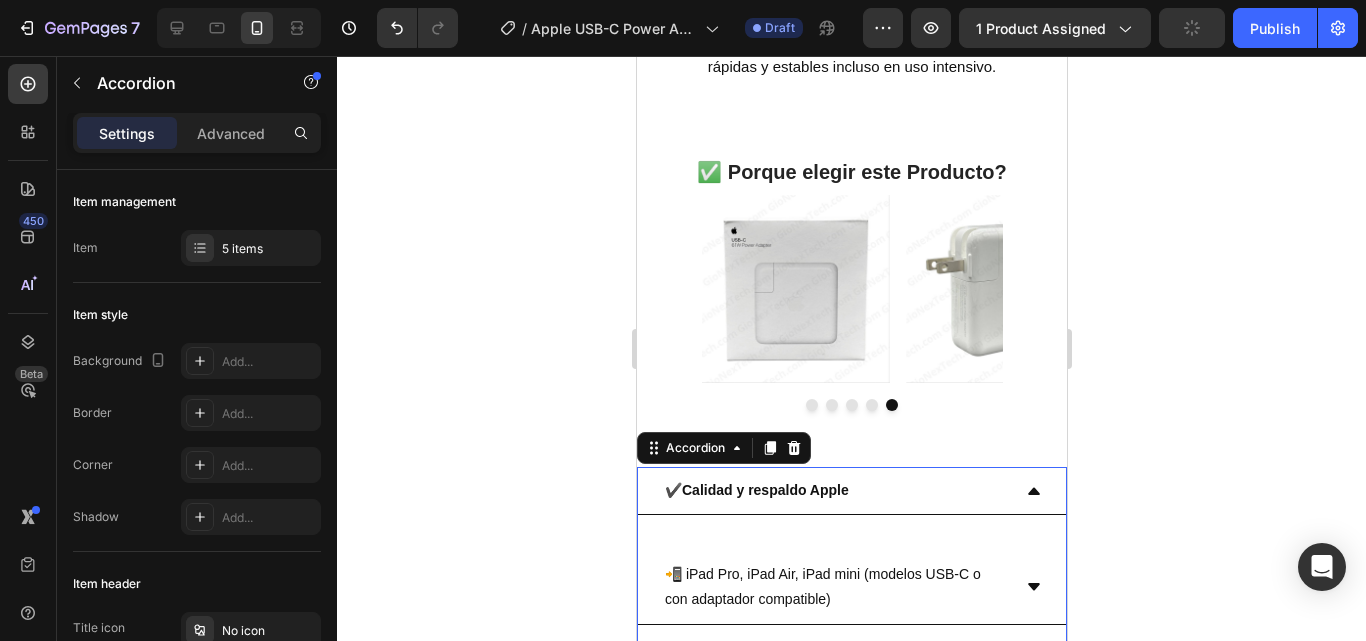 click on "✔️ Calidad y respaldo Apple Heading
📲 iPad Pro, iPad Air, iPad mini (modelos USB-C o con adaptador compatible)
🎧 AirPods Pro, AirPods 3.ª generación
⌚ Apple Watch con cargador magnético USB-C
🔋 También compatible con dispositivos Android, Samsung, etc." at bounding box center [851, 654] 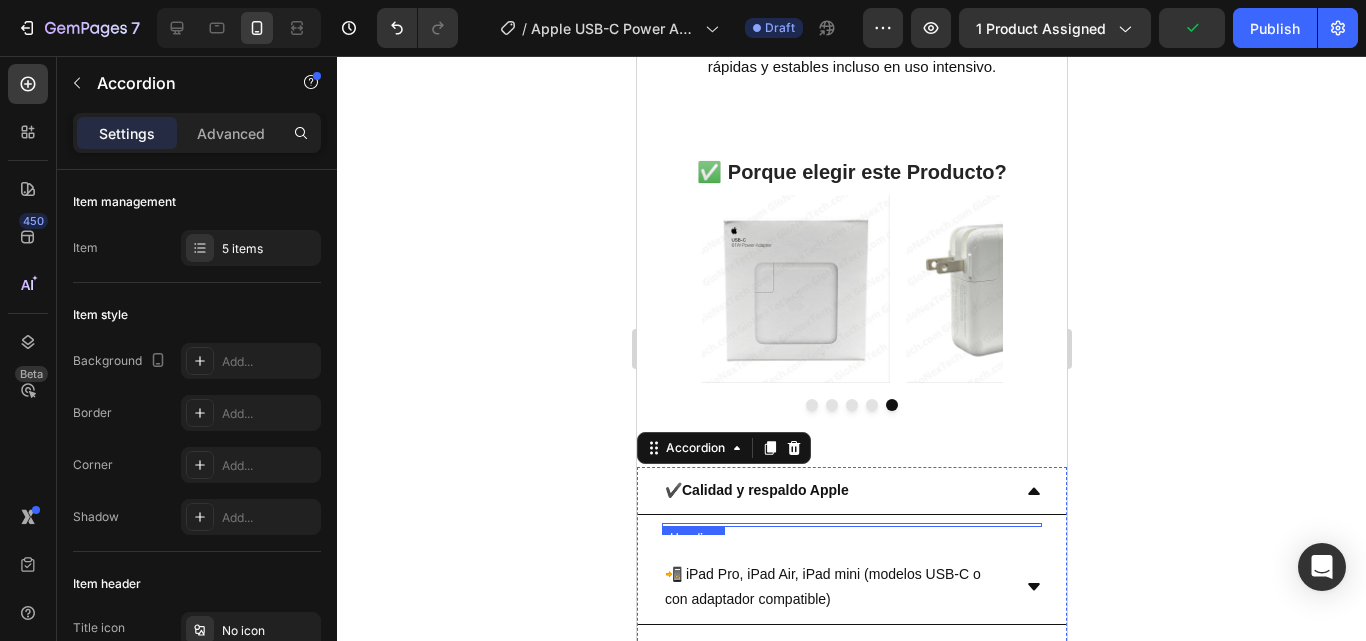 click at bounding box center [851, 525] 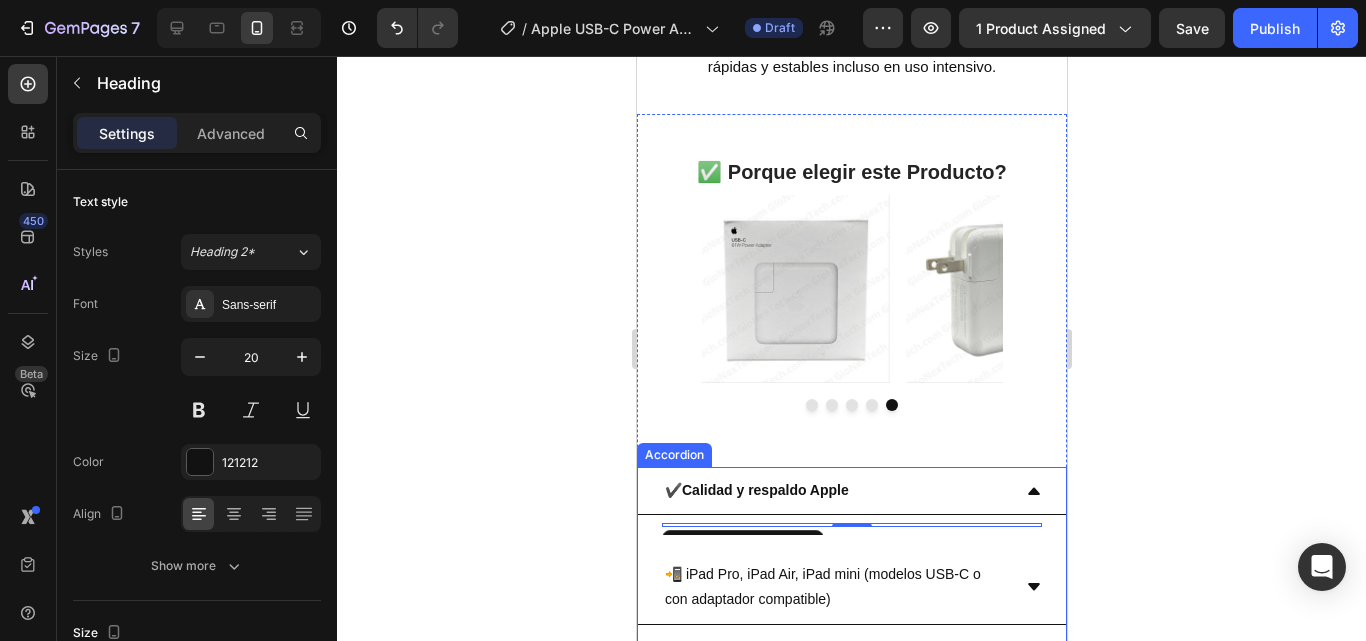 click on "Heading   0" at bounding box center (851, 525) 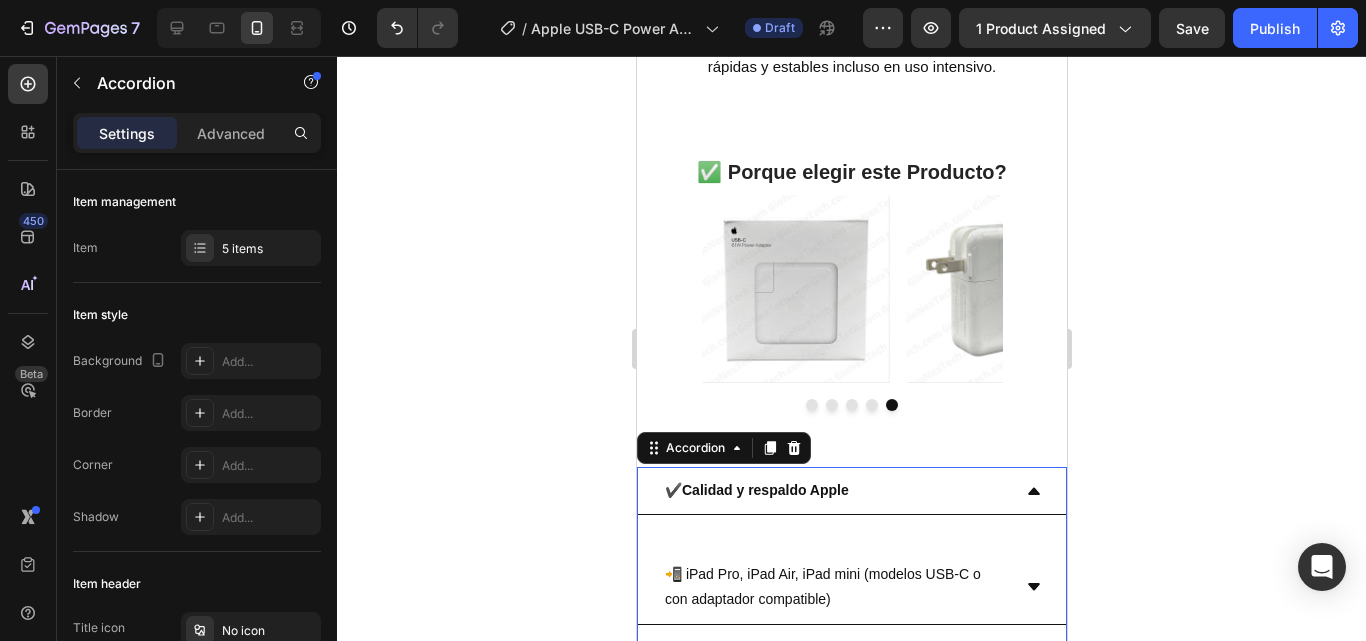 click on "Heading" at bounding box center (851, 525) 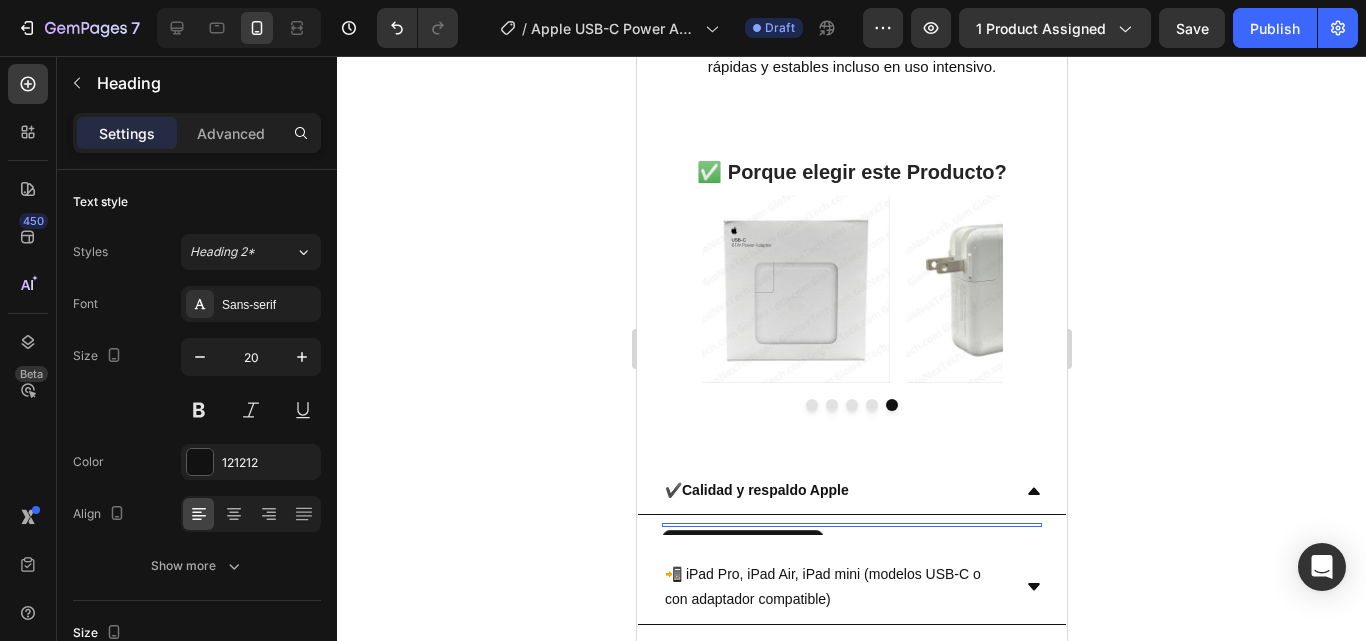 click at bounding box center (851, 525) 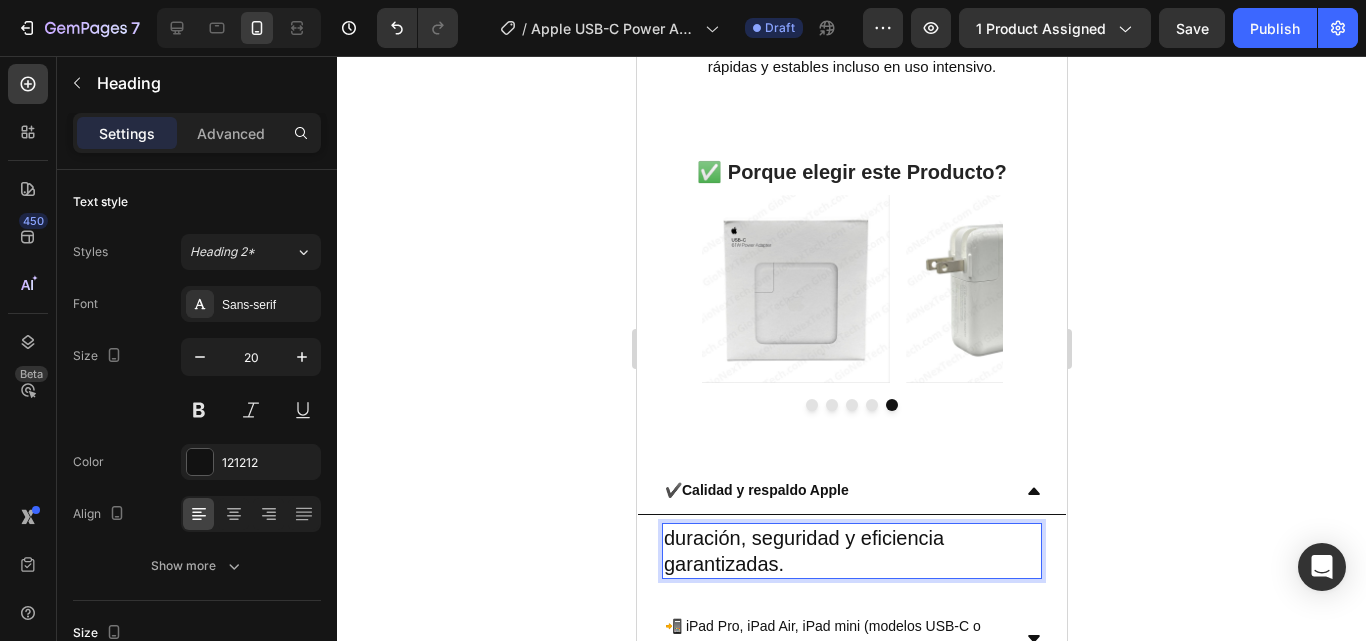 click on "duración, seguridad y eficiencia garantizadas." at bounding box center (851, 551) 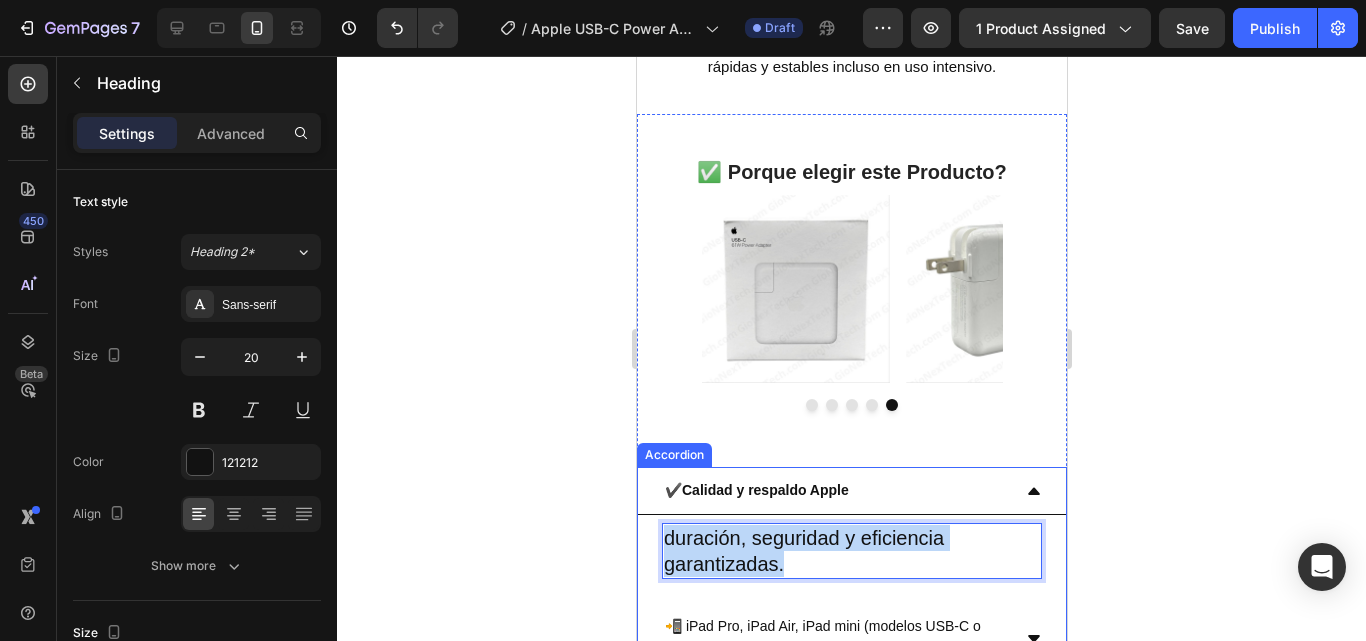 drag, startPoint x: 800, startPoint y: 551, endPoint x: 652, endPoint y: 533, distance: 149.09058 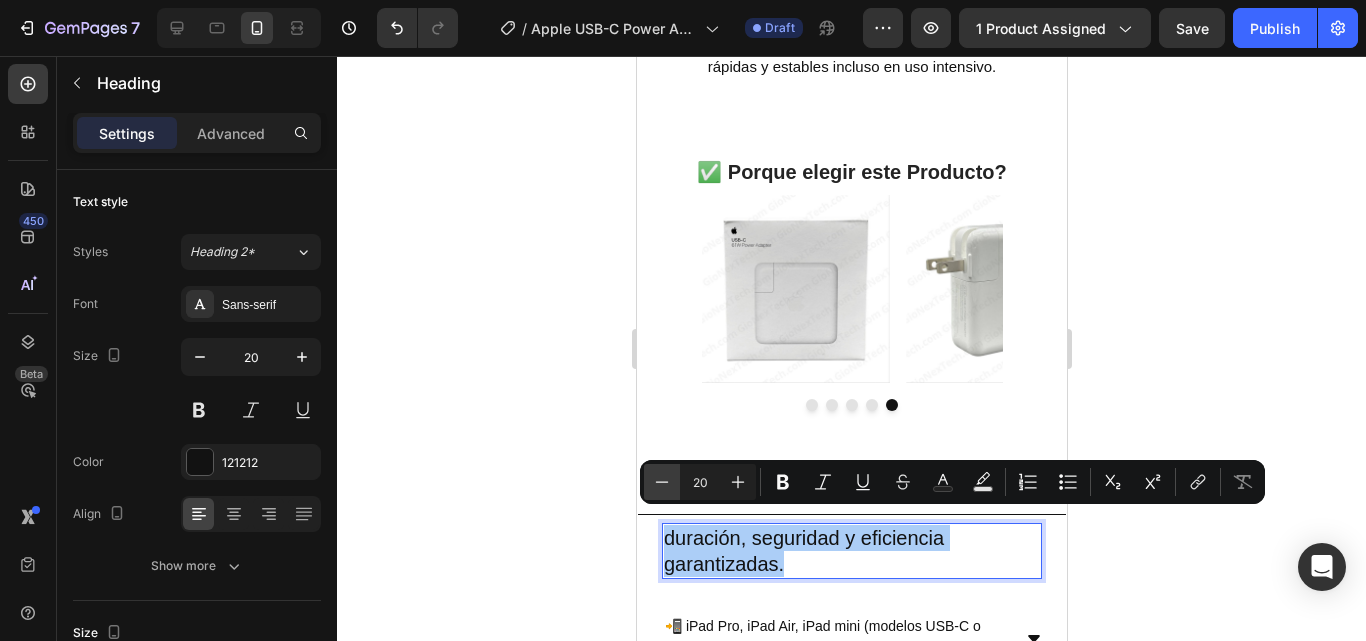 click 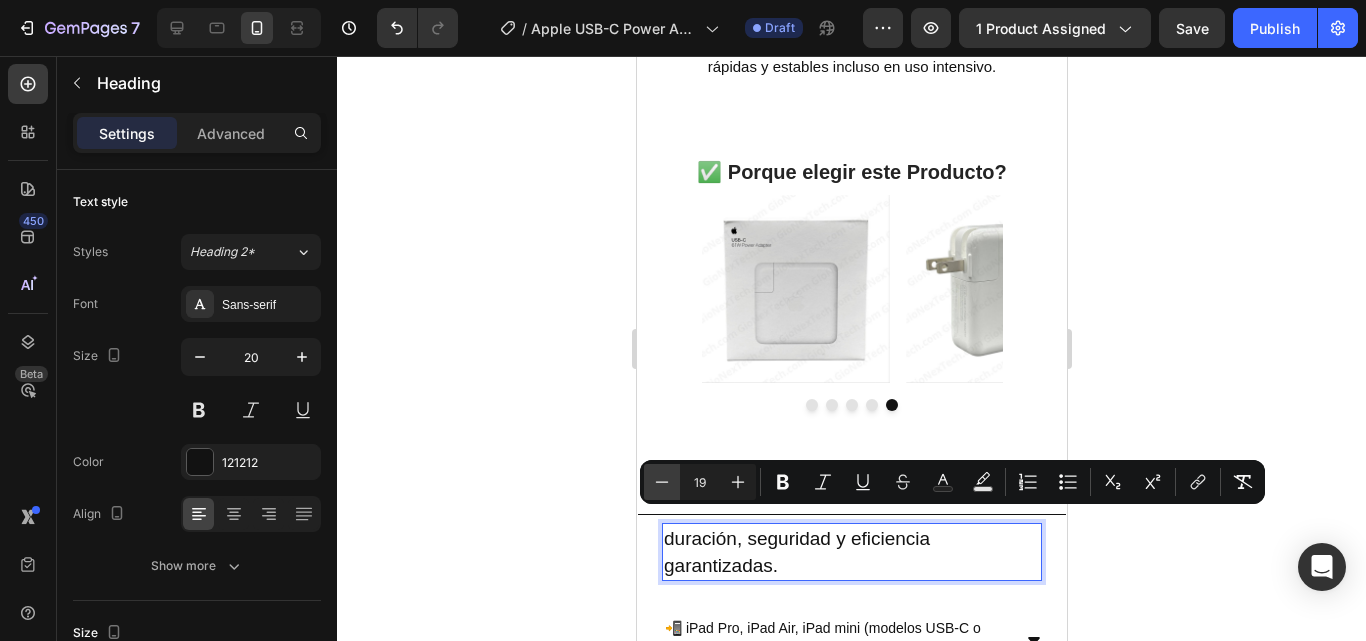 click 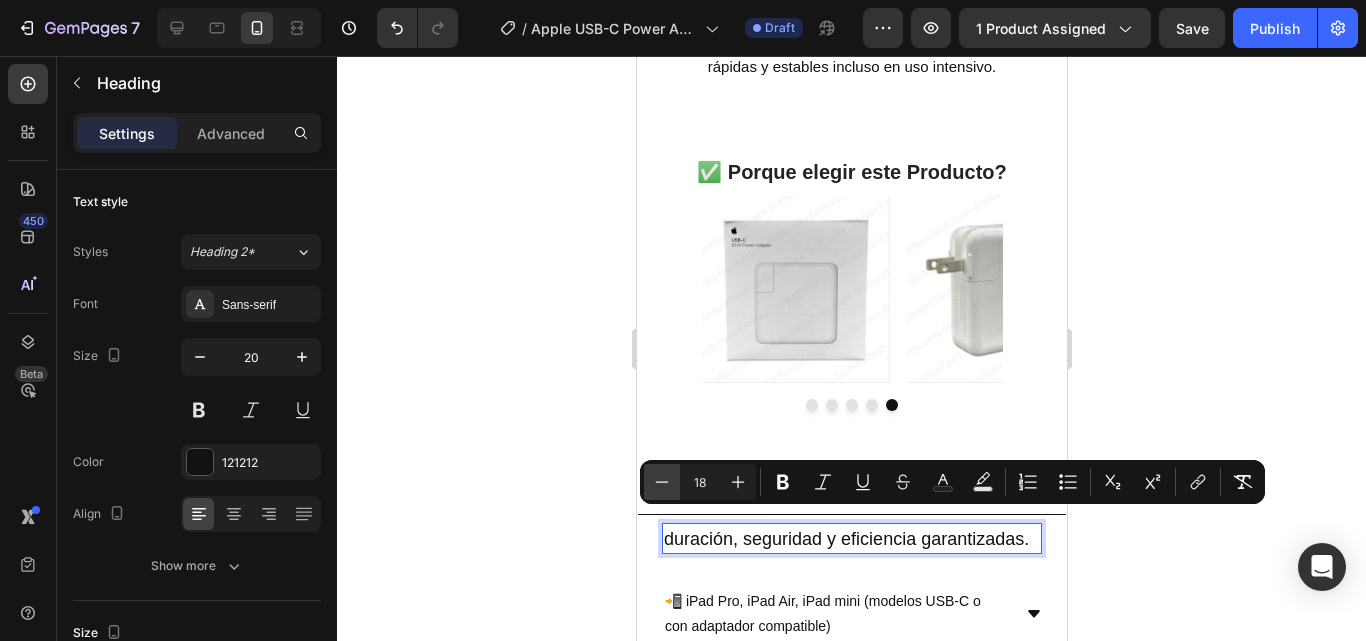 click 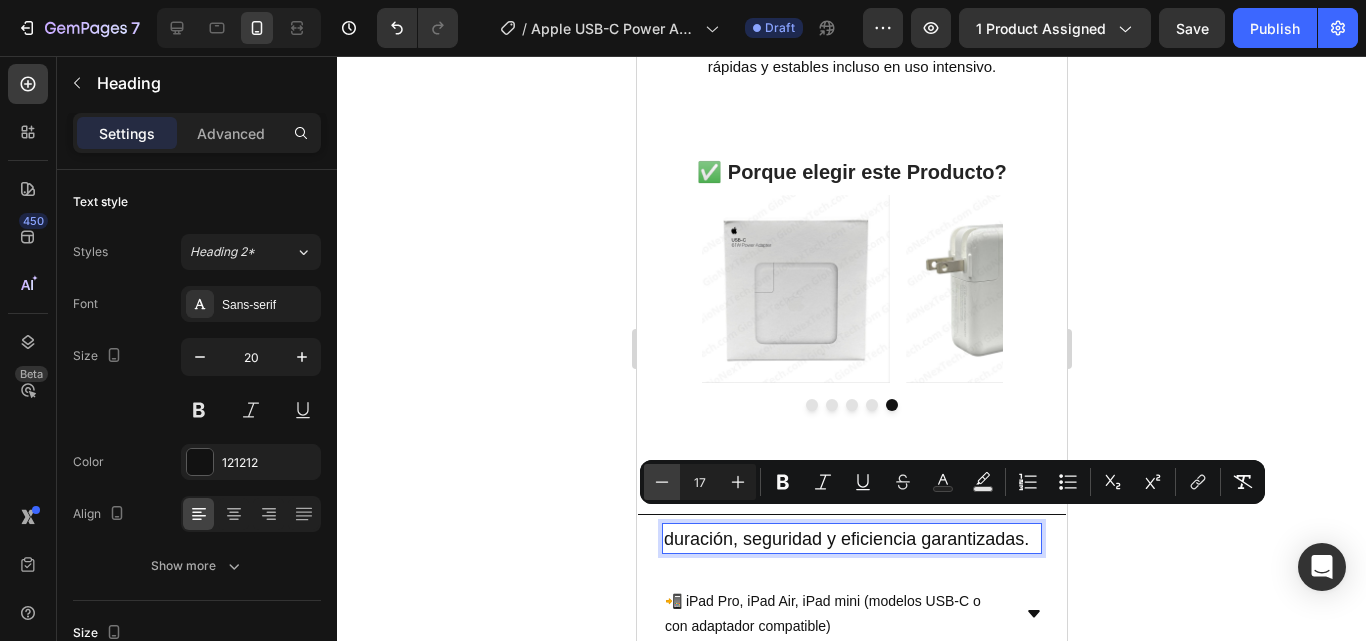 click 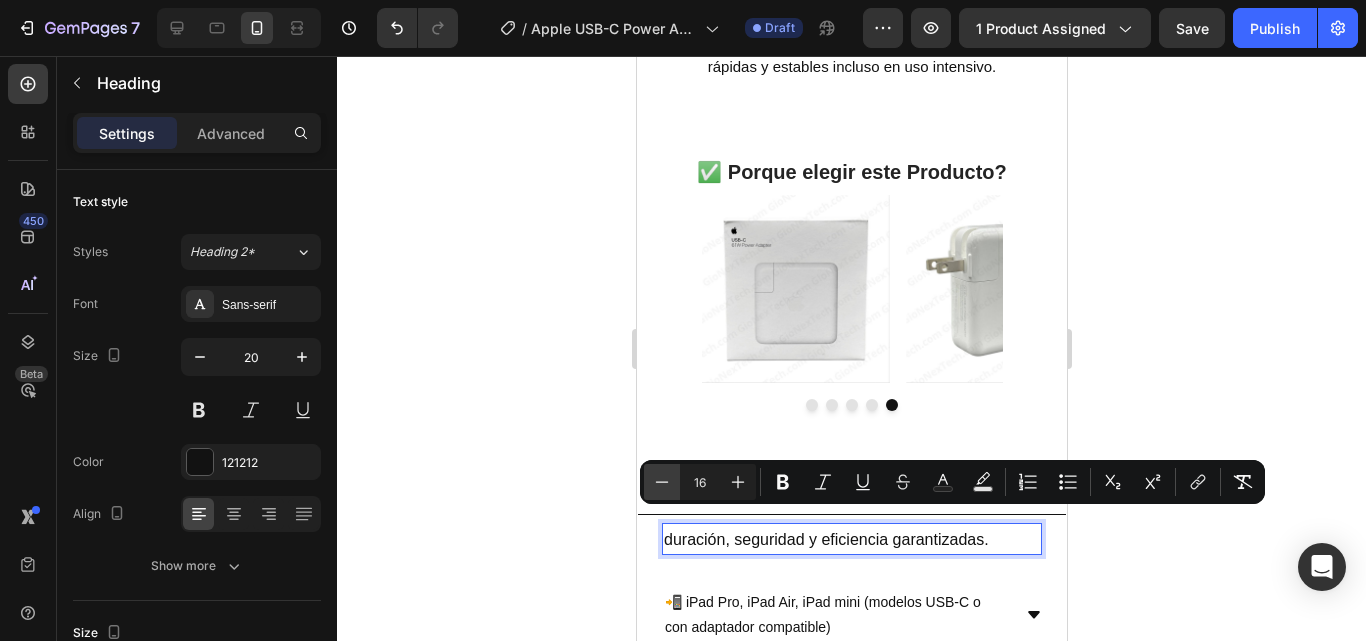 click 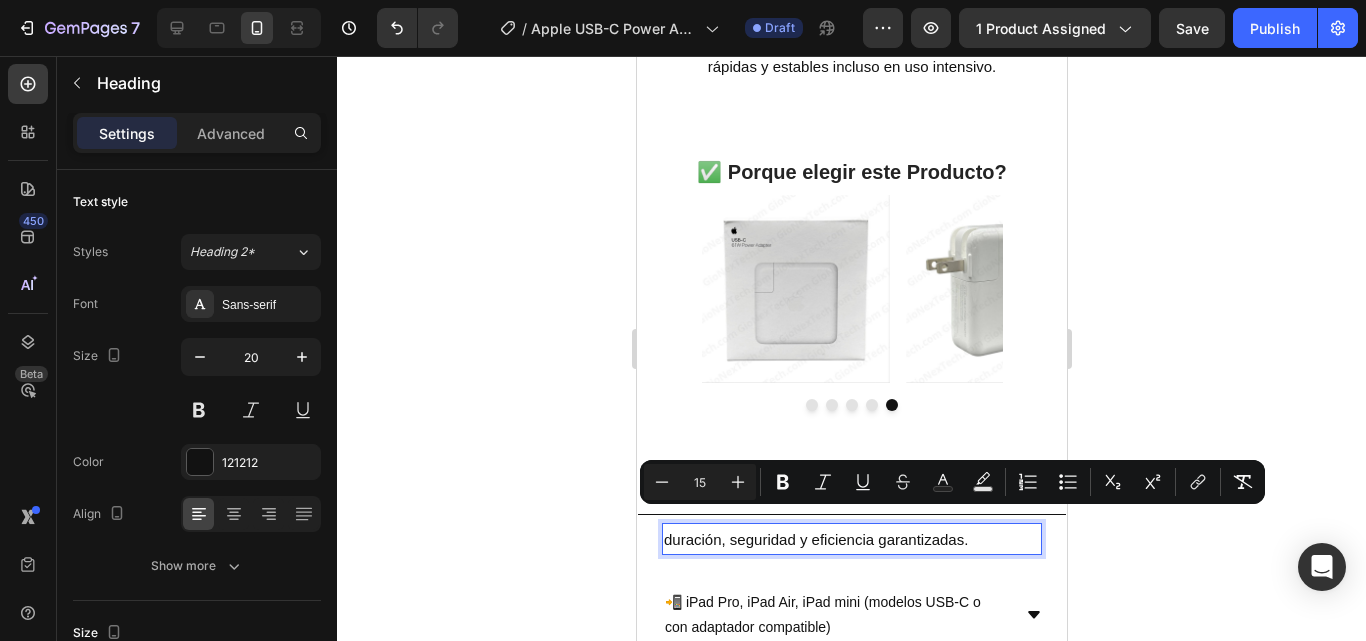 click 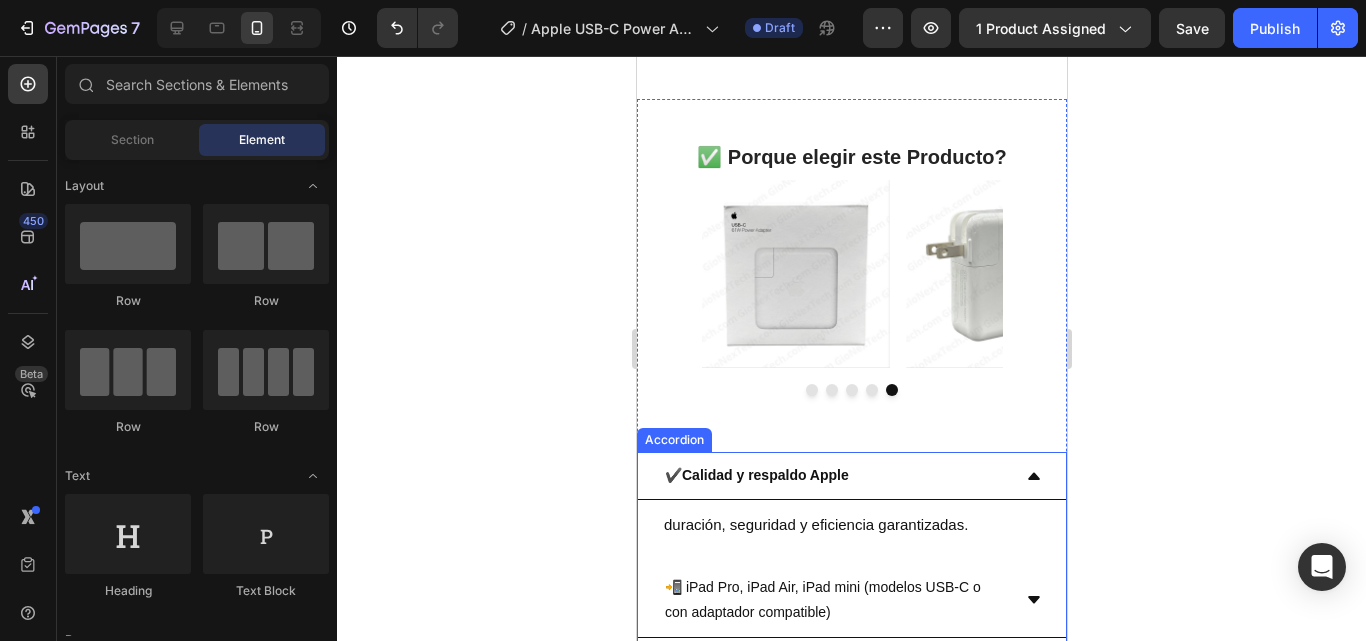 scroll, scrollTop: 3900, scrollLeft: 0, axis: vertical 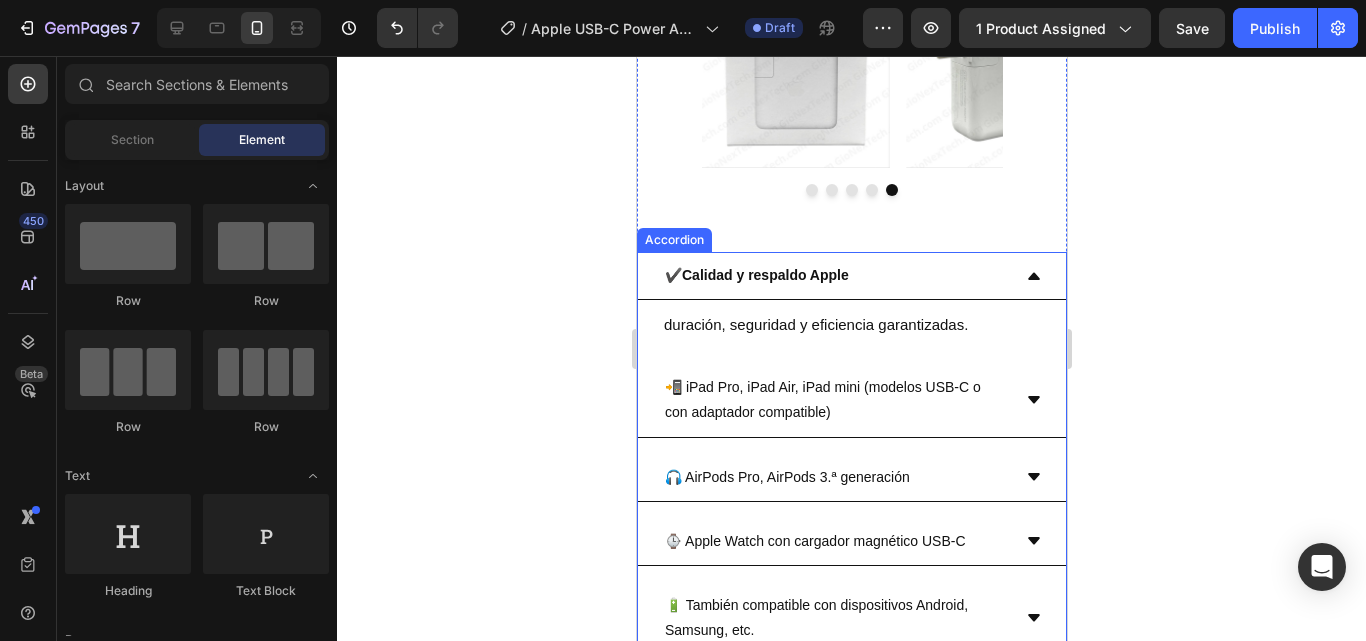 click on "📲 iPad Pro, iPad Air, iPad mini (modelos USB-C o con adaptador compatible)" at bounding box center (835, 400) 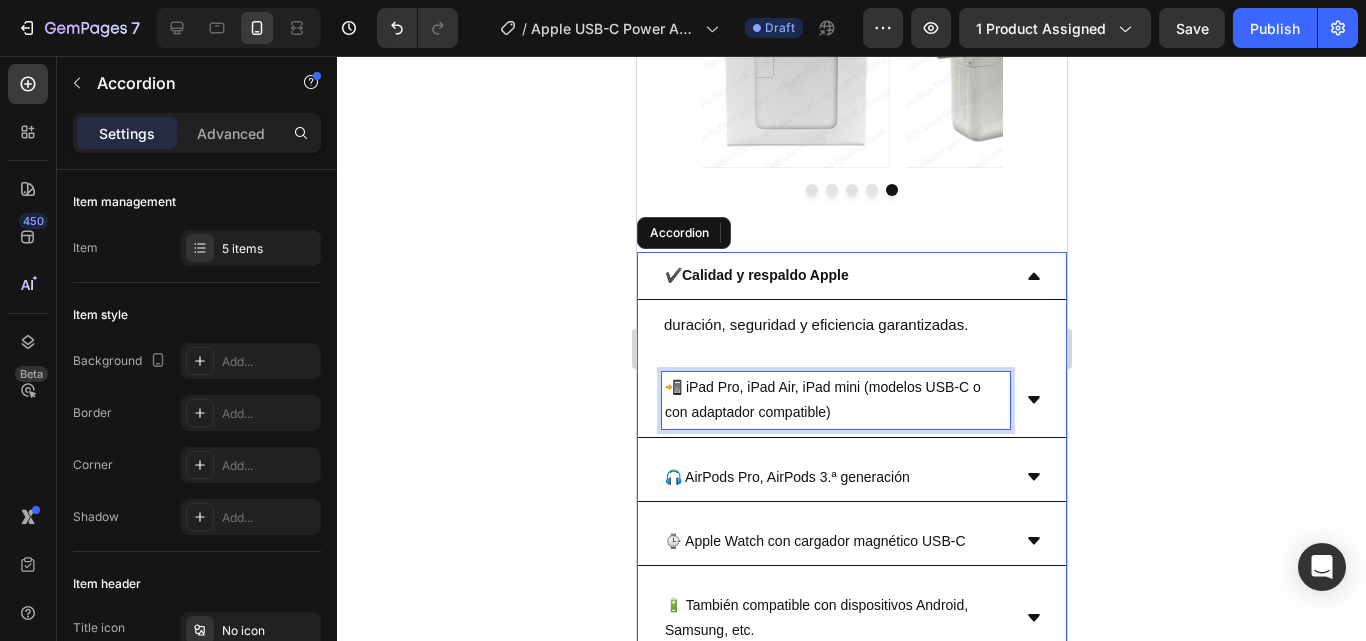 click on "📲 iPad Pro, iPad Air, iPad mini (modelos USB-C o con adaptador compatible)" at bounding box center (835, 400) 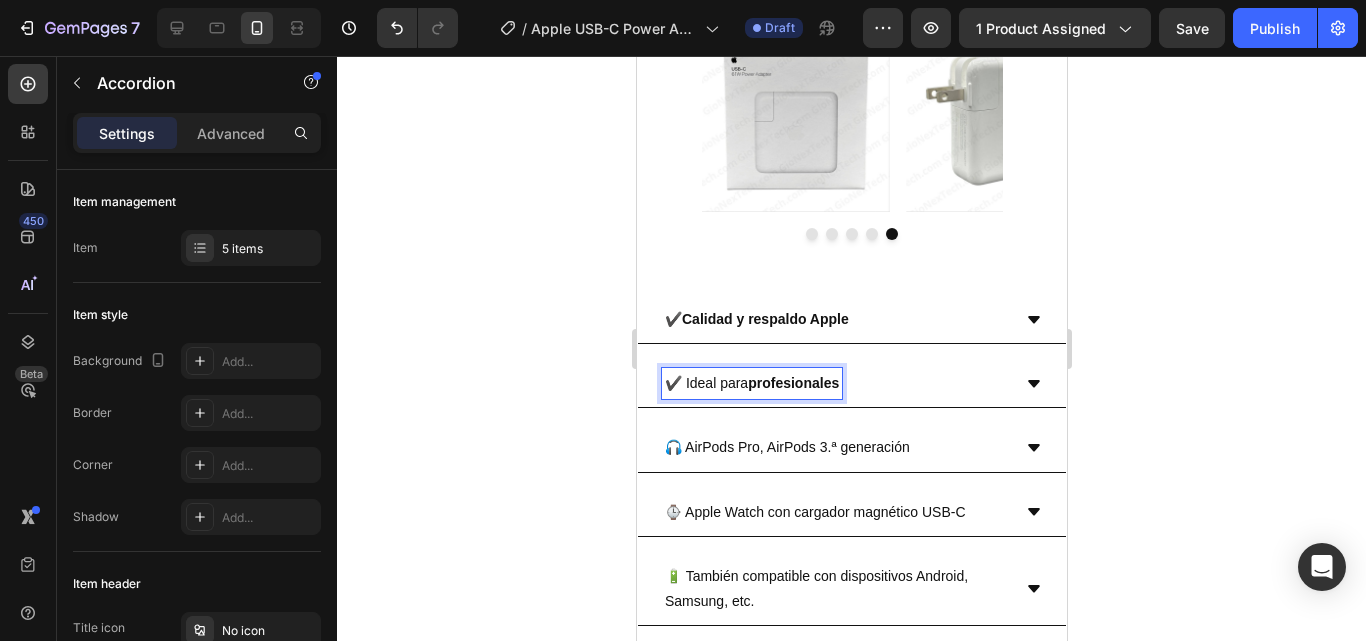 scroll, scrollTop: 3852, scrollLeft: 0, axis: vertical 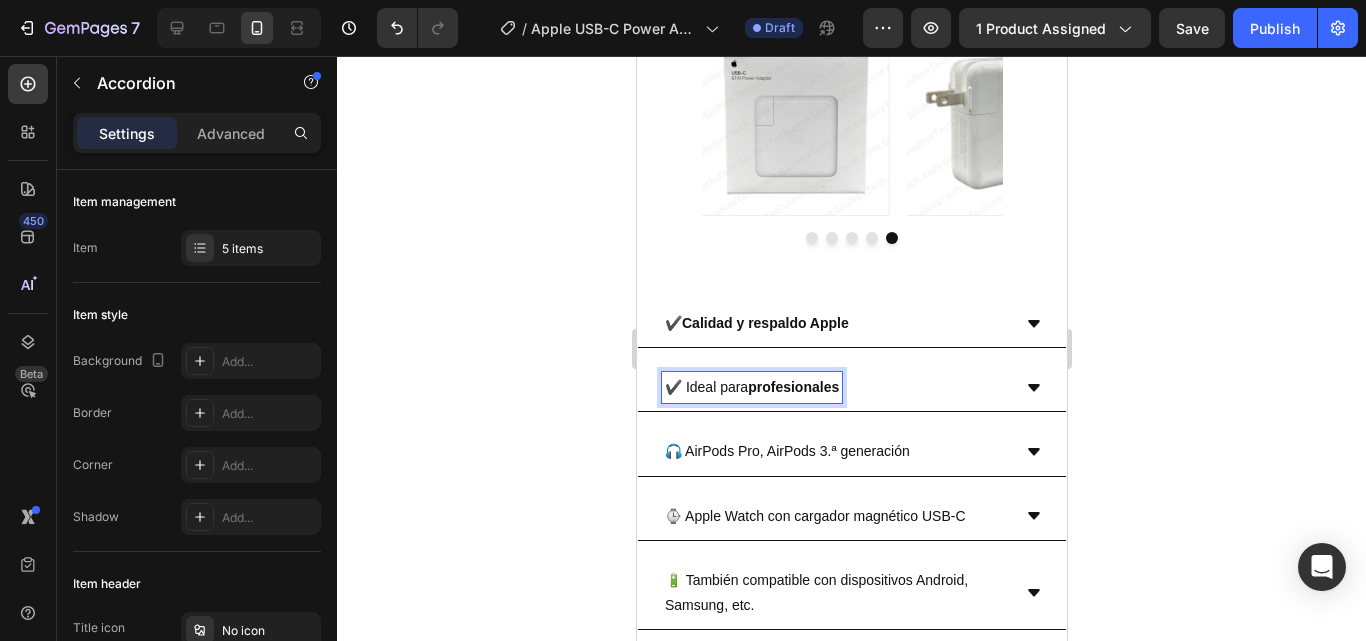 click on "✔️ Ideal para profesionales" at bounding box center [851, 388] 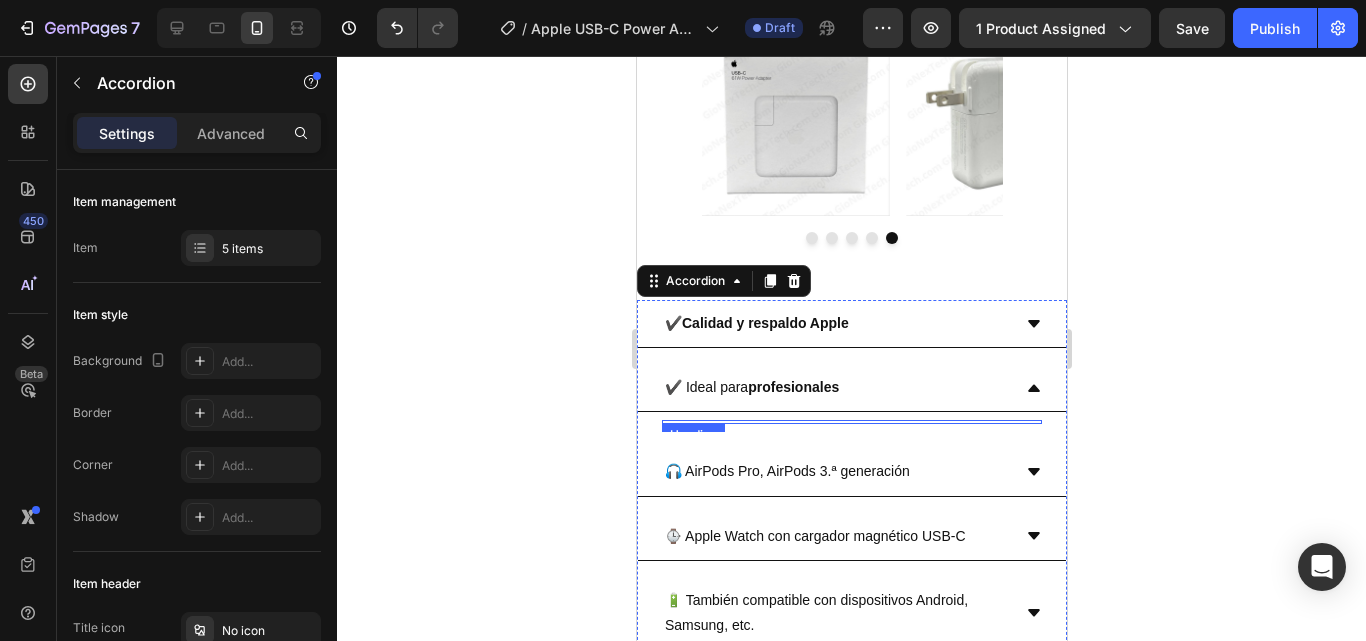 click at bounding box center [851, 422] 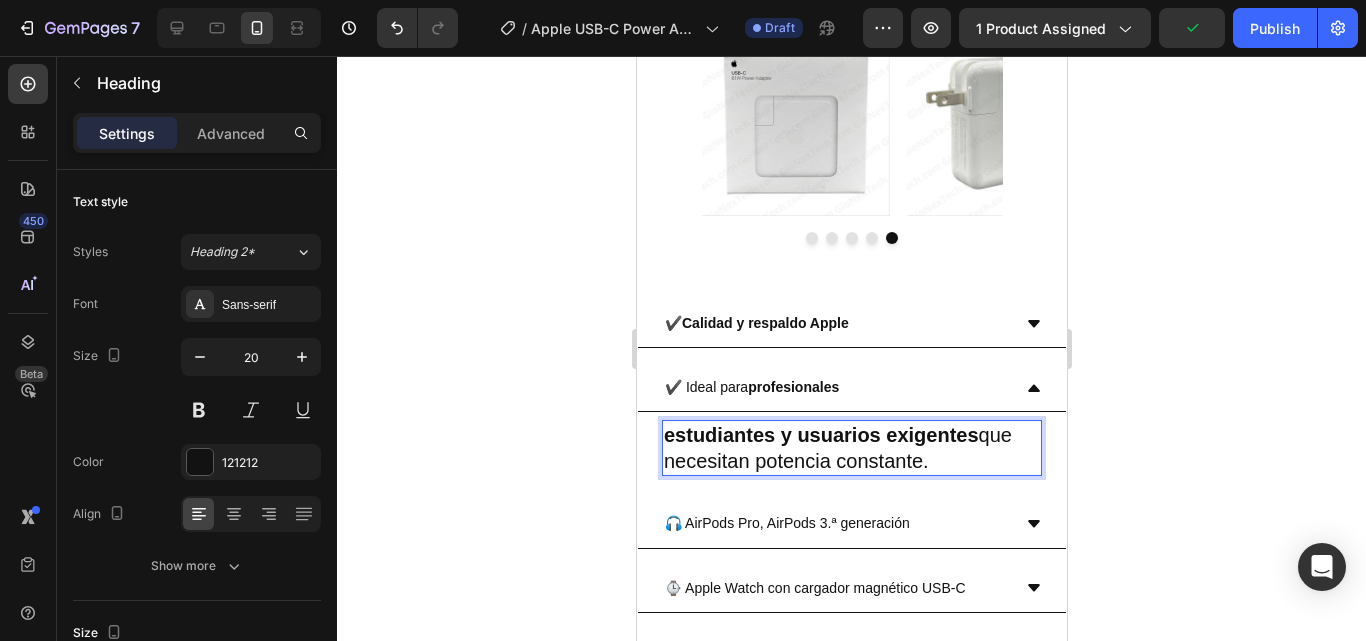 drag, startPoint x: 838, startPoint y: 447, endPoint x: 662, endPoint y: 424, distance: 177.49648 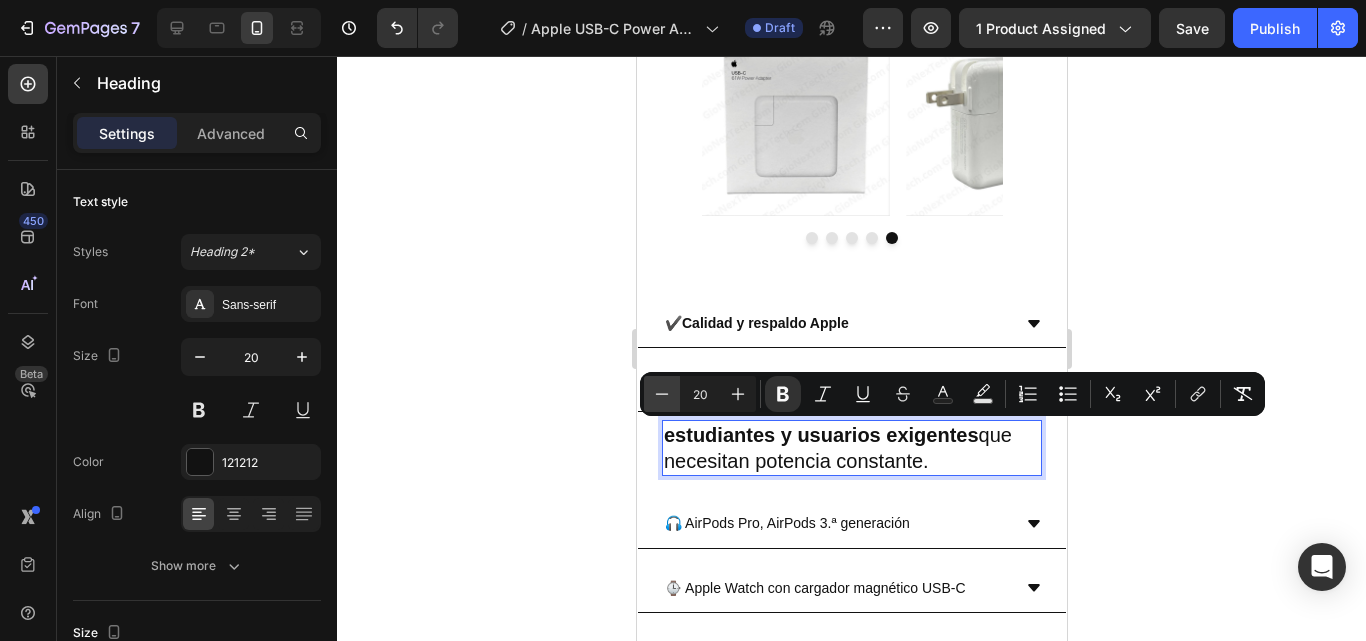 click 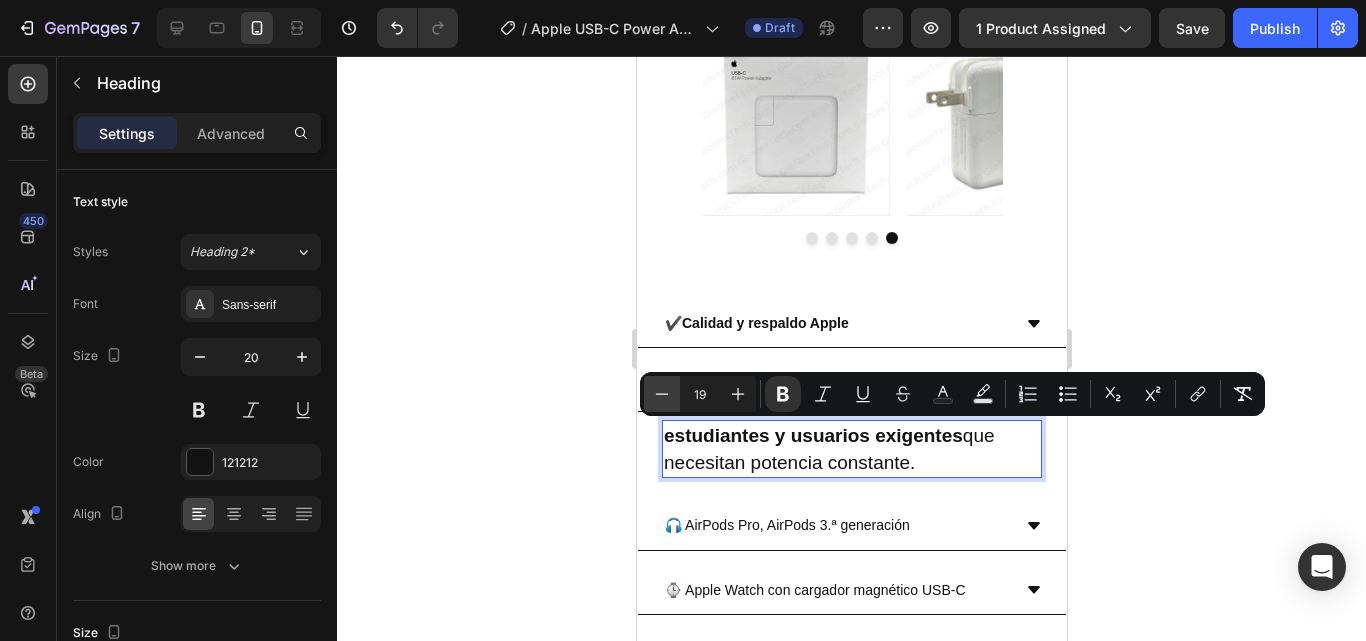 click 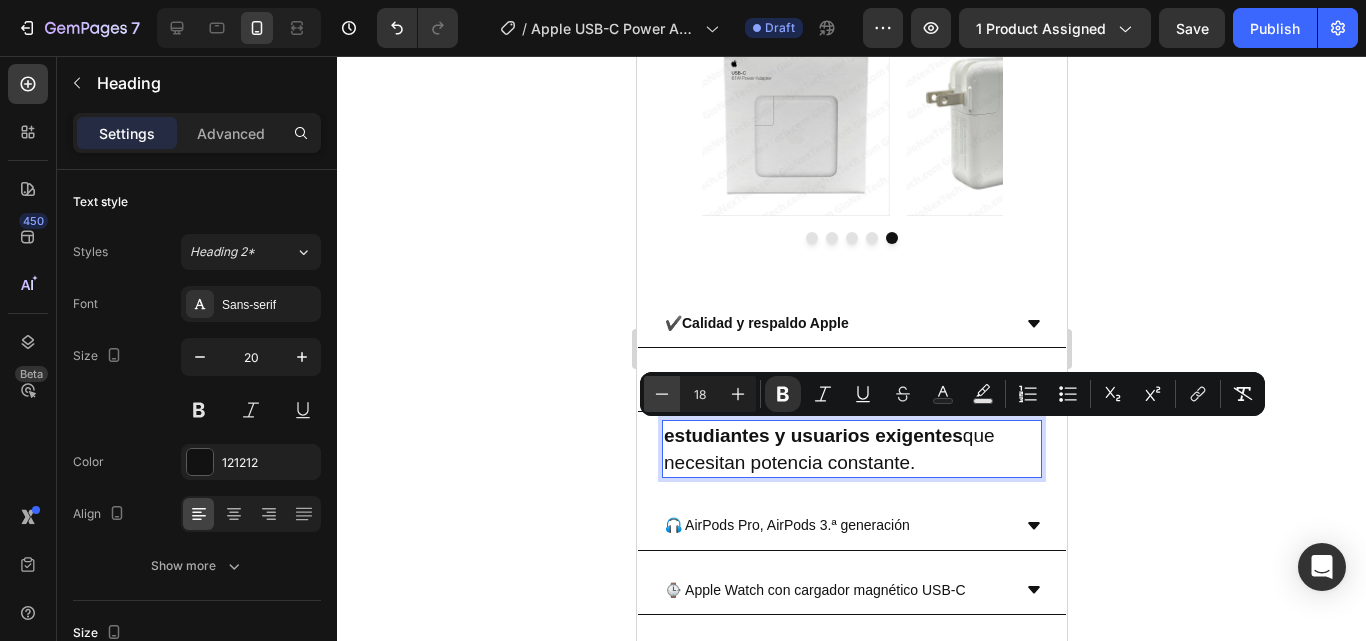 click 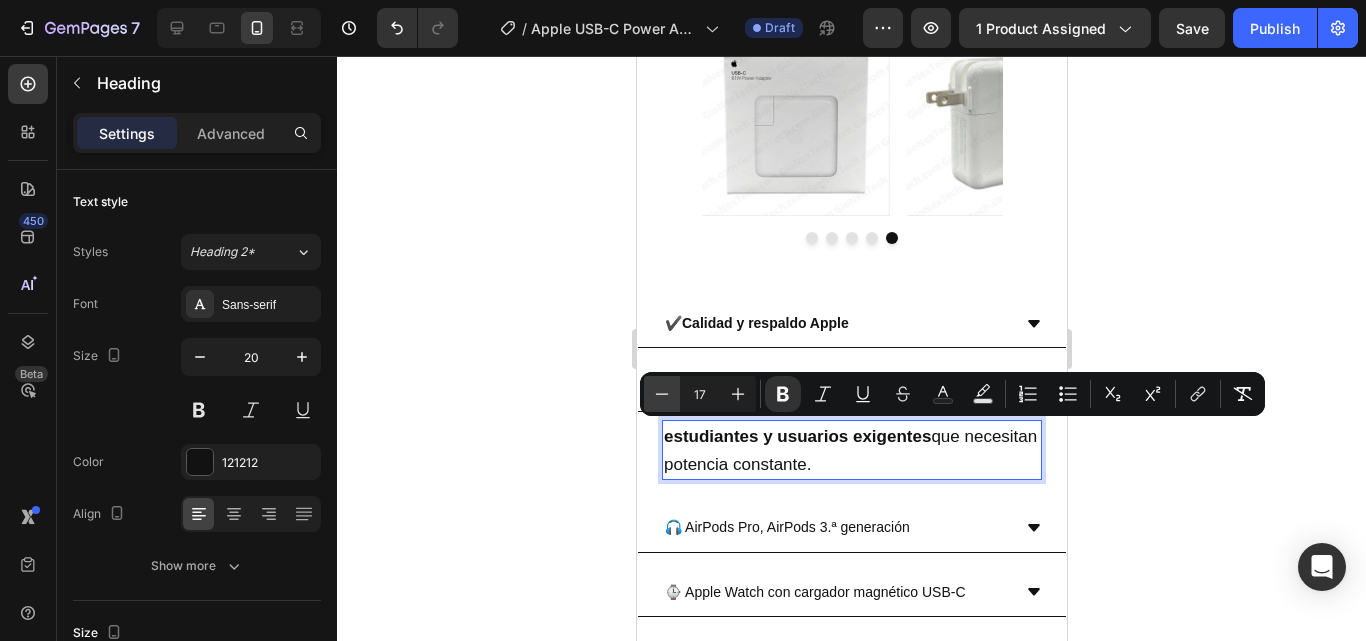click 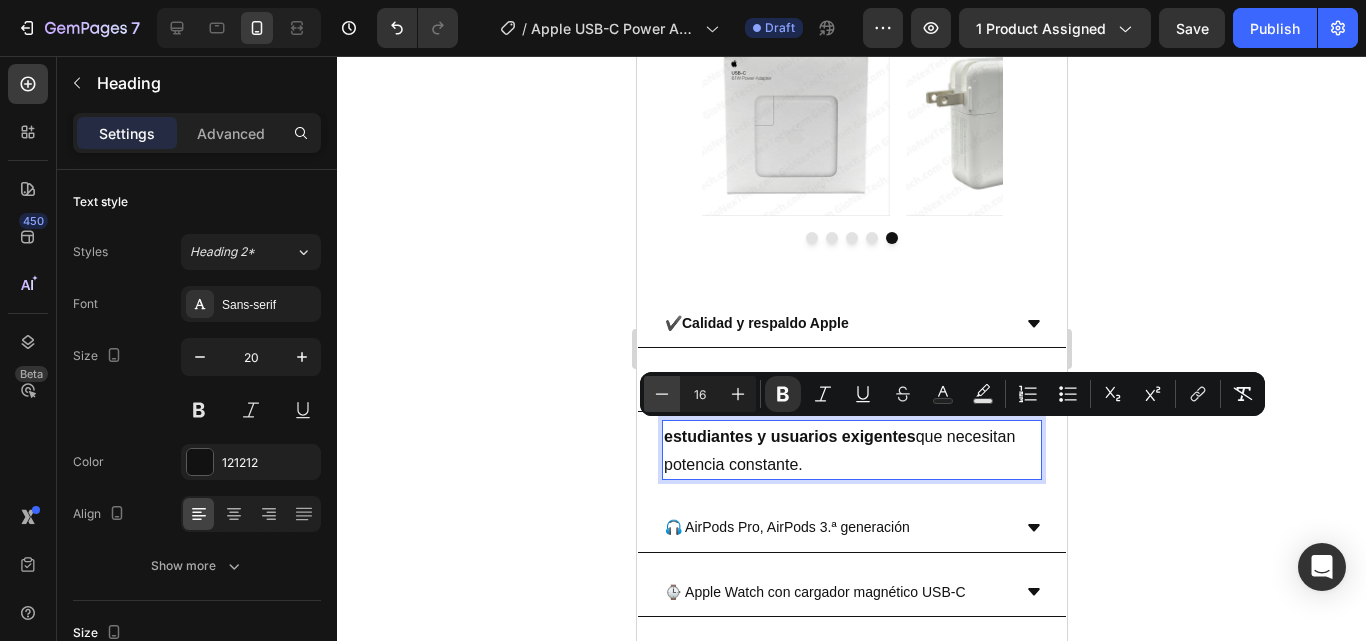 click 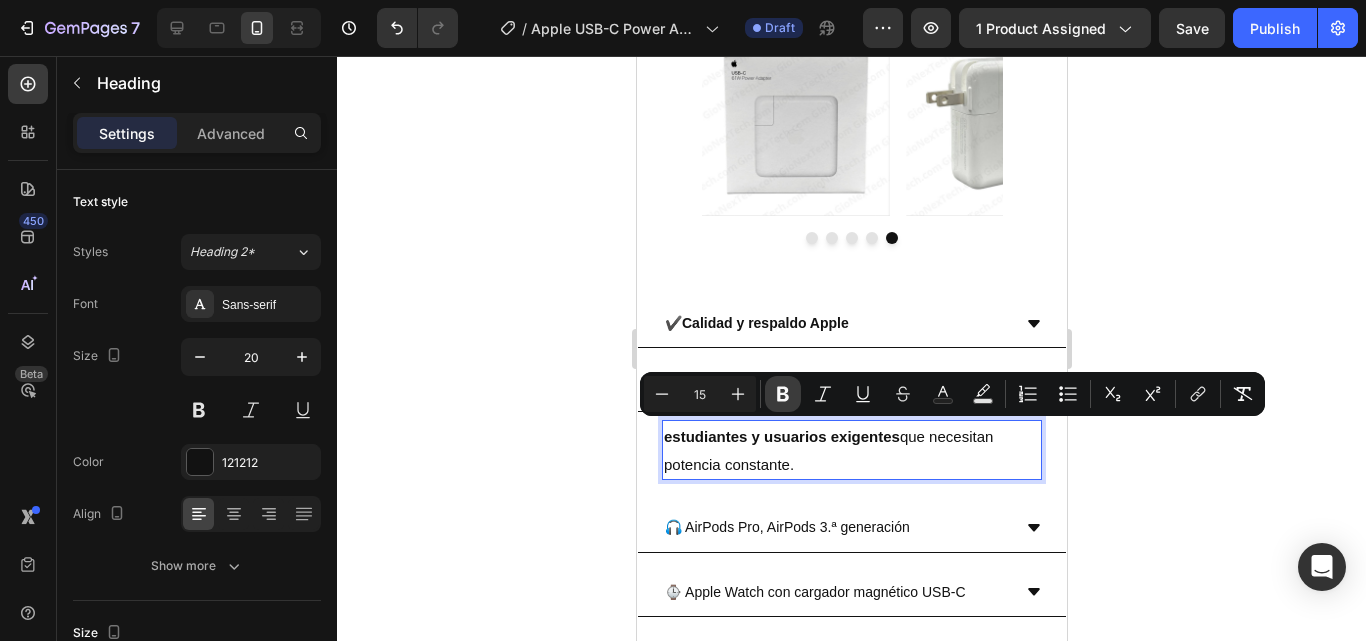 click on "Bold" at bounding box center (783, 394) 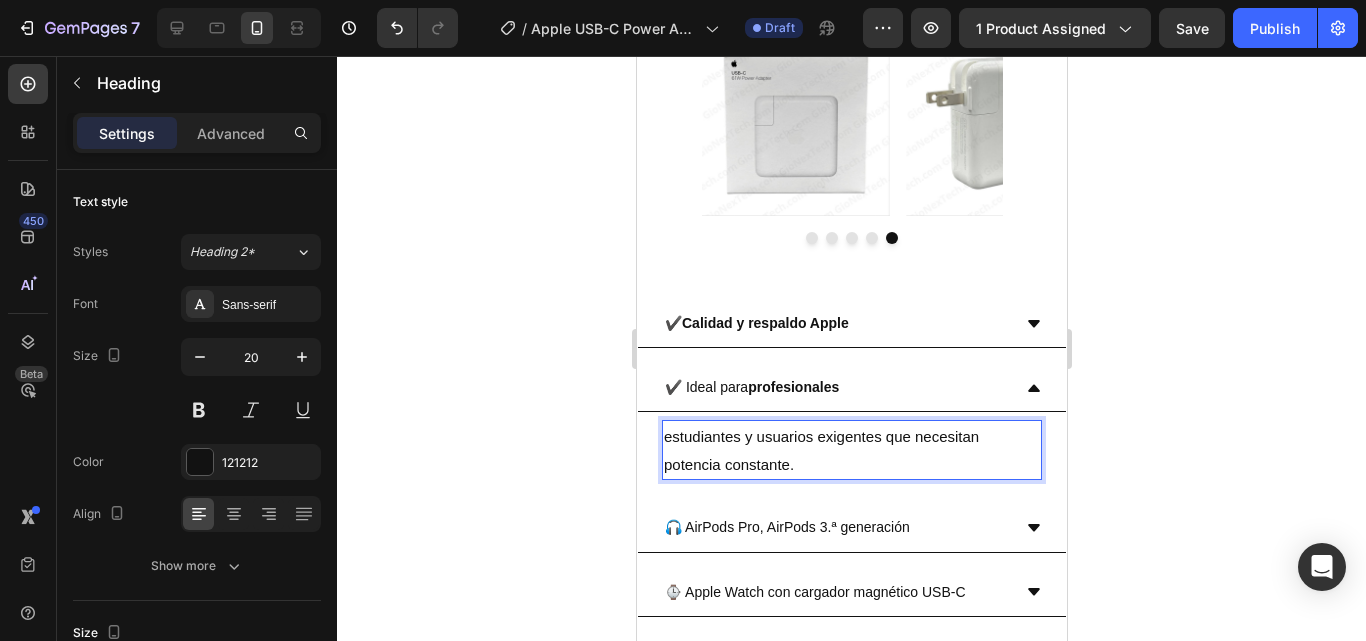 click on "profesionales" at bounding box center (792, 387) 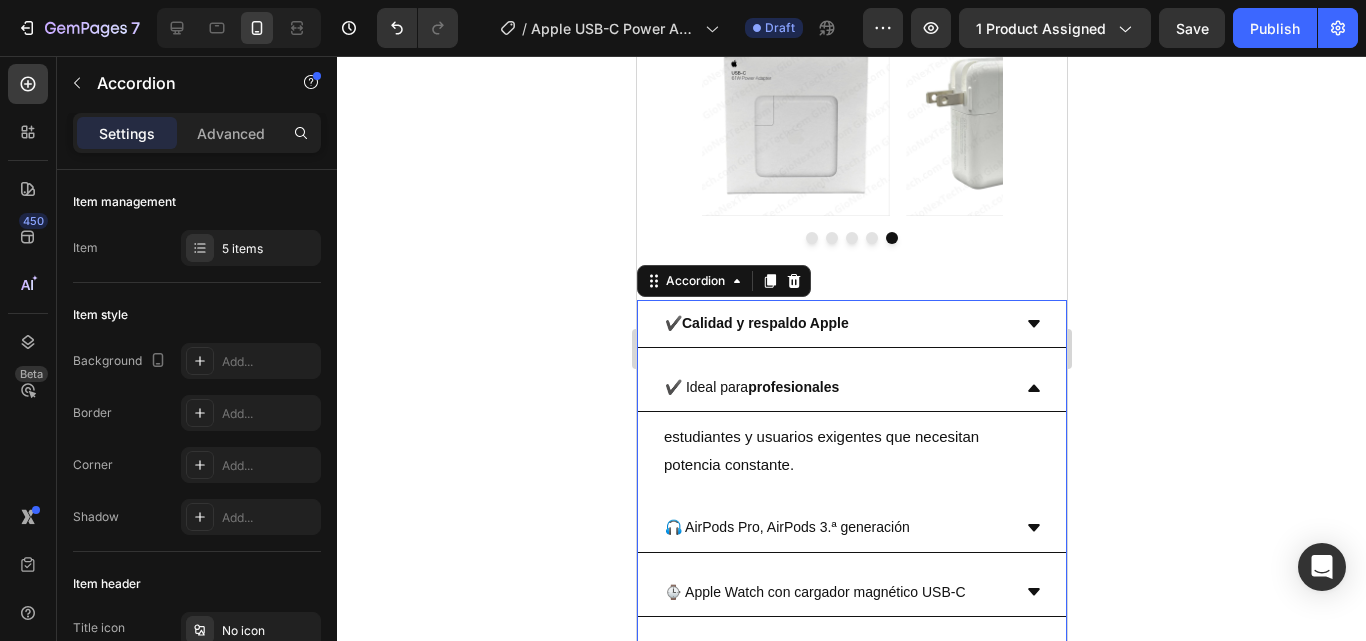 scroll, scrollTop: 3952, scrollLeft: 0, axis: vertical 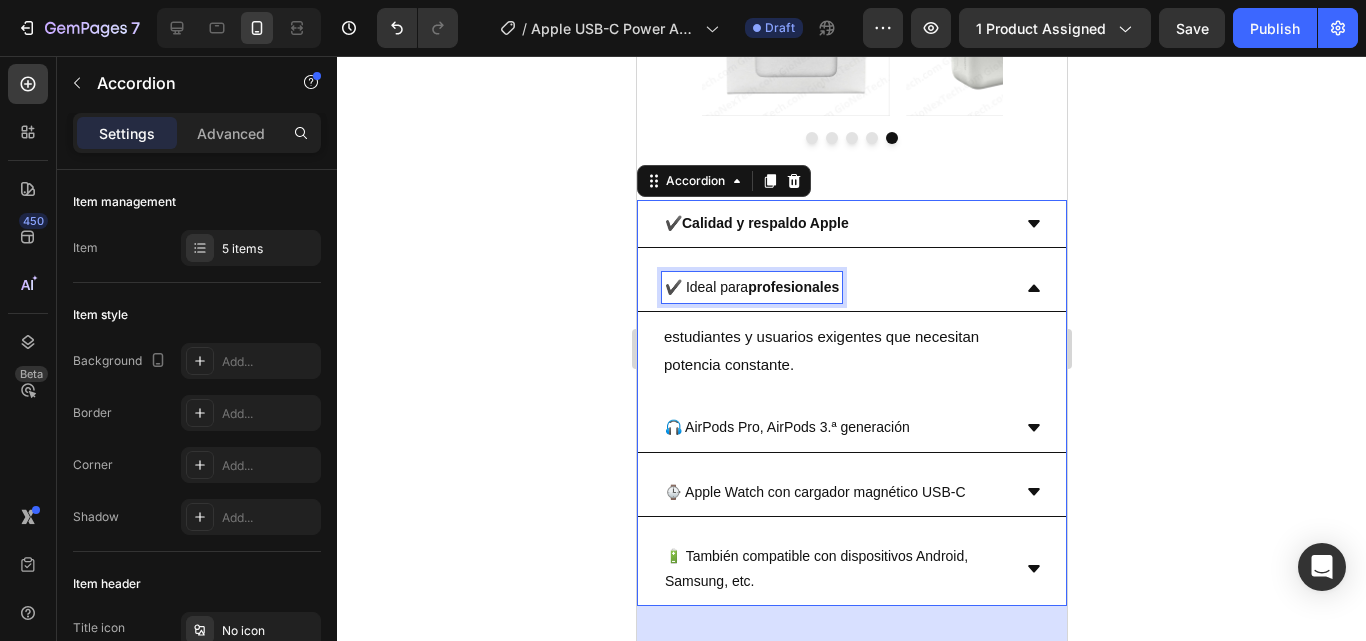 click on "✔️ Ideal para profesionales" at bounding box center [751, 287] 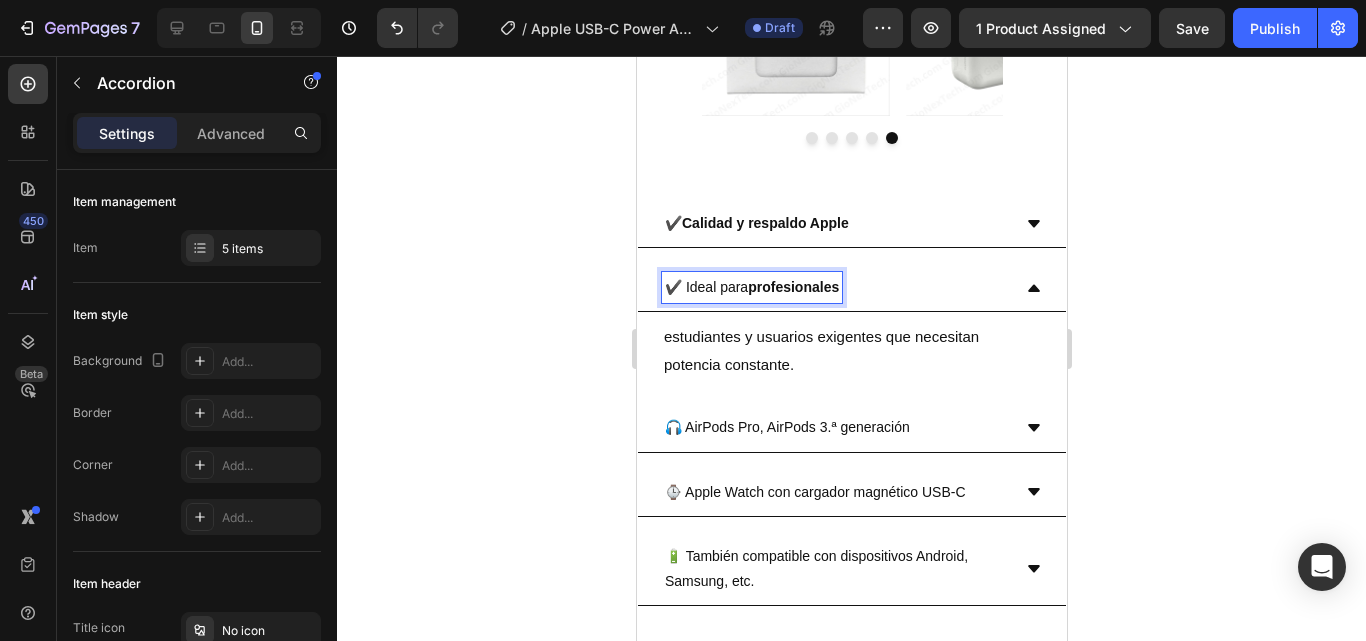 click on "✔️ Ideal para profesionales" at bounding box center [751, 287] 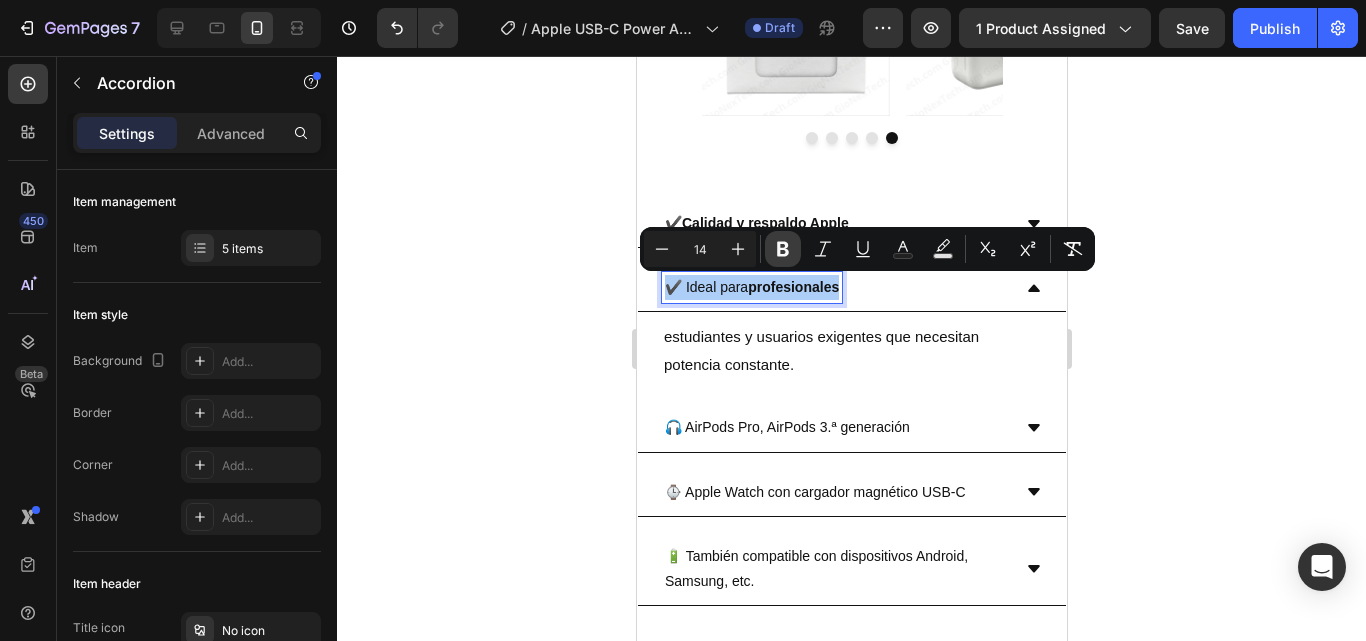 click 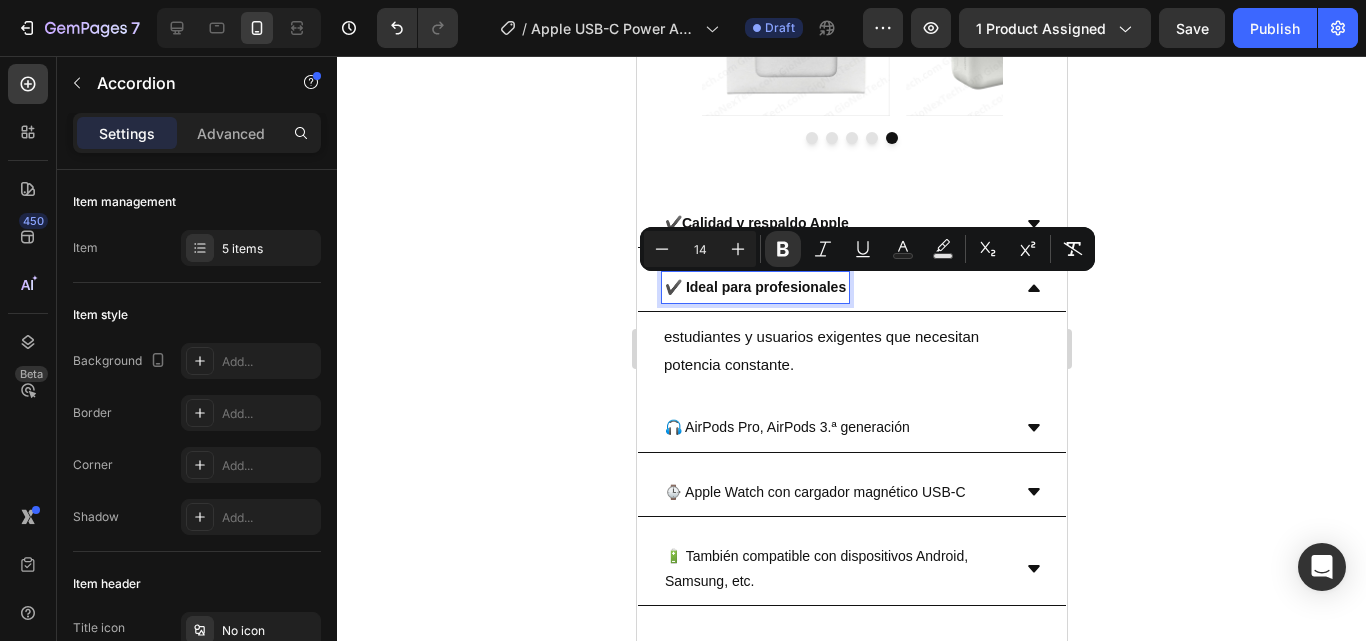 click on "🎧 AirPods Pro, AirPods 3.ª generación" at bounding box center [786, 427] 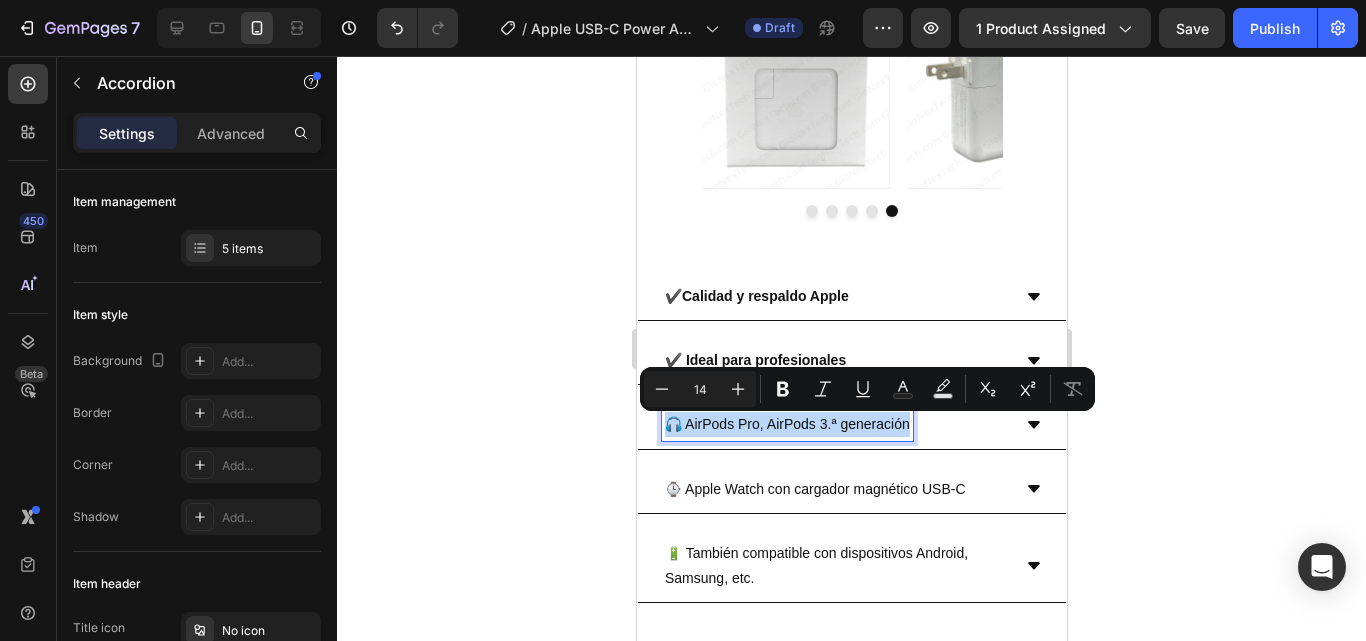 scroll, scrollTop: 3876, scrollLeft: 0, axis: vertical 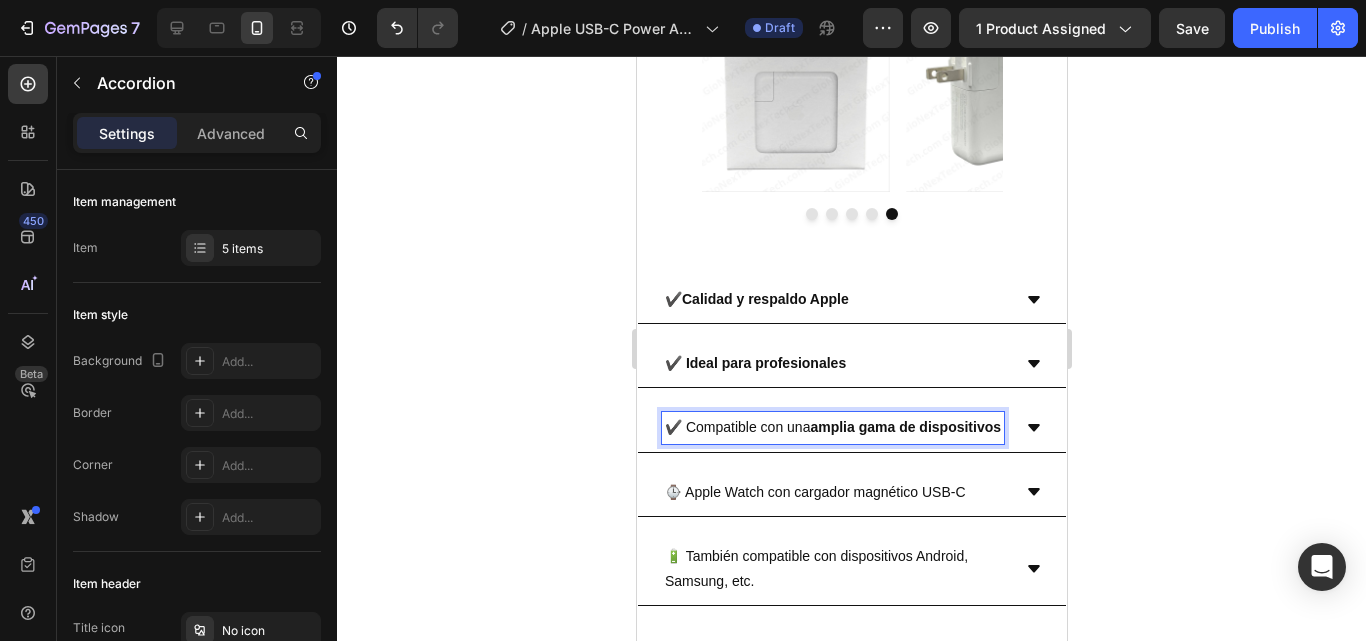 click on "✔️ Compatible con una amplia gama de dispositivos" at bounding box center [832, 427] 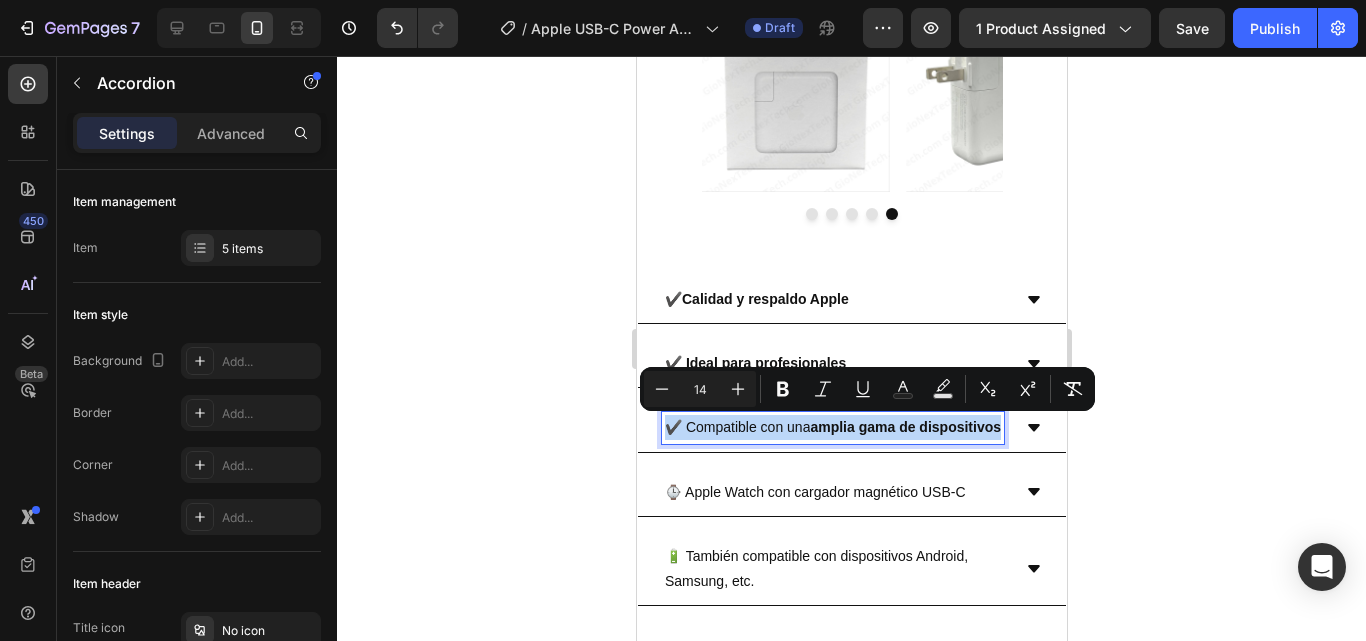 click on "✔️ Compatible con una amplia gama de dispositivos" at bounding box center [832, 427] 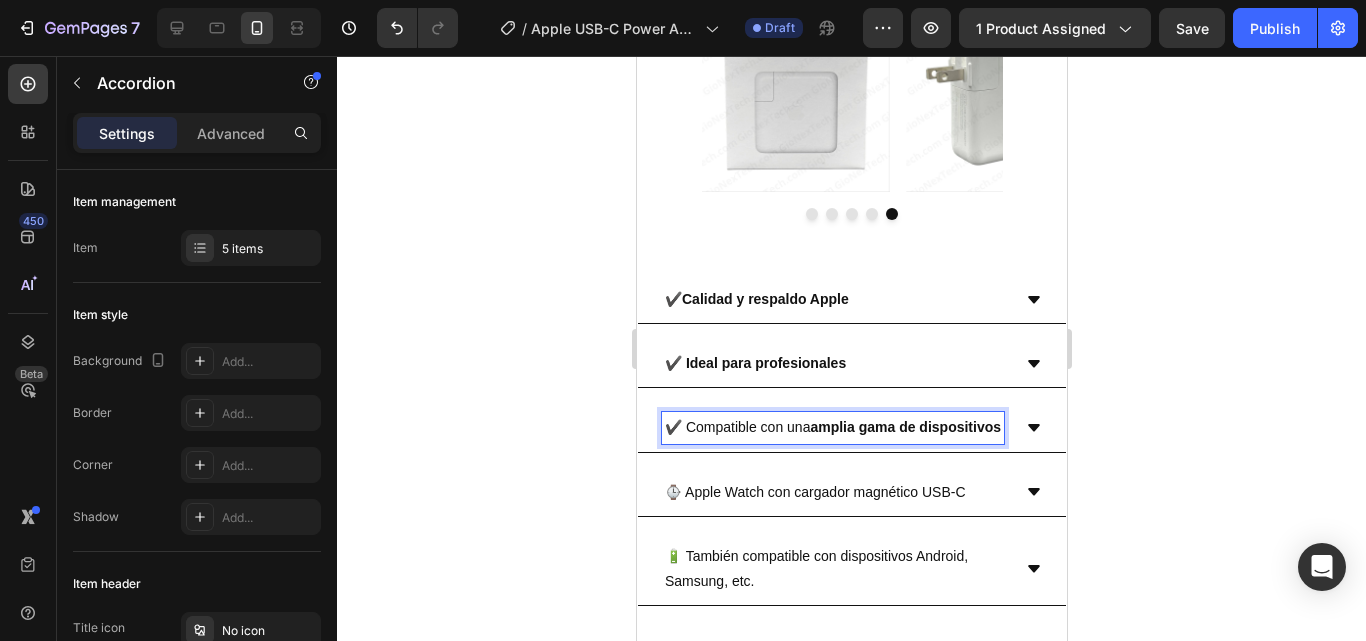 click on "✔️ Compatible con una amplia gama de dispositivos" at bounding box center [832, 427] 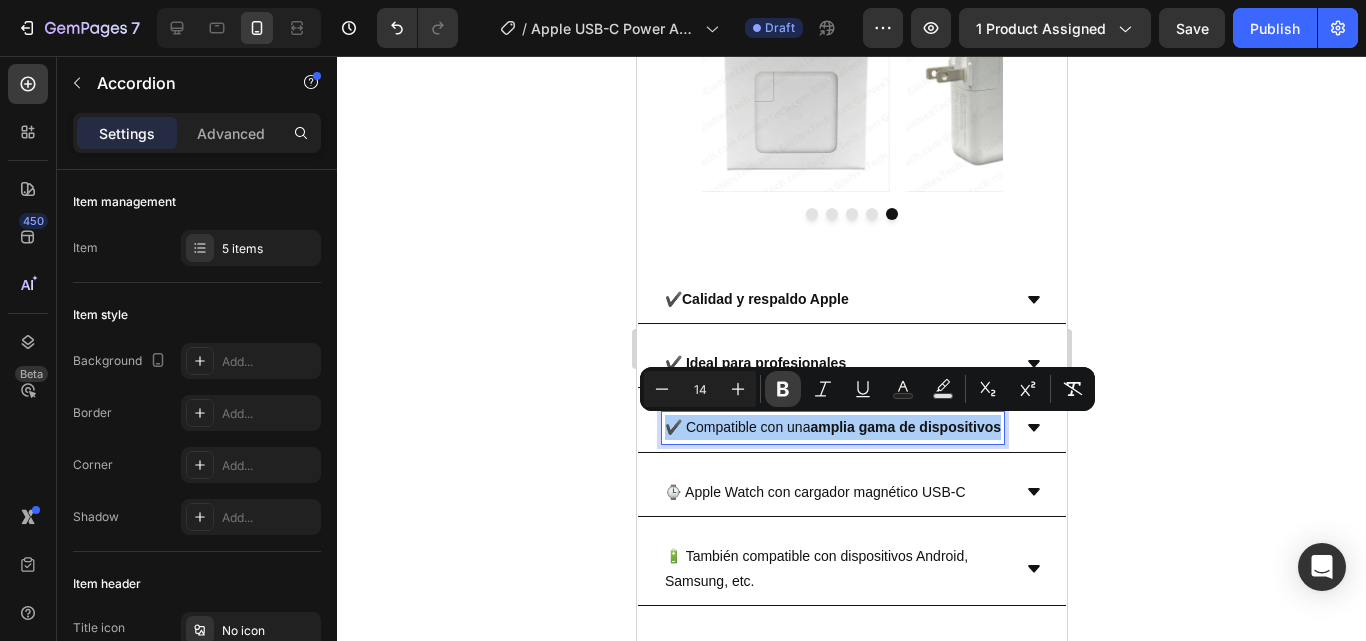 click 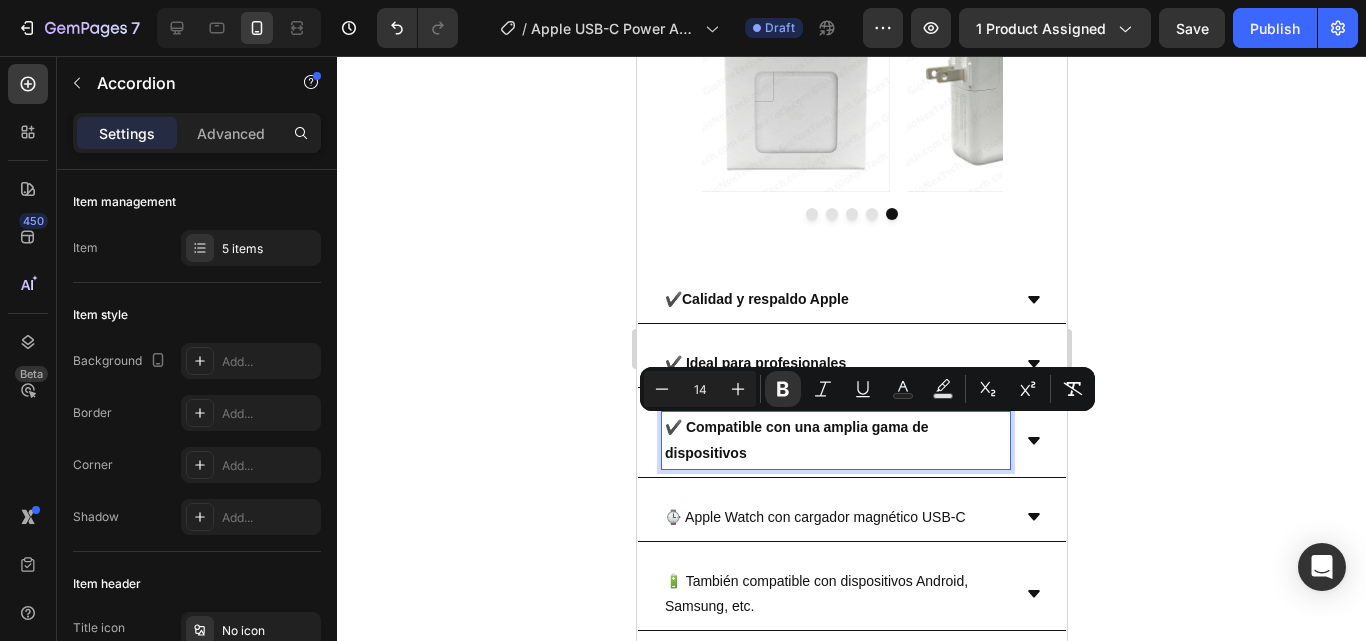 click 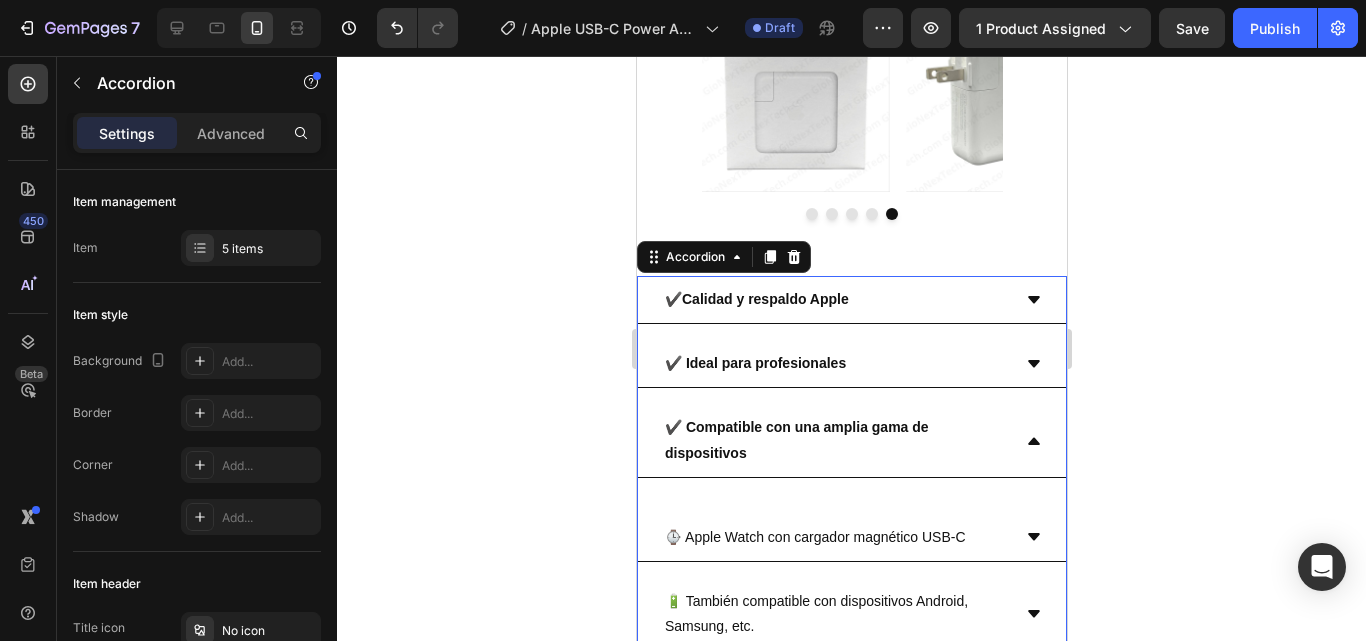 click on "Heading" at bounding box center [851, 488] 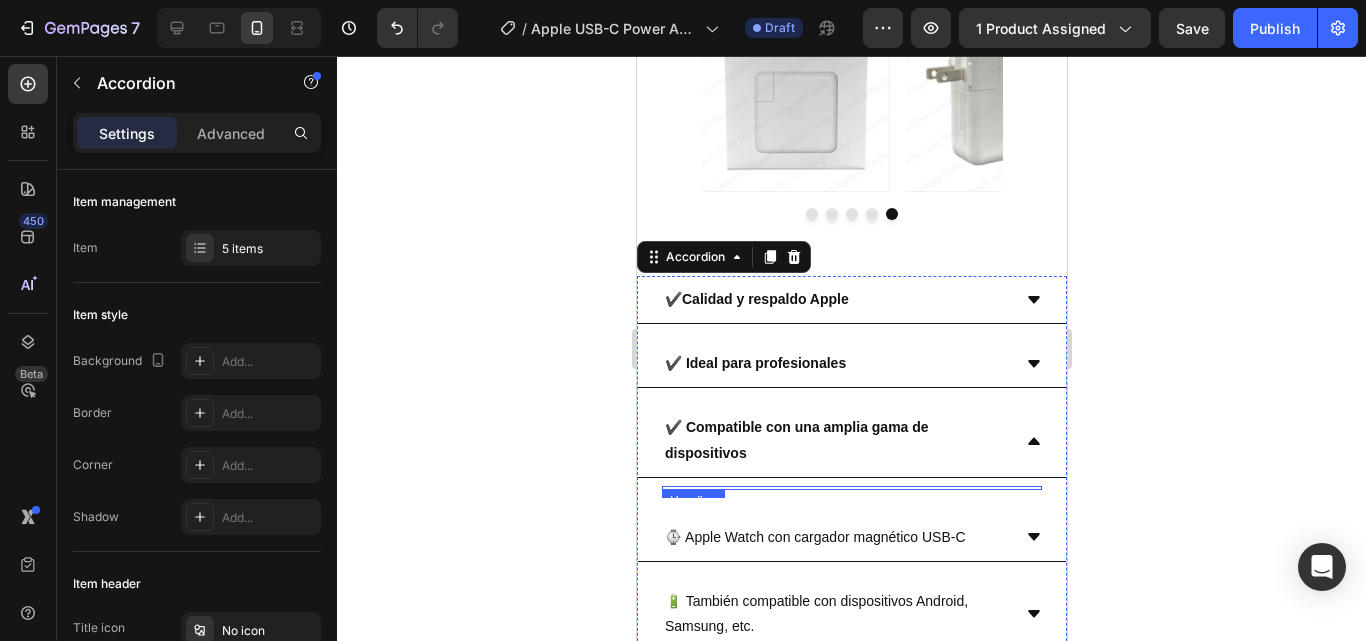 click at bounding box center (851, 488) 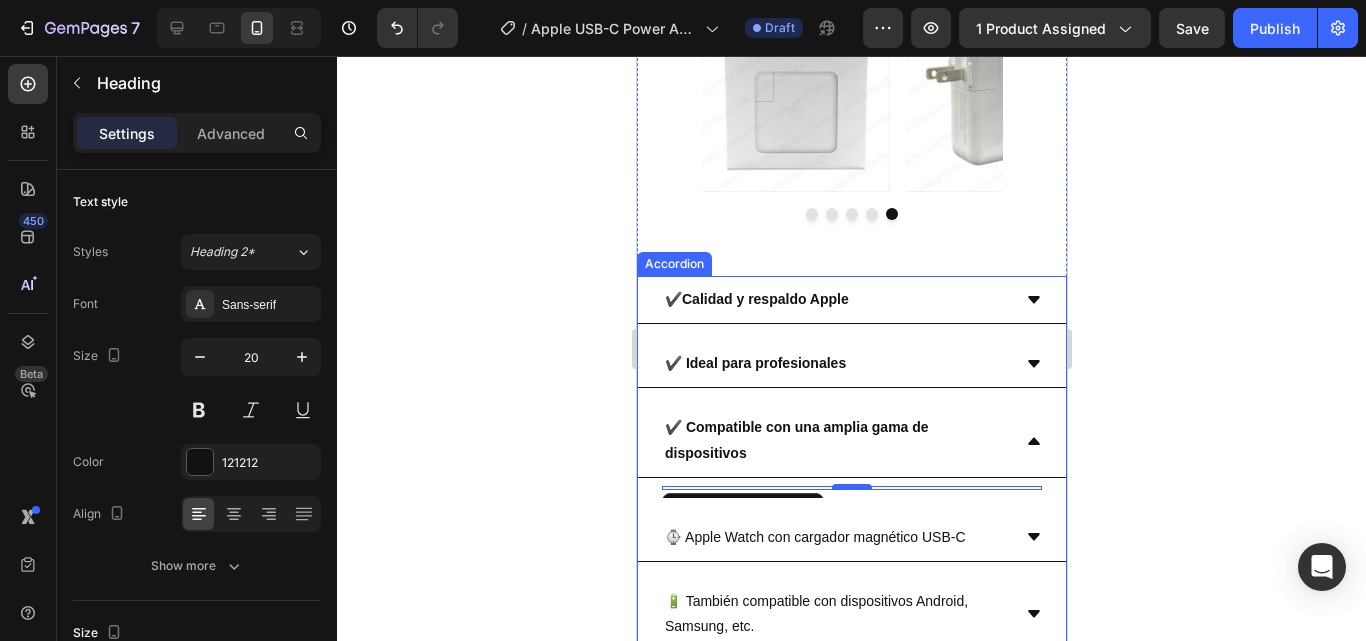 click at bounding box center (851, 487) 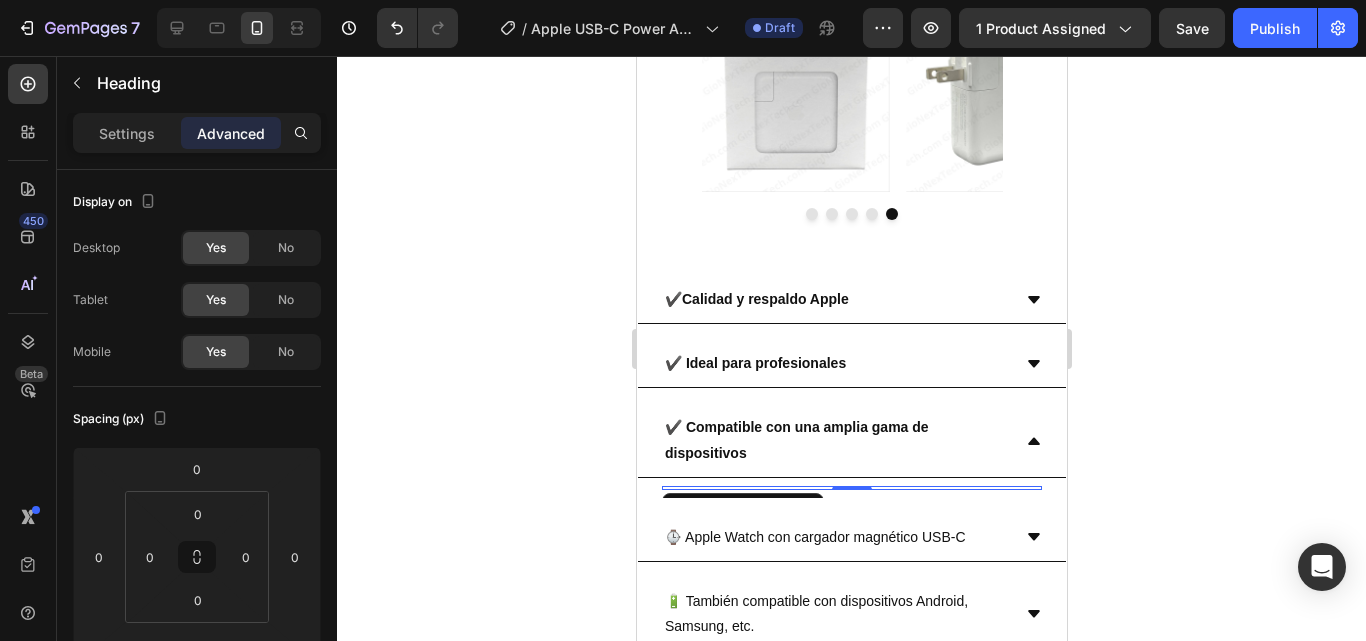 click at bounding box center [851, 488] 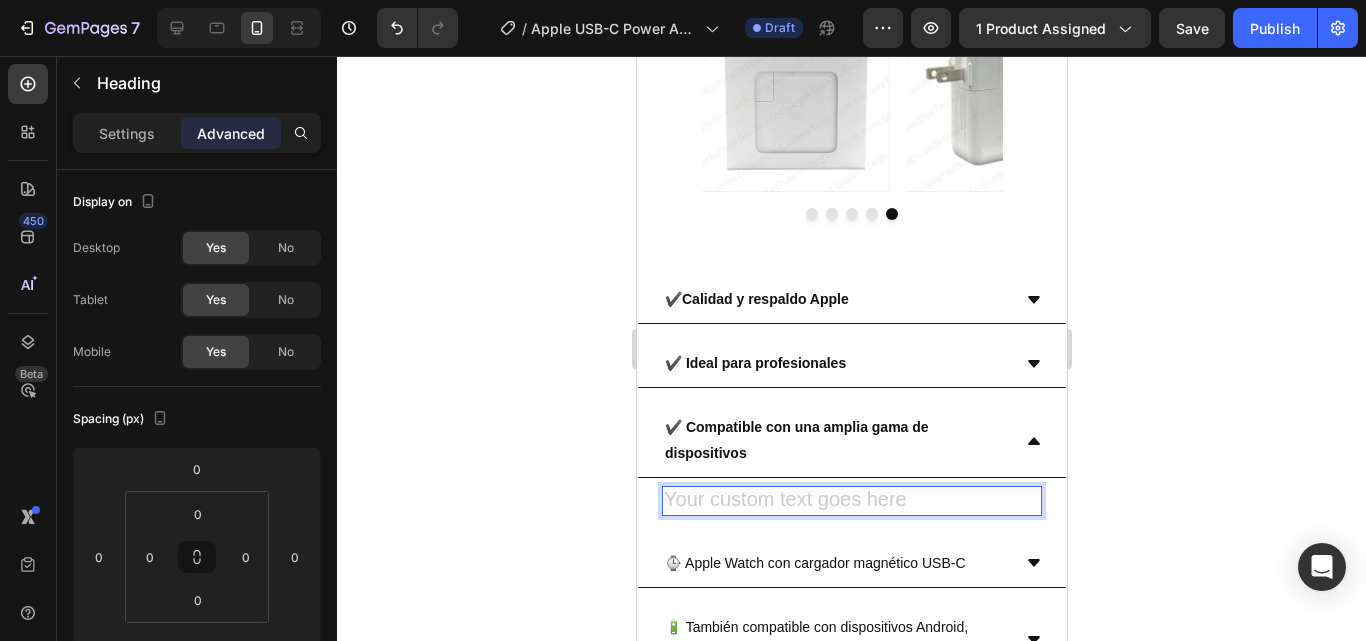 click at bounding box center [851, 501] 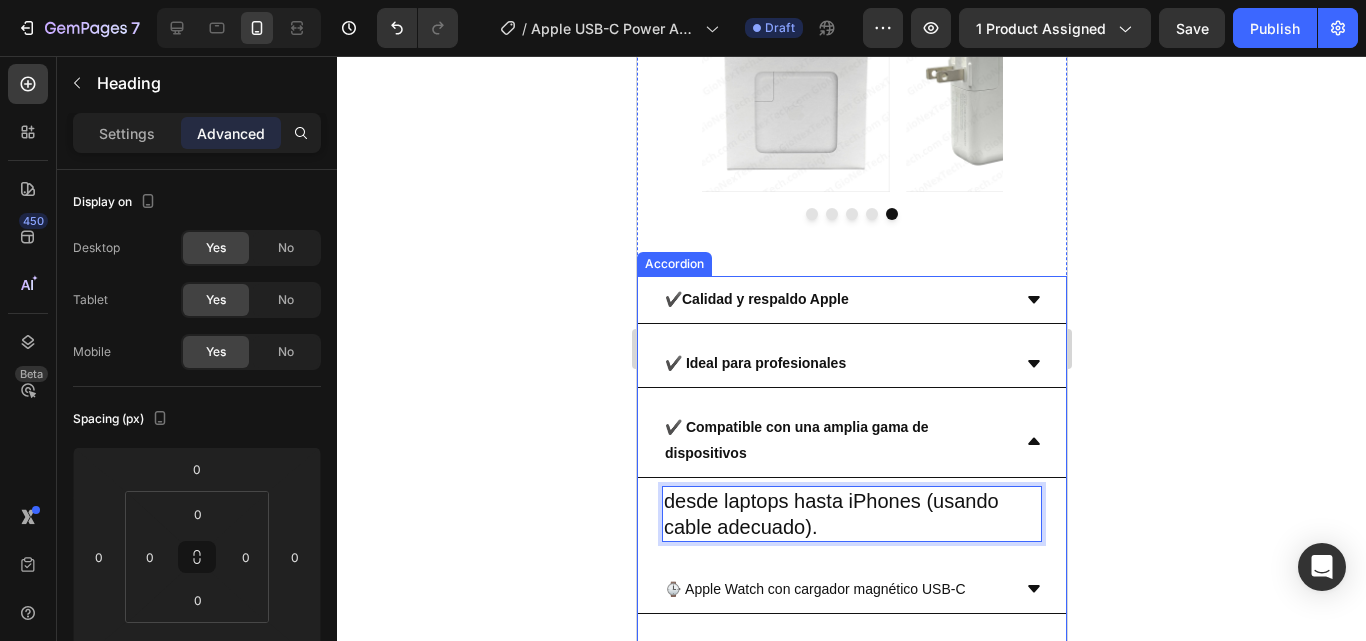 drag, startPoint x: 849, startPoint y: 522, endPoint x: 654, endPoint y: 493, distance: 197.14462 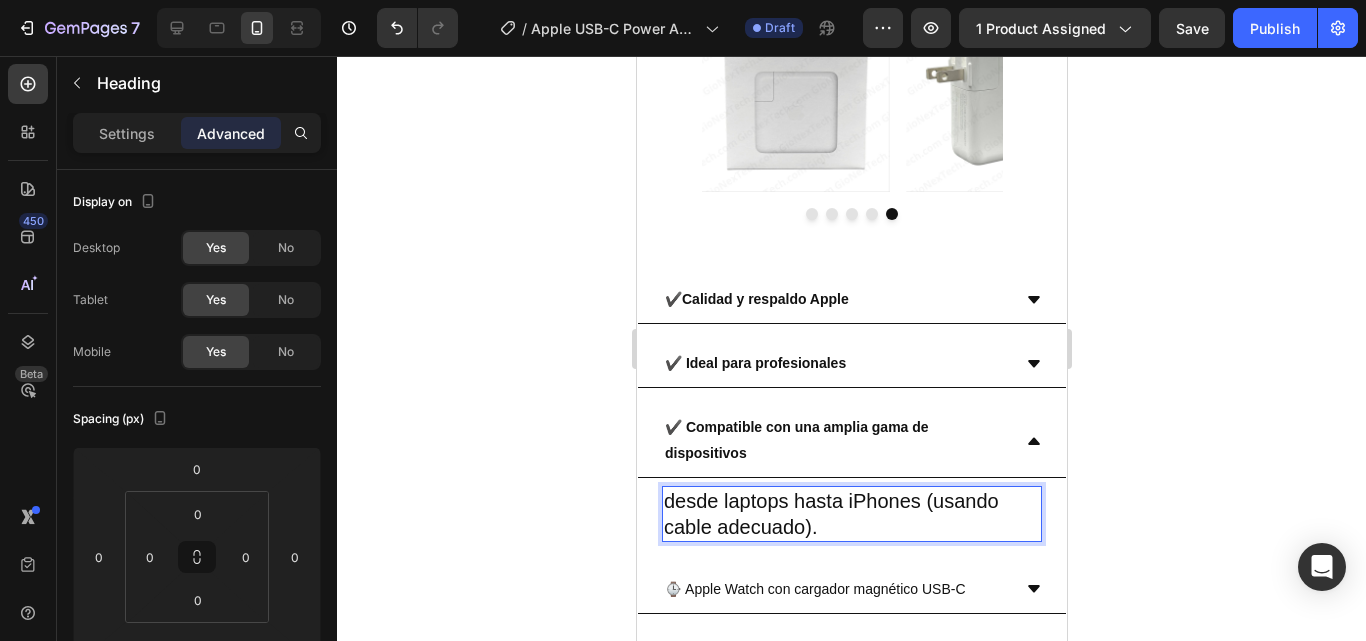 click on "desde laptops hasta iPhones (usando cable adecuado)." at bounding box center [851, 514] 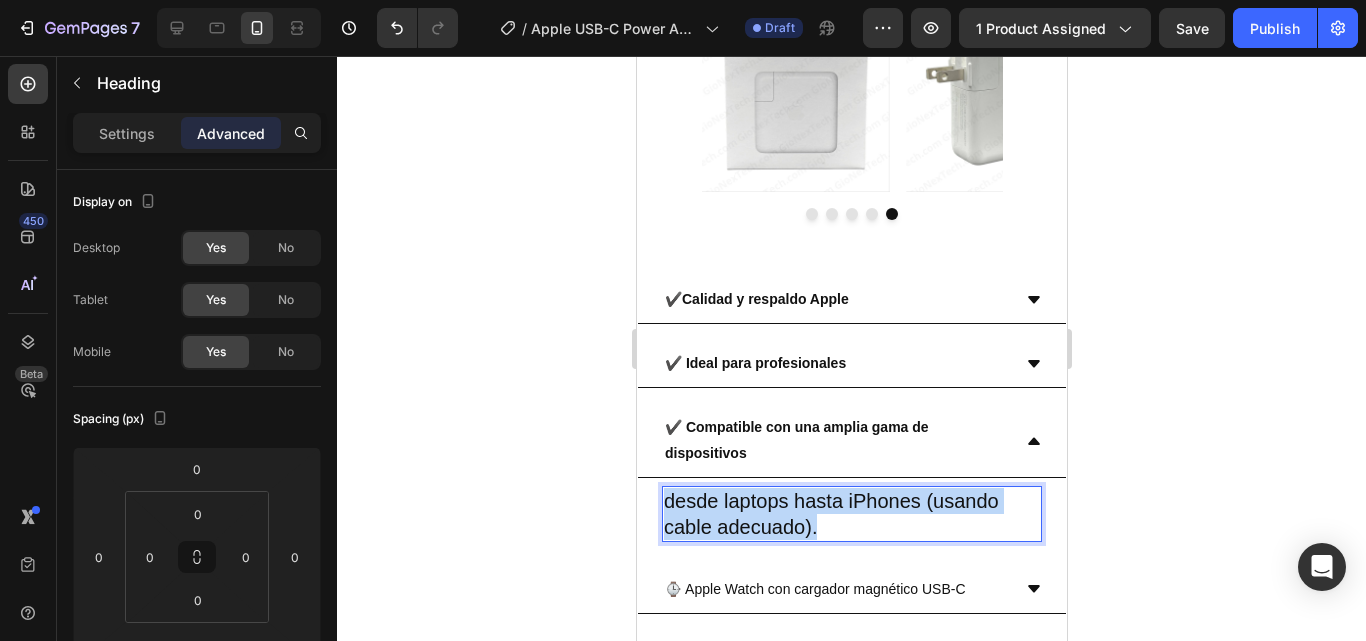drag, startPoint x: 814, startPoint y: 530, endPoint x: 650, endPoint y: 493, distance: 168.12198 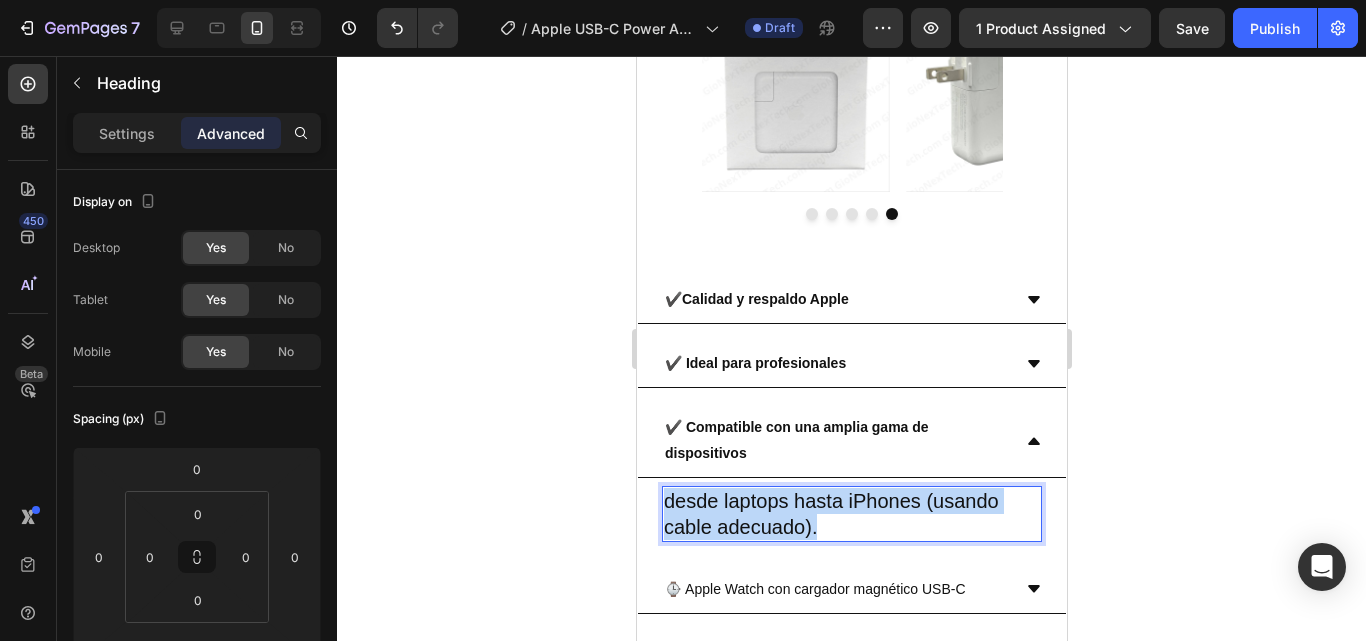 click on "desde laptops hasta iPhones (usando cable adecuado). Heading   0" at bounding box center [851, 514] 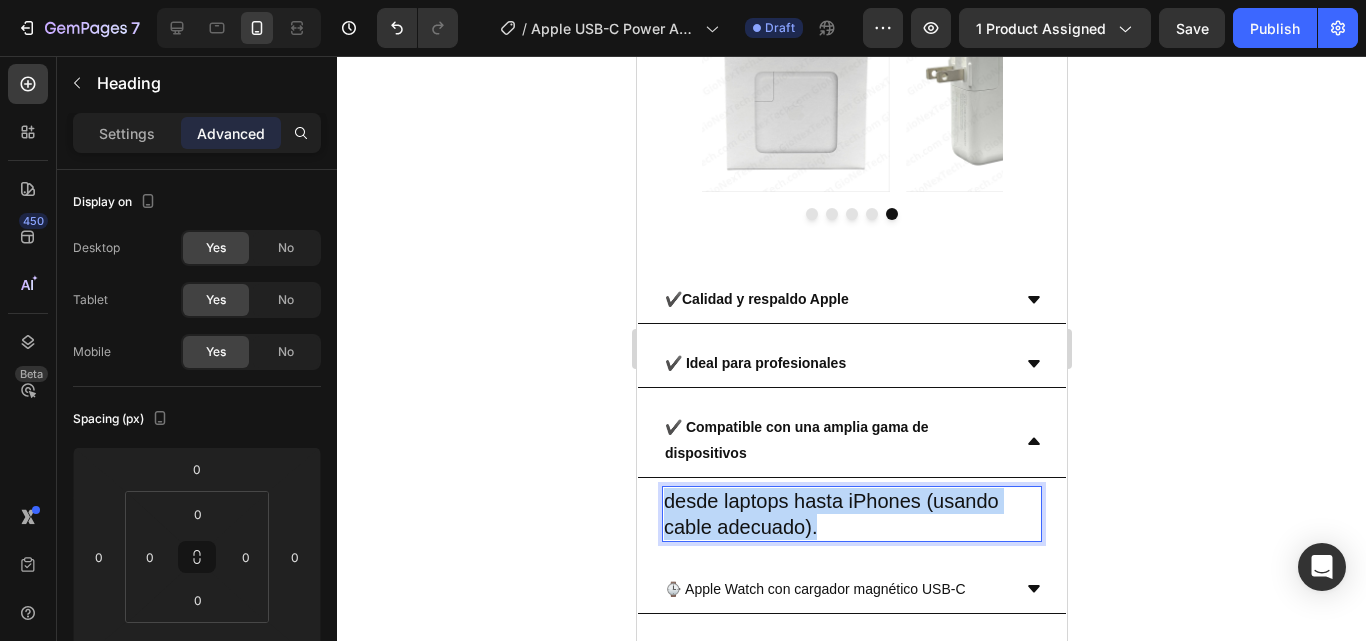 click on "desde laptops hasta iPhones (usando cable adecuado)." at bounding box center [851, 514] 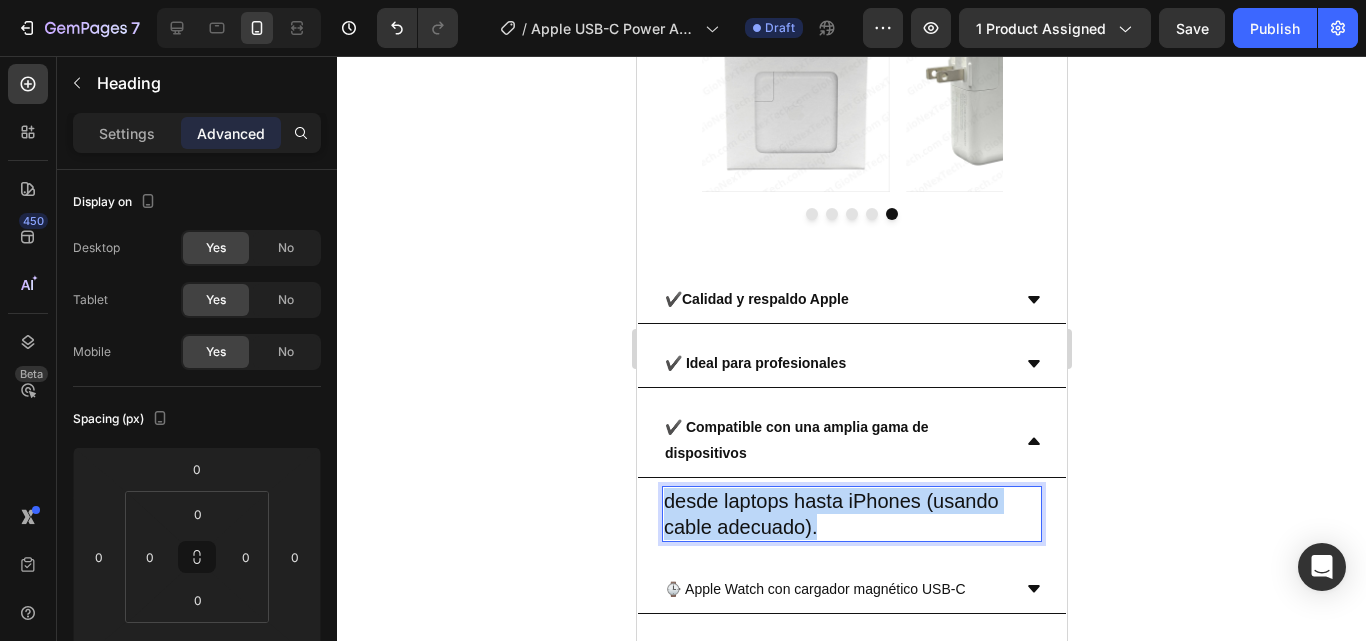 click on "desde laptops hasta iPhones (usando cable adecuado)." at bounding box center [851, 514] 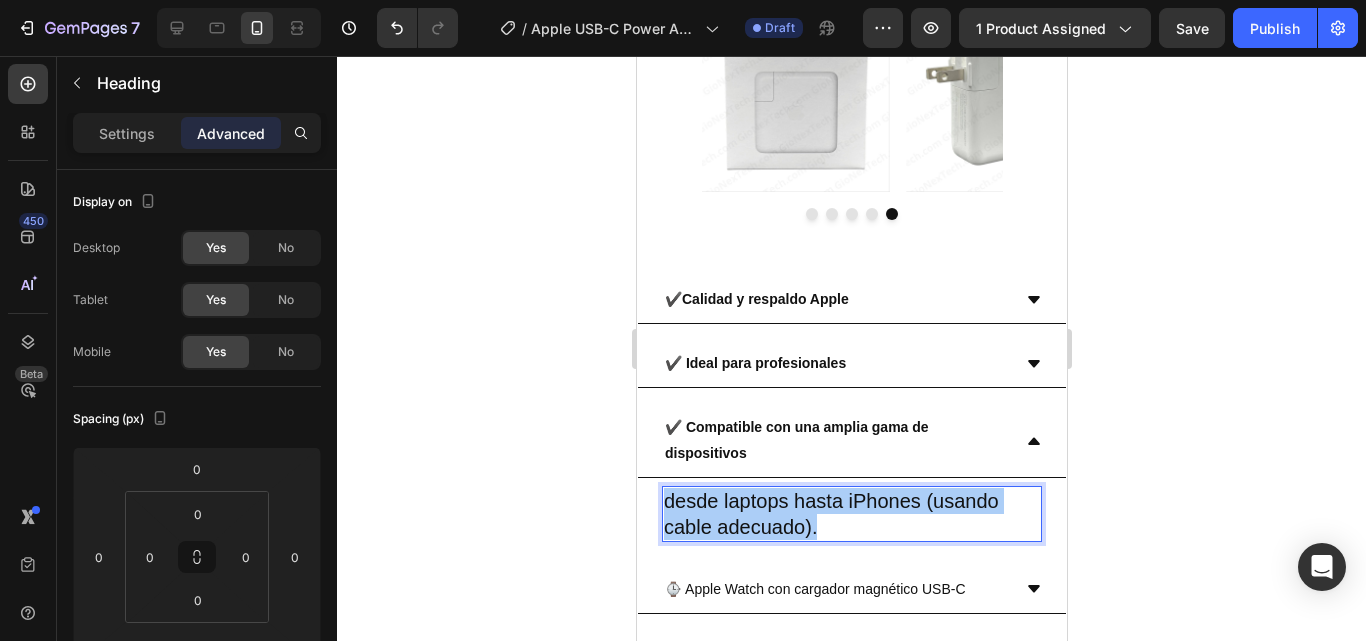 click 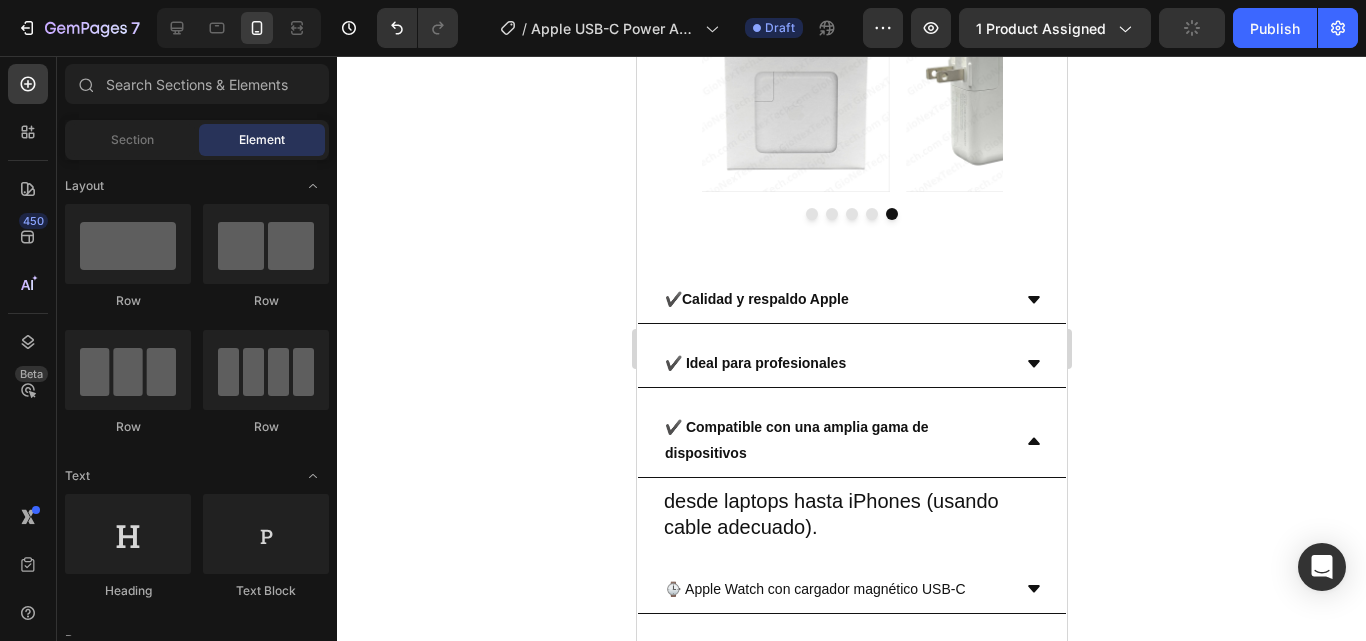 click 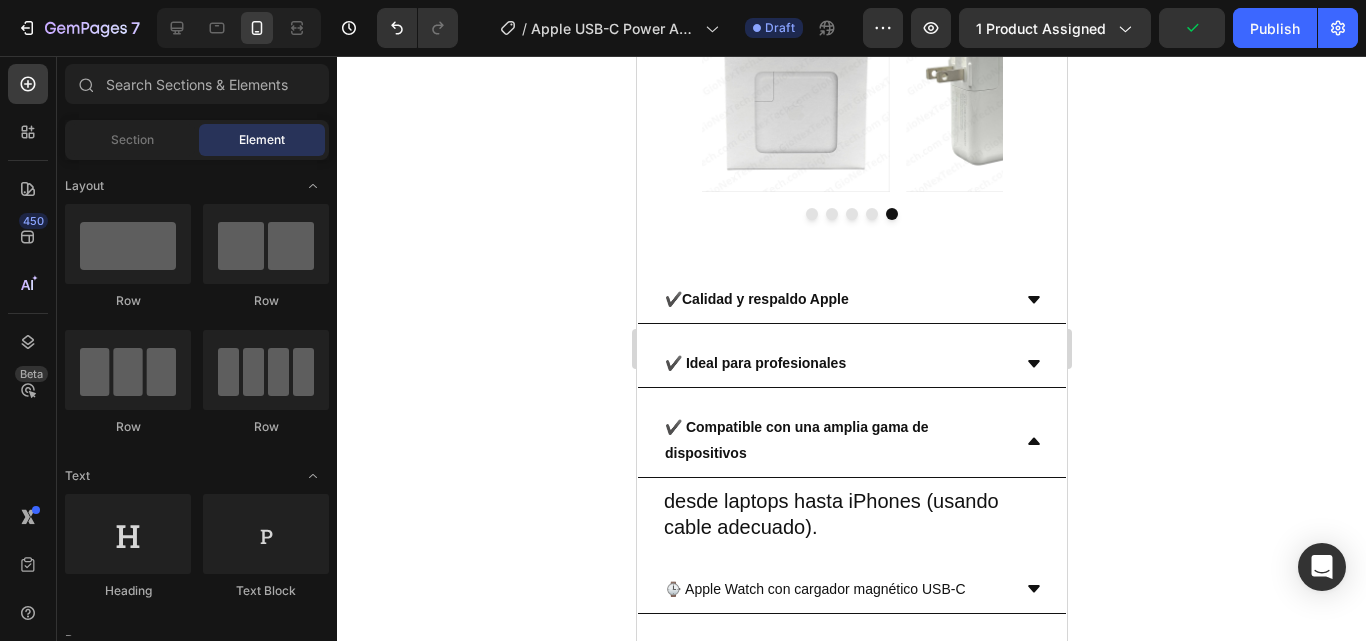 click 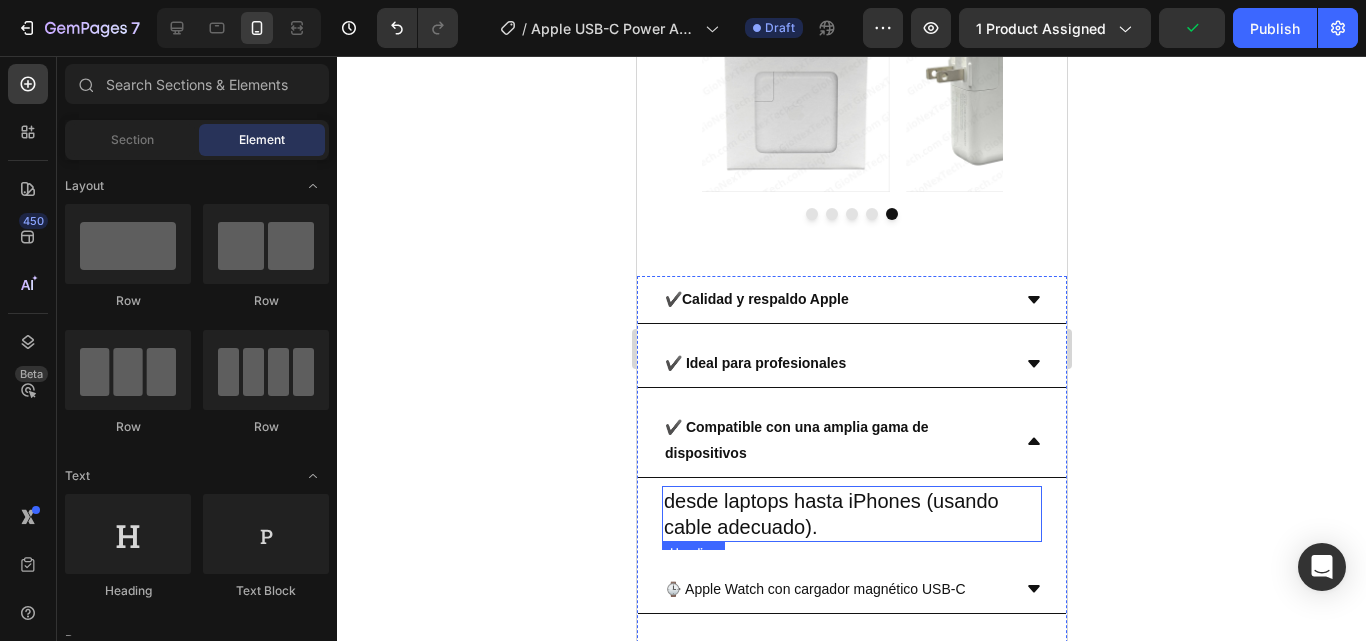click on "desde laptops hasta iPhones (usando cable adecuado)." at bounding box center [851, 514] 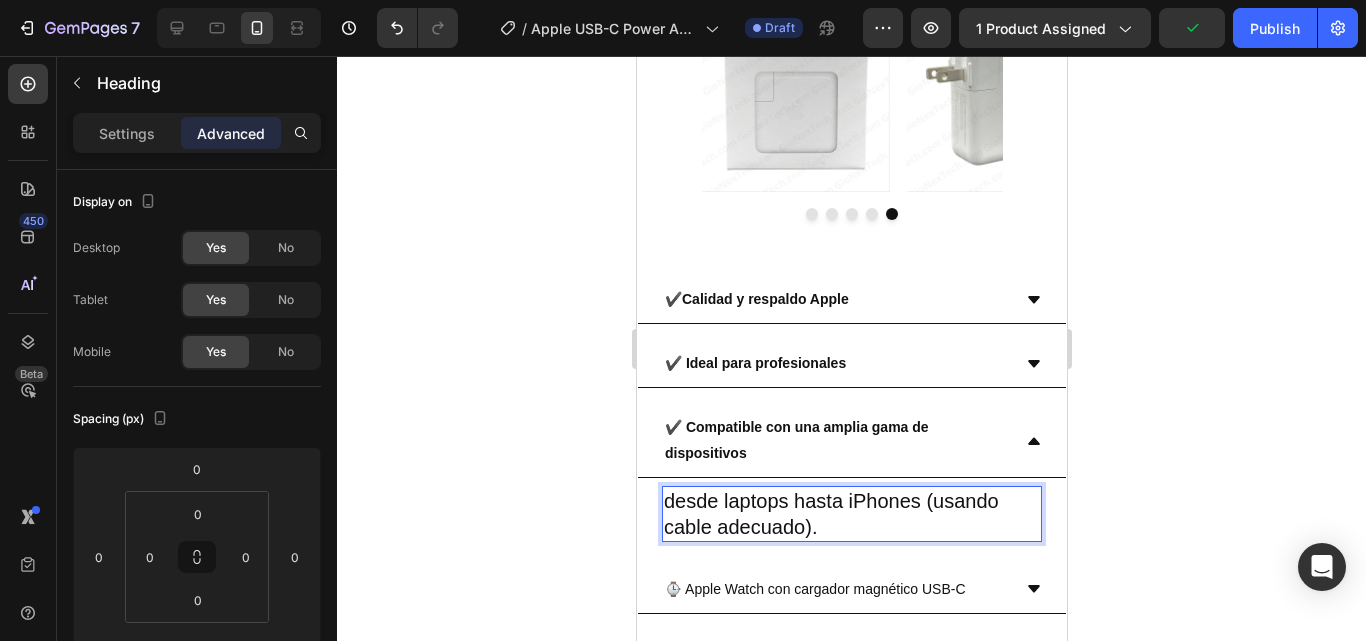 click on "desde laptops hasta iPhones (usando cable adecuado)." at bounding box center (851, 514) 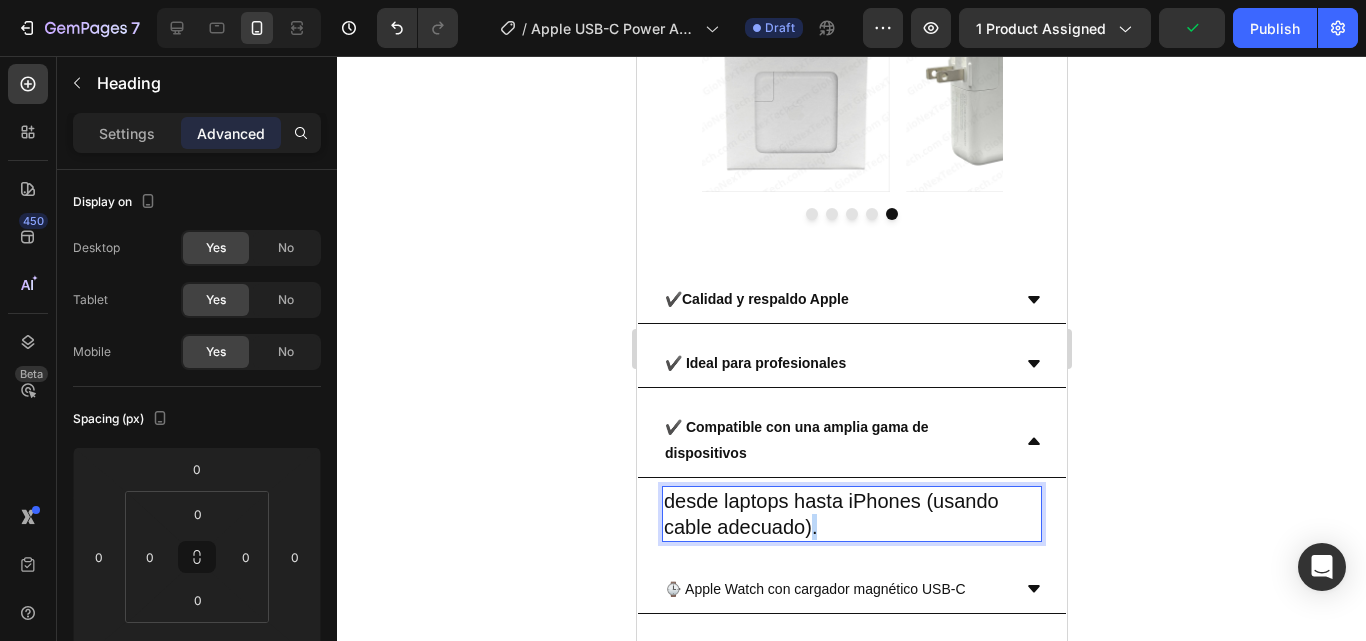 click on "desde laptops hasta iPhones (usando cable adecuado)." at bounding box center (851, 514) 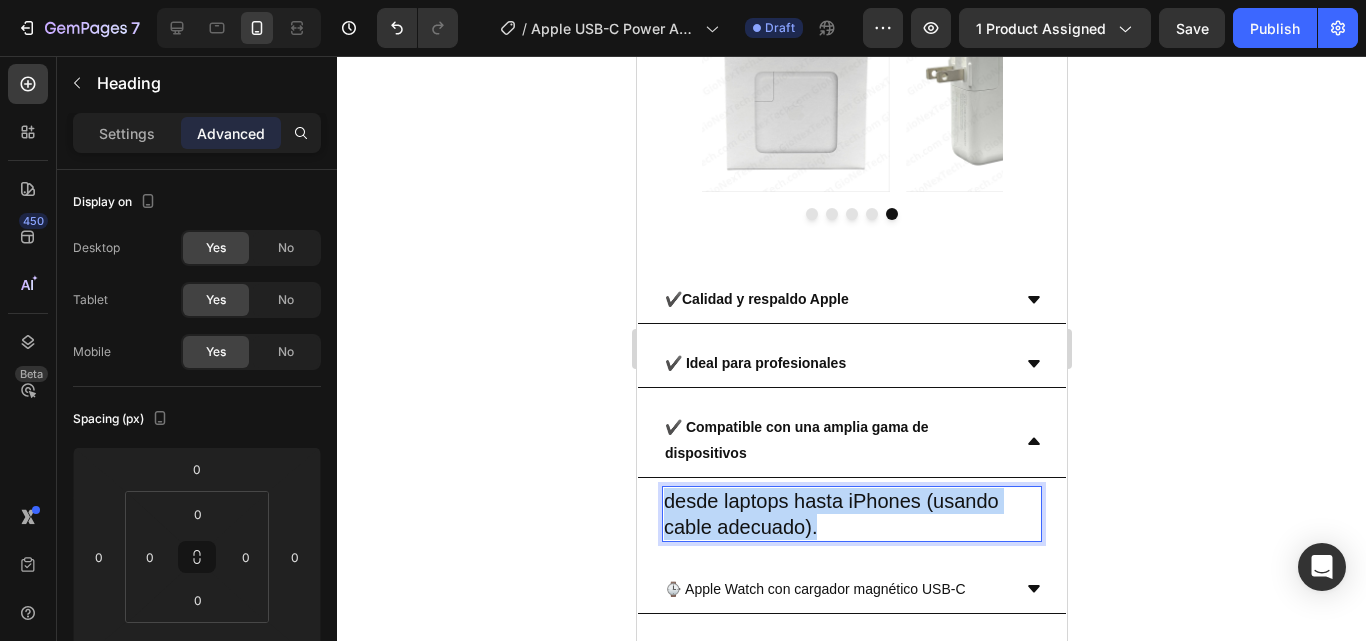 click on "desde laptops hasta iPhones (usando cable adecuado)." at bounding box center (851, 514) 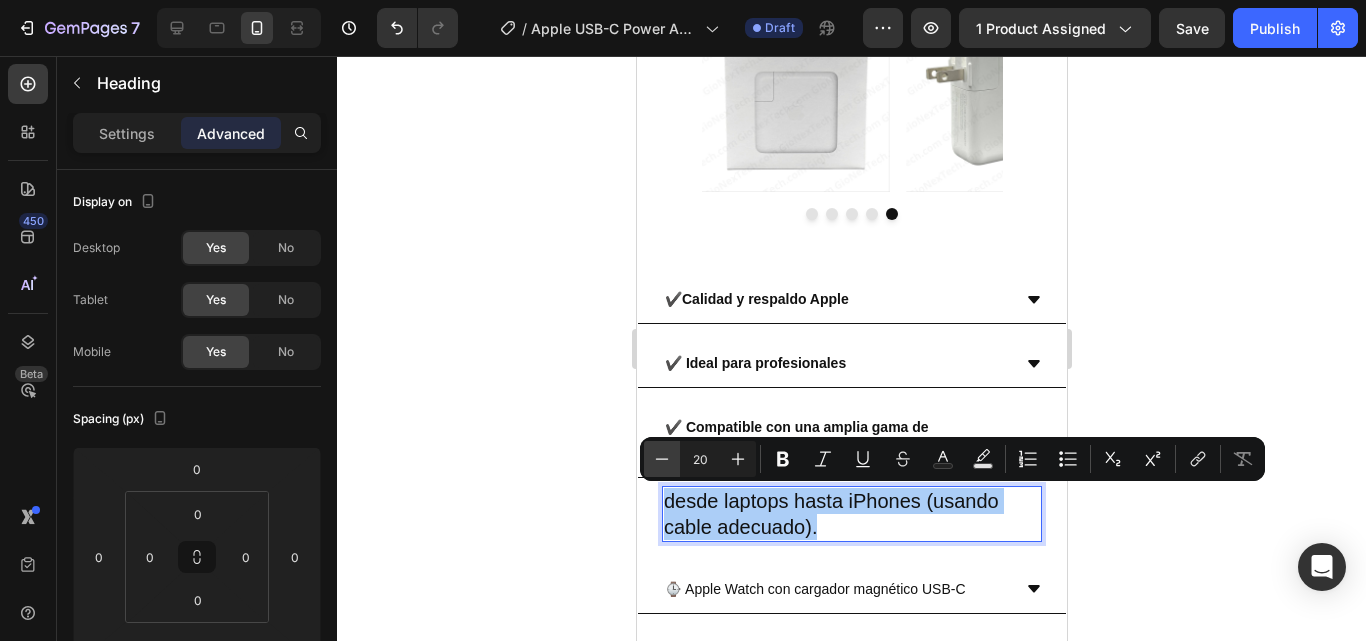 click 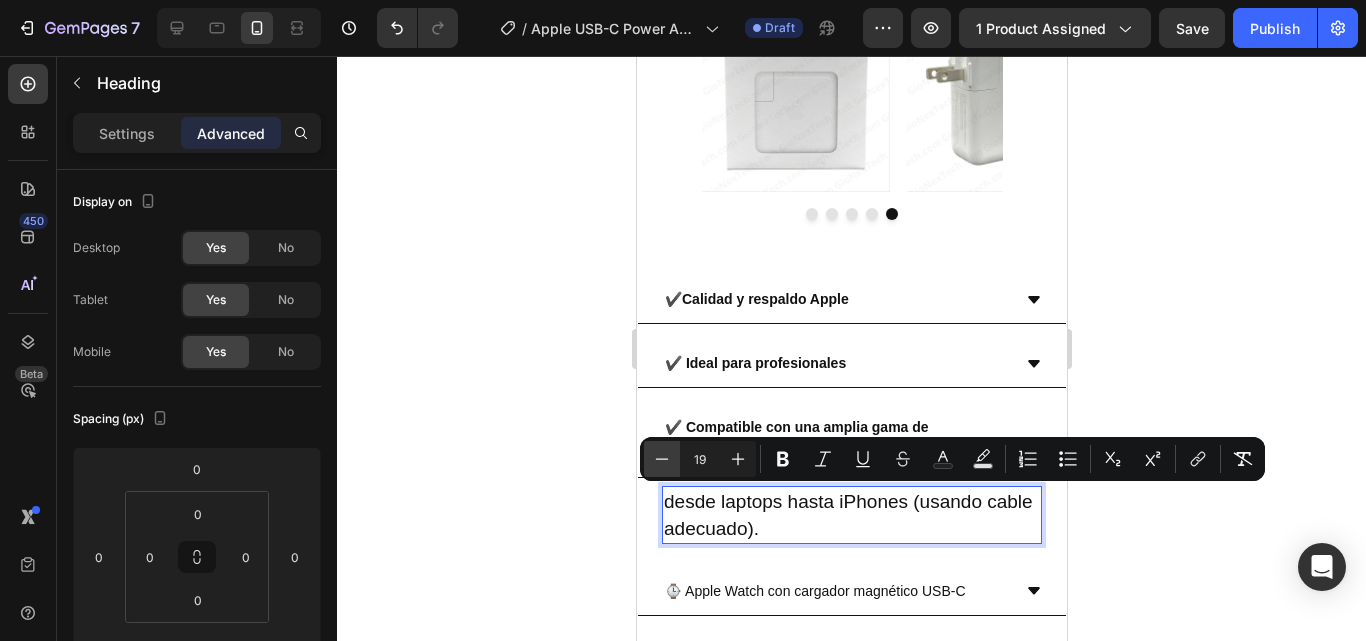 click 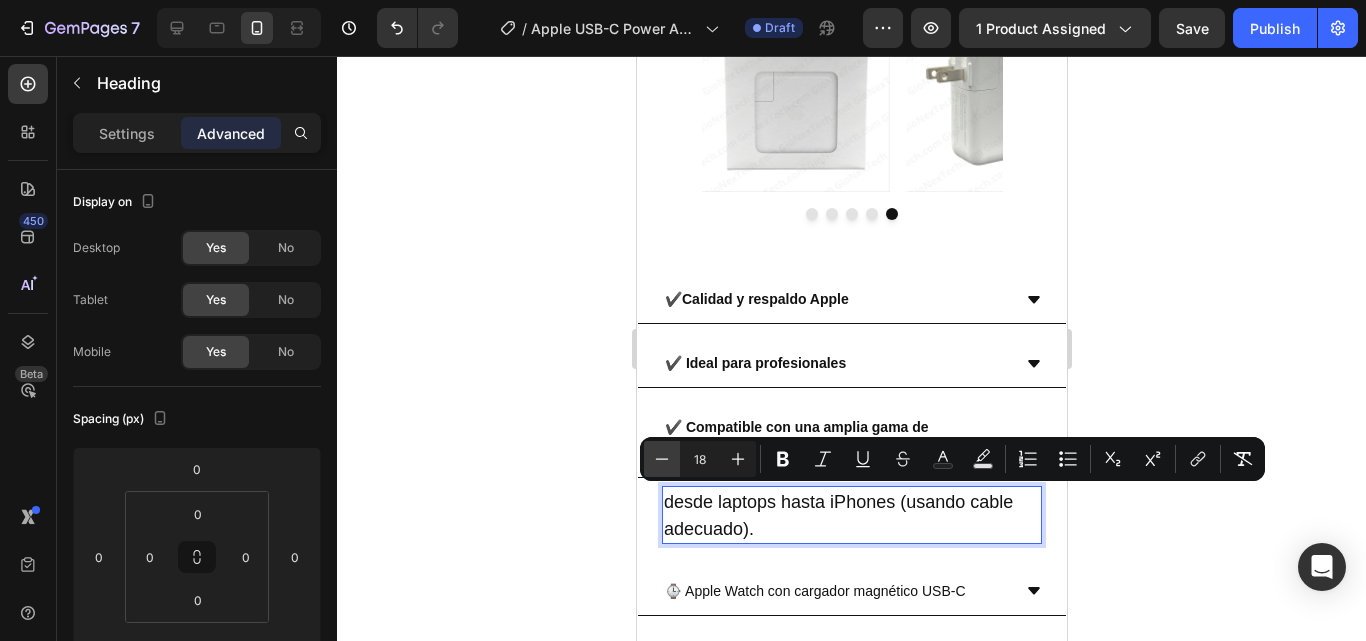 click 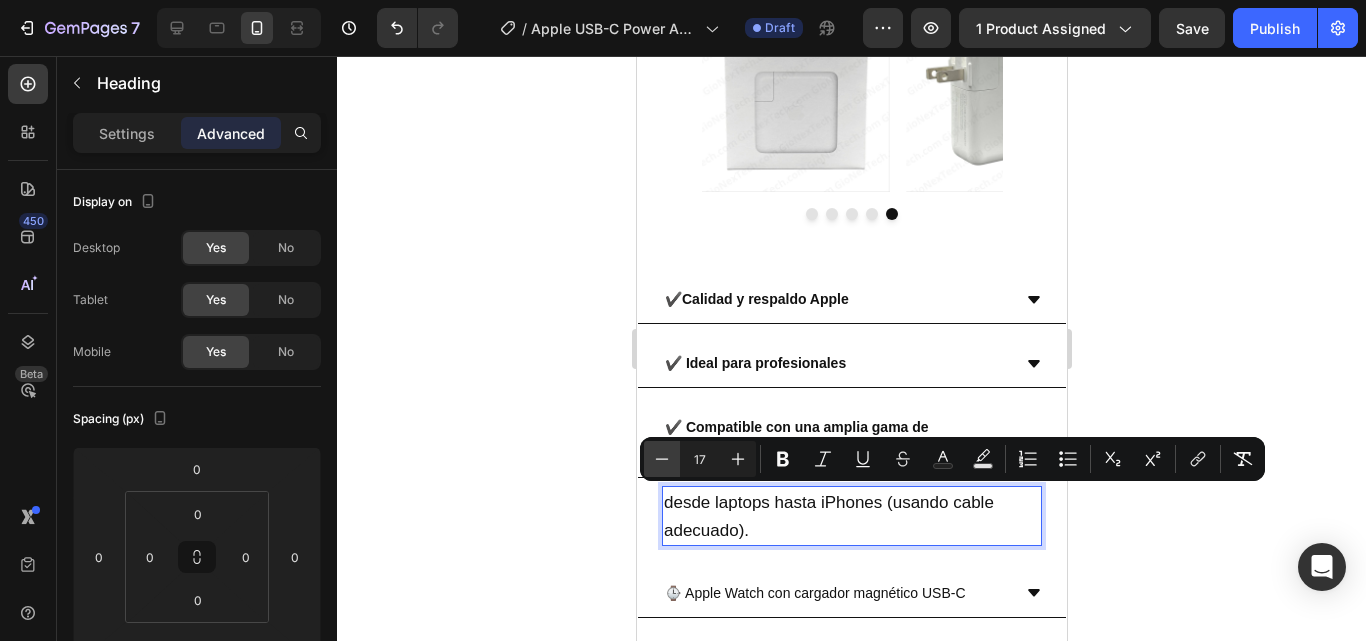 click 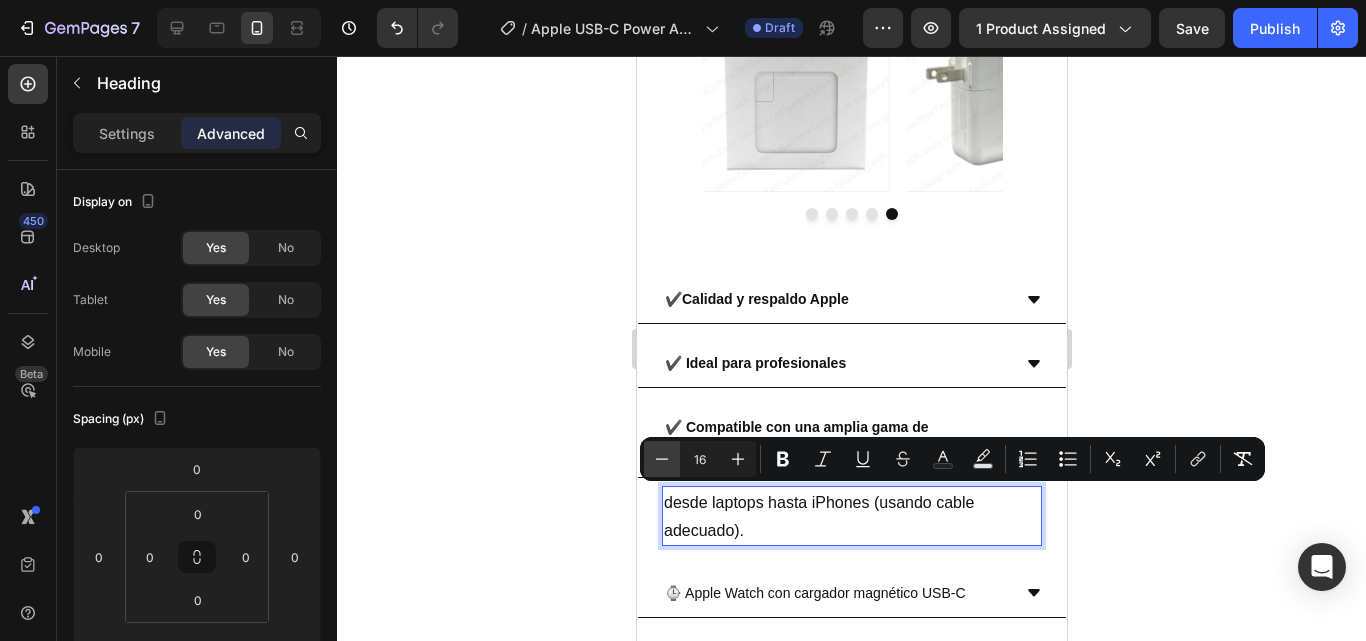 click 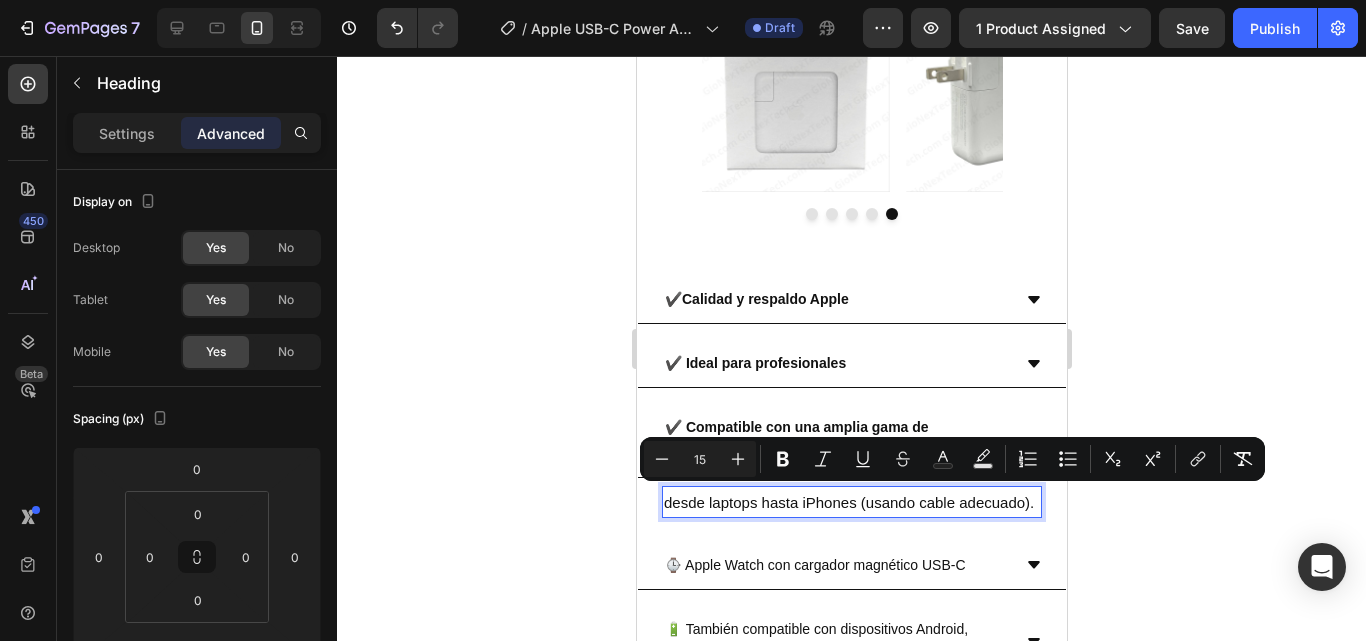 click 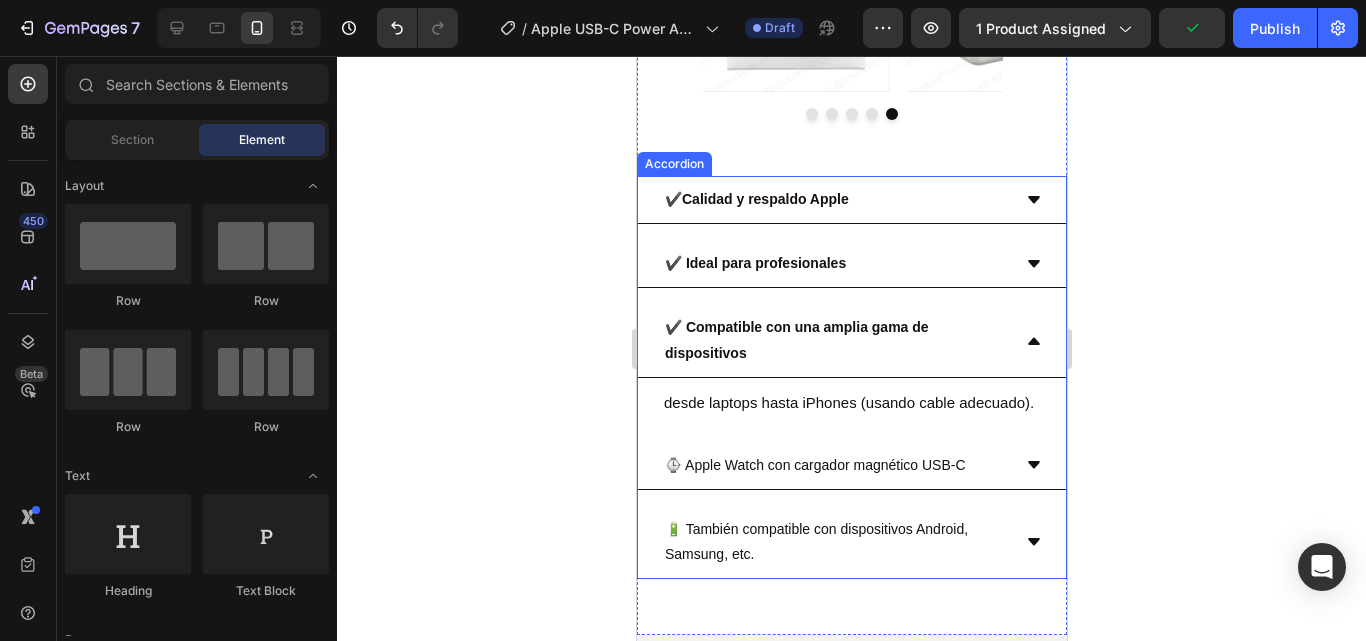 scroll, scrollTop: 4076, scrollLeft: 0, axis: vertical 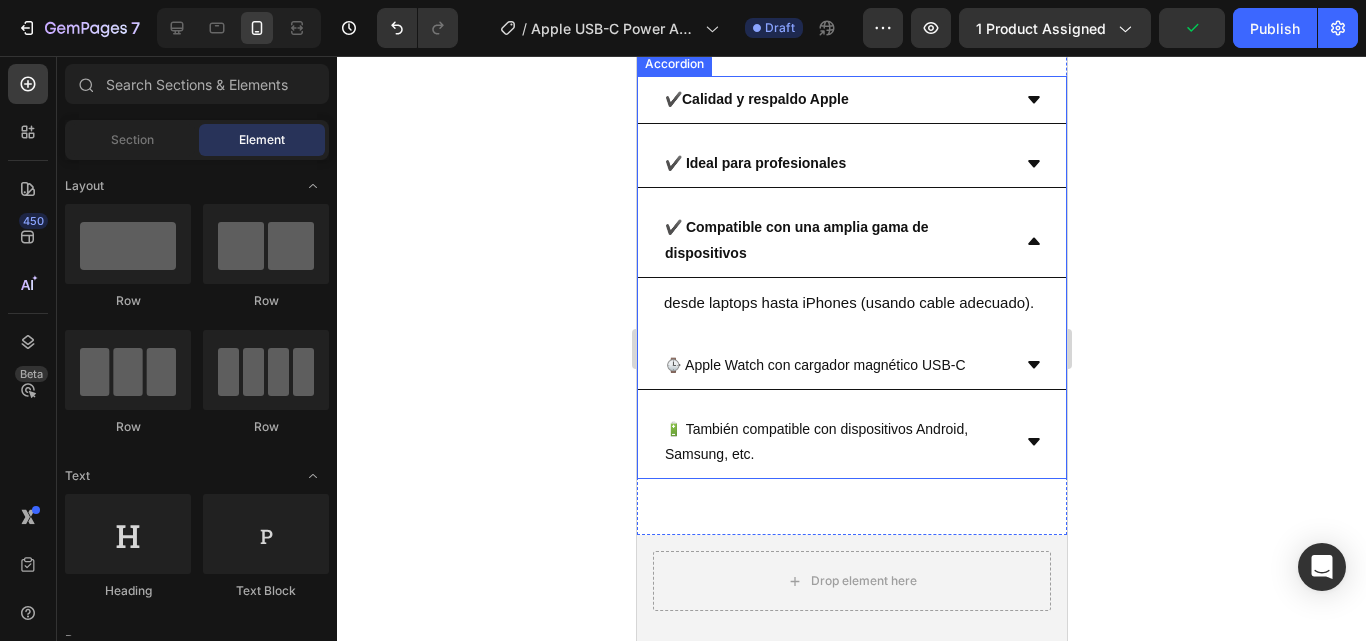 click on "⌚ Apple Watch con cargador magnético USB-C" at bounding box center [814, 365] 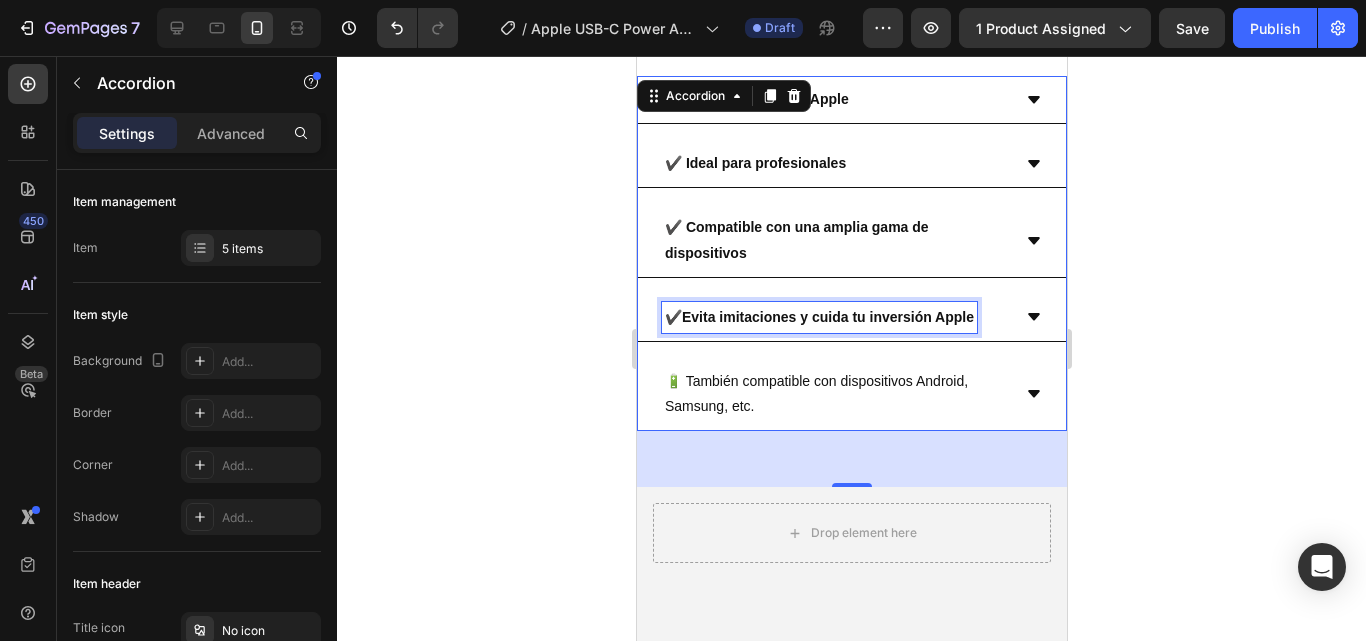scroll, scrollTop: 4000, scrollLeft: 0, axis: vertical 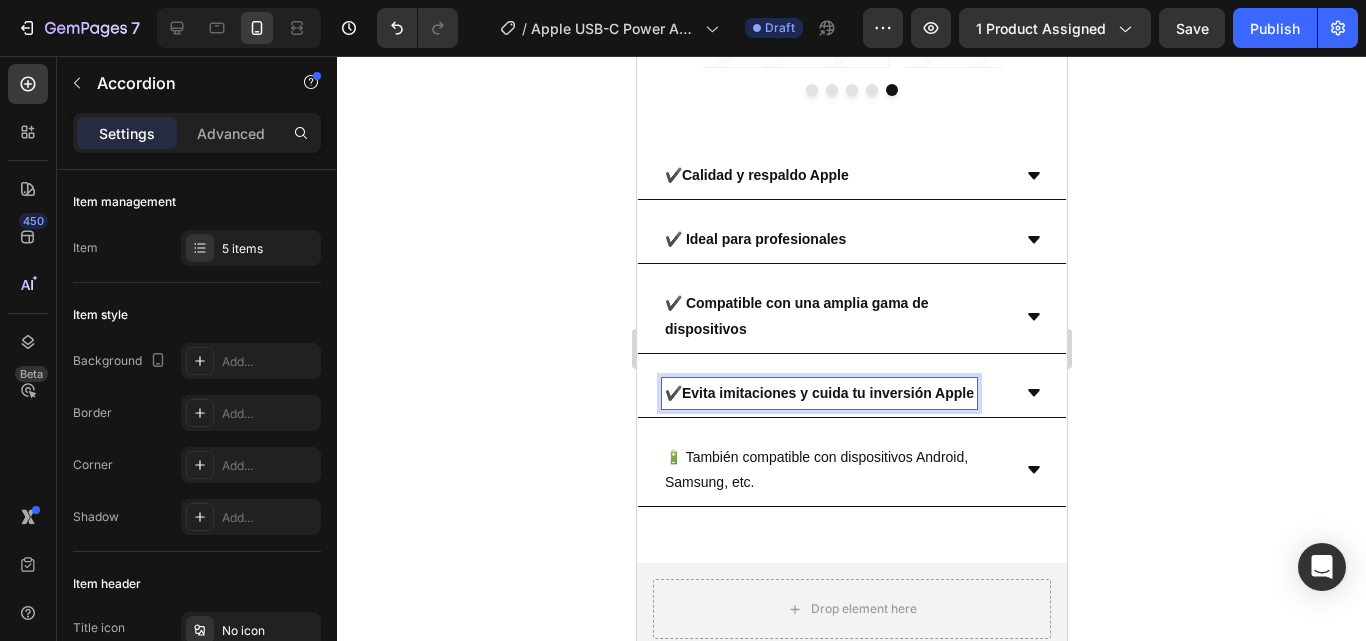 click 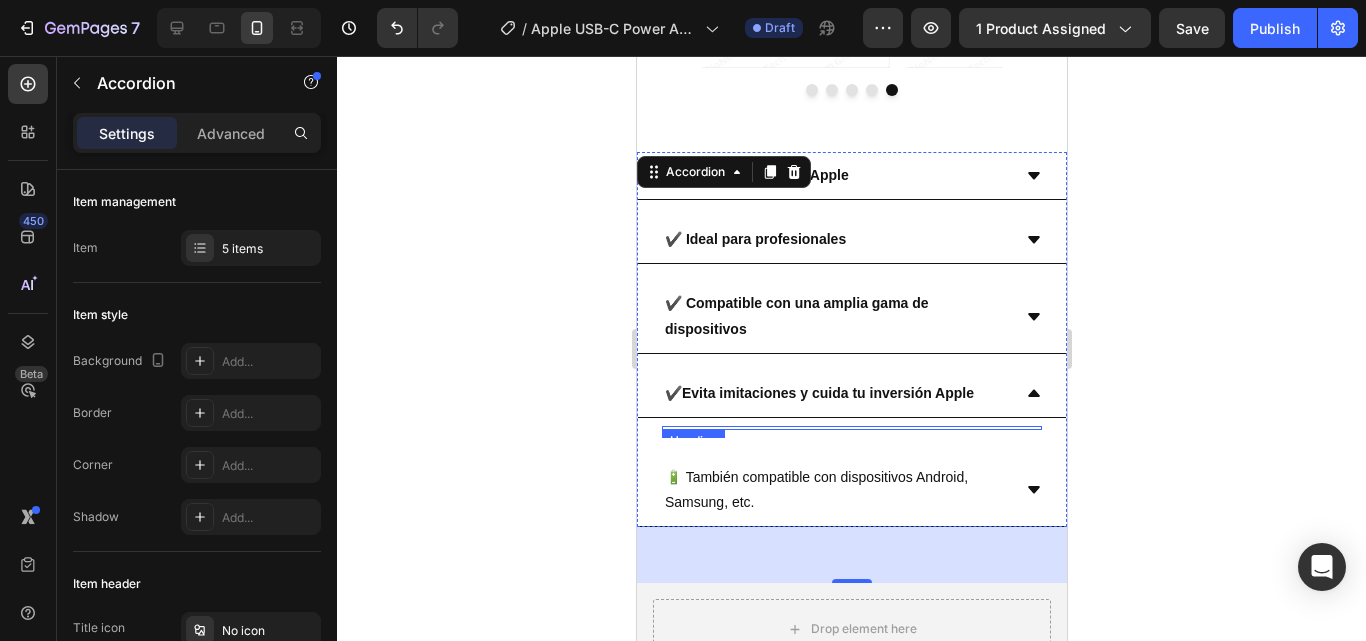 click at bounding box center [851, 428] 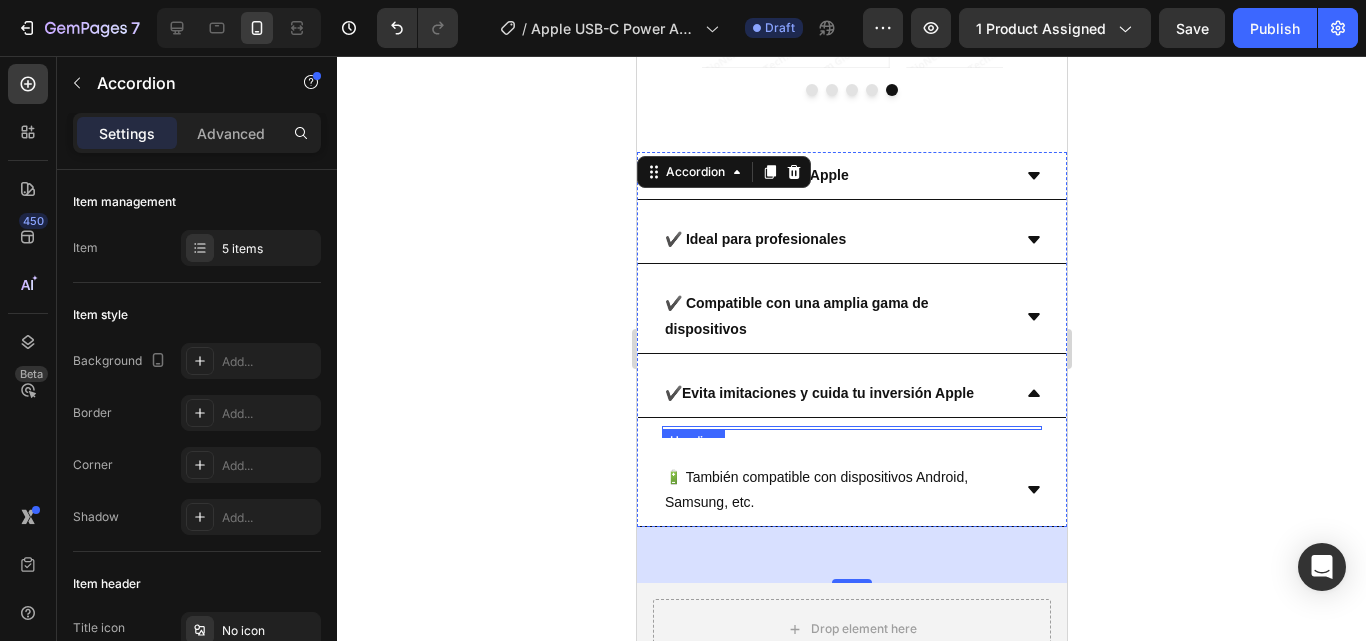 click at bounding box center (851, 428) 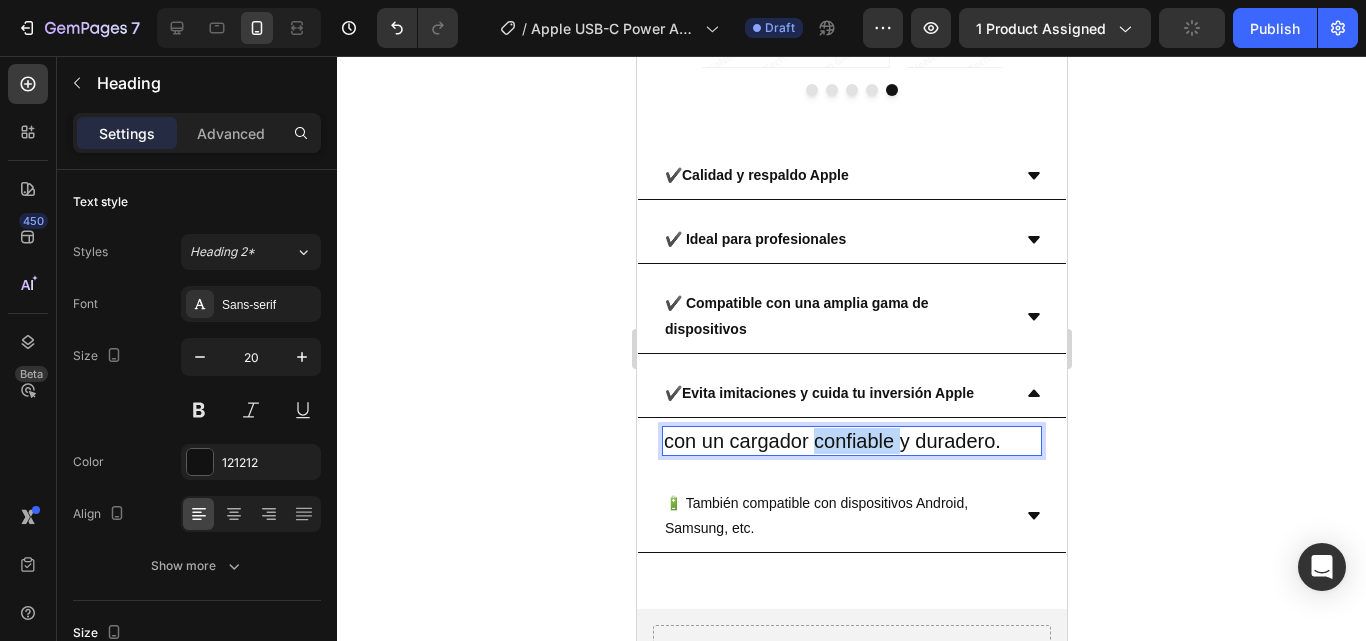 click on "con un cargador confiable y duradero." at bounding box center [851, 441] 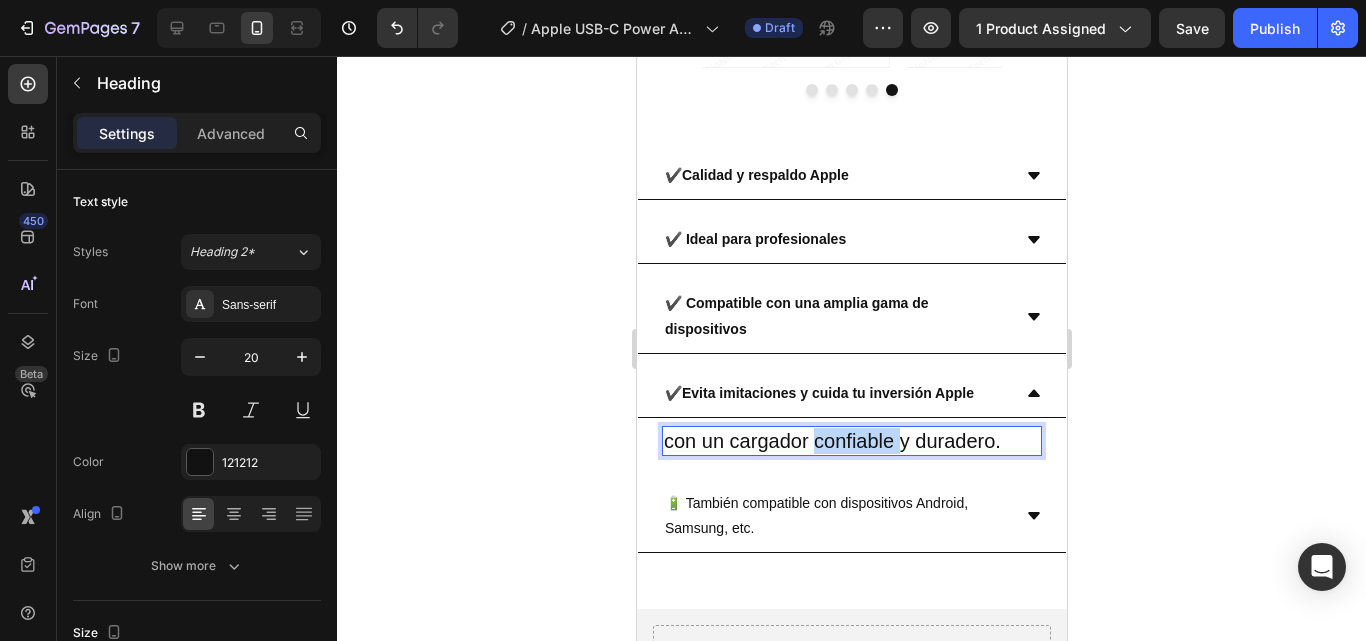 click on "con un cargador confiable y duradero." at bounding box center [851, 441] 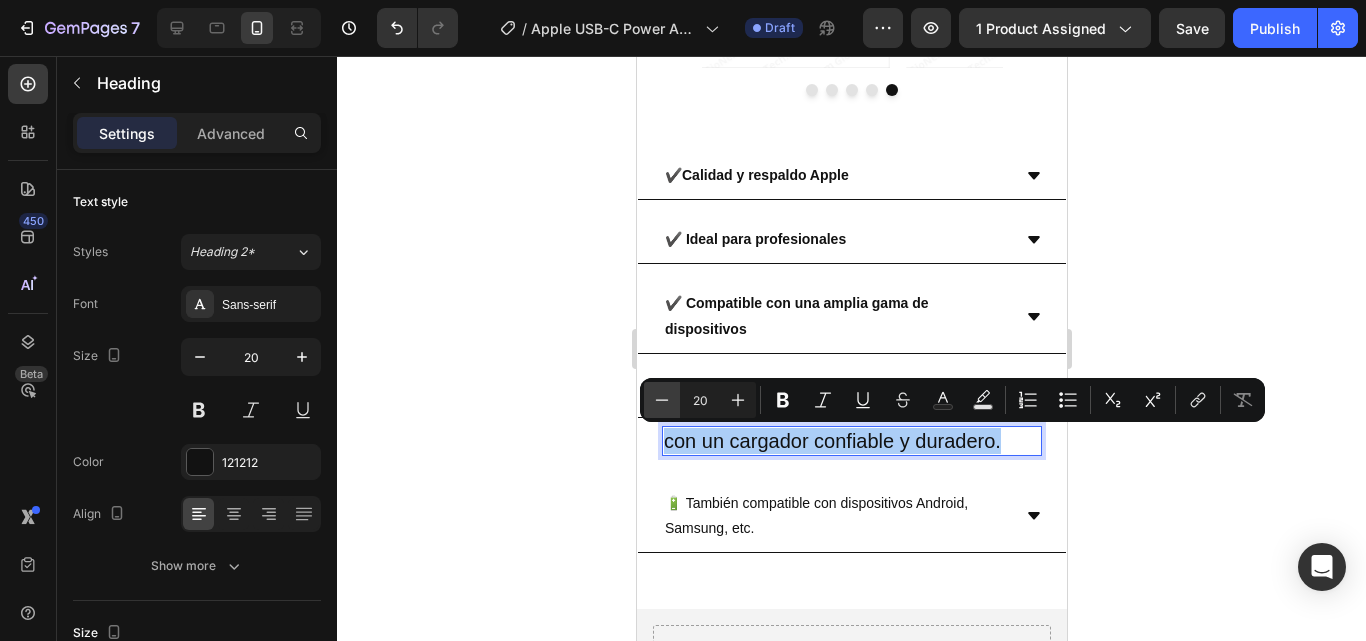 click 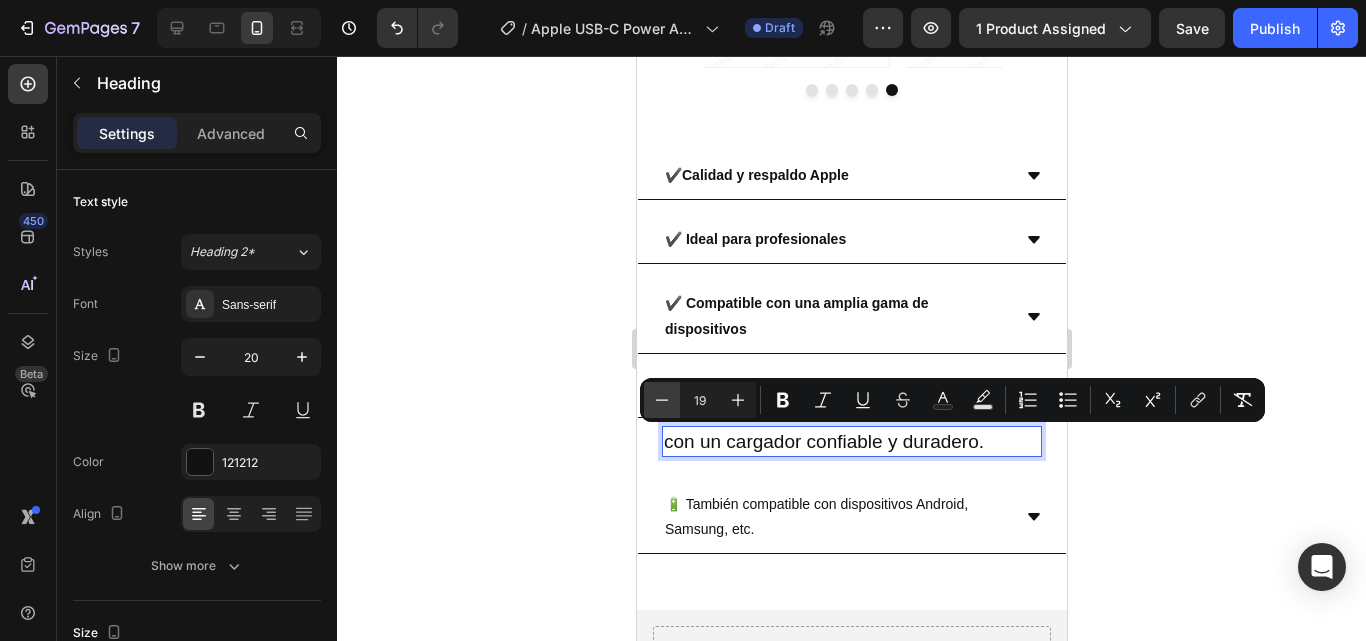 click 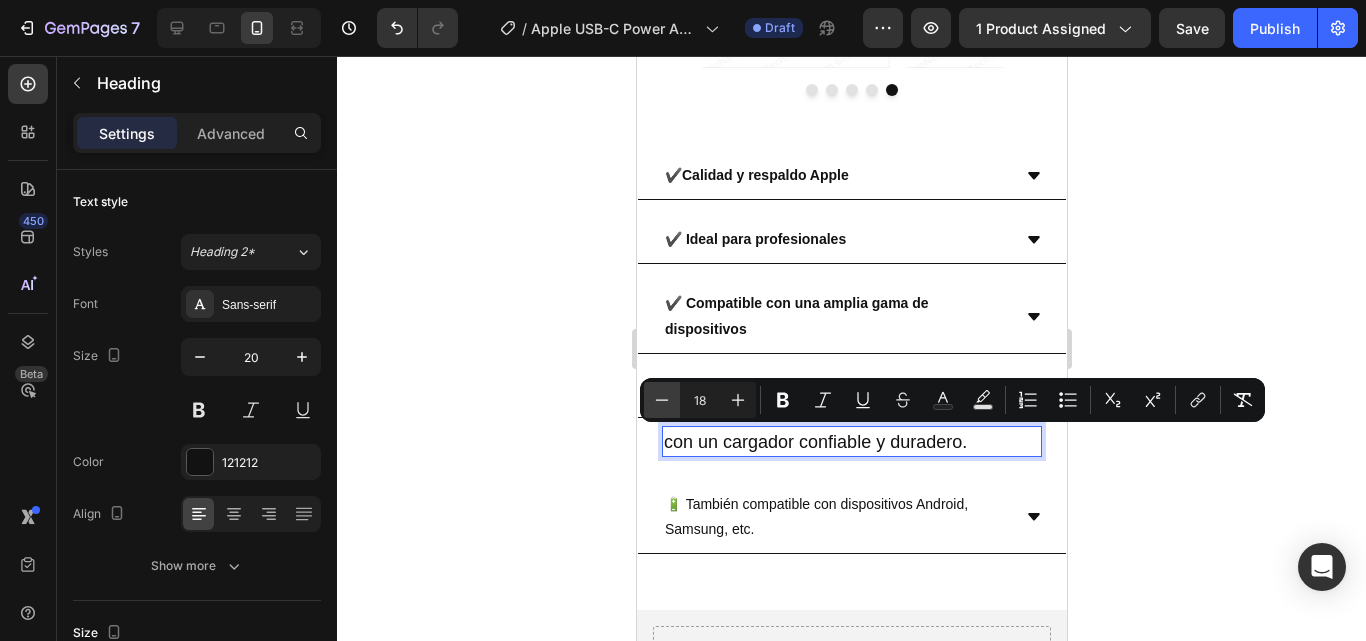 click 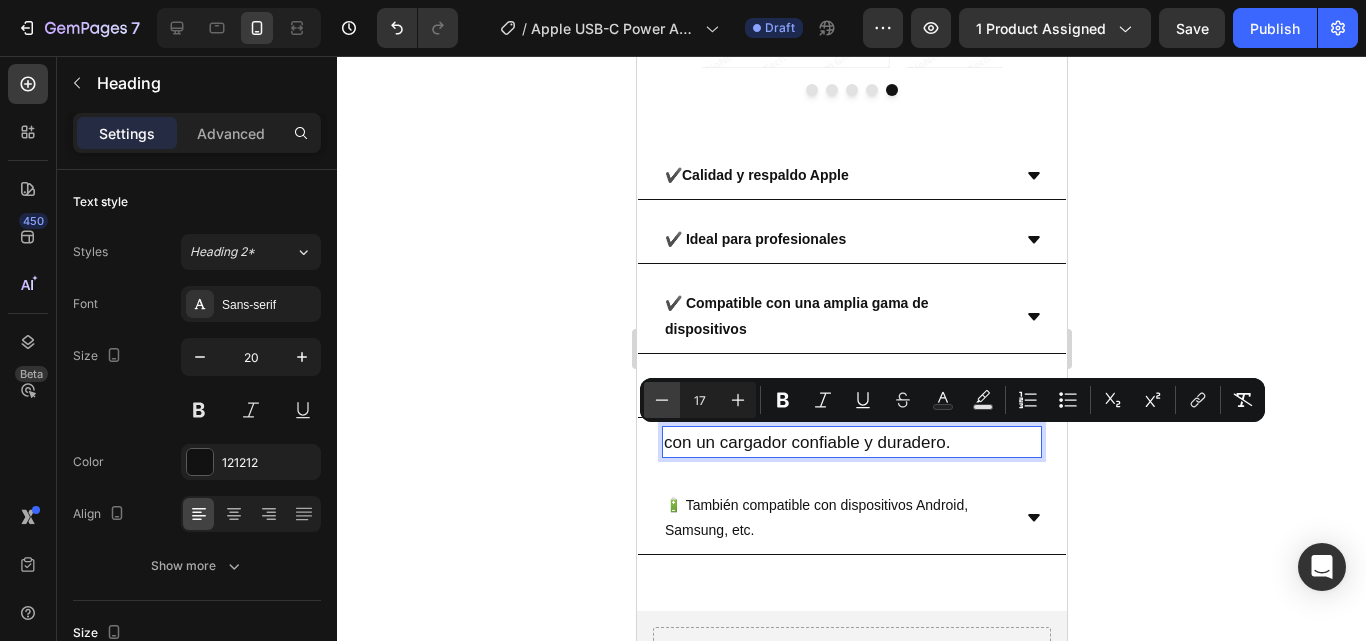 click 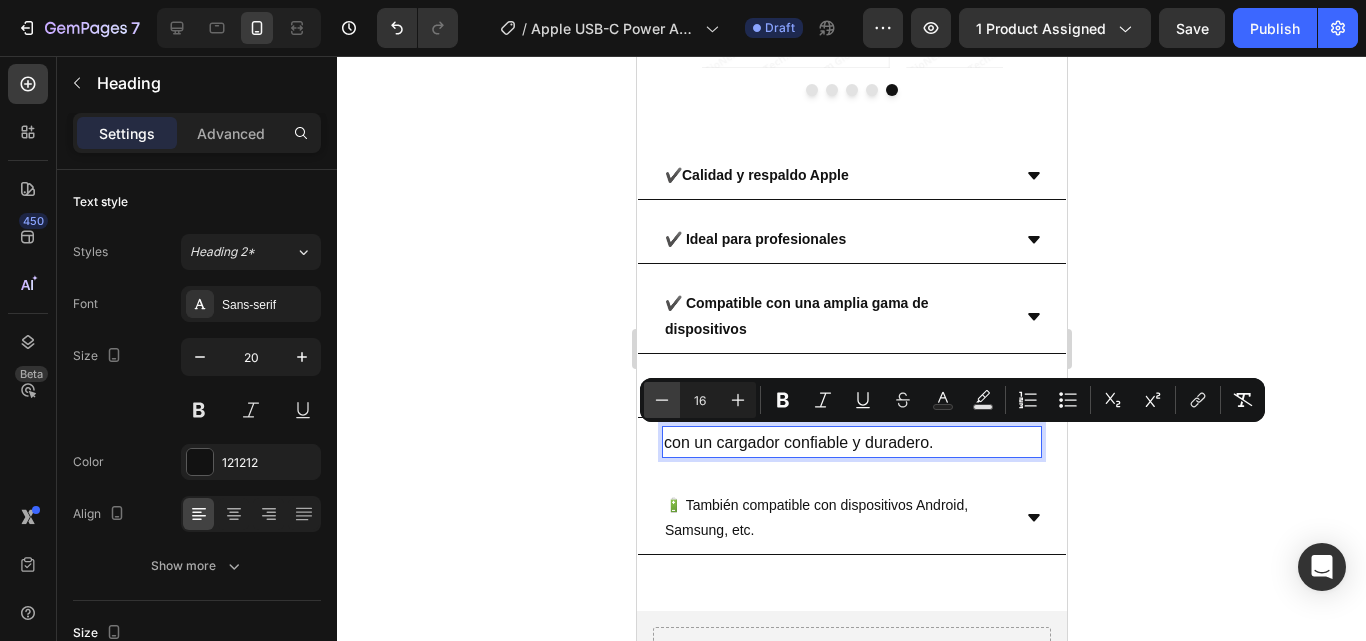 click 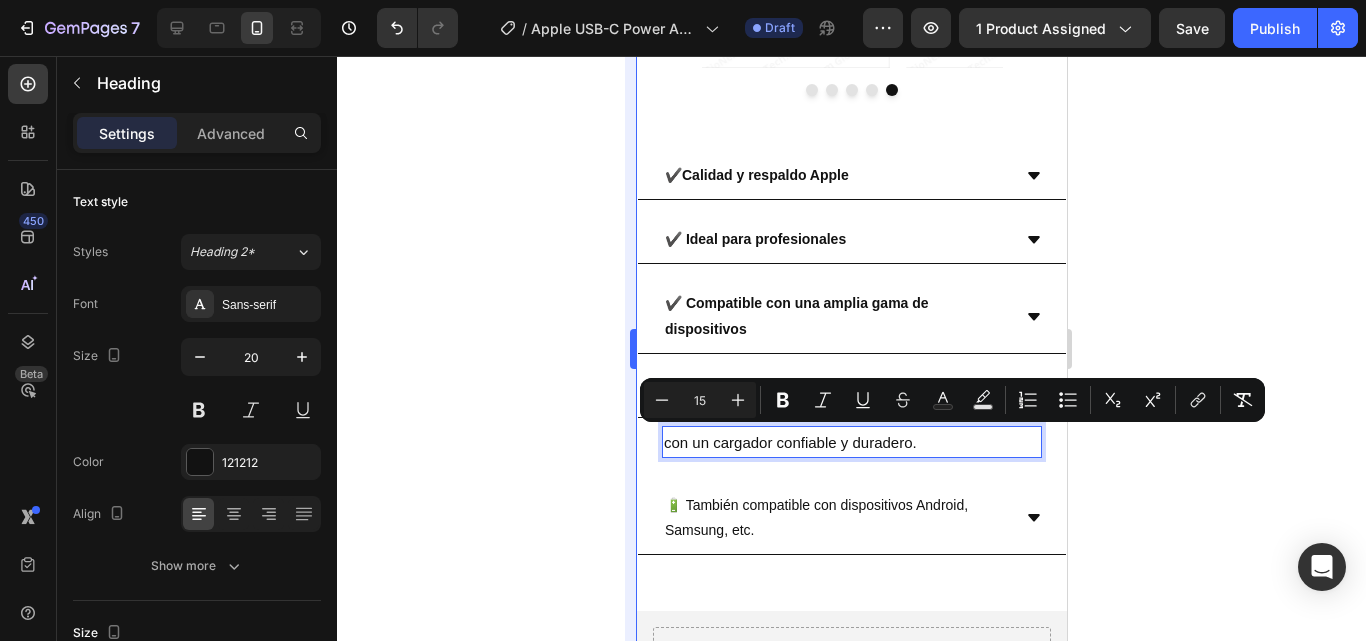 click 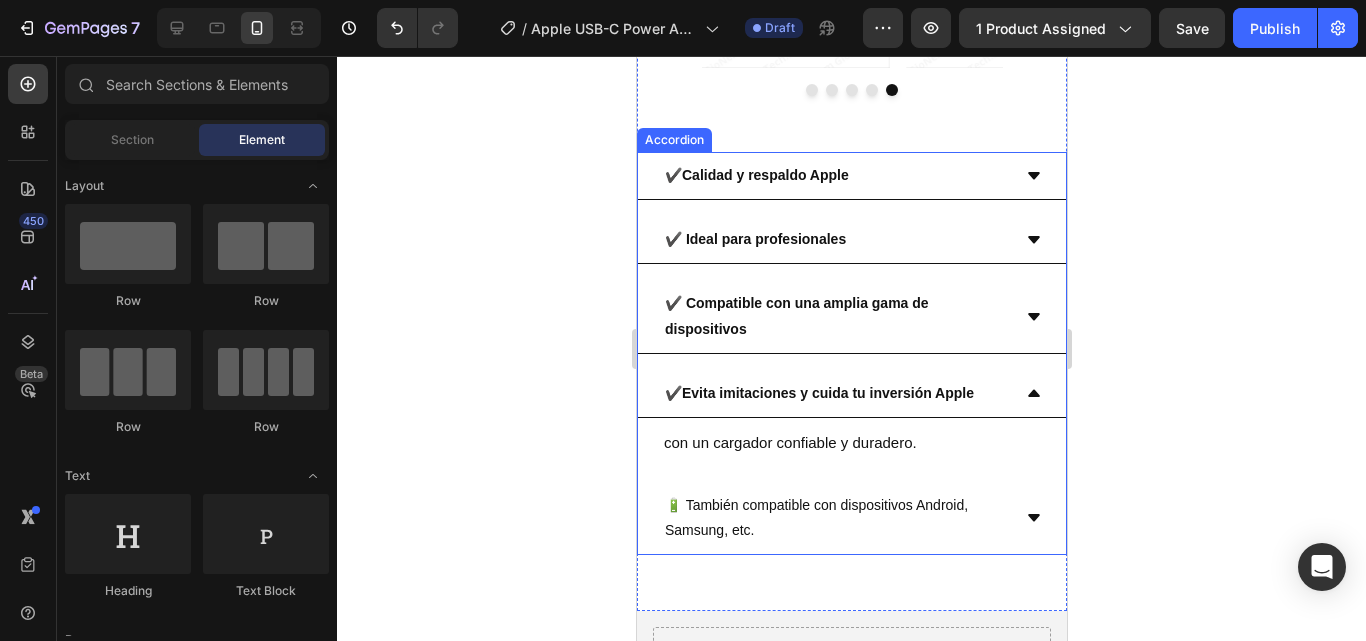 click on "🔋 También compatible con dispositivos Android, Samsung, etc." at bounding box center [835, 518] 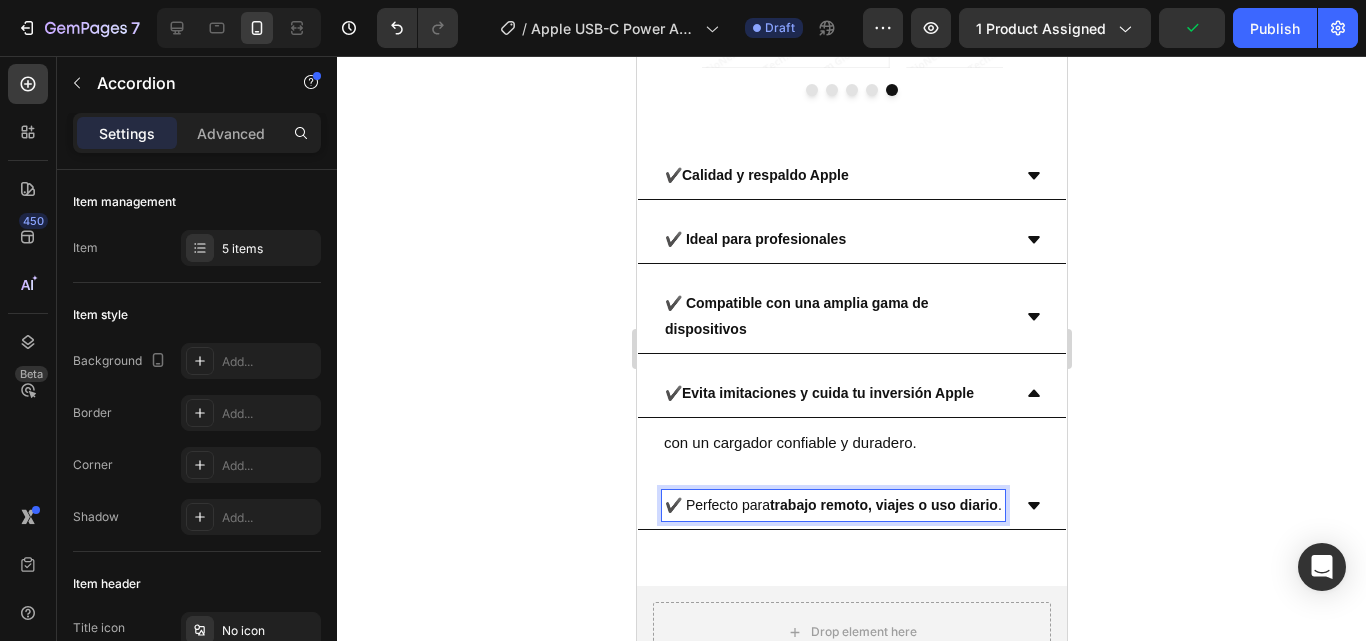 click on "✔️ Perfecto para trabajo remoto, viajes o uso diario." at bounding box center (832, 505) 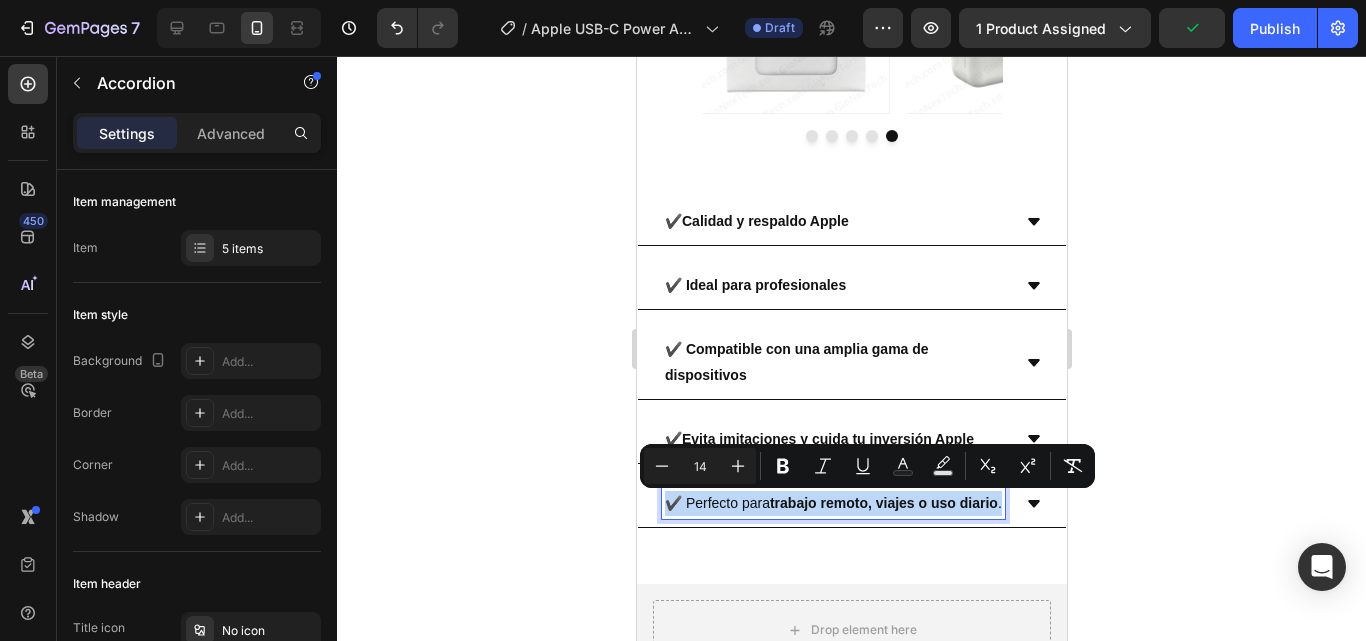 scroll, scrollTop: 3952, scrollLeft: 0, axis: vertical 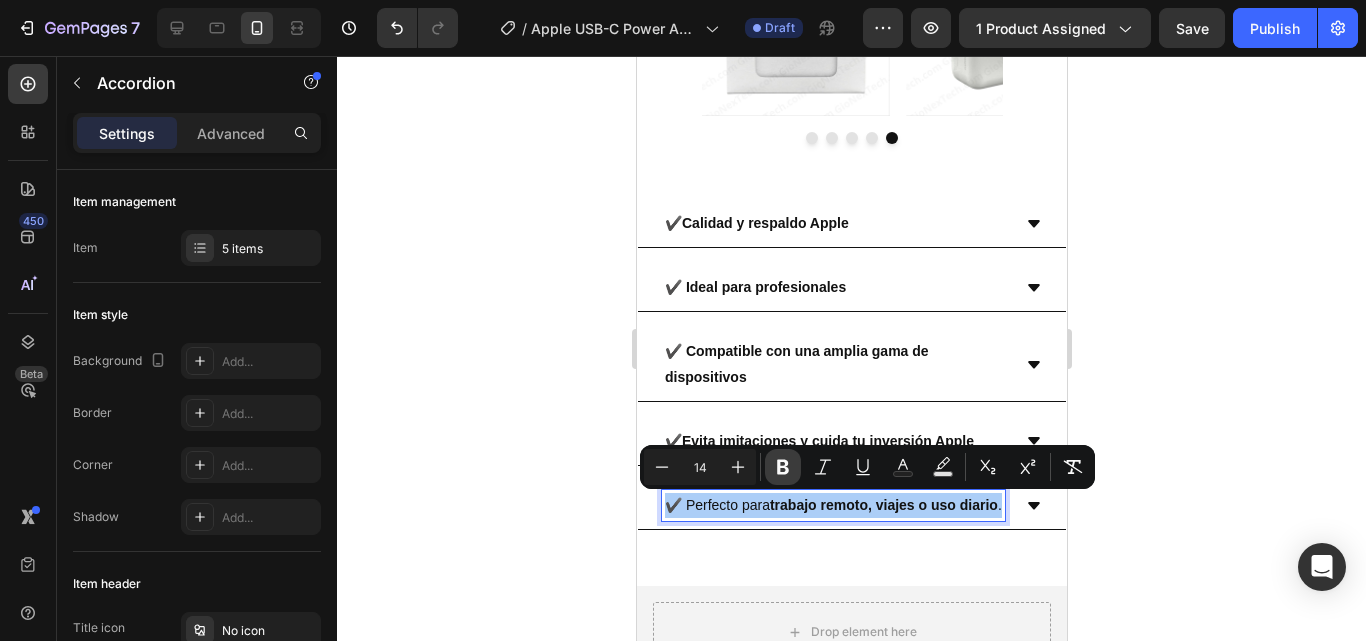 click 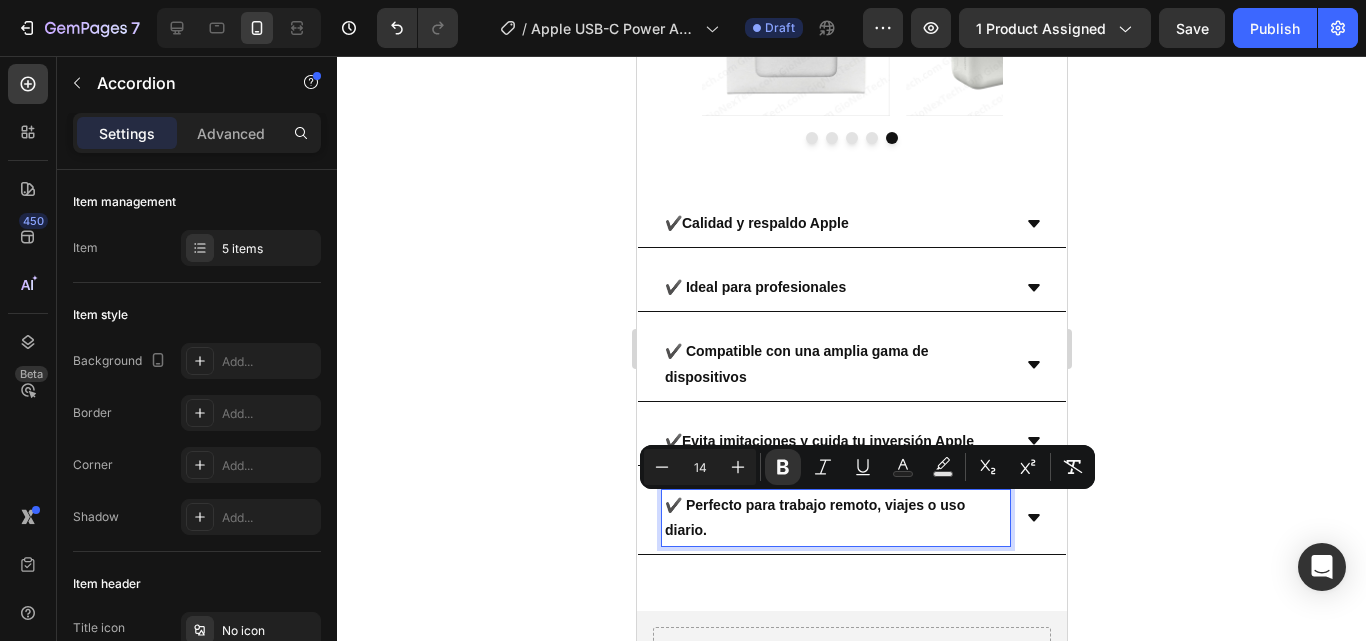 click 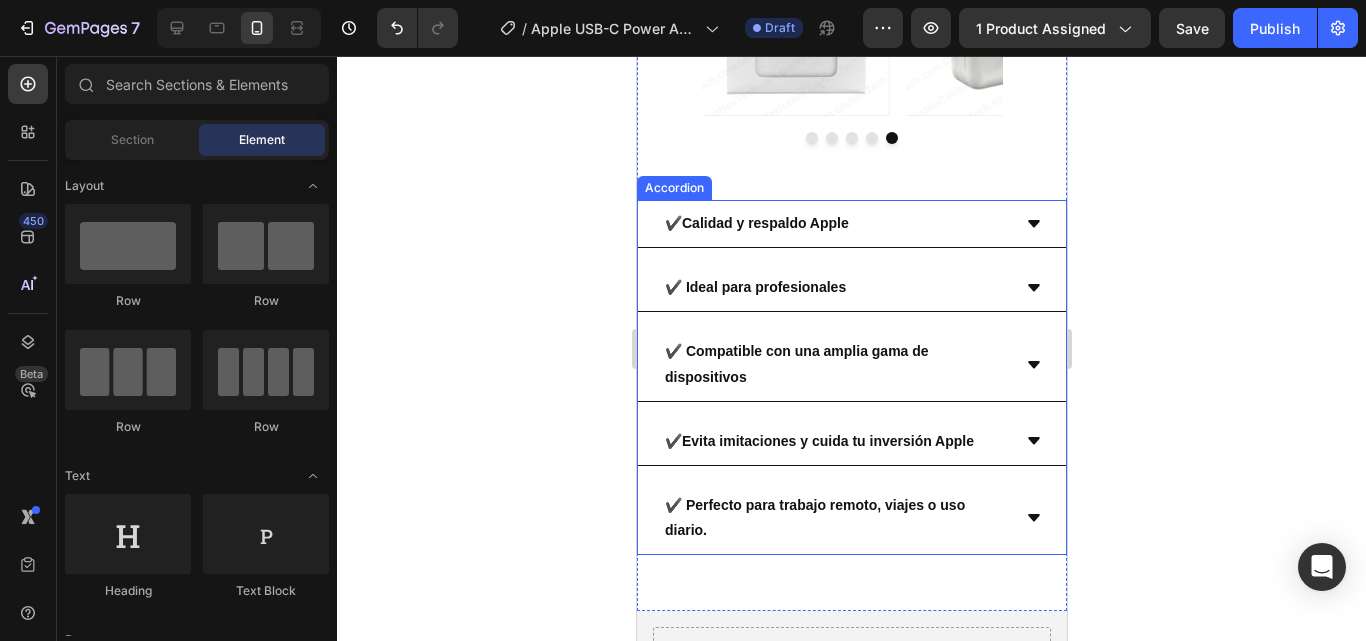 click 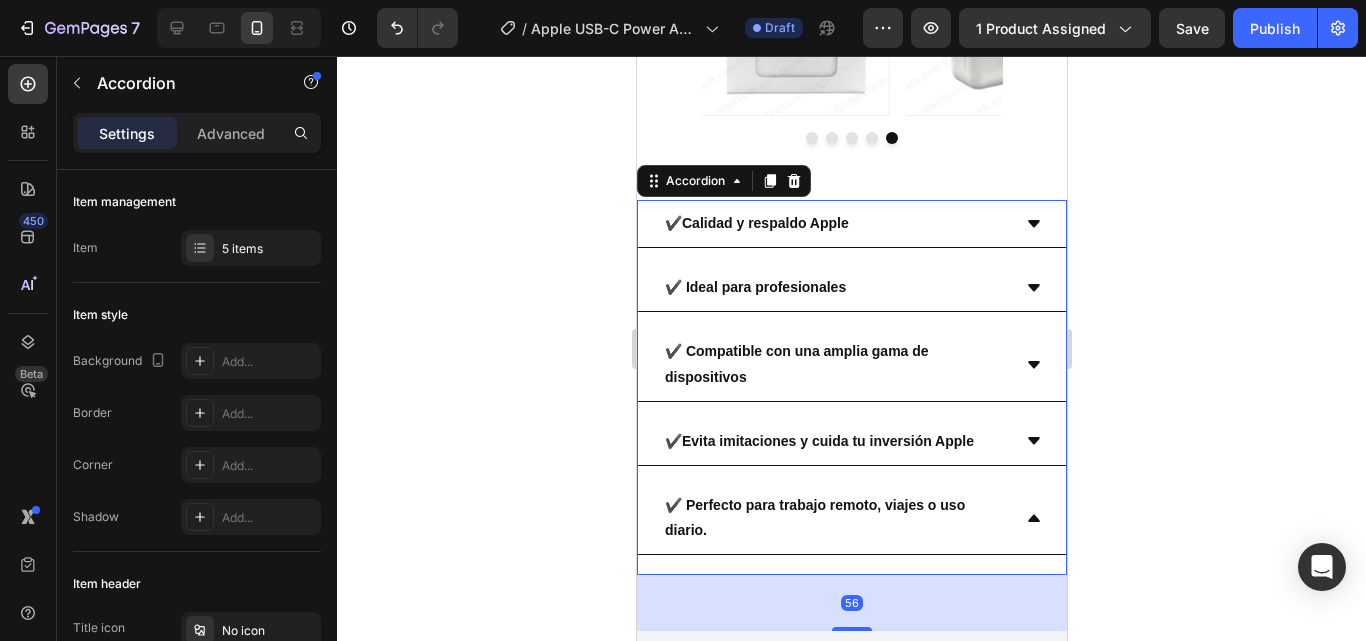 click 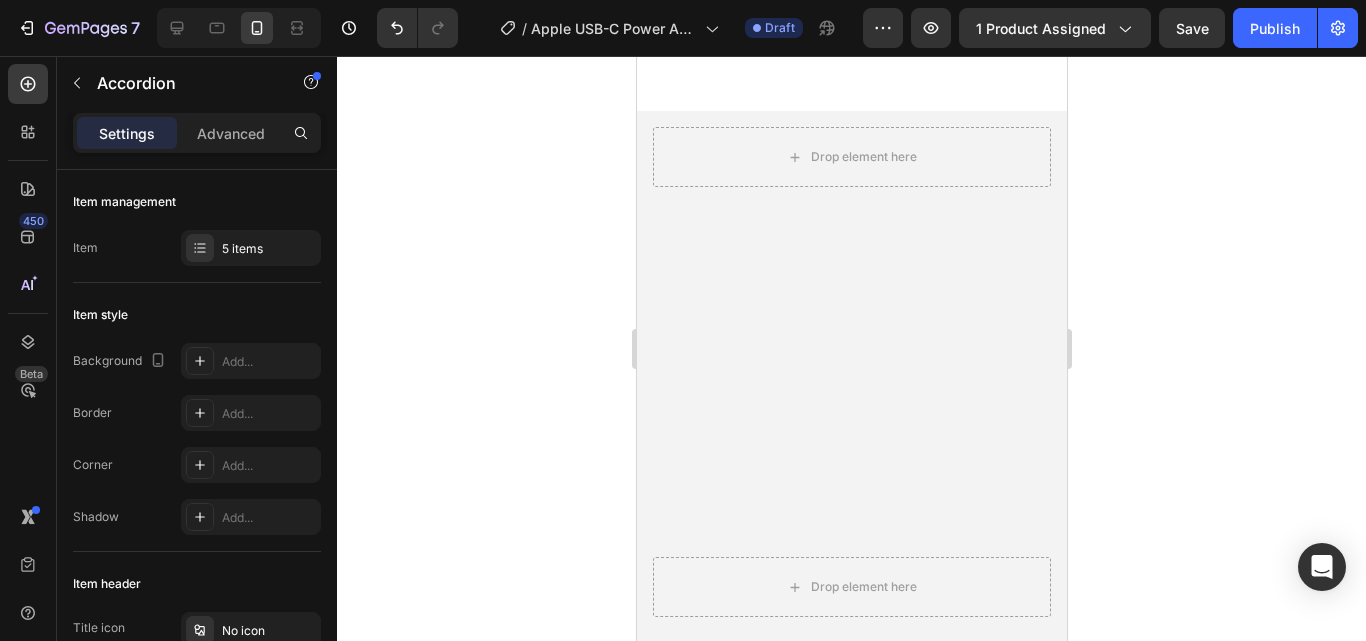 scroll, scrollTop: 4752, scrollLeft: 0, axis: vertical 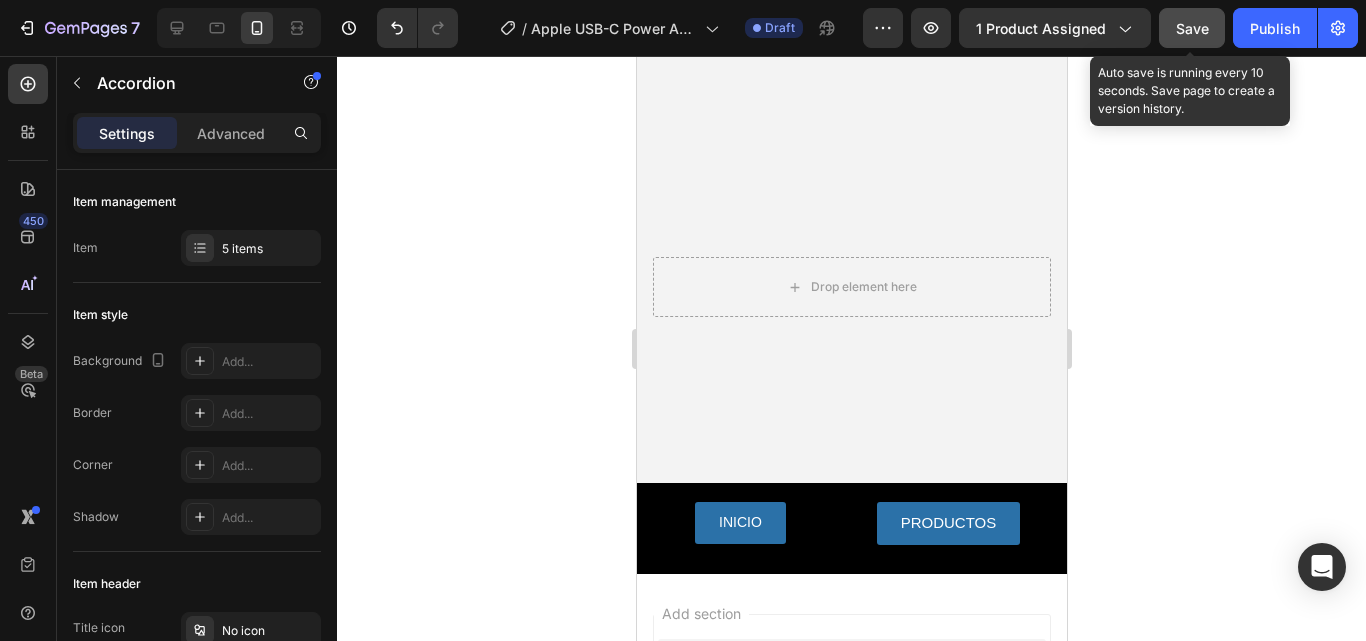 click on "Save" 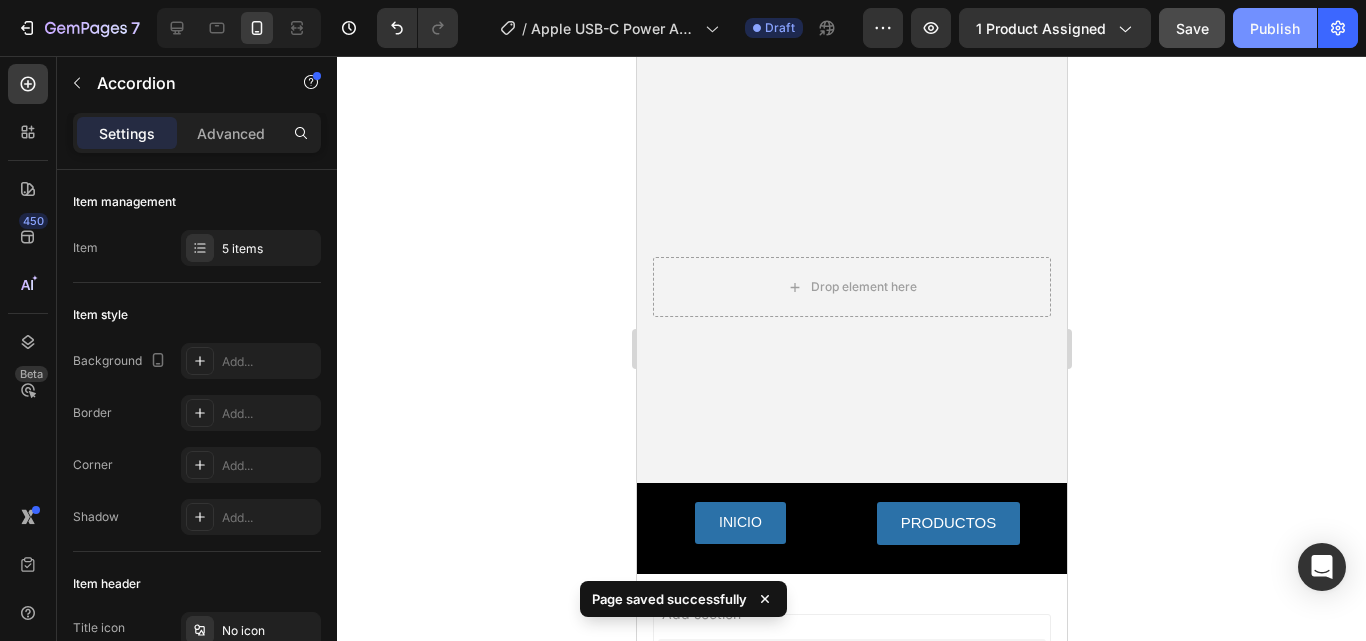 click on "Publish" at bounding box center (1275, 28) 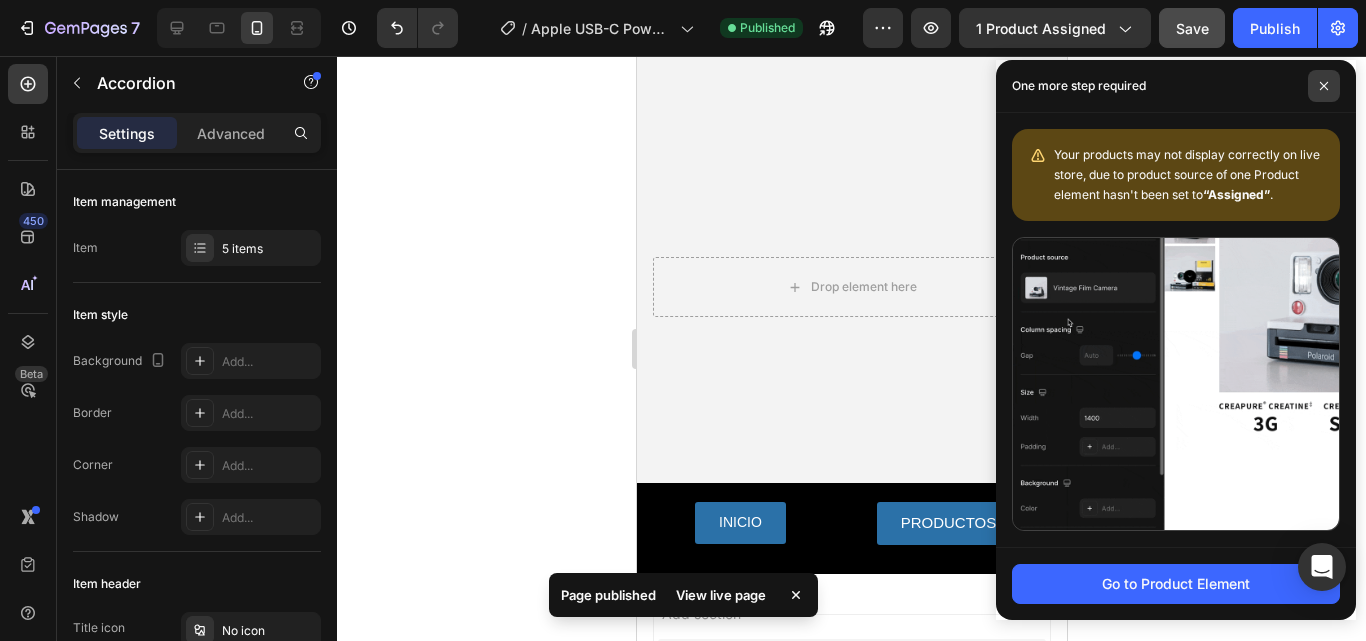 click at bounding box center (1324, 86) 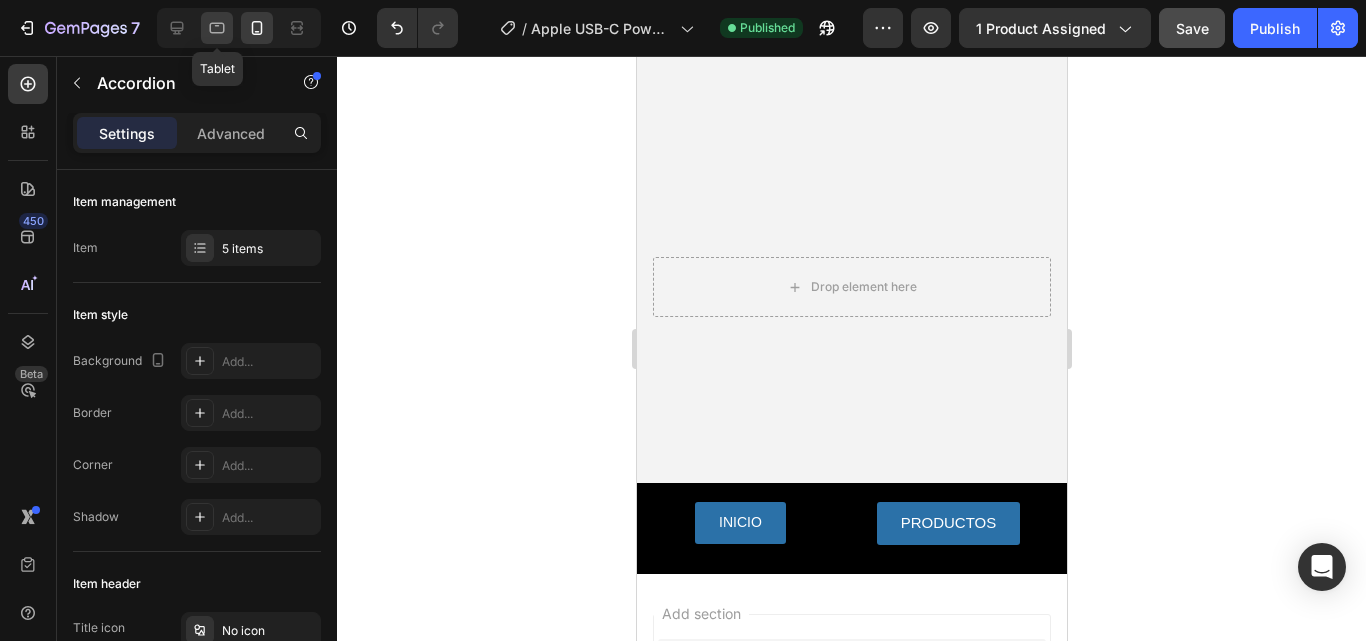 click 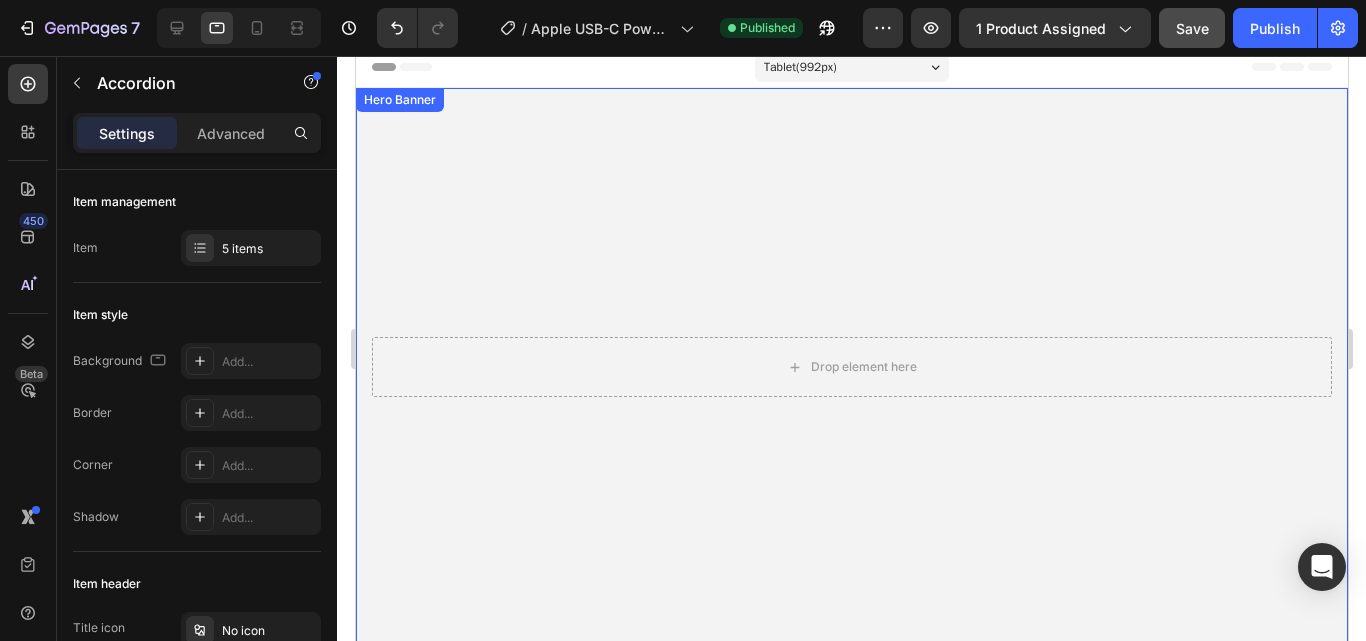 scroll, scrollTop: 0, scrollLeft: 0, axis: both 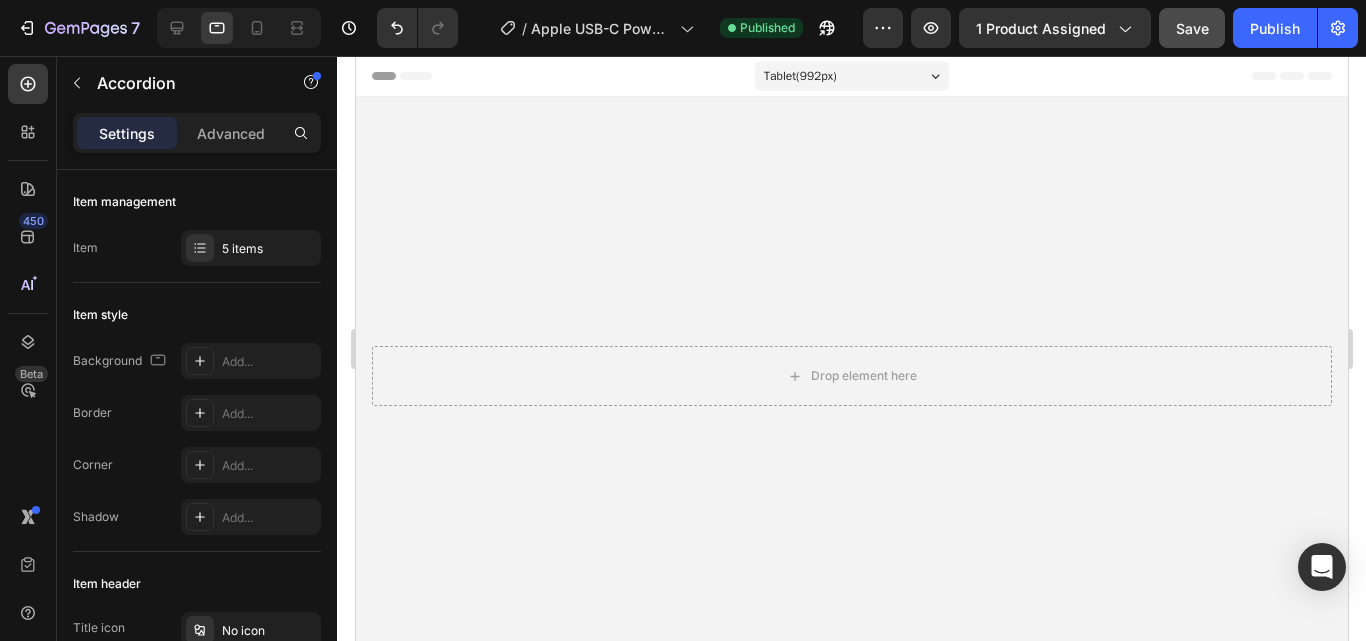 click on "Tablet  ( 992 px)" at bounding box center (851, 76) 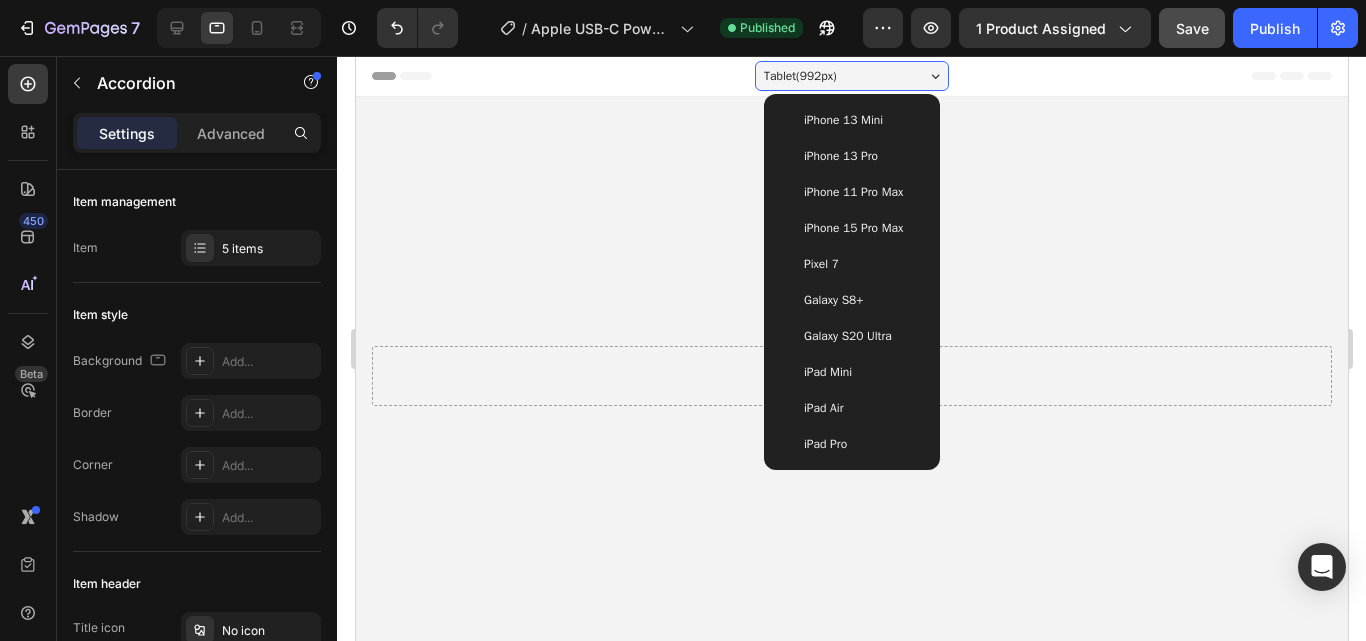 drag, startPoint x: 839, startPoint y: 360, endPoint x: 818, endPoint y: 348, distance: 24.186773 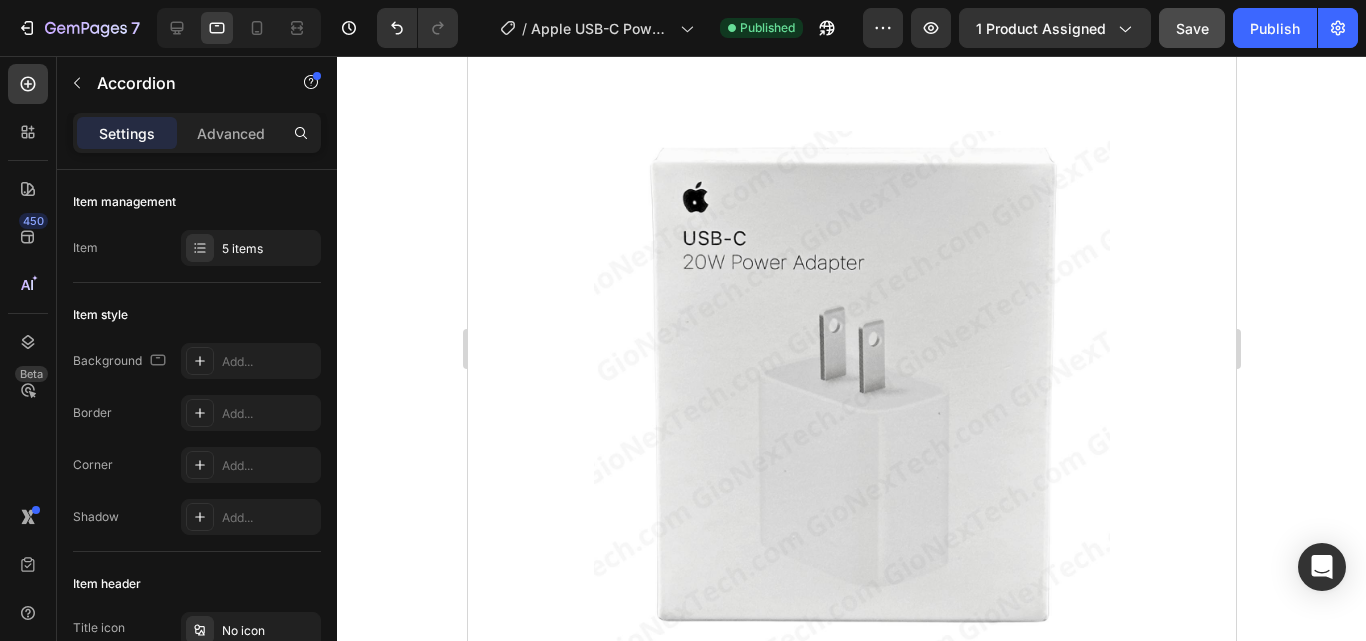 scroll, scrollTop: 0, scrollLeft: 0, axis: both 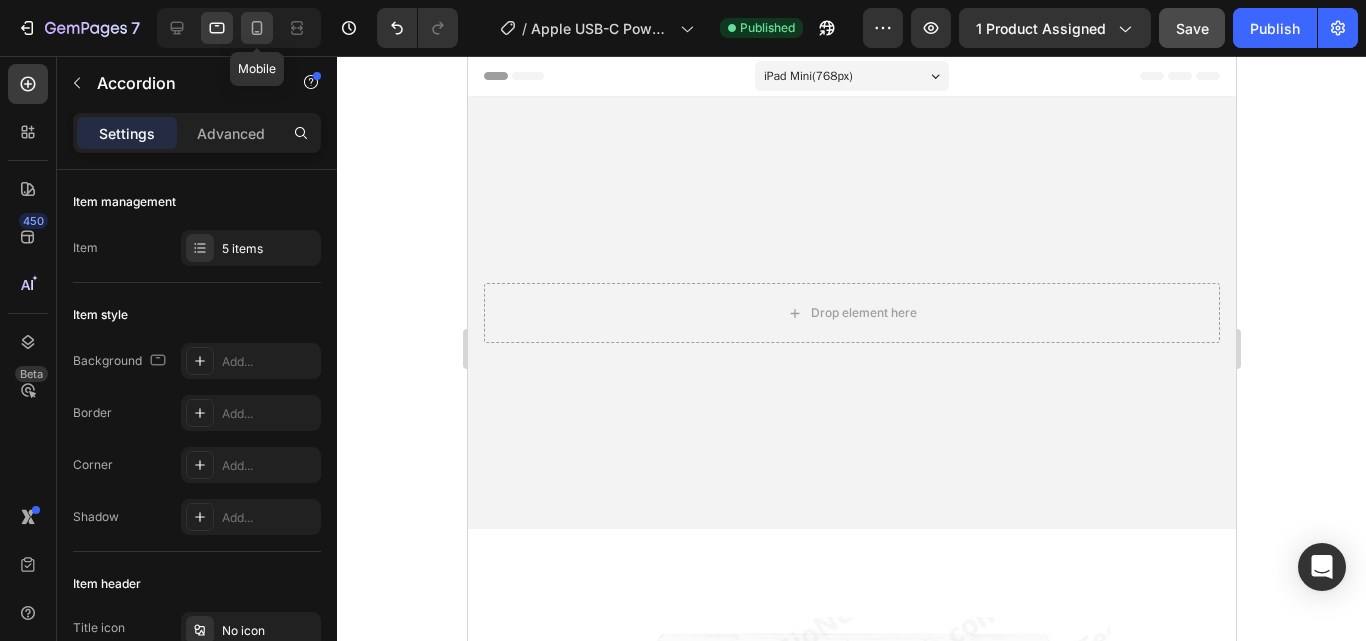 click 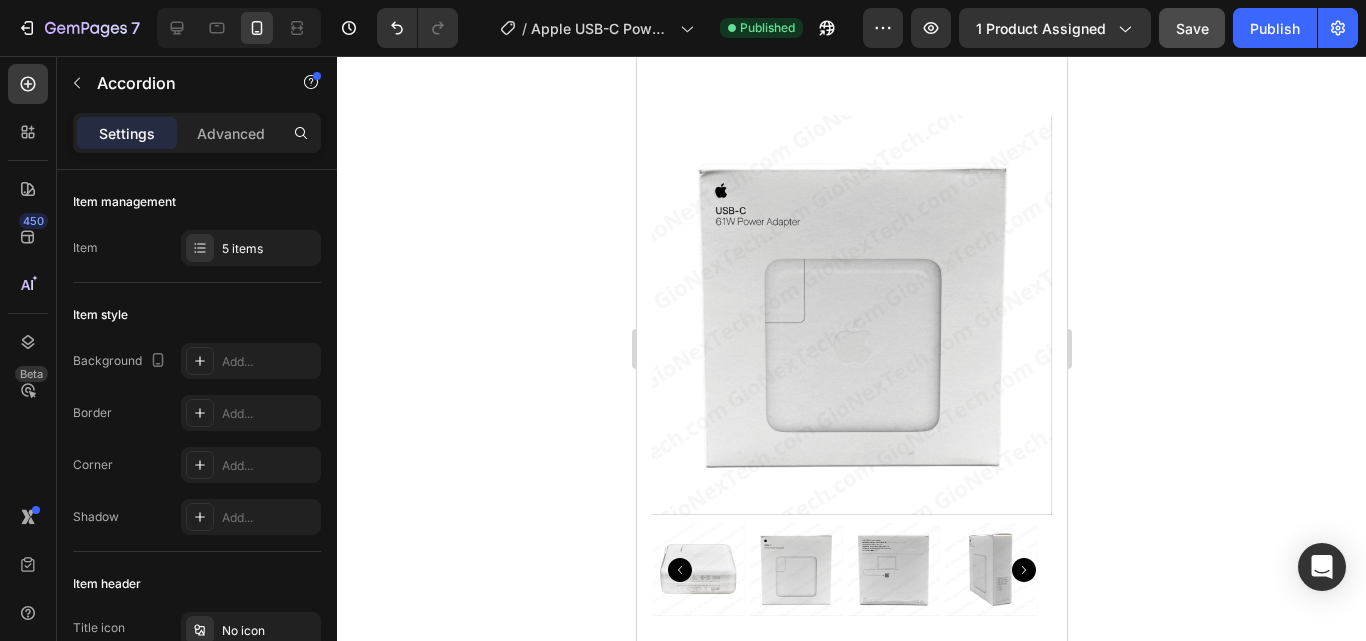 scroll, scrollTop: 400, scrollLeft: 0, axis: vertical 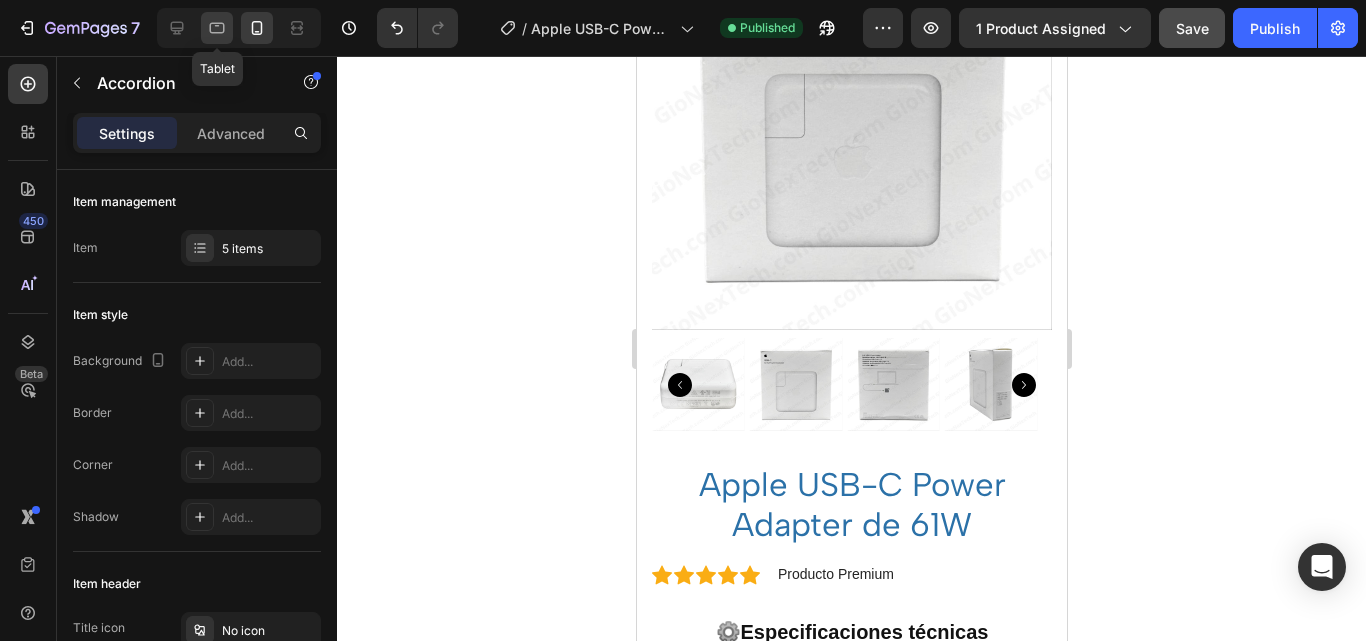 click 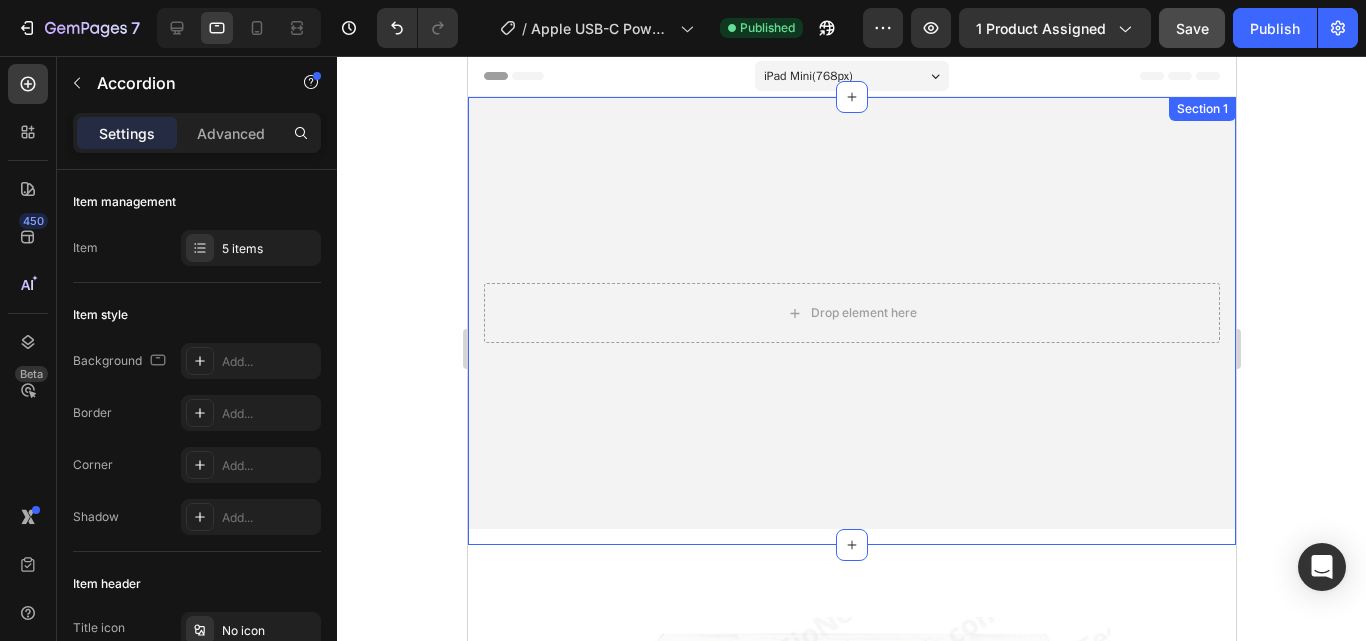 scroll, scrollTop: 300, scrollLeft: 0, axis: vertical 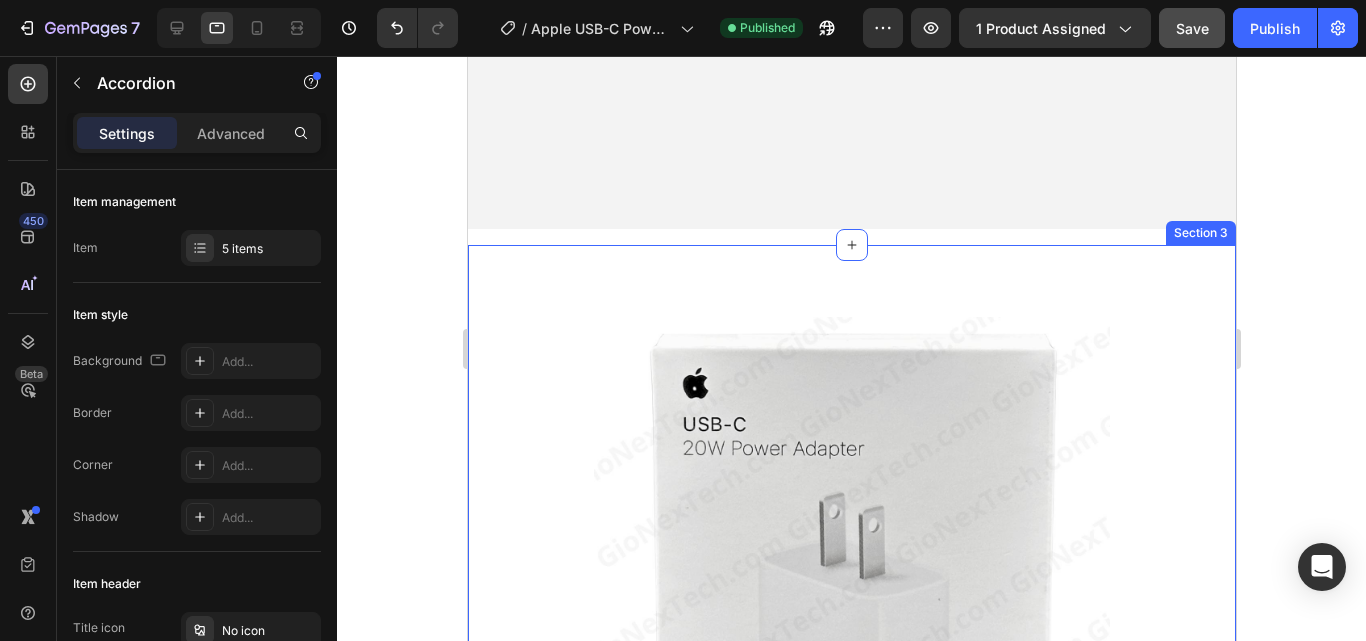 click on "Section 3" at bounding box center [1200, 233] 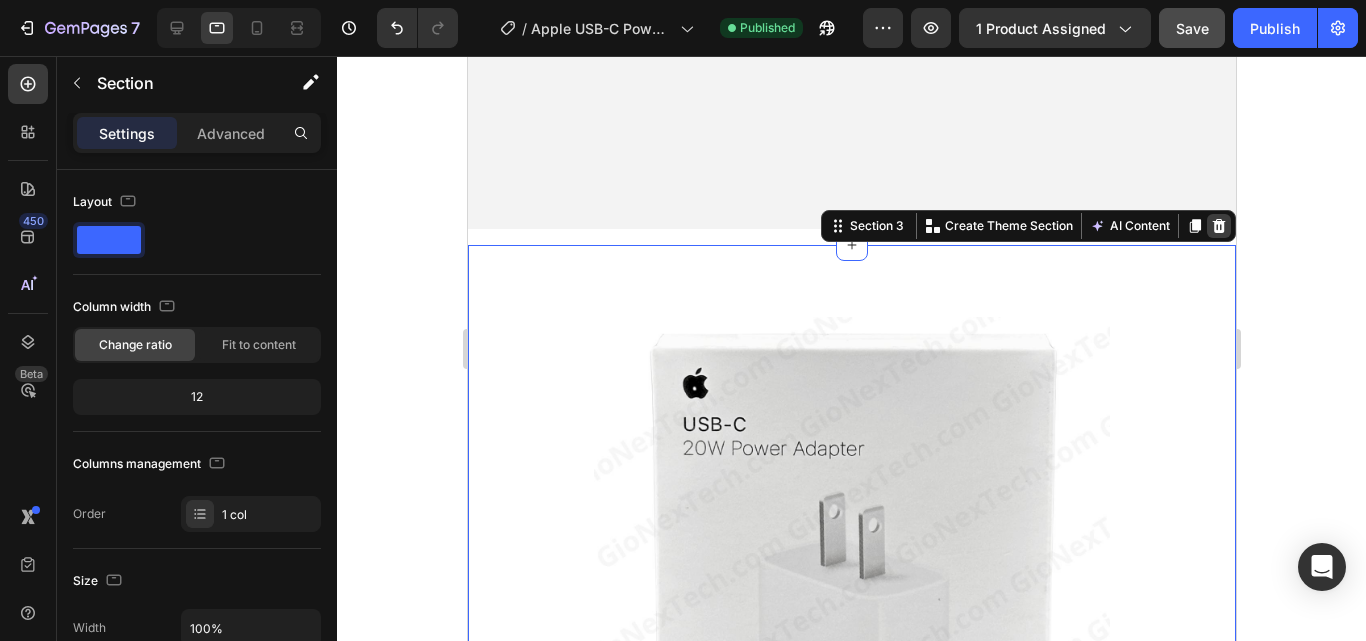 click at bounding box center [1218, 226] 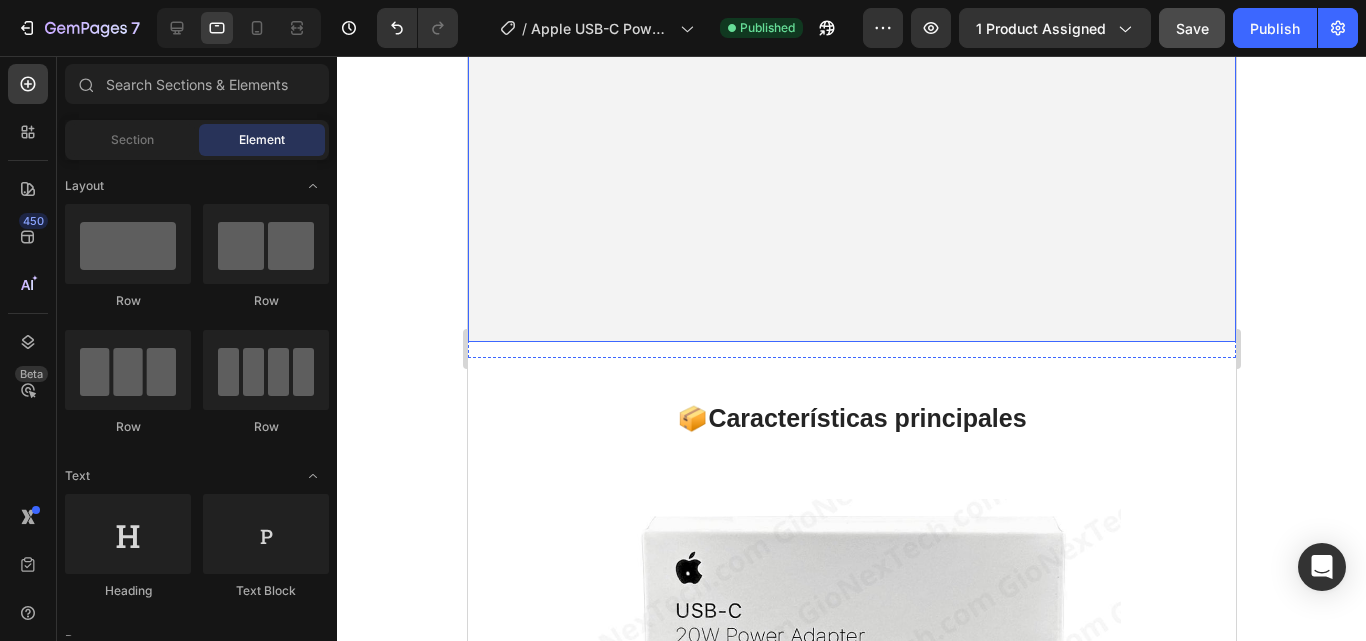 scroll, scrollTop: 1100, scrollLeft: 0, axis: vertical 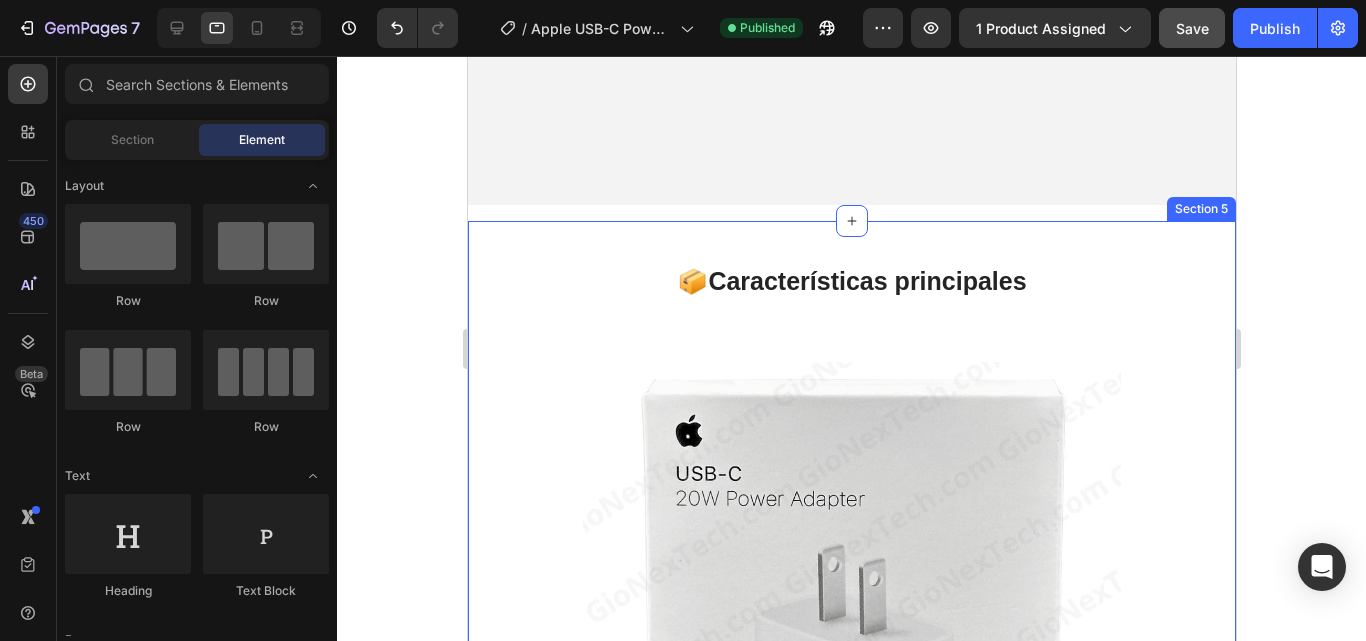click on "📦 Características principales Heading Image
⚡ Carga rápida
🔌 Conector USB-C universal
📐 Diseño compacto y portátil
🧠 Ideal para usar con iPhone, iPad, AirPods, Apple Watch y más. Accordion Section 5" at bounding box center [851, 718] 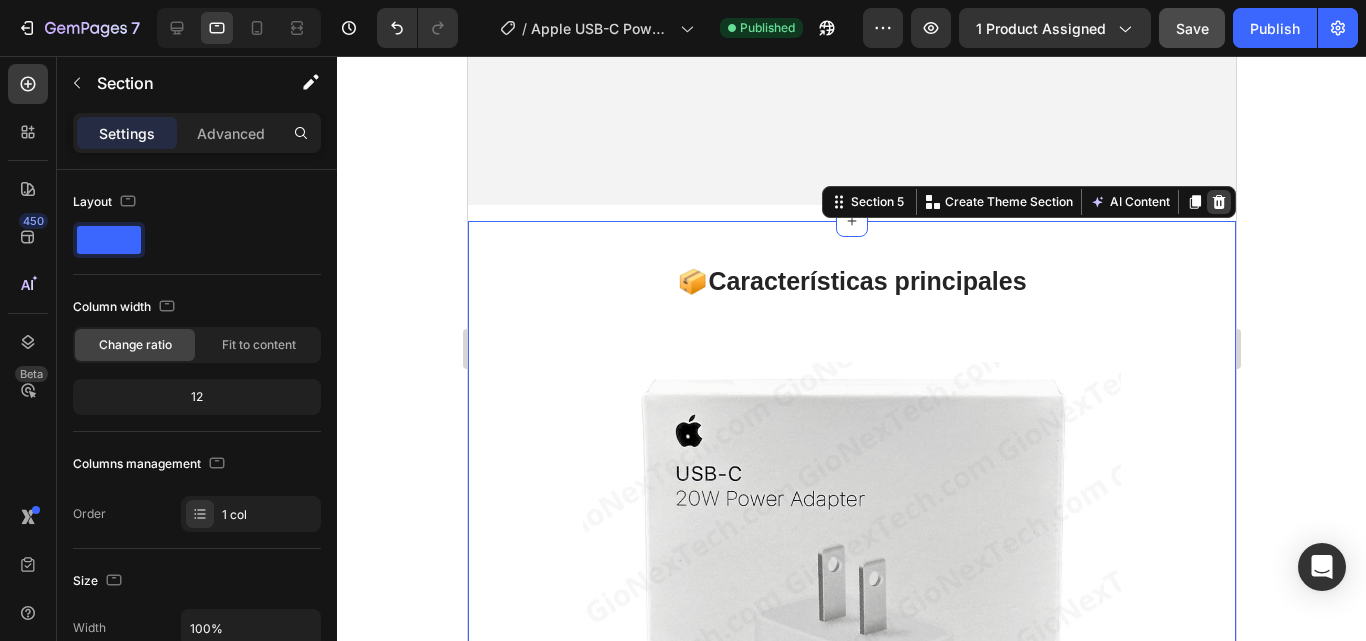 click 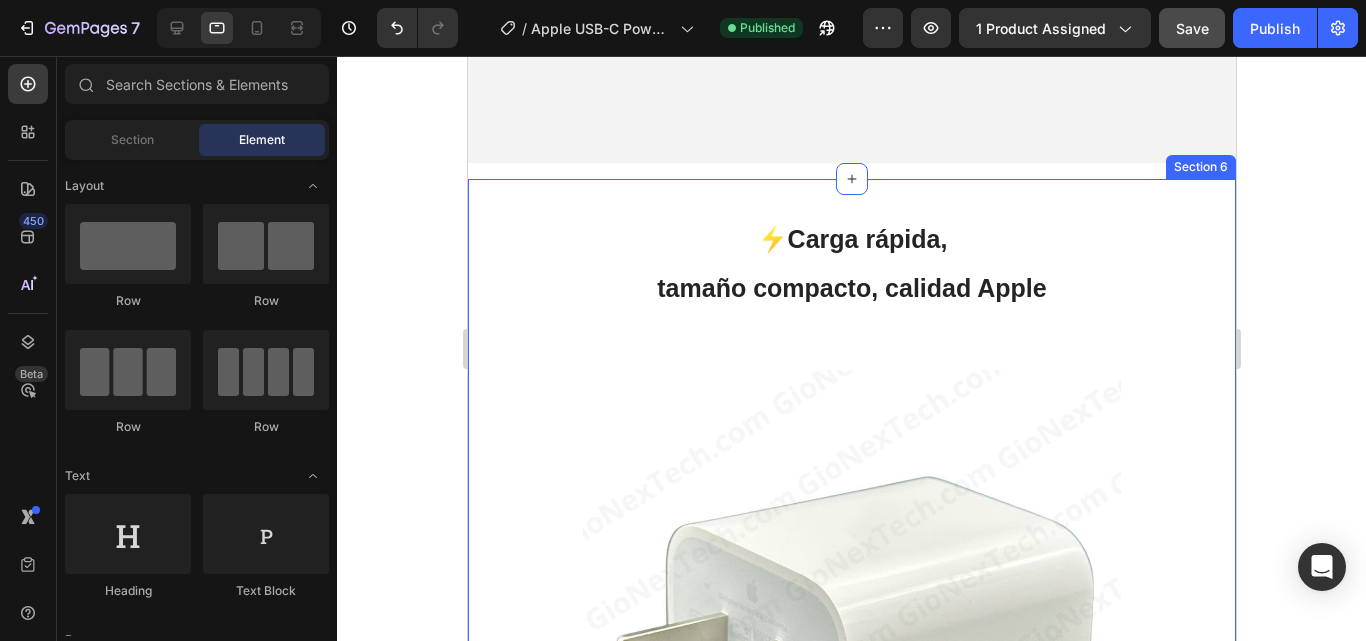 scroll, scrollTop: 1100, scrollLeft: 0, axis: vertical 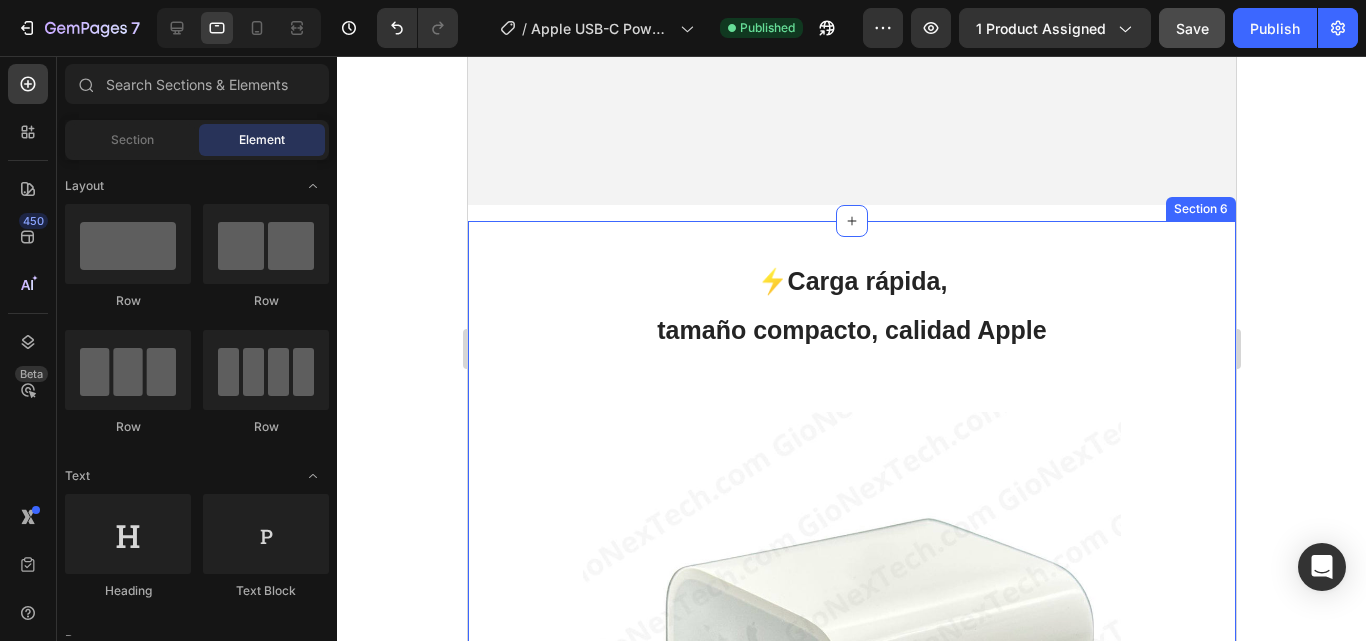 click on "⚡ Carga rápida, tamaño compacto, calidad Apple Heading Image Con el adaptador de corriente USB-C de 20W de Apple, puedes cargar tu iPhone, iPad u otros dispositivos compatibles de forma rápida y eficiente en casa, en la oficina o donde lo necesites. Heading Section 6" at bounding box center (851, 631) 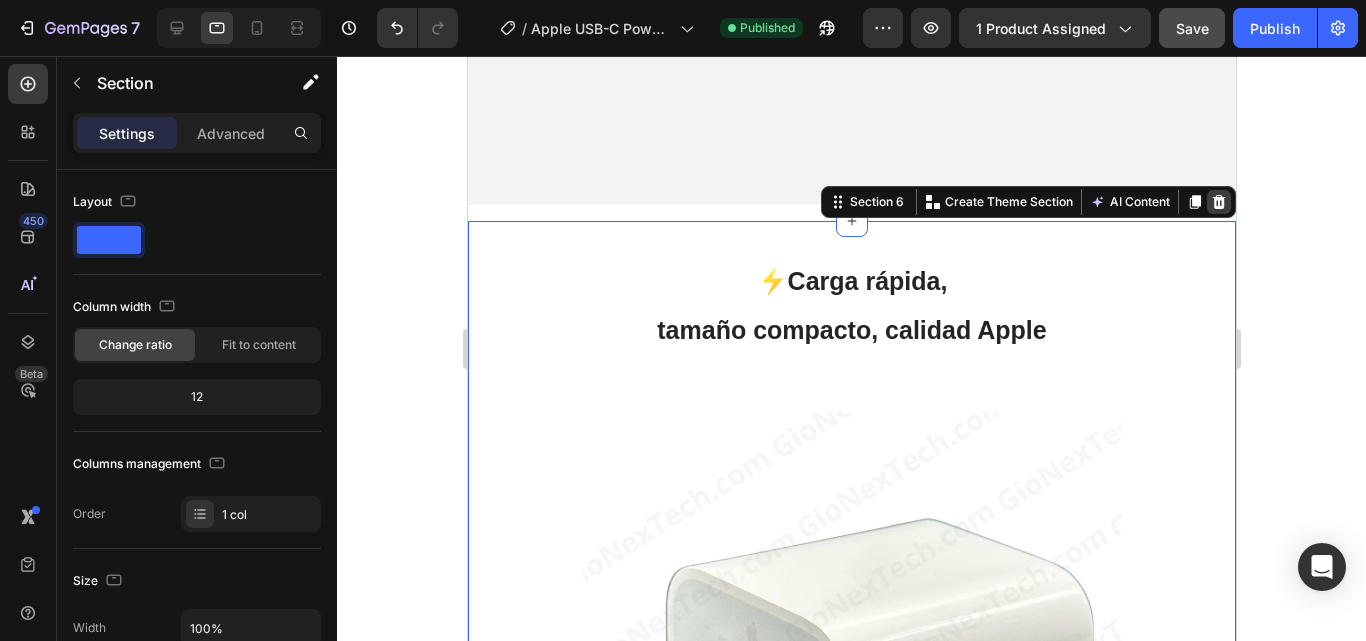 click at bounding box center [1218, 202] 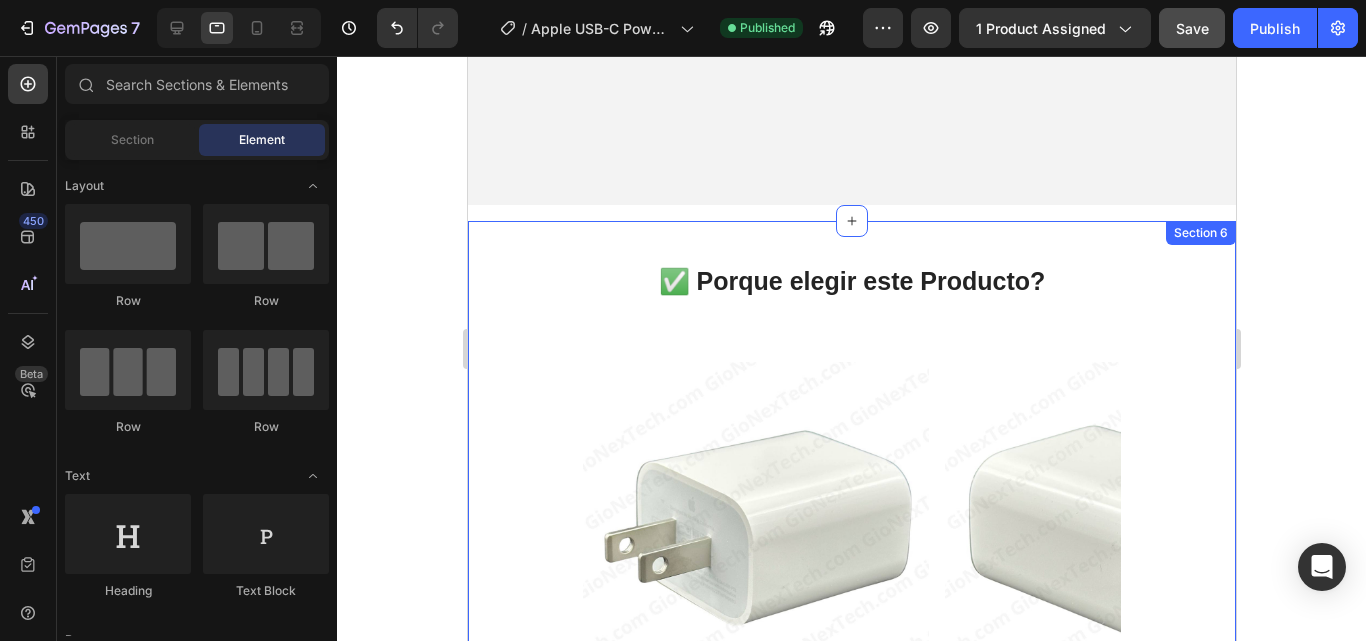 scroll, scrollTop: 1200, scrollLeft: 0, axis: vertical 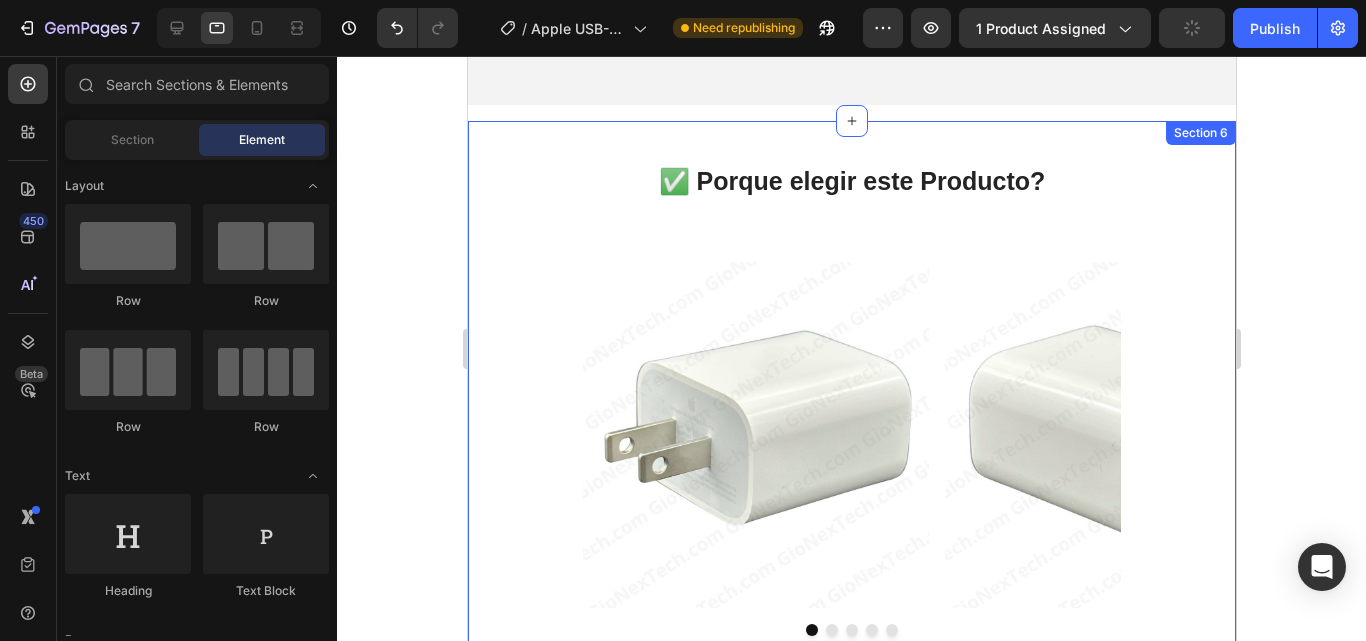 click on "Section 6" at bounding box center [1200, 133] 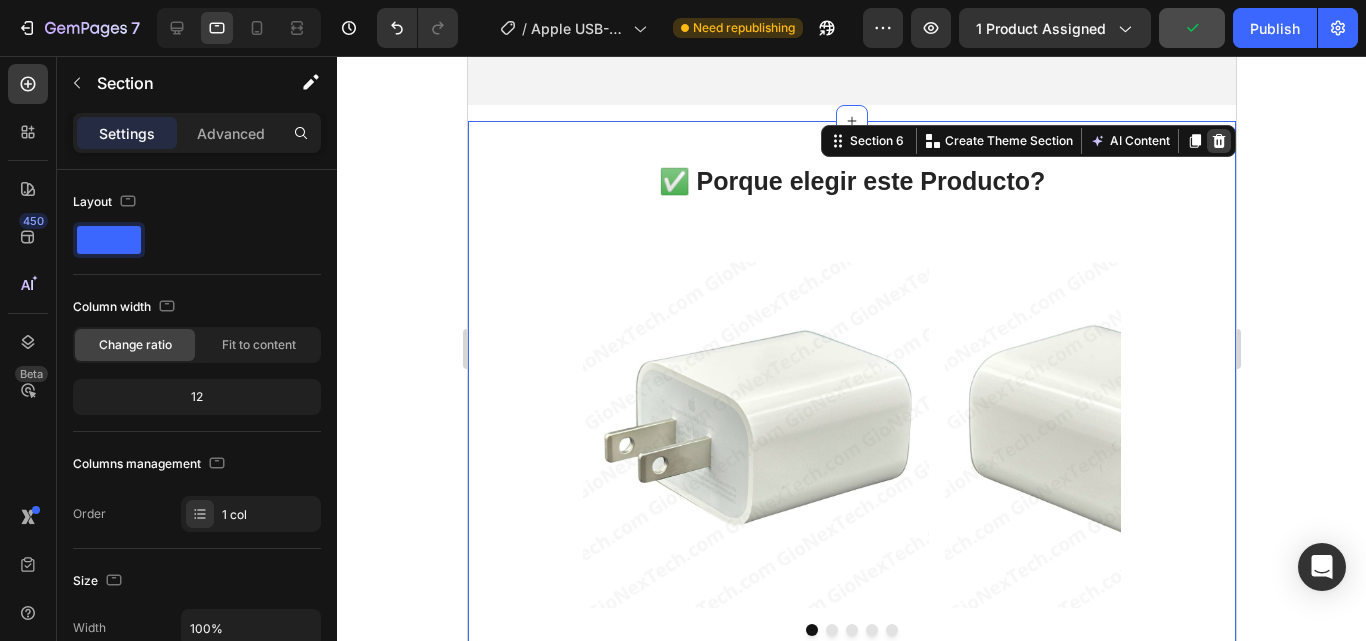 click 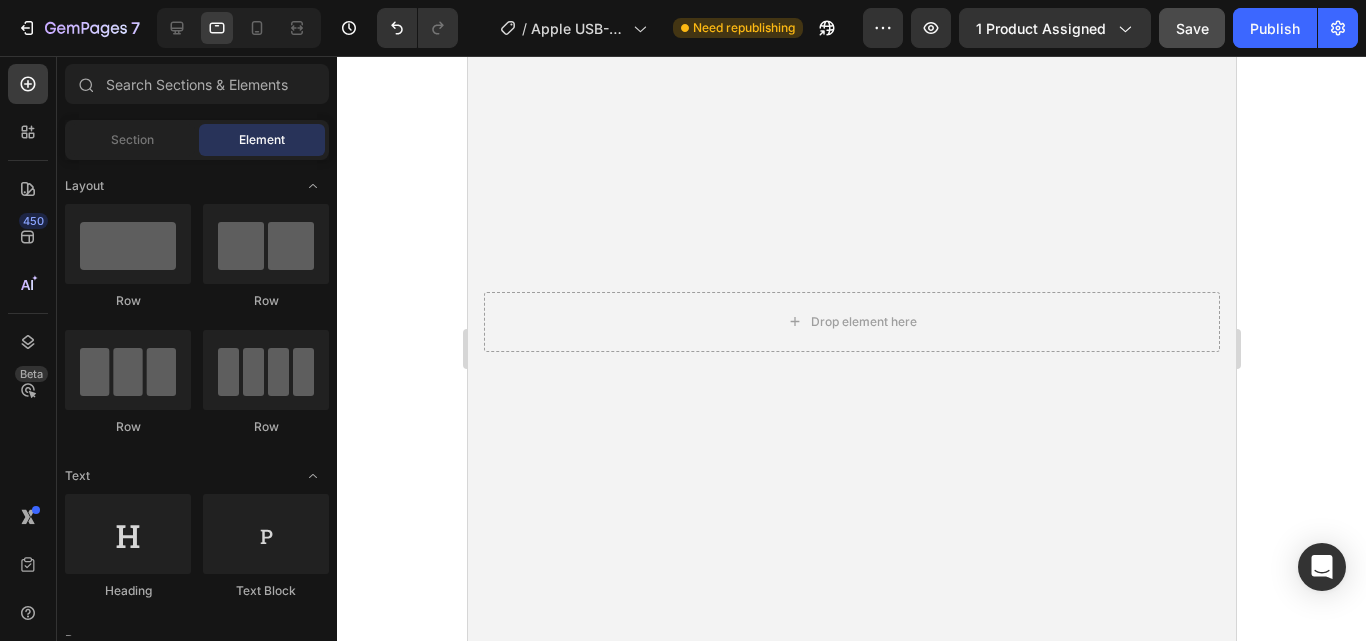 scroll, scrollTop: 900, scrollLeft: 0, axis: vertical 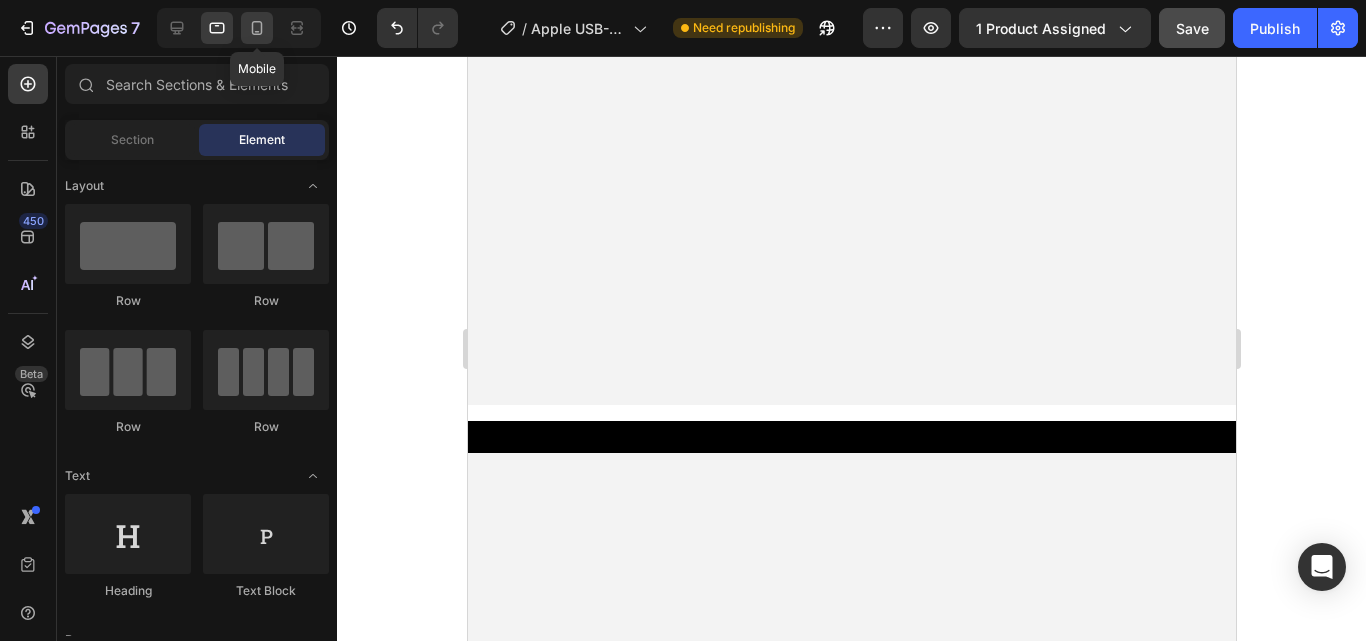 click 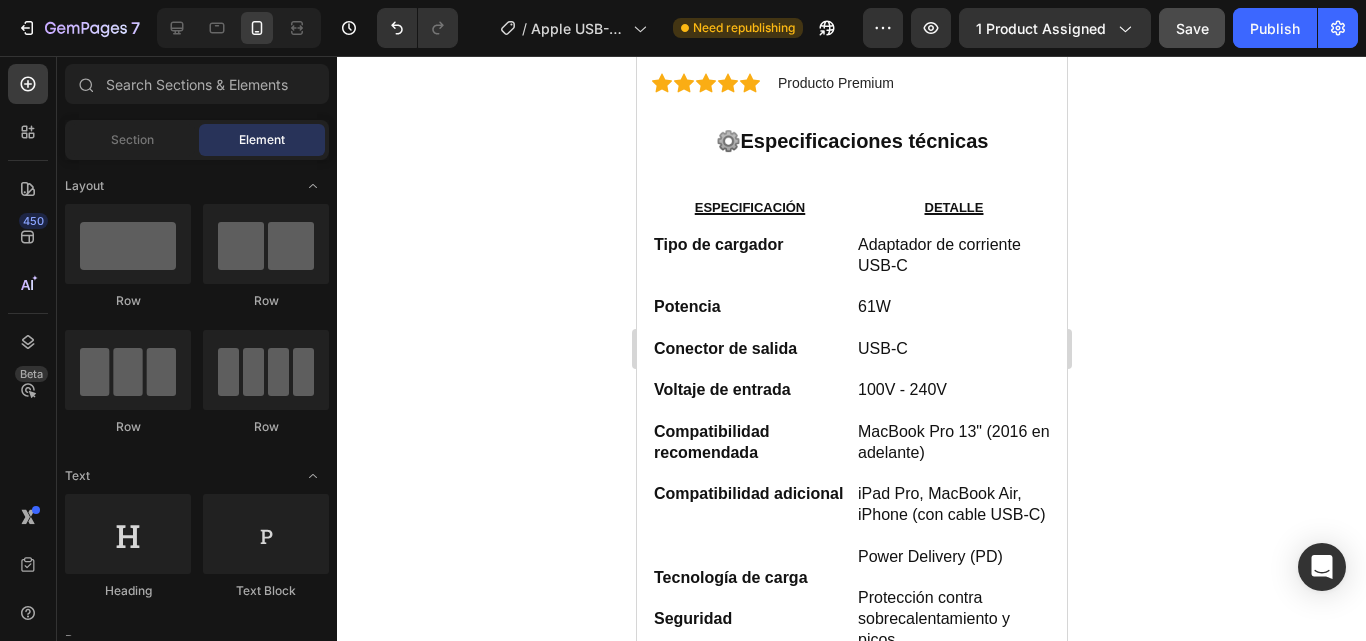 scroll, scrollTop: 0, scrollLeft: 0, axis: both 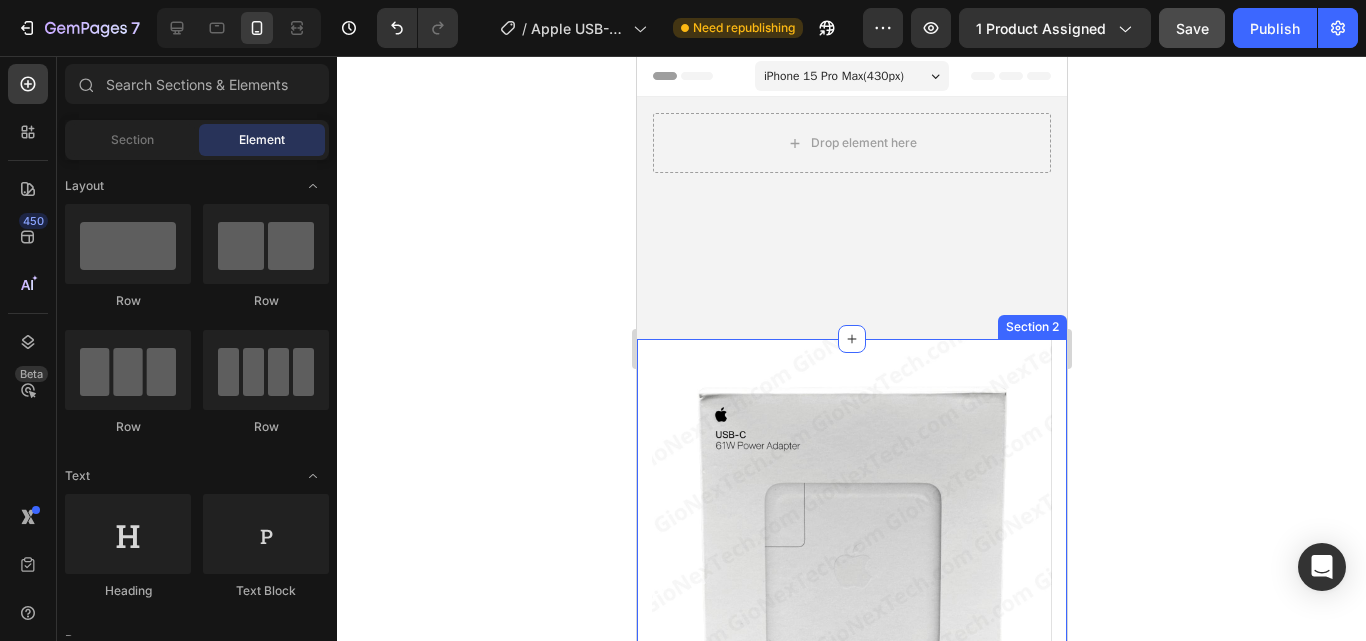 click on "Product Images Apple USB-C Power Adapter de 61W (P) Title
Icon
Icon
Icon
Icon
Icon Icon List Hoz Producto Premium Text block Row ⚙️ Especificaciones técnicas Heading especificación Heading DETALLE Heading Row Tipo de cargador Potencia Conector de salida Voltaje de entrada Compatibilidad recomendada Compatibilidad adicional Tecnología de carga Seguridad Marca Color Heading Adaptador de corriente USB-C 61W USB-C 100V - 240V MacBook Pro 13" (2016 en adelante) iPad Pro, MacBook Air, iPhone (con cable USB-C) Power Delivery (PD) Protección contra sobrecalentamiento y picos Apple (original) Blanco Heading Row Product Section 2" at bounding box center [851, 1014] 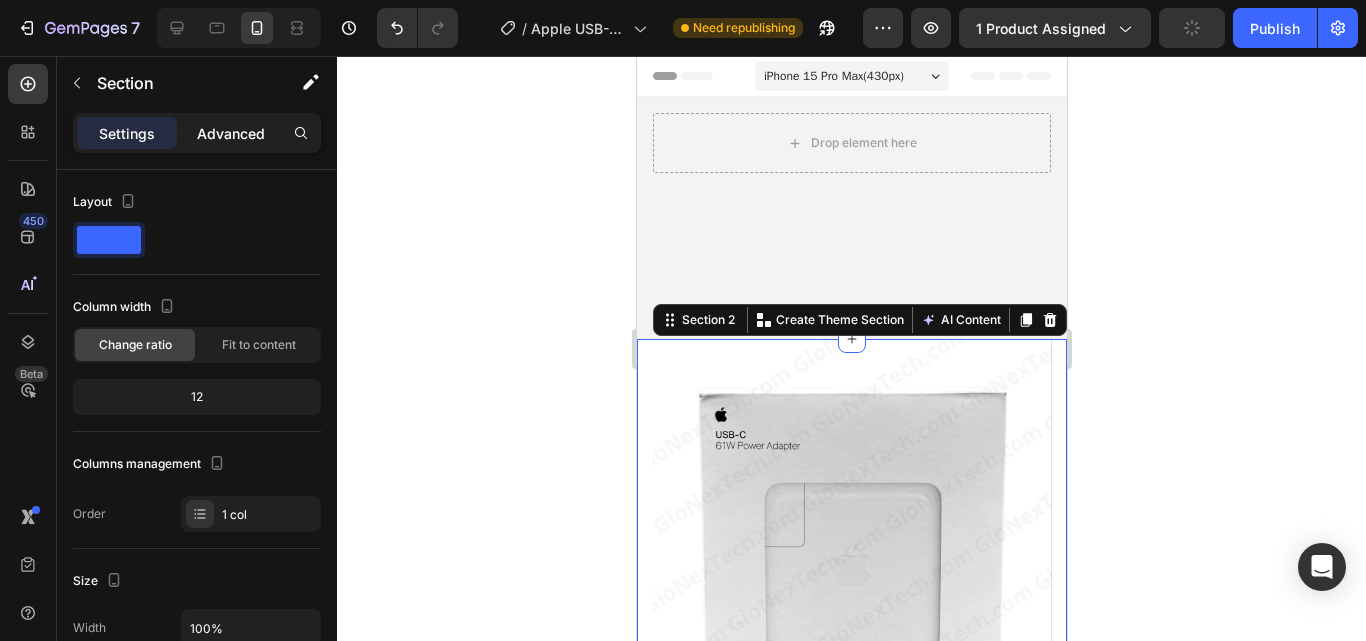 click on "Advanced" at bounding box center (231, 133) 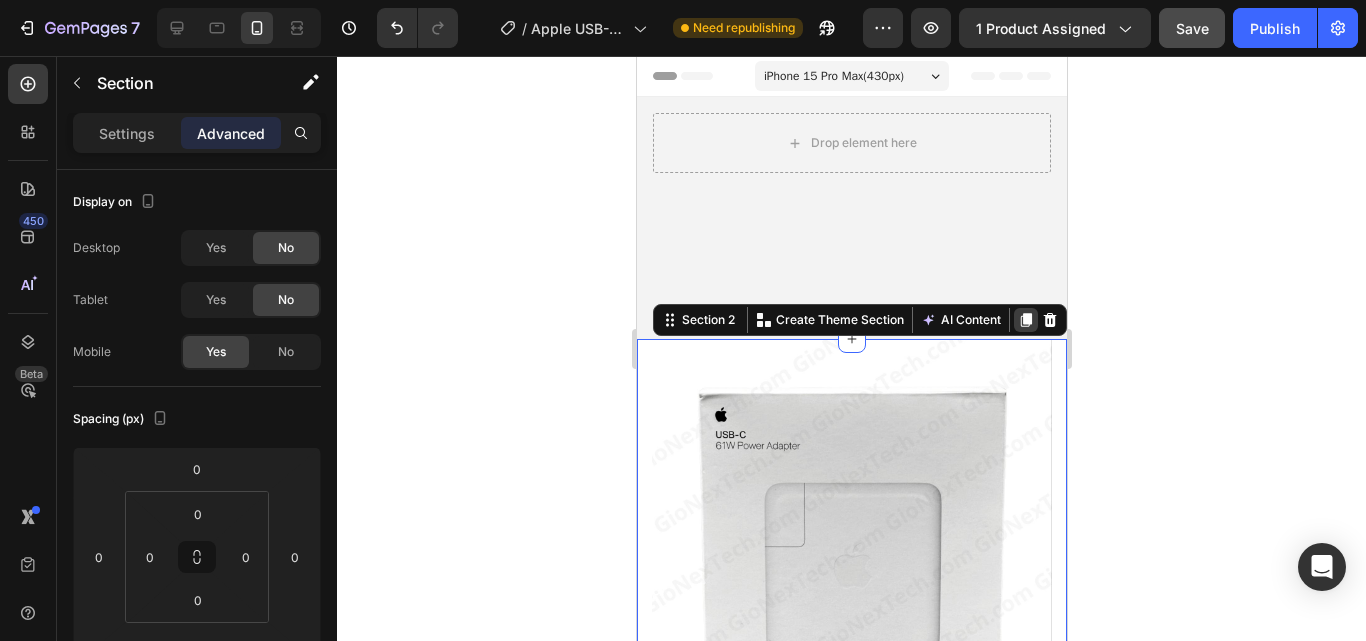 click 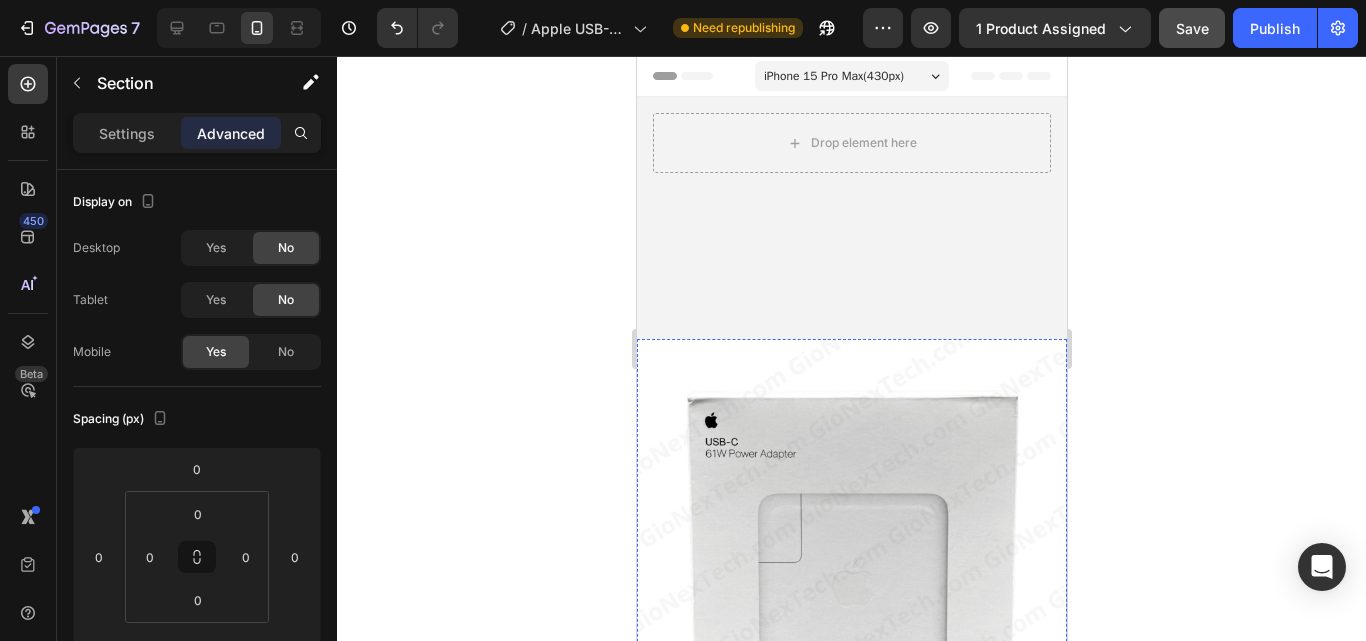 scroll, scrollTop: 1569, scrollLeft: 0, axis: vertical 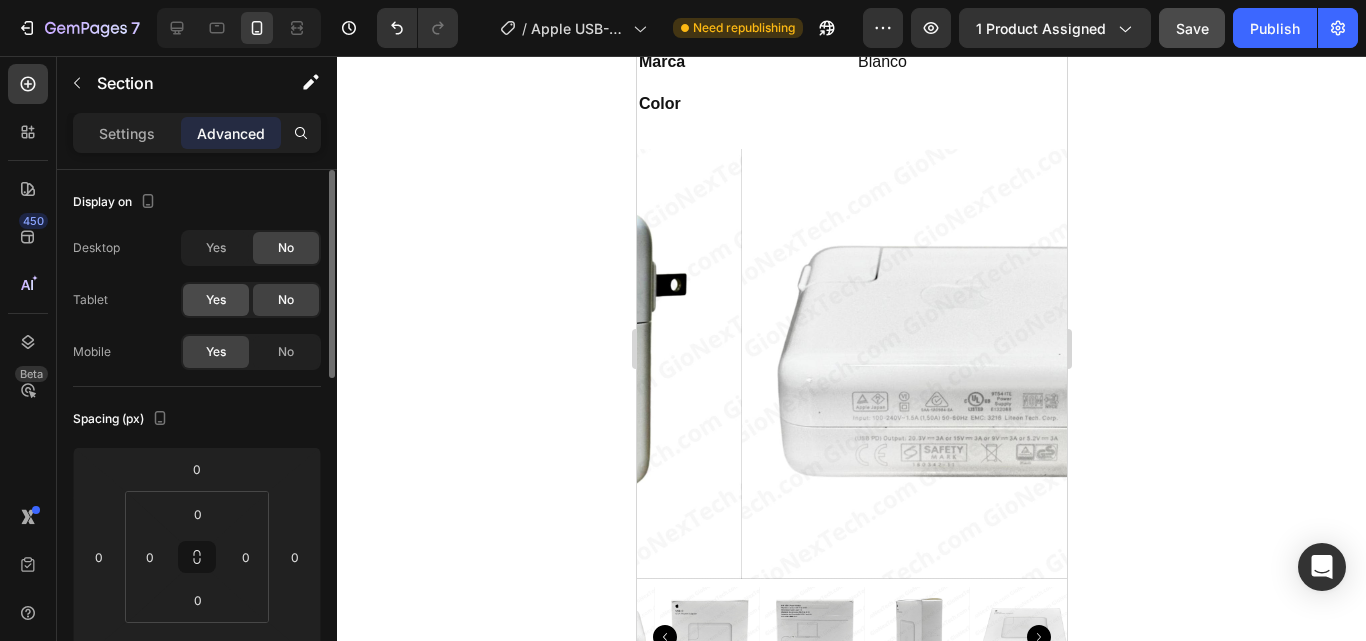 click on "Yes" 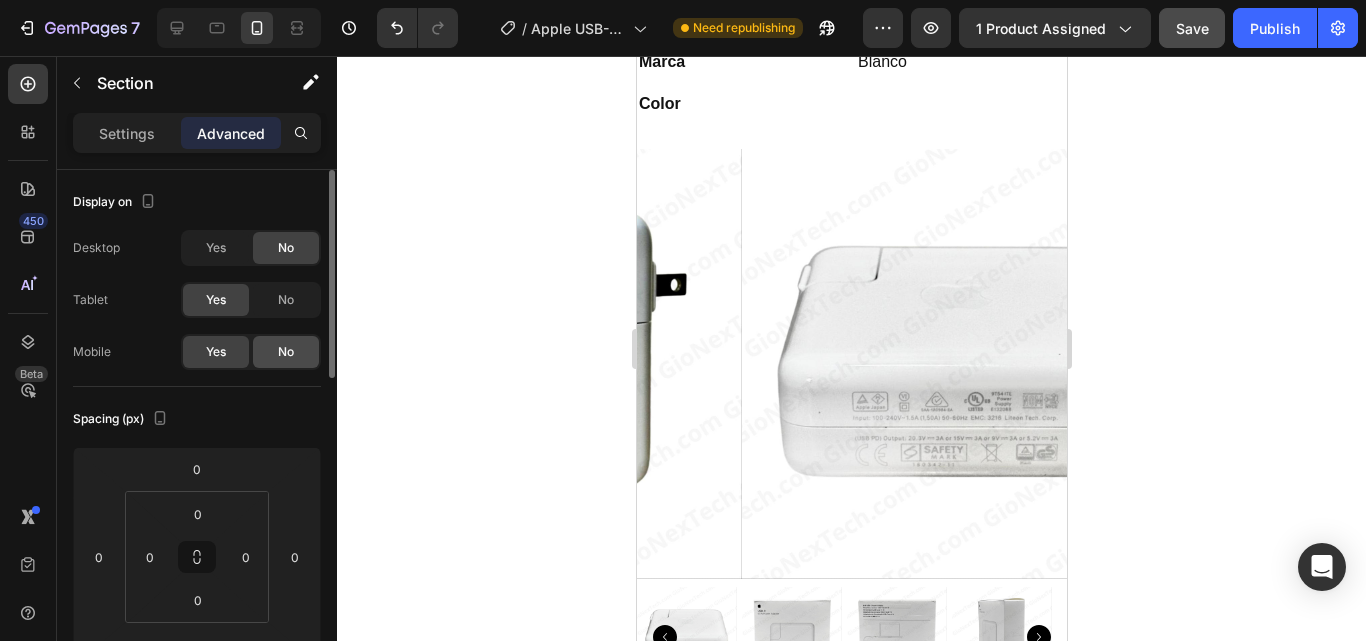 click on "No" 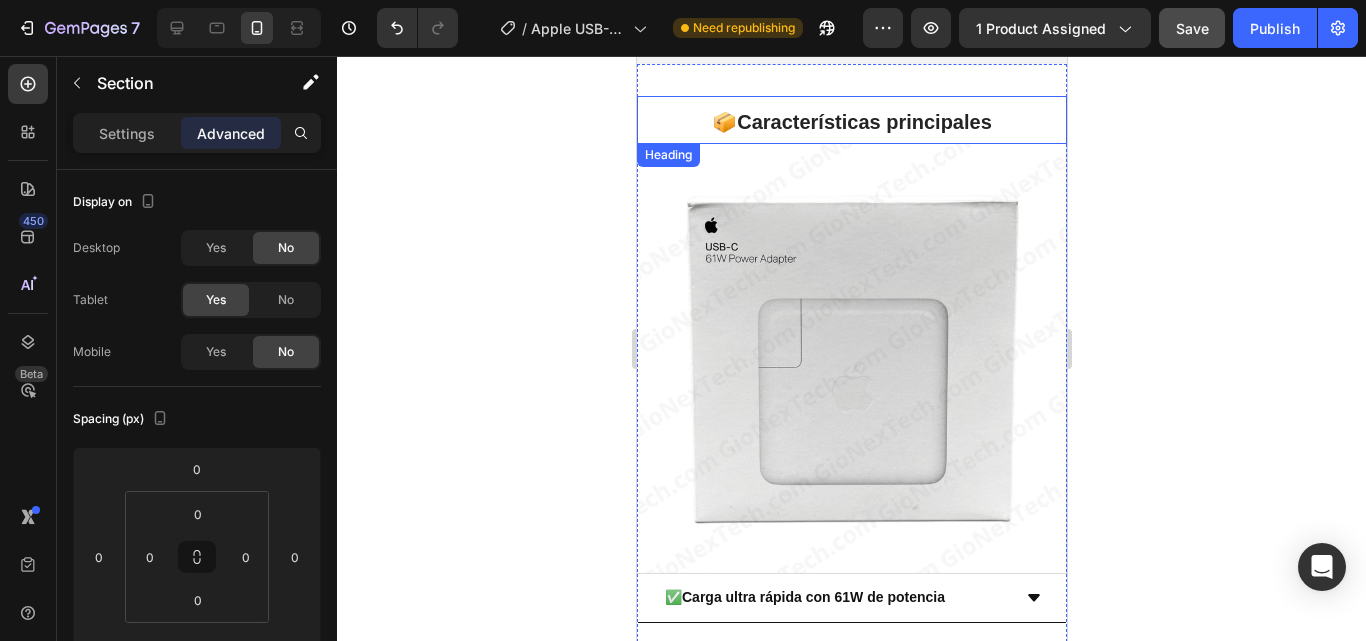 scroll, scrollTop: 1969, scrollLeft: 0, axis: vertical 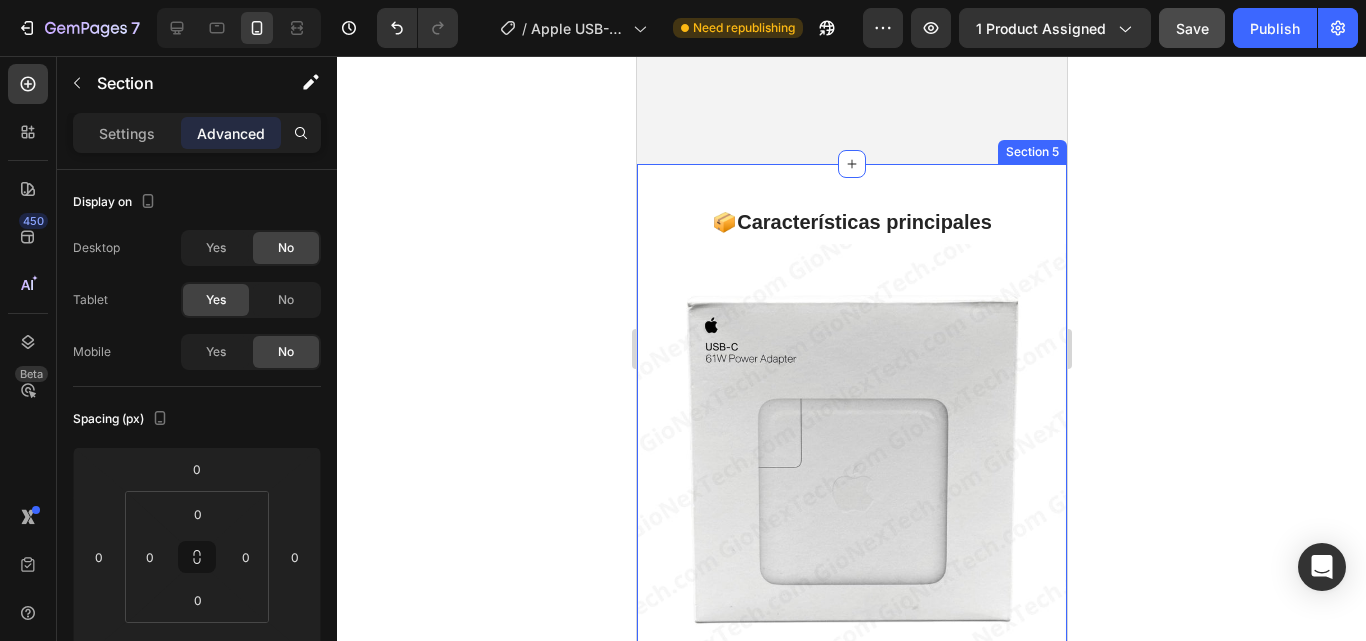 click on "📦  Características principales Heading Image
✅  Carga ultra rápida con 61W de potencia
✅  Producto 100% original Apple
✅  Compatible con múltiples dispositivos Apple y USB-C
✅  Diseño elegante y compacto
✅  Tecnología Power Delivery para una carga eficiente Accordion Section 5" at bounding box center (851, 613) 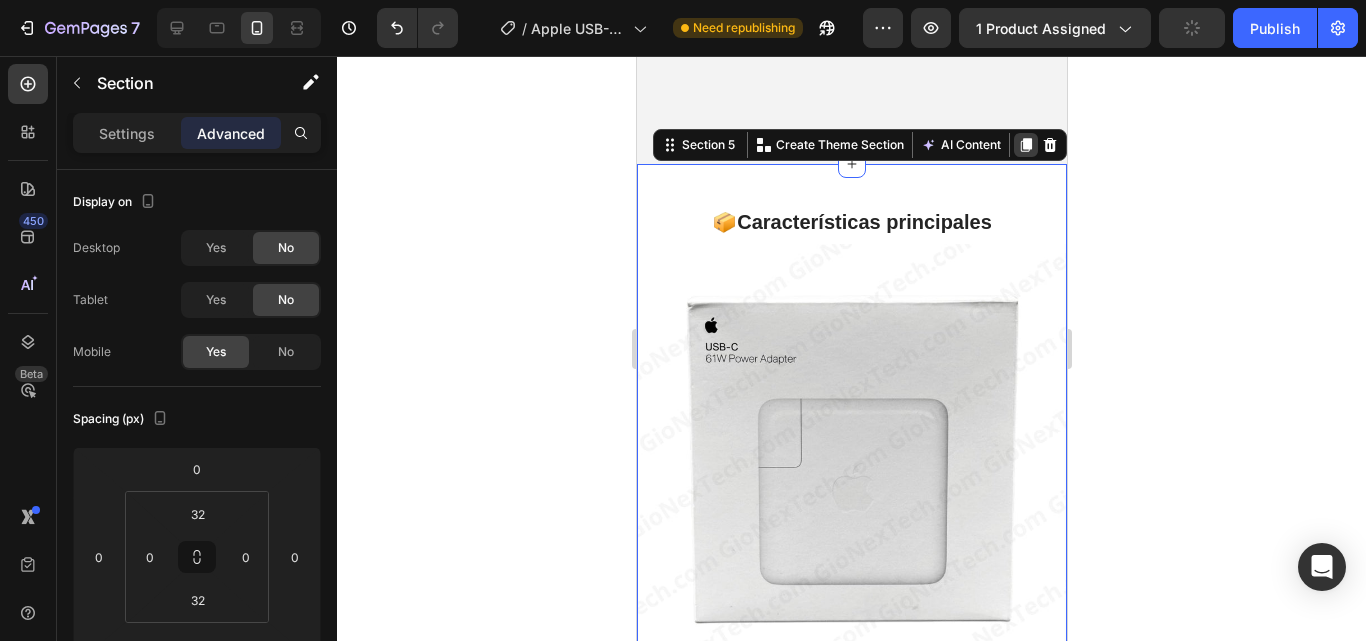 click 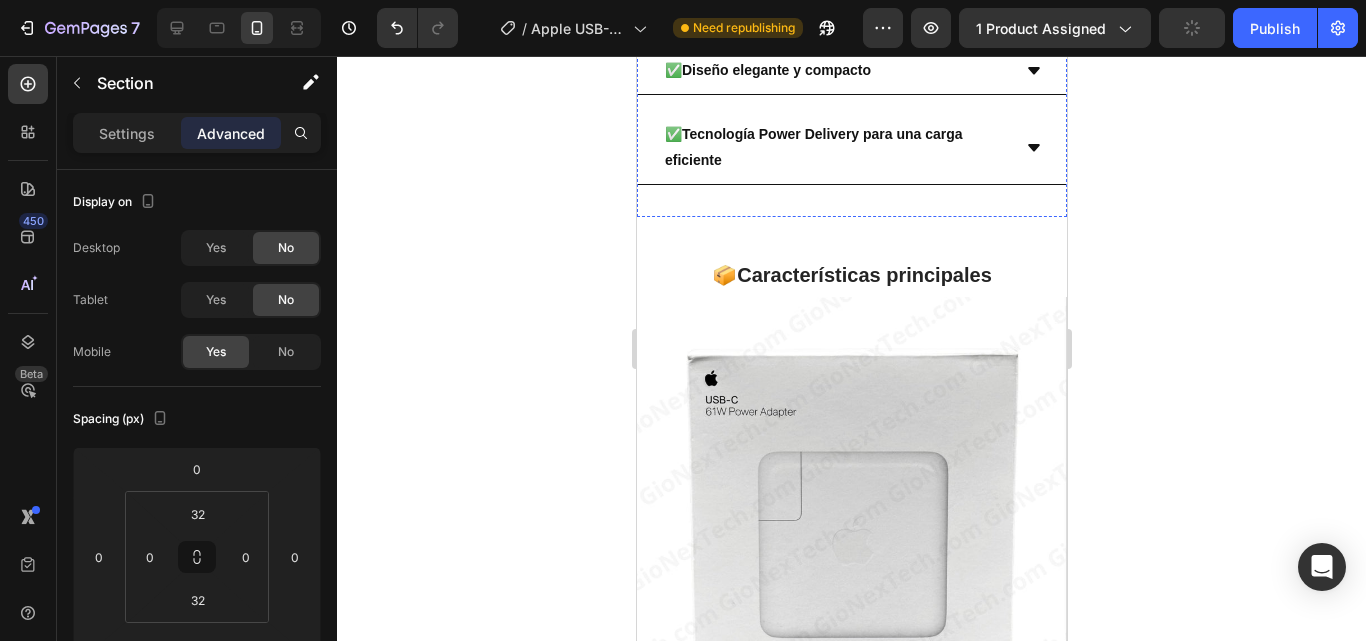 scroll, scrollTop: 2875, scrollLeft: 0, axis: vertical 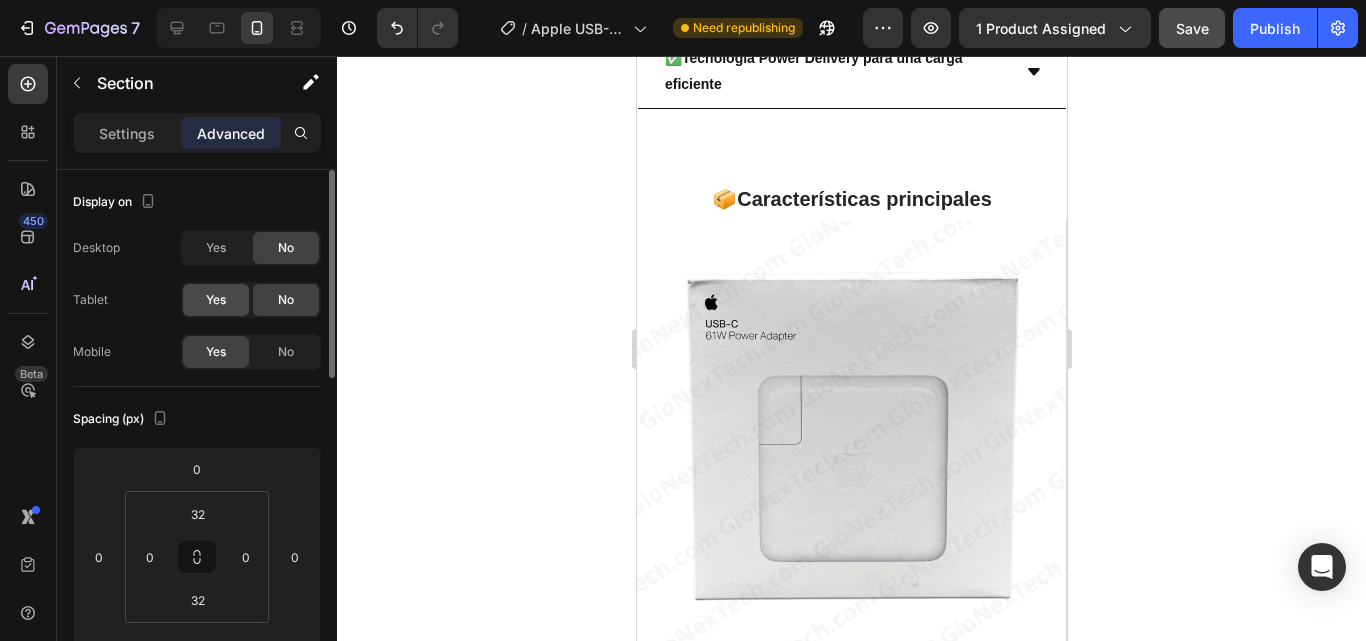 click on "Yes" 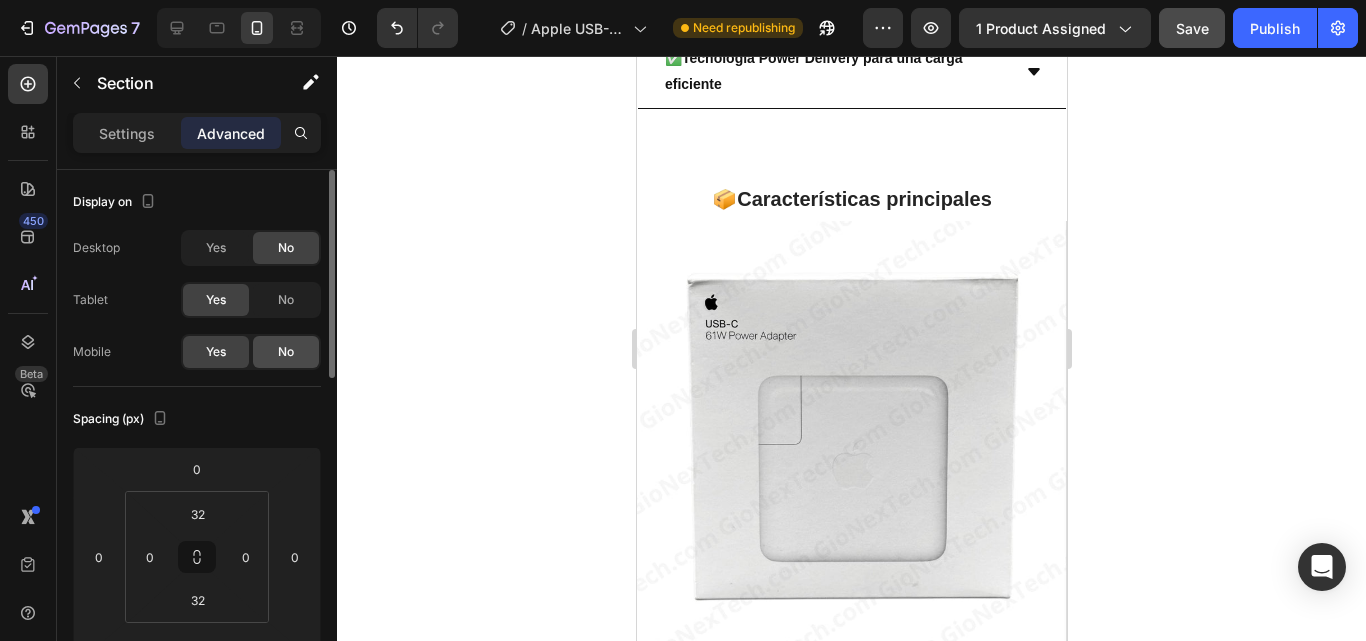 click on "No" 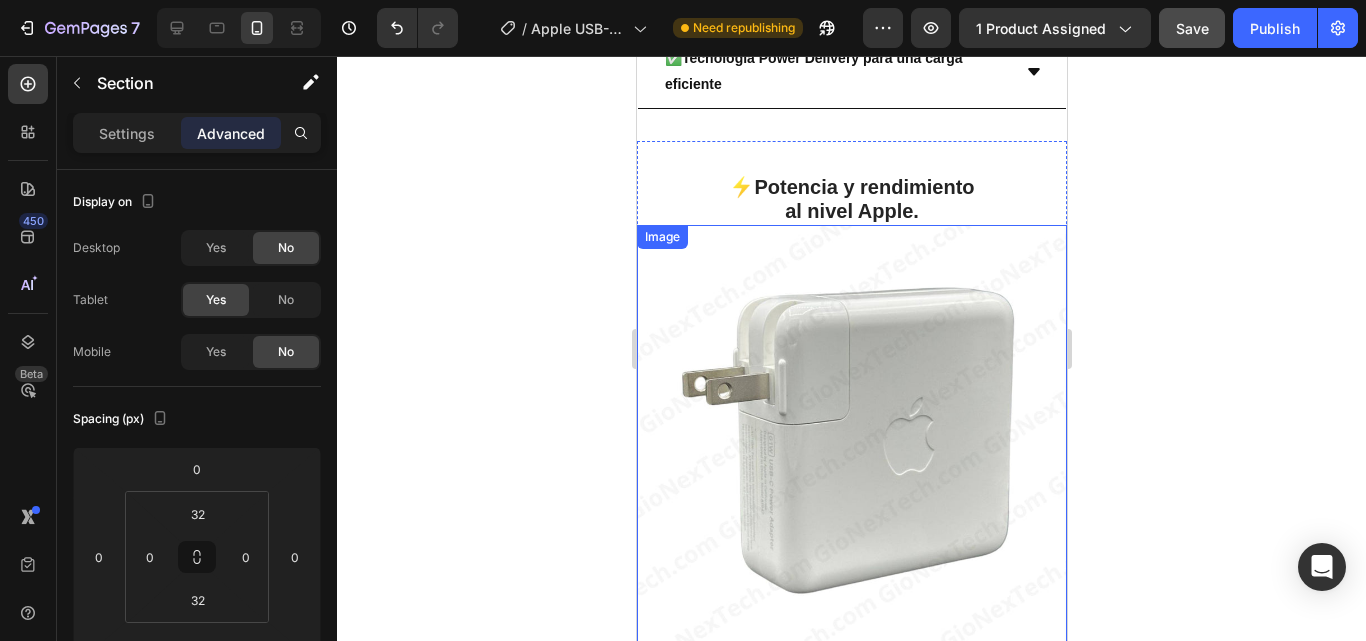 scroll, scrollTop: 2775, scrollLeft: 0, axis: vertical 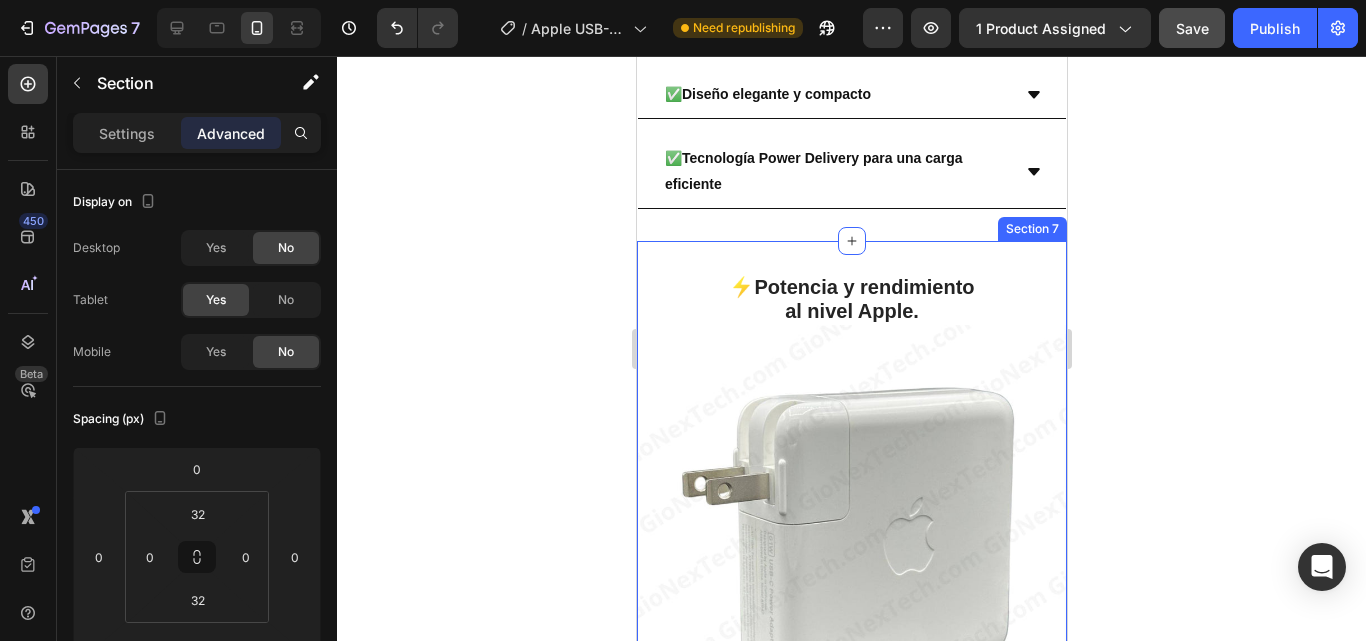 click on "⚡ Potencia y rendimiento al nivel Apple. Heading Image El Adaptador de corriente Apple USB-C de 61W es la opción ideal para cargar tus dispositivos Apple con máxima velocidad, eficiencia y seguridad. Diseñado para funcionar perfectamente con el MacBook Pro de 13 pulgadas y compatible con muchos otros dispositivos que usan USB-C, este cargador original garantiza una experiencia de carga fluida y confiable. Su elegante diseño minimalista combina perfectamente con tu ecosistema Apple, mientras su potencia de 61W asegura cargas rápidas y estables incluso en uso intensivo. Heading Section 7" at bounding box center [851, 656] 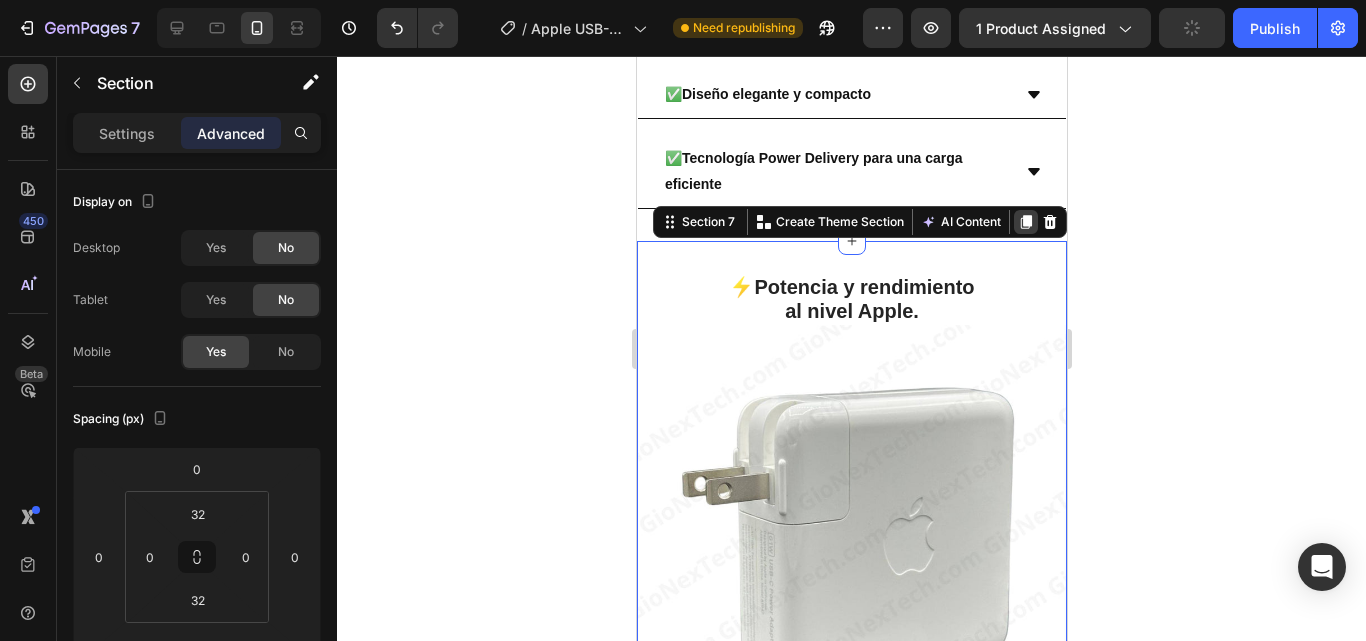 click 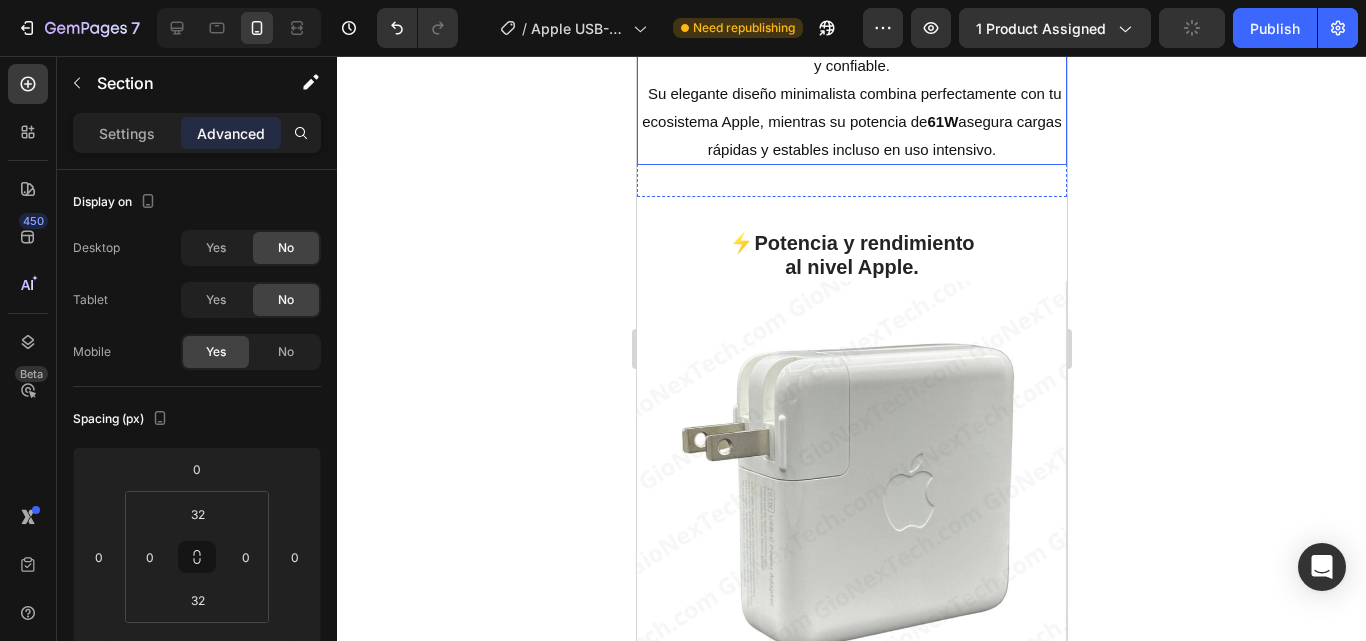 scroll, scrollTop: 3690, scrollLeft: 0, axis: vertical 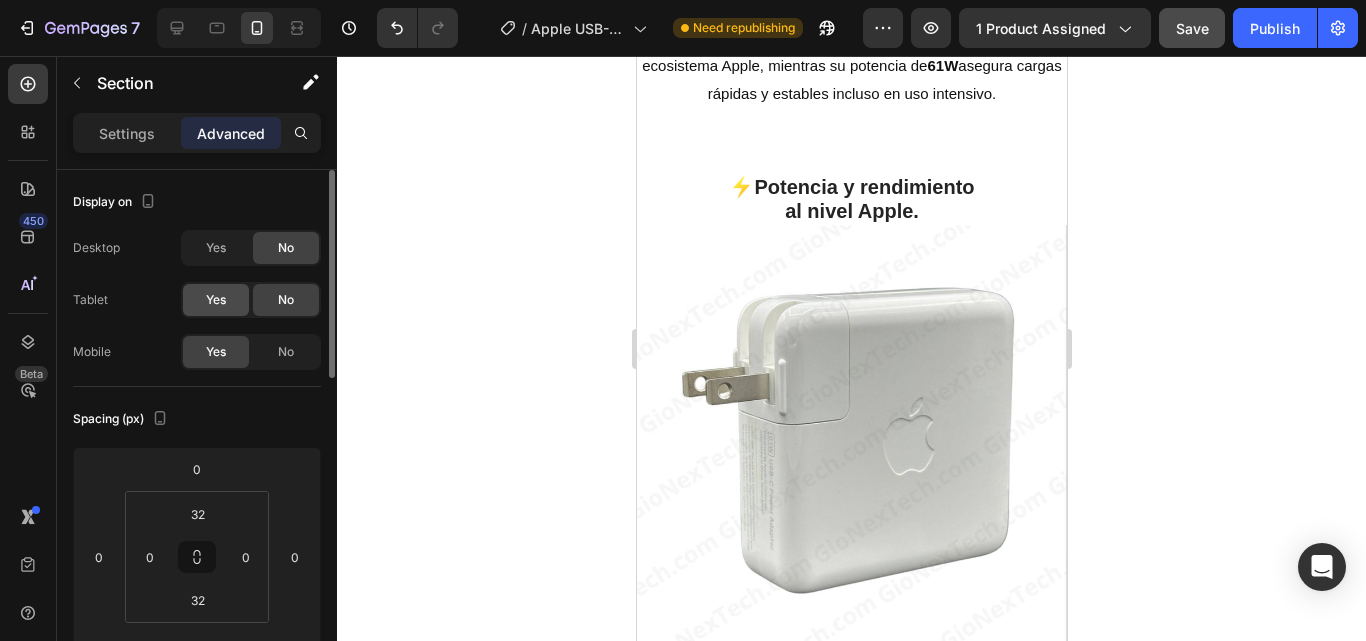 click on "Yes" 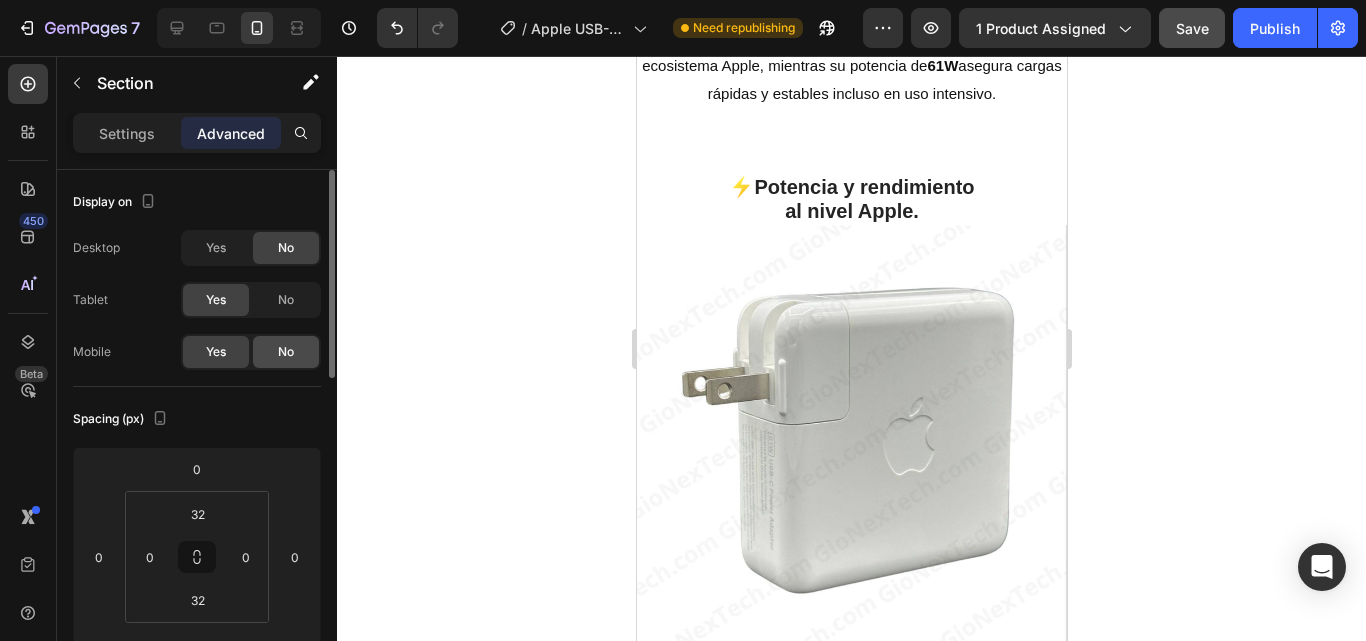 click on "No" 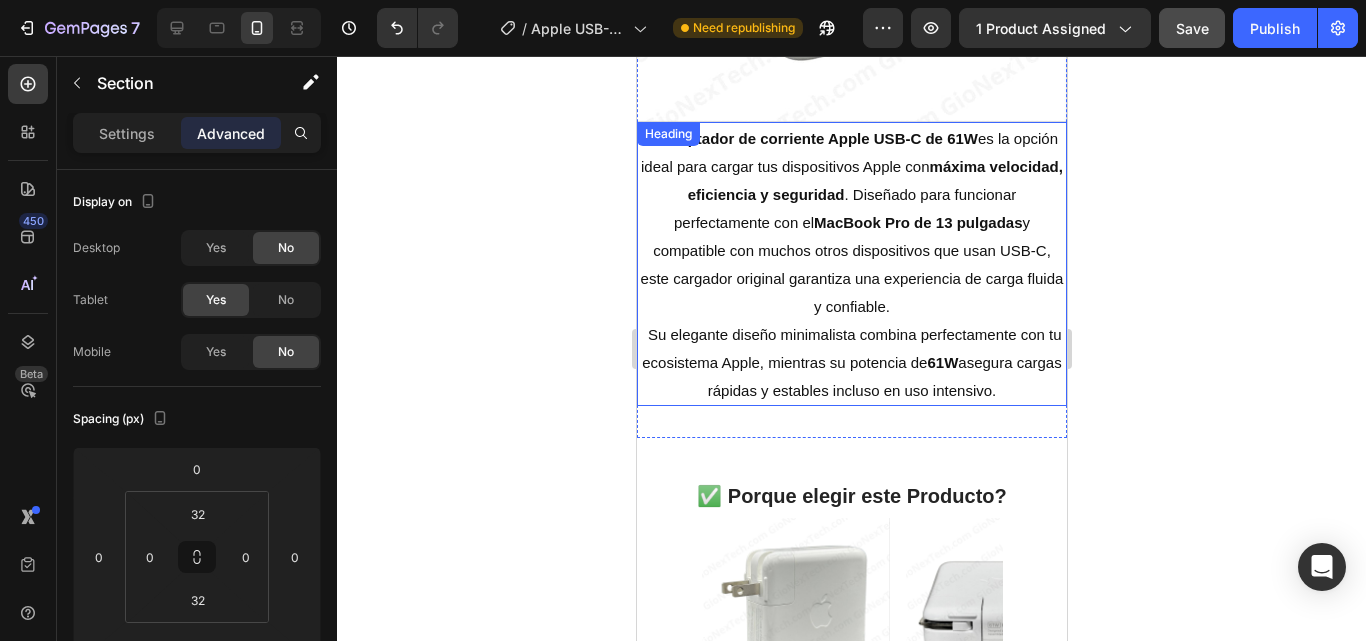 scroll, scrollTop: 3390, scrollLeft: 0, axis: vertical 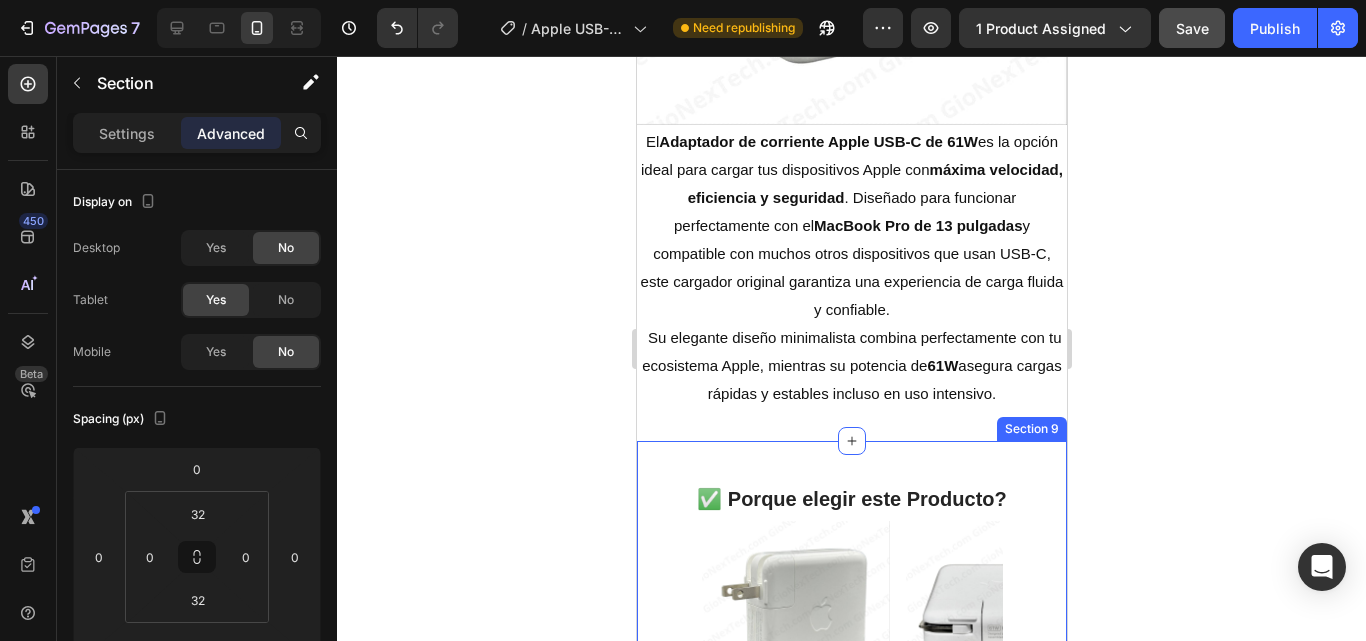 click on "✅ Porque elegir este Producto? Heading Image Image Image Image Image Carousel
✔️ Calidad y respaldo Apple
✔️ Ideal para profesionales
✔️ Compatible con una amplia gama de dispositivos
✔️ Evita imitaciones y cuida tu inversión Apple
✔️ Perfecto para trabajo remoto, viajes o uso diario. Accordion Section 9" at bounding box center (851, 810) 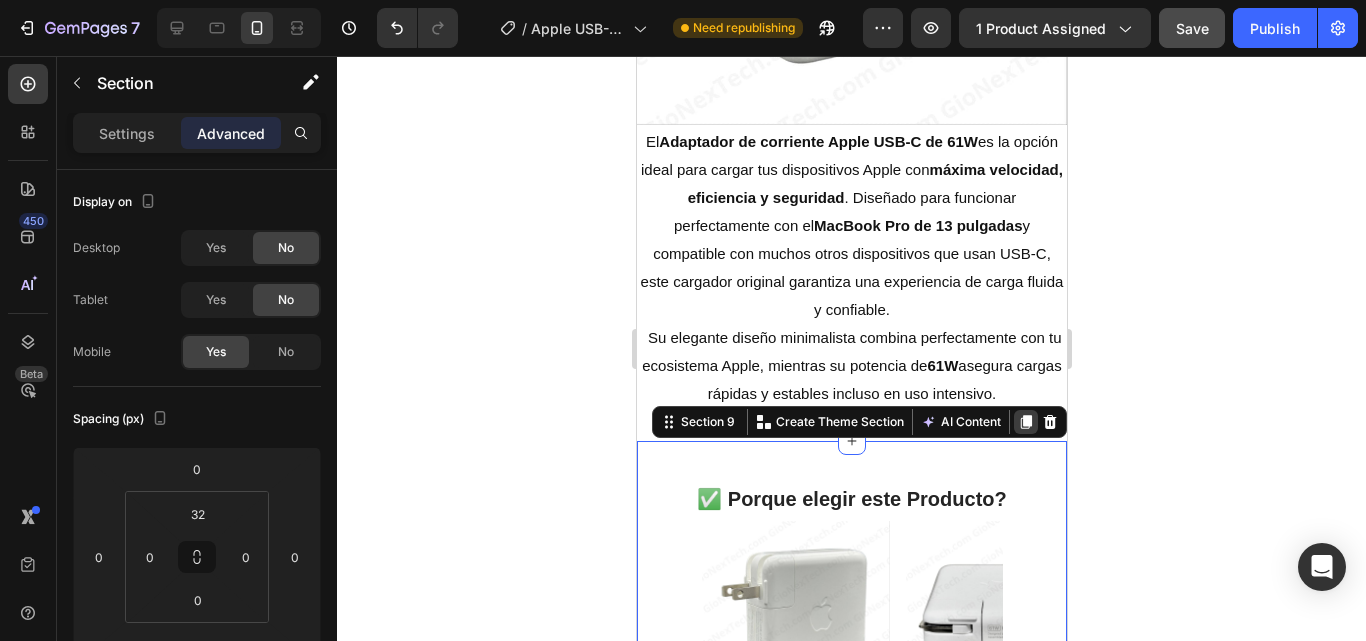 click 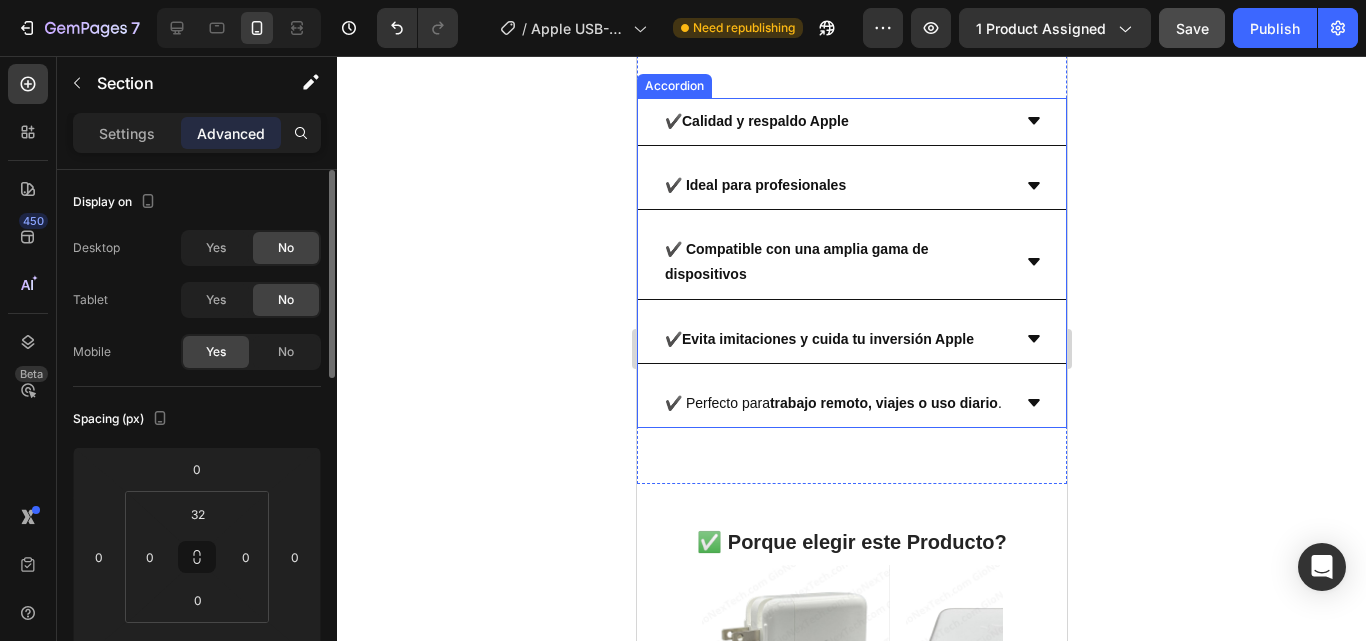 scroll, scrollTop: 4454, scrollLeft: 0, axis: vertical 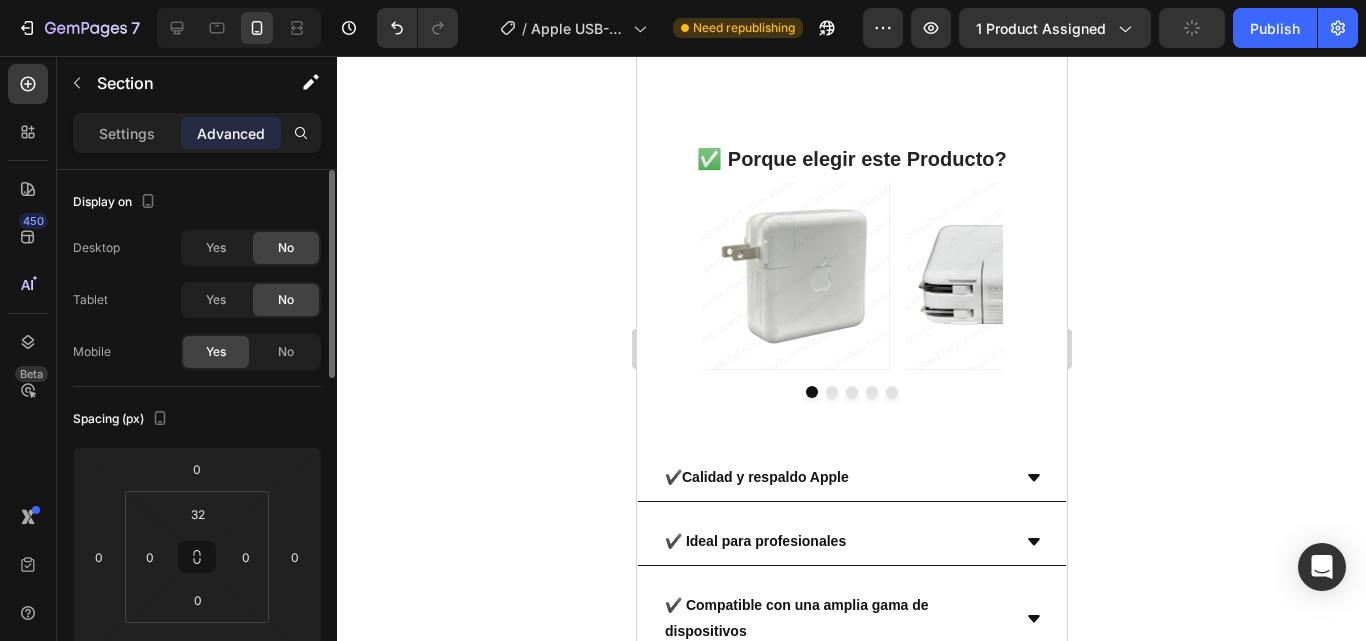 click on "Yes" 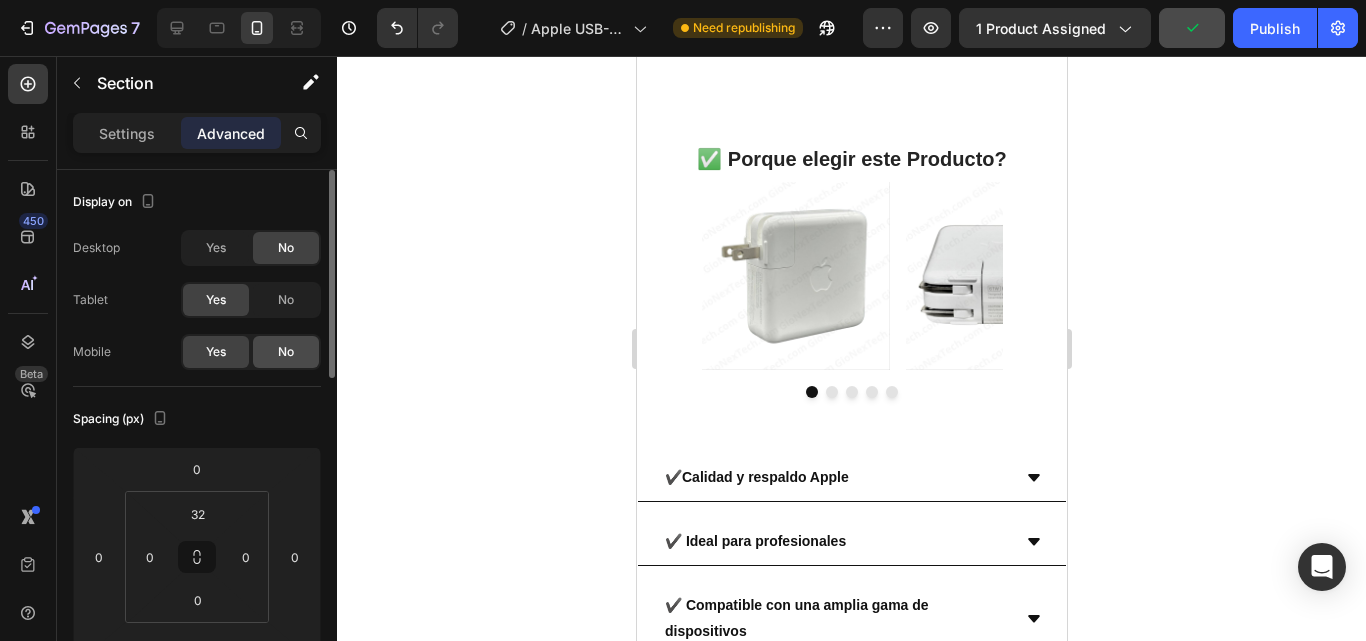 click on "No" 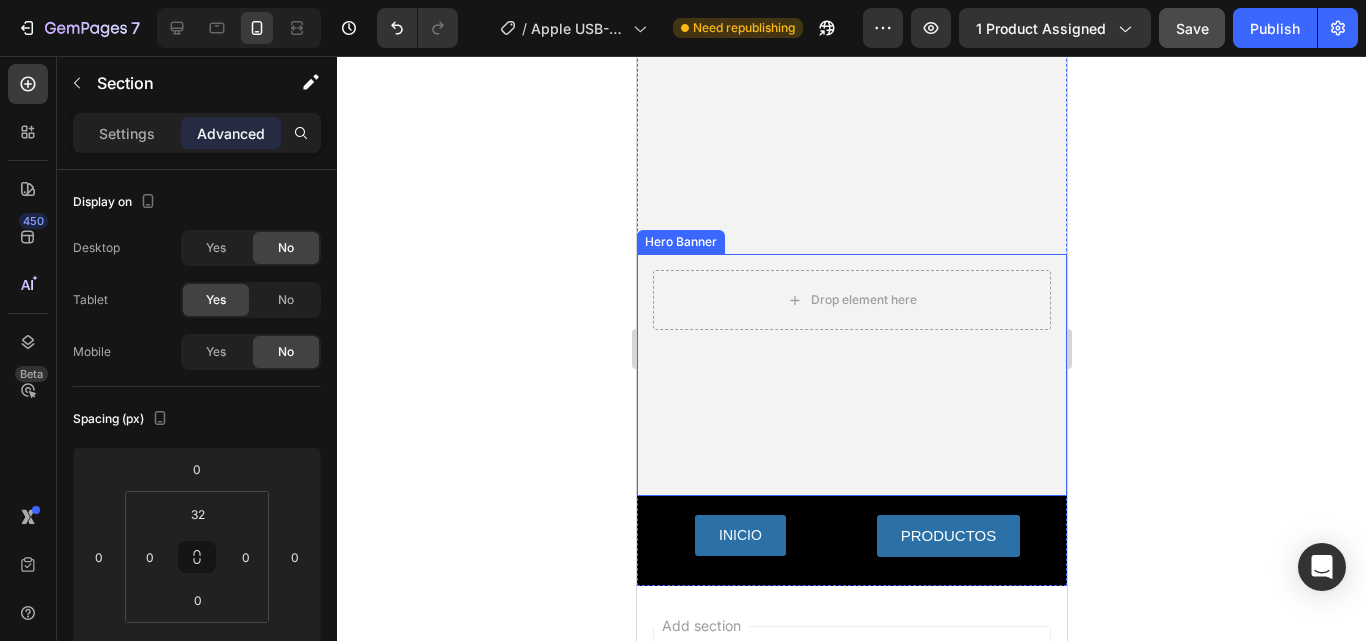 scroll, scrollTop: 4882, scrollLeft: 0, axis: vertical 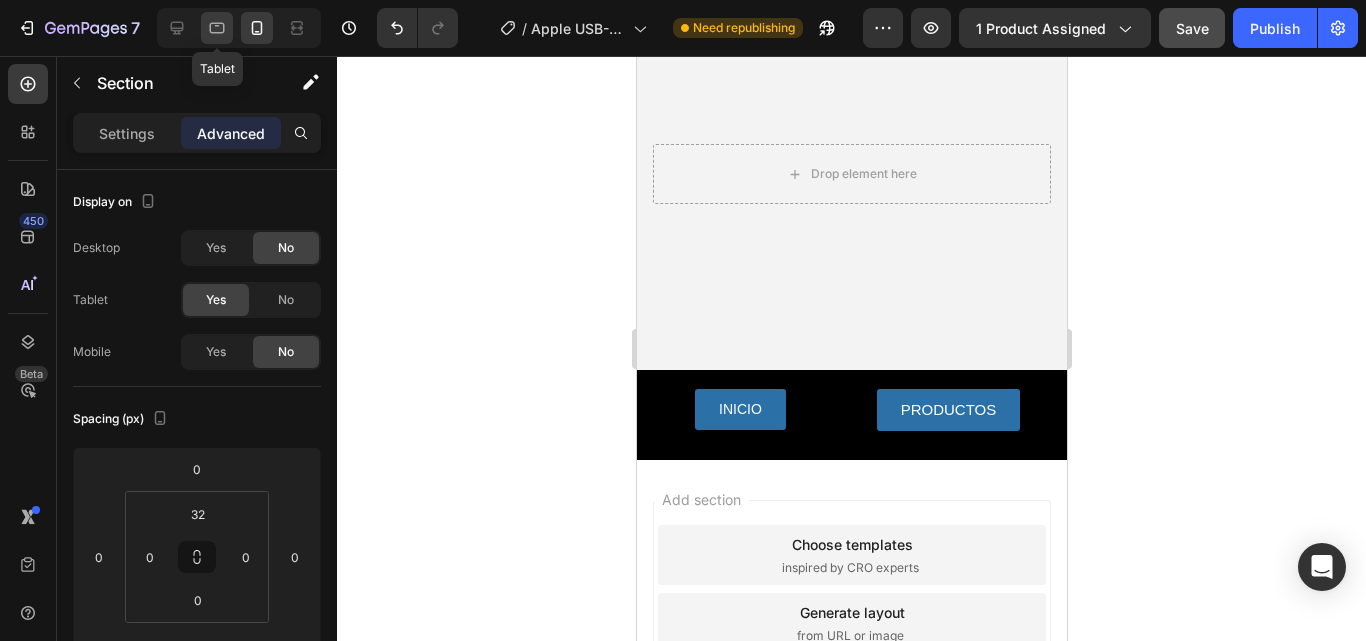click 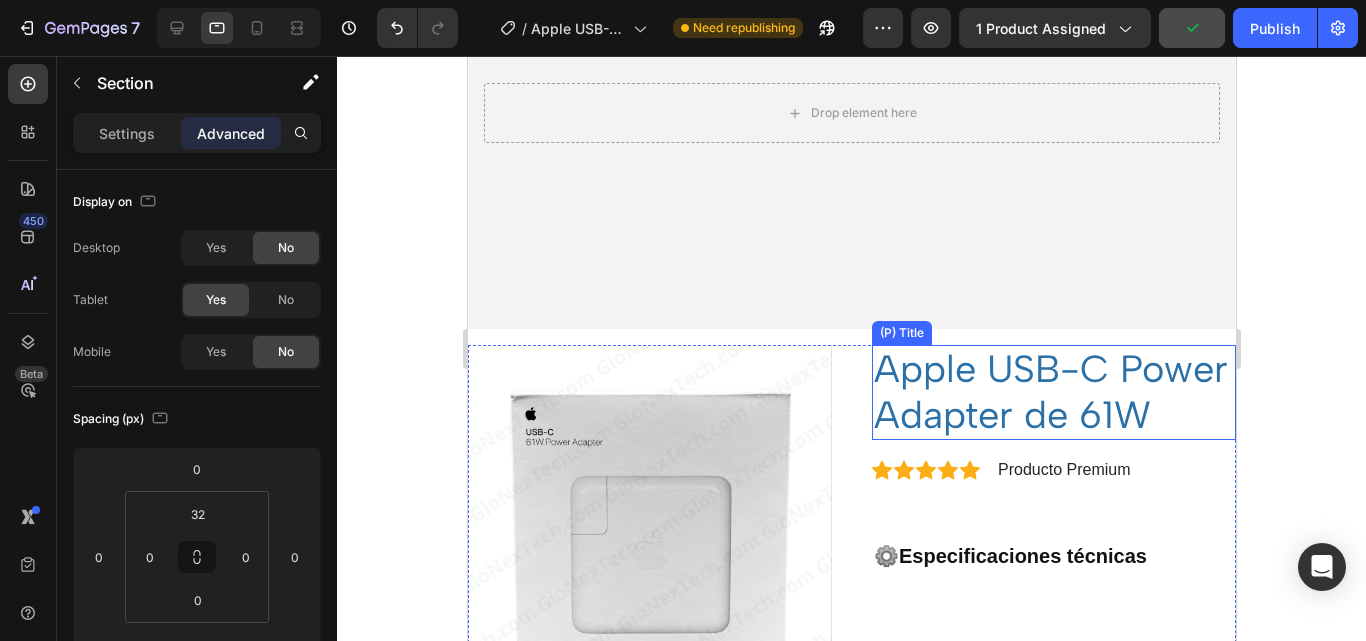 scroll, scrollTop: 300, scrollLeft: 0, axis: vertical 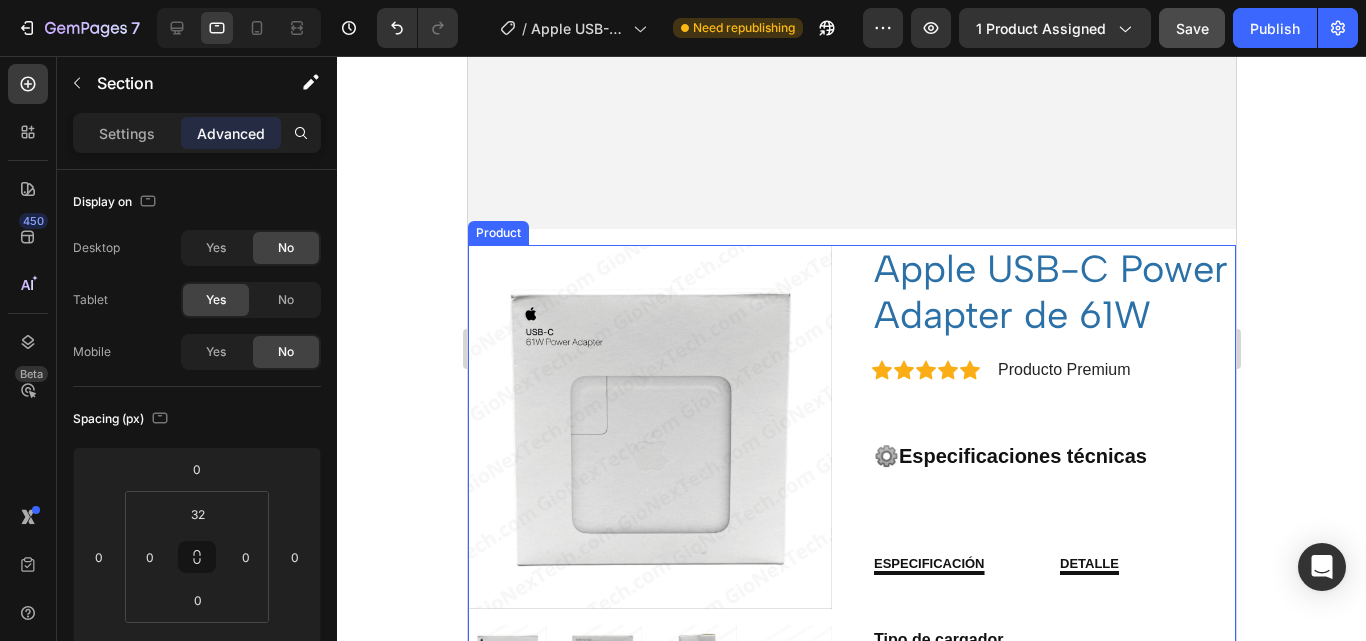 click on "Product Images Apple USB-C Power Adapter de 61W (P) Title
Icon
Icon
Icon
Icon
Icon Icon List Hoz Producto Premium Text block Row ⚙️ Especificaciones técnicas Heading especificación Heading DETALLE Heading Row Tipo de cargador Potencia Conector de salida Voltaje de entrada Compatibilidad recomendada Compatibilidad adicional Tecnología de carga Seguridad Marca Color Heading Adaptador de corriente USB-C 61W USB-C 100V - 240V MacBook Pro 13" (2016 en adelante) iPad Pro, MacBook Air, iPhone (con cable USB-C) Power Delivery (PD) Protección contra sobrecalentamiento y picos Apple (original) Blanco Heading Row Product" at bounding box center (851, 1859) 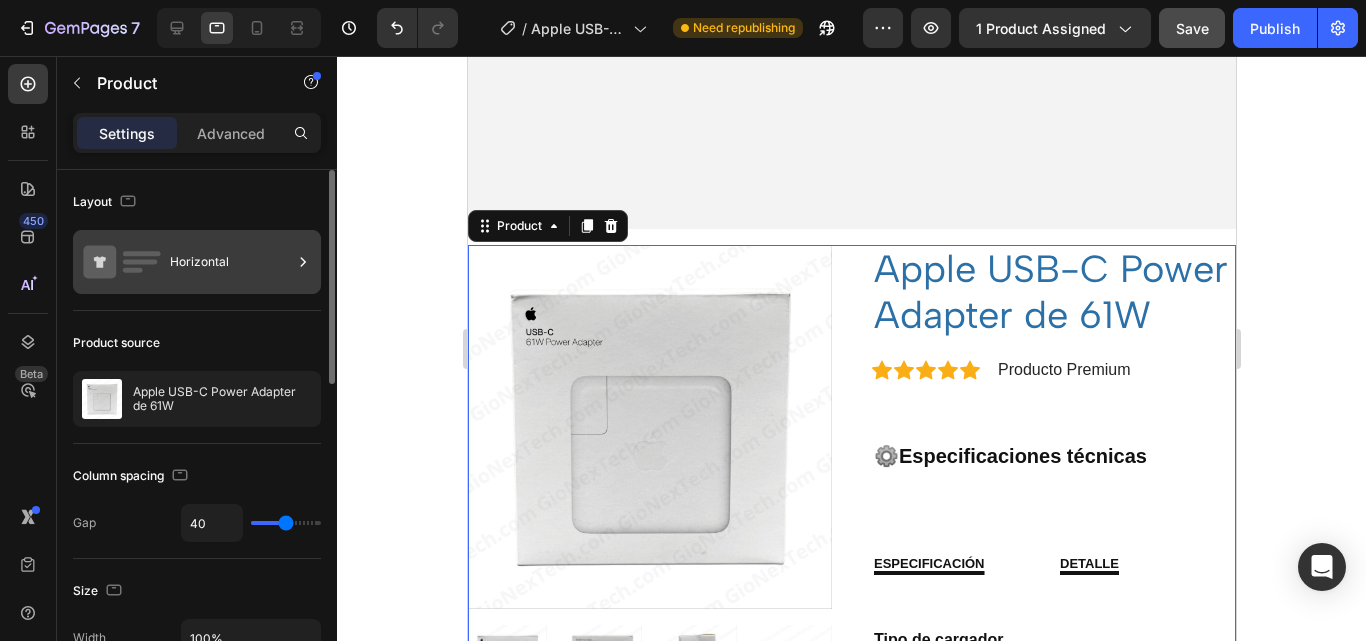 click on "Horizontal" at bounding box center (231, 262) 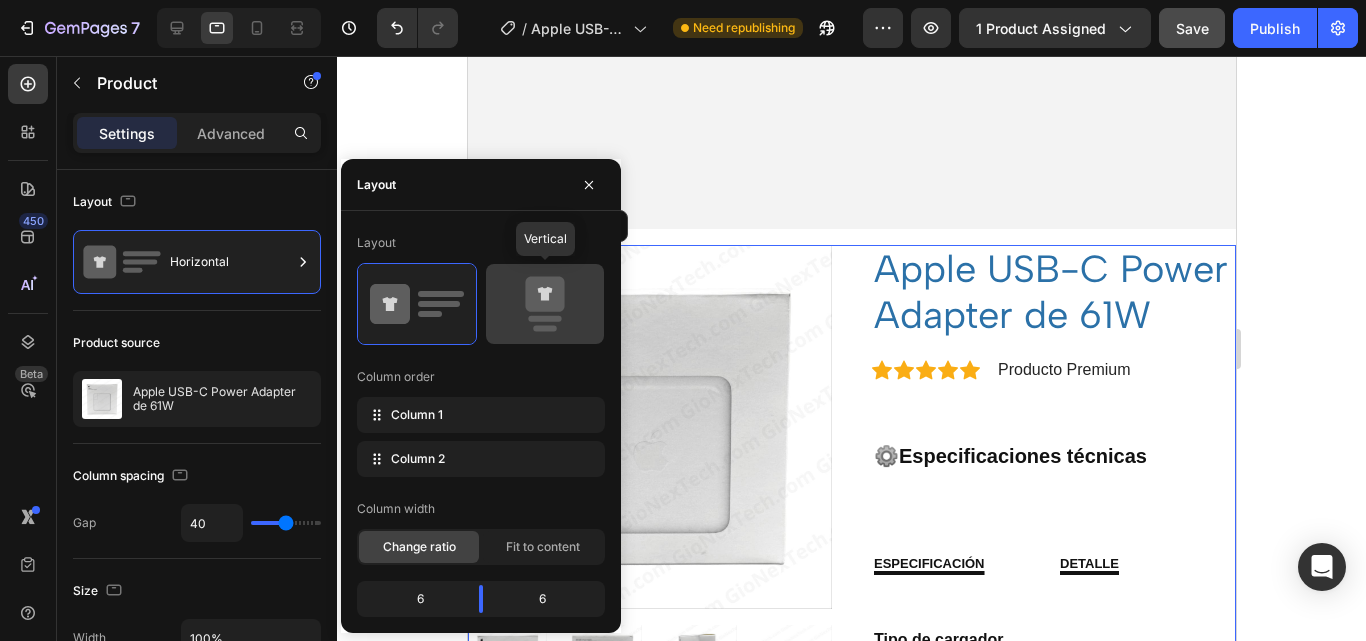 click 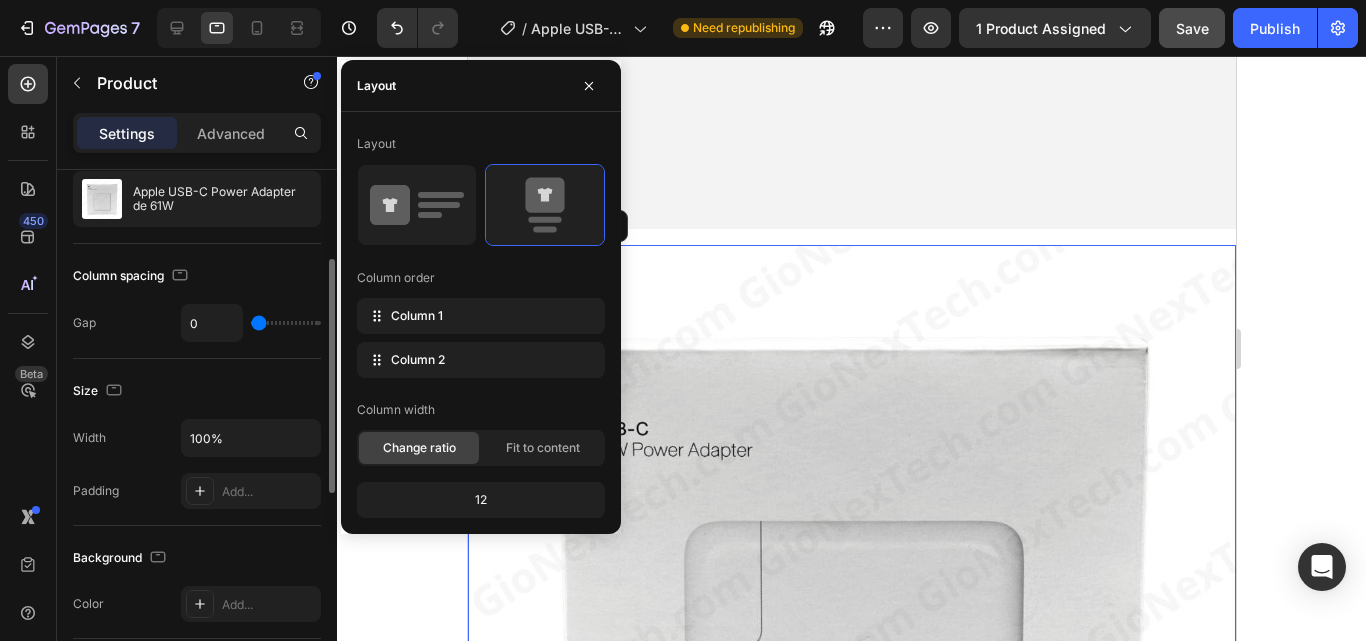 scroll, scrollTop: 300, scrollLeft: 0, axis: vertical 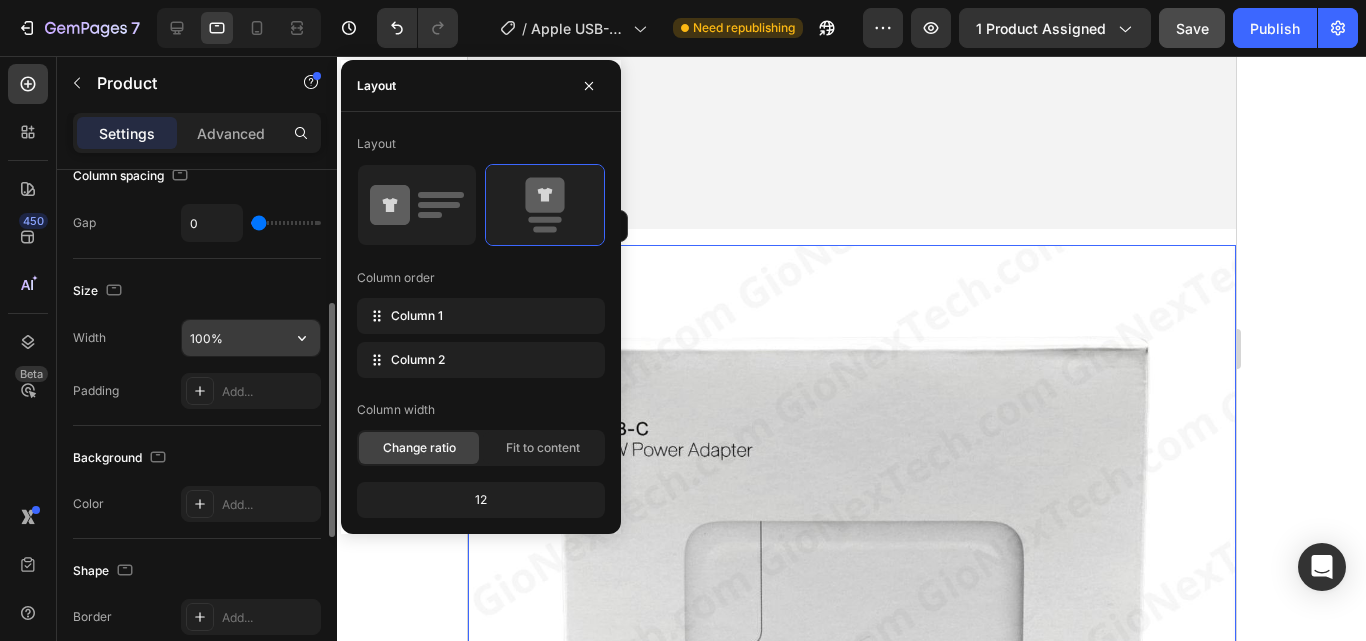 click on "100%" at bounding box center (251, 338) 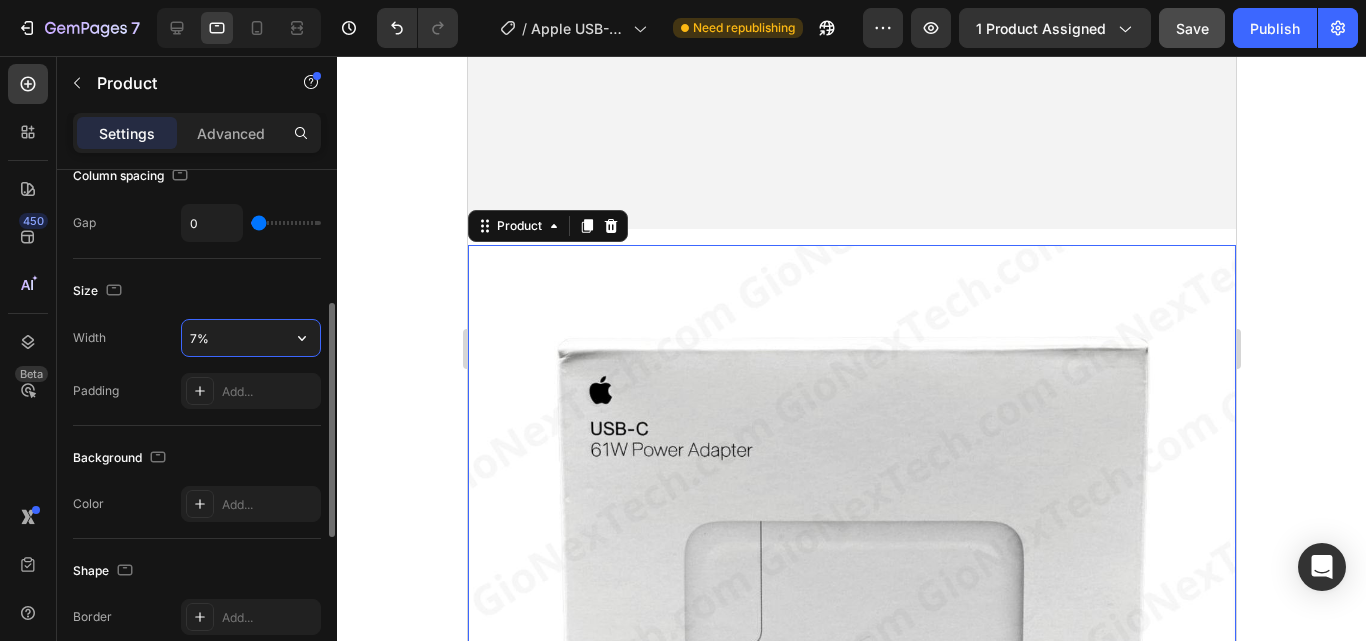 type on "70%" 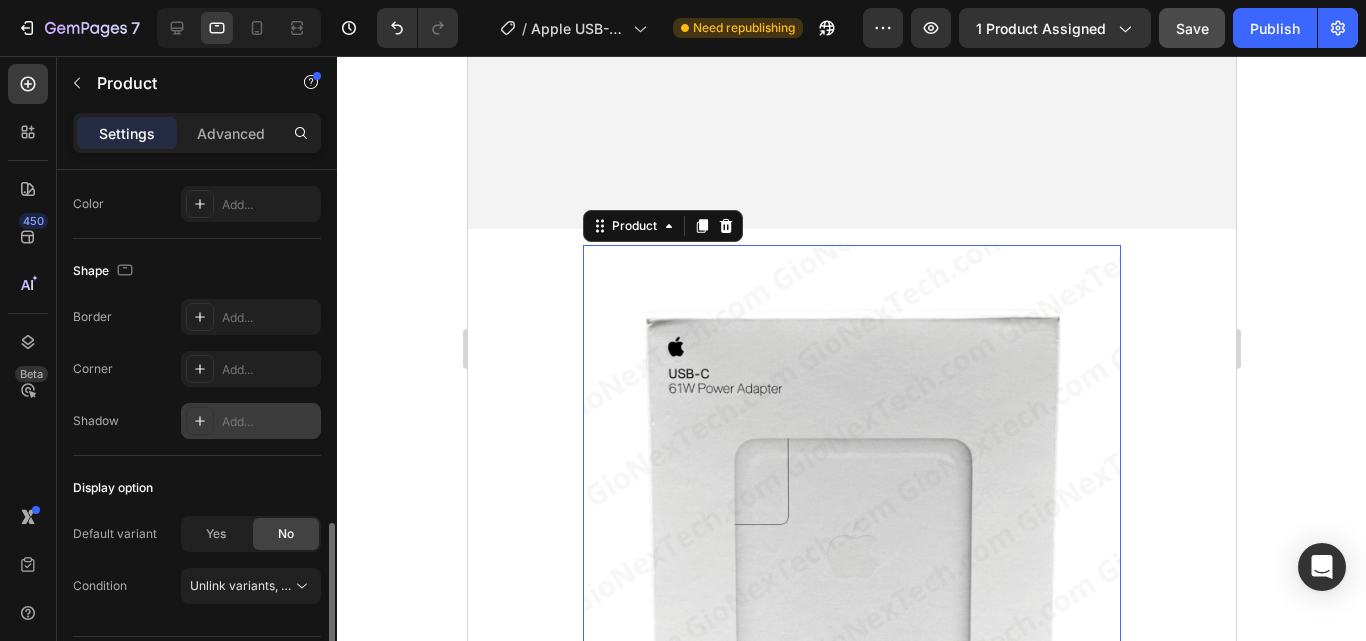 scroll, scrollTop: 659, scrollLeft: 0, axis: vertical 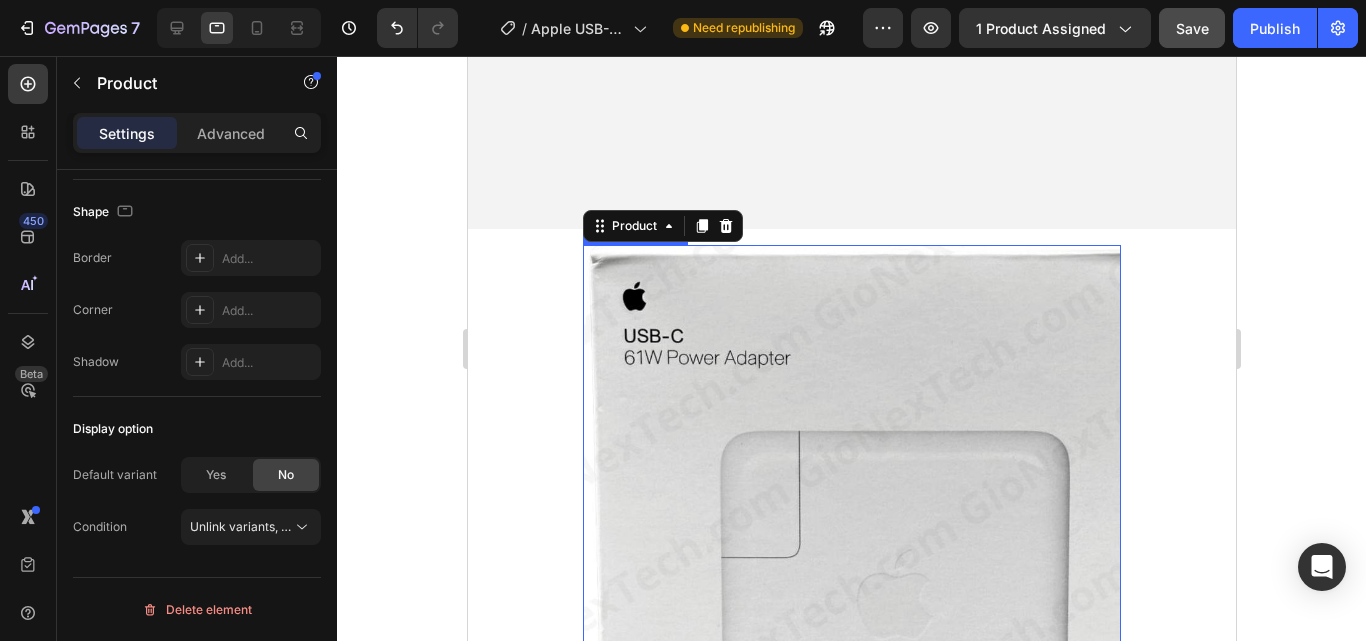 click at bounding box center [851, 514] 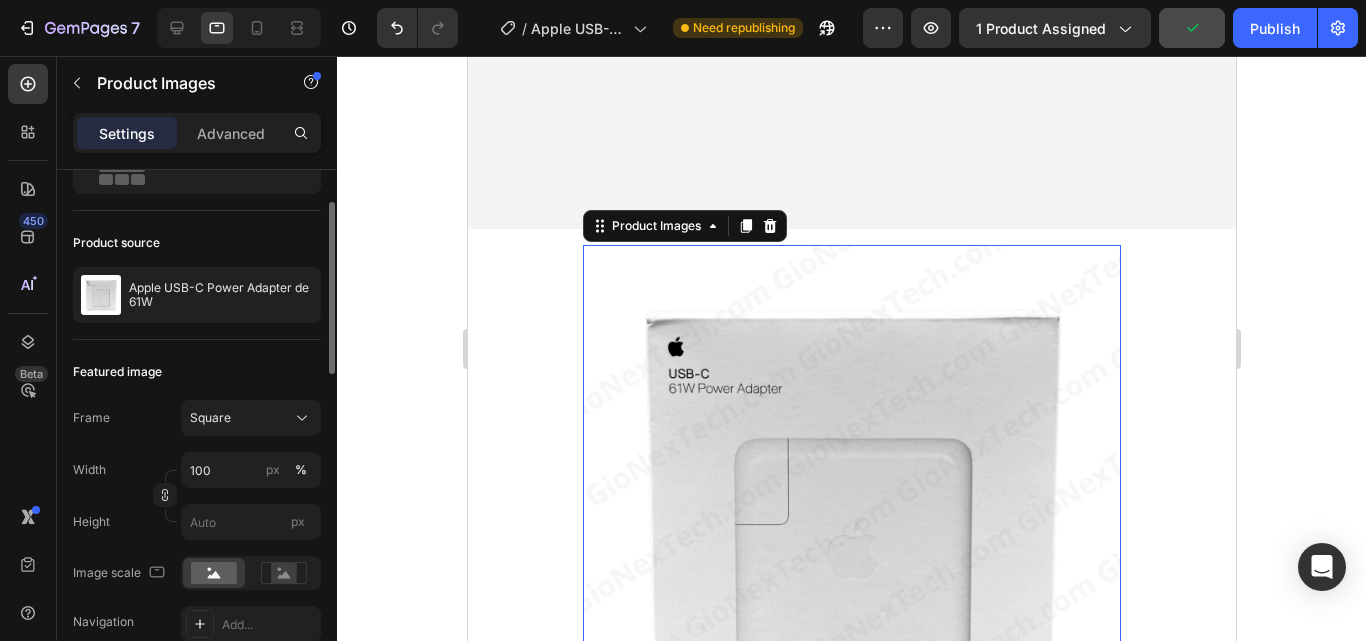 scroll, scrollTop: 200, scrollLeft: 0, axis: vertical 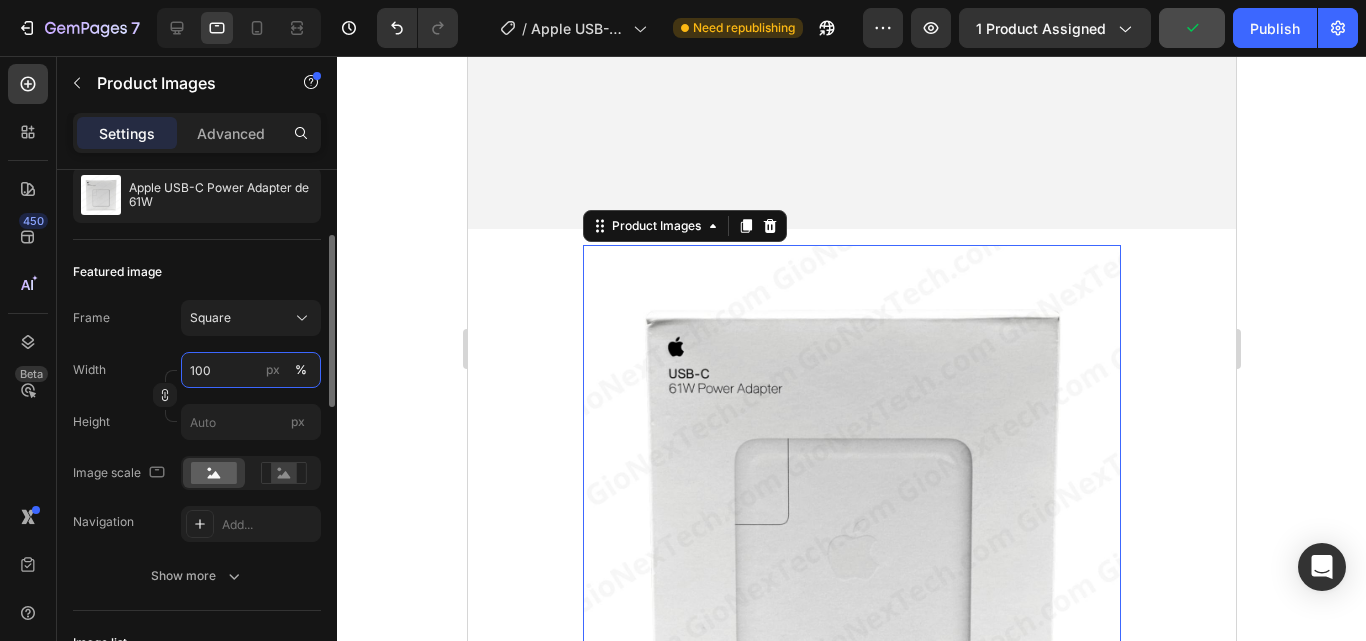 click on "100" at bounding box center [251, 370] 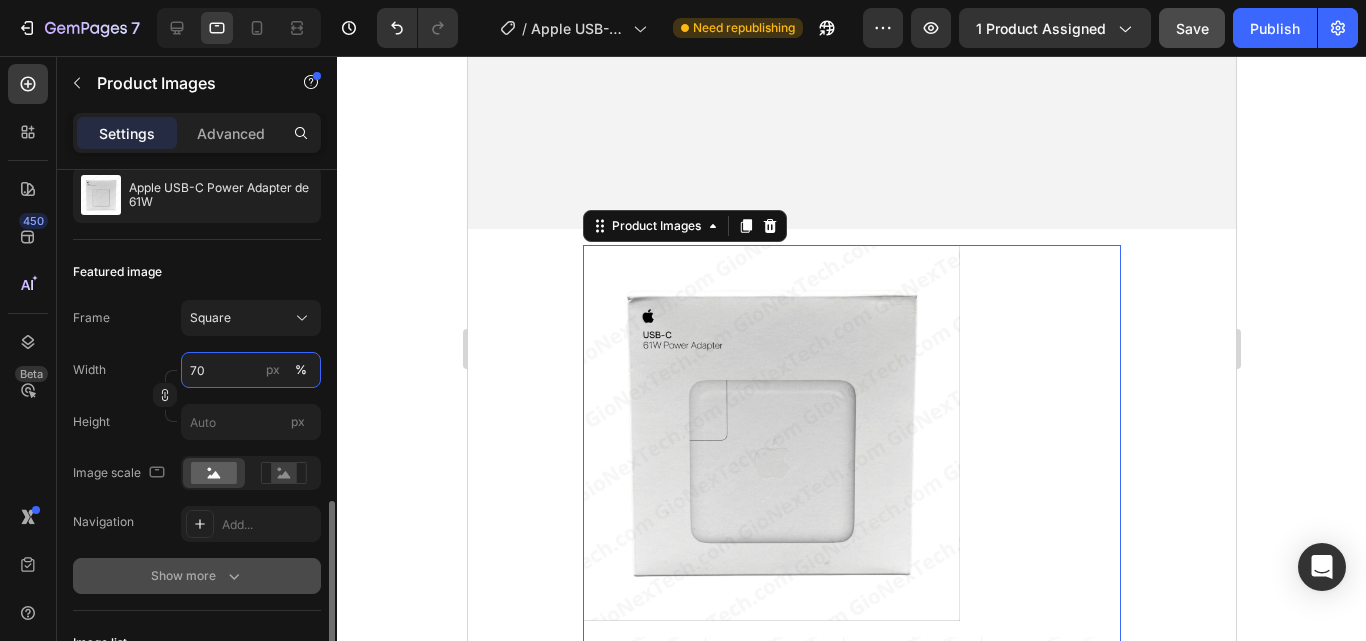 scroll, scrollTop: 400, scrollLeft: 0, axis: vertical 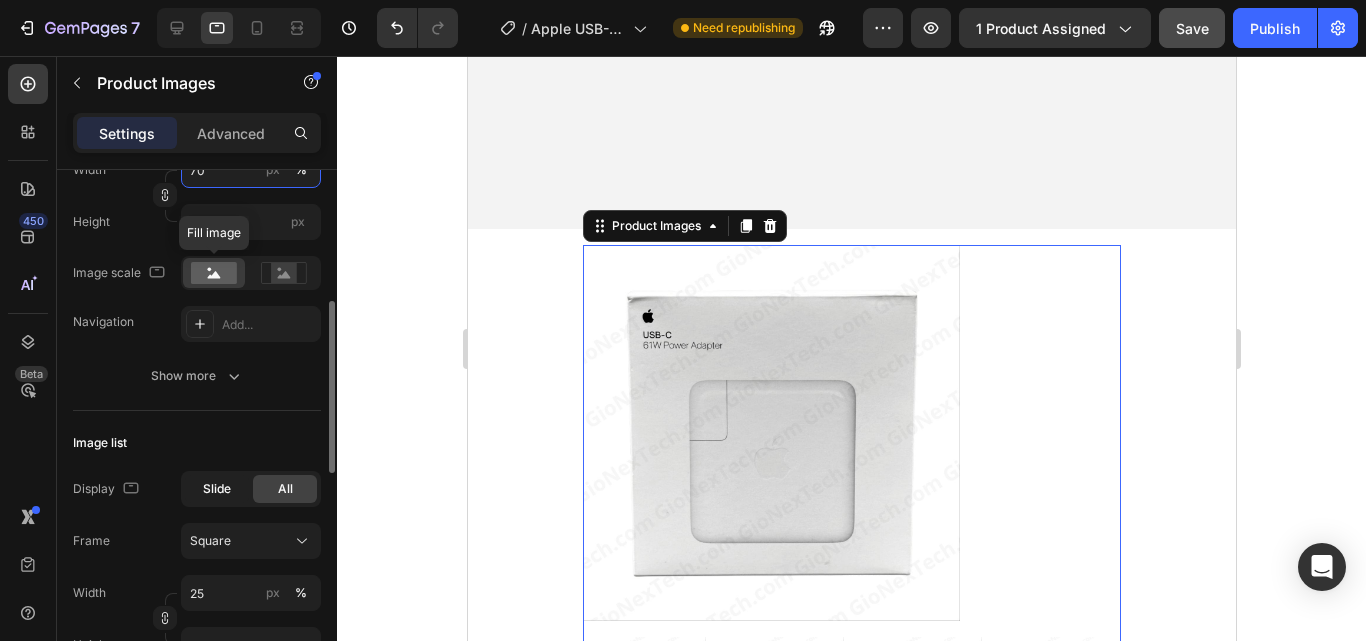 type on "70" 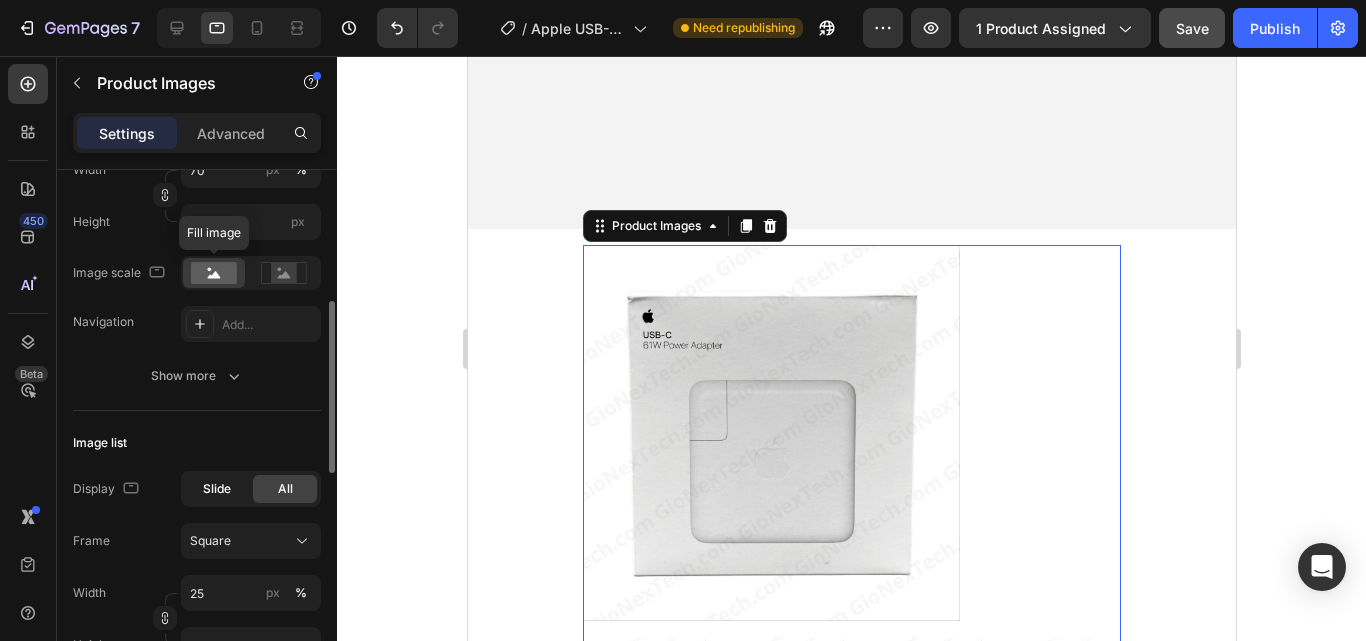 click on "Slide" 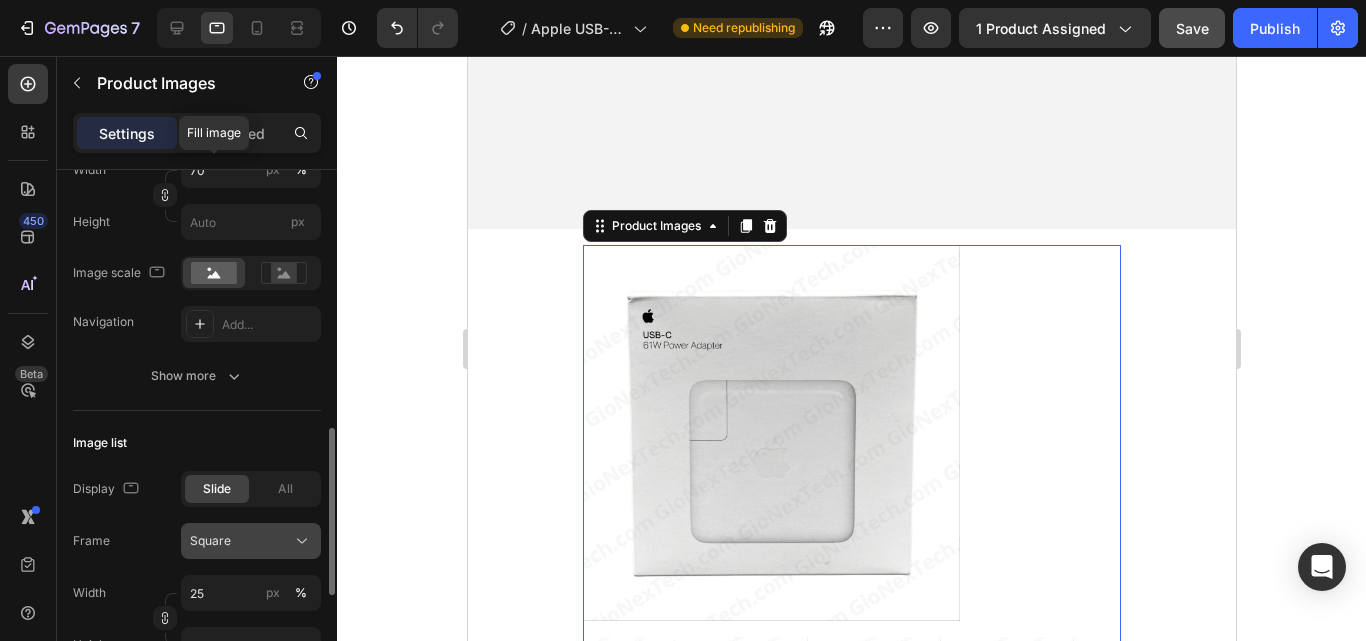 scroll, scrollTop: 500, scrollLeft: 0, axis: vertical 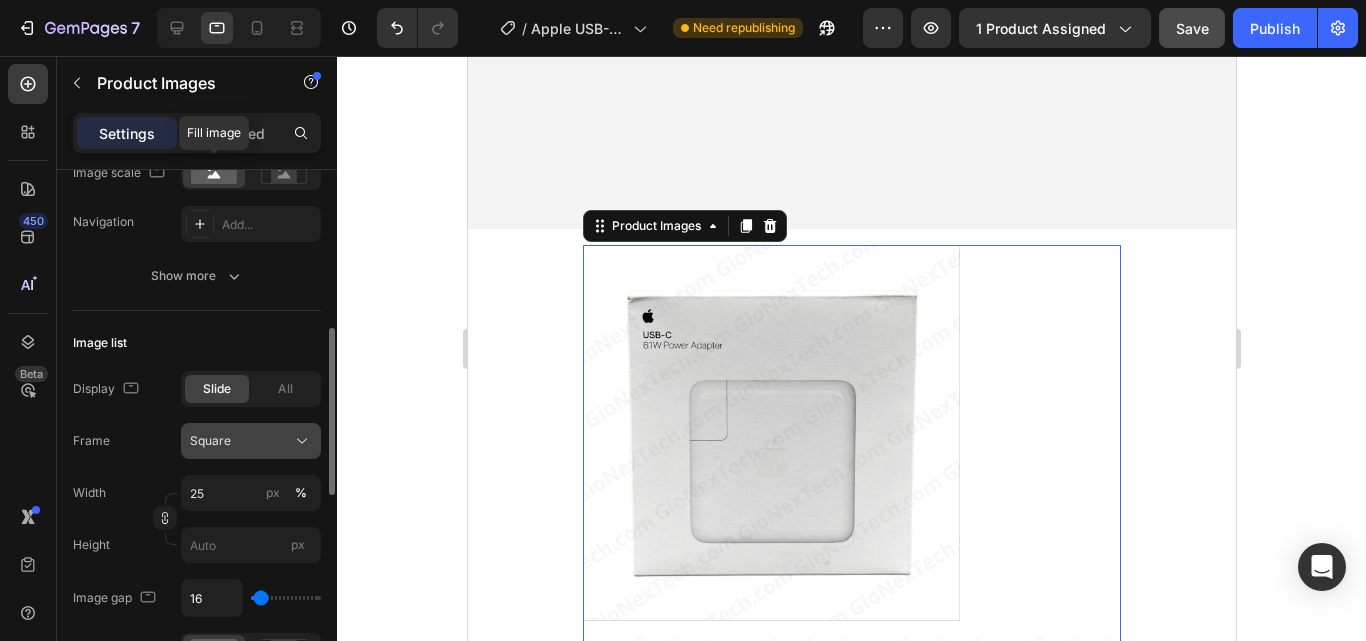 click on "Square" 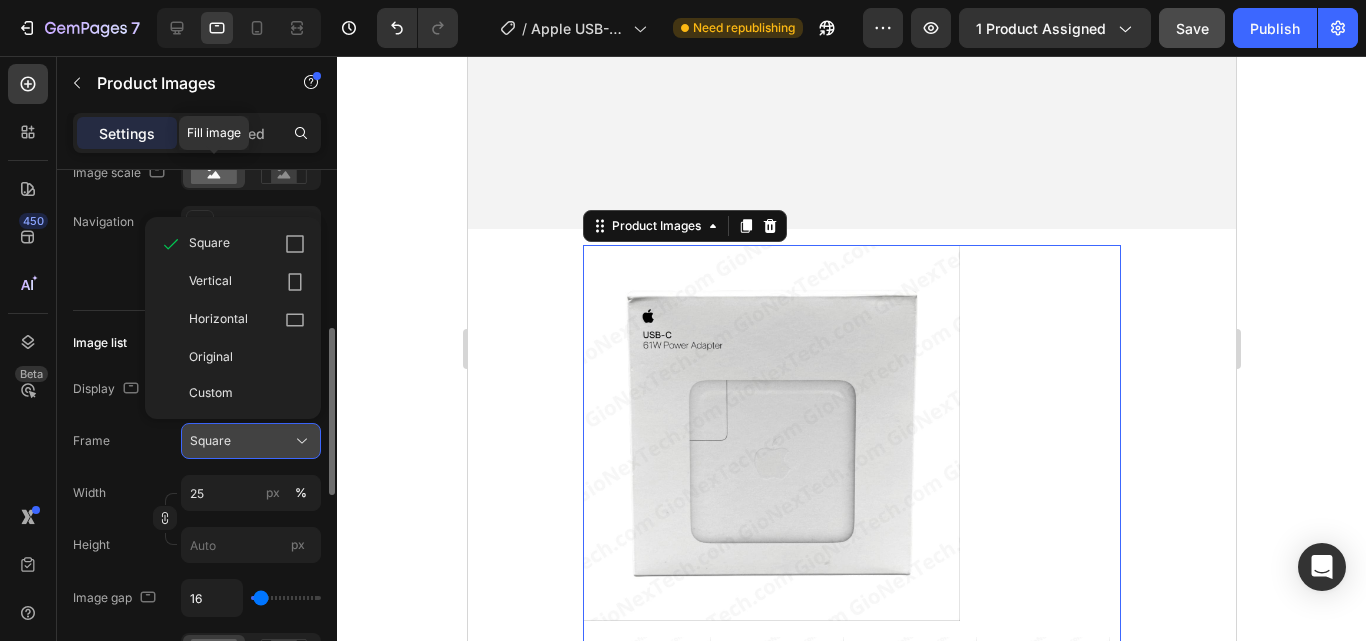 click on "Square" 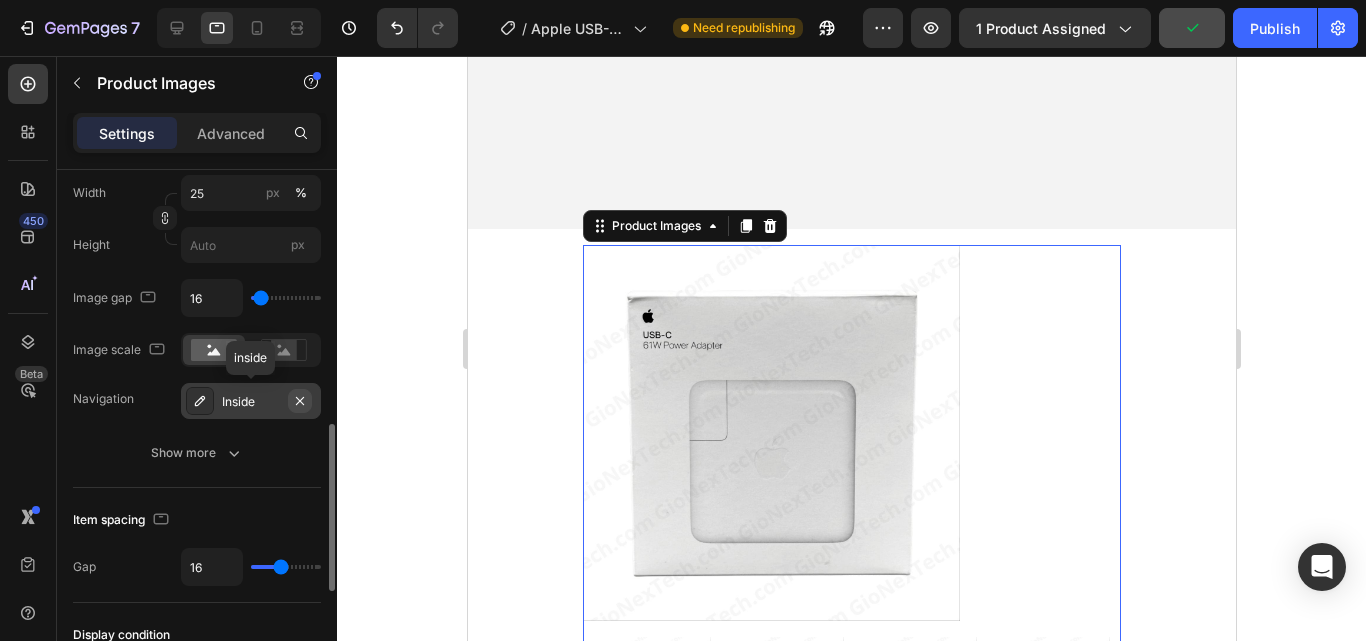 scroll, scrollTop: 700, scrollLeft: 0, axis: vertical 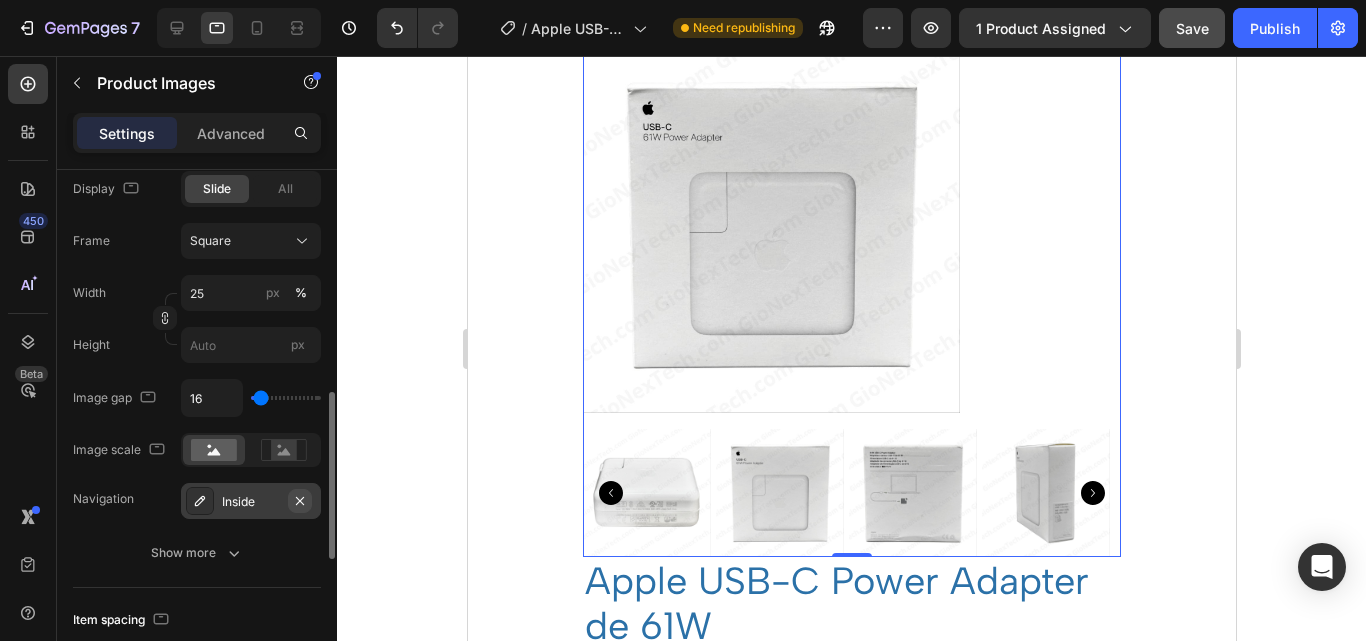 click 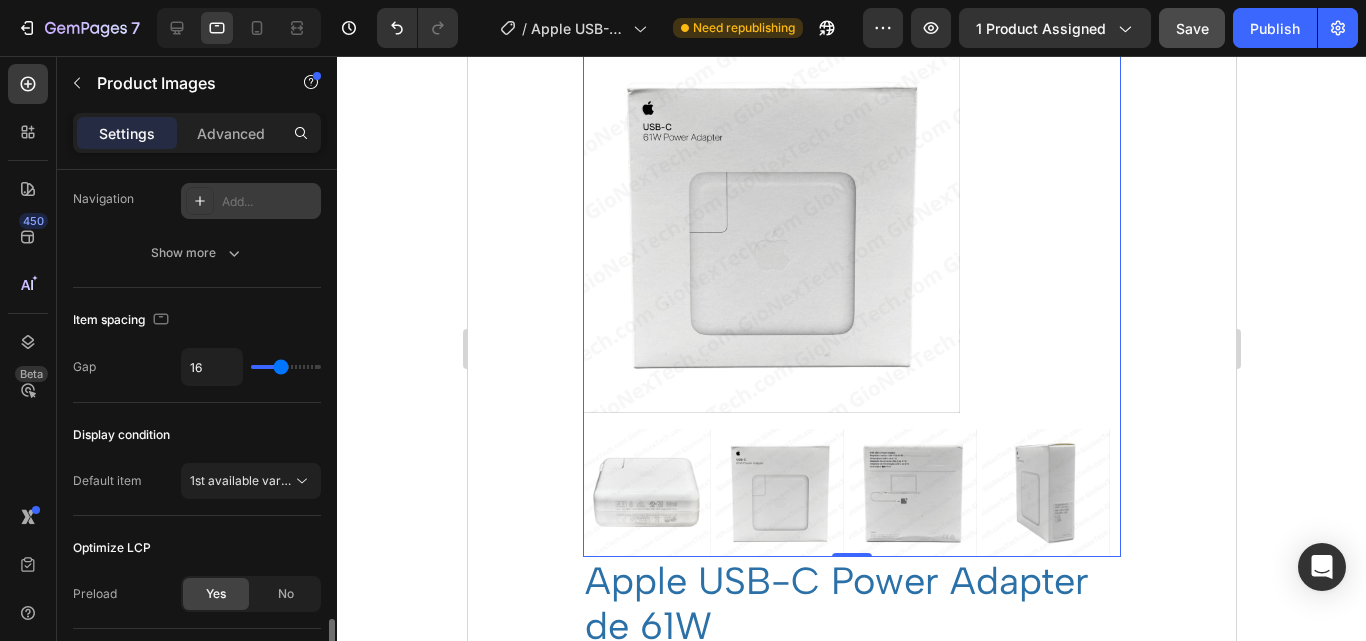 scroll, scrollTop: 1100, scrollLeft: 0, axis: vertical 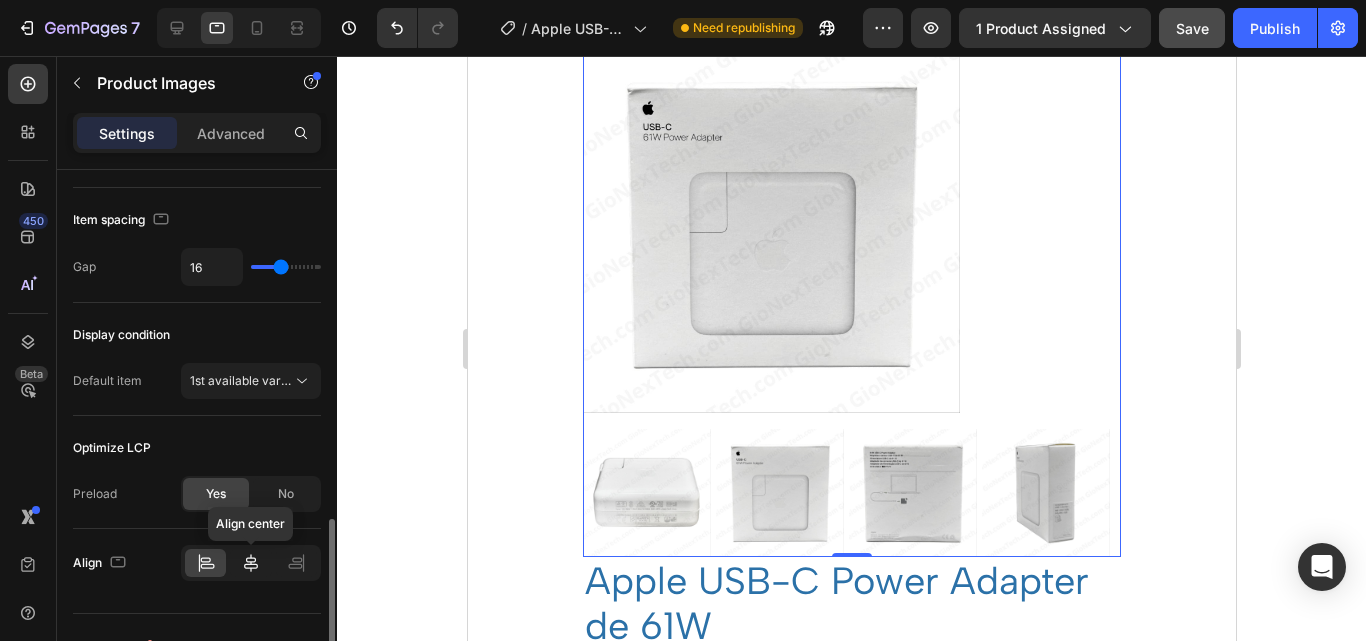 click 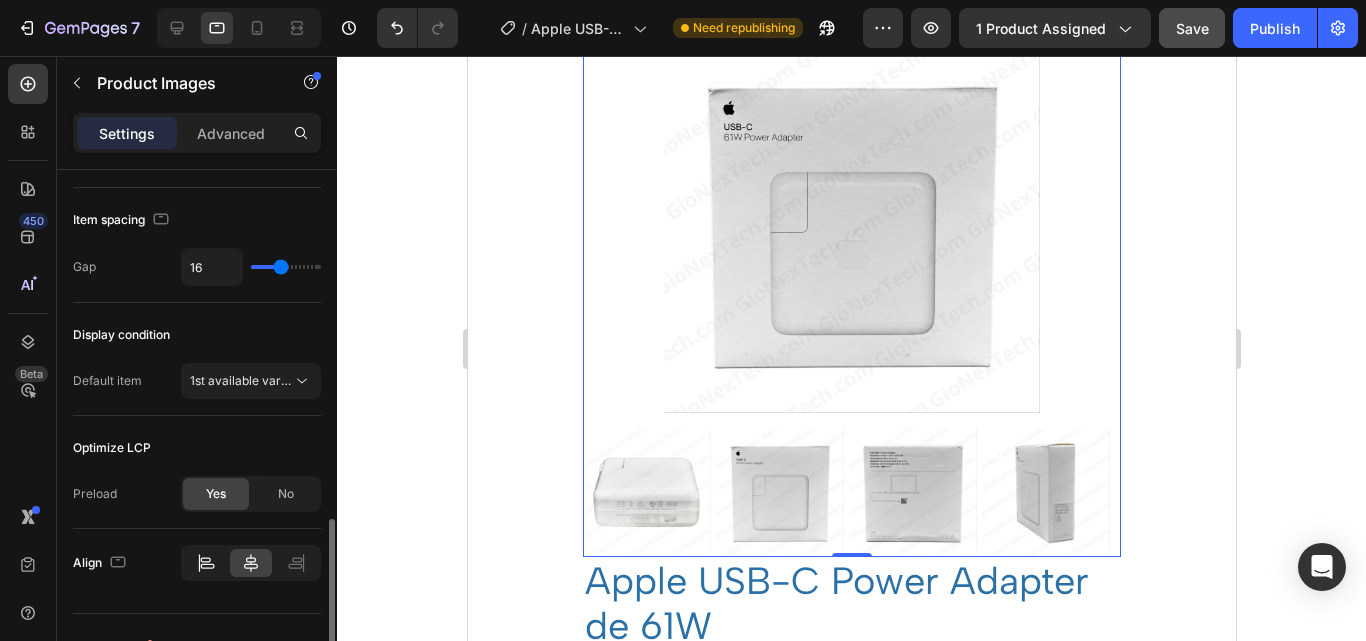 scroll, scrollTop: 1136, scrollLeft: 0, axis: vertical 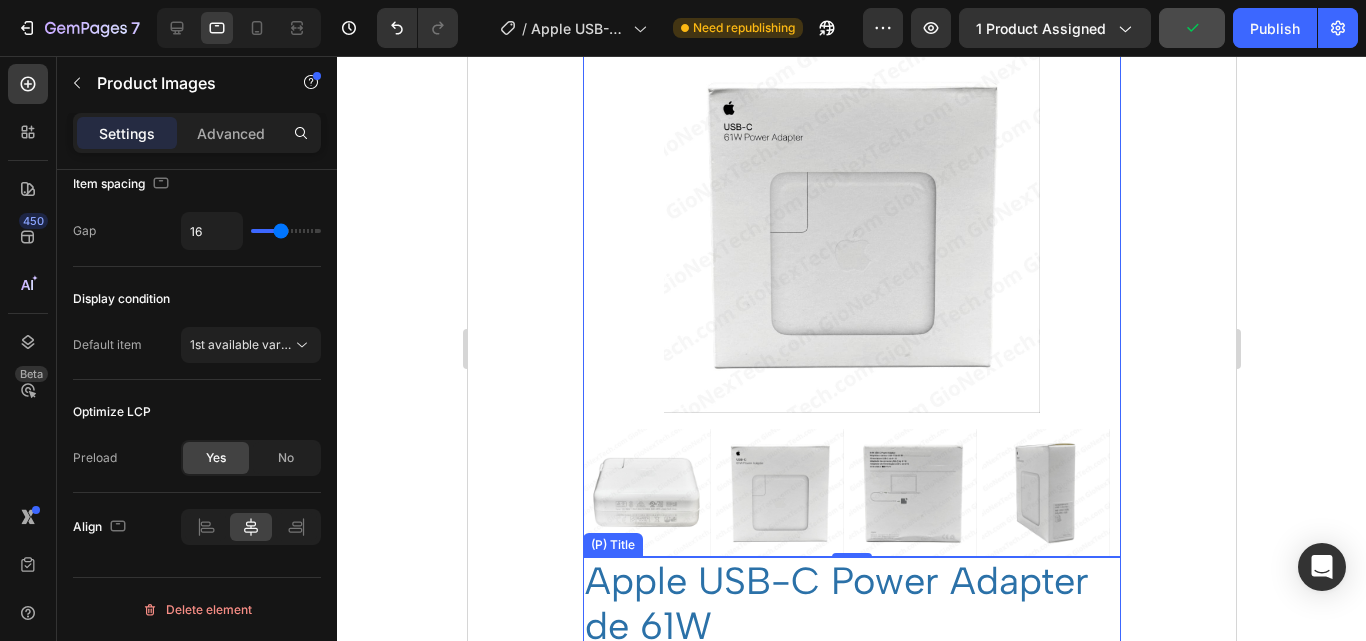click on "Apple USB-C Power Adapter de 61W" at bounding box center [851, 604] 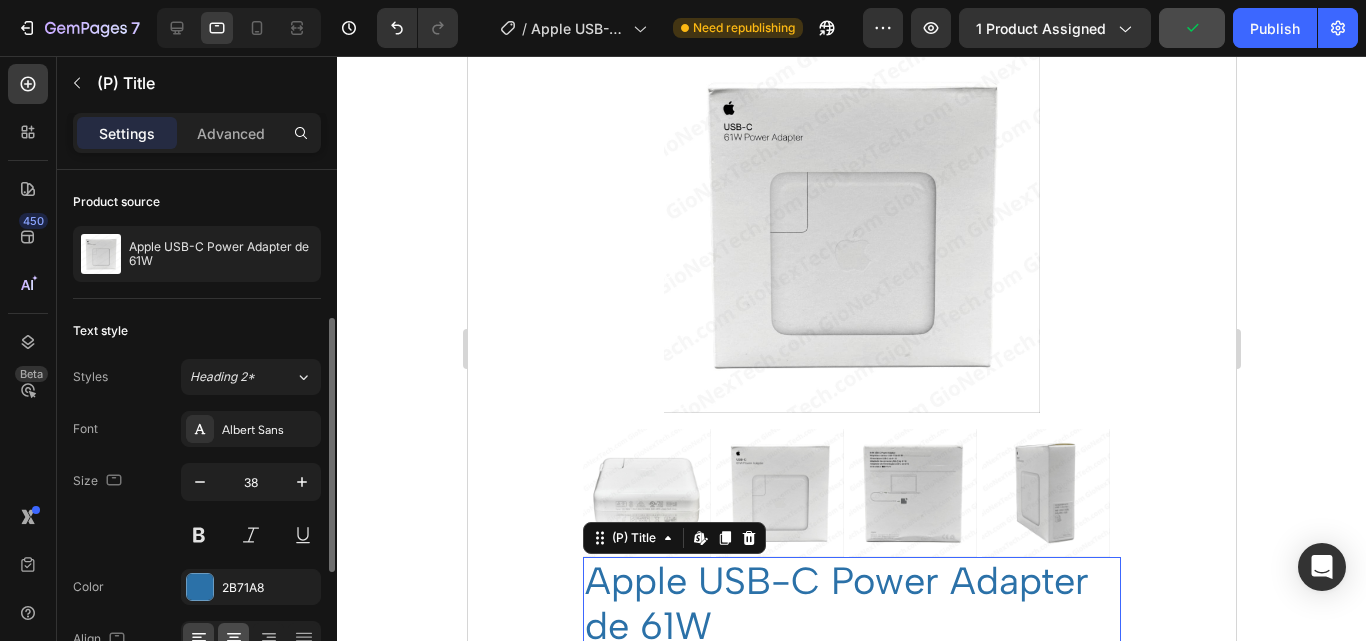 scroll, scrollTop: 100, scrollLeft: 0, axis: vertical 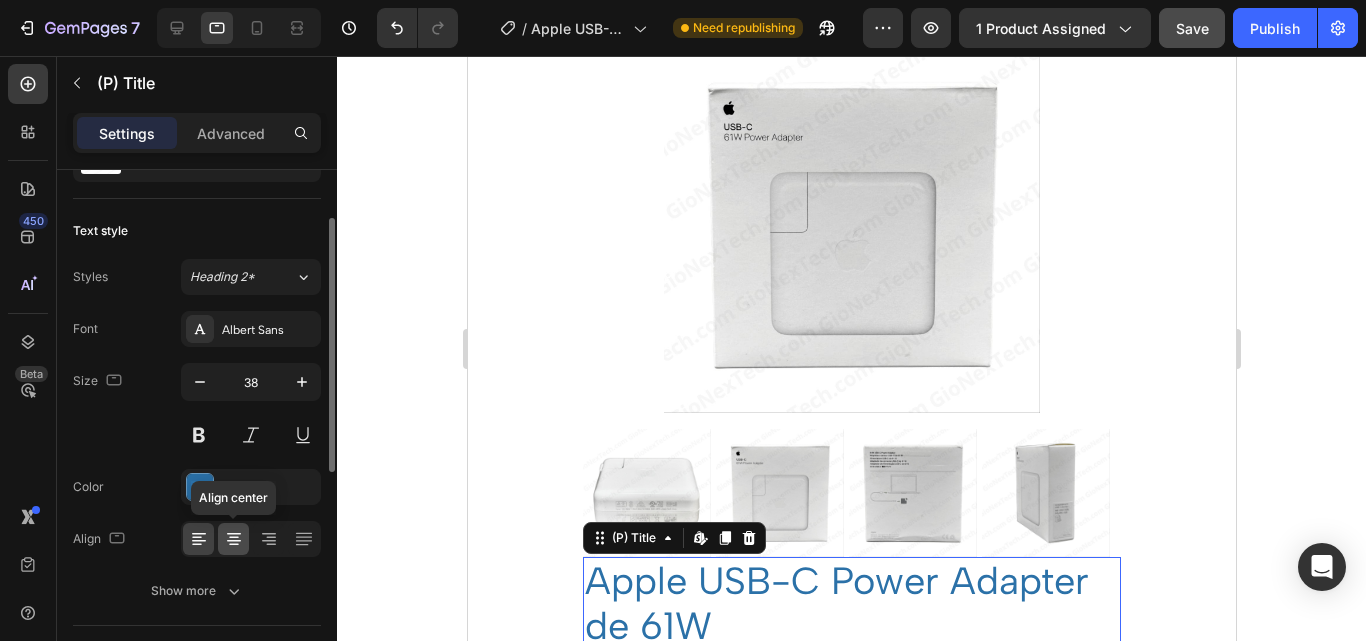 click 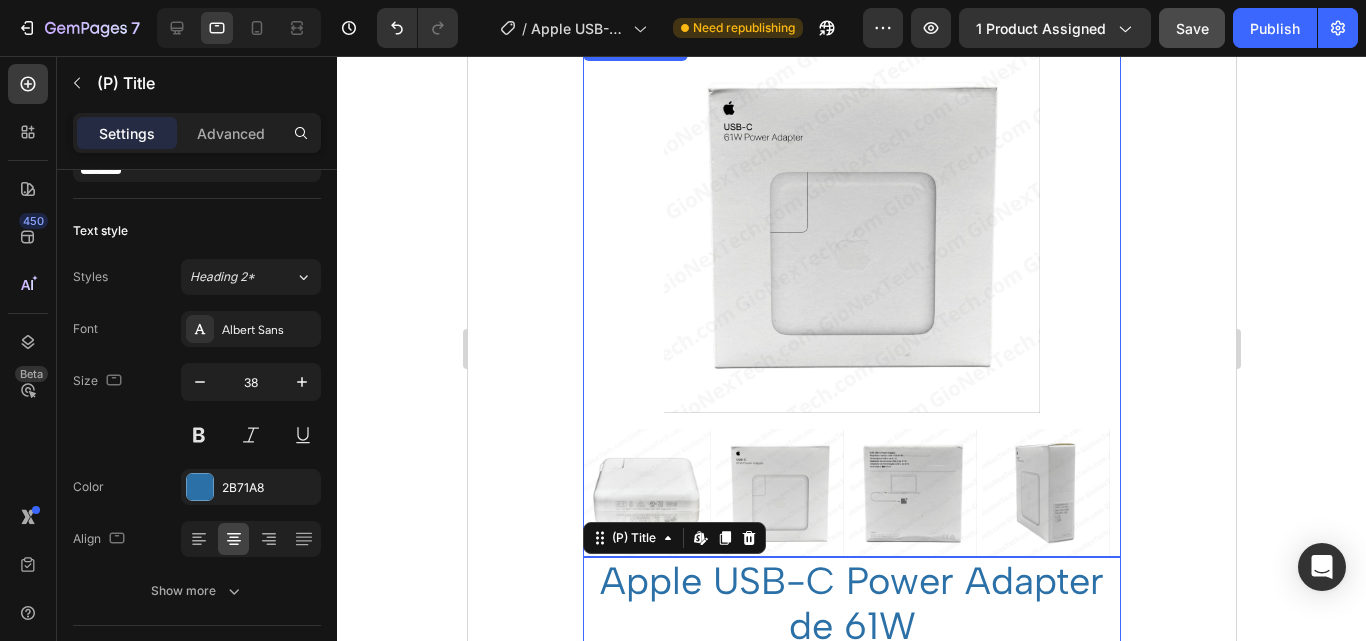 click at bounding box center (912, 493) 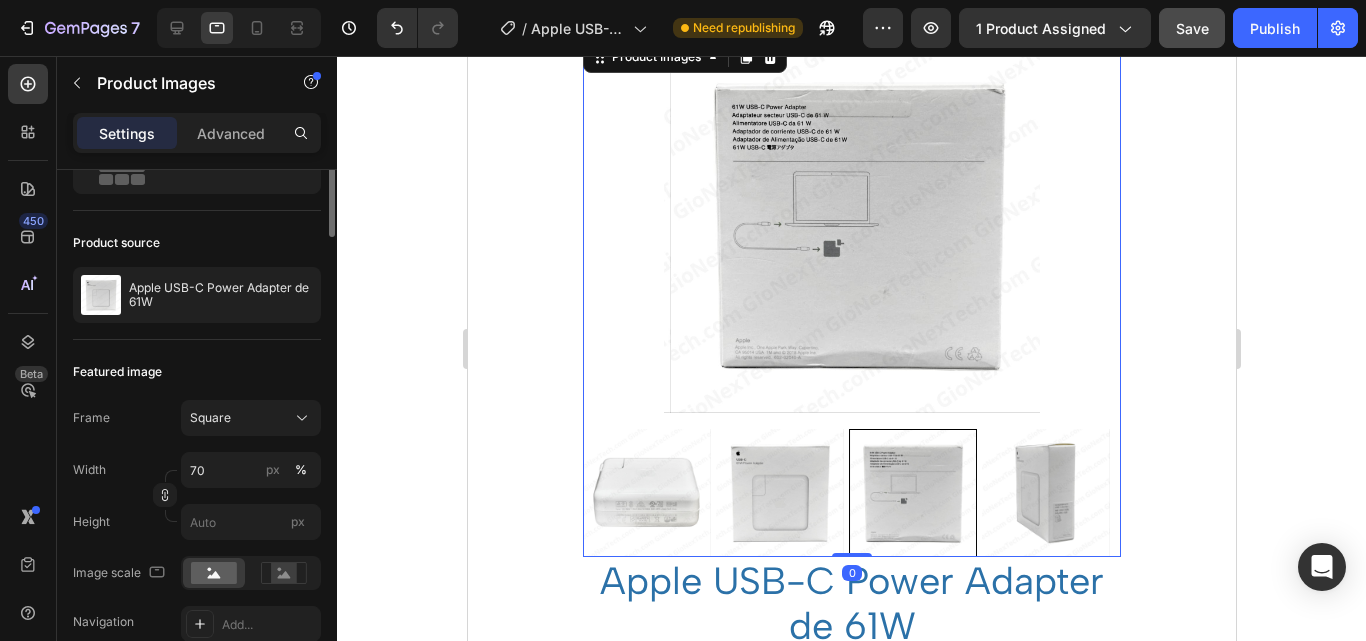 scroll, scrollTop: 0, scrollLeft: 0, axis: both 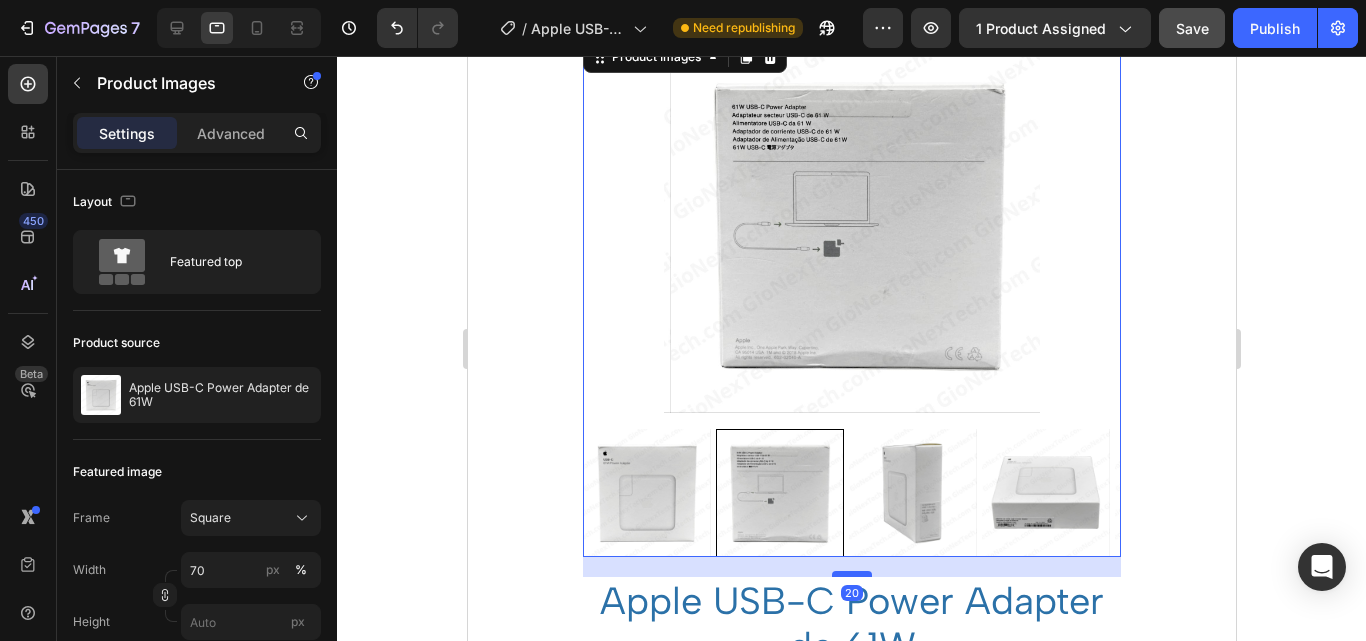 drag, startPoint x: 839, startPoint y: 547, endPoint x: 843, endPoint y: 567, distance: 20.396078 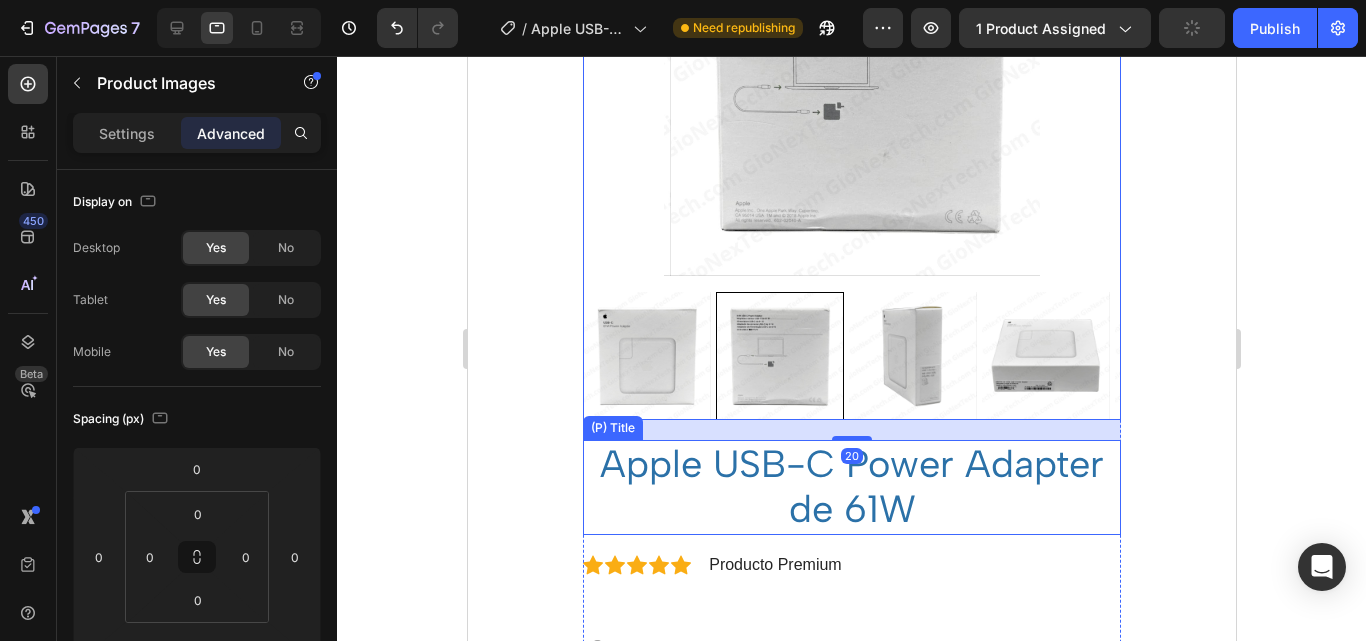 scroll, scrollTop: 700, scrollLeft: 0, axis: vertical 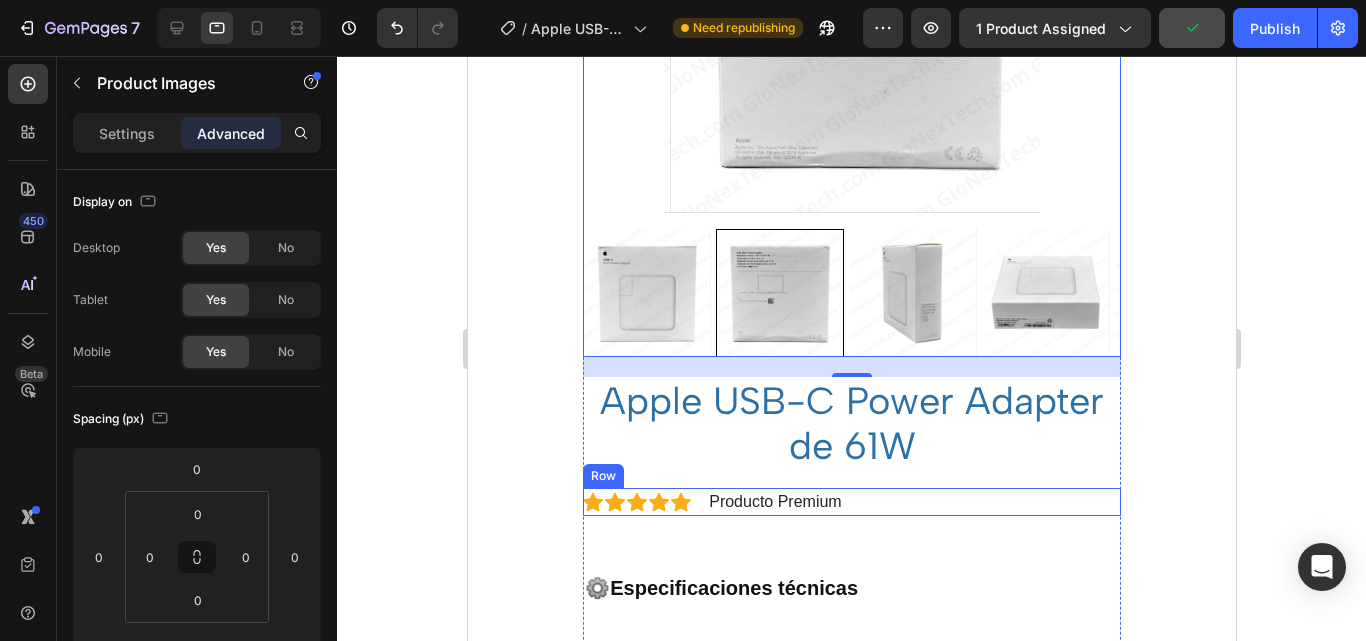 click on "Icon
Icon
Icon
Icon
Icon Icon List Hoz Producto Premium Text block Row" at bounding box center (851, 502) 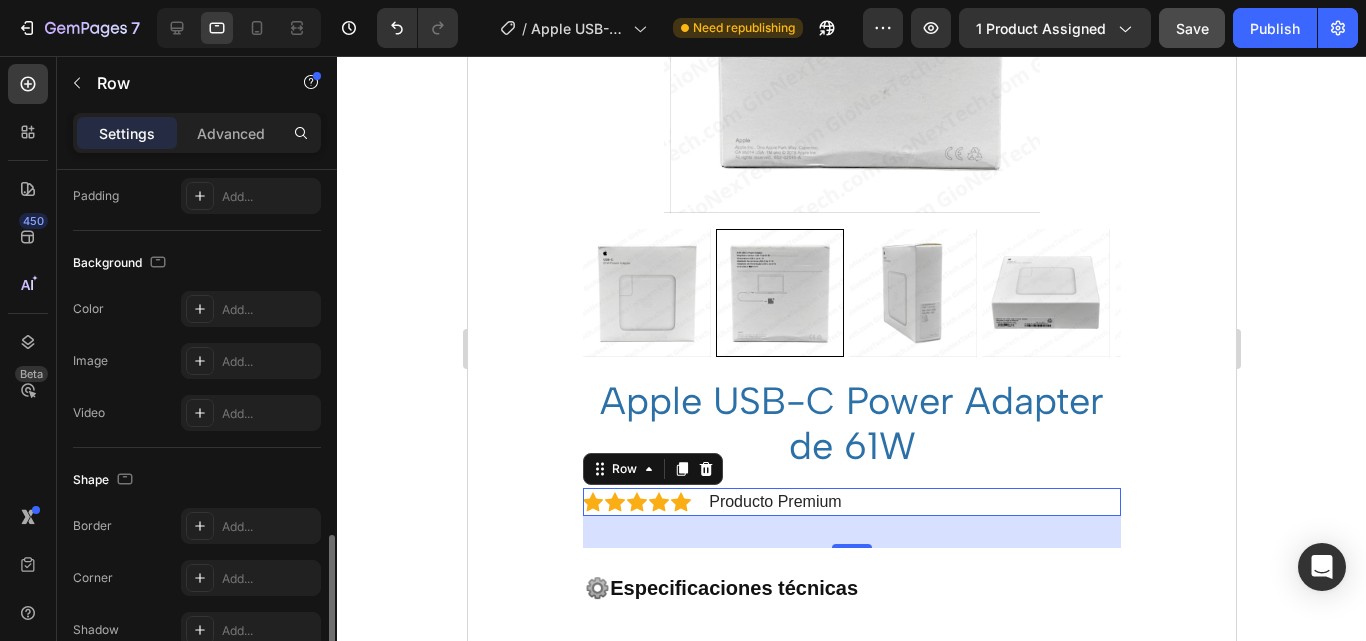 scroll, scrollTop: 868, scrollLeft: 0, axis: vertical 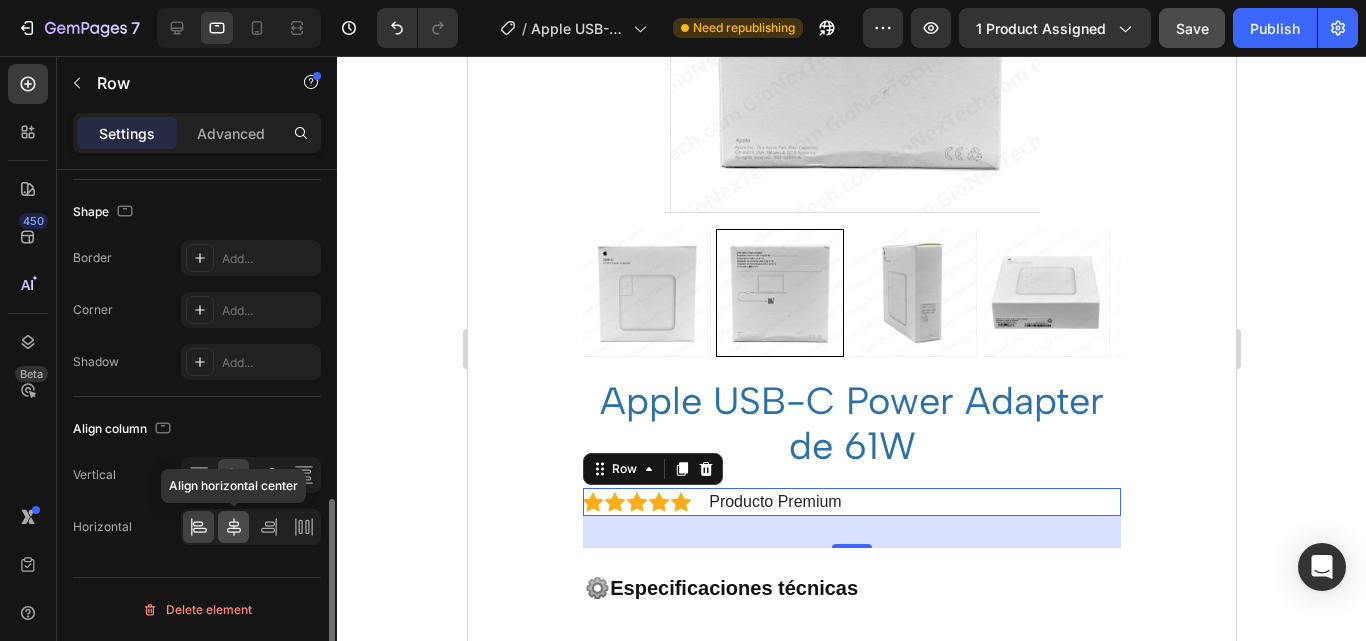 click 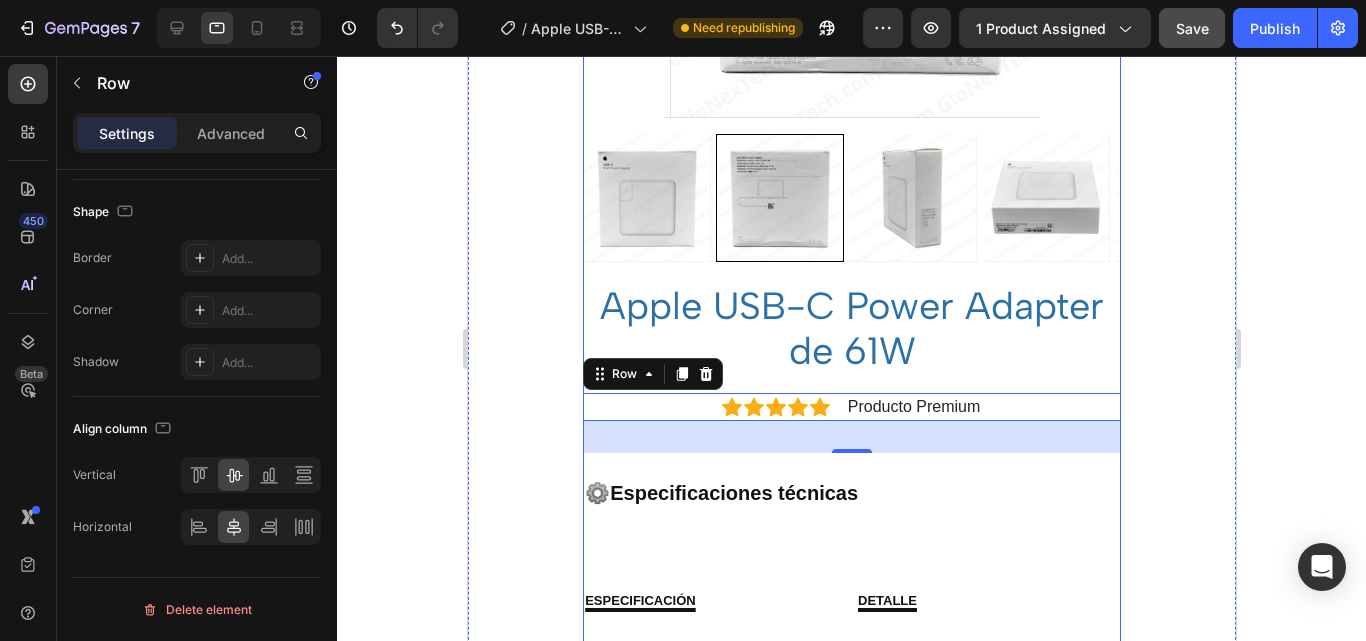 scroll, scrollTop: 800, scrollLeft: 0, axis: vertical 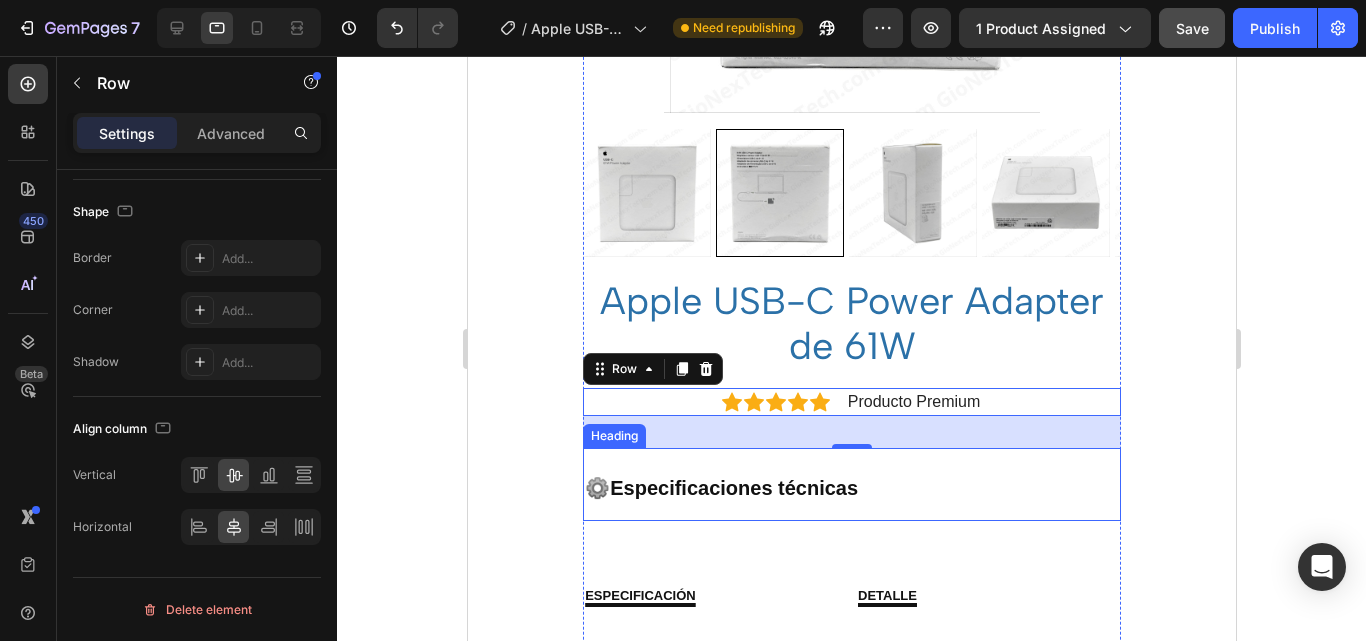 click on "⚙️ Especificaciones técnicas" at bounding box center (851, 484) 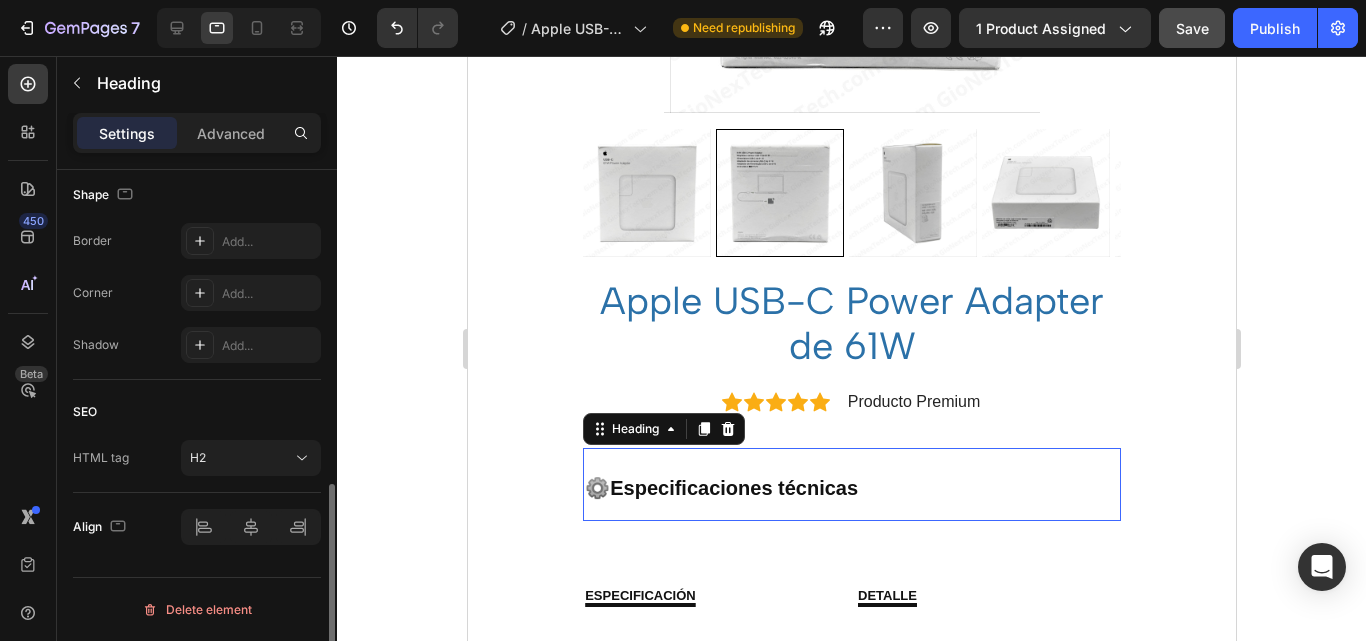 scroll, scrollTop: 0, scrollLeft: 0, axis: both 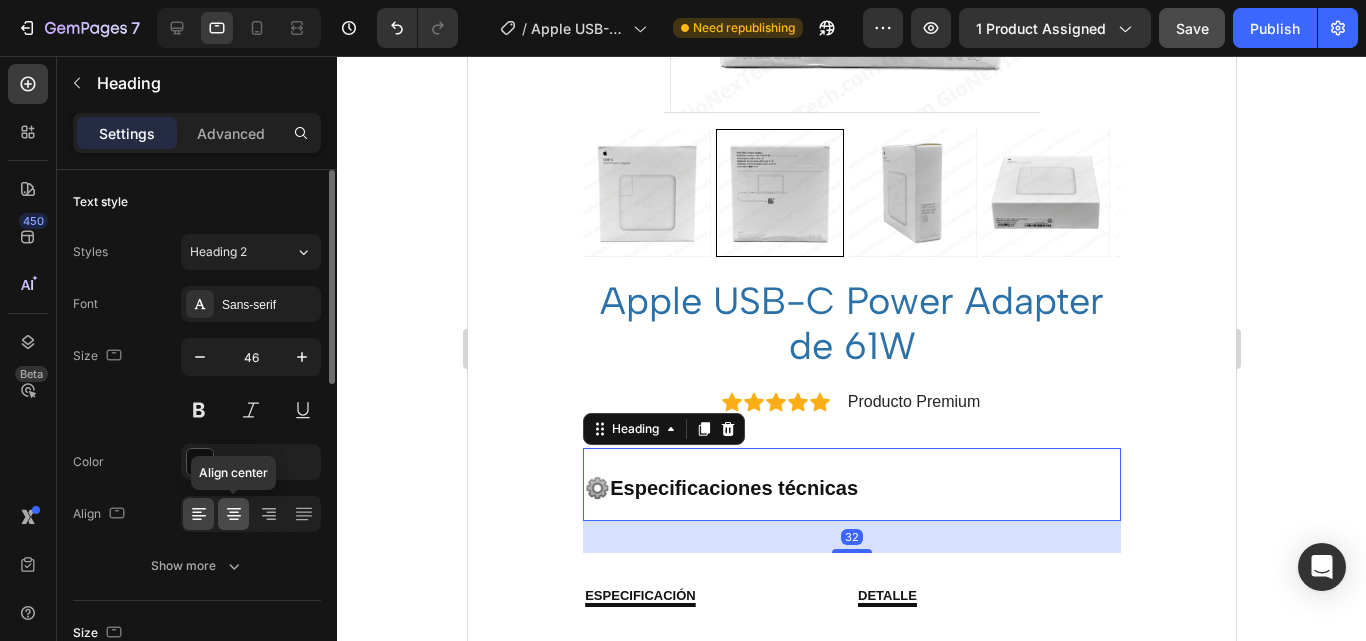 click 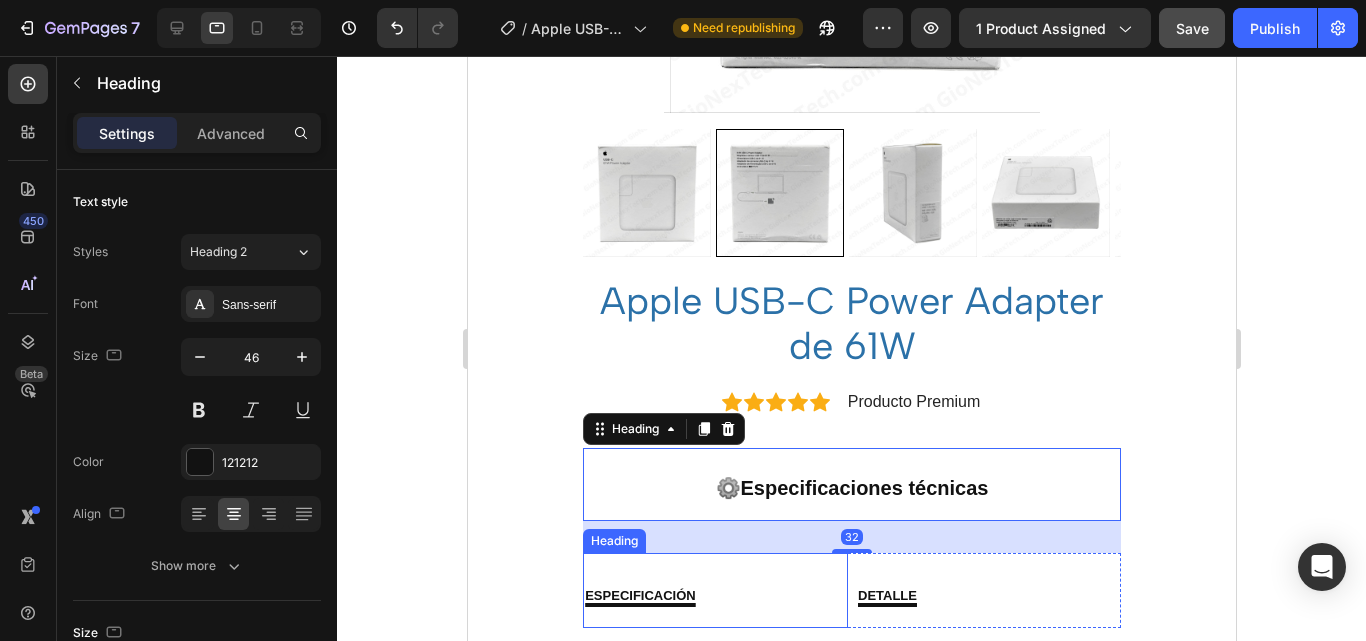 click on "especificación" at bounding box center [639, 595] 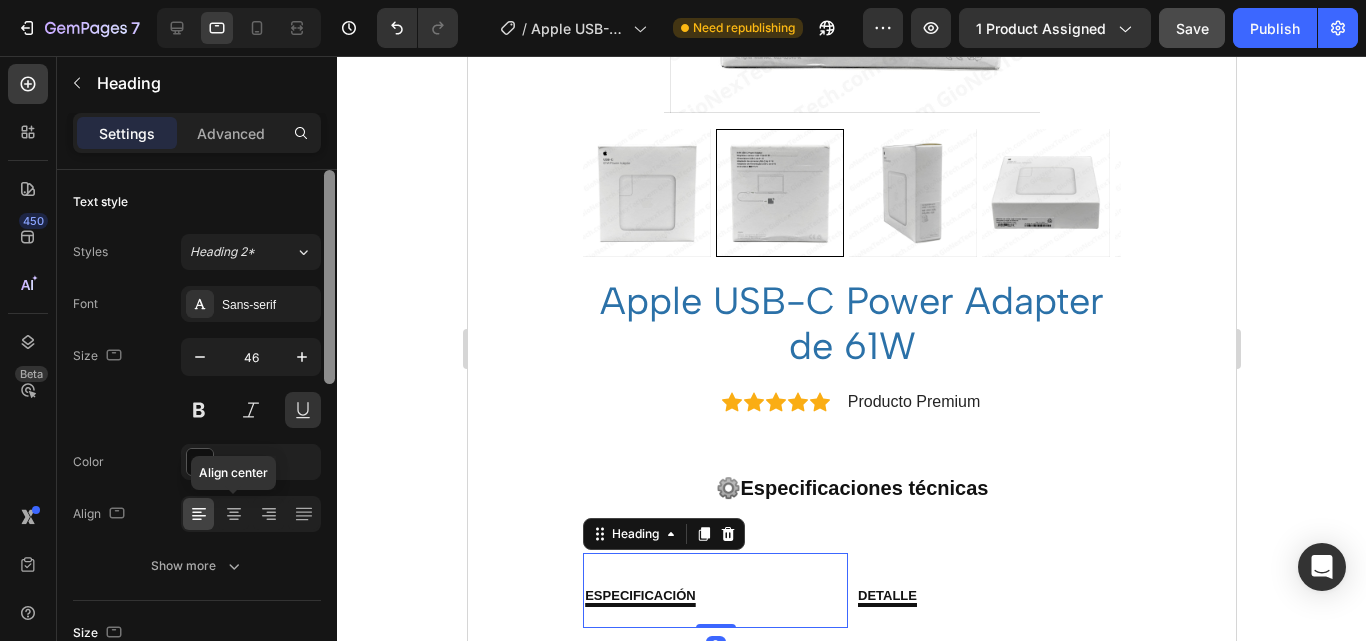 drag, startPoint x: 224, startPoint y: 508, endPoint x: 335, endPoint y: 521, distance: 111.75867 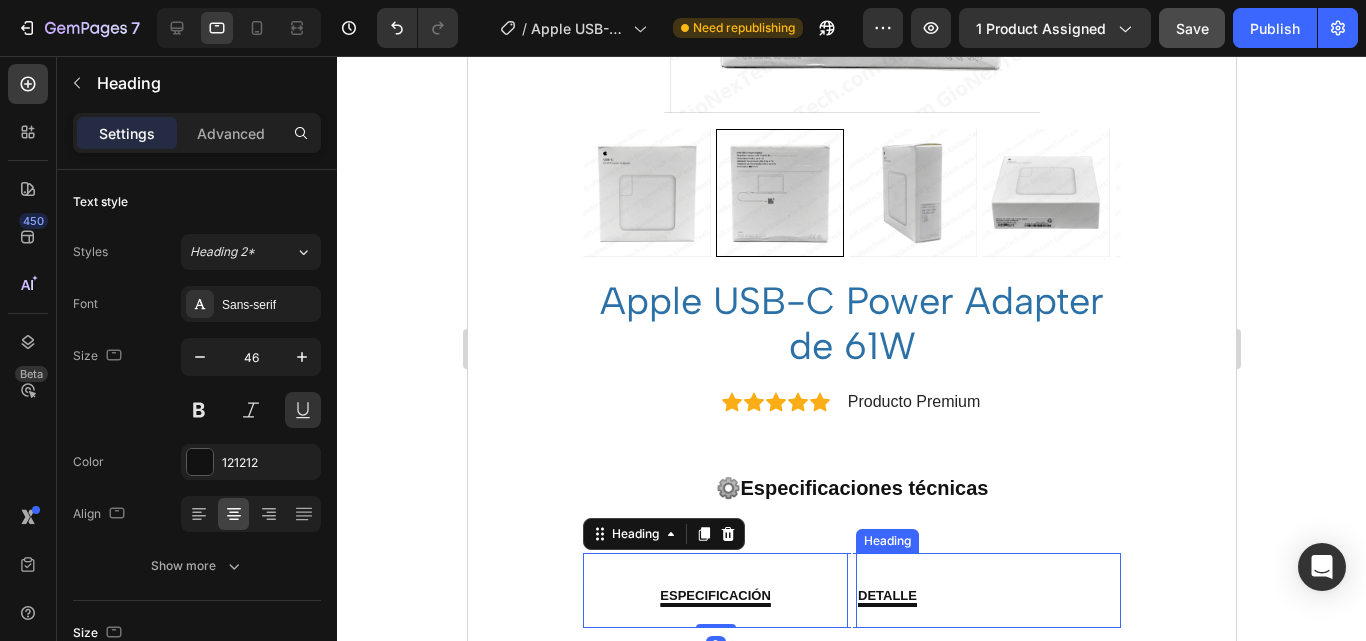 click on "DETALLE" at bounding box center [987, 590] 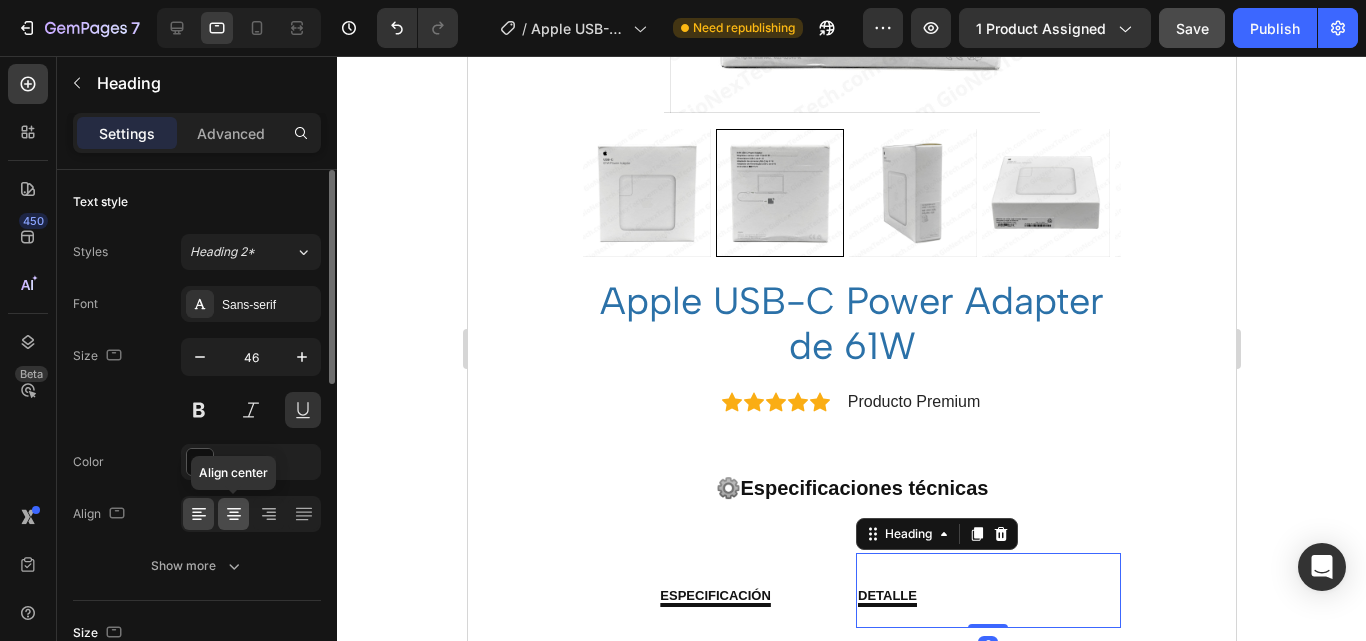 click 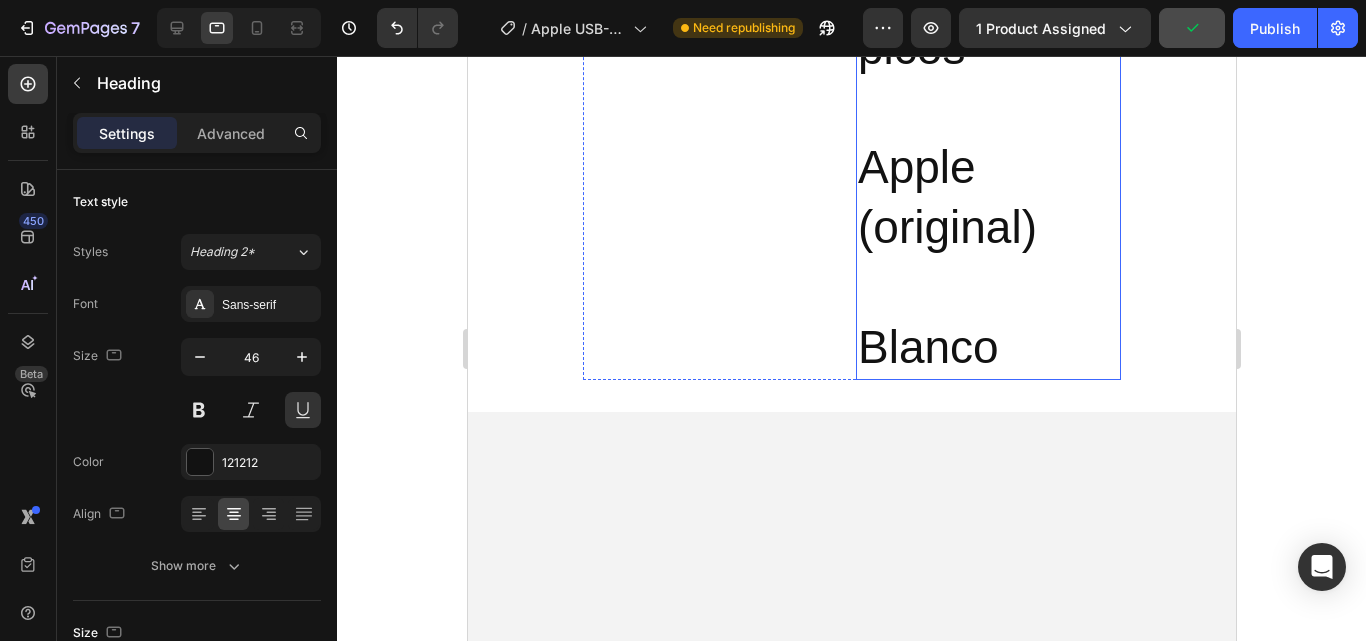 scroll, scrollTop: 3200, scrollLeft: 0, axis: vertical 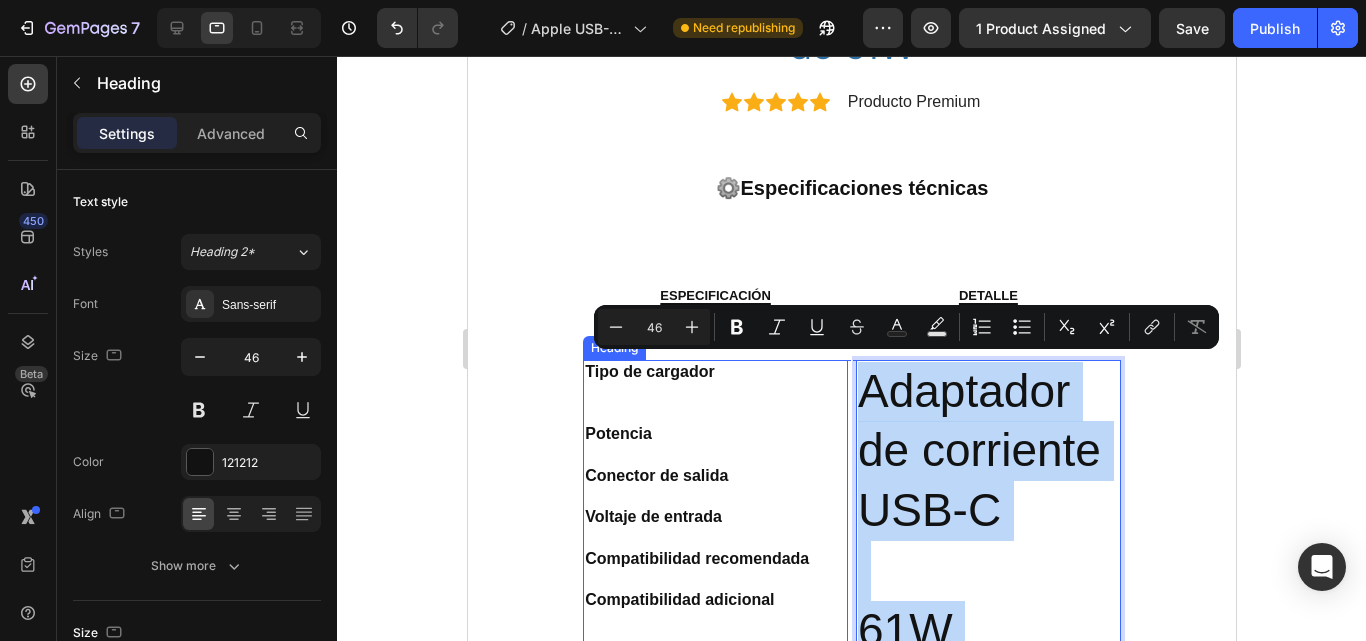 drag, startPoint x: 1001, startPoint y: 285, endPoint x: 835, endPoint y: 383, distance: 192.76929 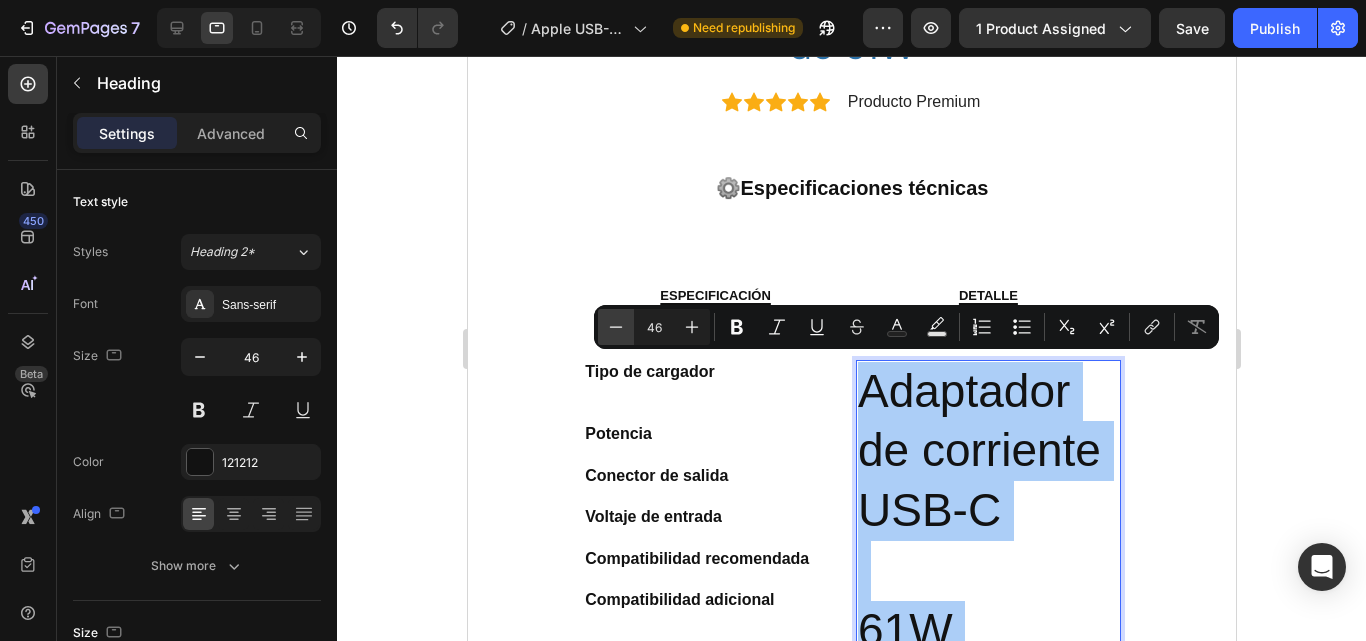 click 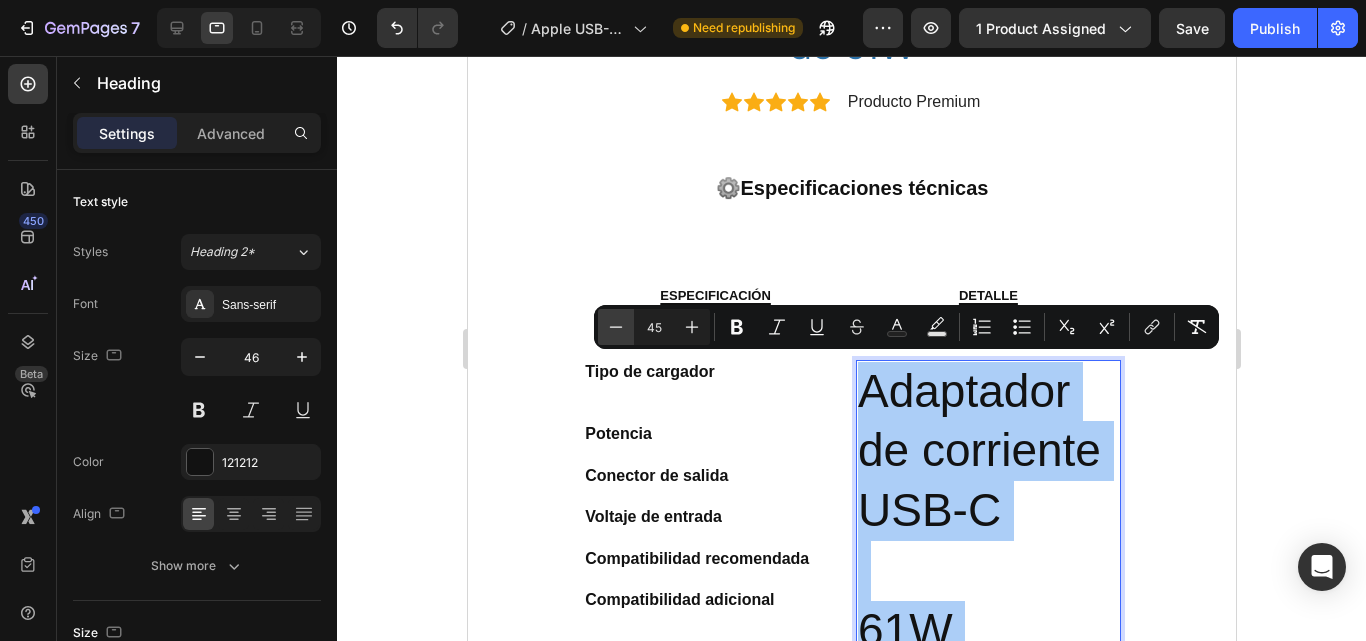 click 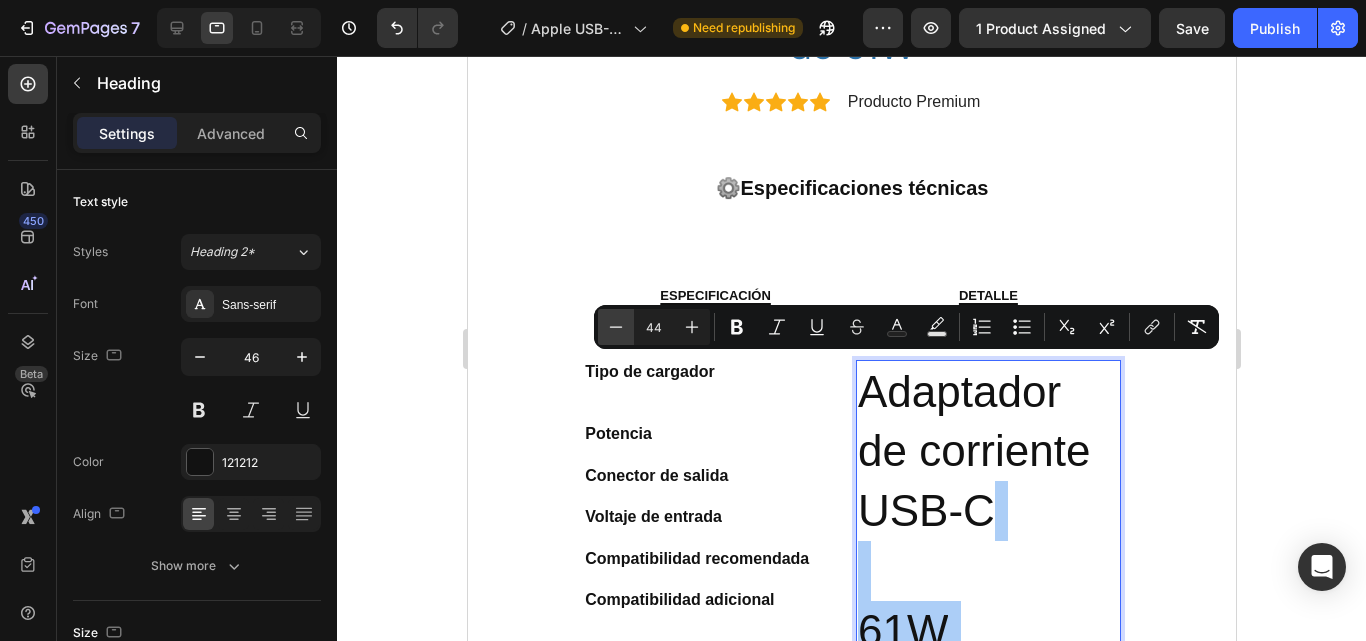 click 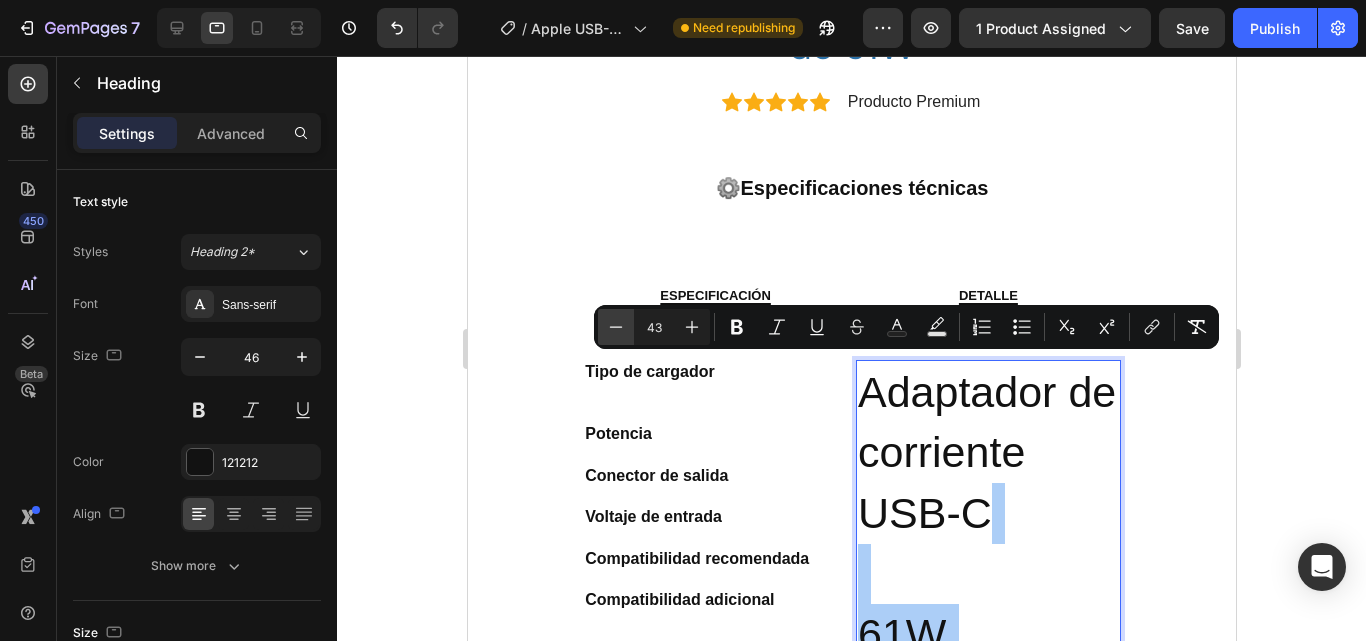 click 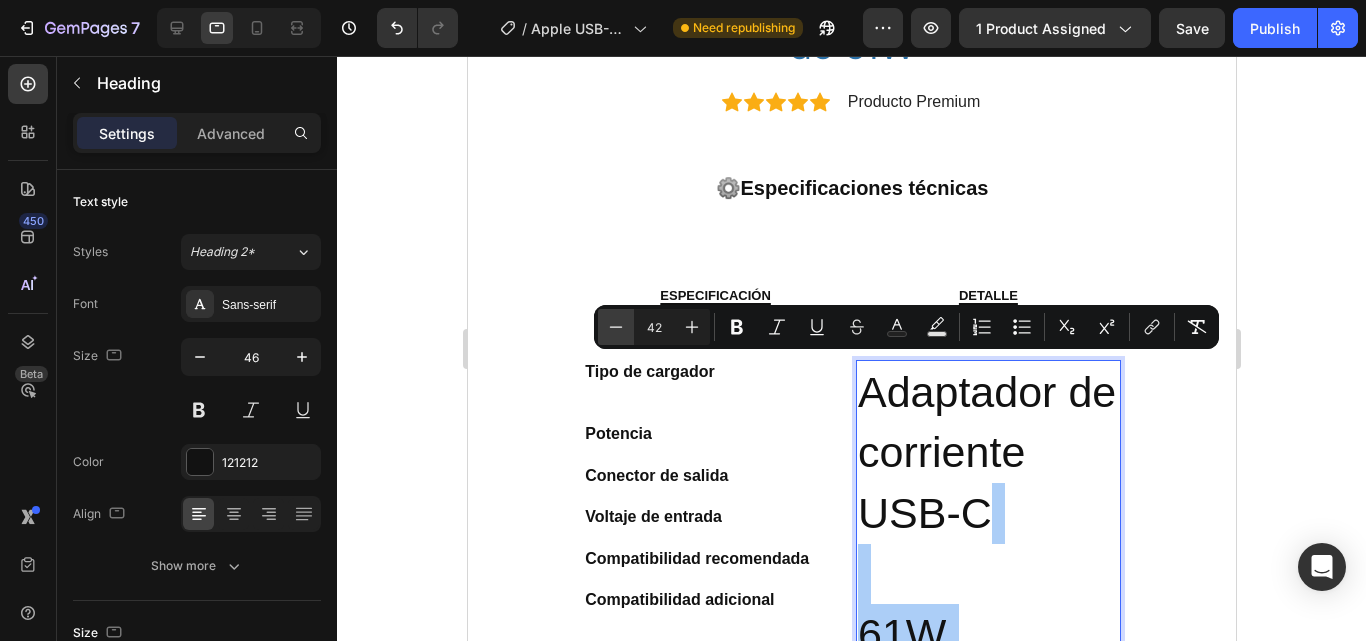 click 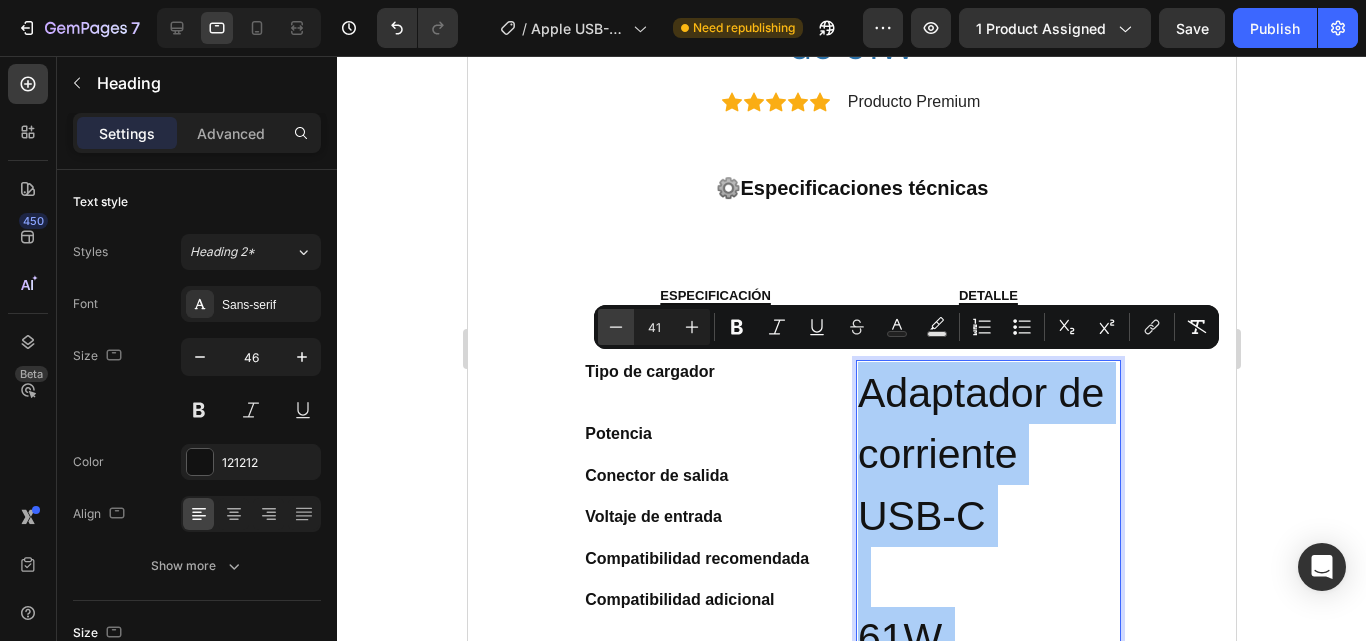 click 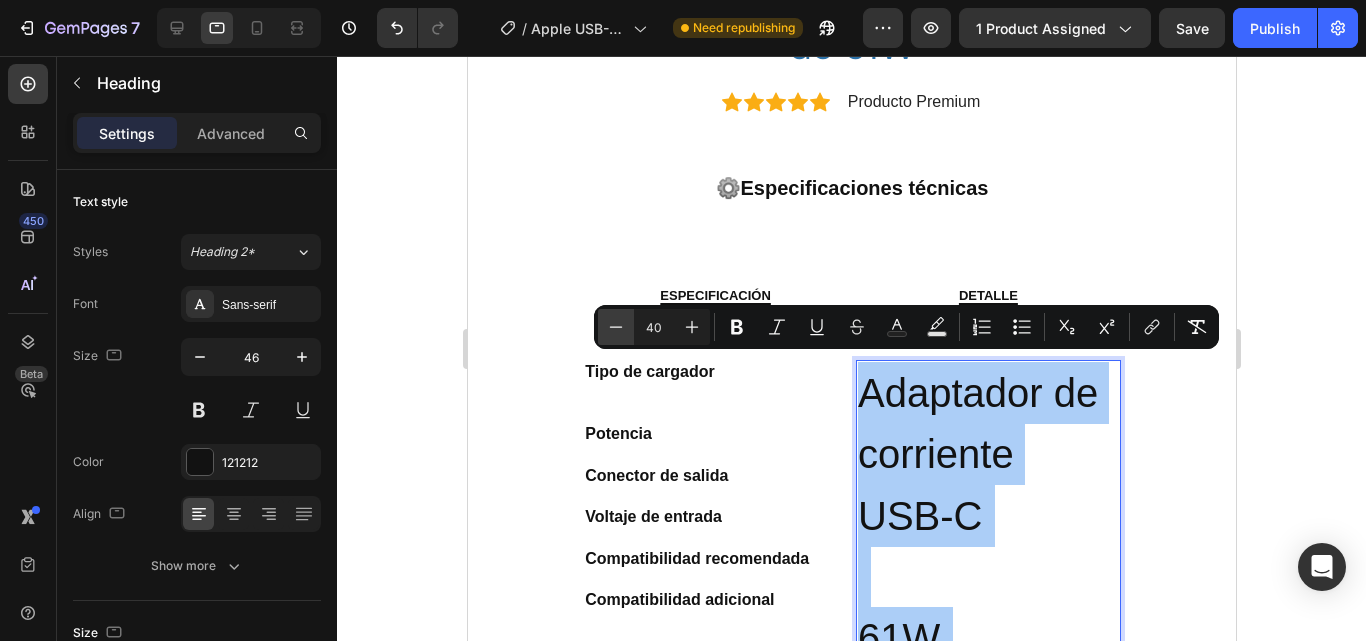 click 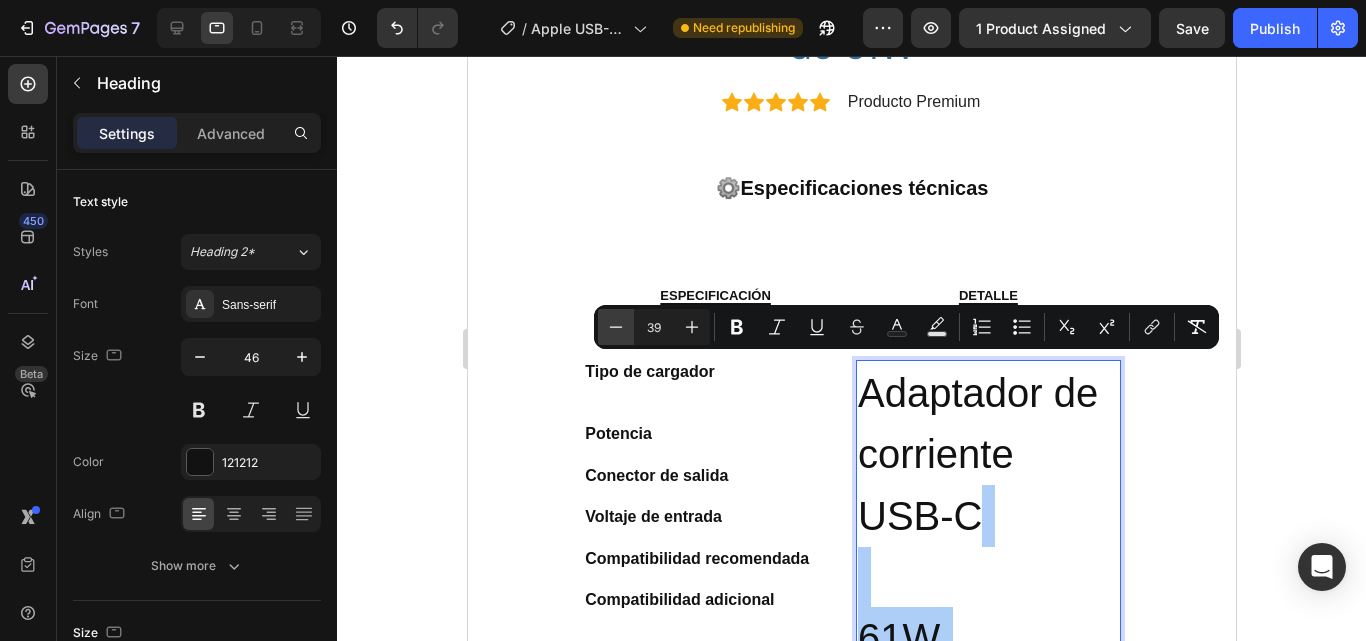 click 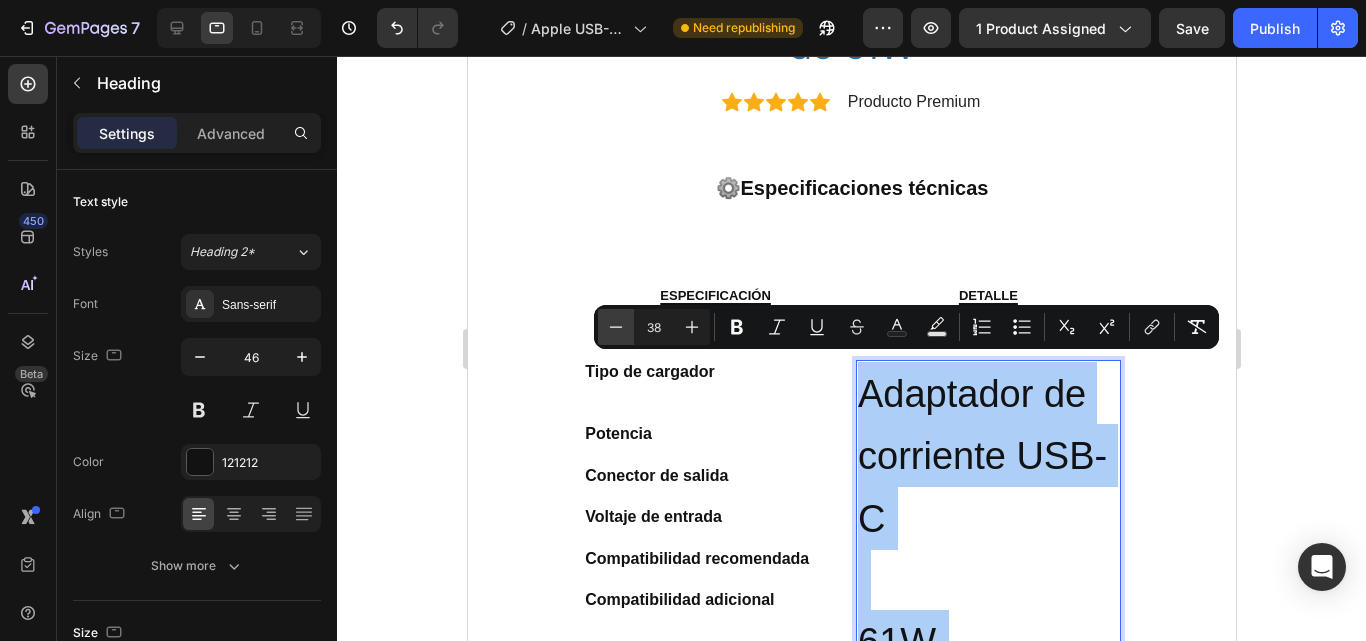 click 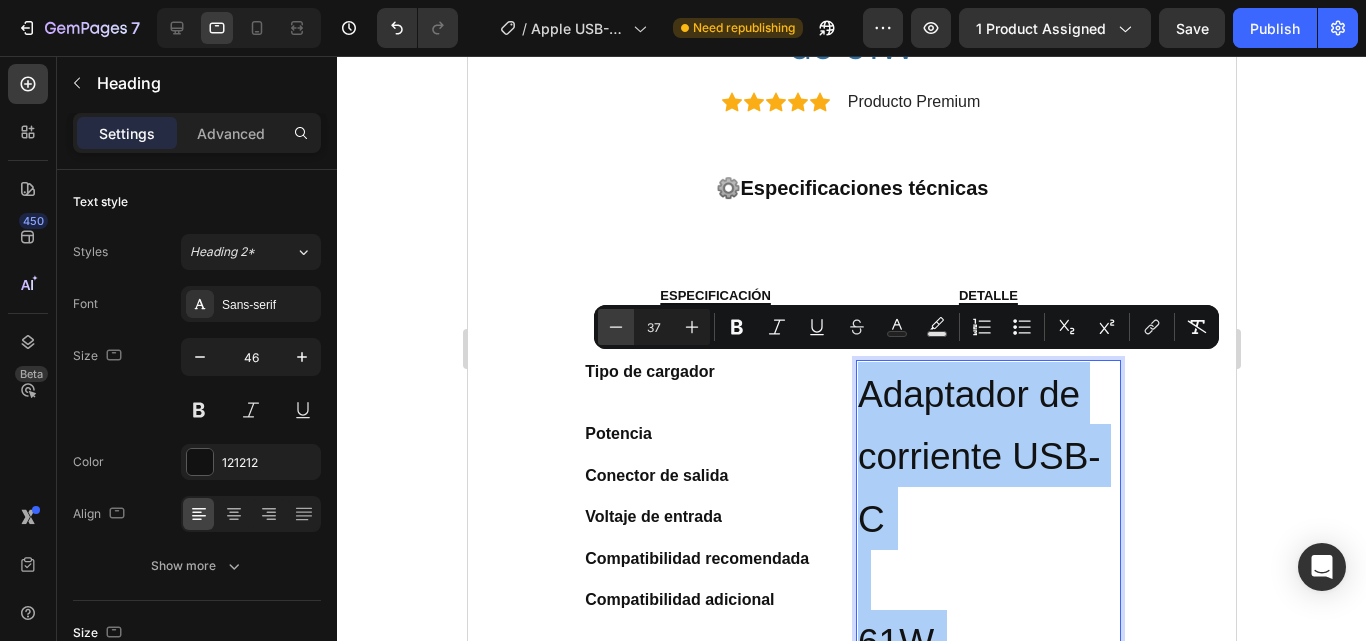 click 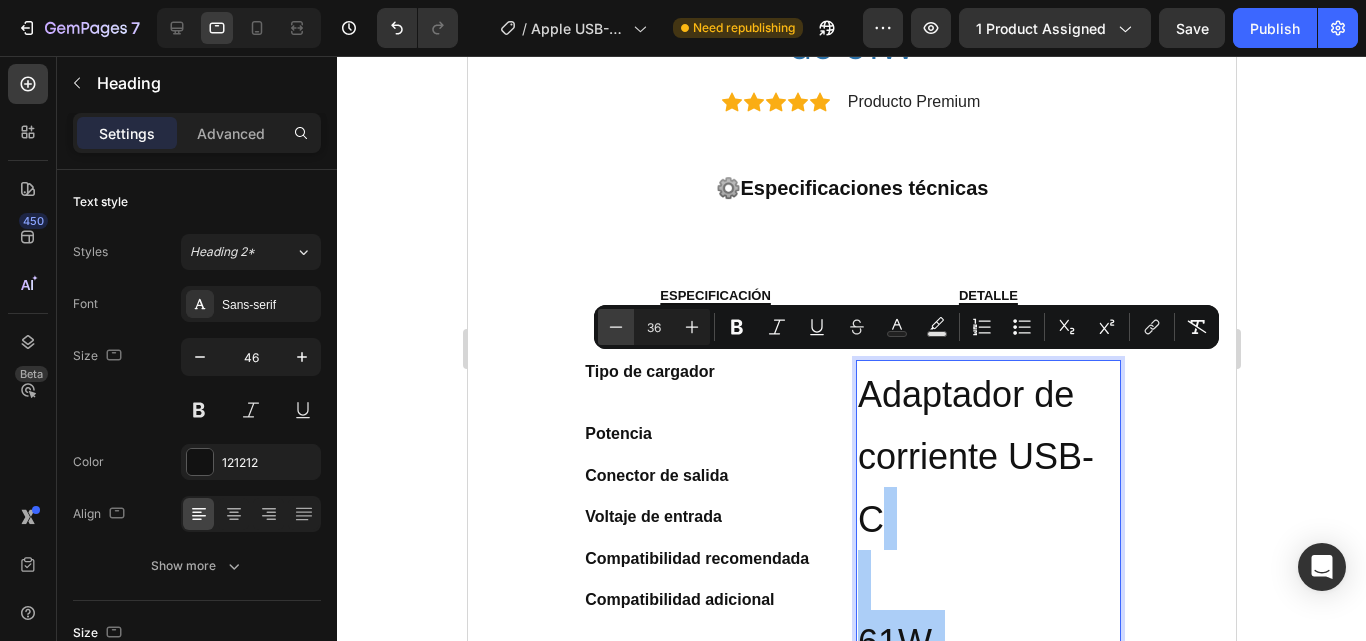 click 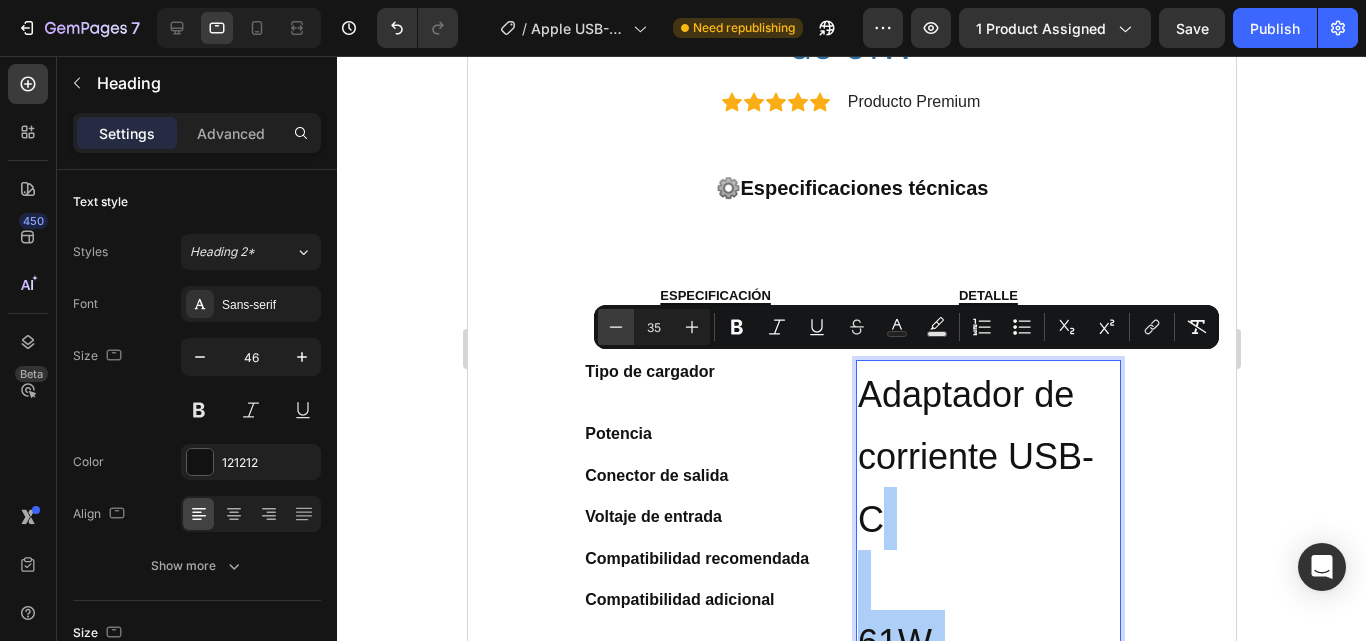 click 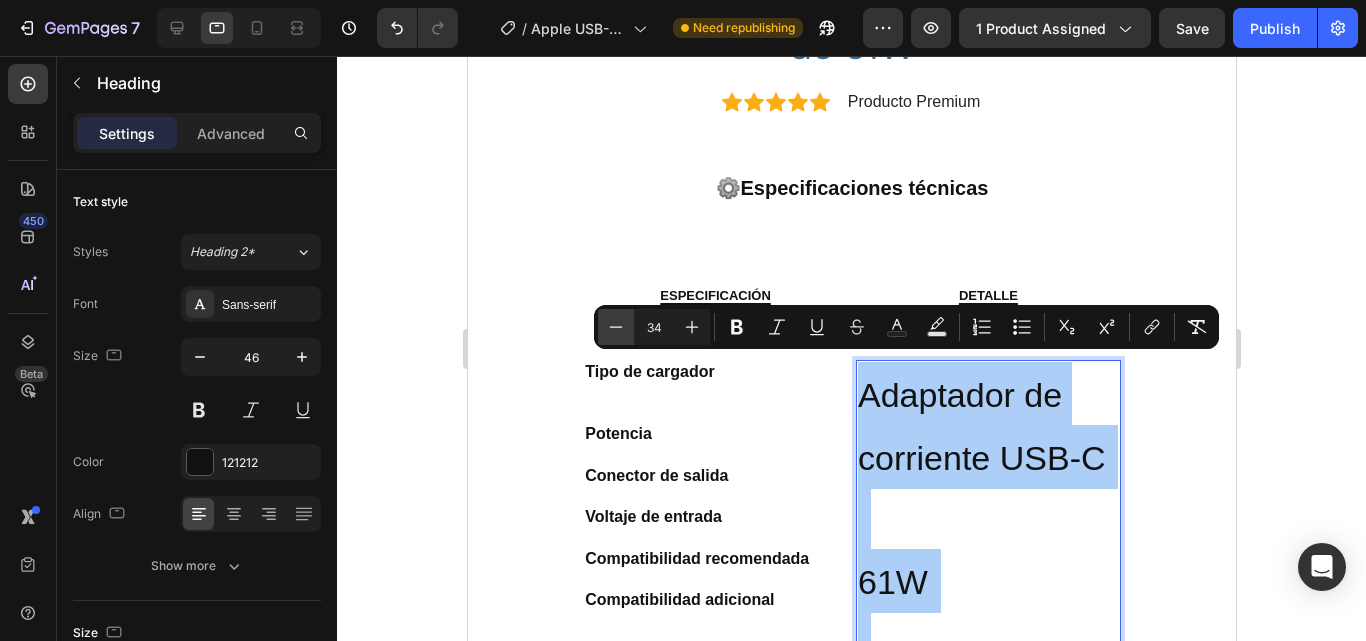click 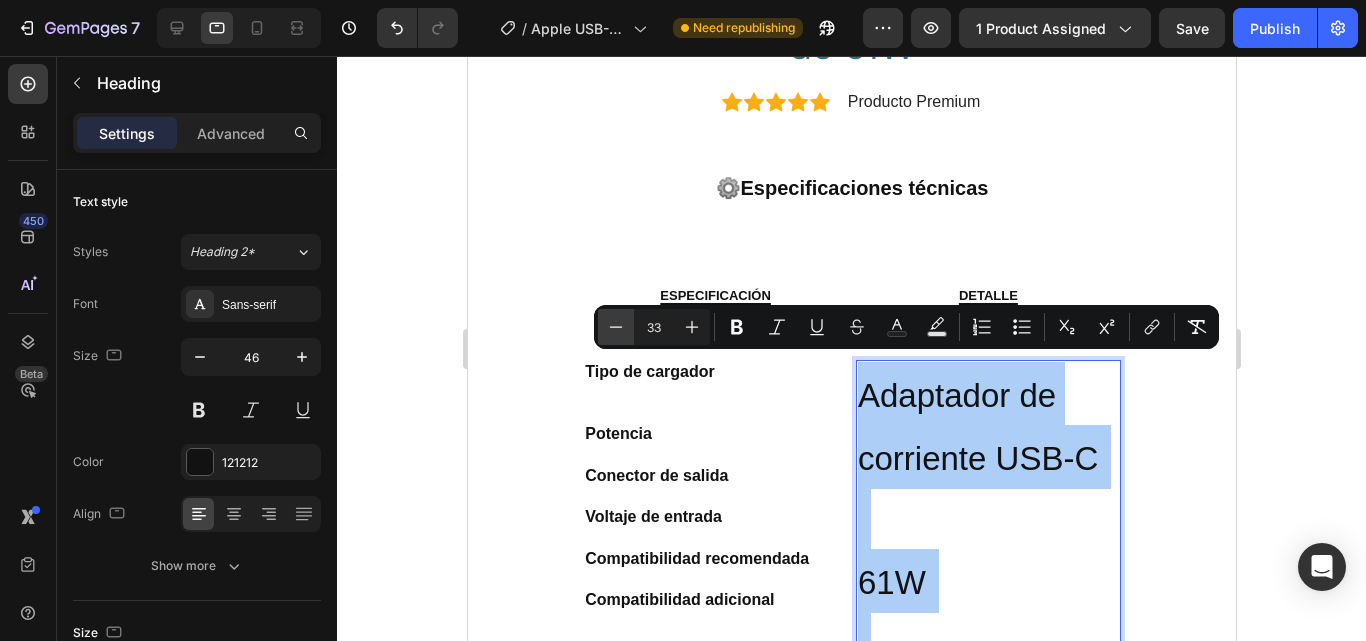 click 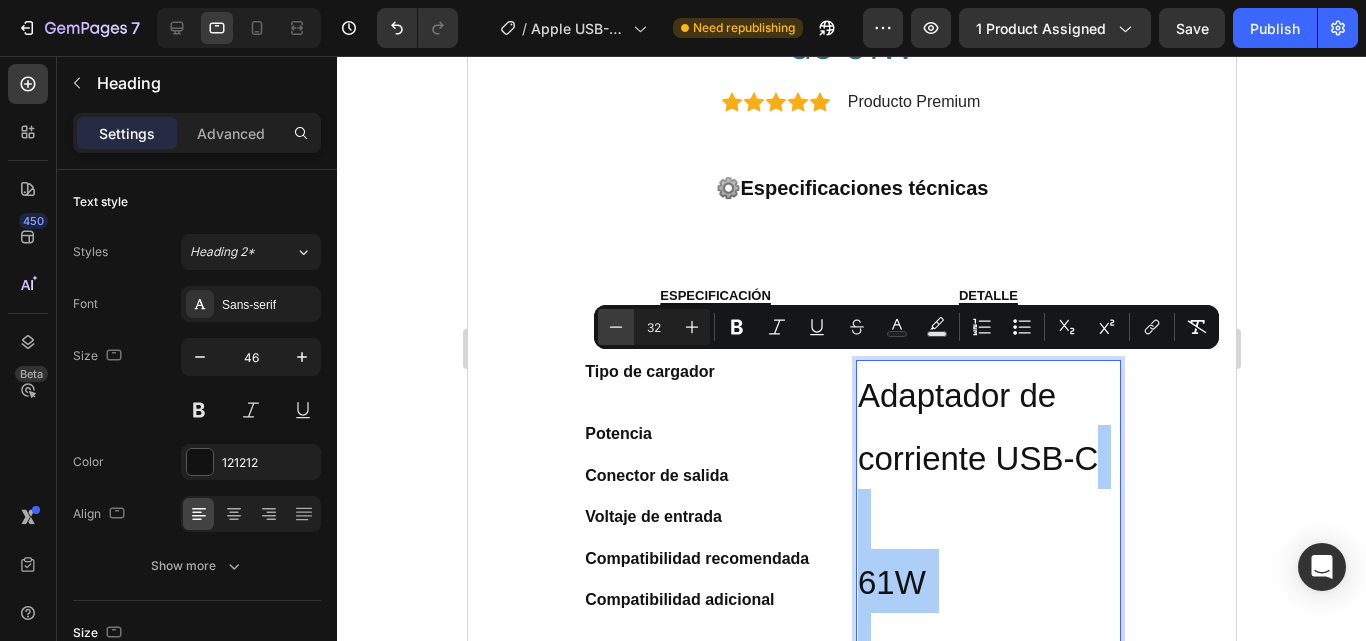 click 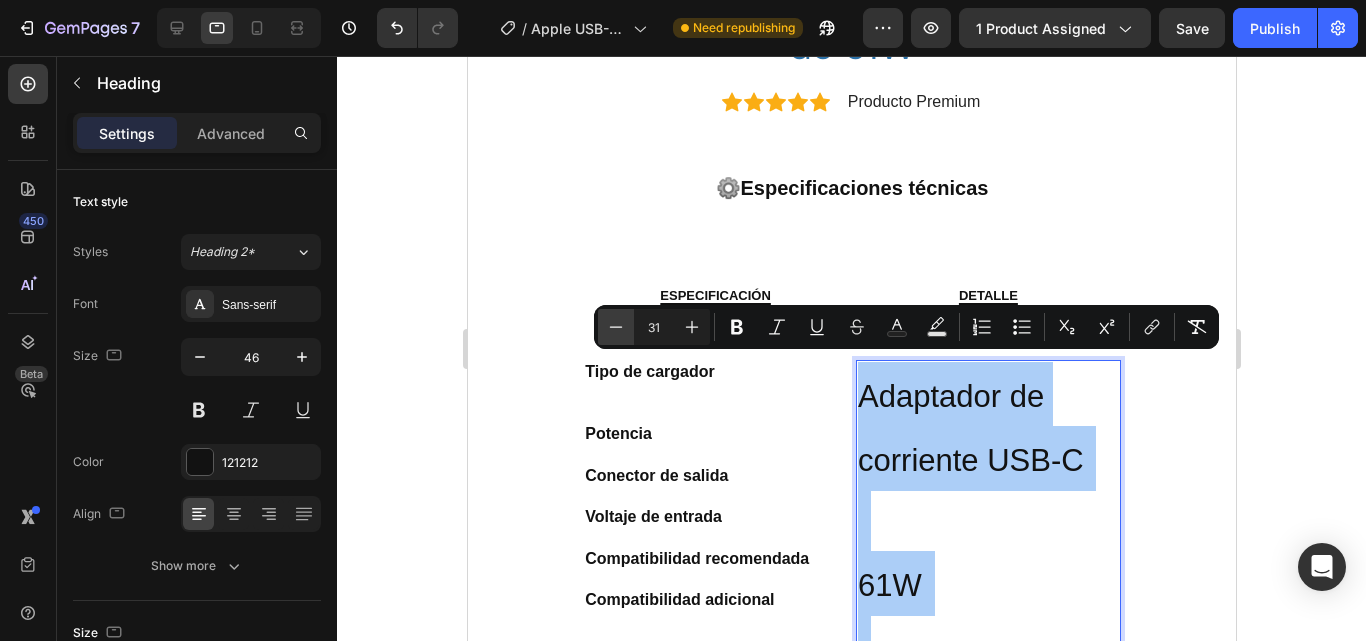 click 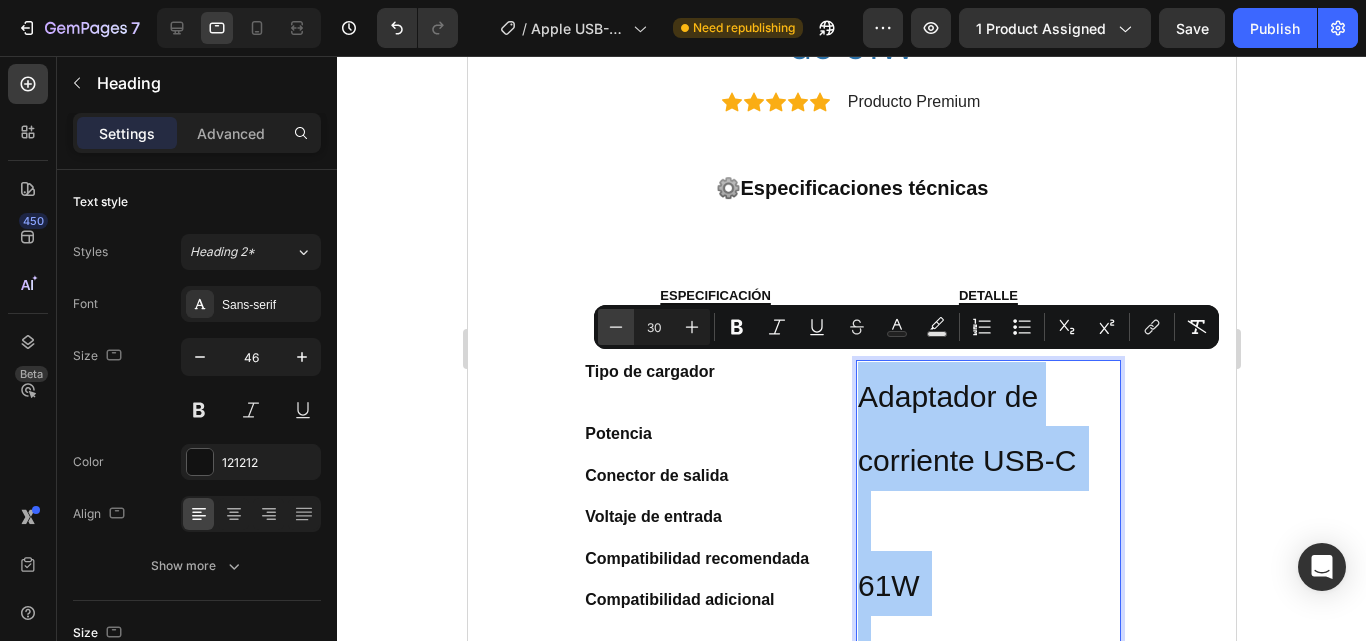 click 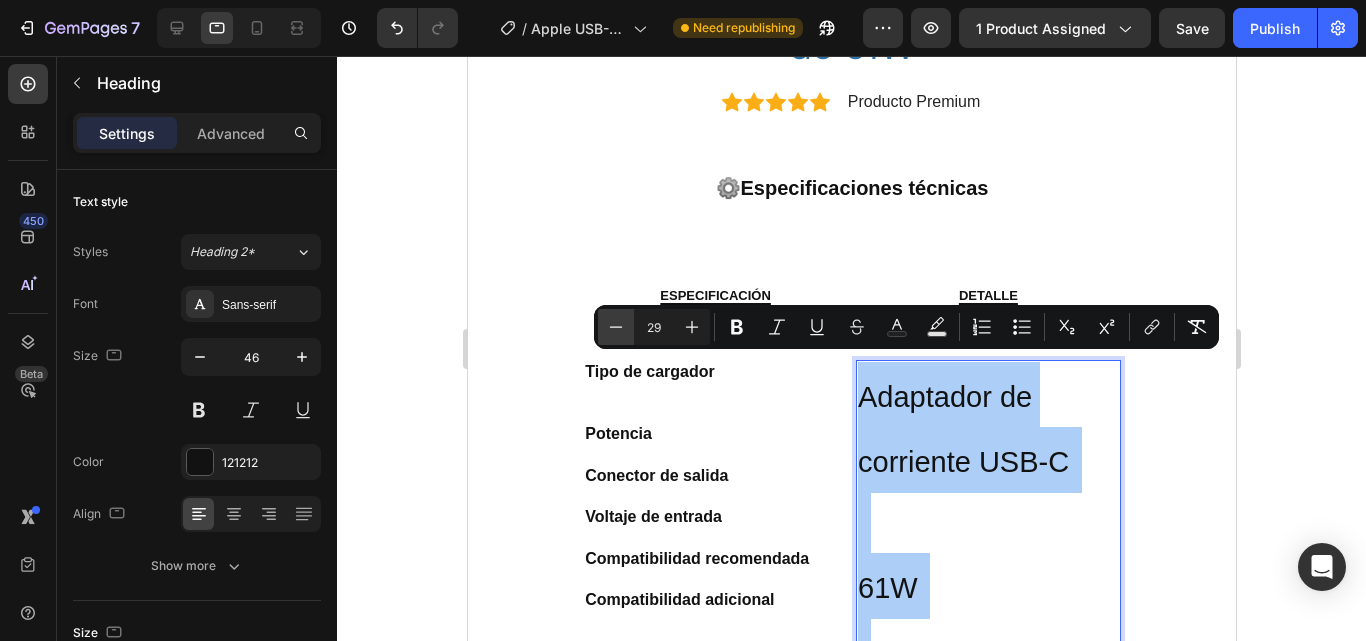 click 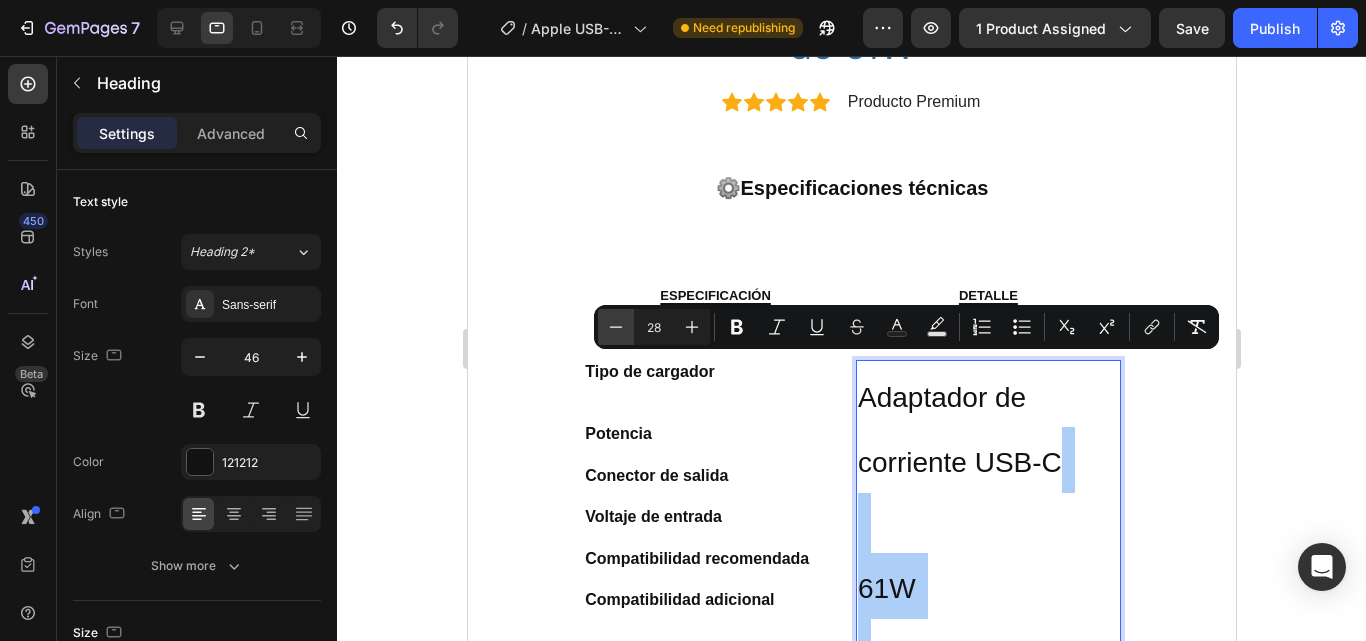 click 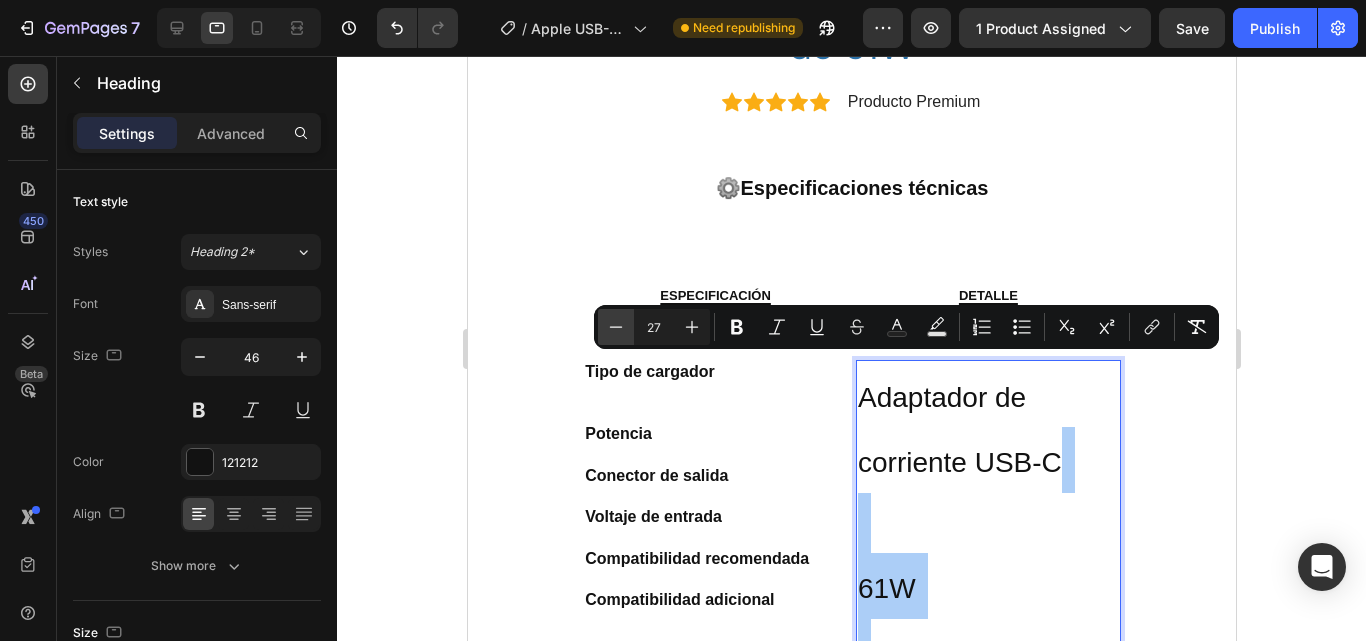 click 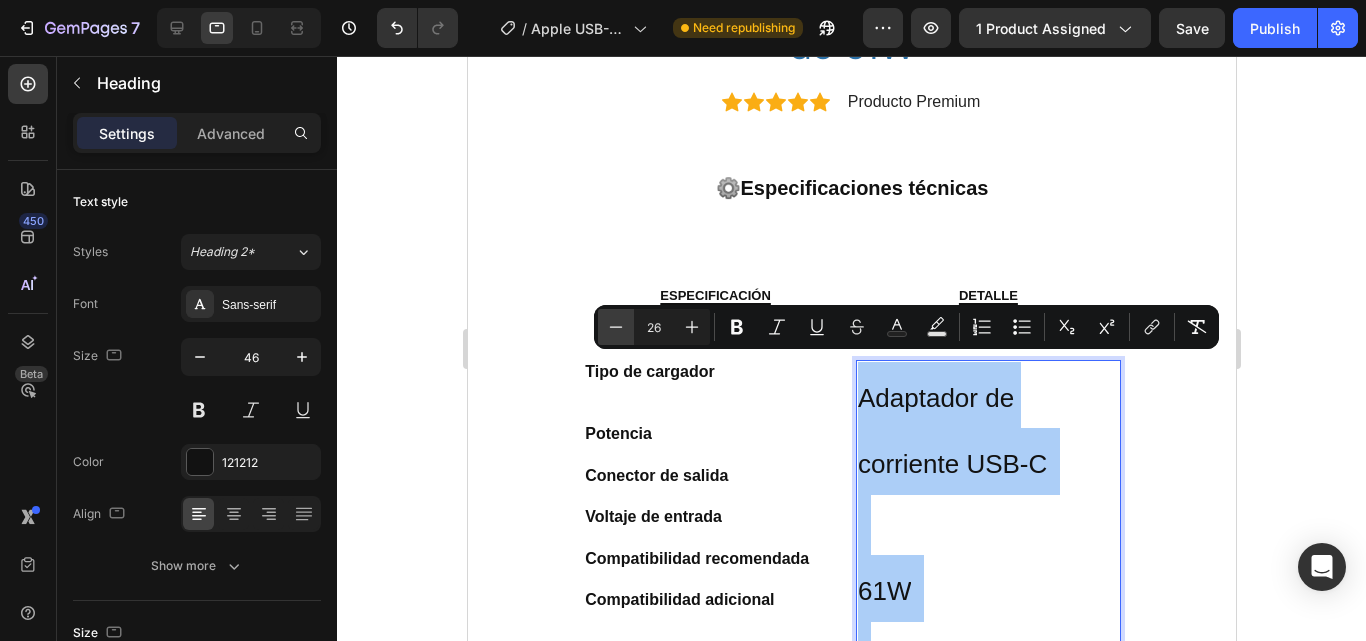 click 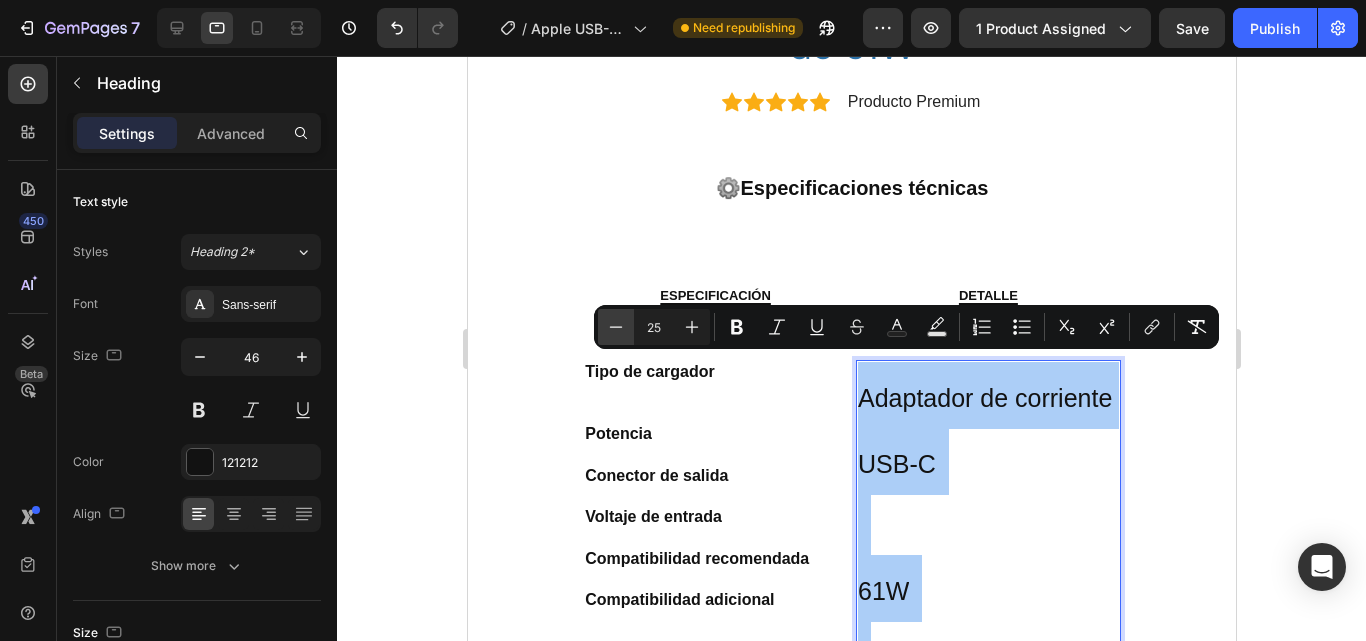 click 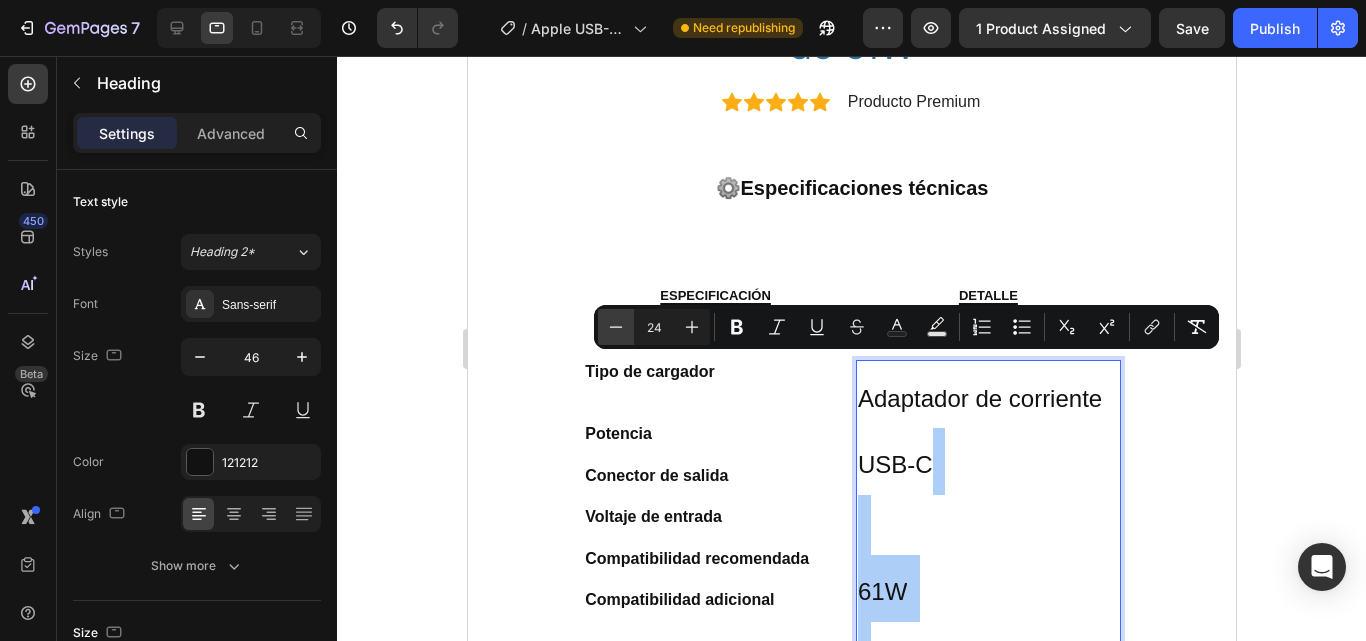 click 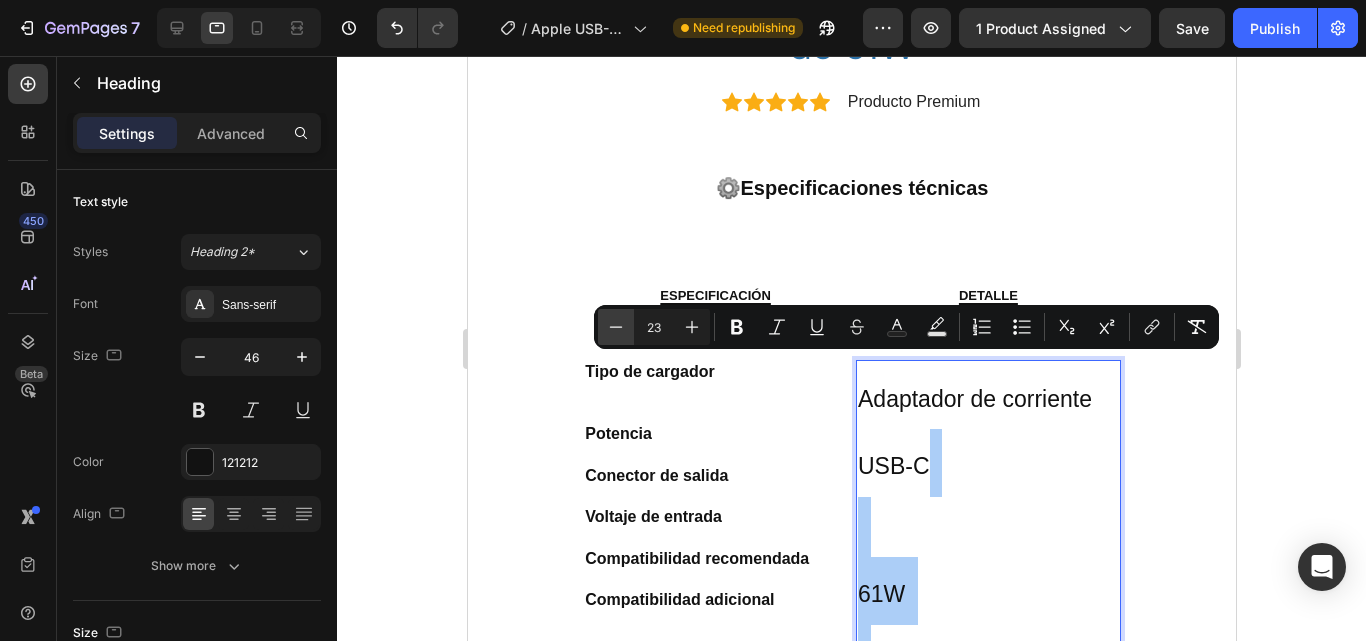 click 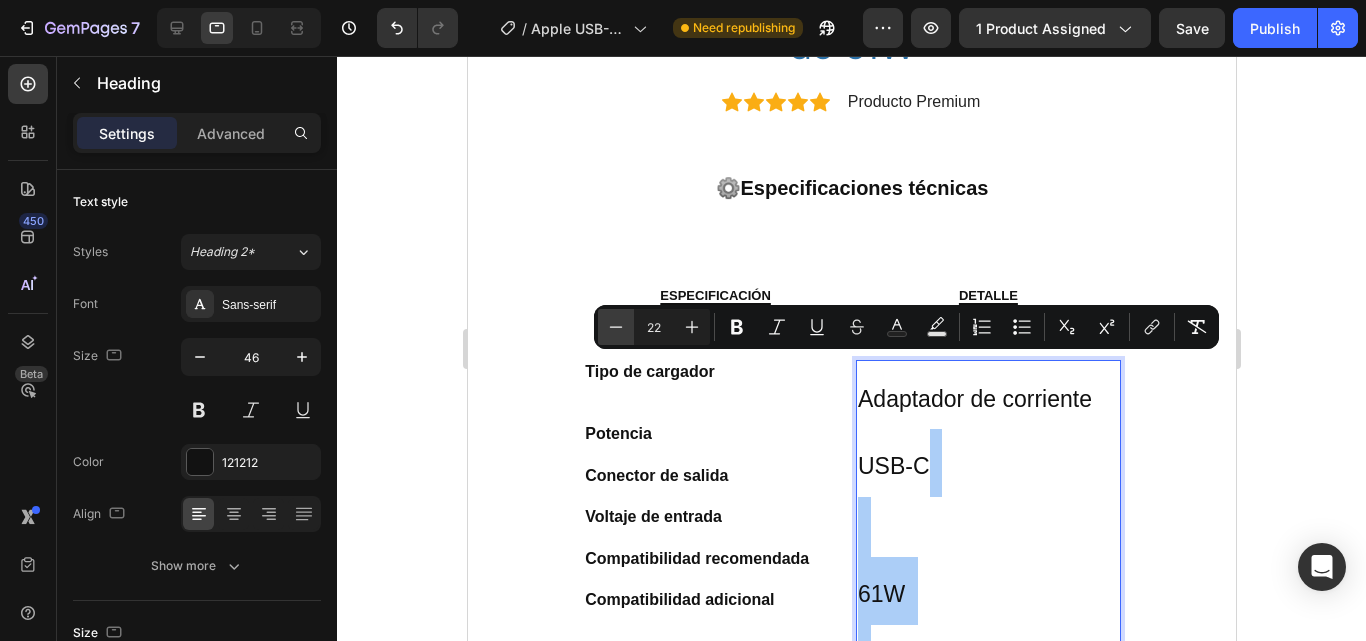 click 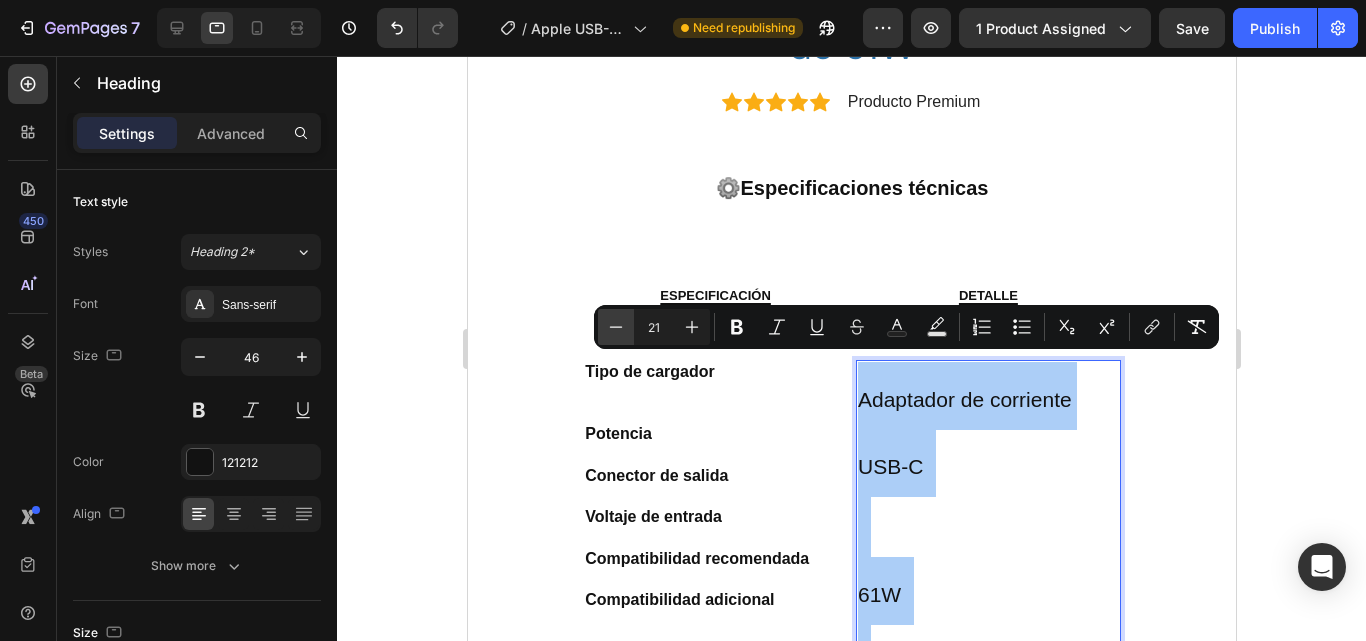click 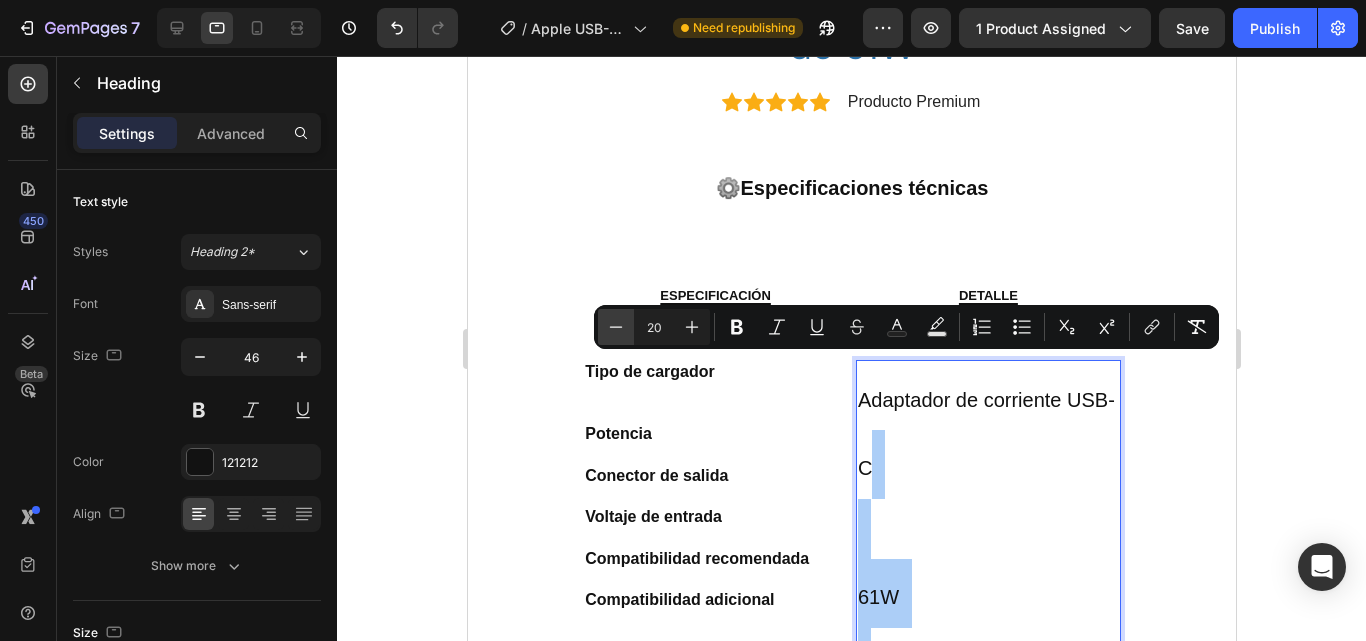 click 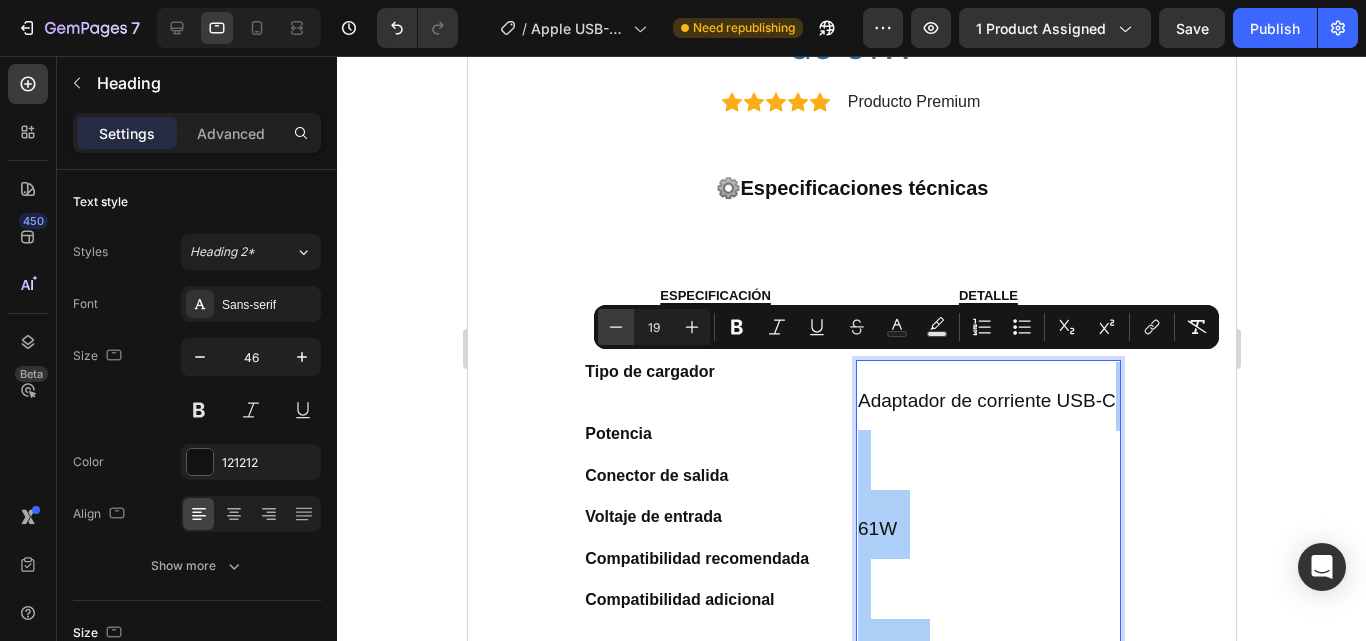click 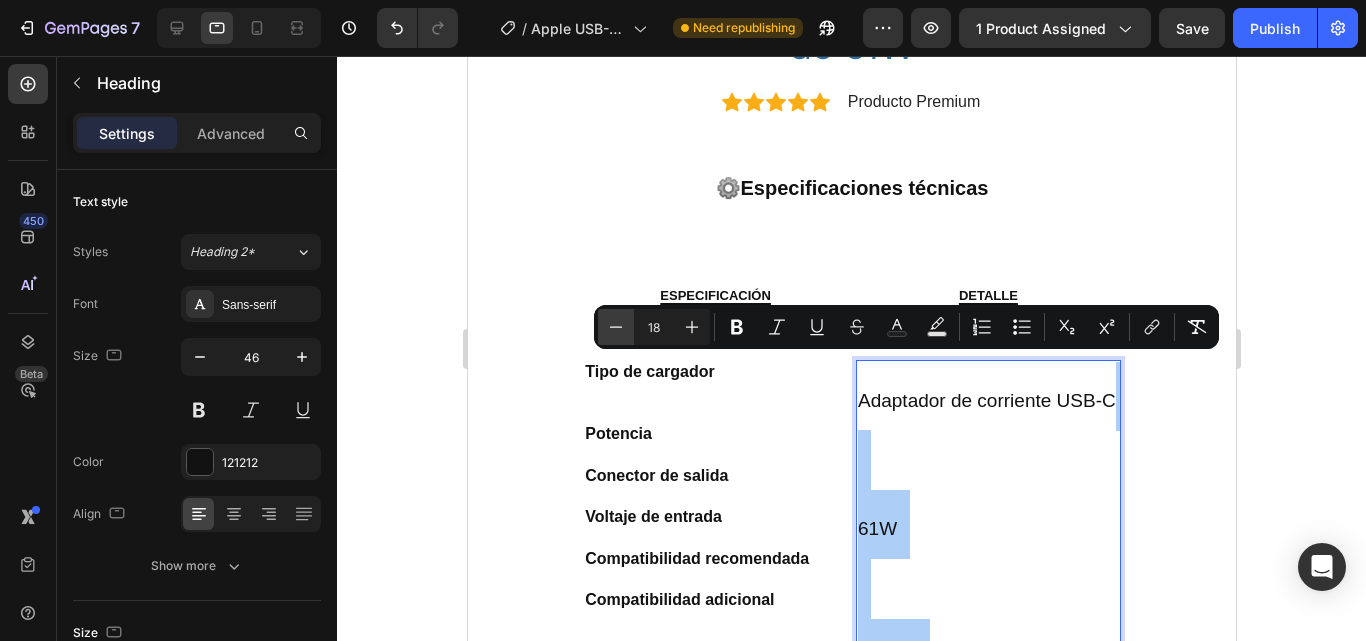 click 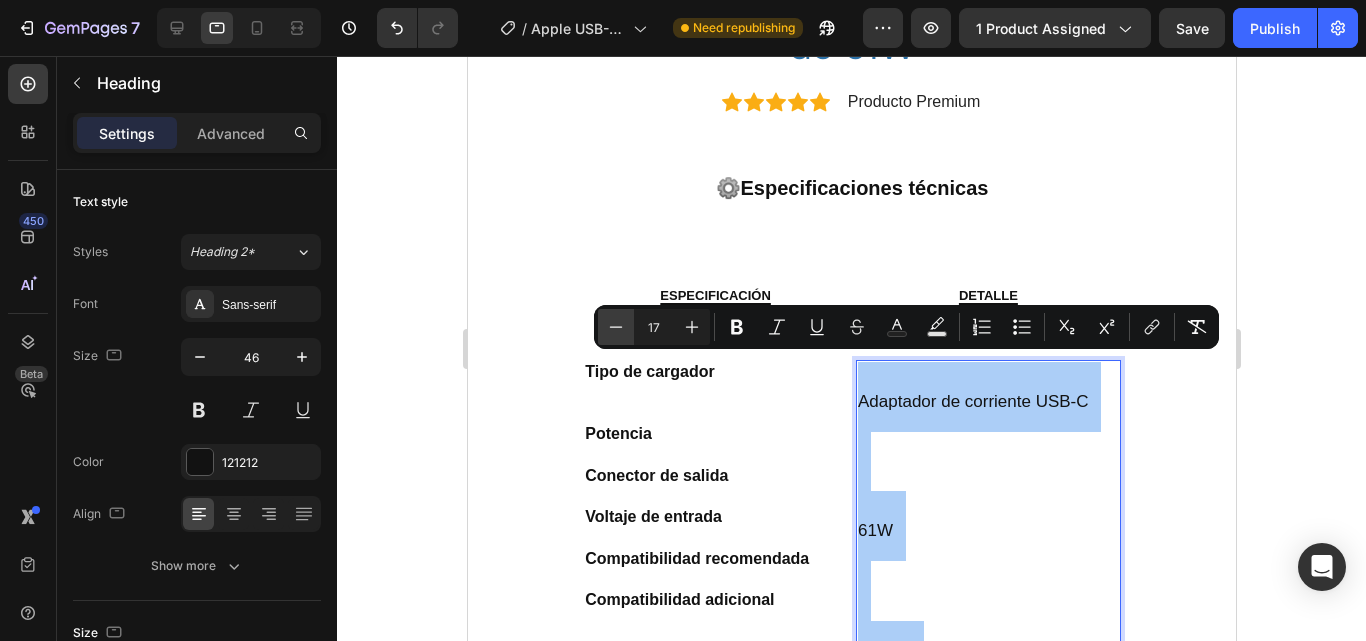 click 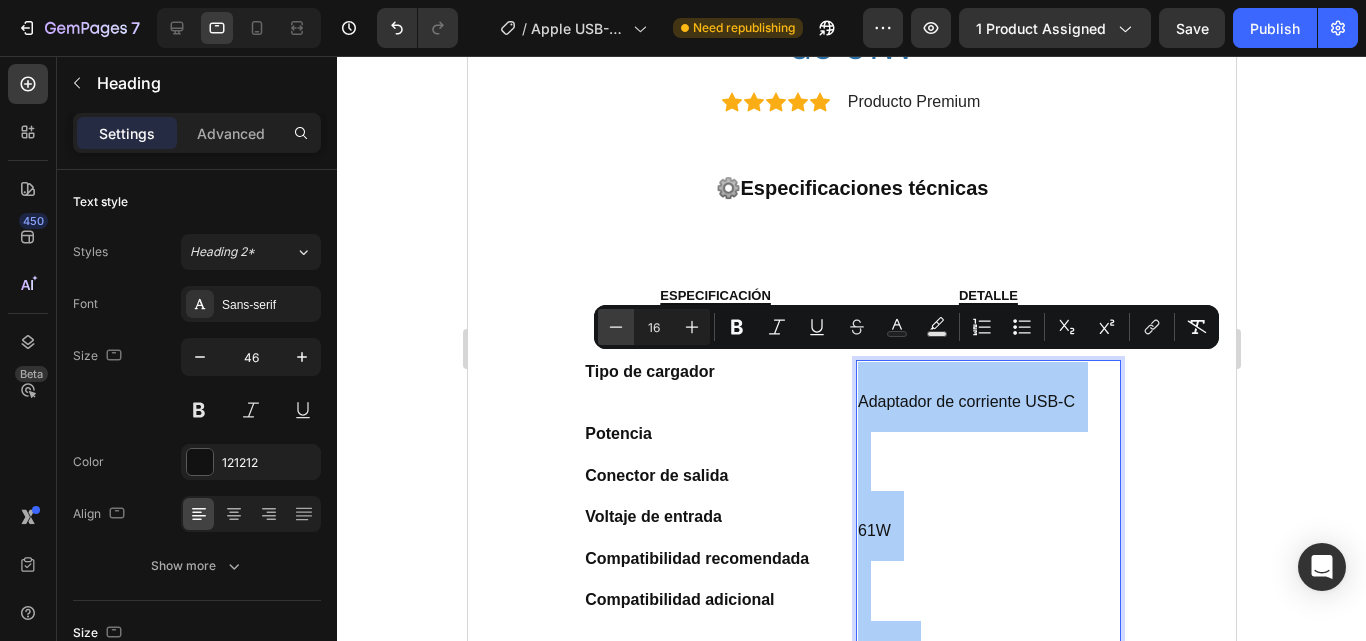 click 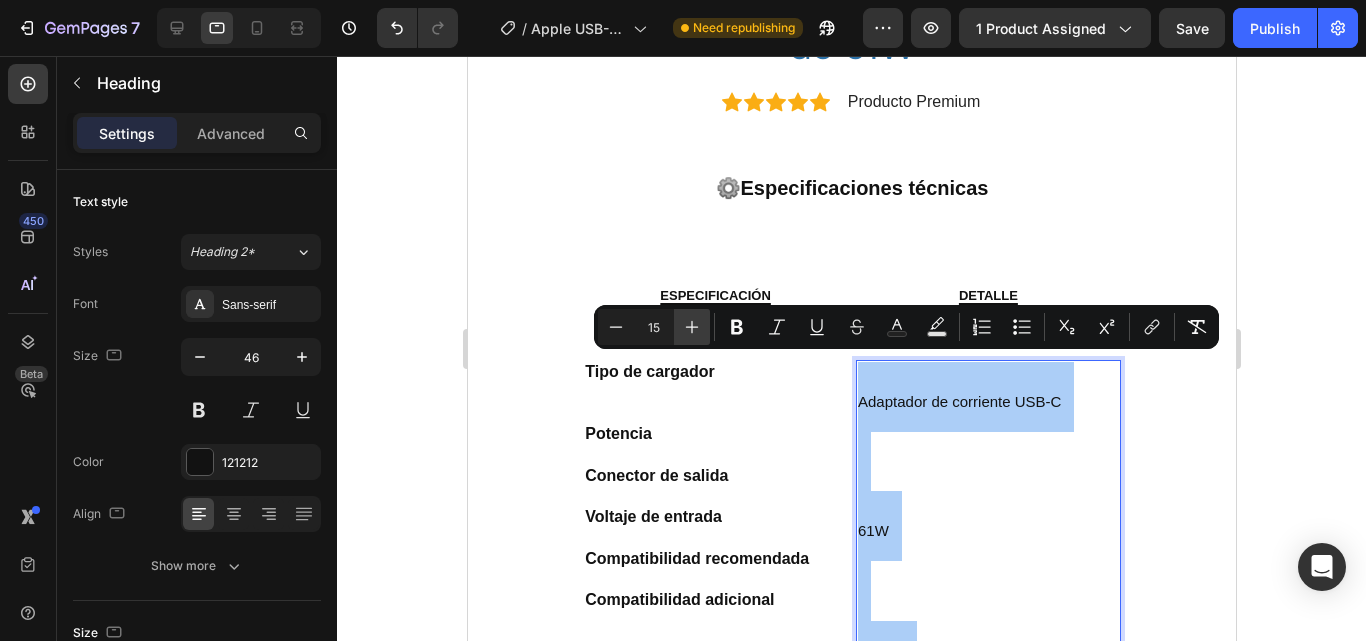 click 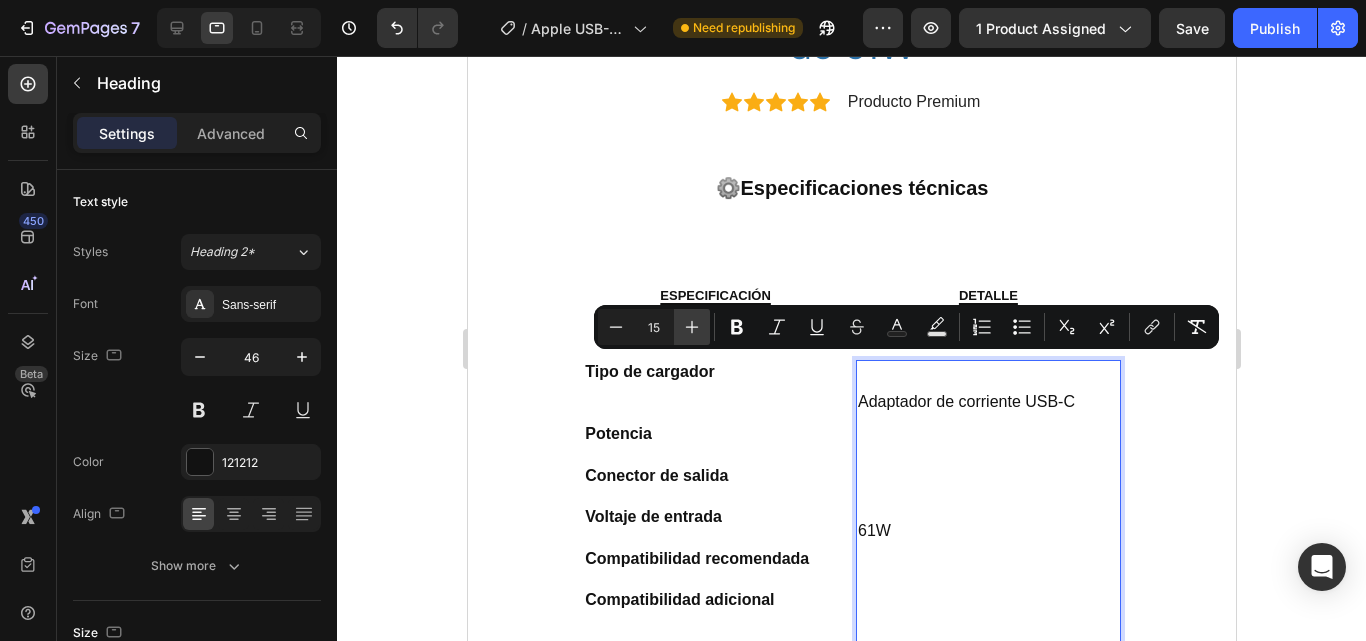 type on "16" 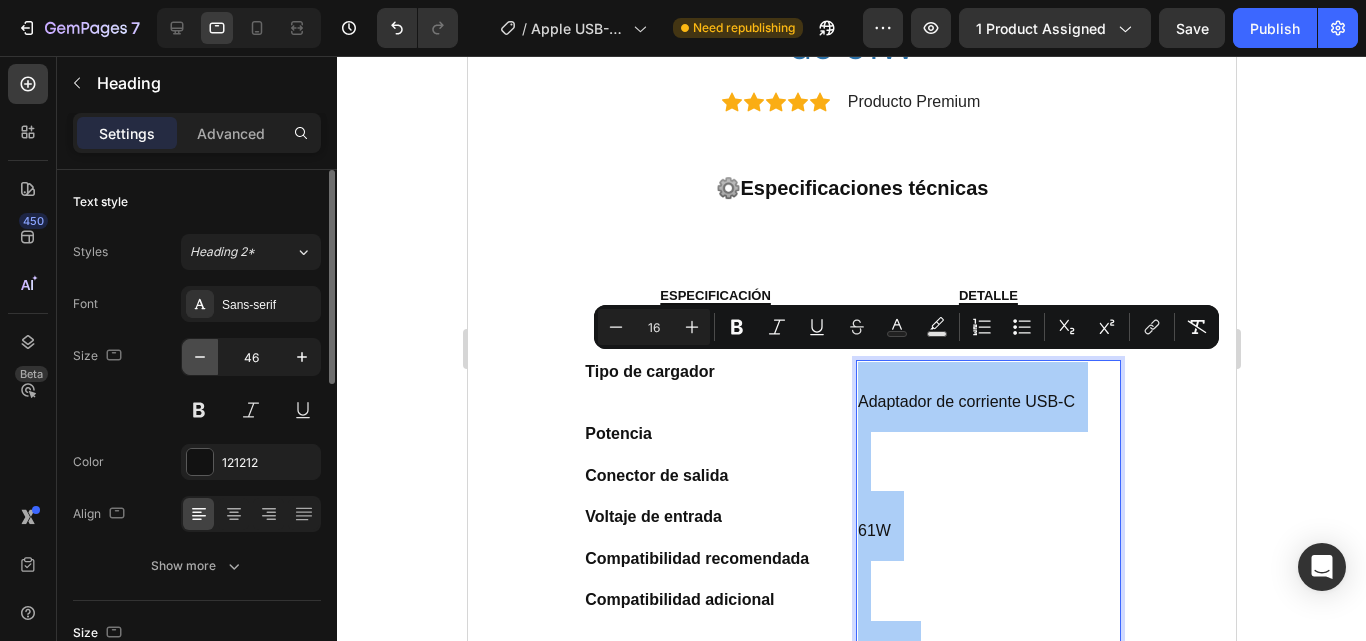 click at bounding box center [200, 357] 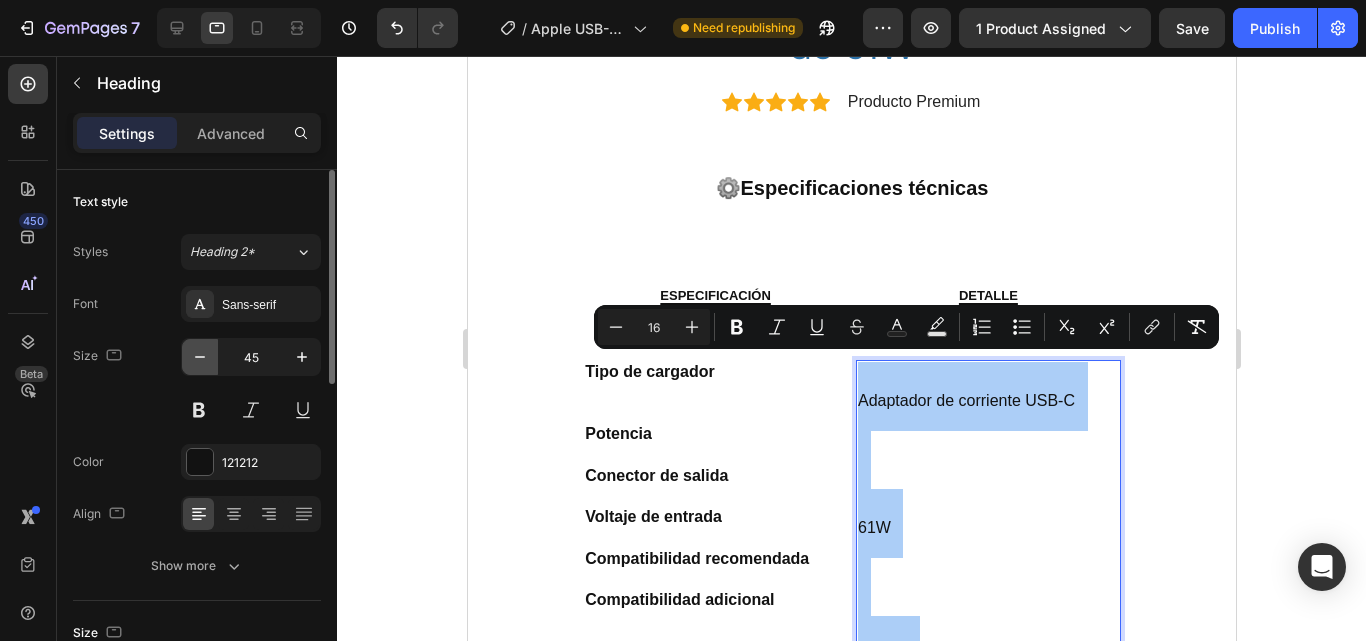 click at bounding box center [200, 357] 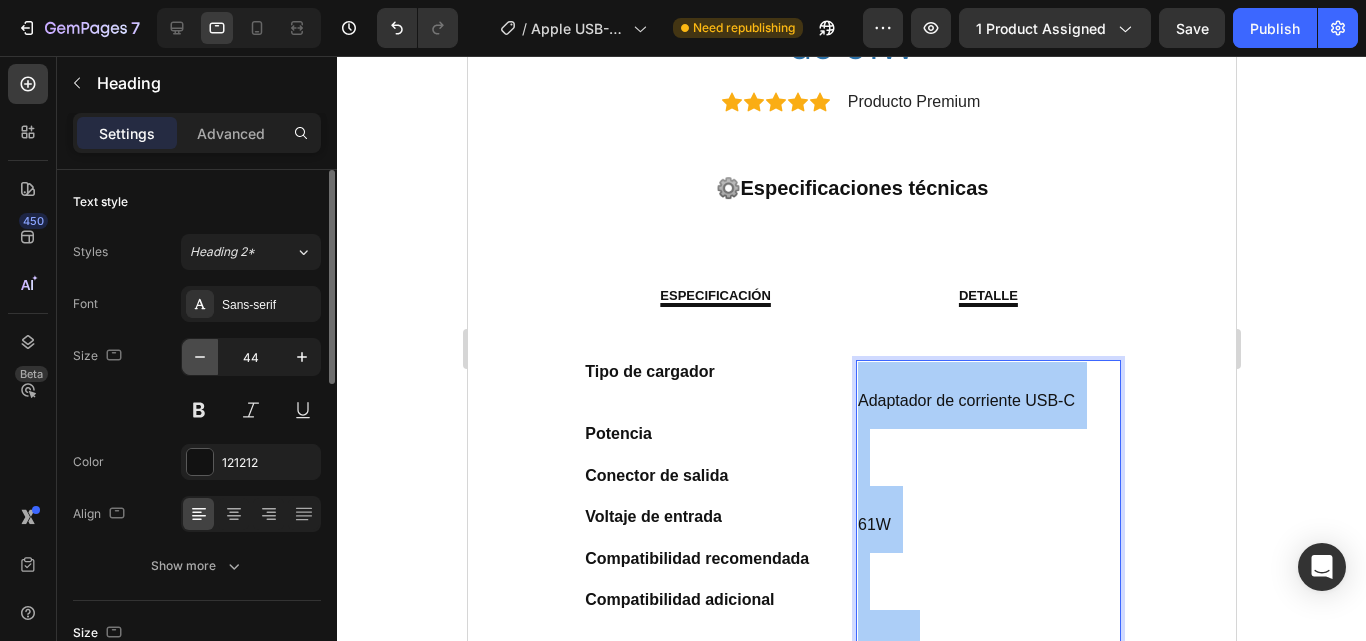 click at bounding box center [200, 357] 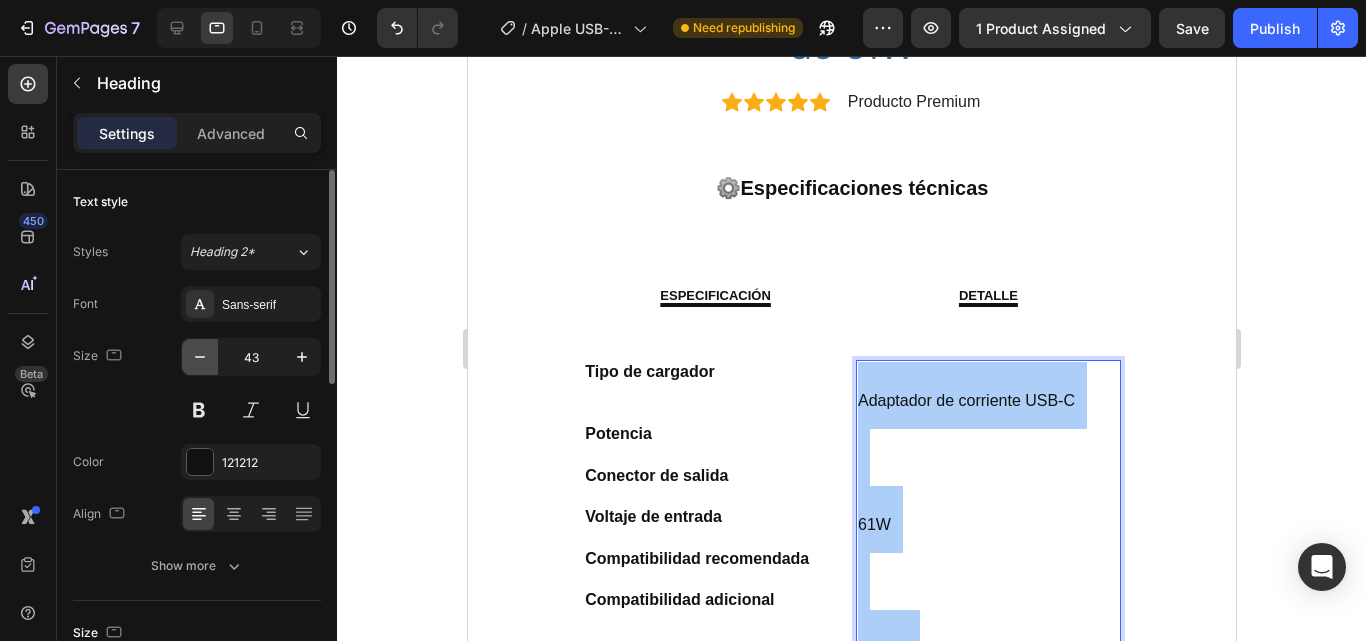 click at bounding box center [200, 357] 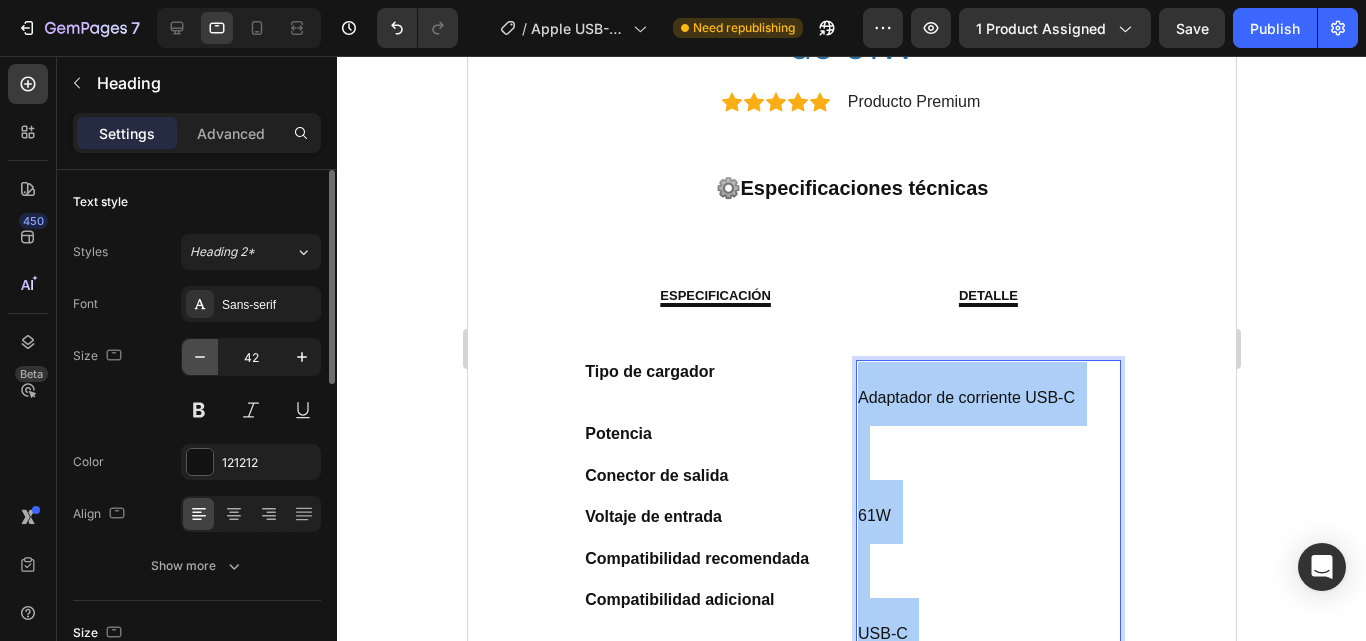 click at bounding box center (200, 357) 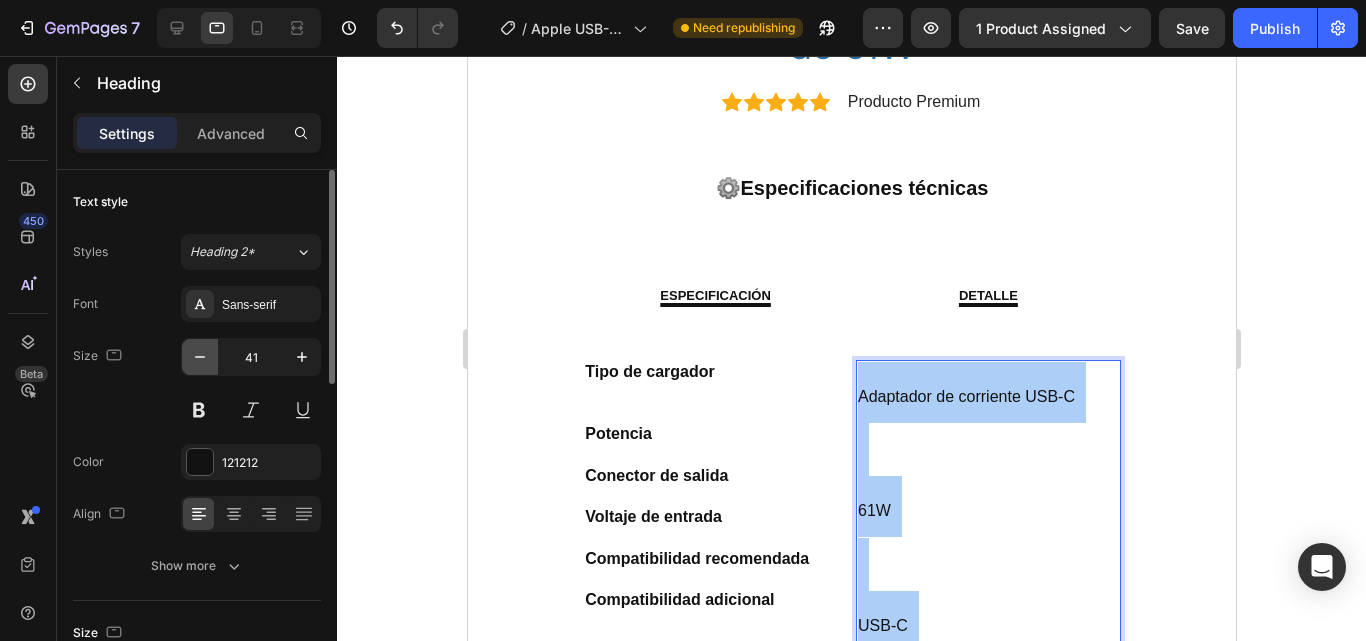 click at bounding box center (200, 357) 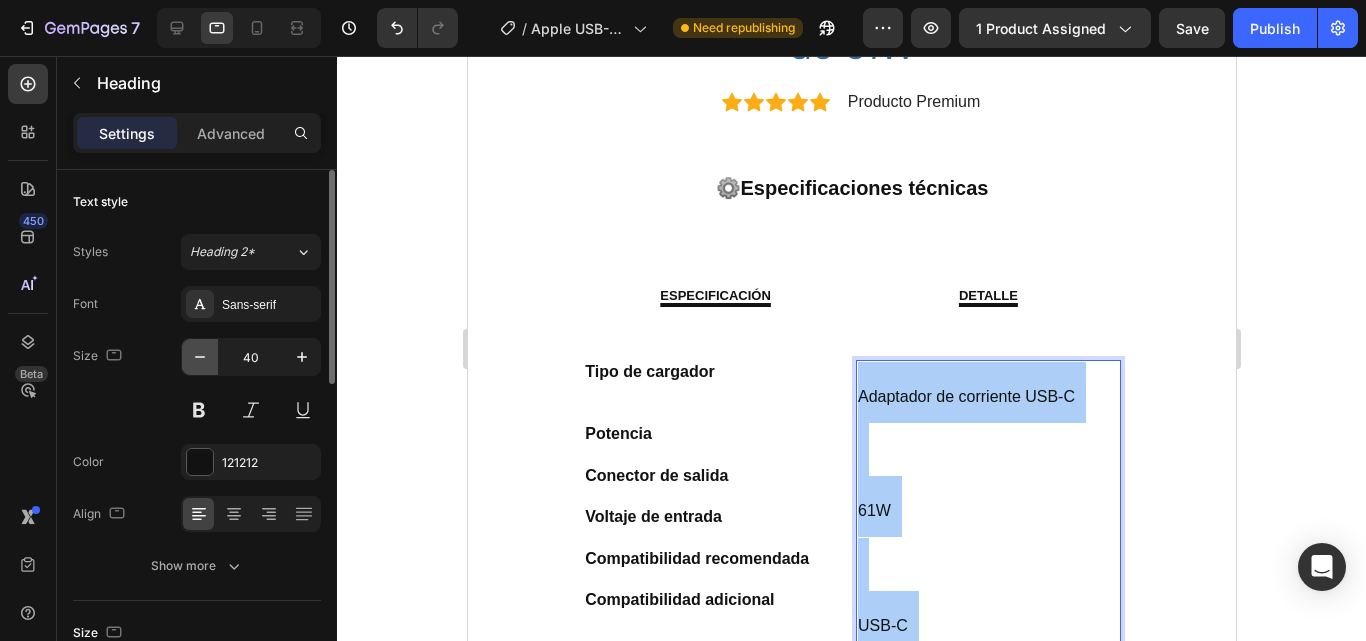 click at bounding box center (200, 357) 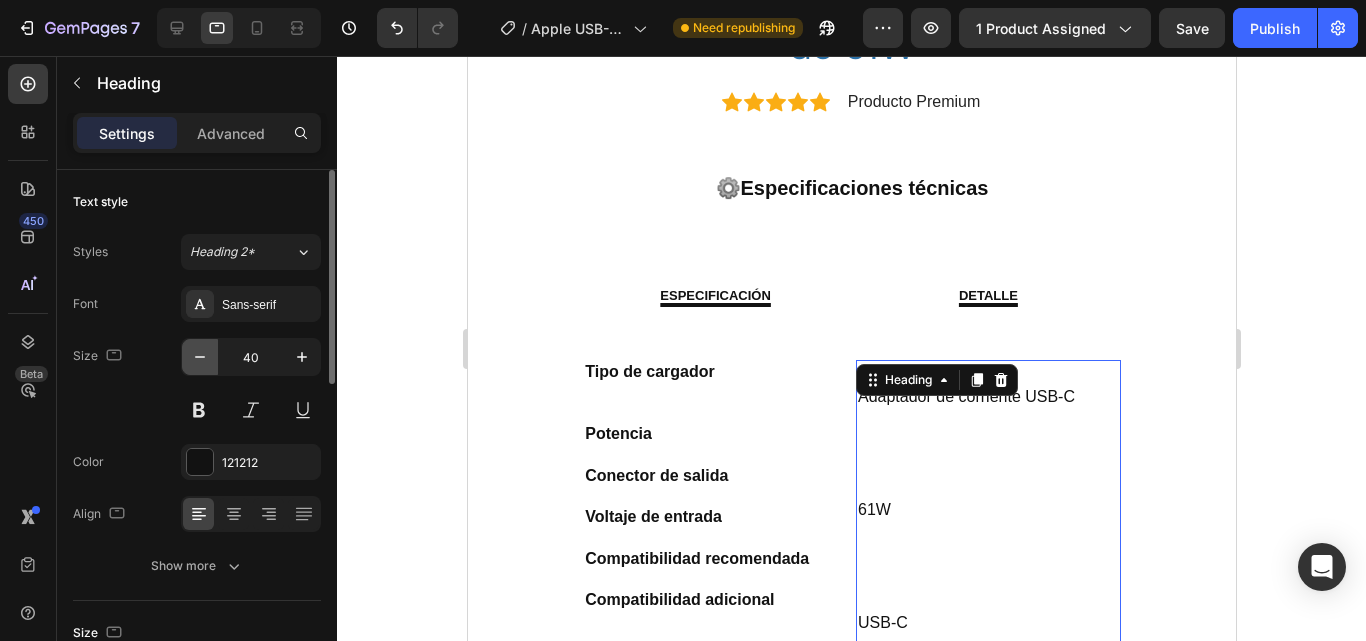 click at bounding box center (200, 357) 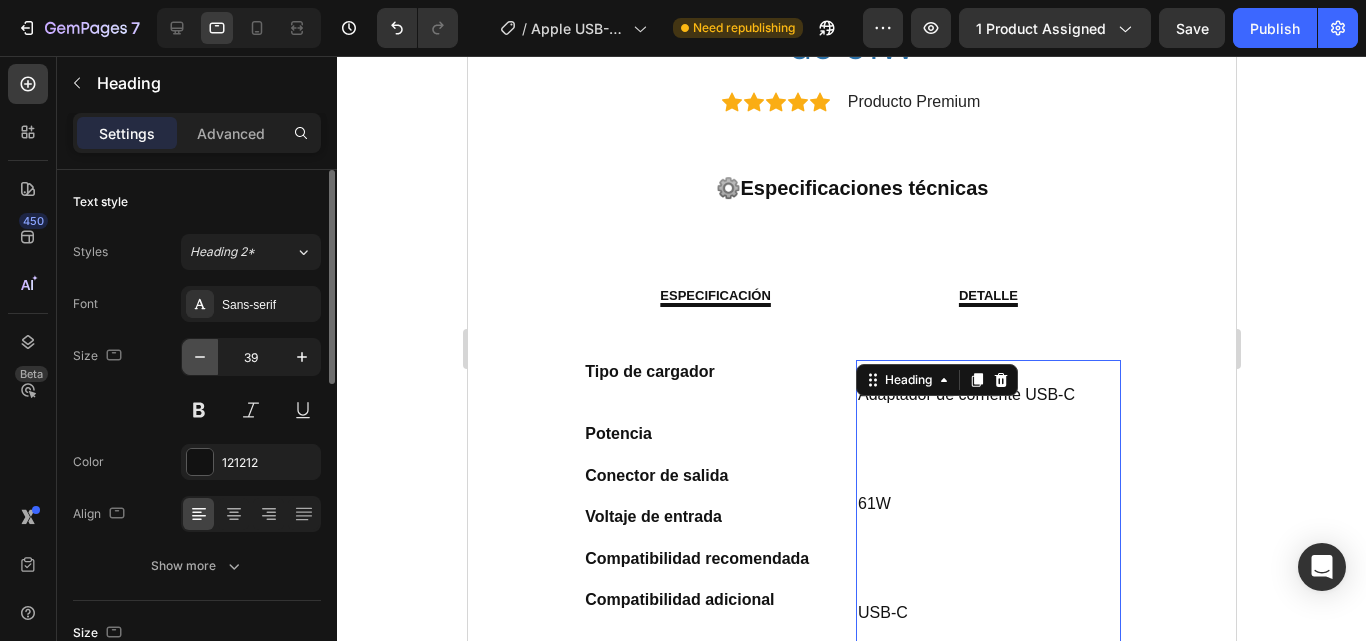 click at bounding box center [200, 357] 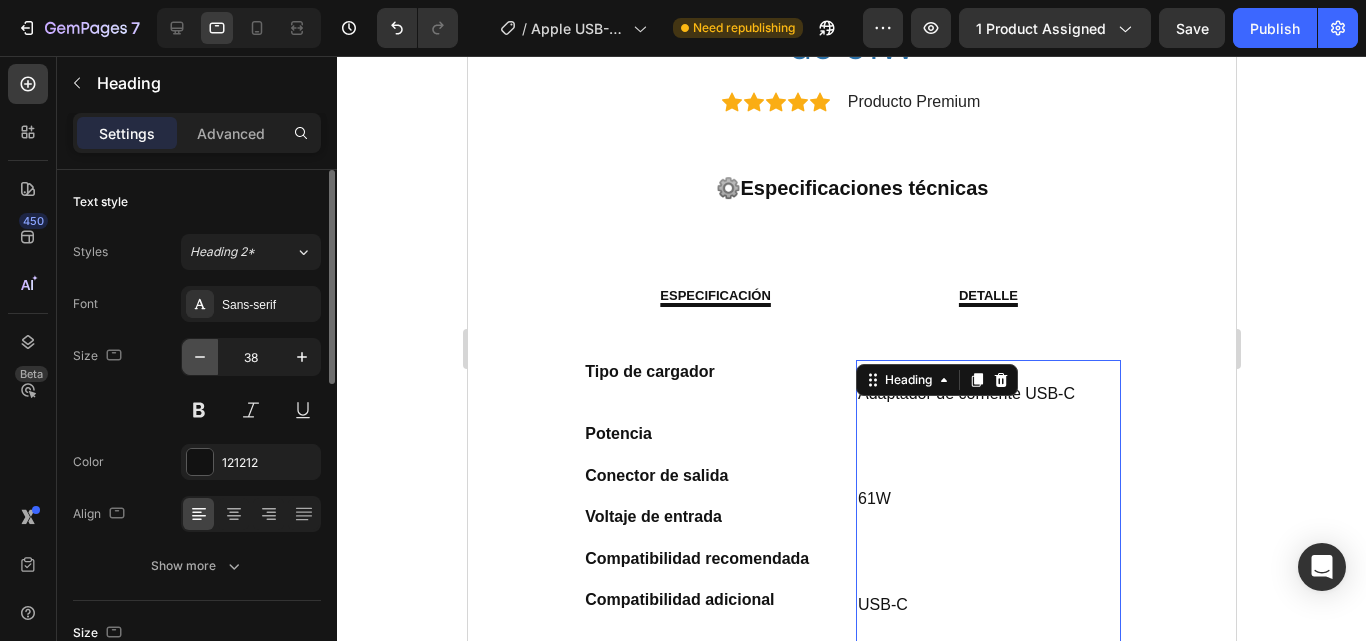 click at bounding box center (200, 357) 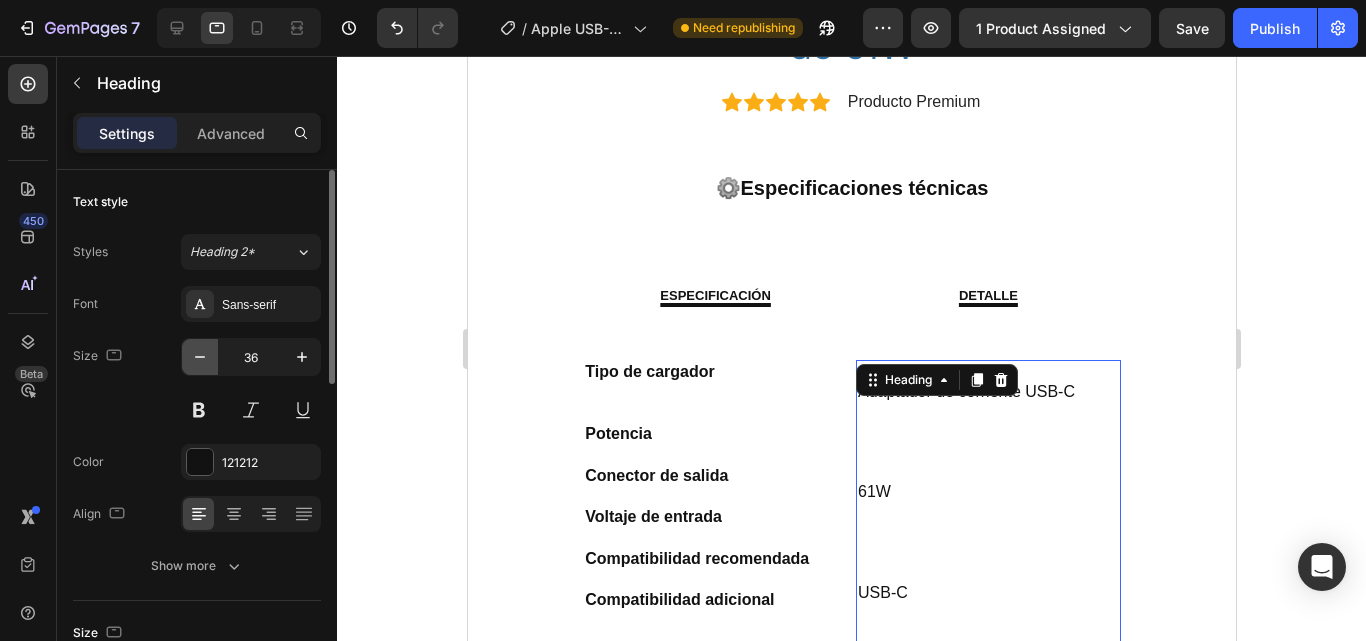 click 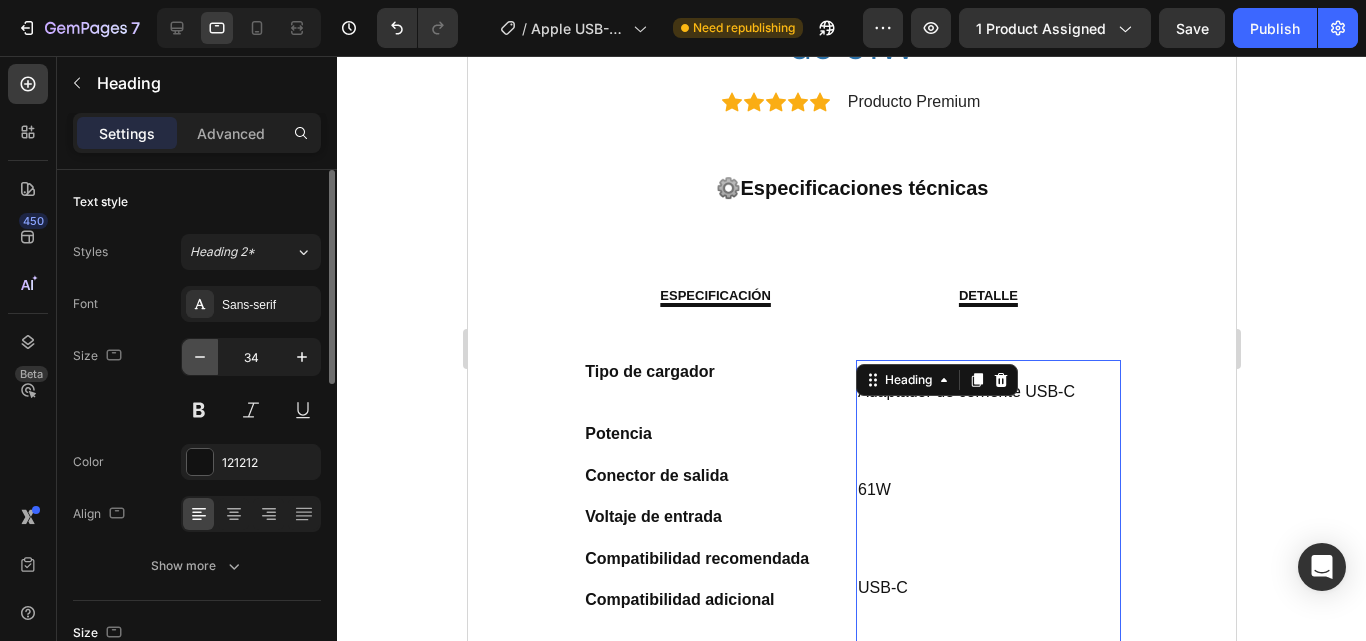 click 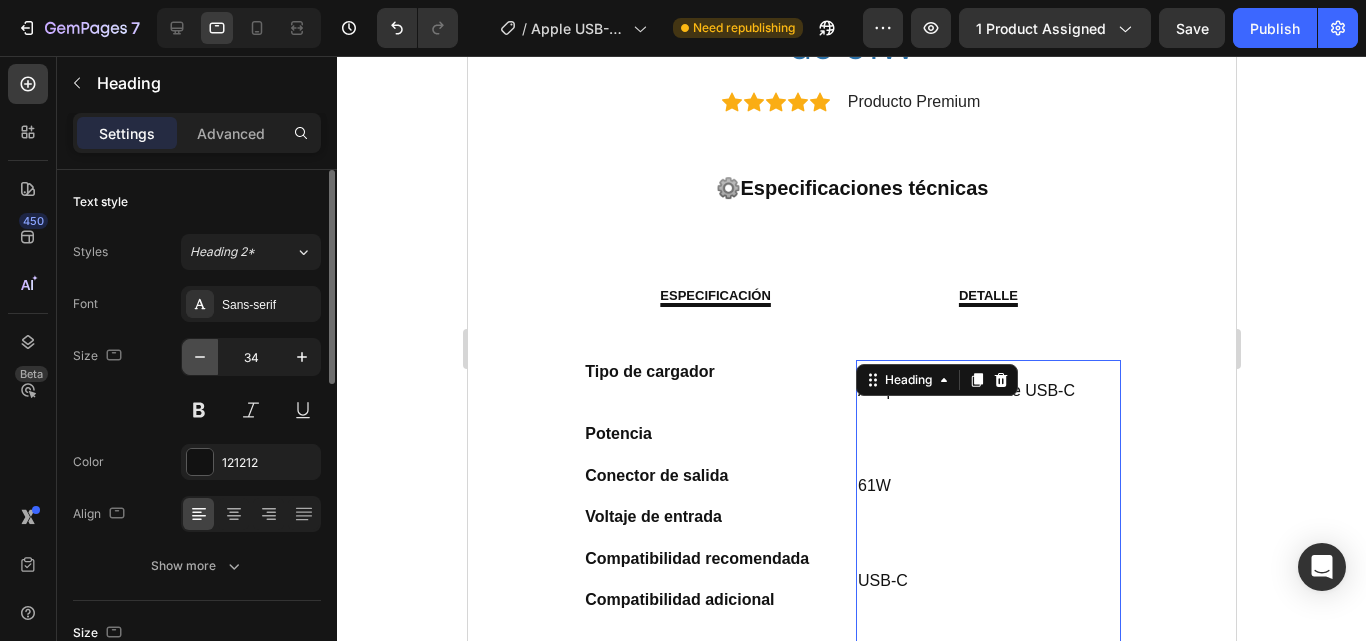 click 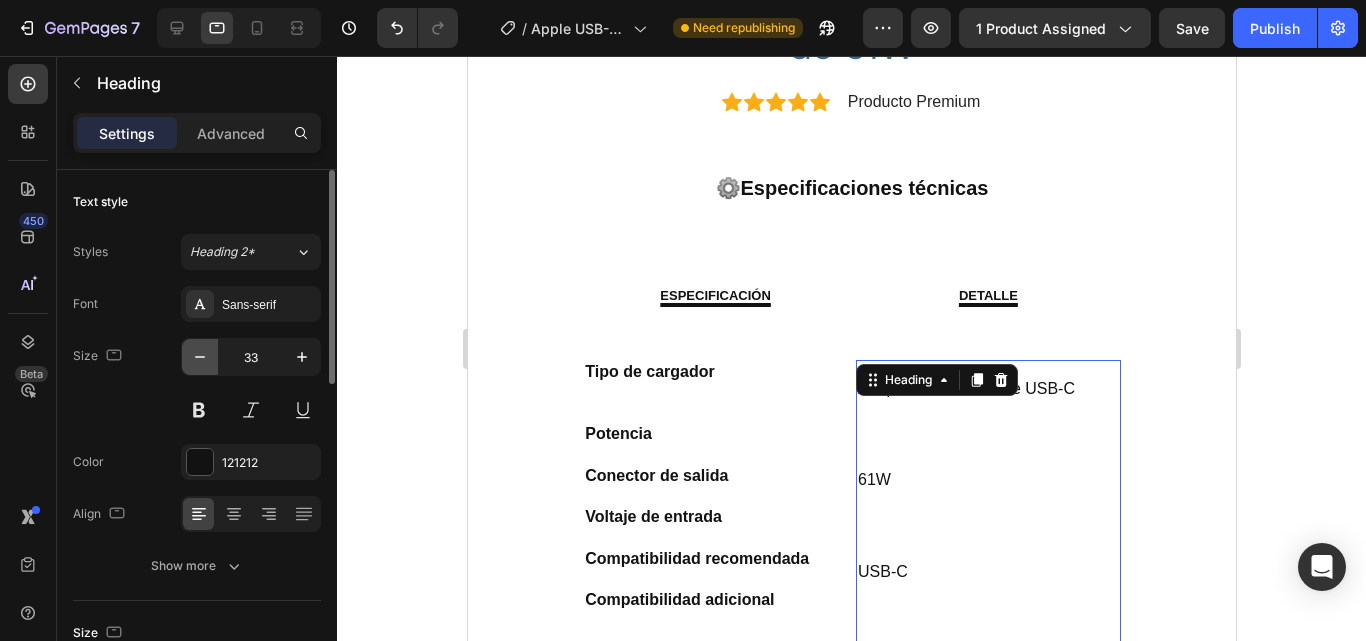 click 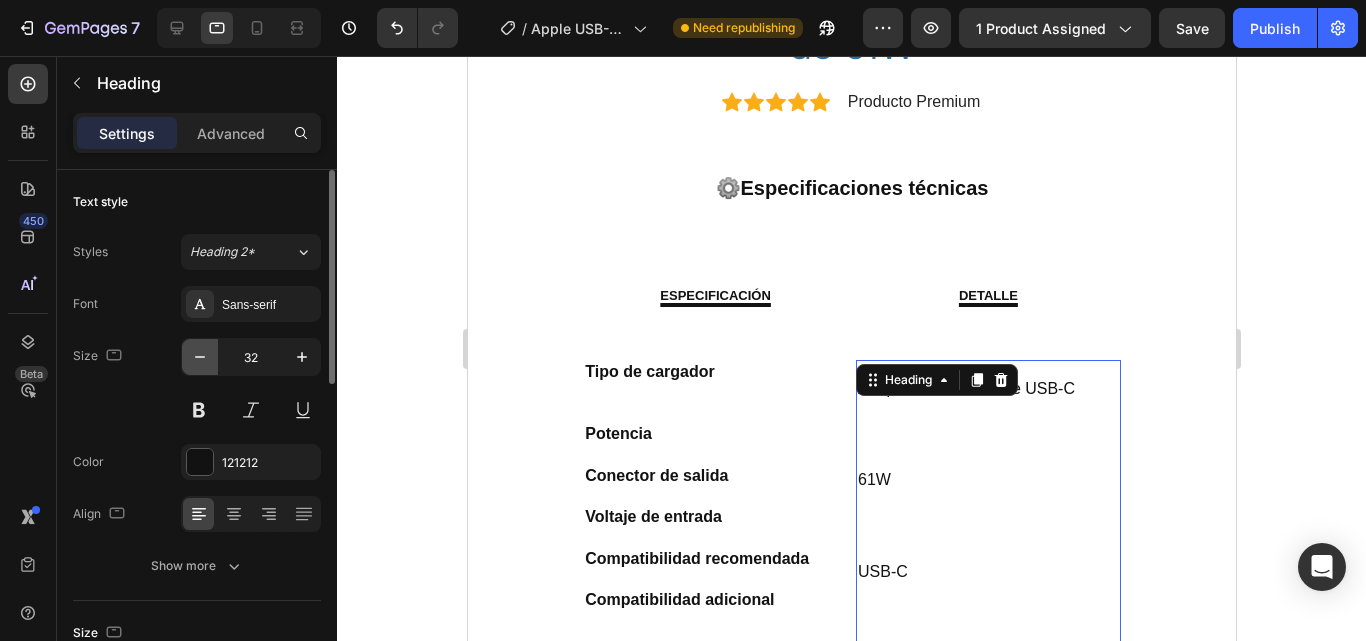 click 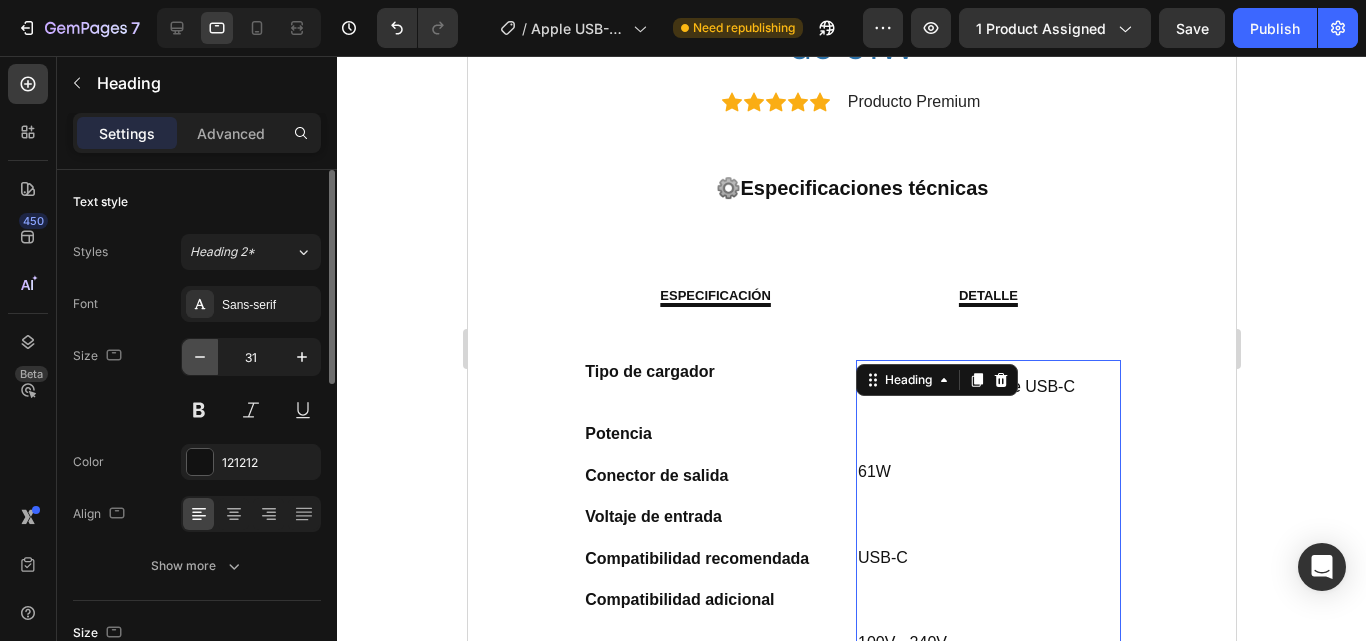 click 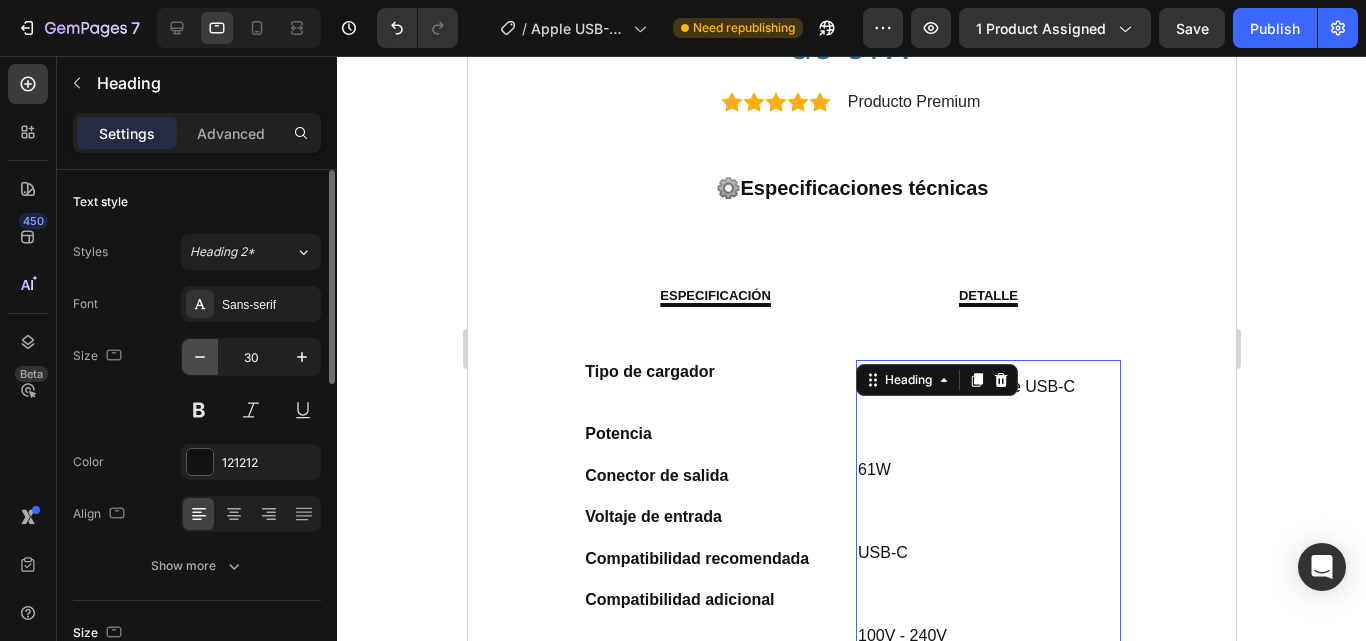 click 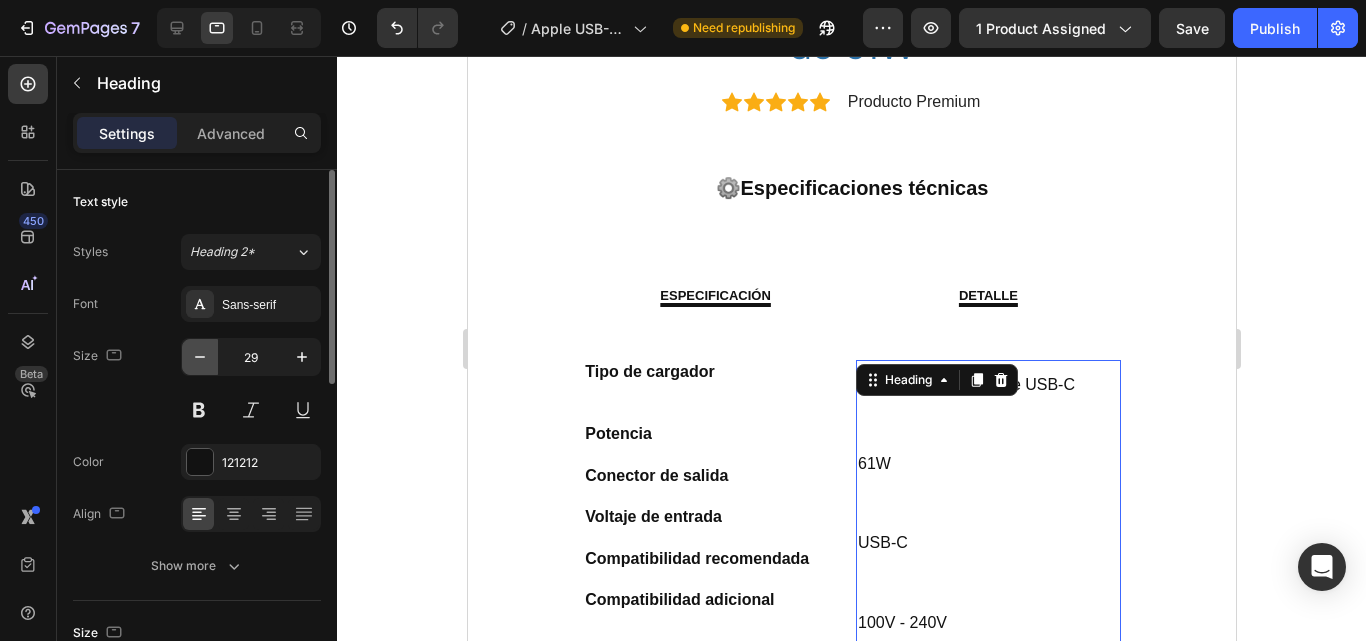 click 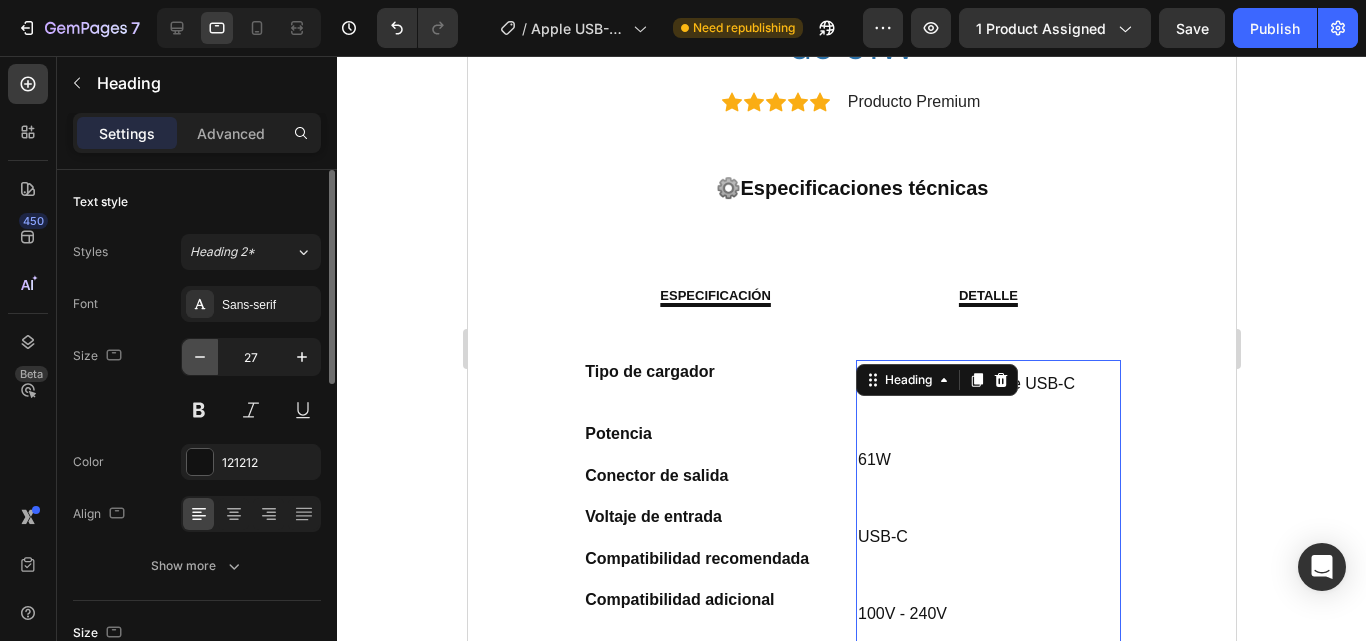 click 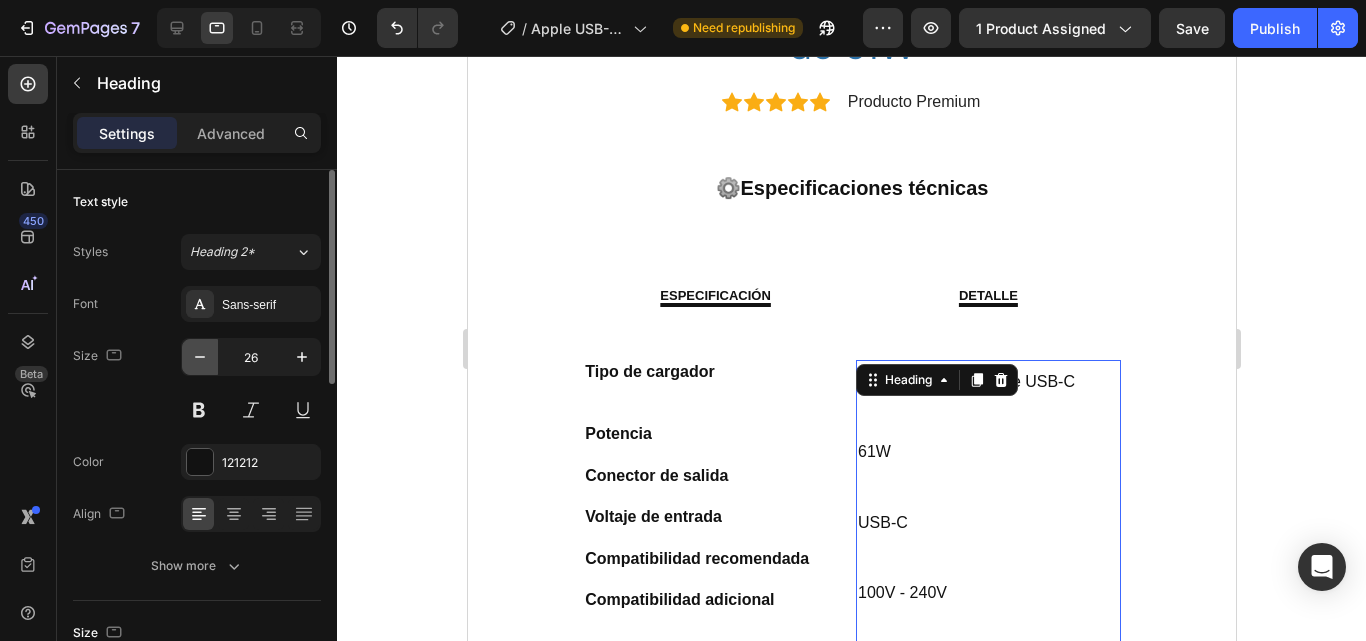 click 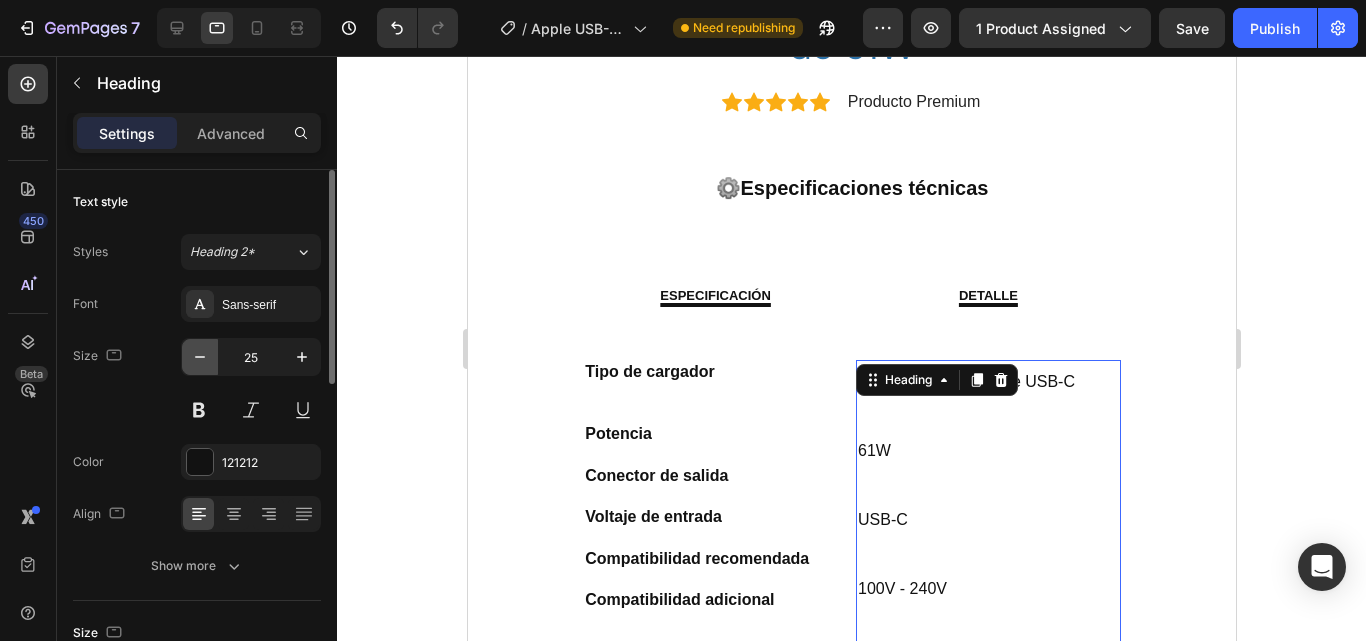 click 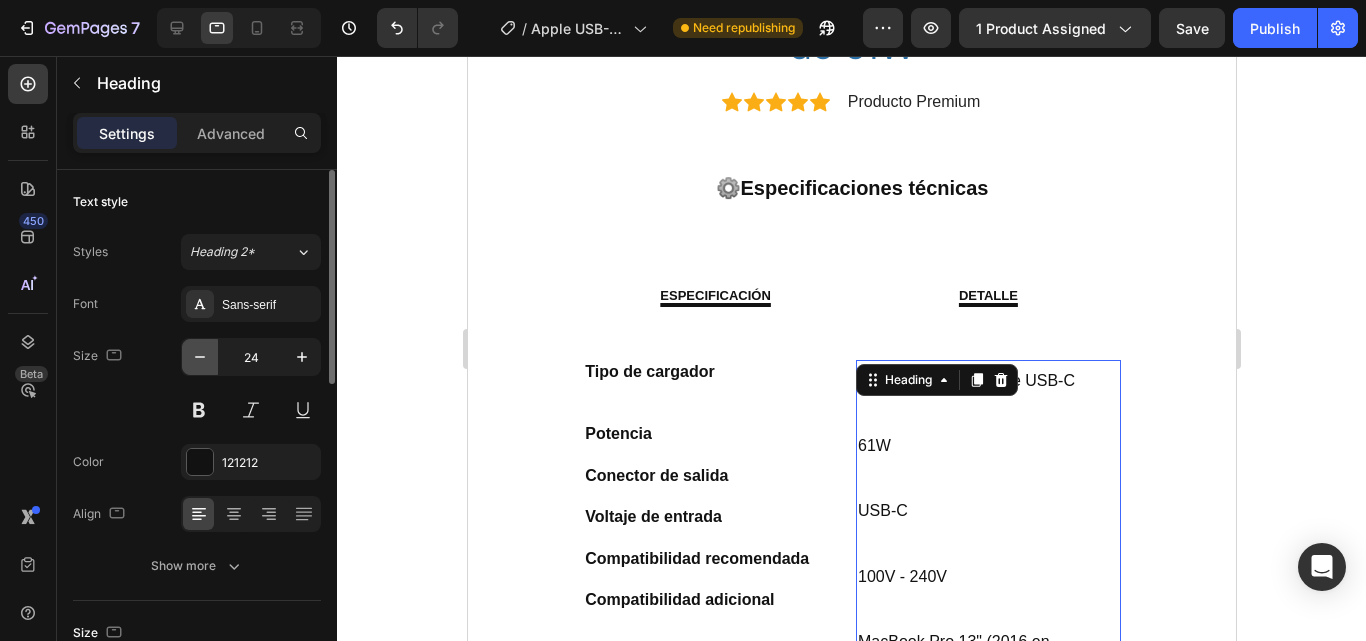 click 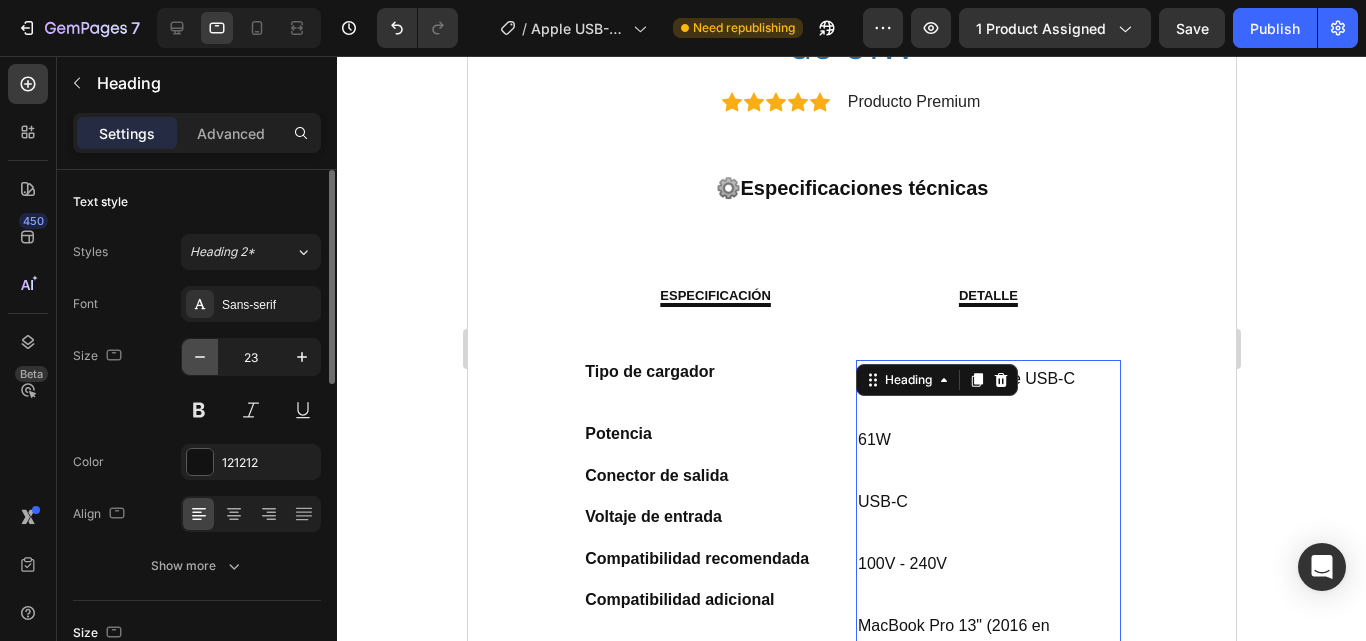 click 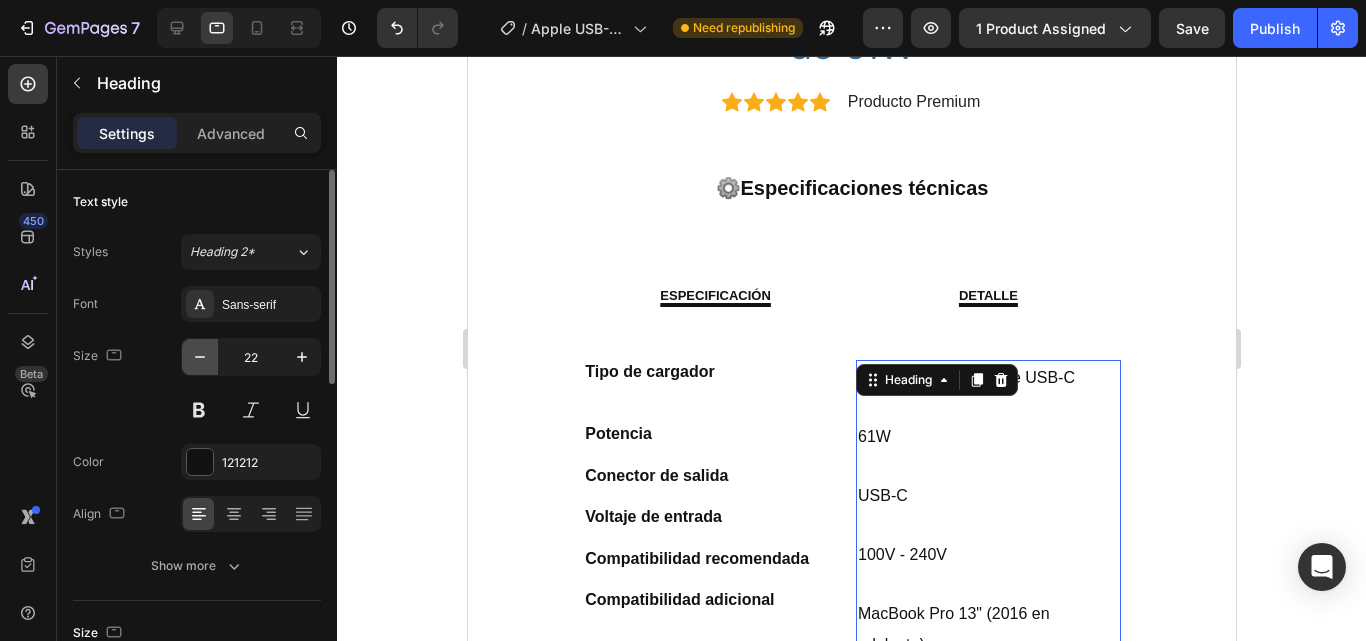 click 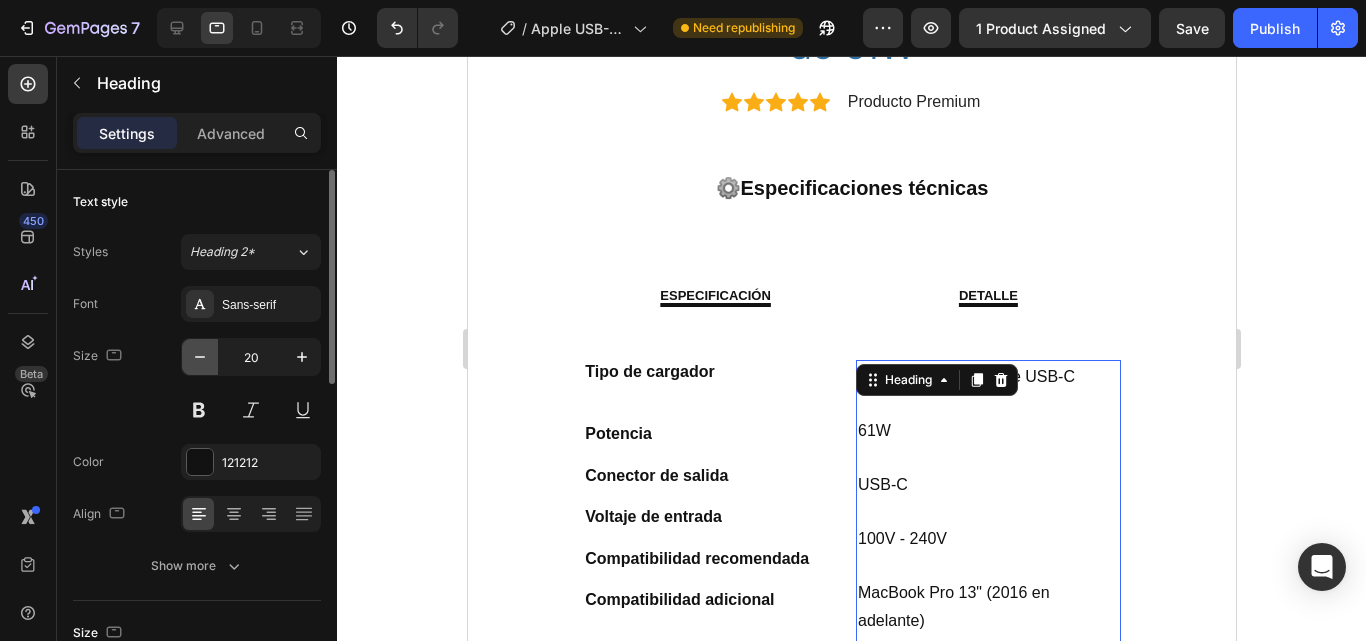 click 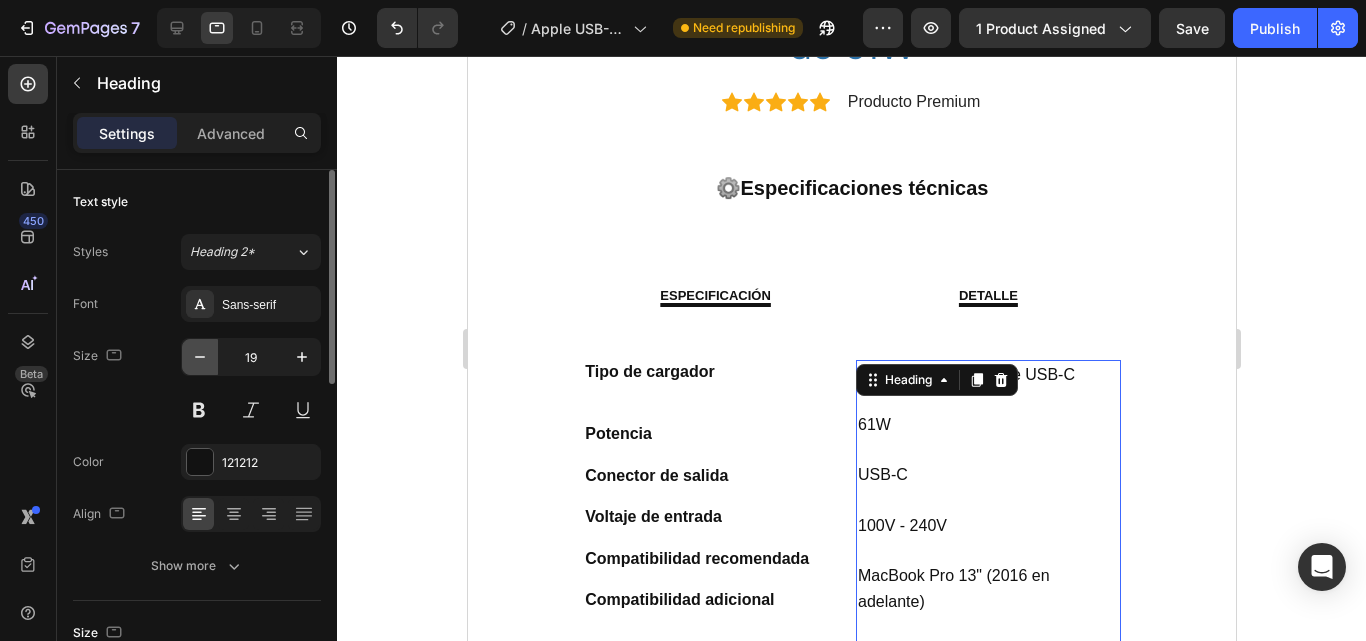 click 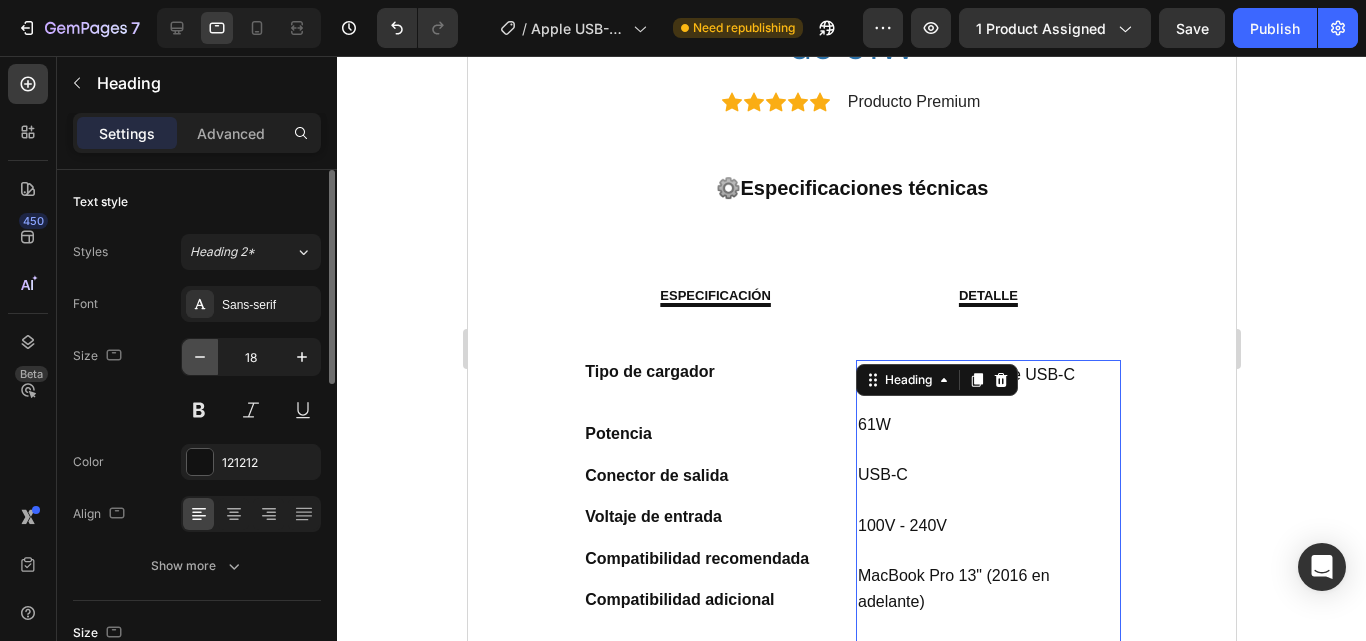 click 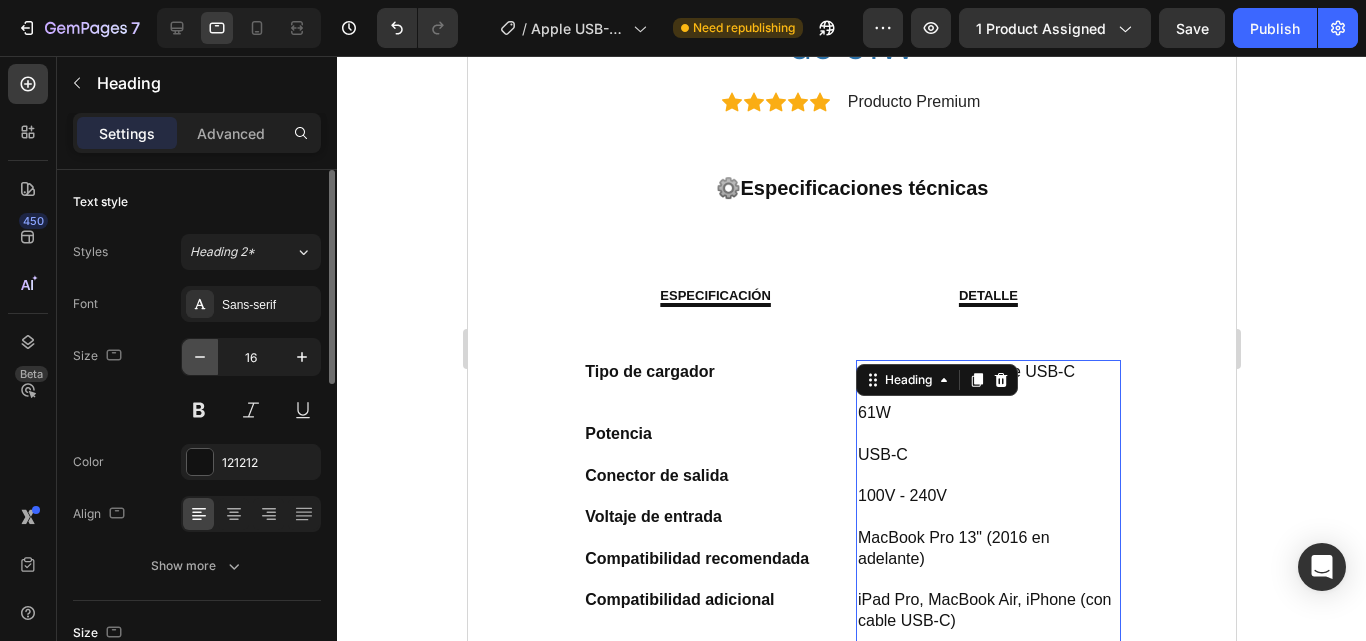 click 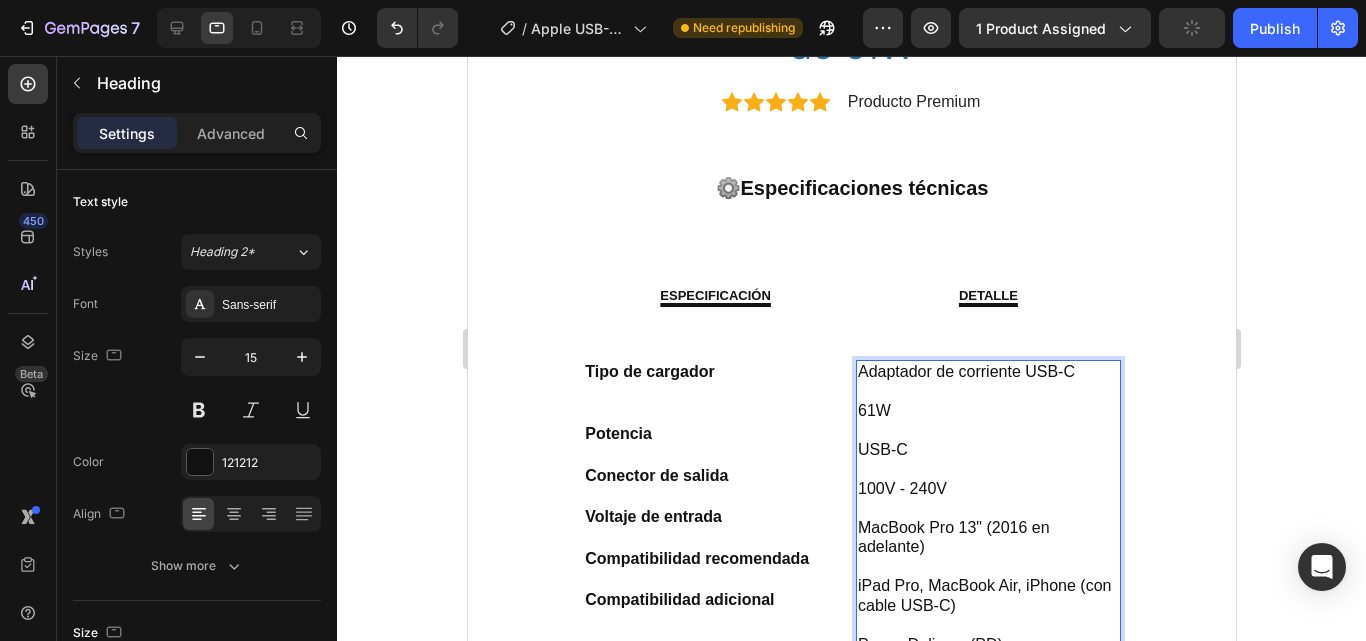 click on "Adaptador de corriente USB-C 61W ⁠⁠⁠⁠⁠⁠⁠ USB-C 100V - 240V MacBook Pro 13" (2016 en adelante) iPad Pro, MacBook Air, iPhone (con cable USB-C) Power Delivery (PD) Protección contra sobrecalentamiento y picos Apple (original) Blanco" at bounding box center [987, 576] 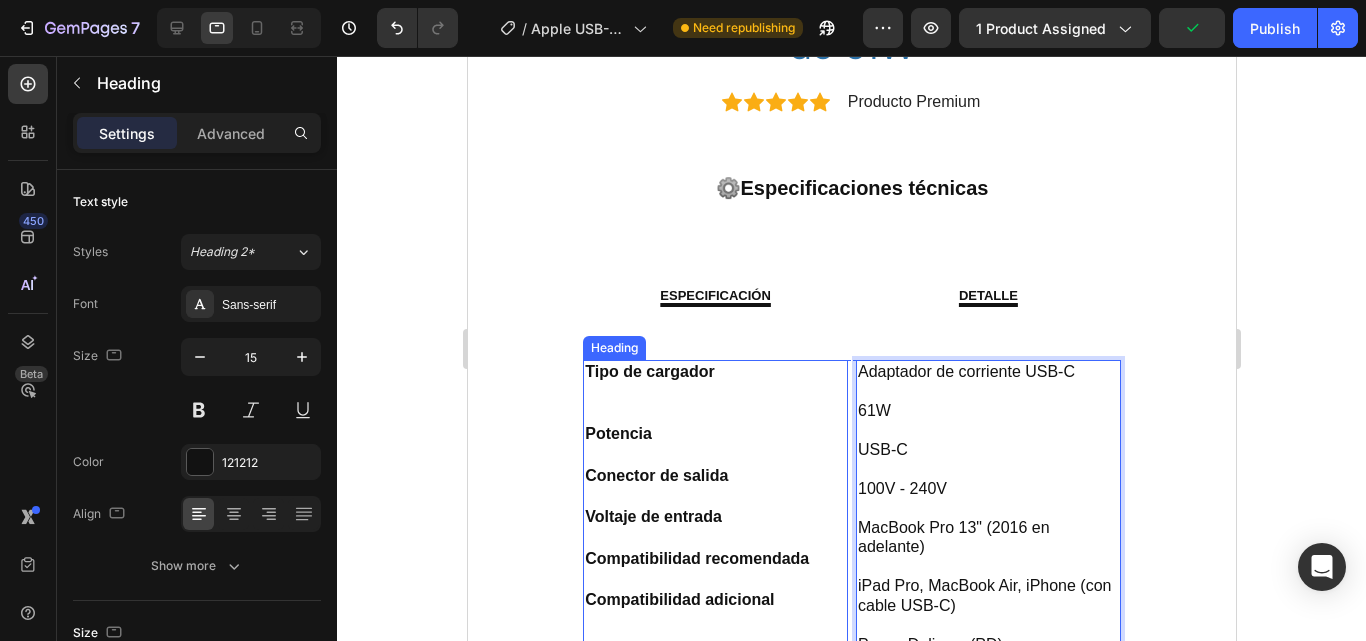 click on "Tipo de cargador Potencia Conector de salida Voltaje de entrada Compatibilidad recomendada Compatibilidad adicional Tecnología de carga Seguridad Marca Color" at bounding box center [714, 611] 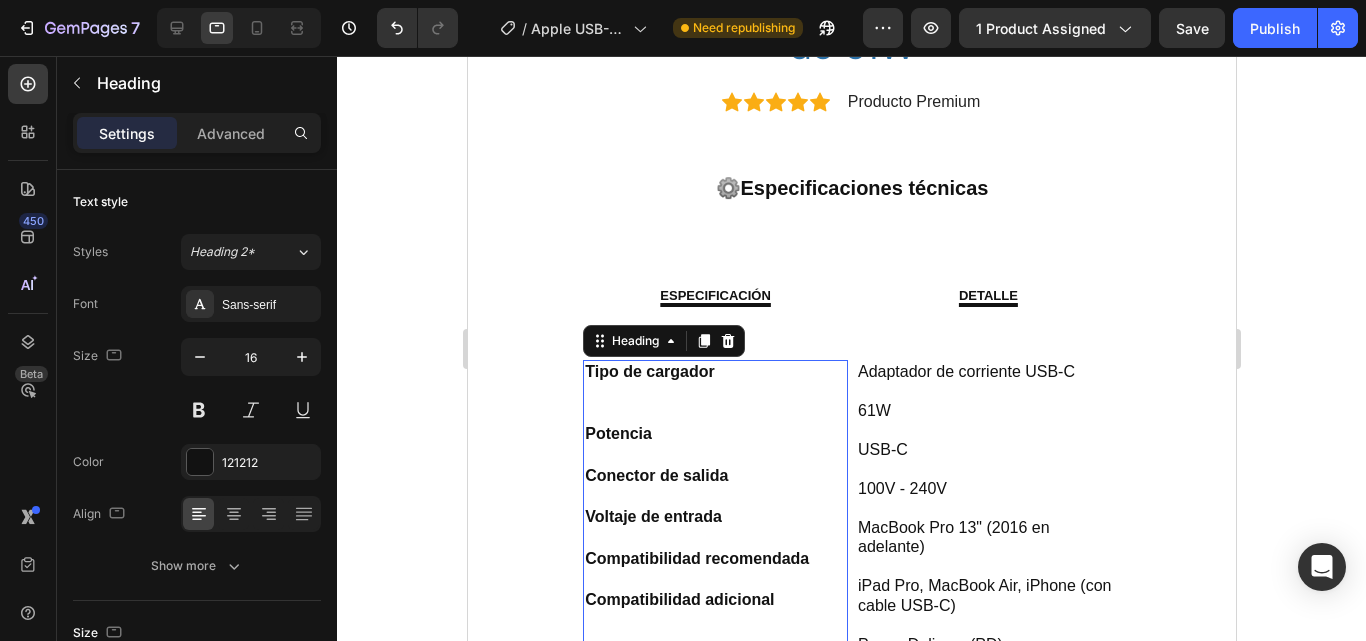 click on "Tipo de cargador Potencia Conector de salida Voltaje de entrada Compatibilidad recomendada Compatibilidad adicional Tecnología de carga Seguridad Marca Color" at bounding box center [714, 611] 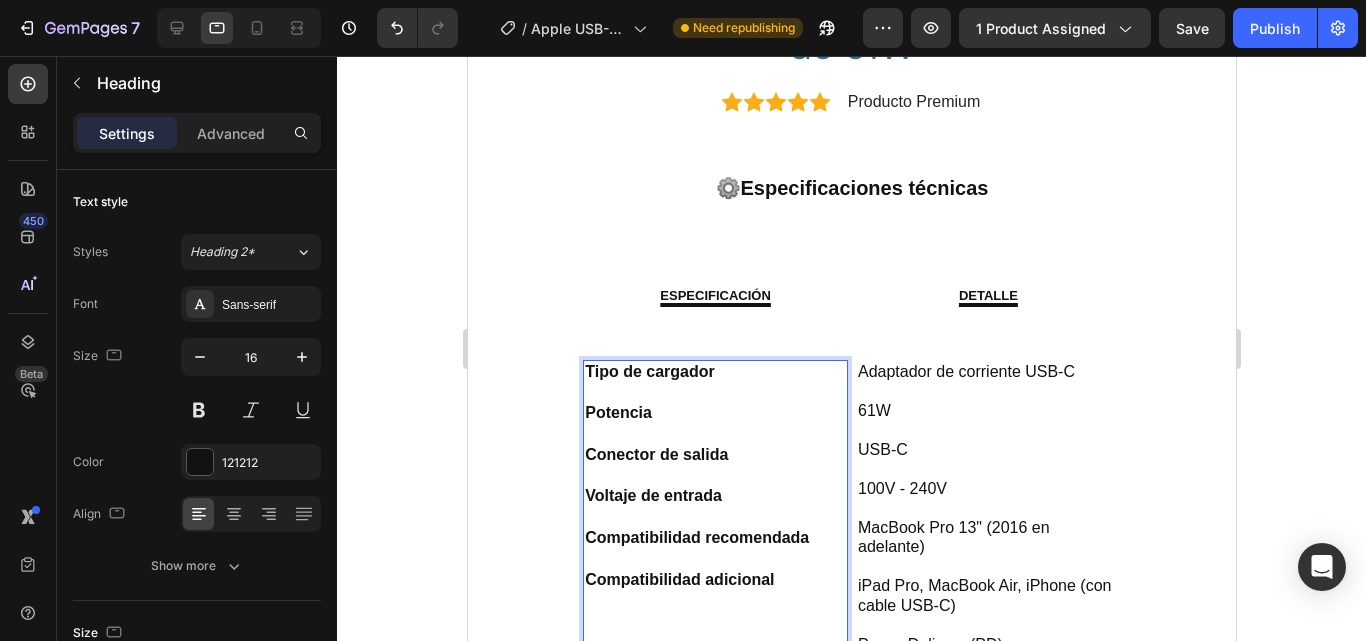 scroll, scrollTop: 1200, scrollLeft: 0, axis: vertical 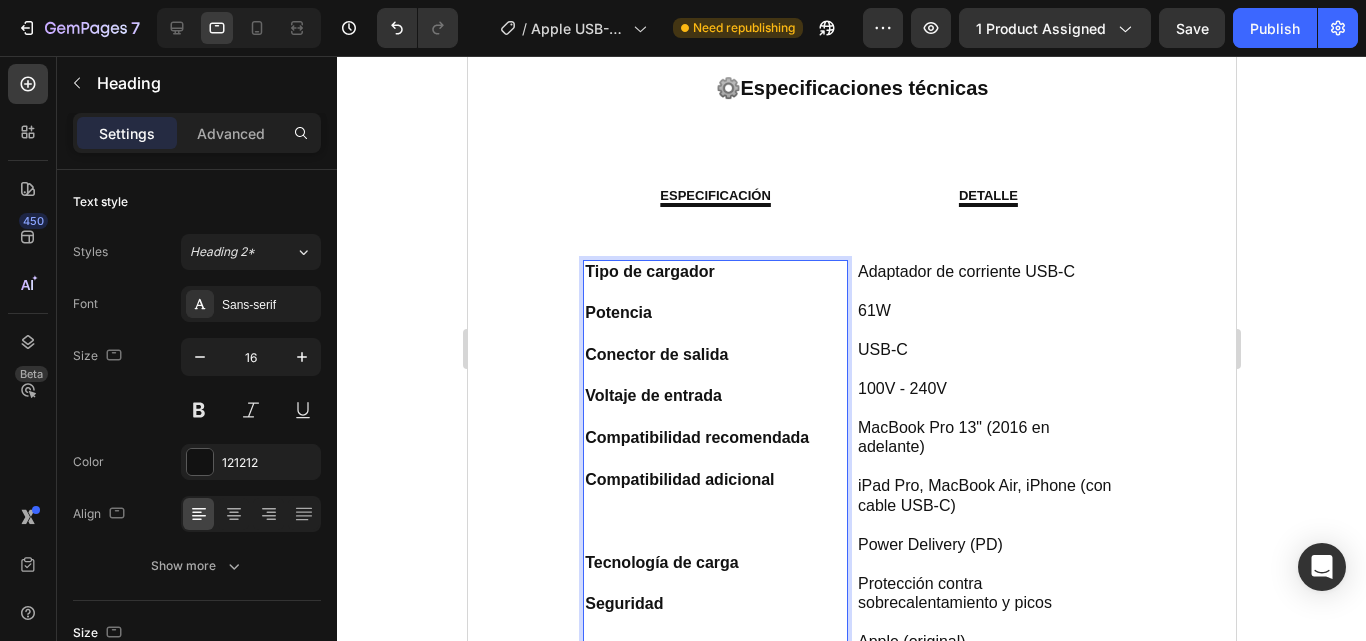 click on "Tipo de cargador ⁠⁠⁠⁠⁠⁠⁠ Potencia Conector de salida Voltaje de entrada Compatibilidad recomendada Compatibilidad adicional Tecnología de carga Seguridad Marca Color" at bounding box center (714, 501) 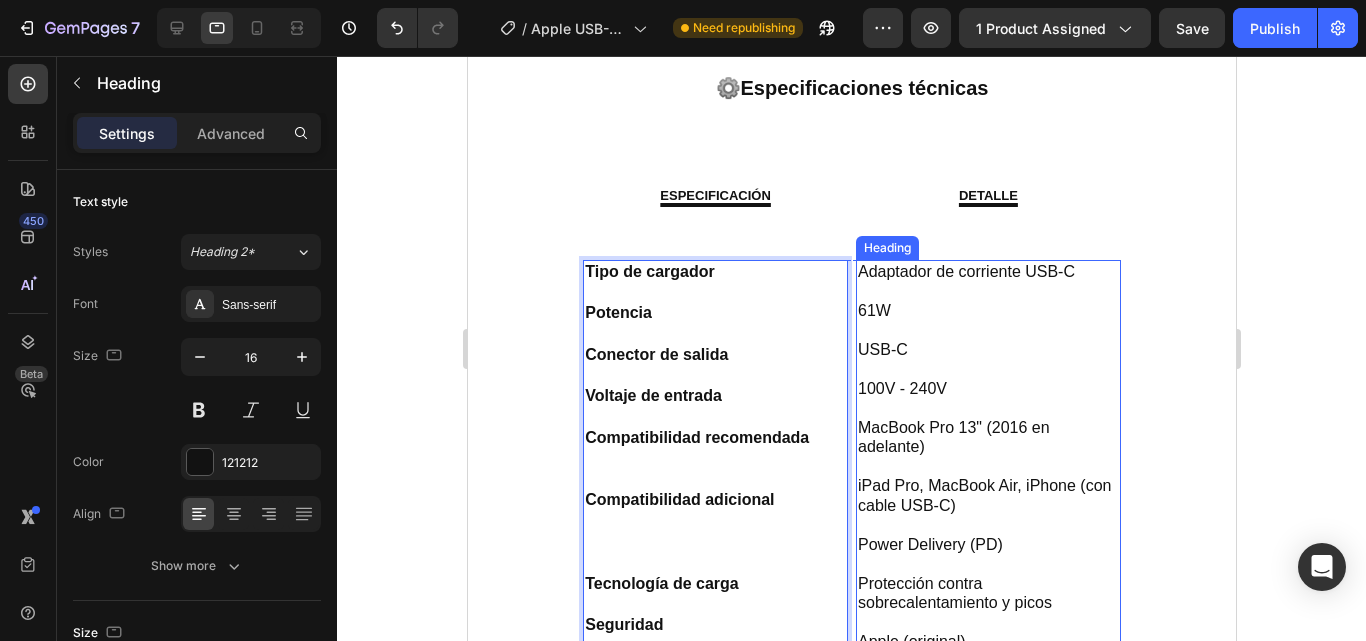 click on "⁠⁠⁠⁠⁠⁠⁠ Adaptador de corriente USB-C 61W USB-C 100V - 240V MacBook Pro 13" (2016 en adelante) iPad Pro, MacBook Air, iPhone (con cable USB-C) Power Delivery (PD) Protección contra sobrecalentamiento y picos Apple (original) Blanco" at bounding box center (987, 476) 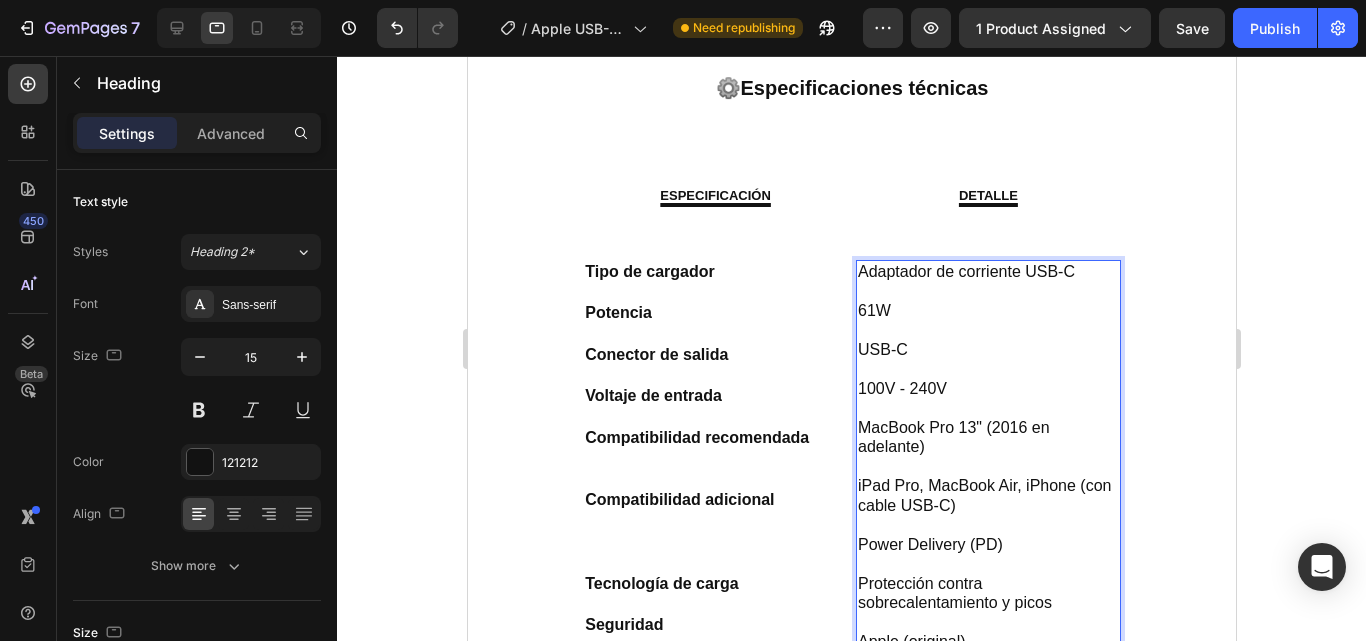 click on "Adaptador de corriente USB-C 61W USB-C 100V - 240V MacBook Pro 13" (2016 en adelante) ⁠⁠⁠⁠⁠⁠⁠ iPad Pro, MacBook Air, iPhone (con cable USB-C) Power Delivery (PD) Protección contra sobrecalentamiento y picos Apple (original) Blanco" at bounding box center [987, 476] 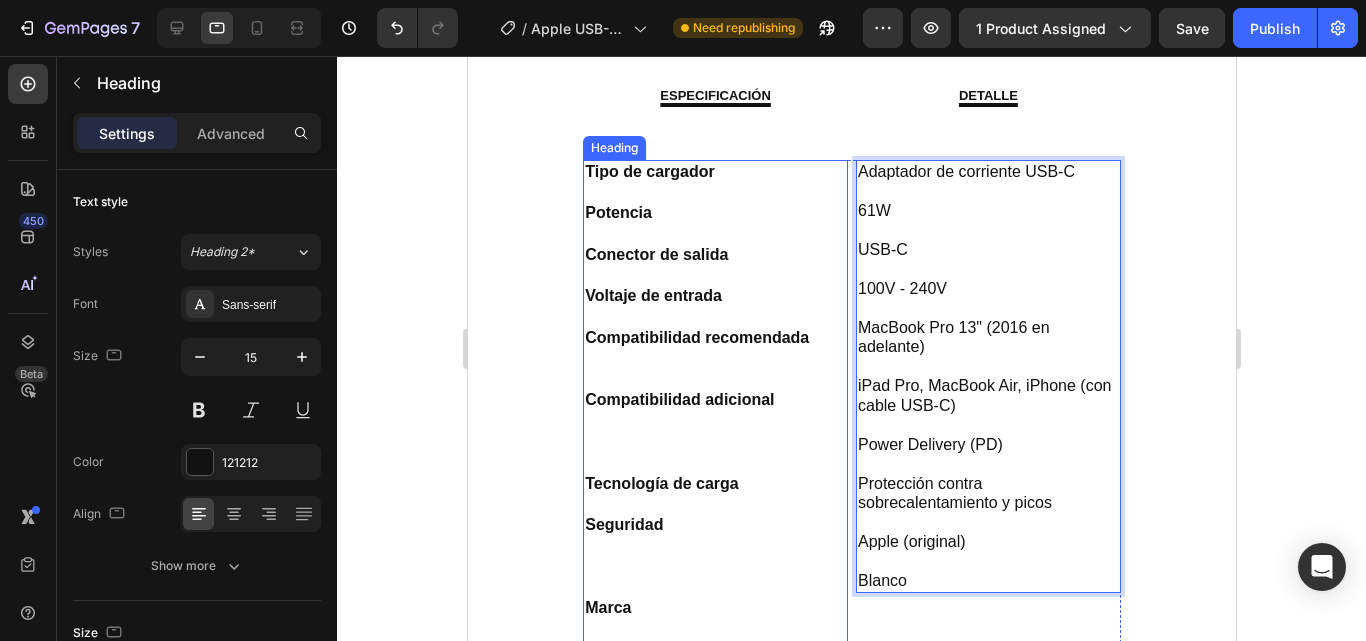 click on "⁠⁠⁠⁠⁠⁠⁠ Tipo de cargador Potencia Conector de salida Voltaje de entrada Compatibilidad recomendada Compatibilidad adicional Tecnología de carga Seguridad Marca Color" at bounding box center (714, 411) 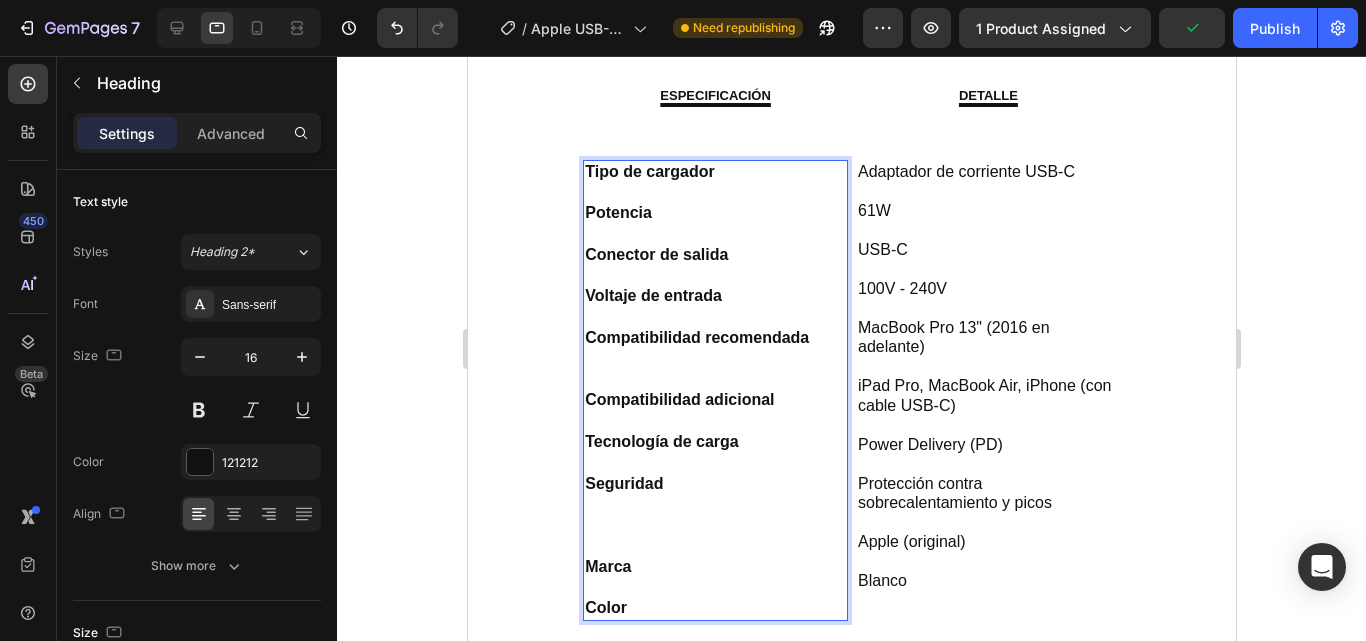 click on "Tipo de cargador Potencia Conector de salida Voltaje de entrada Compatibilidad recomendada Compatibilidad adicional ⁠⁠⁠⁠⁠⁠⁠ Tecnología de carga Seguridad Marca Color" at bounding box center [714, 391] 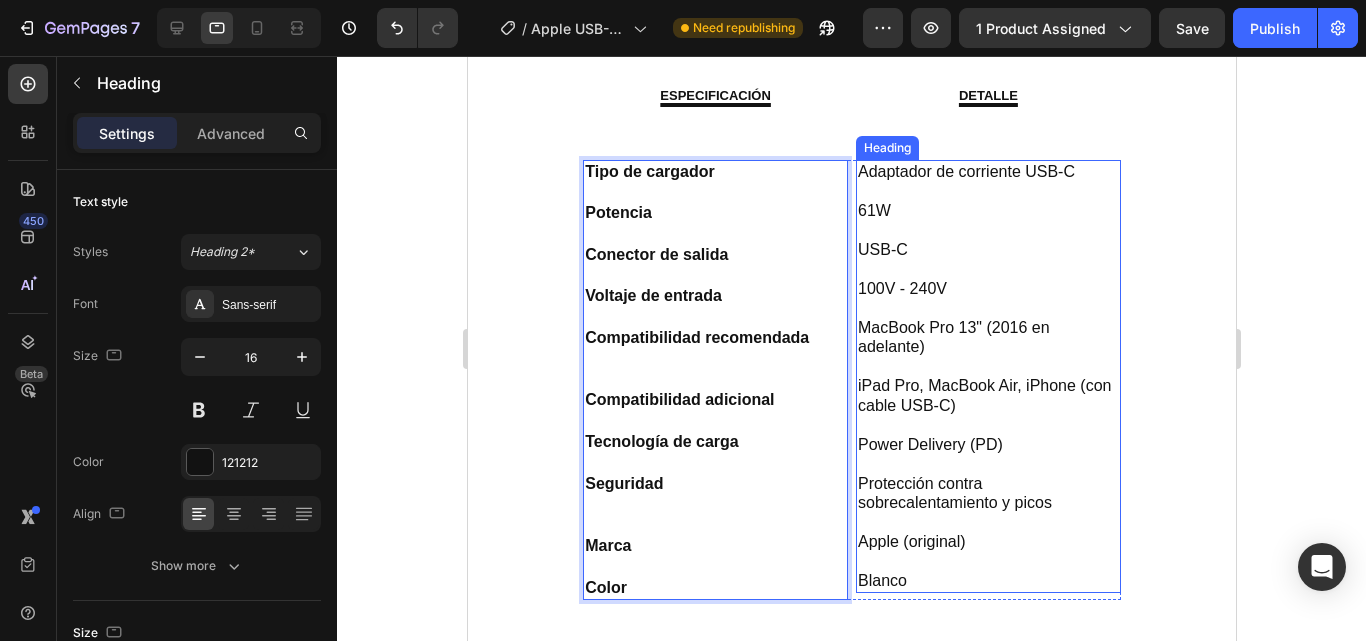 click on "⁠⁠⁠⁠⁠⁠⁠ Adaptador de corriente USB-C 61W USB-C 100V - 240V MacBook Pro 13" (2016 en adelante) iPad Pro, MacBook Air, iPhone (con cable USB-C) Power Delivery (PD) Protección contra sobrecalentamiento y picos Apple (original) Blanco" at bounding box center [987, 376] 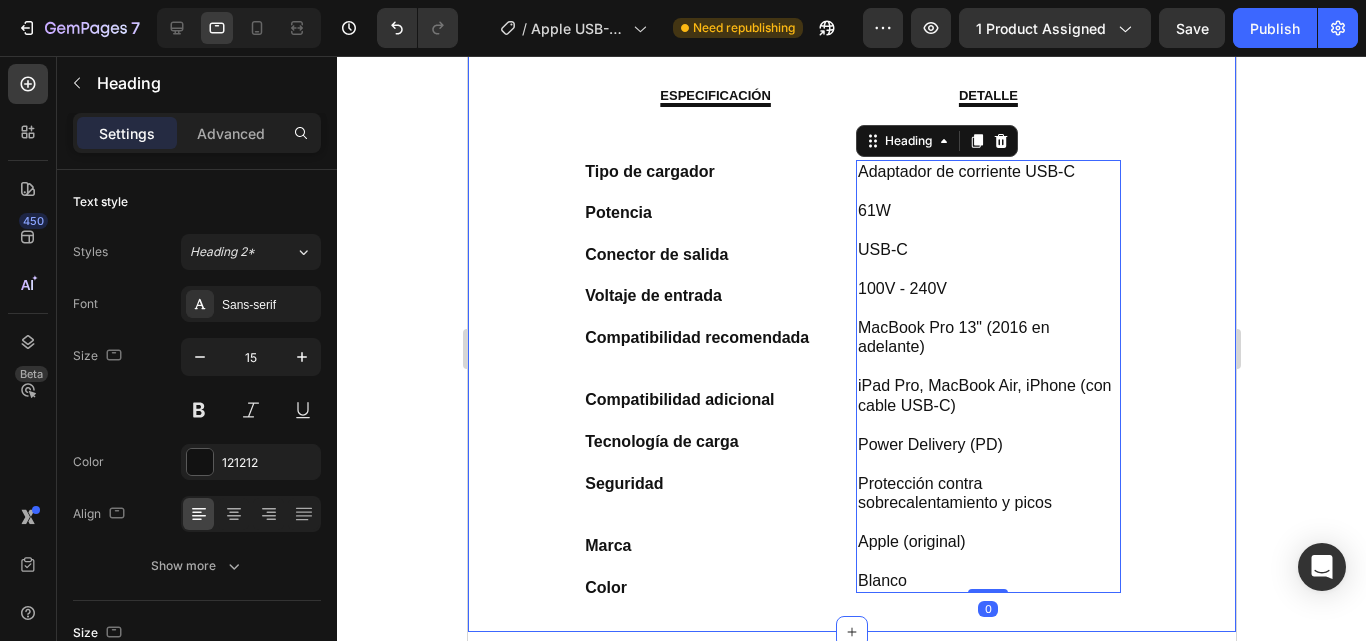 click on "Product Images Apple USB-C Power Adapter de 61W (P) Title
Icon
Icon
Icon
Icon
Icon Icon List Hoz Producto Premium Text block Row ⚙️  Especificaciones técnicas Heading especificación Heading DETALLE Heading Row ⁠⁠⁠⁠⁠⁠⁠ Tipo de cargador Potencia Conector de salida Voltaje de entrada Compatibilidad recomendada Compatibilidad adicional Tecnología de carga Seguridad Marca Color Heading ⁠⁠⁠⁠⁠⁠⁠ Adaptador de corriente USB-C 61W USB-C 100V - 240V MacBook Pro 13" (2016 en adelante) iPad Pro, MacBook Air, iPhone (con cable USB-C) Power Delivery (PD) Protección contra sobrecalentamiento y picos Apple (original) Blanco Heading   0 Row Product" at bounding box center (851, -65) 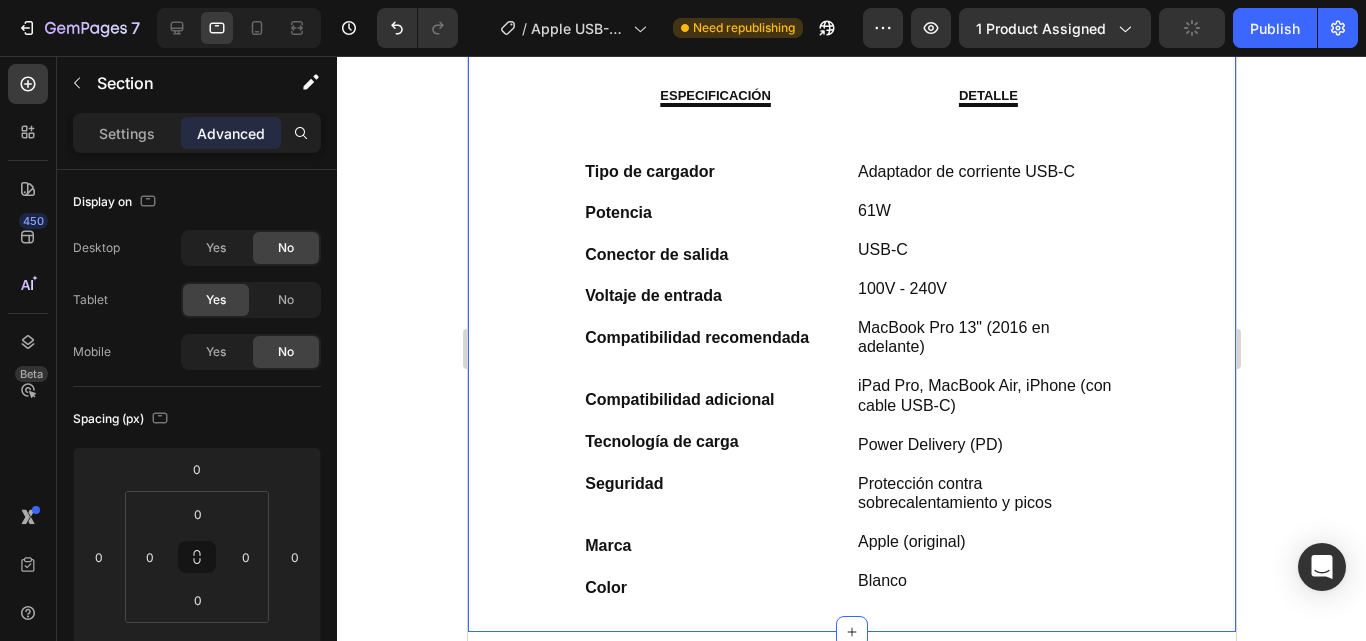 click 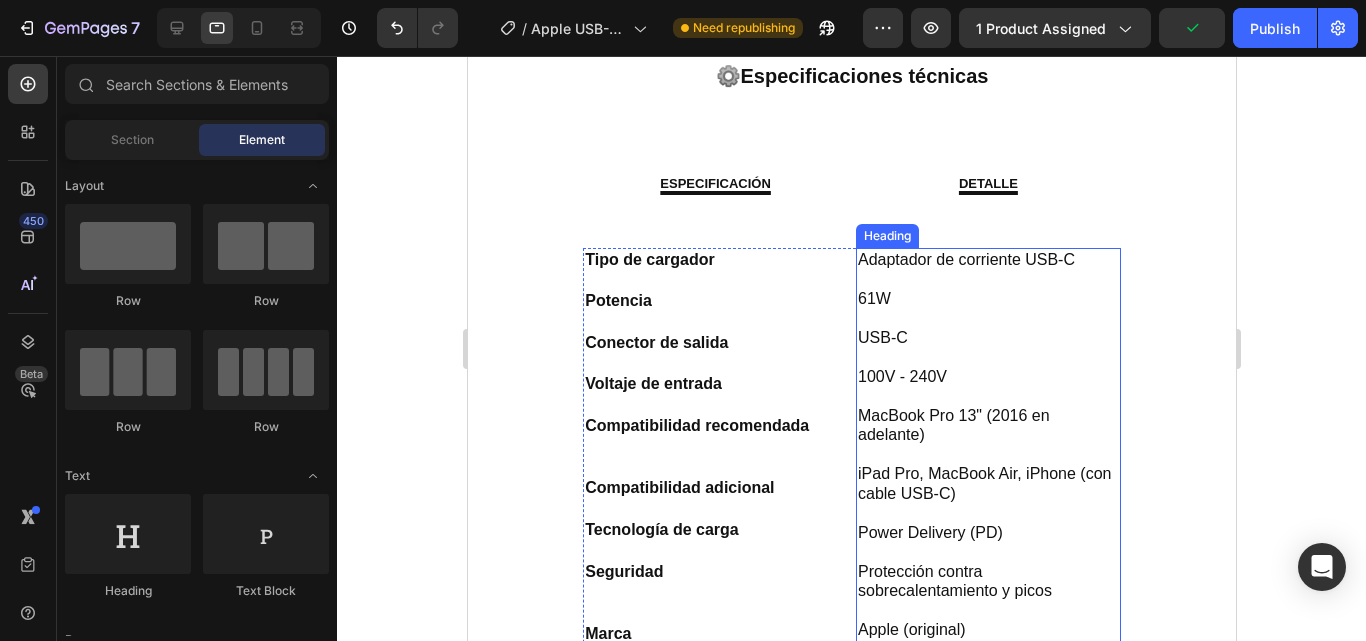 scroll, scrollTop: 1200, scrollLeft: 0, axis: vertical 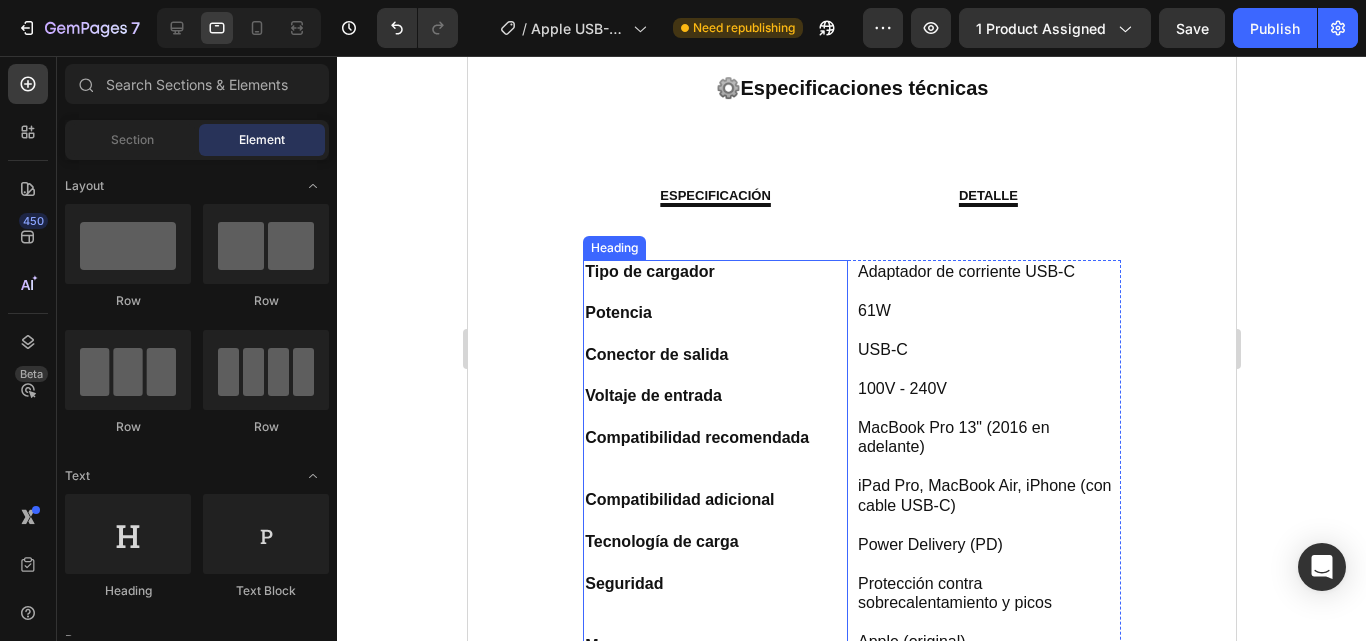 click on "⁠⁠⁠⁠⁠⁠⁠ Tipo de cargador Potencia Conector de salida Voltaje de entrada Compatibilidad recomendada Compatibilidad adicional Tecnología de carga Seguridad Marca Color" at bounding box center [714, 480] 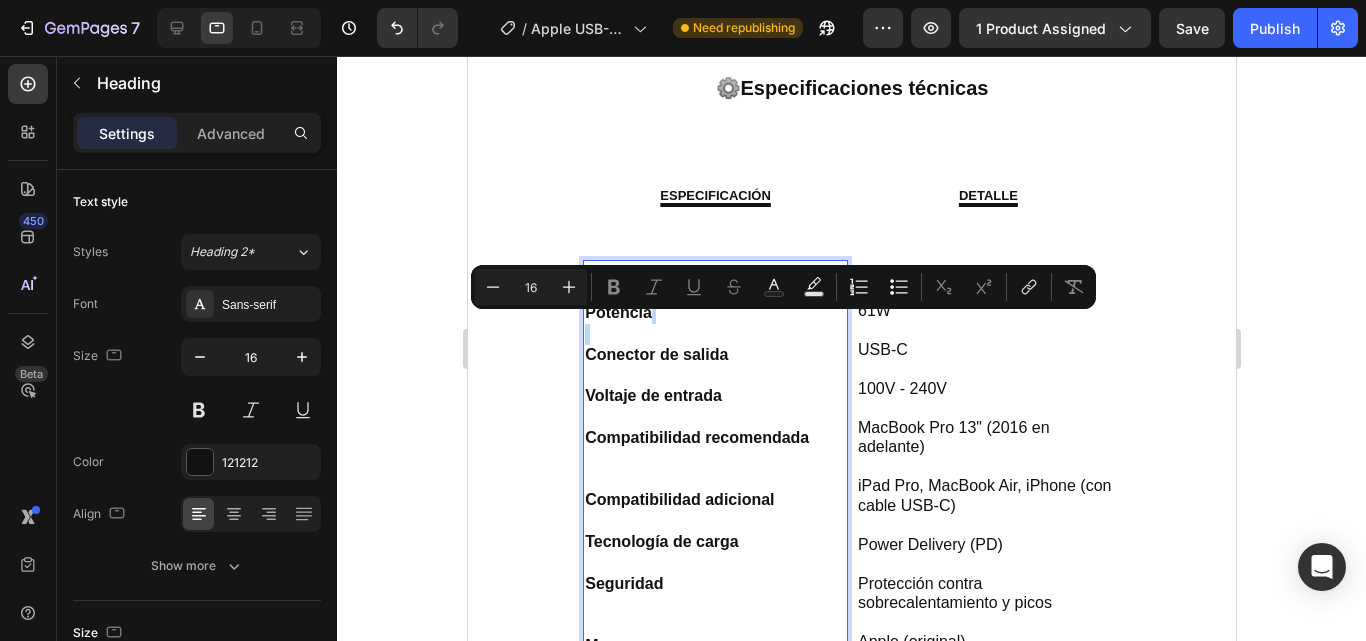 click on "Conector de salida" at bounding box center (655, 354) 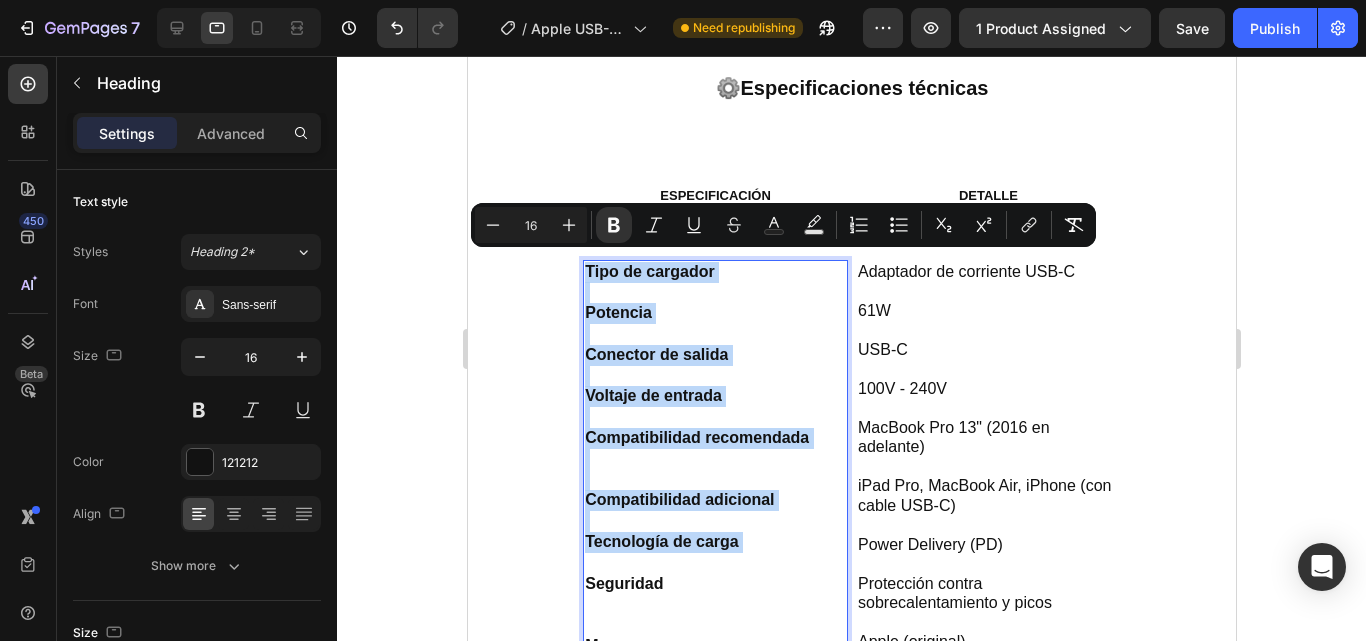 scroll, scrollTop: 1300, scrollLeft: 0, axis: vertical 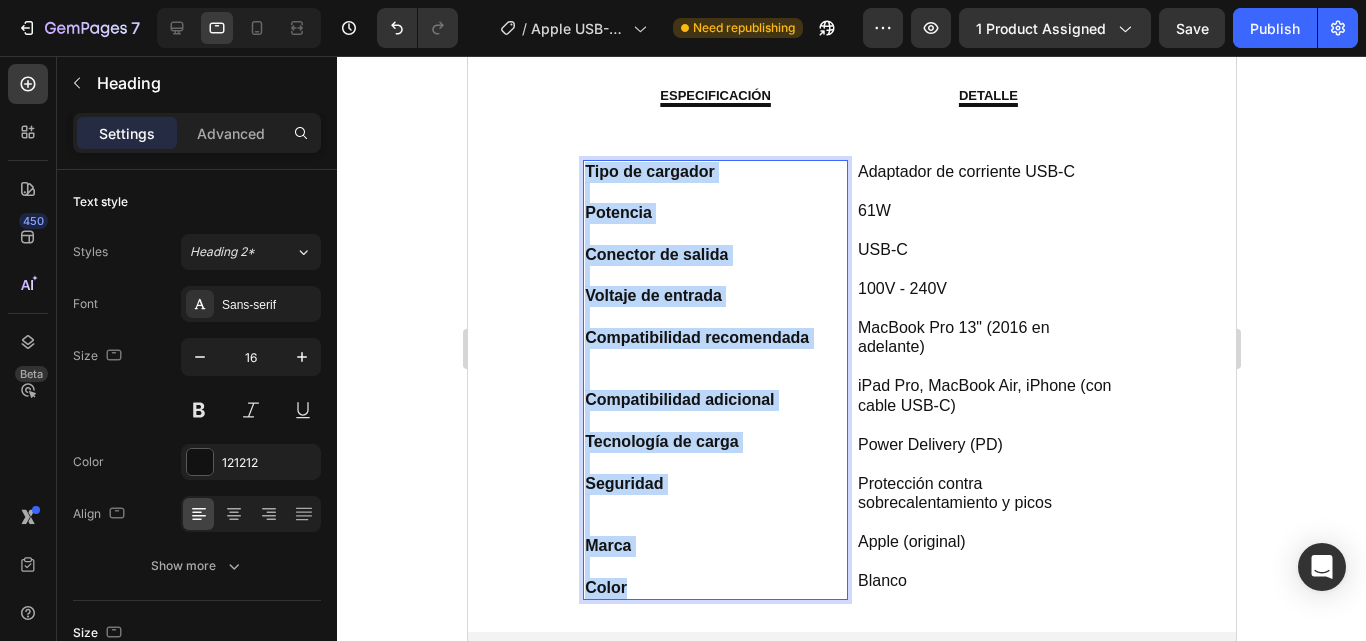drag, startPoint x: 586, startPoint y: 263, endPoint x: 708, endPoint y: 576, distance: 335.936 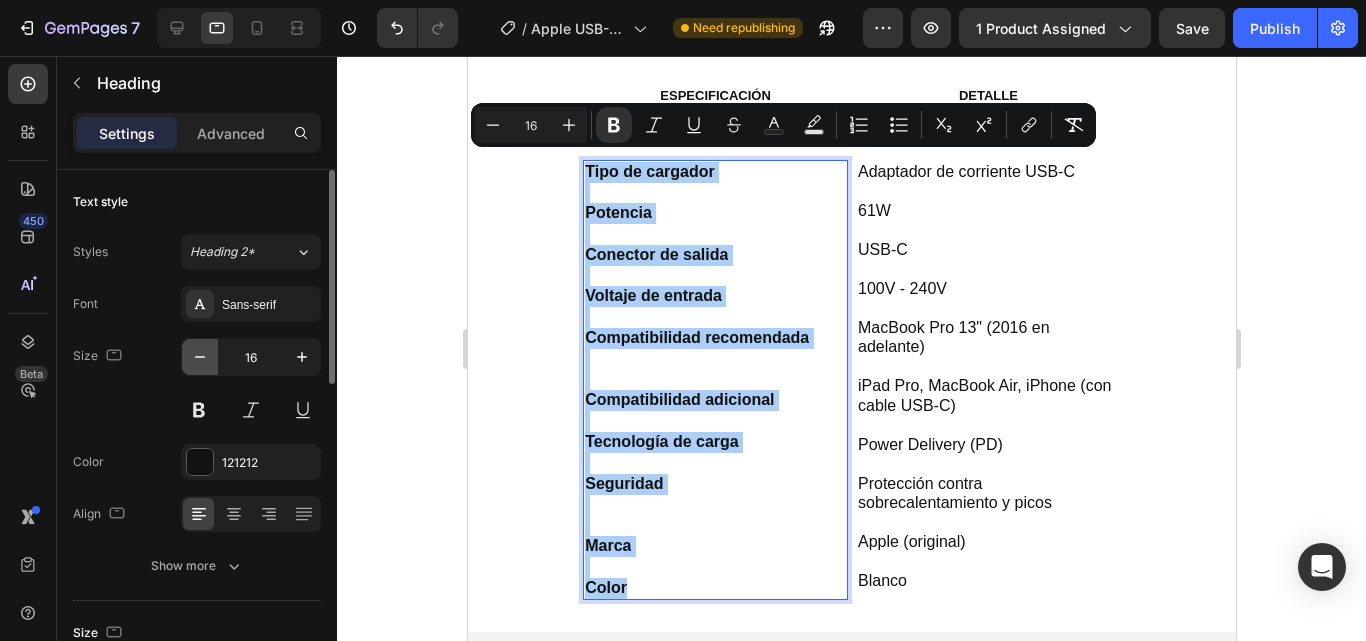 click 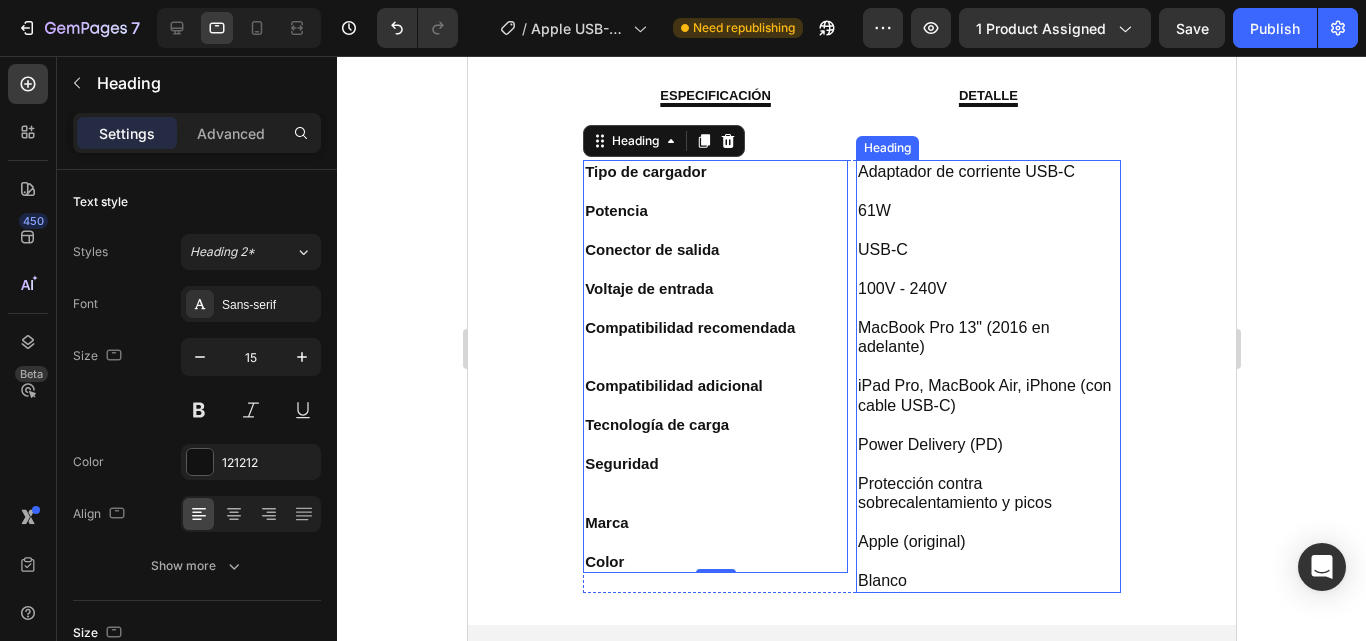click on "⁠⁠⁠⁠⁠⁠⁠ Adaptador de corriente USB-C 61W USB-C 100V - 240V MacBook Pro 13" (2016 en adelante) iPad Pro, MacBook Air, iPhone (con cable USB-C) Power Delivery (PD) Protección contra sobrecalentamiento y picos Apple (original) Blanco" at bounding box center [987, 376] 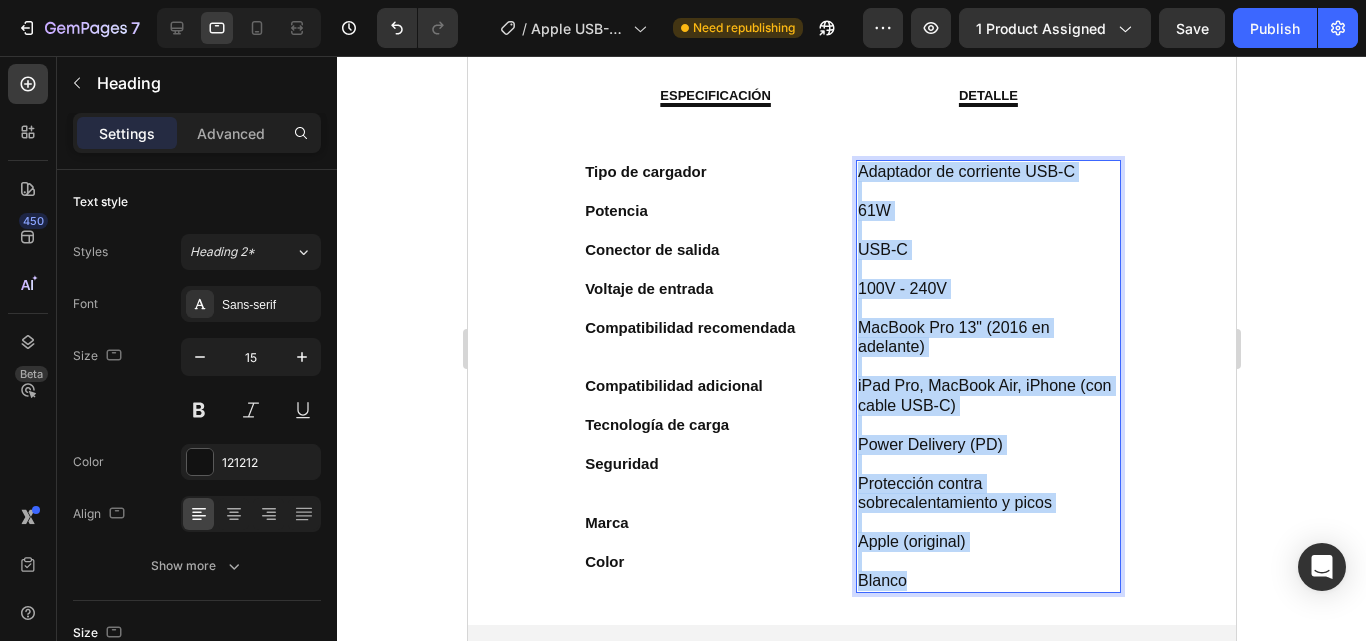 drag, startPoint x: 919, startPoint y: 566, endPoint x: 849, endPoint y: 173, distance: 399.18542 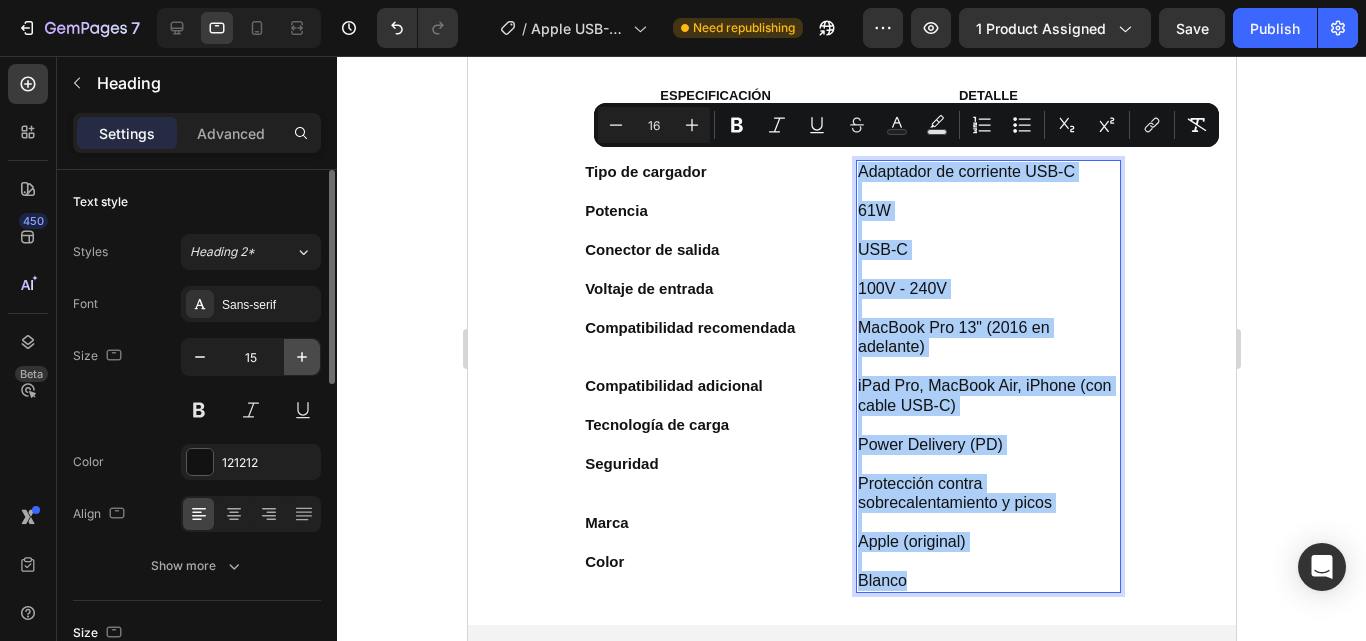 click 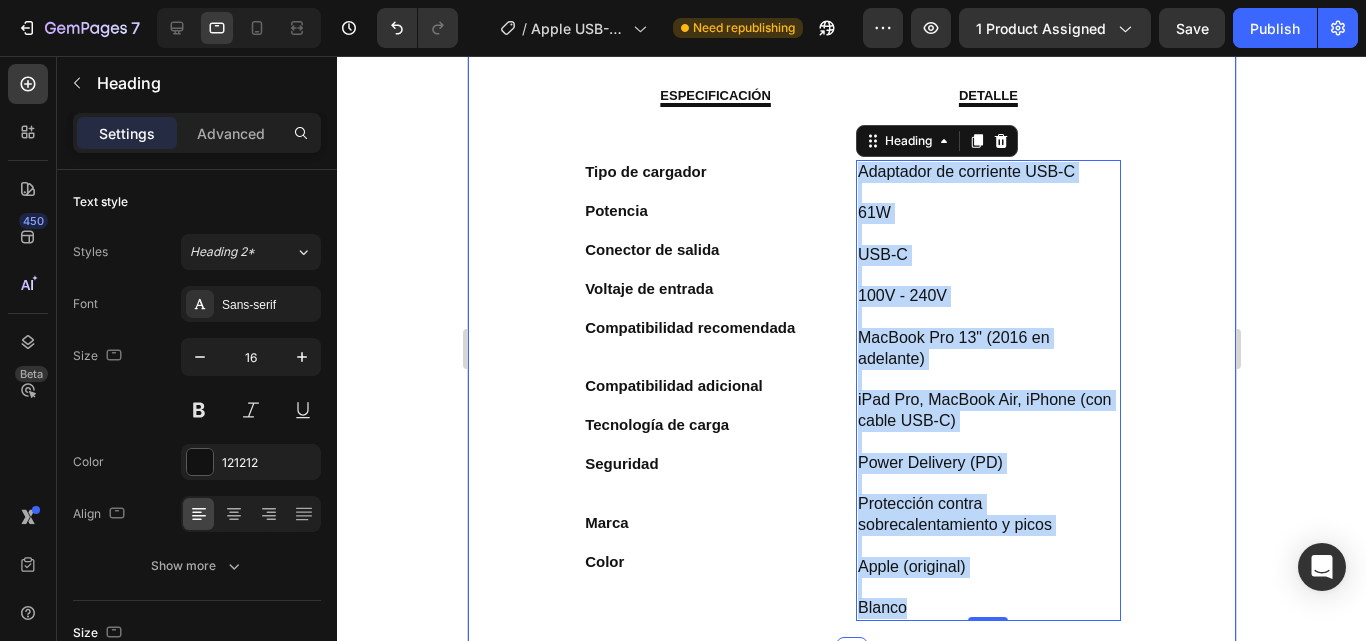 click on "Potencia" at bounding box center (615, 210) 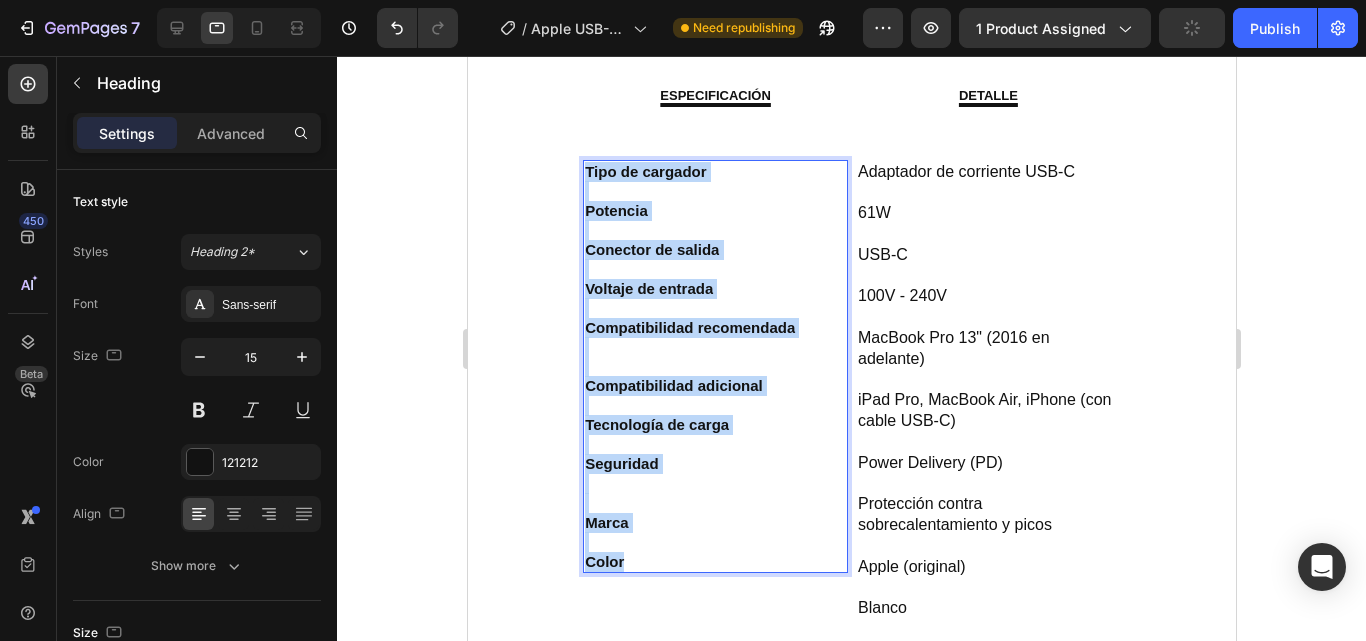 drag, startPoint x: 584, startPoint y: 163, endPoint x: 683, endPoint y: 548, distance: 397.52484 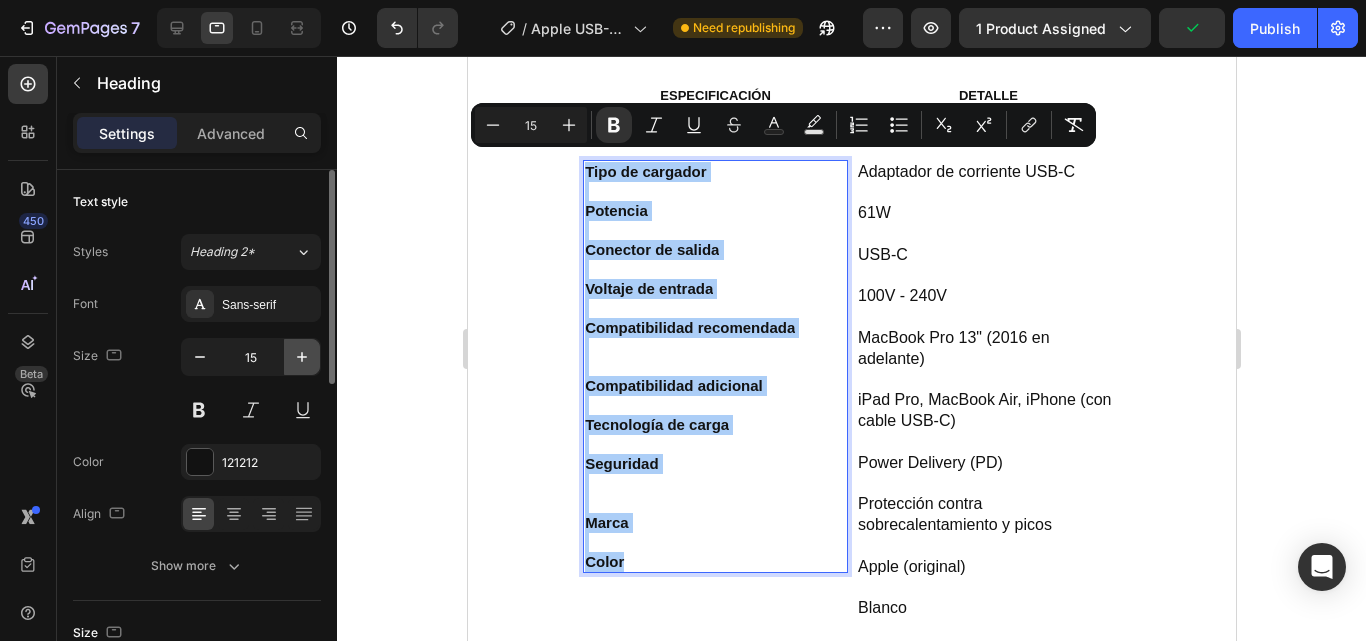 click 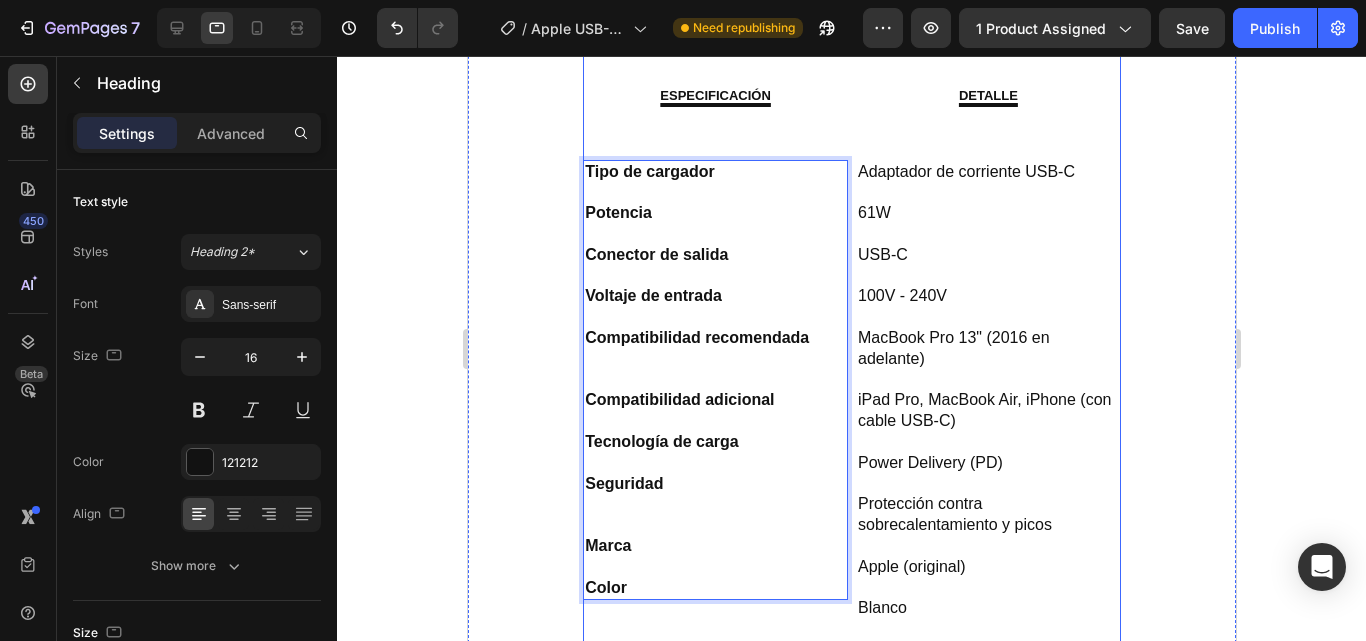 scroll, scrollTop: 1400, scrollLeft: 0, axis: vertical 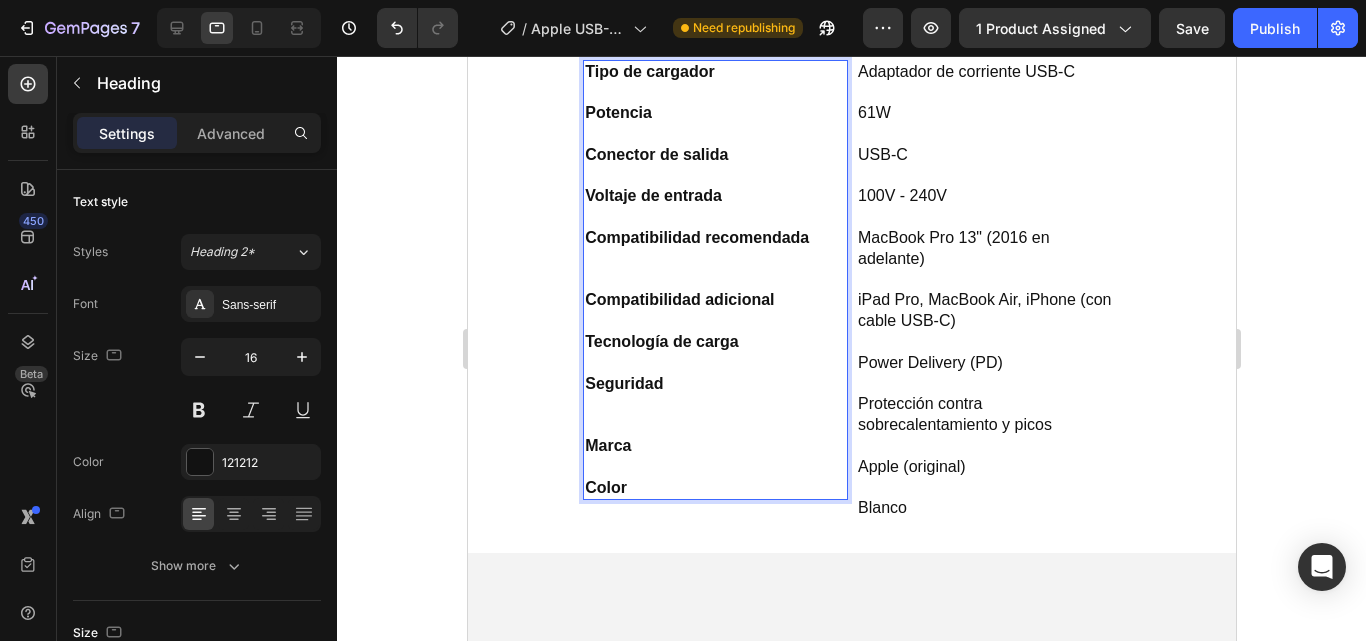 click on "Tipo de cargador Potencia Conector de salida Voltaje de entrada Compatibilidad recomendada Compatibilidad adicional Tecnología de carga Seguridad Marca Color" at bounding box center [714, 280] 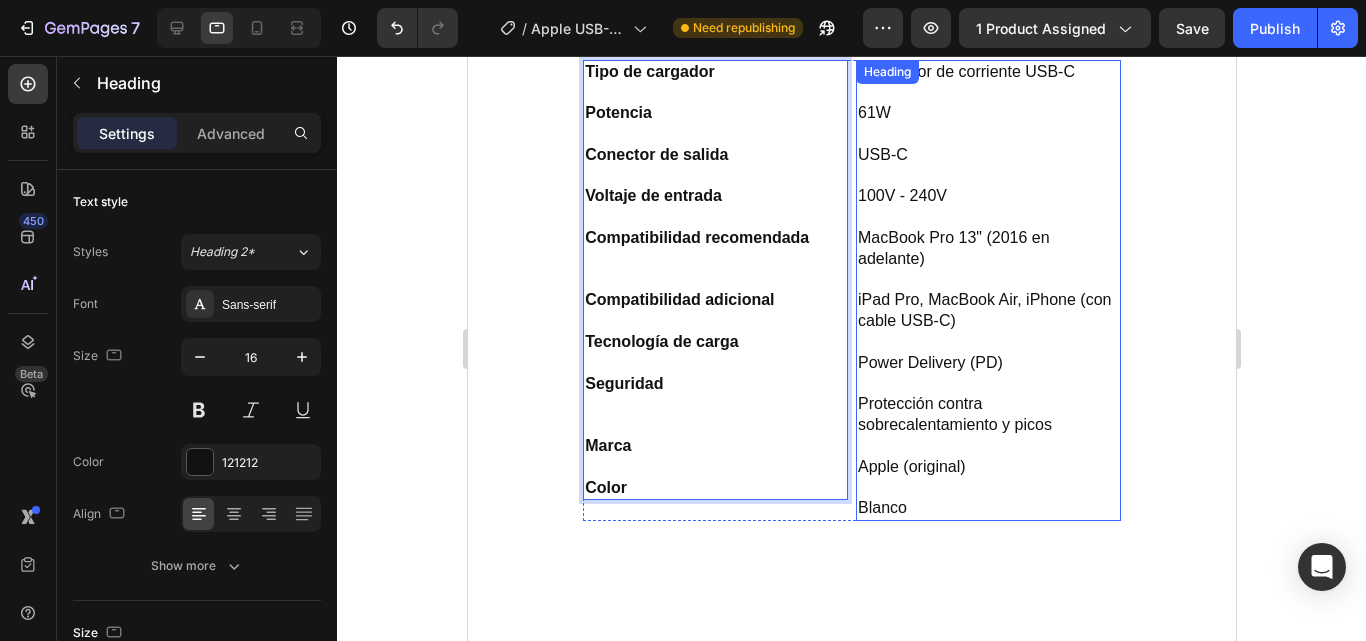 scroll, scrollTop: 1300, scrollLeft: 0, axis: vertical 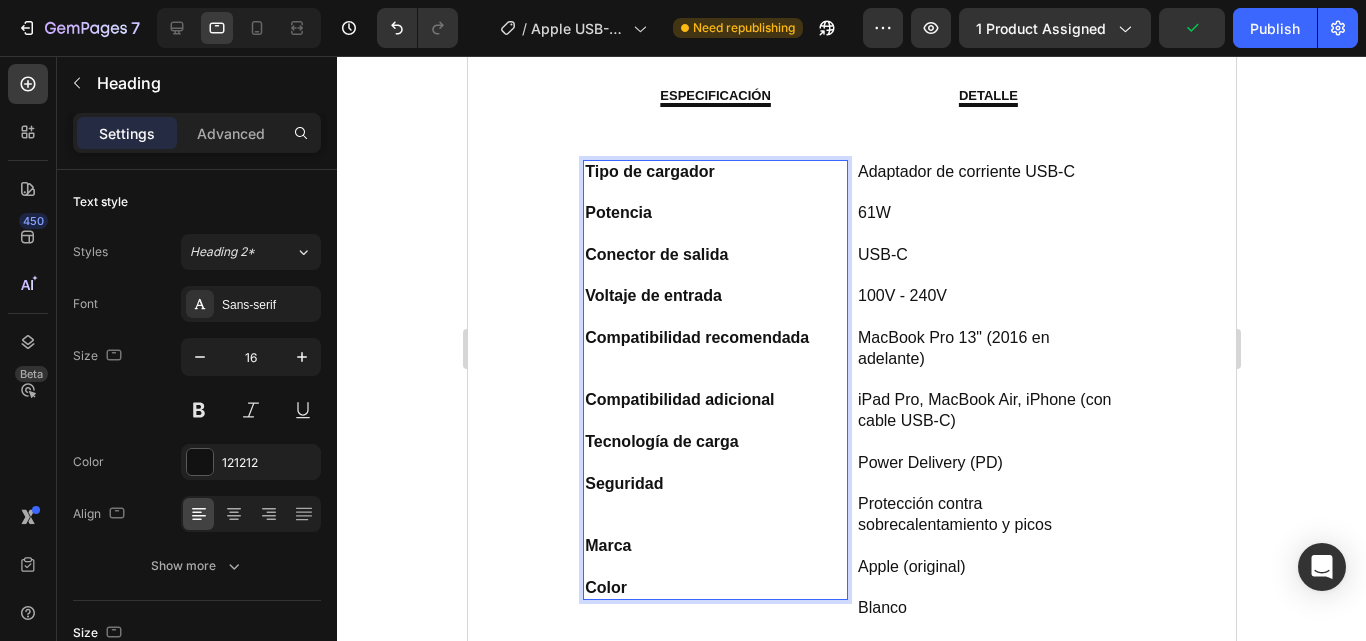 click on "Tipo de cargador Potencia Conector de salida Voltaje de entrada Compatibilidad recomendada Compatibilidad adicional Tecnología de carga Seguridad Marca Color" at bounding box center [714, 380] 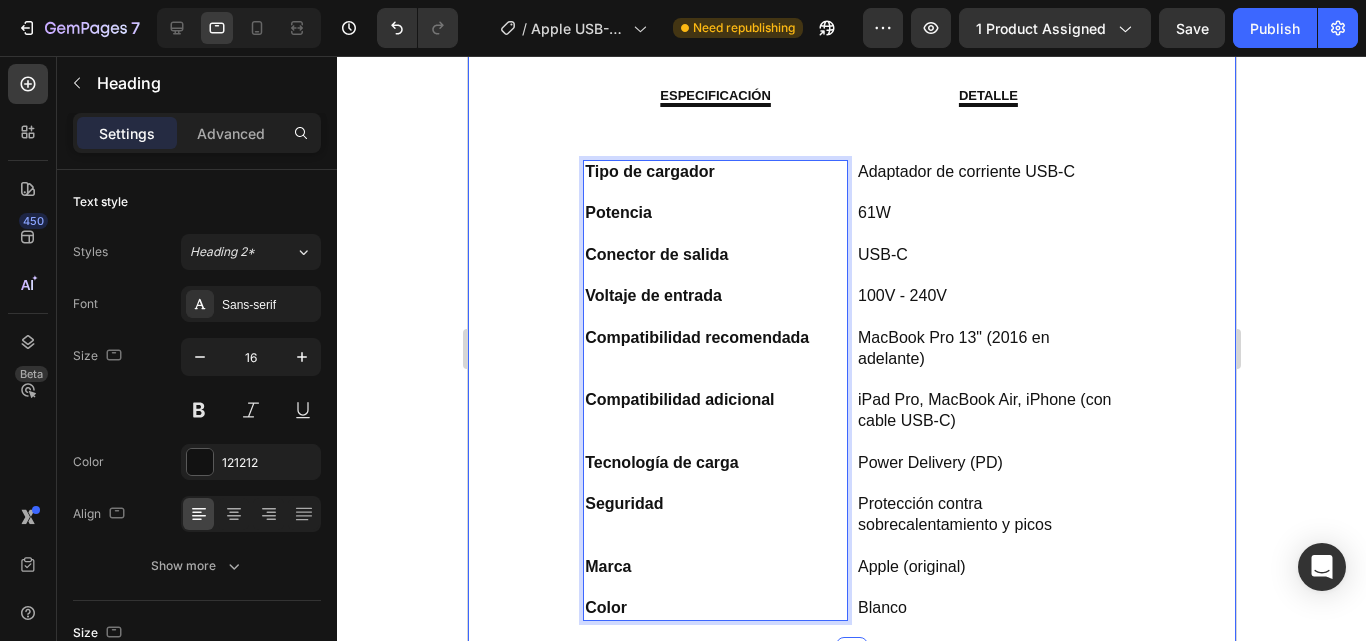 click 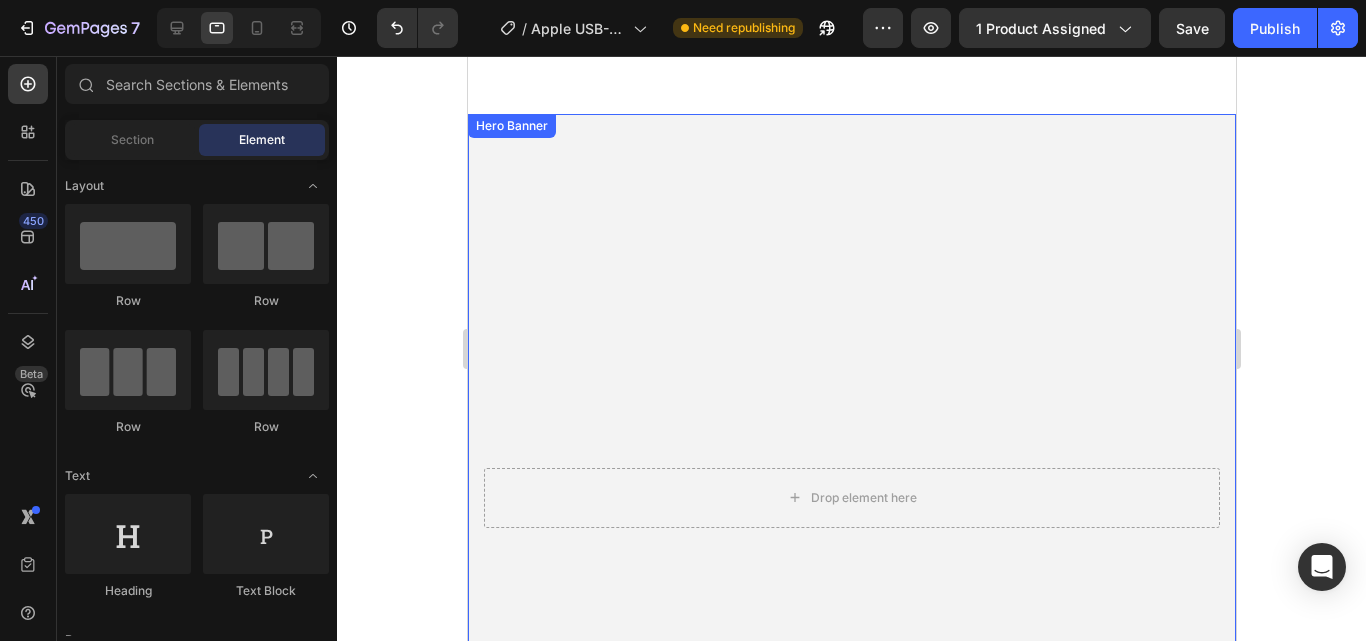 scroll, scrollTop: 1900, scrollLeft: 0, axis: vertical 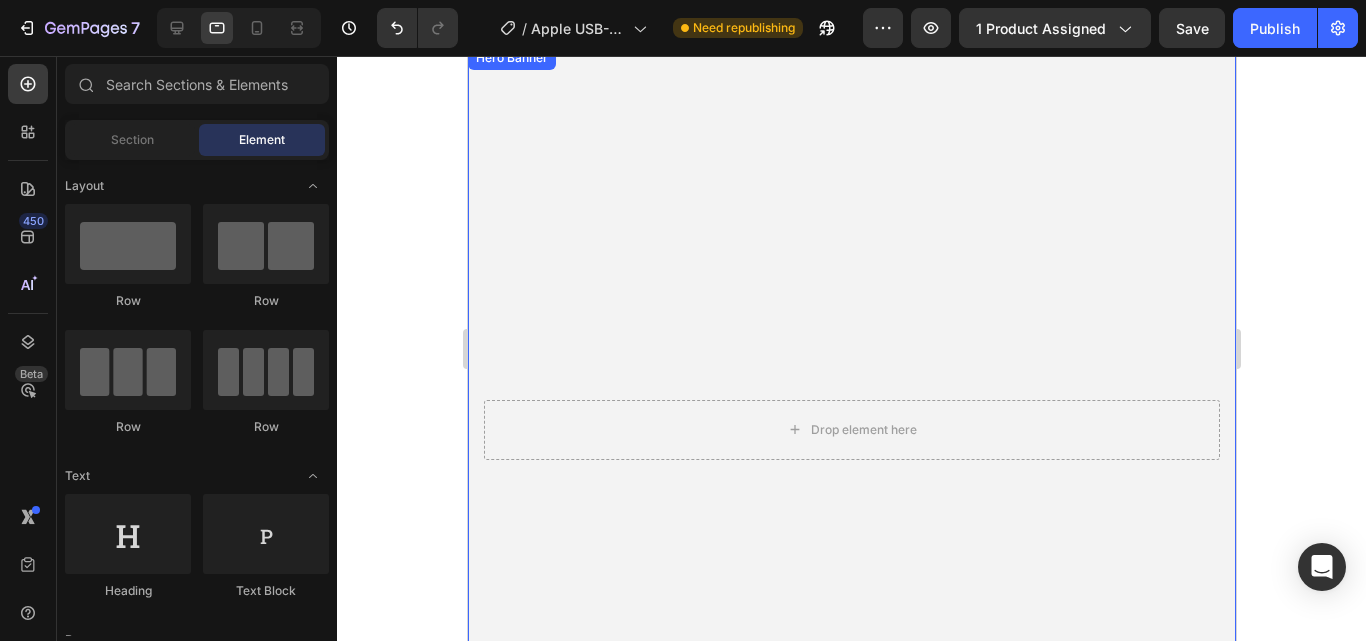click at bounding box center [851, 430] 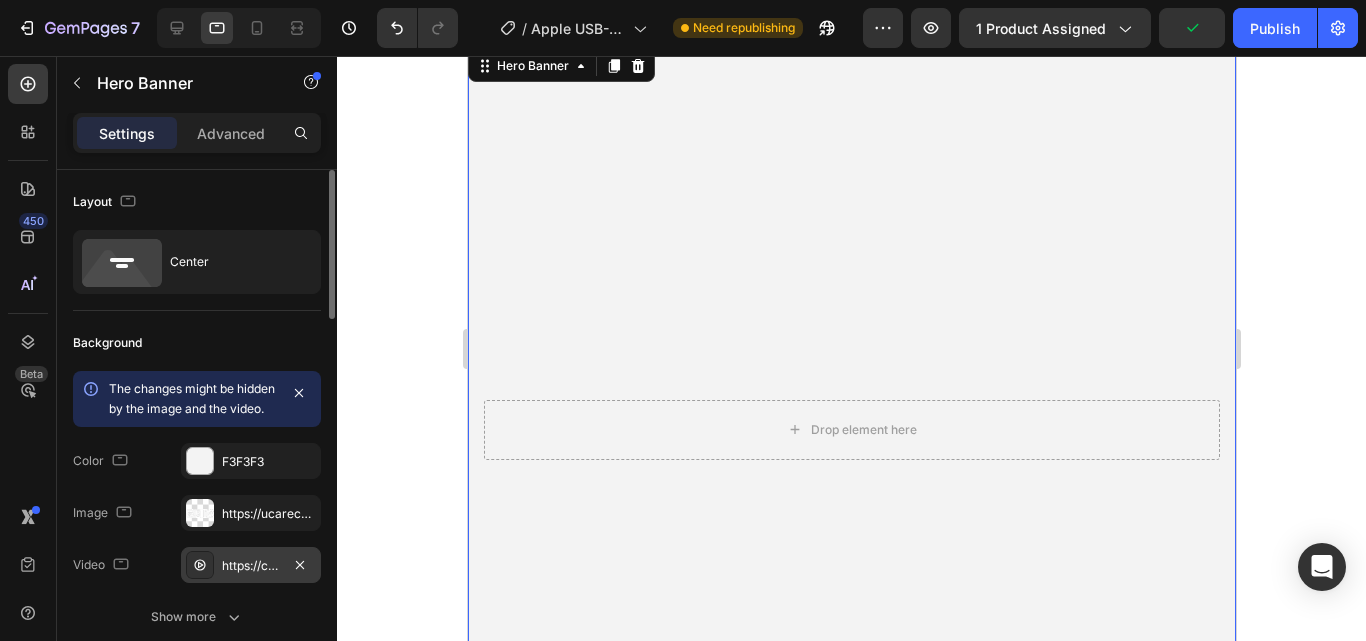 click on "https://cdn.shopify.com/videos/c/o/v/eaf0976118224675be3c1e8dfe003810.mp4" at bounding box center (251, 566) 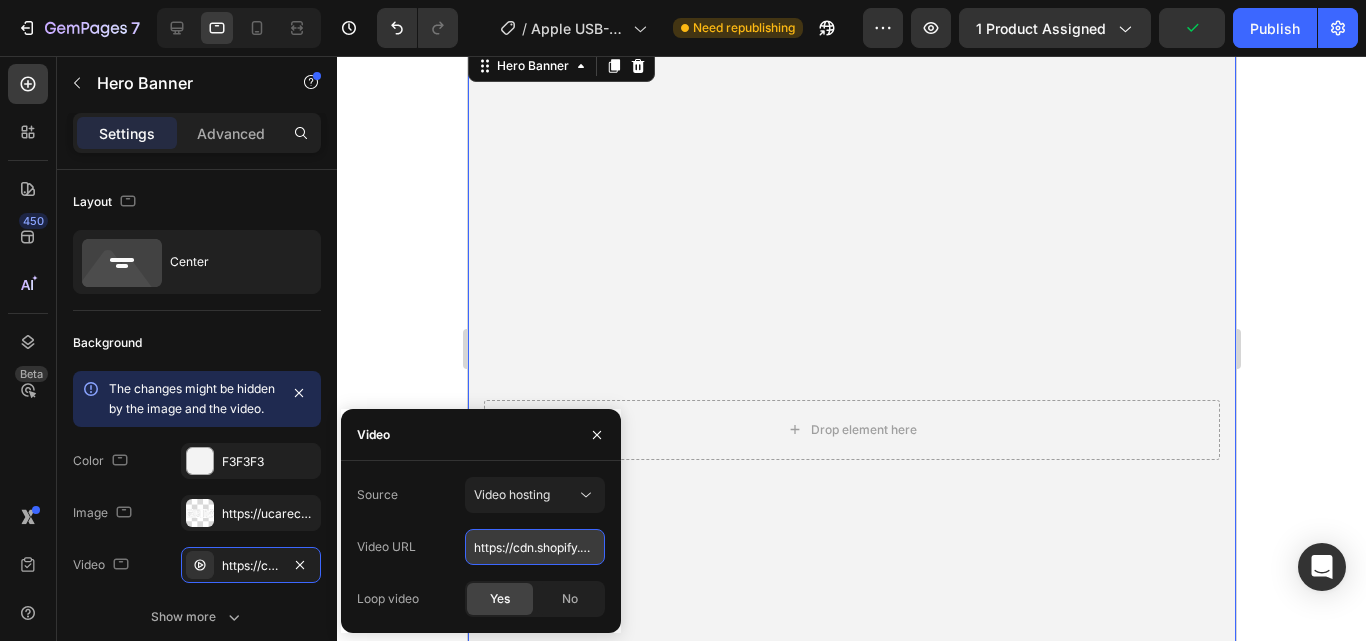 click on "https://cdn.shopify.com/videos/c/o/v/eaf0976118224675be3c1e8dfe003810.mp4" at bounding box center (535, 547) 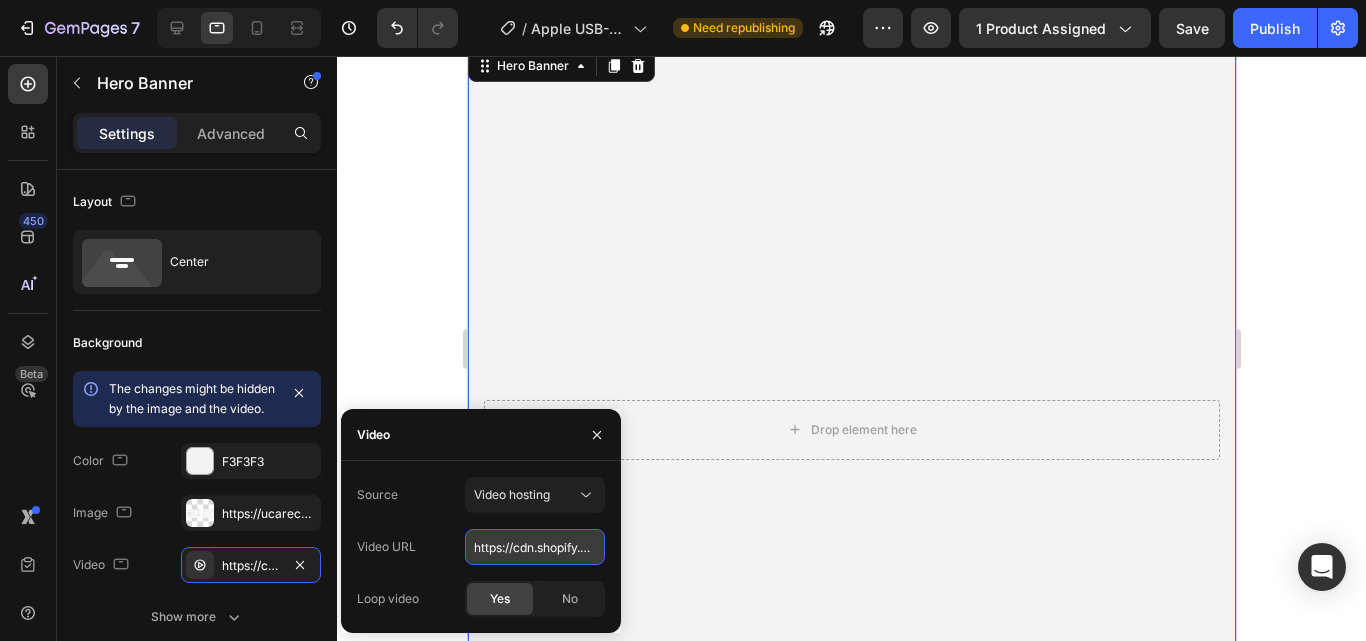 paste on "[ID]" 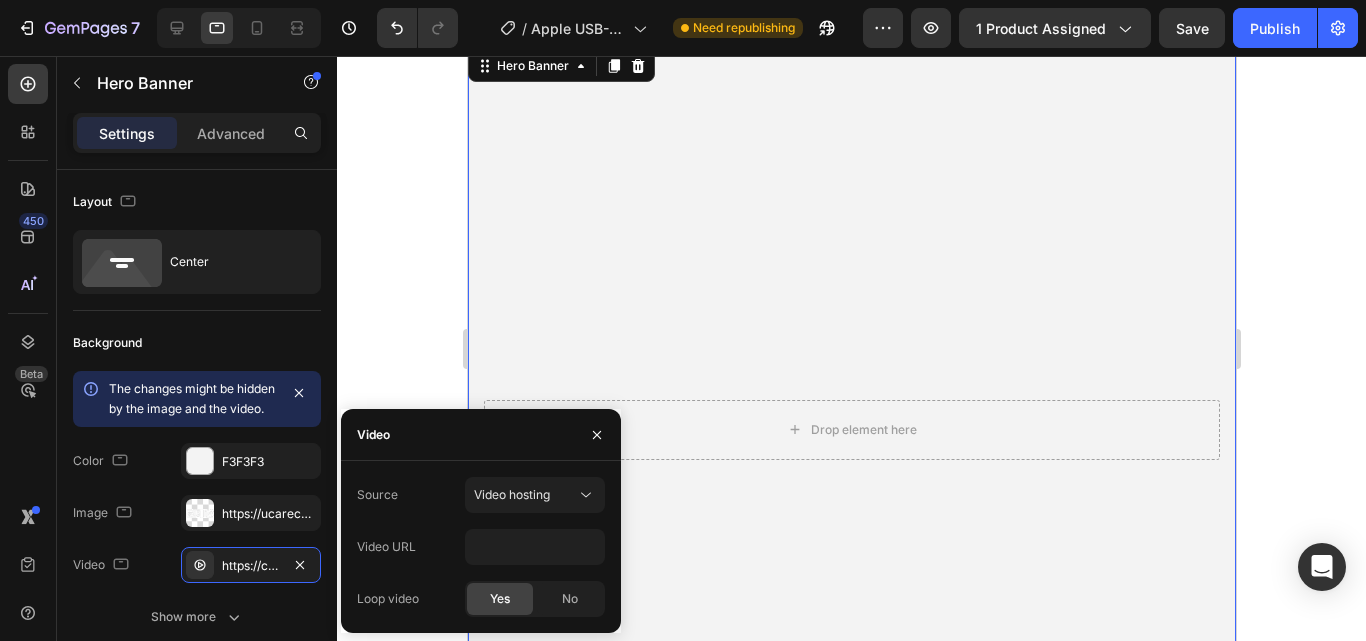 click 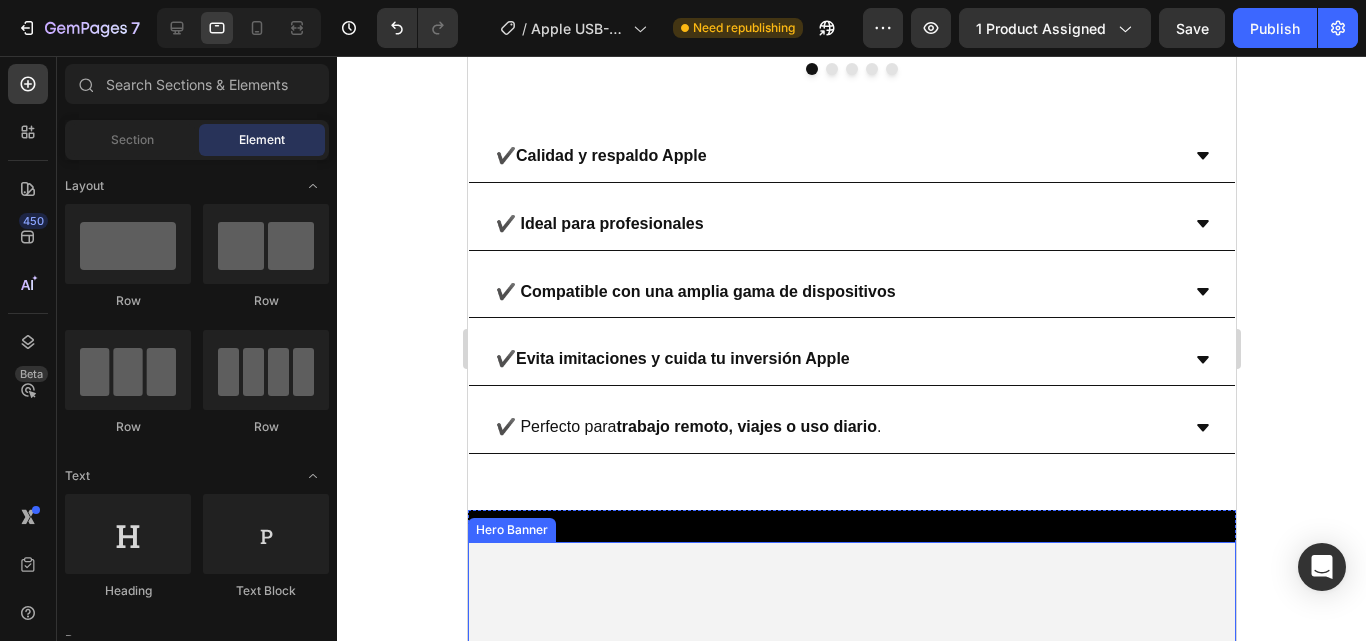 scroll, scrollTop: 6400, scrollLeft: 0, axis: vertical 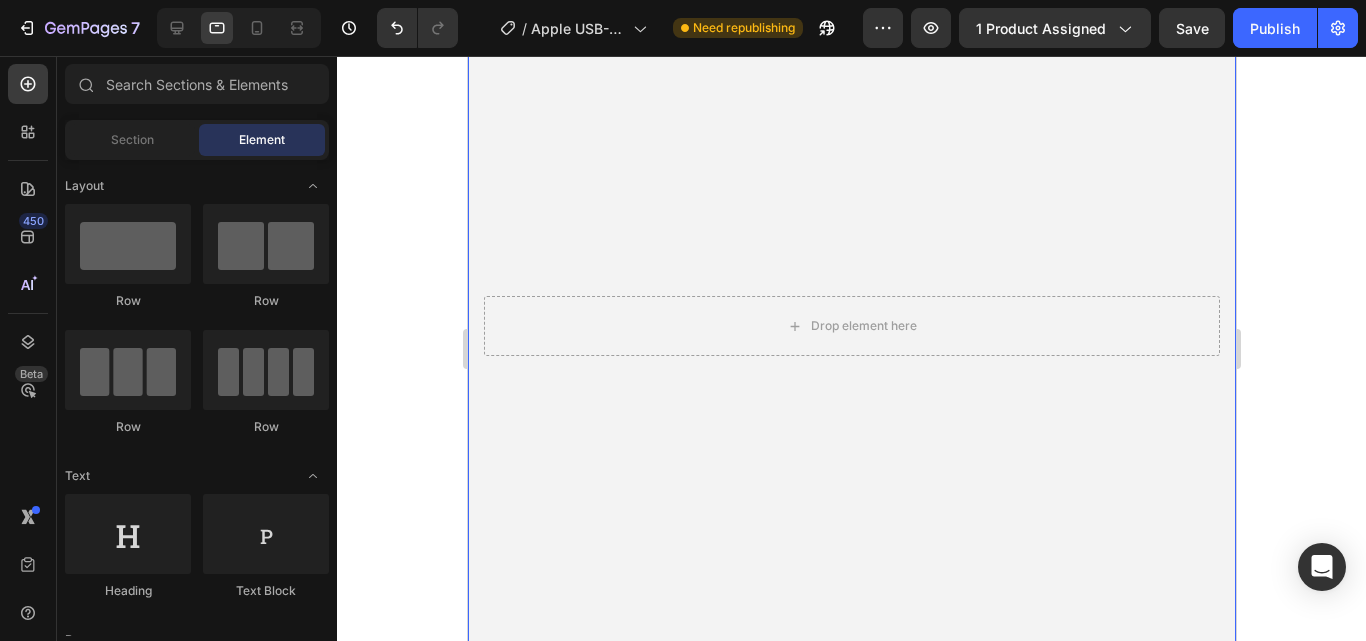 click at bounding box center (851, 326) 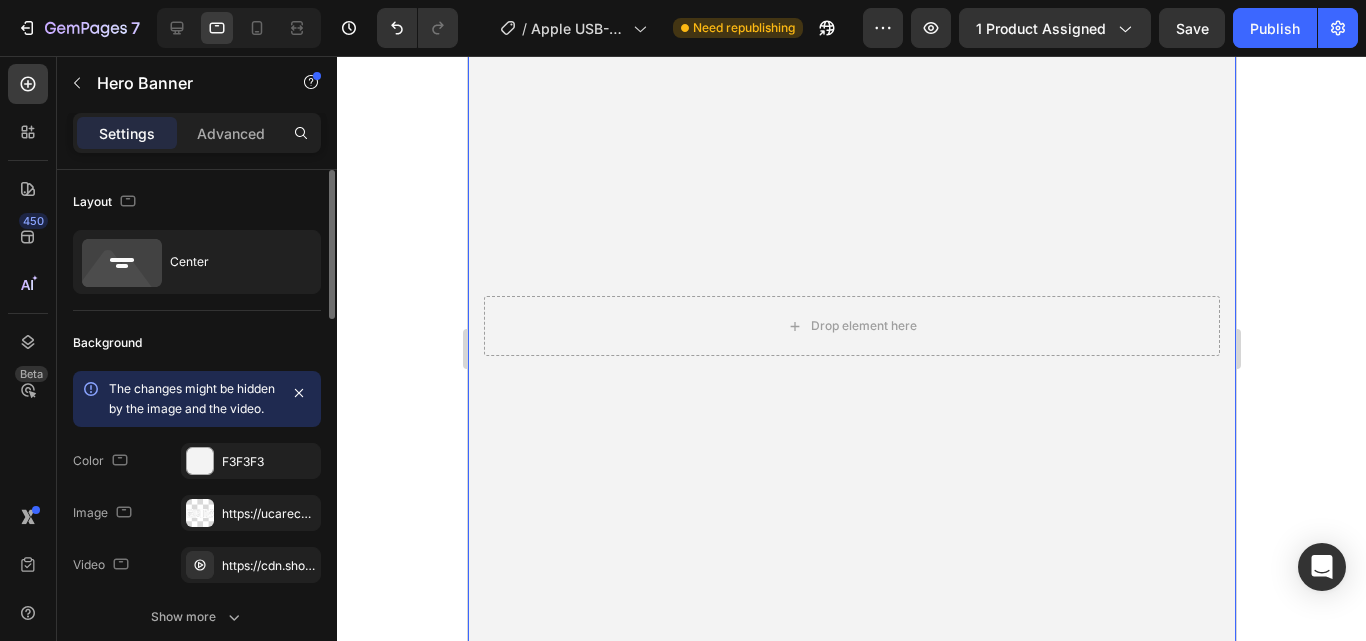 scroll, scrollTop: 200, scrollLeft: 0, axis: vertical 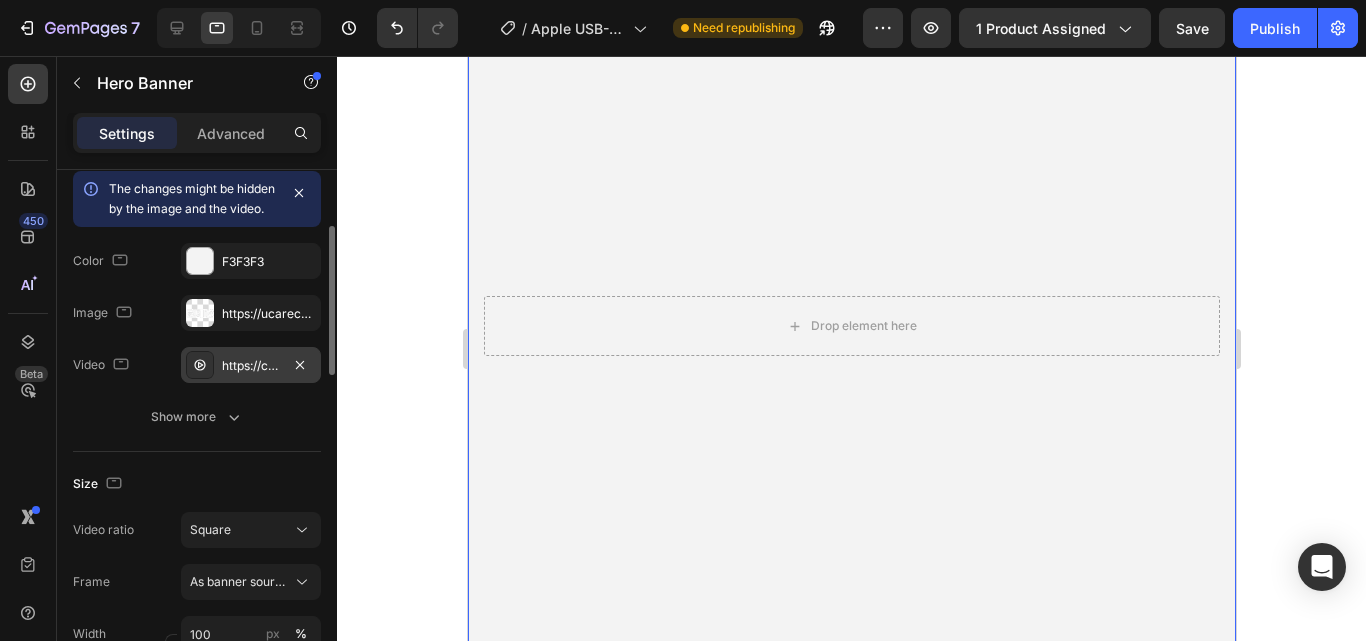 click on "https://cdn.shopify.com/videos/c/o/v/eaf0976118224675be3c1e8dfe003810.mp4" at bounding box center (251, 366) 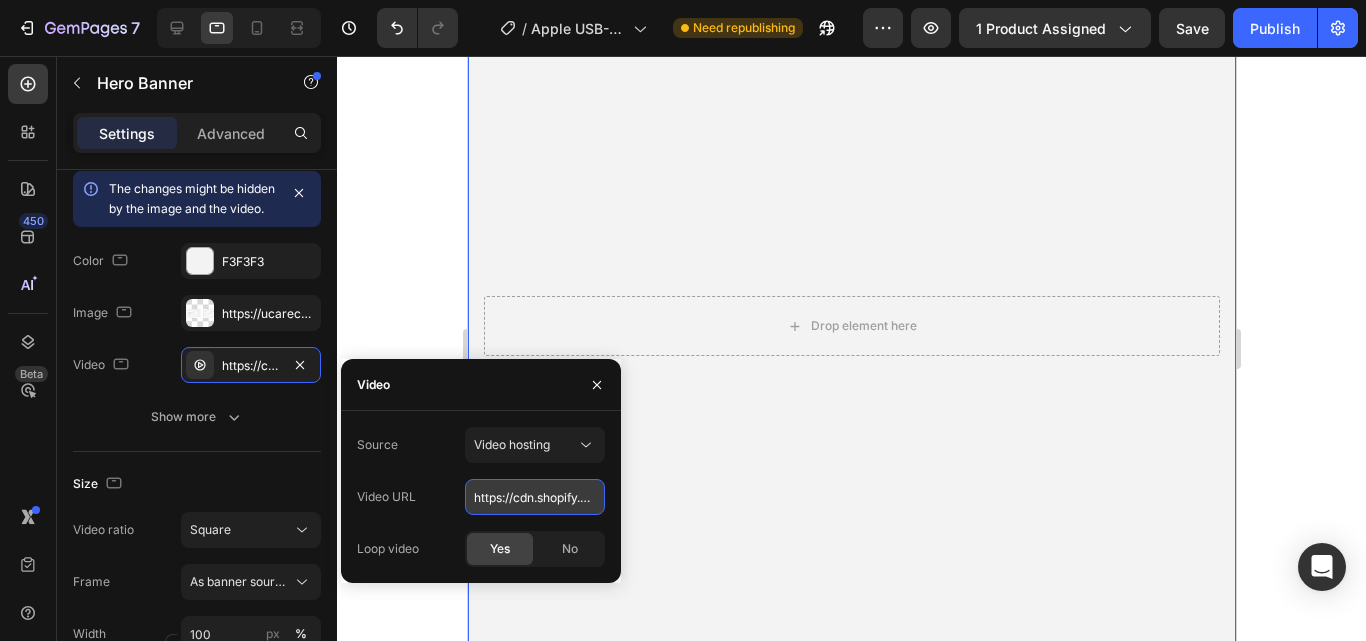 click on "https://cdn.shopify.com/videos/c/o/v/eaf0976118224675be3c1e8dfe003810.mp4" at bounding box center [535, 497] 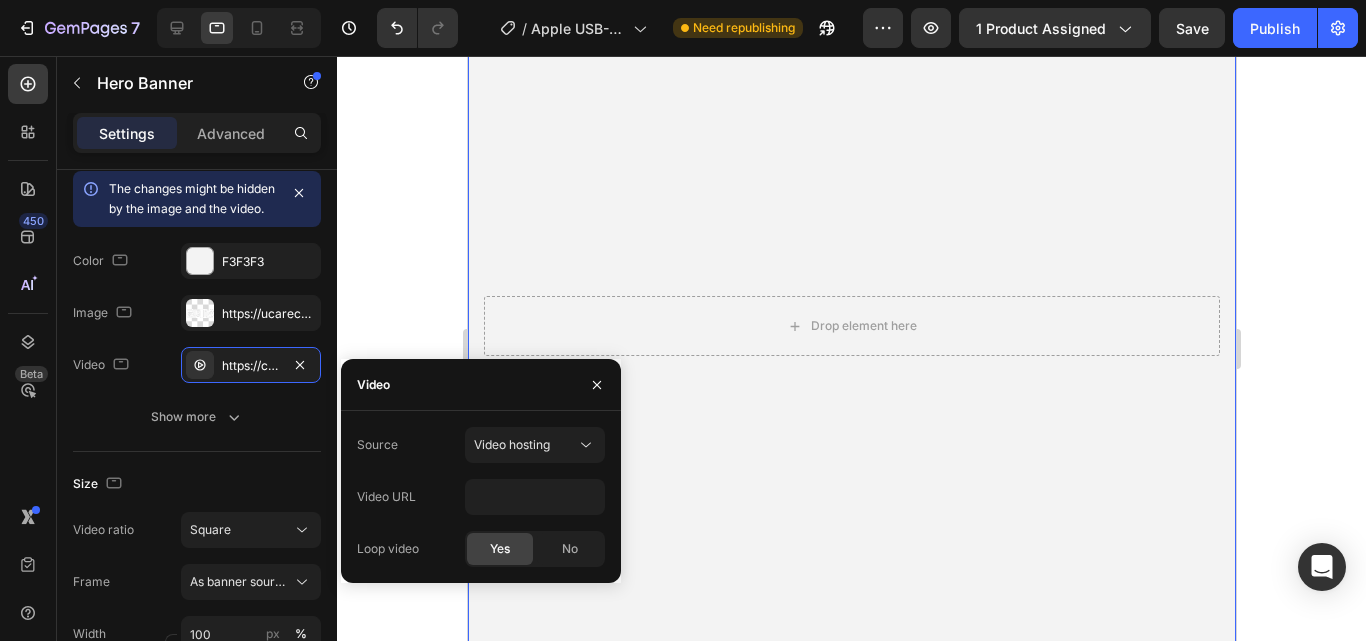click 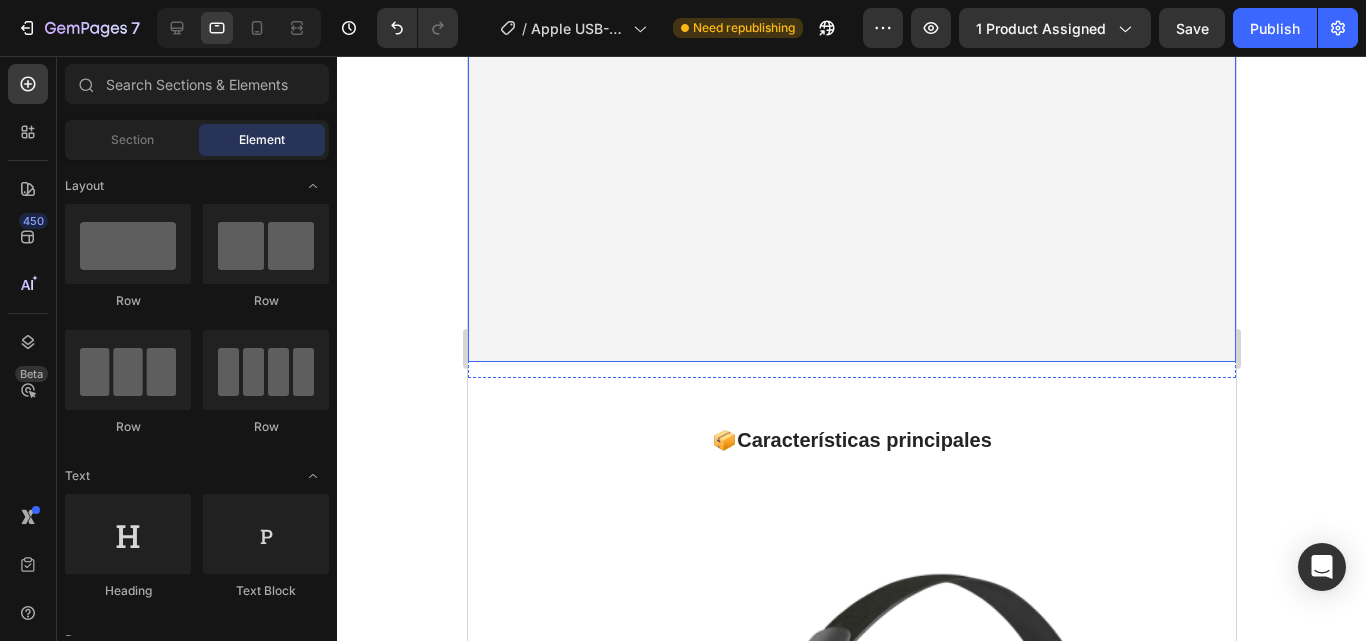 scroll, scrollTop: 2400, scrollLeft: 0, axis: vertical 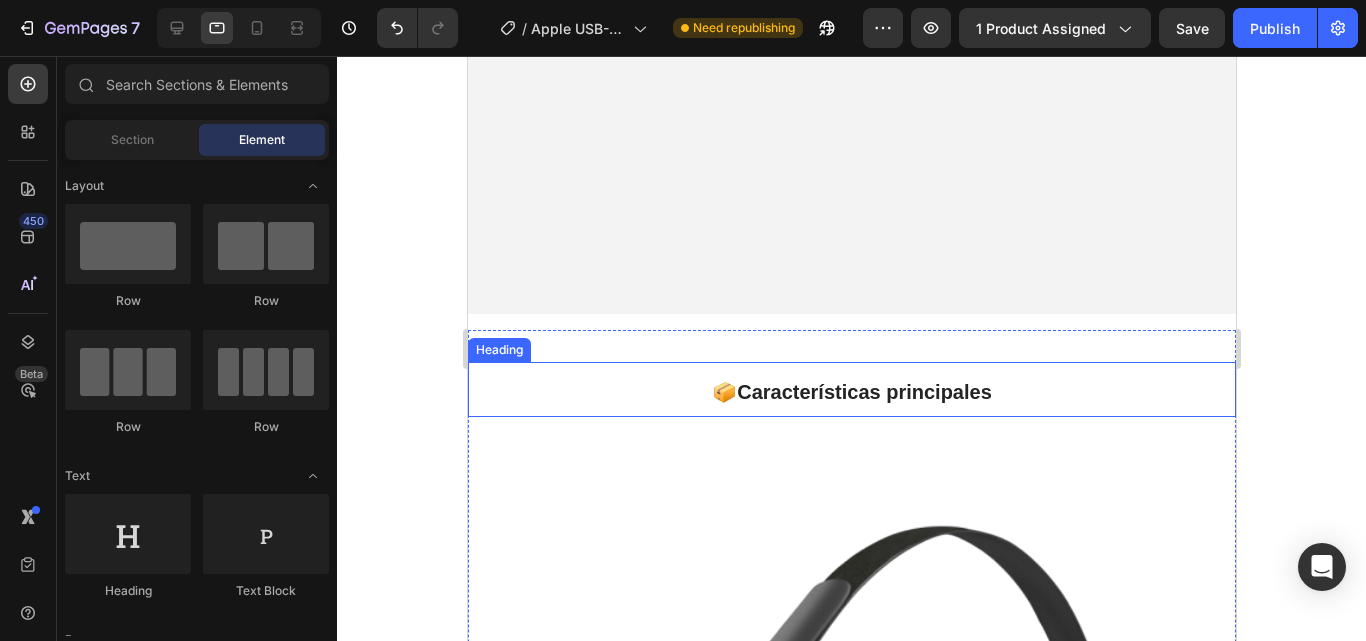 click on "Características principales" at bounding box center (863, 392) 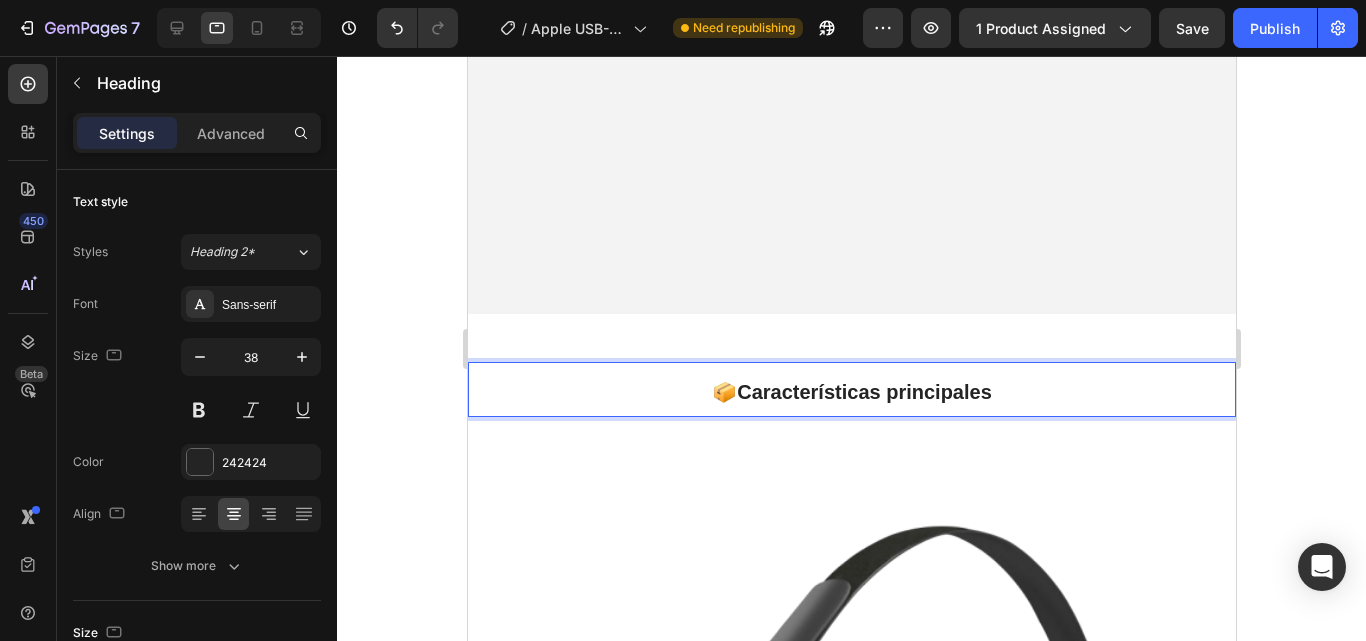 click on "Características principales" at bounding box center (863, 392) 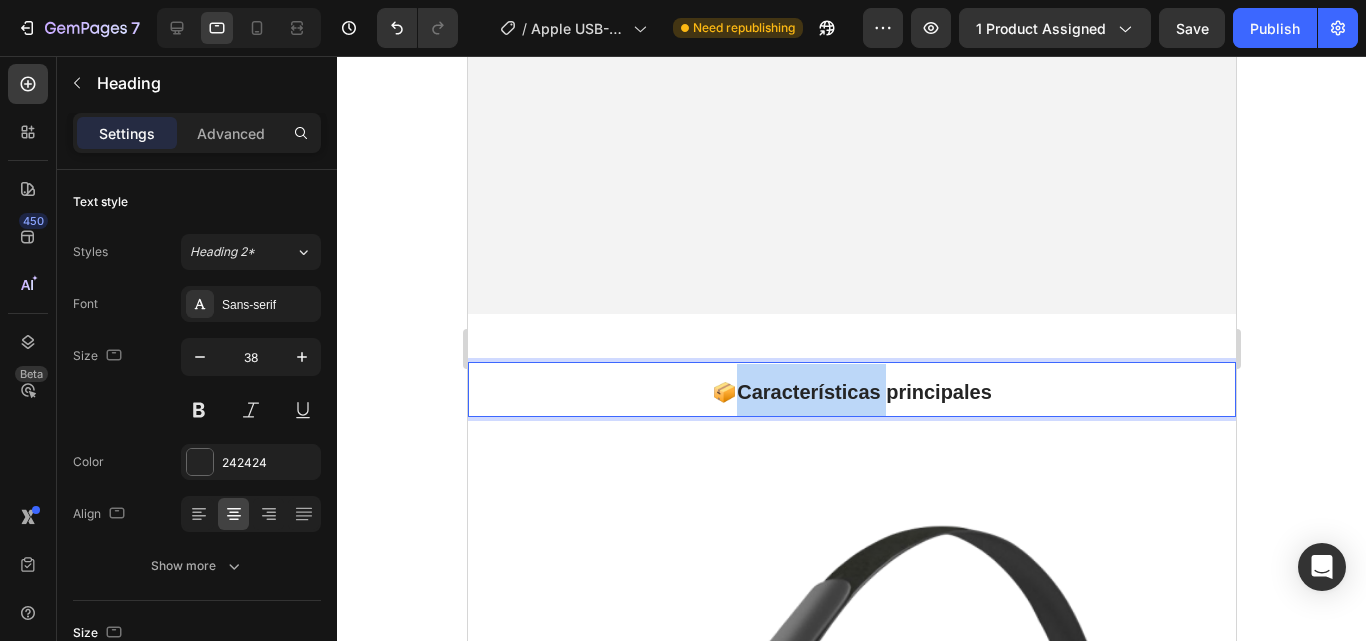 click on "Características principales" at bounding box center [863, 392] 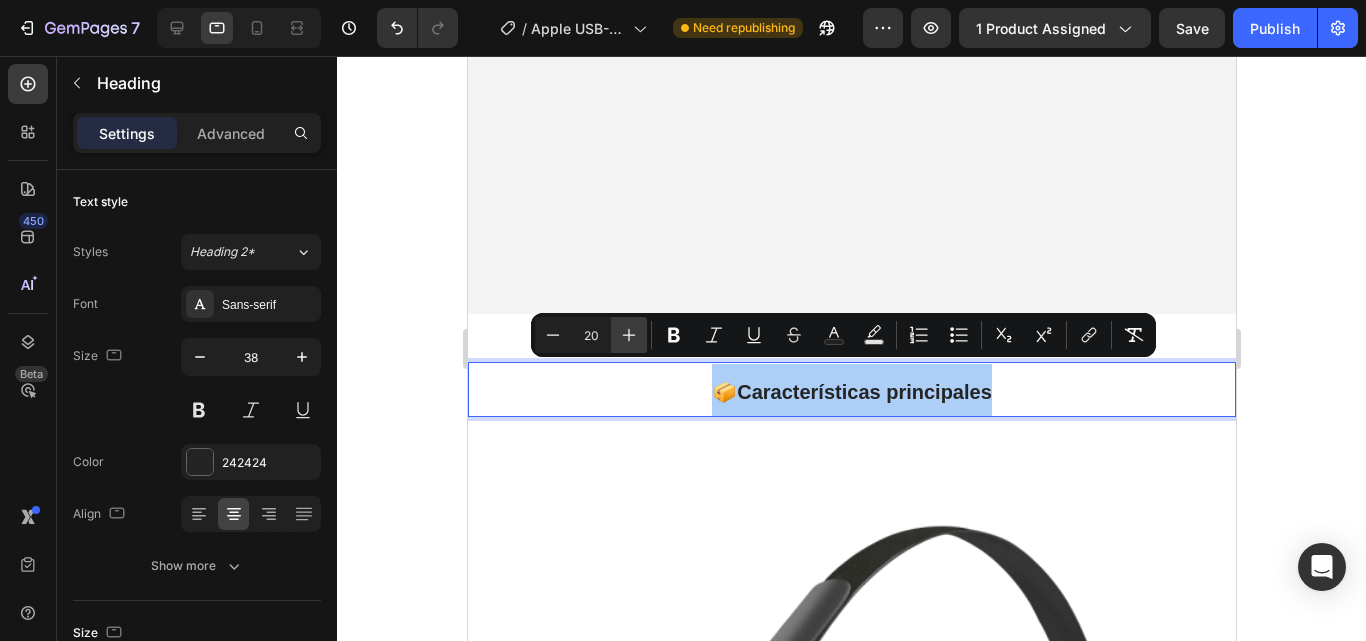 click on "Plus" at bounding box center (629, 335) 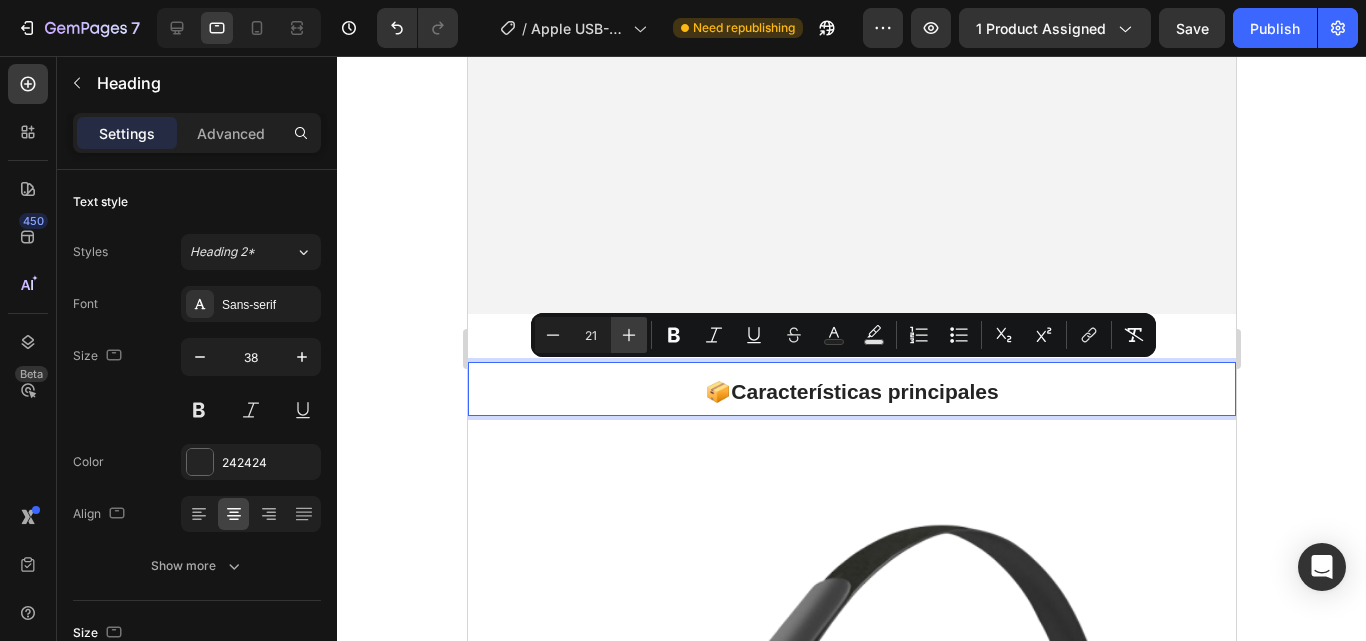 click on "Plus" at bounding box center (629, 335) 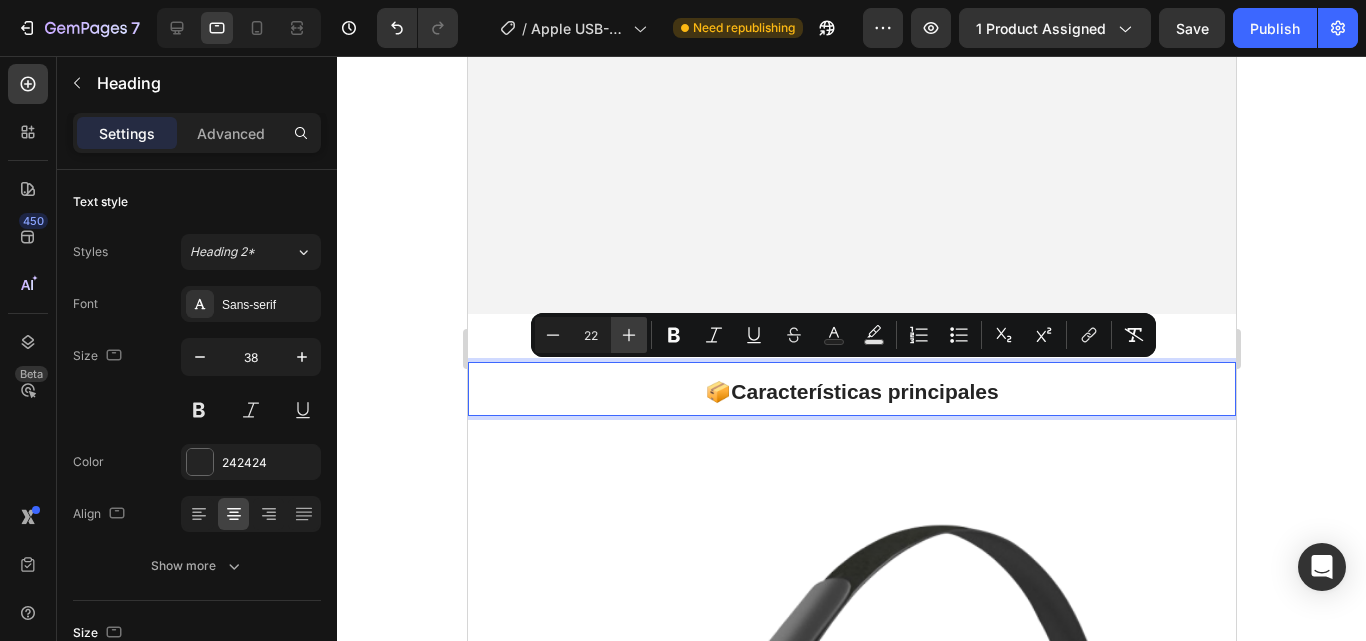 click on "Plus" at bounding box center (629, 335) 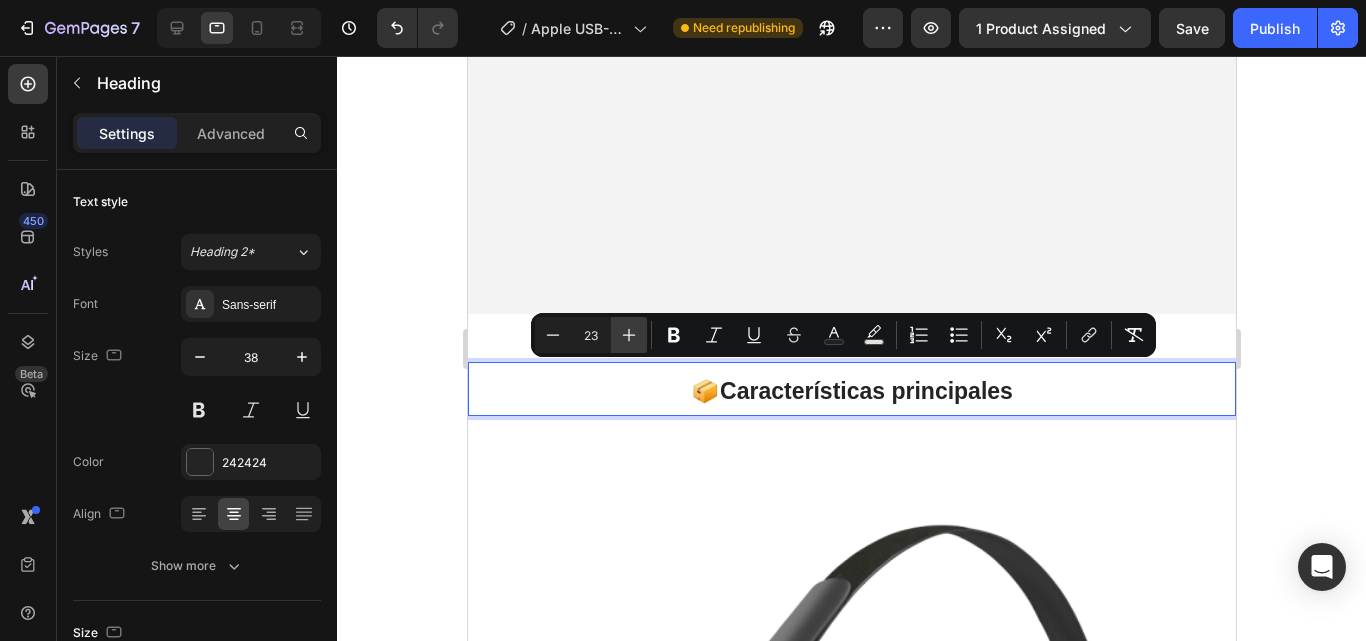 click on "Plus" at bounding box center (629, 335) 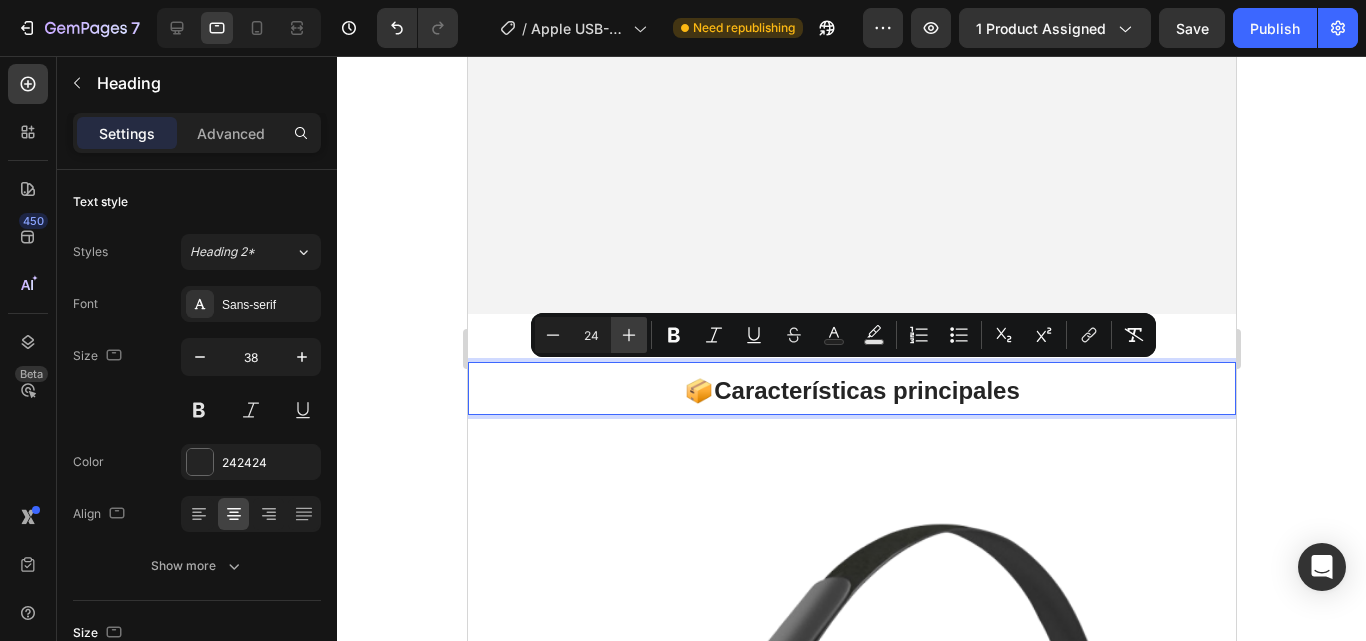 click on "Plus" at bounding box center [629, 335] 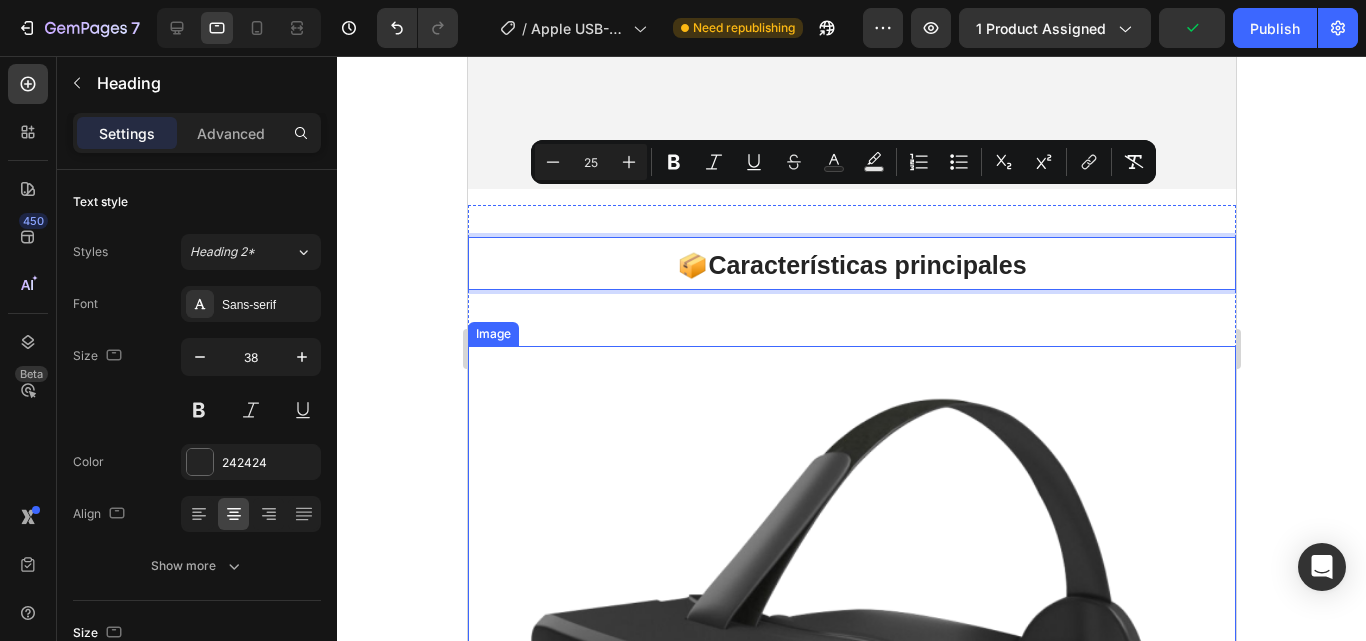 scroll, scrollTop: 2600, scrollLeft: 0, axis: vertical 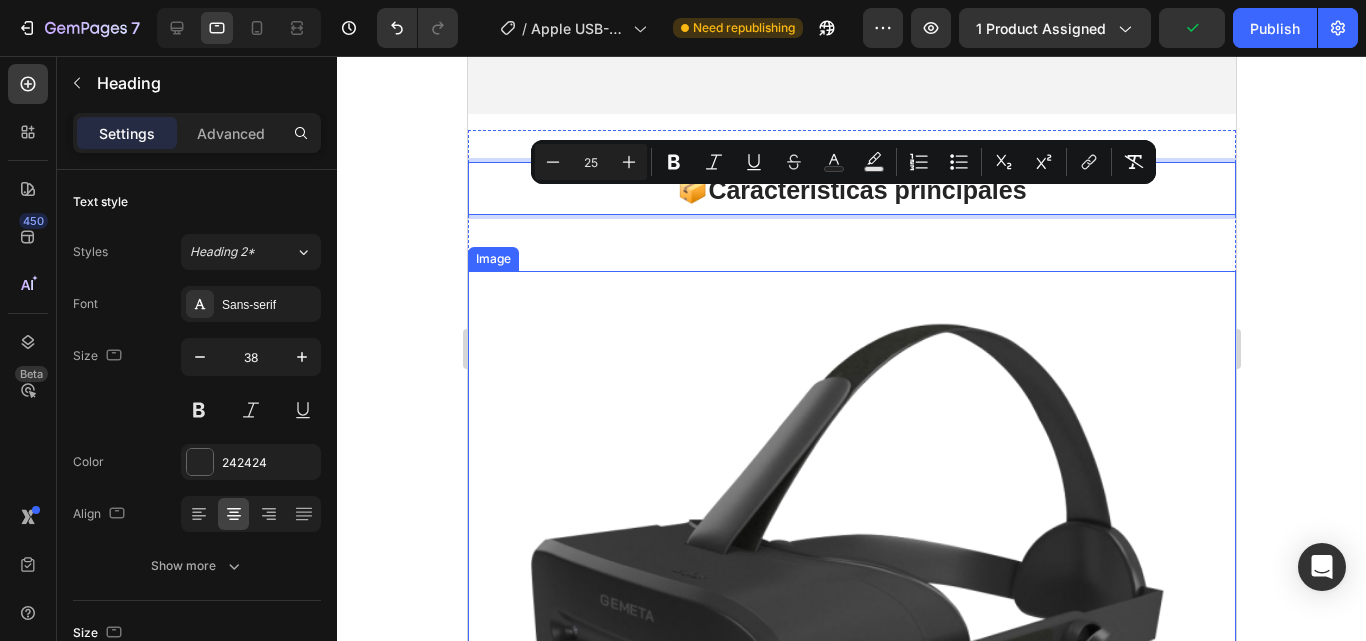 click at bounding box center [851, 655] 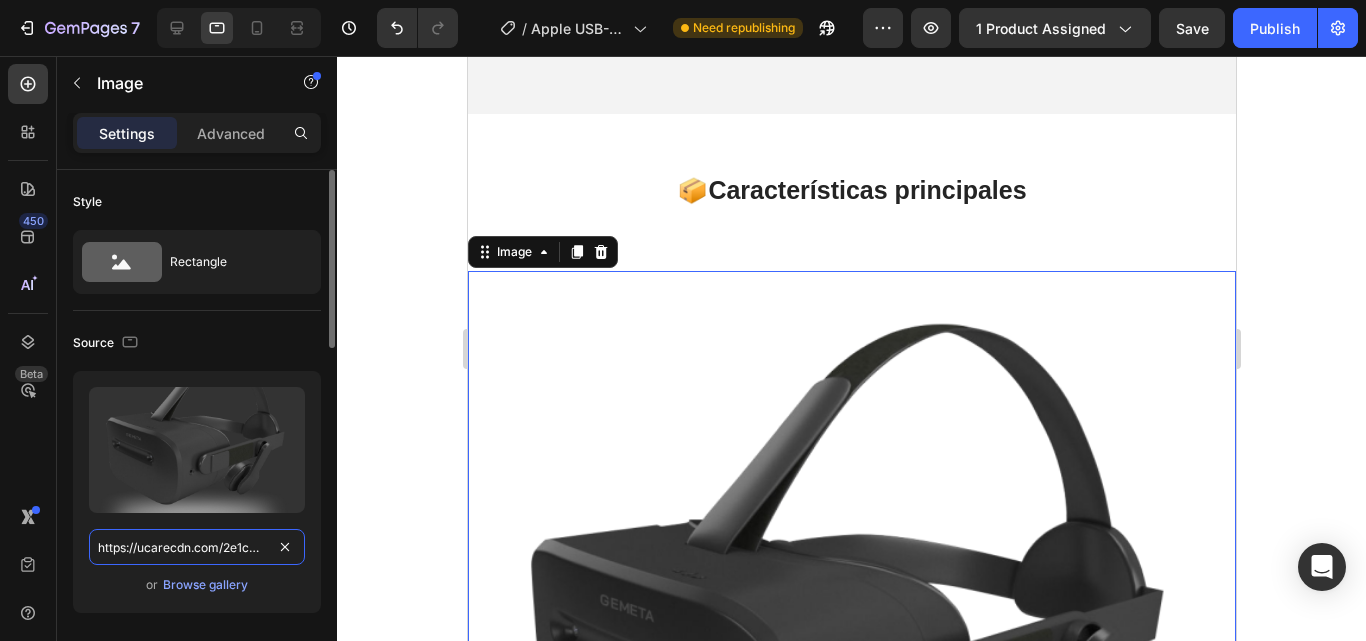 click on "https://ucarecdn.com/2e1cb222-8505-4276-b9d4-e70e81d49dda/" at bounding box center (197, 547) 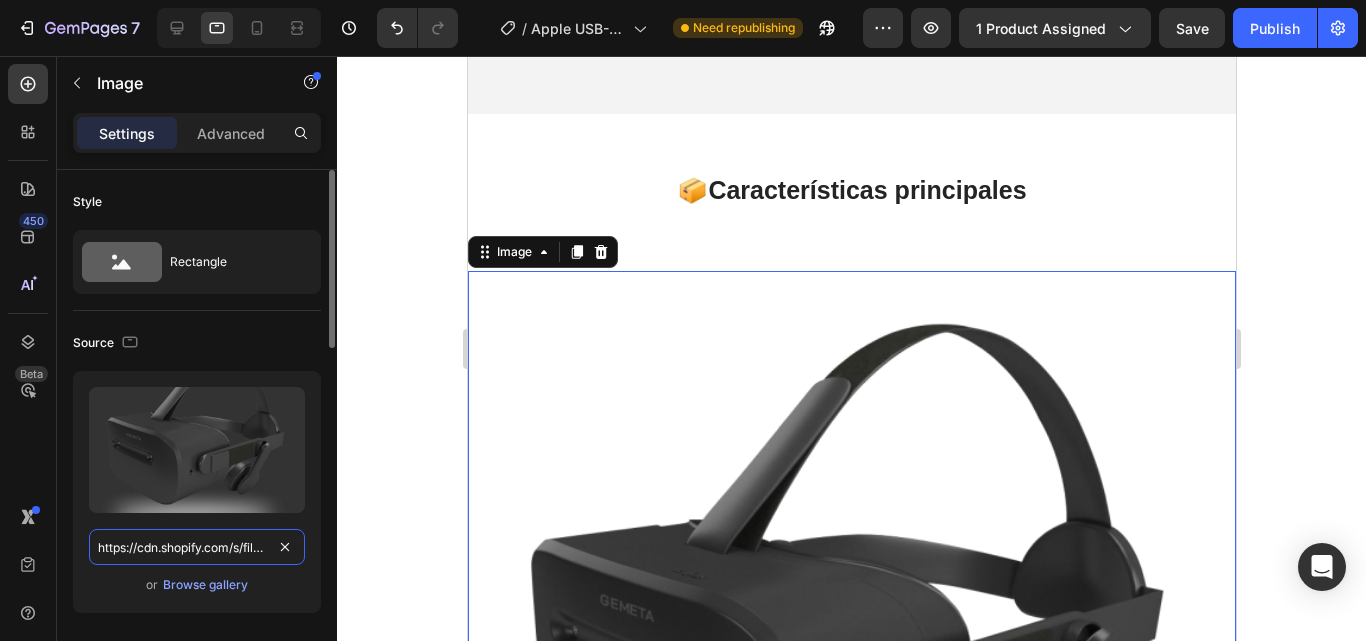 scroll, scrollTop: 0, scrollLeft: 442, axis: horizontal 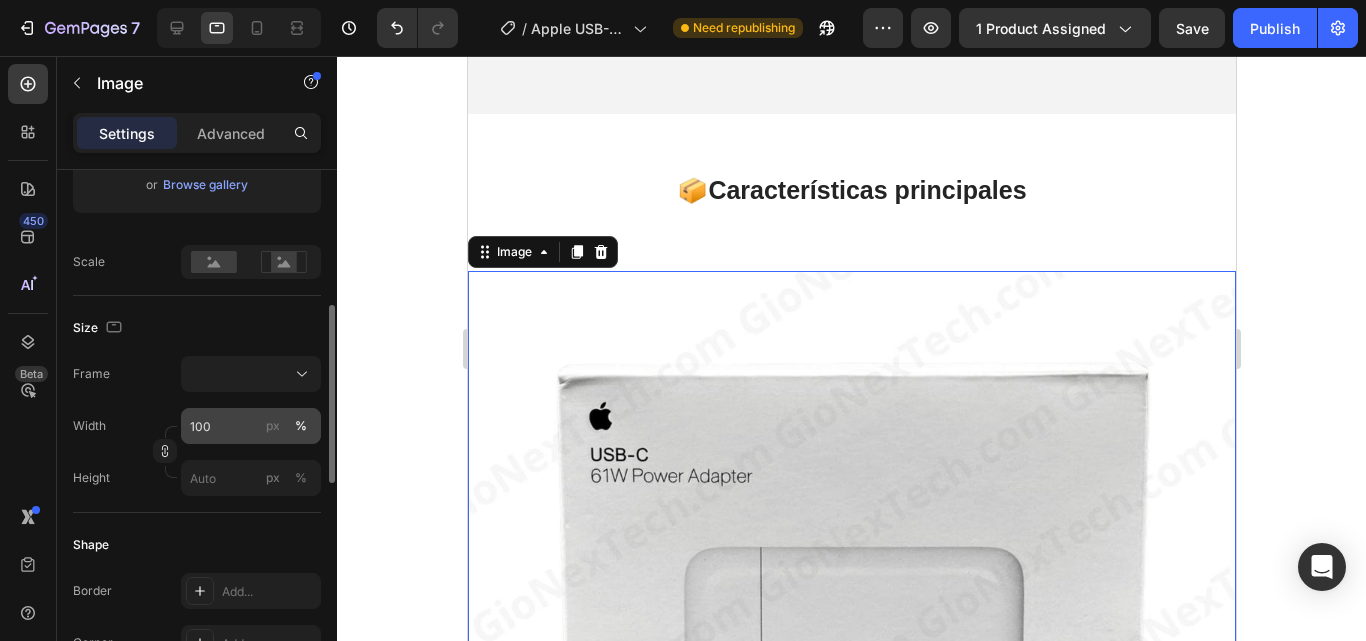type on "https://cdn.shopify.com/s/files/1/0699/8304/3773/files/photo_[ID].jpg?v=1754169938" 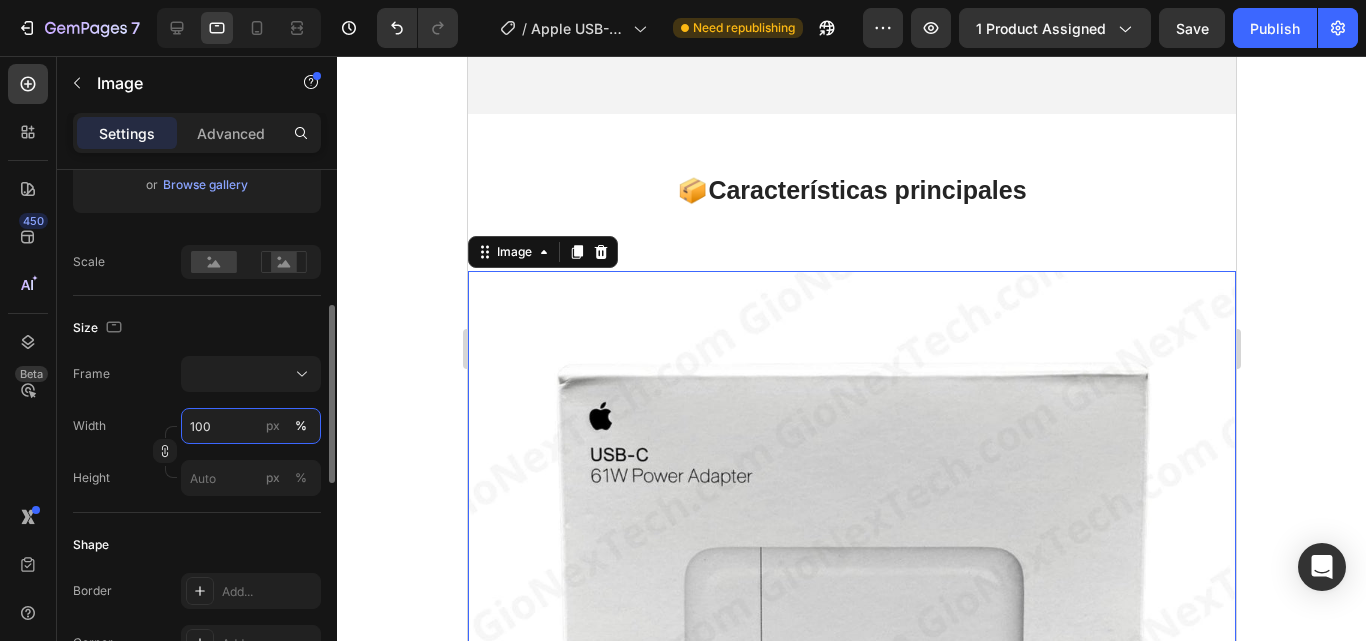 click on "100" at bounding box center [251, 426] 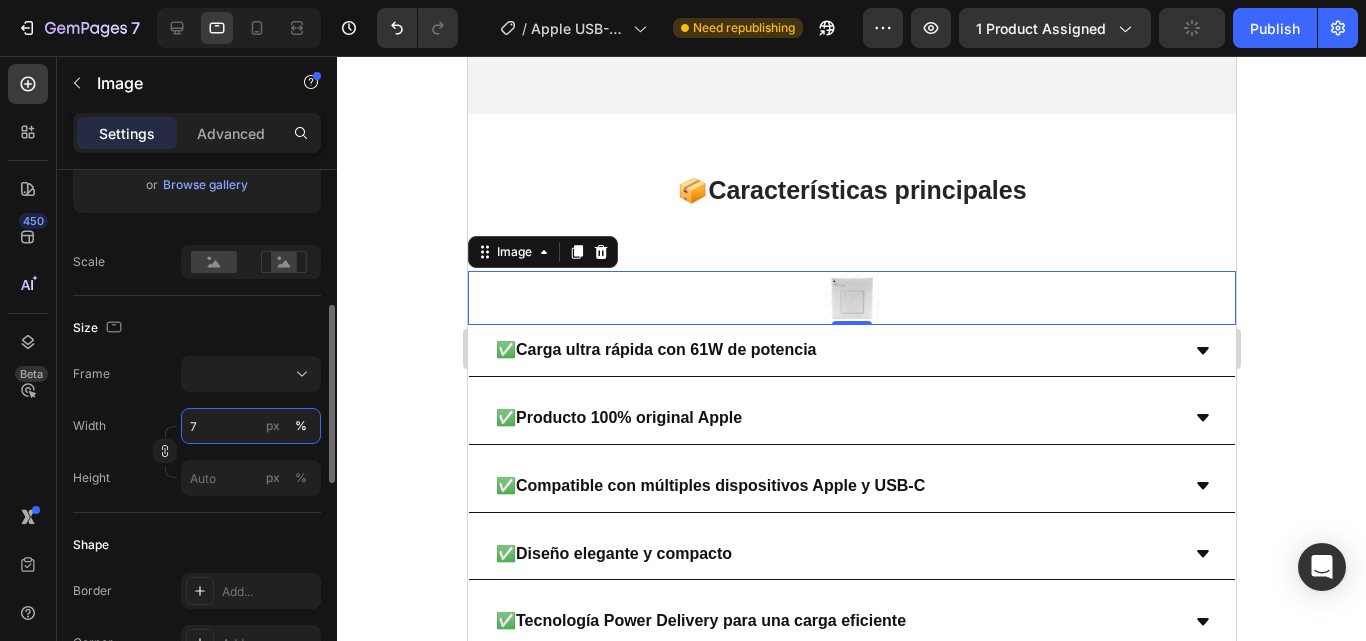 type on "70" 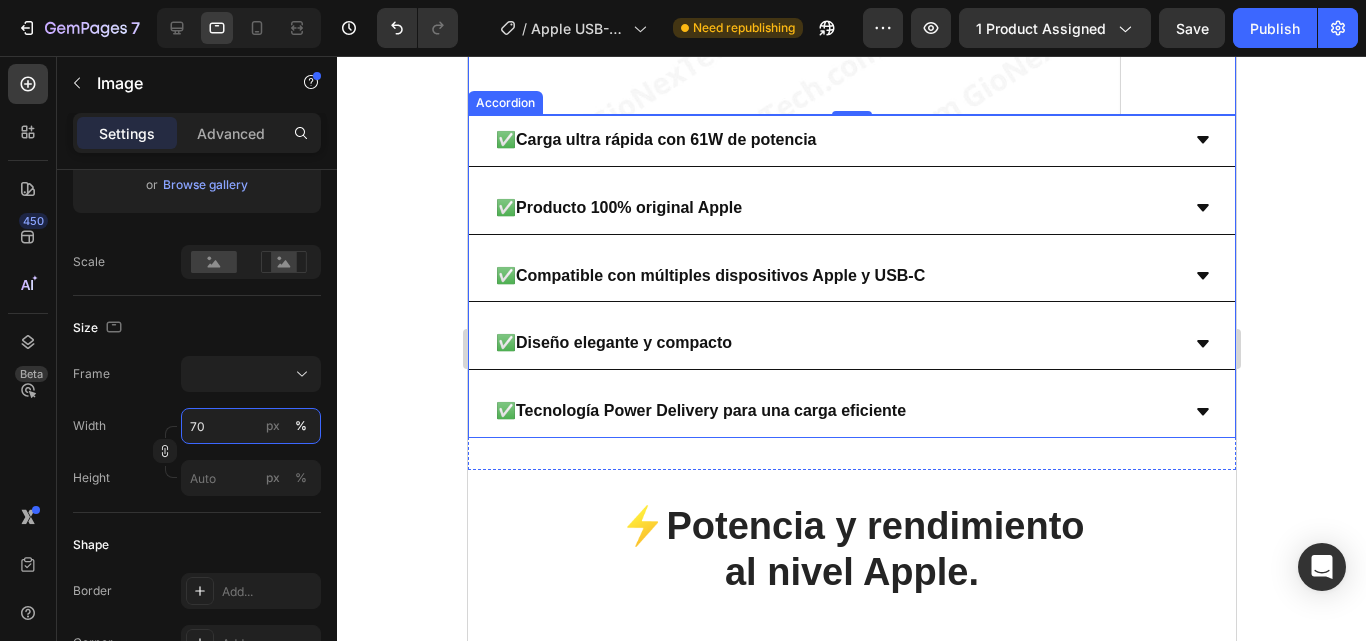scroll, scrollTop: 3400, scrollLeft: 0, axis: vertical 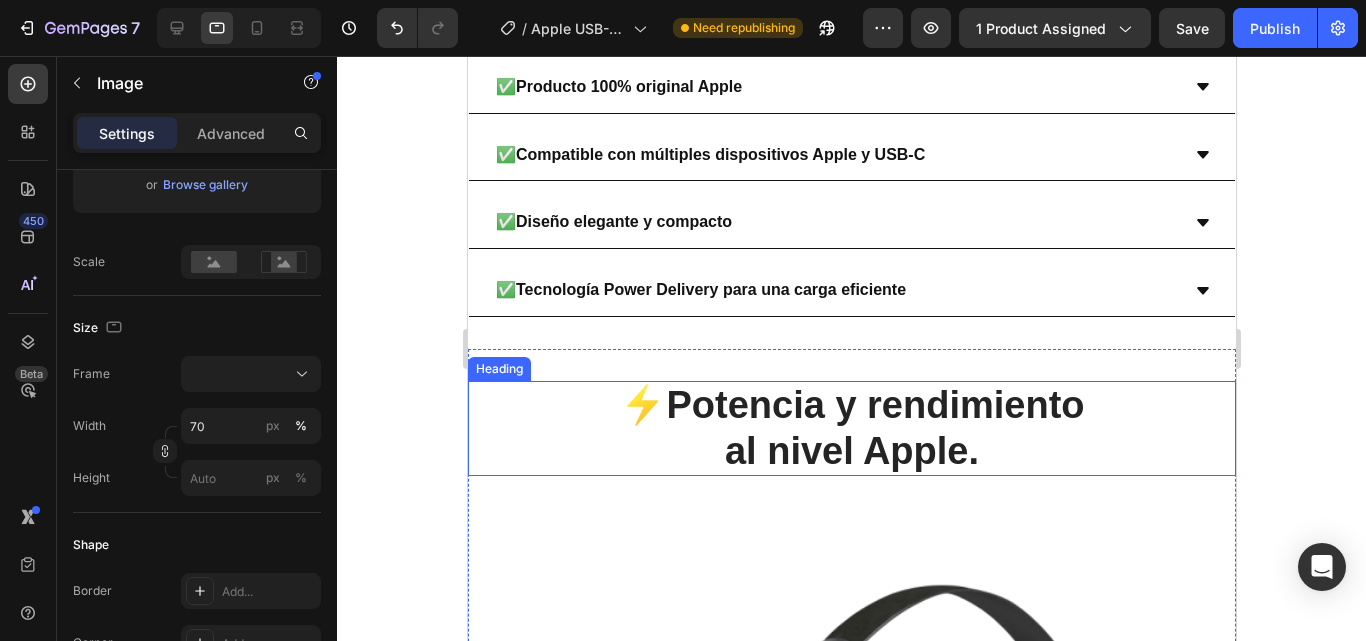 click on "Potencia y rendimiento" at bounding box center (874, 405) 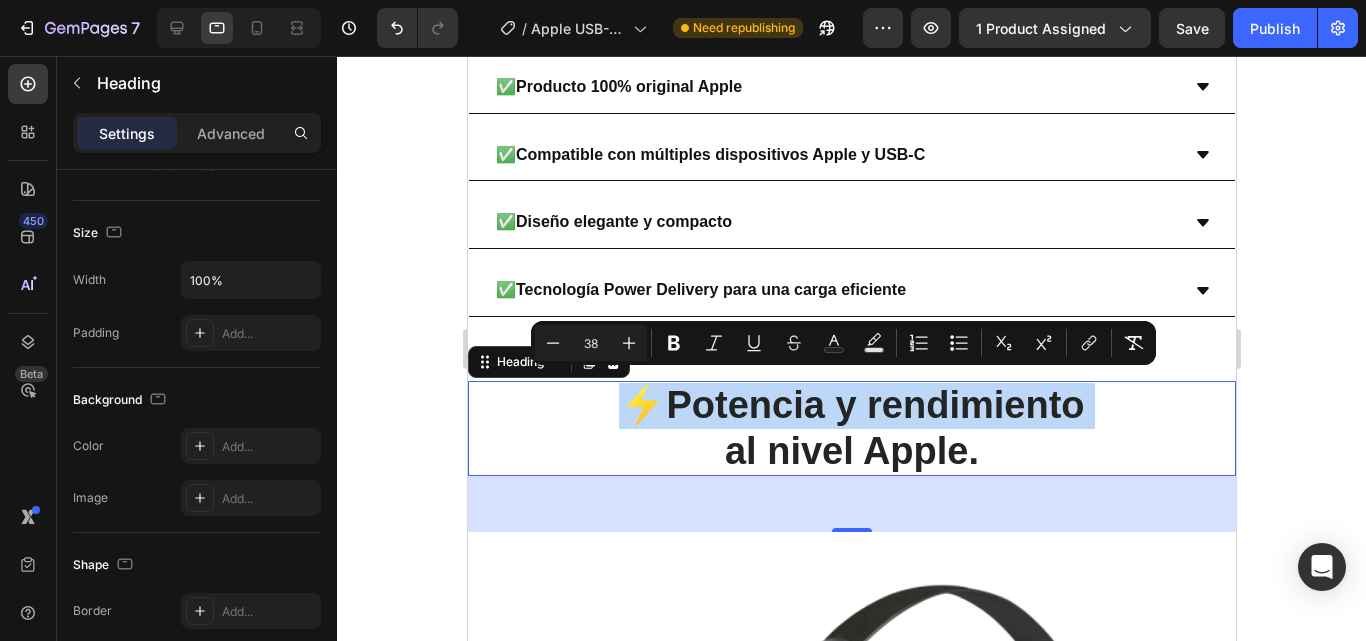 scroll, scrollTop: 0, scrollLeft: 0, axis: both 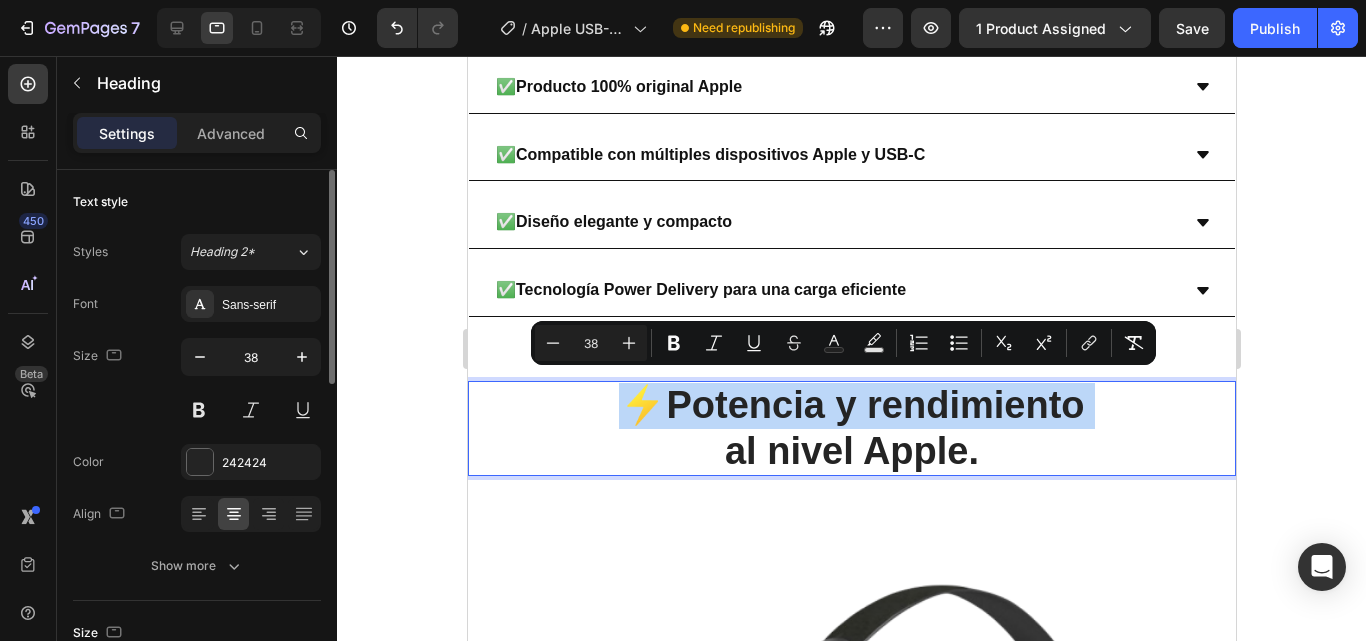 click on "⚡  Potencia y rendimiento  al nivel Apple." at bounding box center (851, 428) 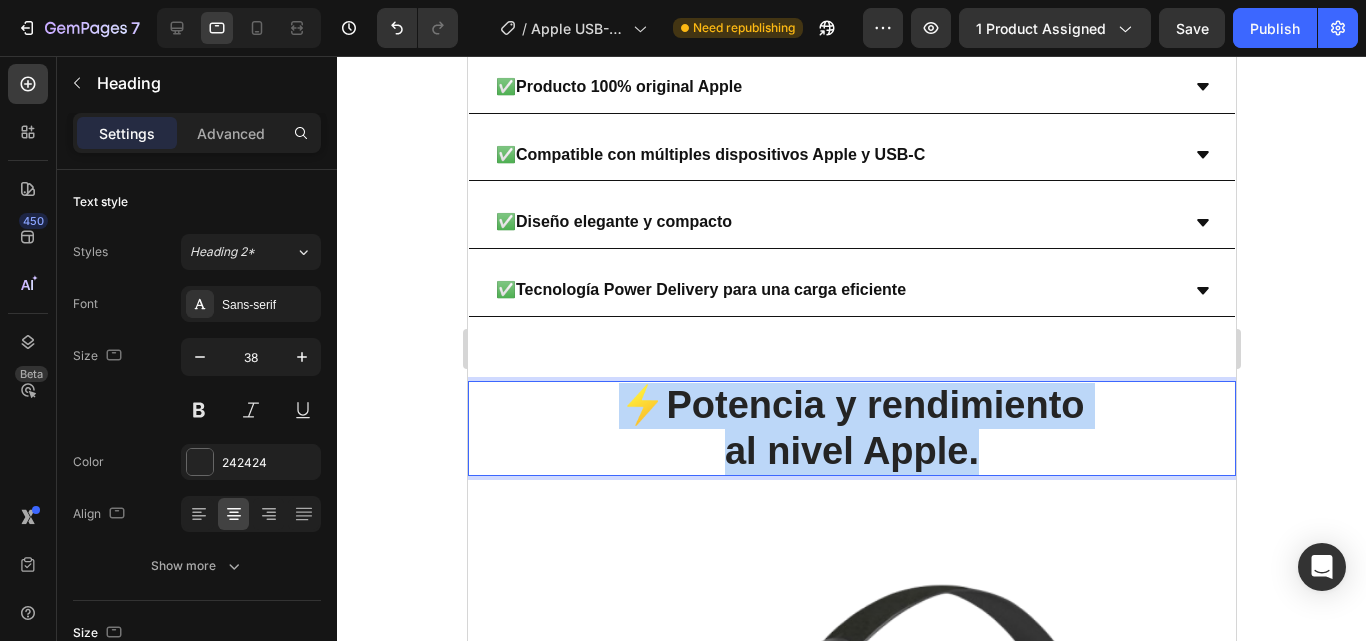 drag, startPoint x: 1014, startPoint y: 448, endPoint x: 567, endPoint y: 385, distance: 451.41776 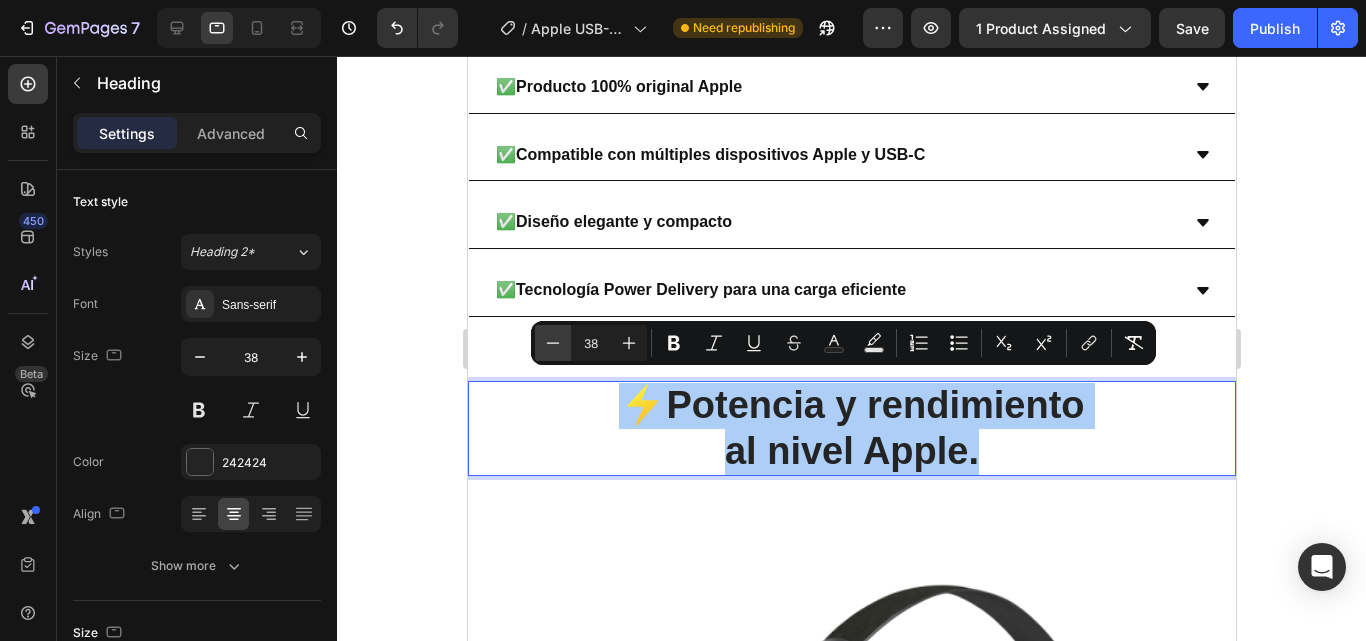 click on "Minus" at bounding box center [553, 343] 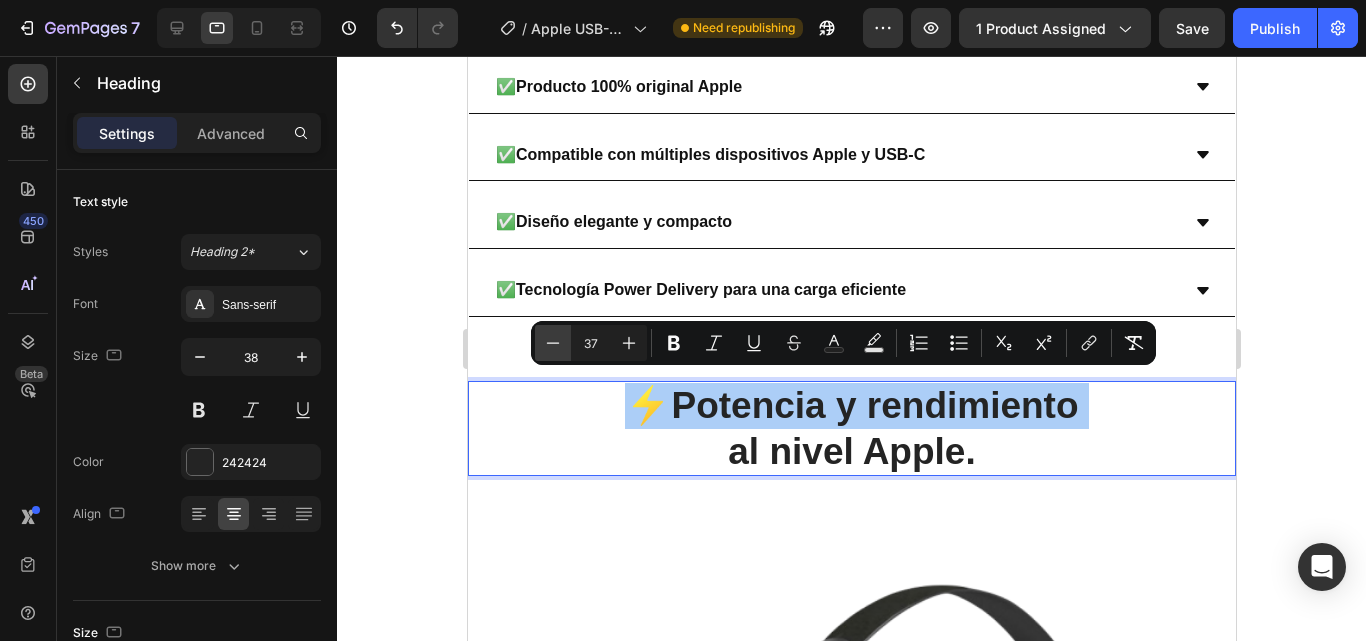 click on "Minus" at bounding box center (553, 343) 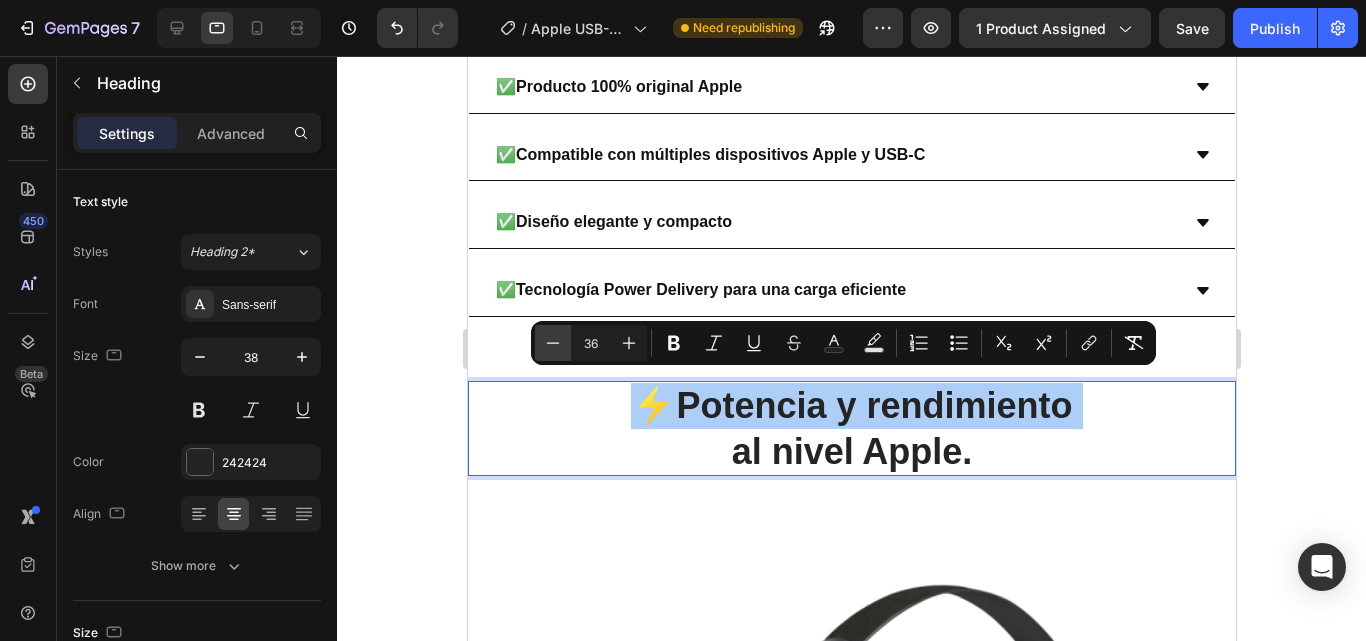 click on "Minus" at bounding box center [553, 343] 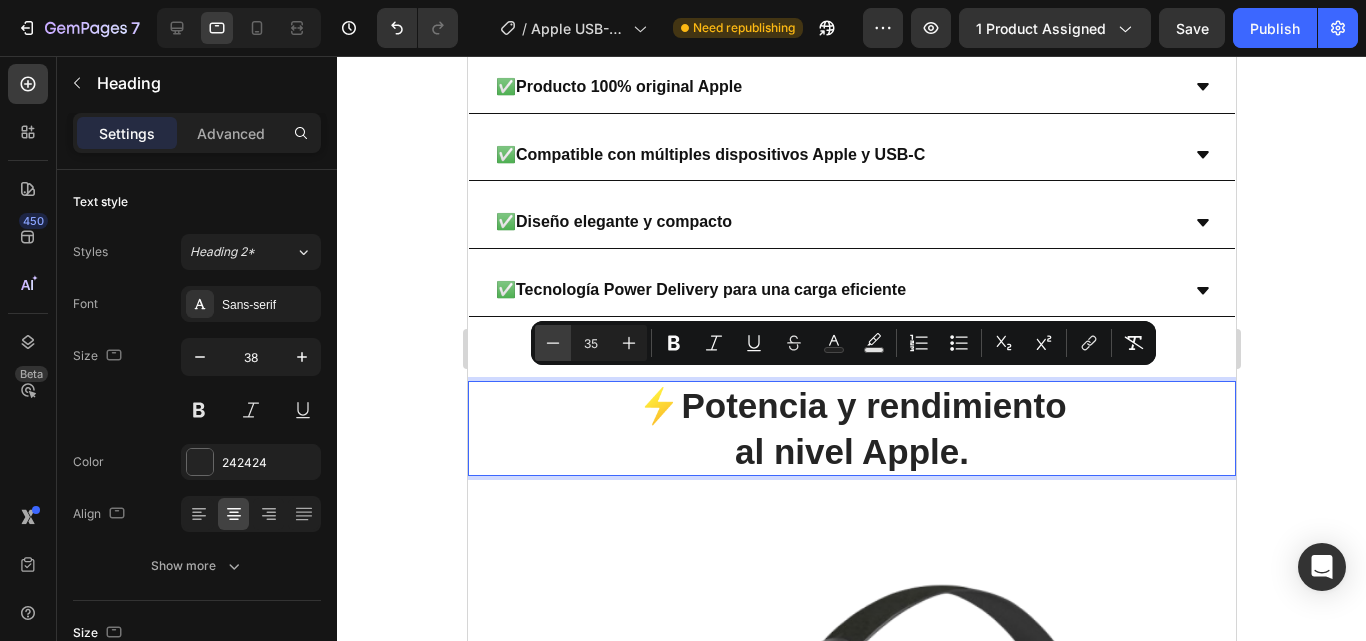 click on "Minus" at bounding box center (553, 343) 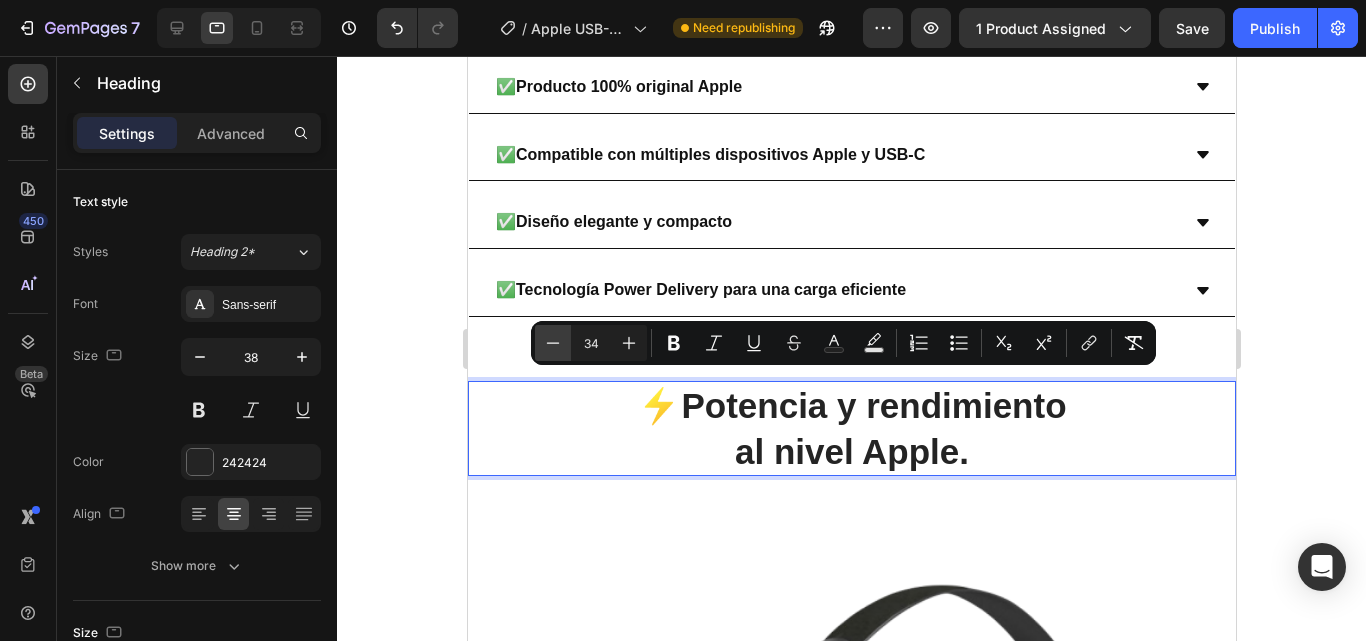 click on "Minus" at bounding box center (553, 343) 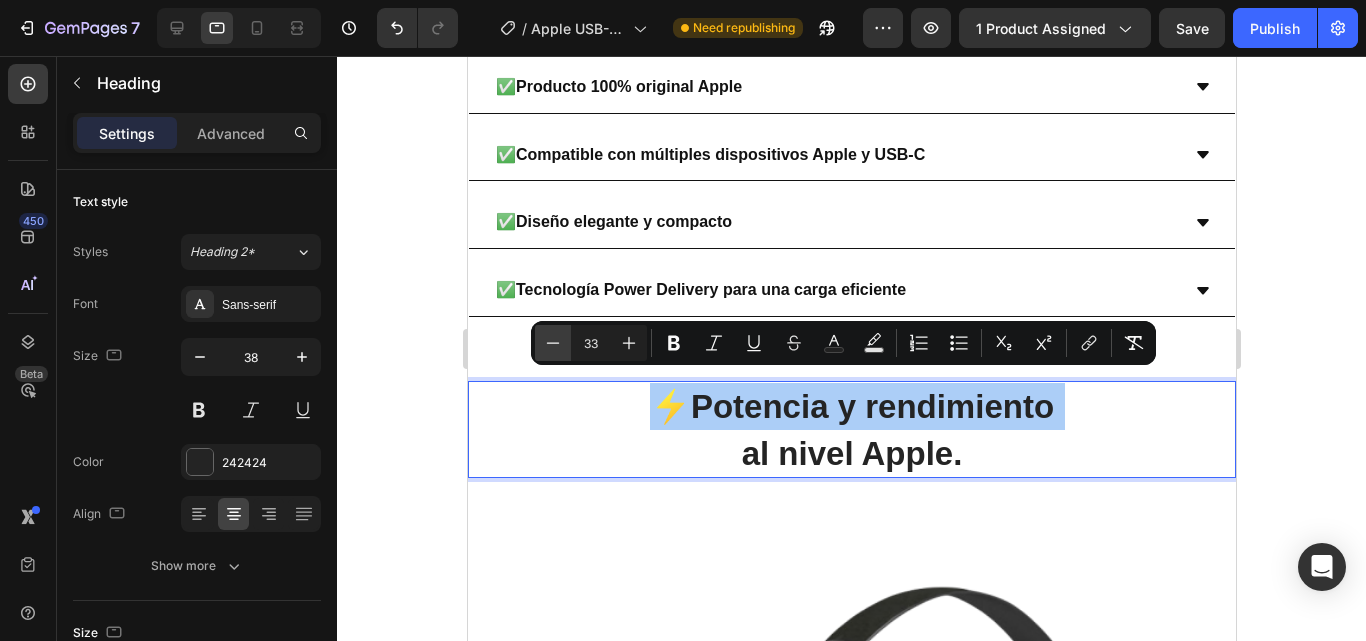 click on "Minus" at bounding box center (553, 343) 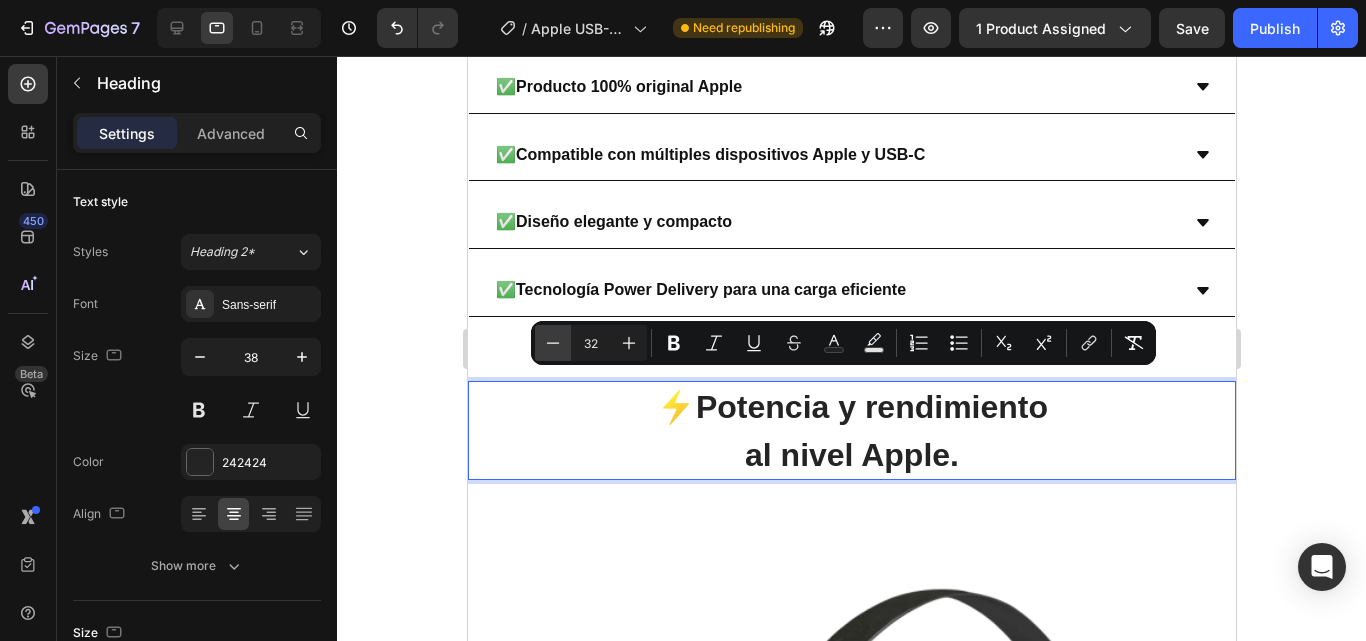 click on "Minus" at bounding box center (553, 343) 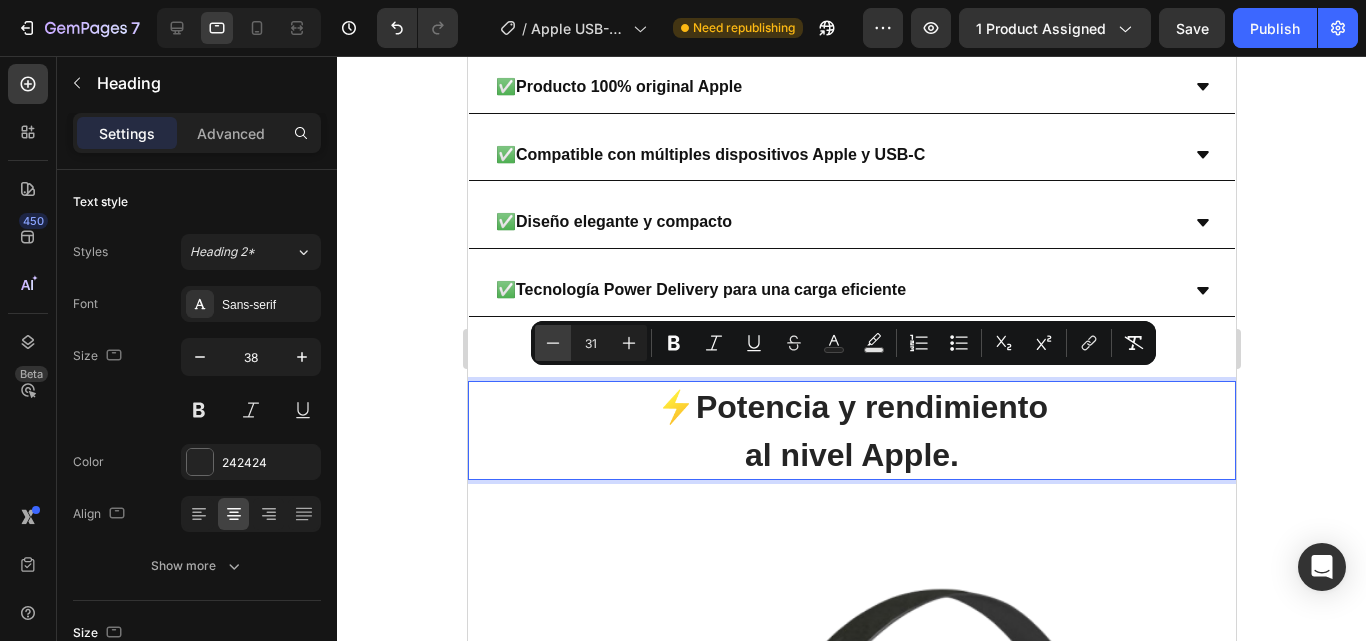 click on "Minus" at bounding box center (553, 343) 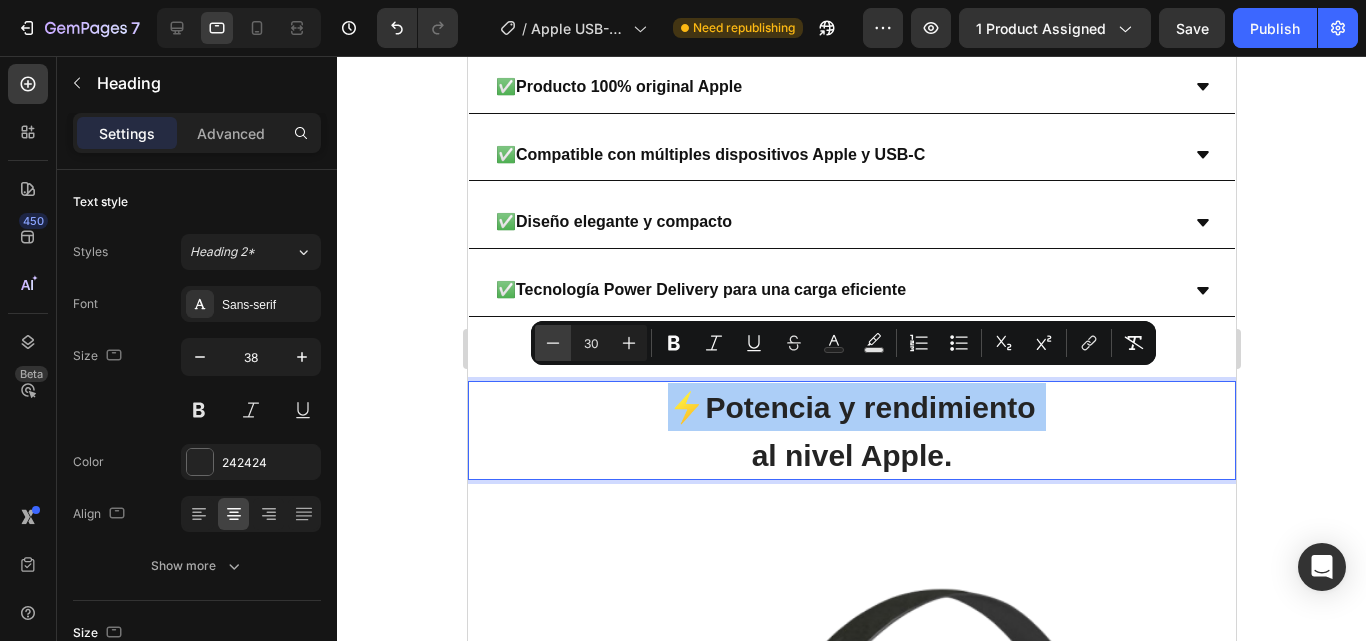 click on "Minus" at bounding box center [553, 343] 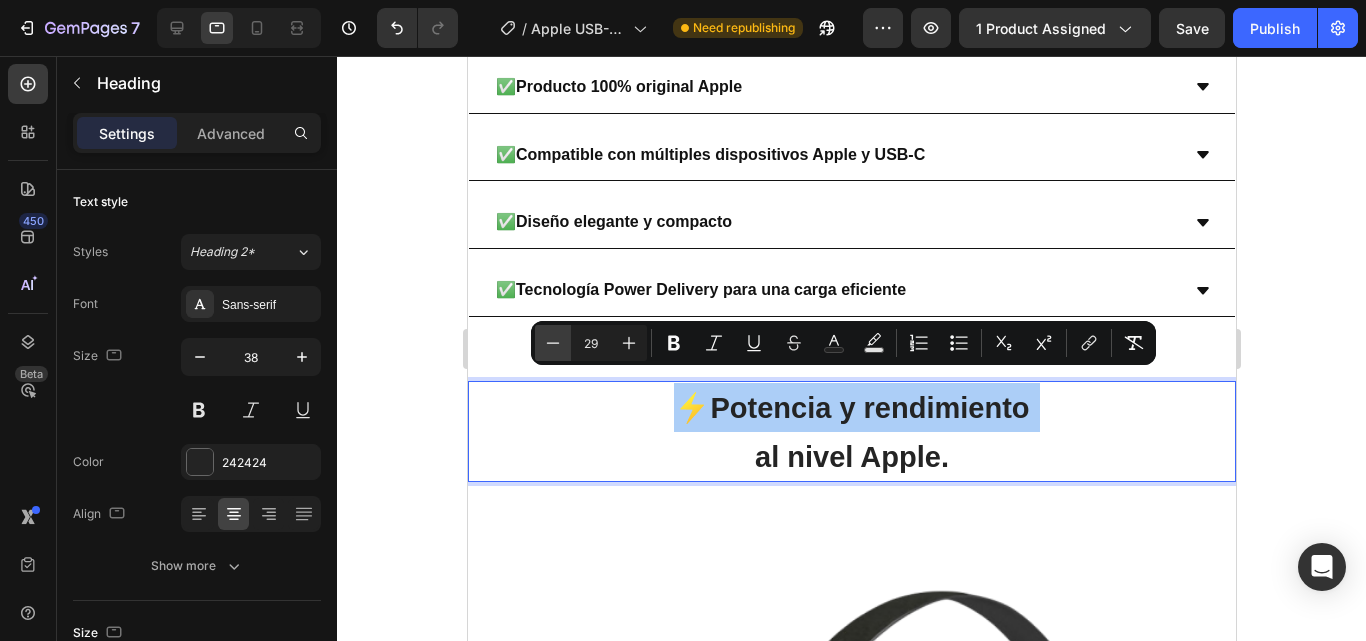 click 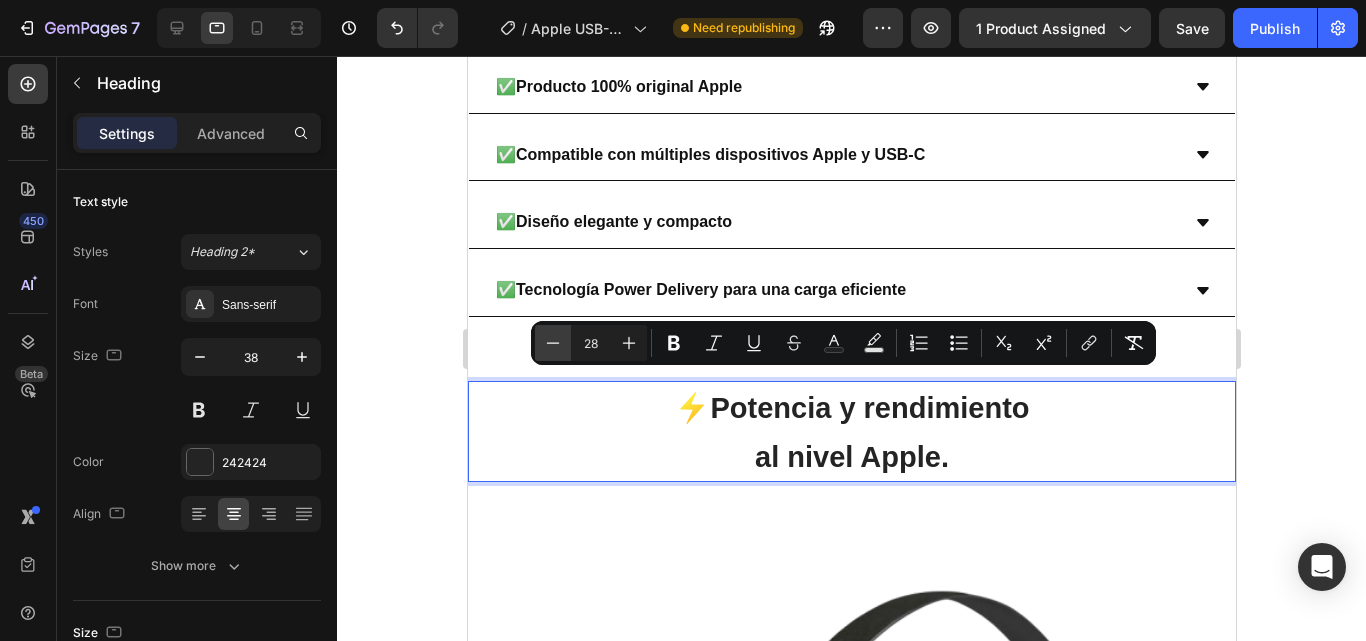 click 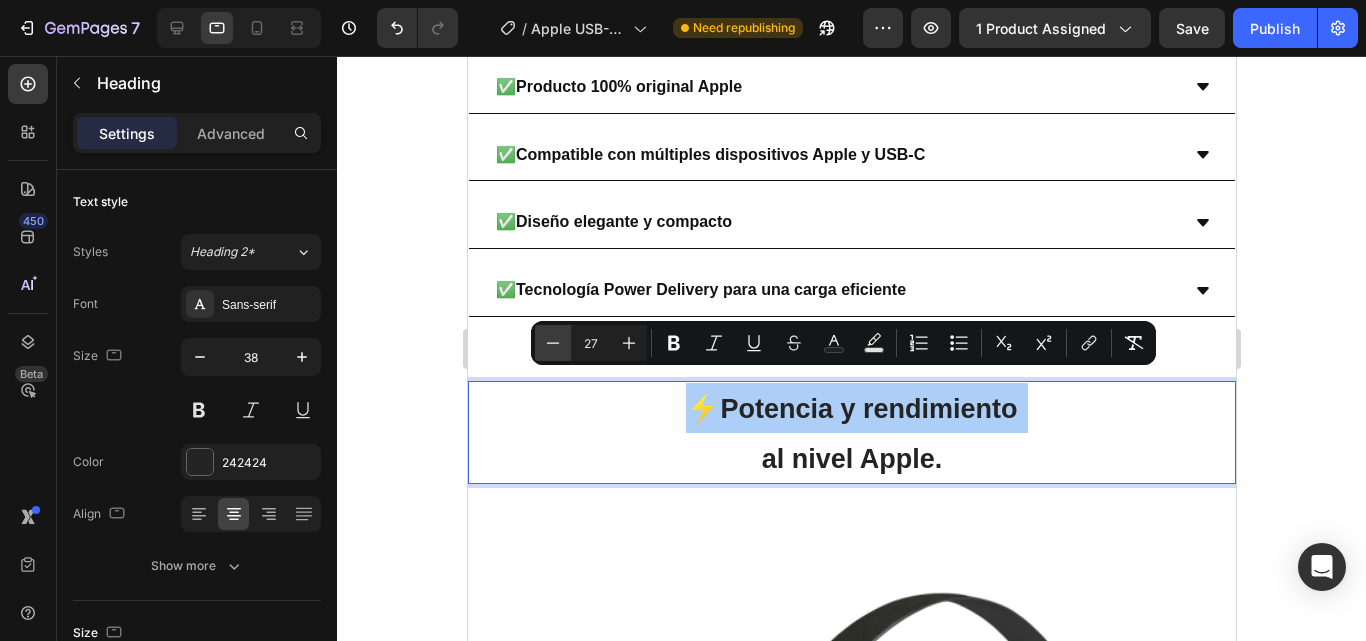 click 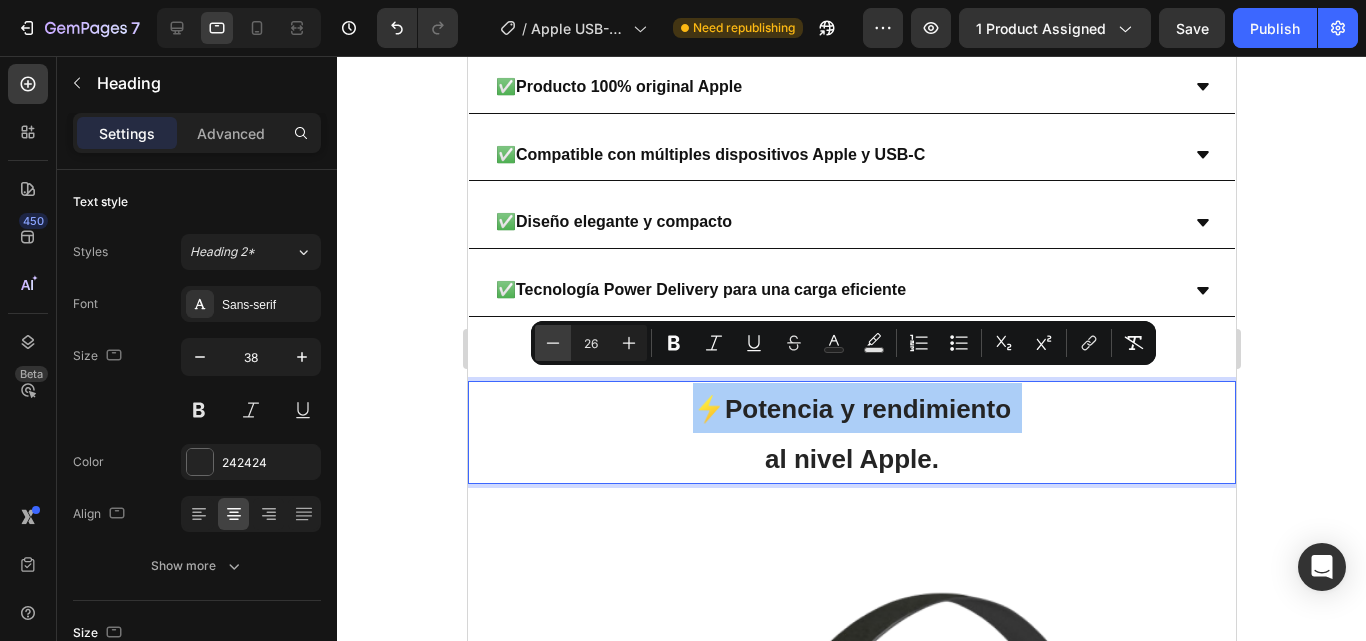 click 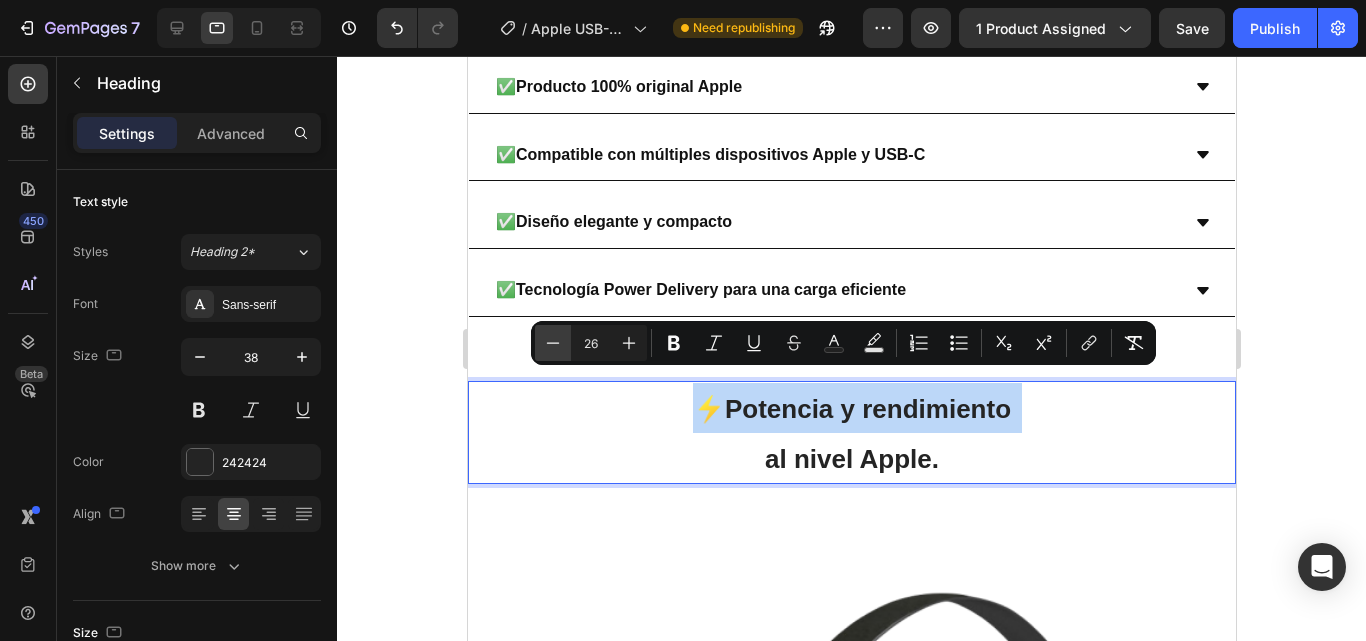 type on "25" 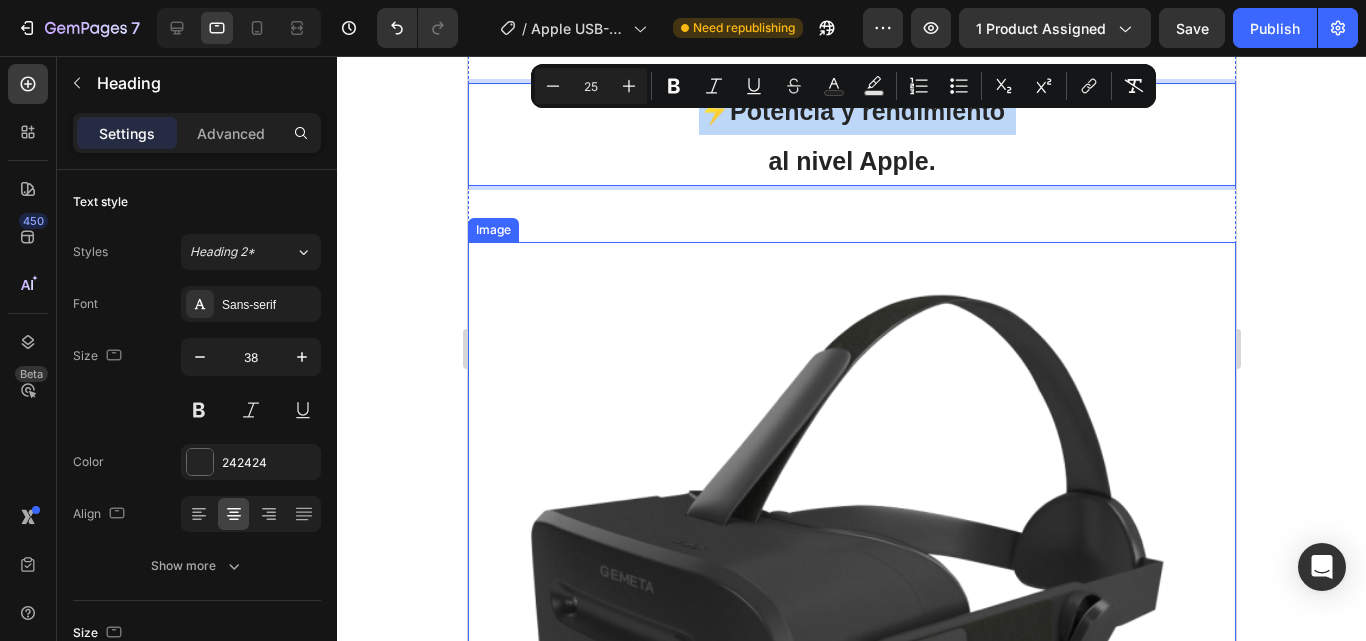 scroll, scrollTop: 3700, scrollLeft: 0, axis: vertical 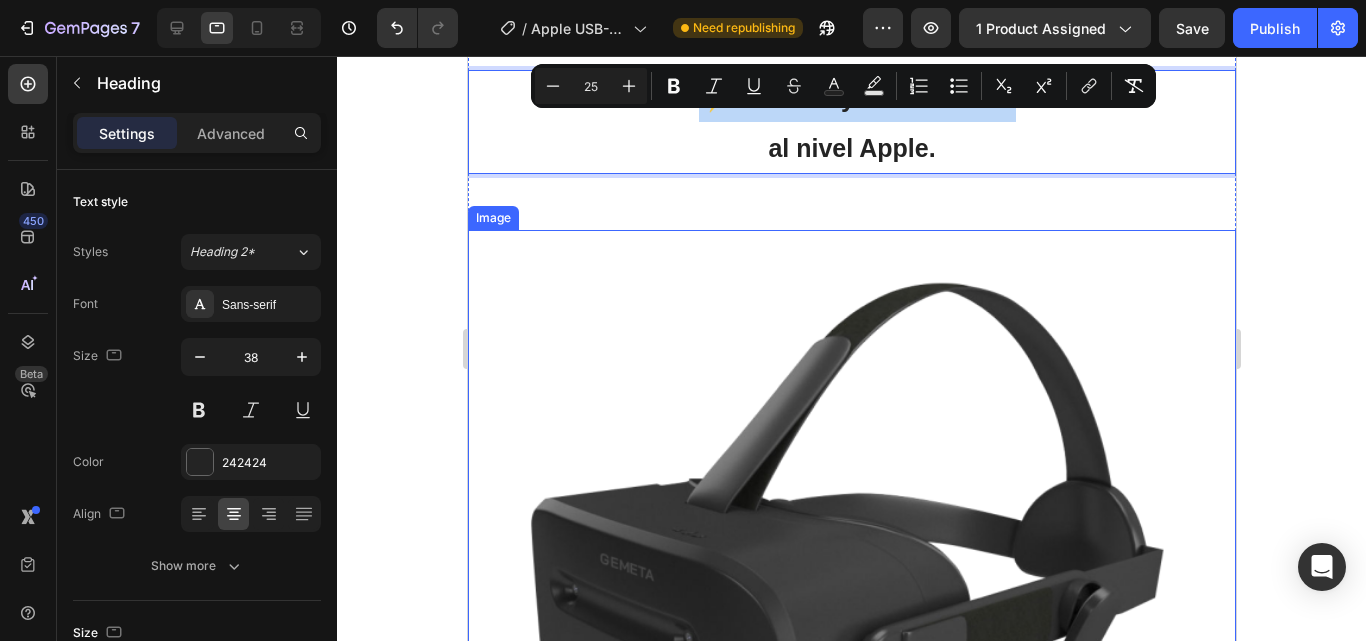 click at bounding box center (851, 614) 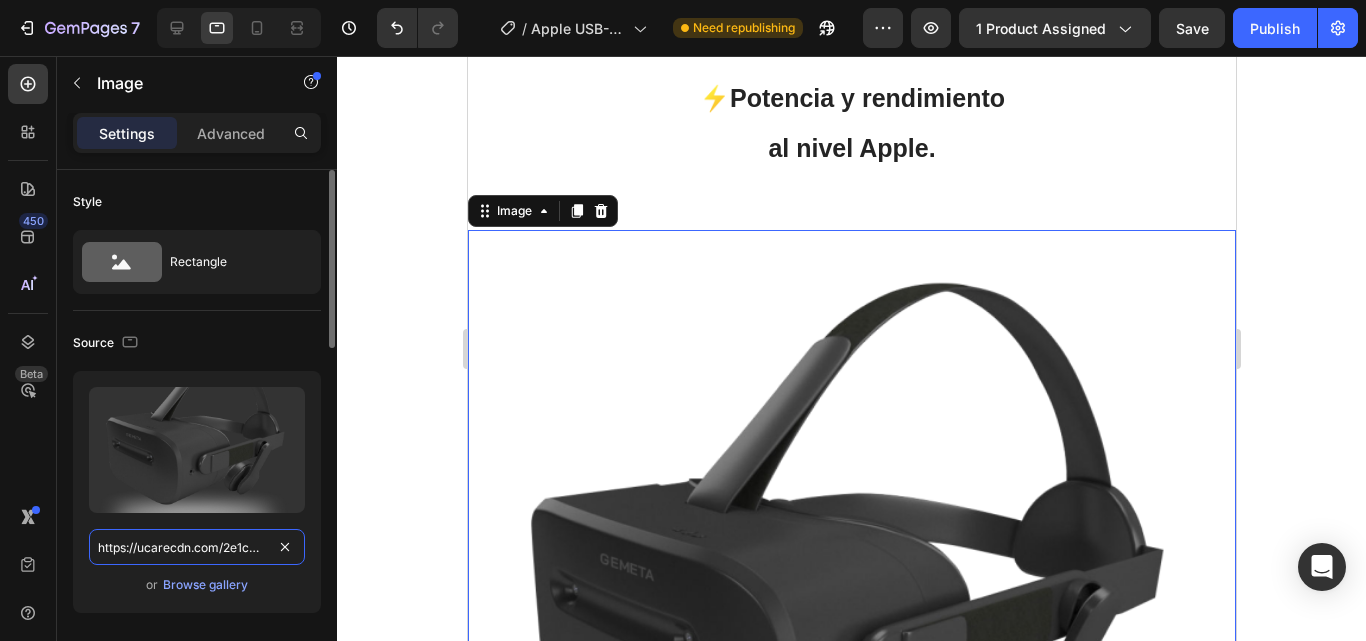 click on "https://ucarecdn.com/2e1cb222-8505-4276-b9d4-e70e81d49dda/" at bounding box center (197, 547) 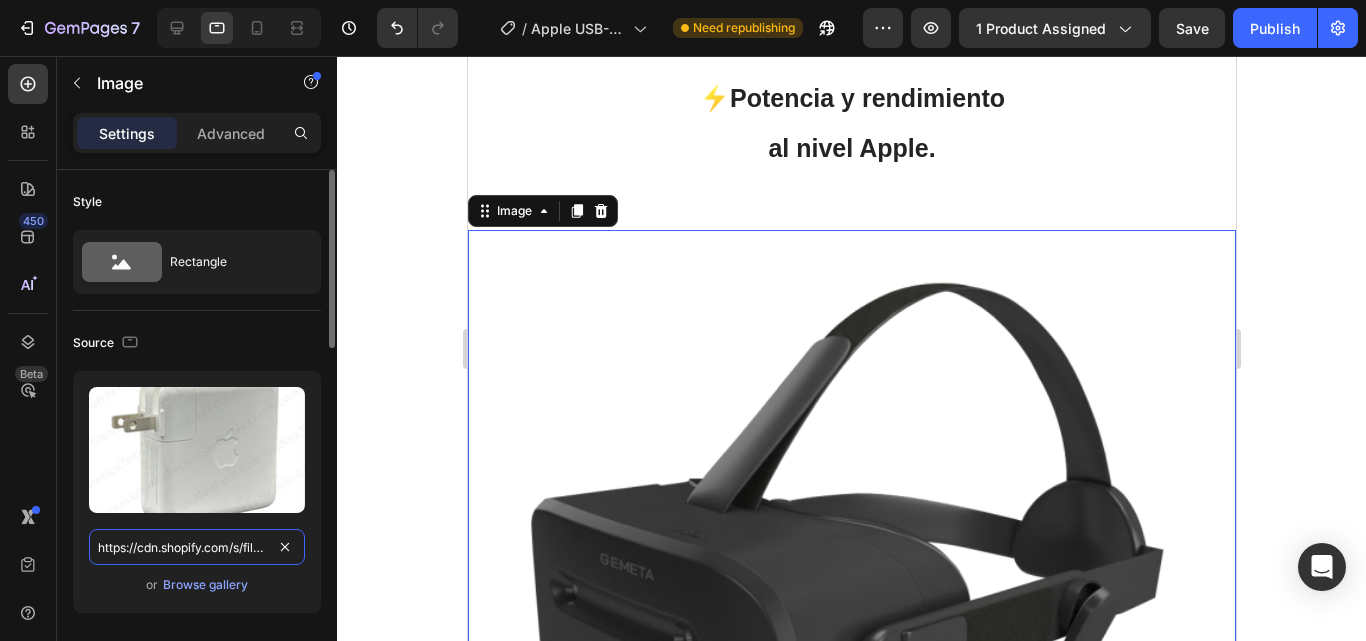 scroll, scrollTop: 0, scrollLeft: 442, axis: horizontal 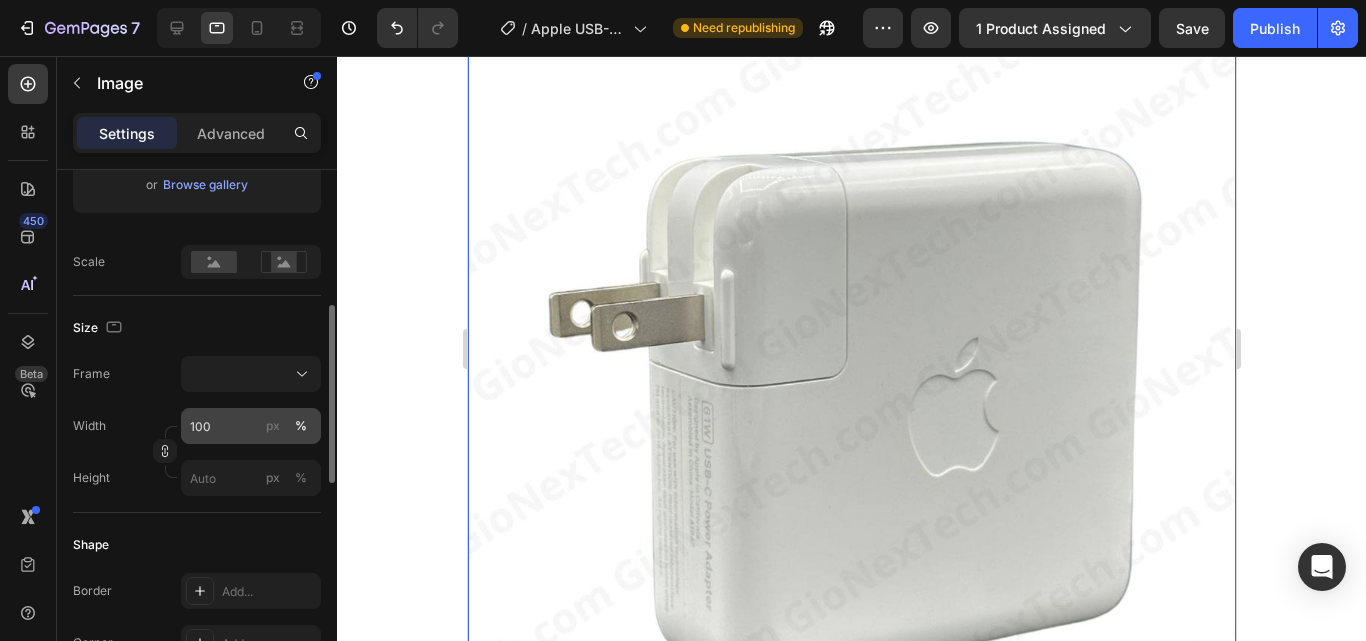 type on "https://cdn.shopify.com/s/files/1/0699/8304/3773/files/photo_4931918076098752698_y.jpg?v=1754169938" 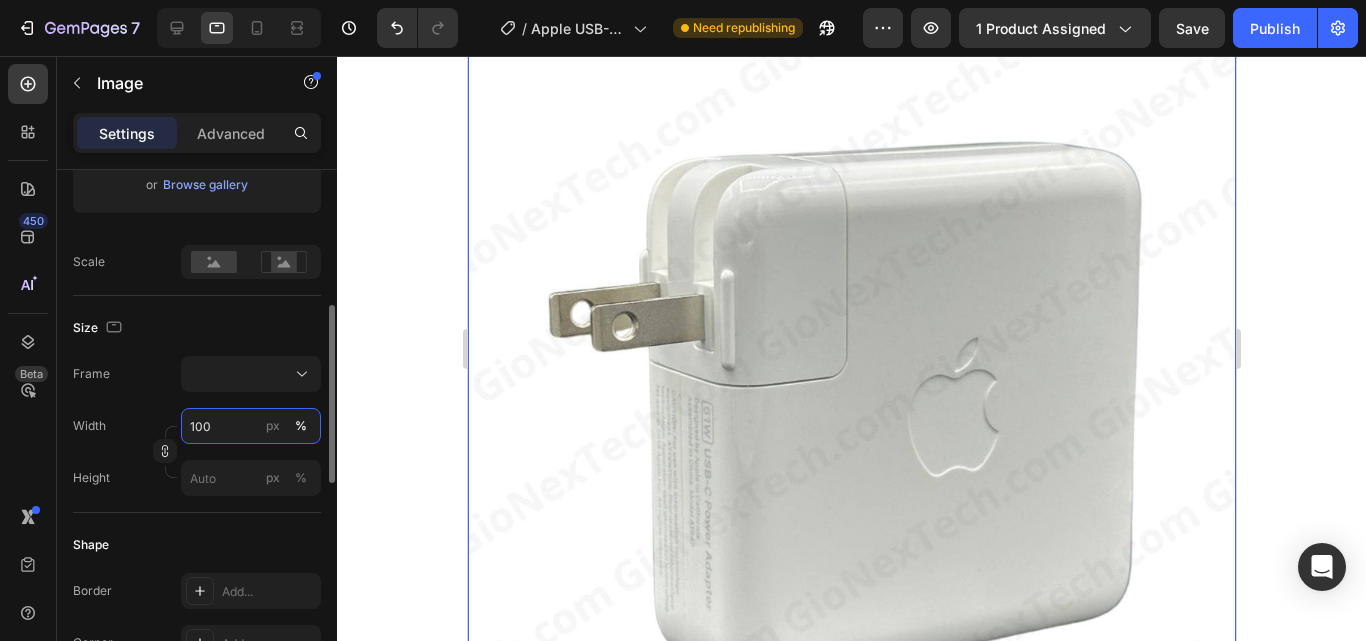 click on "100" at bounding box center [251, 426] 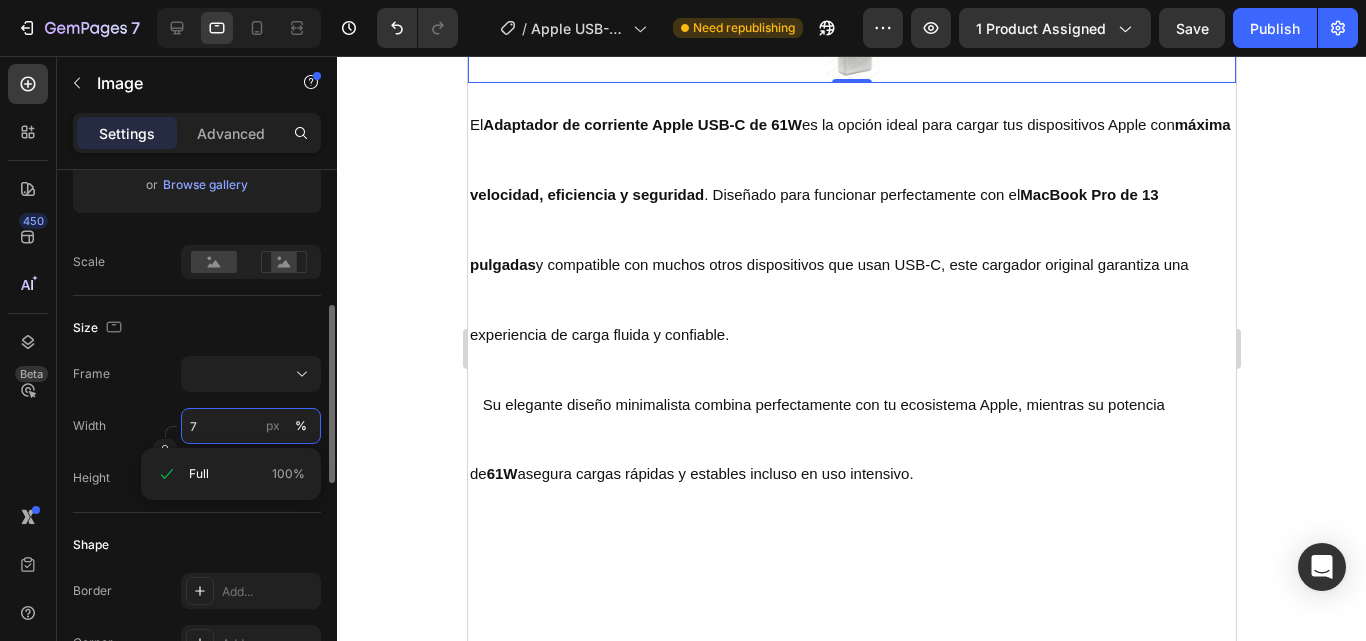 type on "70" 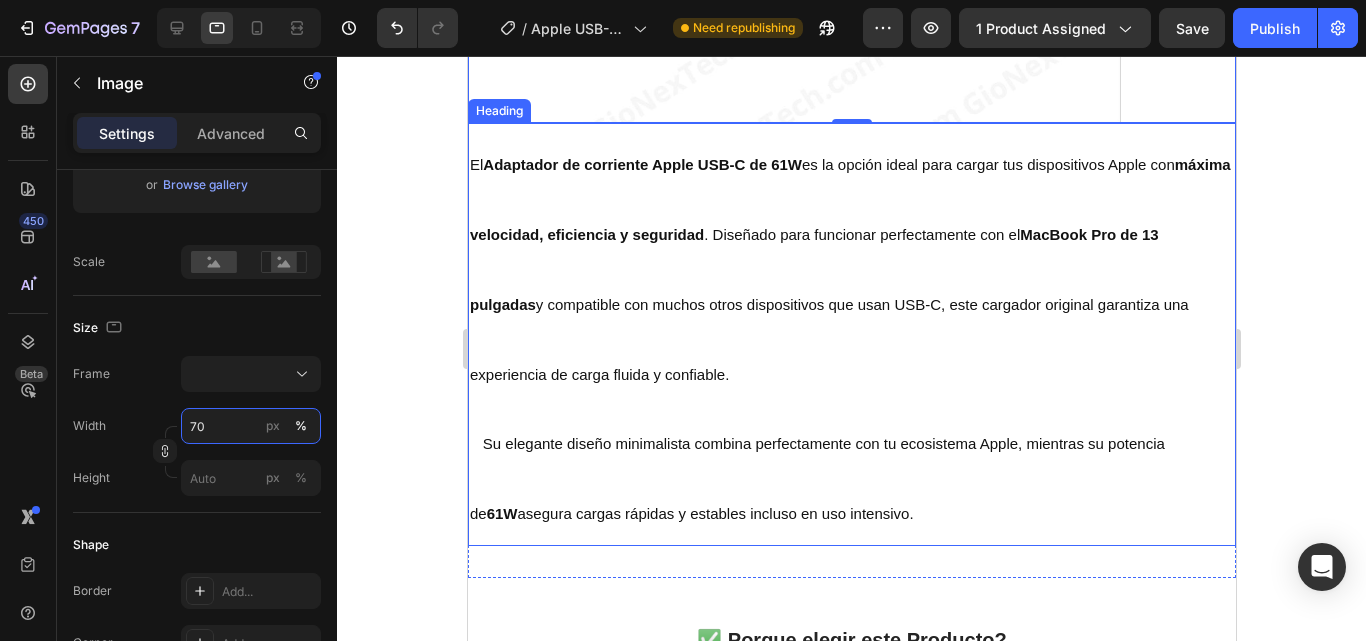scroll, scrollTop: 4400, scrollLeft: 0, axis: vertical 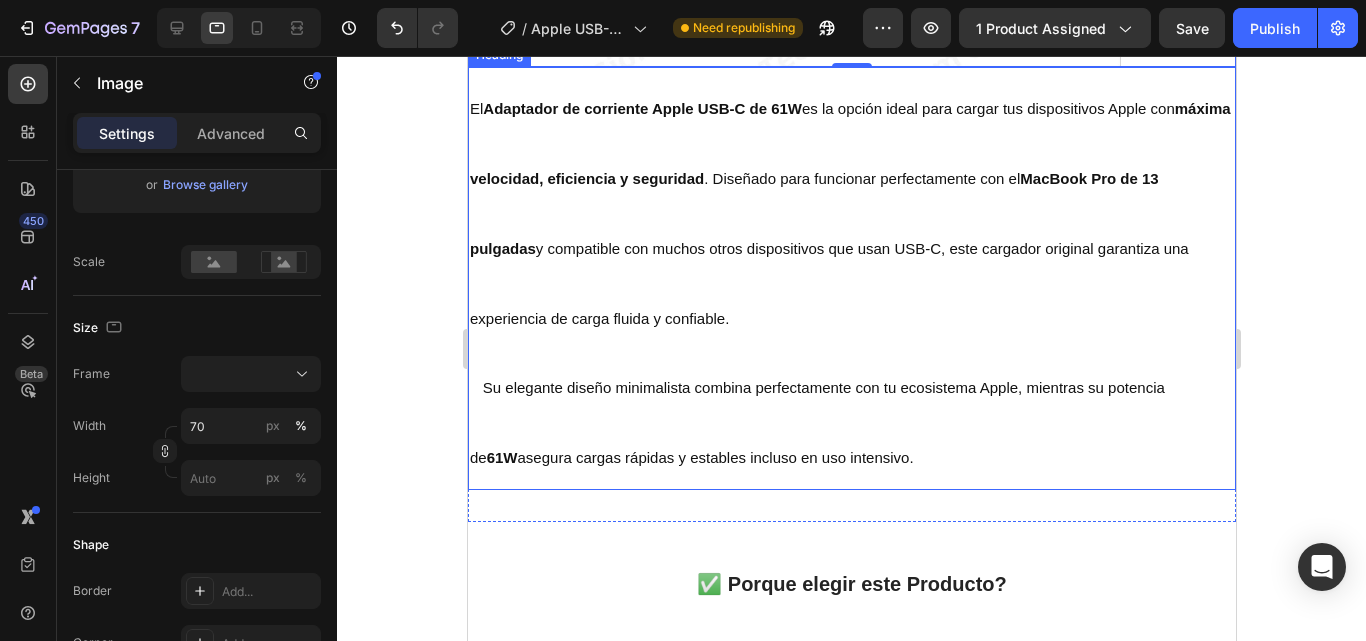 click on "✅ Porque elegir este Producto? Heading Image Image Image Image Image Carousel
✔️  Calidad y respaldo Apple
✔️ Ideal para profesionales
✔️ Compatible con una amplia gama de dispositivos
✔️  Evita imitaciones y cuida tu inversión Apple
✔️ Perfecto para  trabajo remoto, viajes o uso diario . Accordion Section 10" at bounding box center (851, 998) 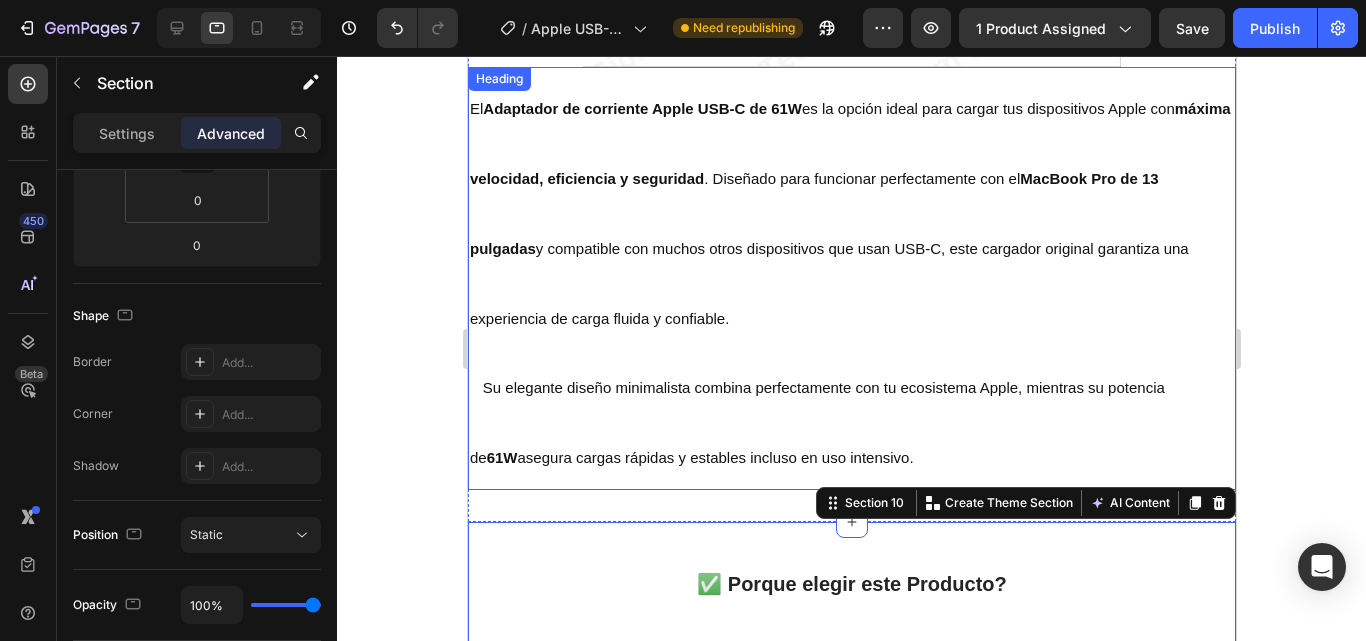click on "El  Adaptador de corriente Apple USB-C de 61W  es la opción ideal para cargar tus dispositivos Apple con  máxima velocidad, eficiencia y seguridad . Diseñado para funcionar perfectamente con el  MacBook Pro de 13 pulgadas  y compatible con muchos otros dispositivos que usan USB-C, este cargador original garantiza una experiencia de carga fluida y confiable.   Su elegante diseño minimalista combina perfectamente con tu ecosistema Apple, mientras su potencia de  61W  asegura cargas rápidas y estables incluso en uso intensivo." at bounding box center [851, 278] 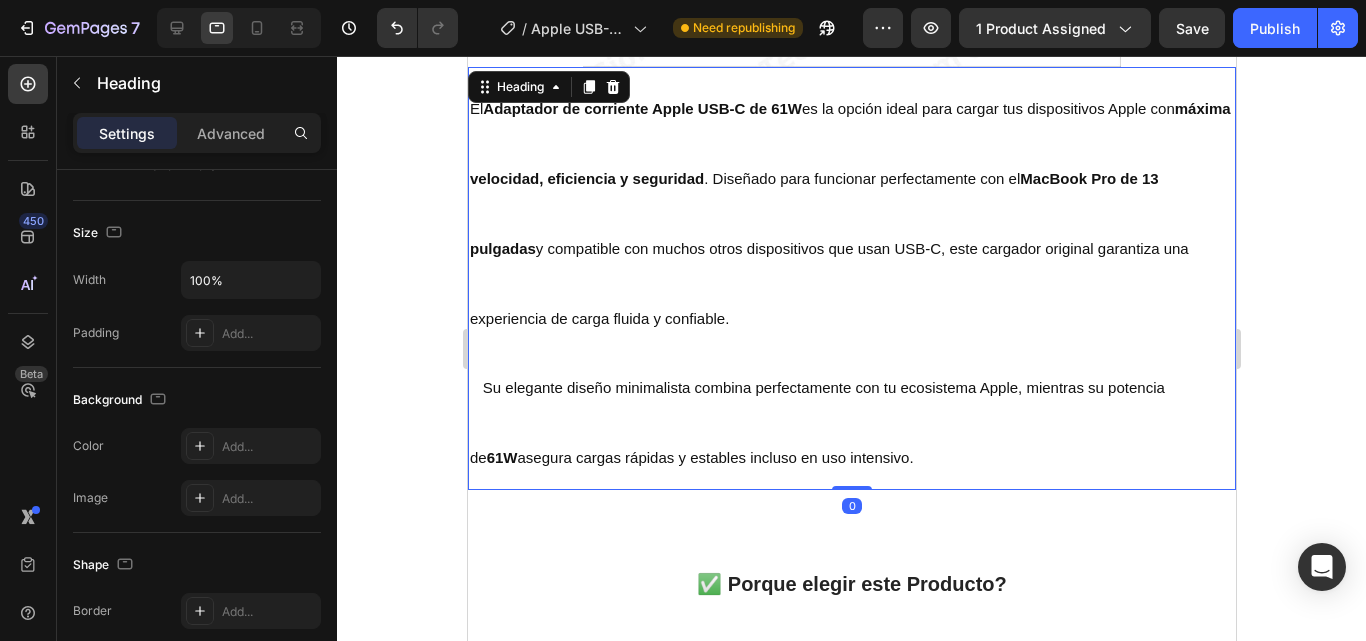 scroll, scrollTop: 0, scrollLeft: 0, axis: both 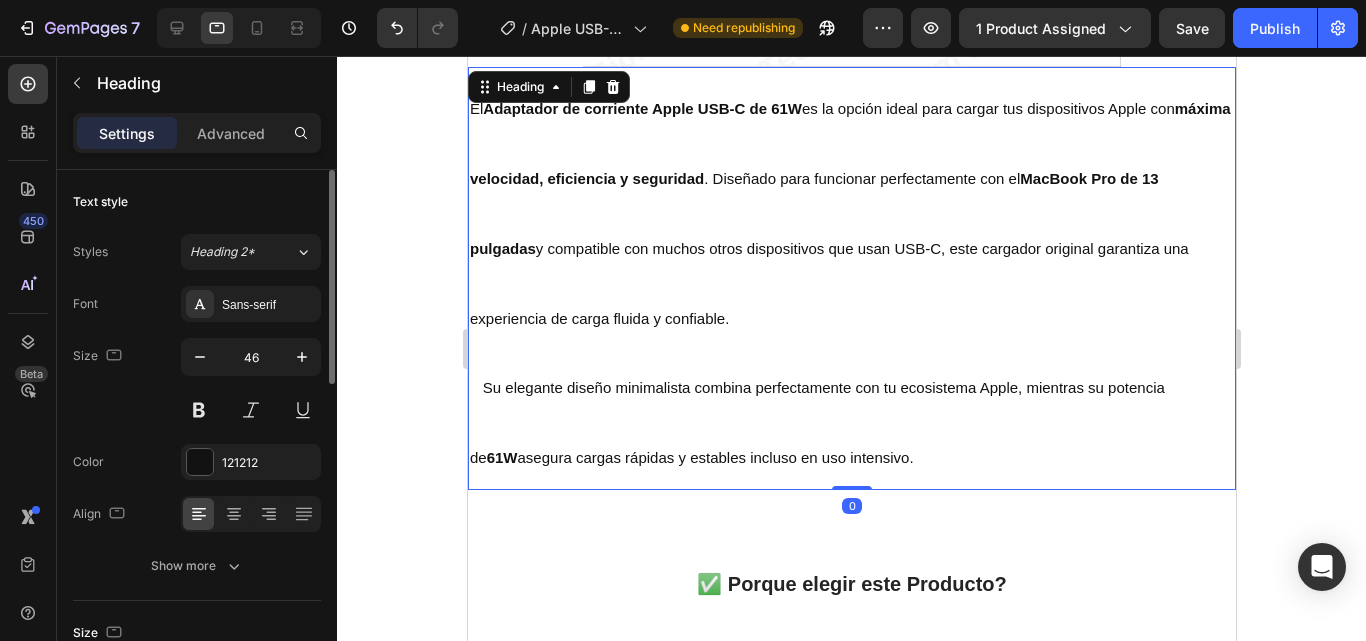 click on "El  Adaptador de corriente Apple USB-C de 61W  es la opción ideal para cargar tus dispositivos Apple con  máxima velocidad, eficiencia y seguridad . Diseñado para funcionar perfectamente con el  MacBook Pro de 13 pulgadas  y compatible con muchos otros dispositivos que usan USB-C, este cargador original garantiza una experiencia de carga fluida y confiable.   Su elegante diseño minimalista combina perfectamente con tu ecosistema Apple, mientras su potencia de  61W  asegura cargas rápidas y estables incluso en uso intensivo." at bounding box center [851, 278] 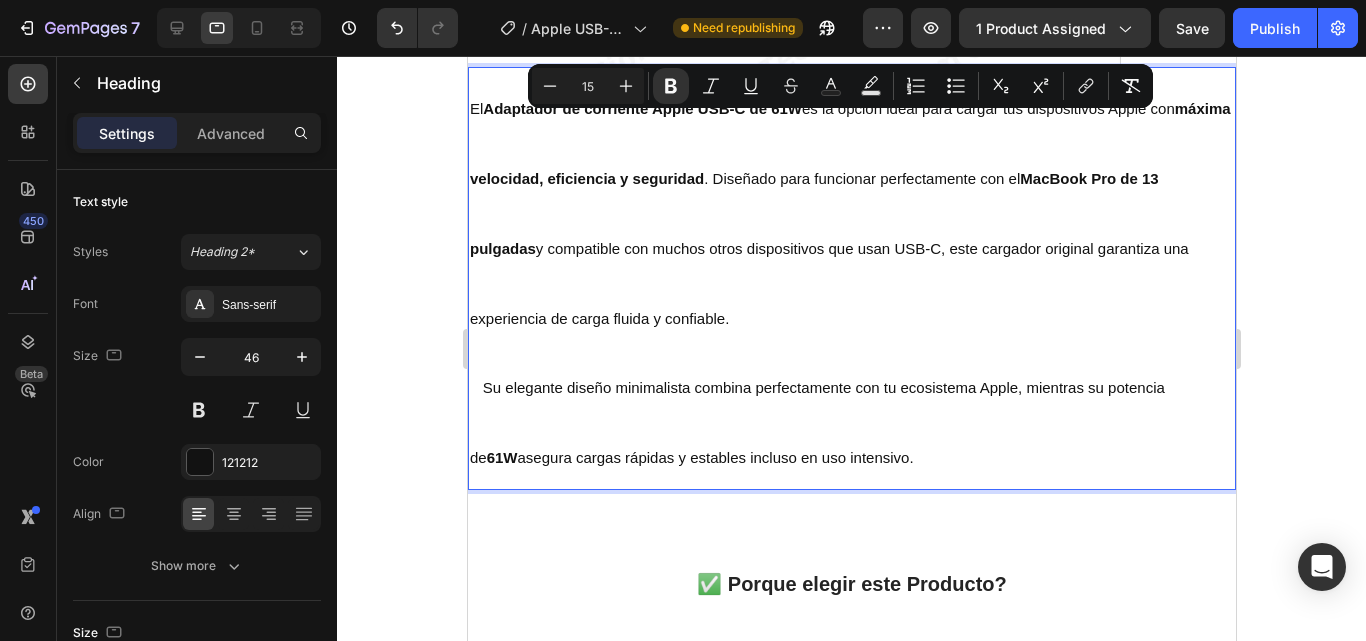 scroll, scrollTop: 4300, scrollLeft: 0, axis: vertical 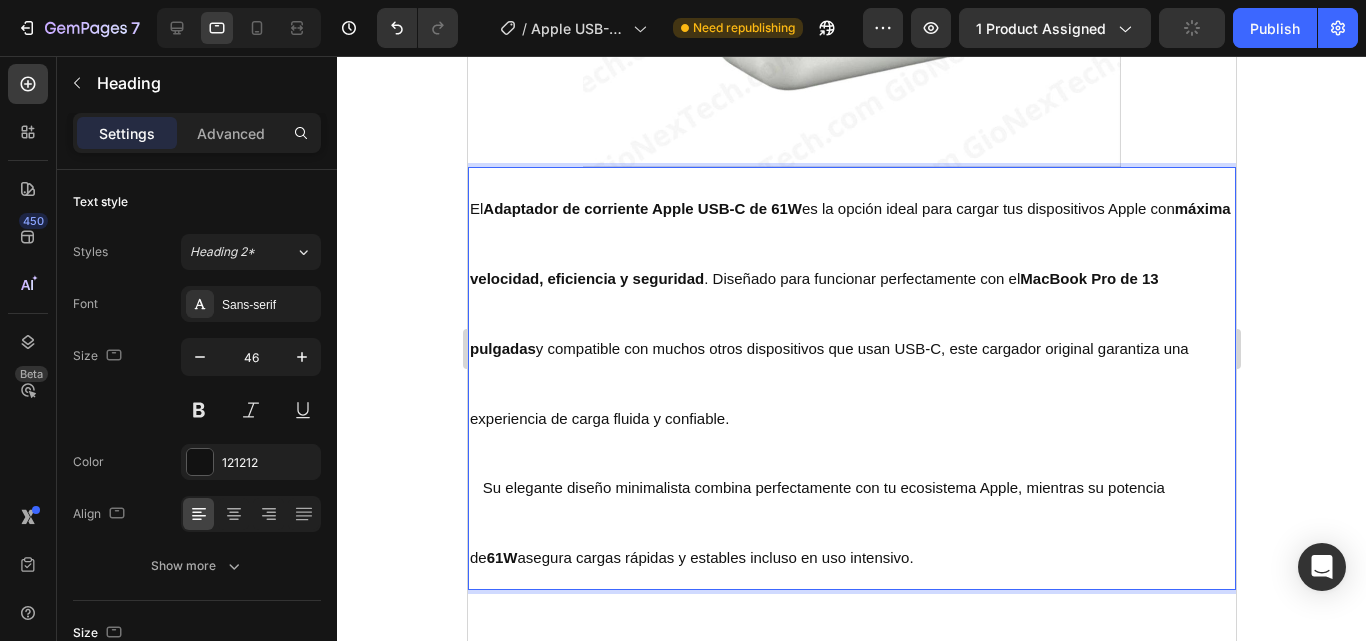 drag, startPoint x: 928, startPoint y: 450, endPoint x: 469, endPoint y: 185, distance: 530.0057 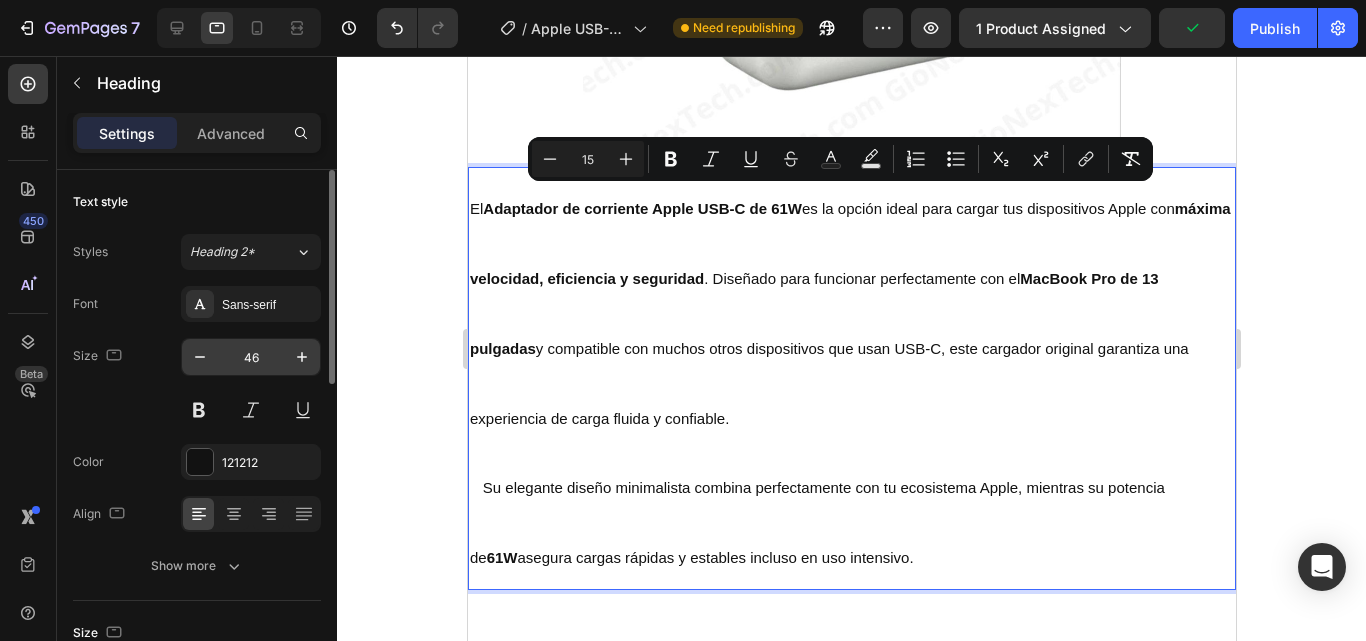 click on "46" at bounding box center [251, 357] 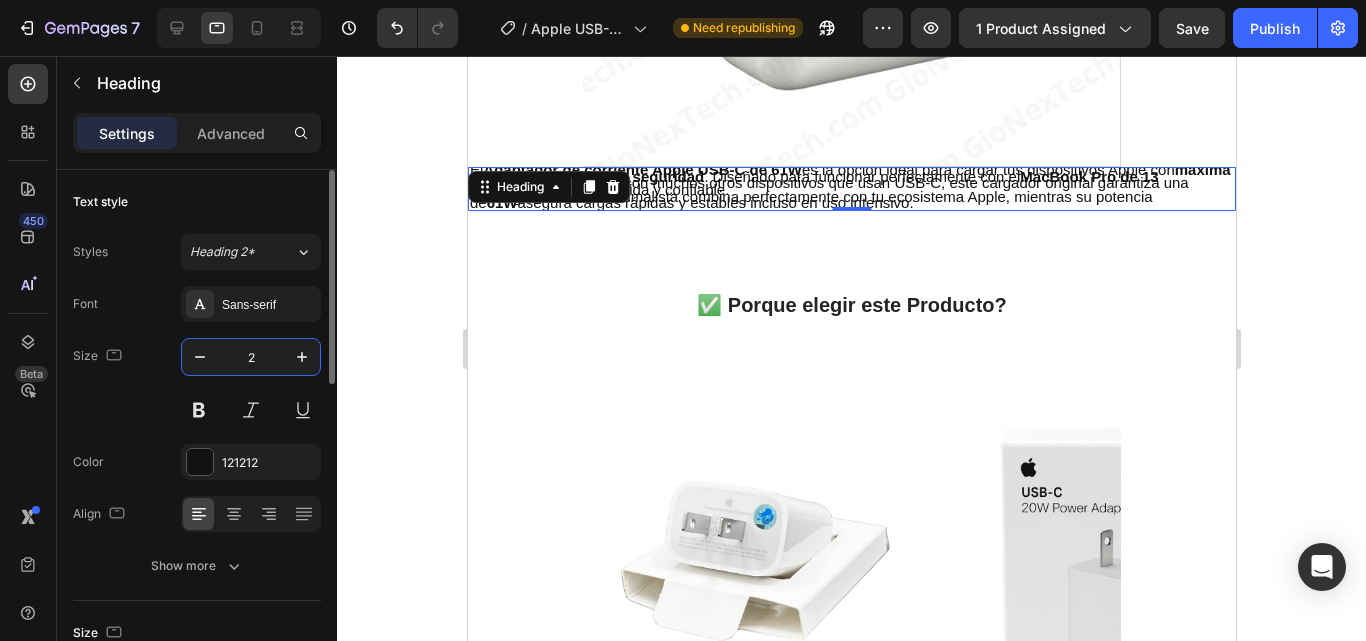 type on "20" 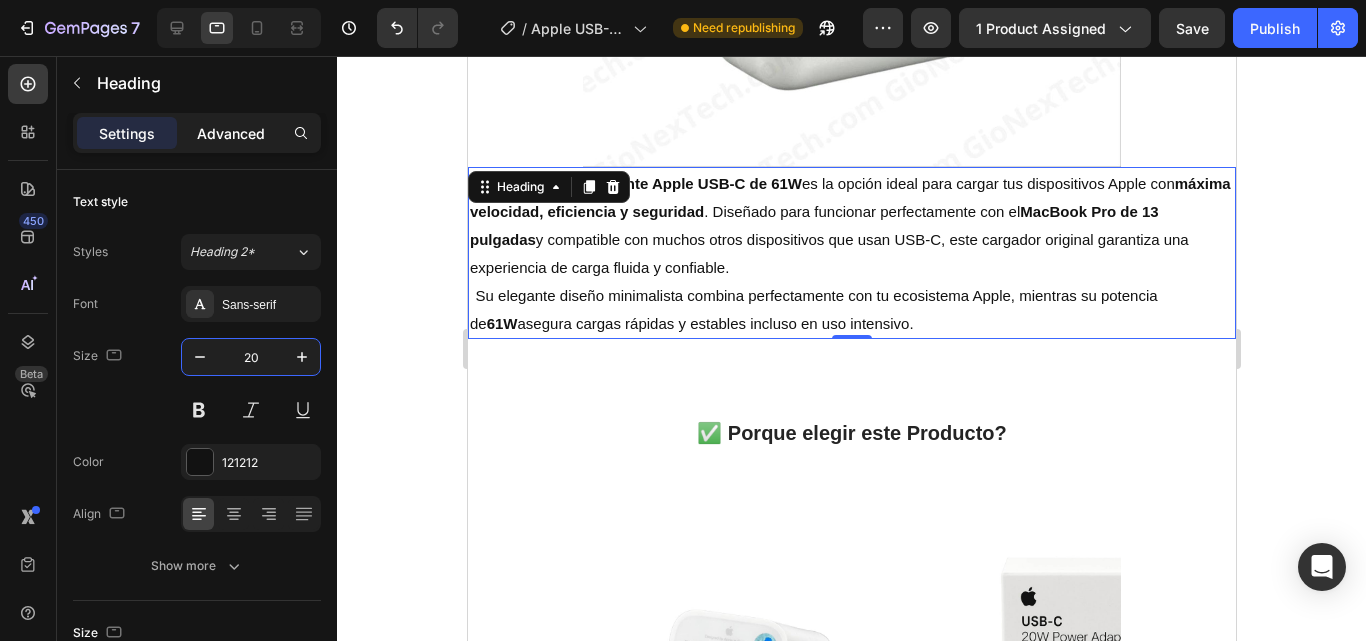 click on "Advanced" at bounding box center (231, 133) 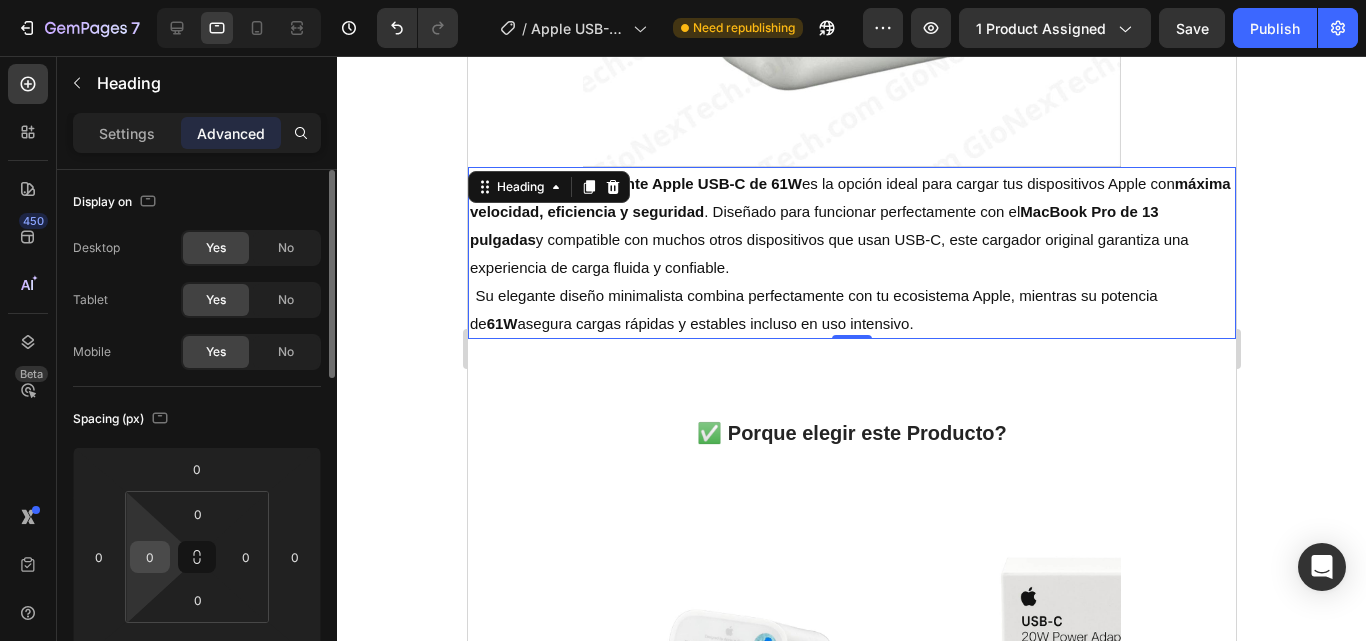 click on "0" at bounding box center (150, 557) 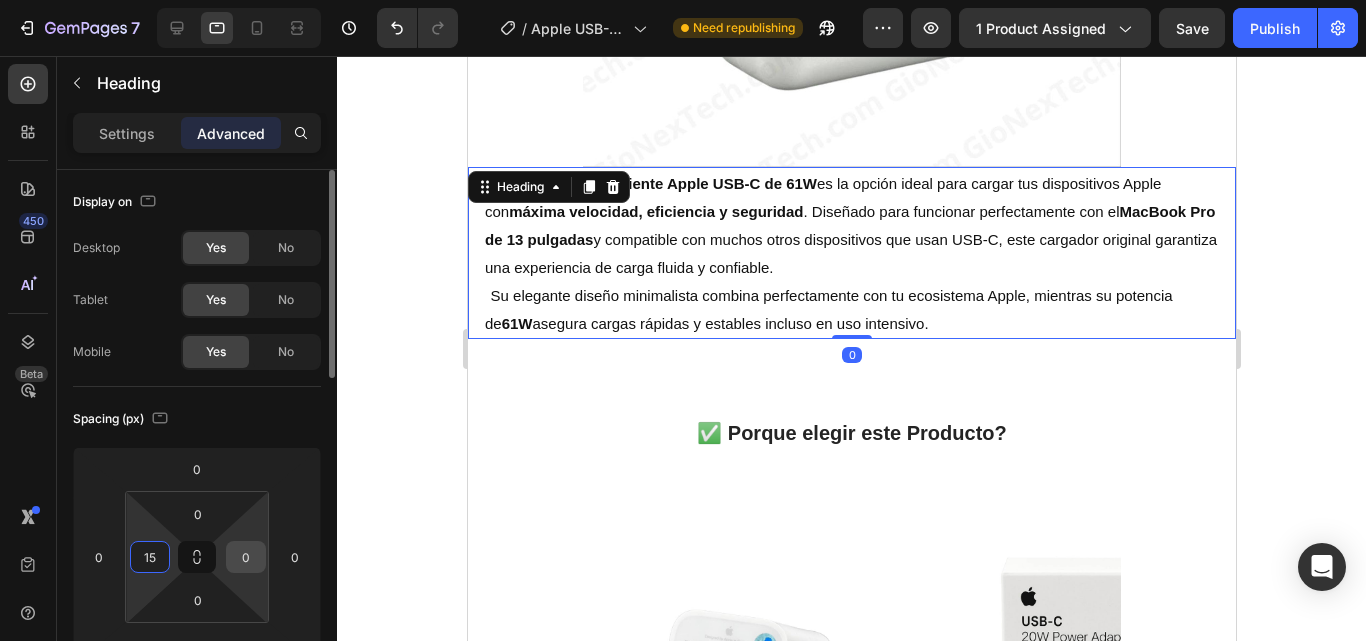 type on "15" 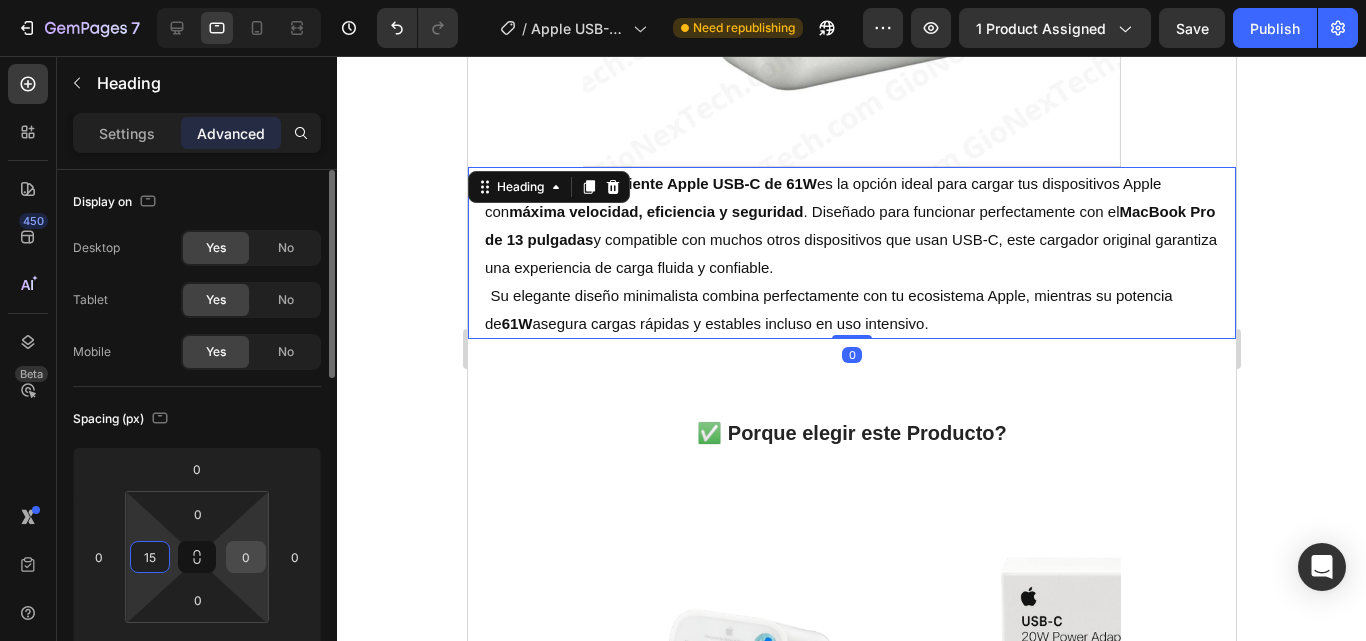 click on "0" at bounding box center [246, 557] 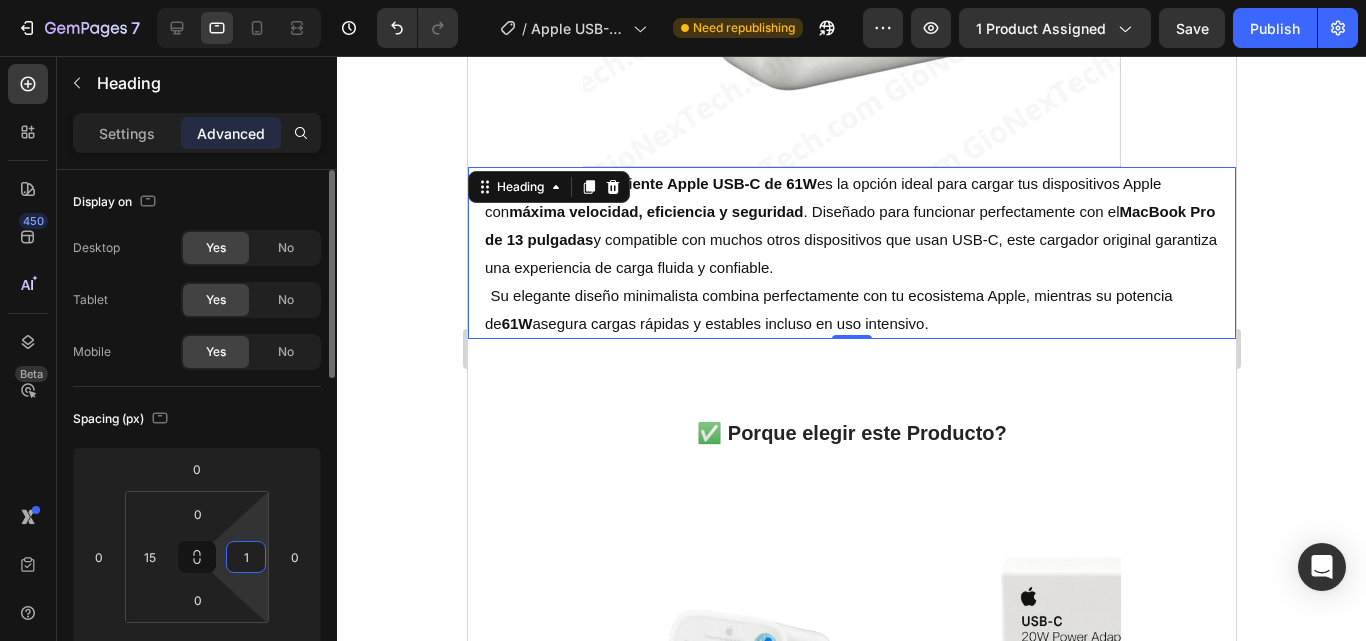 type on "15" 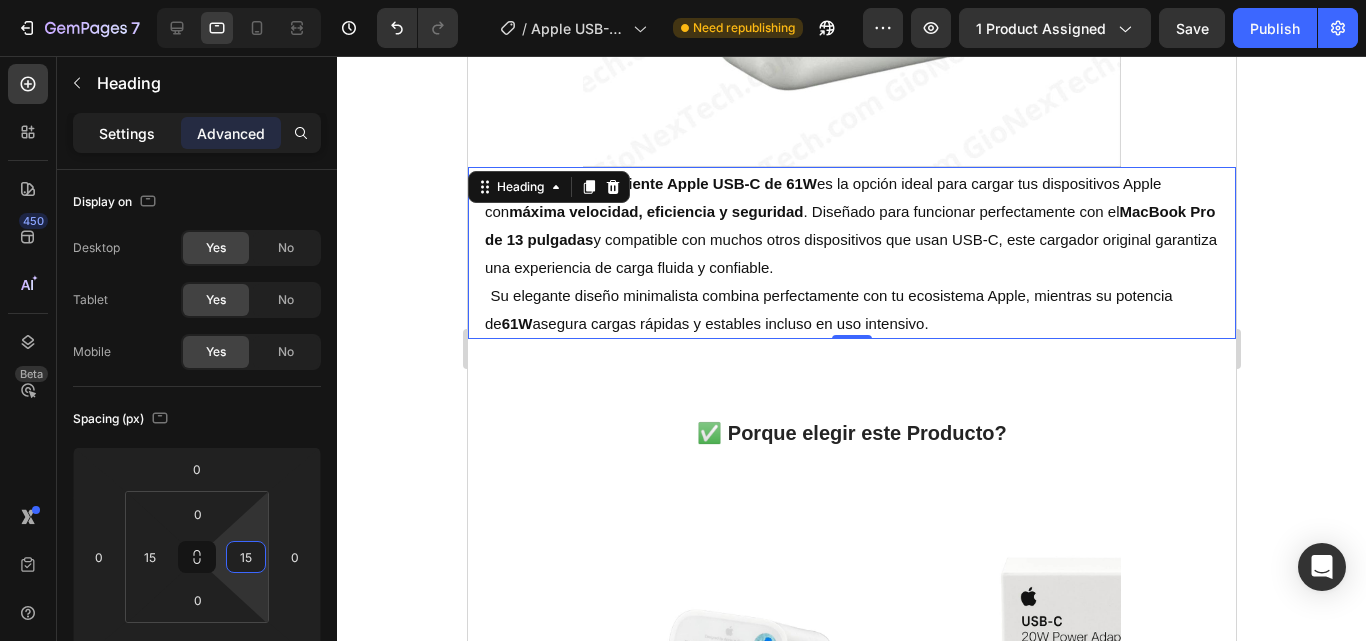 click on "Settings" 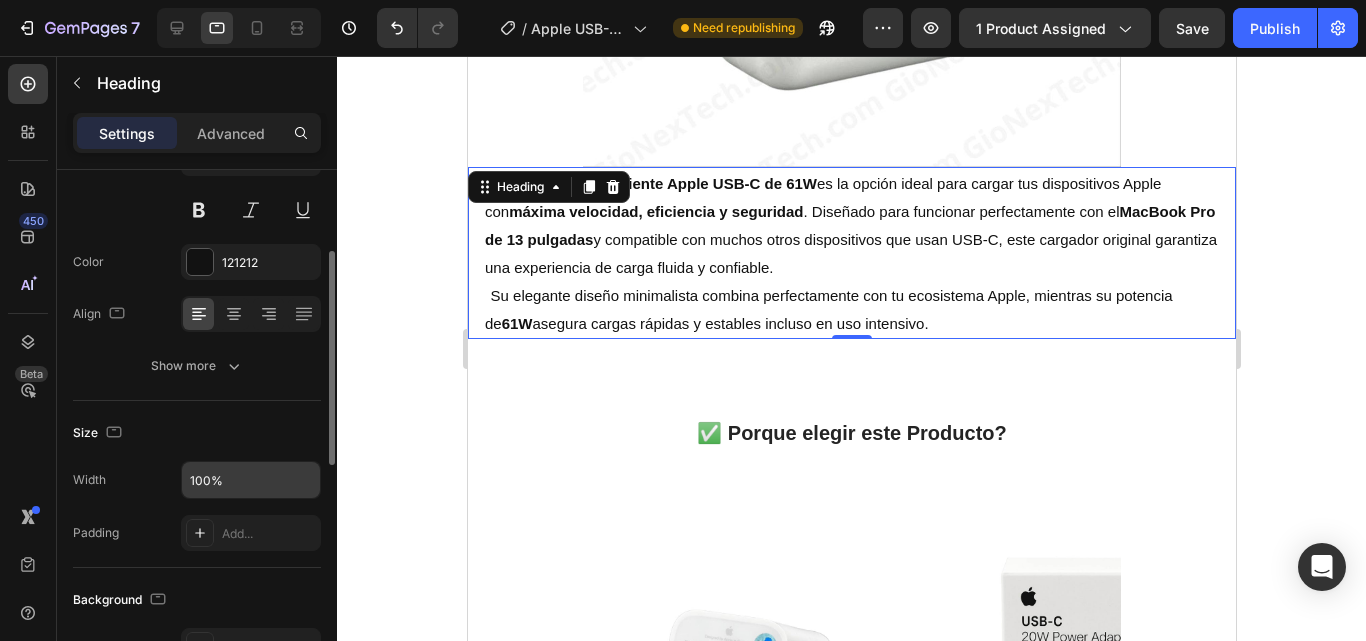 scroll, scrollTop: 300, scrollLeft: 0, axis: vertical 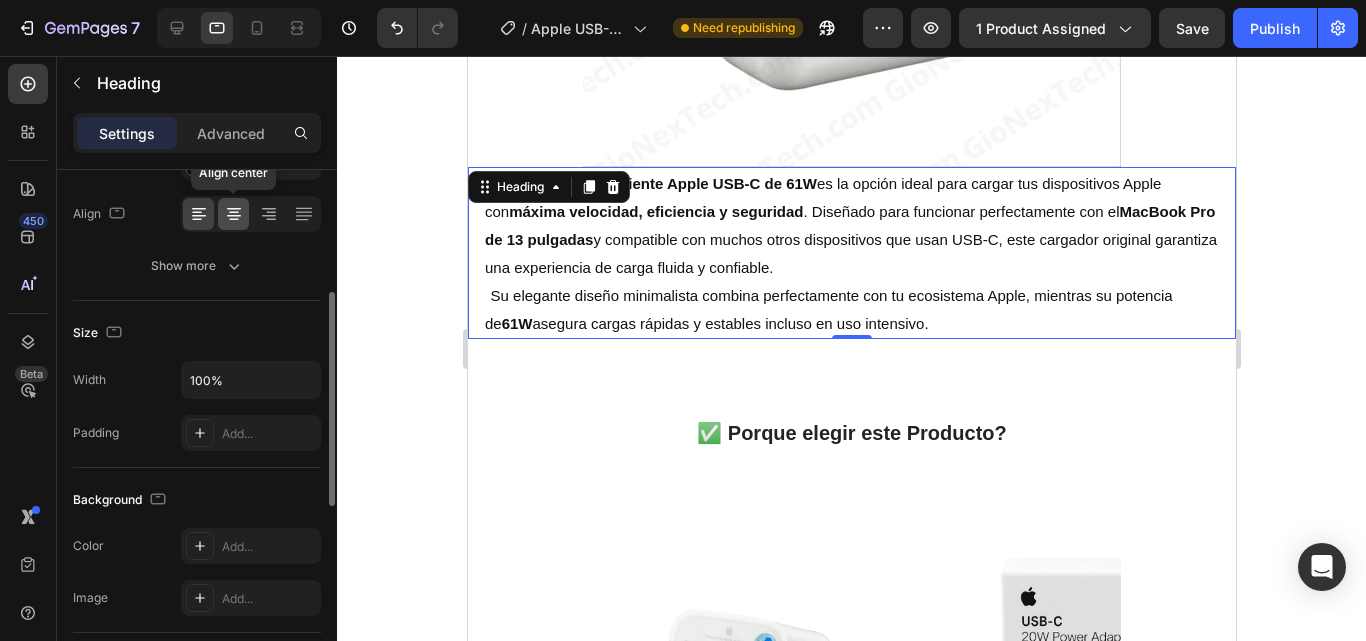 click 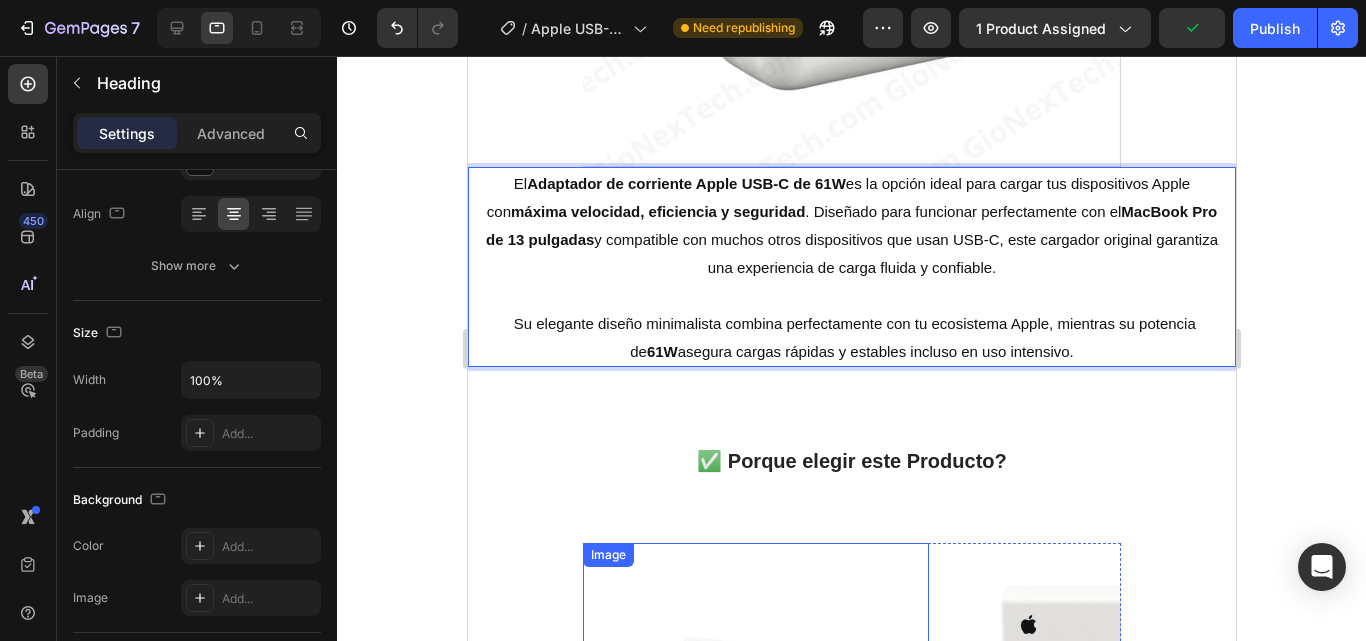 scroll, scrollTop: 4400, scrollLeft: 0, axis: vertical 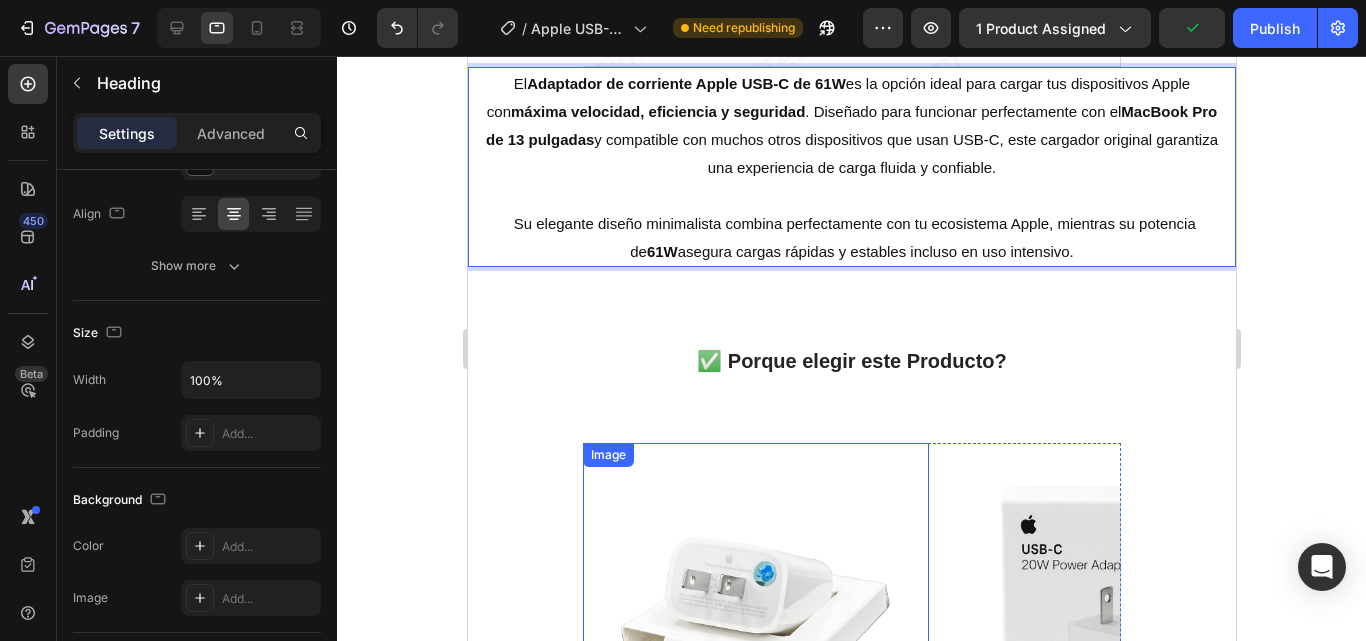 click at bounding box center [755, 616] 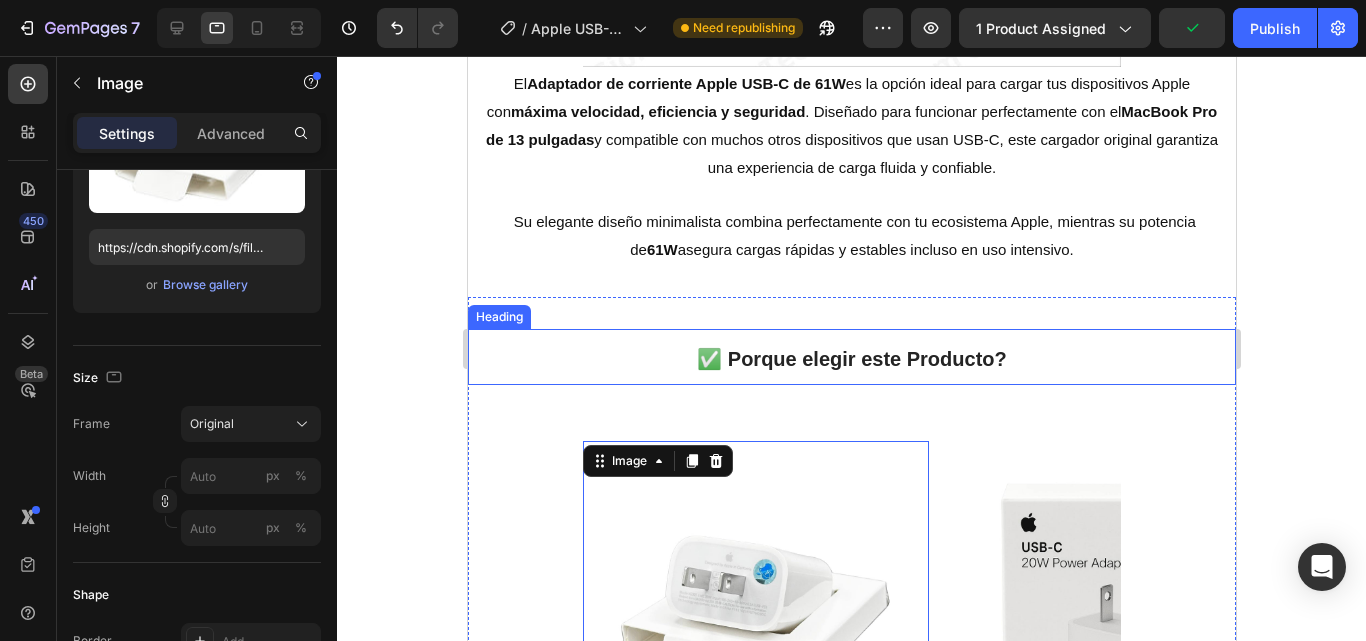 scroll, scrollTop: 0, scrollLeft: 0, axis: both 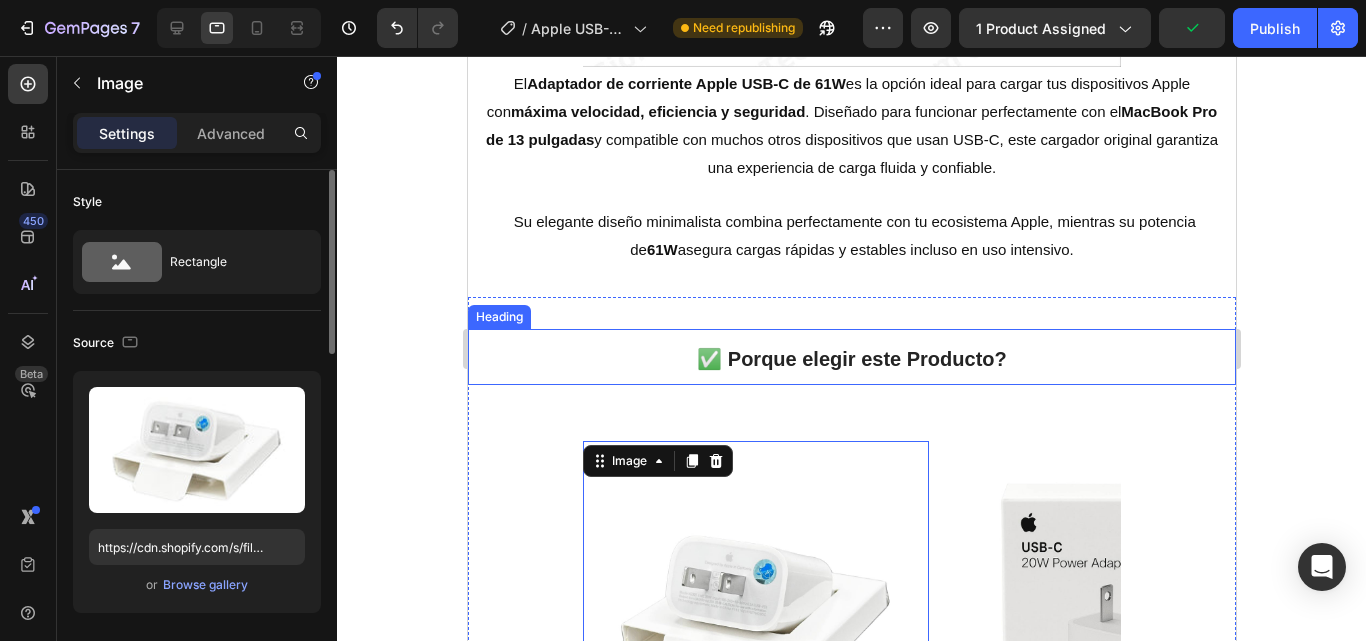 click on "✅ Porque elegir este Producto?" at bounding box center (851, 359) 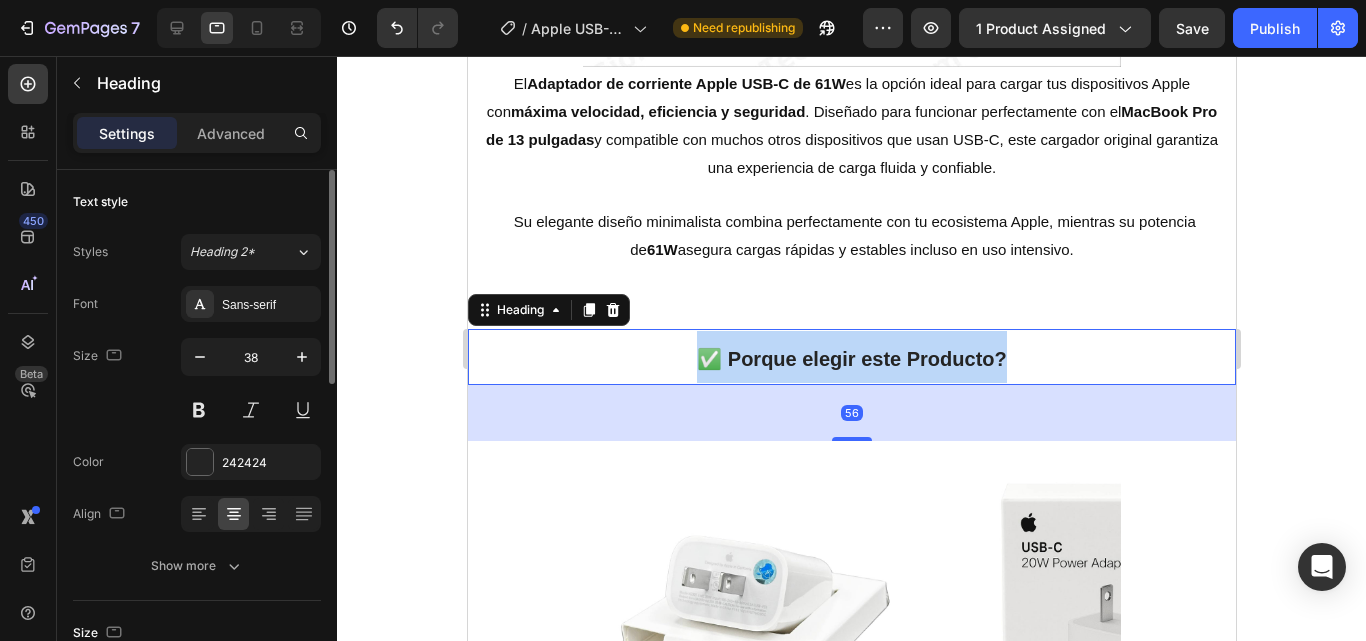 click on "✅ Porque elegir este Producto?" at bounding box center (851, 359) 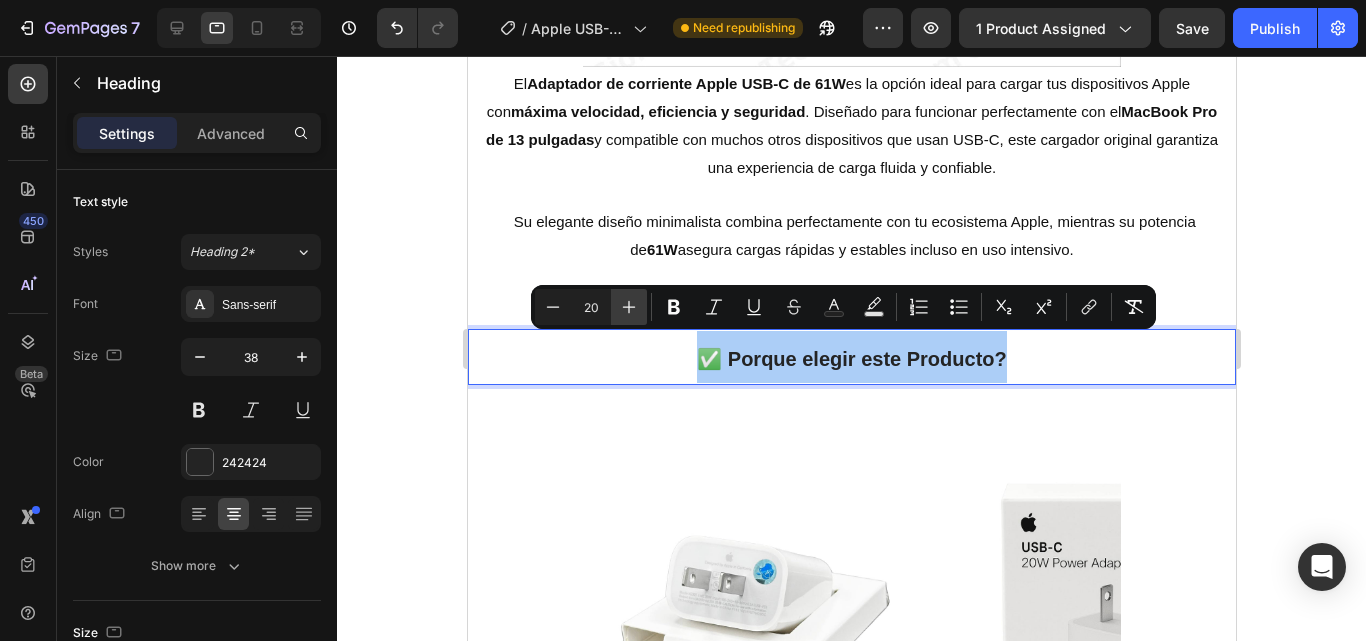 click 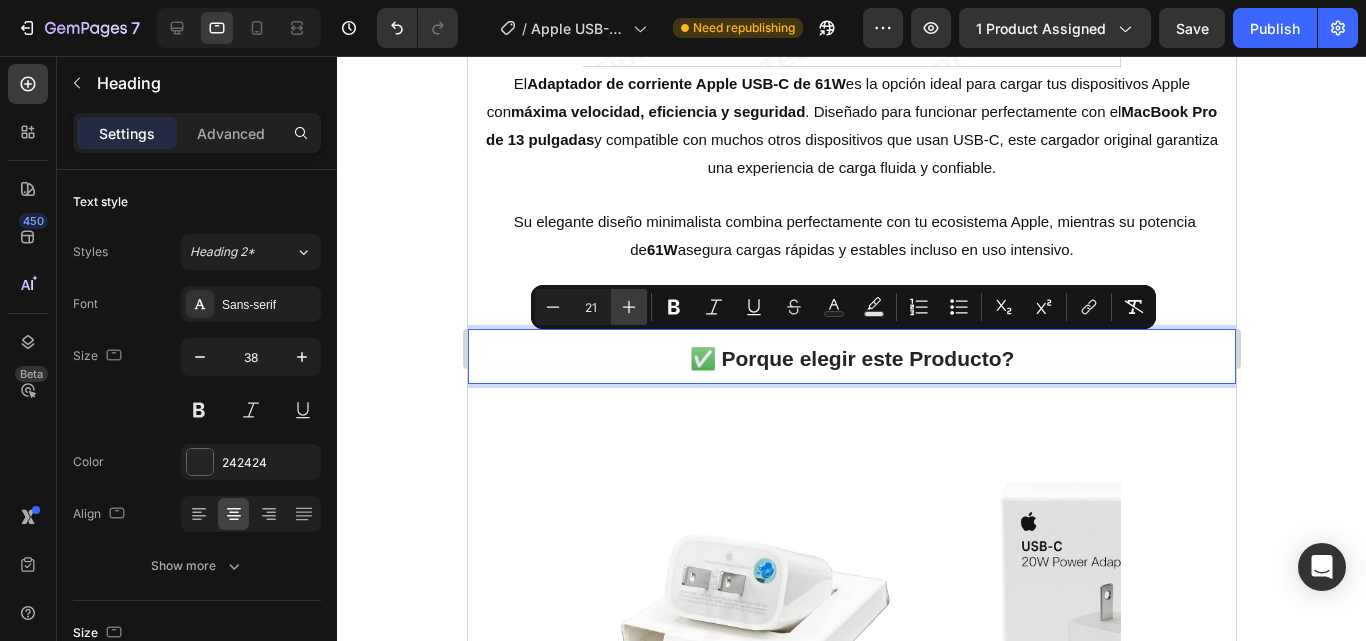 click 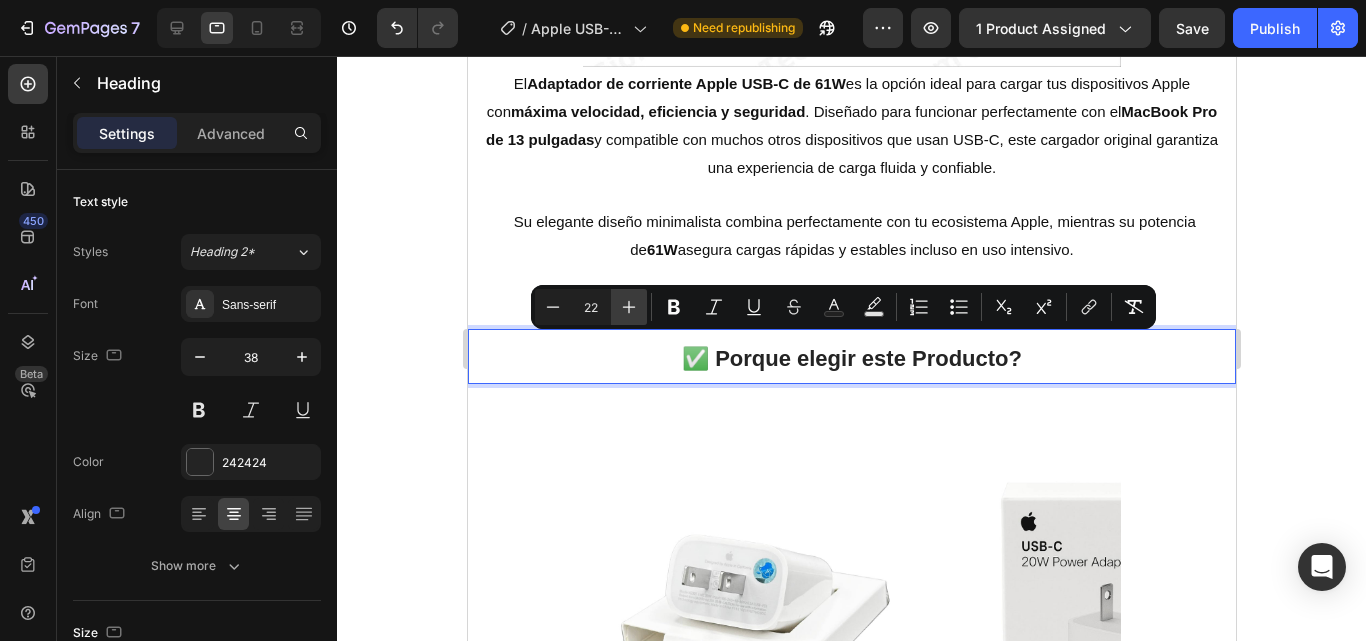 click 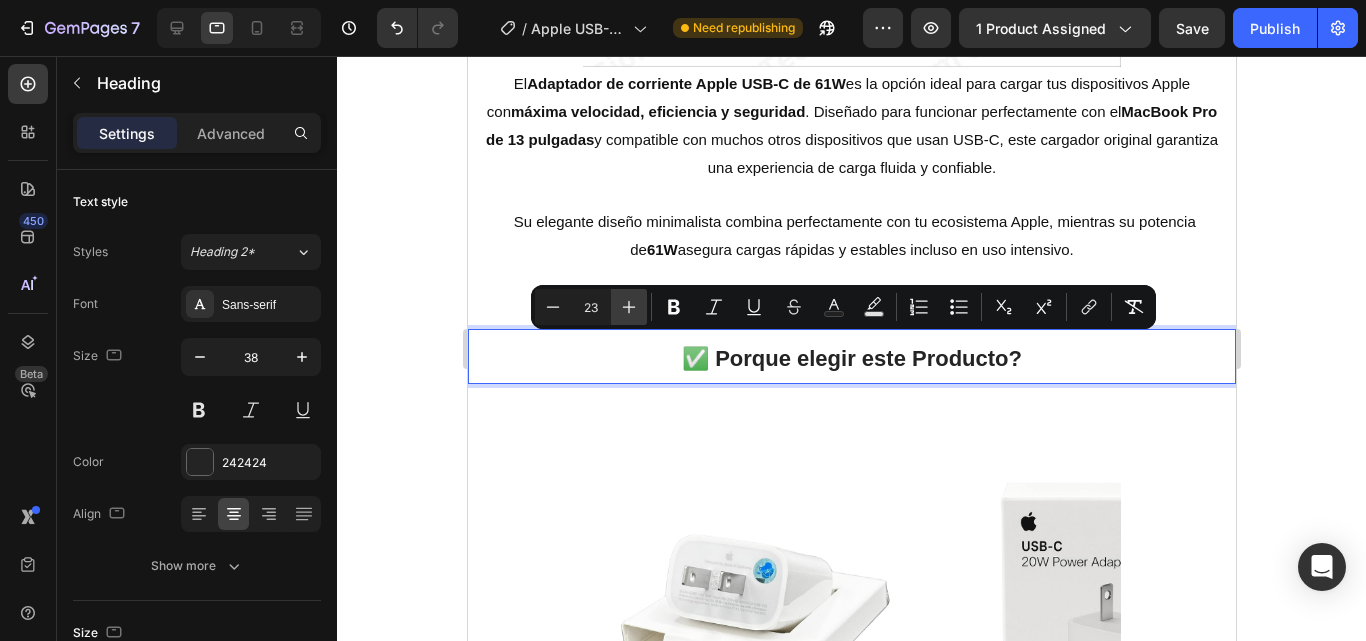 click 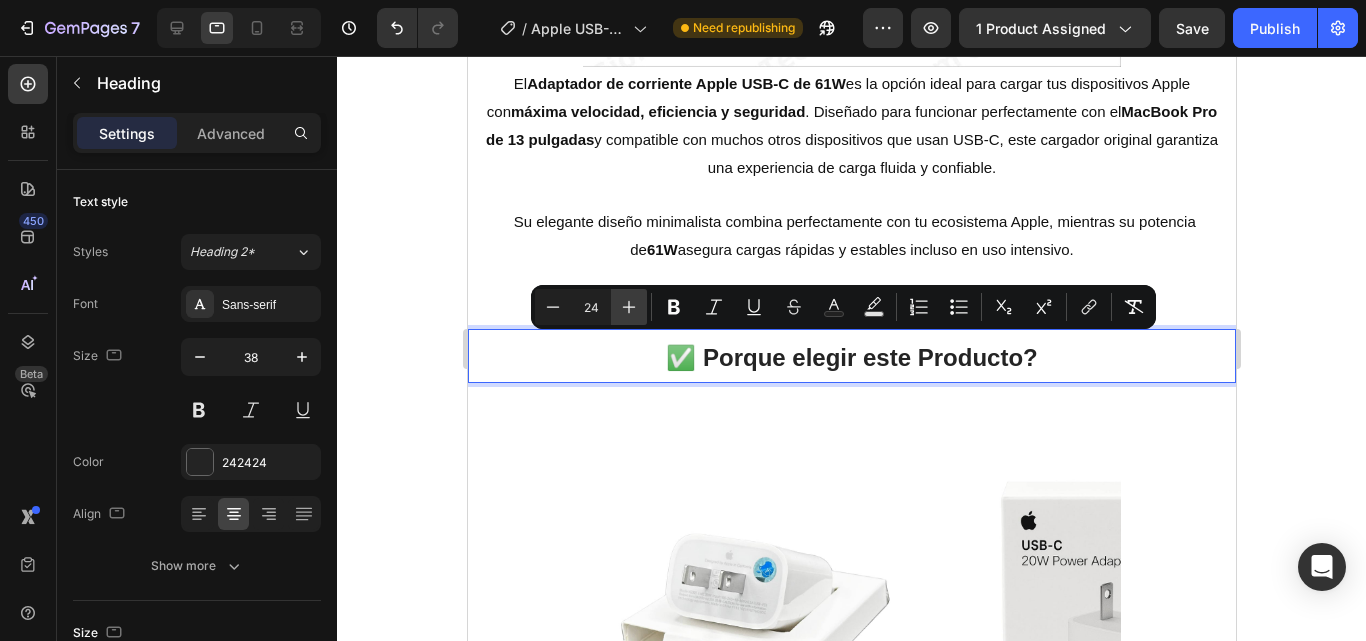 click 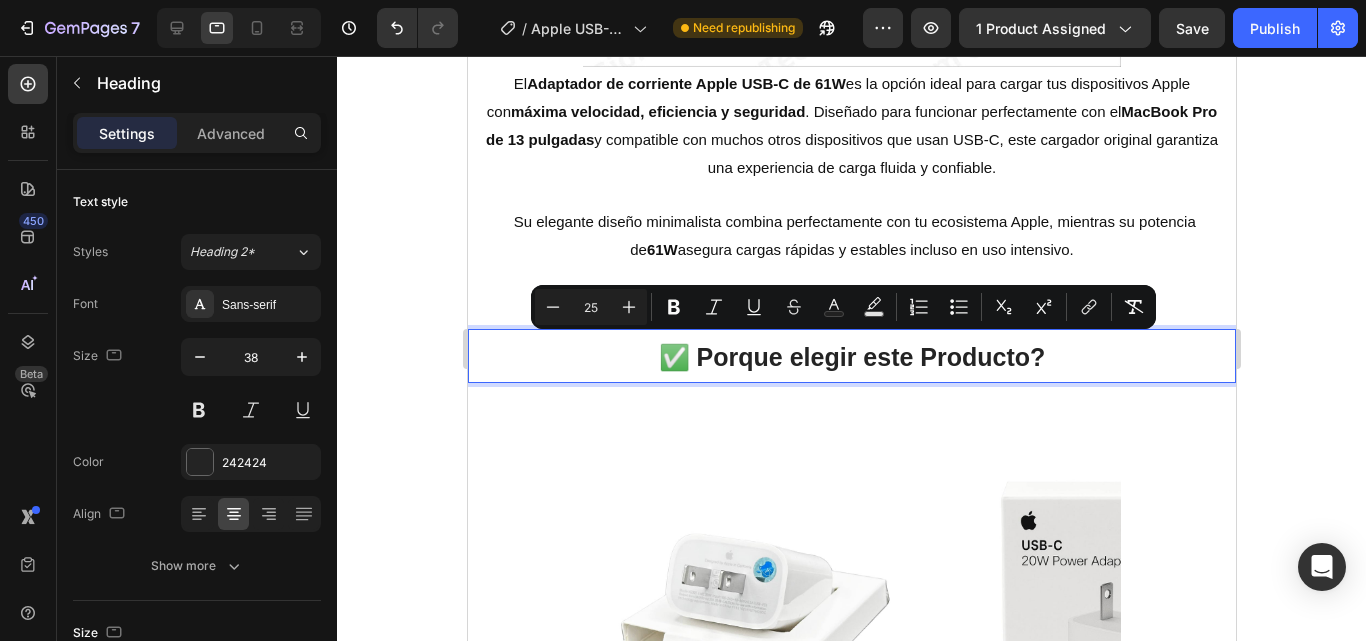 drag, startPoint x: 433, startPoint y: 303, endPoint x: 60, endPoint y: 248, distance: 377.03314 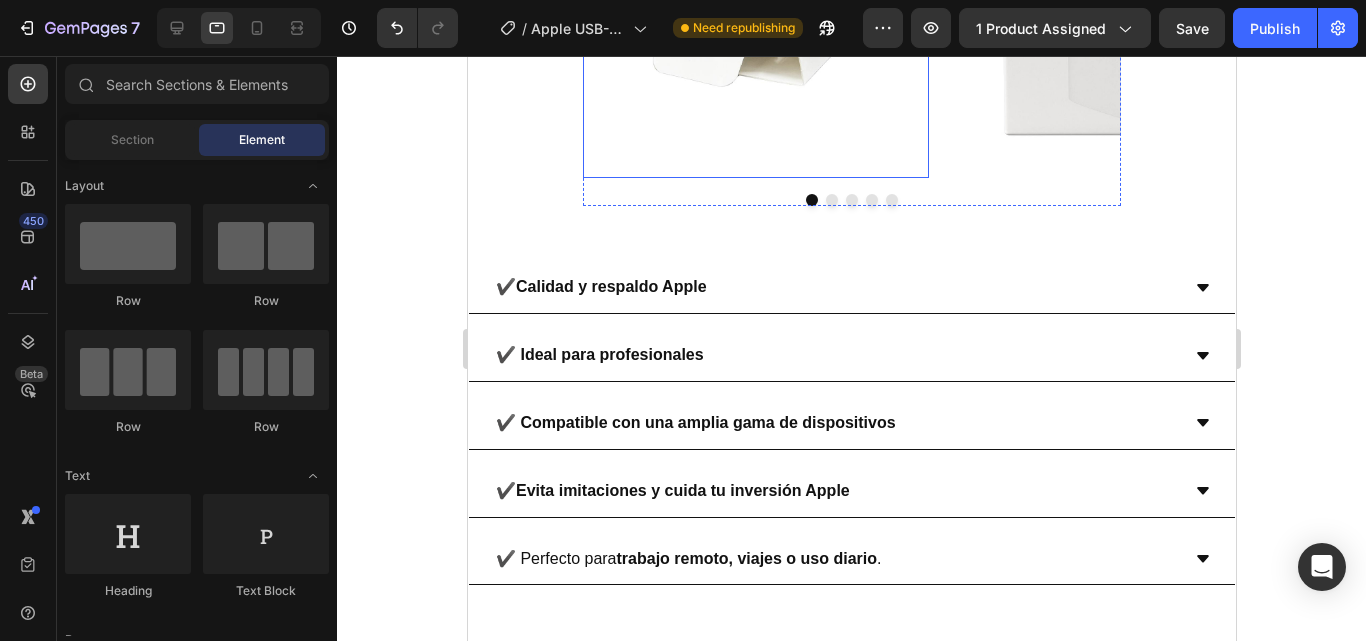 scroll, scrollTop: 4700, scrollLeft: 0, axis: vertical 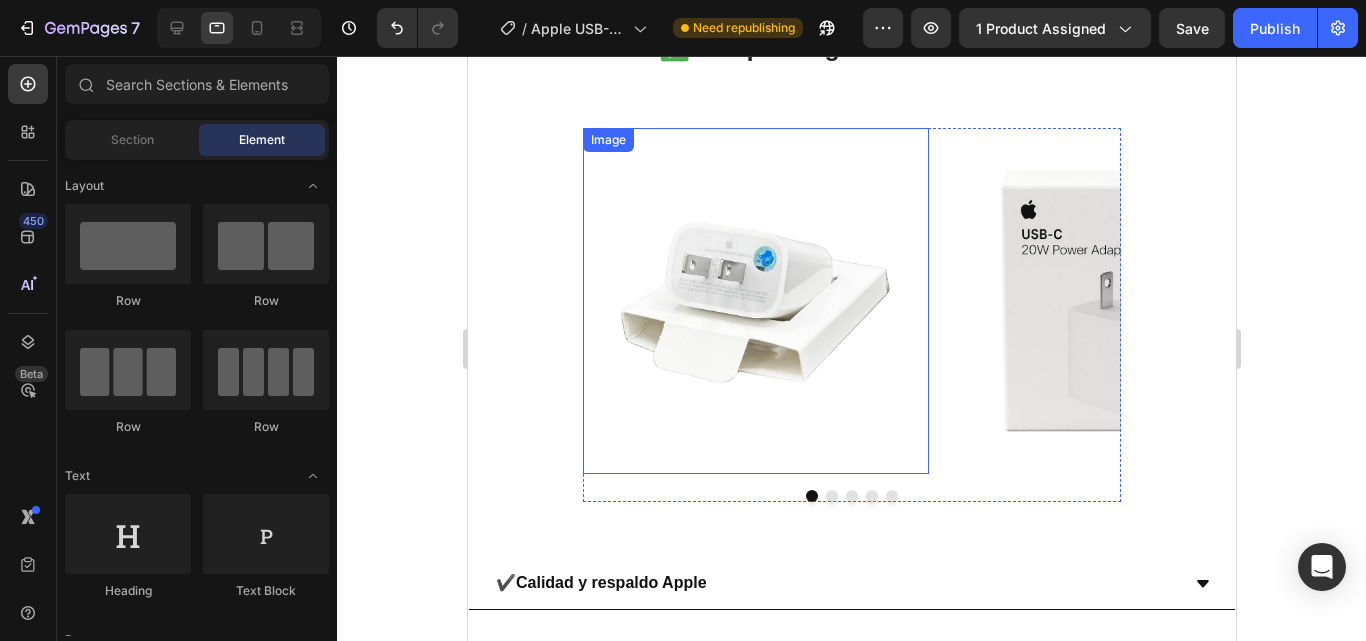click at bounding box center (755, 301) 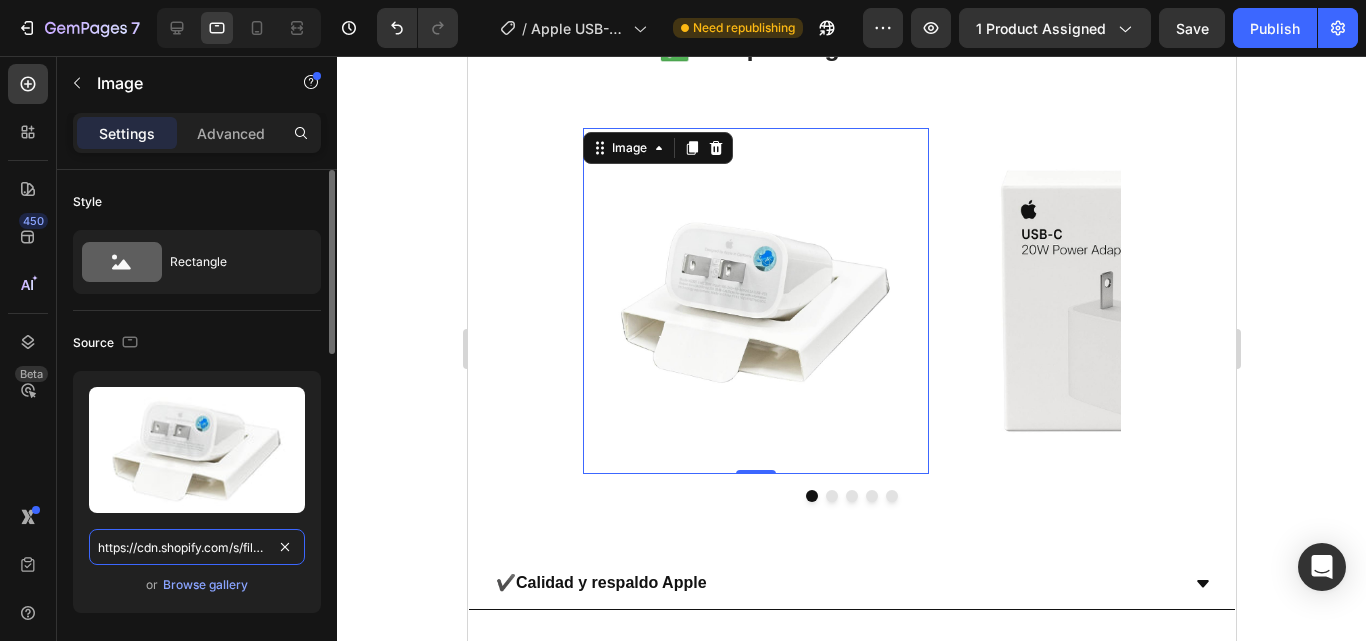 click on "https://cdn.shopify.com/s/files/1/0699/8304/3773/files/photo_4967682285952413546_y.jpg?v=1746812016" at bounding box center [197, 547] 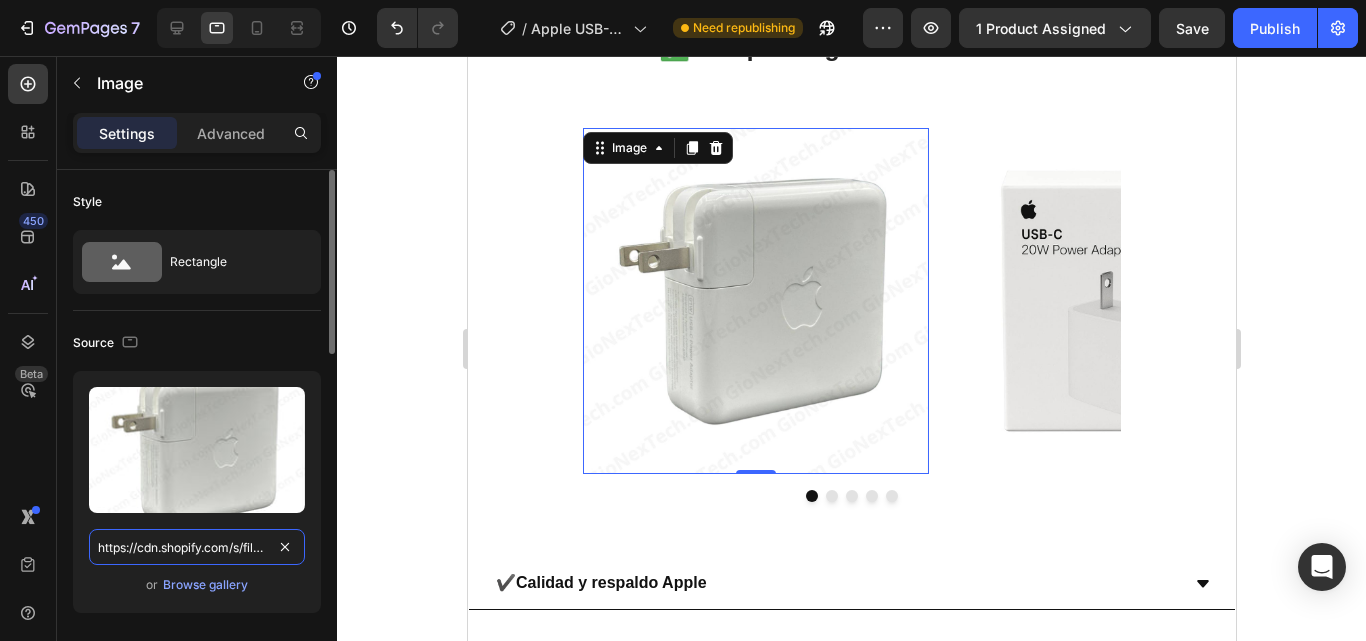 scroll, scrollTop: 0, scrollLeft: 442, axis: horizontal 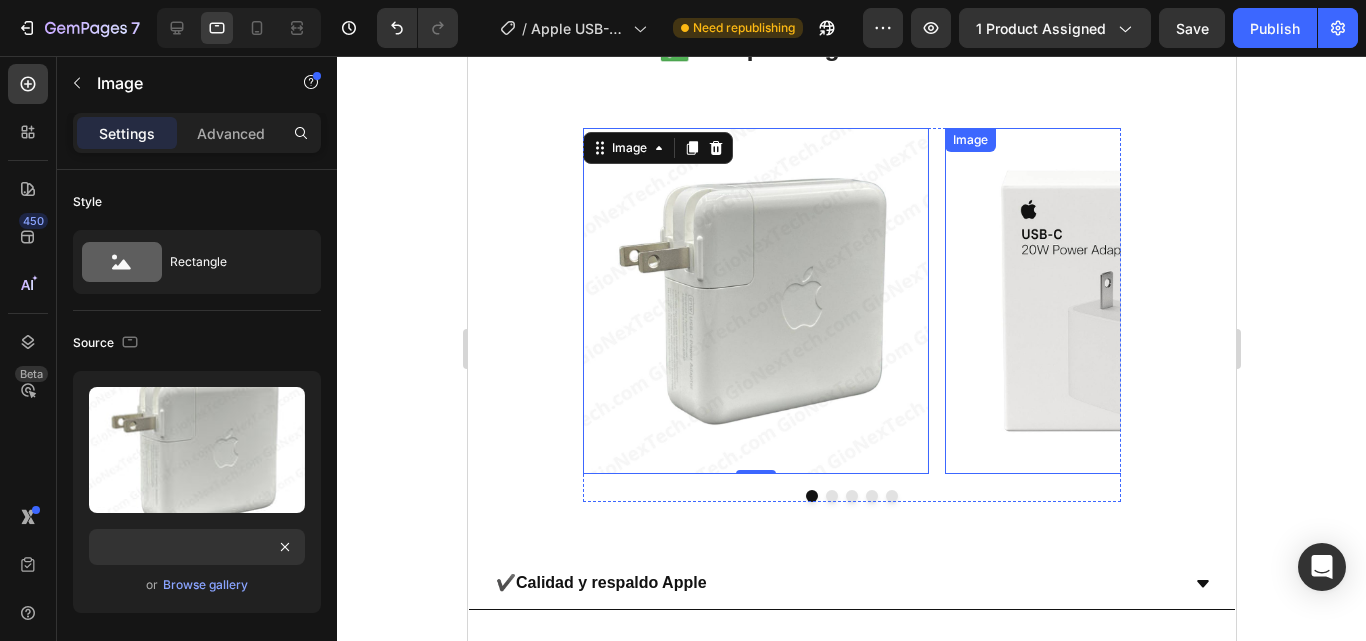 click at bounding box center (1117, 301) 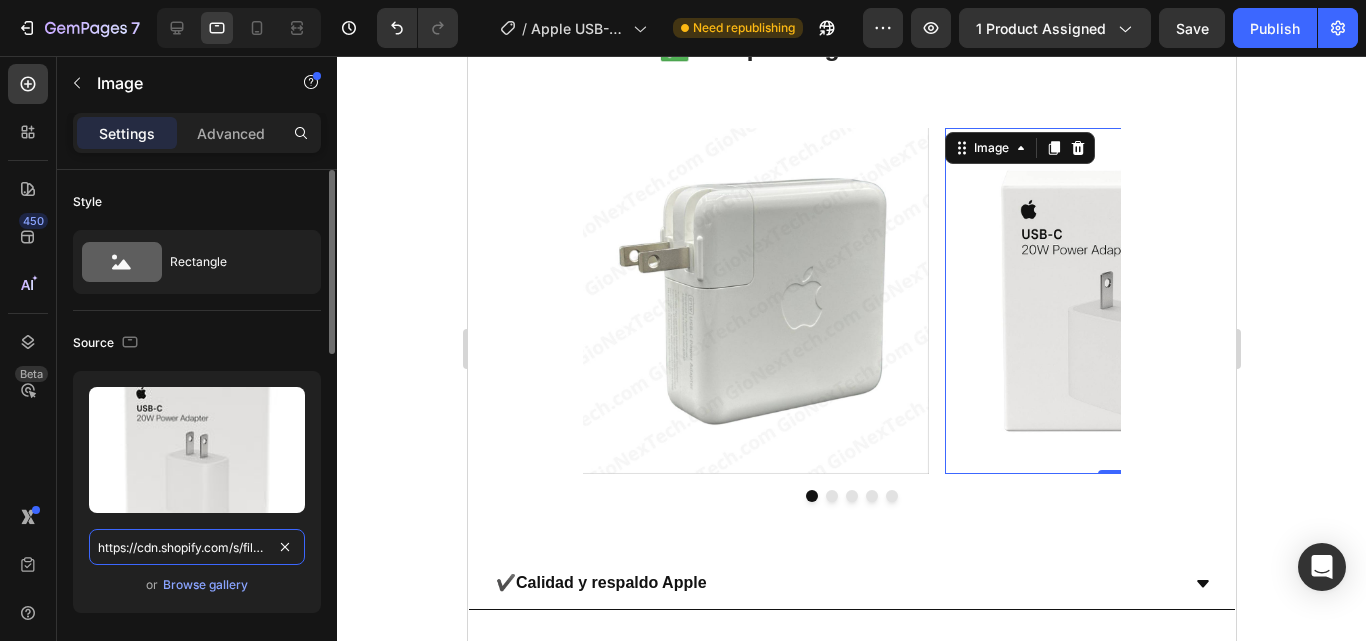 click on "https://cdn.shopify.com/s/files/1/0699/8304/3773/files/photo_4967682285952413542_y.jpg?v=1746812016" at bounding box center (197, 547) 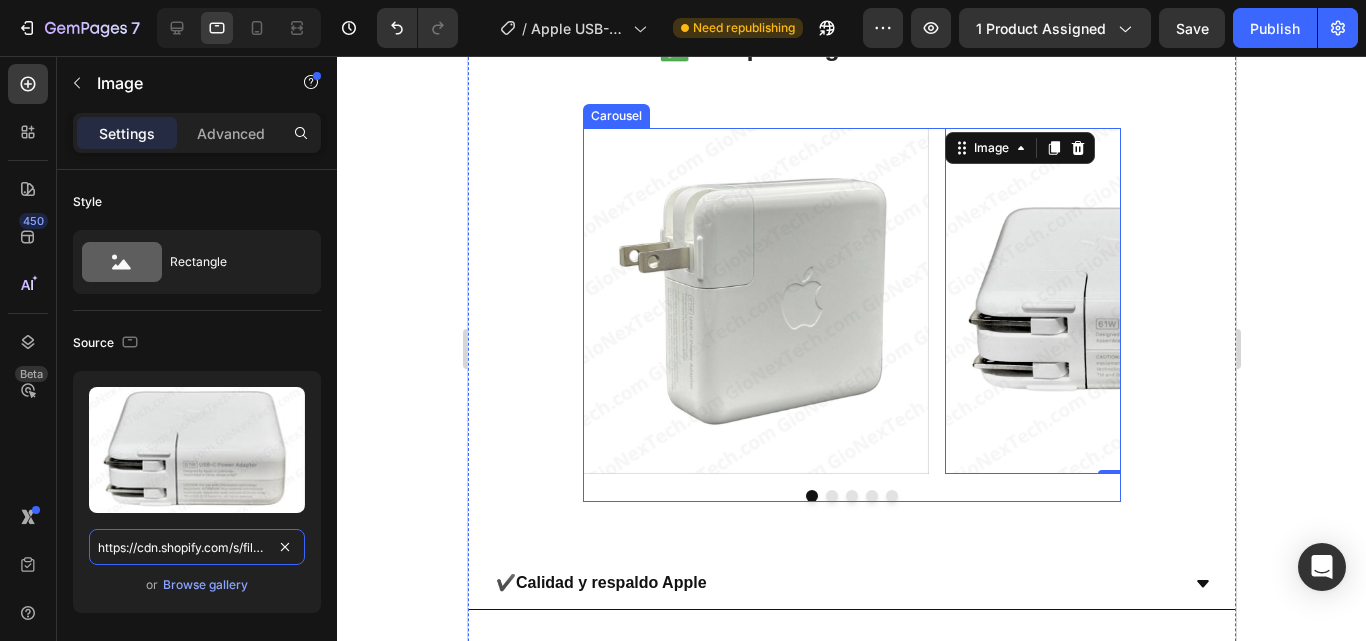 scroll, scrollTop: 0, scrollLeft: 442, axis: horizontal 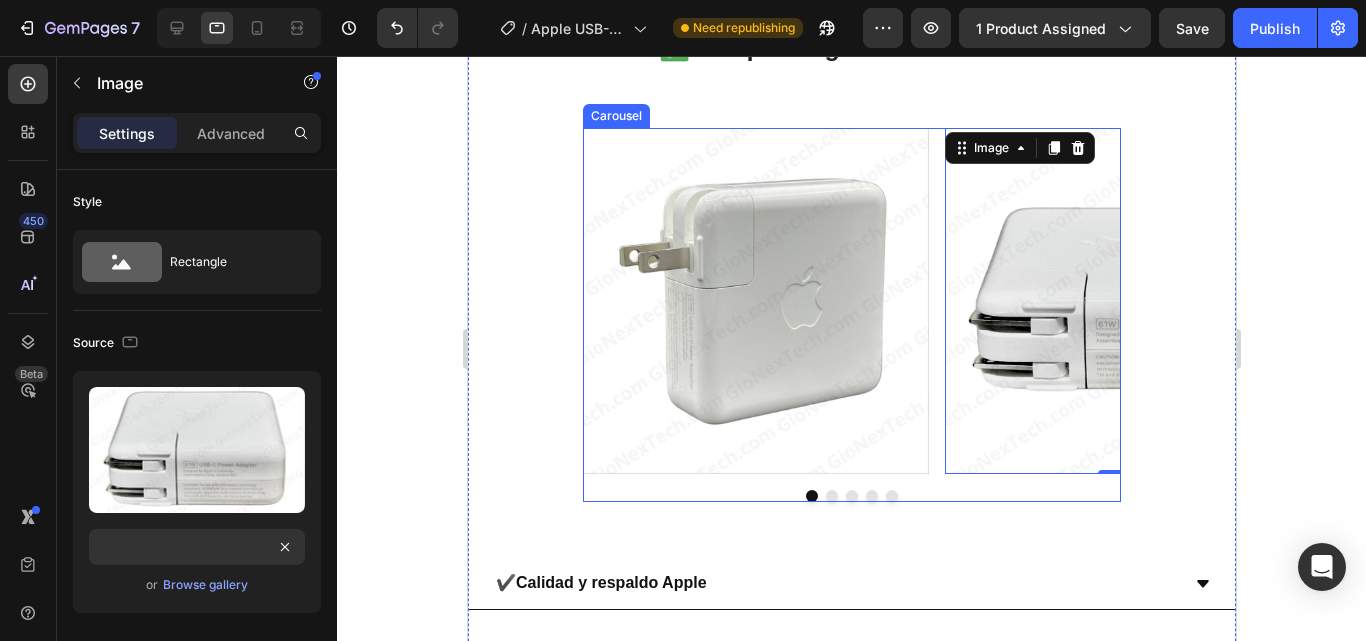 click at bounding box center [851, 496] 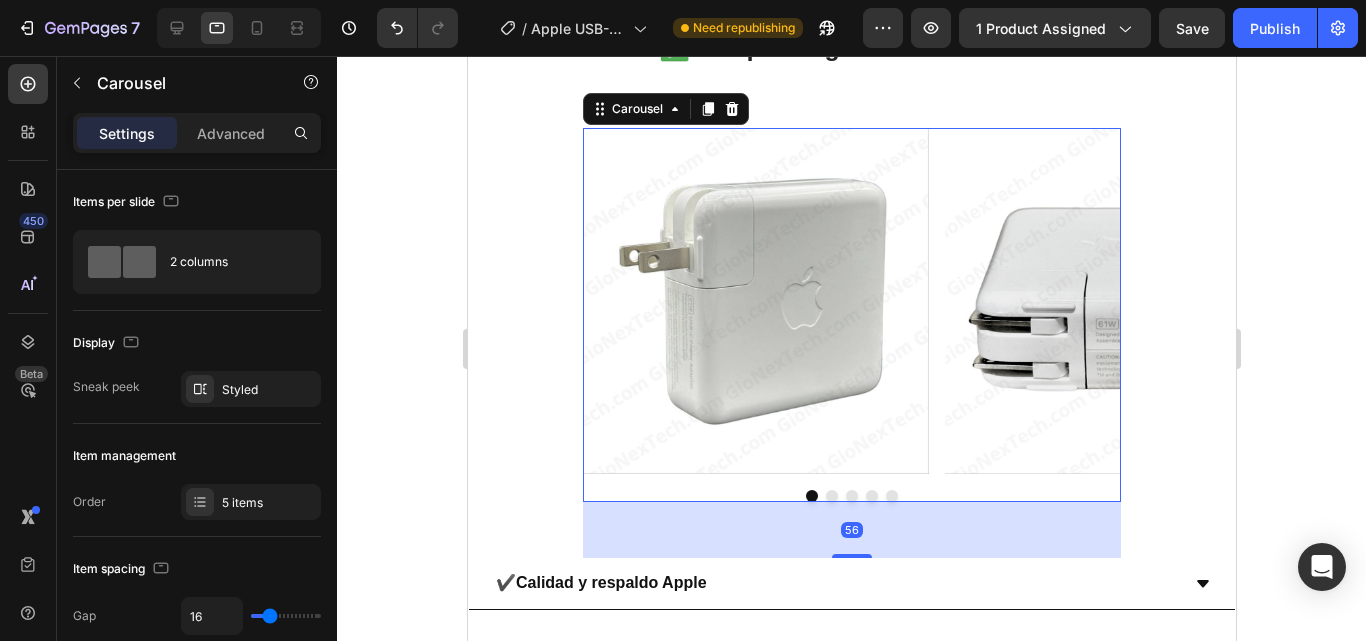 click at bounding box center [851, 496] 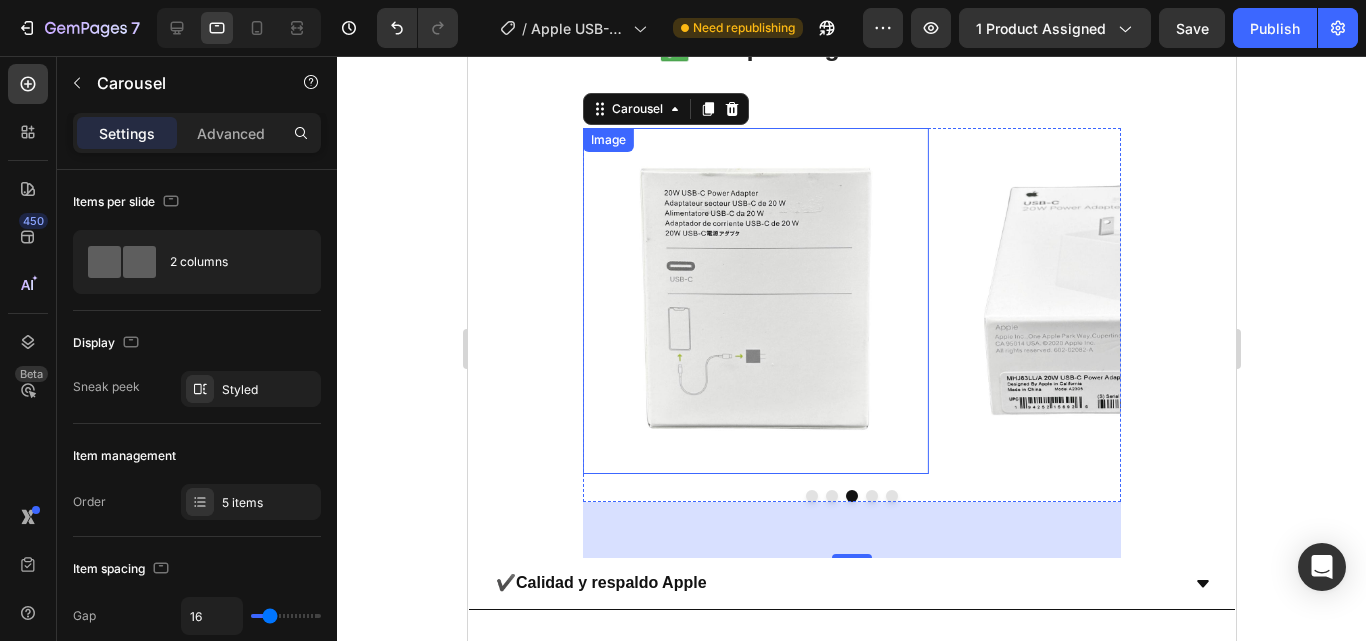 click at bounding box center [755, 301] 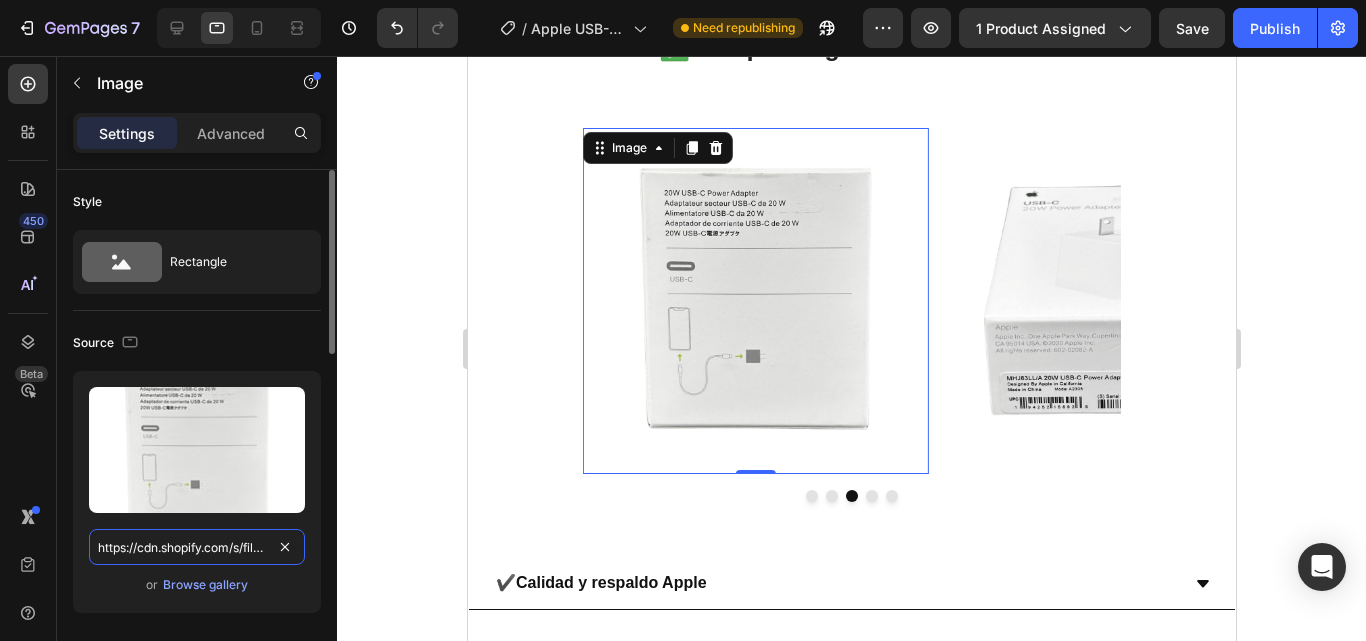 click on "https://cdn.shopify.com/s/files/1/0699/8304/3773/files/photo_4967682285952413543_y.jpg?v=1746812016" at bounding box center [197, 547] 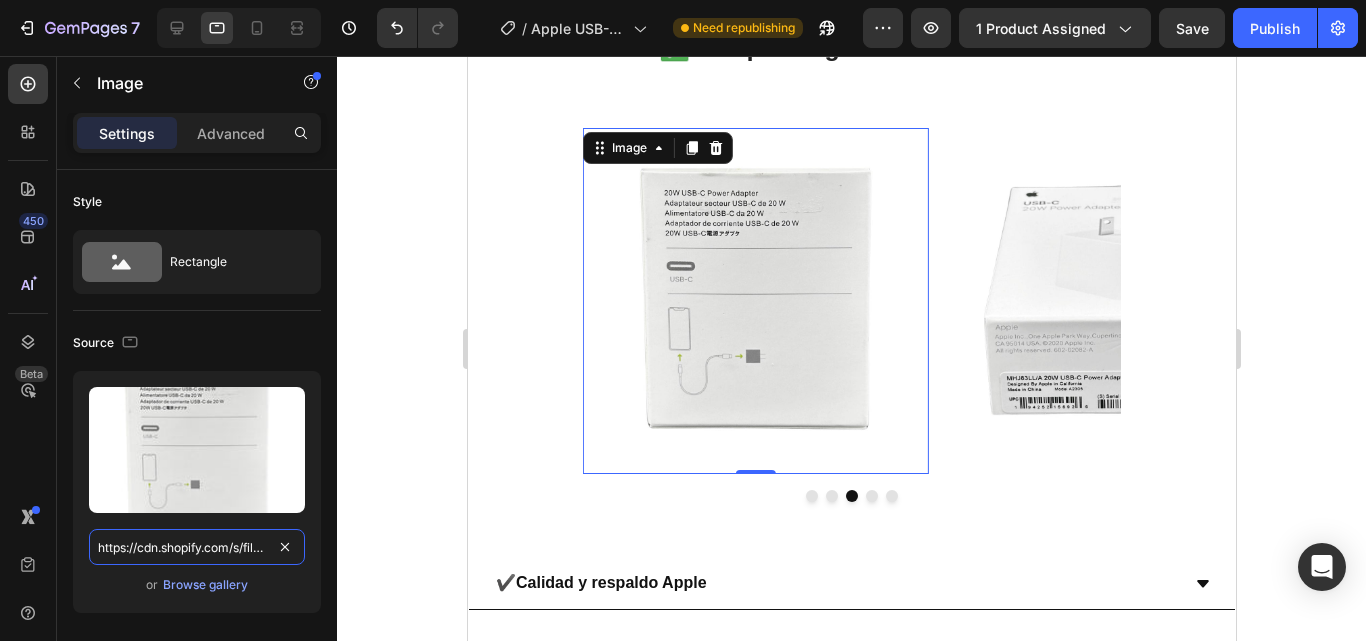 type on "https://cdn.shopify.com/s/files/1/0699/8304/3773/files/photo_4931918076098752697_y.jpg?v=1754169938" 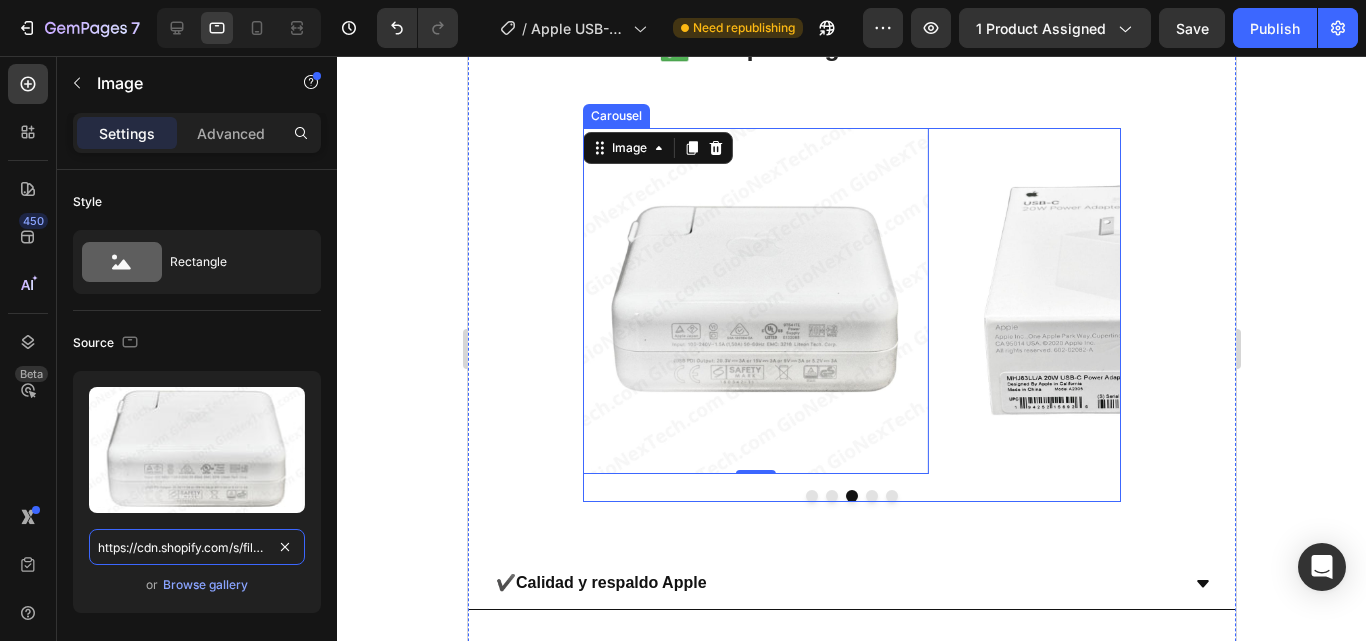 scroll, scrollTop: 0, scrollLeft: 440, axis: horizontal 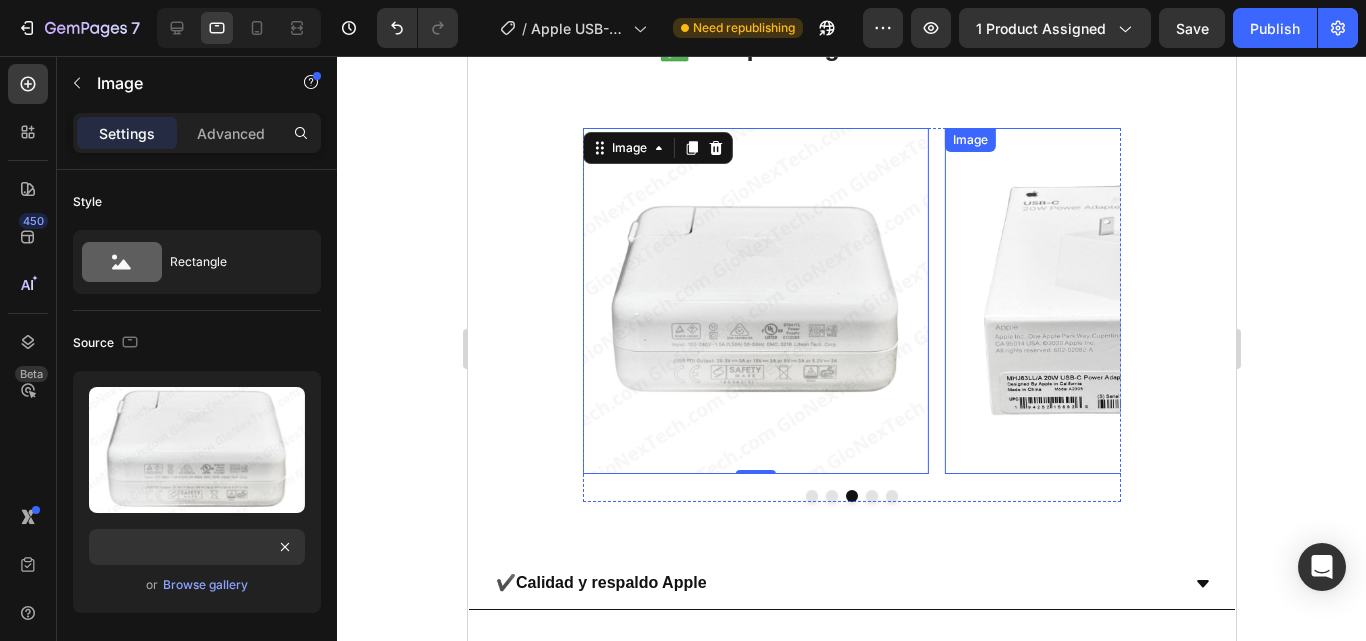 click at bounding box center [1117, 301] 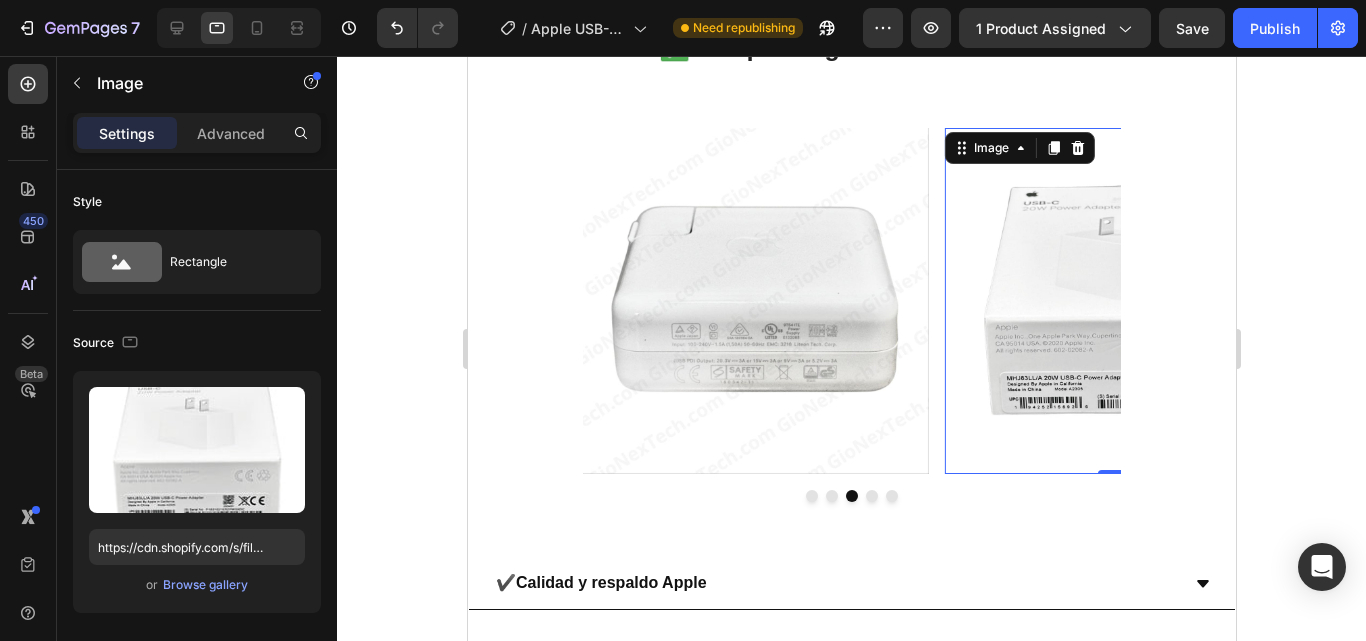 click at bounding box center (1117, 301) 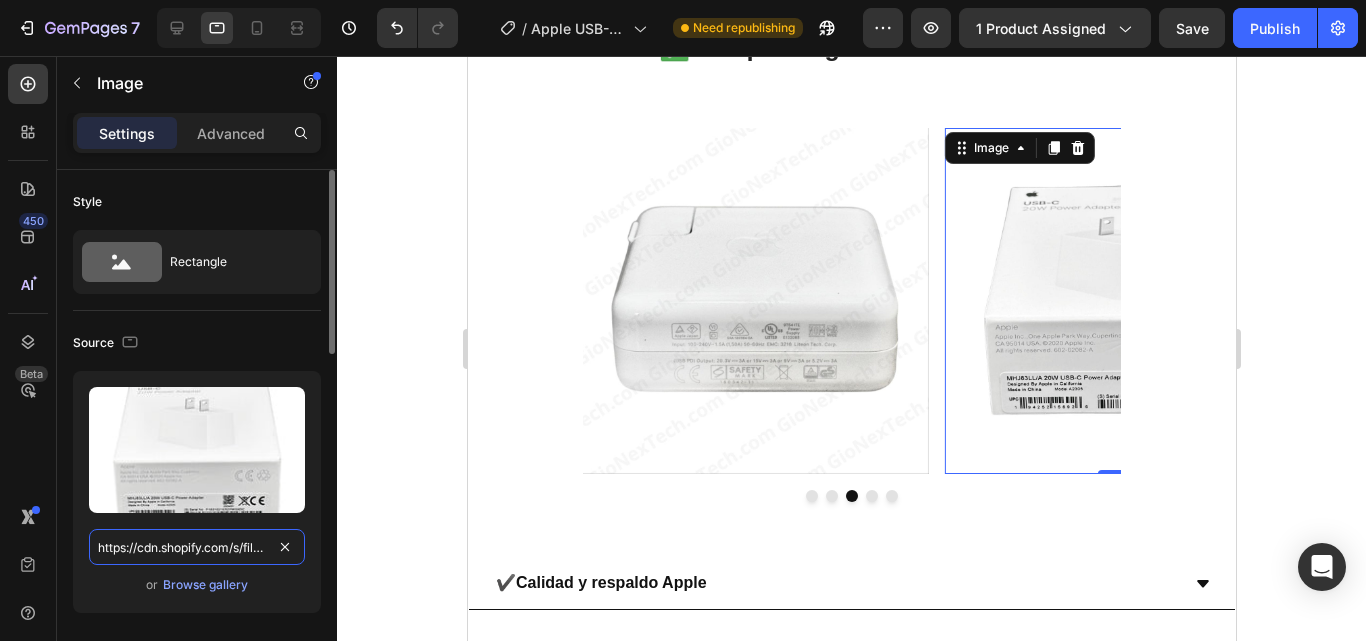 click on "https://cdn.shopify.com/s/files/1/0699/8304/3773/files/photo_4967682285952413544_y.jpg?v=1746812016" at bounding box center (197, 547) 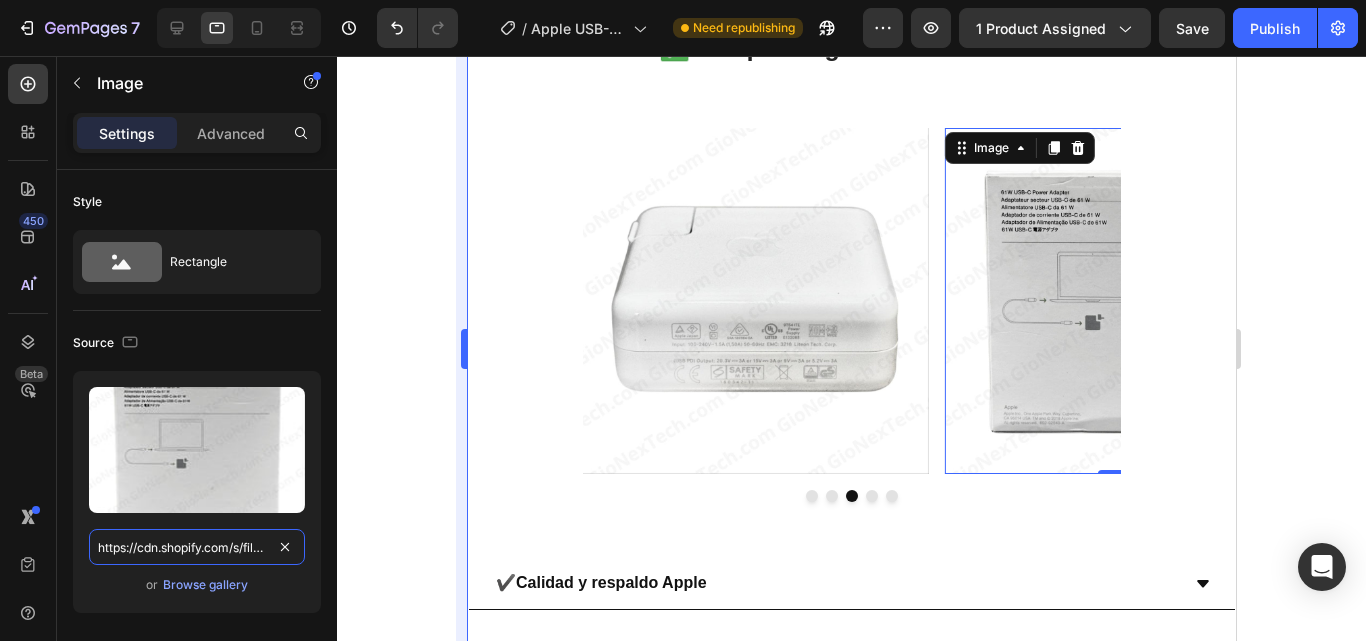 scroll, scrollTop: 0, scrollLeft: 442, axis: horizontal 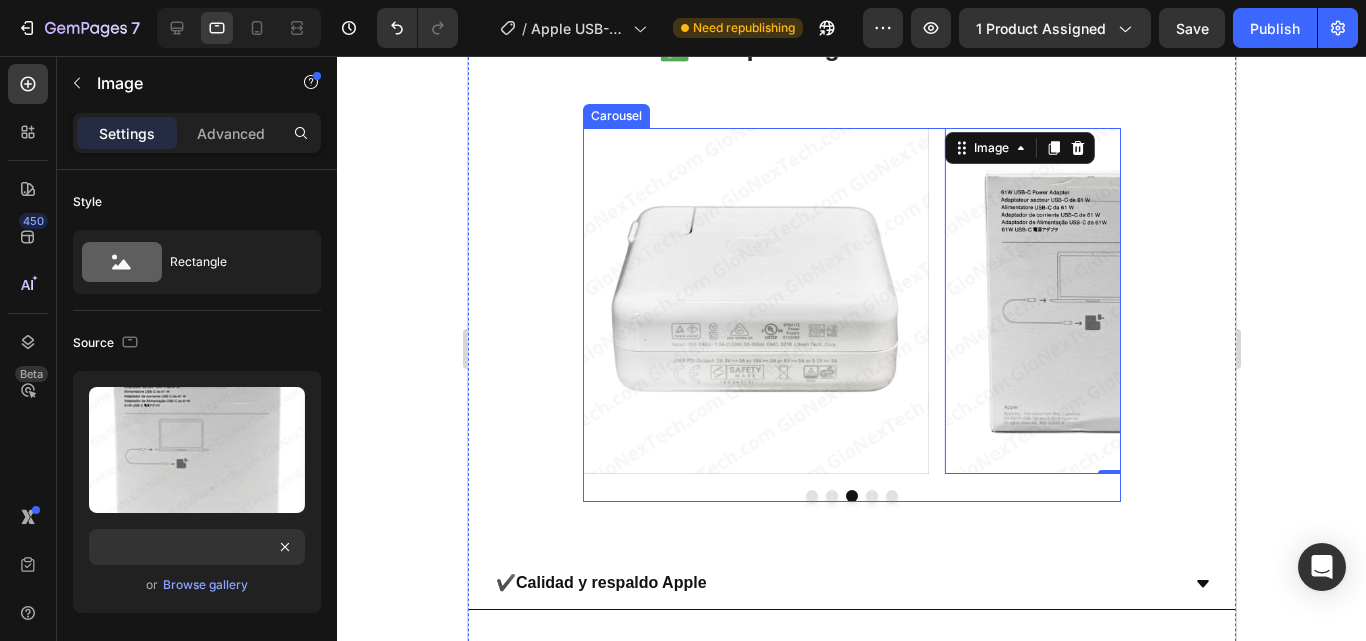 click at bounding box center [891, 496] 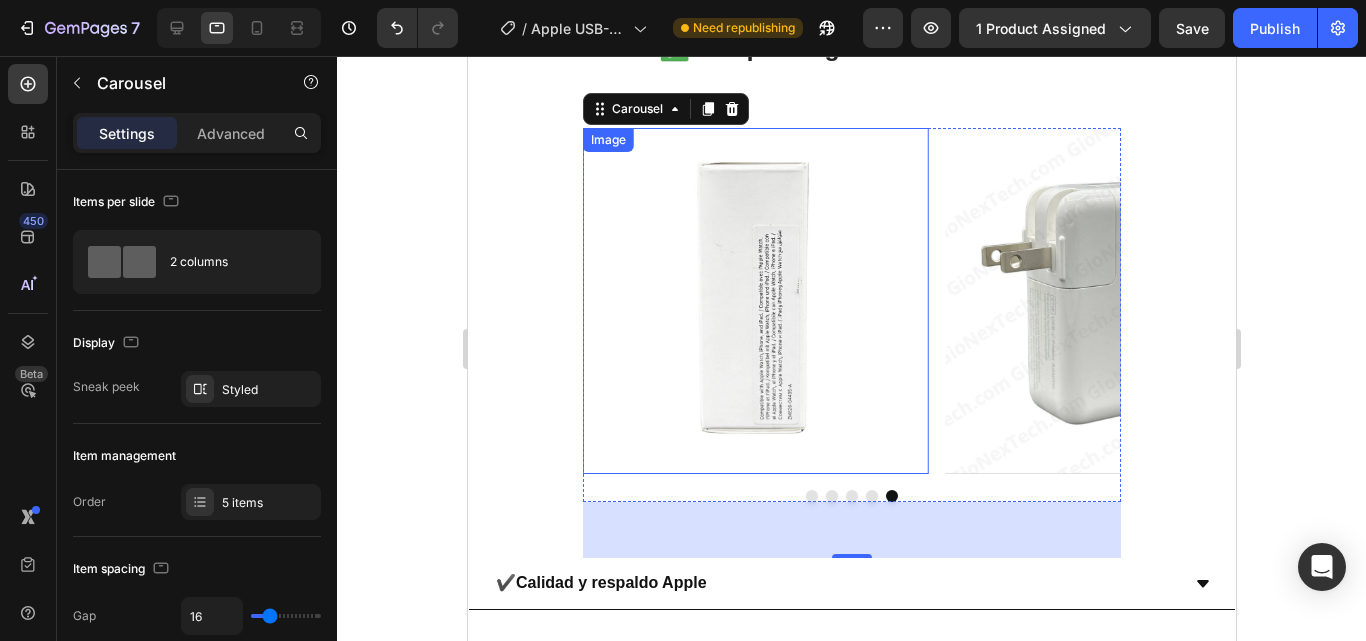 click at bounding box center [755, 301] 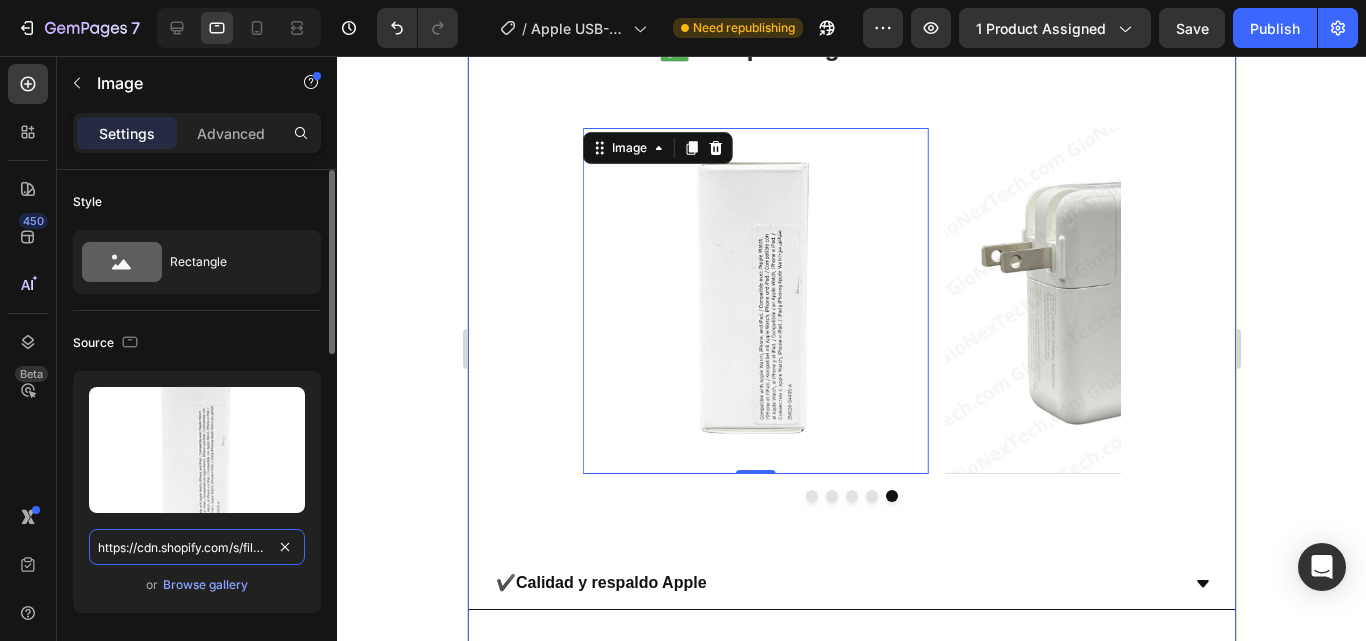 click on "https://cdn.shopify.com/s/files/1/0699/8304/3773/files/photo_4967682285952413545_y.jpg?v=1746812016" at bounding box center [197, 547] 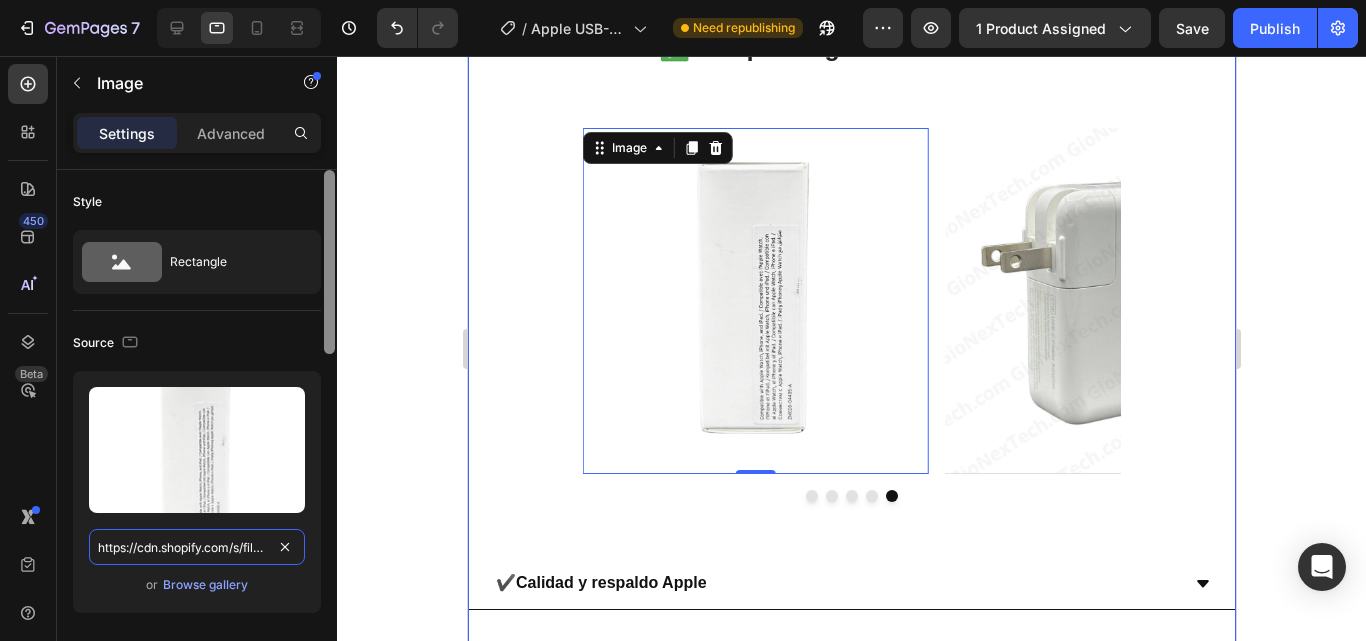 paste on "31918076098752692_y.jpg?v=1754169938" 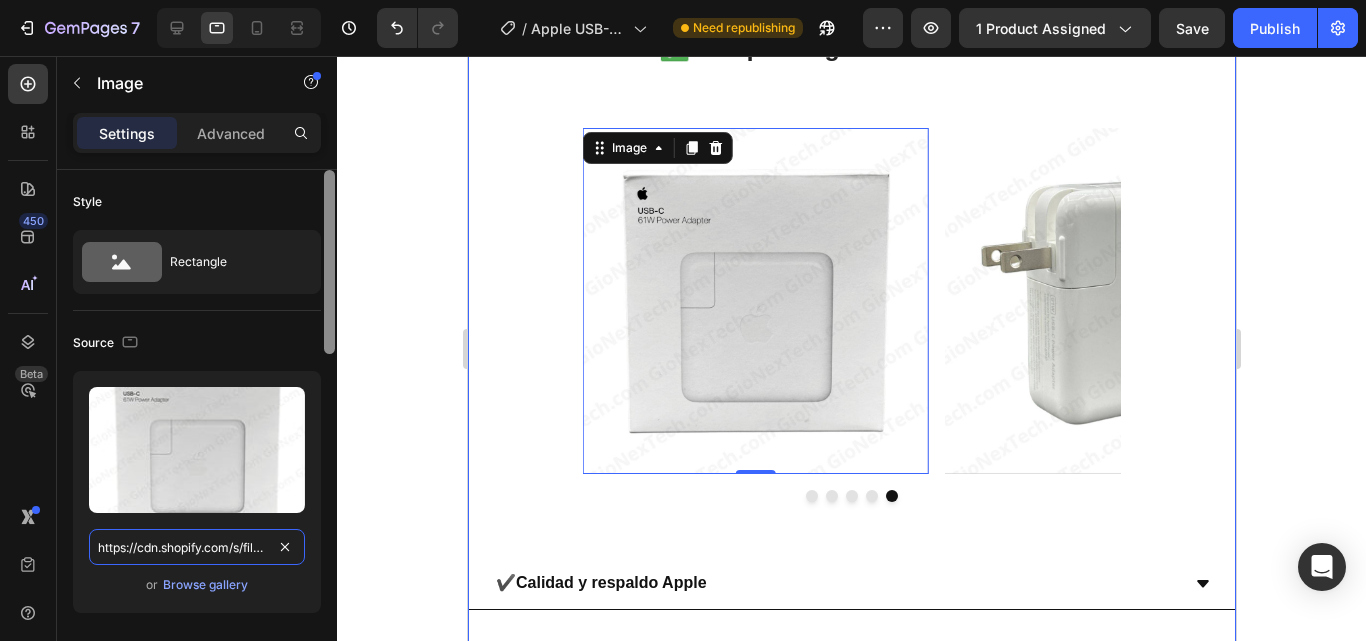 scroll, scrollTop: 0, scrollLeft: 442, axis: horizontal 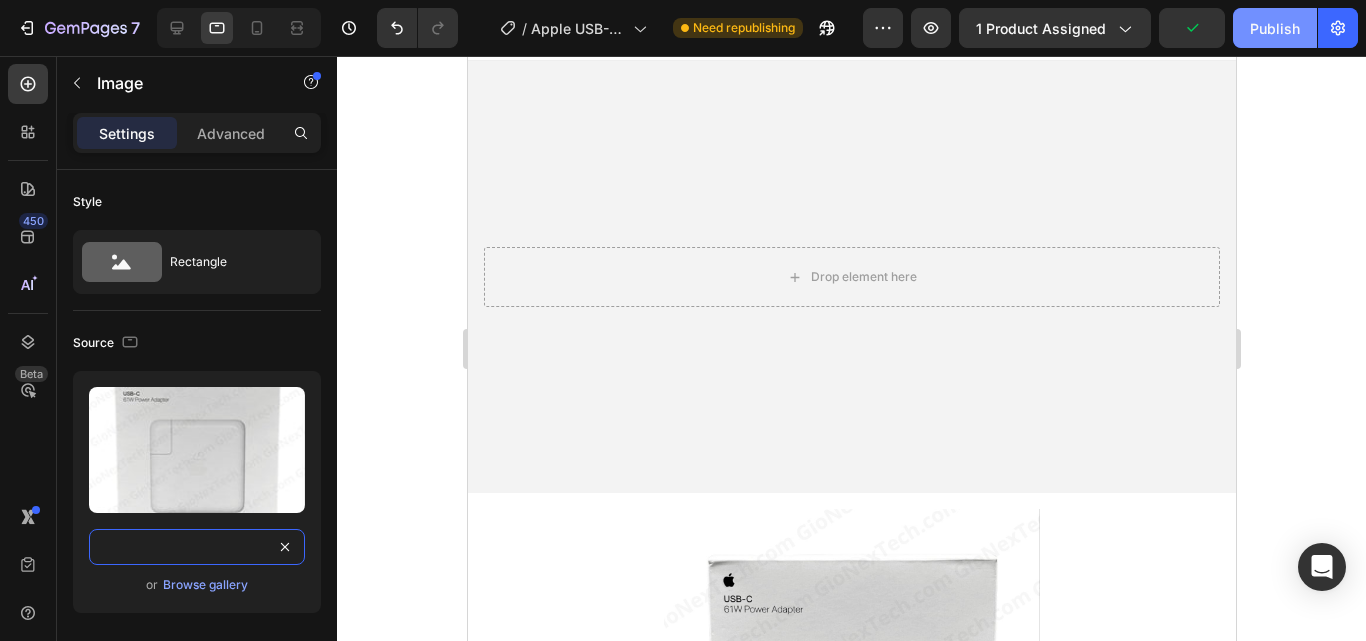 type on "https://cdn.shopify.com/s/files/1/0699/8304/3773/files/photo_[ID].jpg?v=1754169938" 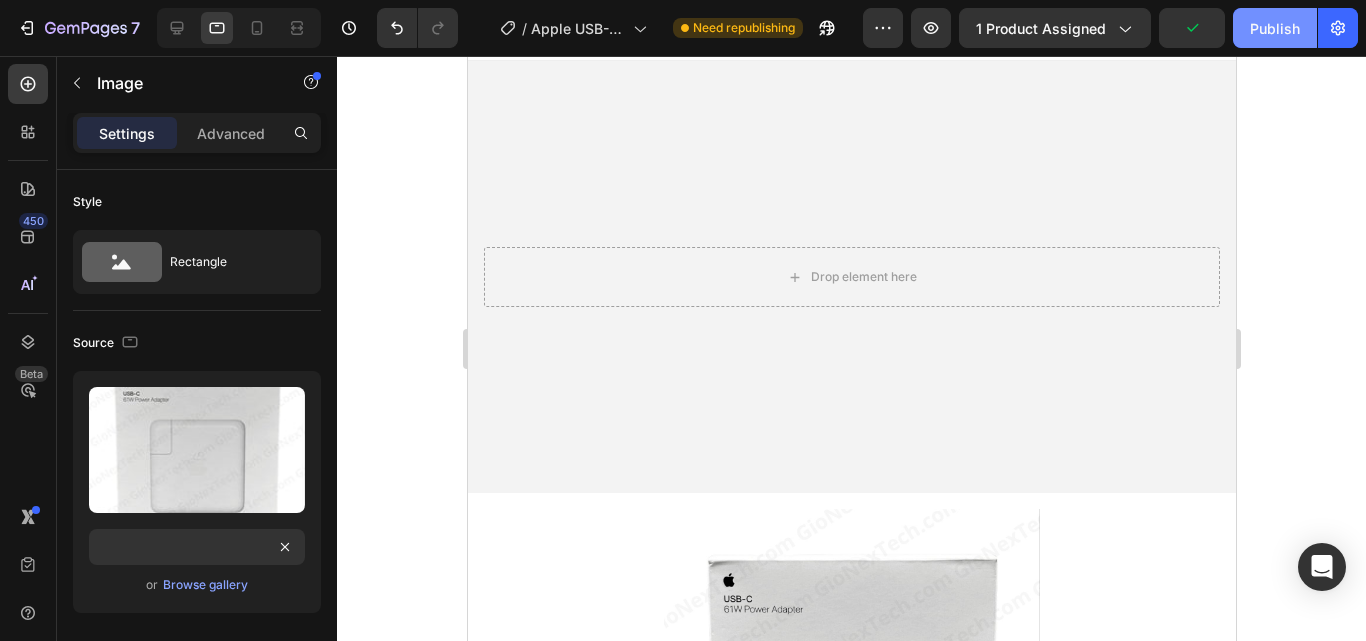 click on "Publish" 